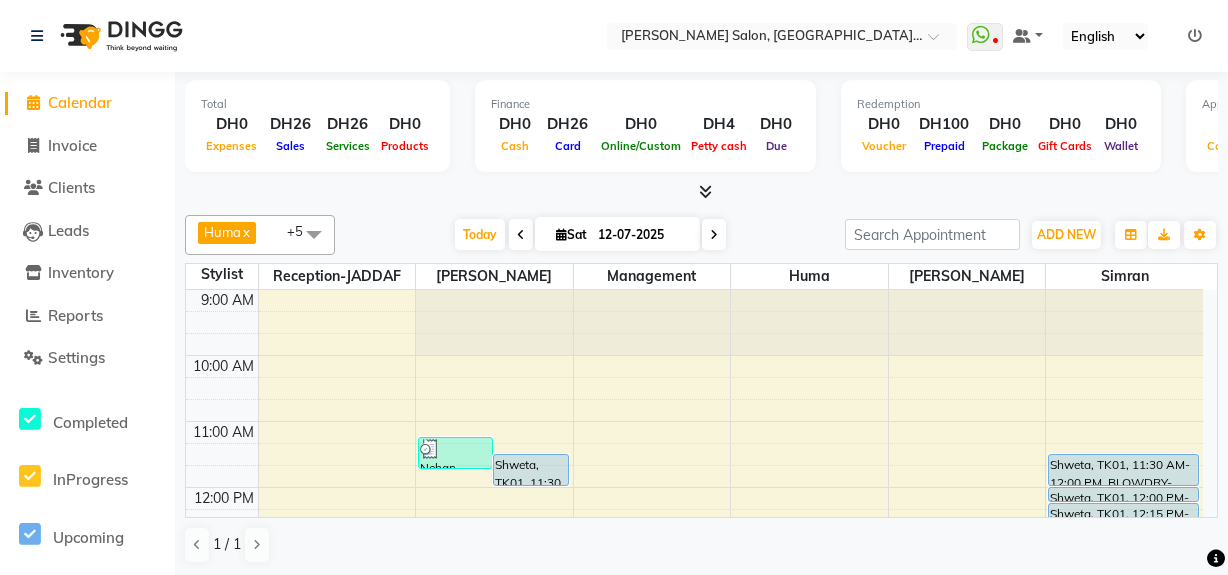 scroll, scrollTop: 0, scrollLeft: 0, axis: both 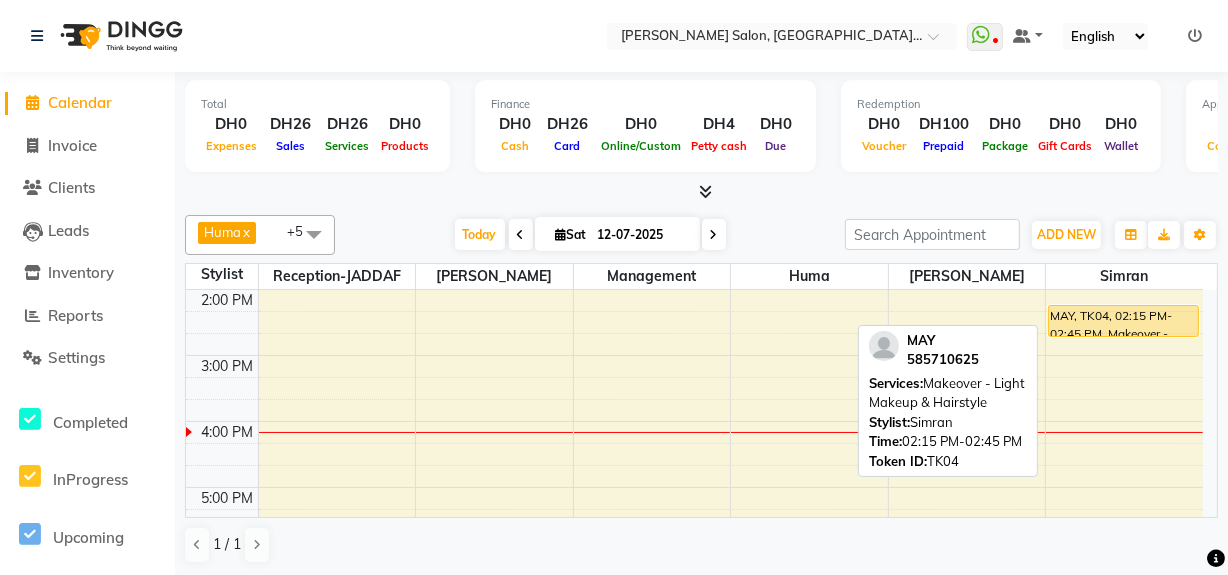 click on "MAY, TK04, 02:15 PM-02:45 PM, Makeover - Light Makeup & Hairstyle" at bounding box center [1123, 321] 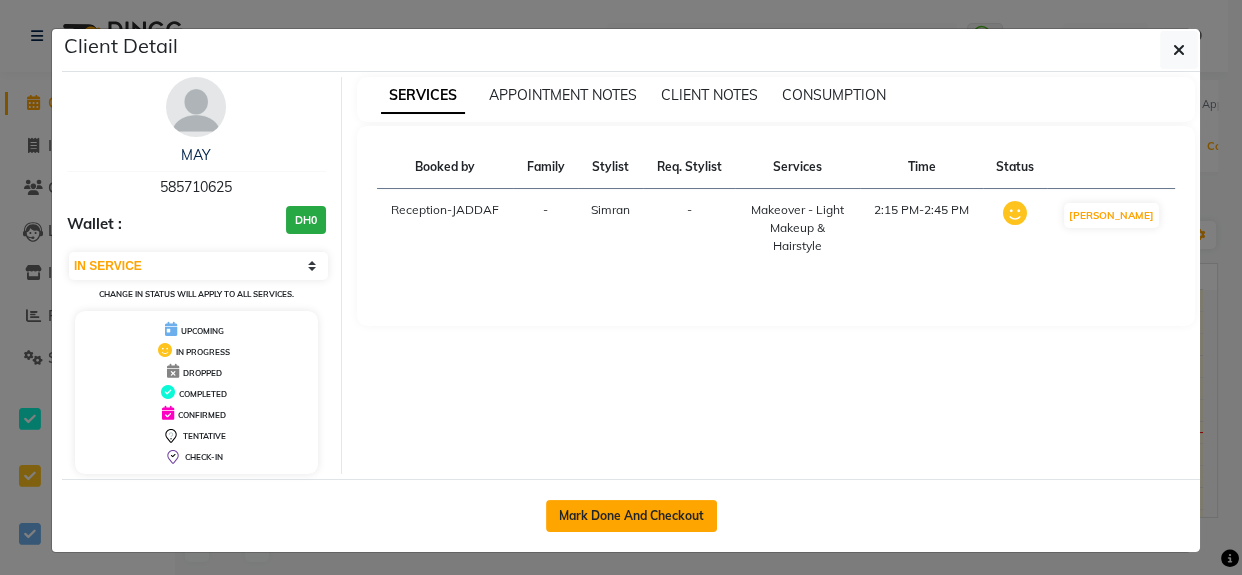 click on "Mark Done And Checkout" 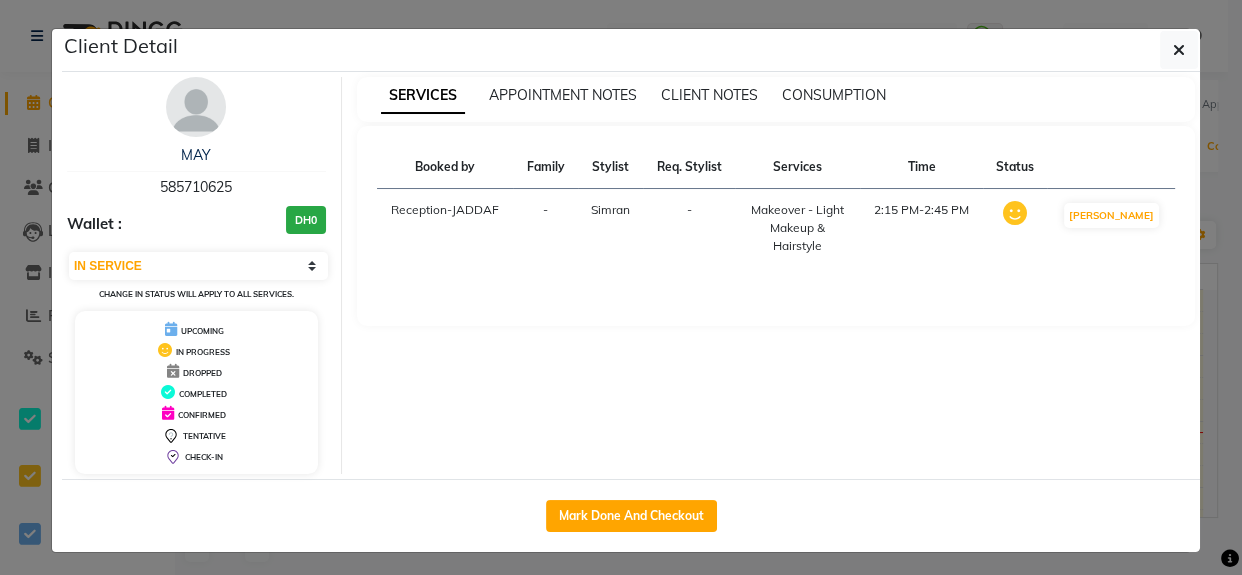 select on "service" 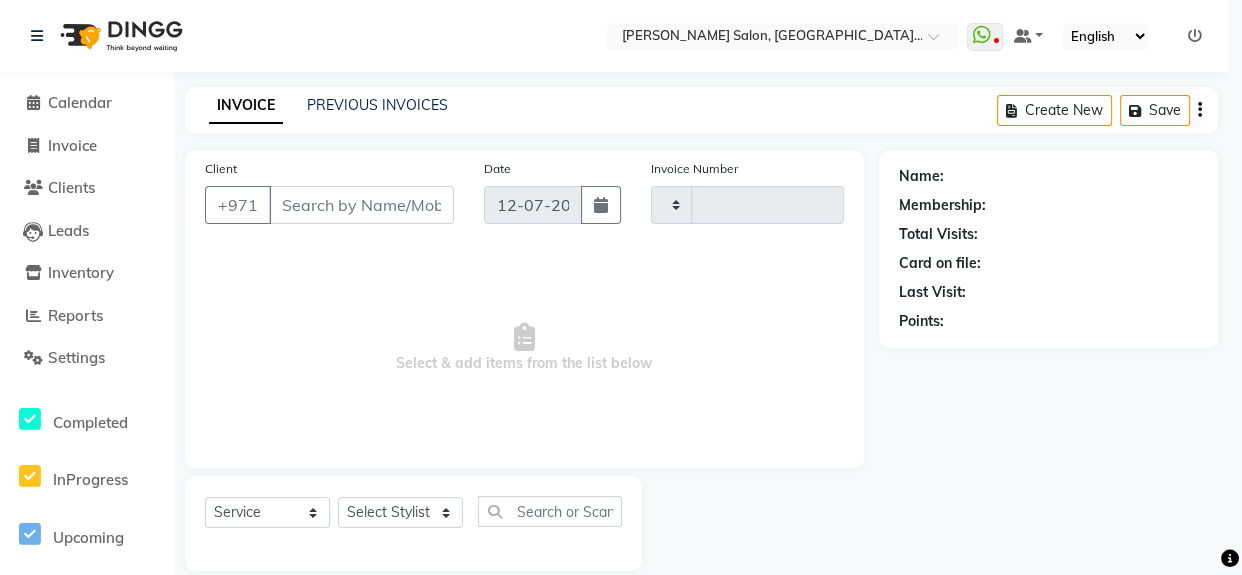 type on "0887" 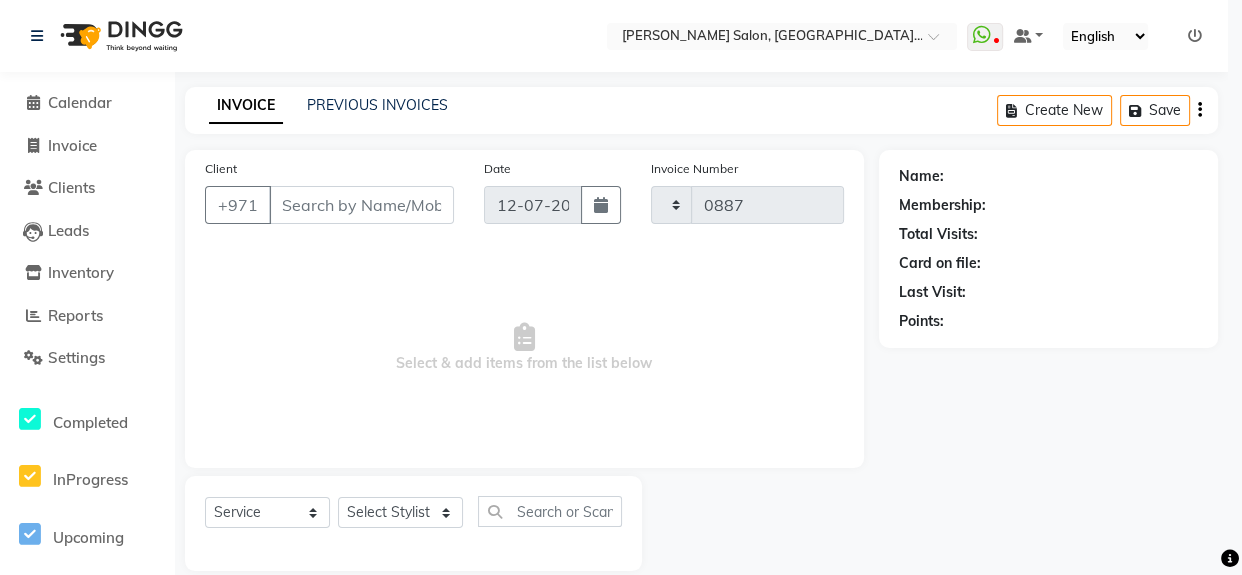 select on "4069" 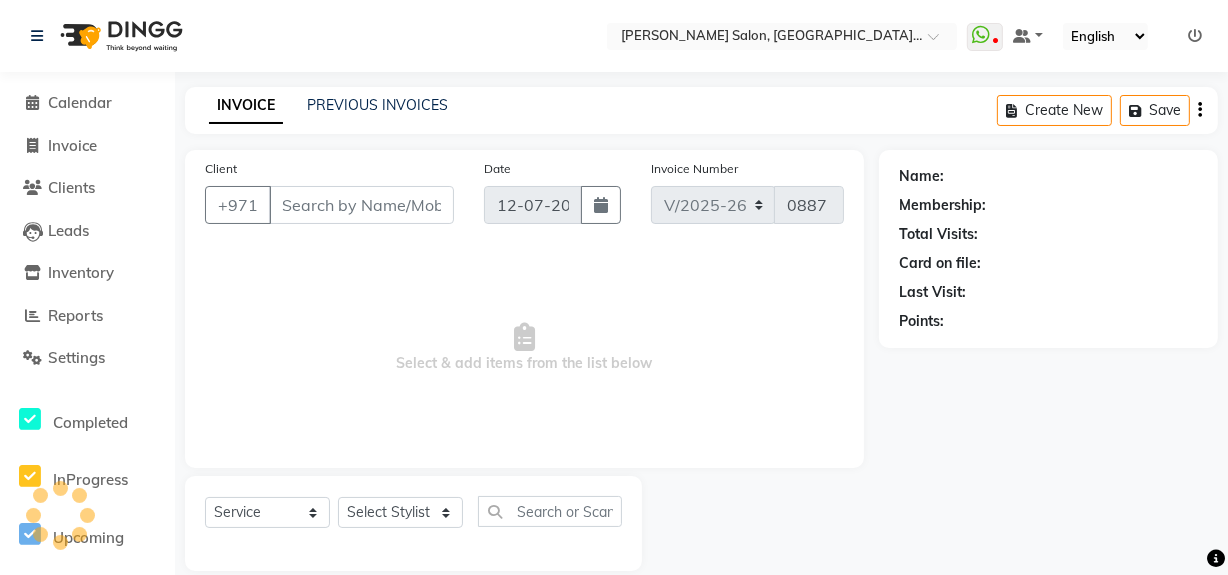 type on "585710625" 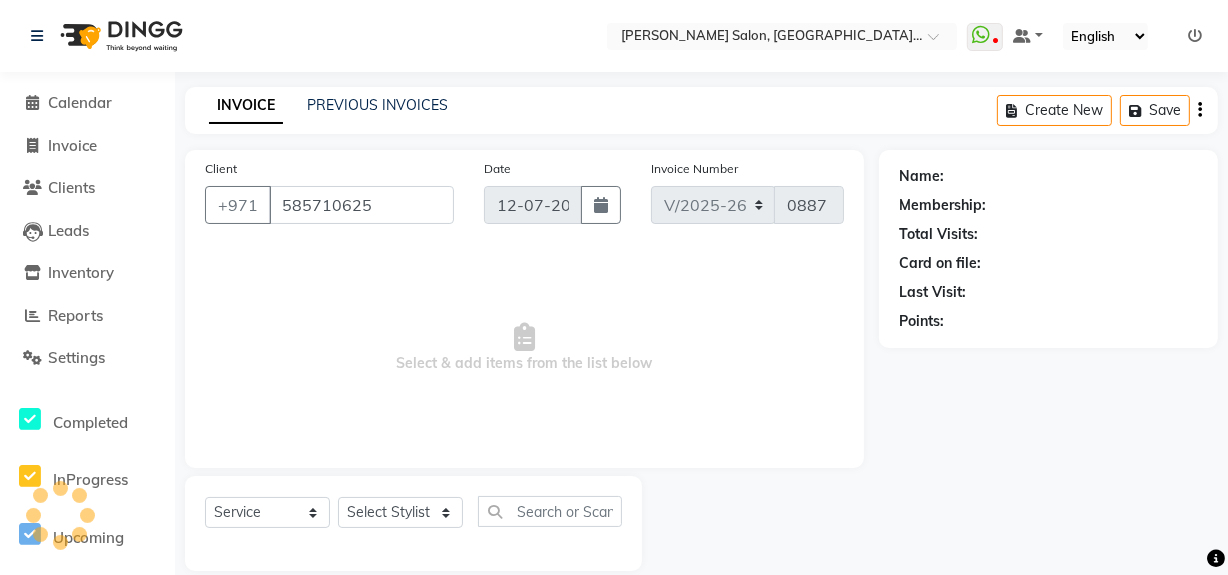 select on "68950" 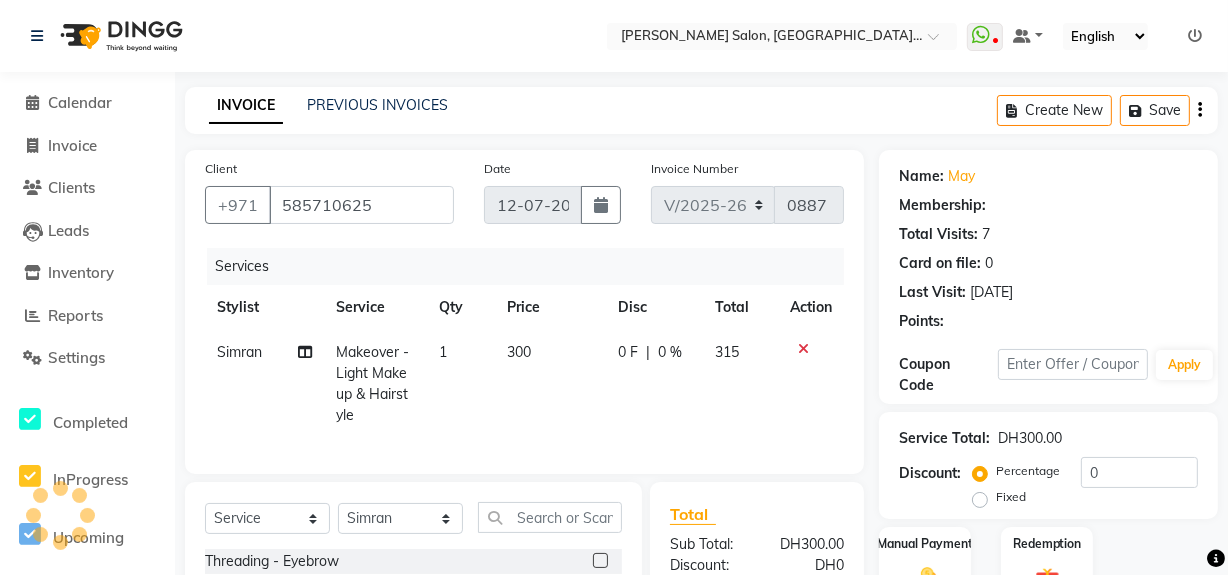 select on "1: Object" 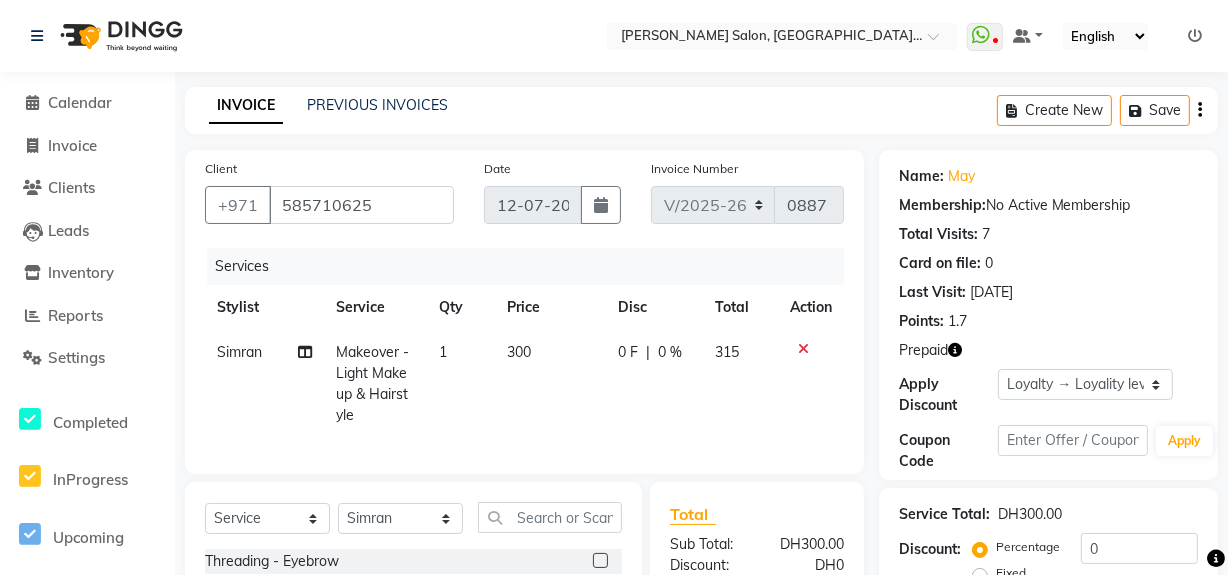 drag, startPoint x: 629, startPoint y: 351, endPoint x: 656, endPoint y: 353, distance: 27.073973 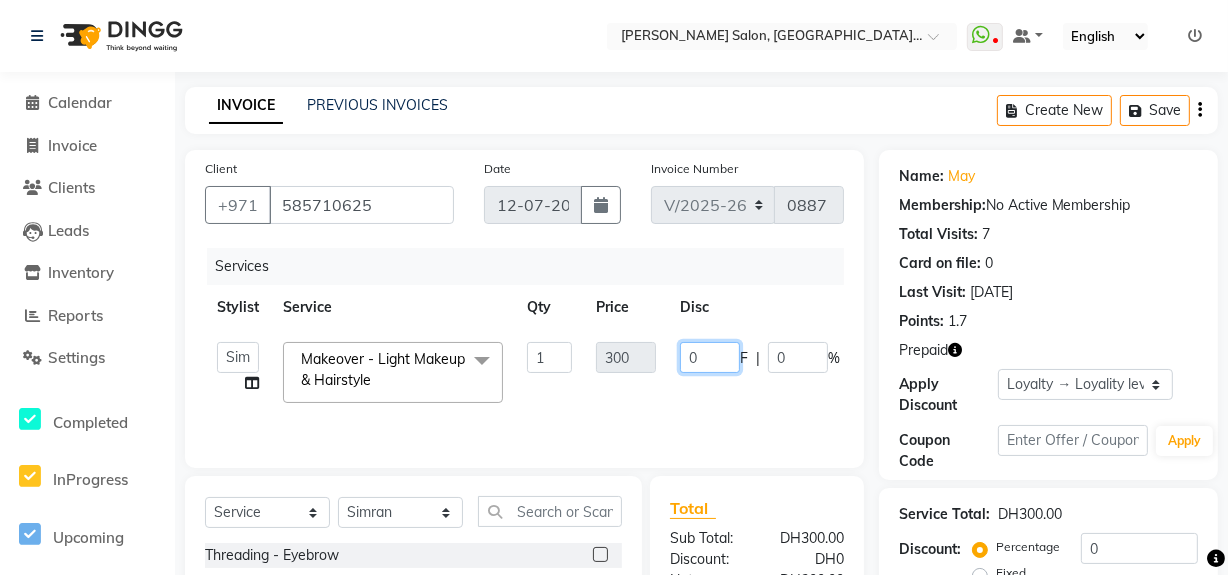 click on "Huma   Leonita   Management   Reception-JADDAF   [PERSON_NAME]   [PERSON_NAME]   trial [DEMOGRAPHIC_DATA]  Makeover - Light Makeup & Hairstyle  x Threading - Eyebrow Threading - Upperlips Threading - Chin Threading - Forehead Threading - Nose Threading Threading - Neck Threading Threading - Face Threading Without Eyebrows Threading - Face Threading With Eyebrows Threading - Eyebrow Bleach Threading - Eyebrow Color 100 DEAL COMBO OFFER-FULL HAND WAX,UNDERARMS+HALF LEG WAX 100 DEAL-BODY MASSAGE fruit shampoo with full dry 100 DEAL-COMBO OFFER-HAIRCUT +BLOWDRY EYELASH EXTENSION VOLUME HARD GEL WITH GEL POLISH BOTOX/KERATIN/PROTEIN one stip [MEDICAL_DATA] fix Shine bath-SHORT HAIR TILL EAR SHINE BATH-MEDIUM TILL SHOULDER THREADING-COMPLIMENTARY HAIR BRAIDS REMOVAL HYDRA FACIAL HYDRA FACIAL-SIGNATURE BODY POLISHING KYRO THERAPY-SMALL  AND MEDIUM HAIR STEAM ONLY SHINE BATH-LONG HAIR TILL BRA LINE SHINE BATH-EXTRA LONG HAIR TREATMENT WASH  HEAD MASSAGE OR BACK MASSAGE-20 MINS NAIL FILING-CUTTING AND FILING ONLY EYELINER ONLY Blue shampoo  1" 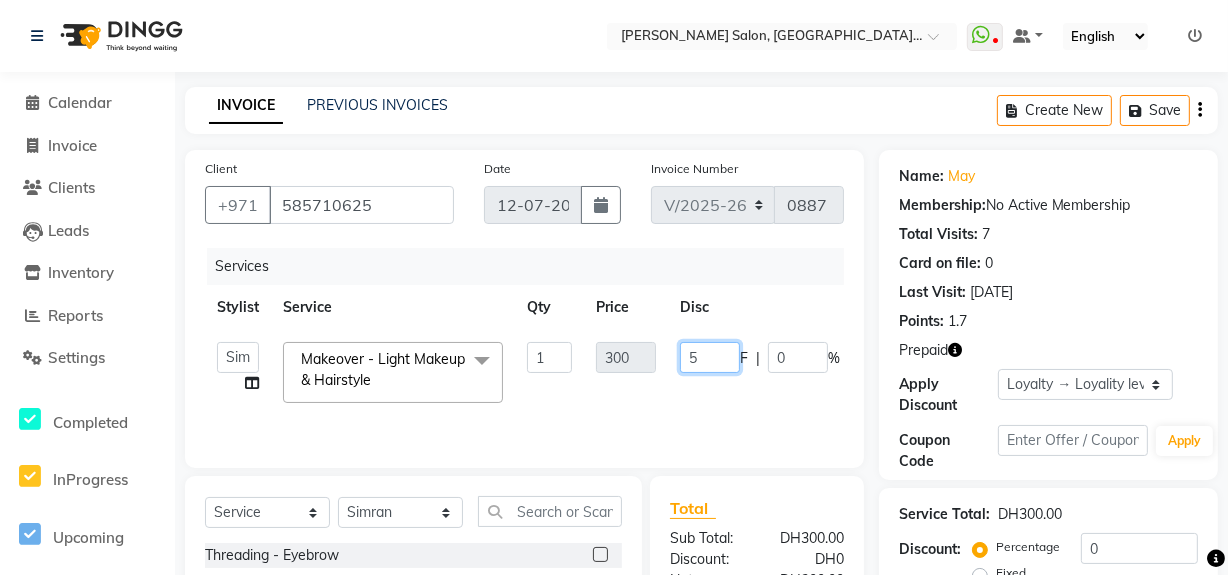 type on "50" 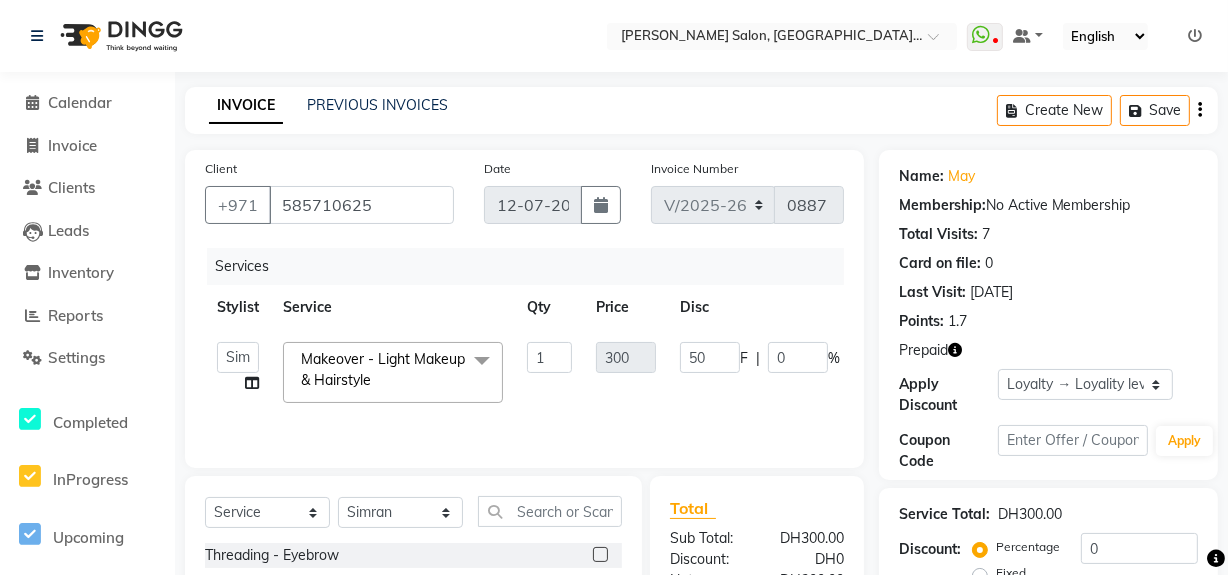 click on "Huma   Leonita   Management   Reception-JADDAF   [PERSON_NAME]   [PERSON_NAME]   trial [DEMOGRAPHIC_DATA]  Makeover - Light Makeup & Hairstyle  x Threading - Eyebrow Threading - Upperlips Threading - Chin Threading - Forehead Threading - Nose Threading Threading - Neck Threading Threading - Face Threading Without Eyebrows Threading - Face Threading With Eyebrows Threading - Eyebrow Bleach Threading - Eyebrow Color 100 DEAL COMBO OFFER-FULL HAND WAX,UNDERARMS+HALF LEG WAX 100 DEAL-BODY MASSAGE fruit shampoo with full dry 100 DEAL-COMBO OFFER-HAIRCUT +BLOWDRY EYELASH EXTENSION VOLUME HARD GEL WITH GEL POLISH BOTOX/KERATIN/PROTEIN one stip [MEDICAL_DATA] fix Shine bath-SHORT HAIR TILL EAR SHINE BATH-MEDIUM TILL SHOULDER THREADING-COMPLIMENTARY HAIR BRAIDS REMOVAL HYDRA FACIAL HYDRA FACIAL-SIGNATURE BODY POLISHING KYRO THERAPY-SMALL  AND MEDIUM HAIR STEAM ONLY SHINE BATH-LONG HAIR TILL BRA LINE SHINE BATH-EXTRA LONG HAIR TREATMENT WASH  HEAD MASSAGE OR BACK MASSAGE-20 MINS NAIL FILING-CUTTING AND FILING ONLY EYELINER ONLY Blue shampoo  1" 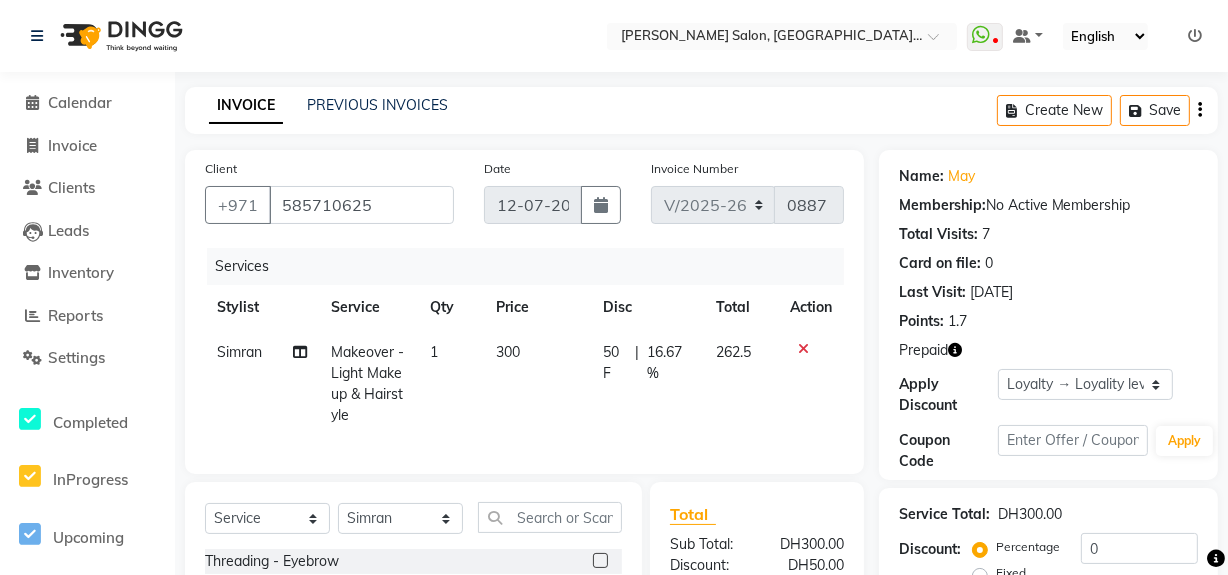 scroll, scrollTop: 245, scrollLeft: 0, axis: vertical 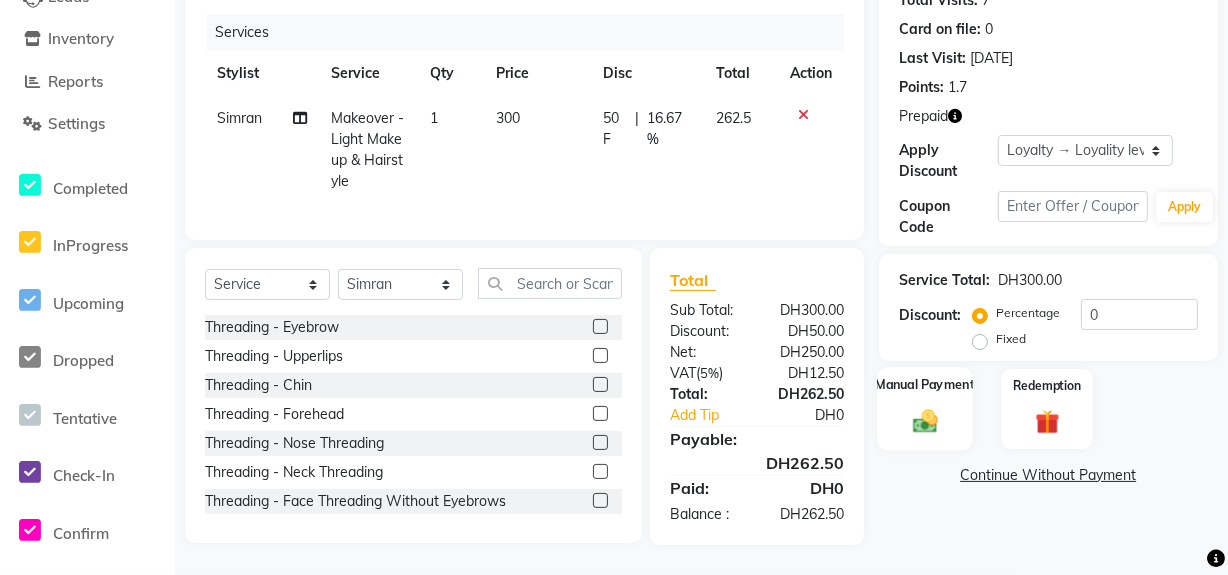 click 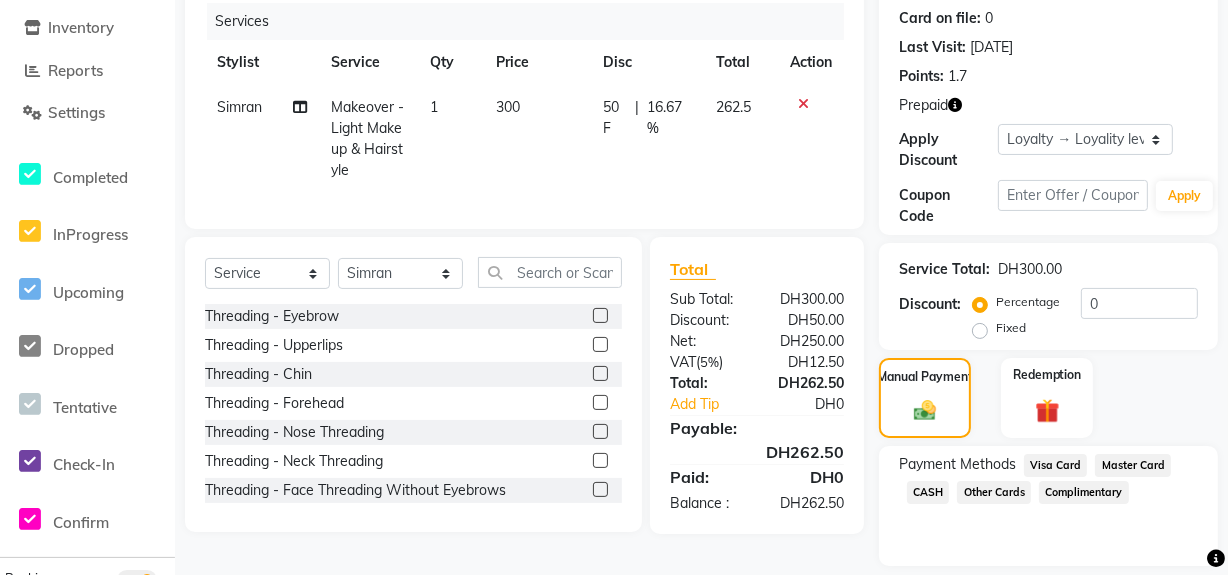 click on "Visa Card" 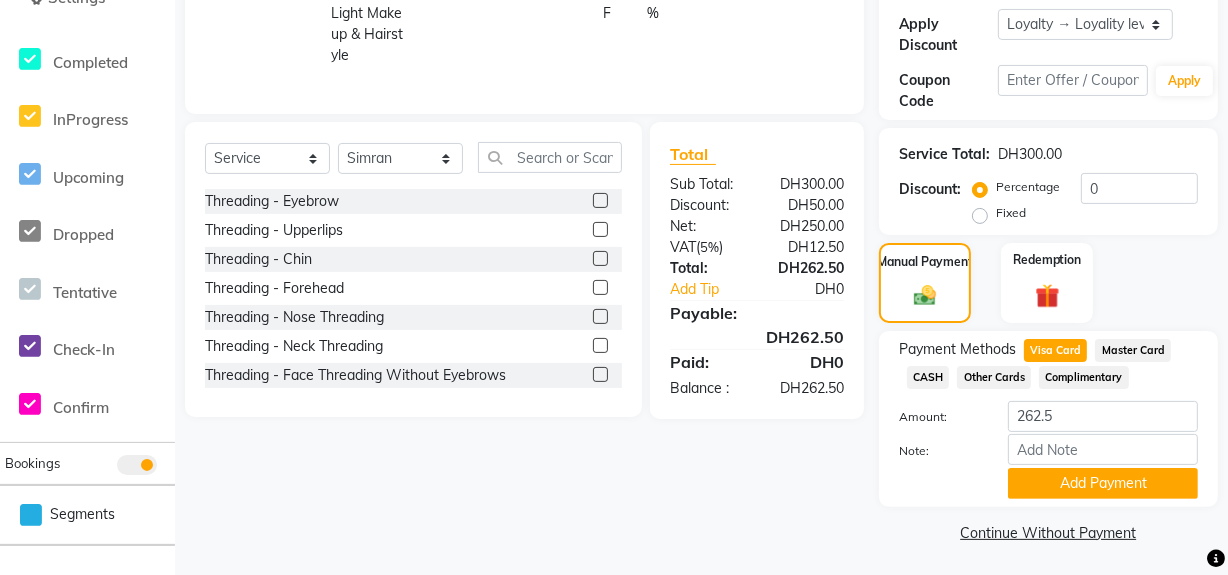 scroll, scrollTop: 361, scrollLeft: 0, axis: vertical 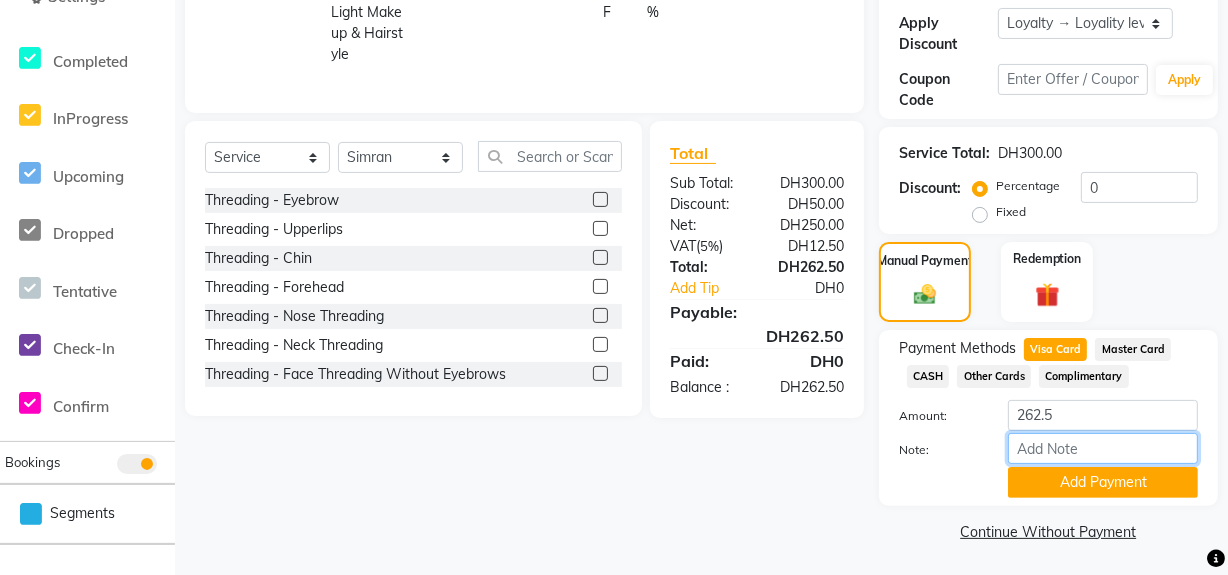 click on "Note:" at bounding box center (1103, 448) 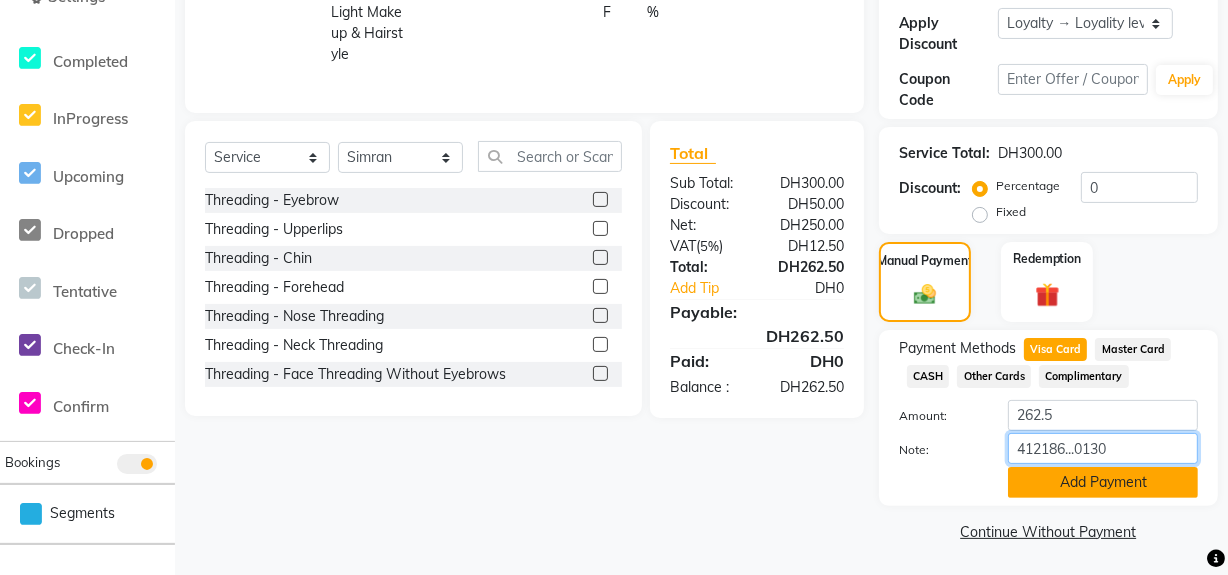 type on "412186...0130" 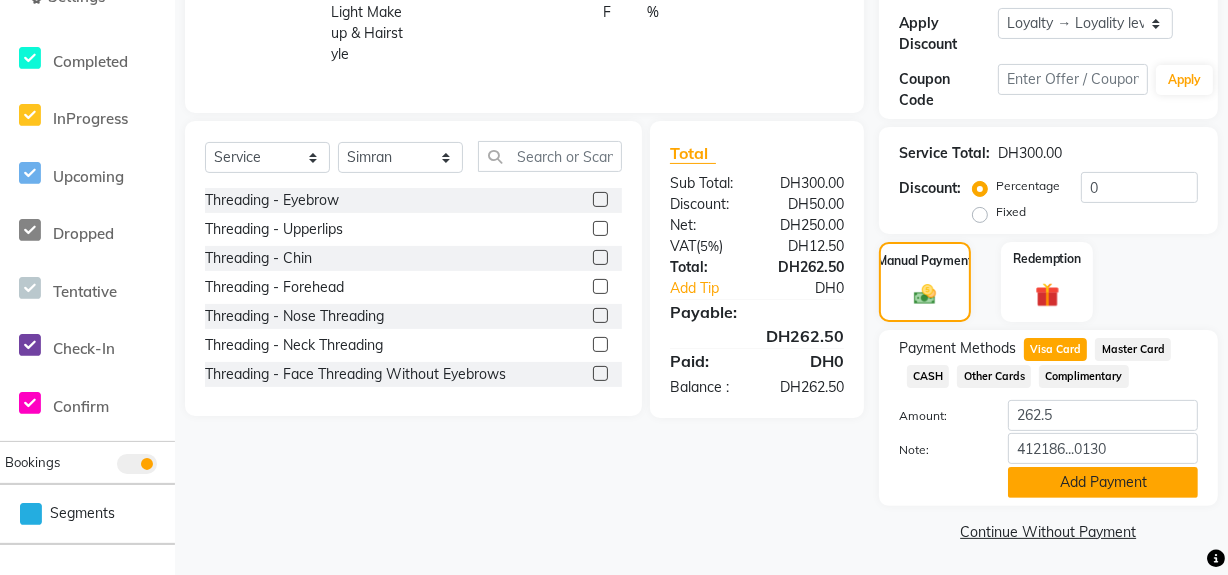 click on "Add Payment" 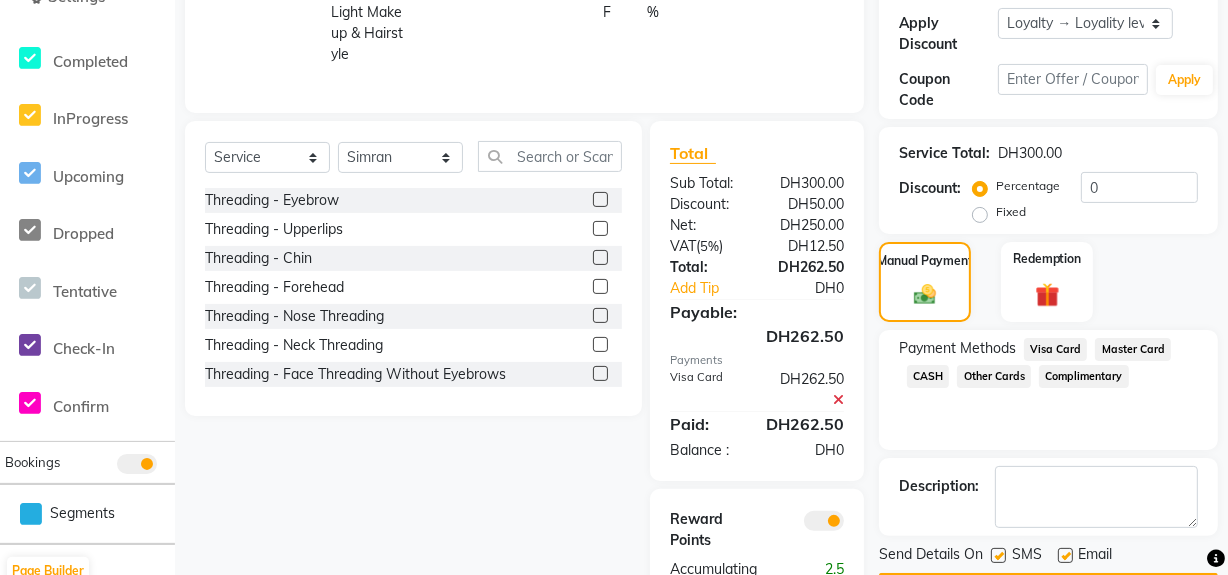 scroll, scrollTop: 89, scrollLeft: 0, axis: vertical 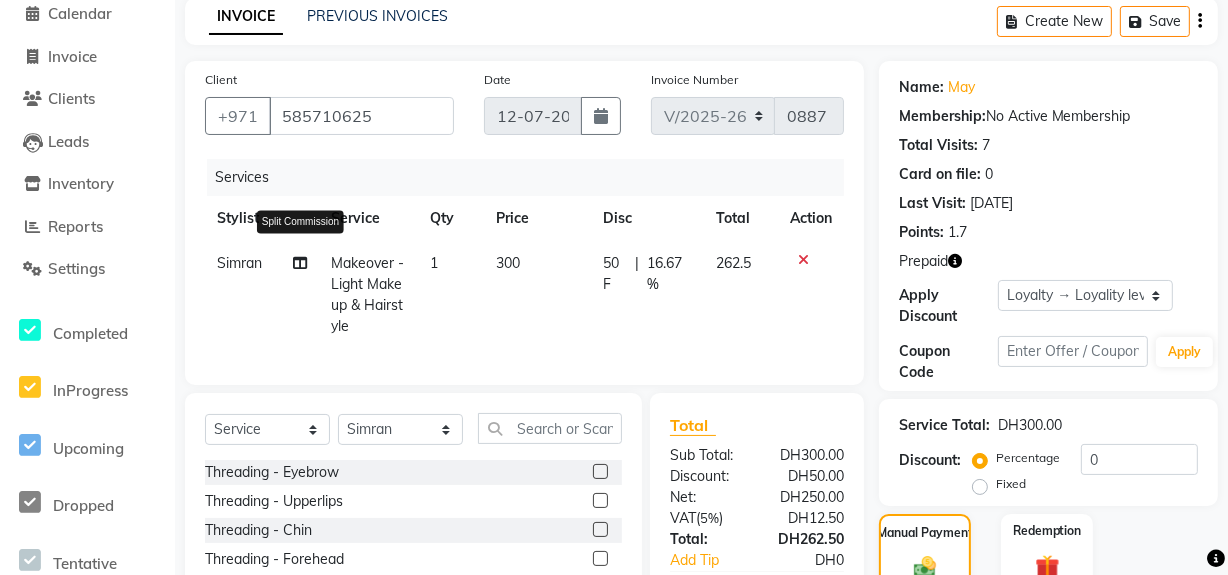 click 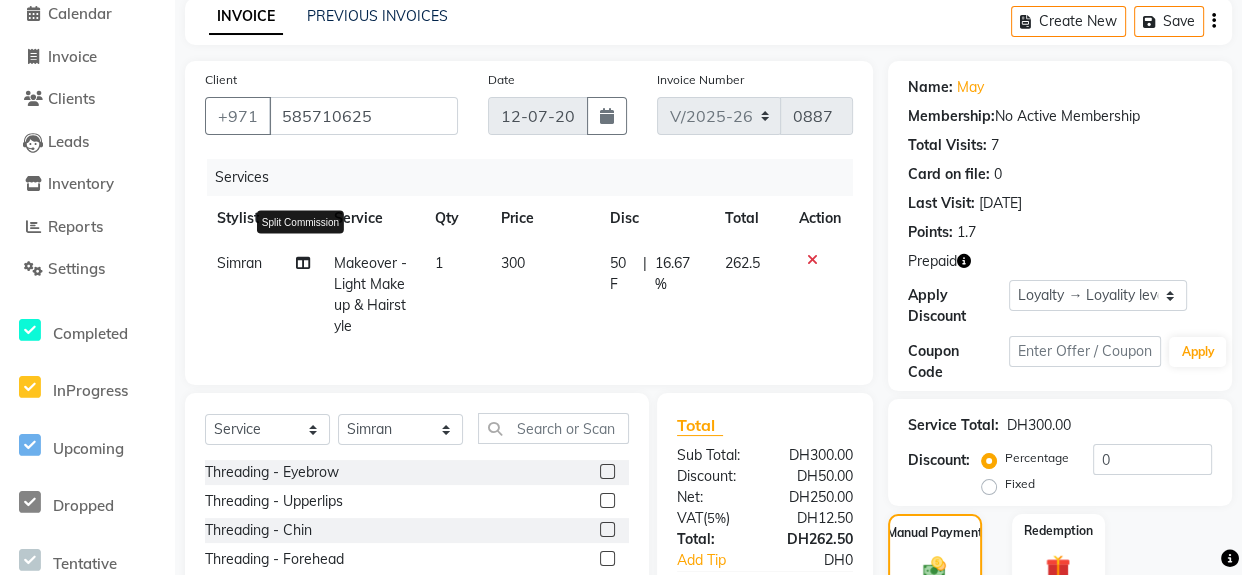 select on "68950" 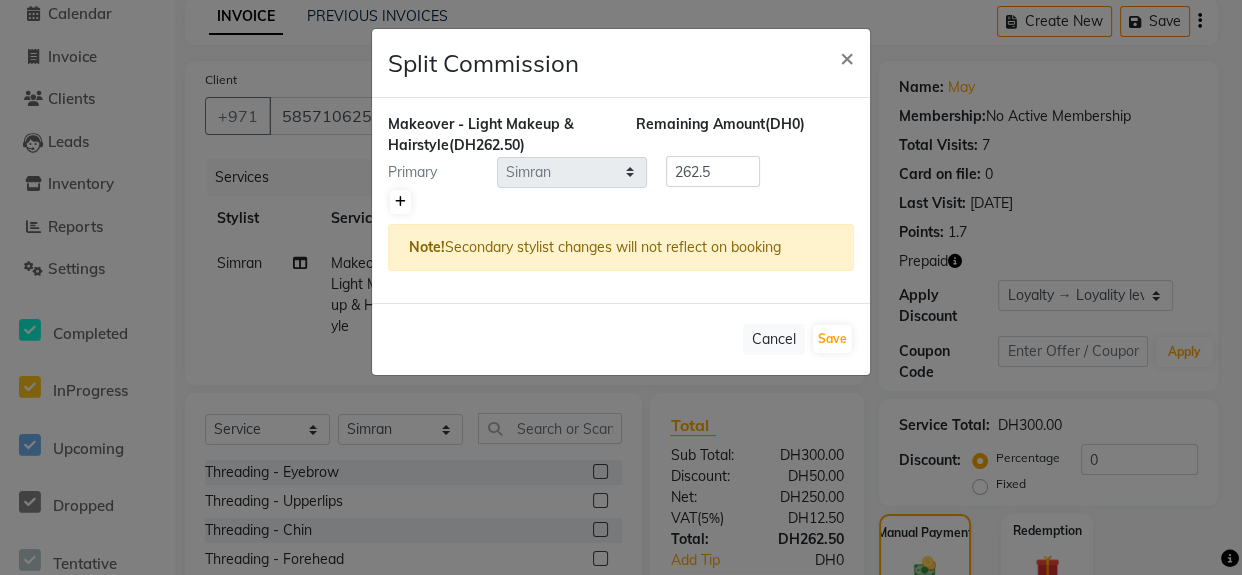 click 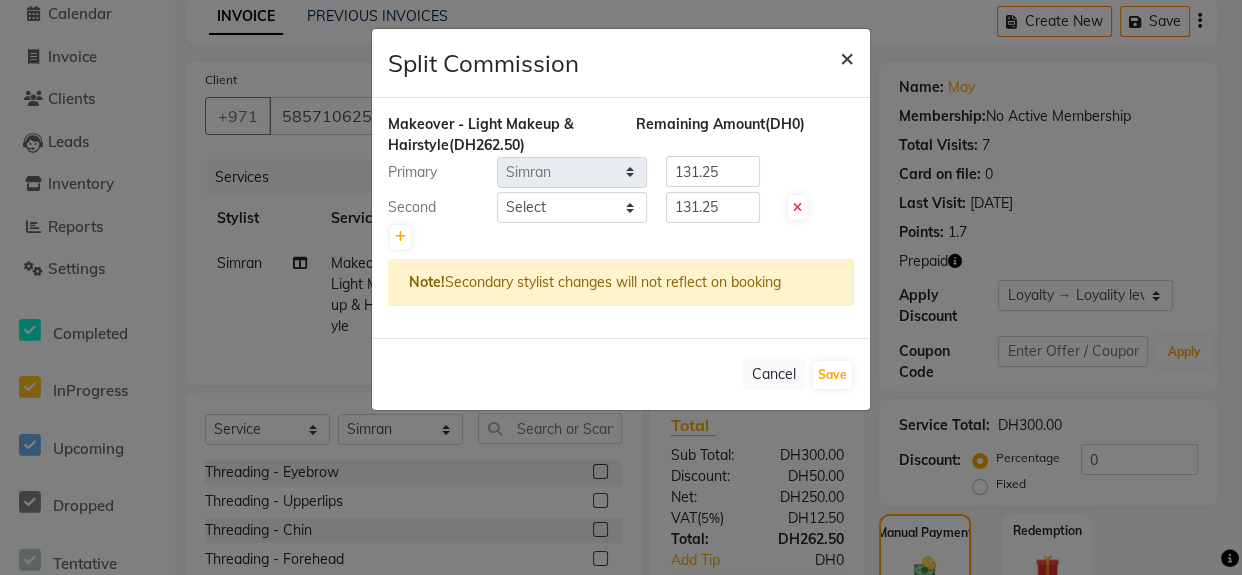 click on "×" 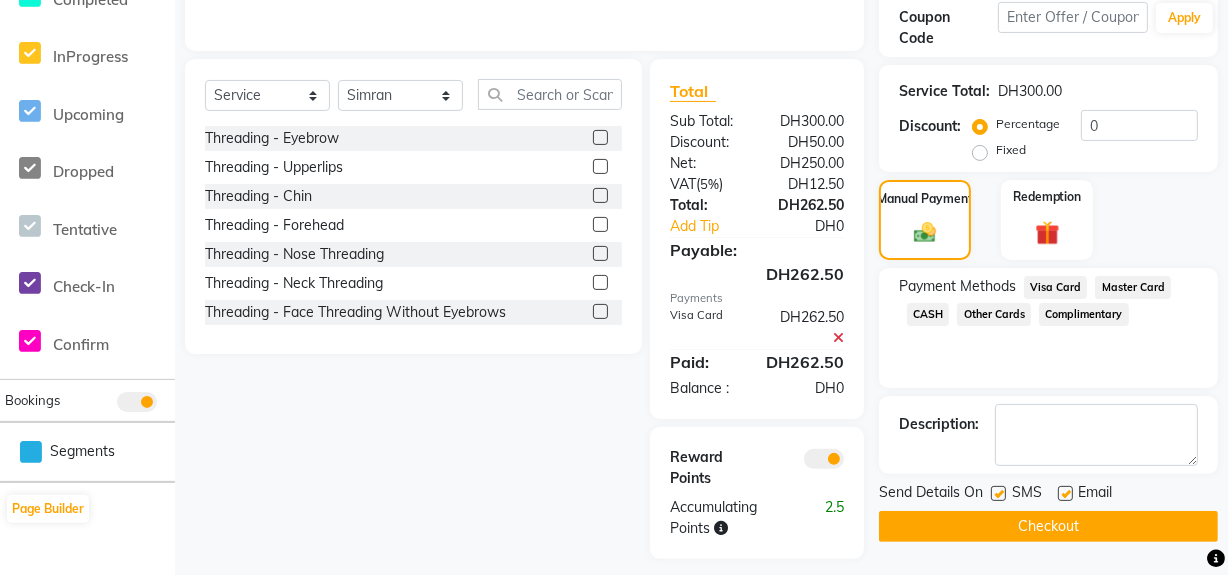 scroll, scrollTop: 426, scrollLeft: 0, axis: vertical 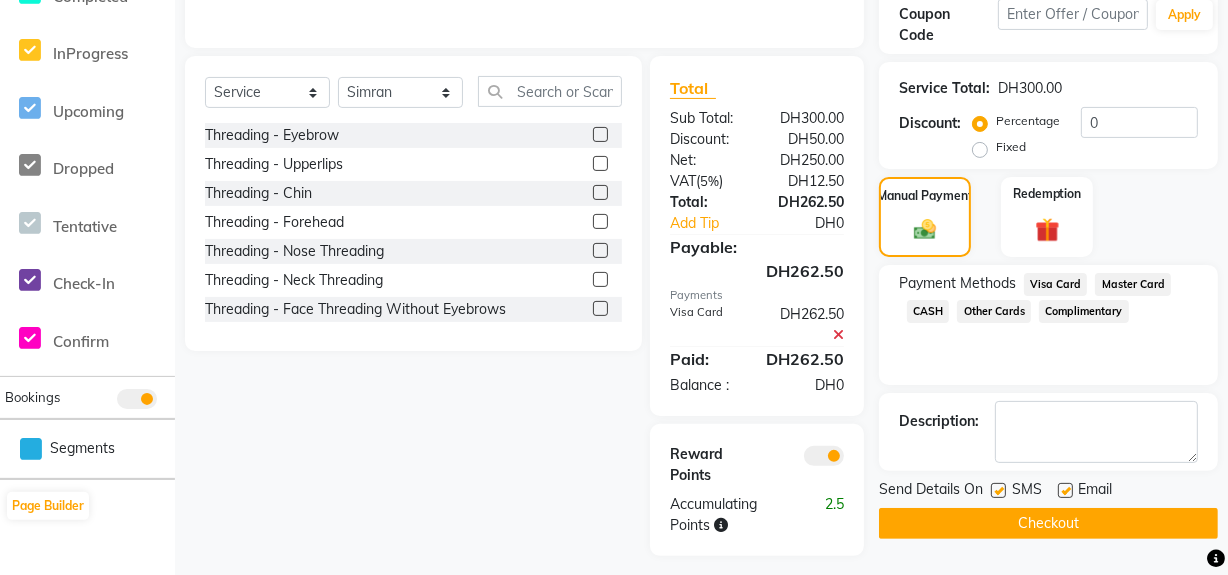 click on "Checkout" 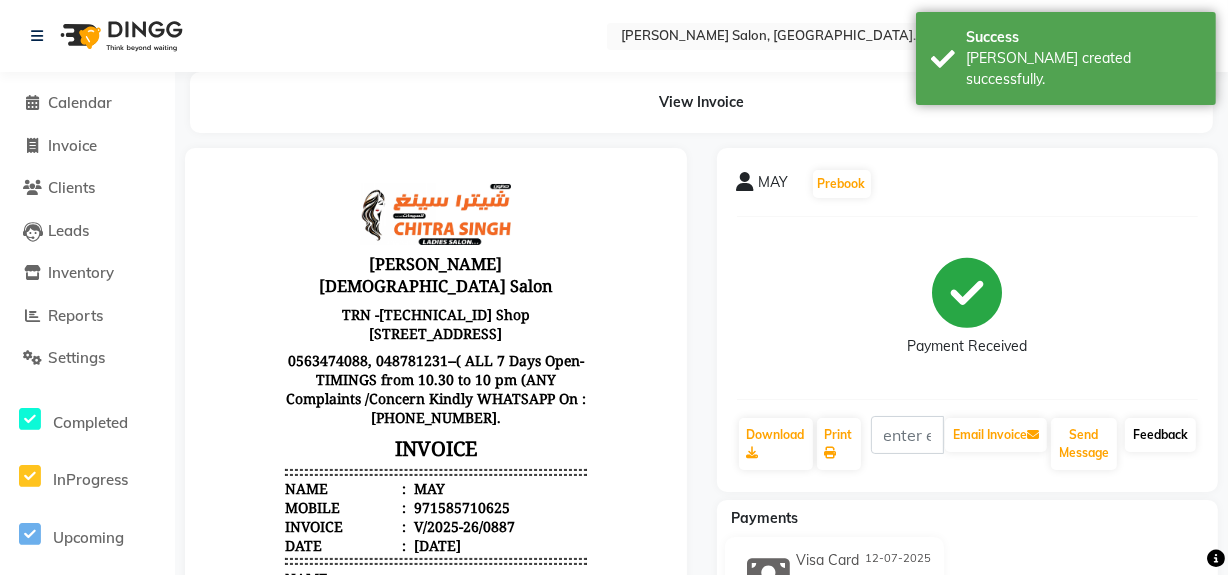 scroll, scrollTop: 0, scrollLeft: 0, axis: both 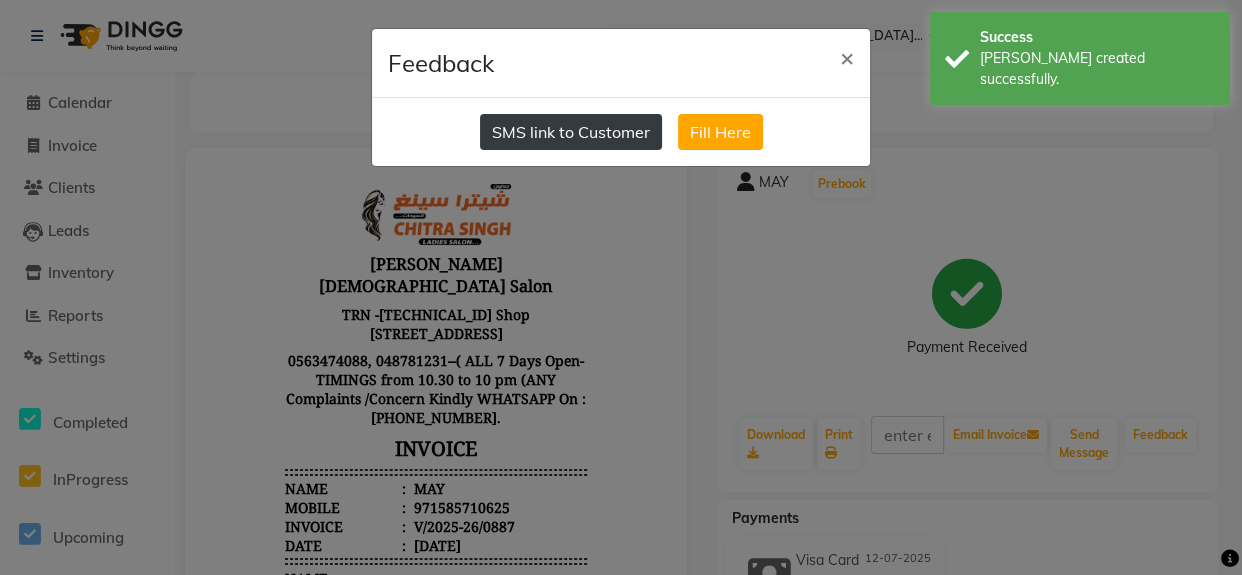 click on "SMS link to Customer" 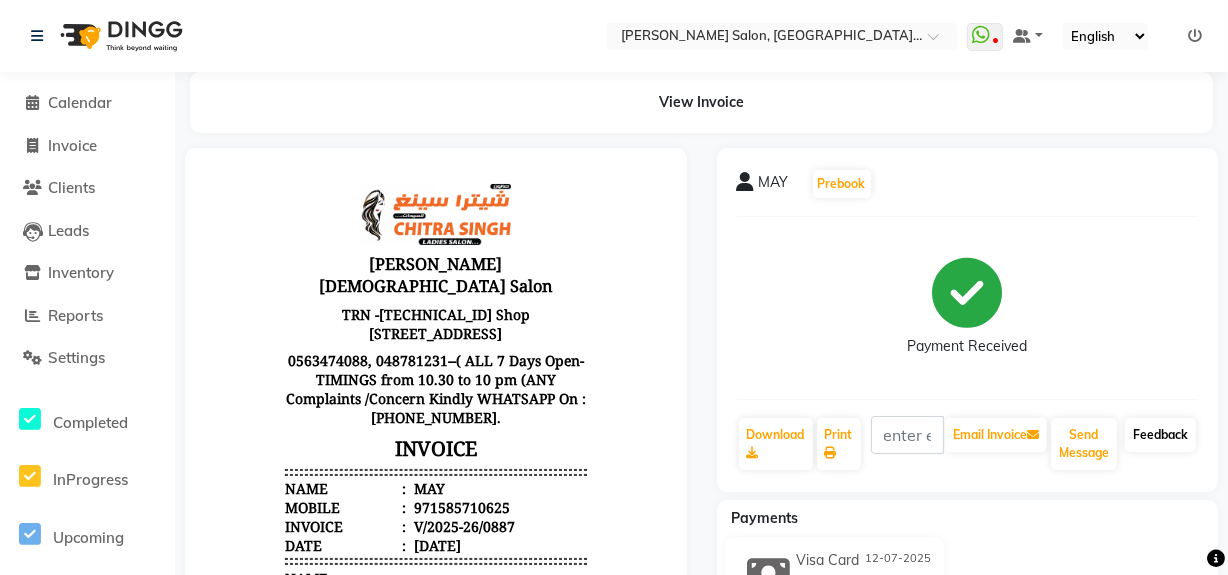 click on "Feedback" 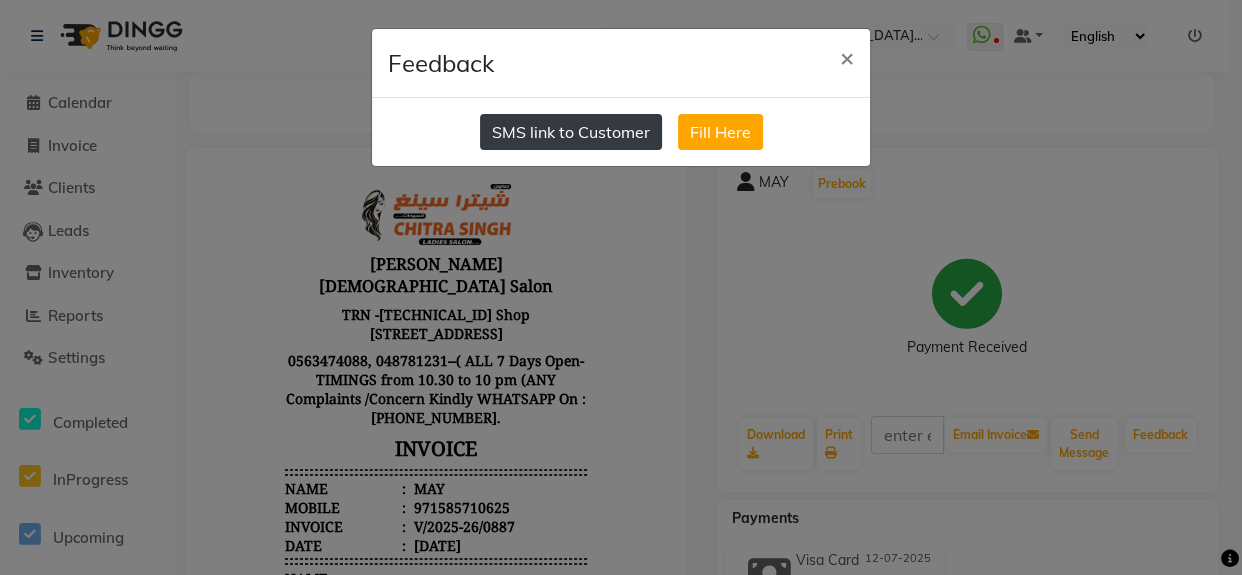 click on "SMS link to Customer" 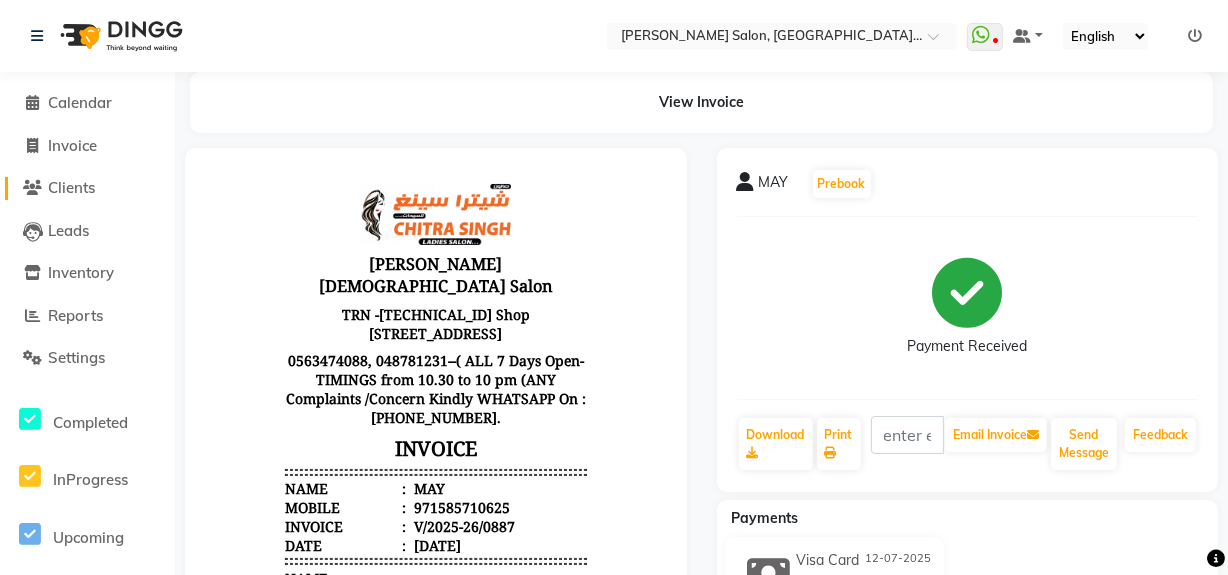 click on "Clients" 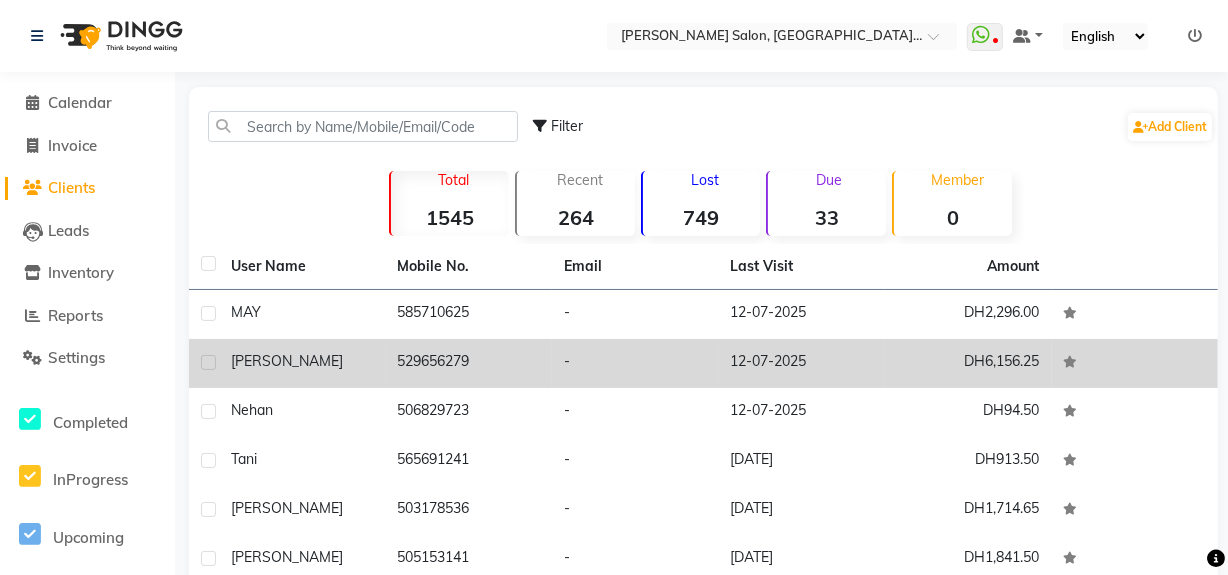 click on "529656279" 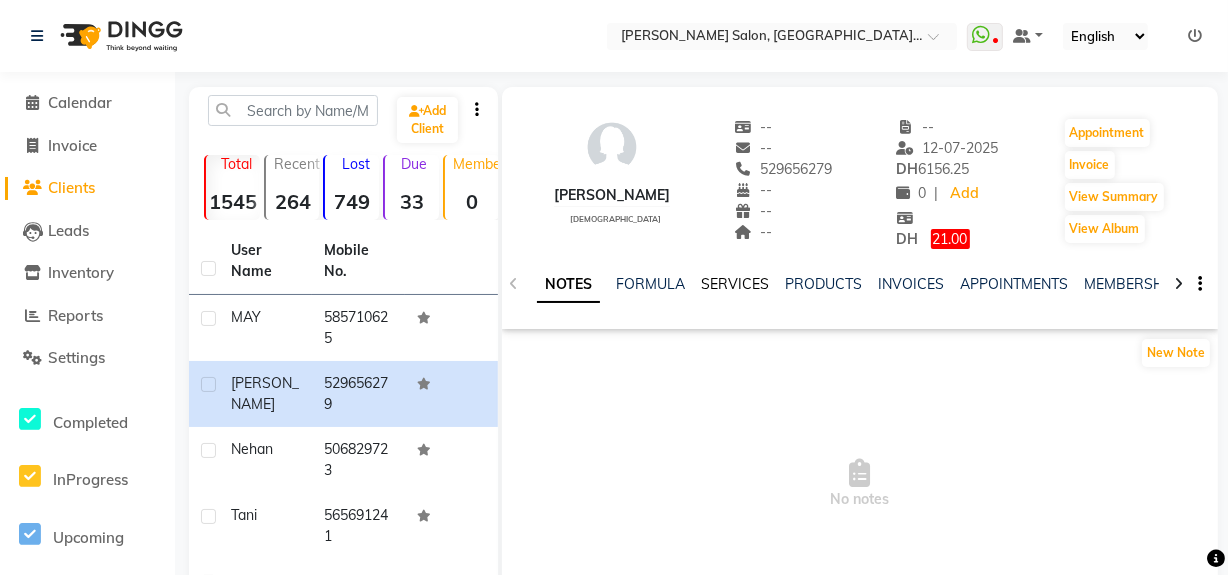 click on "SERVICES" 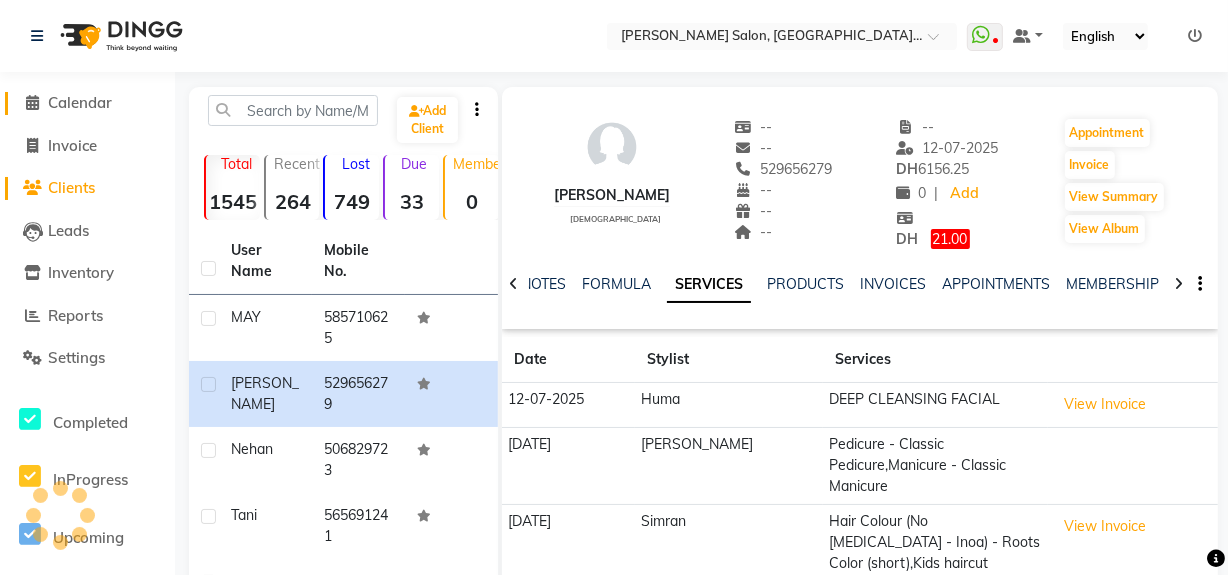 click on "Calendar" 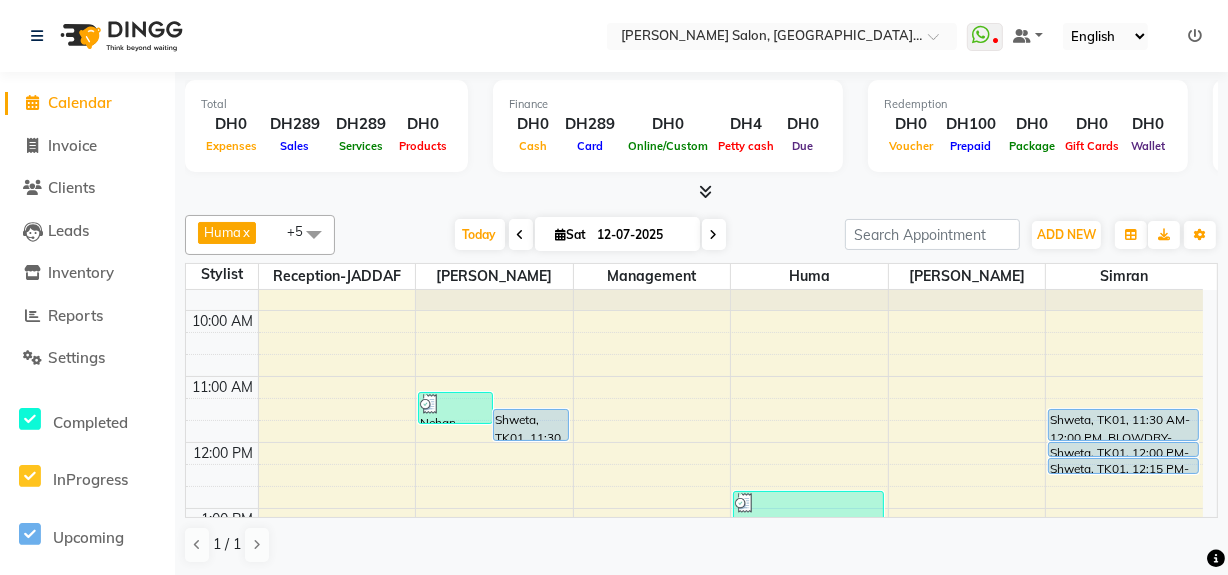scroll, scrollTop: 0, scrollLeft: 0, axis: both 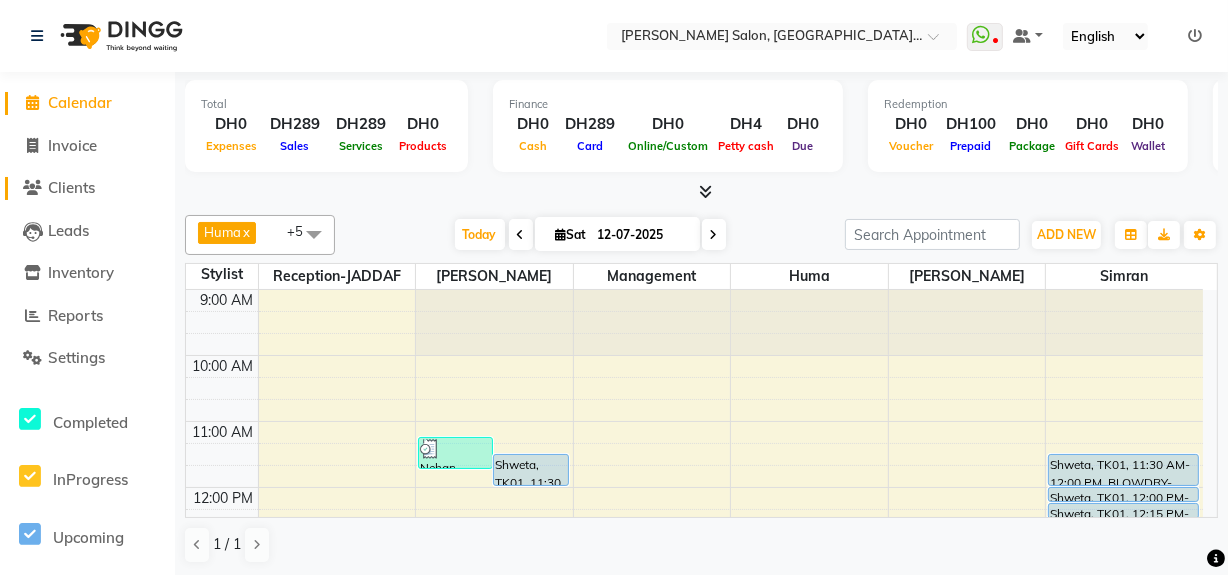 click on "Clients" 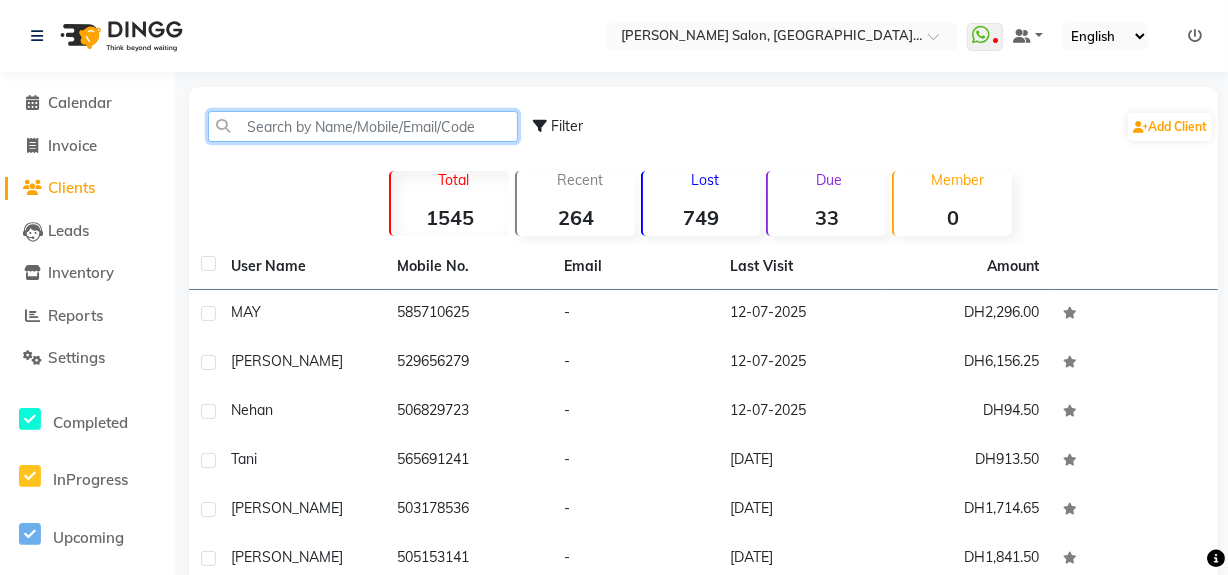 click 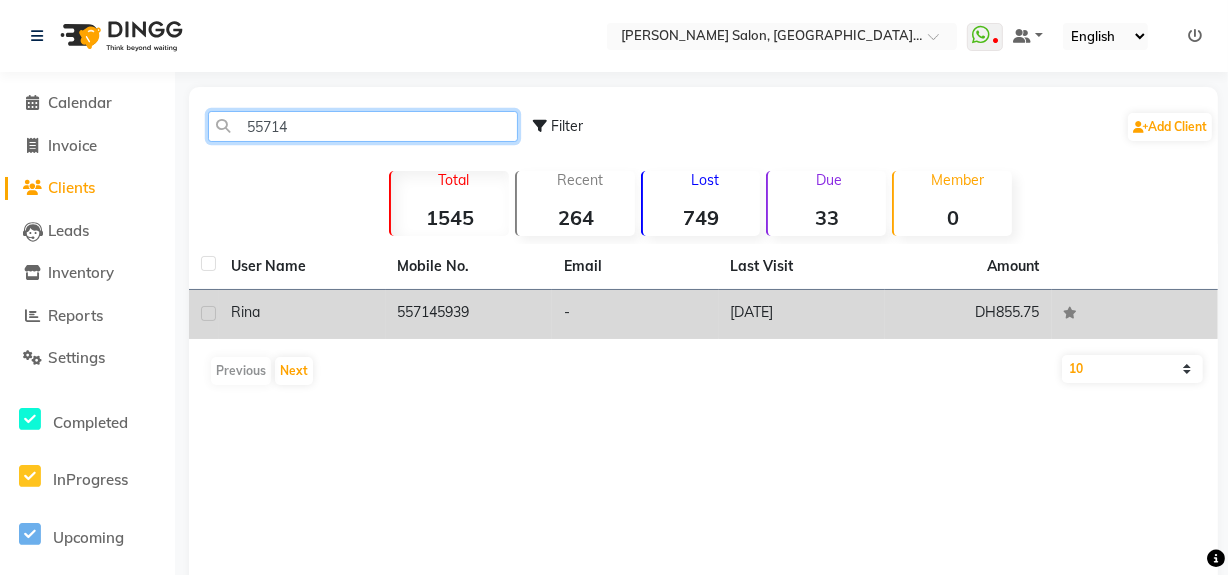type on "55714" 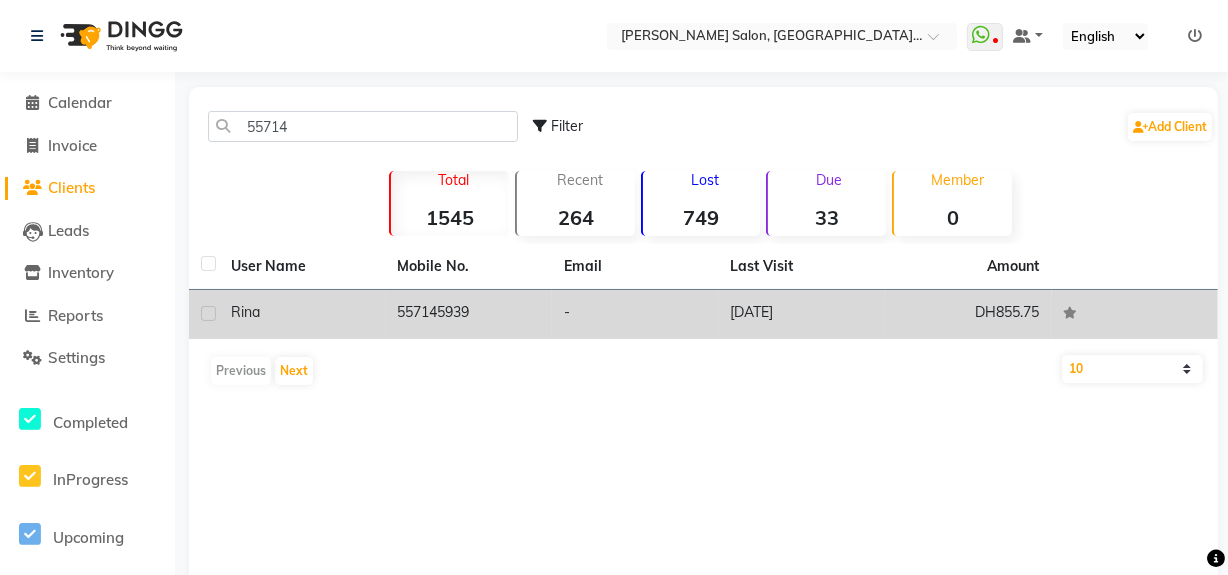 click on "-" 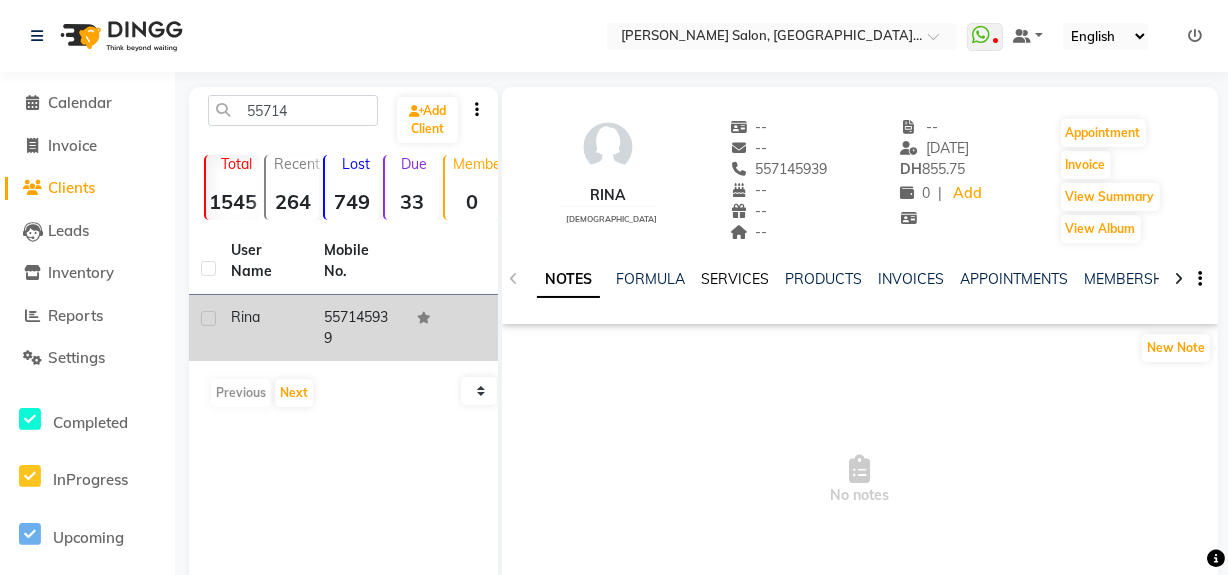 click on "SERVICES" 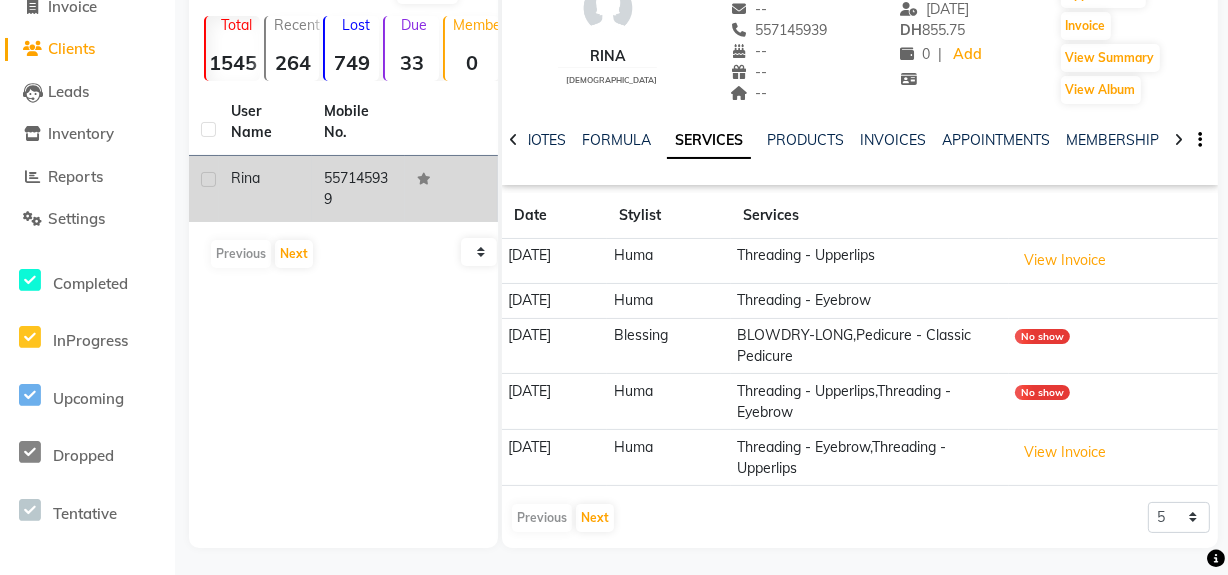 scroll, scrollTop: 141, scrollLeft: 0, axis: vertical 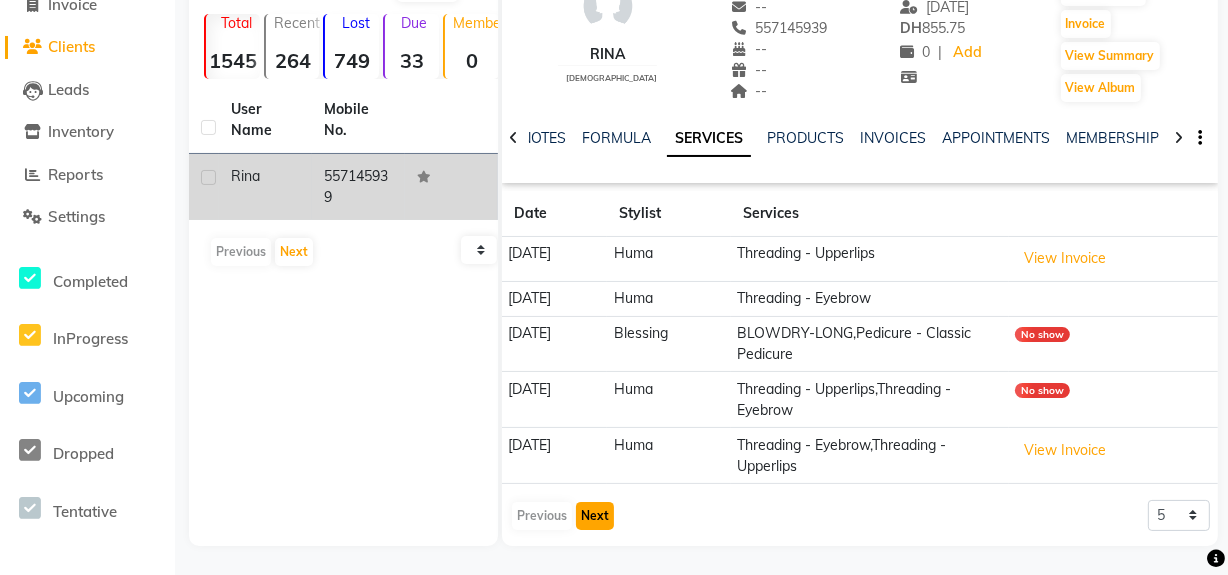 click on "Next" 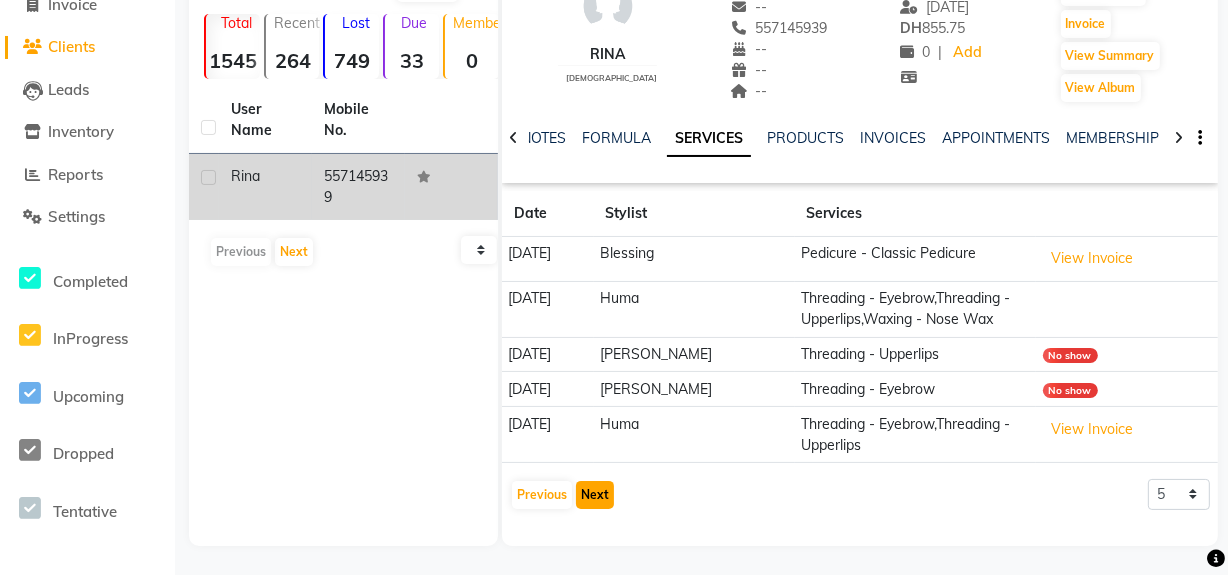 click on "Next" 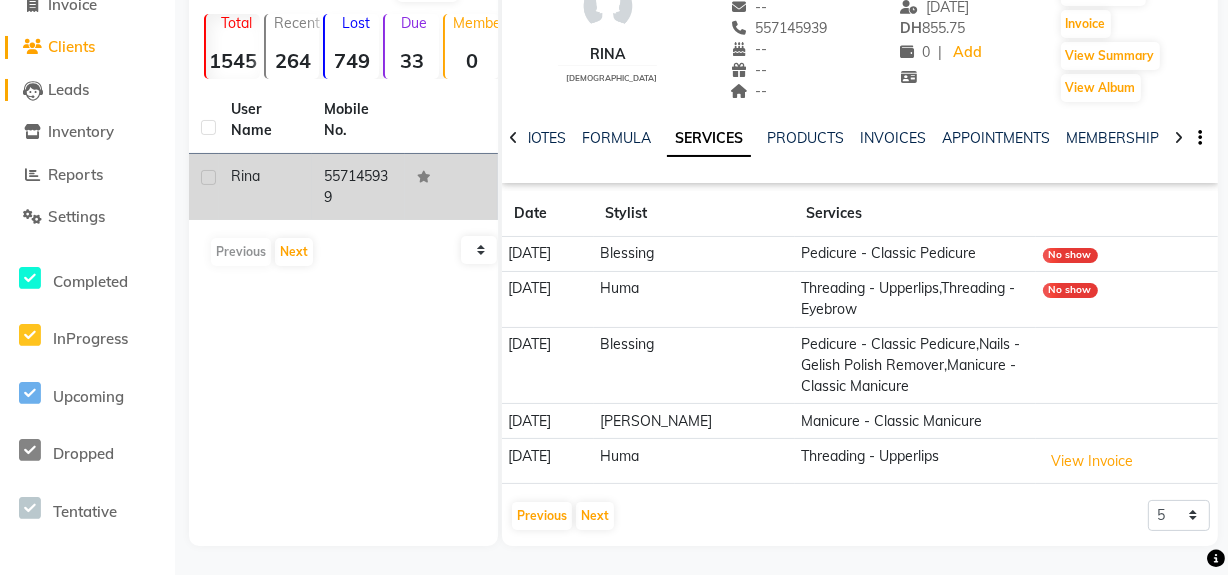 click on "Leads" 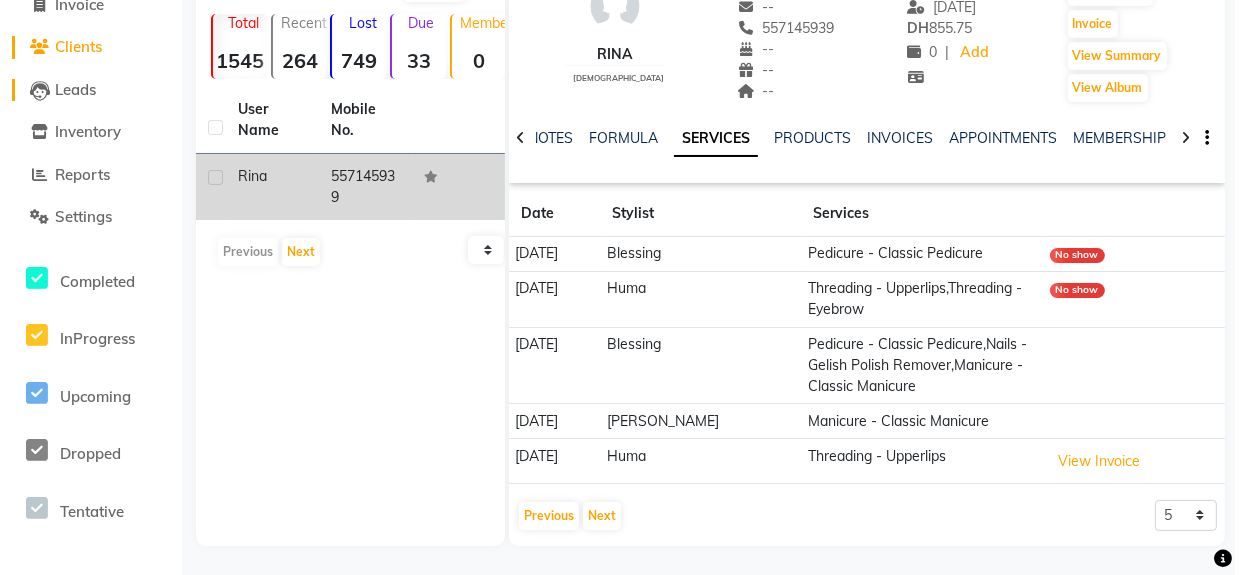 scroll, scrollTop: 0, scrollLeft: 0, axis: both 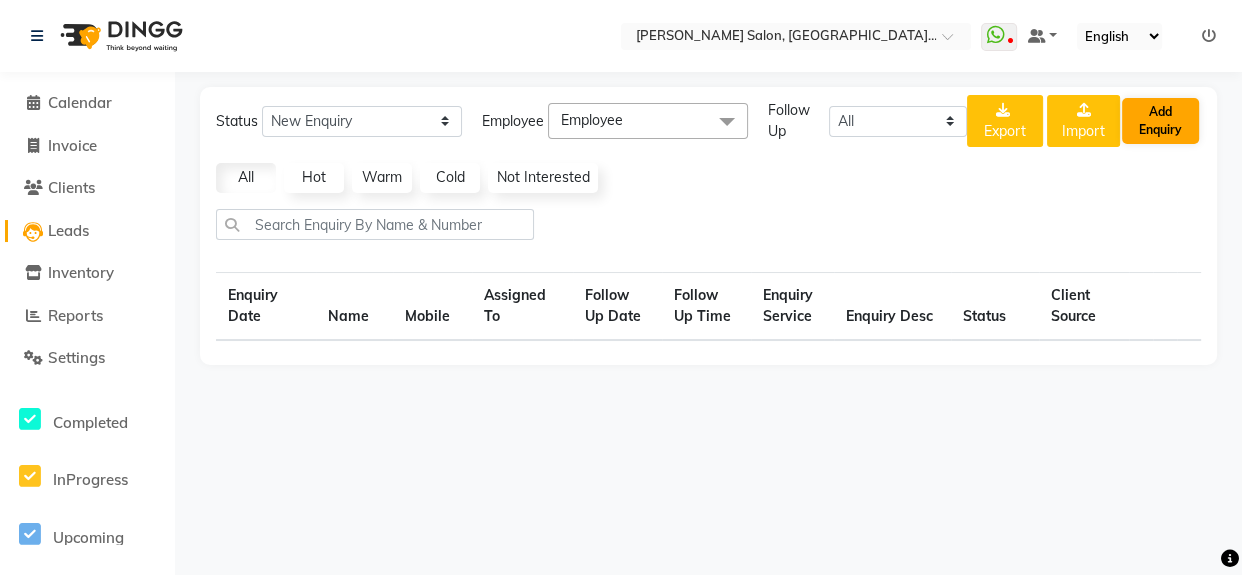 select on "10" 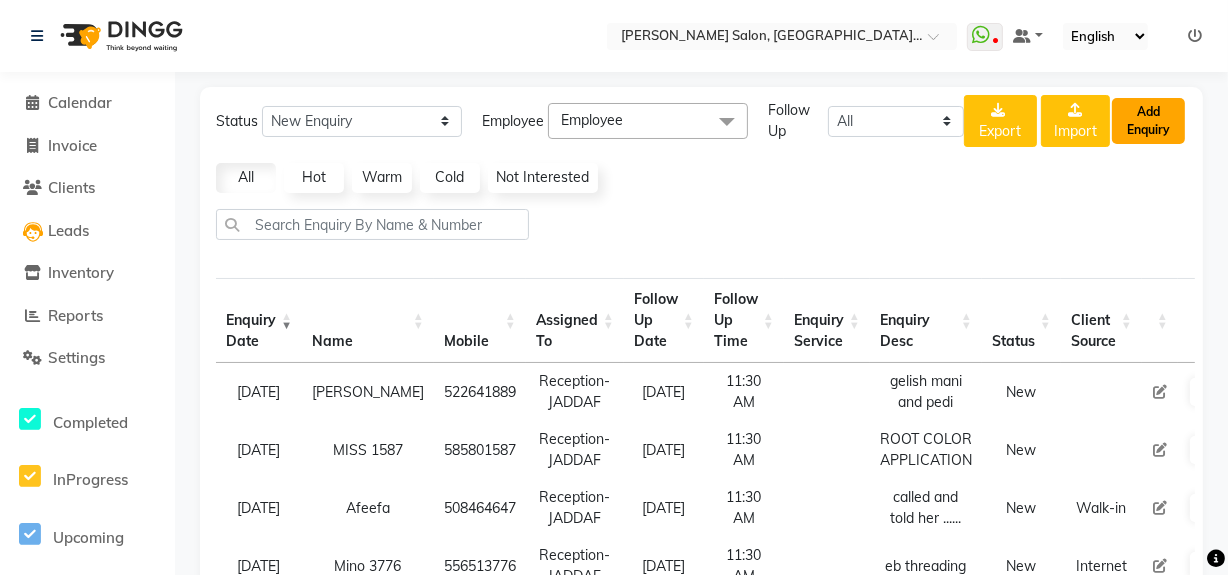 click on "Add Enquiry" 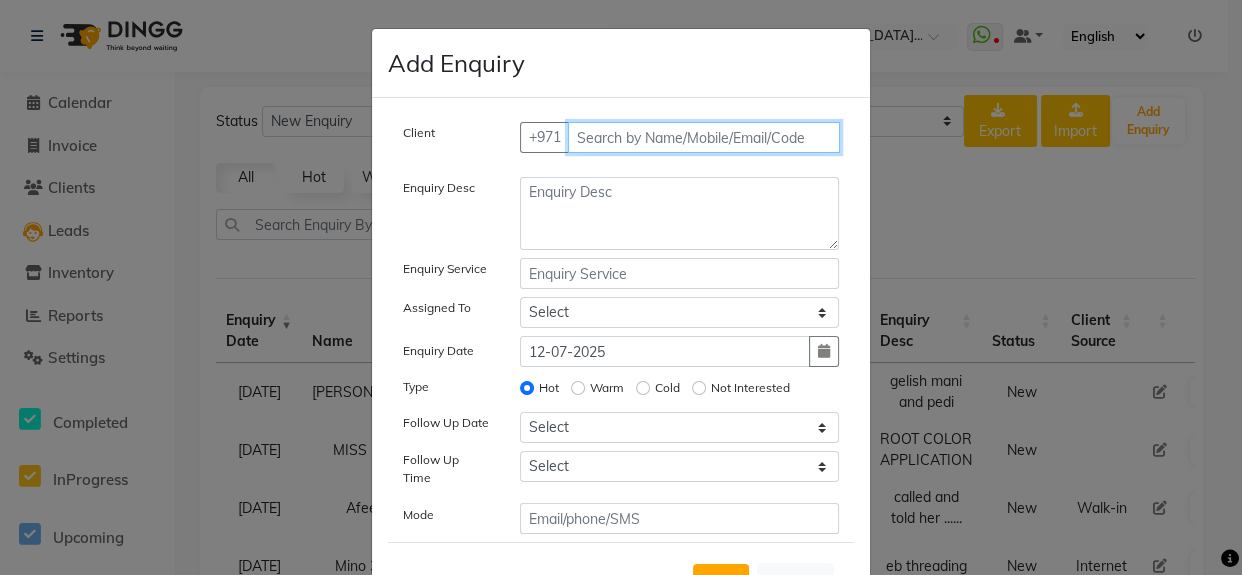 click at bounding box center [704, 137] 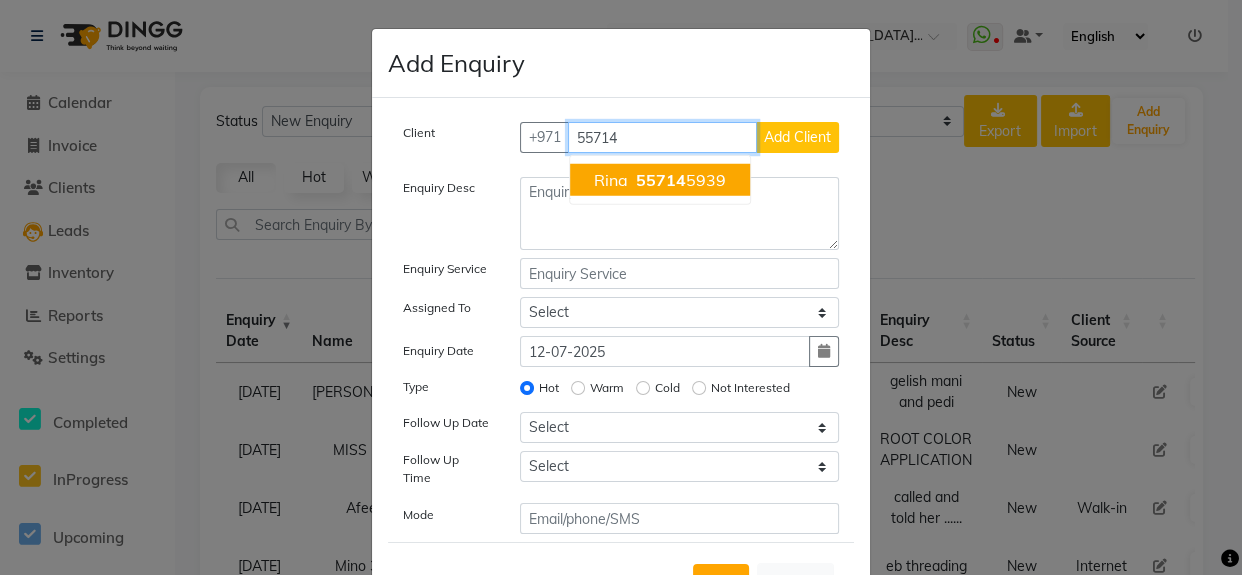 click on "Rina   55714 5939" at bounding box center [660, 180] 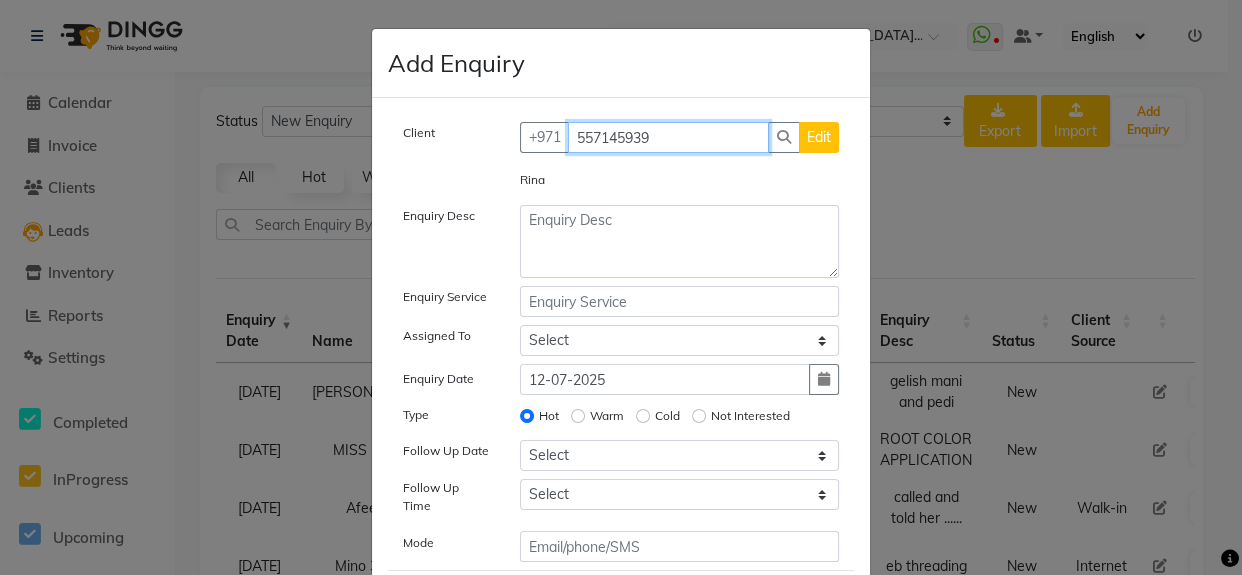 type on "557145939" 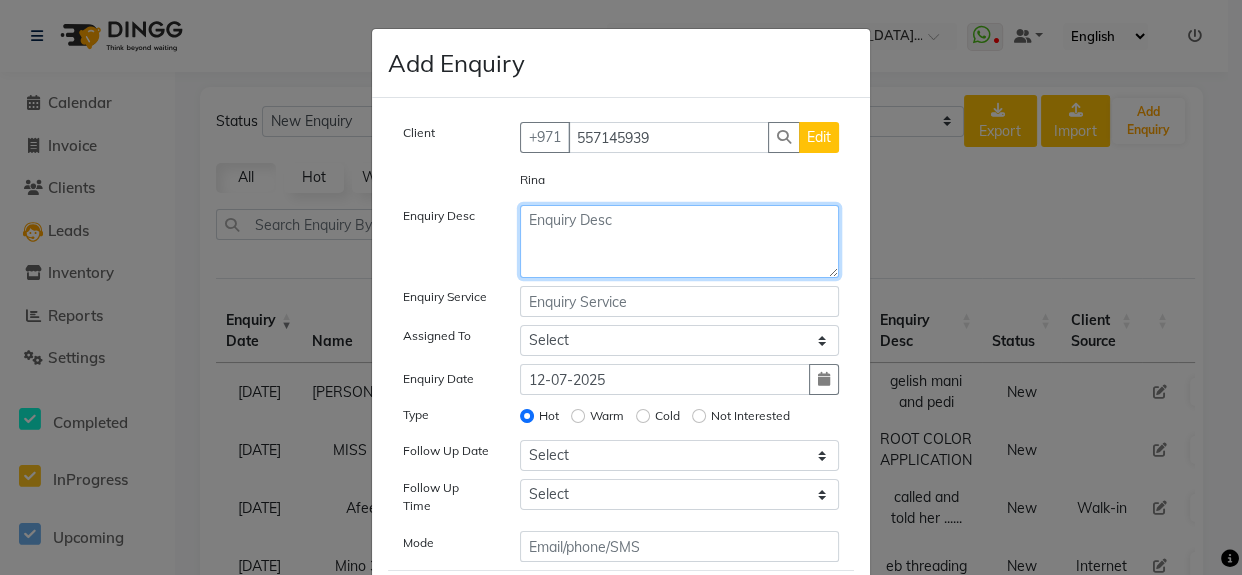 click 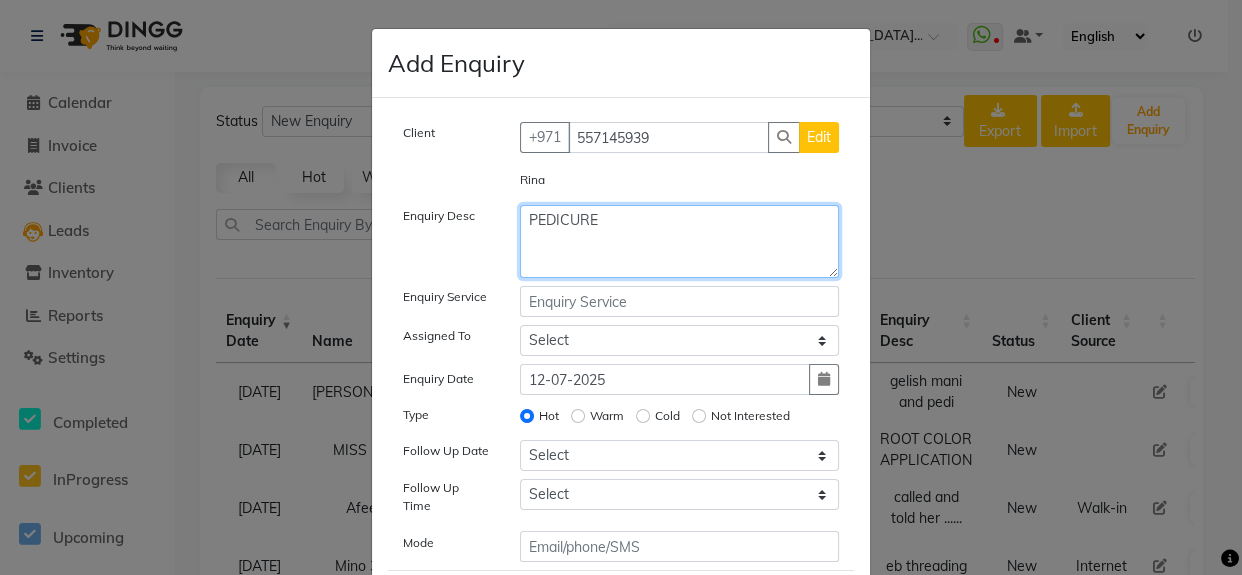 type on "PEDICURE" 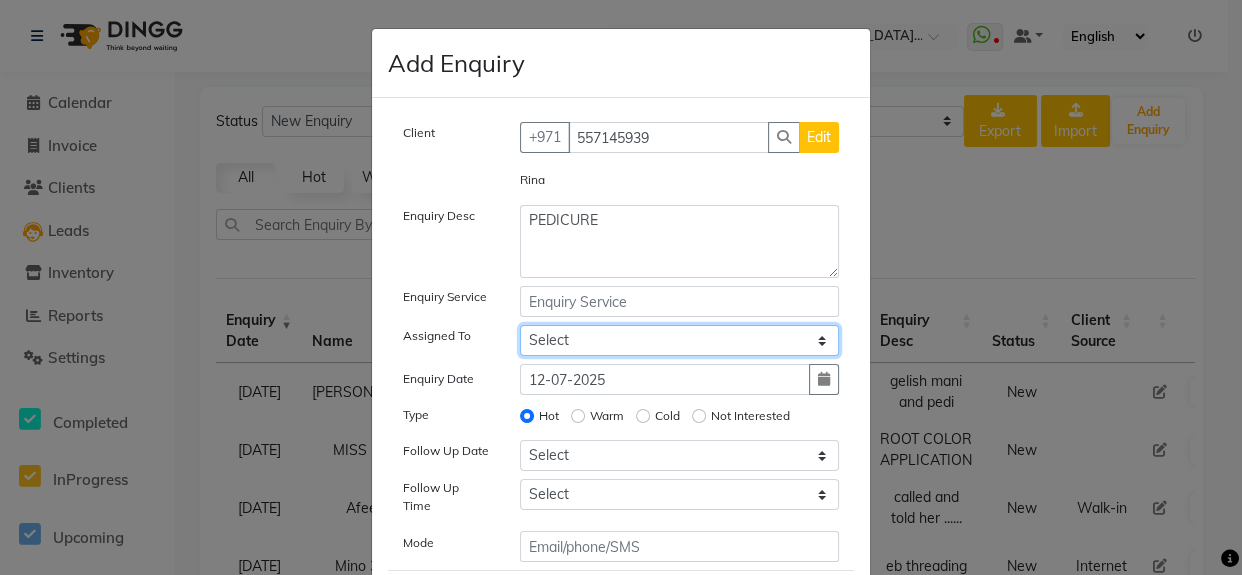 click on "Select Huma Leonita Management Reception-JADDAF [PERSON_NAME] [PERSON_NAME] trial [DEMOGRAPHIC_DATA]" 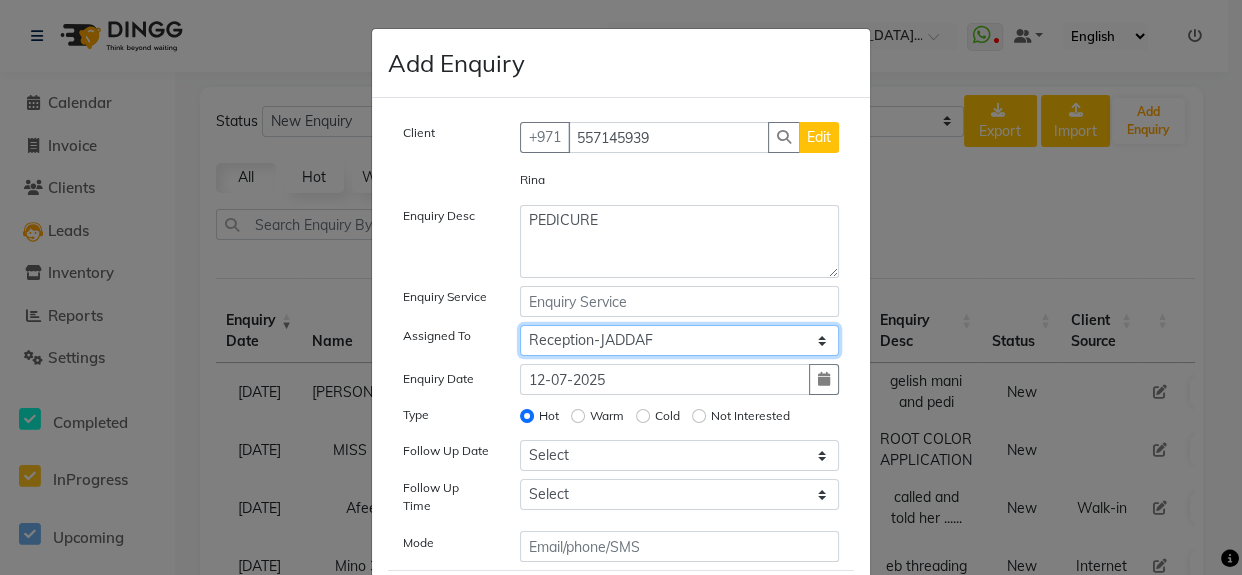 click on "Select Huma Leonita Management Reception-JADDAF [PERSON_NAME] [PERSON_NAME] trial [DEMOGRAPHIC_DATA]" 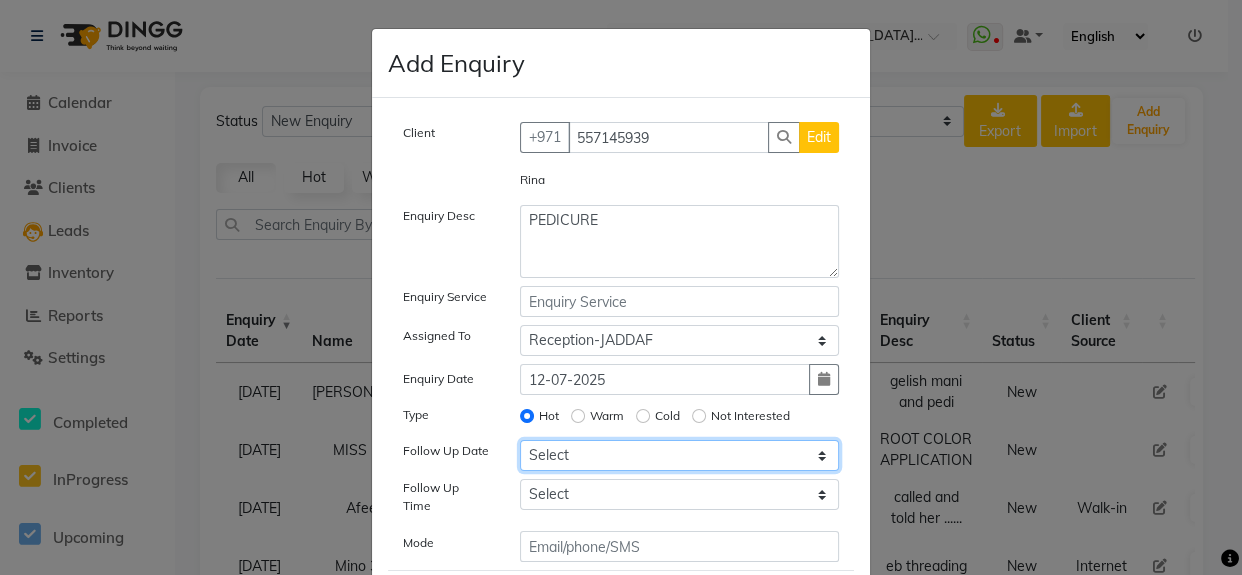 click on "Select Today Tomorrow In 2 days (Monday) In 3 days (Tuesday) In 4 days (Wednesday) In 5 days (Thursday) In 6 days (Friday) In 1 Week (2025-07-19) In 2 Week (2025-07-26) In 1 Month (2025-08-12) In 2 Month (2025-09-12) In 3 Month (2025-10-12) Custom Date" at bounding box center (680, 455) 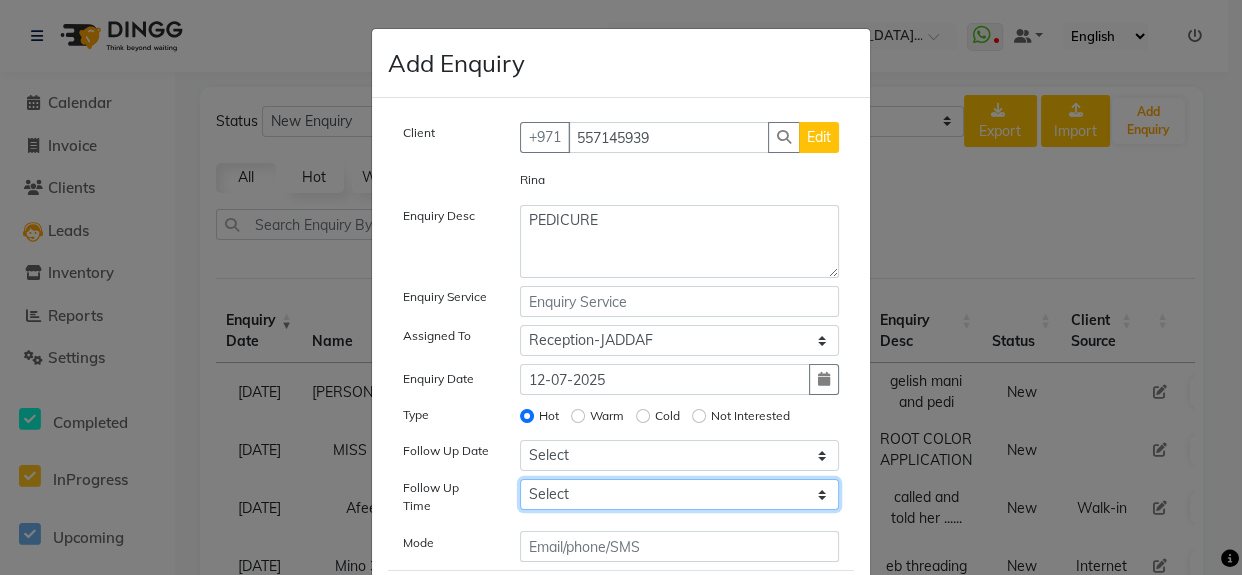 click on "Select 07:00 AM 07:15 AM 07:30 AM 07:45 AM 08:00 AM 08:15 AM 08:30 AM 08:45 AM 09:00 AM 09:15 AM 09:30 AM 09:45 AM 10:00 AM 10:15 AM 10:30 AM 10:45 AM 11:00 AM 11:15 AM 11:30 AM 11:45 AM 12:00 PM 12:15 PM 12:30 PM 12:45 PM 01:00 PM 01:15 PM 01:30 PM 01:45 PM 02:00 PM 02:15 PM 02:30 PM 02:45 PM 03:00 PM 03:15 PM 03:30 PM 03:45 PM 04:00 PM 04:15 PM 04:30 PM 04:45 PM 05:00 PM 05:15 PM 05:30 PM 05:45 PM 06:00 PM 06:15 PM 06:30 PM 06:45 PM 07:00 PM 07:15 PM 07:30 PM 07:45 PM 08:00 PM 08:15 PM 08:30 PM 08:45 PM 09:00 PM 09:15 PM 09:30 PM 09:45 PM 10:00 PM" at bounding box center [680, 494] 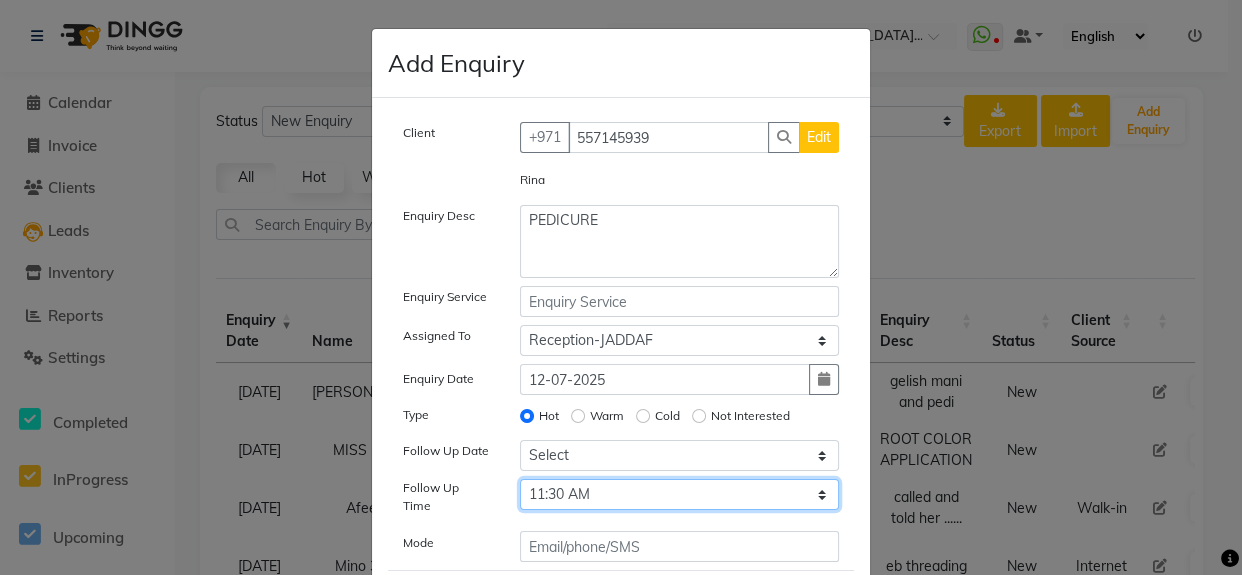 click on "Select 07:00 AM 07:15 AM 07:30 AM 07:45 AM 08:00 AM 08:15 AM 08:30 AM 08:45 AM 09:00 AM 09:15 AM 09:30 AM 09:45 AM 10:00 AM 10:15 AM 10:30 AM 10:45 AM 11:00 AM 11:15 AM 11:30 AM 11:45 AM 12:00 PM 12:15 PM 12:30 PM 12:45 PM 01:00 PM 01:15 PM 01:30 PM 01:45 PM 02:00 PM 02:15 PM 02:30 PM 02:45 PM 03:00 PM 03:15 PM 03:30 PM 03:45 PM 04:00 PM 04:15 PM 04:30 PM 04:45 PM 05:00 PM 05:15 PM 05:30 PM 05:45 PM 06:00 PM 06:15 PM 06:30 PM 06:45 PM 07:00 PM 07:15 PM 07:30 PM 07:45 PM 08:00 PM 08:15 PM 08:30 PM 08:45 PM 09:00 PM 09:15 PM 09:30 PM 09:45 PM 10:00 PM" at bounding box center (680, 494) 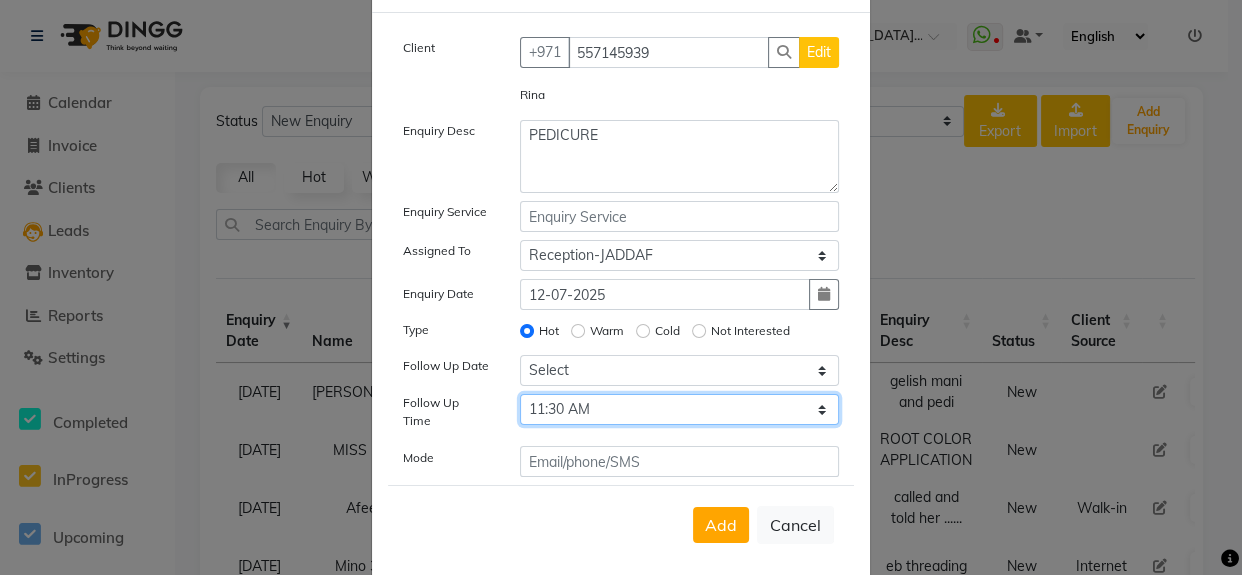 scroll, scrollTop: 106, scrollLeft: 0, axis: vertical 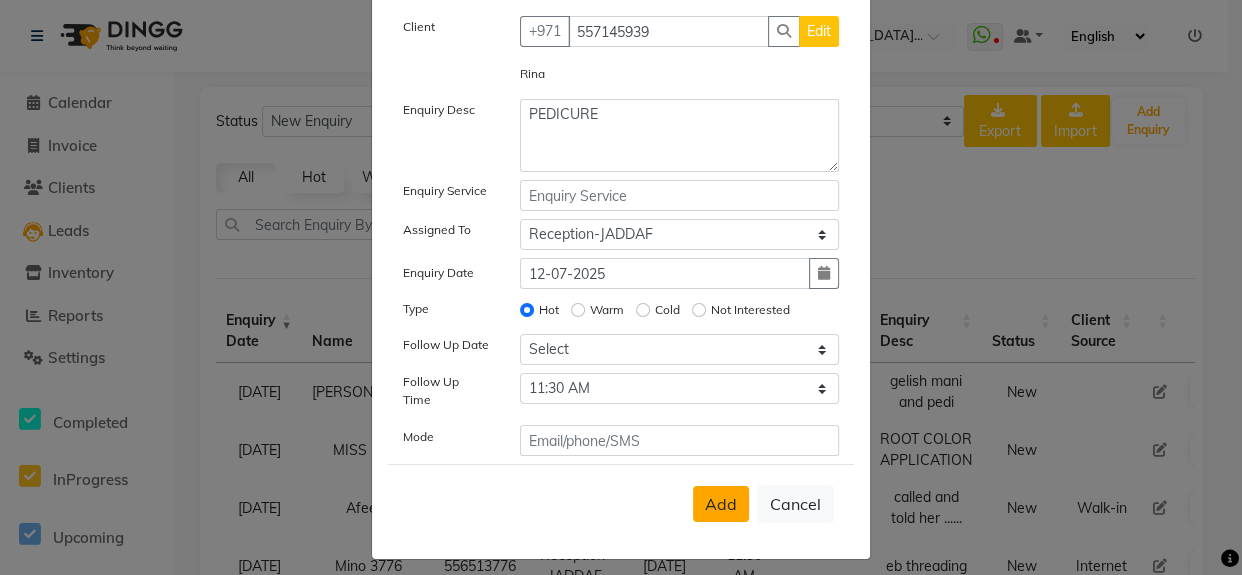 click on "Add" at bounding box center (721, 504) 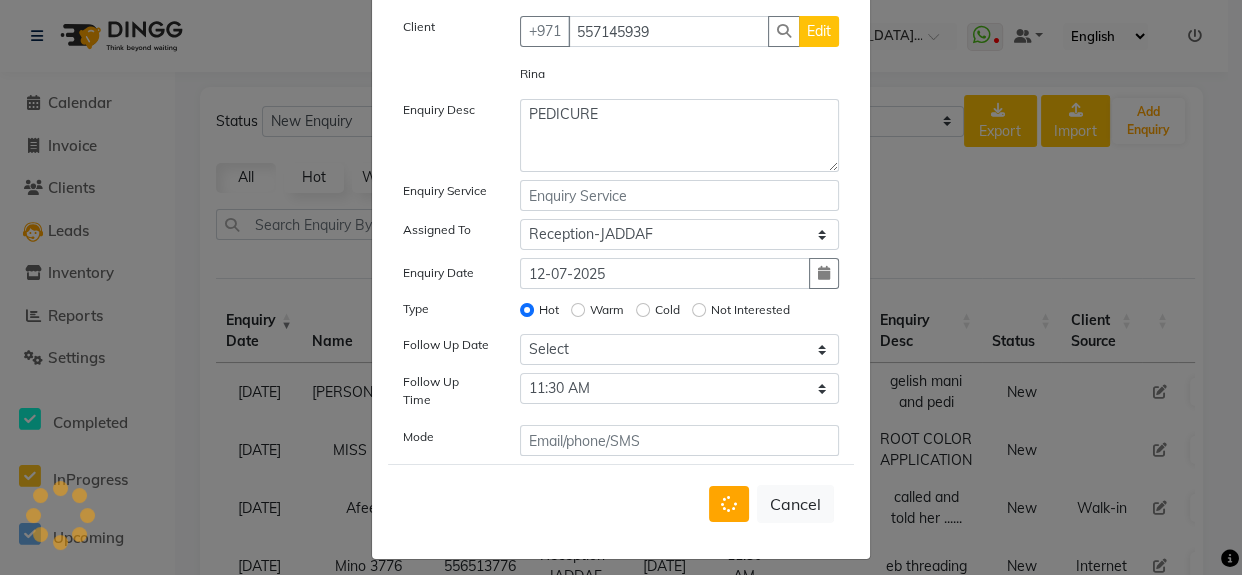 type 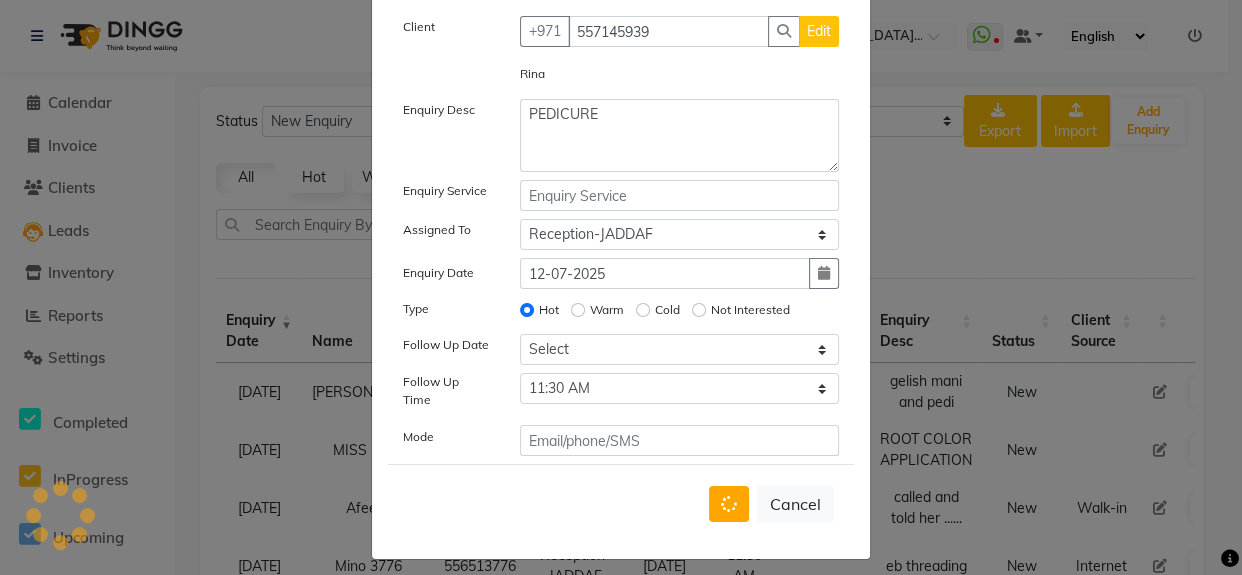 type 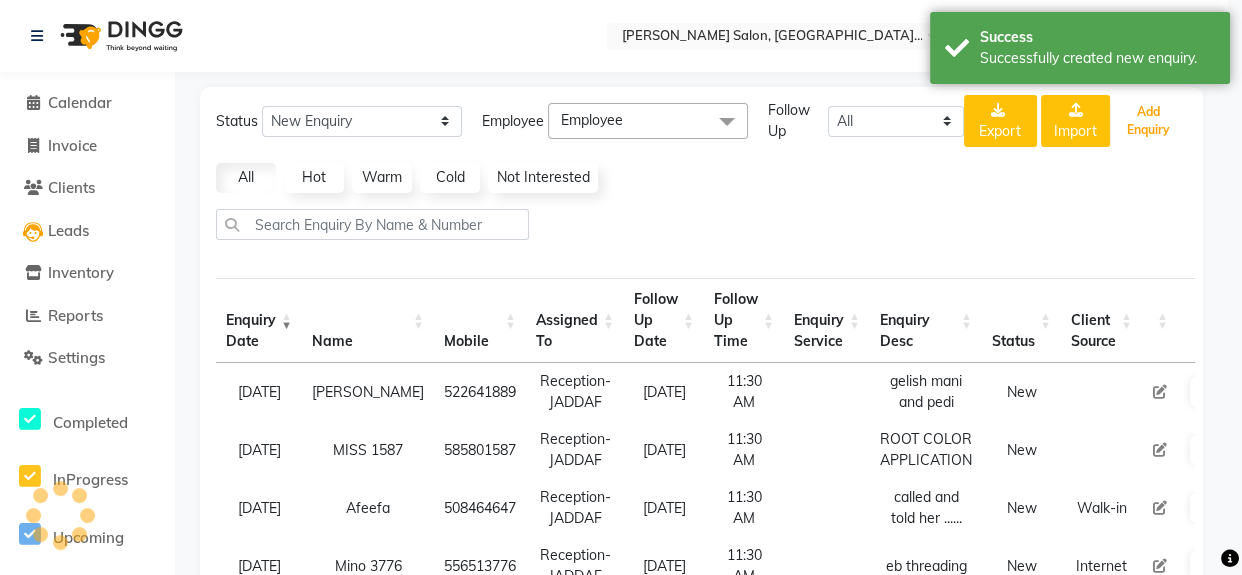 scroll, scrollTop: 78, scrollLeft: 0, axis: vertical 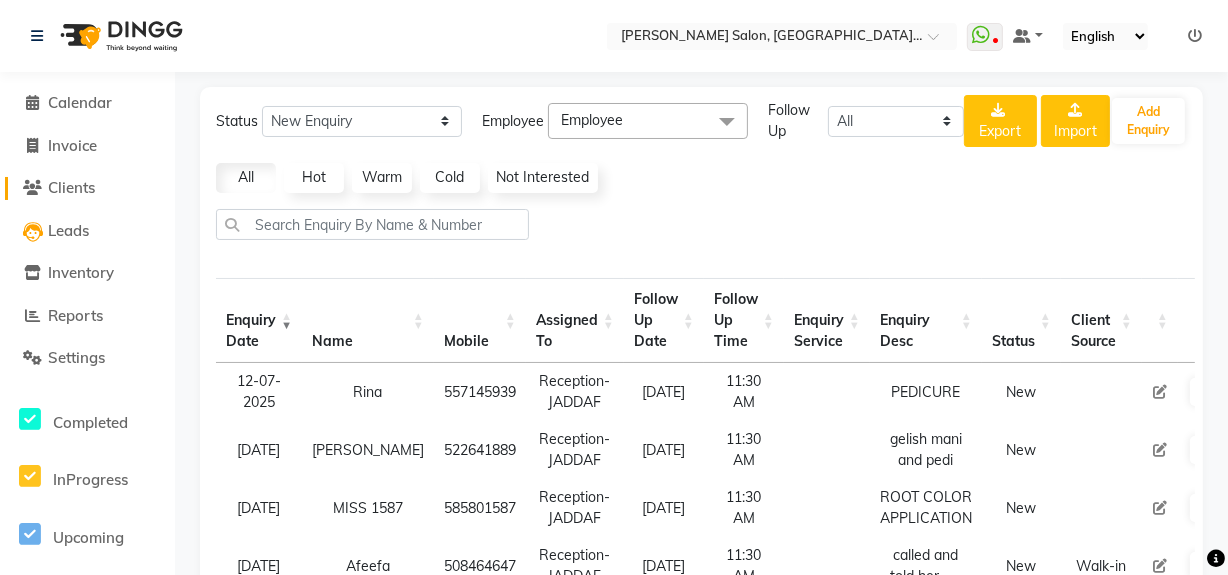 click on "Clients" 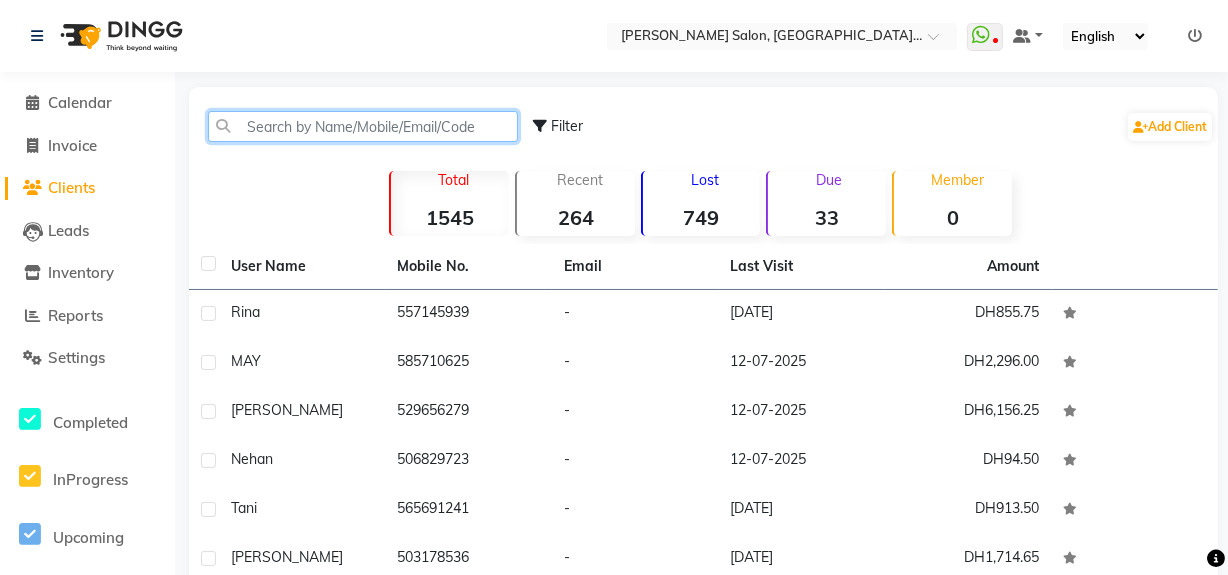 drag, startPoint x: 415, startPoint y: 129, endPoint x: 401, endPoint y: 127, distance: 14.142136 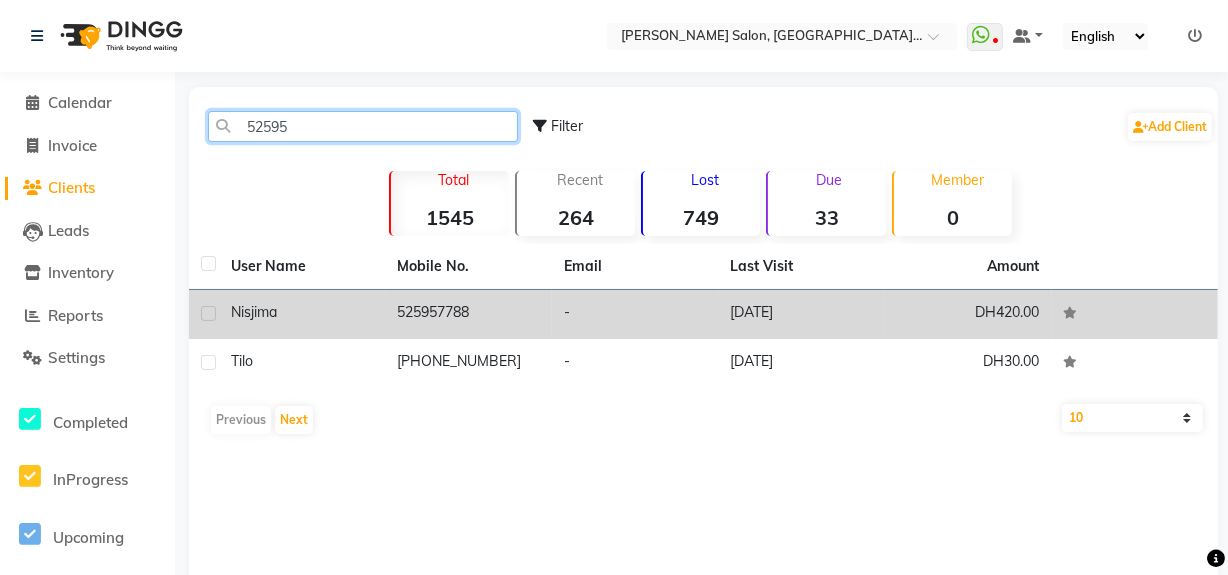 type on "52595" 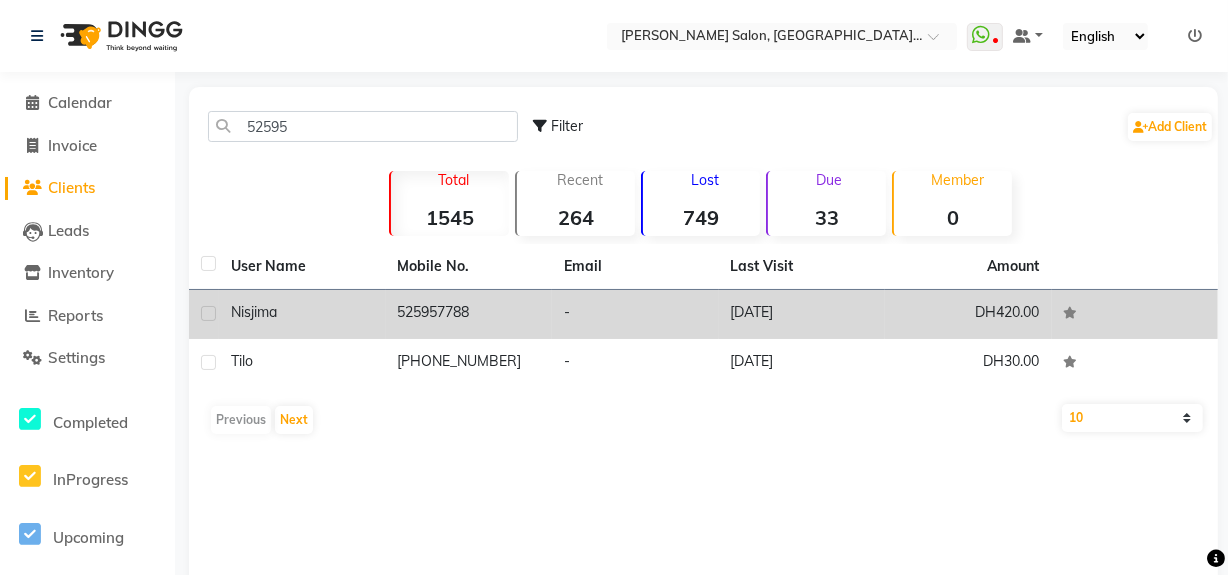 click on "-" 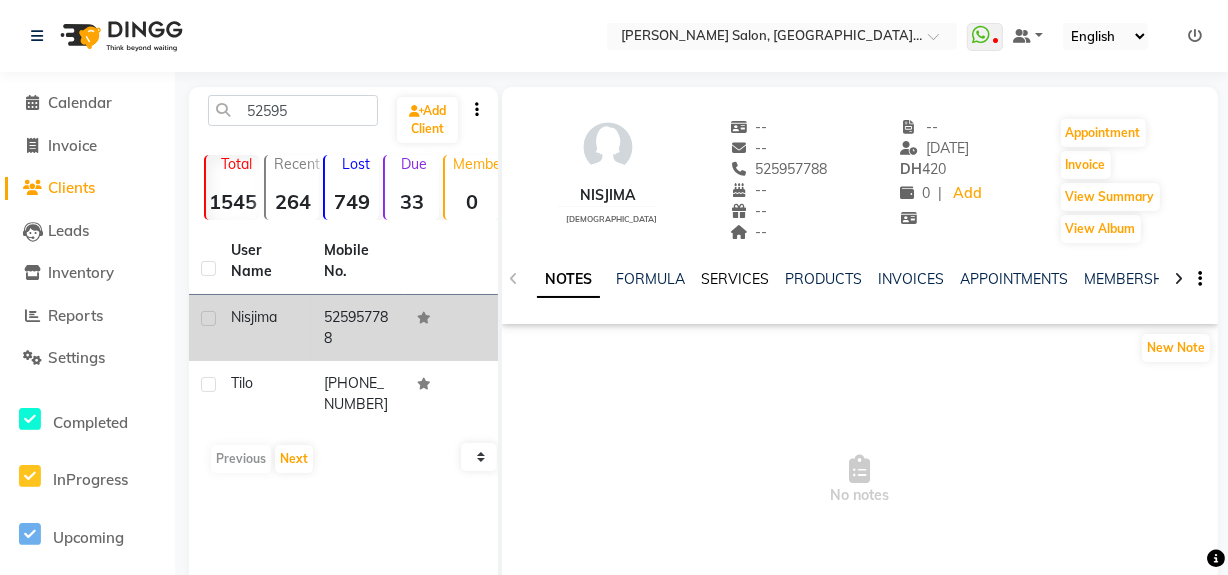 click on "SERVICES" 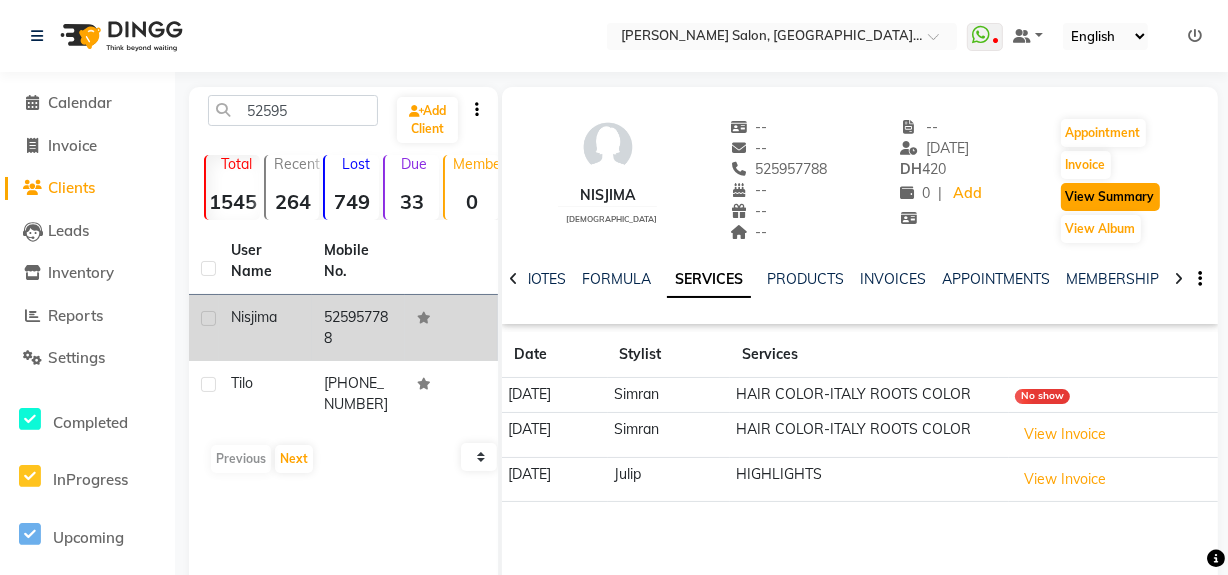 click on "View Summary" 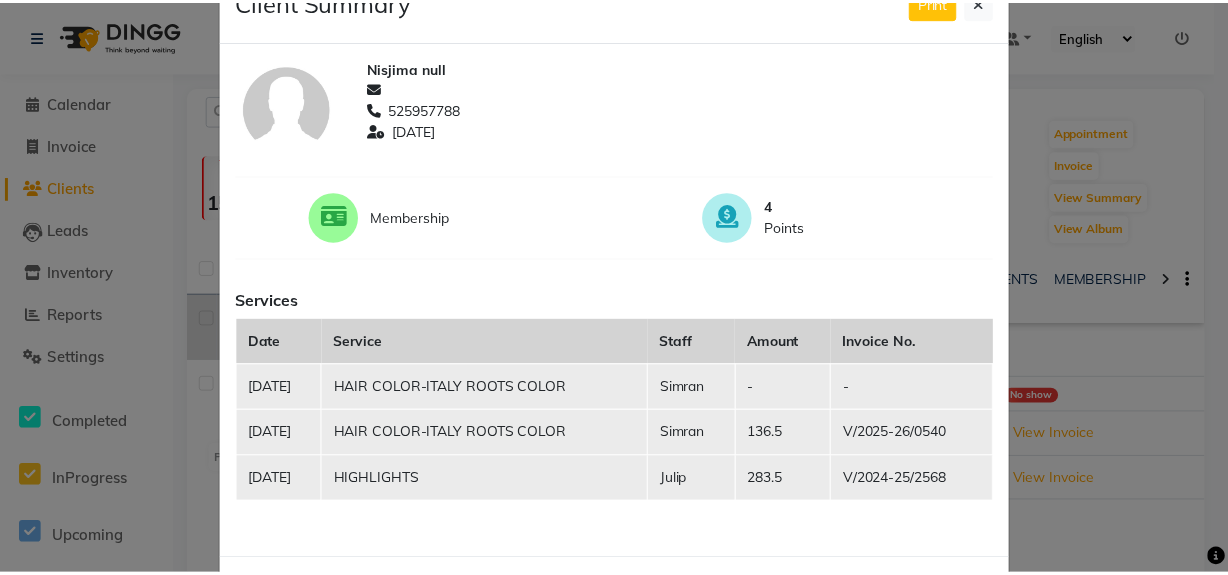 scroll, scrollTop: 0, scrollLeft: 0, axis: both 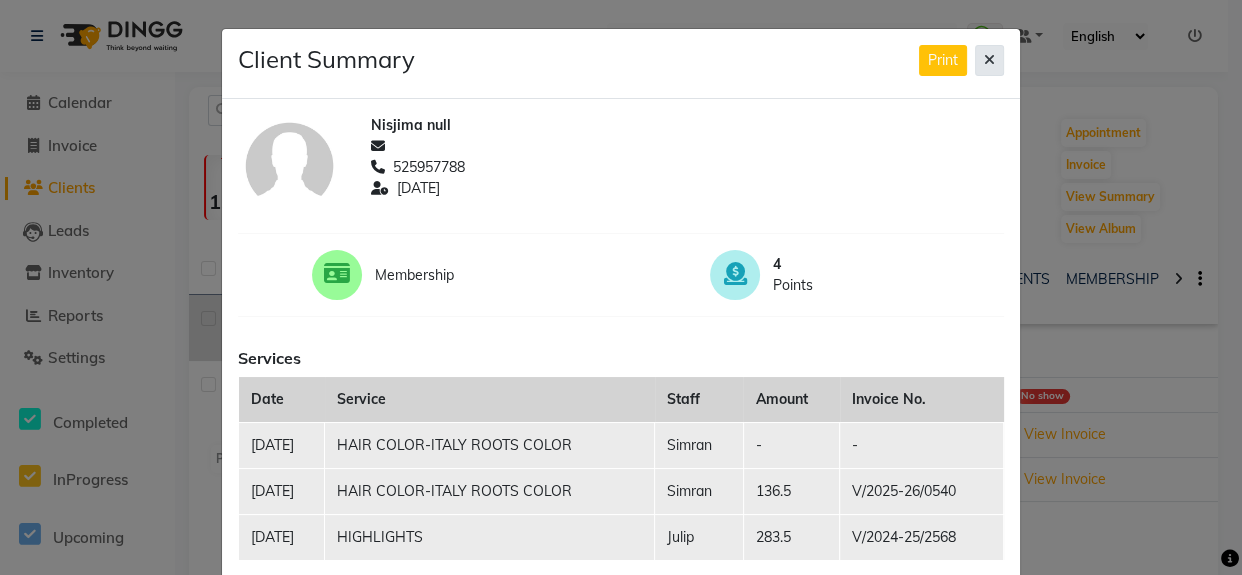 click 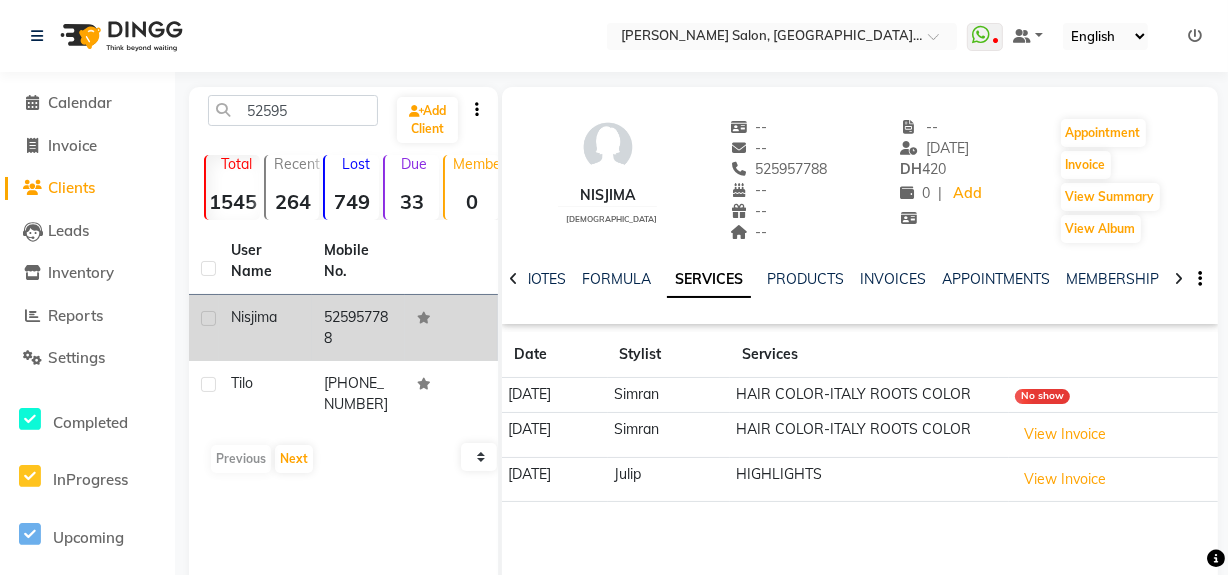 click on "Clients" 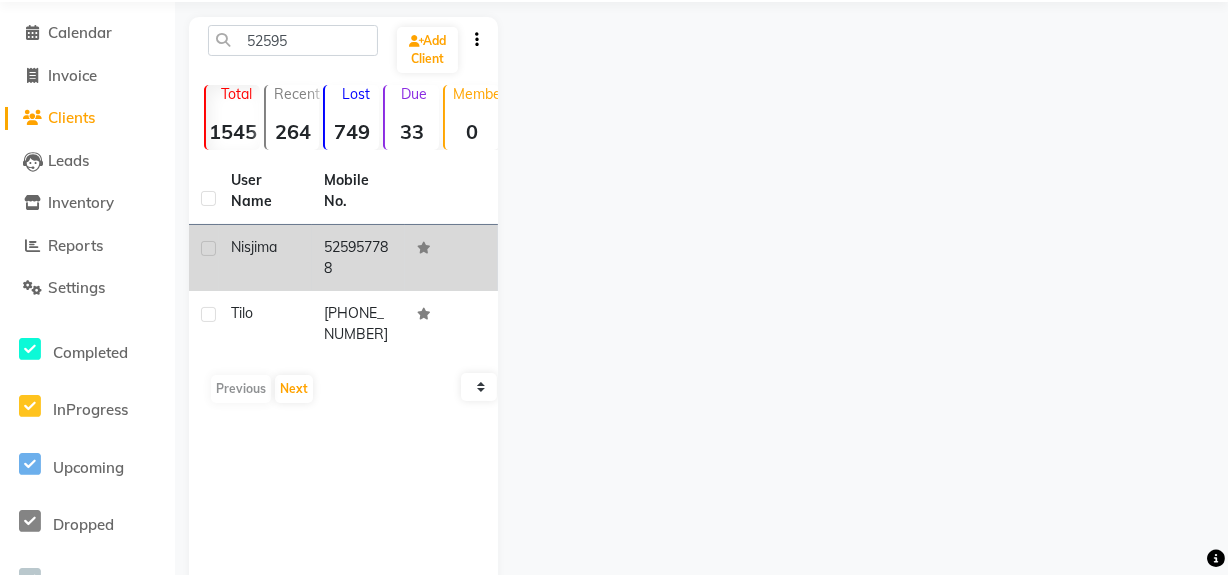 scroll, scrollTop: 0, scrollLeft: 0, axis: both 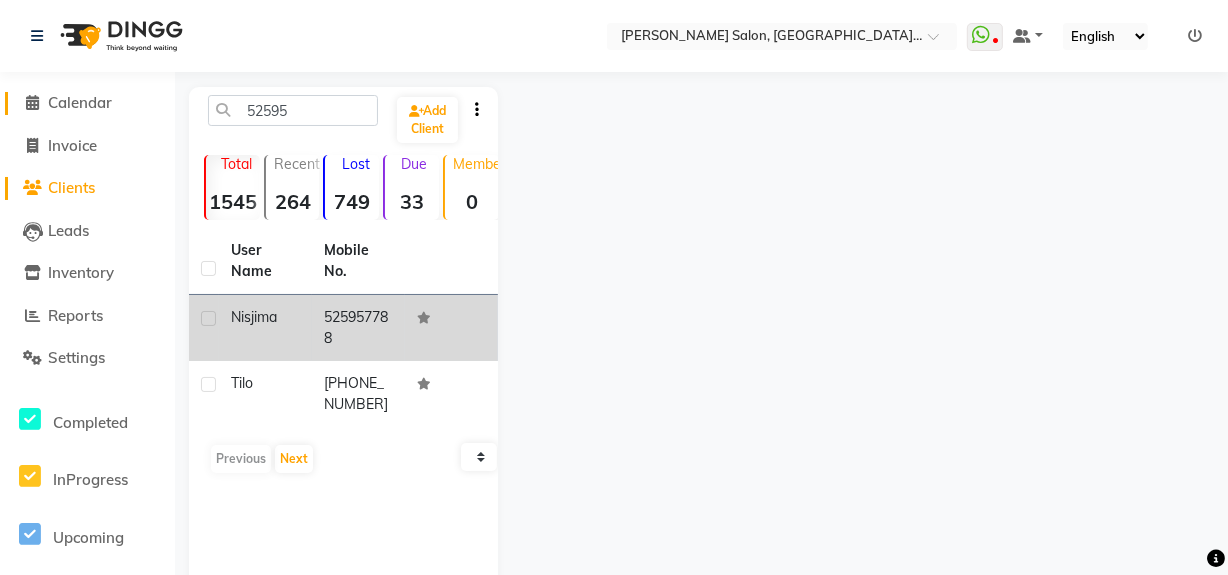 click on "Calendar" 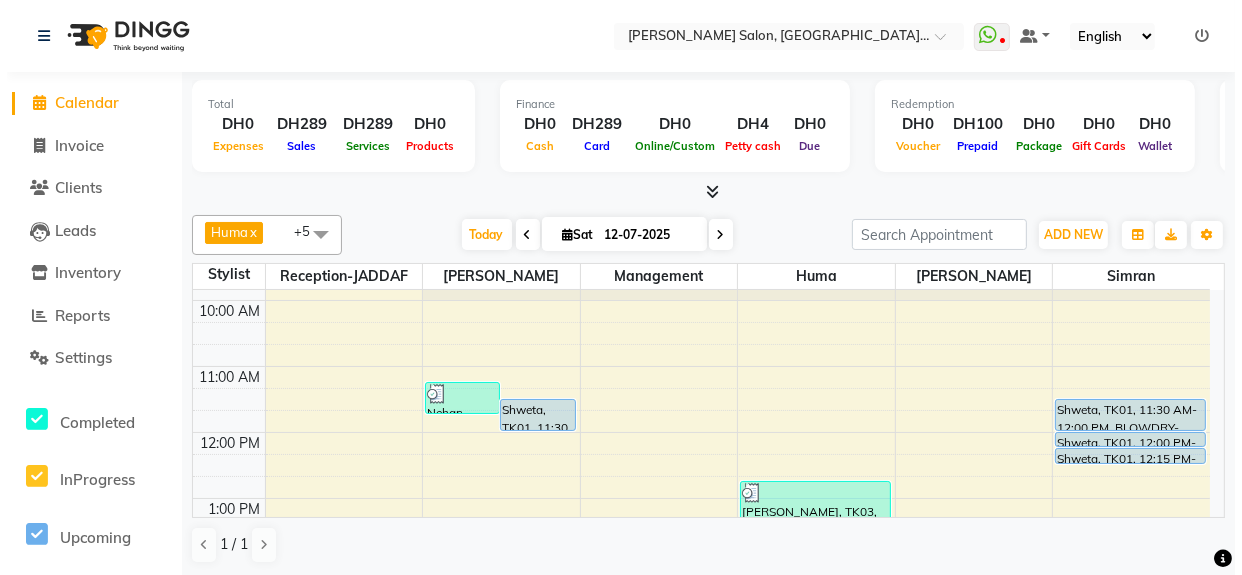 scroll, scrollTop: 0, scrollLeft: 0, axis: both 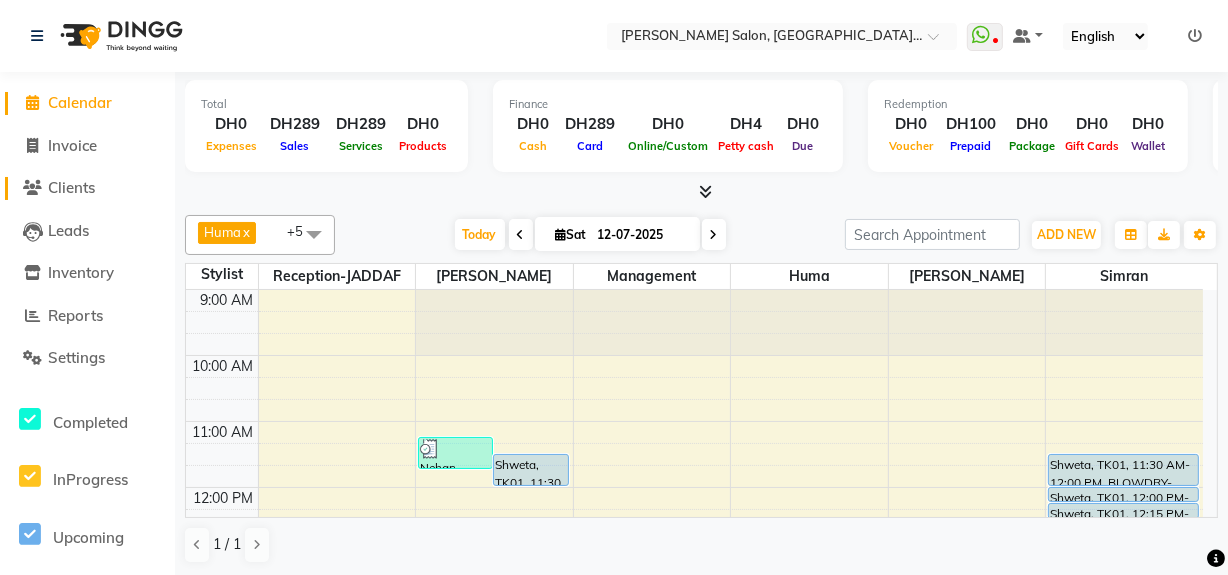 click on "Clients" 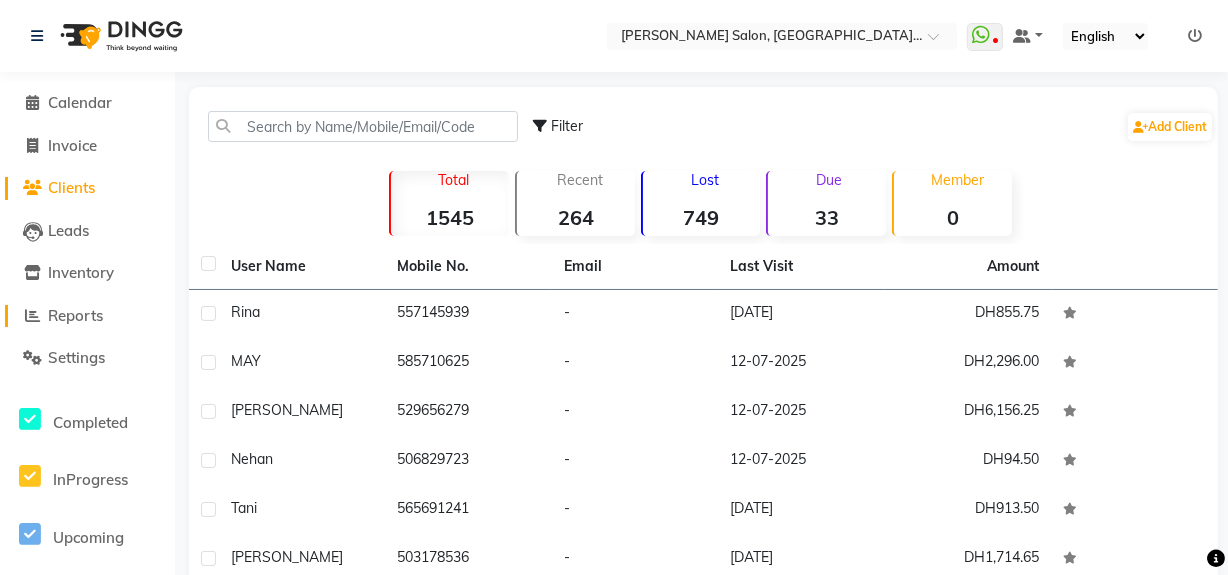 click on "Reports" 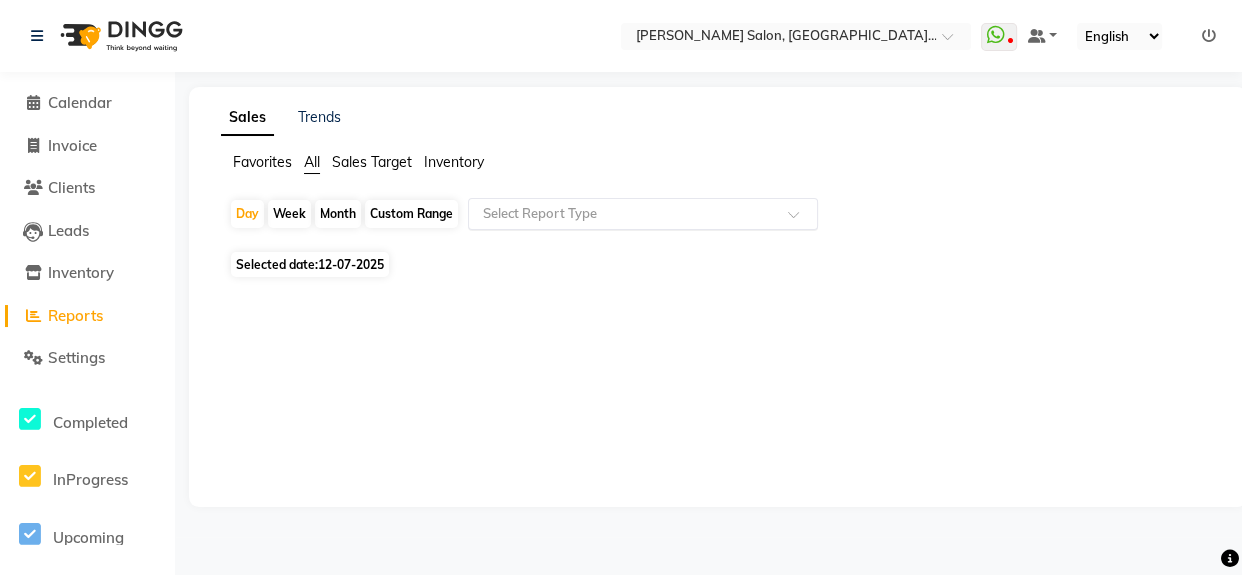 click 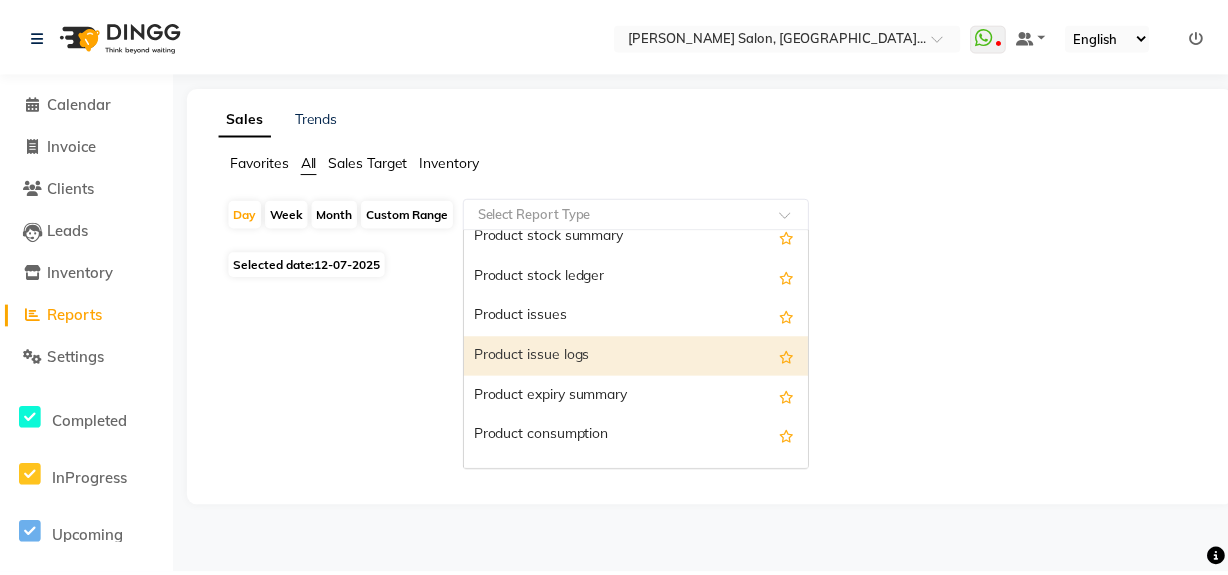 scroll, scrollTop: 0, scrollLeft: 0, axis: both 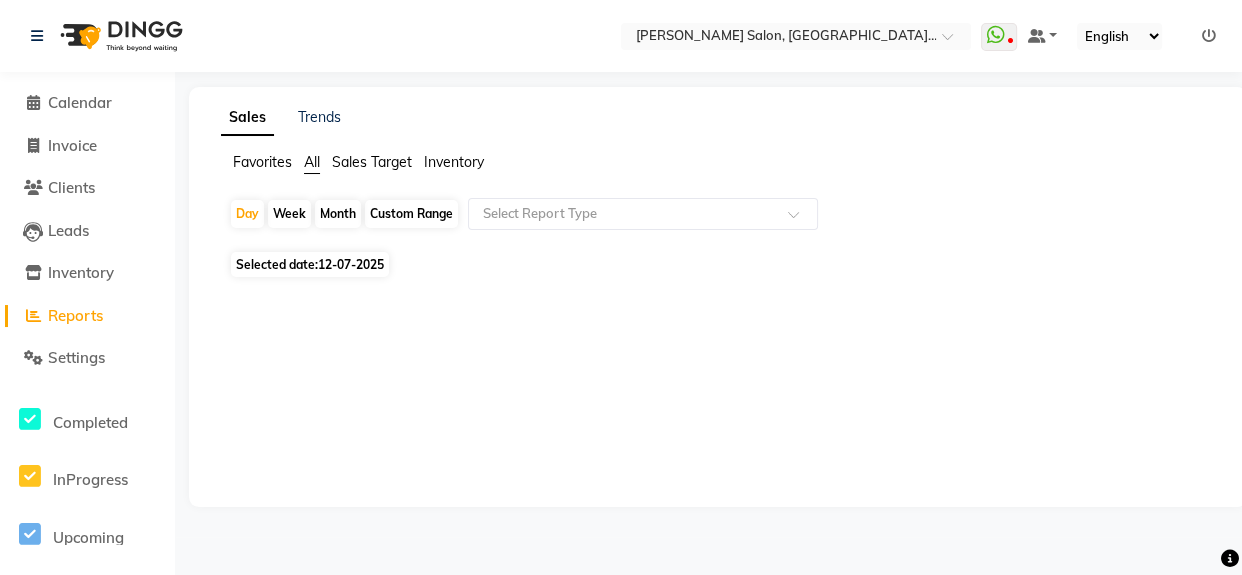 click on "Sales Target" 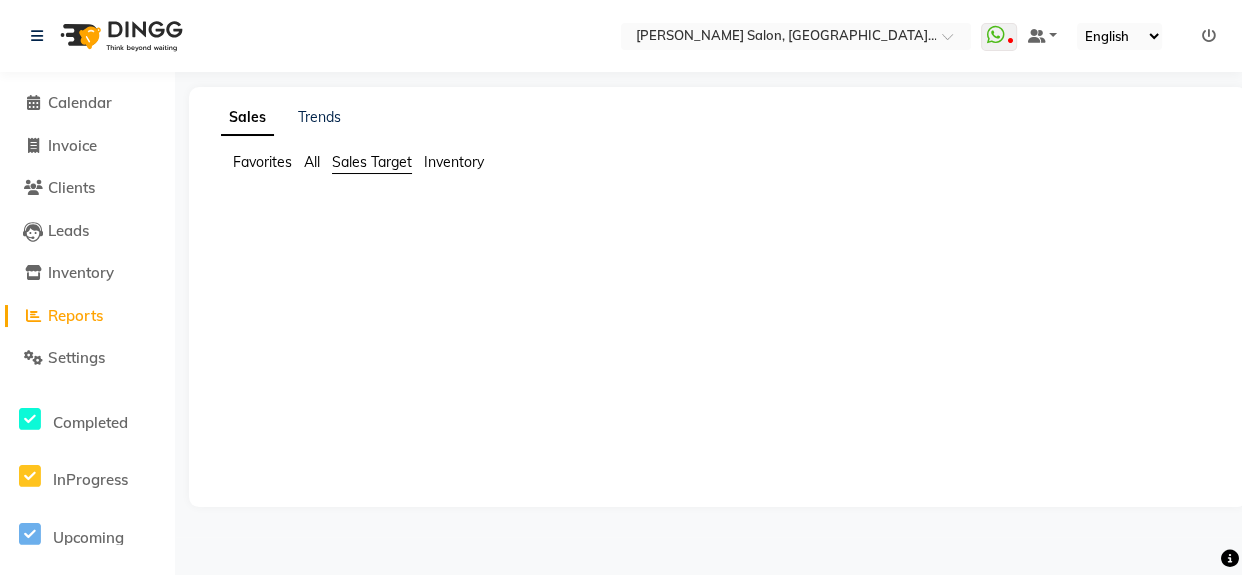 click on "Favorites" 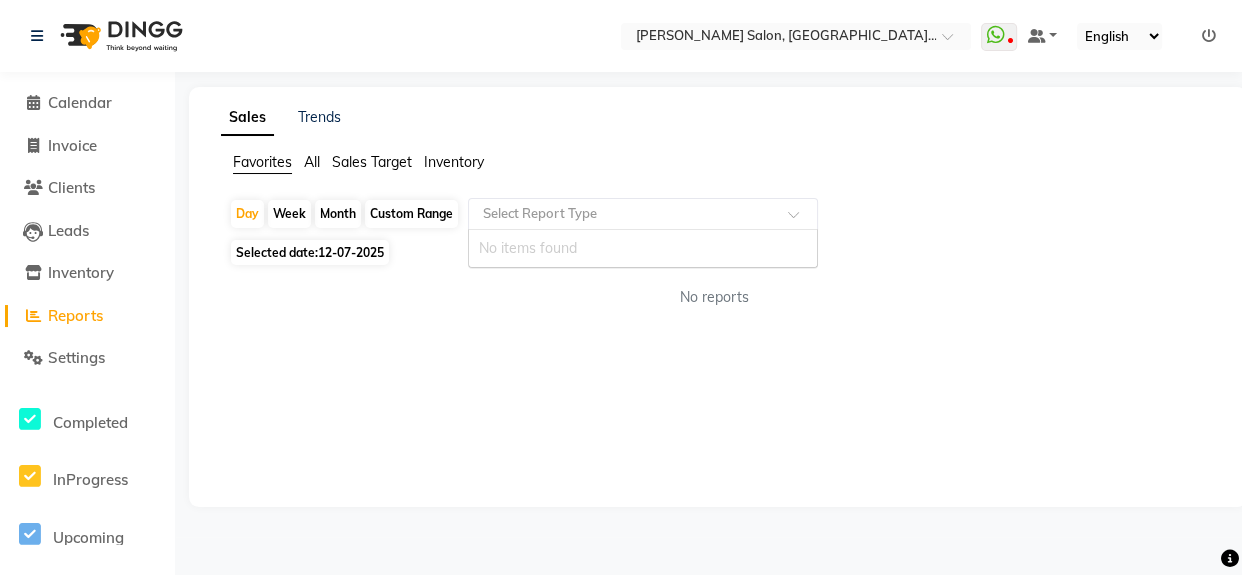 click 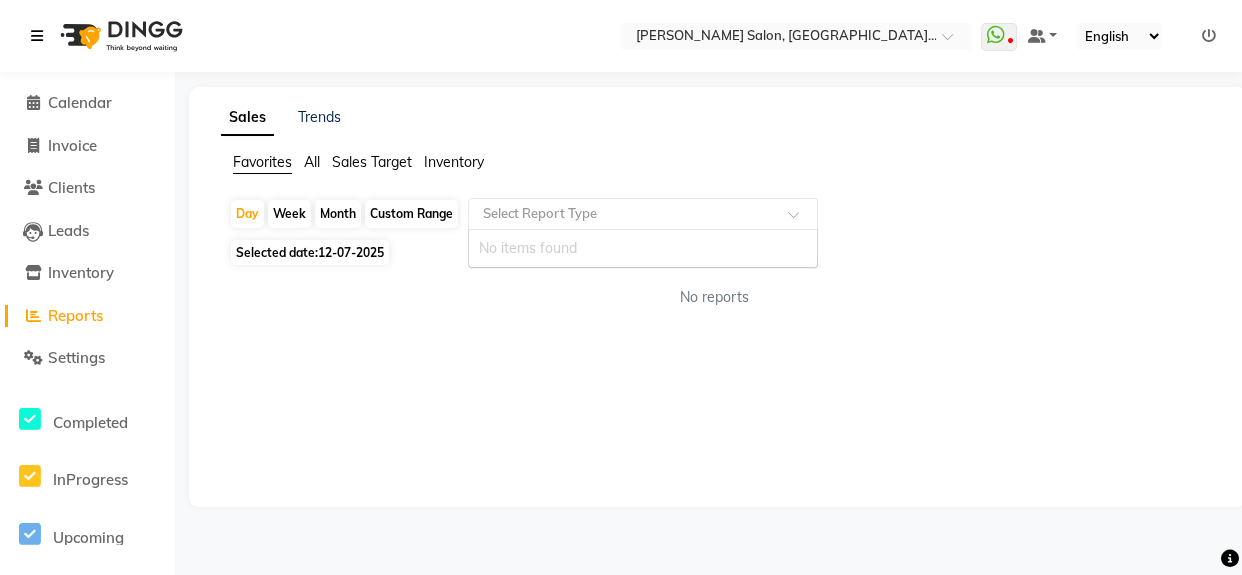 click at bounding box center [37, 36] 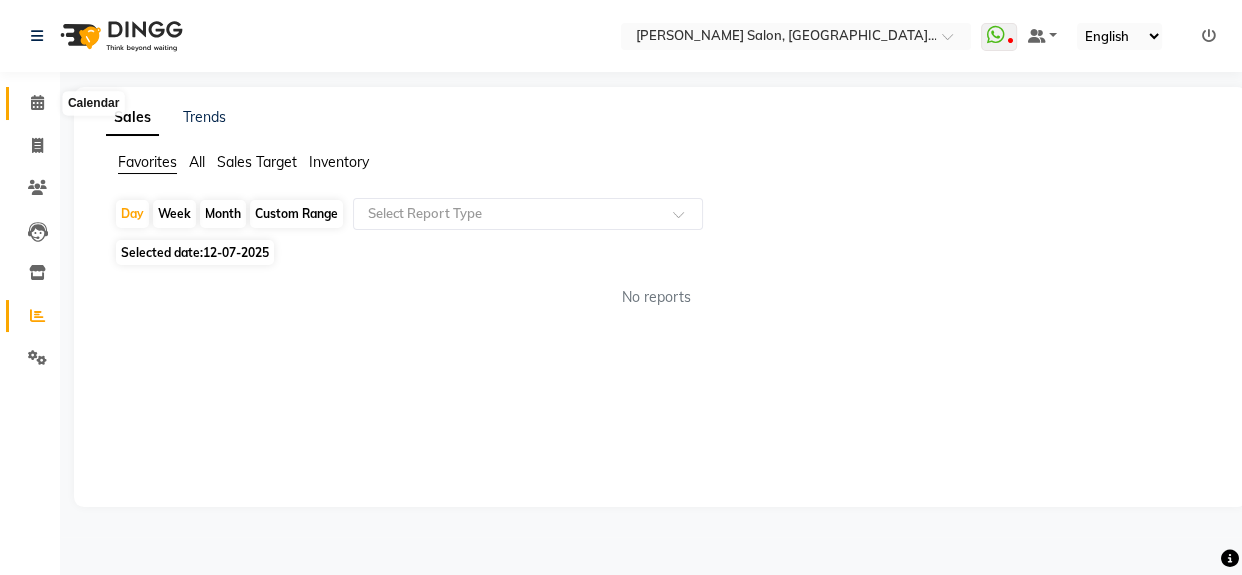 click 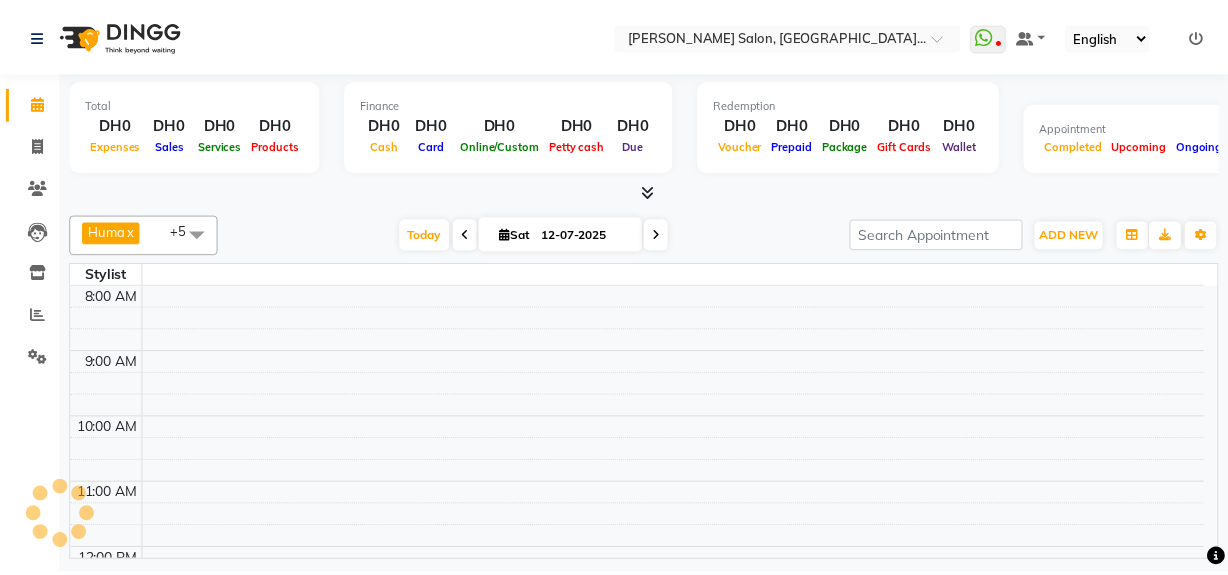 scroll, scrollTop: 0, scrollLeft: 0, axis: both 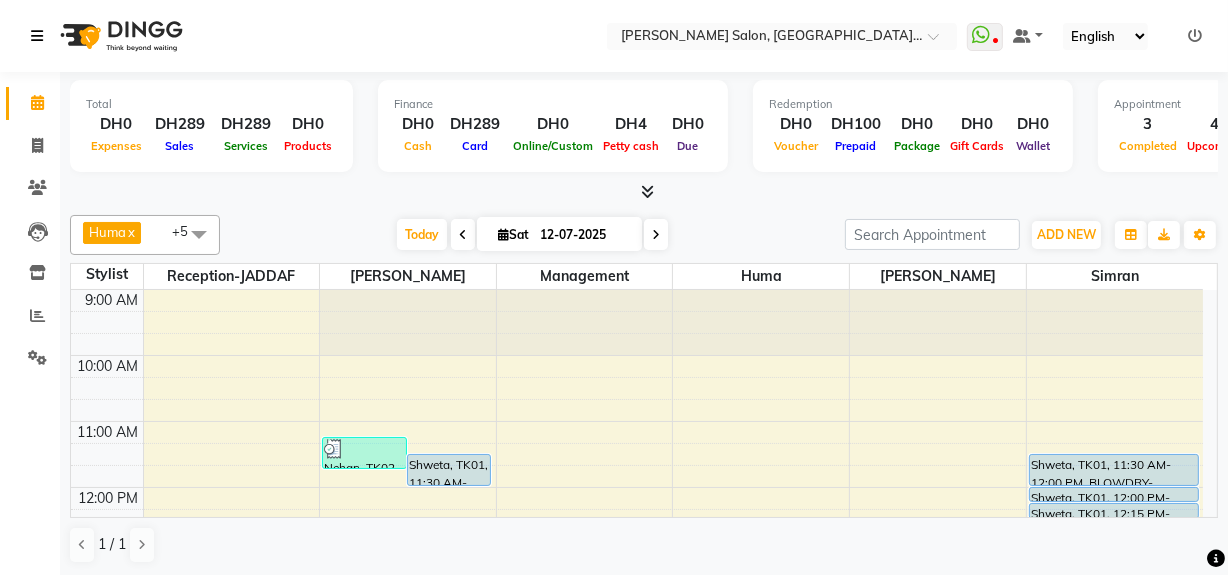 click at bounding box center (37, 36) 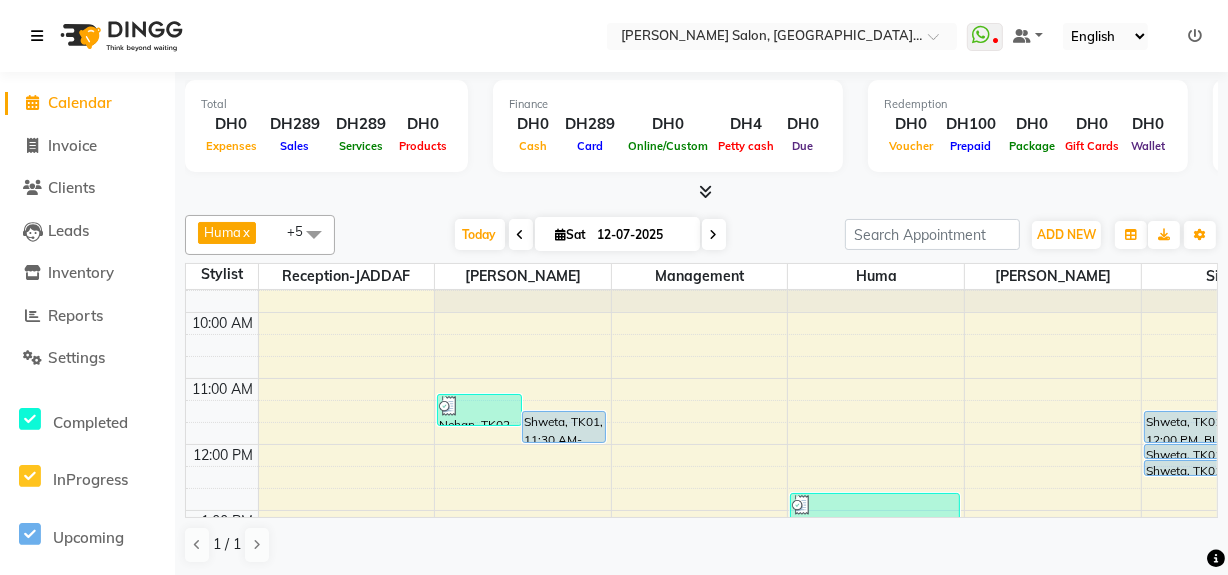 scroll, scrollTop: 0, scrollLeft: 0, axis: both 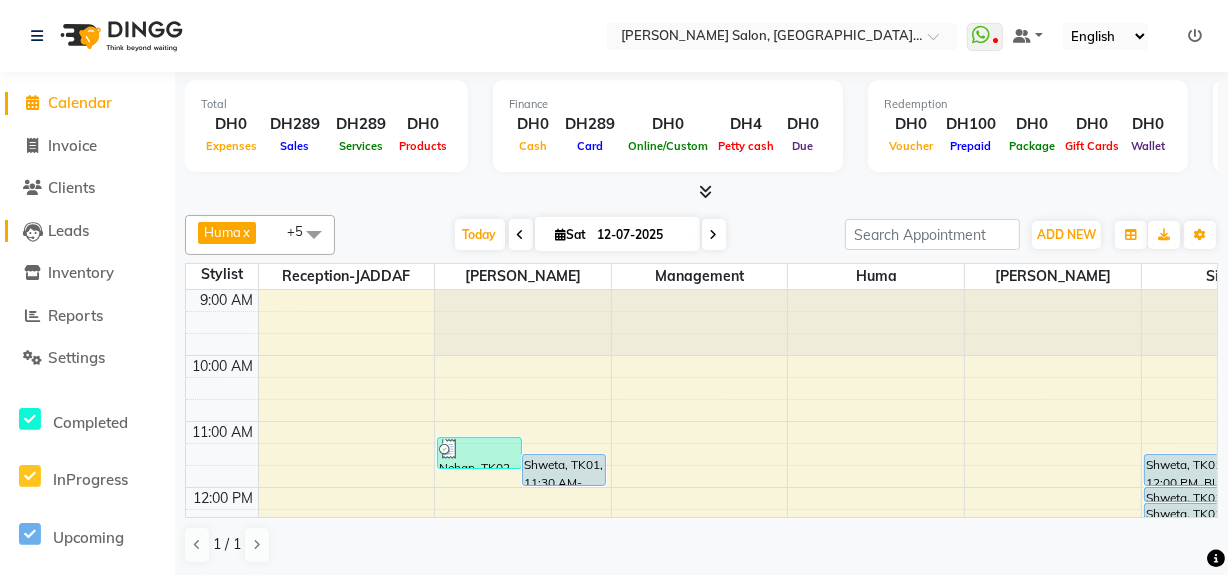 click on "Leads" 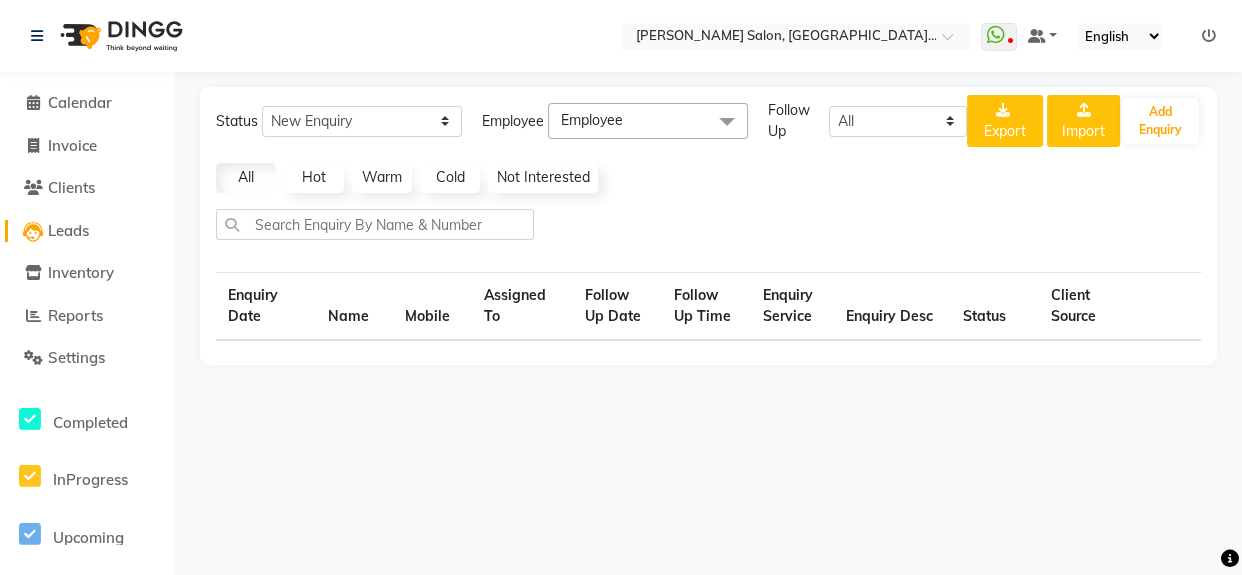 select on "10" 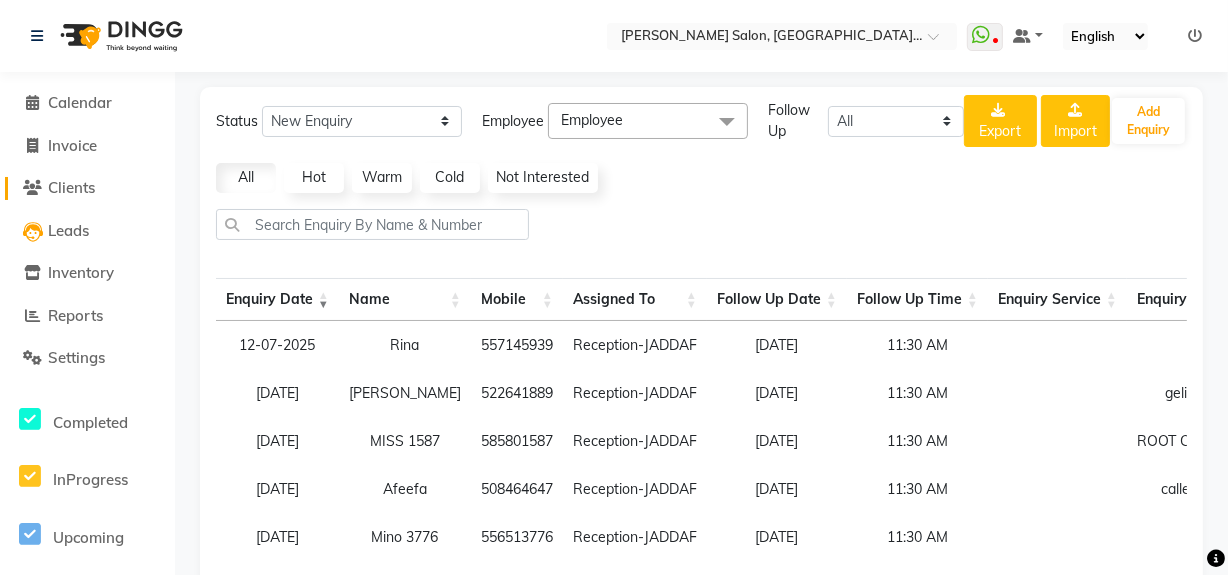 click on "Clients" 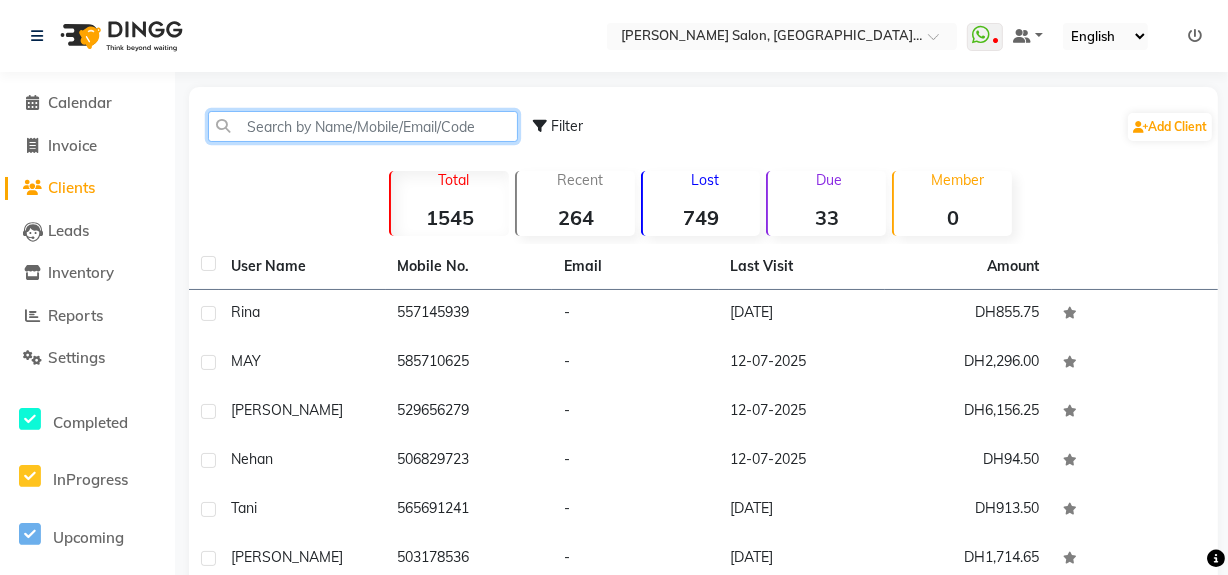click 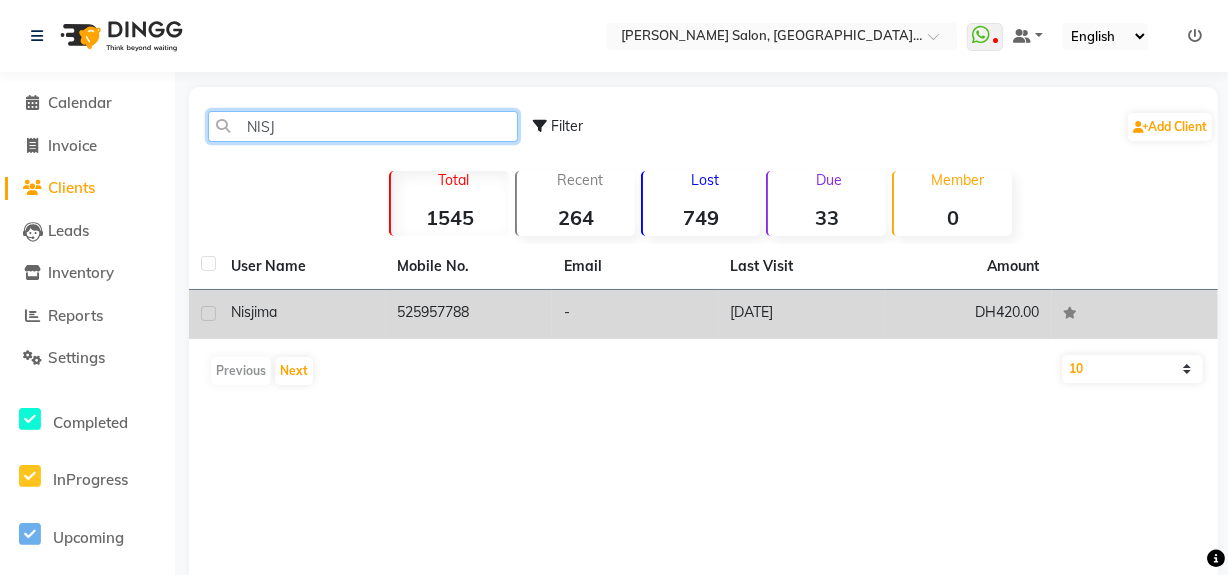 type on "NISJ" 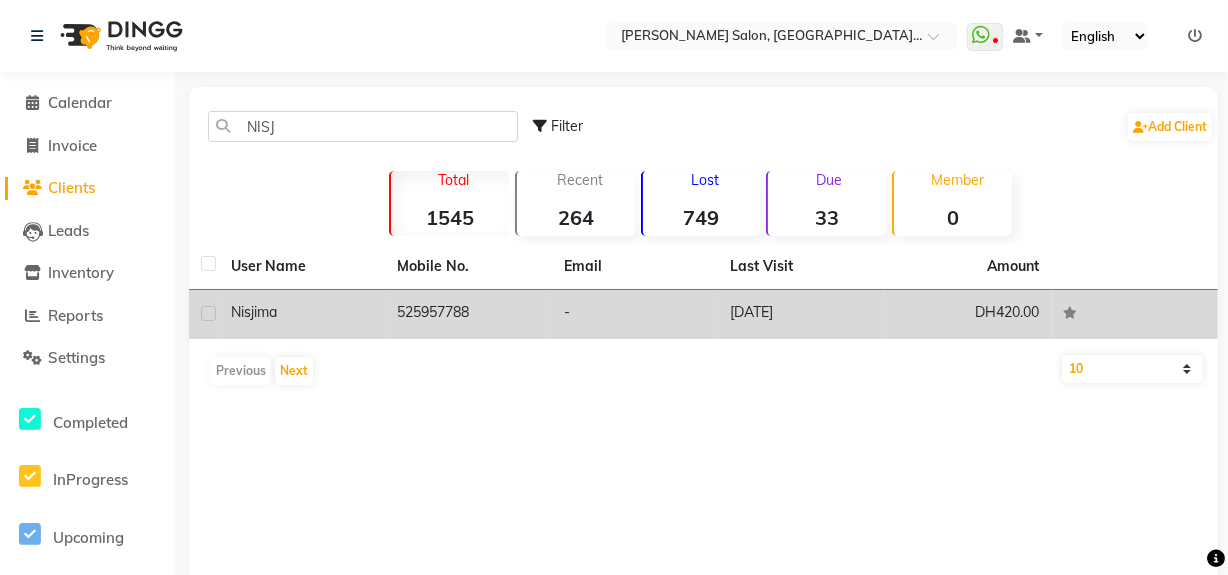 click on "Nisjima" 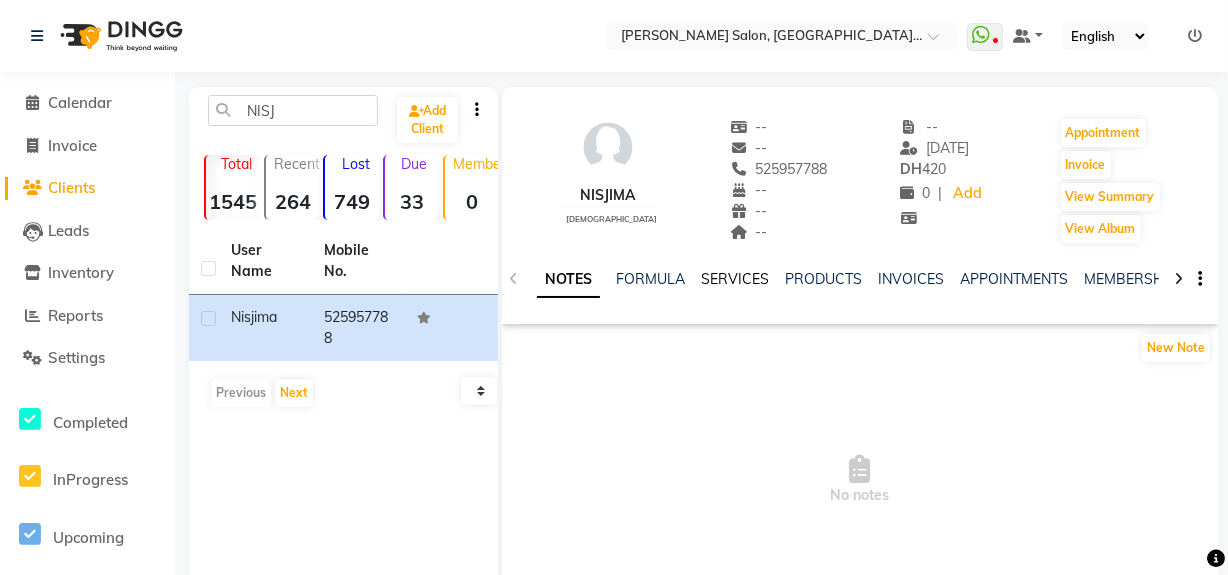 click on "SERVICES" 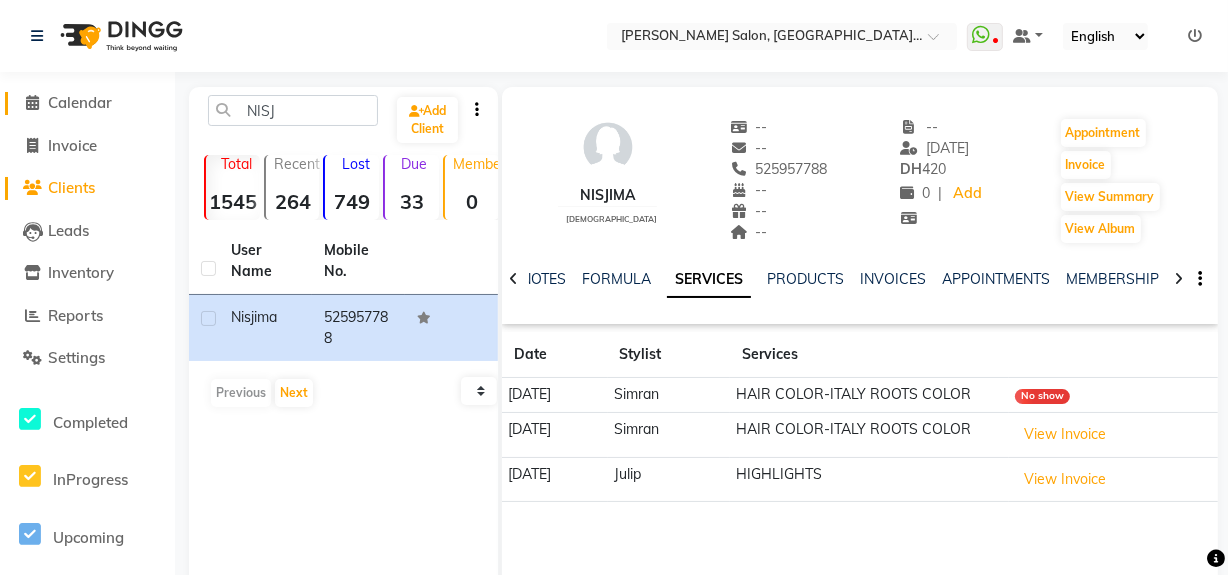 click on "Calendar" 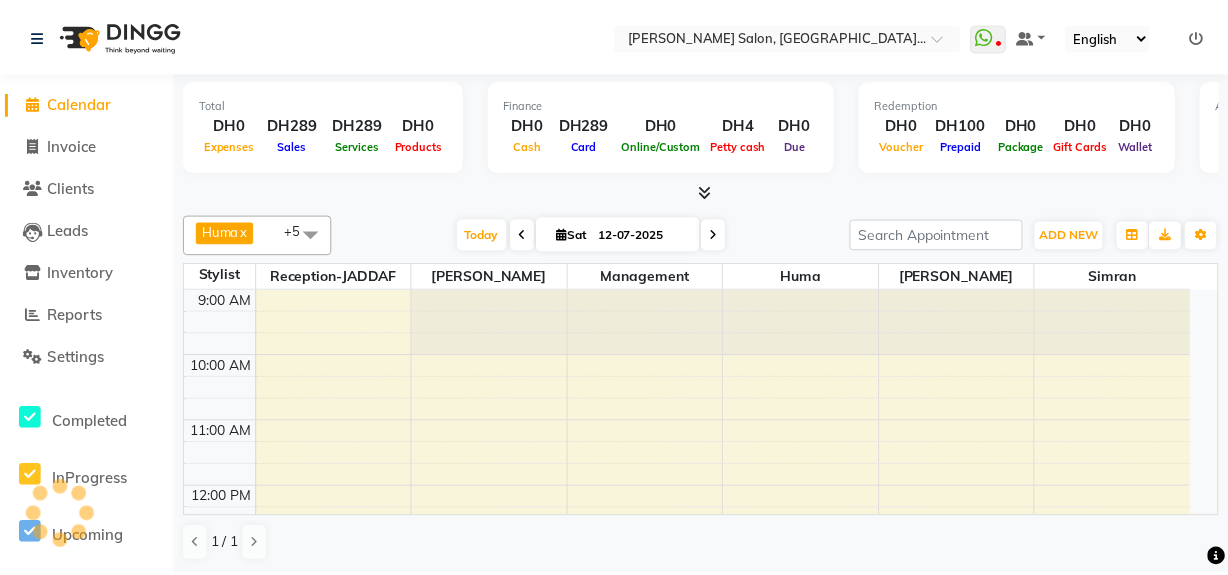 scroll, scrollTop: 0, scrollLeft: 0, axis: both 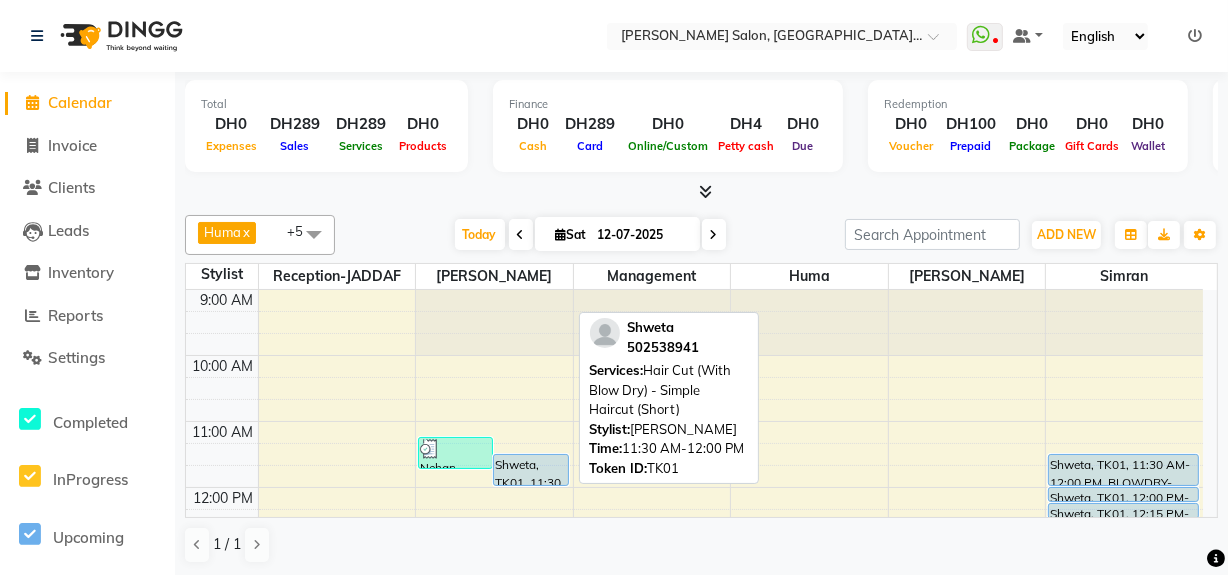click on "Shweta, TK01, 11:30 AM-12:00 PM, Hair Cut (With Blow Dry) - Simple Haircut (Short)" at bounding box center (530, 470) 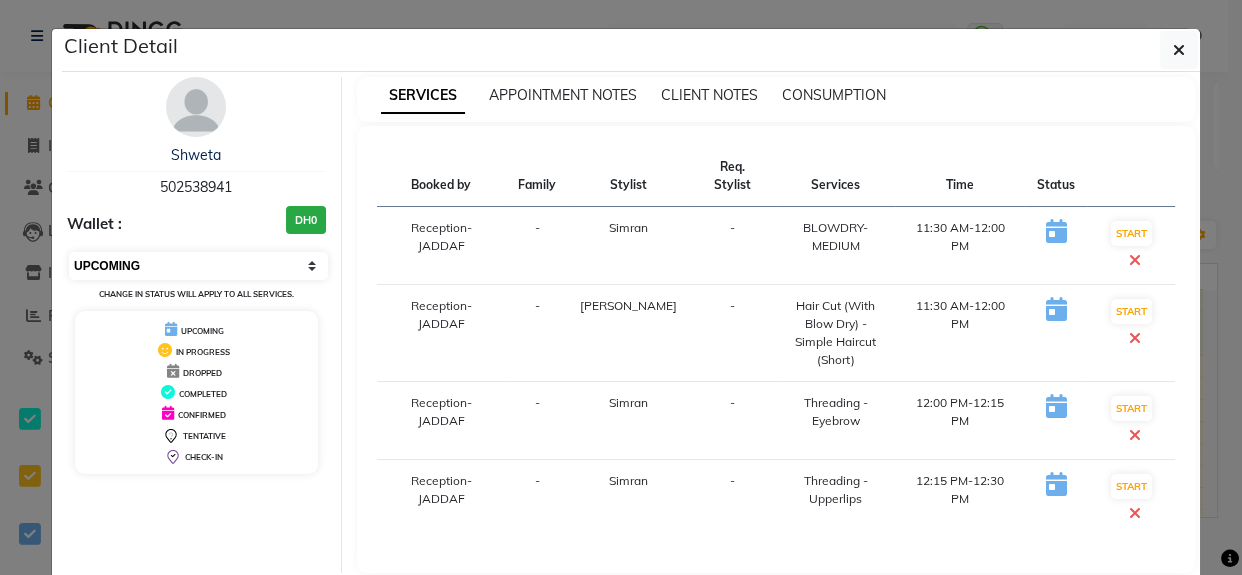 click on "Select IN SERVICE CONFIRMED TENTATIVE CHECK IN MARK DONE DROPPED UPCOMING" at bounding box center [198, 266] 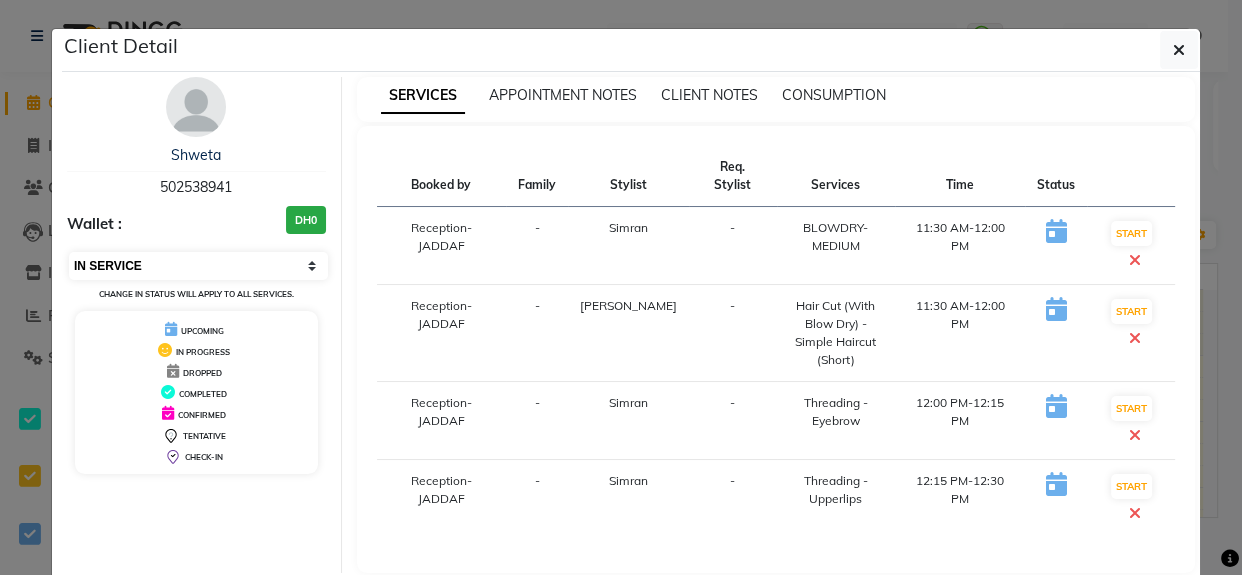 click on "Select IN SERVICE CONFIRMED TENTATIVE CHECK IN MARK DONE DROPPED UPCOMING" at bounding box center (198, 266) 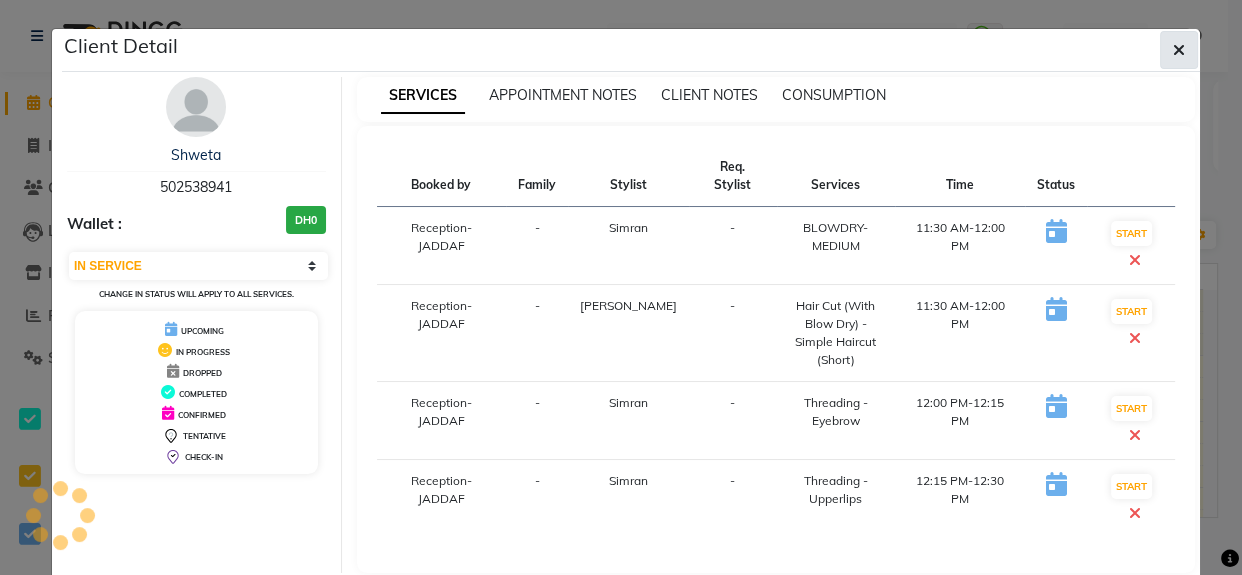 click 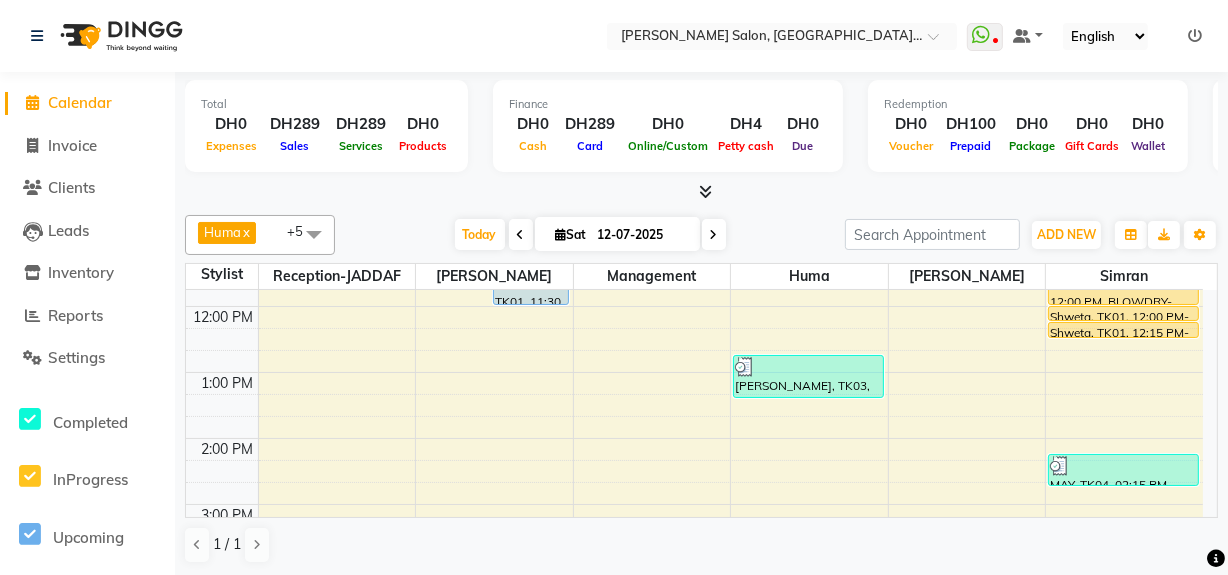 scroll, scrollTop: 0, scrollLeft: 0, axis: both 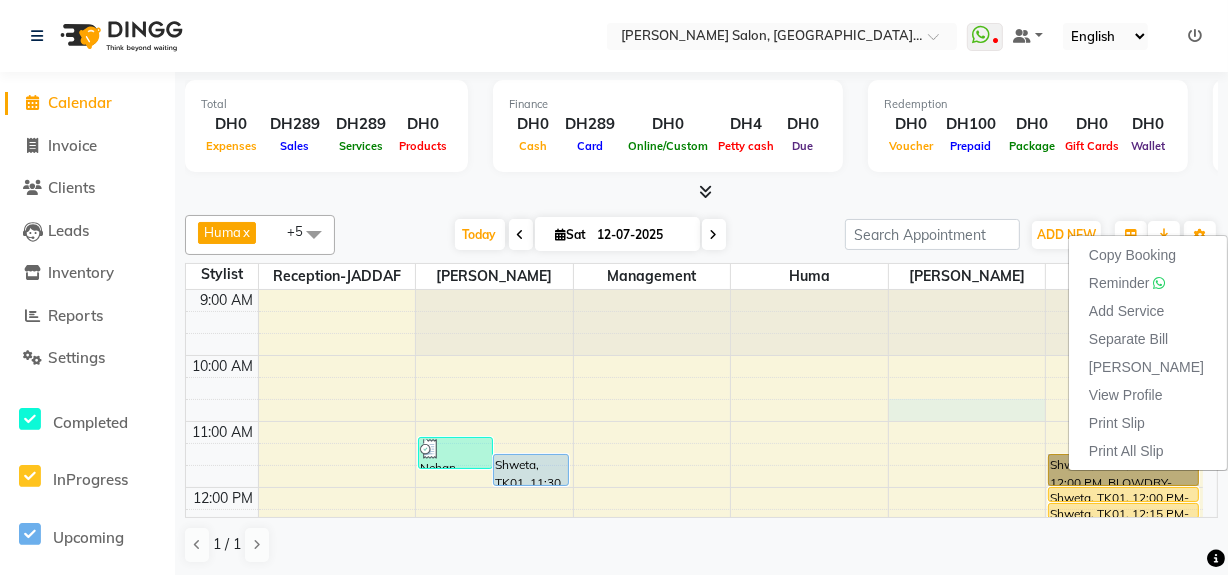 click on "9:00 AM 10:00 AM 11:00 AM 12:00 PM 1:00 PM 2:00 PM 3:00 PM 4:00 PM 5:00 PM 6:00 PM 7:00 PM 8:00 PM 9:00 PM 10:00 PM     Nehan, TK02, 11:15 AM-11:45 AM, Threading - Eyebrow,Threading - Upperlips    Shweta, TK01, 11:30 AM-12:00 PM, Hair Cut (With Blow Dry) - Simple Haircut (Short)     Jency, TK03, 12:45 PM-01:25 PM, DEEP CLEANSING FACIAL    Shweta, TK01, 11:30 AM-12:00 PM, BLOWDRY-MEDIUM    Shweta, TK01, 12:00 PM-12:15 PM, Threading - Eyebrow    Shweta, TK01, 12:15 PM-12:30 PM, Threading - Upperlips     MAY, TK04, 02:15 PM-02:45 PM, Makeover - Light Makeup & Hairstyle" at bounding box center (694, 751) 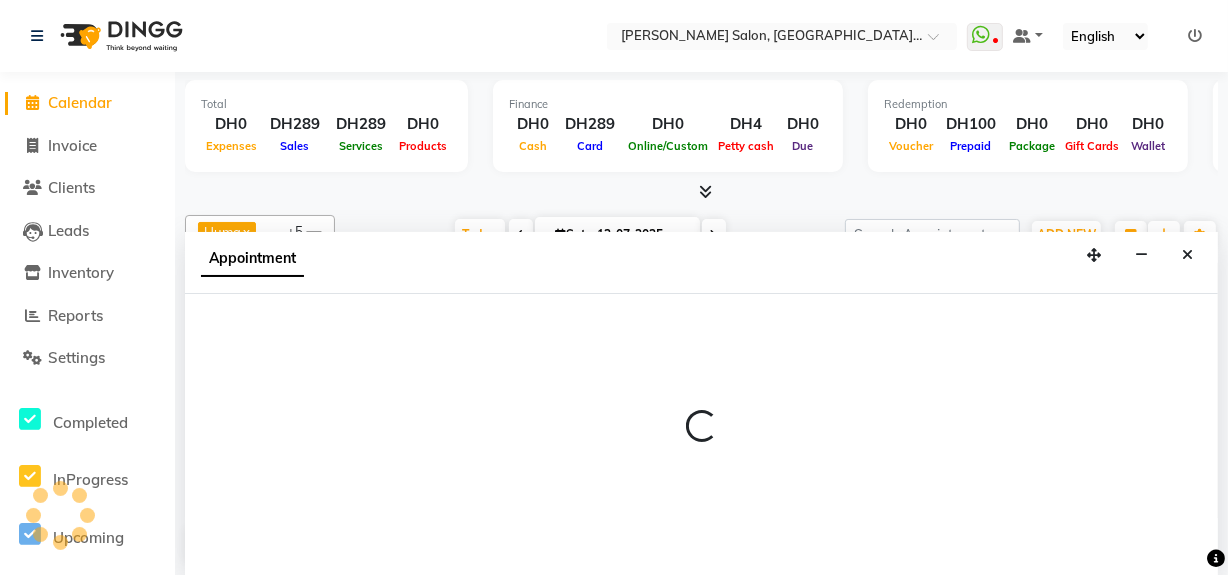 scroll, scrollTop: 0, scrollLeft: 0, axis: both 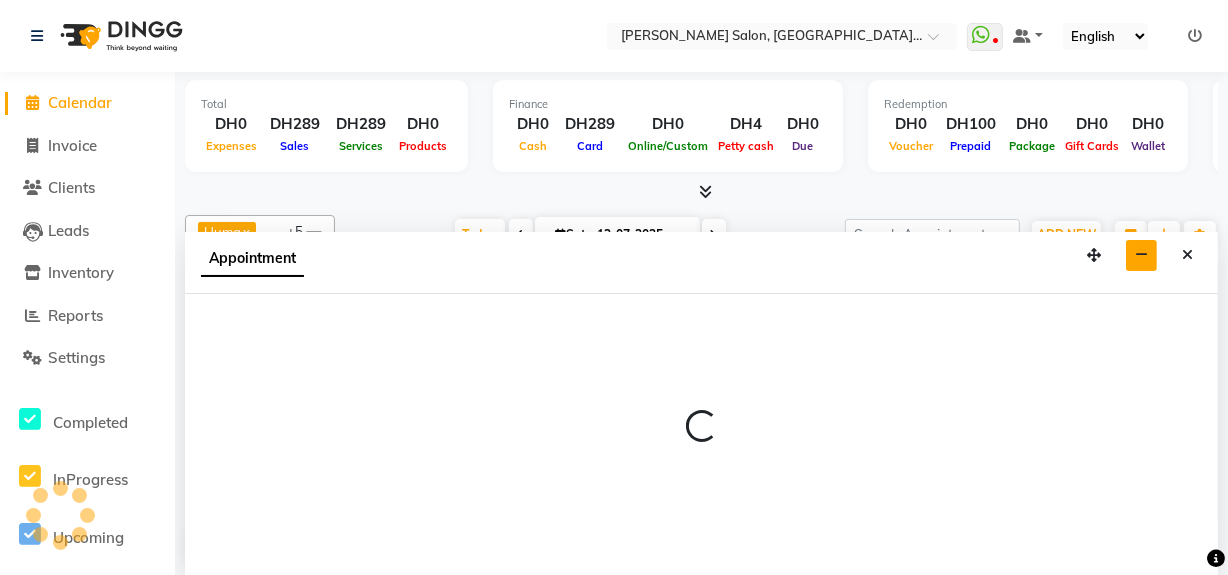 select on "67571" 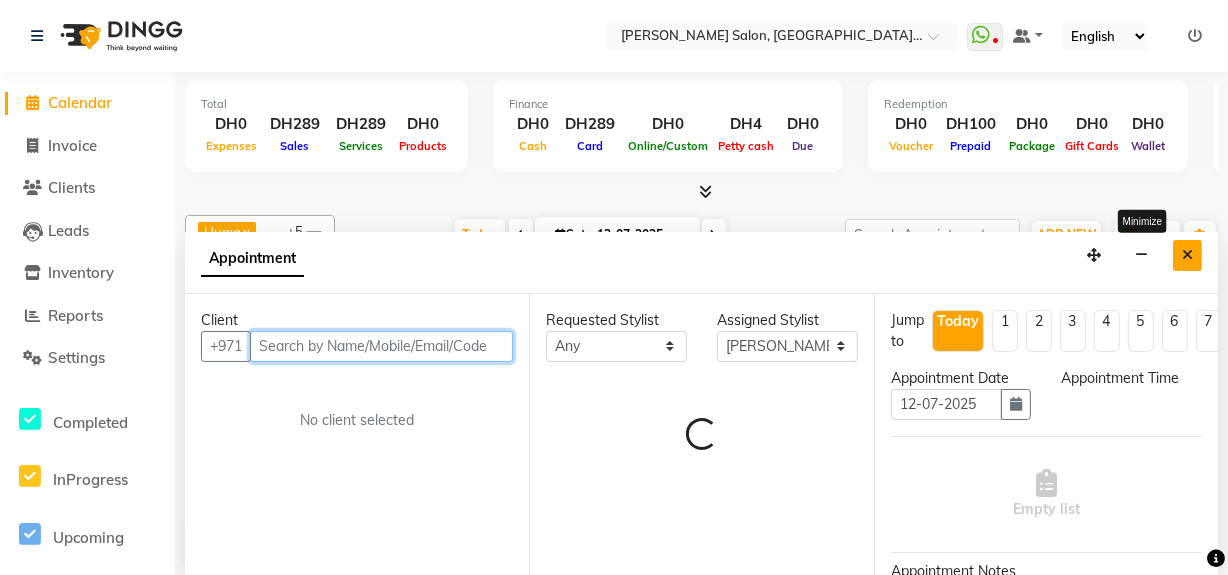select on "645" 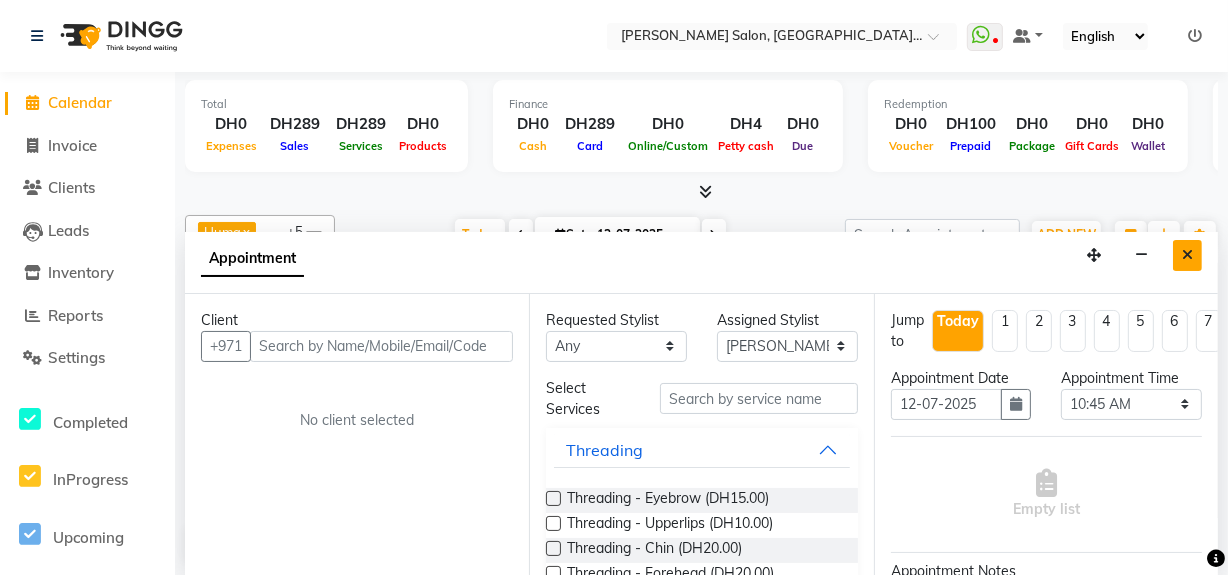 click at bounding box center [1187, 255] 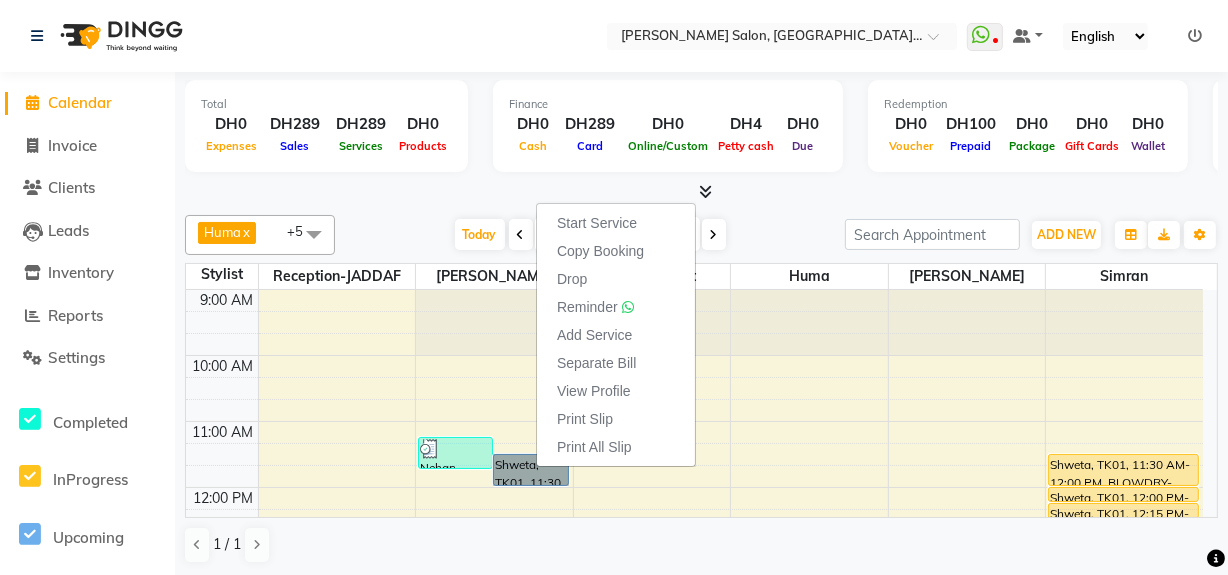 click on "9:00 AM 10:00 AM 11:00 AM 12:00 PM 1:00 PM 2:00 PM 3:00 PM 4:00 PM 5:00 PM 6:00 PM 7:00 PM 8:00 PM 9:00 PM 10:00 PM     Nehan, TK02, 11:15 AM-11:45 AM, Threading - Eyebrow,Threading - Upperlips    Shweta, TK01, 11:30 AM-12:00 PM, Hair Cut (With Blow Dry) - Simple Haircut (Short)     Jency, TK03, 12:45 PM-01:25 PM, DEEP CLEANSING FACIAL    Shweta, TK01, 11:30 AM-12:00 PM, BLOWDRY-MEDIUM    Shweta, TK01, 12:00 PM-12:15 PM, Threading - Eyebrow    Shweta, TK01, 12:15 PM-12:30 PM, Threading - Upperlips     MAY, TK04, 02:15 PM-02:45 PM, Makeover - Light Makeup & Hairstyle" at bounding box center (694, 751) 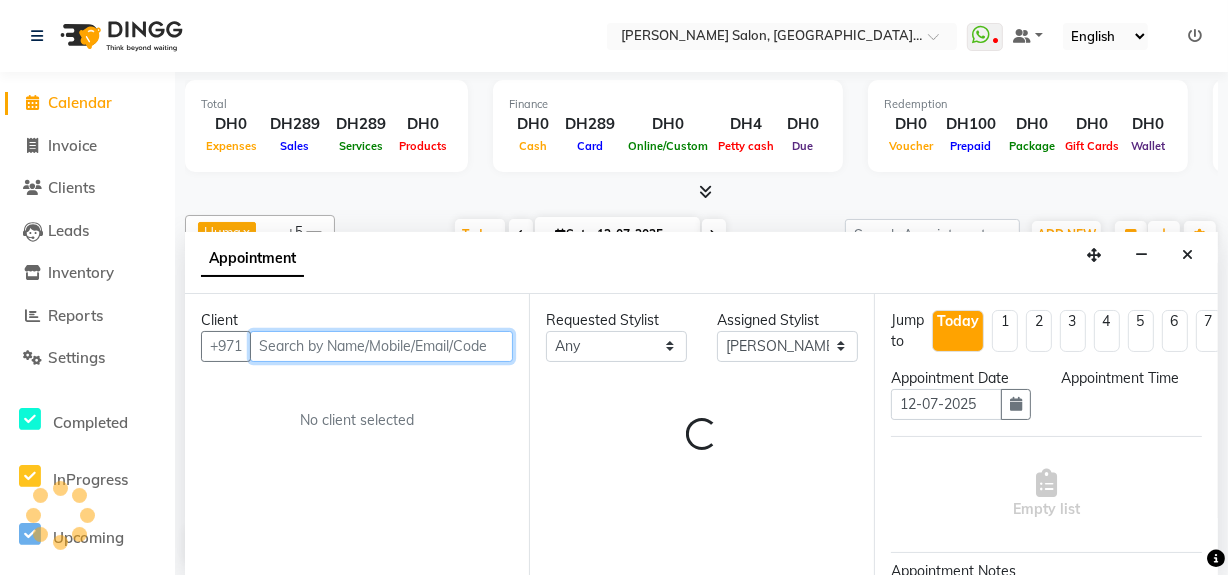 select on "645" 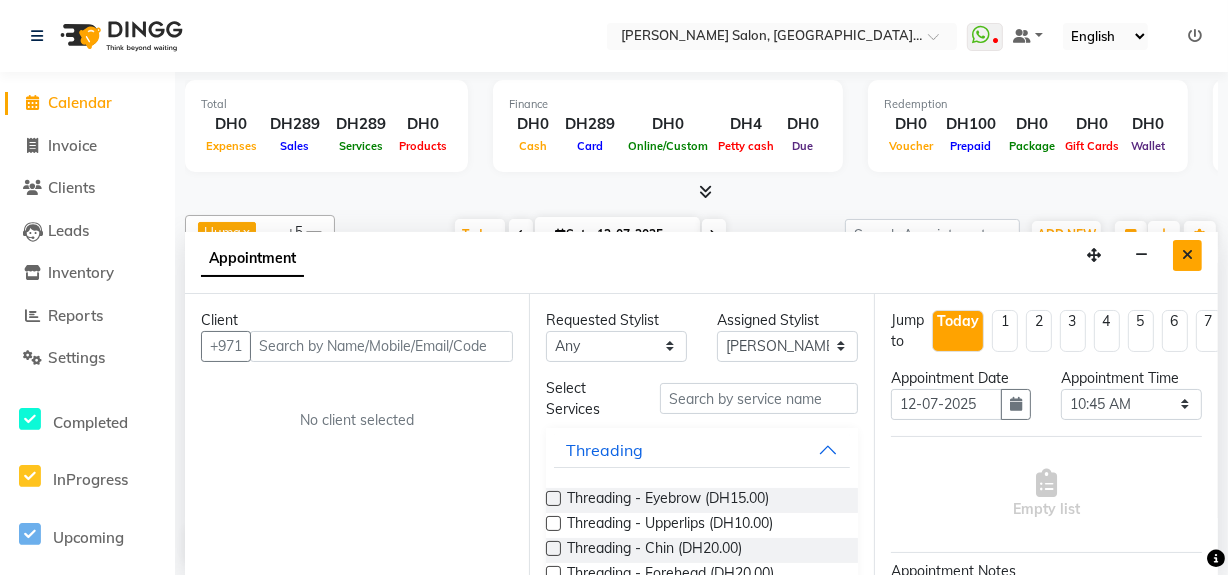 click at bounding box center (1187, 255) 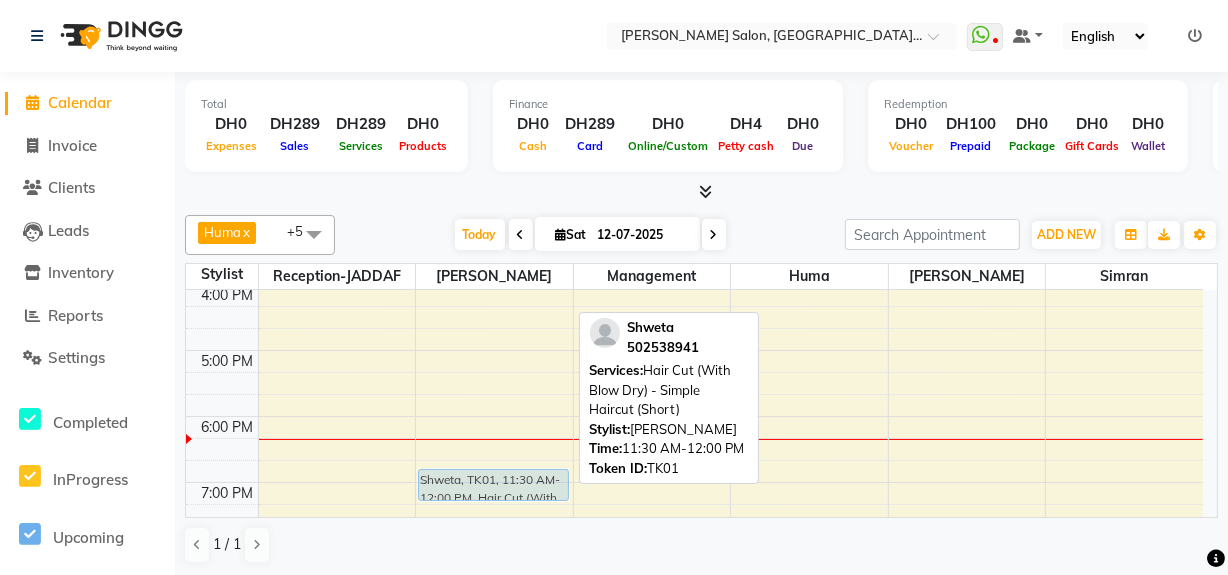 drag, startPoint x: 530, startPoint y: 469, endPoint x: 520, endPoint y: 480, distance: 14.866069 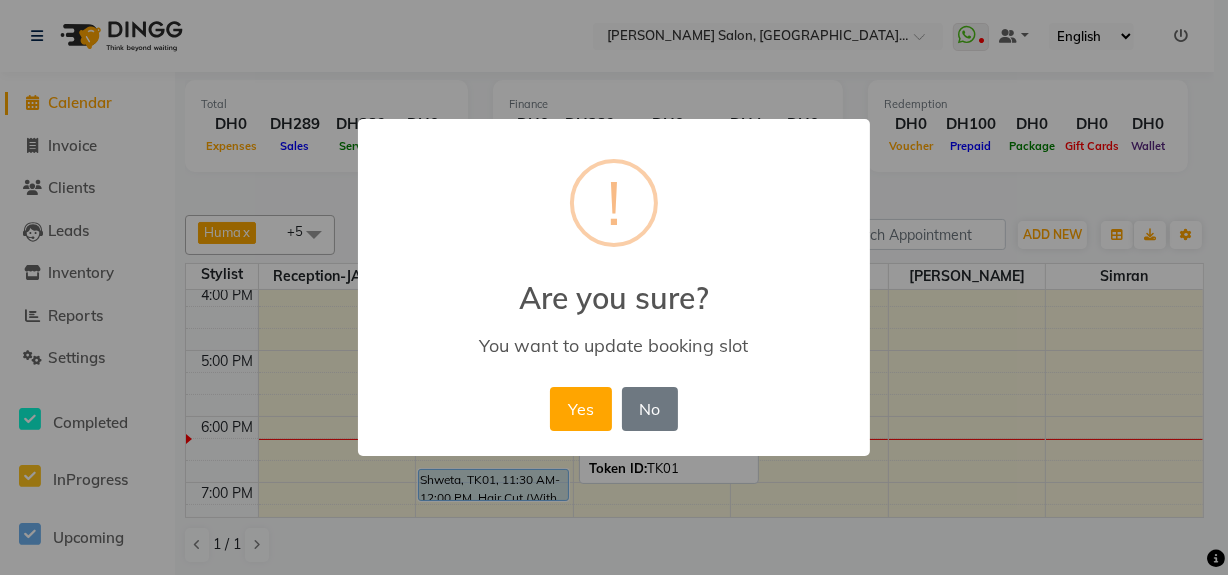 scroll, scrollTop: 469, scrollLeft: 0, axis: vertical 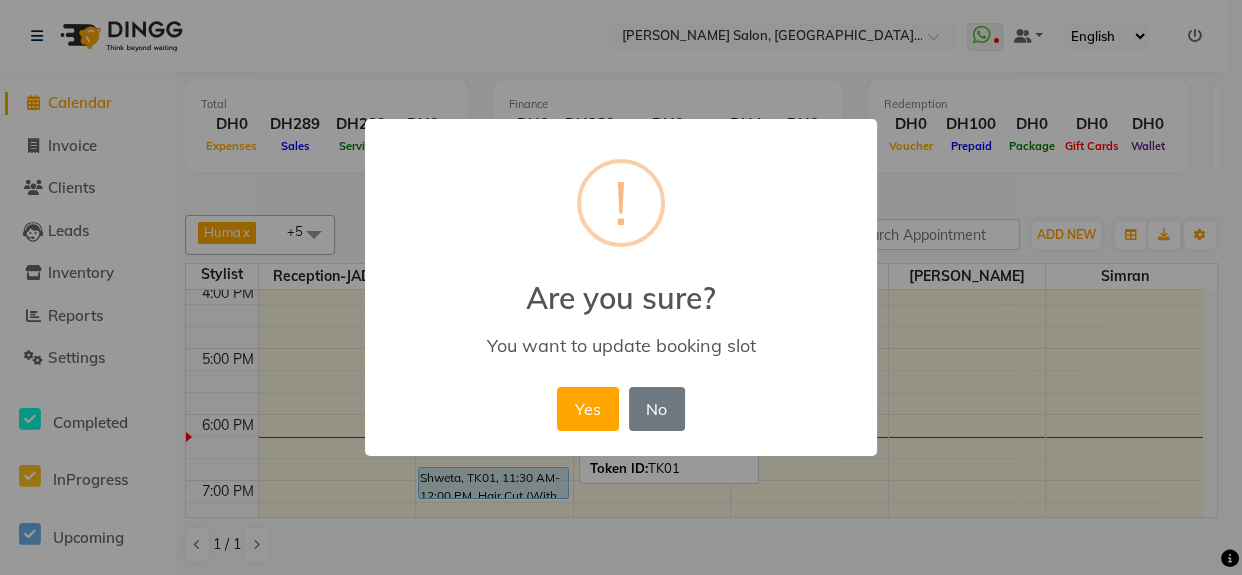drag, startPoint x: 520, startPoint y: 480, endPoint x: 520, endPoint y: 467, distance: 13 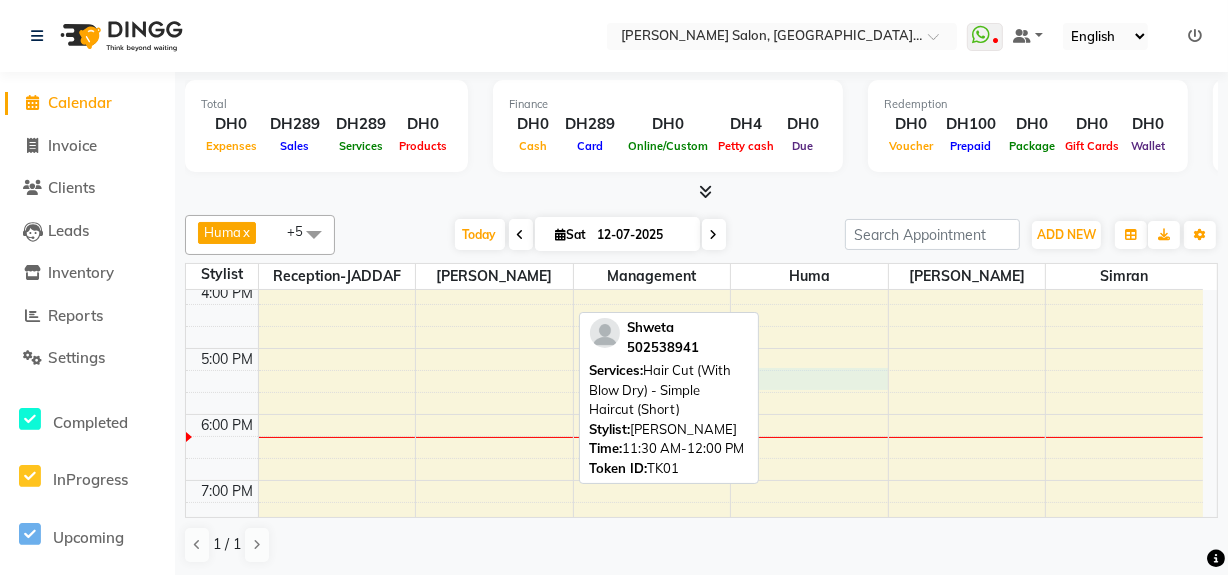 click on "9:00 AM 10:00 AM 11:00 AM 12:00 PM 1:00 PM 2:00 PM 3:00 PM 4:00 PM 5:00 PM 6:00 PM 7:00 PM 8:00 PM 9:00 PM 10:00 PM     Nehan, TK02, 11:15 AM-11:45 AM, Threading - Eyebrow,Threading - Upperlips    Shweta, TK01, 11:30 AM-12:00 PM, Hair Cut (With Blow Dry) - Simple Haircut (Short)     Jency, TK03, 12:45 PM-01:25 PM, DEEP CLEANSING FACIAL    Shweta, TK01, 11:30 AM-12:00 PM, BLOWDRY-MEDIUM    Shweta, TK01, 12:00 PM-12:15 PM, Threading - Eyebrow    Shweta, TK01, 12:15 PM-12:30 PM, Threading - Upperlips     MAY, TK04, 02:15 PM-02:45 PM, Makeover - Light Makeup & Hairstyle" at bounding box center (694, 282) 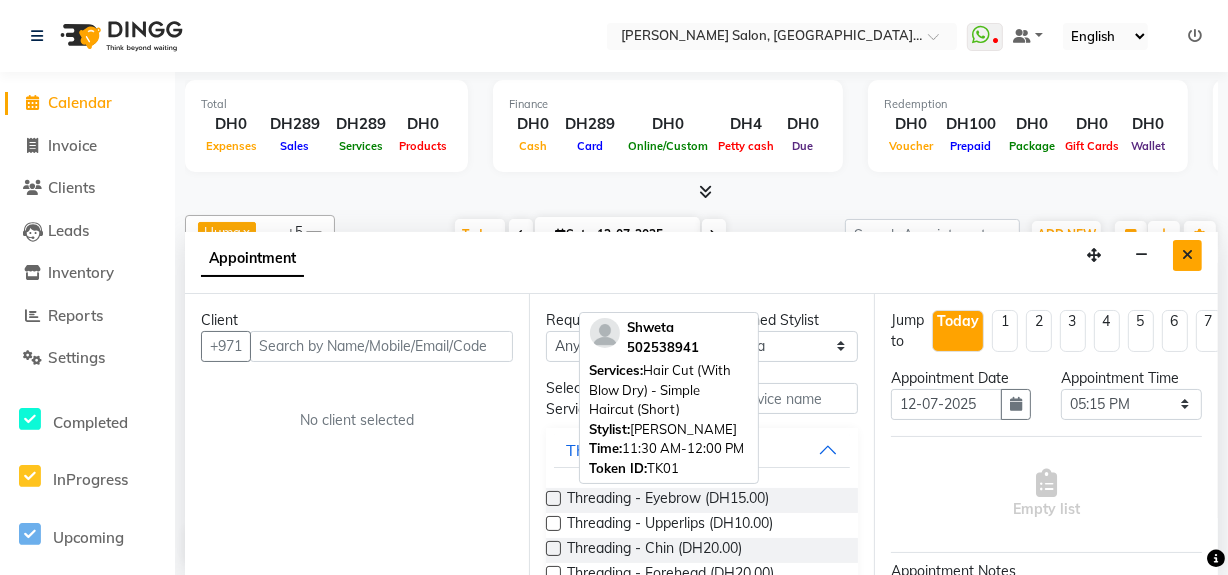 click at bounding box center [1187, 255] 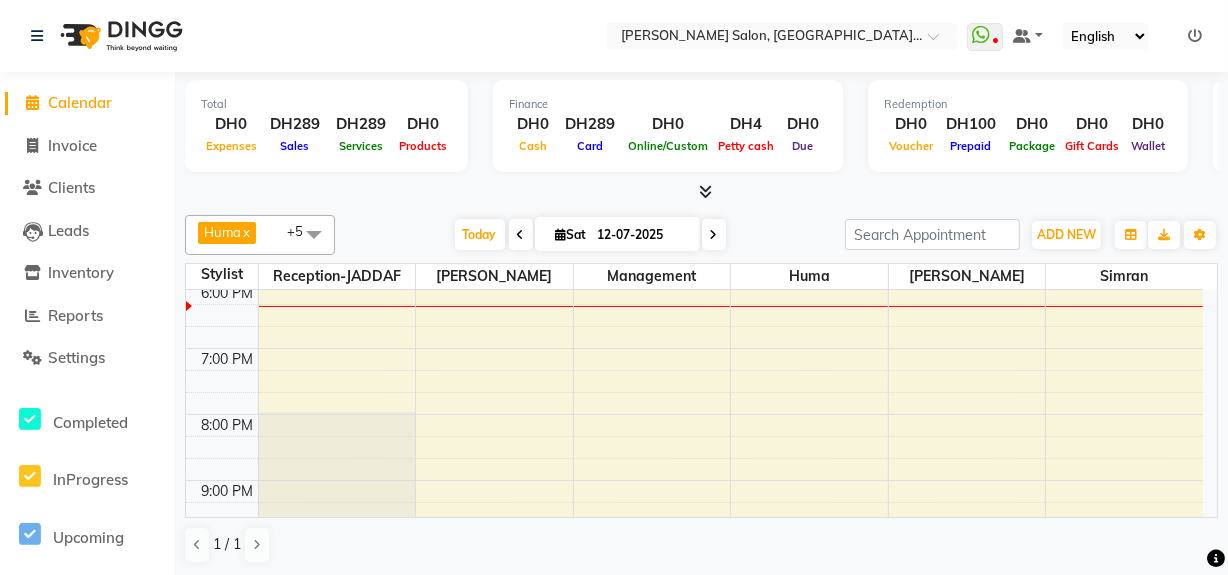 scroll, scrollTop: 510, scrollLeft: 0, axis: vertical 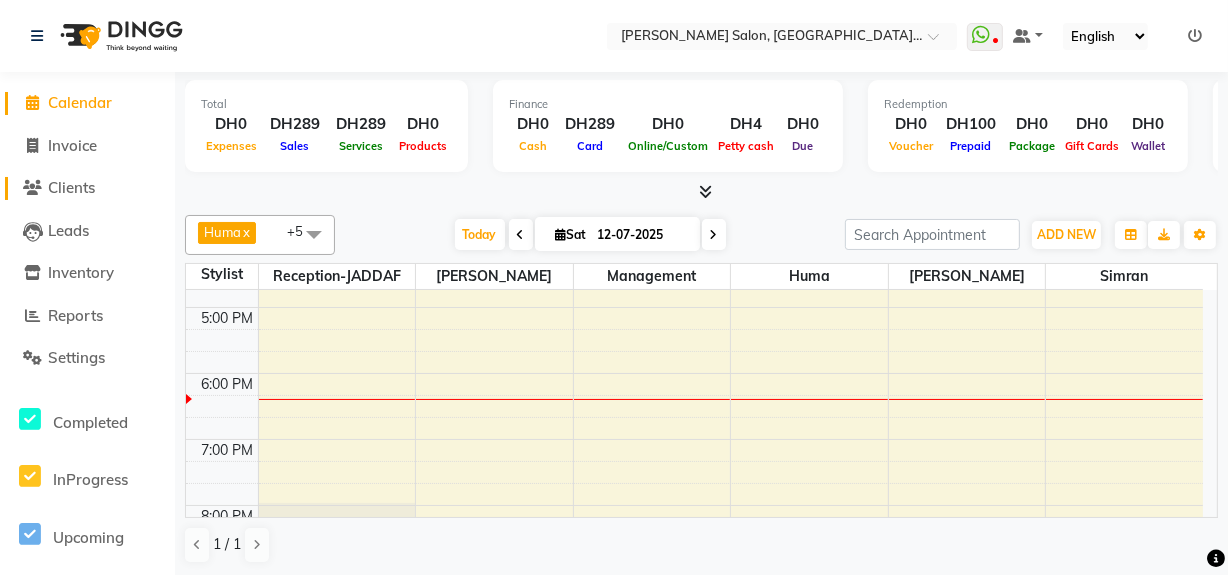 click on "Clients" 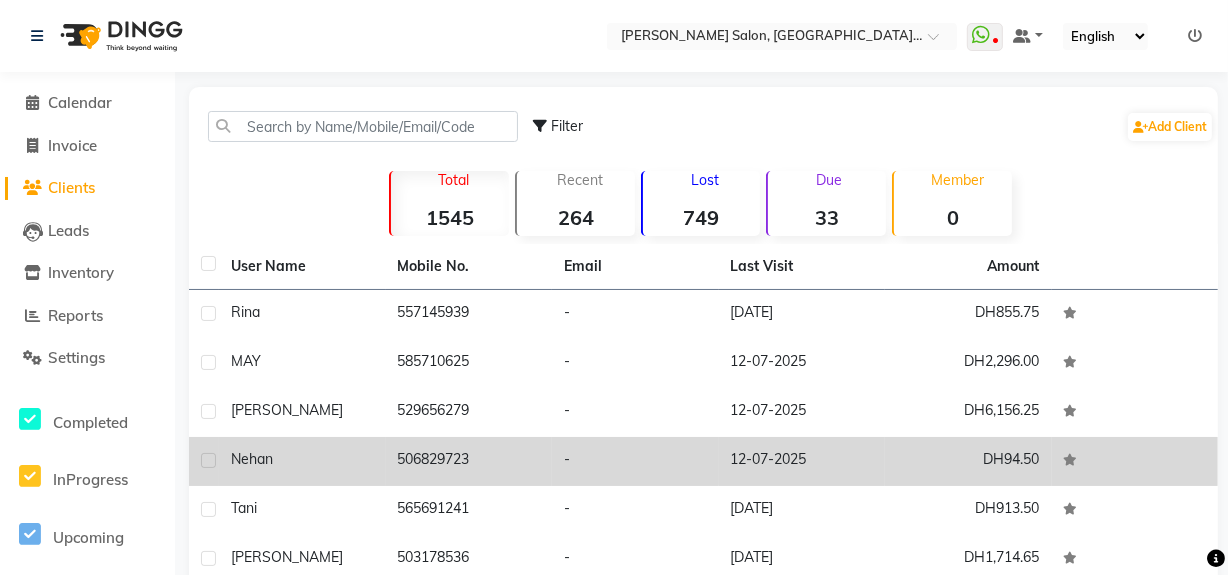 scroll, scrollTop: 0, scrollLeft: 0, axis: both 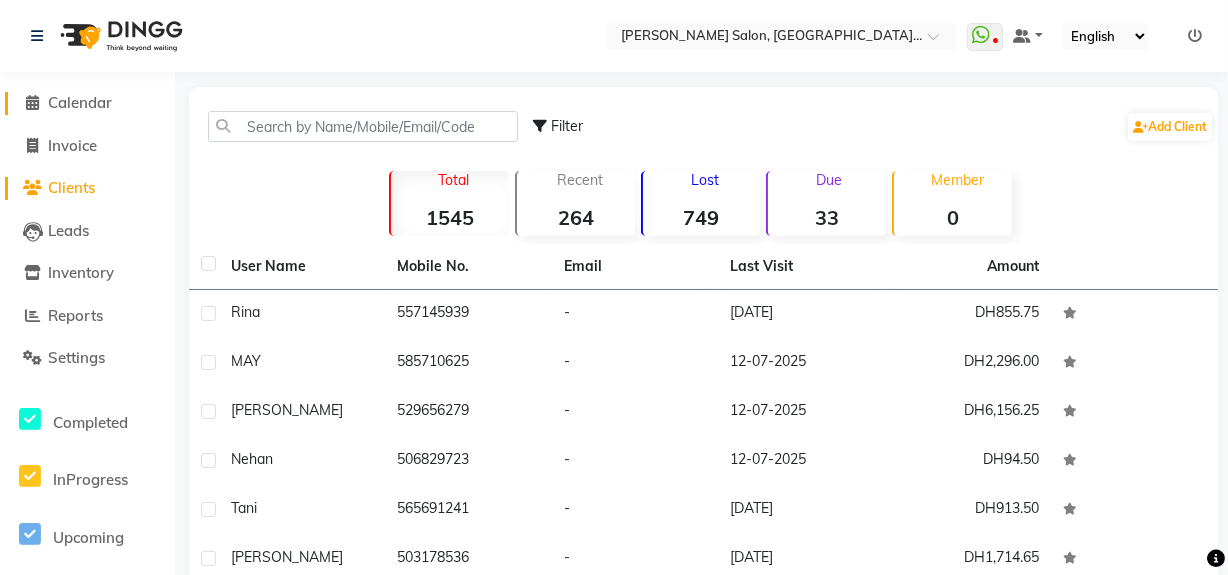 click on "Calendar" 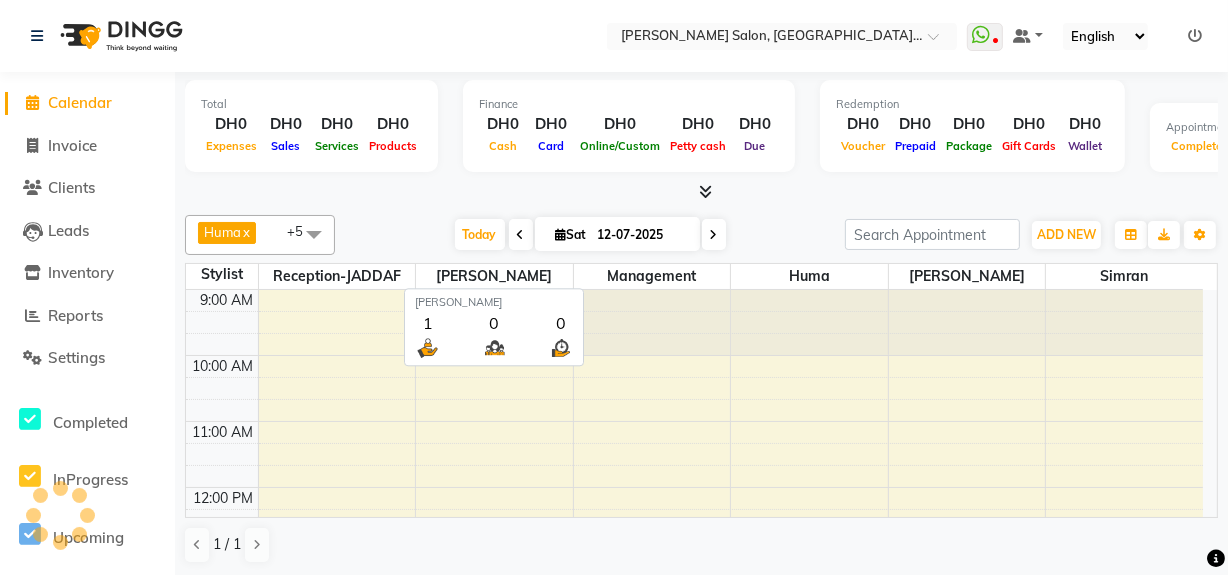 scroll, scrollTop: 0, scrollLeft: 0, axis: both 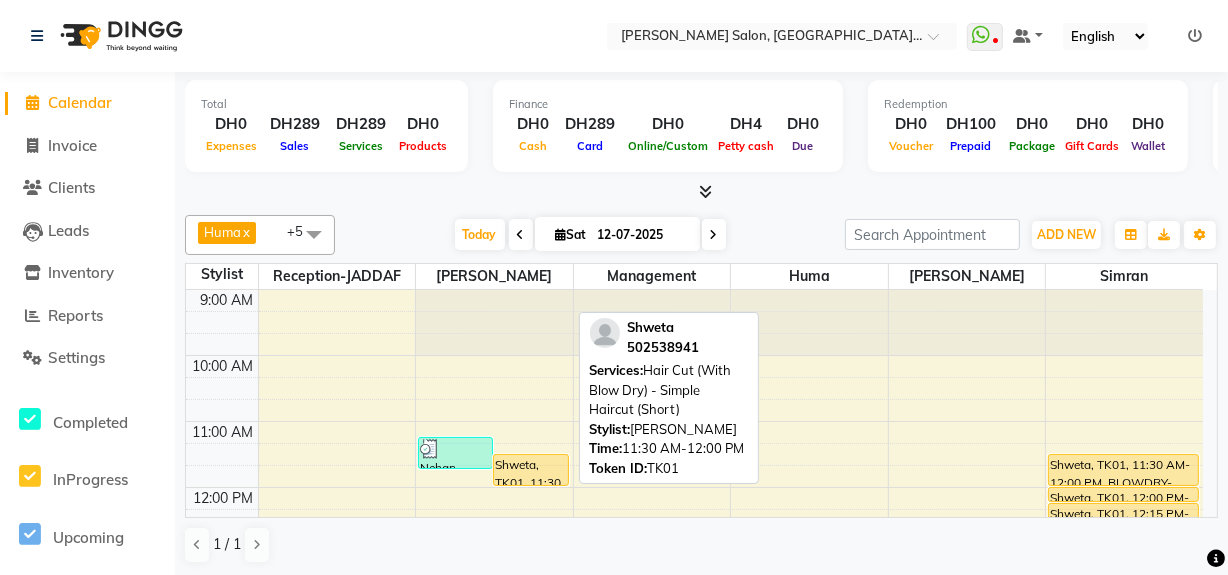 click on "Shweta, TK01, 11:30 AM-12:00 PM, Hair Cut (With Blow Dry) - Simple Haircut (Short)" at bounding box center [530, 470] 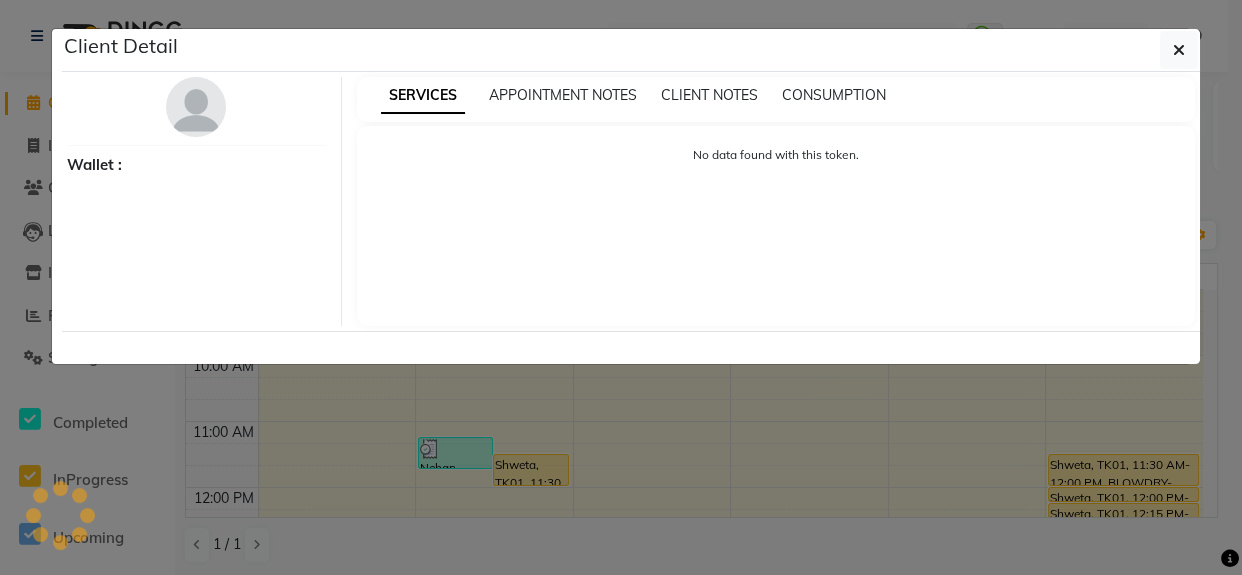 select on "1" 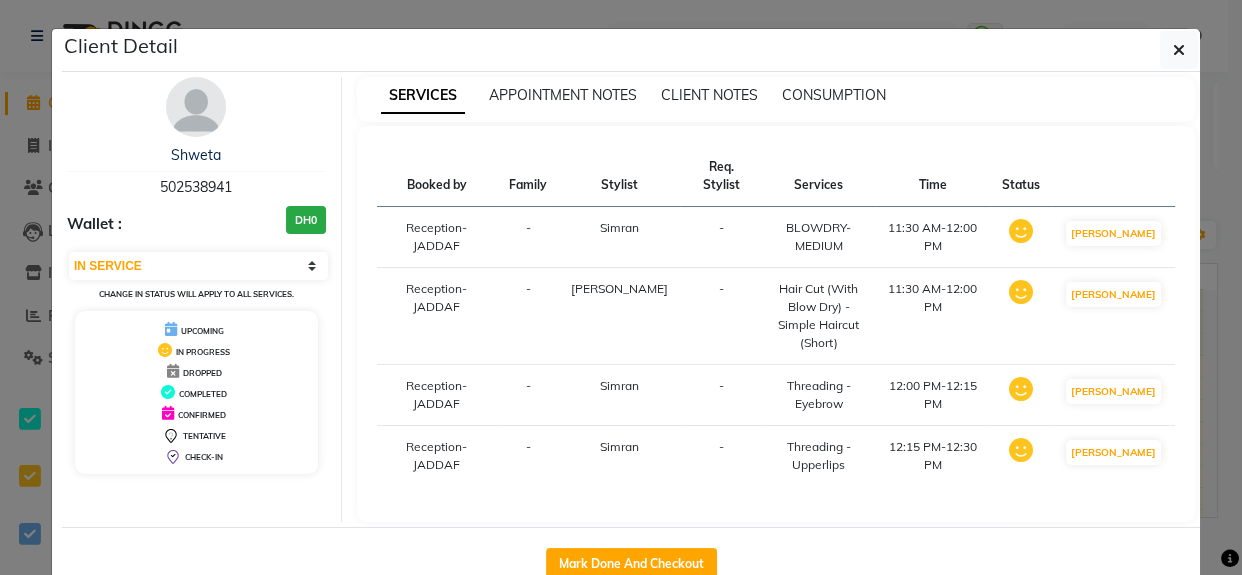 drag, startPoint x: 239, startPoint y: 186, endPoint x: 147, endPoint y: 187, distance: 92.00543 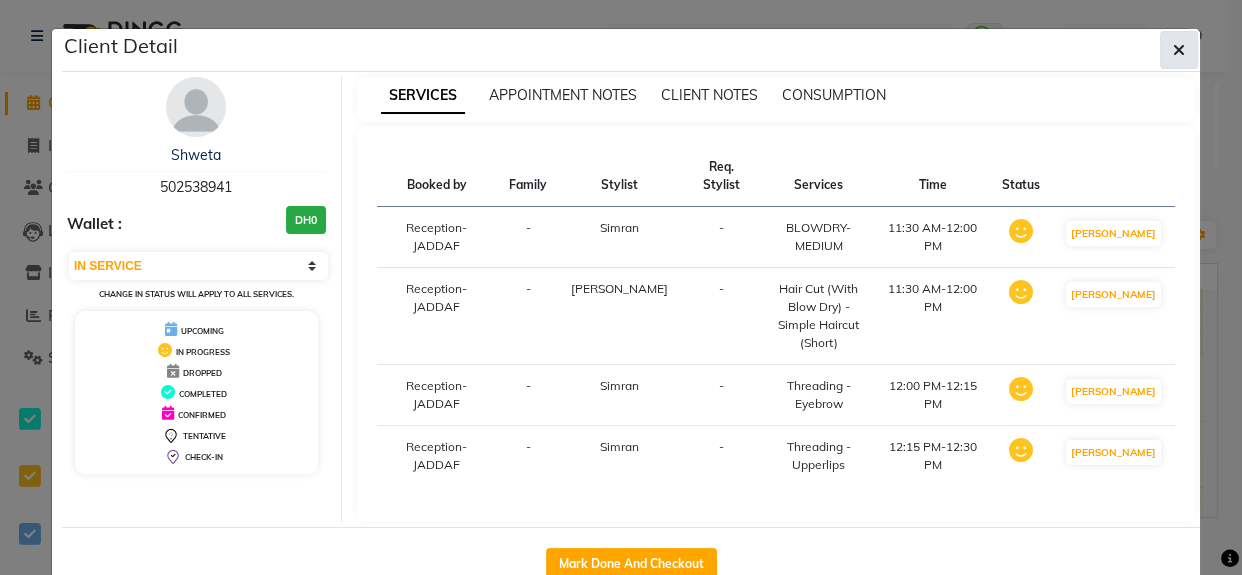 click 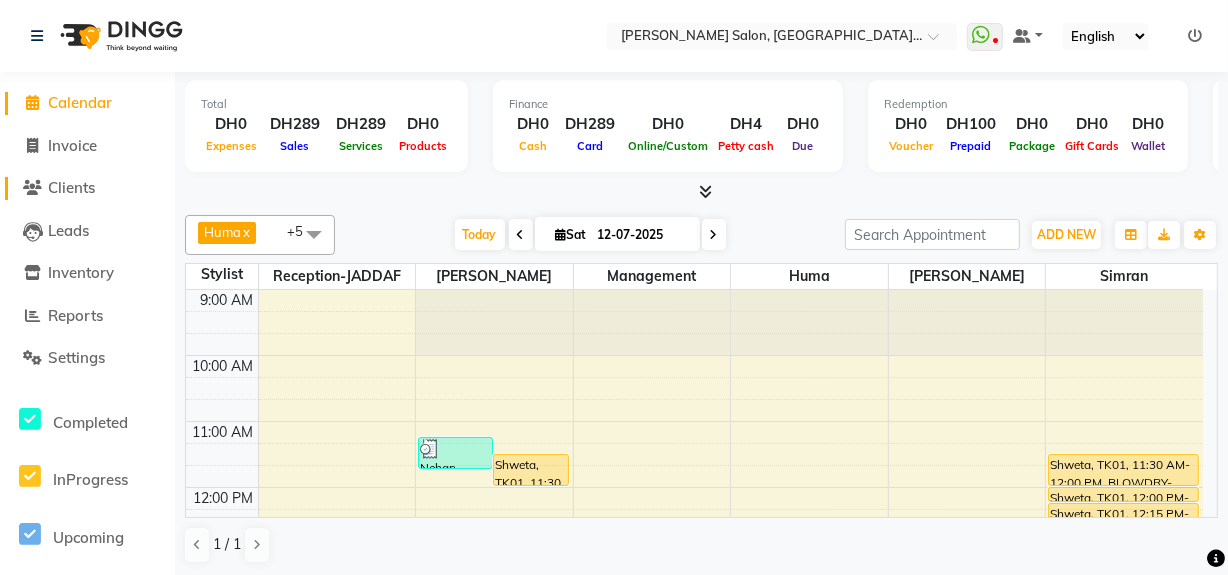 click on "Clients" 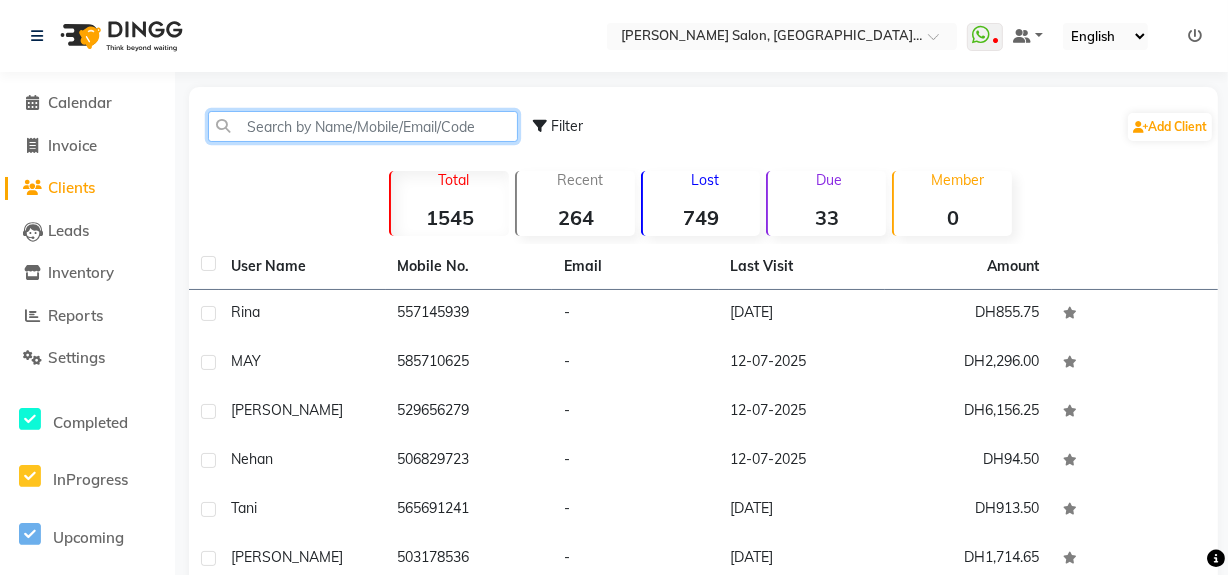 paste on "502538941" 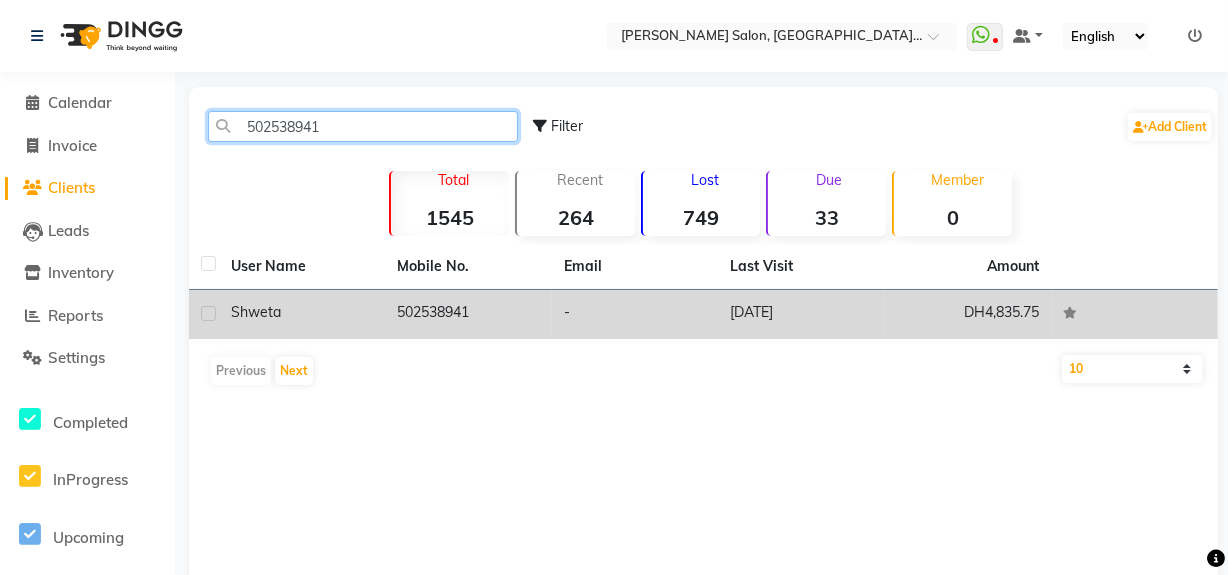 type on "502538941" 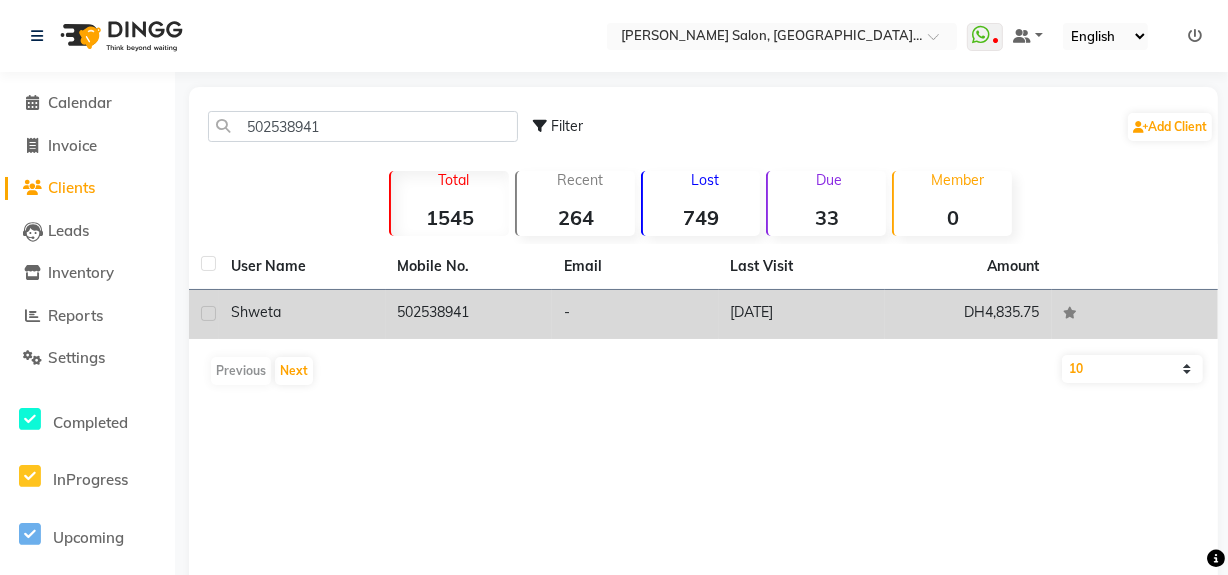 click on "502538941" 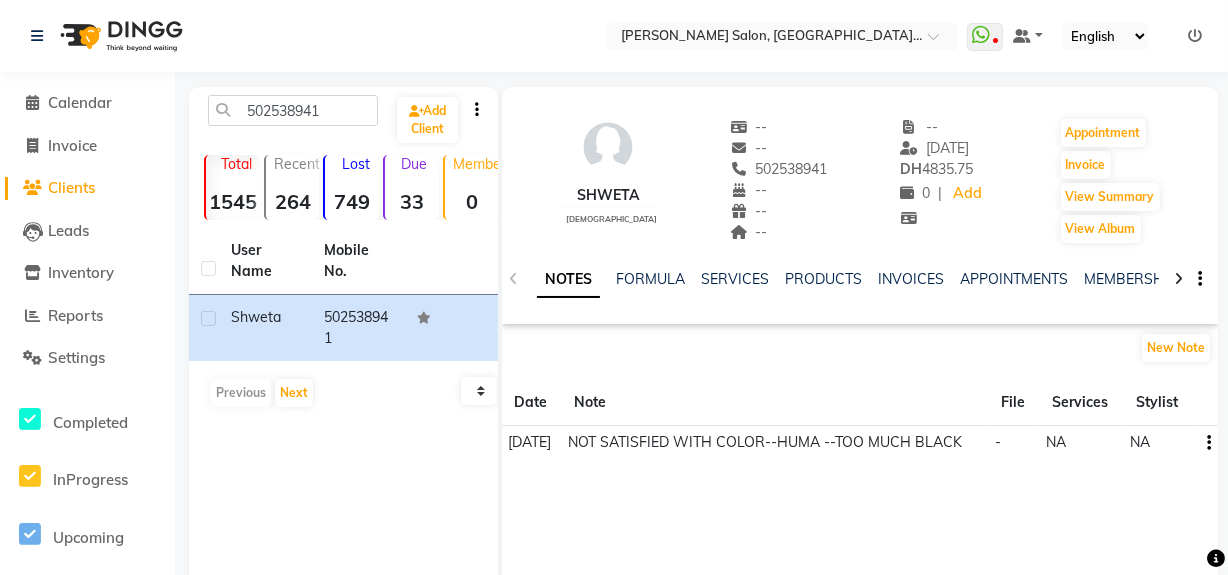 click 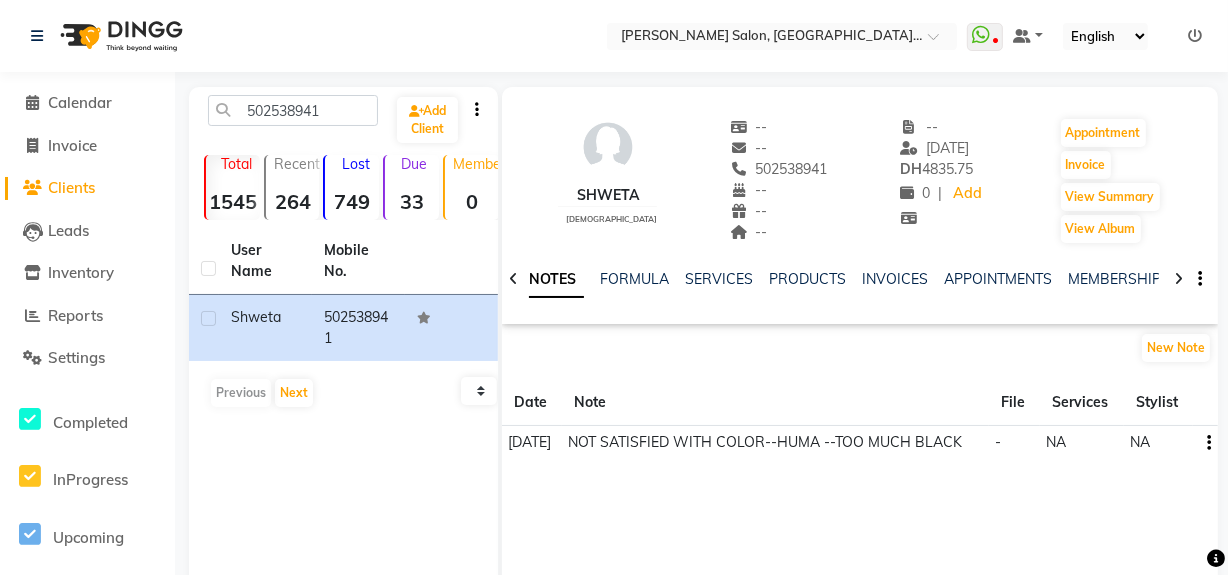 click 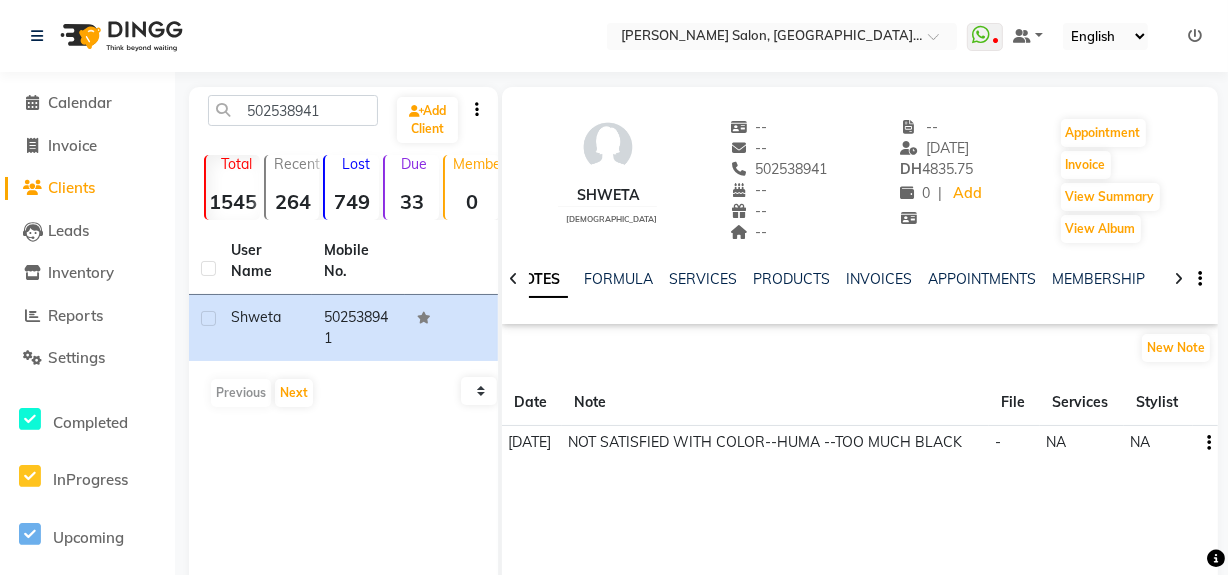 click 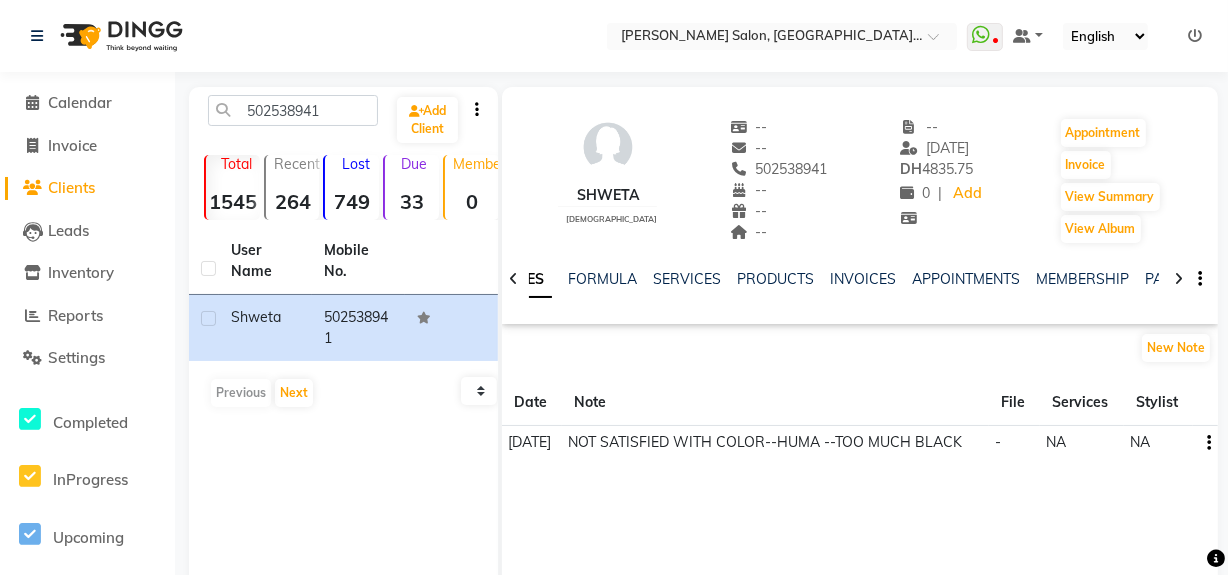 click 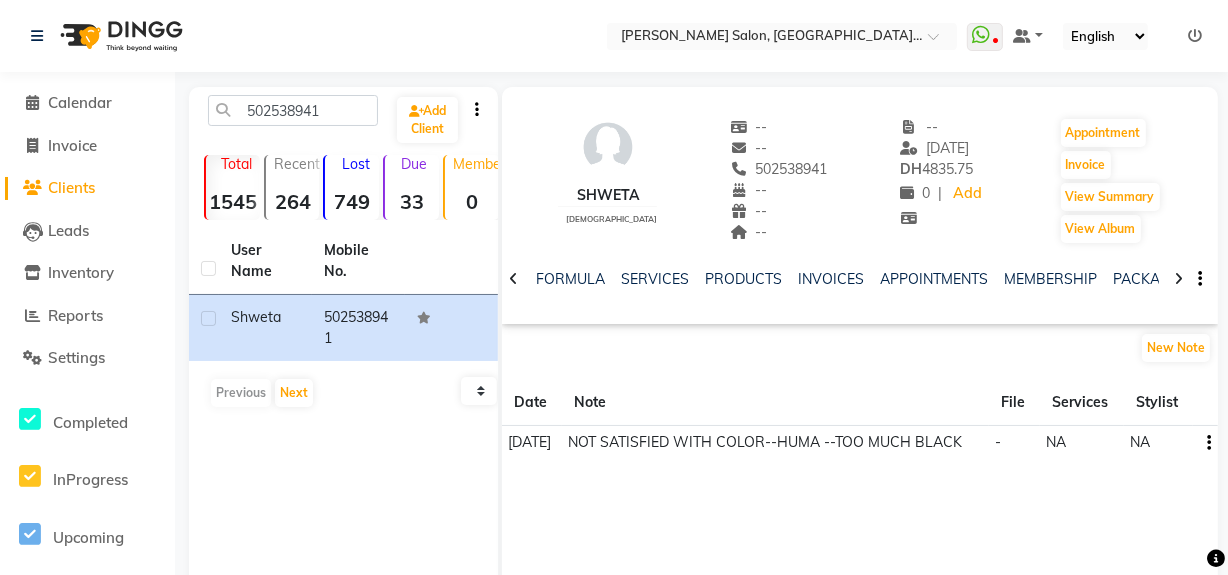click 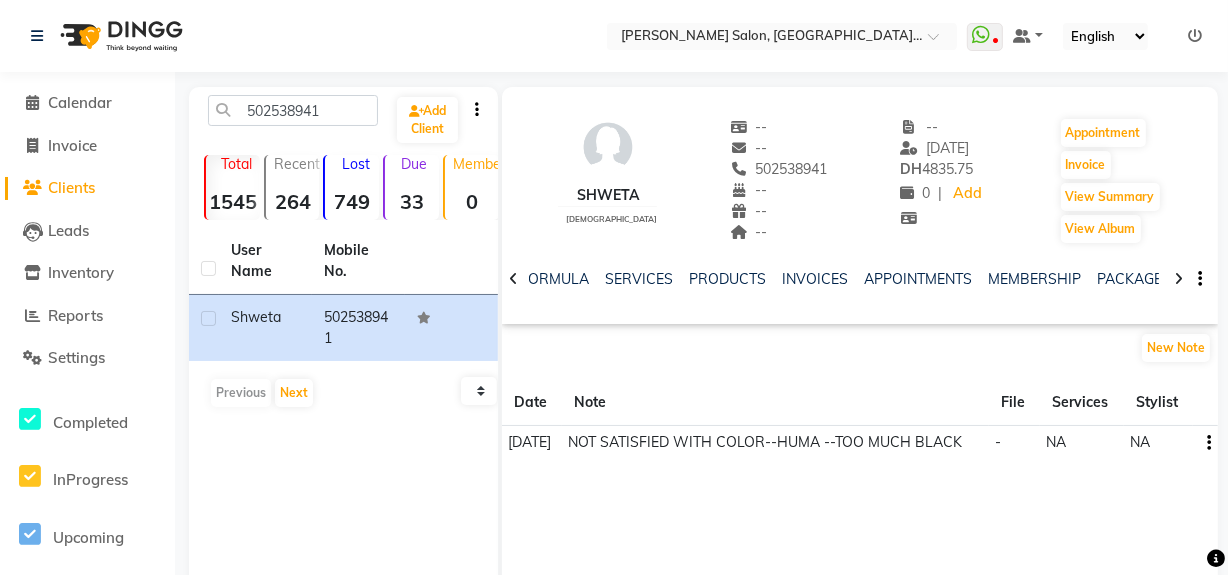 click 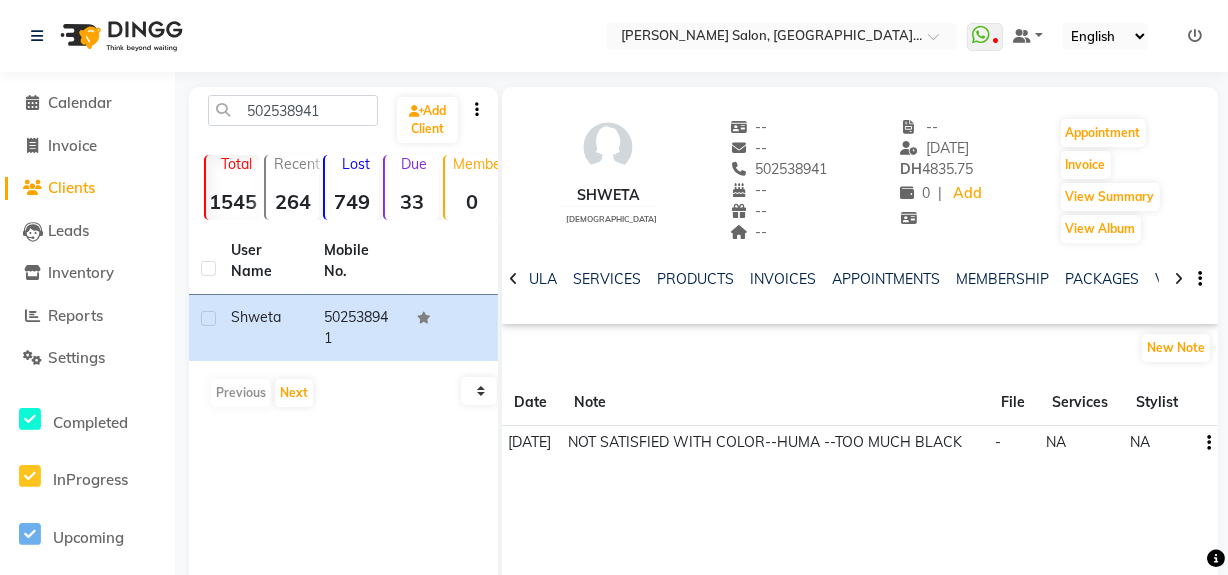 click 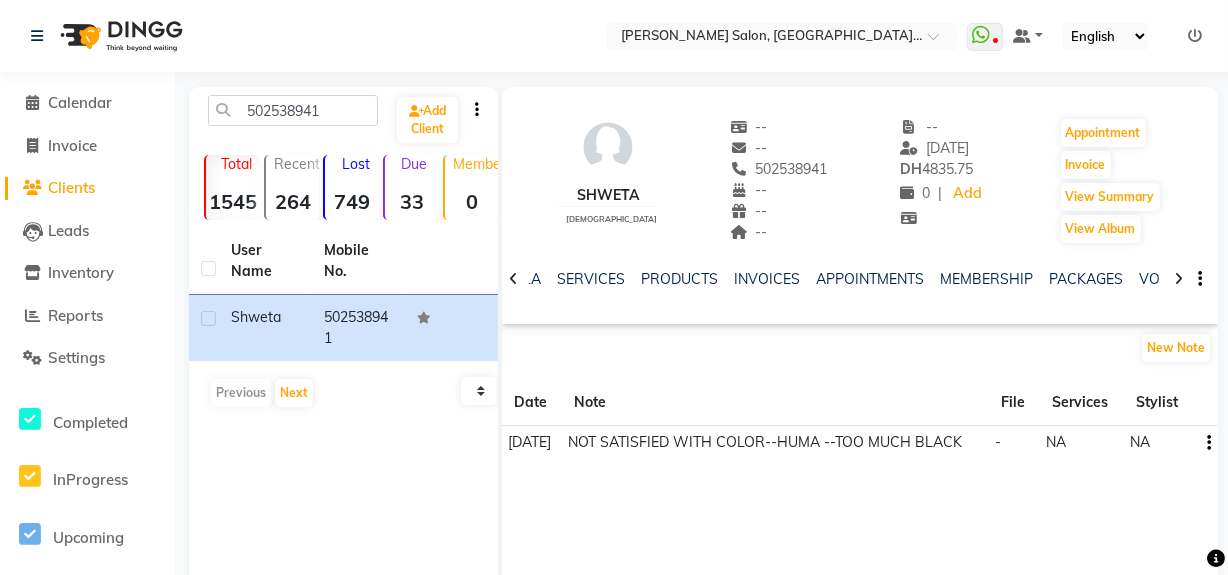 click 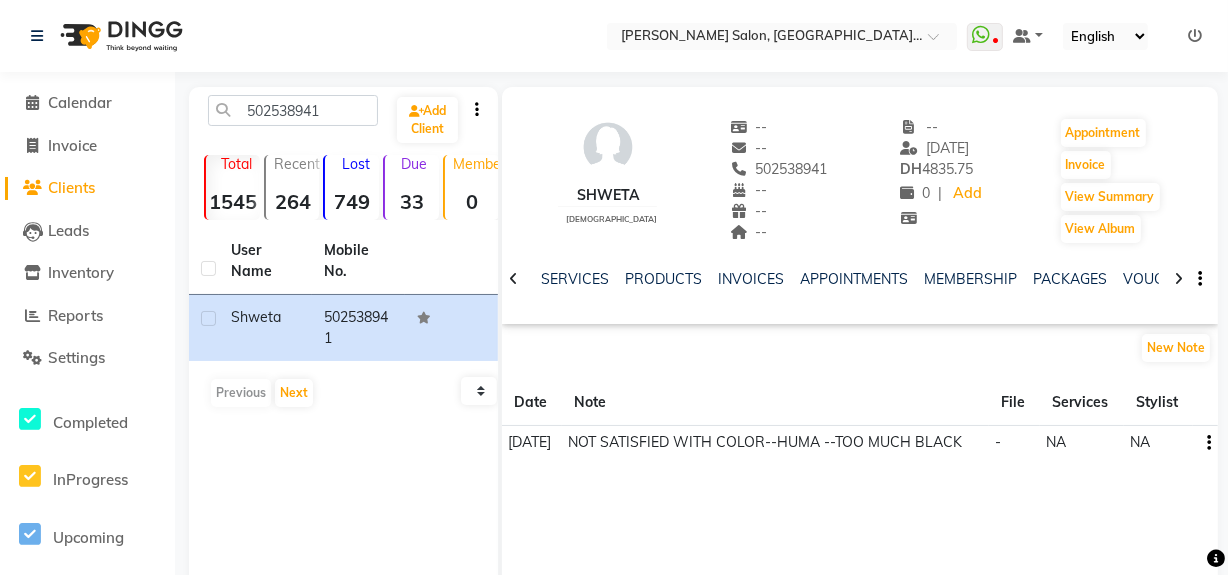 click 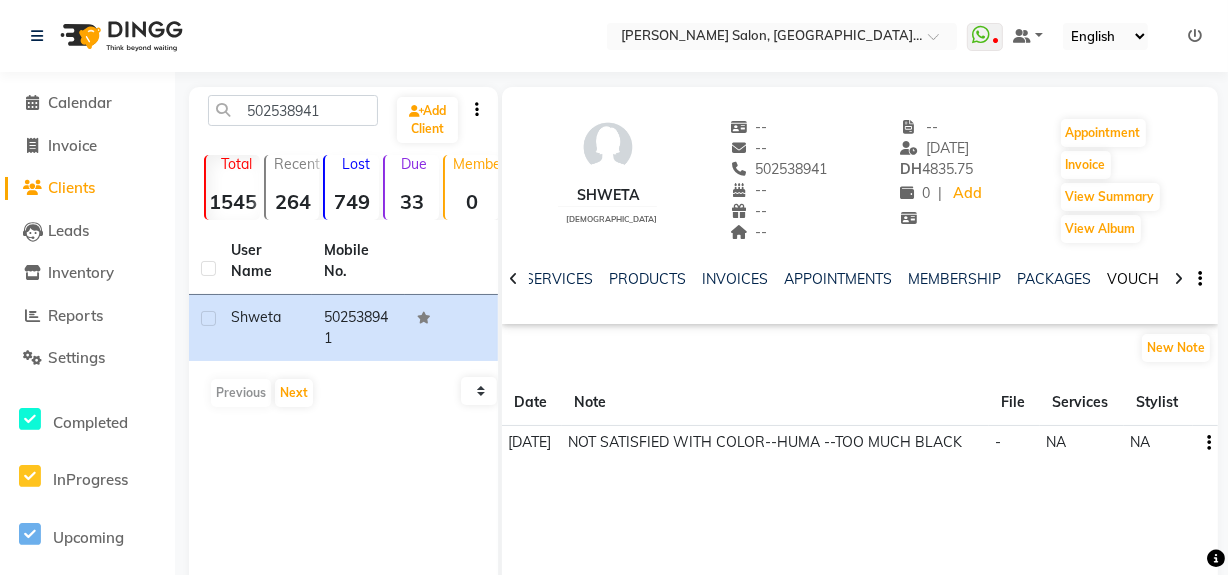 click on "VOUCHERS" 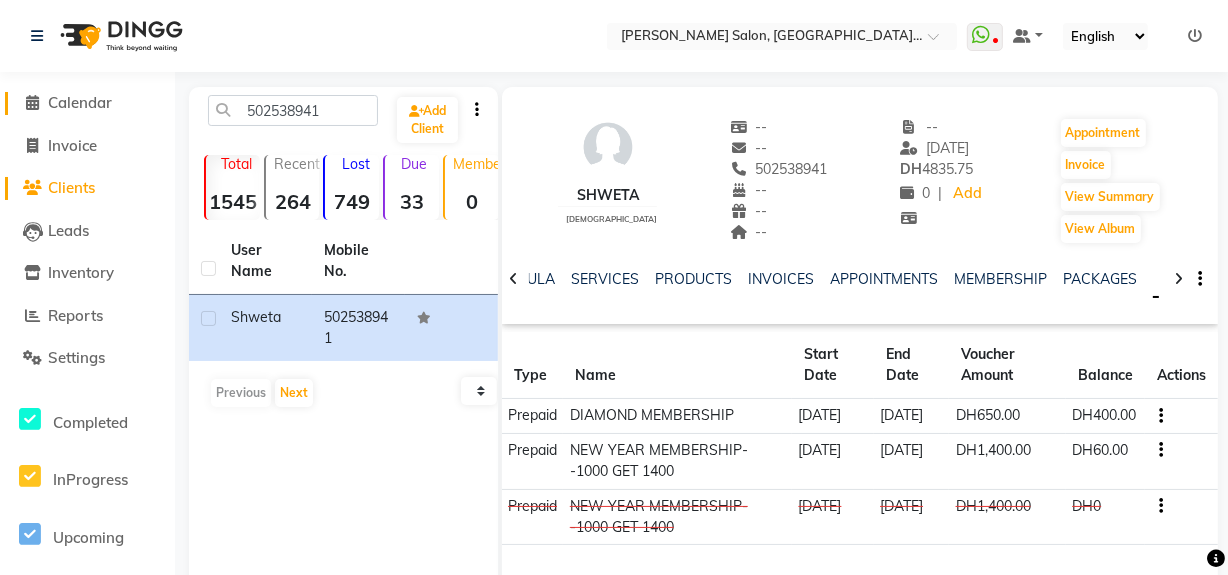 click on "Calendar" 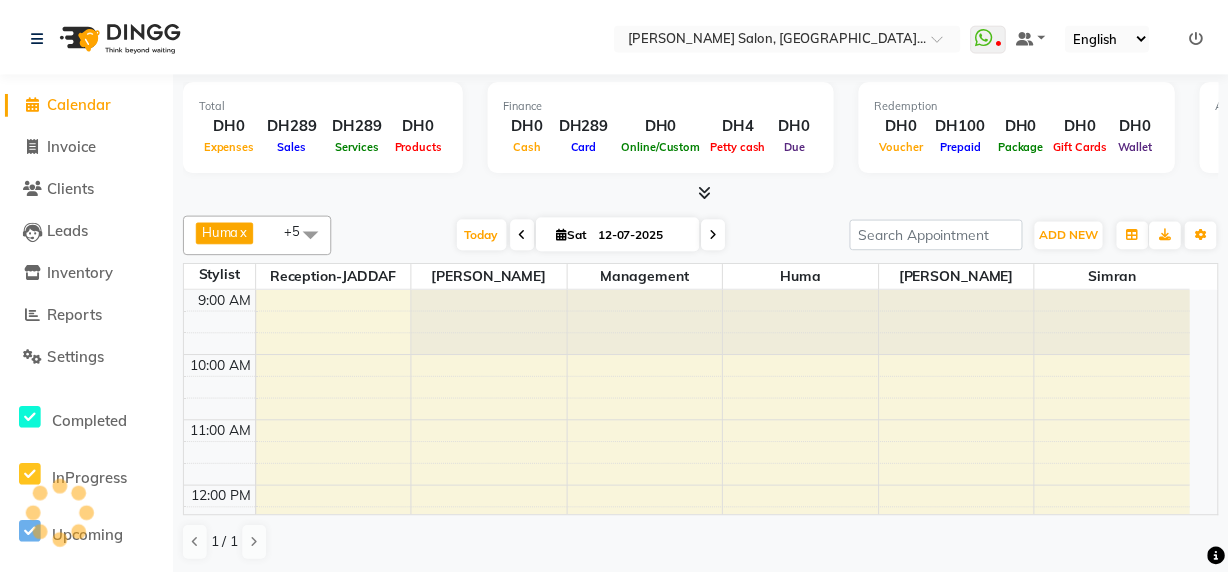 scroll, scrollTop: 0, scrollLeft: 0, axis: both 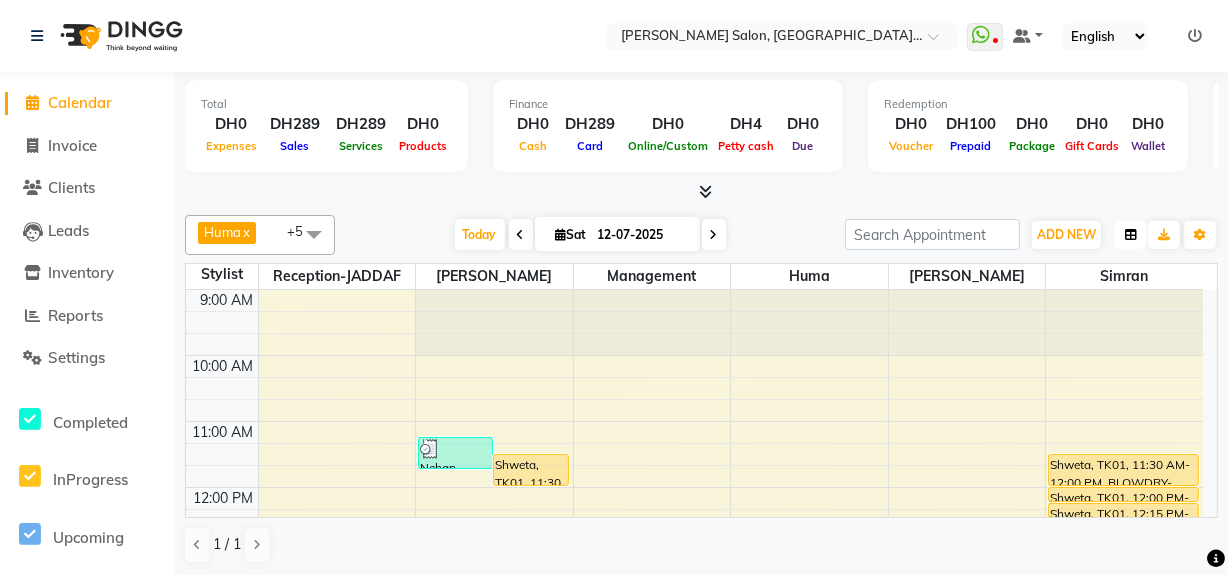 click at bounding box center [1131, 235] 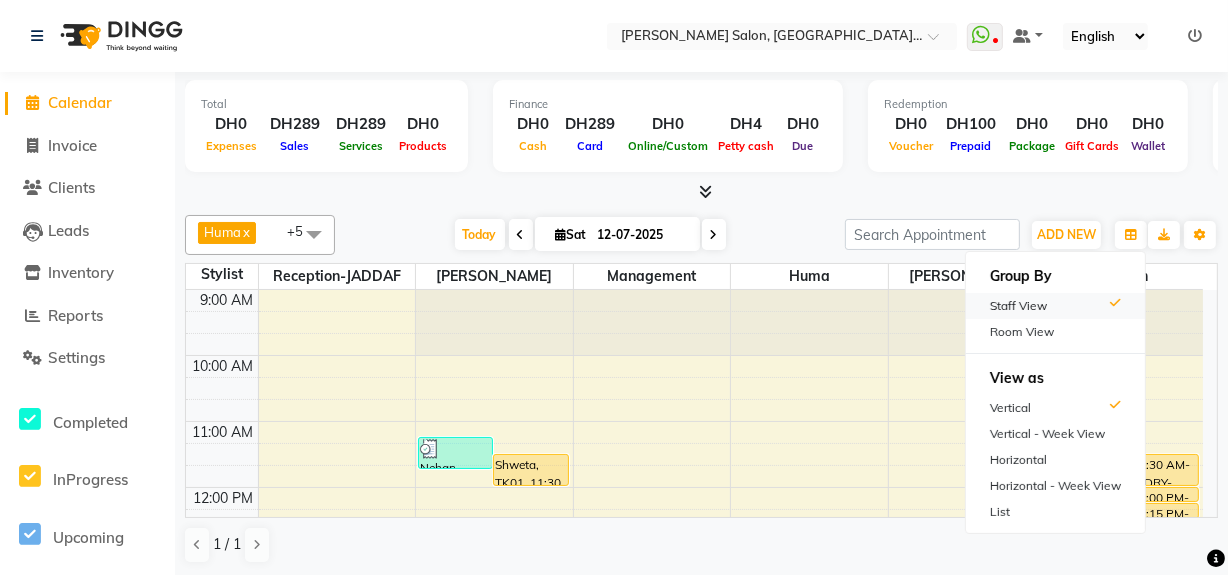 click on "Staff View" at bounding box center (1055, 306) 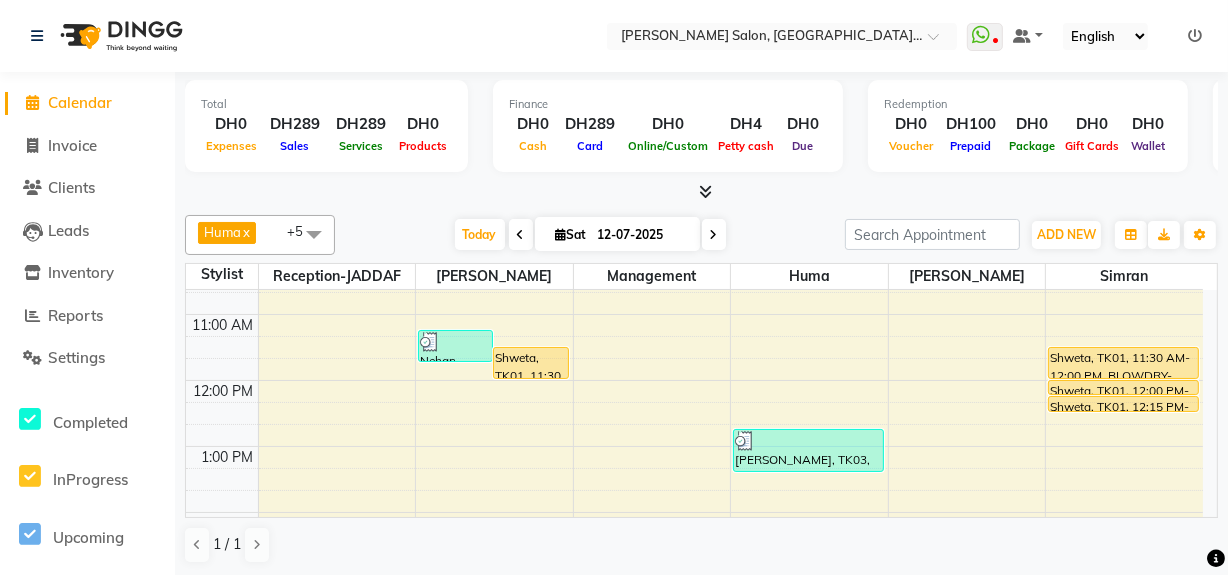 scroll, scrollTop: 272, scrollLeft: 0, axis: vertical 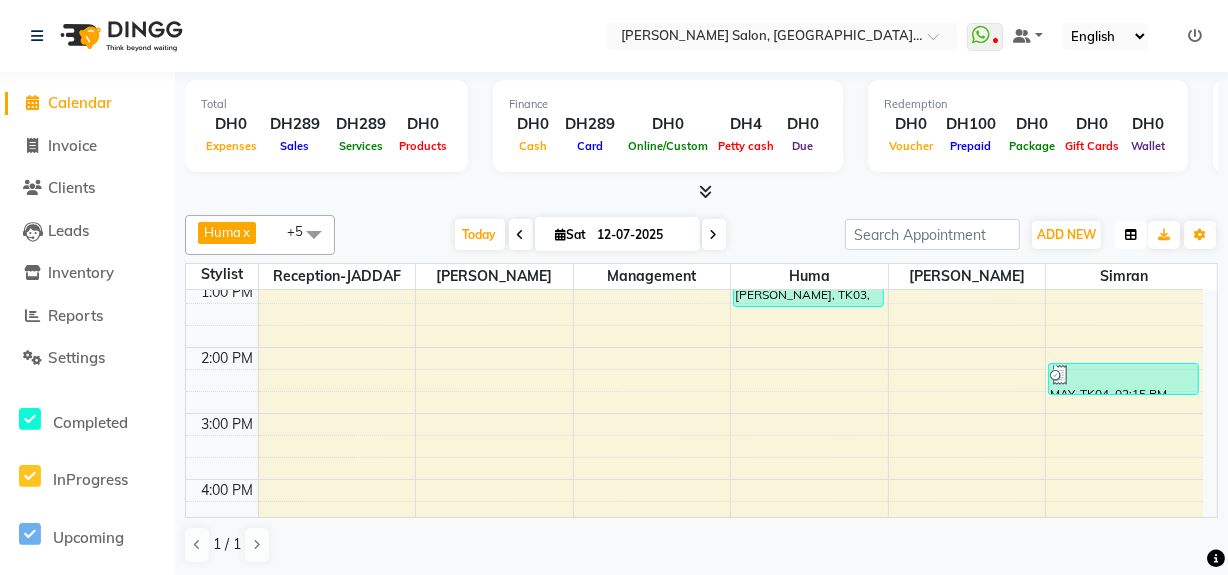 click at bounding box center [1131, 235] 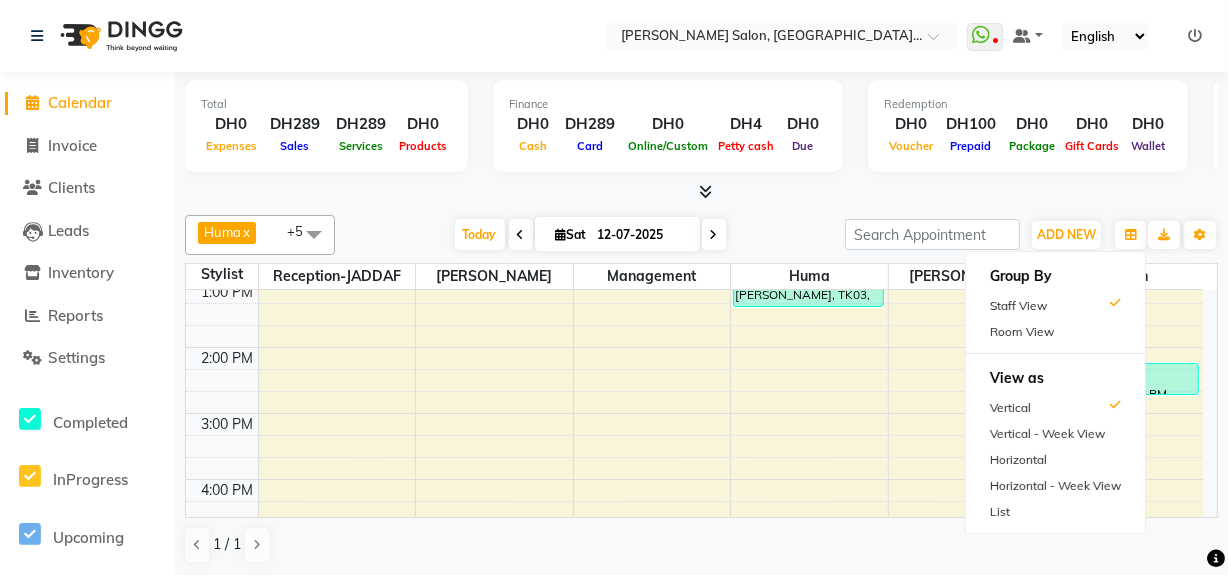 click on "Vertical" at bounding box center (1055, 408) 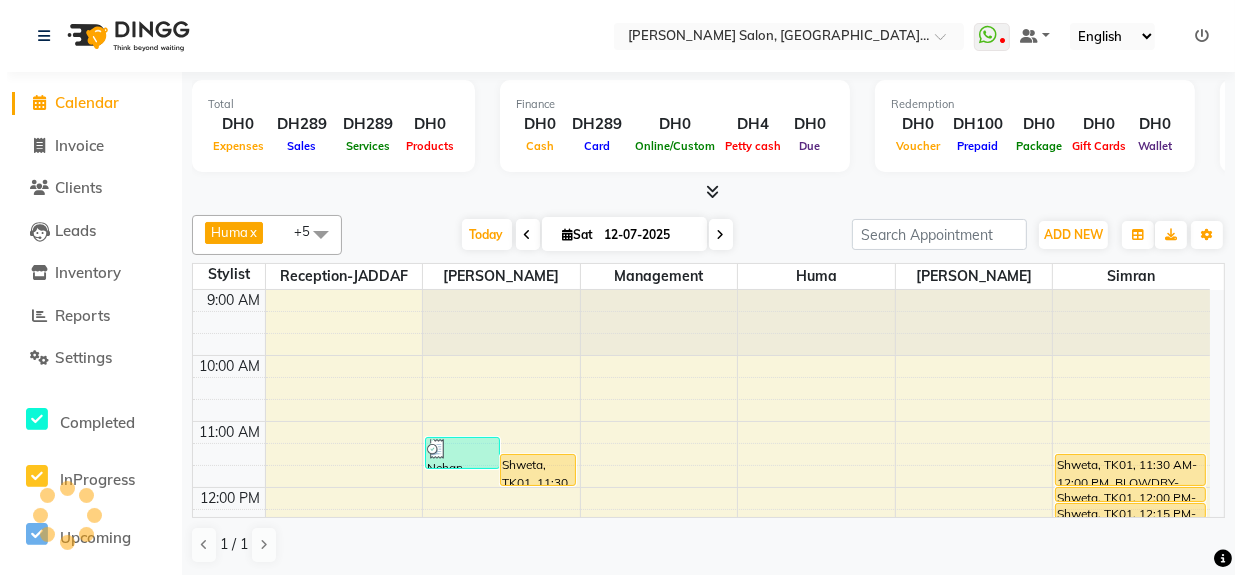 scroll, scrollTop: 592, scrollLeft: 0, axis: vertical 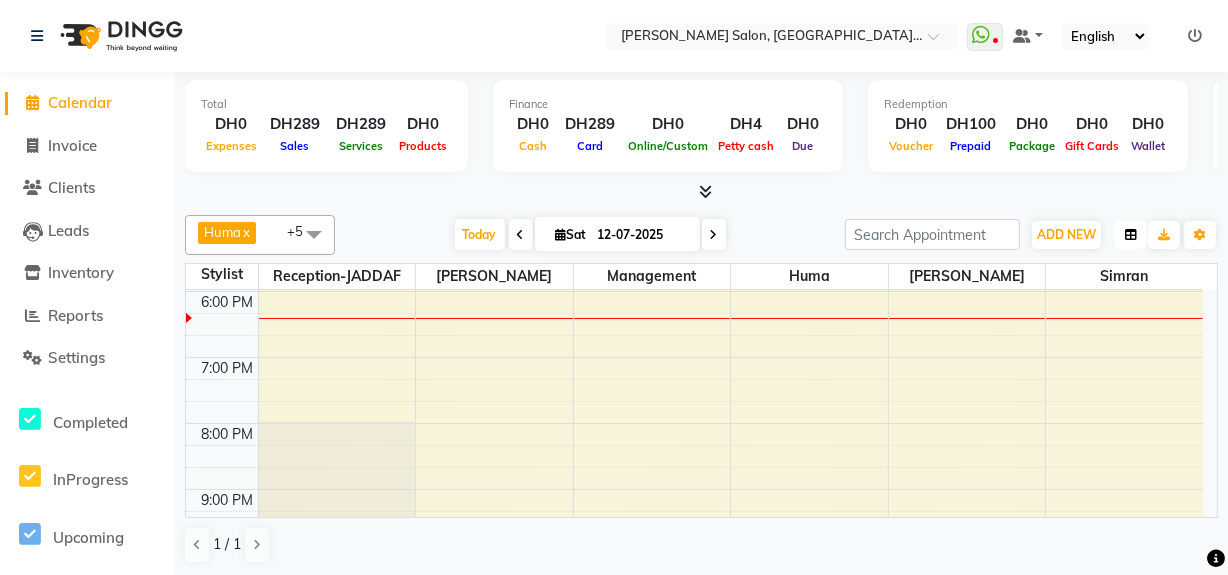 click at bounding box center (1131, 235) 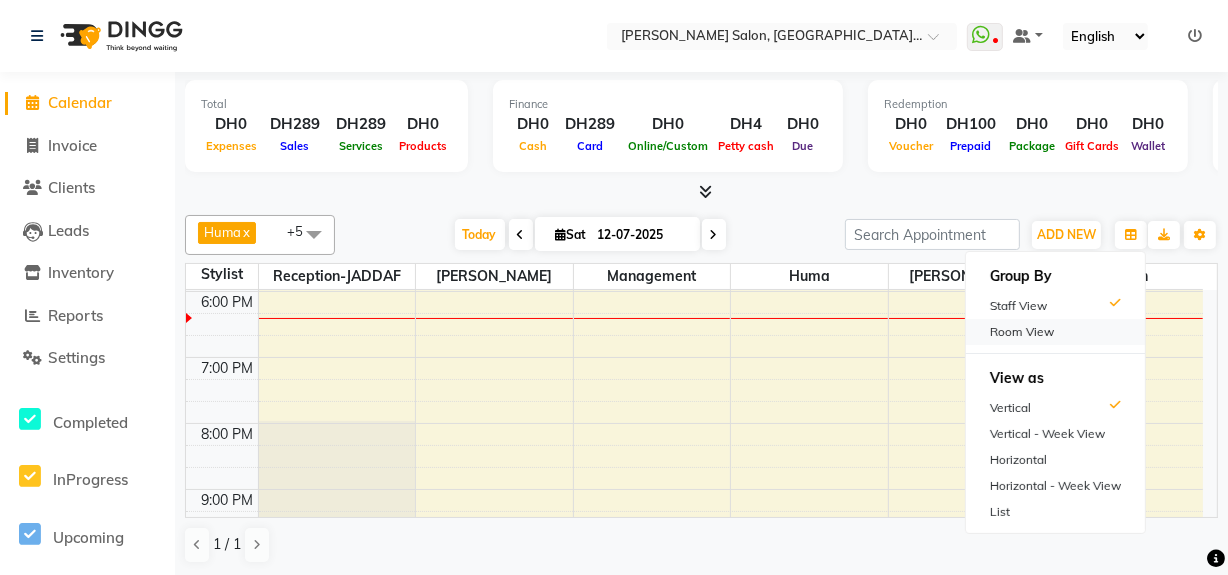 click on "Room View" at bounding box center [1055, 332] 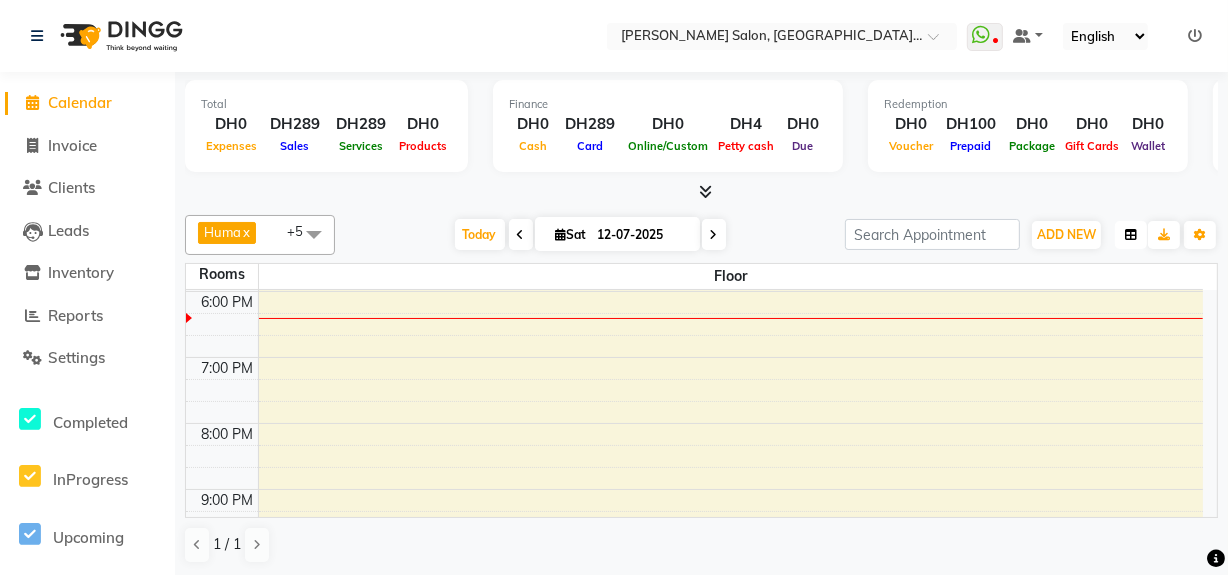 click at bounding box center [1131, 235] 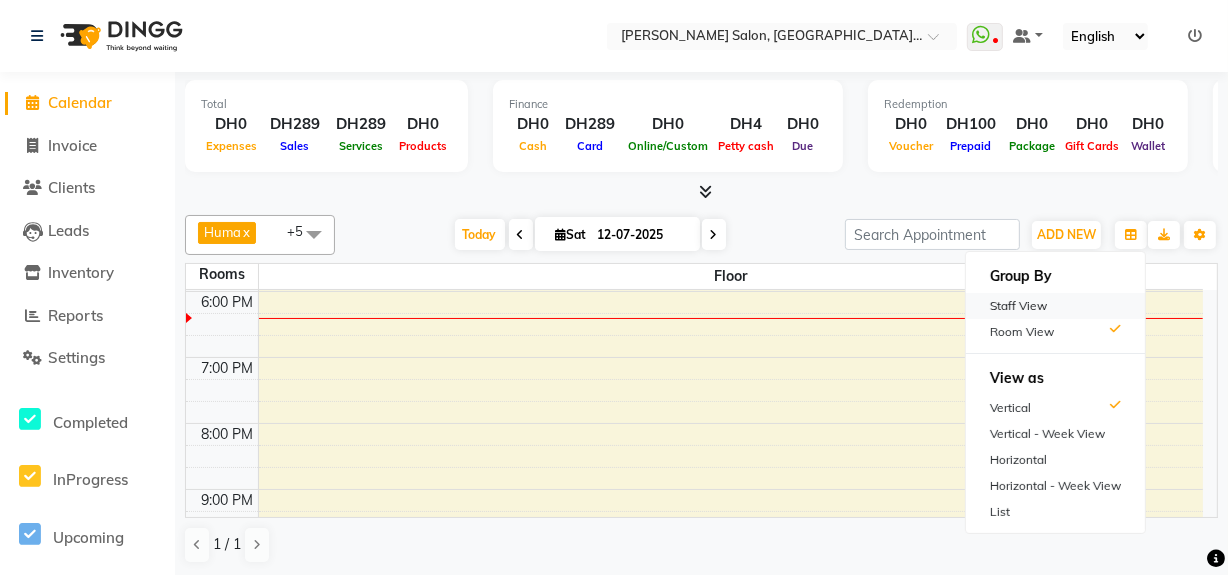 click on "Staff View" at bounding box center (1055, 306) 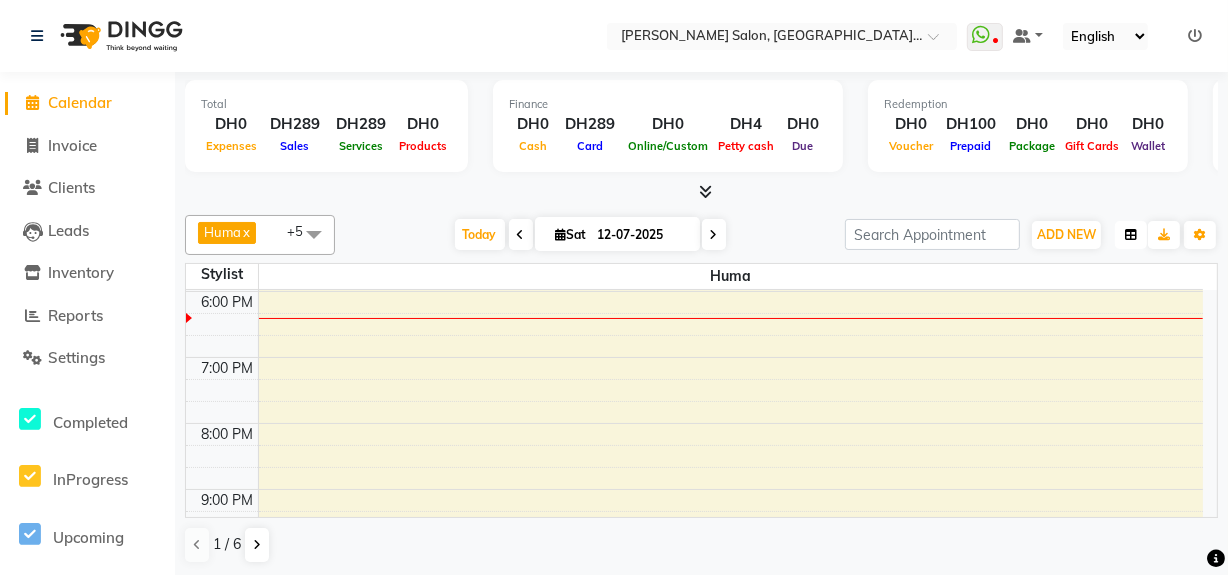 click at bounding box center [1131, 235] 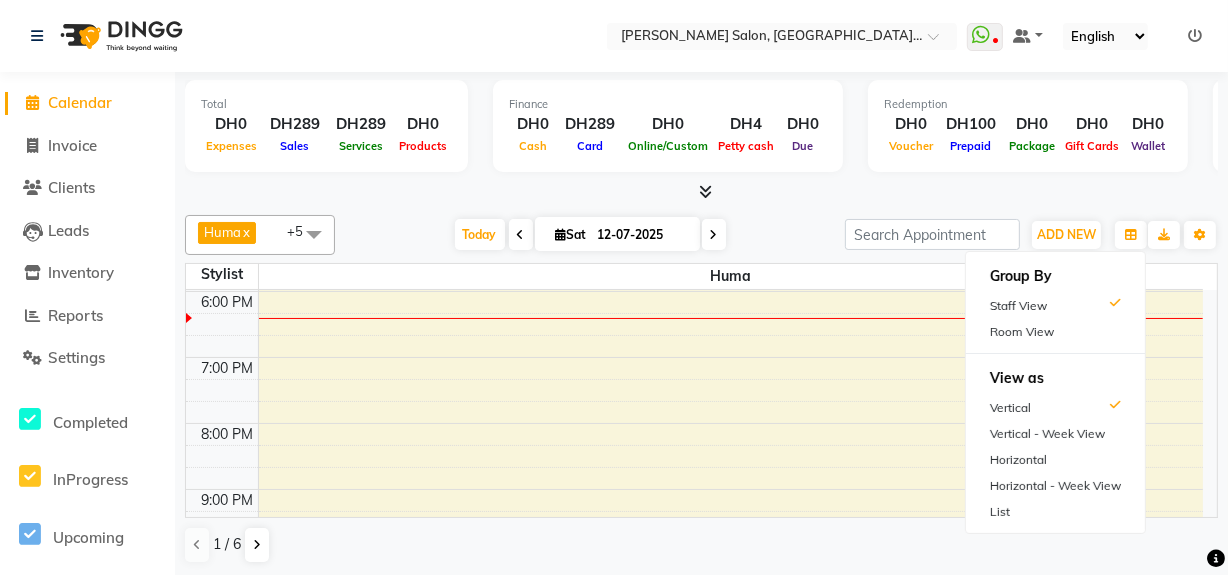 click on "Group By" at bounding box center (1055, 276) 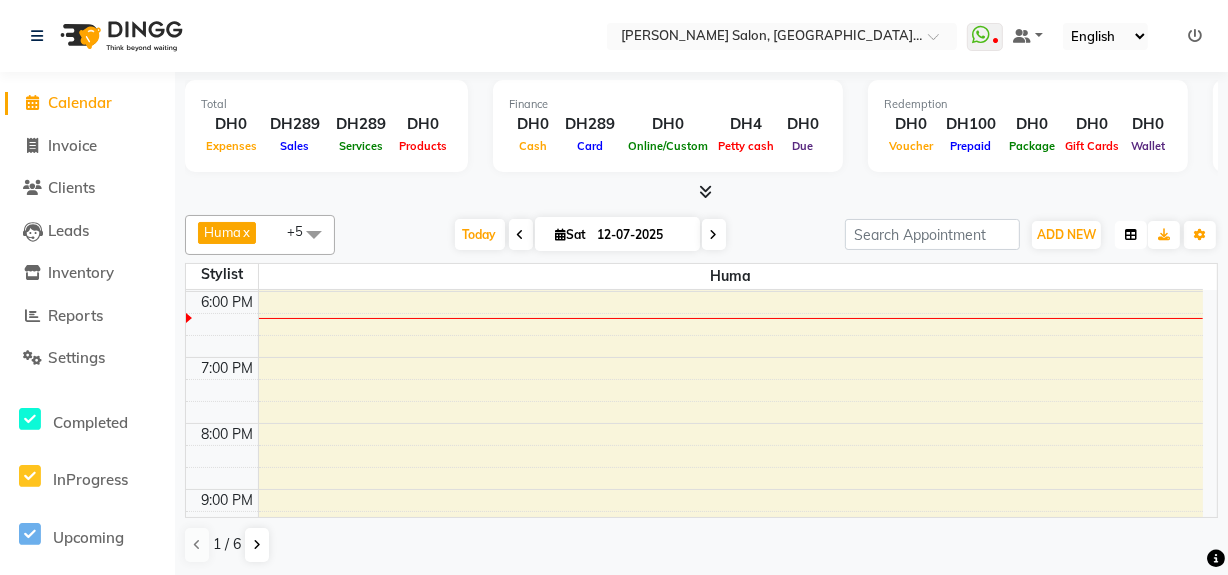 click at bounding box center (1131, 235) 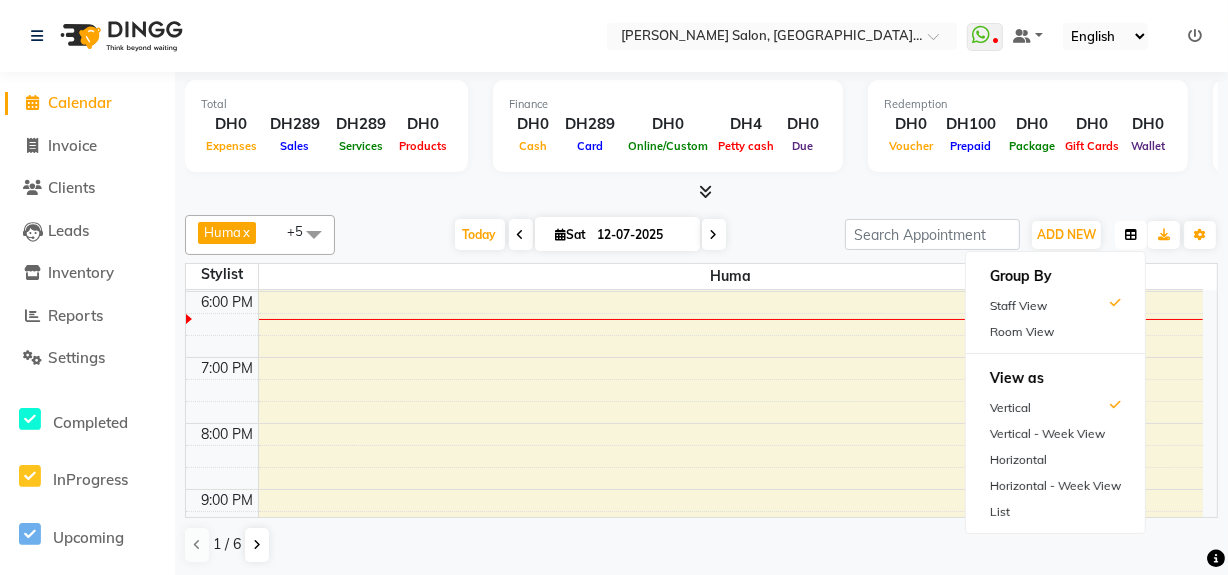 click at bounding box center (1131, 235) 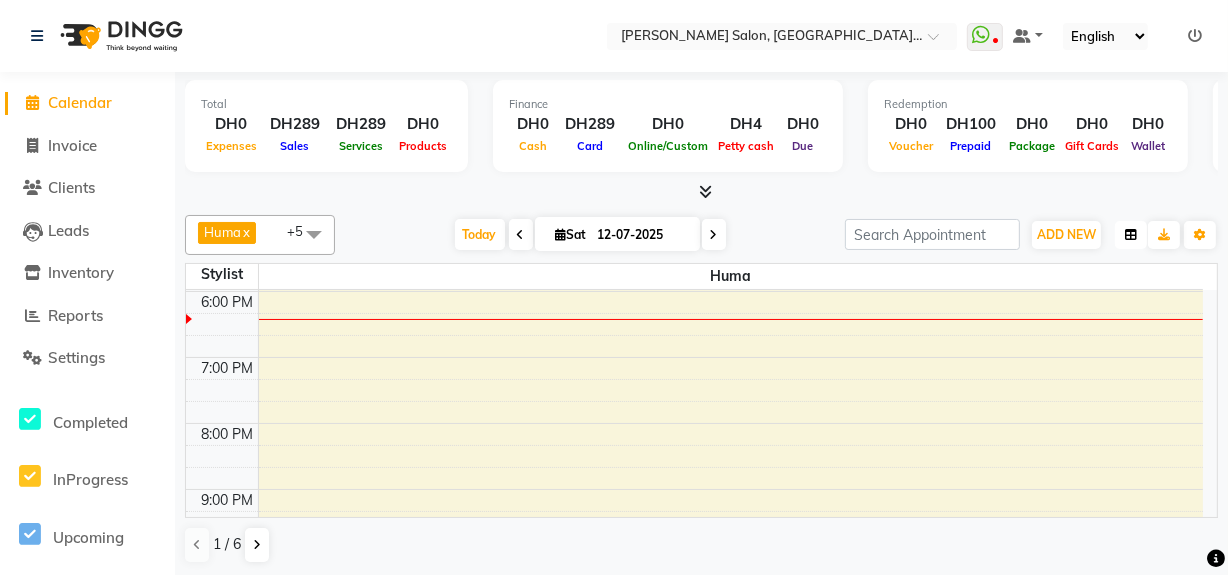 click at bounding box center (1131, 235) 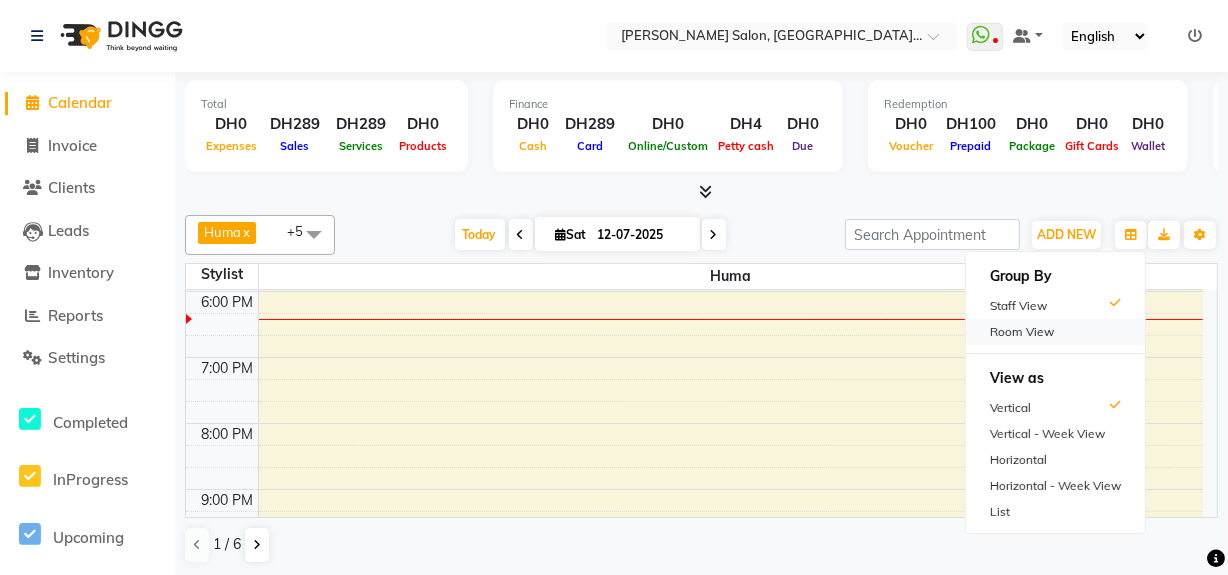 click on "Room View" at bounding box center (1055, 332) 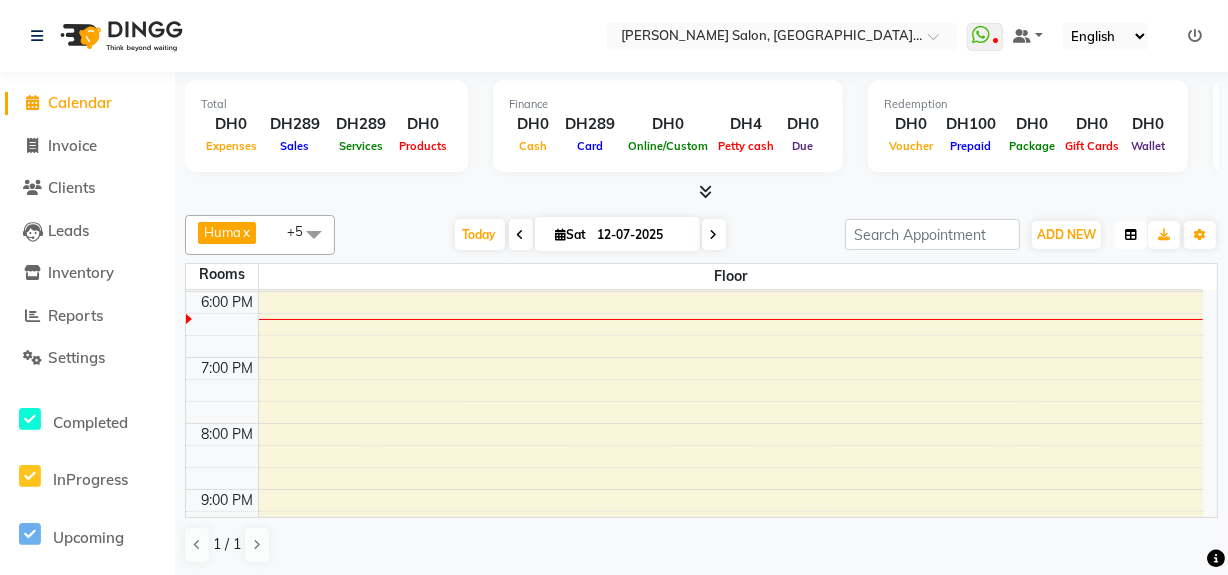 click at bounding box center [1131, 235] 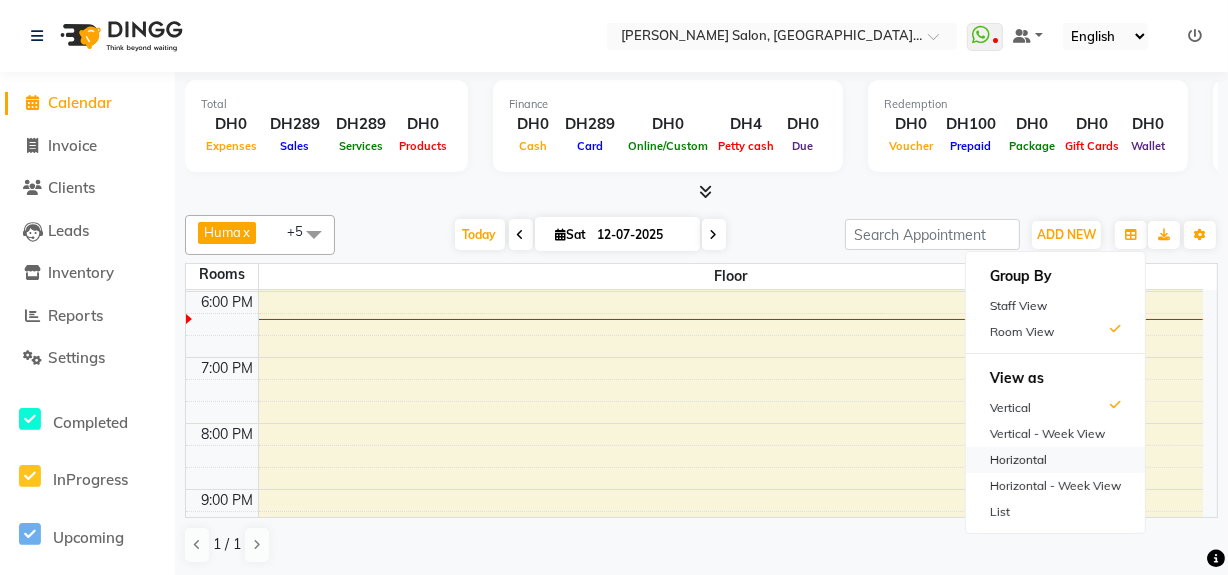 click on "Horizontal" at bounding box center [1055, 460] 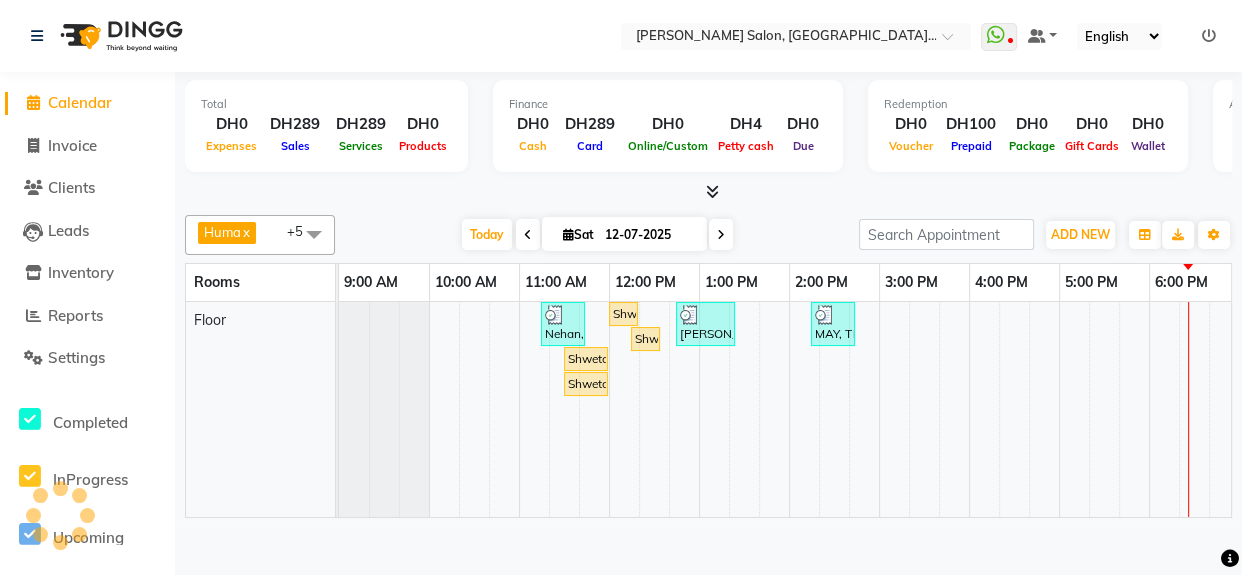 scroll, scrollTop: 0, scrollLeft: 368, axis: horizontal 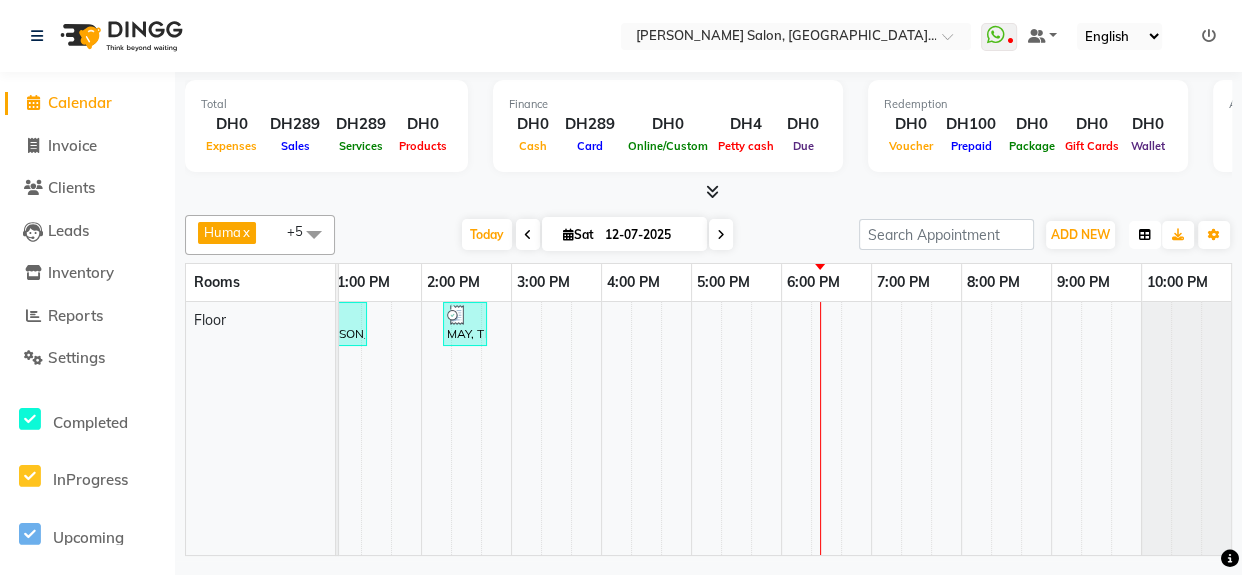click at bounding box center (1145, 235) 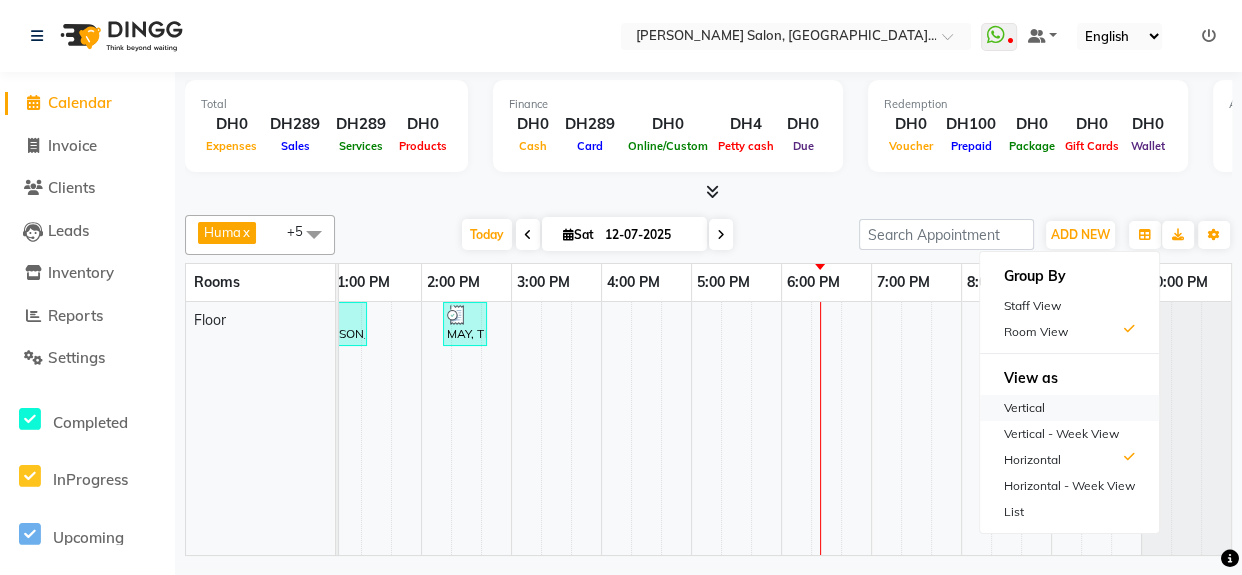 click on "Vertical" at bounding box center [1069, 408] 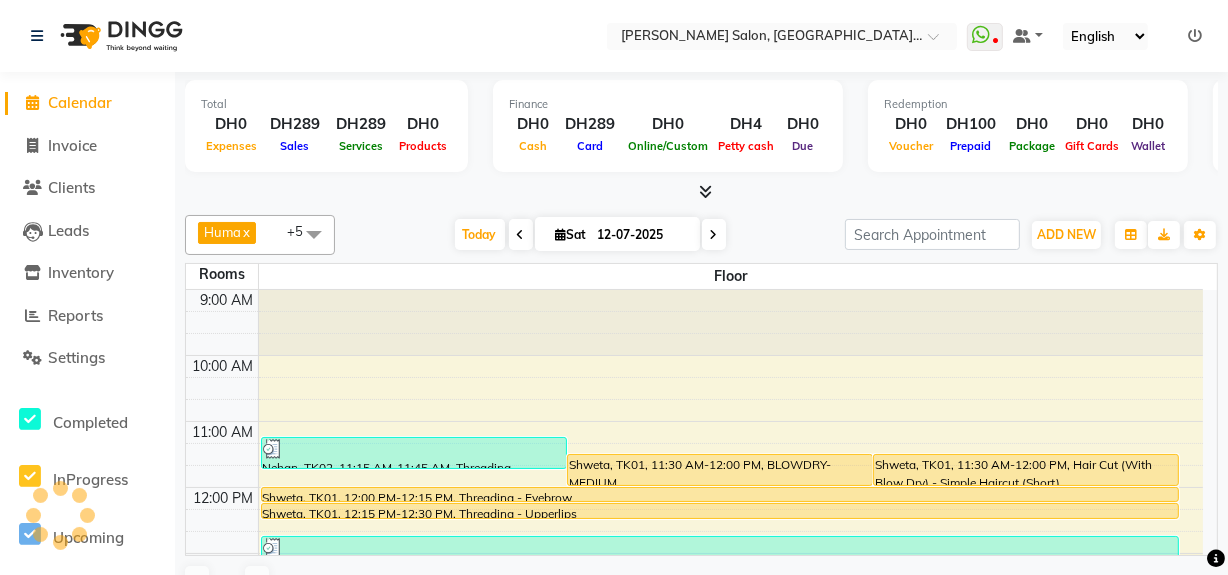 scroll, scrollTop: 592, scrollLeft: 0, axis: vertical 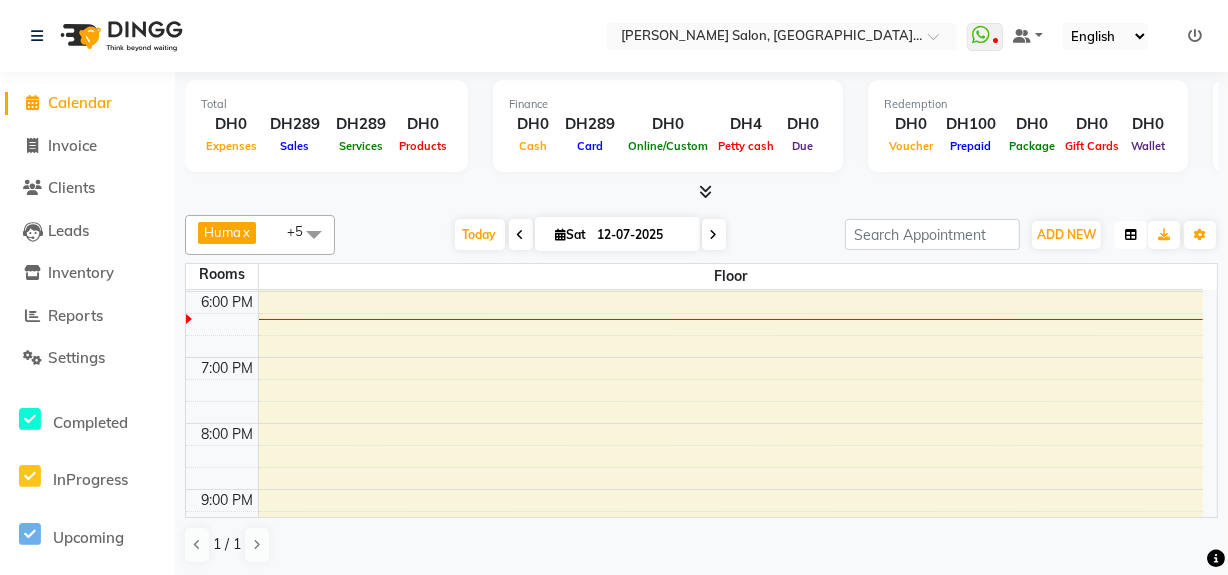 click at bounding box center (1131, 235) 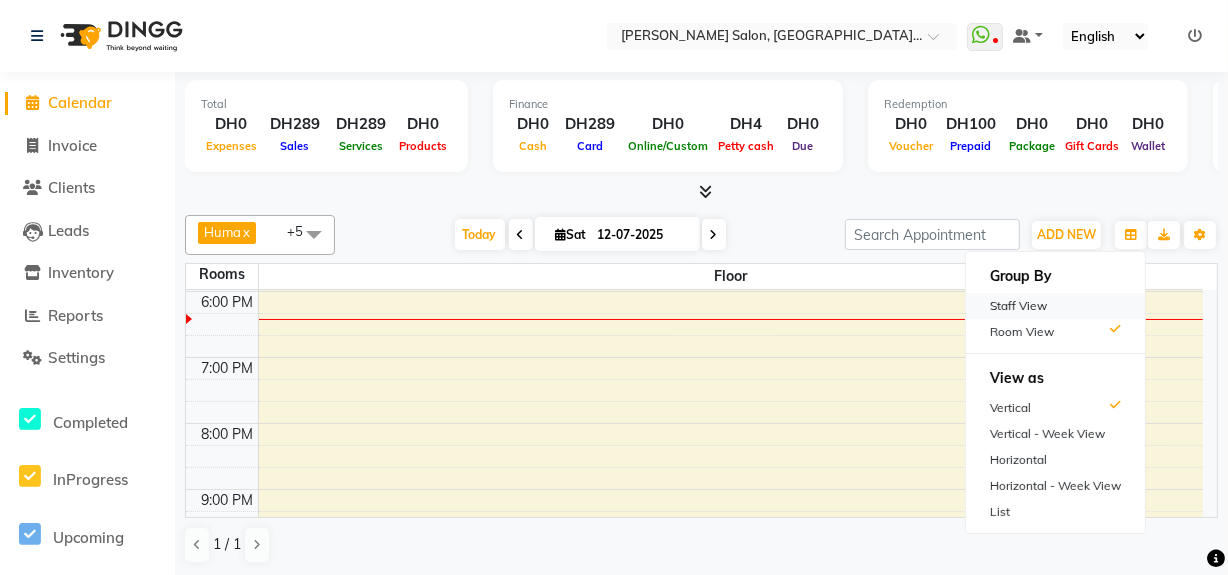 click on "Staff View" at bounding box center (1055, 306) 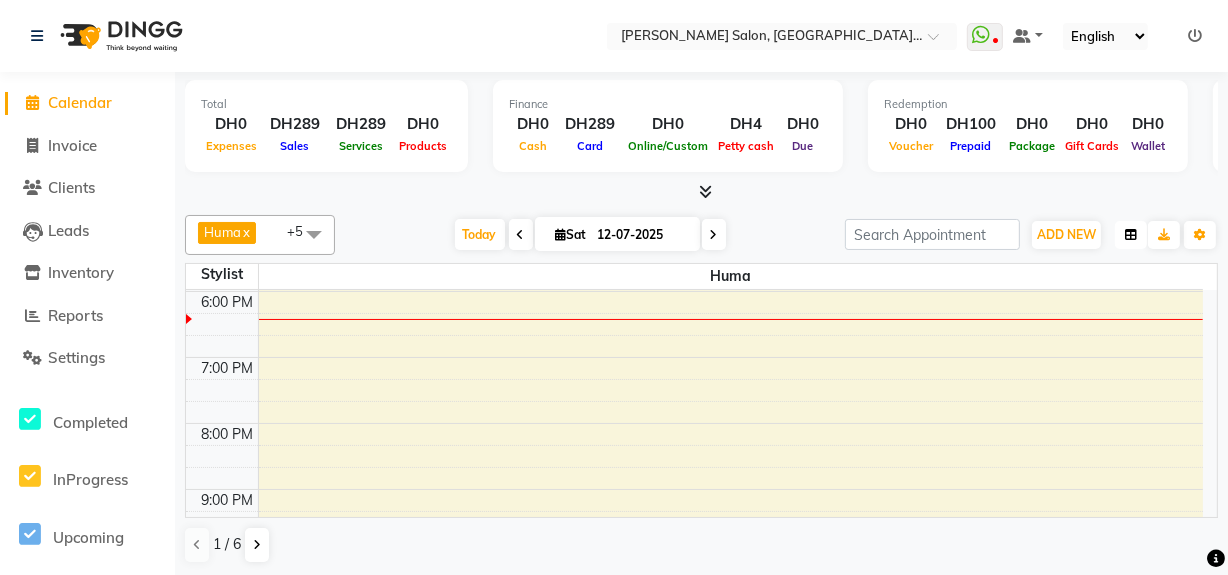 click at bounding box center (1131, 235) 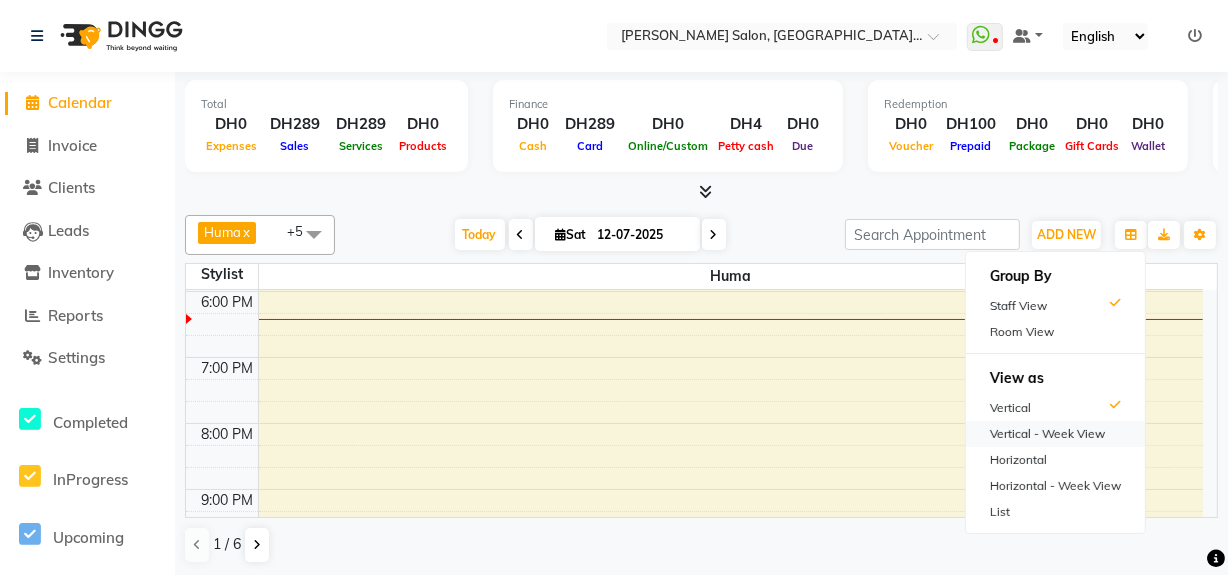 click on "Vertical - Week View" at bounding box center [1055, 434] 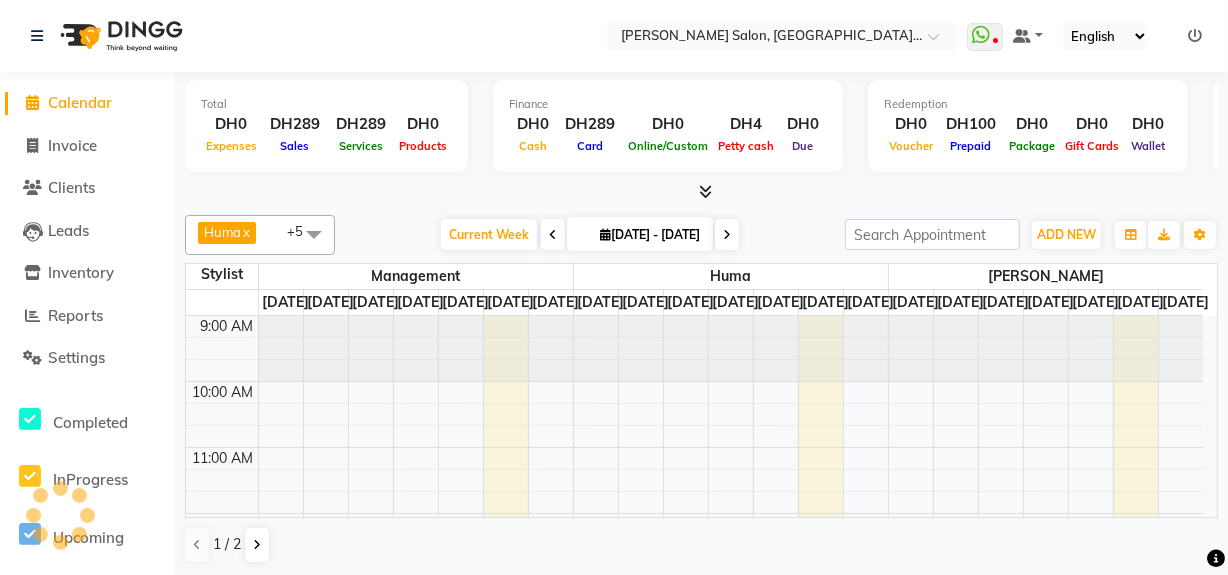 scroll, scrollTop: 592, scrollLeft: 0, axis: vertical 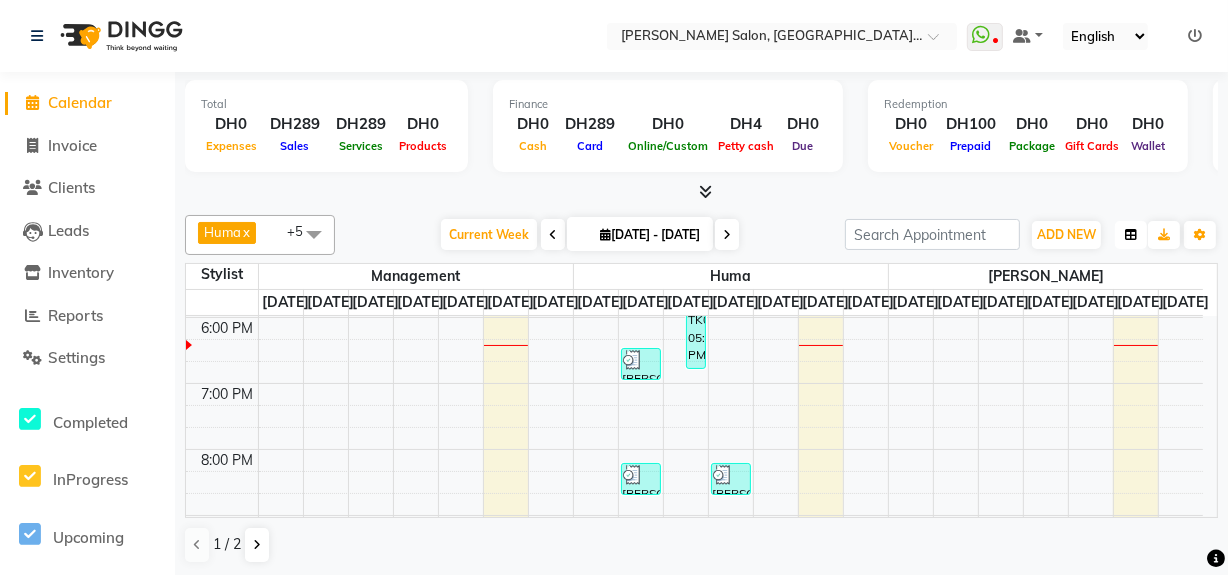 click at bounding box center (1131, 235) 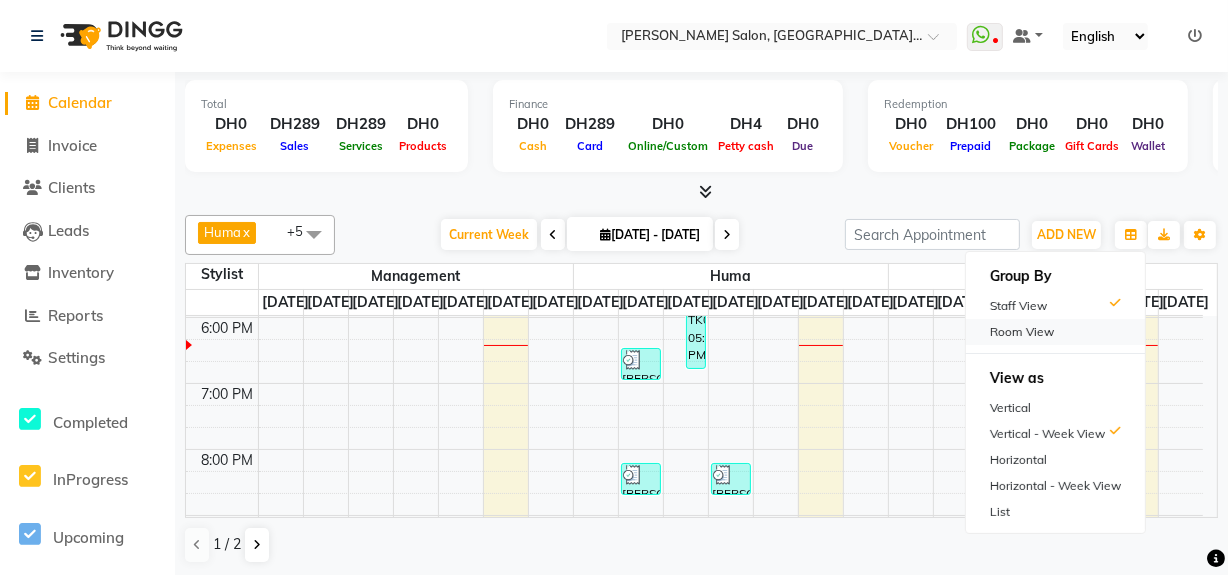 click on "Room View" at bounding box center (1055, 332) 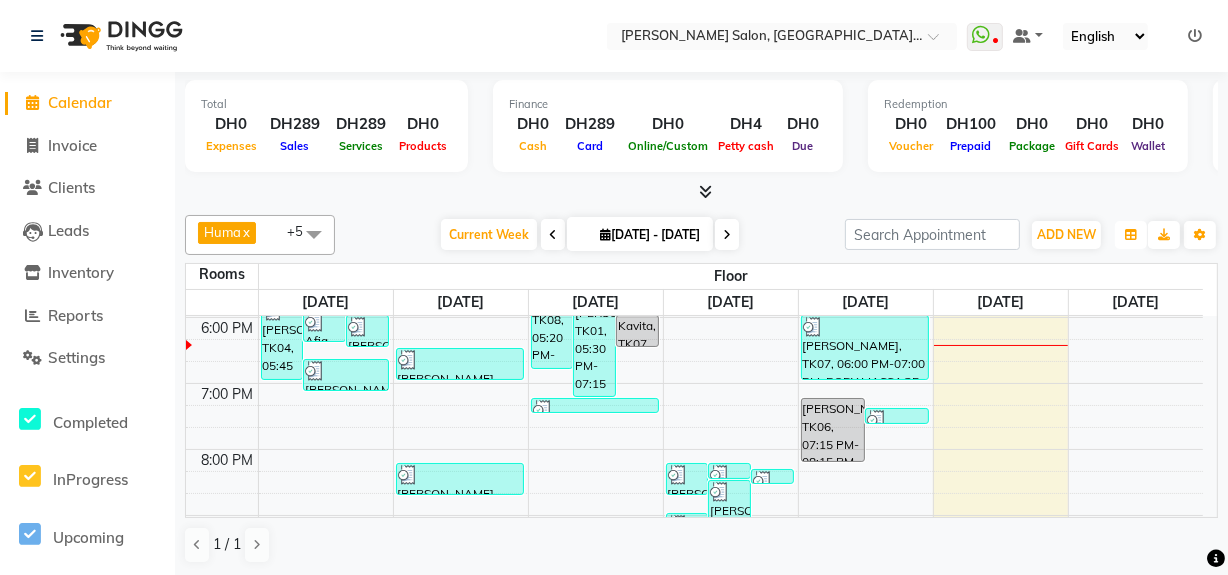 click at bounding box center [1131, 235] 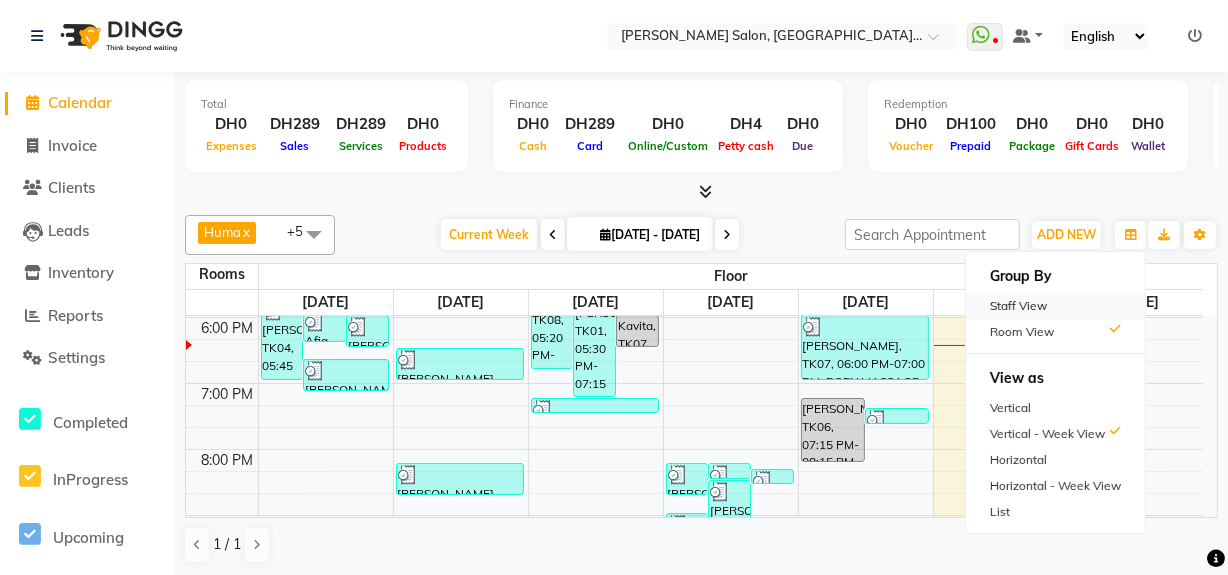 click on "Staff View" at bounding box center (1055, 306) 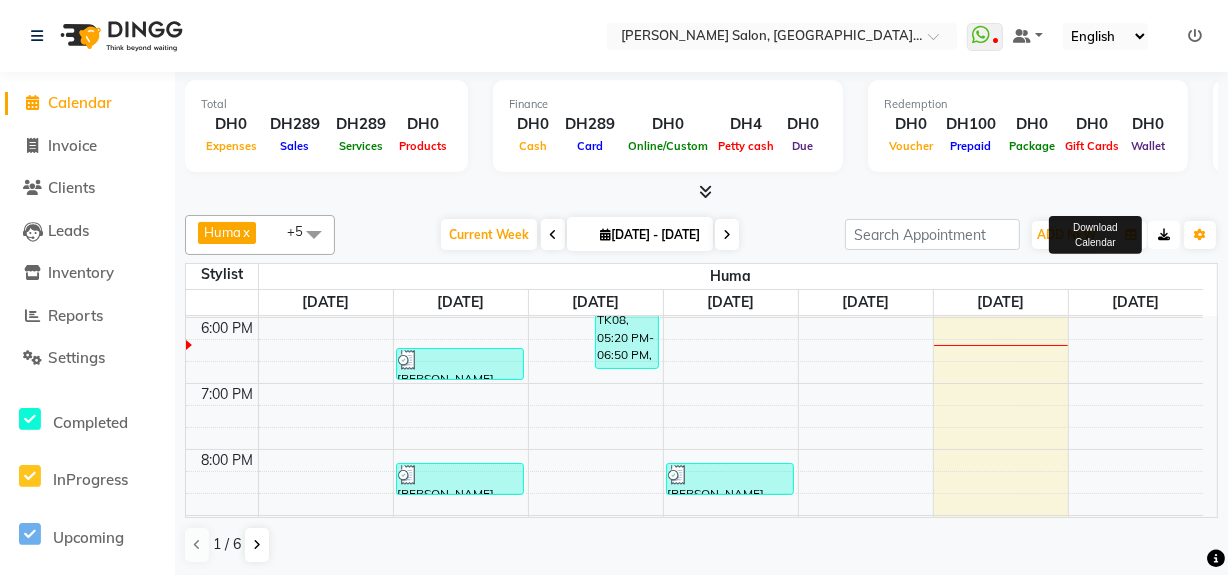 click at bounding box center [1164, 235] 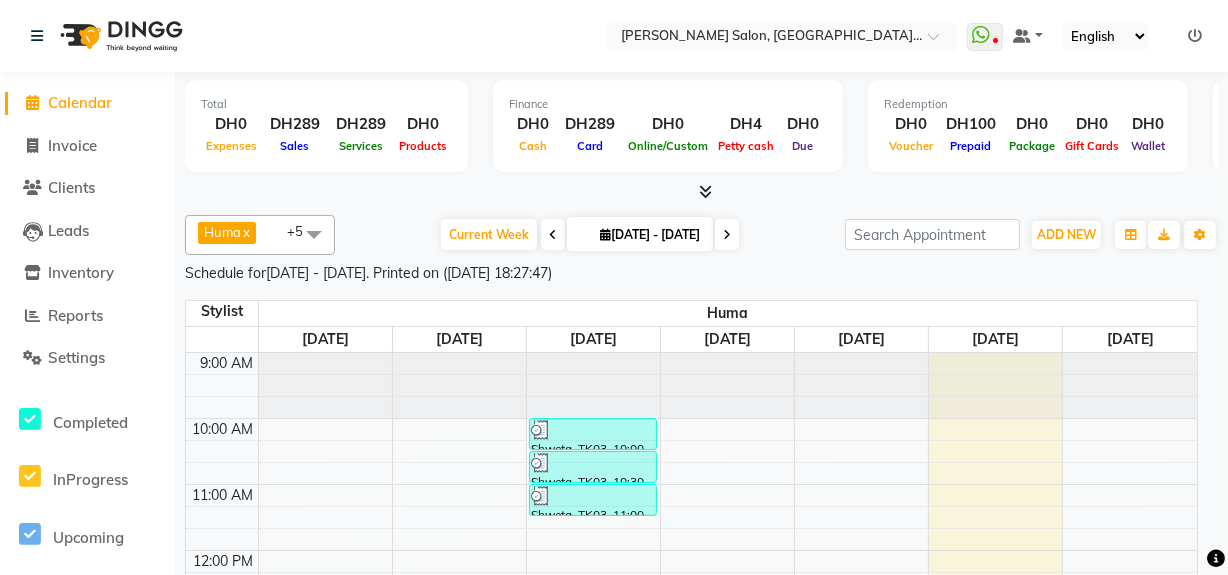 click on "9:00 AM" at bounding box center (42, 100) 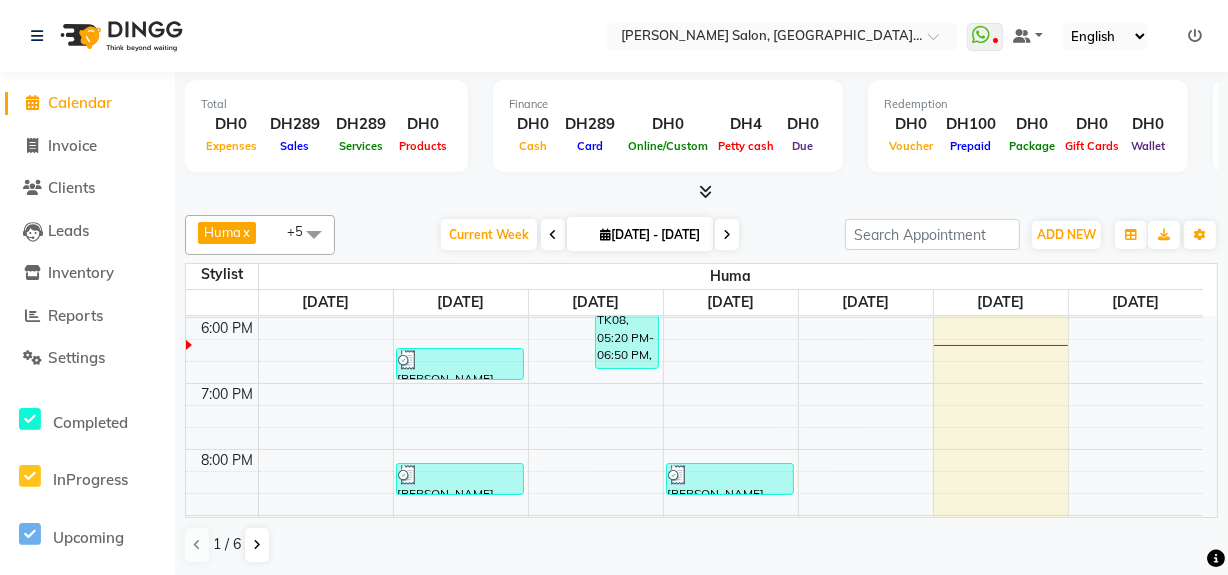 scroll, scrollTop: 0, scrollLeft: 0, axis: both 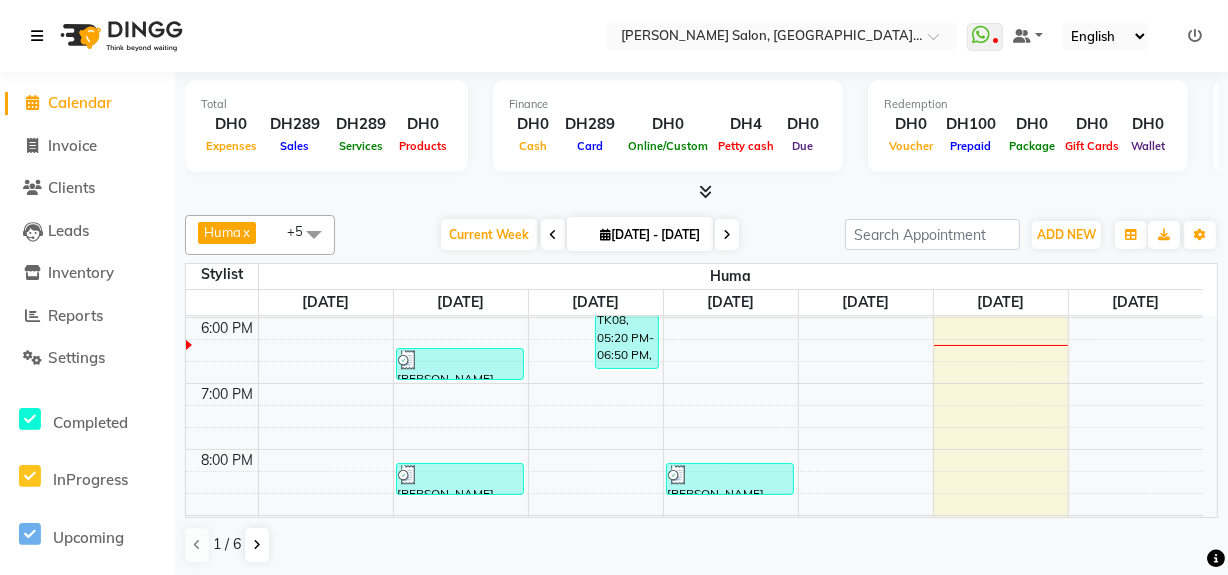 click at bounding box center [37, 36] 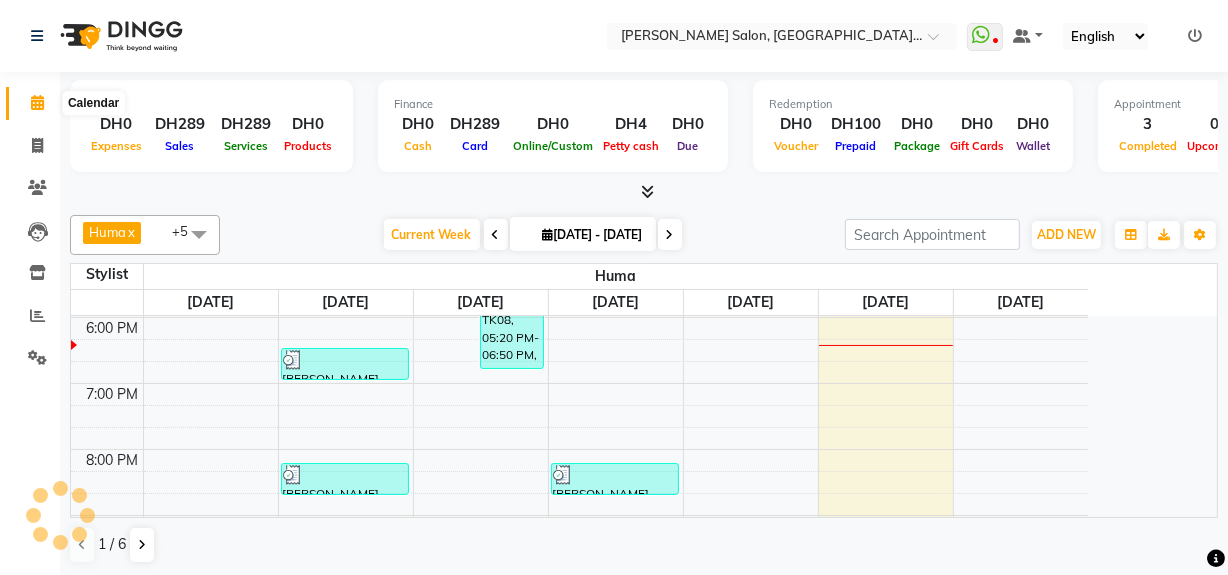 click 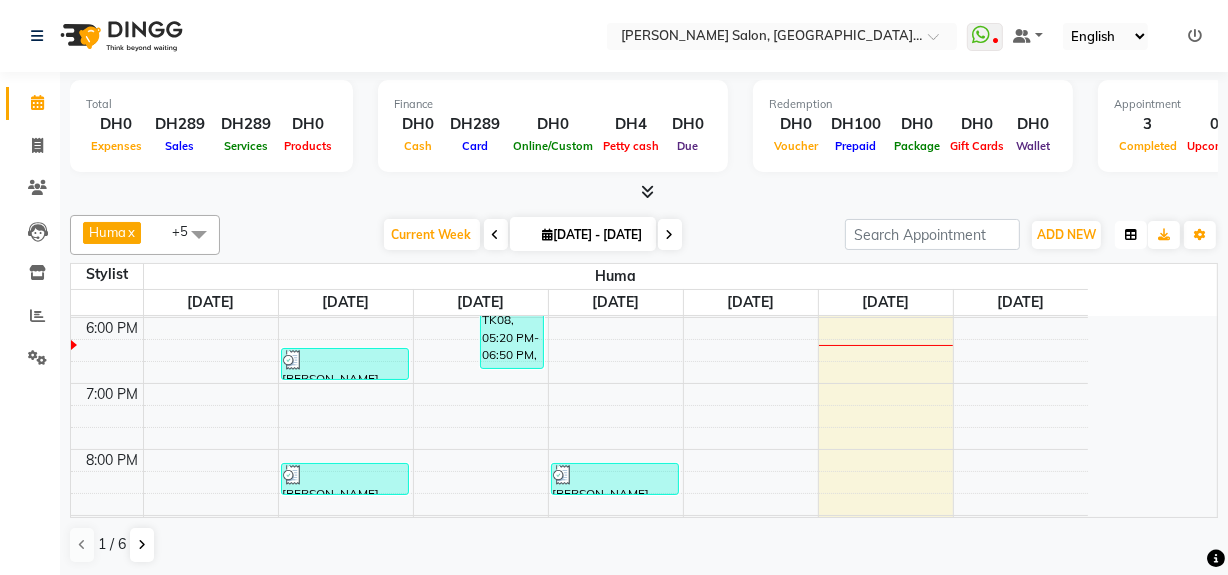 click at bounding box center [1131, 235] 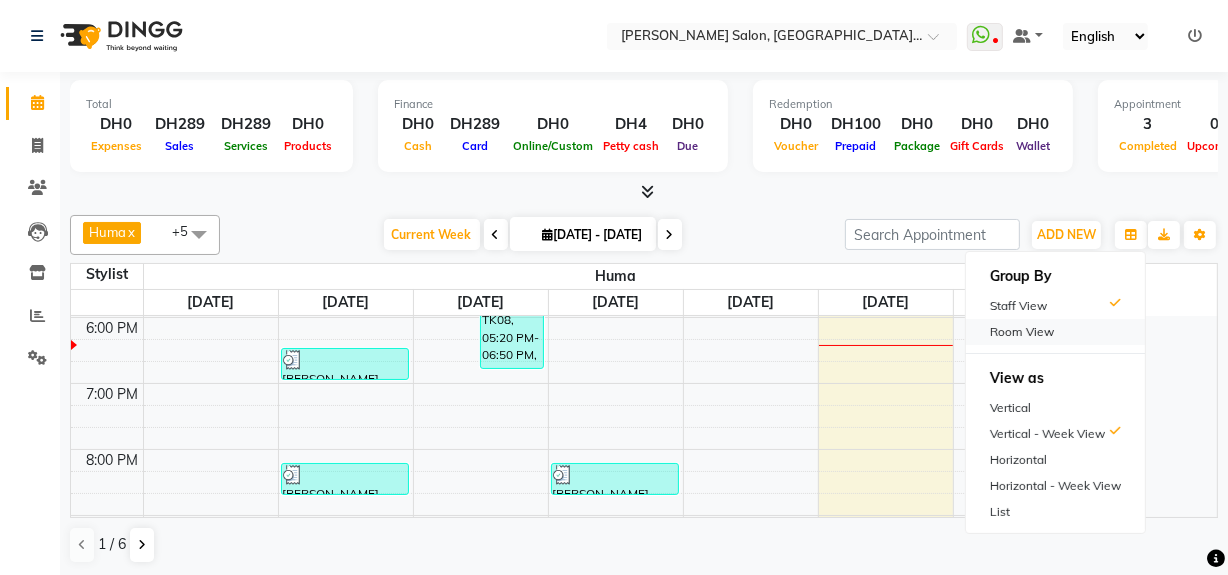 click on "Room View" at bounding box center (1055, 332) 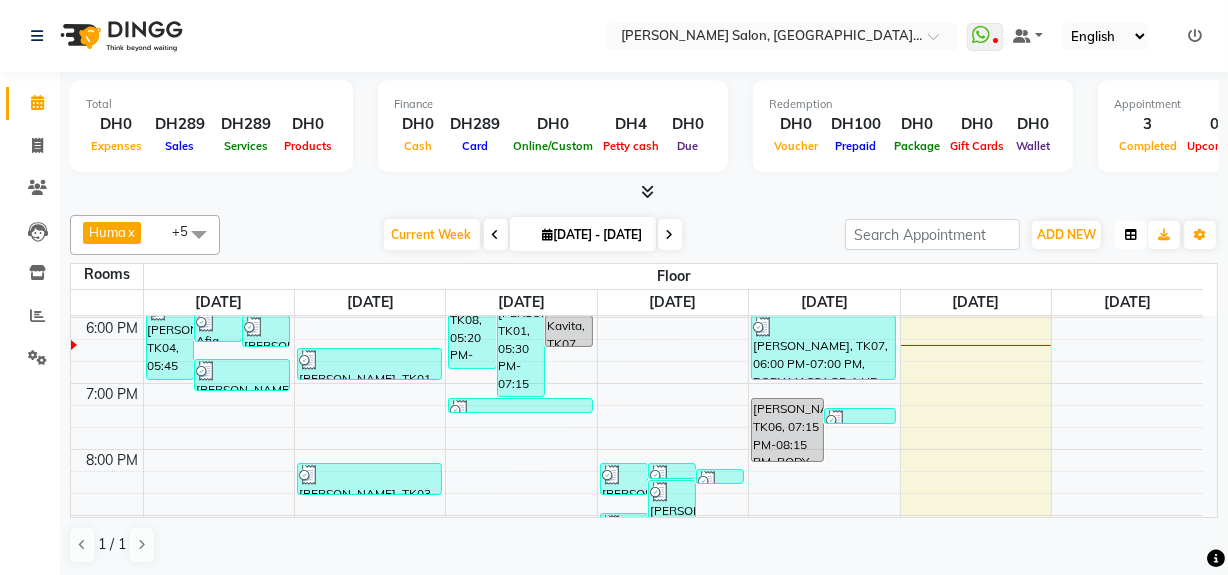 click at bounding box center (1131, 235) 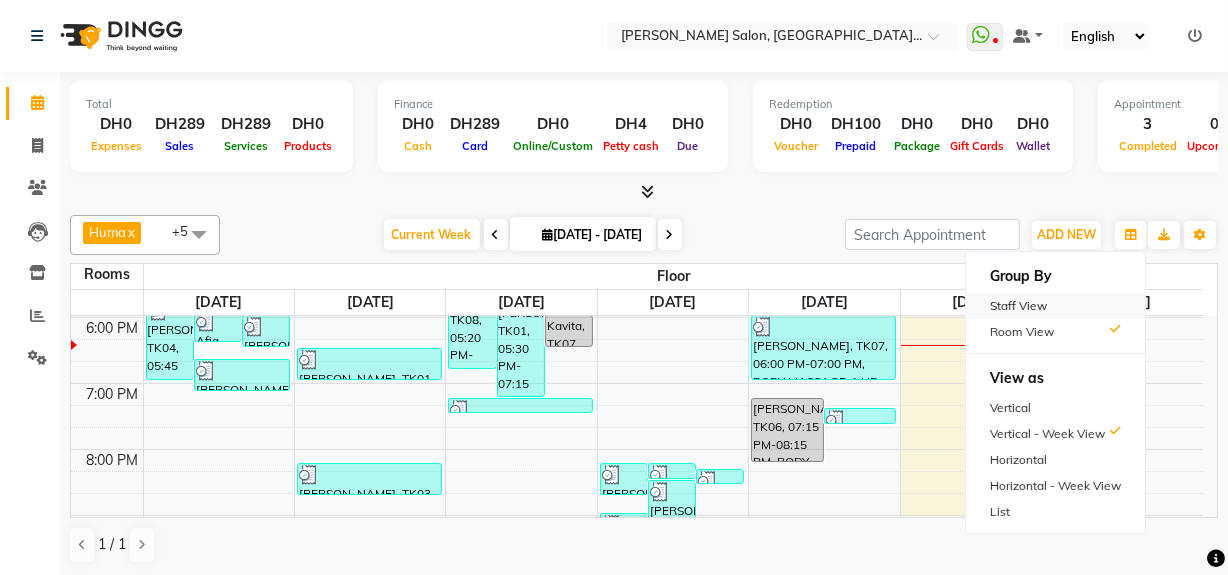 click on "Staff View" at bounding box center [1055, 306] 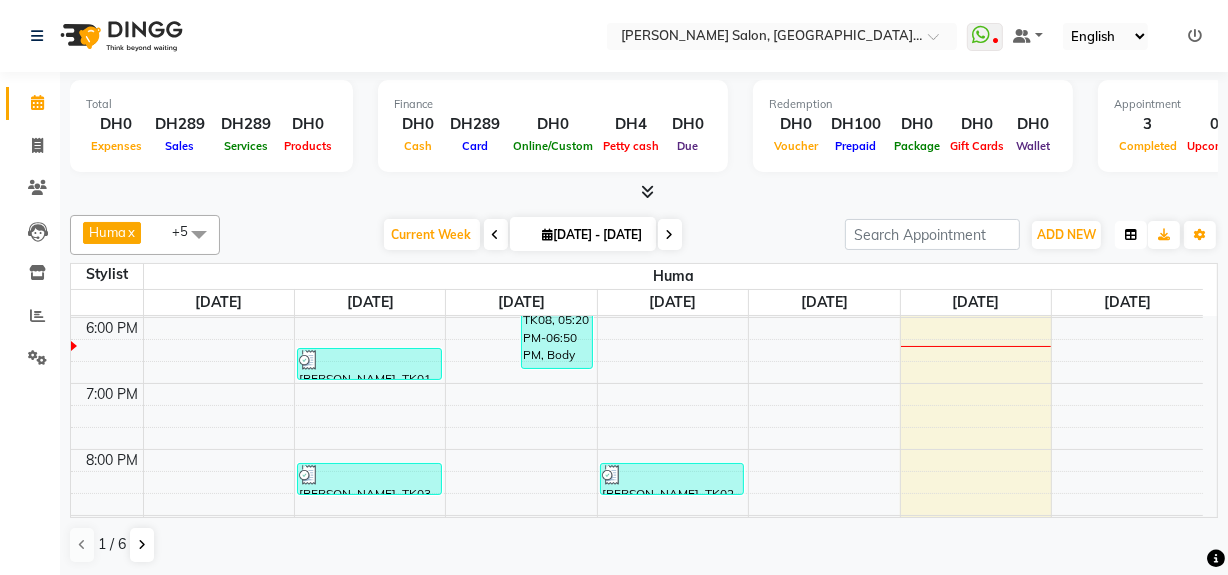 click at bounding box center (1131, 235) 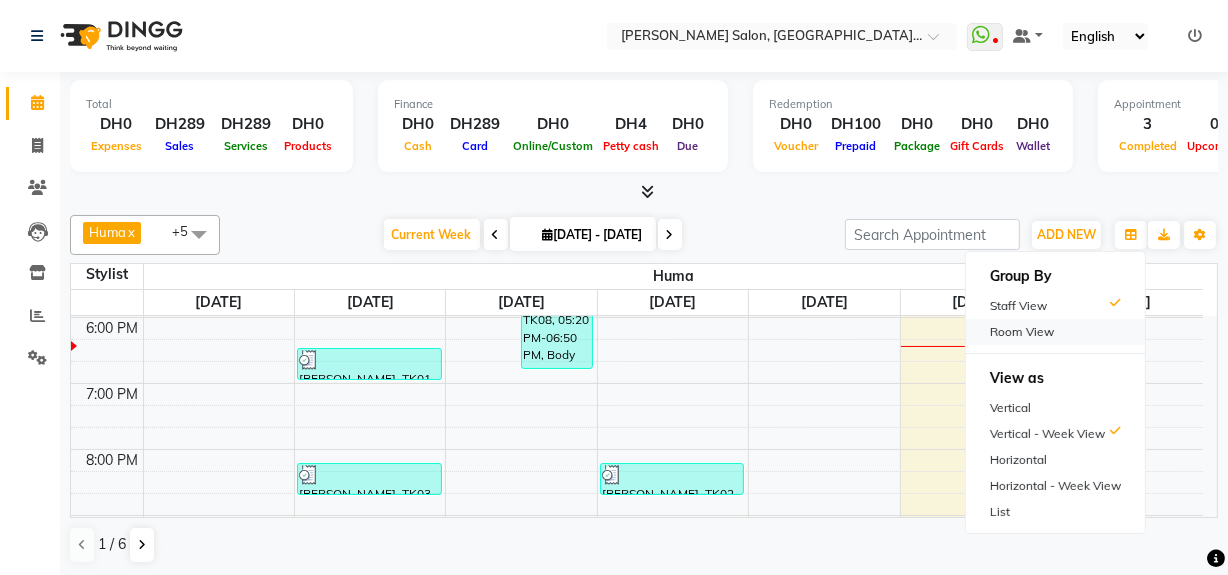 click on "Room View" at bounding box center [1055, 332] 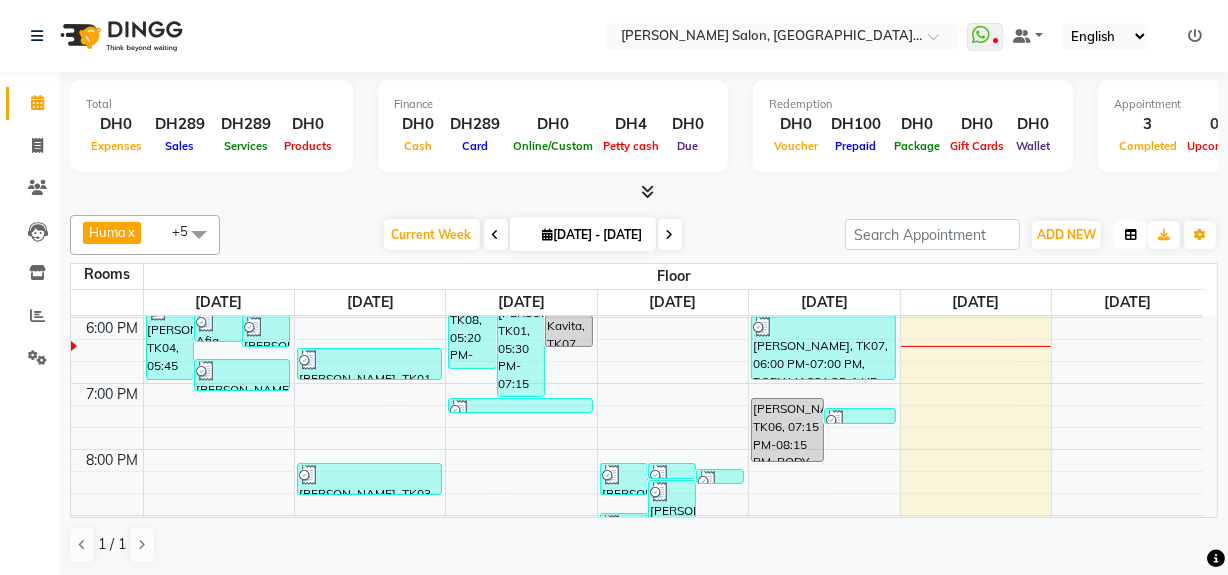 click at bounding box center [1131, 235] 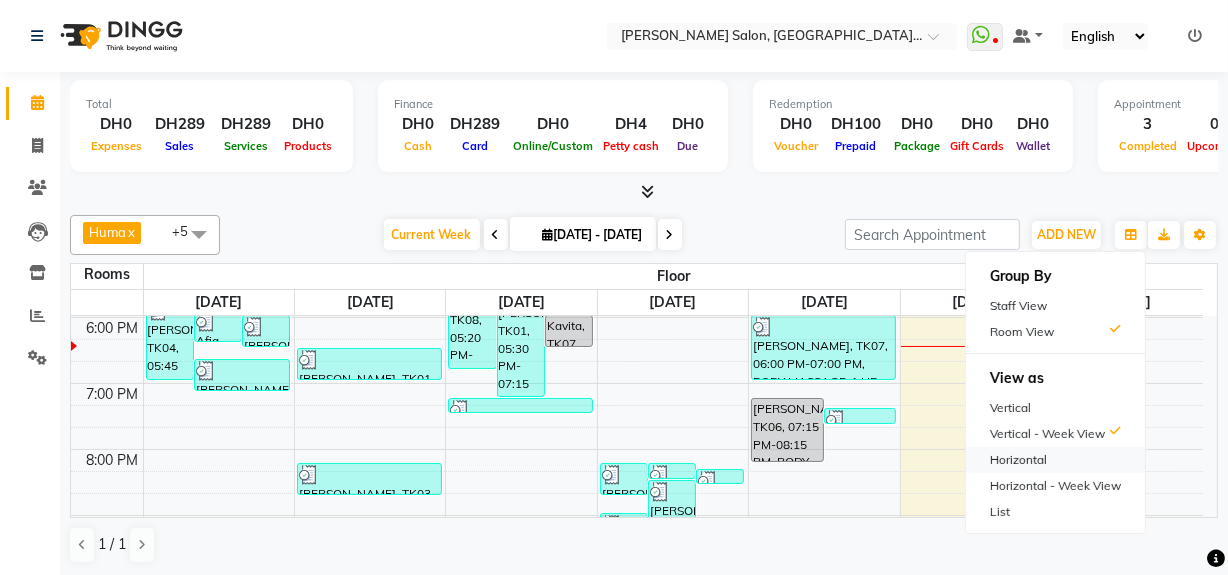 click on "Horizontal" at bounding box center [1055, 460] 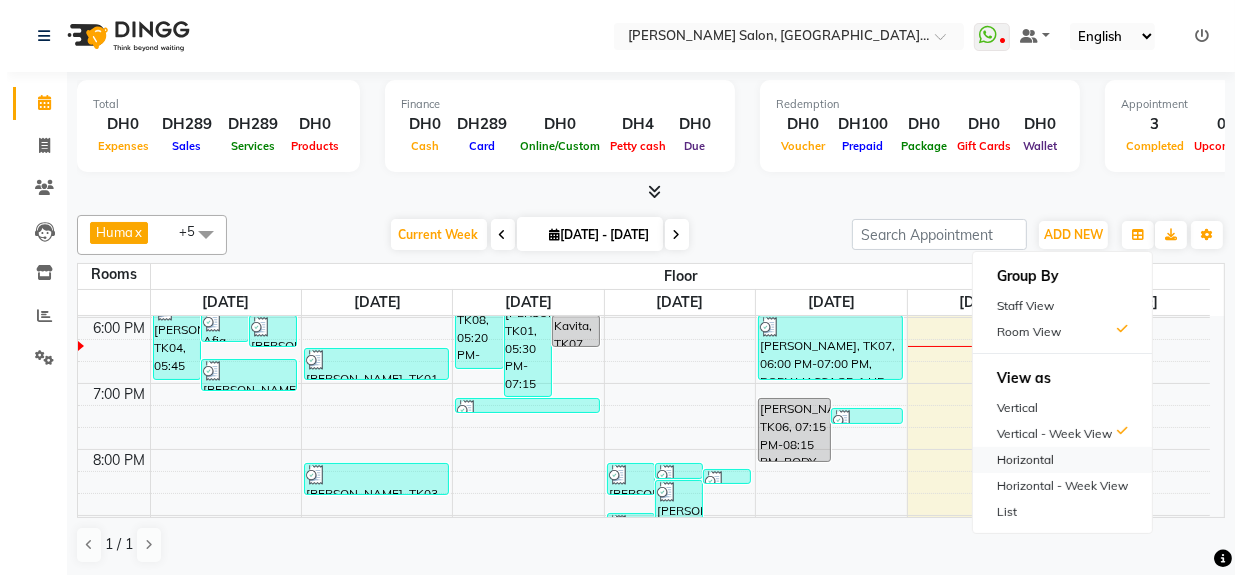 scroll, scrollTop: 0, scrollLeft: 0, axis: both 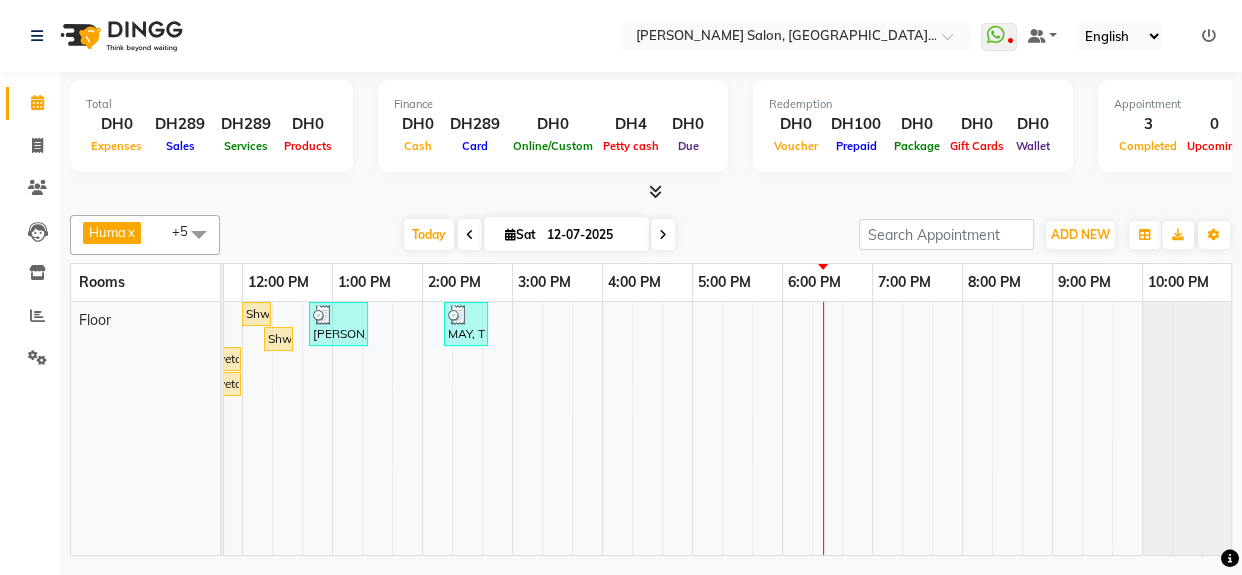 click on "x" at bounding box center [130, 232] 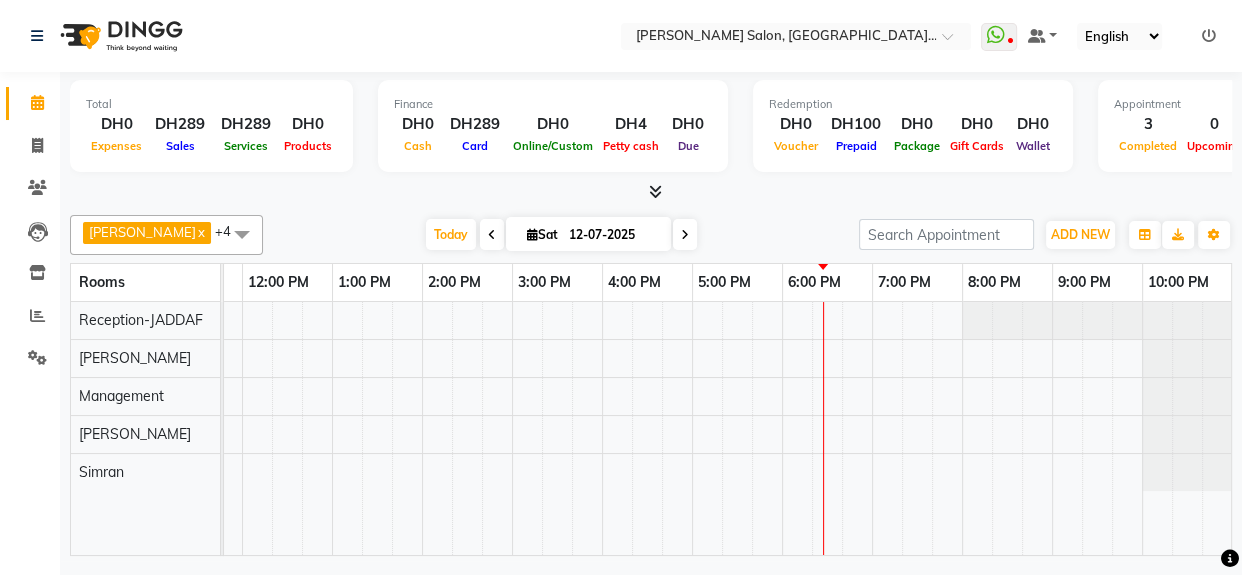 scroll, scrollTop: 0, scrollLeft: 232, axis: horizontal 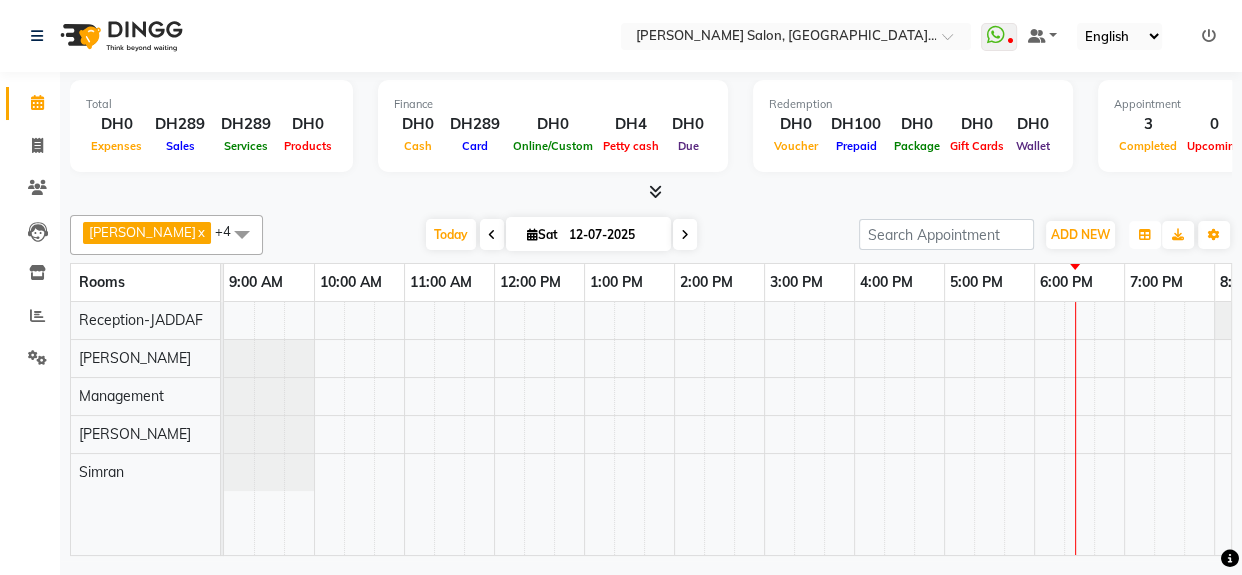 click at bounding box center [1145, 235] 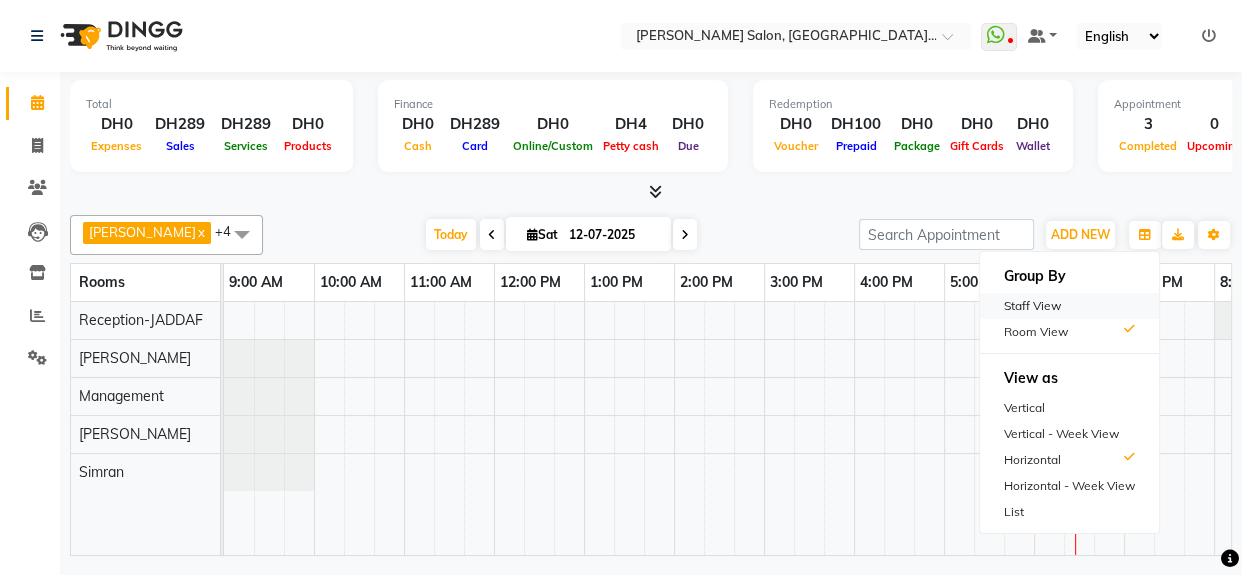 click on "Staff View" at bounding box center [1069, 306] 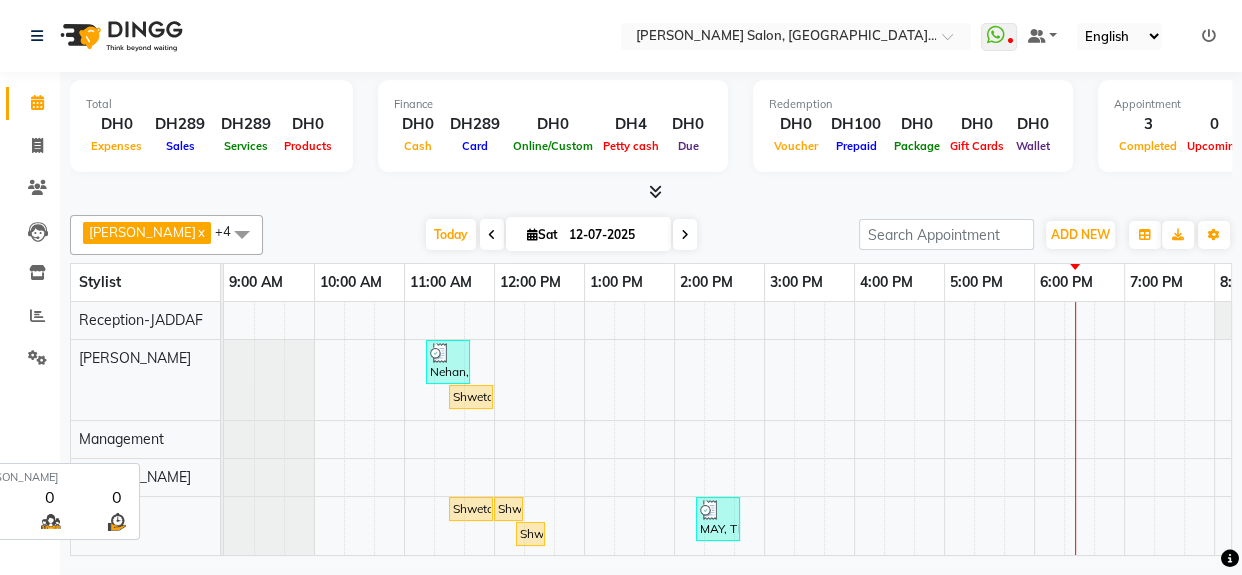 scroll, scrollTop: 10, scrollLeft: 0, axis: vertical 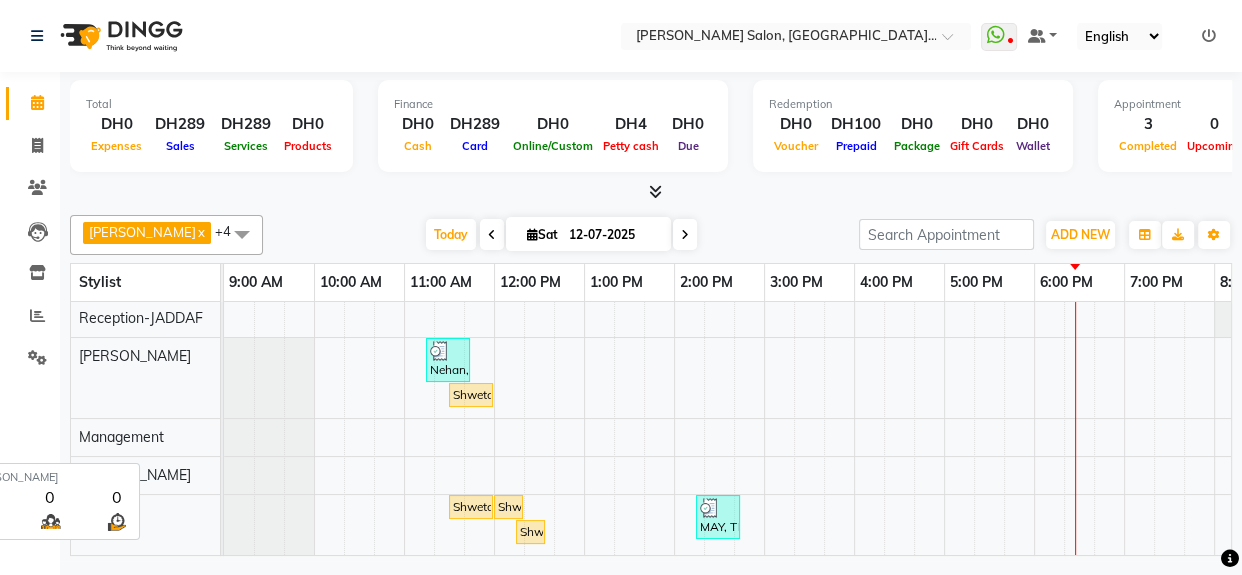 click on "[PERSON_NAME]" at bounding box center [135, 356] 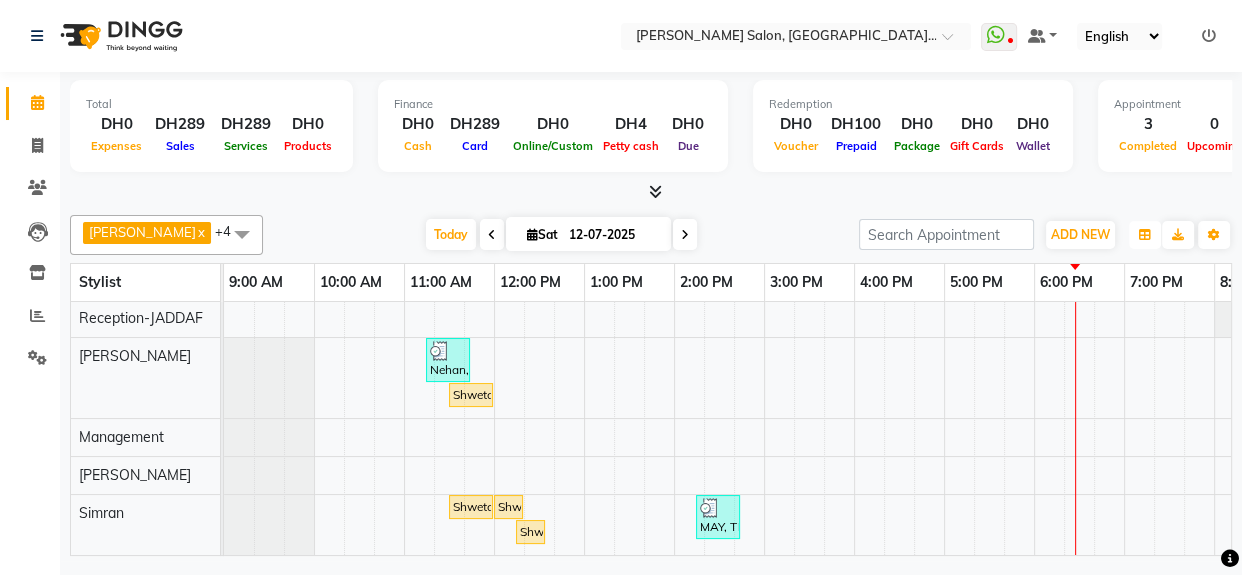 click at bounding box center [1145, 235] 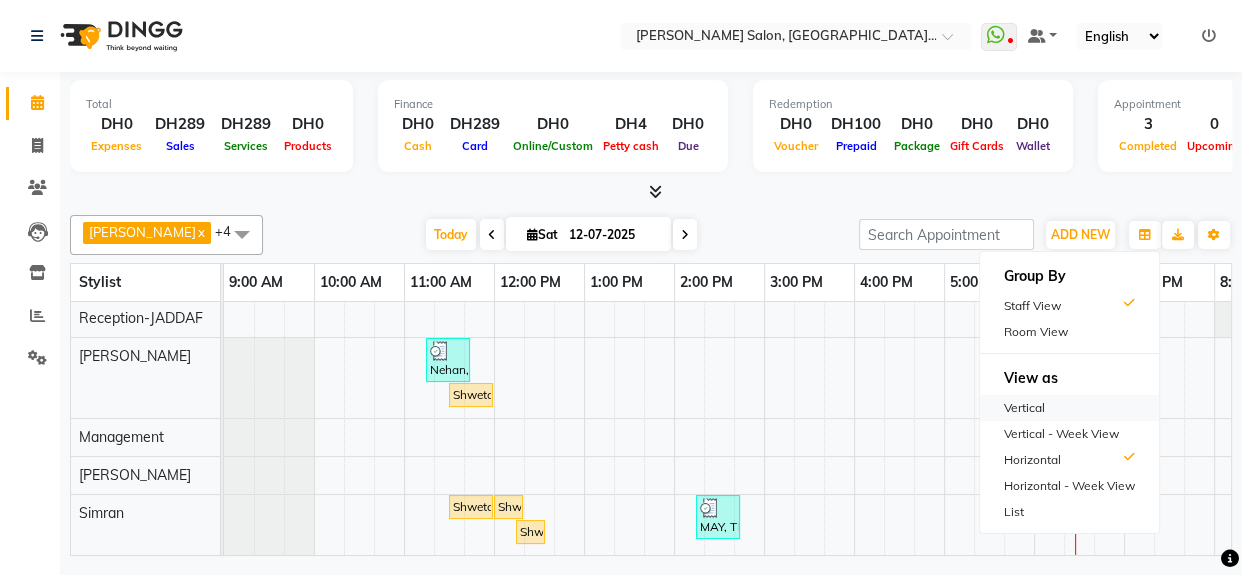 click on "Vertical" at bounding box center [1069, 408] 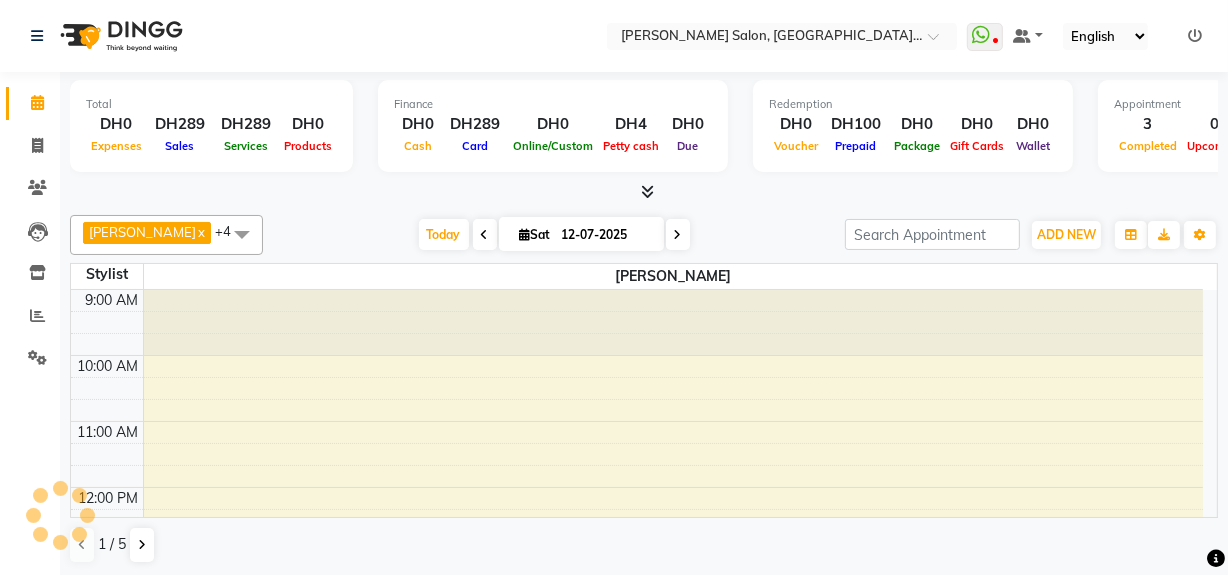 scroll, scrollTop: 592, scrollLeft: 0, axis: vertical 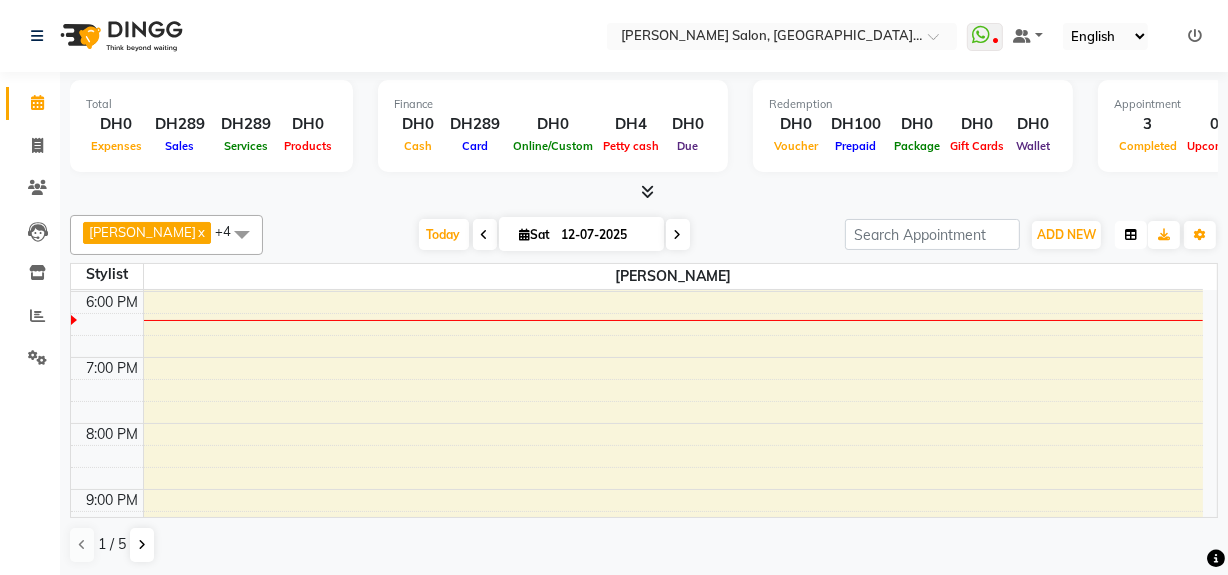click at bounding box center (1131, 235) 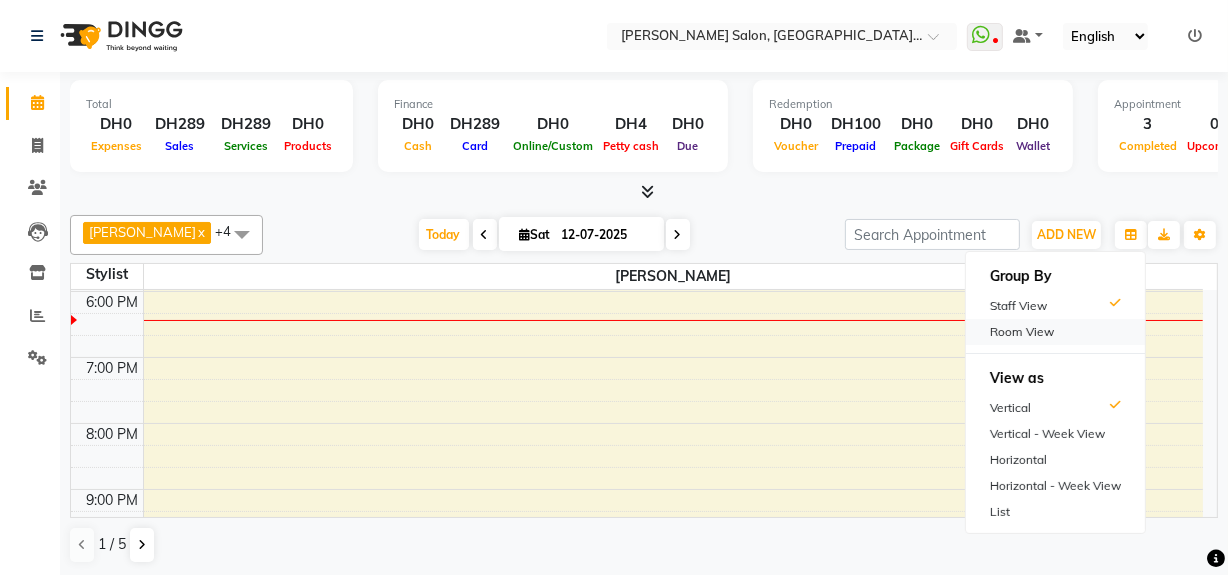 click on "Room View" at bounding box center (1055, 332) 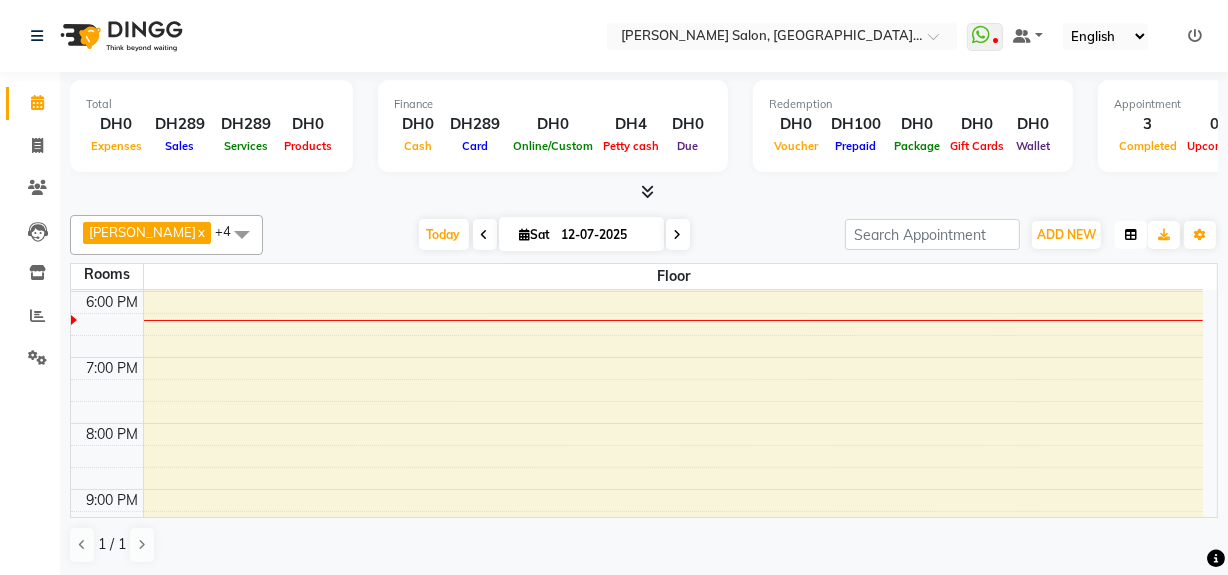 click at bounding box center [1131, 235] 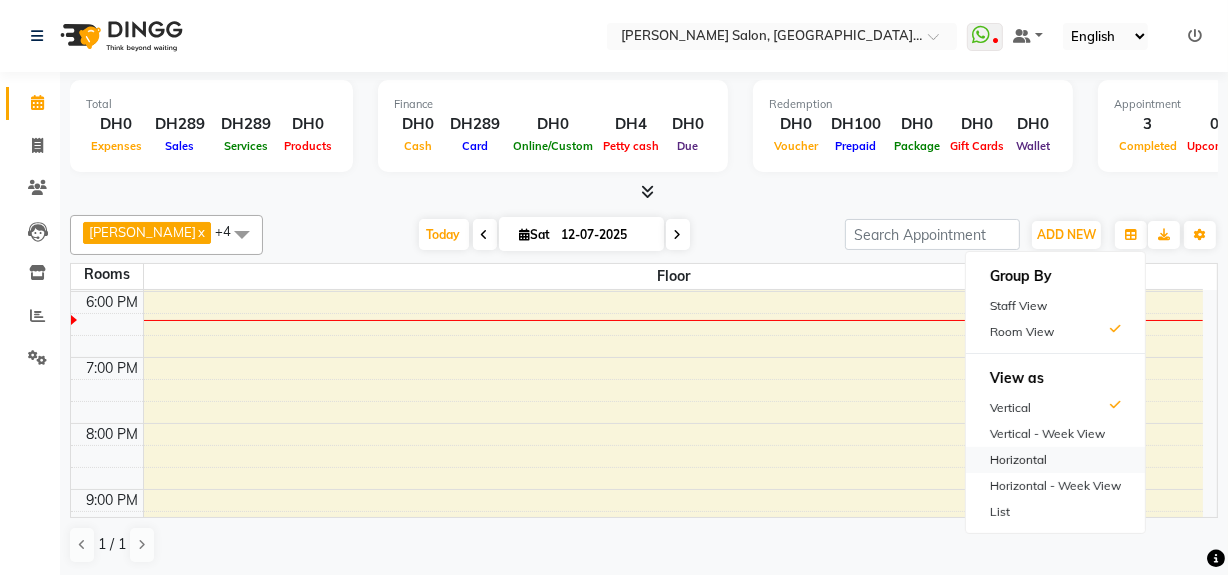 click on "Horizontal" at bounding box center [1055, 460] 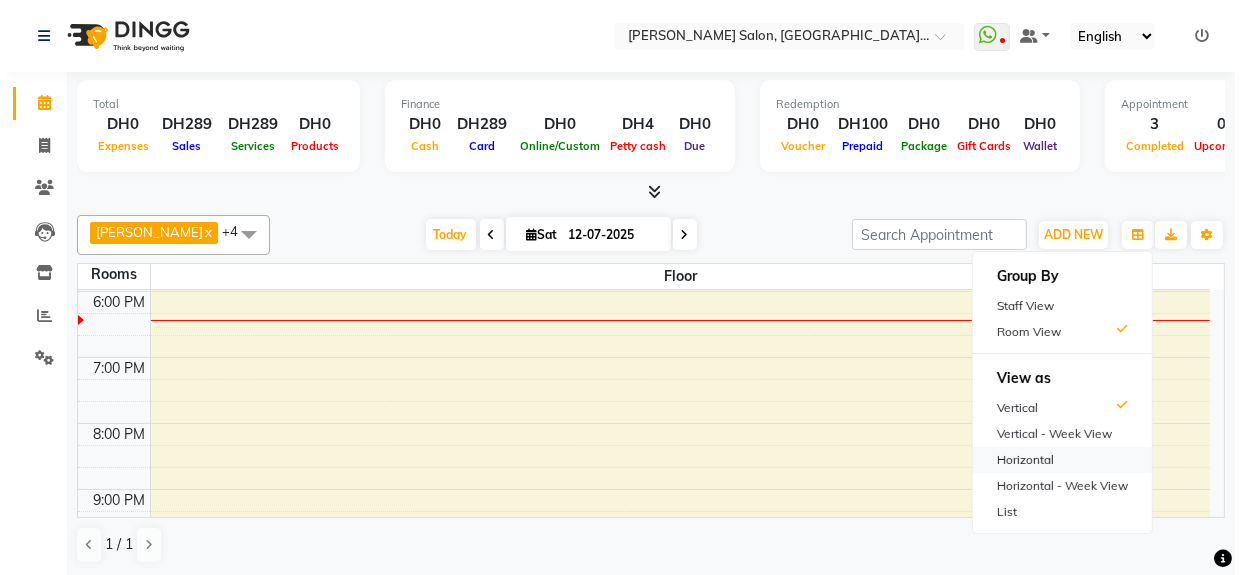scroll, scrollTop: 0, scrollLeft: 0, axis: both 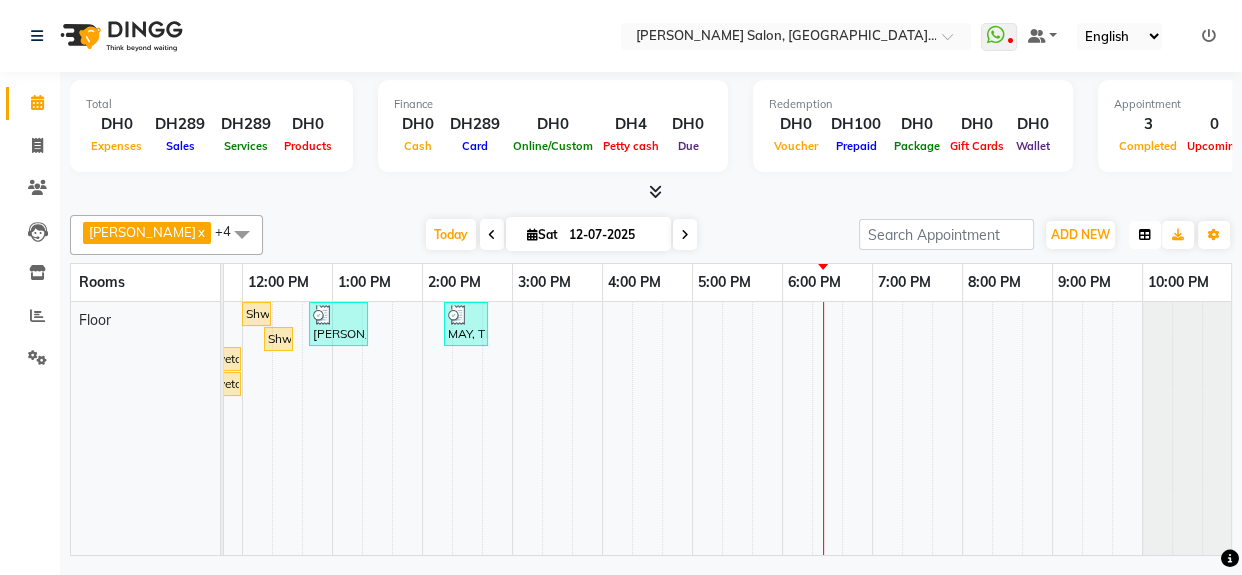 click at bounding box center (1145, 235) 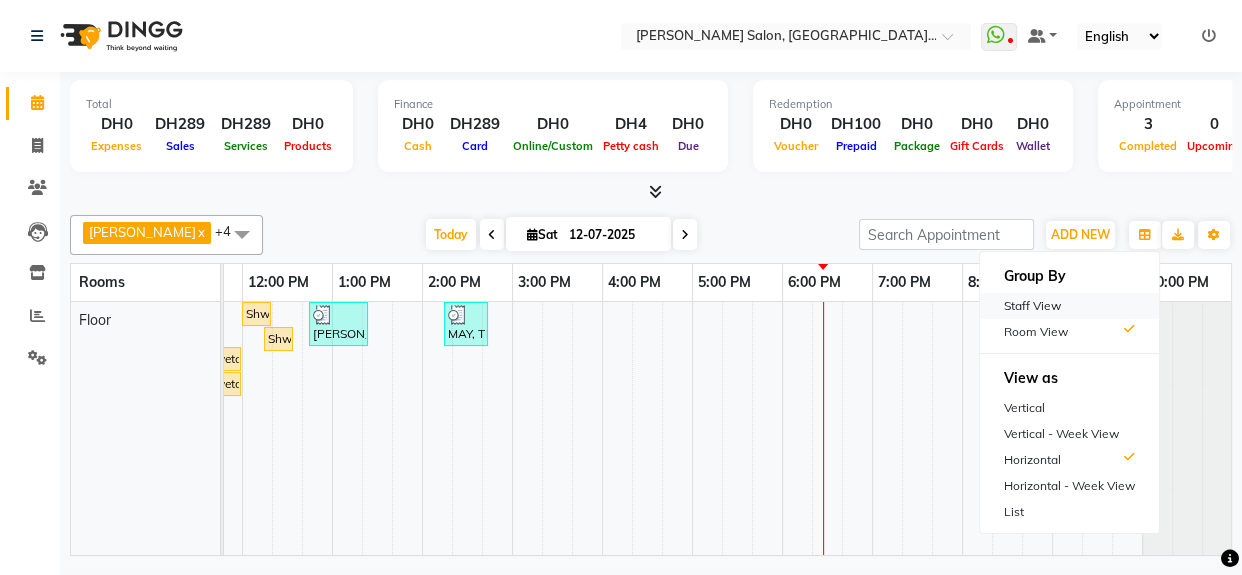 click on "Staff View" at bounding box center (1069, 306) 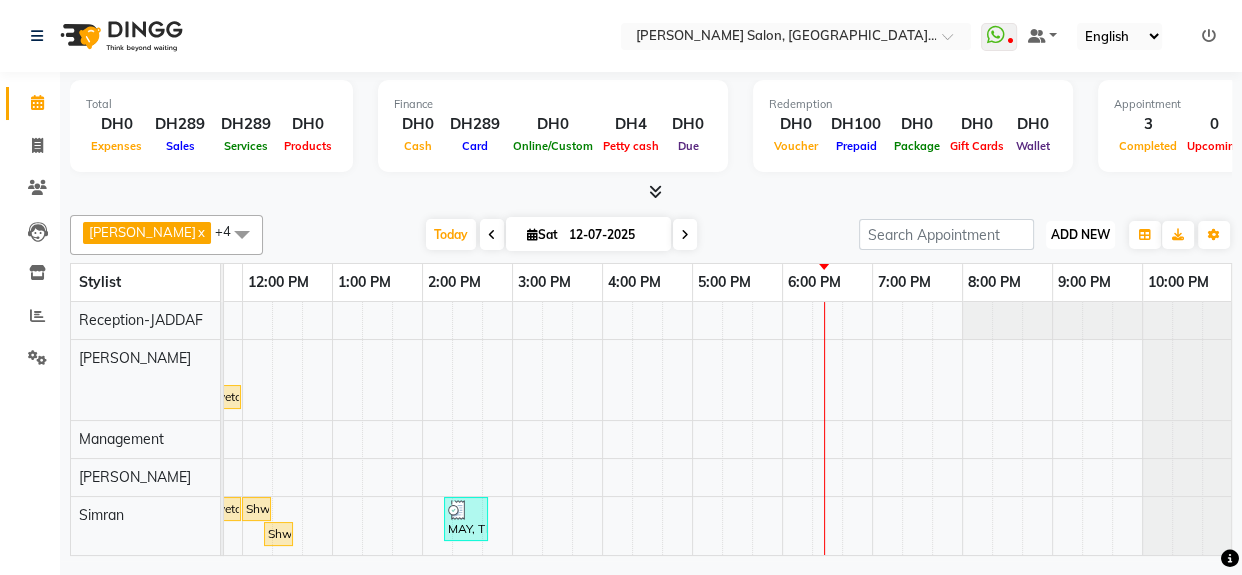 click on "ADD NEW" at bounding box center (1080, 234) 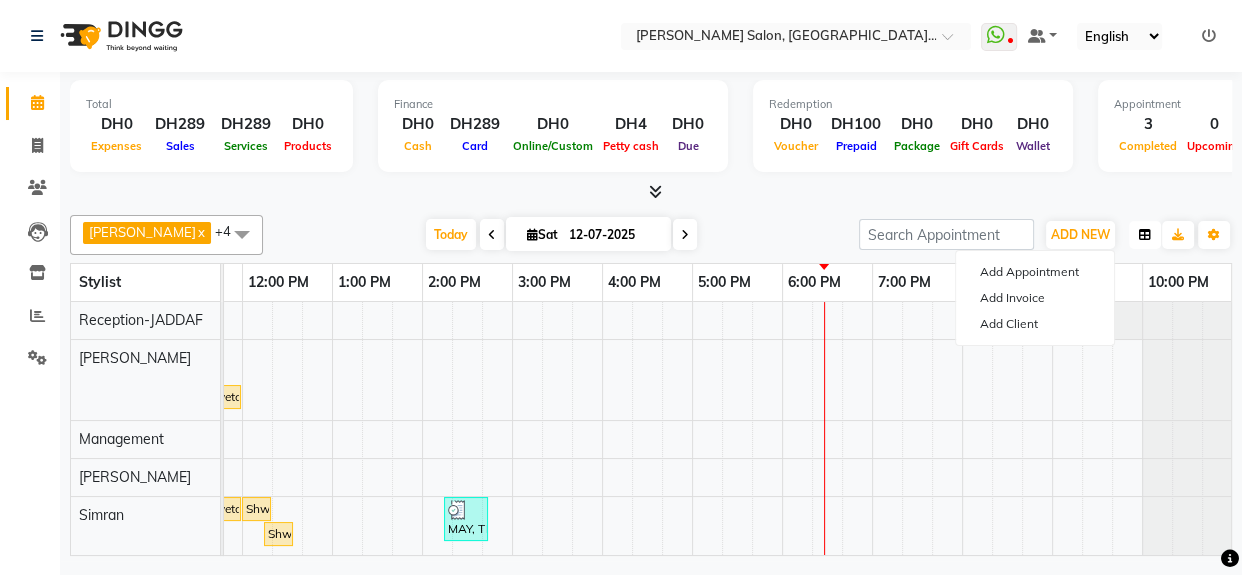 click at bounding box center (1145, 235) 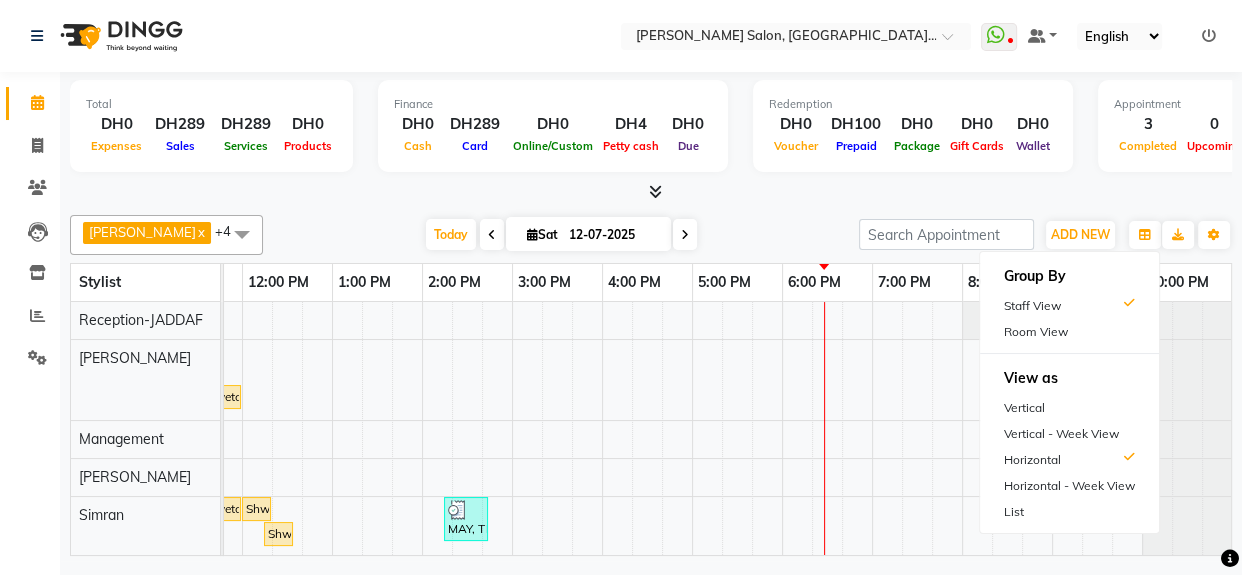click on "Room View" at bounding box center [1069, 332] 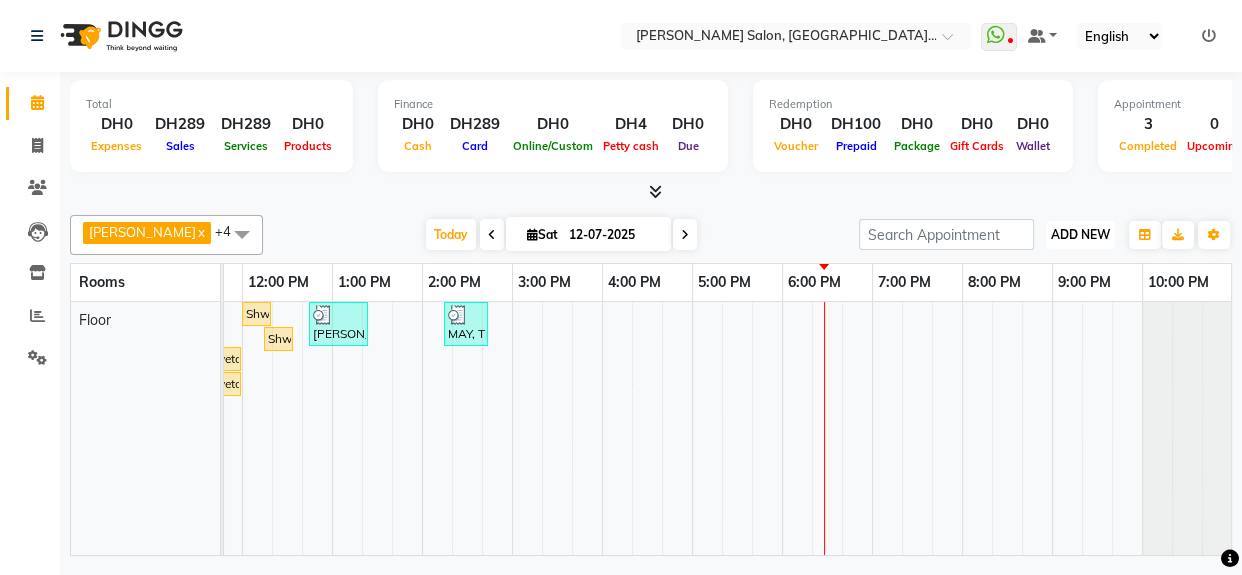 click on "ADD NEW" at bounding box center (1080, 234) 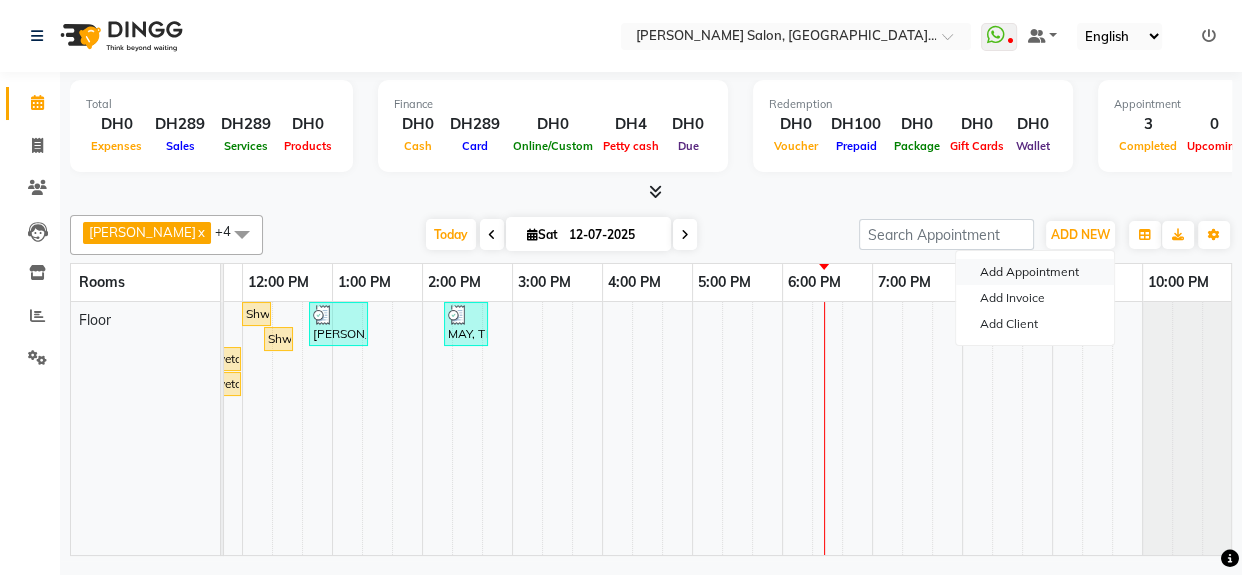 click on "Add Appointment" at bounding box center [1035, 272] 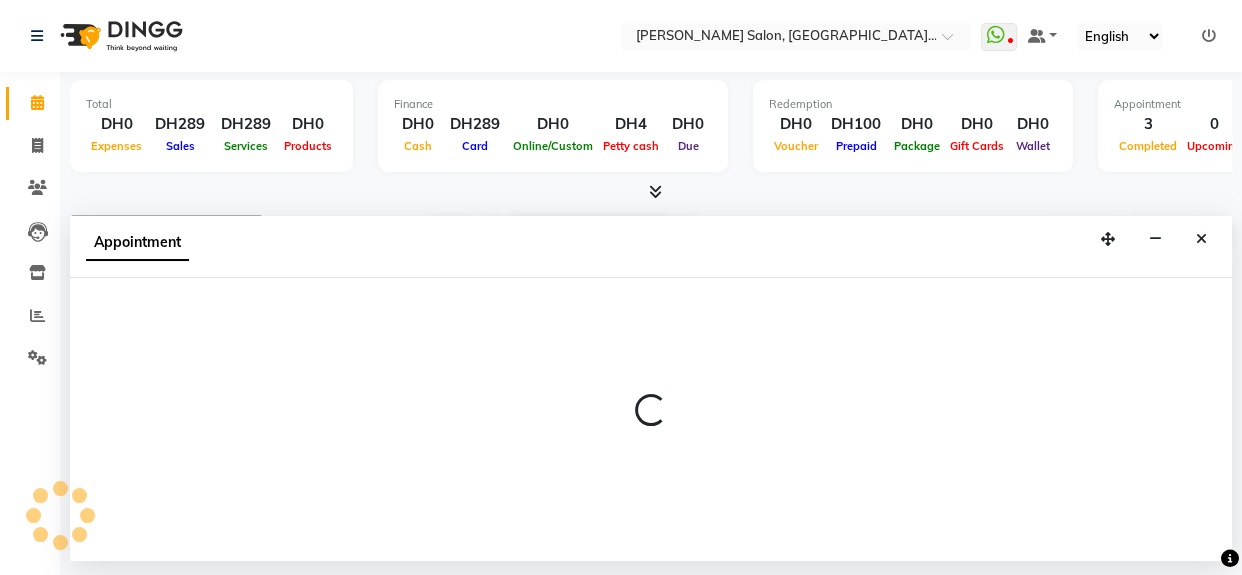 select on "tentative" 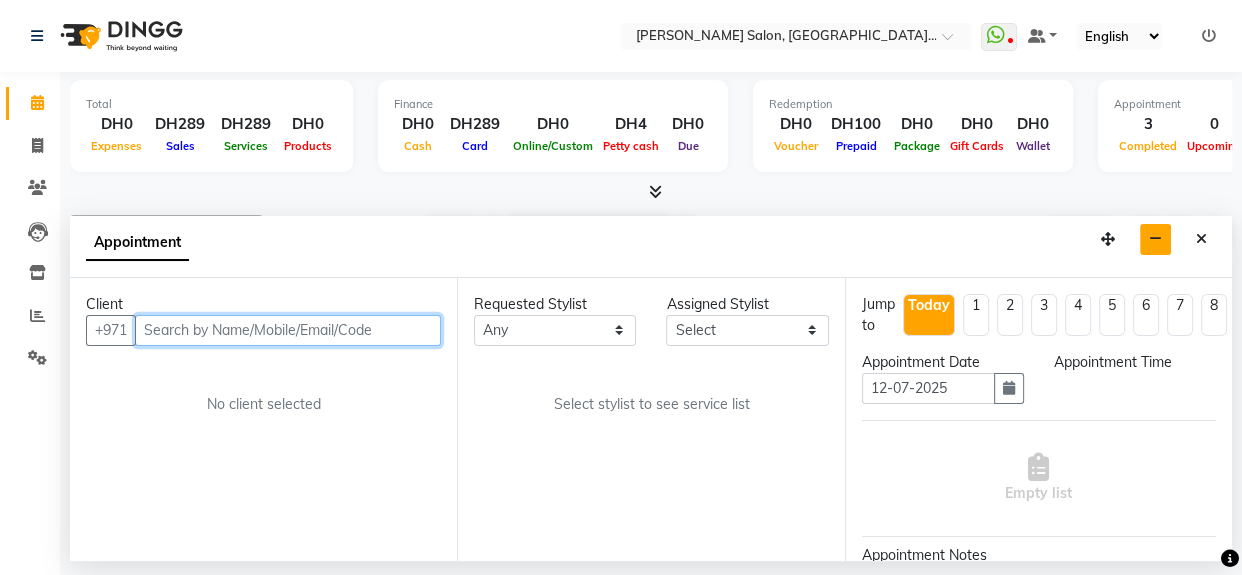 select on "600" 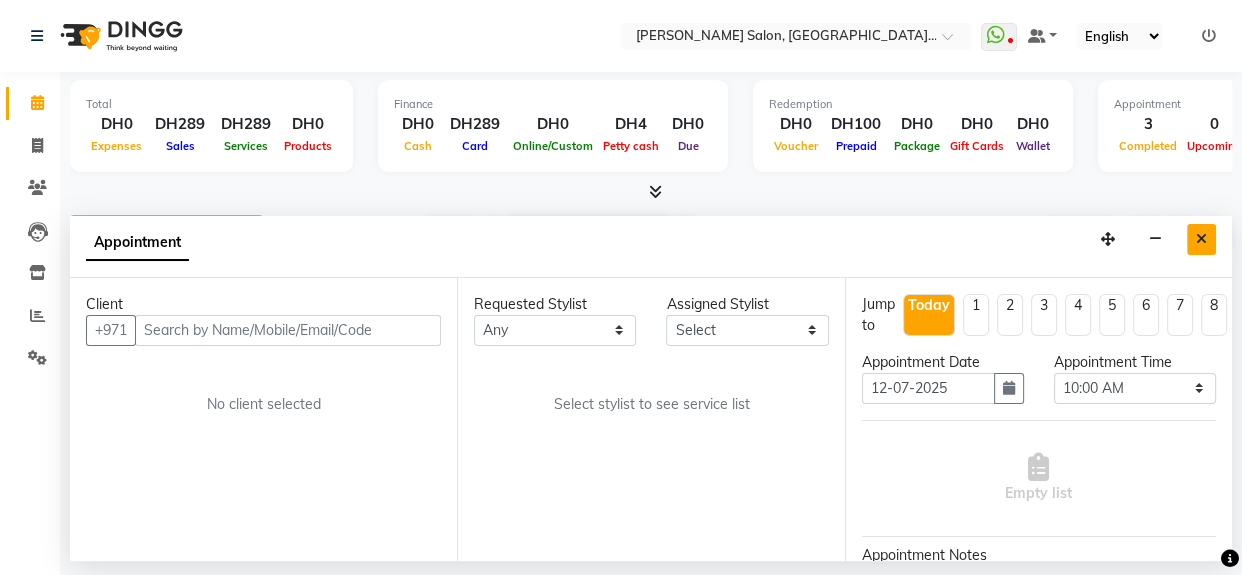 click at bounding box center [1201, 239] 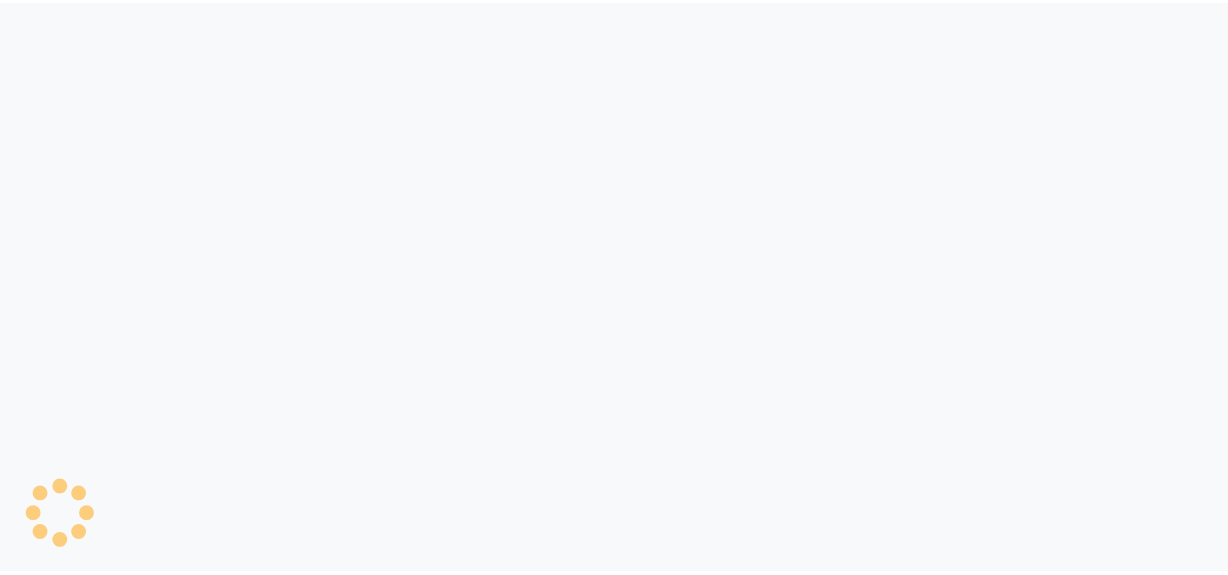 scroll, scrollTop: 0, scrollLeft: 0, axis: both 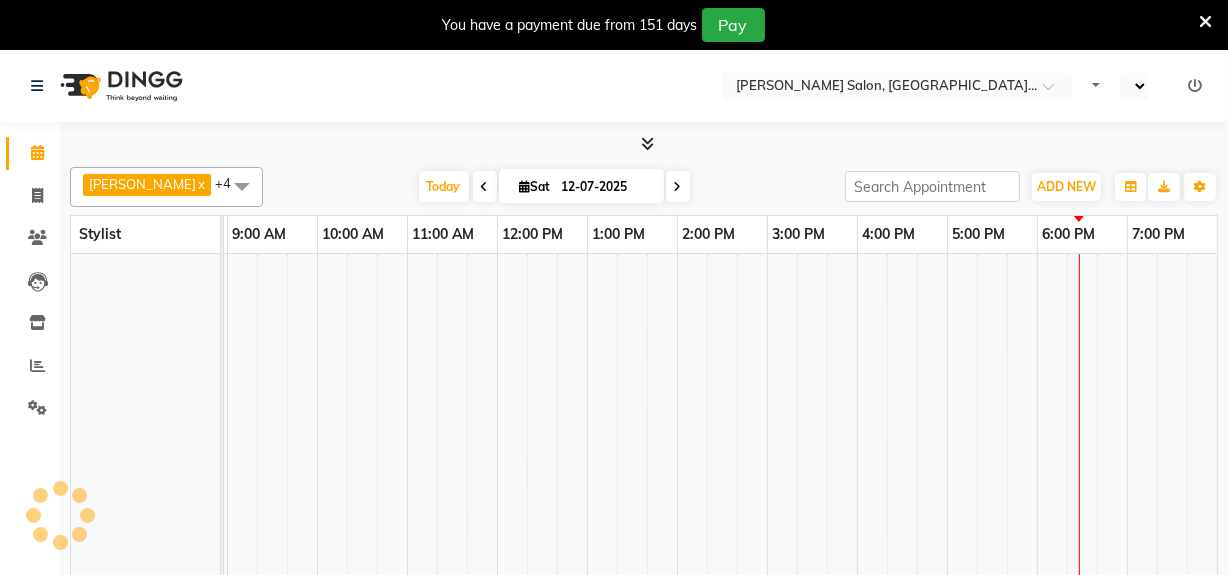 select on "en" 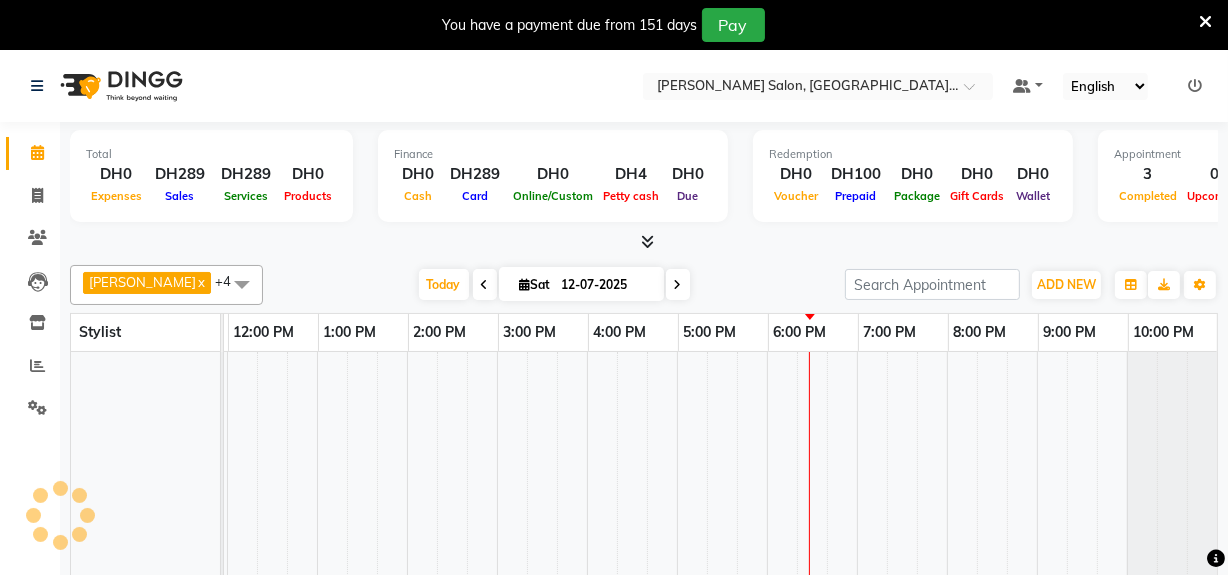 scroll, scrollTop: 0, scrollLeft: 266, axis: horizontal 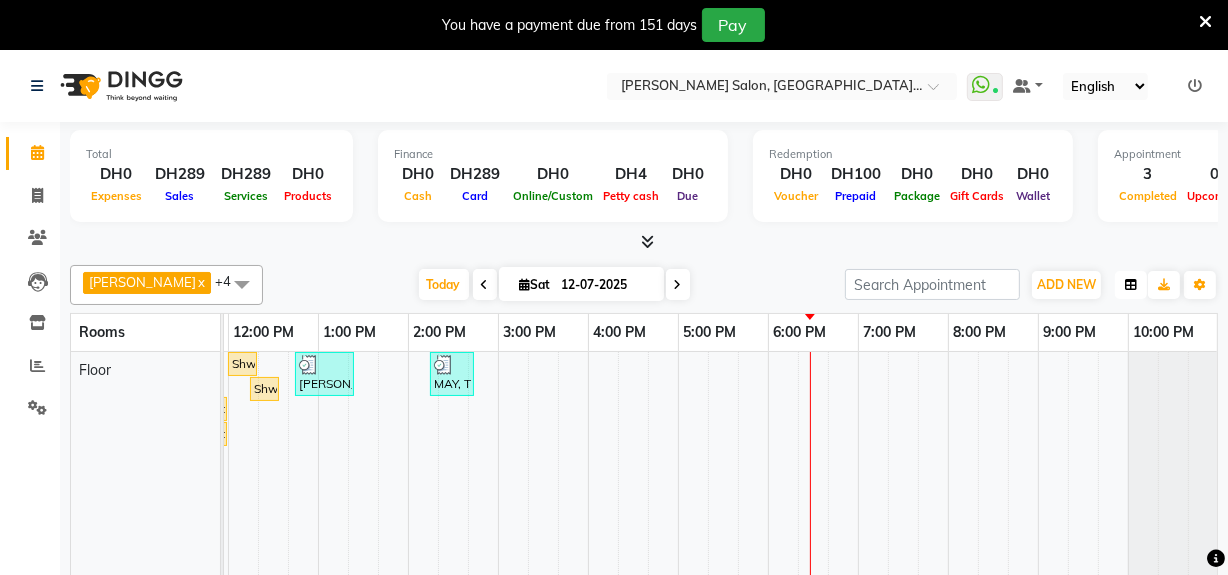 click at bounding box center [1131, 285] 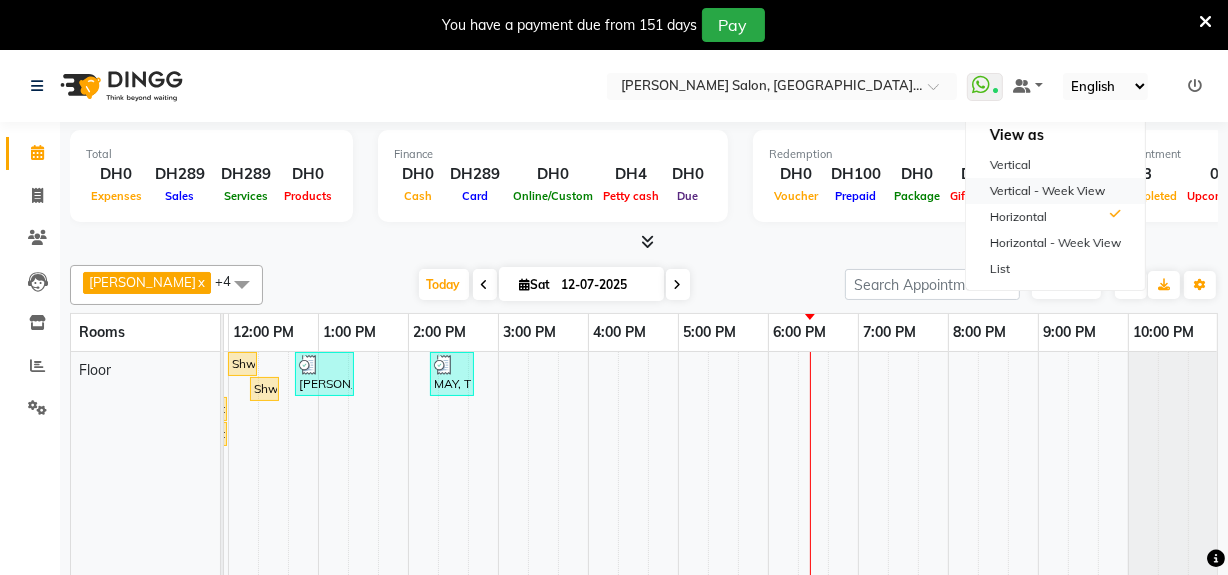 click on "Vertical - Week View" at bounding box center (1055, 191) 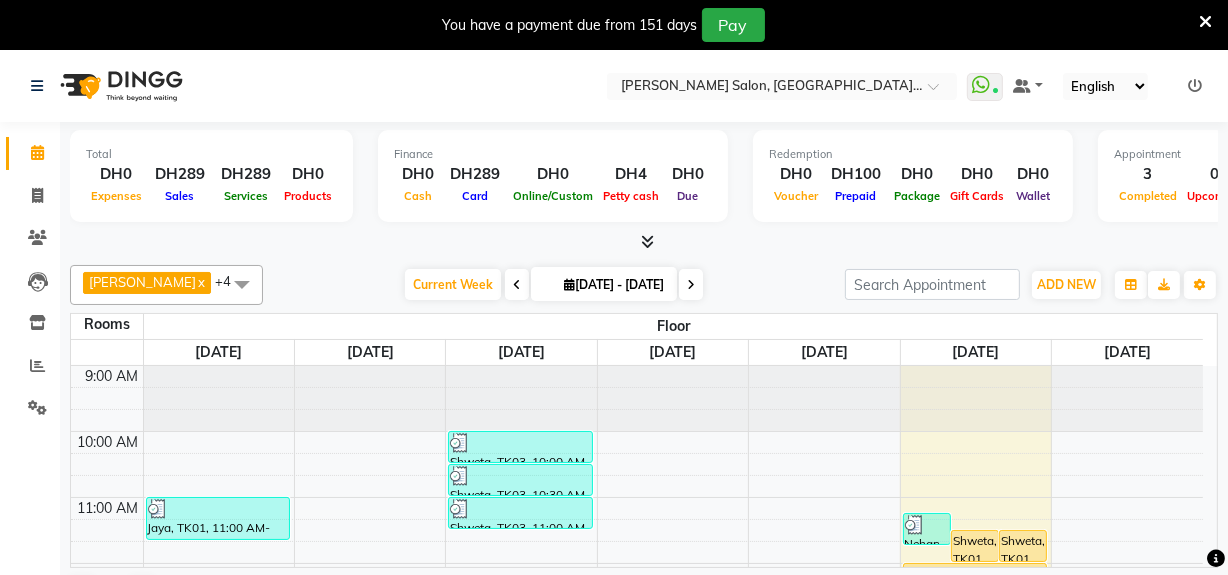 scroll, scrollTop: 0, scrollLeft: 0, axis: both 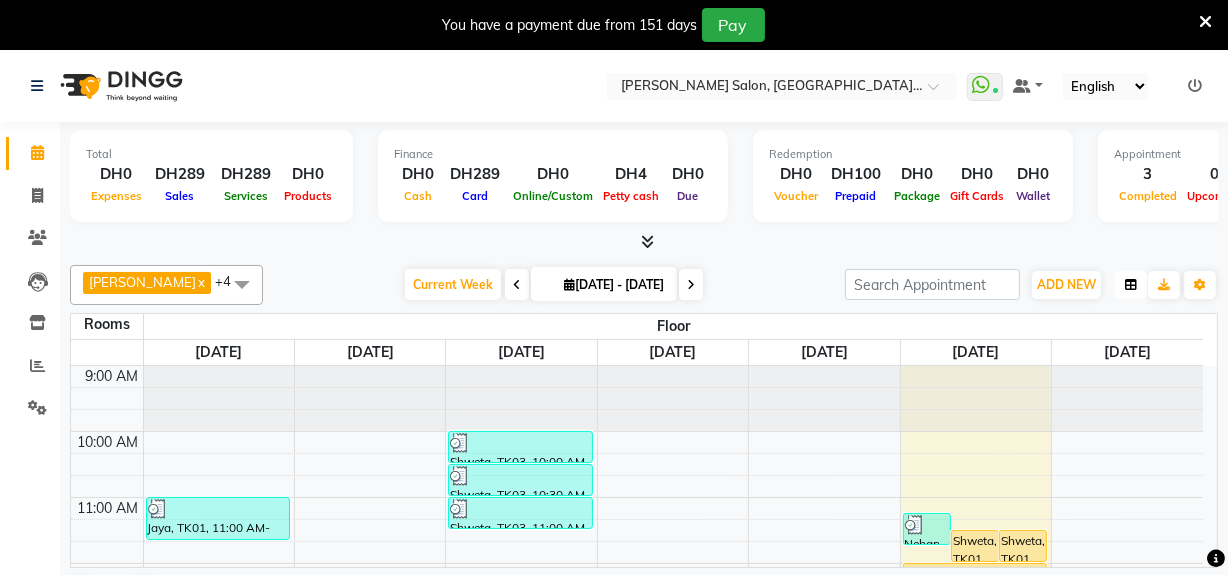 click at bounding box center [1131, 285] 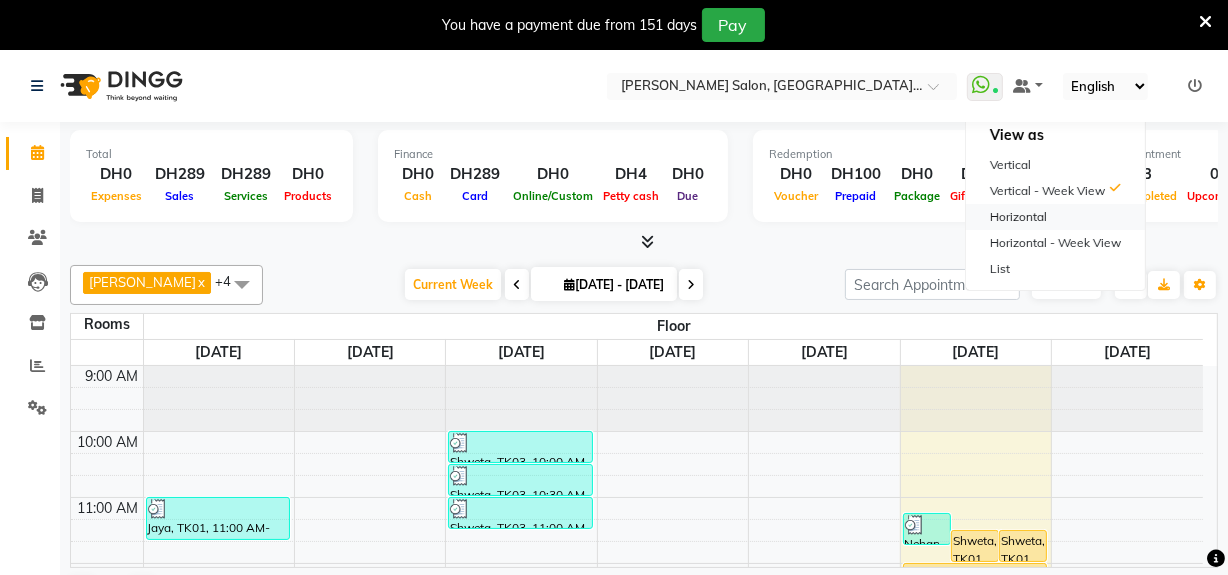click on "Horizontal" at bounding box center (1055, 217) 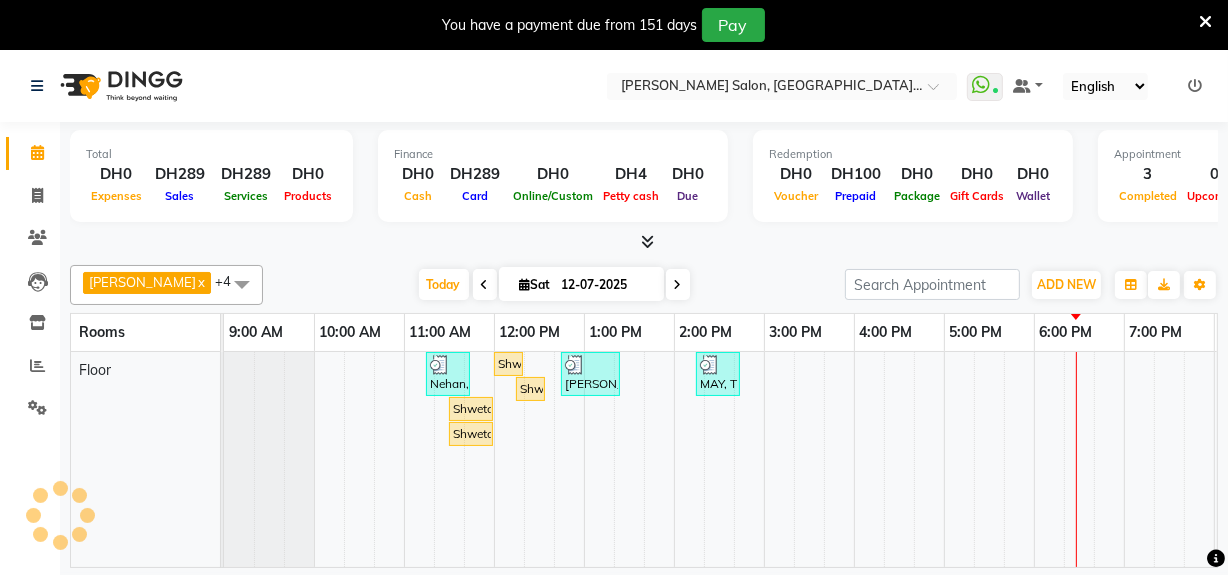 scroll, scrollTop: 0, scrollLeft: 266, axis: horizontal 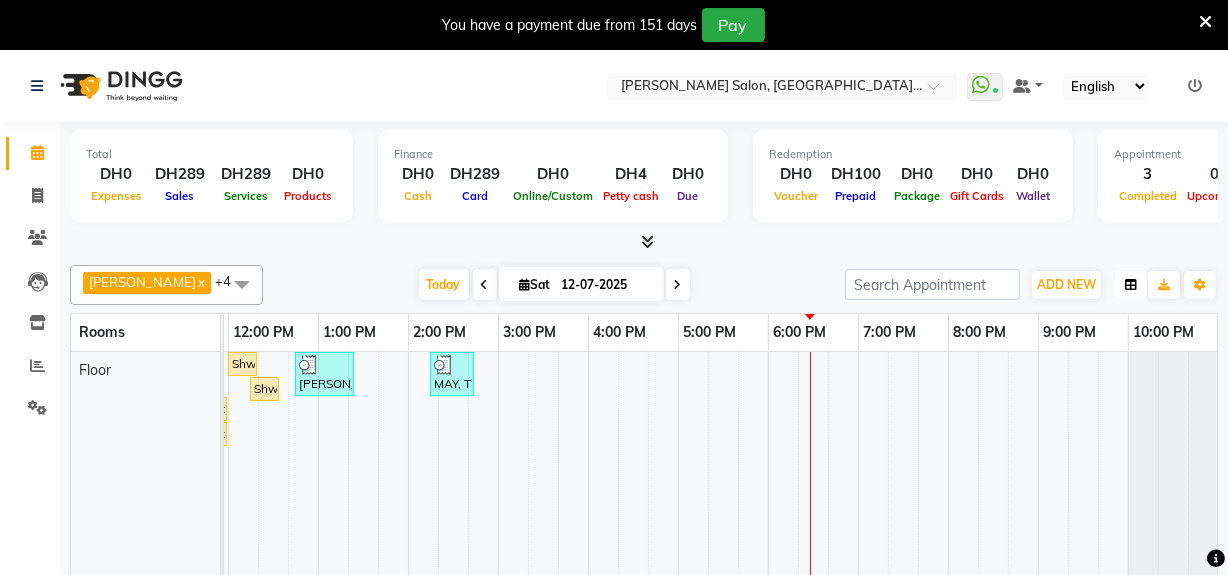 click at bounding box center [1131, 285] 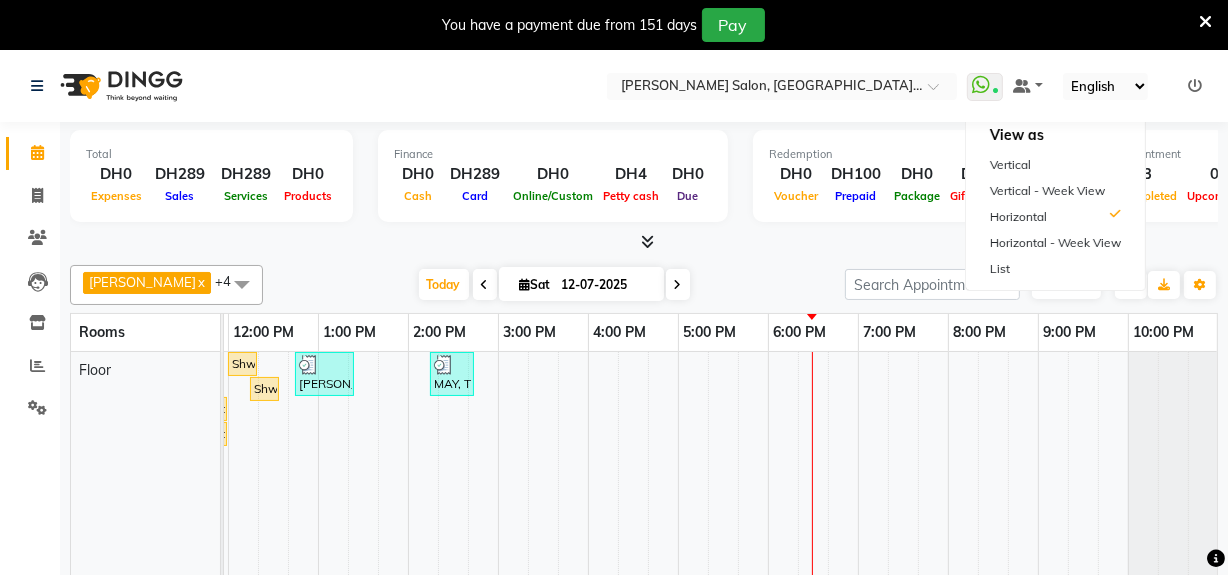 click at bounding box center (1216, 559) 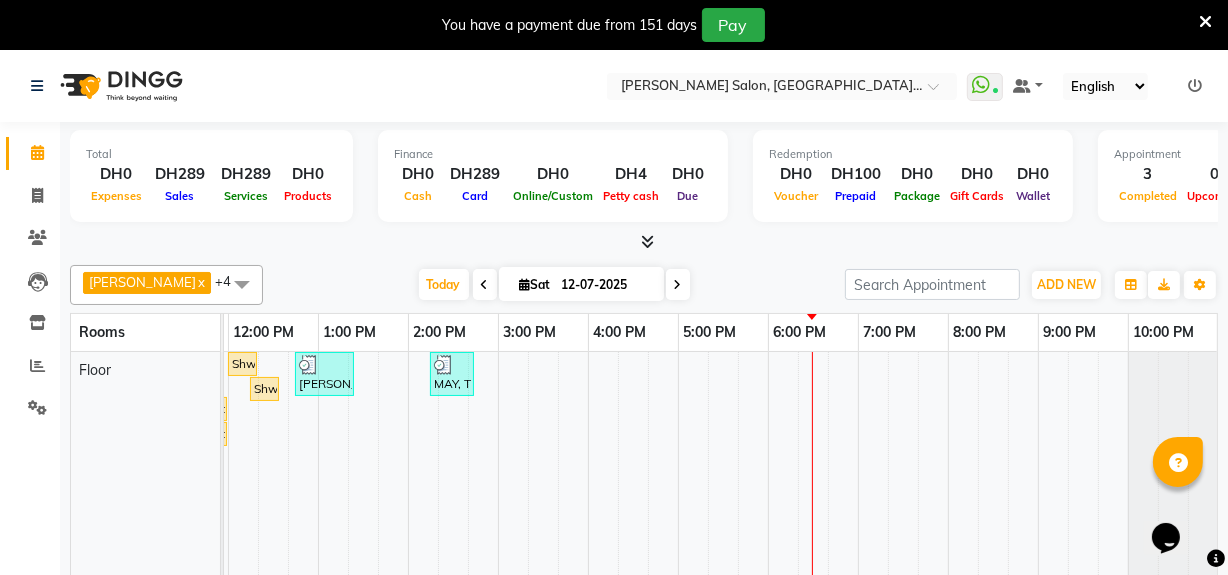 click at bounding box center [1178, 463] 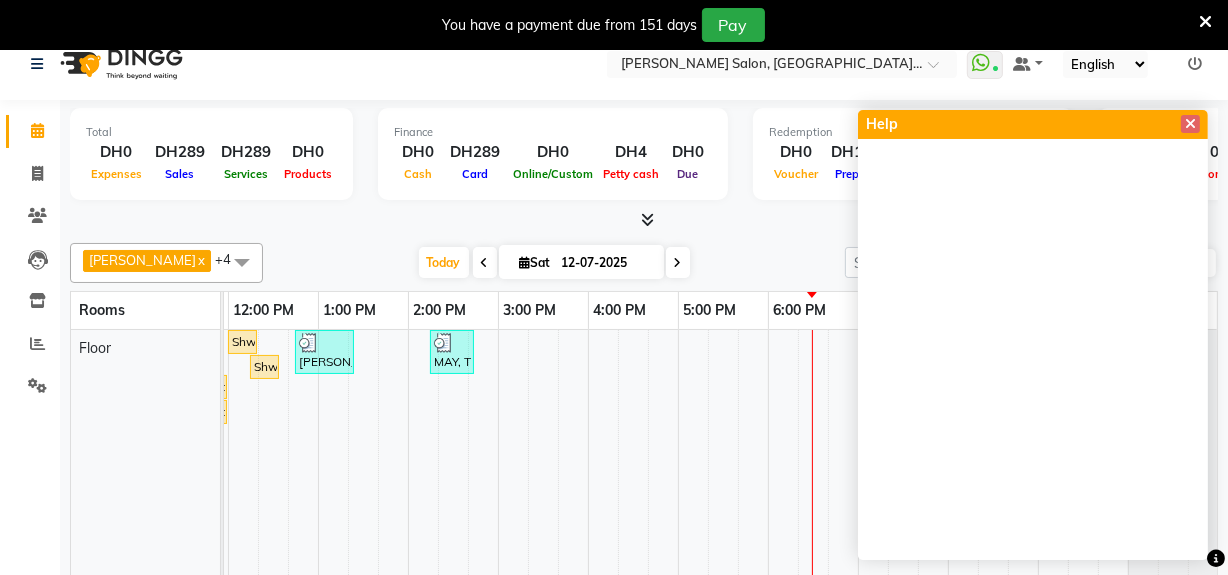 scroll, scrollTop: 0, scrollLeft: 0, axis: both 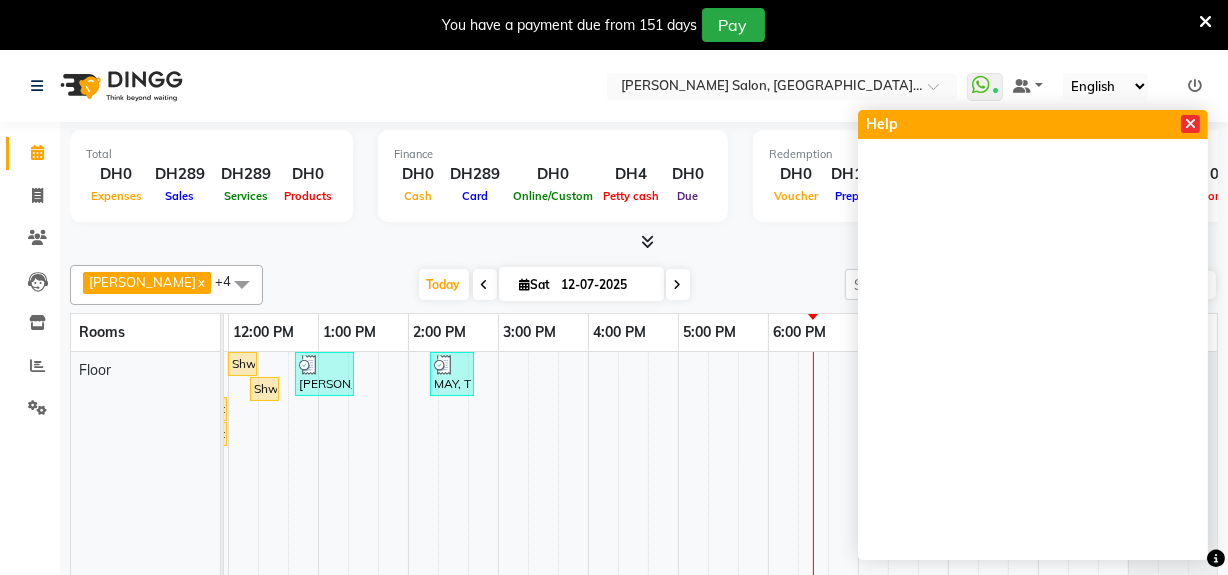 click at bounding box center [1190, 124] 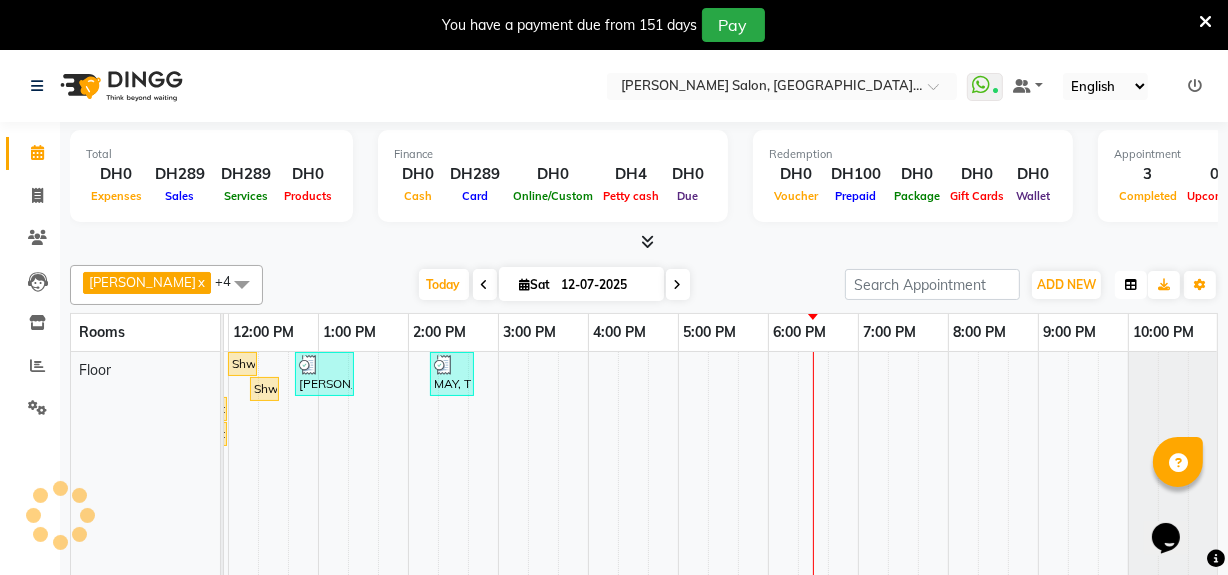 click at bounding box center [1131, 285] 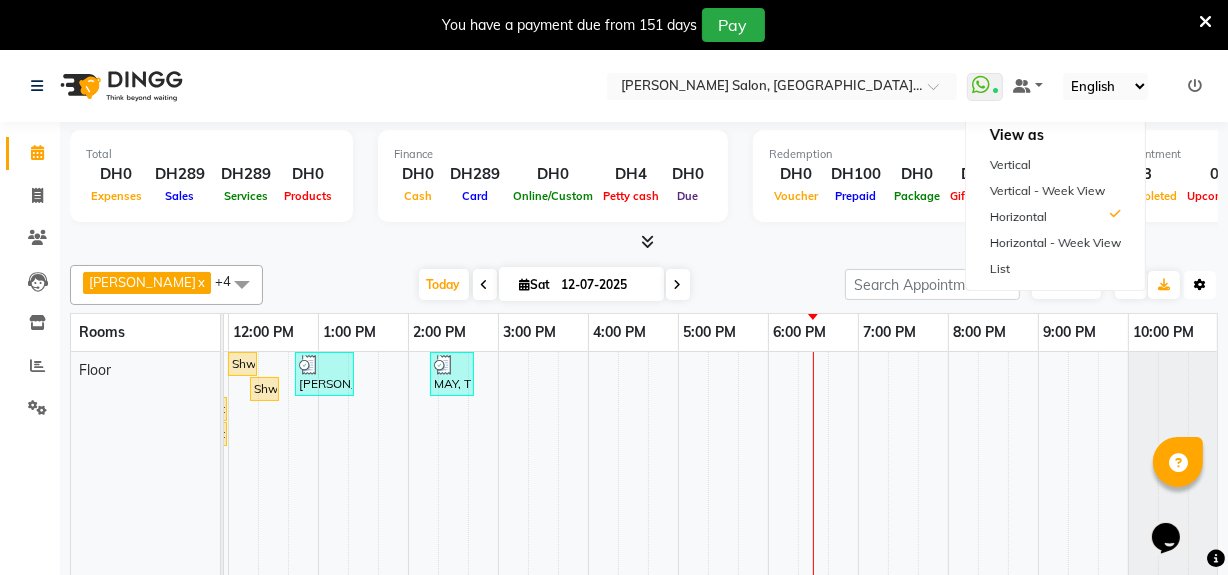 click at bounding box center (1200, 285) 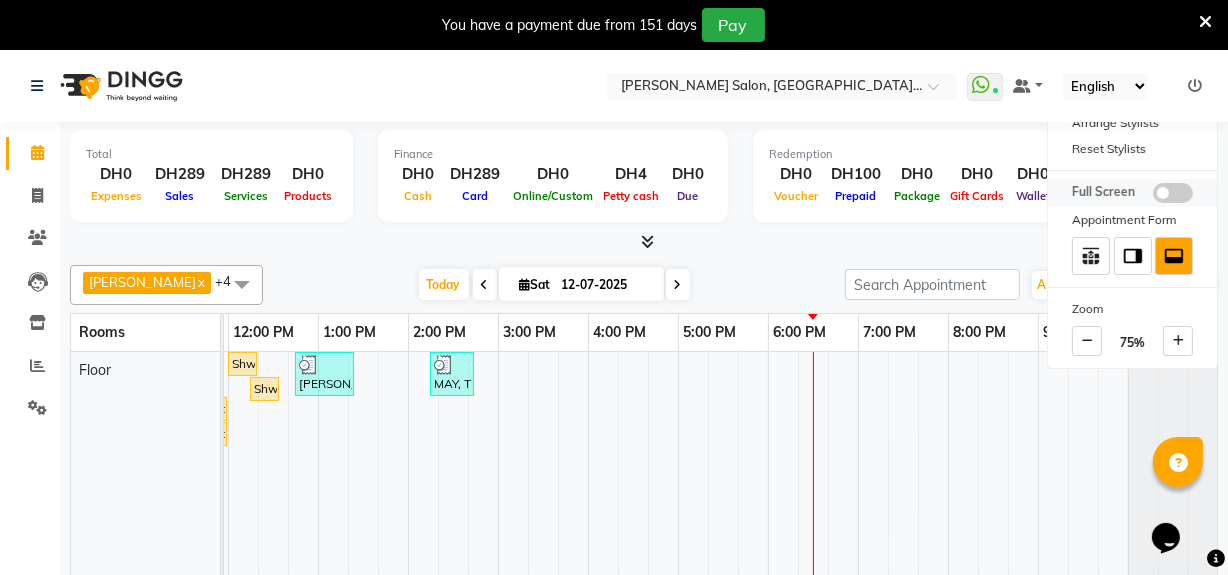 click at bounding box center (1173, 193) 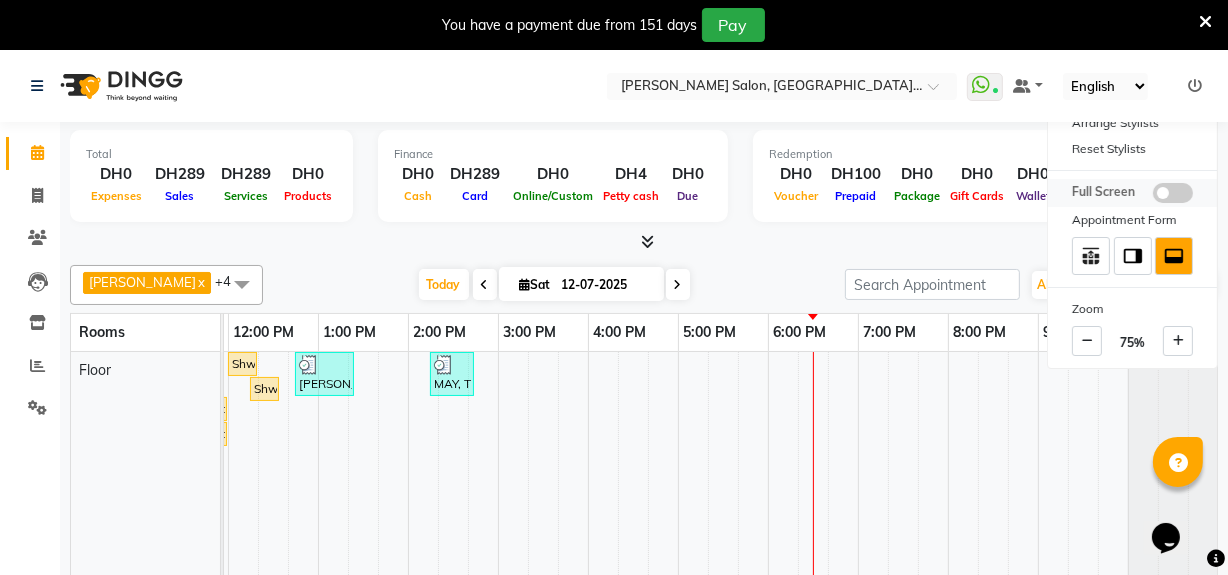 click at bounding box center (1153, 196) 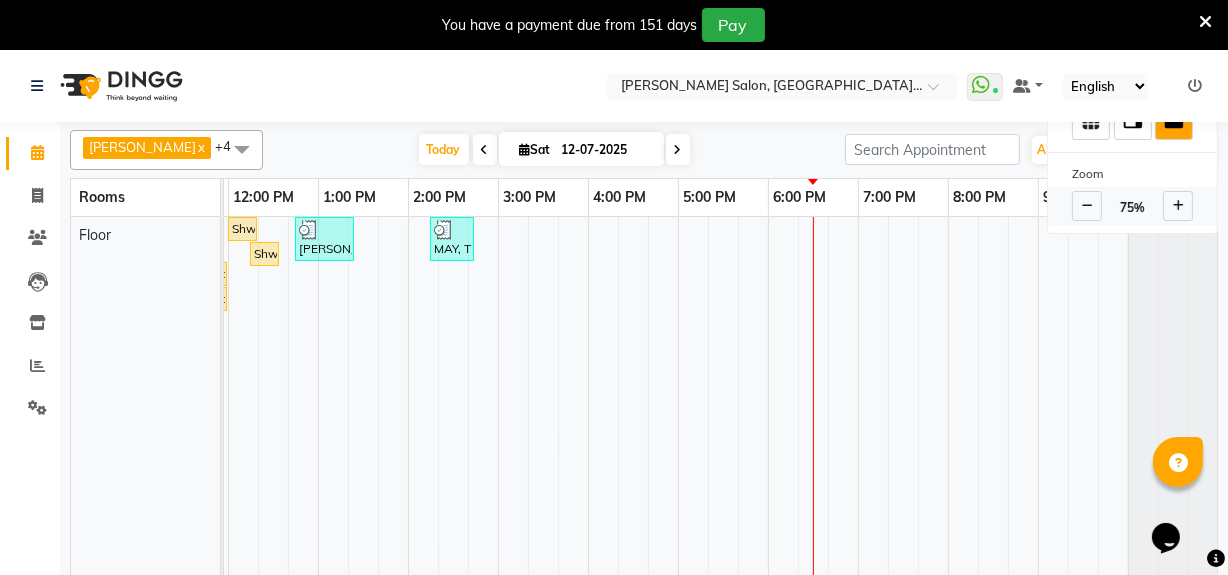 click at bounding box center (1087, 206) 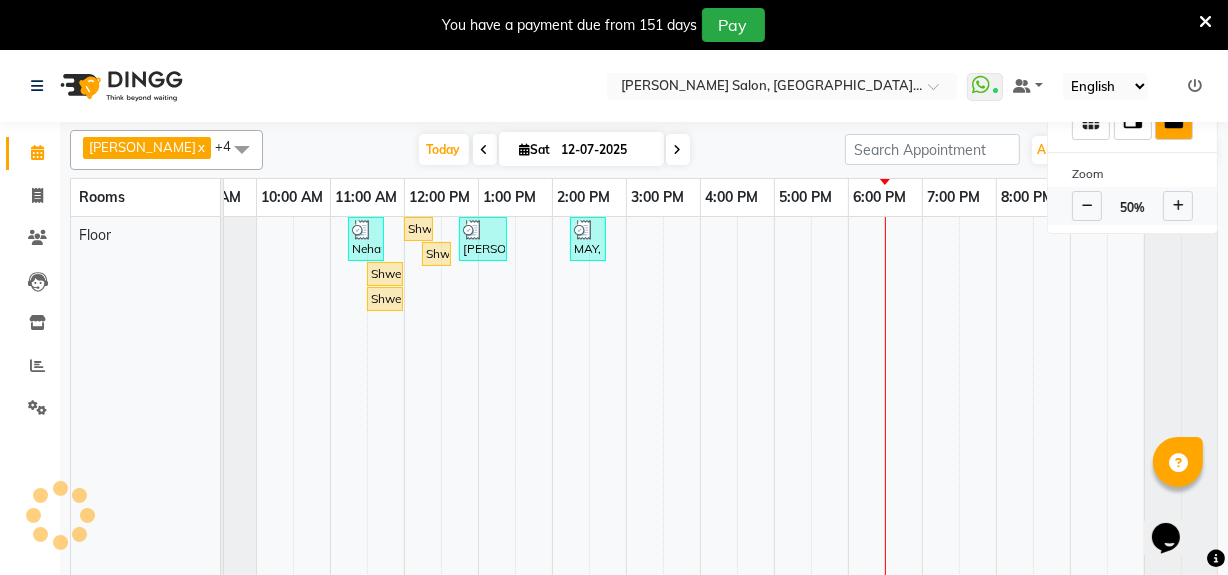 click at bounding box center (1087, 206) 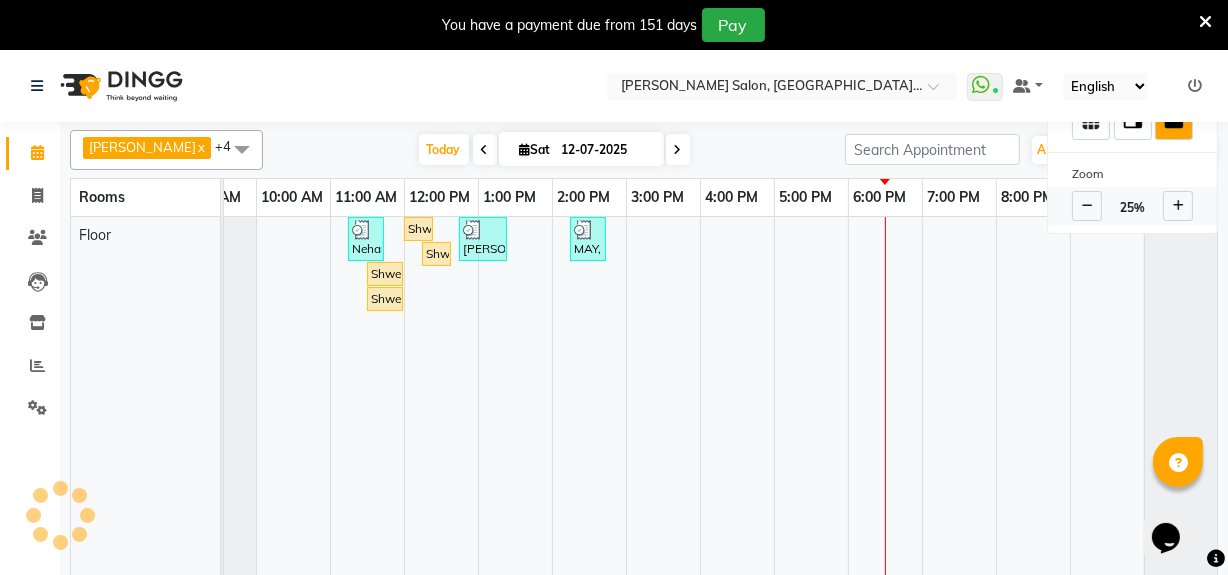 click at bounding box center [1087, 206] 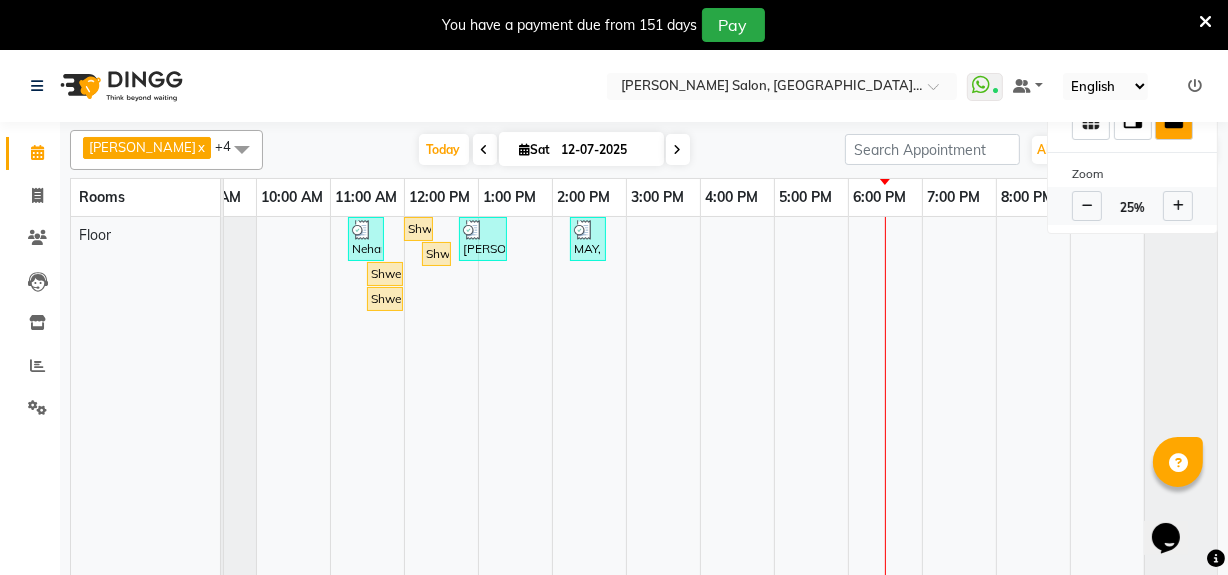 click at bounding box center (1087, 206) 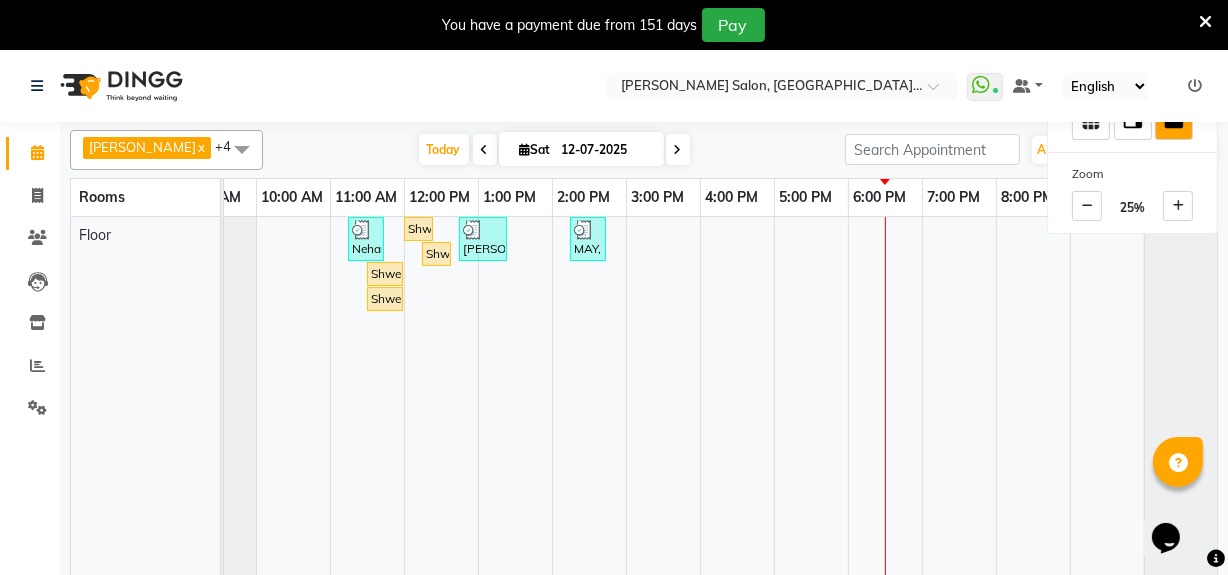 click on "Floor" at bounding box center [95, 235] 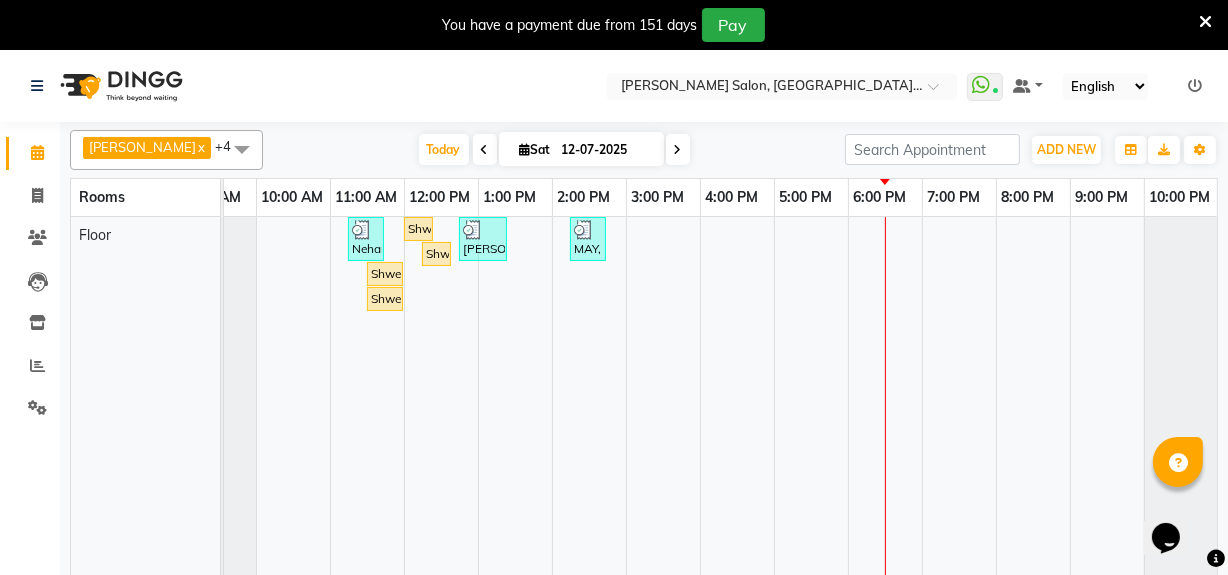 click at bounding box center [242, 149] 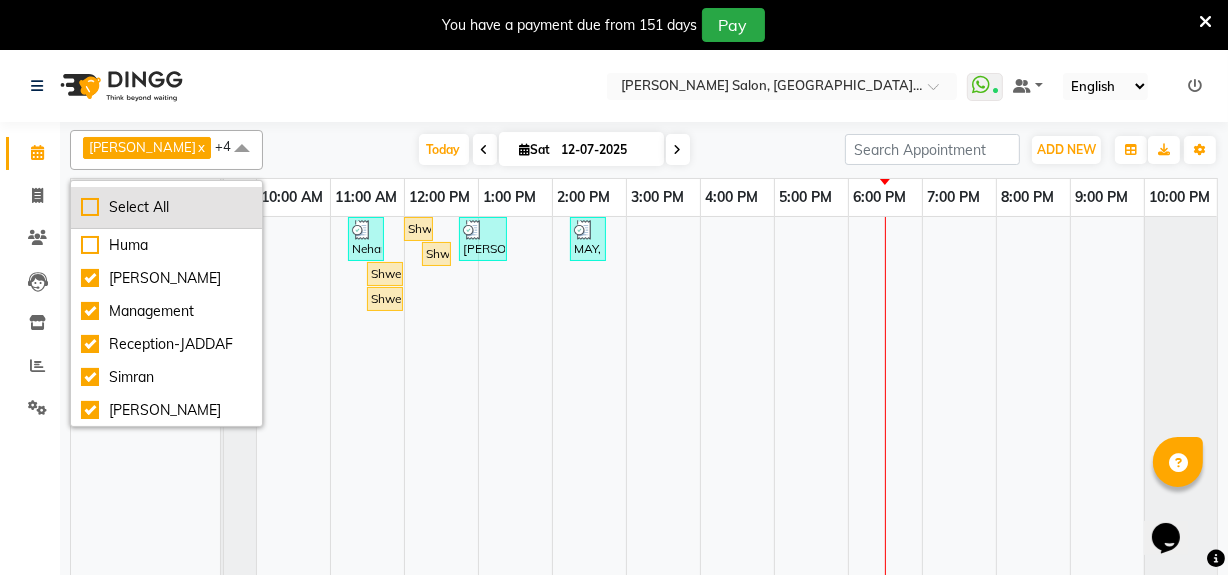 click on "Select All" at bounding box center [166, 207] 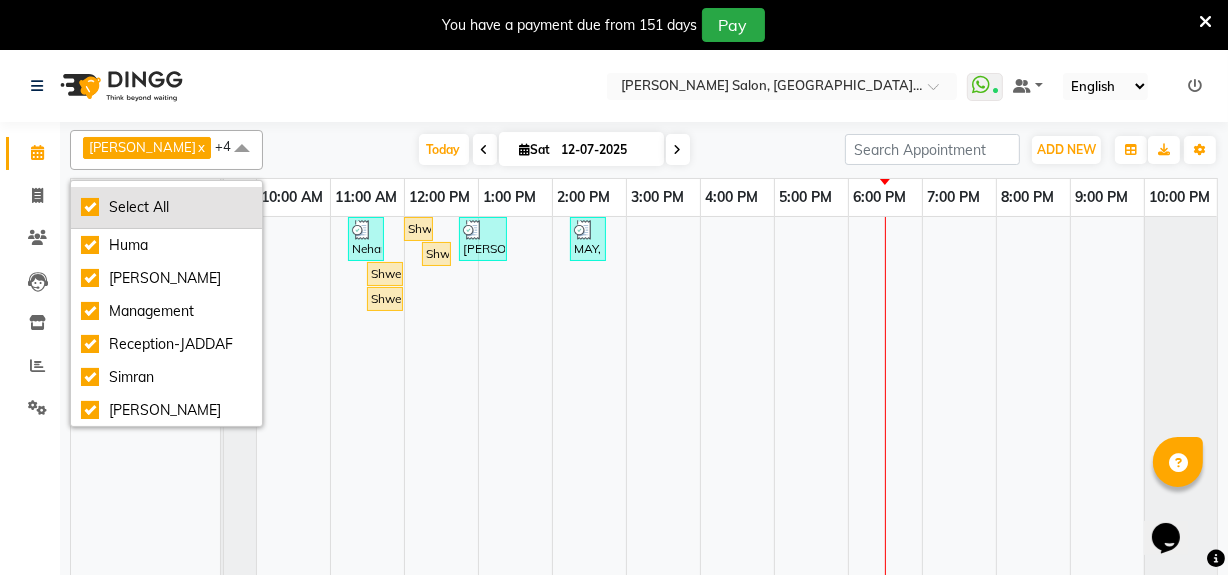checkbox on "true" 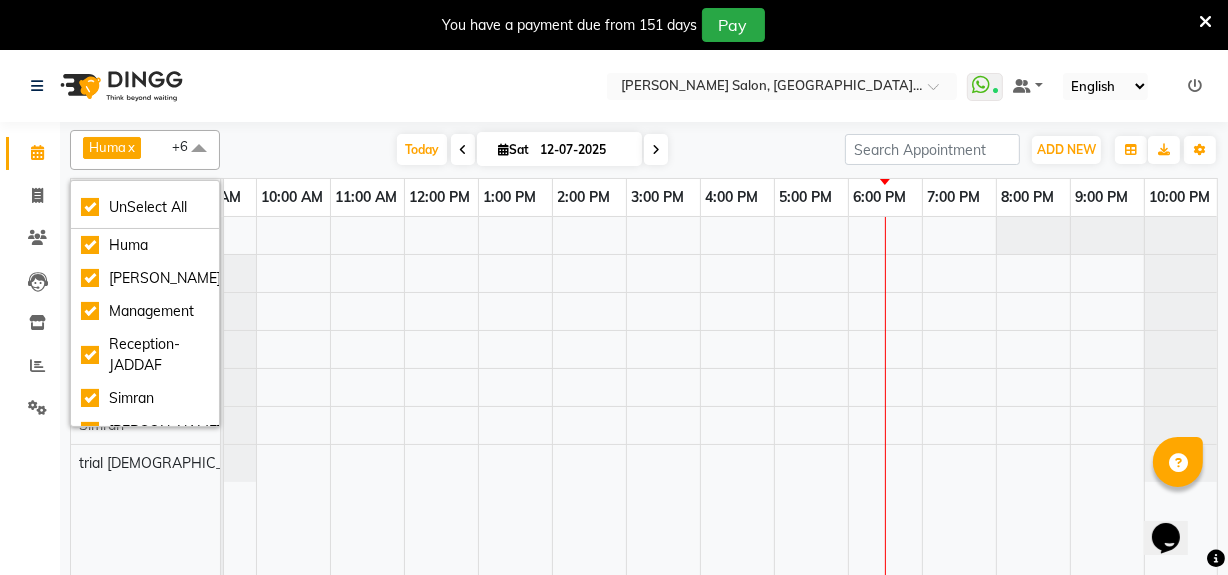 scroll, scrollTop: 50, scrollLeft: 0, axis: vertical 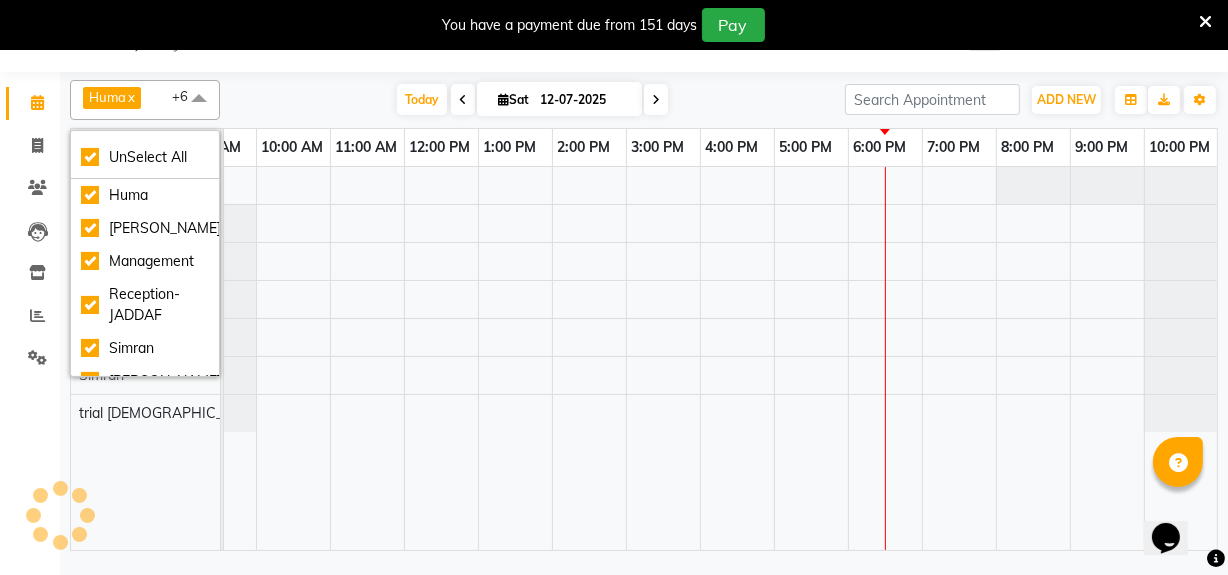 click at bounding box center (700, 359) 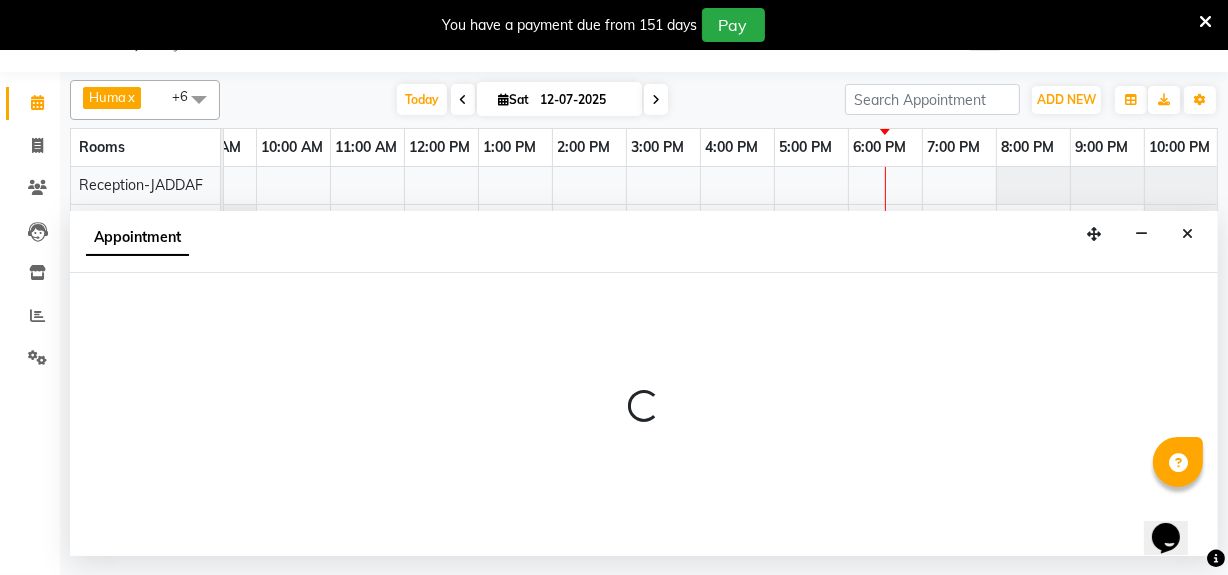 select on "tentative" 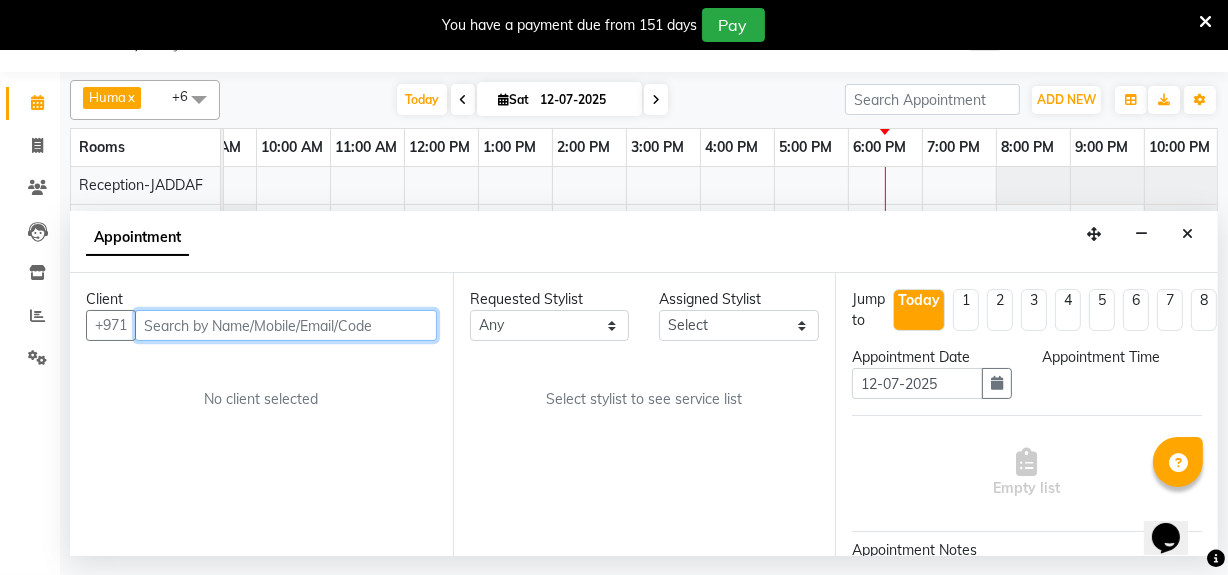 select on "720" 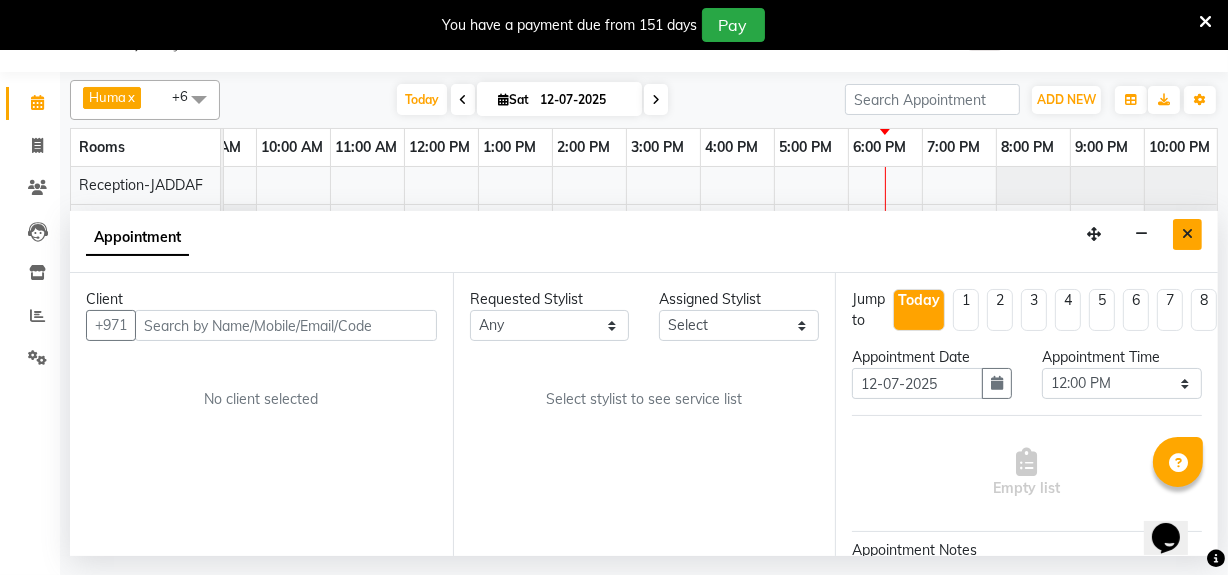 click at bounding box center [1187, 234] 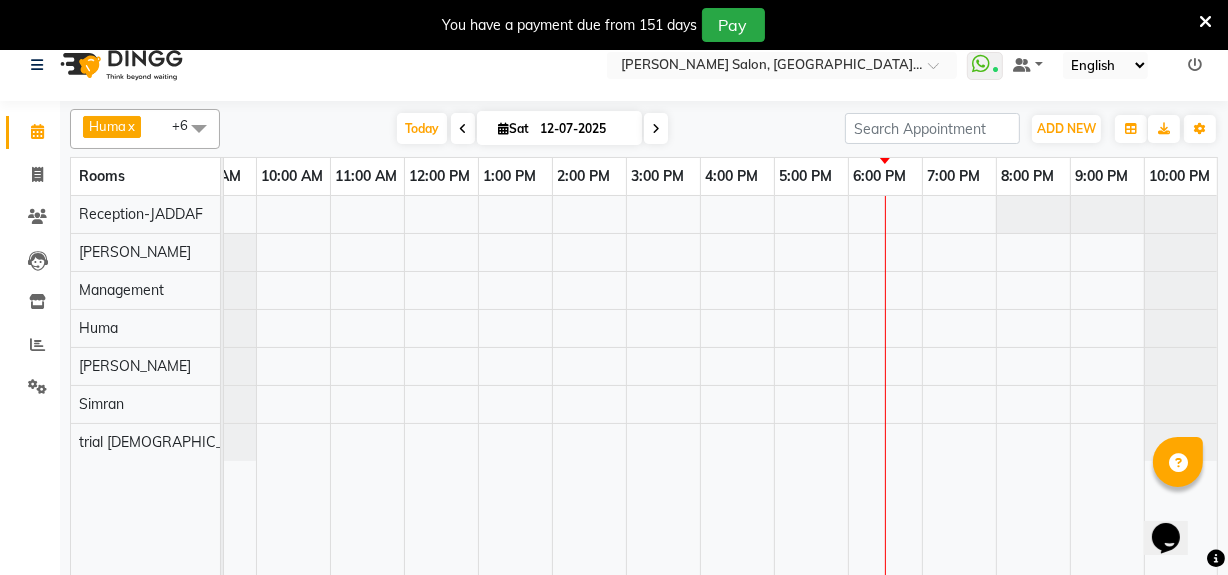 scroll, scrollTop: 0, scrollLeft: 0, axis: both 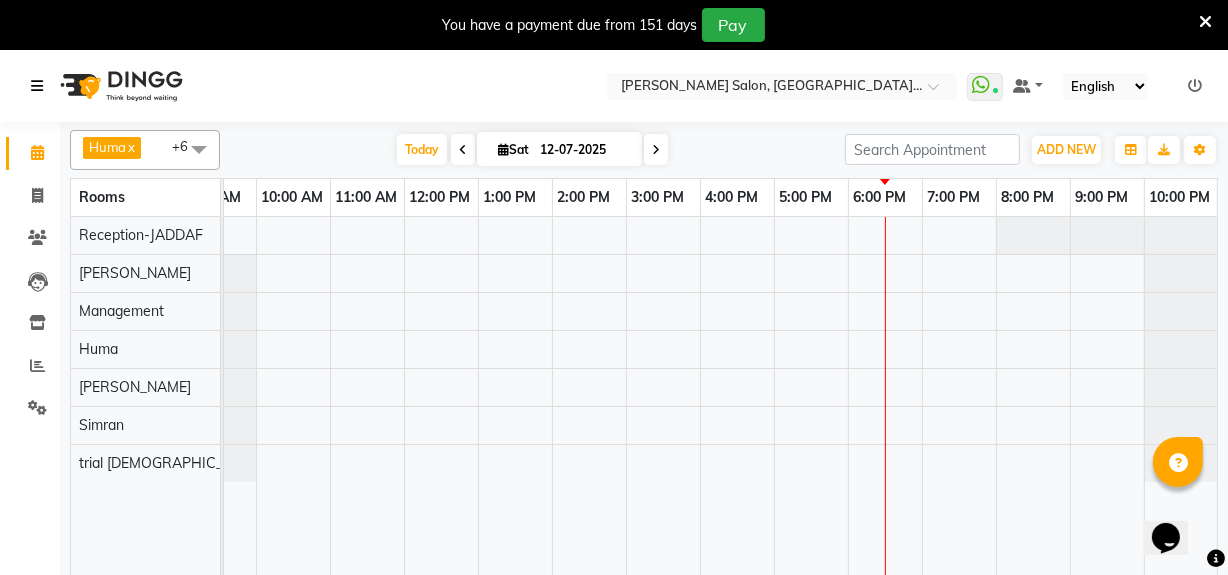 click at bounding box center [37, 86] 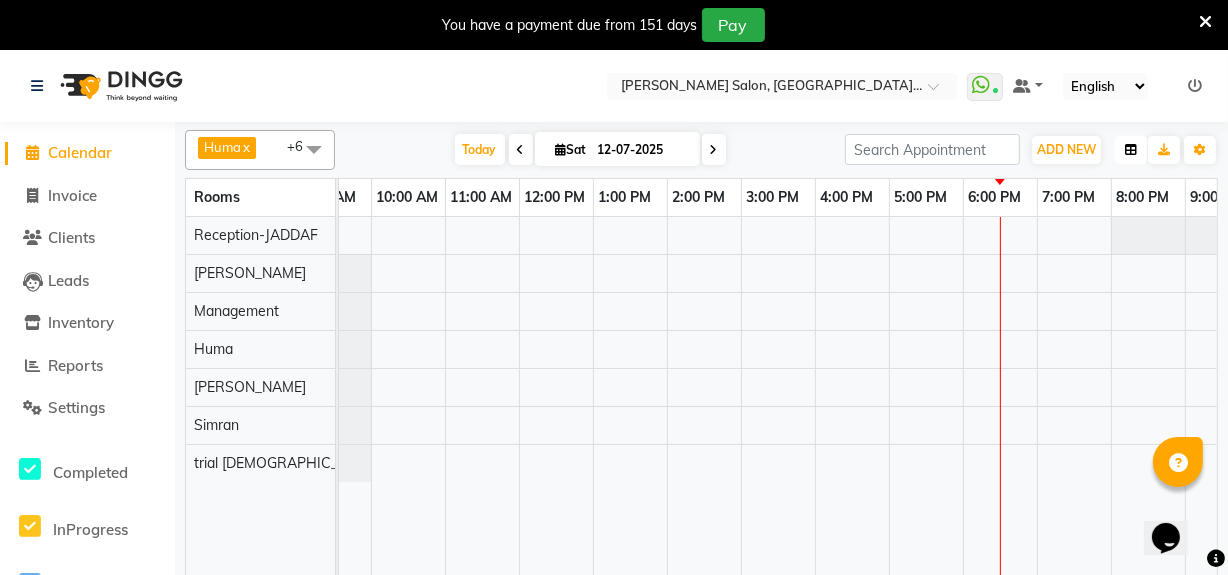 click at bounding box center [1131, 150] 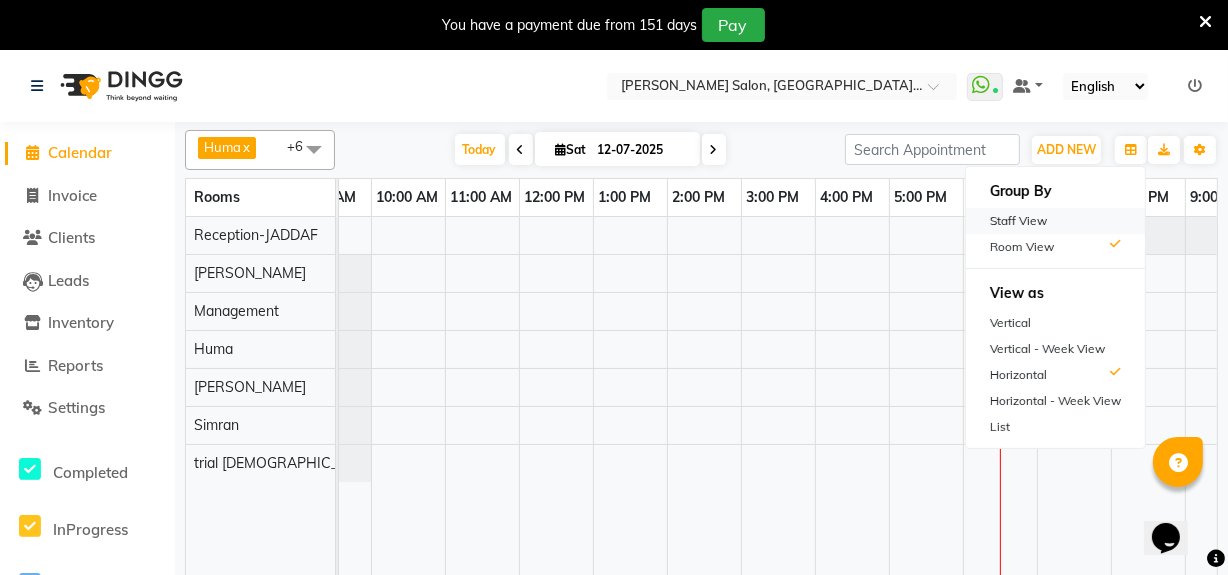 click on "Staff View" at bounding box center (1055, 221) 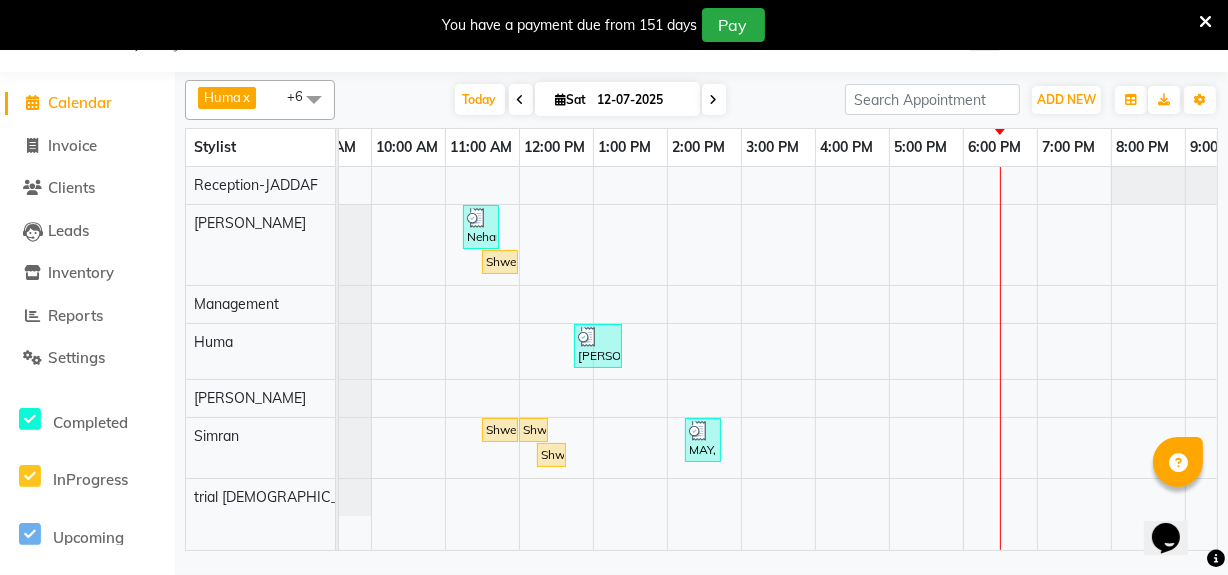 scroll, scrollTop: 0, scrollLeft: 0, axis: both 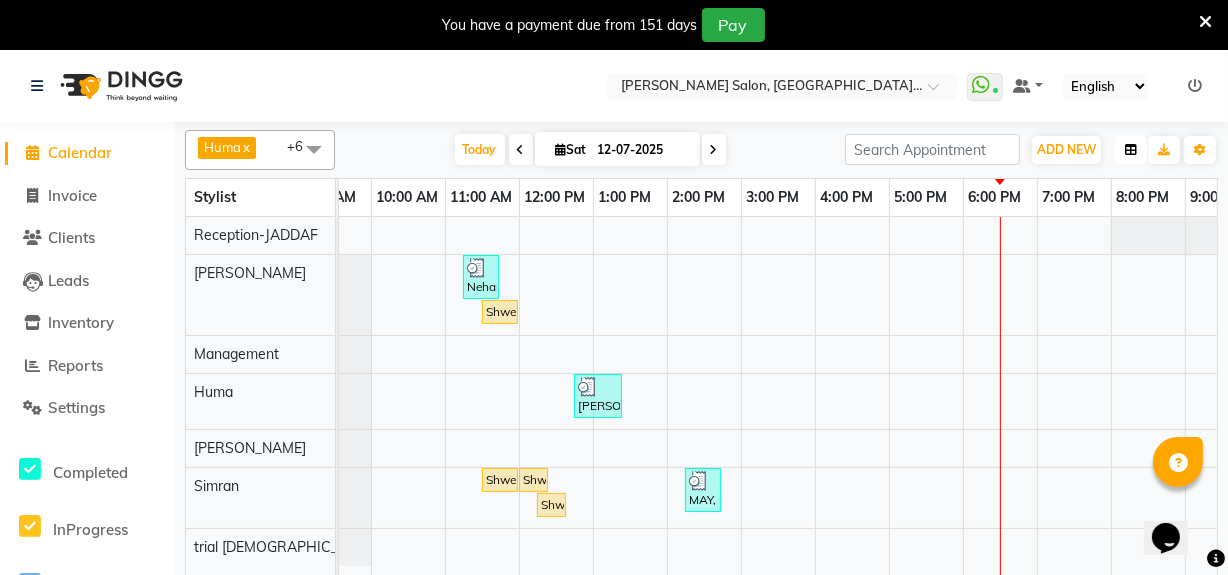 click at bounding box center (1131, 150) 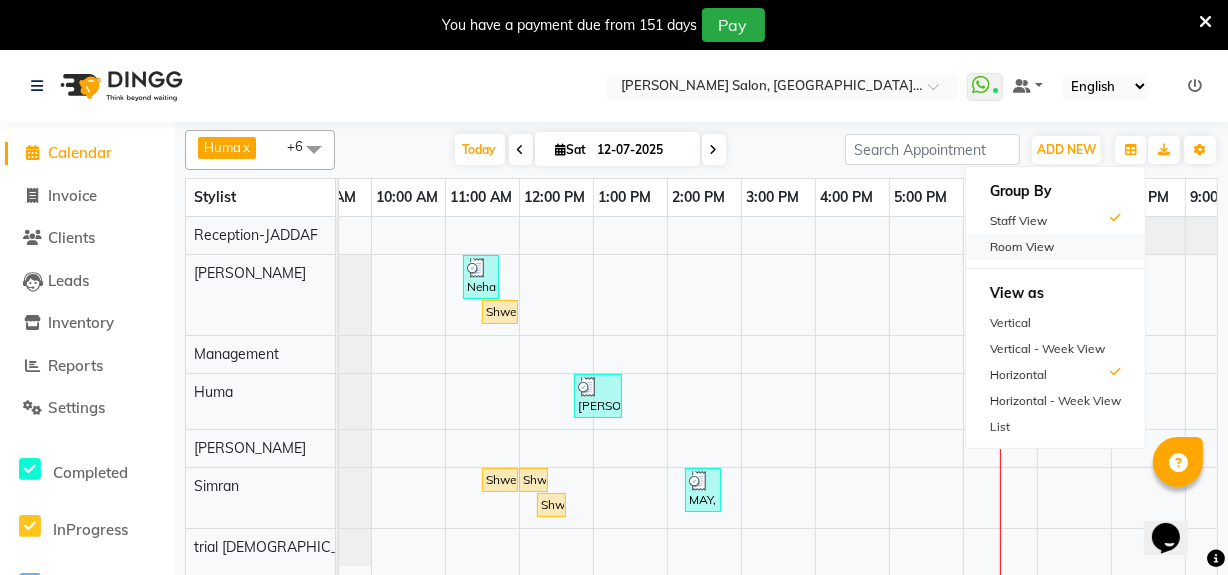 click on "Room View" at bounding box center [1055, 247] 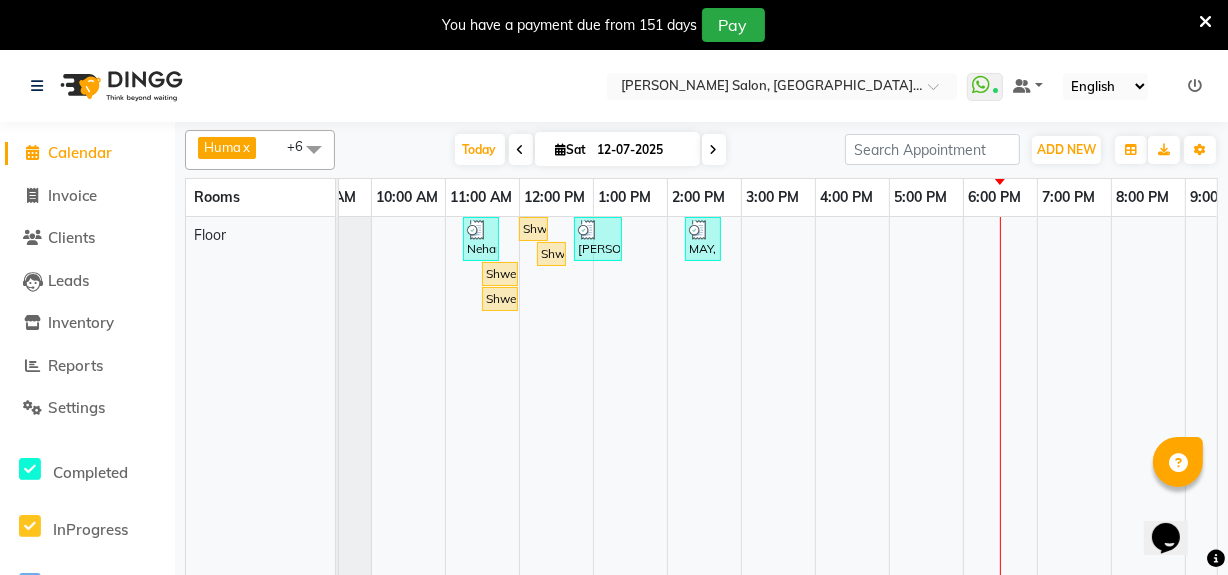 click at bounding box center [314, 149] 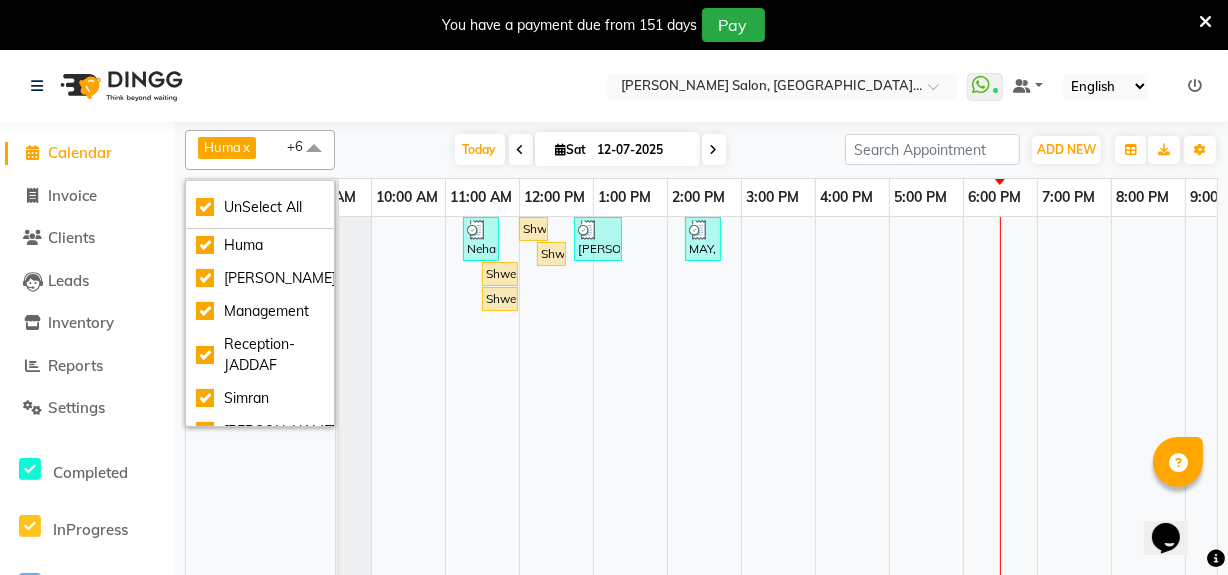 drag, startPoint x: 459, startPoint y: 385, endPoint x: 528, endPoint y: 350, distance: 77.36925 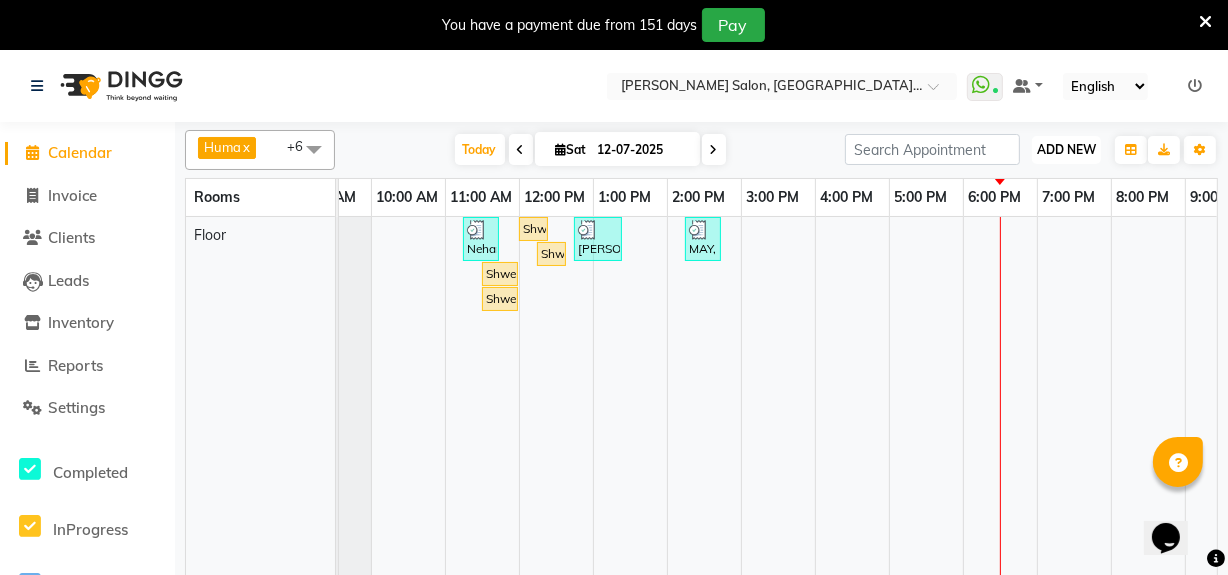 click on "ADD NEW" at bounding box center (1066, 149) 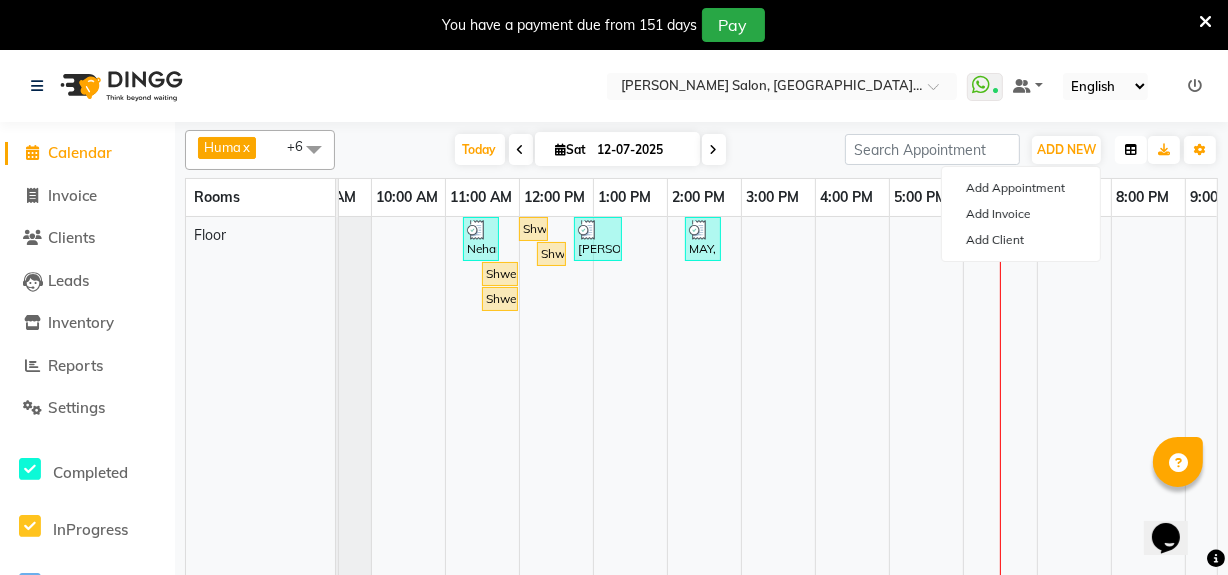 click at bounding box center (1131, 150) 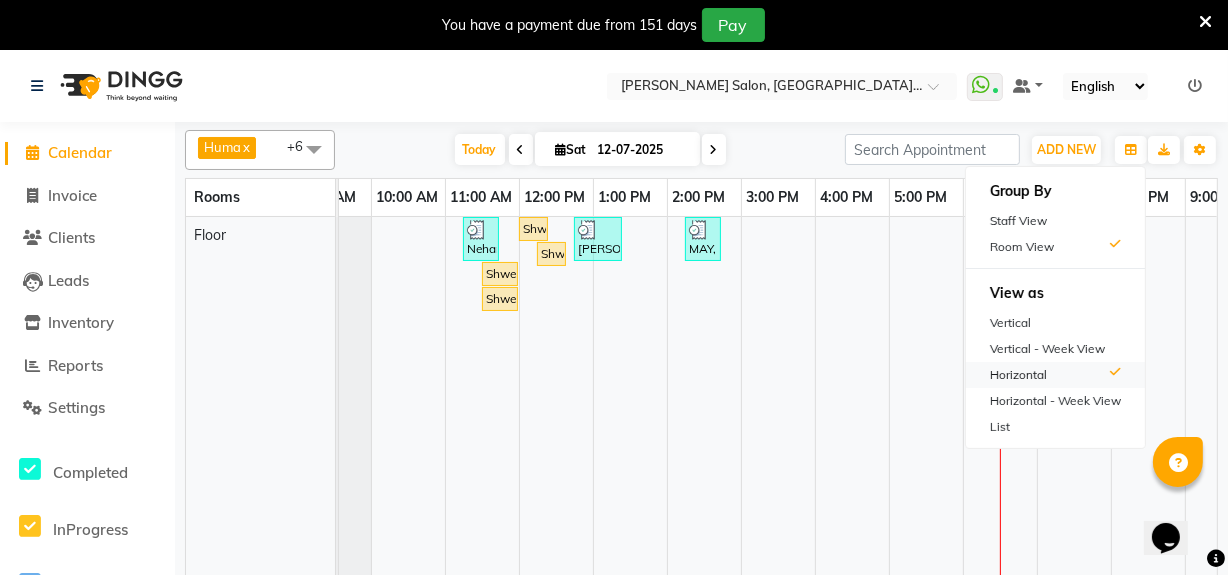 click on "Horizontal" at bounding box center (1055, 375) 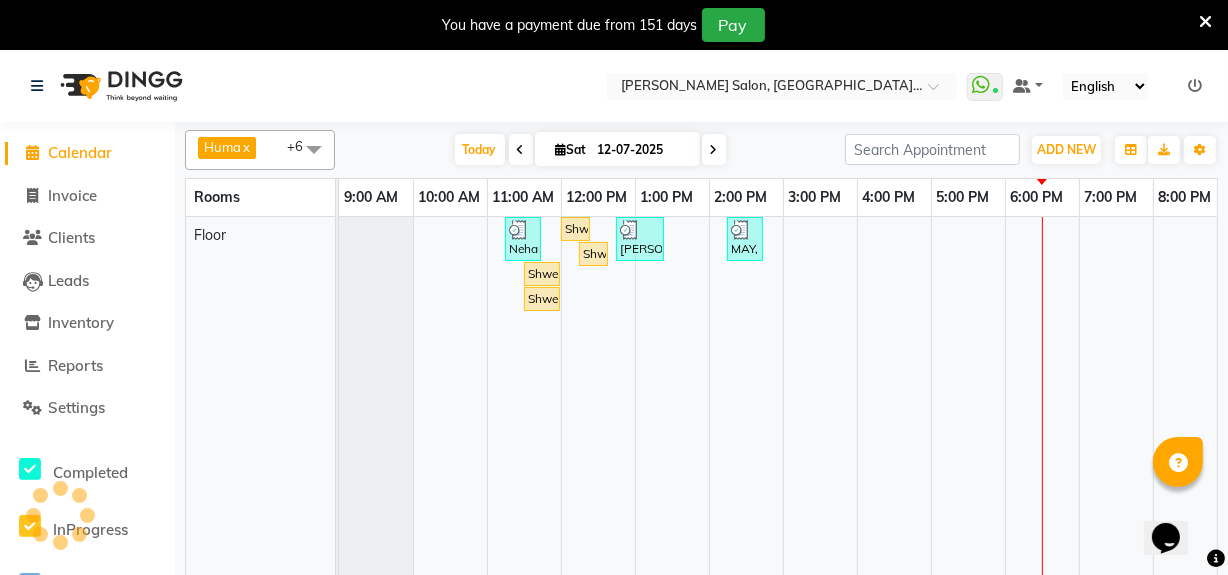 scroll, scrollTop: 0, scrollLeft: 158, axis: horizontal 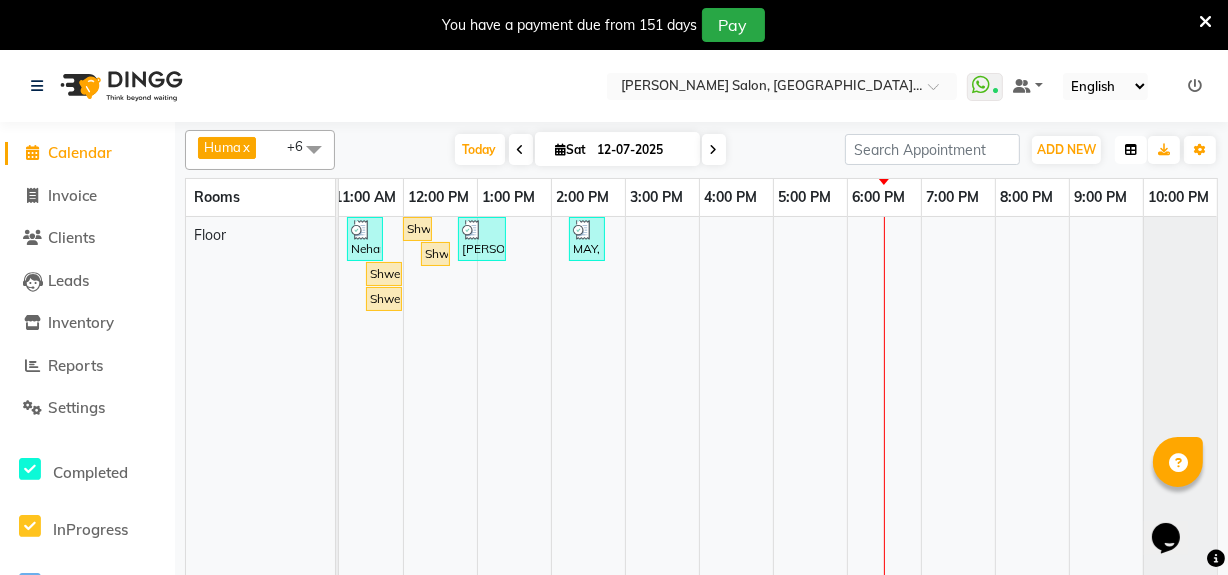 click at bounding box center (1131, 150) 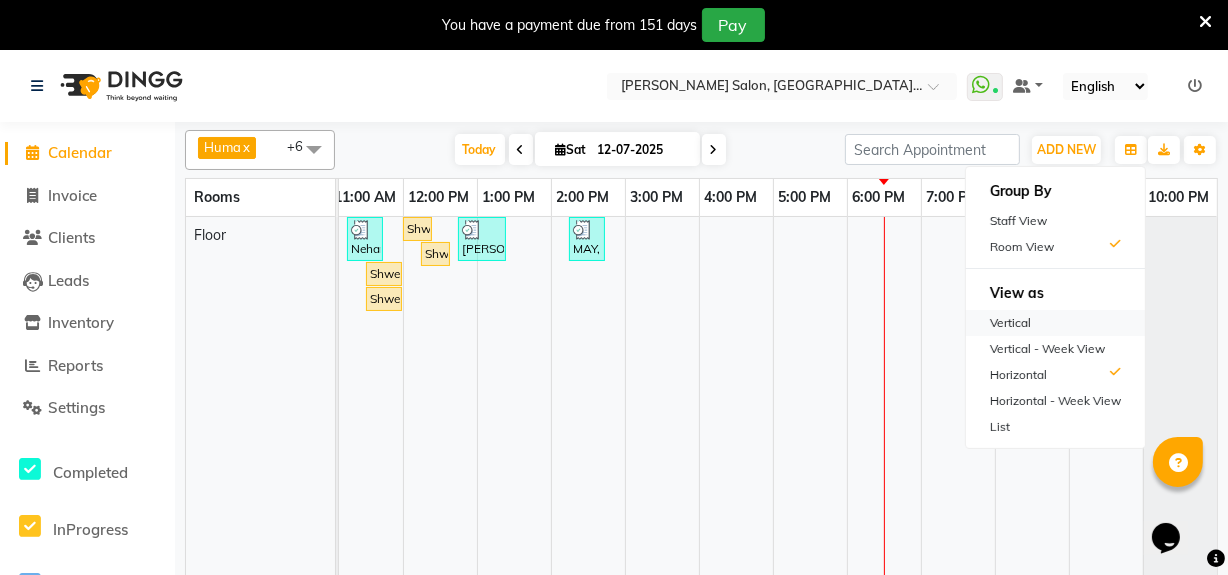 click on "Vertical" at bounding box center (1055, 323) 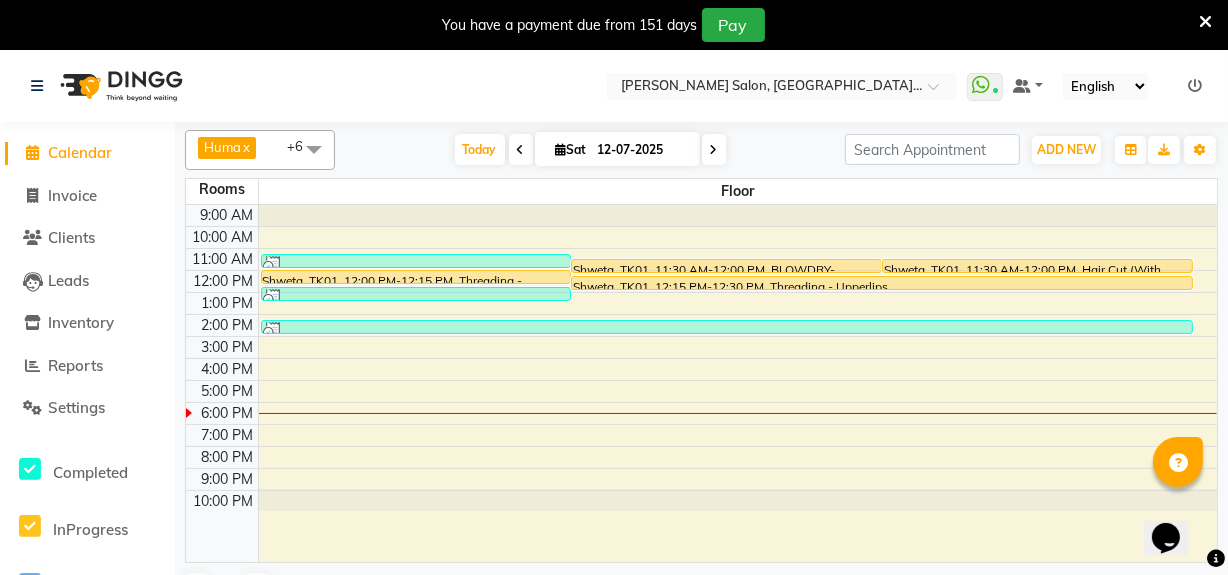 click at bounding box center [314, 149] 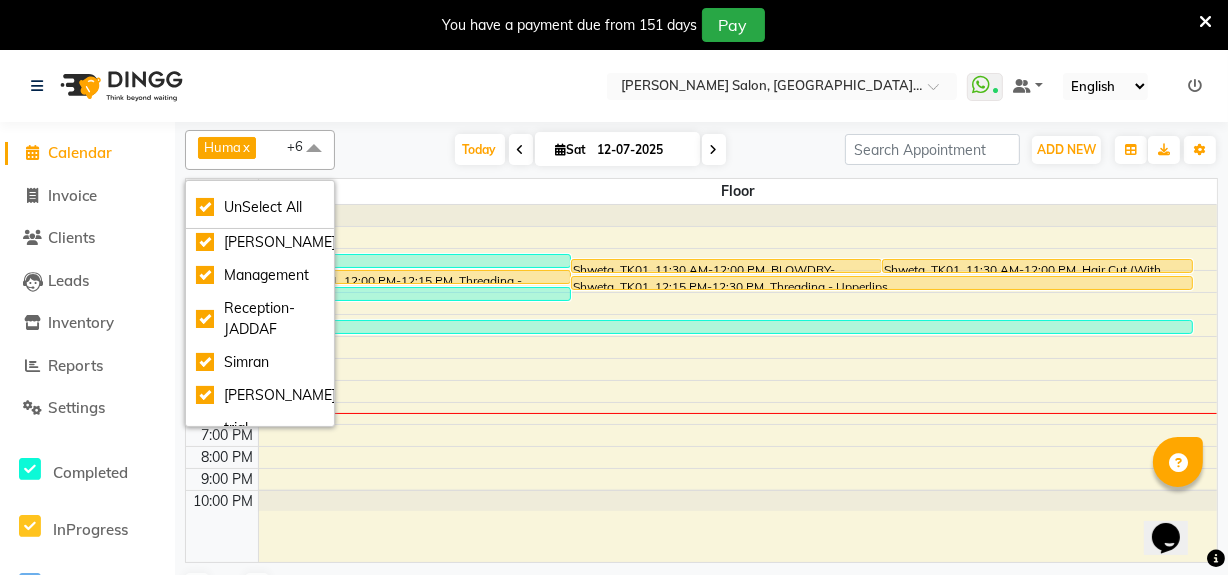 scroll, scrollTop: 54, scrollLeft: 0, axis: vertical 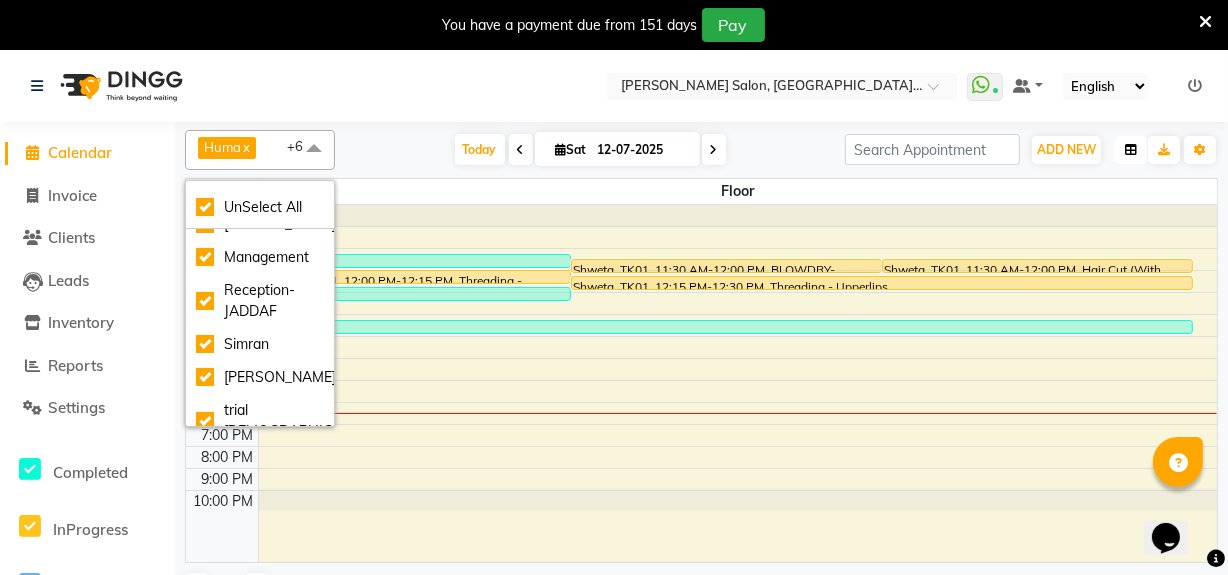 click at bounding box center [1131, 150] 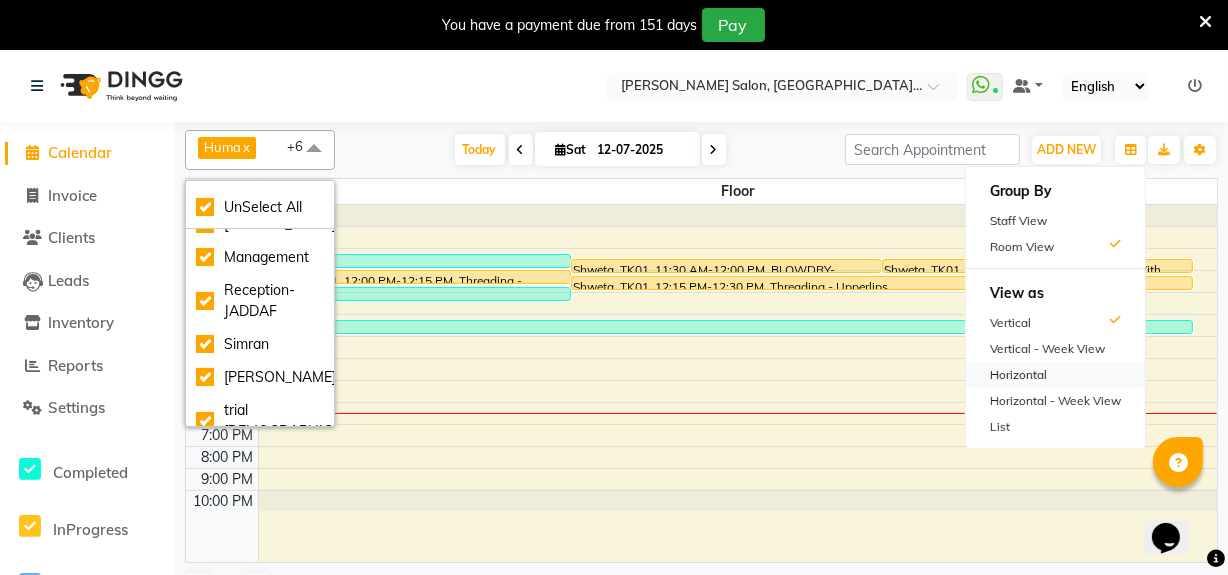 click on "Horizontal" at bounding box center [1055, 375] 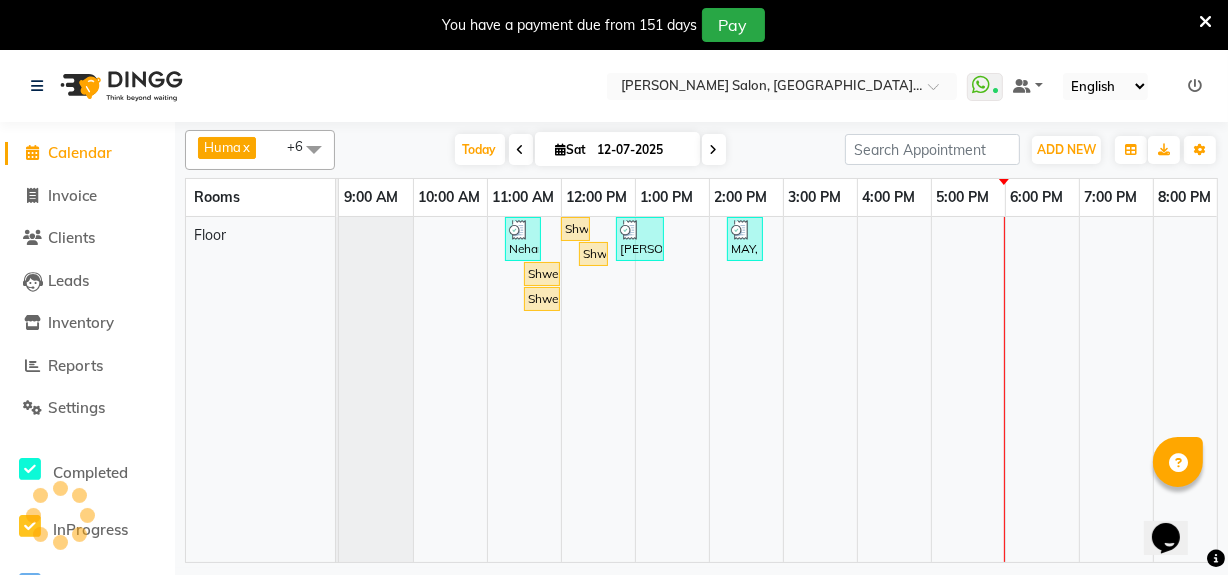 scroll, scrollTop: 0, scrollLeft: 158, axis: horizontal 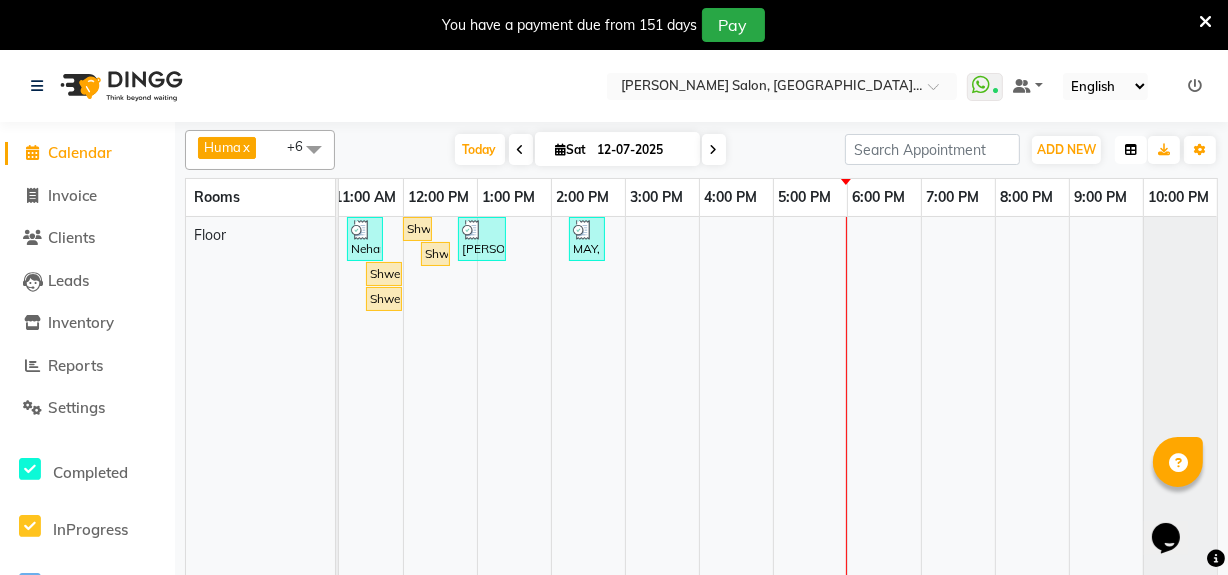 click at bounding box center [1131, 150] 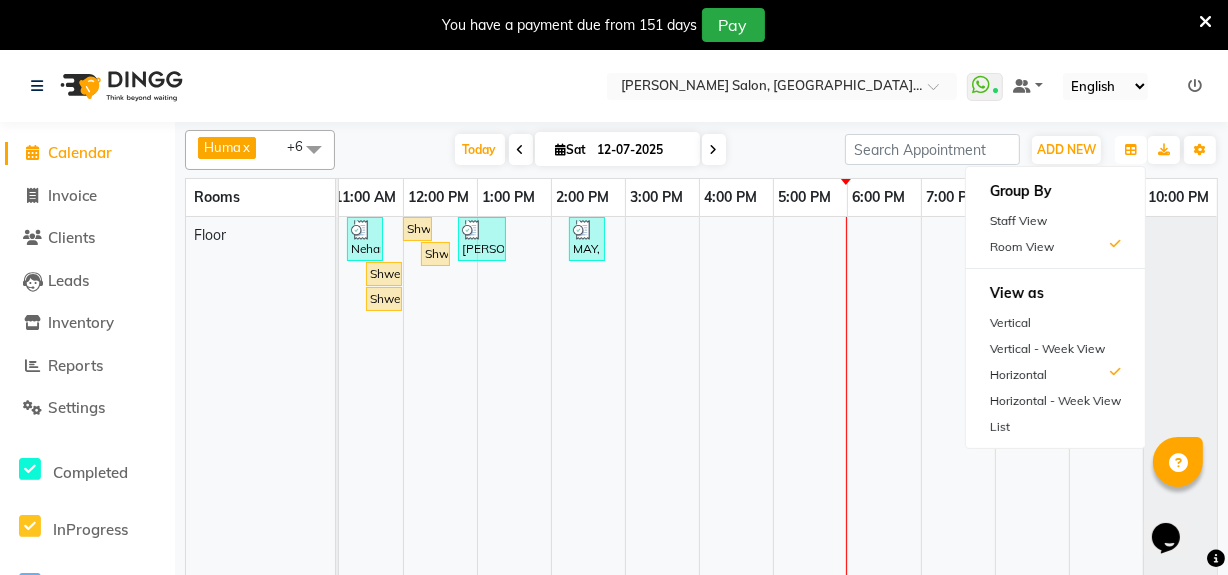 scroll, scrollTop: 50, scrollLeft: 0, axis: vertical 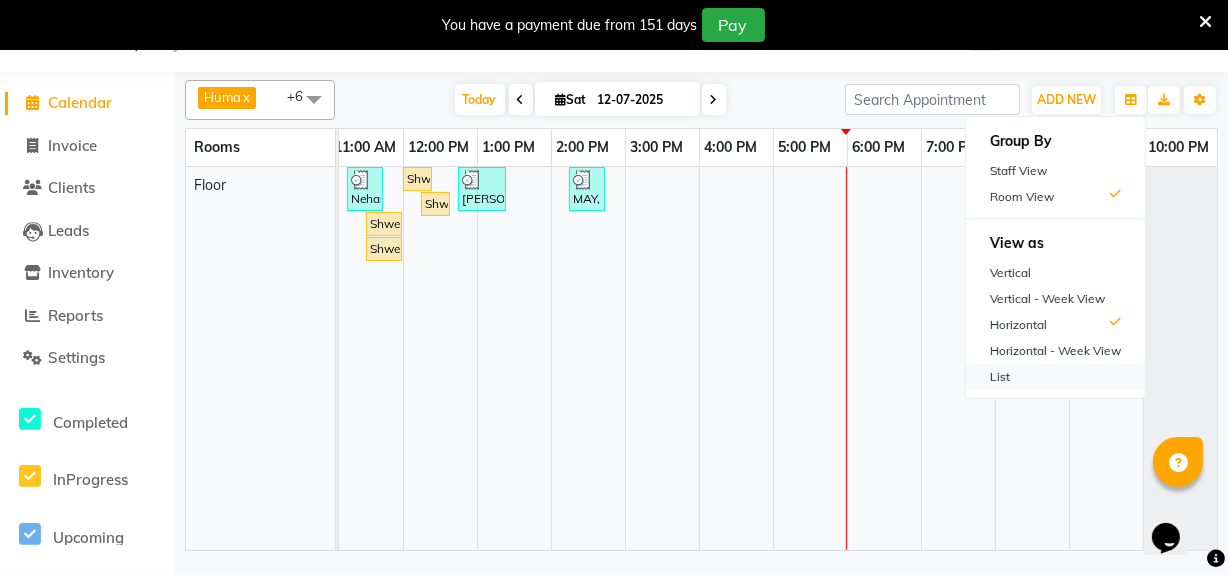 click on "List" at bounding box center [1055, 377] 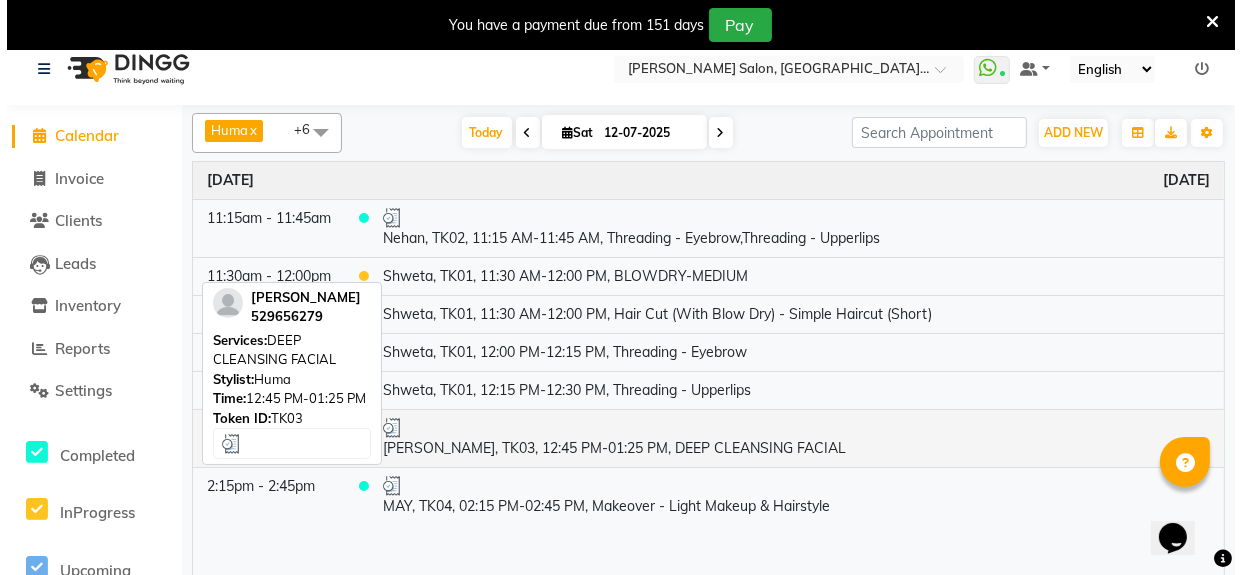 scroll, scrollTop: 0, scrollLeft: 0, axis: both 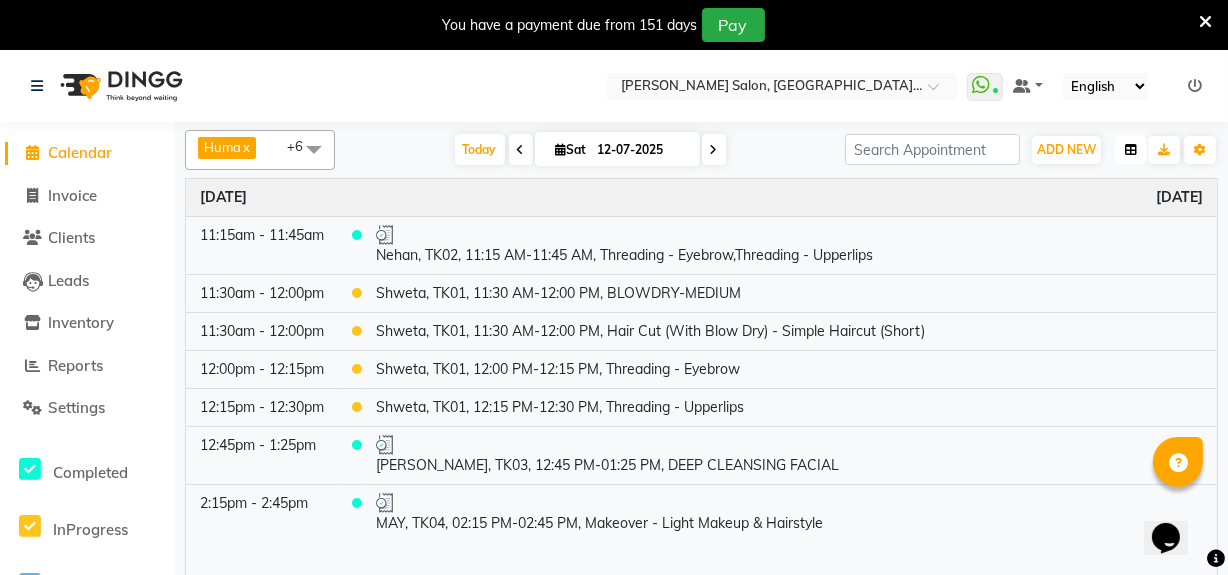 click at bounding box center (1131, 150) 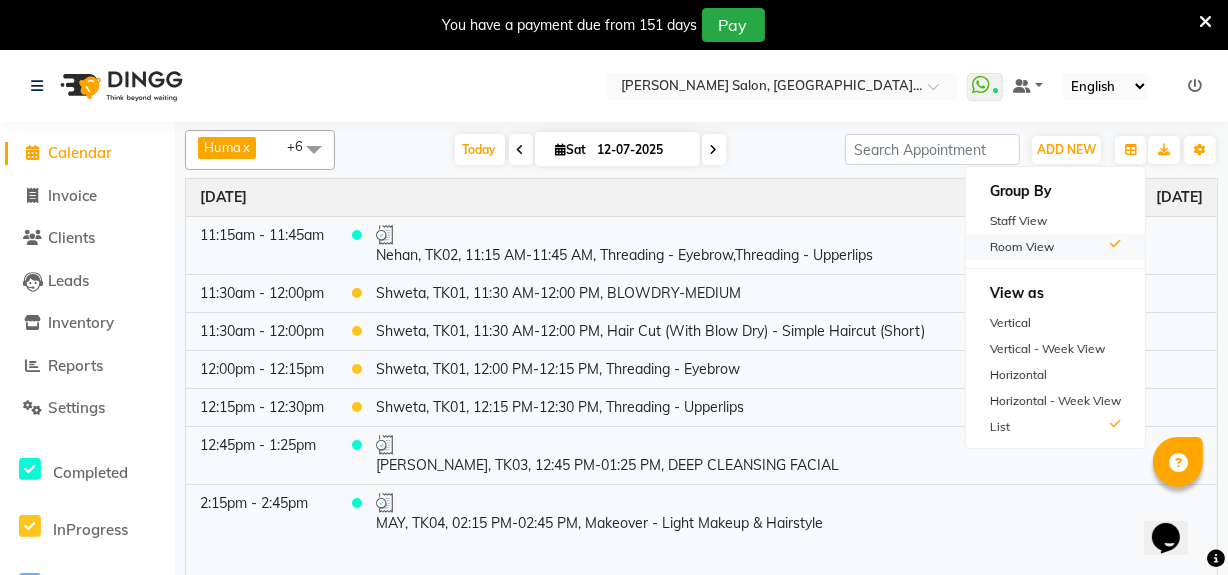 click on "Room View" at bounding box center [1055, 247] 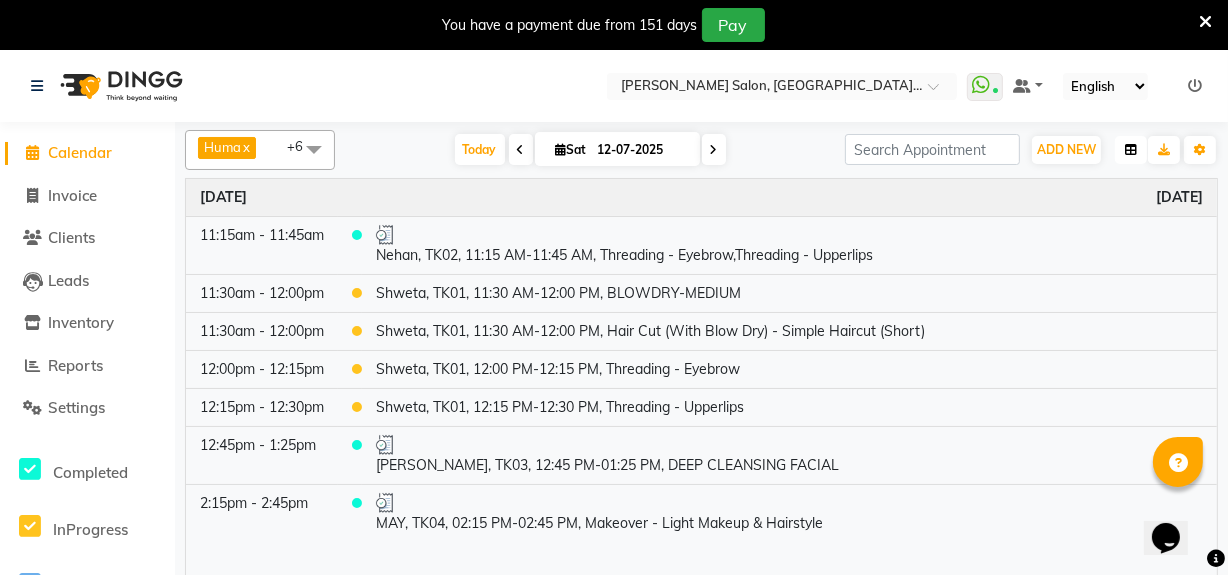 click at bounding box center [1131, 150] 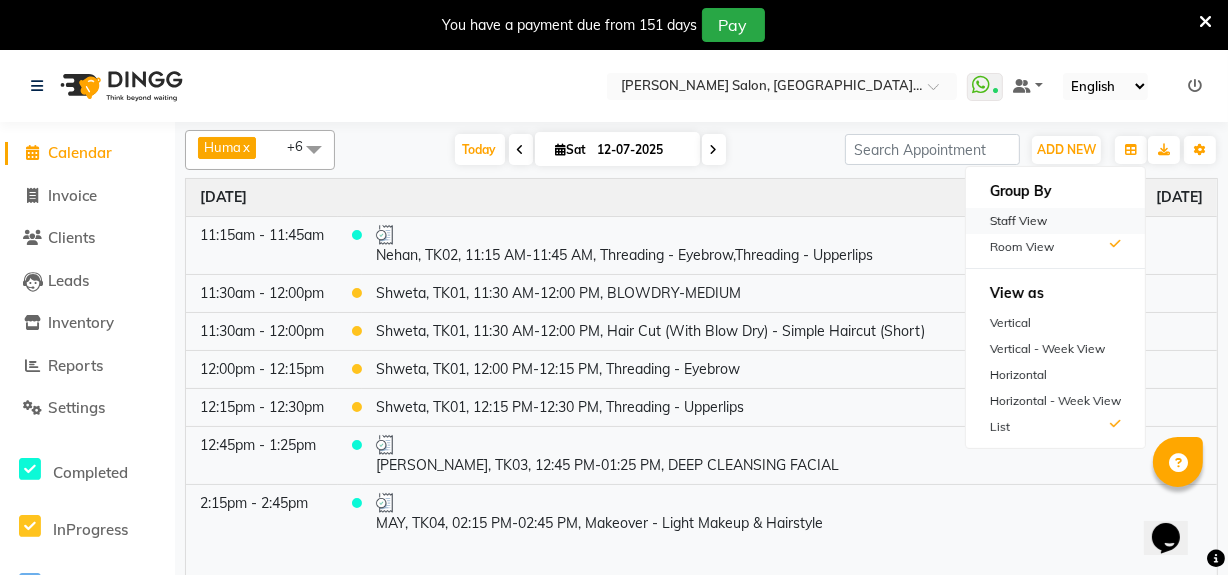 click on "Staff View" at bounding box center (1055, 221) 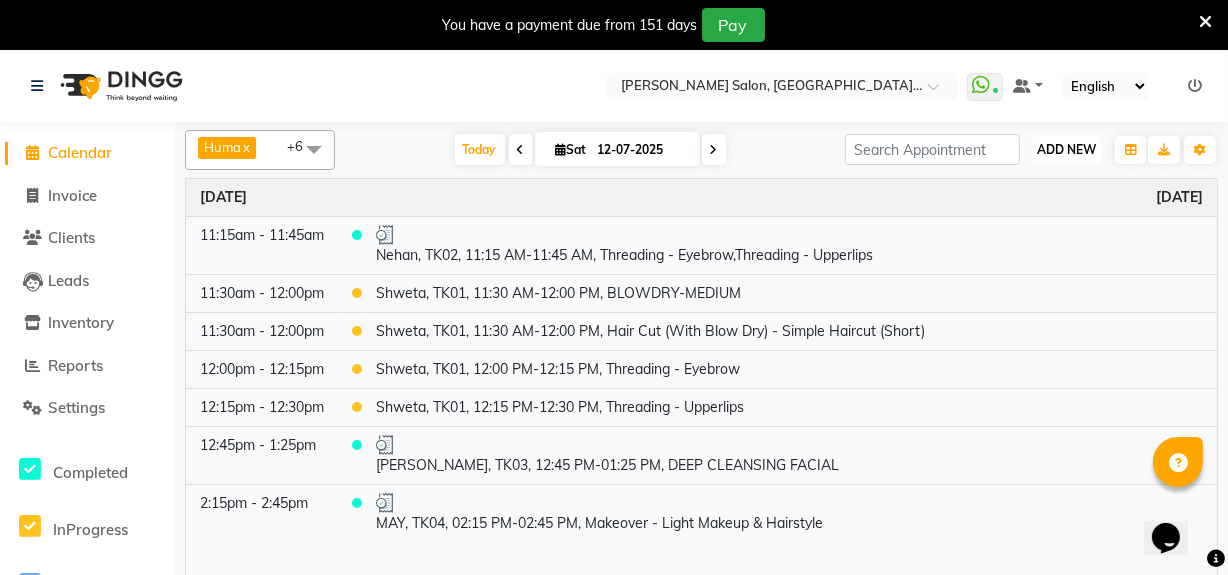 click on "ADD NEW" at bounding box center [1066, 149] 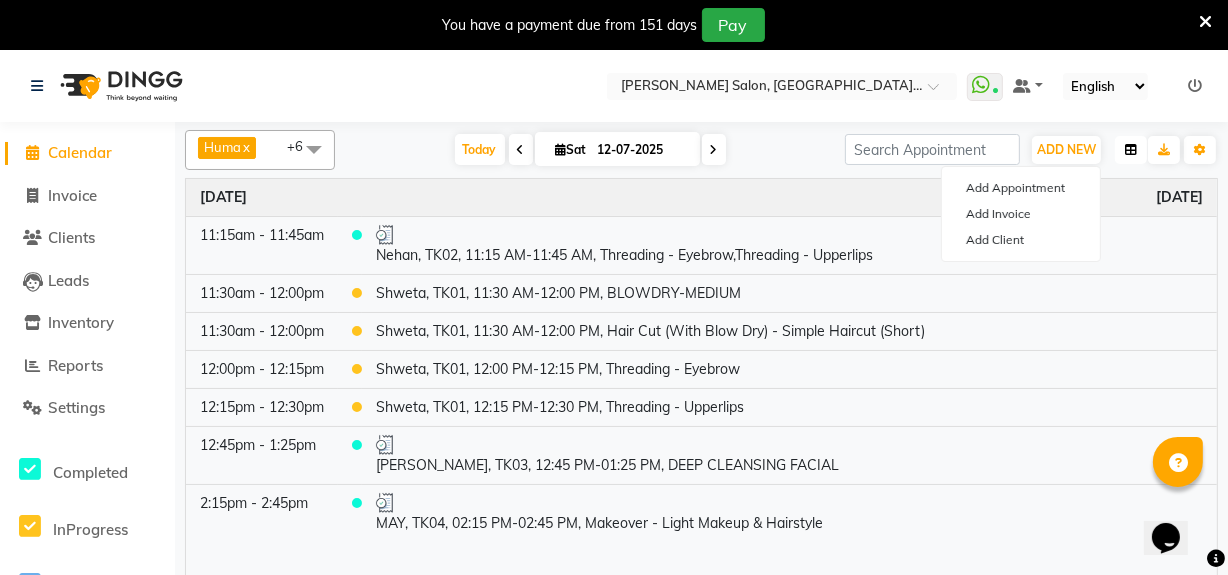 click at bounding box center (1131, 150) 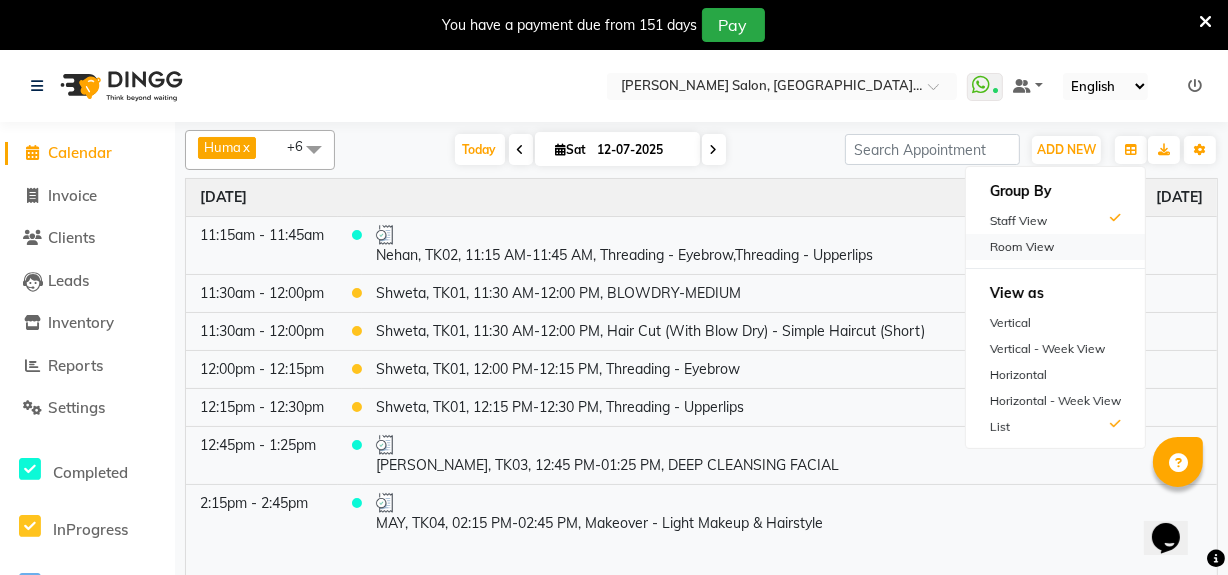 click on "Room View" at bounding box center [1055, 247] 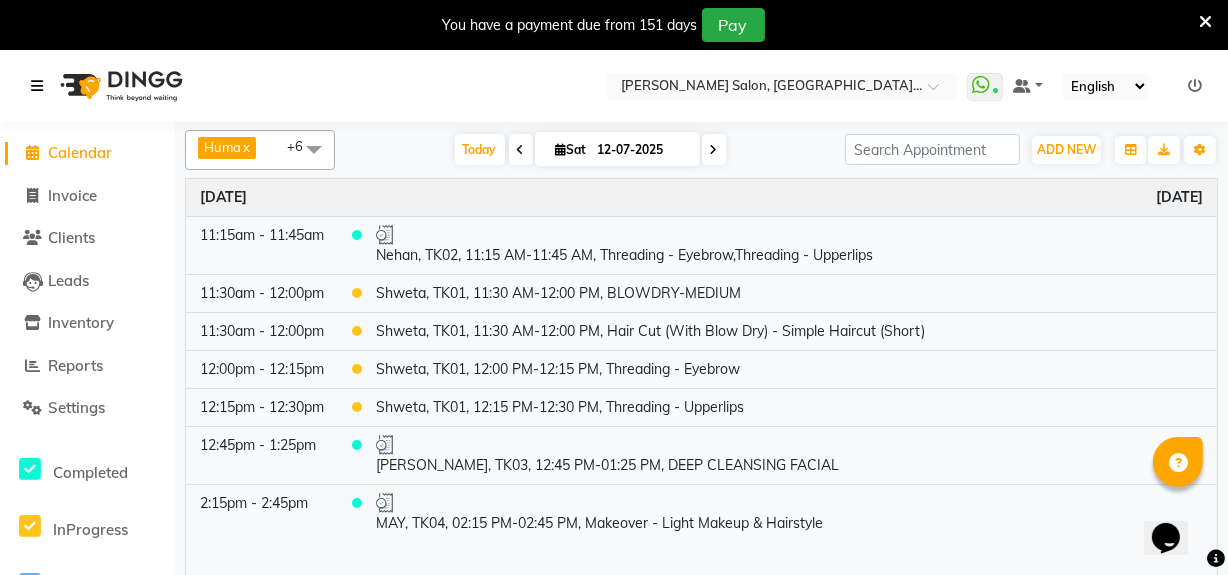 click at bounding box center (37, 86) 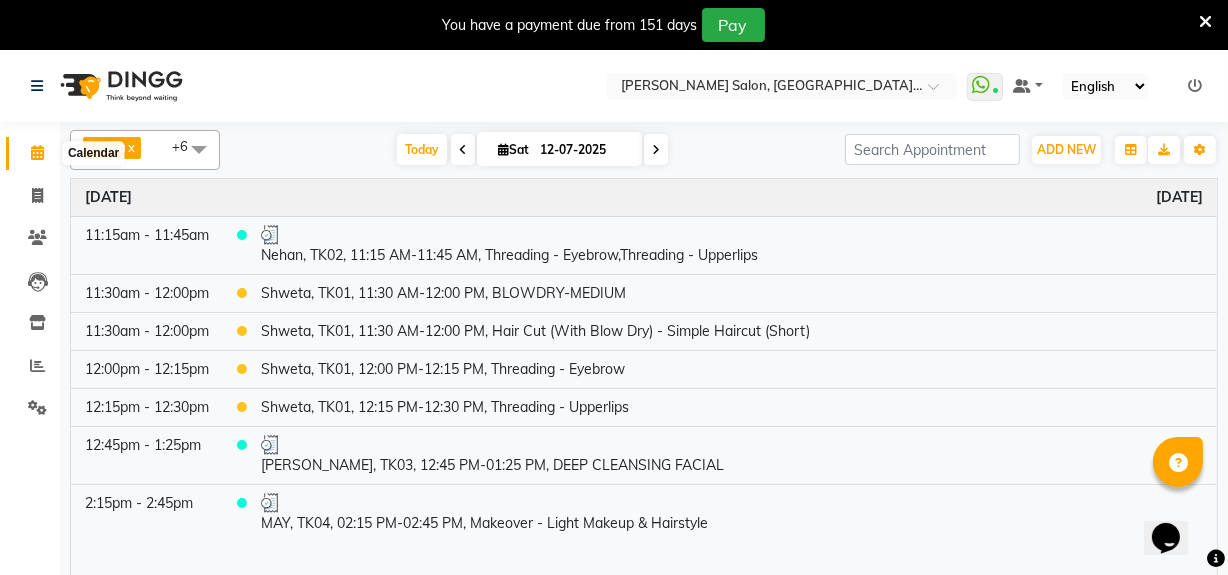 click 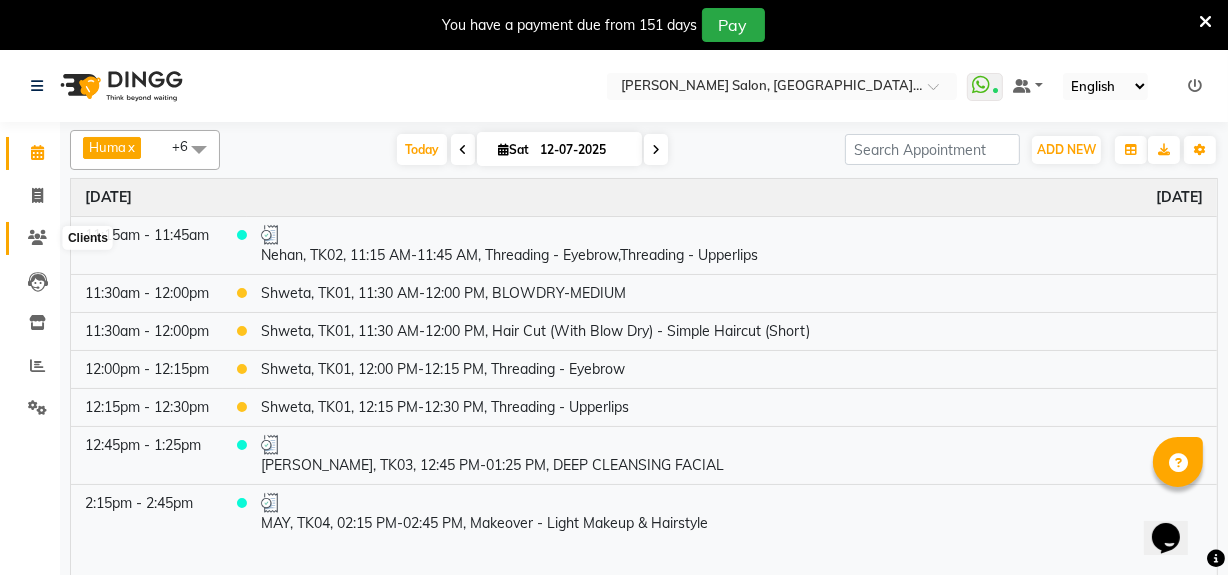 click 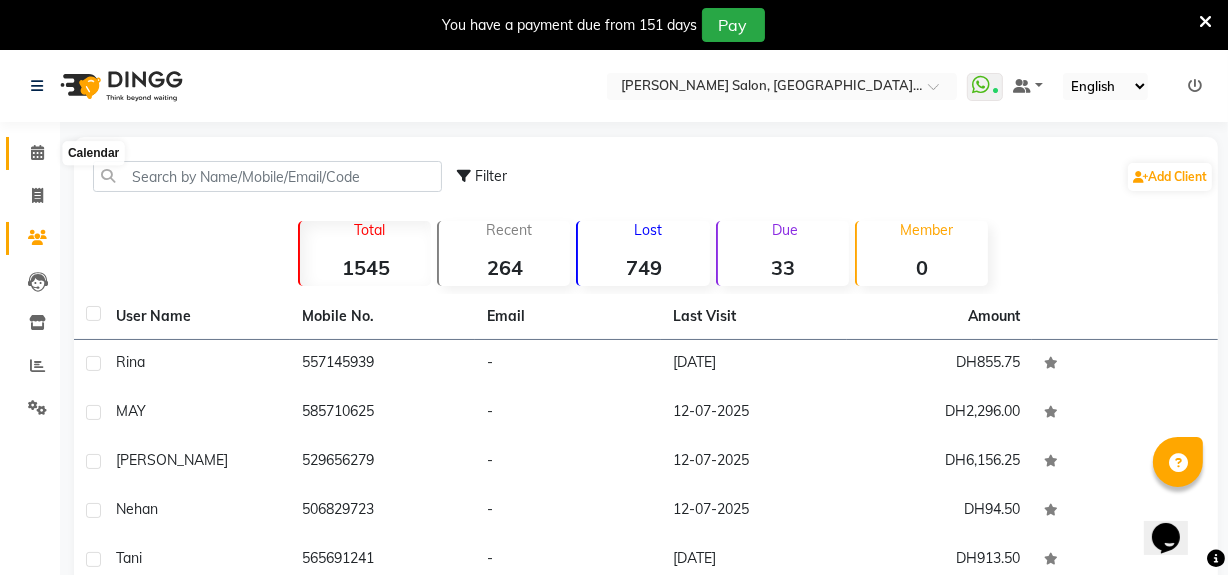 click 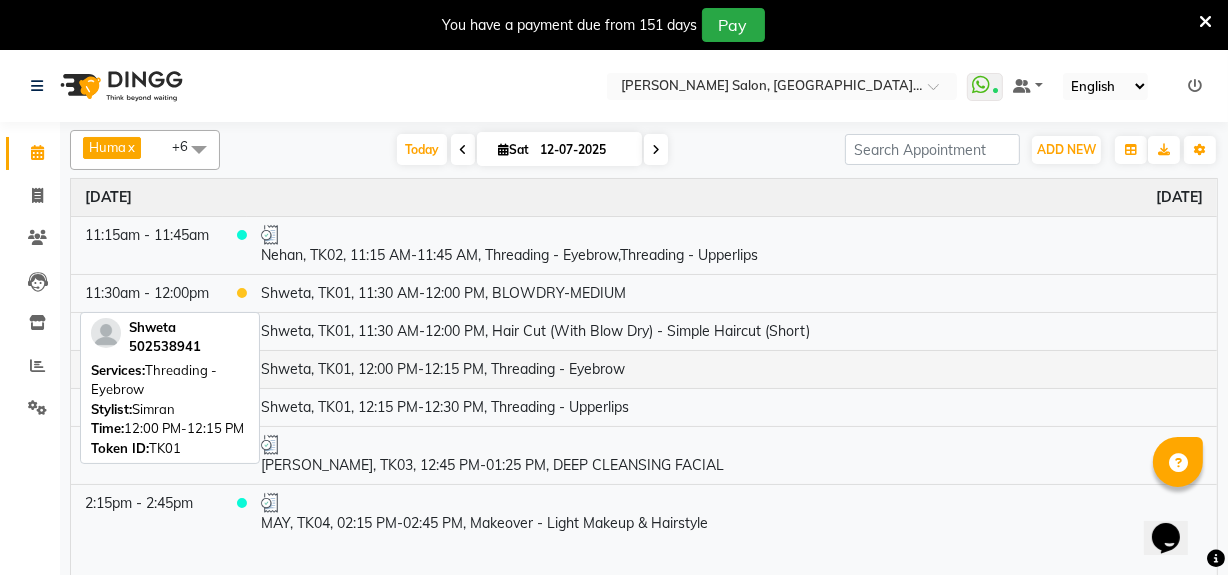 click on "Shweta, TK01, 12:00 PM-12:15 PM, Threading - Eyebrow" at bounding box center [732, 369] 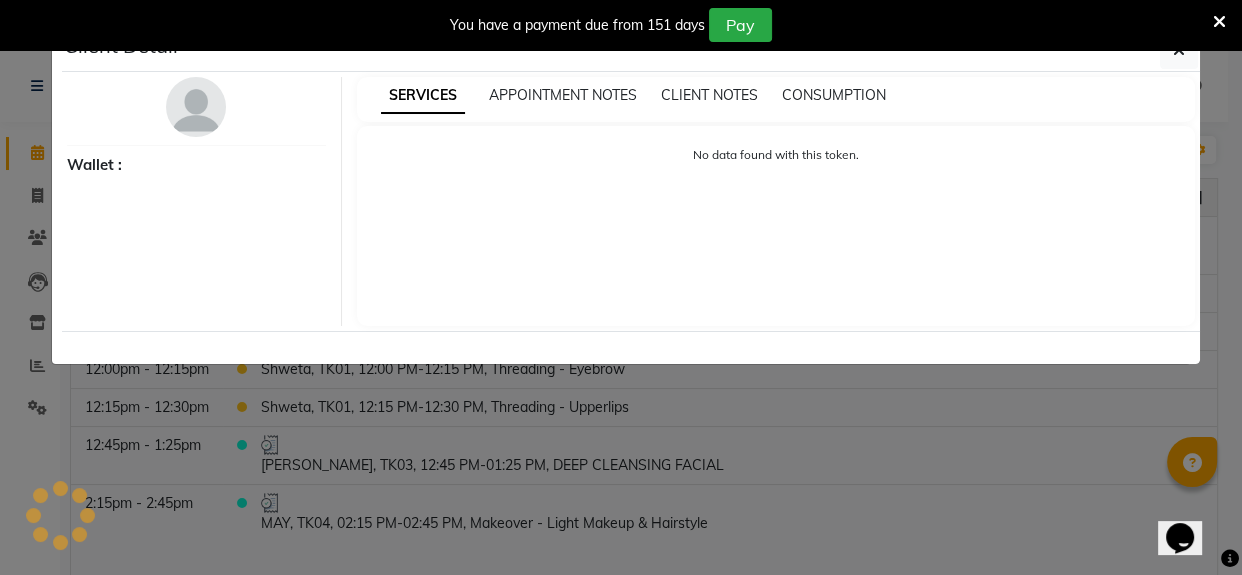 select on "1" 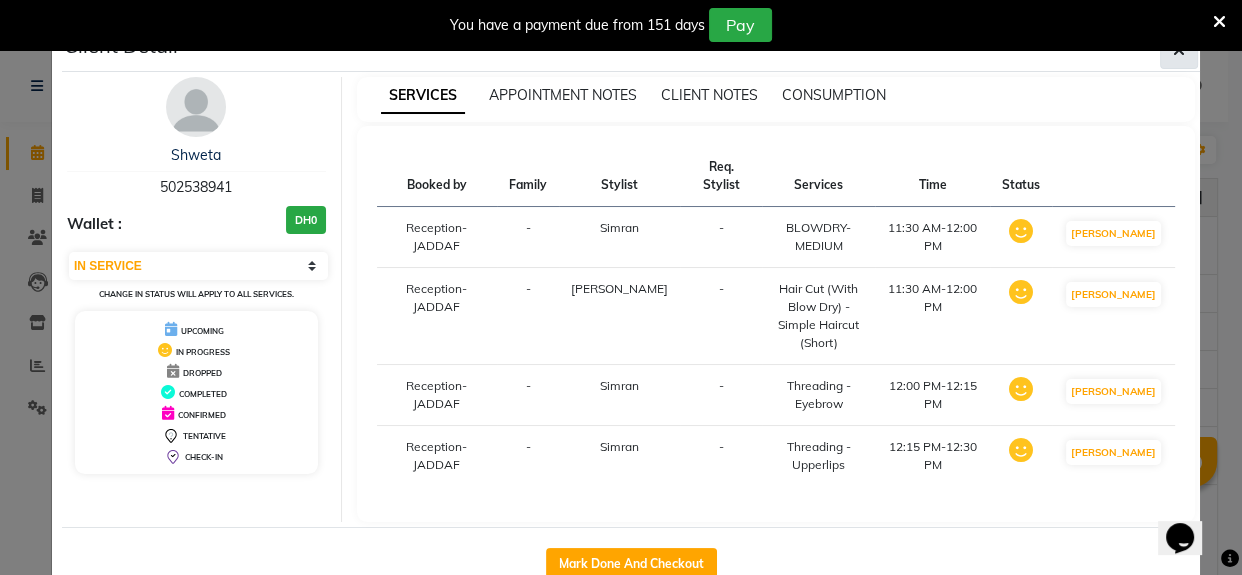 click 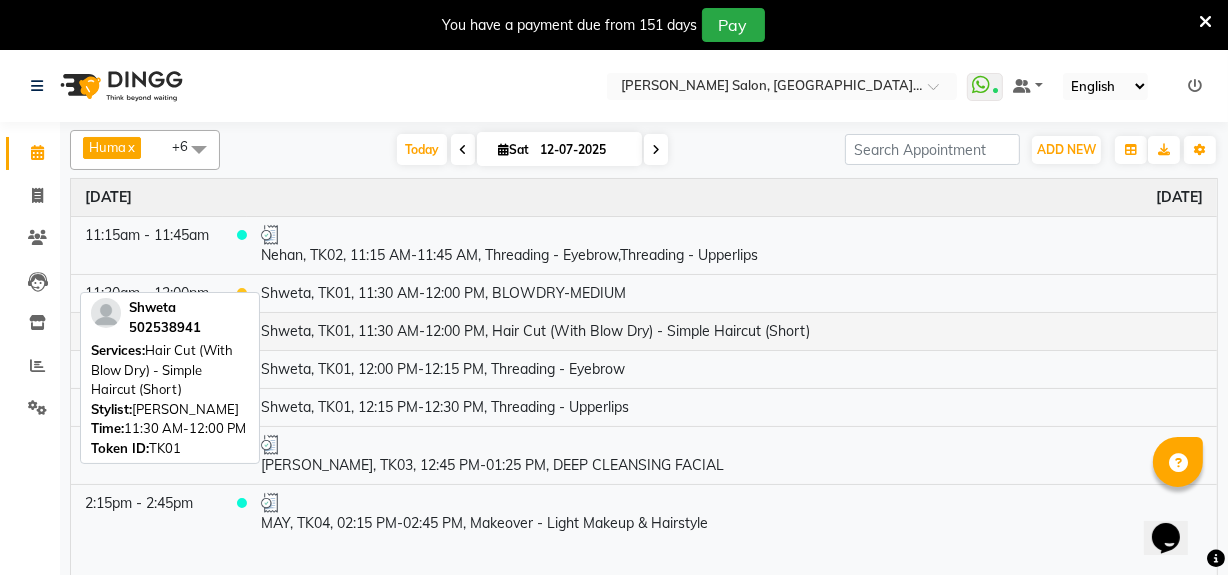 click on "Shweta, TK01, 11:30 AM-12:00 PM, Hair Cut (With Blow Dry) - Simple Haircut (Short)" at bounding box center [732, 331] 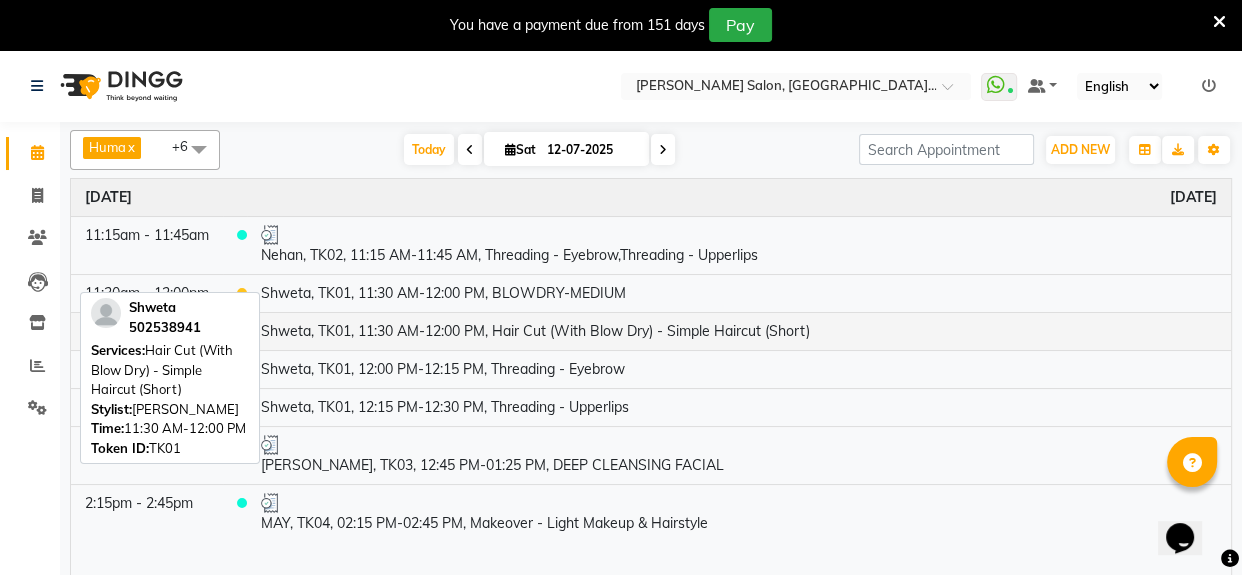 select on "1" 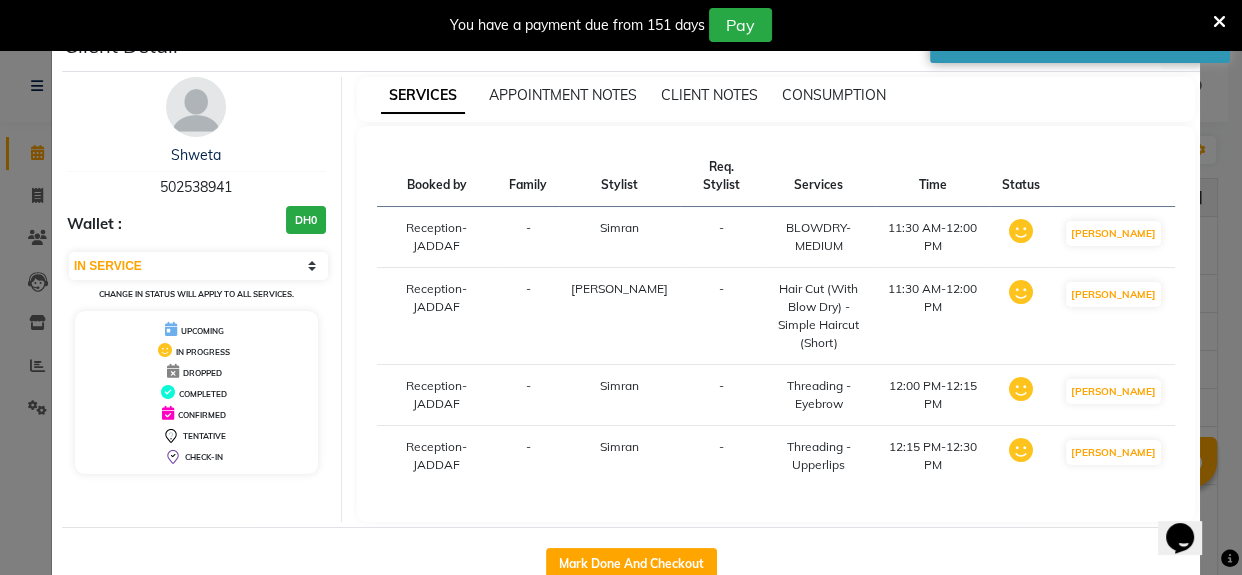 click at bounding box center [1219, 22] 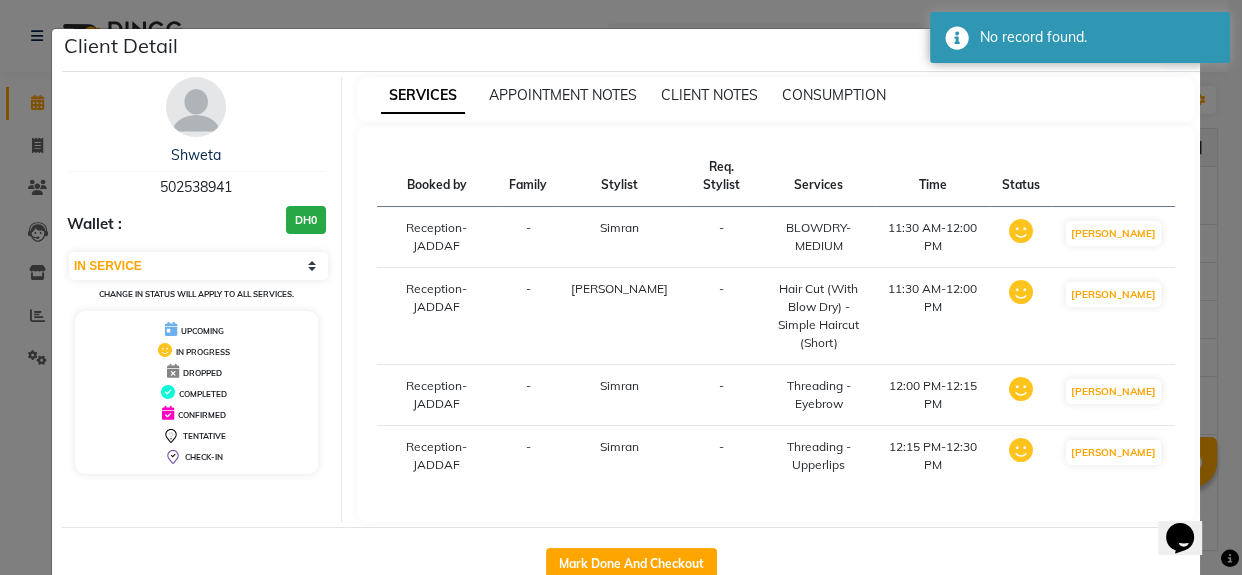 click on "Booked by Family Stylist Req. Stylist Services Time Status  Reception-JADDAF  - Simran -  BLOWDRY-MEDIUM   11:30 AM-12:00 PM   MARK DONE   Reception-JADDAF  - Srijana -  Hair Cut (With Blow Dry) - Simple Haircut (Short)   11:30 AM-12:00 PM   MARK DONE   Reception-JADDAF  - Simran -  Threading - Eyebrow   12:00 PM-12:15 PM   MARK DONE   Reception-JADDAF  - Simran -  Threading - Upperlips   12:15 PM-12:30 PM   MARK DONE" at bounding box center [776, 324] 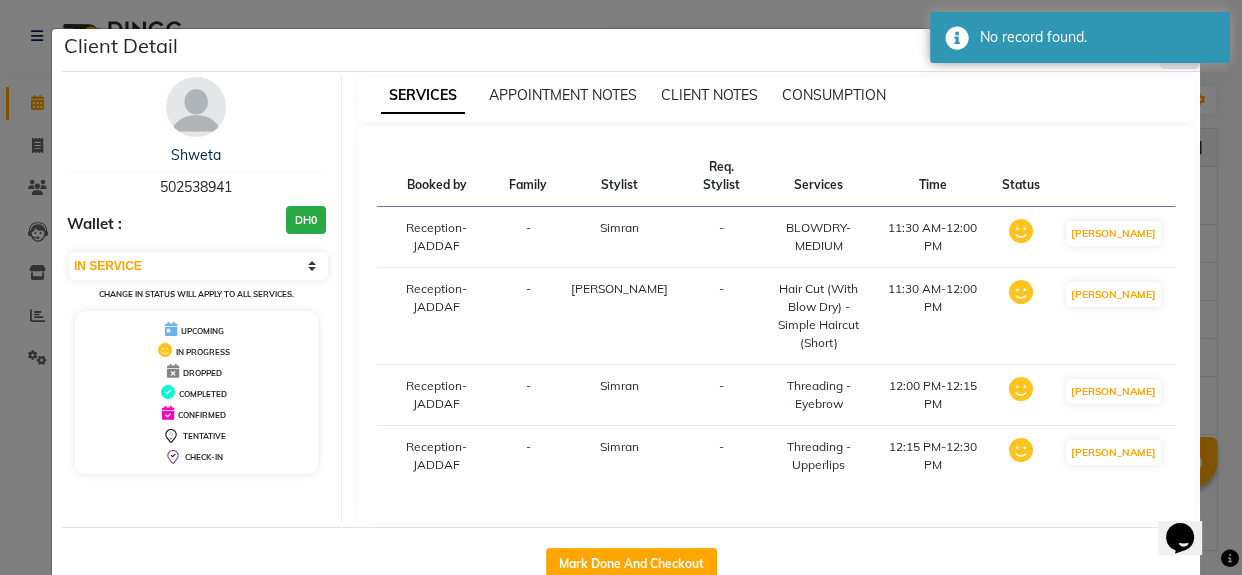 click 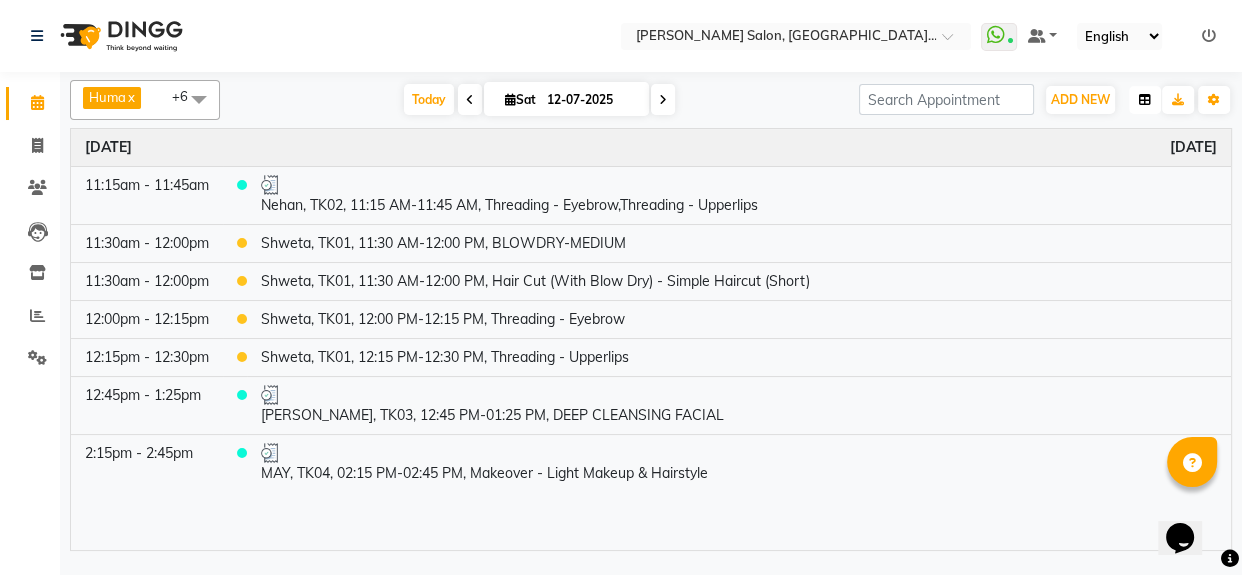 click at bounding box center (1145, 100) 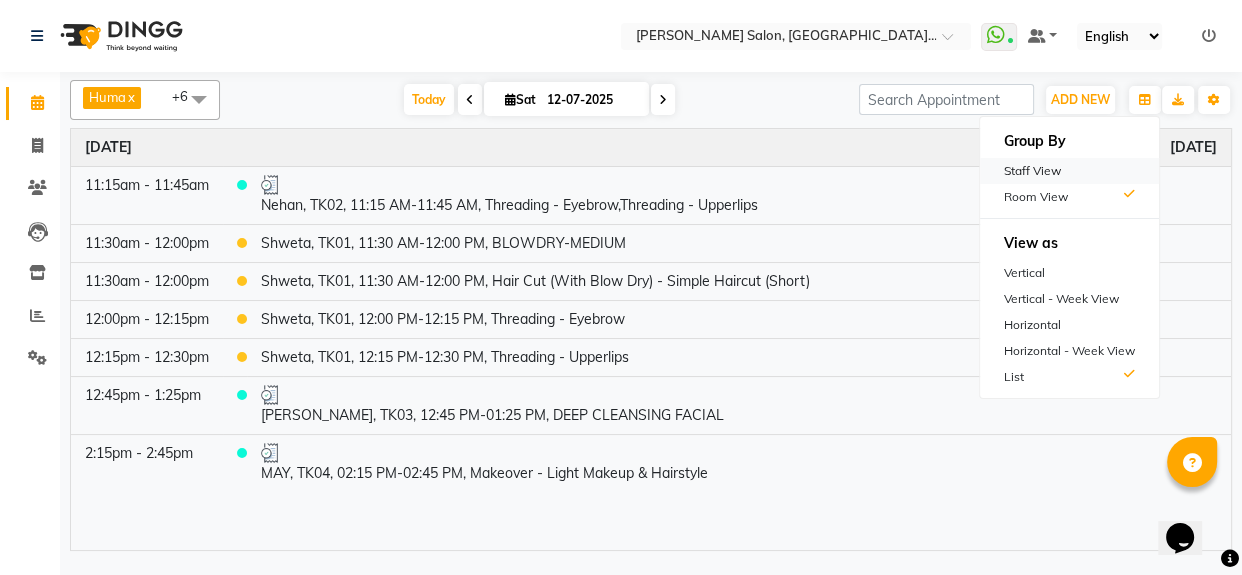 click on "Staff View" at bounding box center [1069, 171] 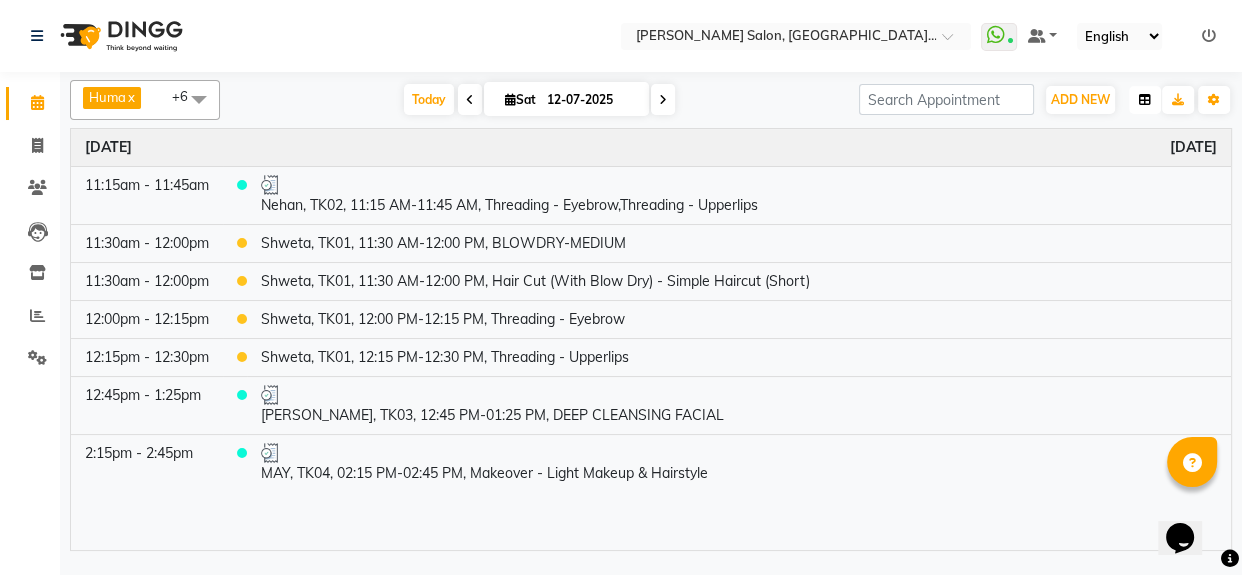 click at bounding box center [1145, 100] 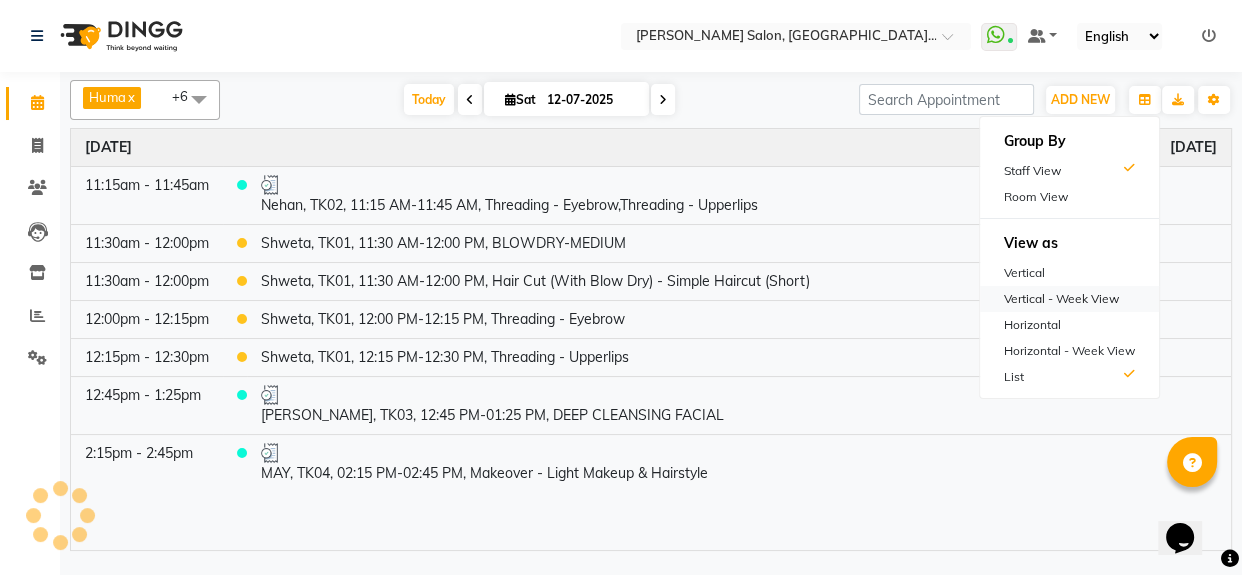 click on "Vertical - Week View" at bounding box center [1069, 299] 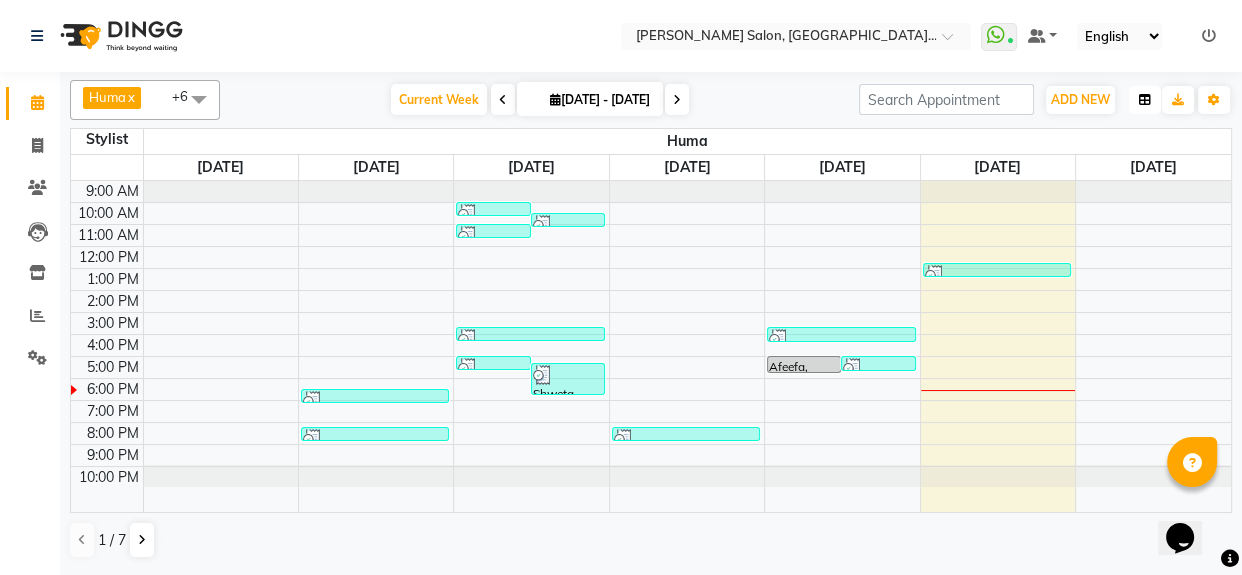 click at bounding box center [1145, 100] 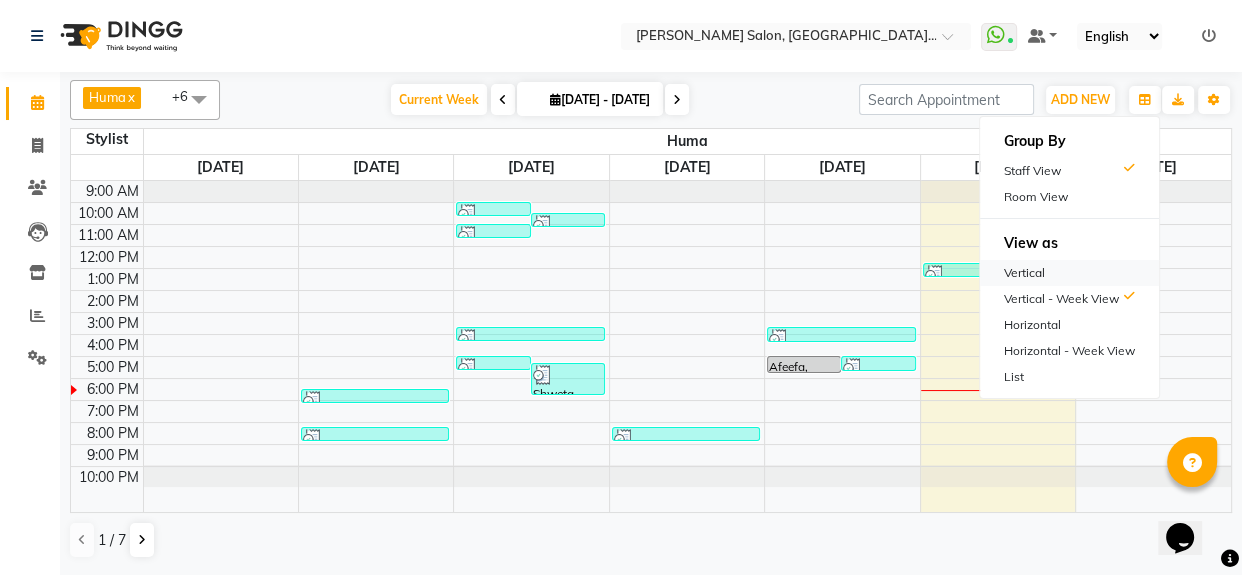 click on "Vertical" at bounding box center [1069, 273] 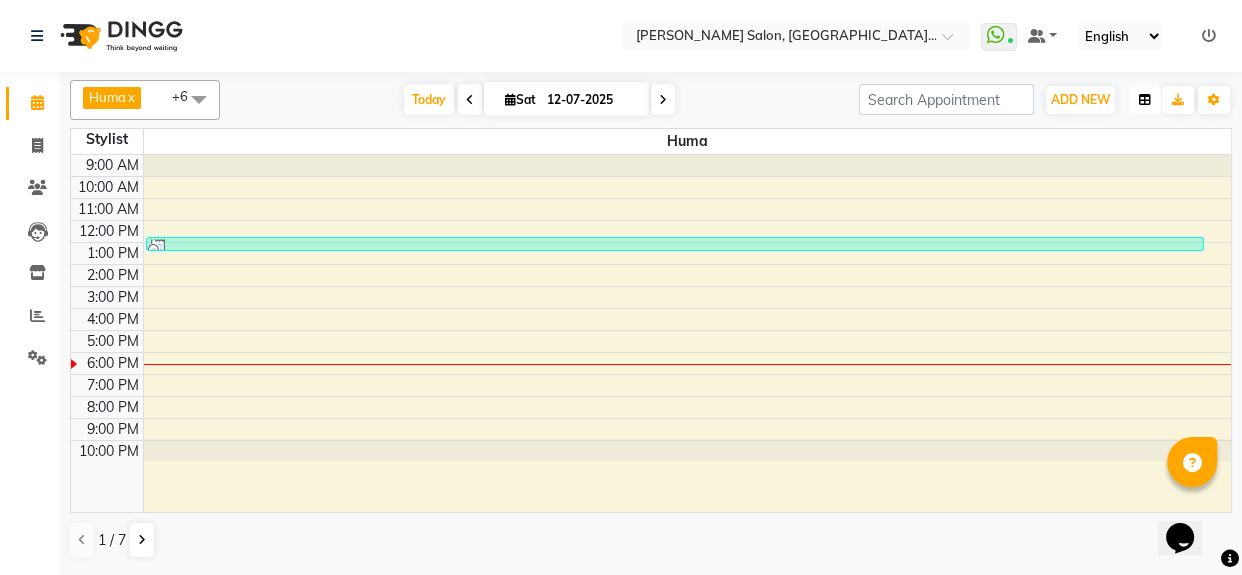 click at bounding box center (1145, 100) 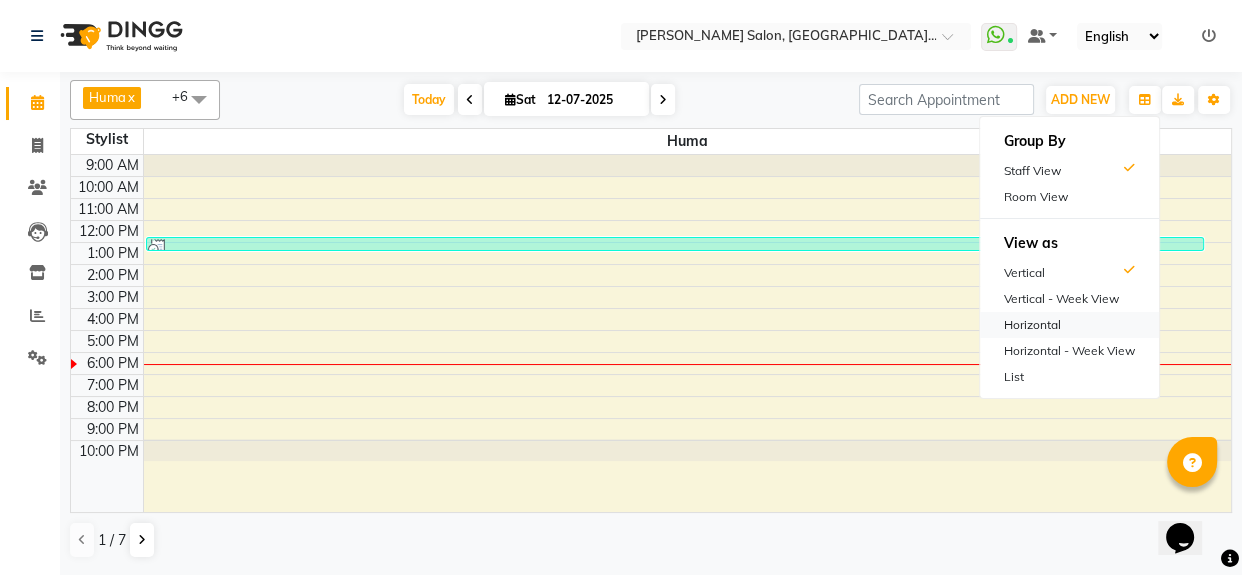 click on "Horizontal" at bounding box center (1069, 325) 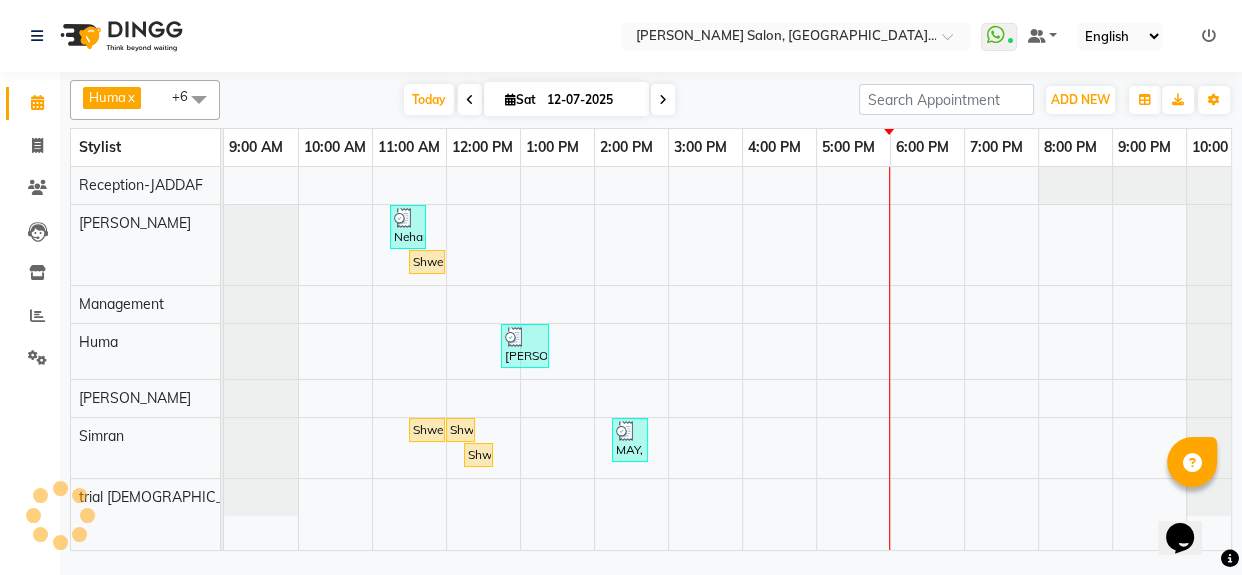 scroll, scrollTop: 0, scrollLeft: 29, axis: horizontal 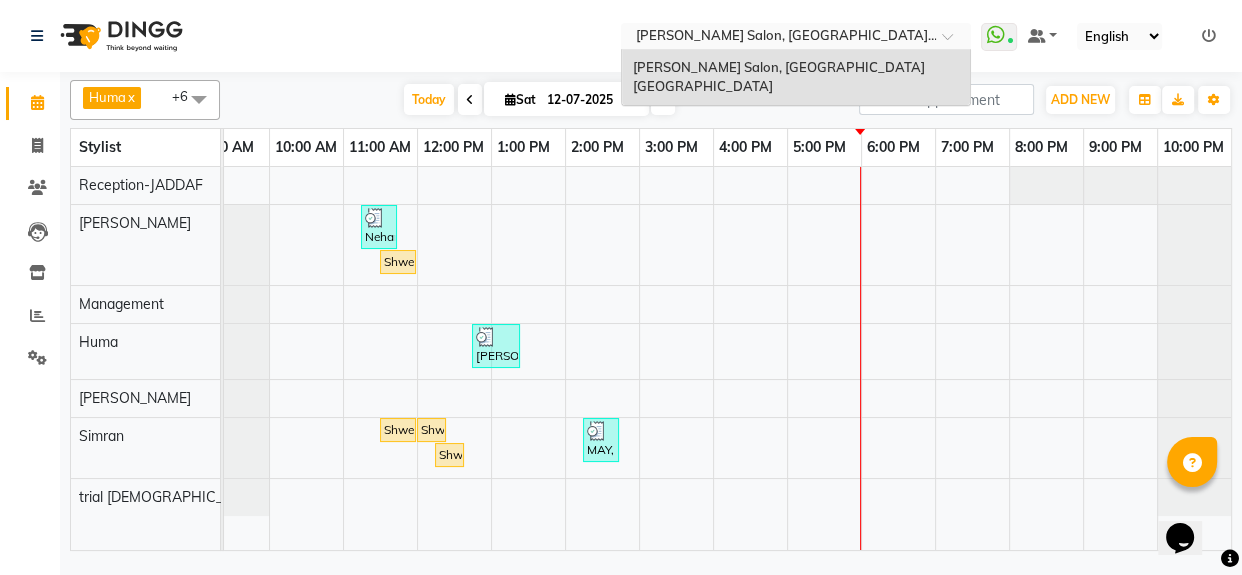 click at bounding box center [954, 42] 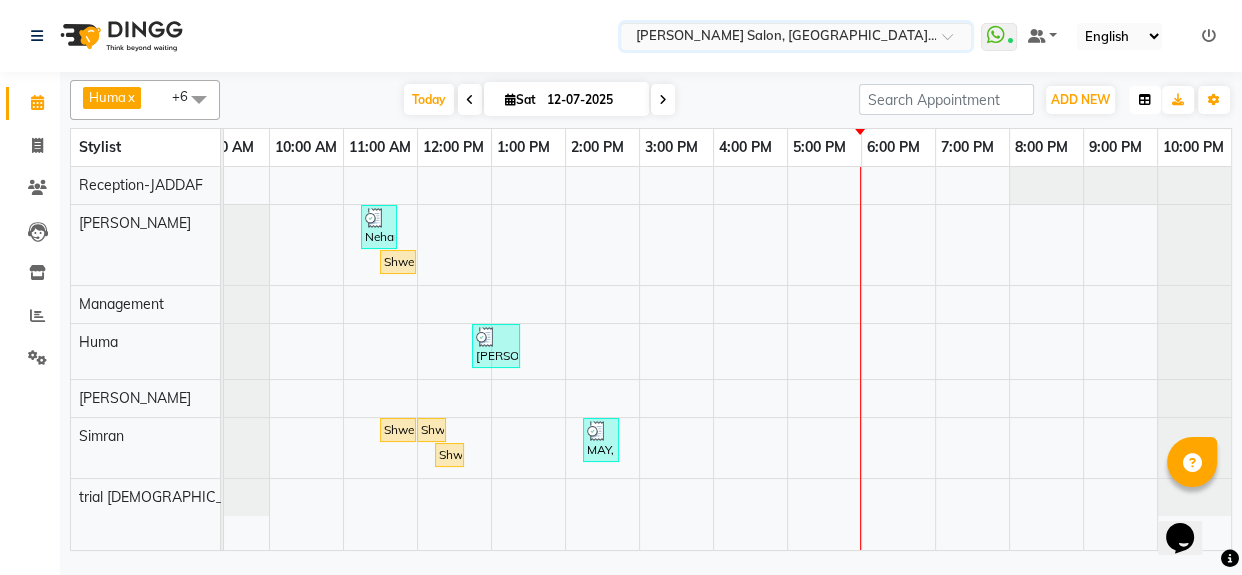 click at bounding box center (1145, 100) 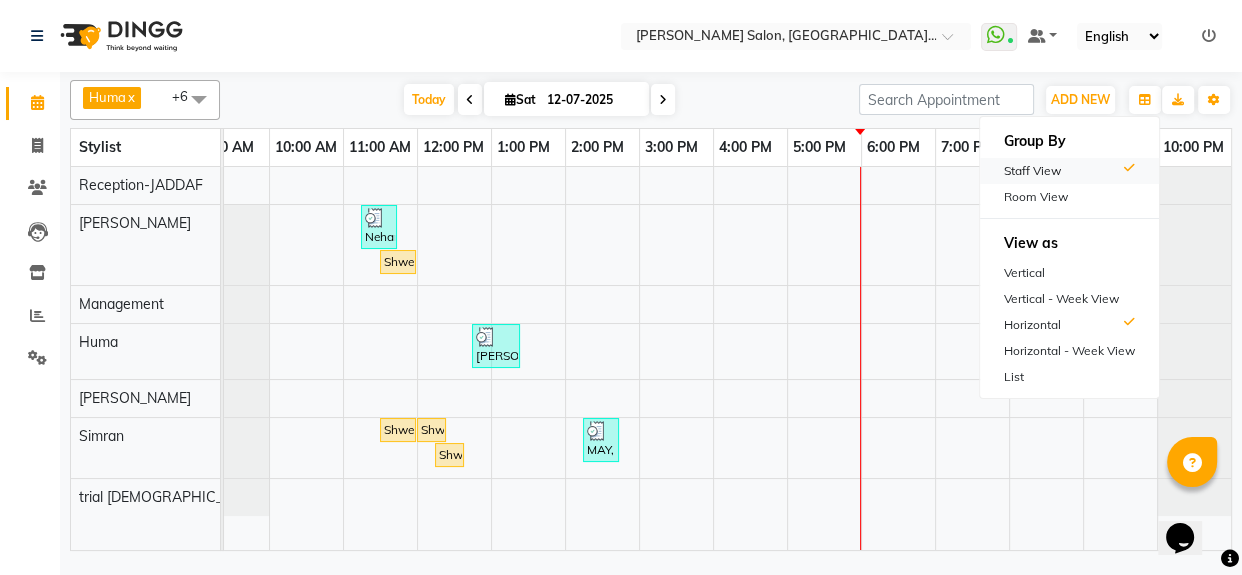 click on "Staff View" at bounding box center (1069, 171) 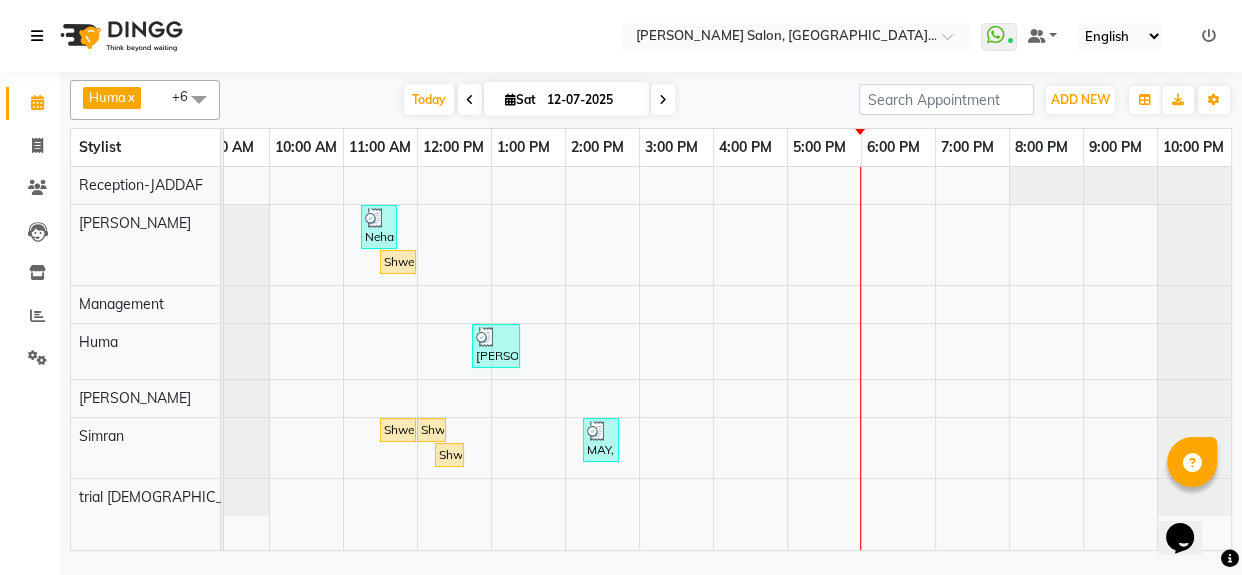 click at bounding box center (37, 36) 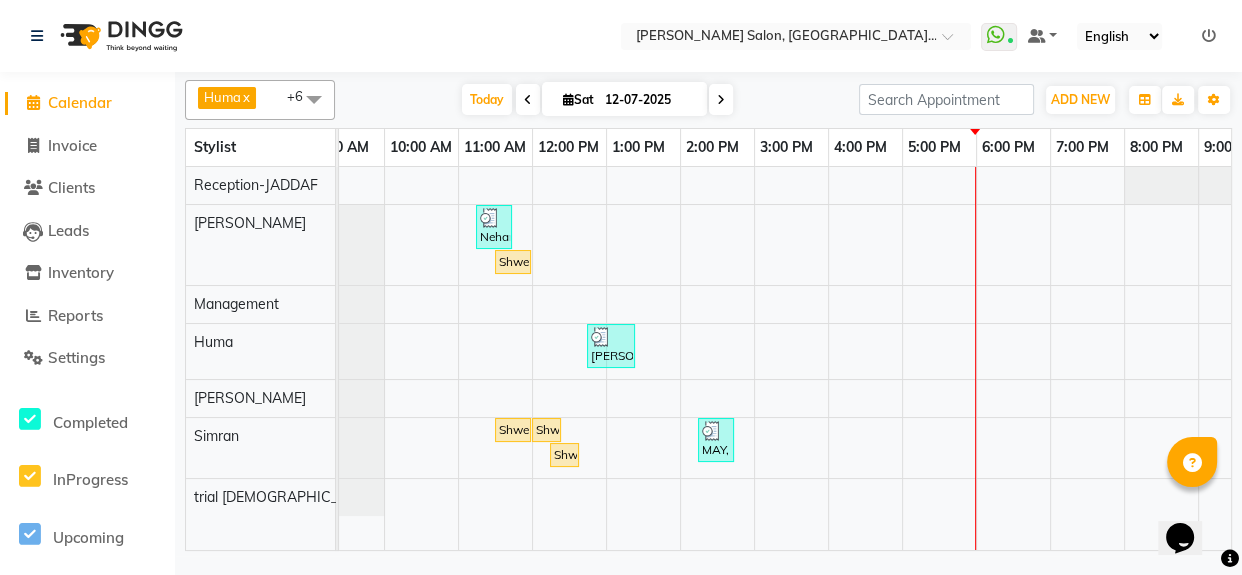 click 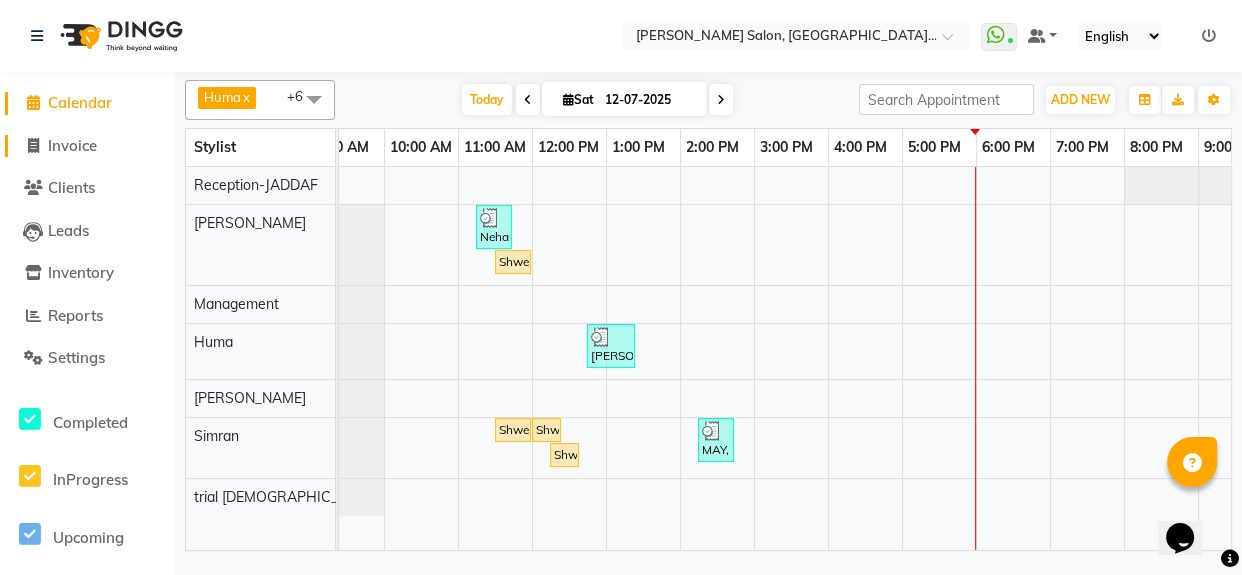 click 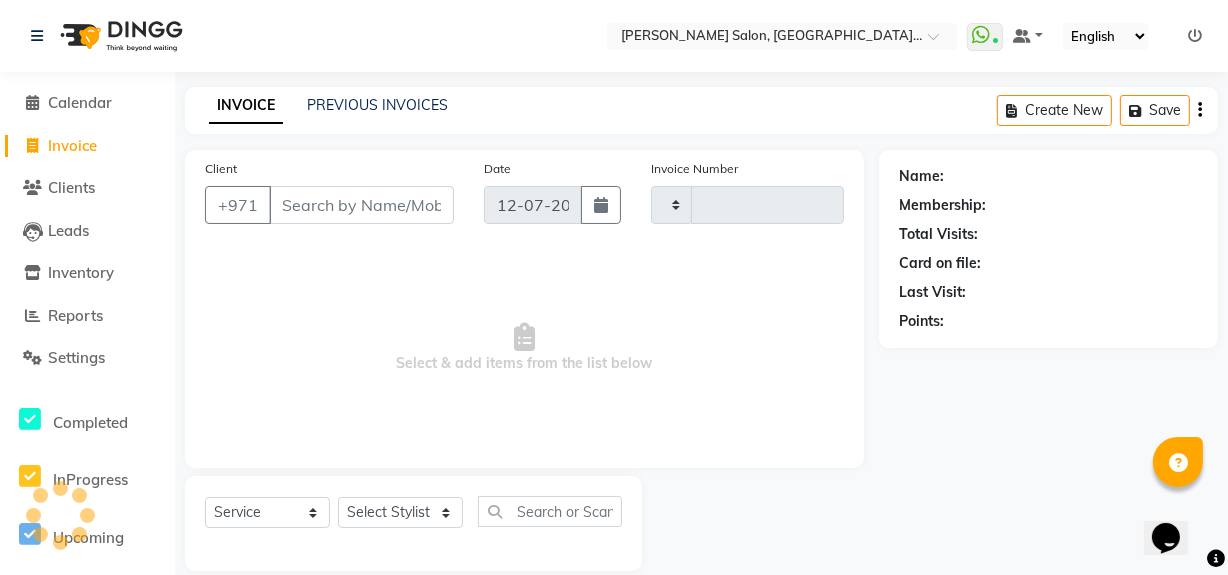 type on "0888" 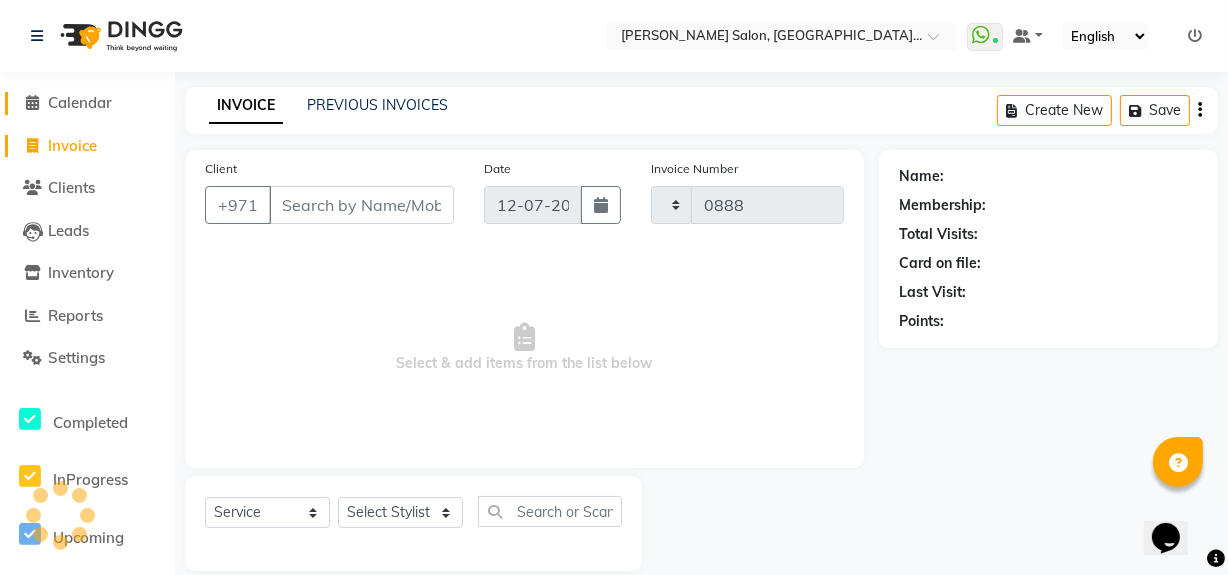 select on "4069" 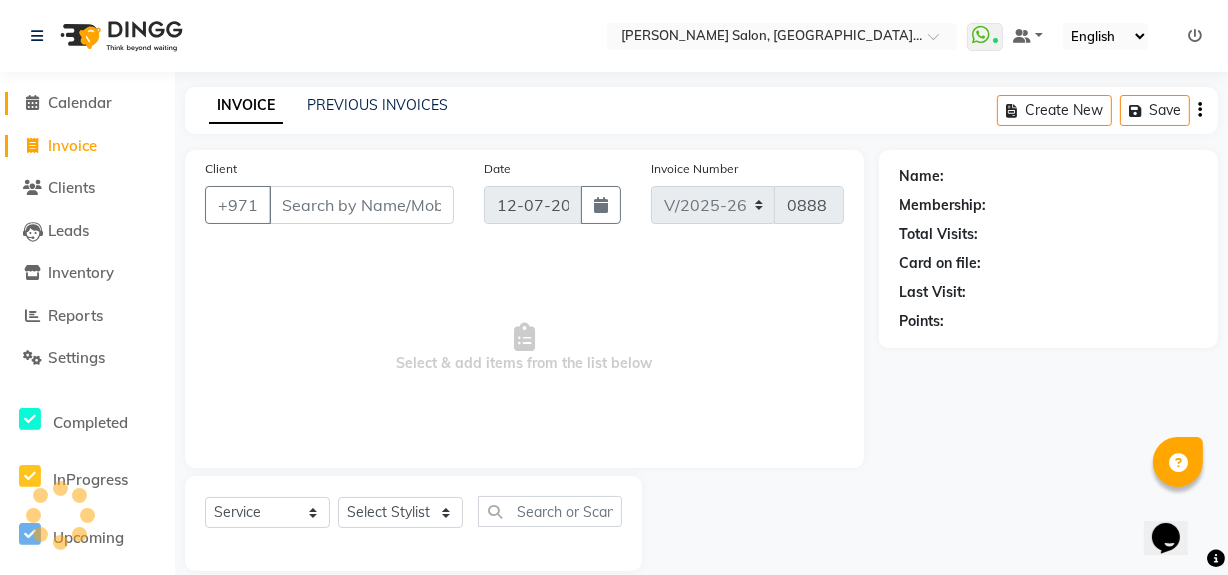 click 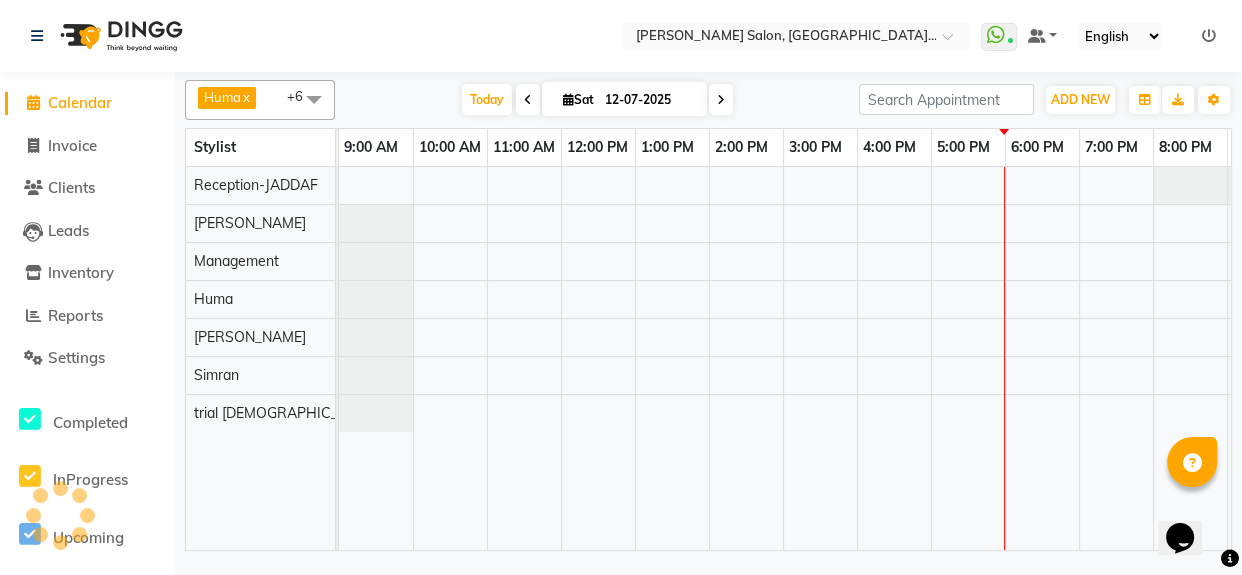scroll, scrollTop: 0, scrollLeft: 0, axis: both 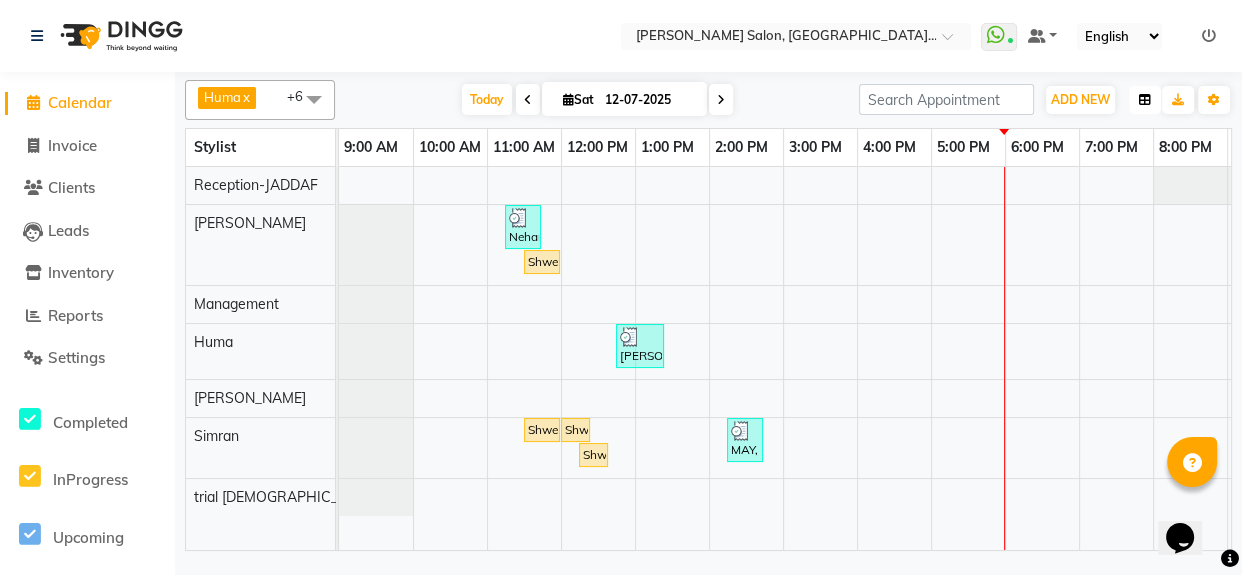 click at bounding box center (1145, 100) 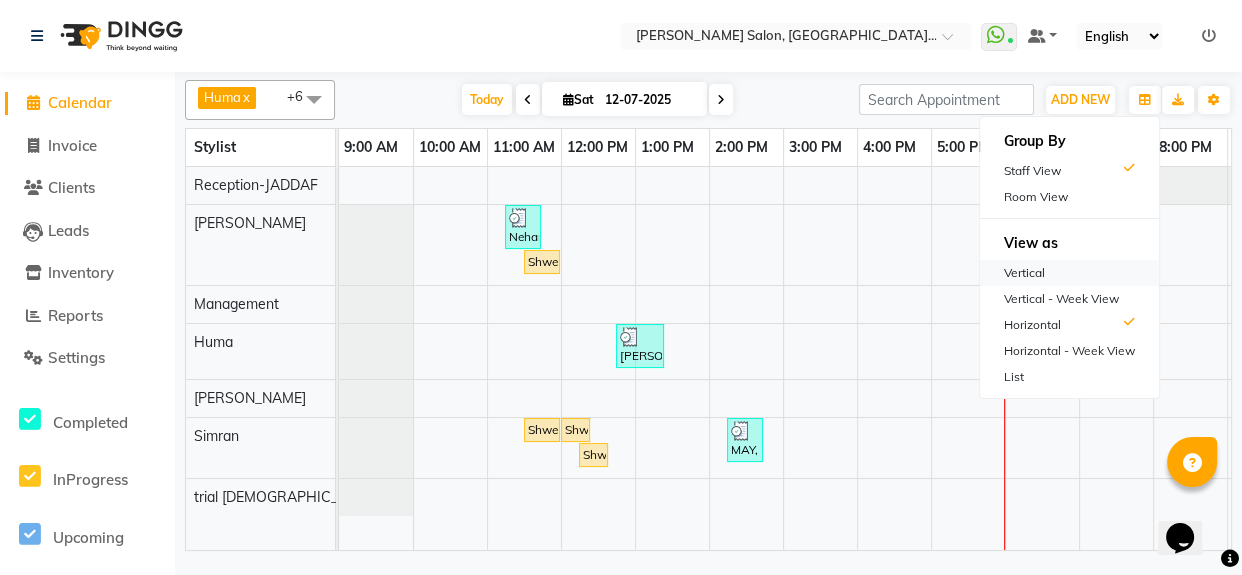 click on "Vertical" at bounding box center (1069, 273) 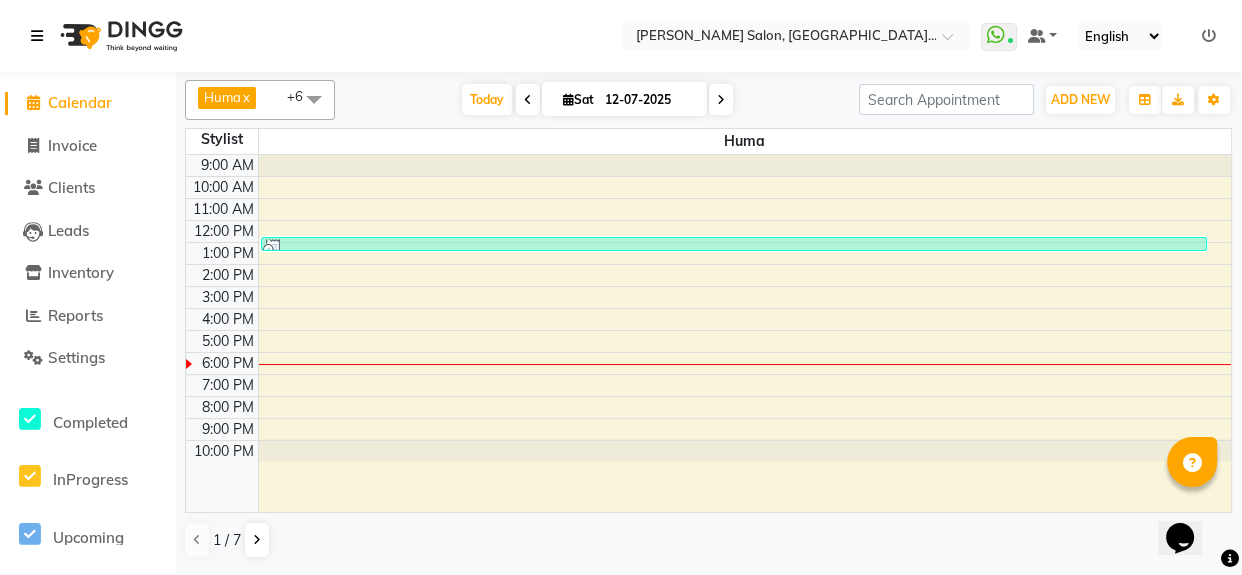 click at bounding box center (41, 36) 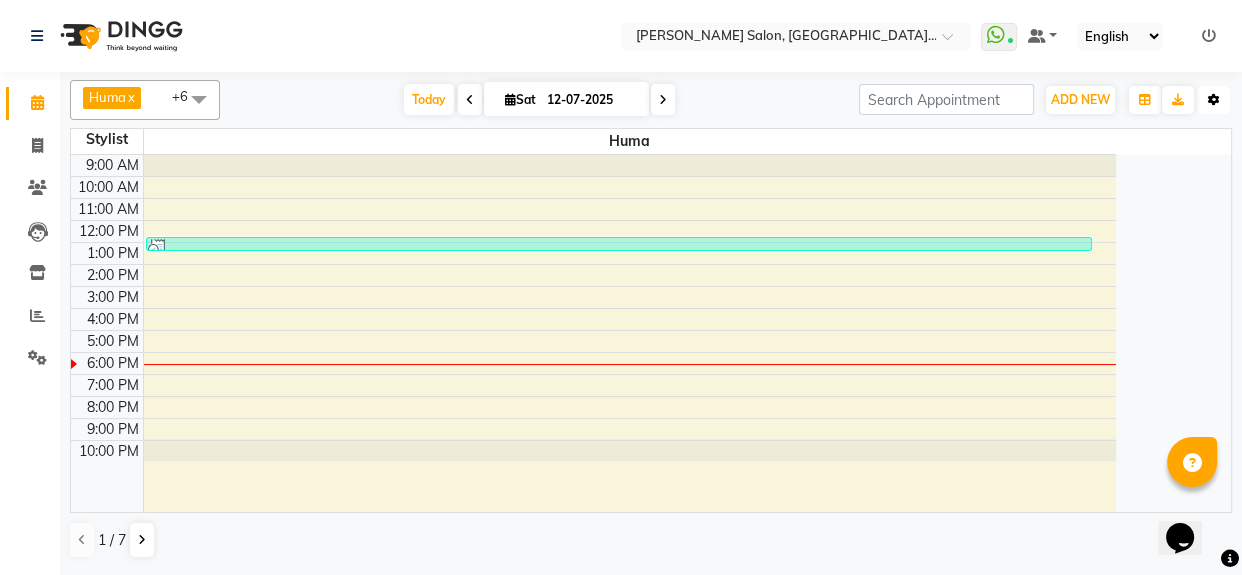 click on "Toggle Dropdown" at bounding box center (1214, 100) 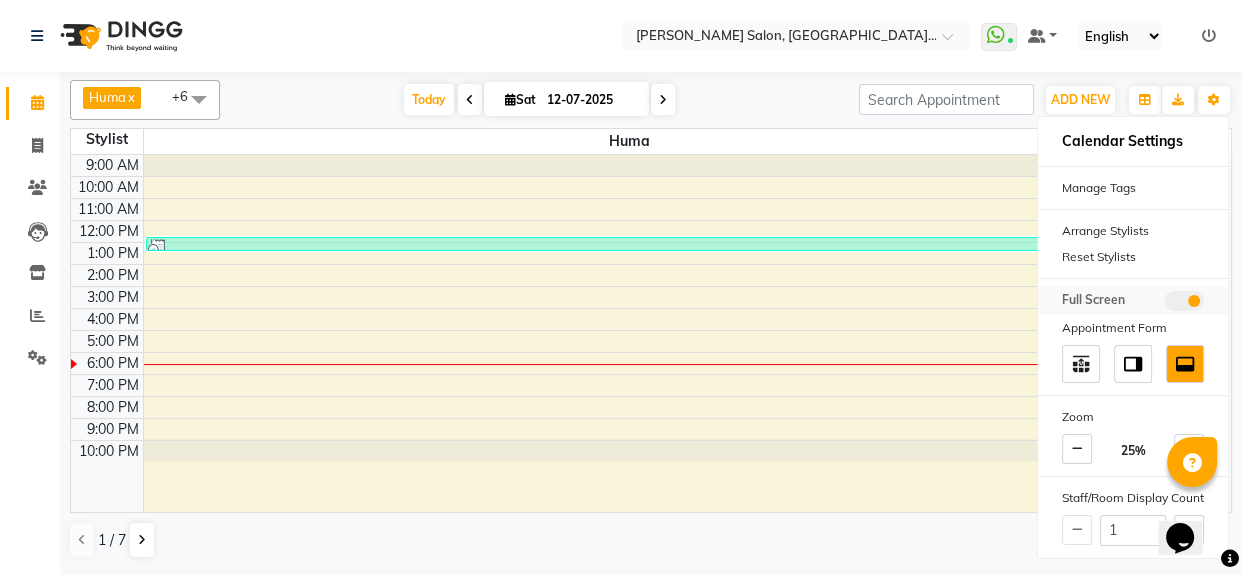 click at bounding box center [1184, 301] 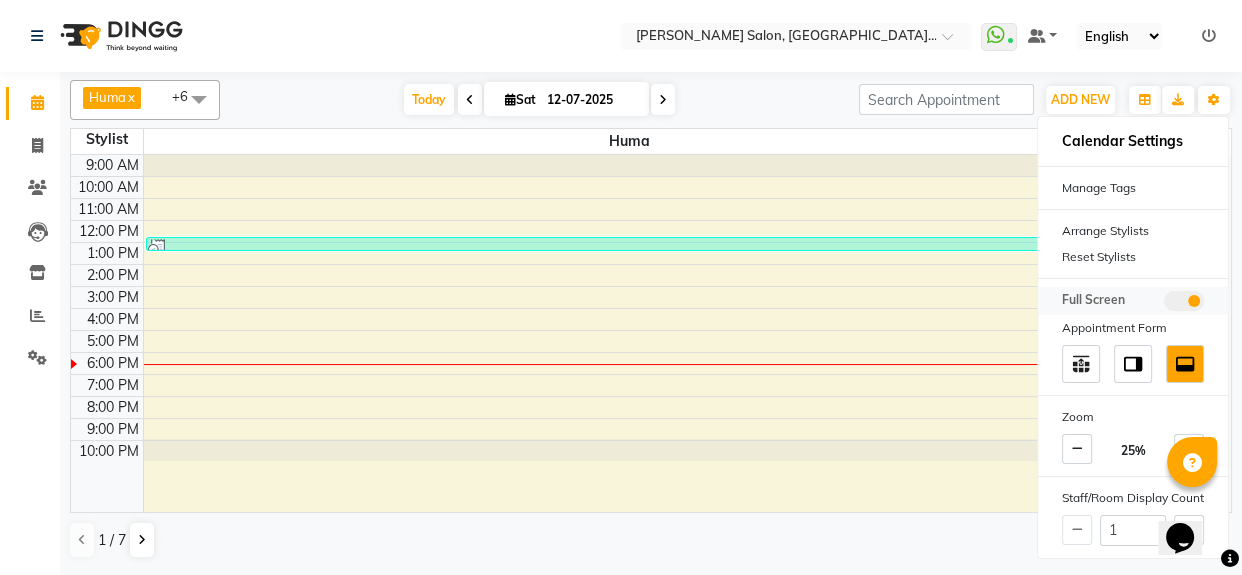 click at bounding box center [1164, 304] 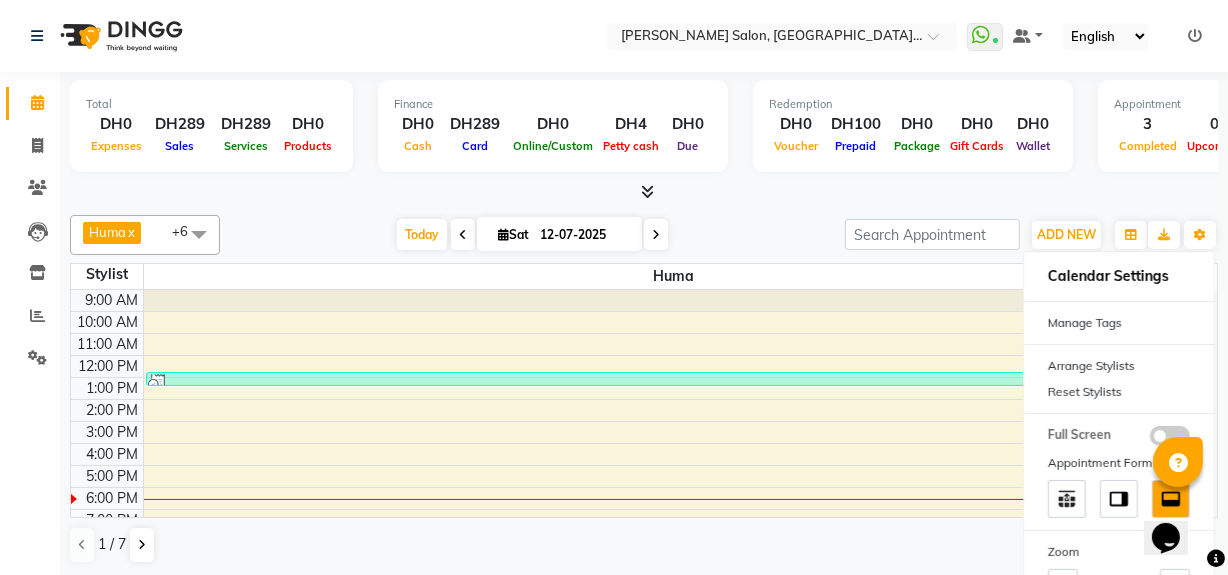 click on "9:00 AM 10:00 AM 11:00 AM 12:00 PM 1:00 PM 2:00 PM 3:00 PM 4:00 PM 5:00 PM 6:00 PM 7:00 PM 8:00 PM 9:00 PM 10:00 PM     Jency, TK03, 12:45 PM-01:25 PM, DEEP CLEANSING FACIAL" at bounding box center (637, 443) 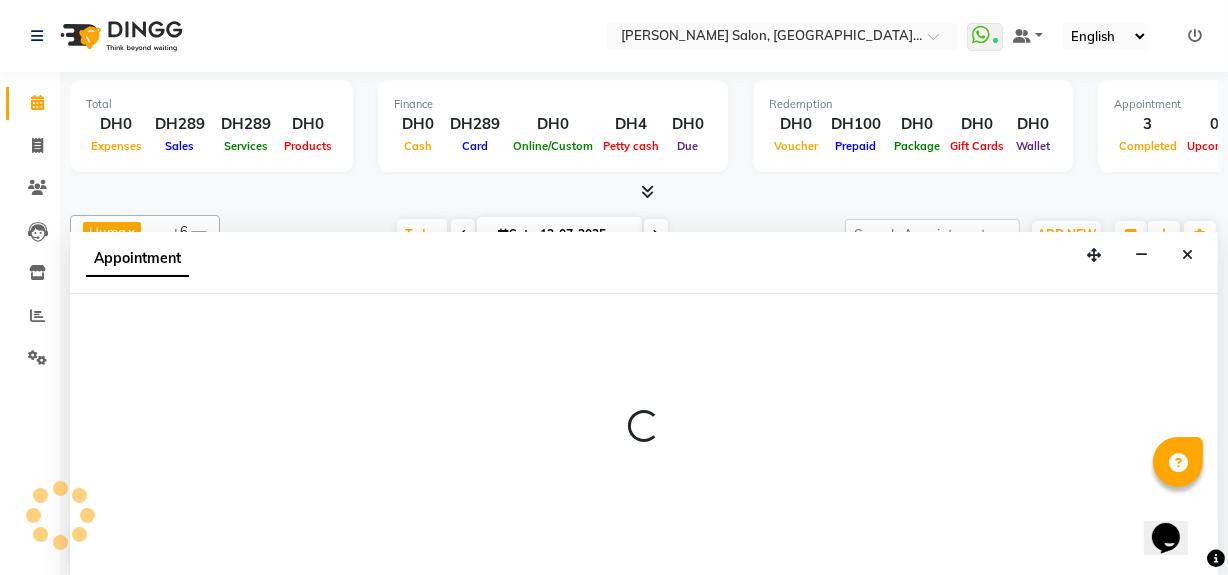 scroll, scrollTop: 0, scrollLeft: 0, axis: both 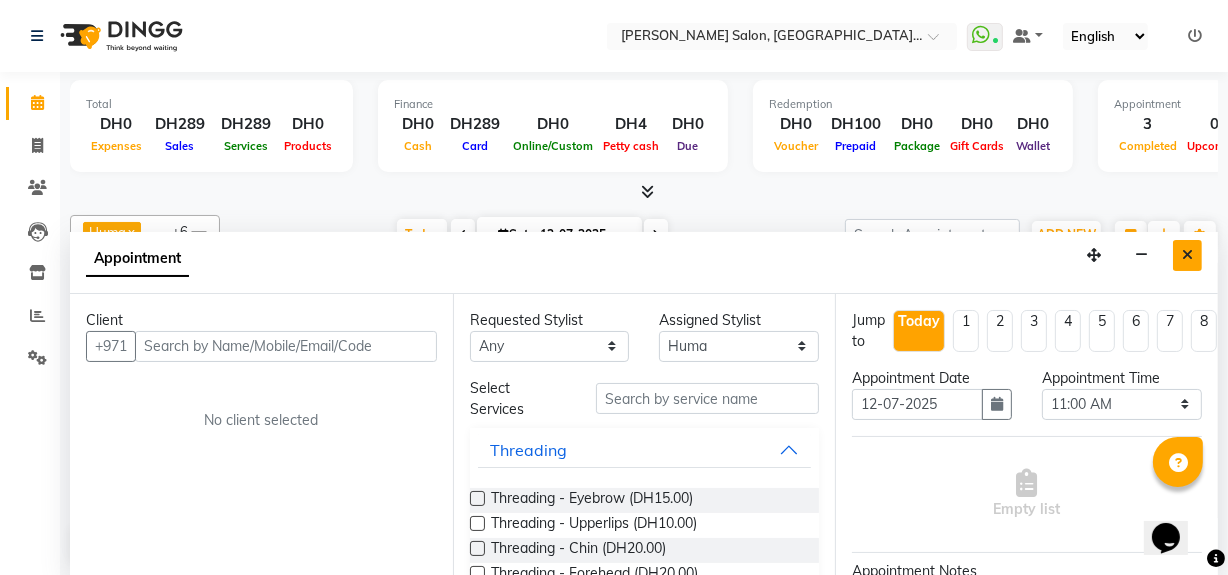 click at bounding box center [1187, 255] 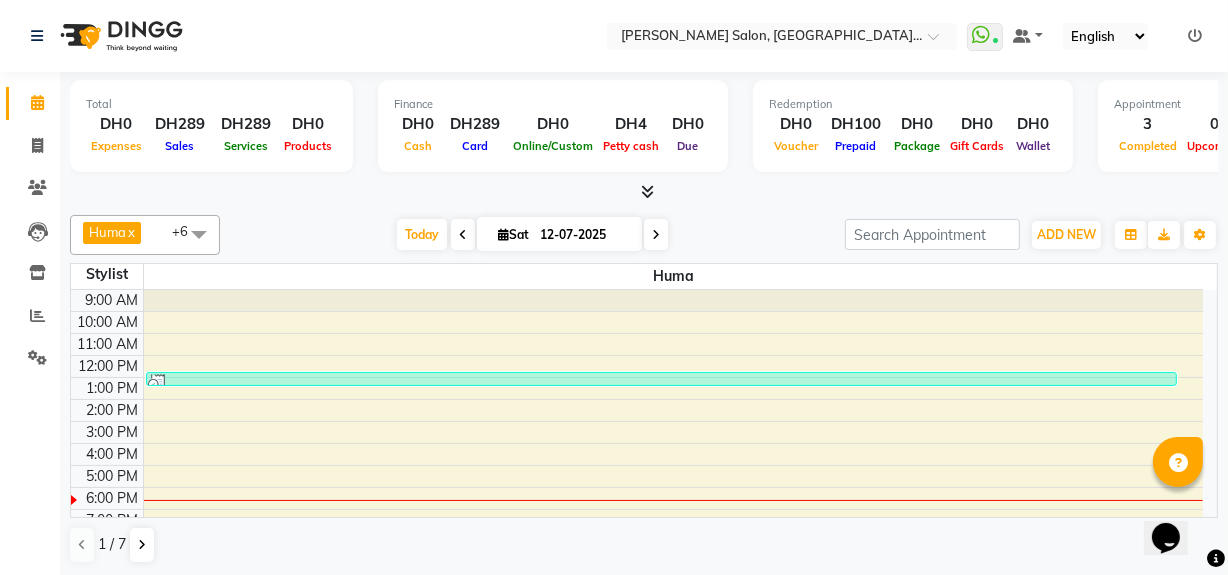 click at bounding box center [199, 234] 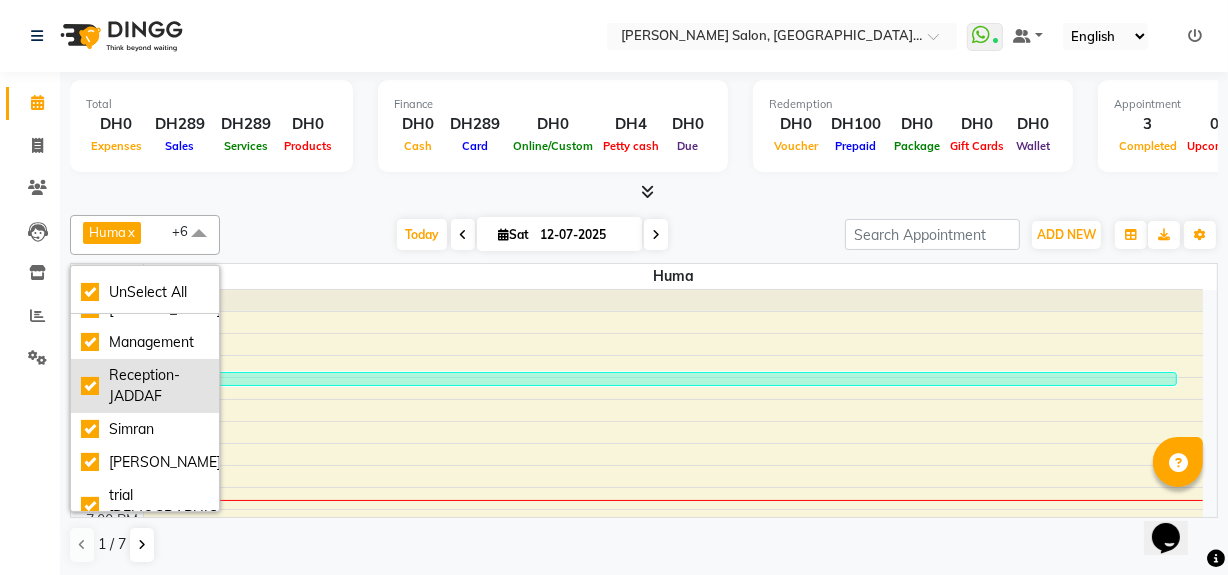 scroll, scrollTop: 0, scrollLeft: 0, axis: both 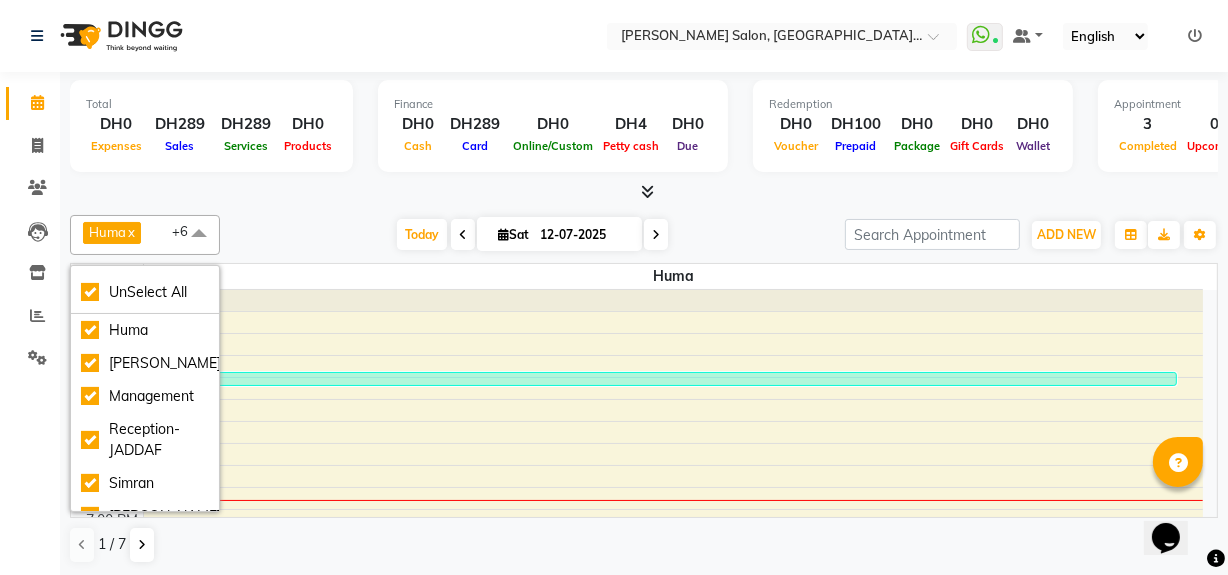 click at bounding box center (674, 300) 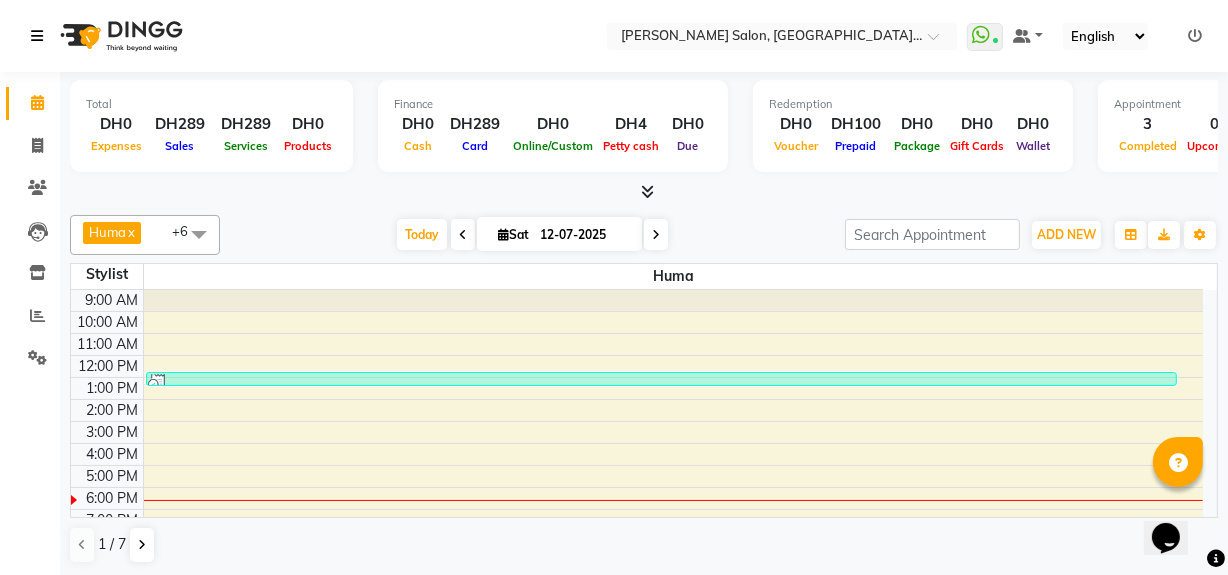 click at bounding box center [41, 36] 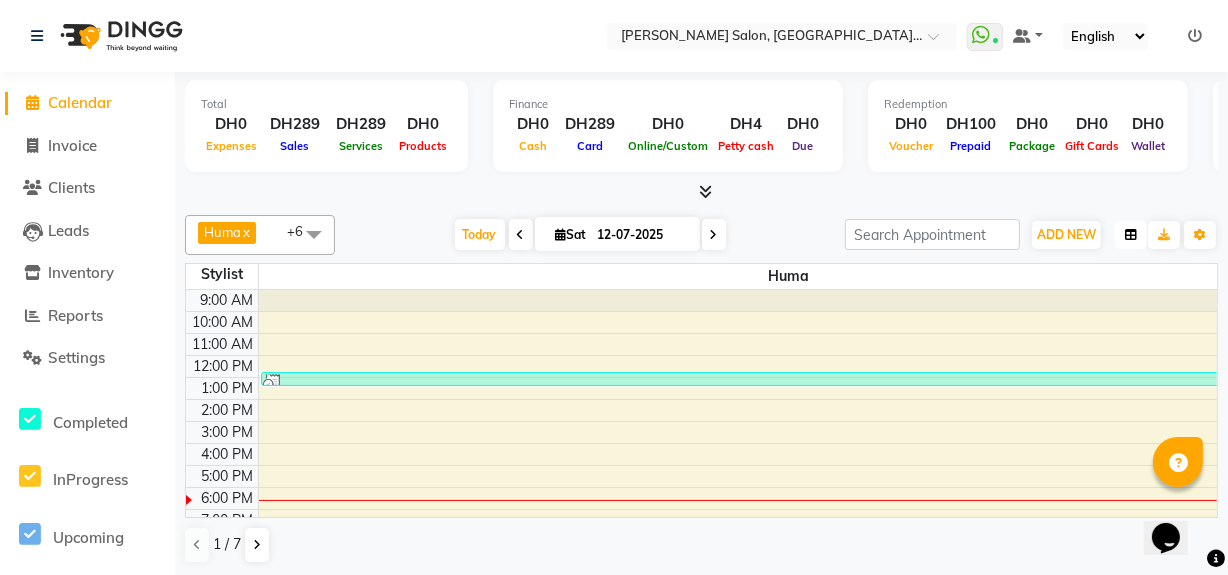 click at bounding box center (1131, 235) 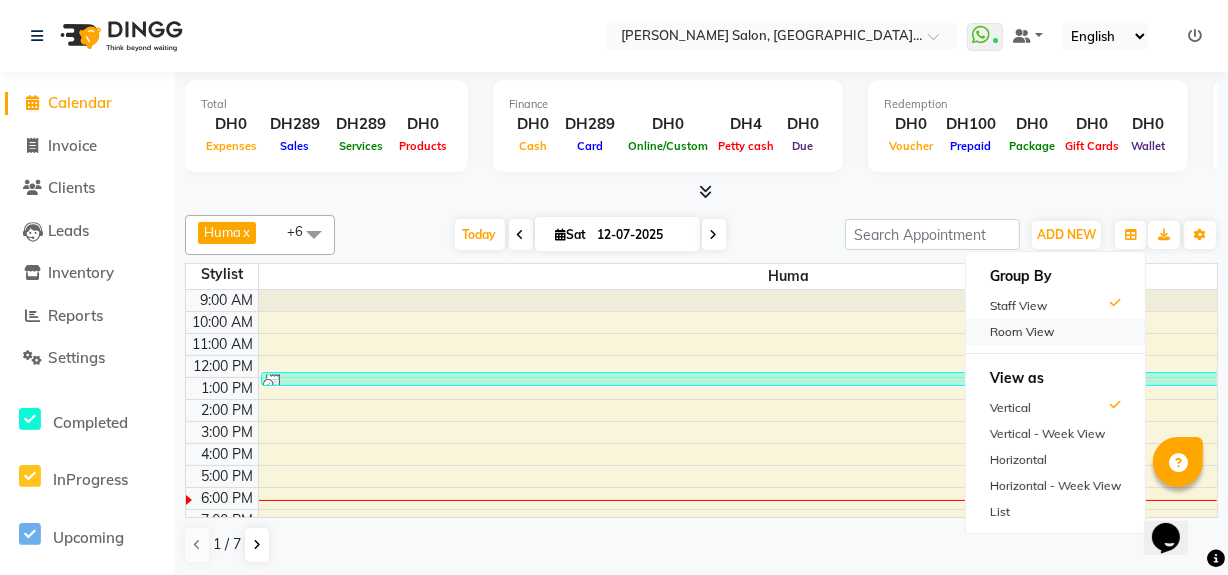 click on "Room View" at bounding box center (1055, 332) 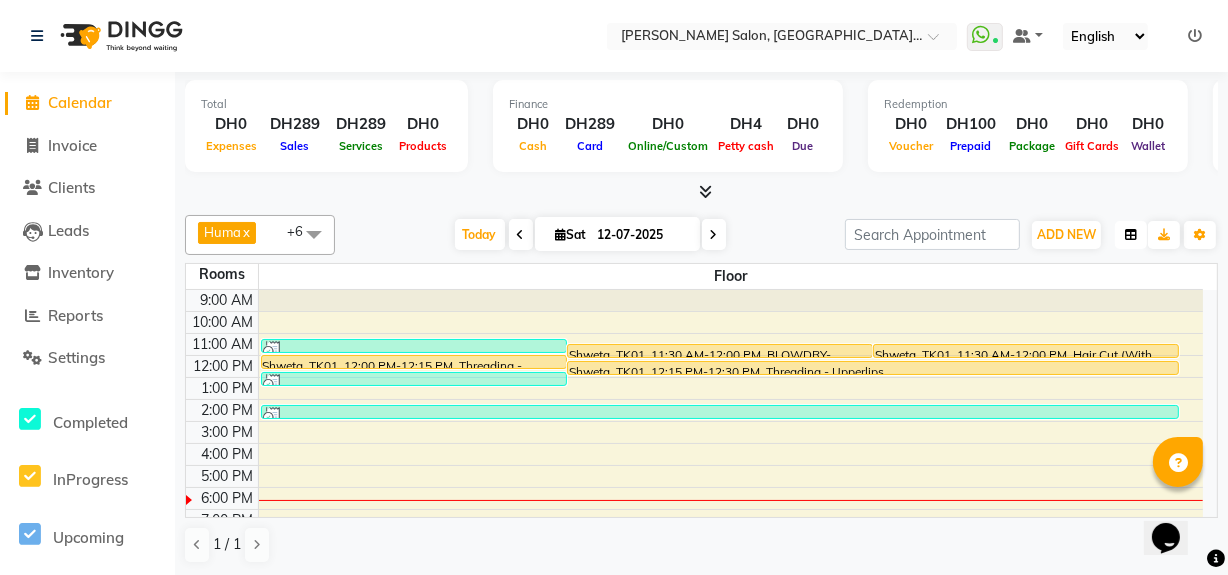 click at bounding box center (1131, 235) 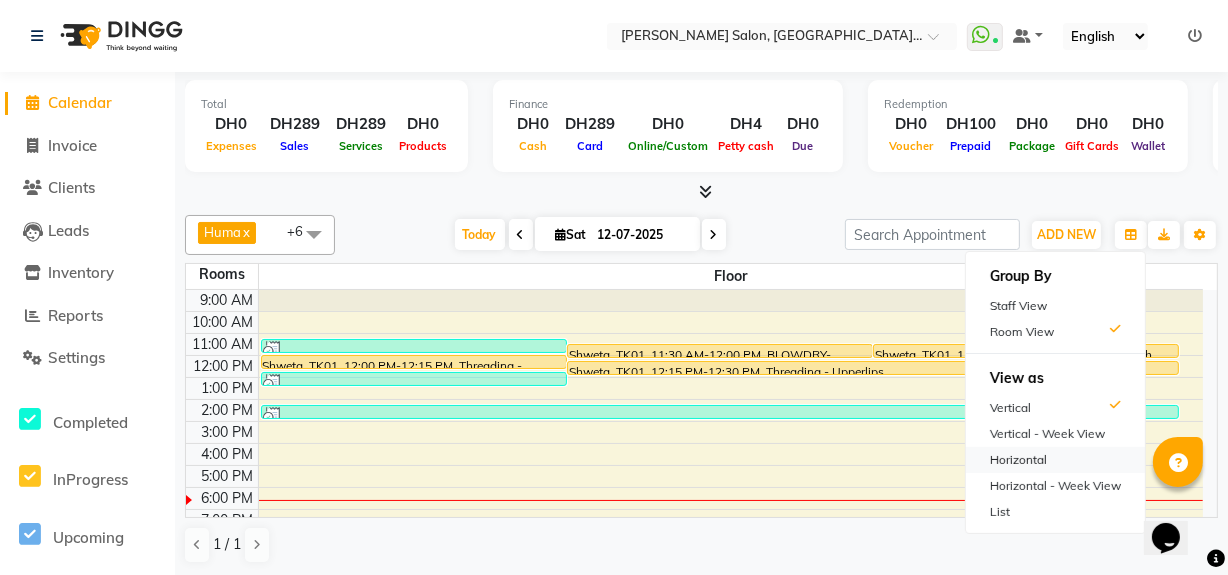 click on "Horizontal" at bounding box center [1055, 460] 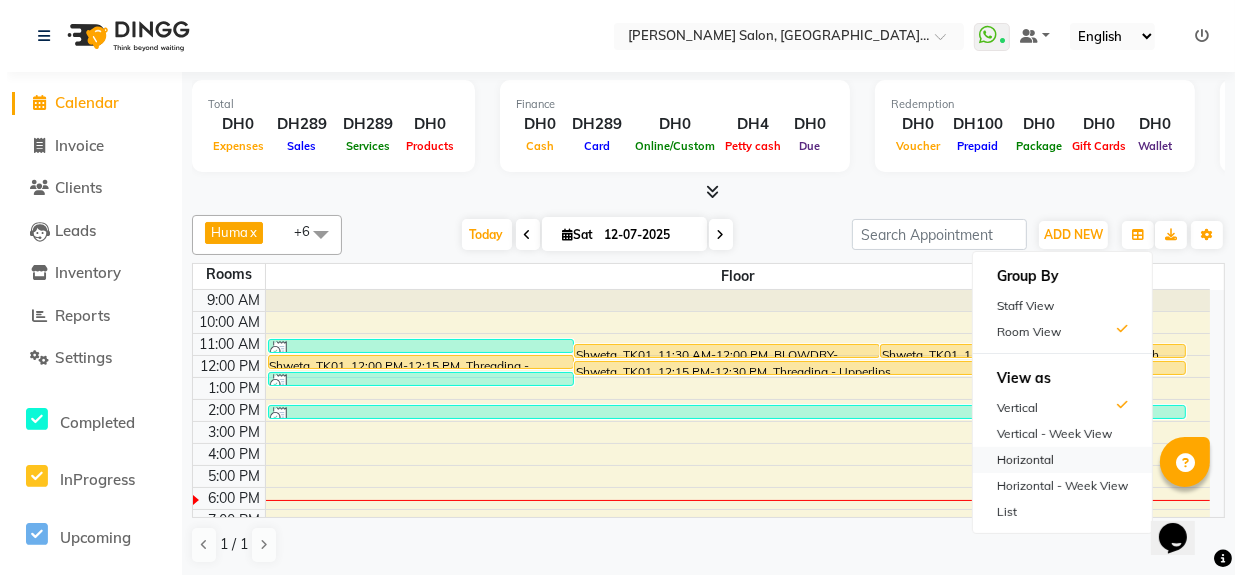 scroll, scrollTop: 0, scrollLeft: 0, axis: both 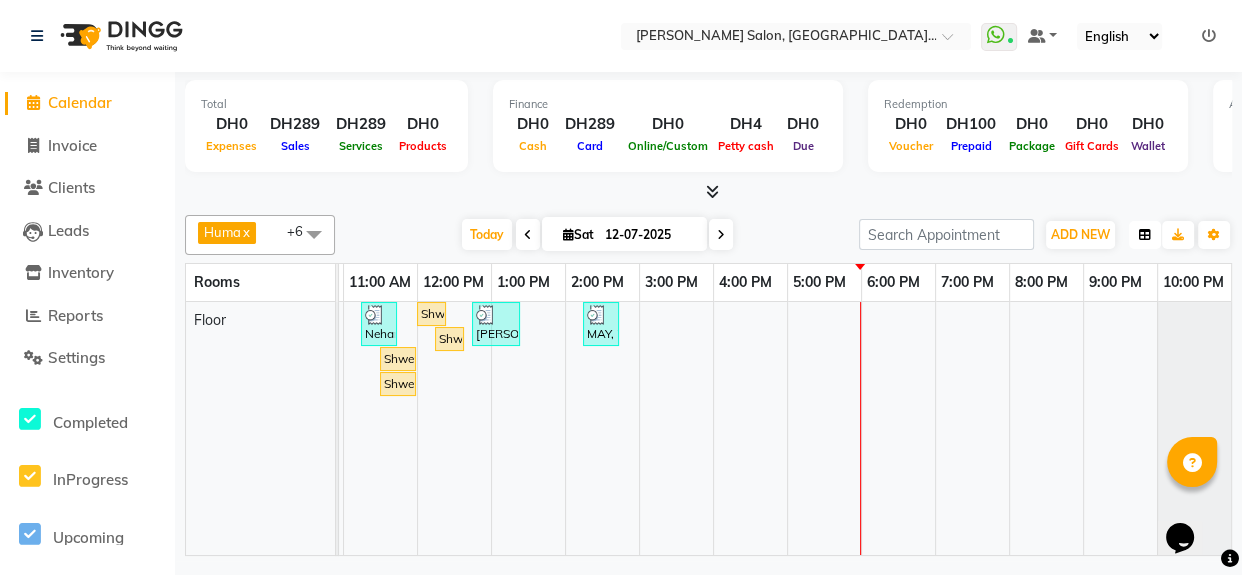 click at bounding box center (1145, 235) 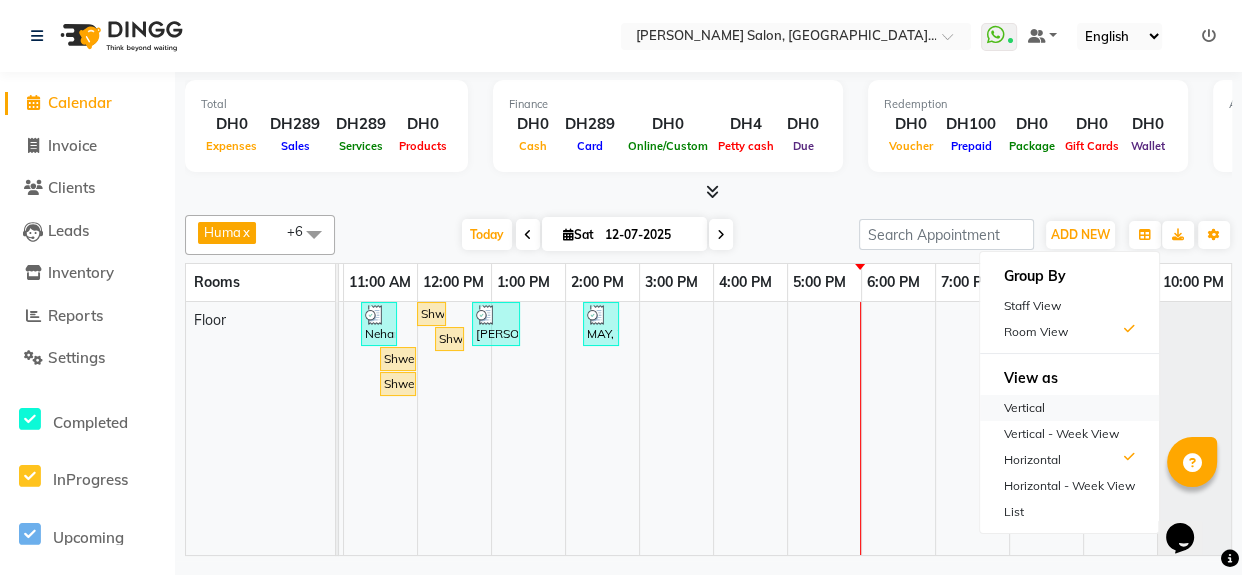 click on "Vertical" at bounding box center (1069, 408) 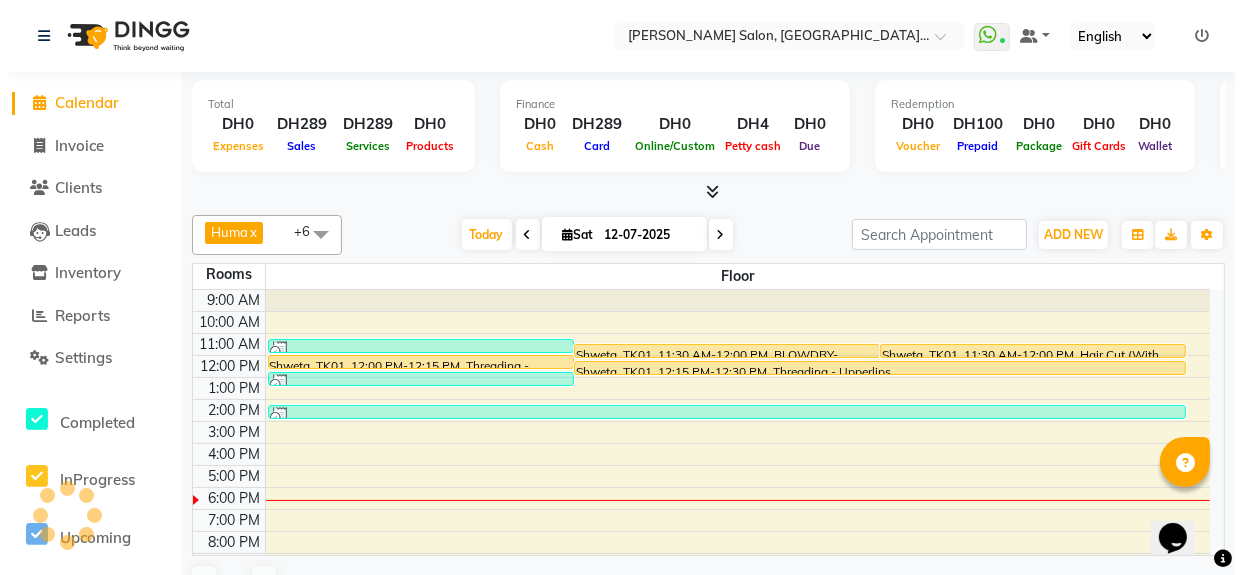scroll, scrollTop: 40, scrollLeft: 0, axis: vertical 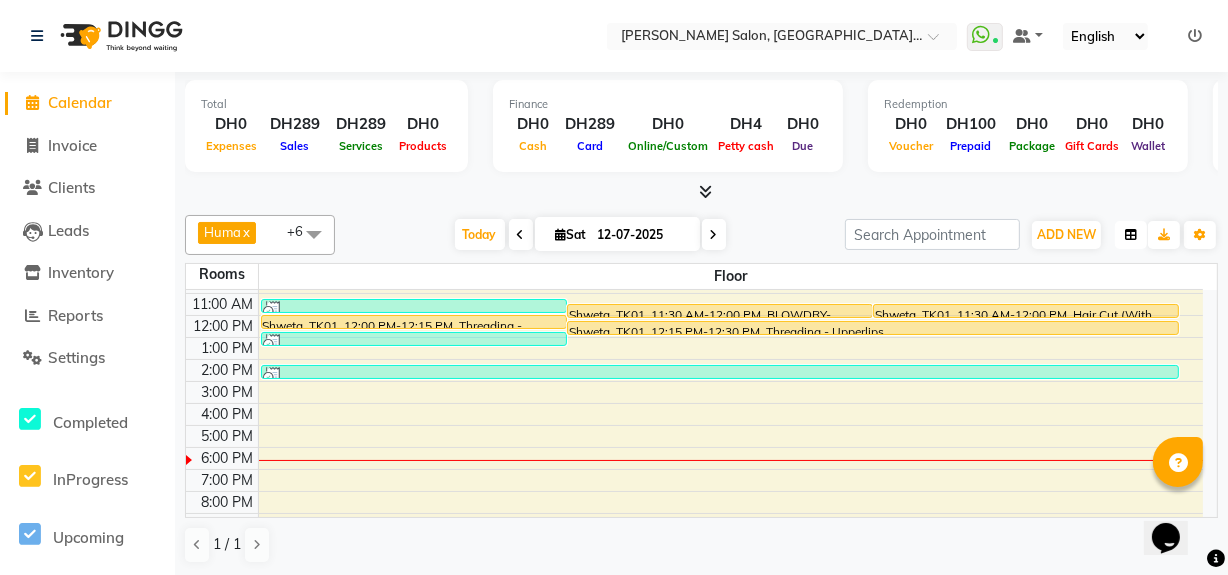 click at bounding box center [1131, 235] 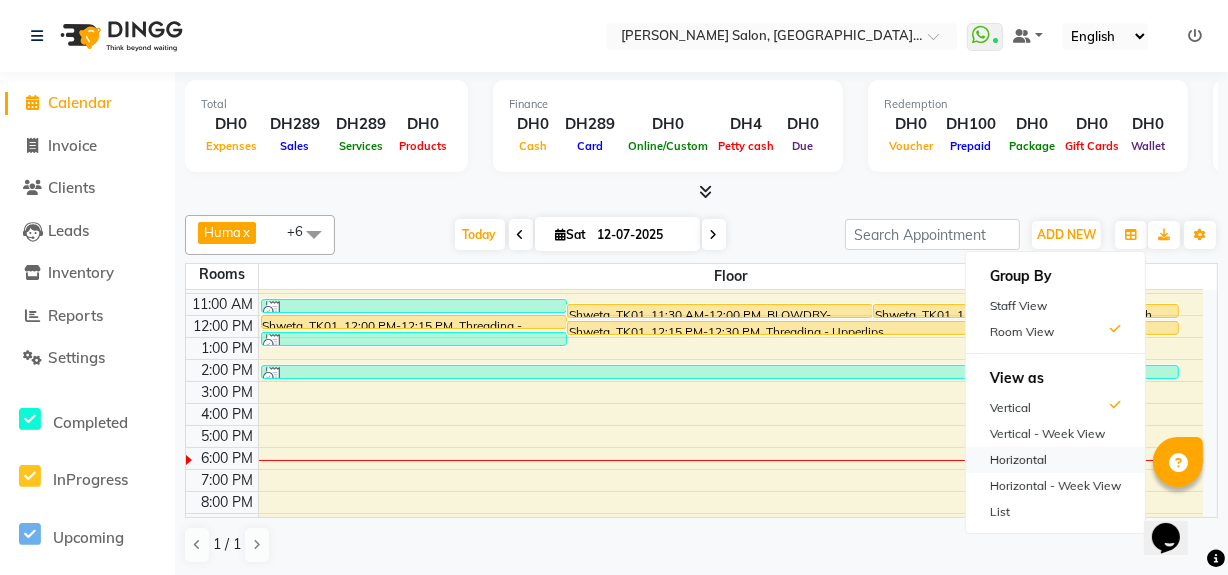click on "Horizontal" at bounding box center (1055, 460) 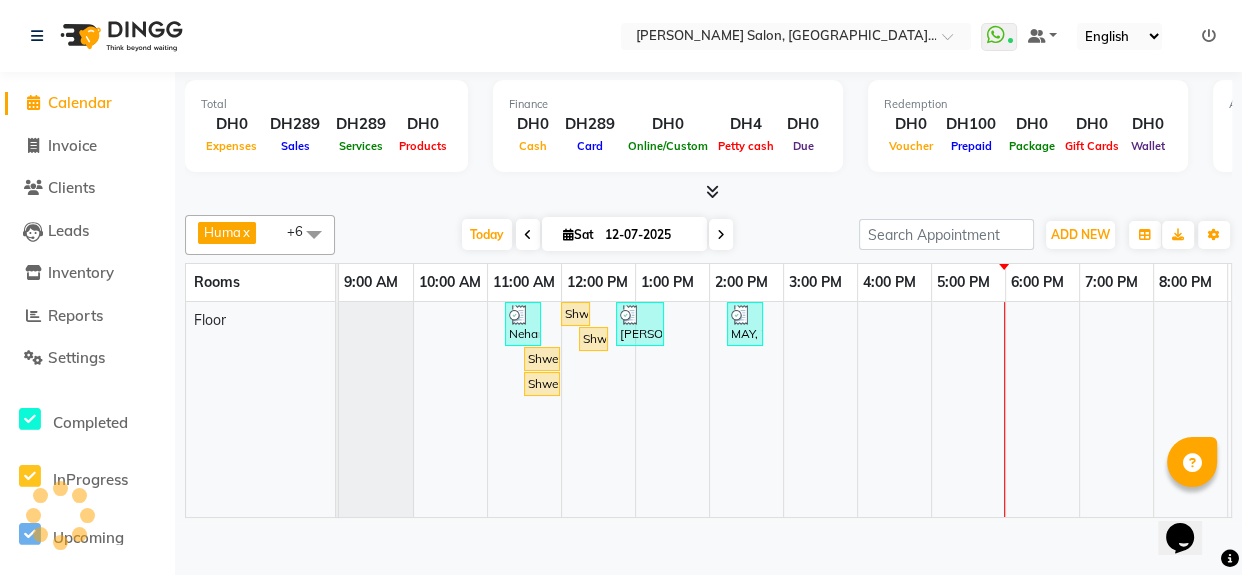 scroll, scrollTop: 0, scrollLeft: 144, axis: horizontal 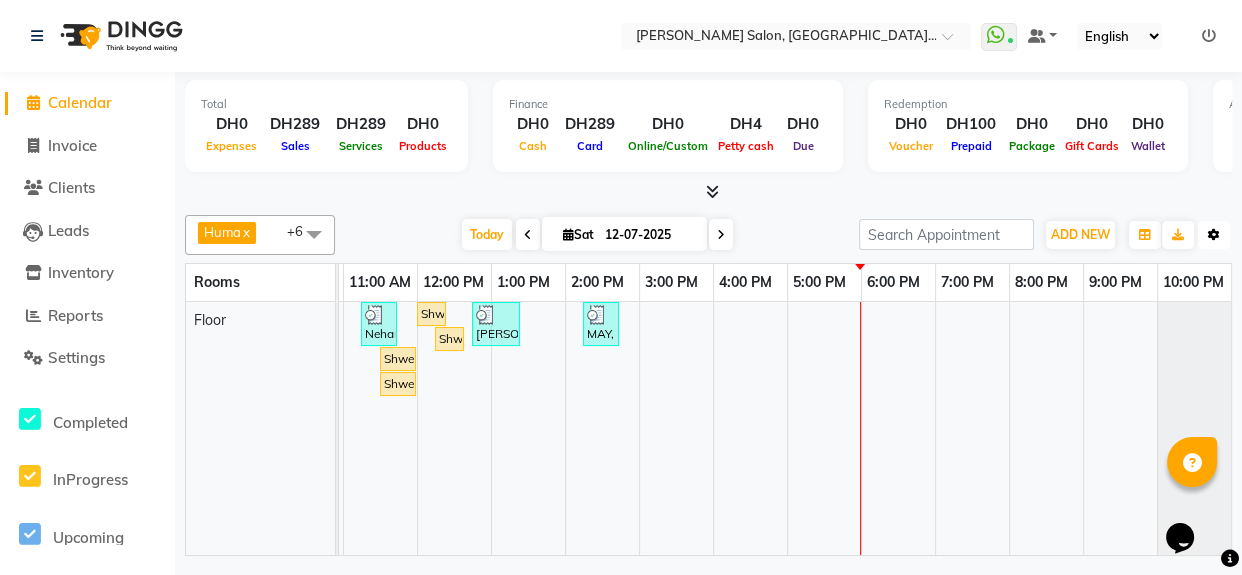 click at bounding box center [1214, 235] 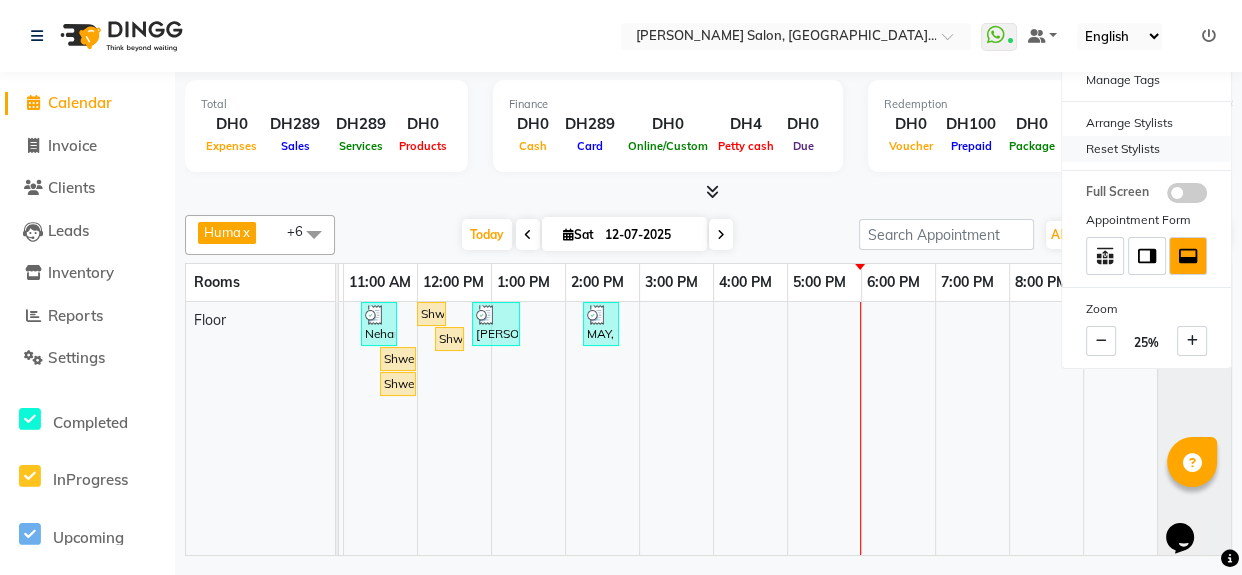 click on "Reset Stylists" at bounding box center [1146, 149] 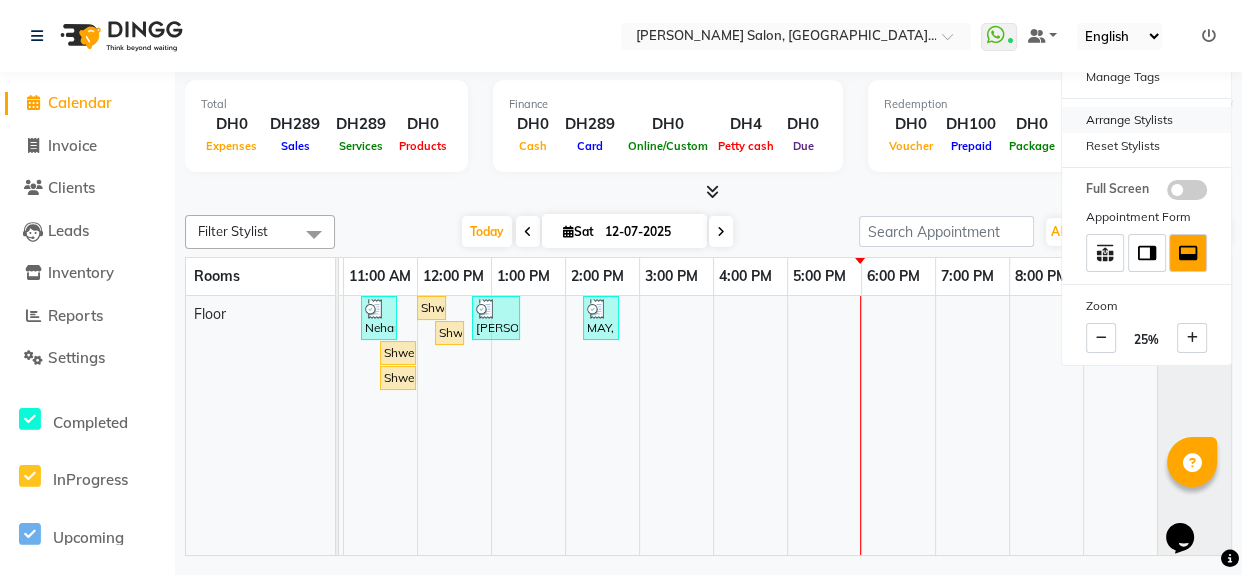 click on "Arrange Stylists" at bounding box center [1146, 120] 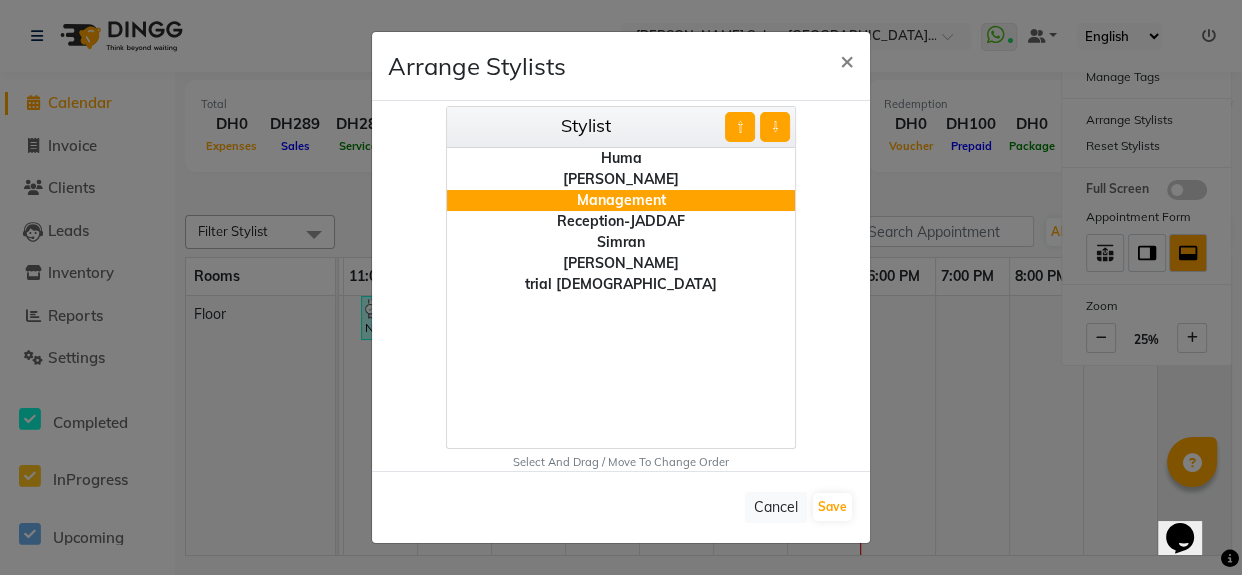 click on "⇧" 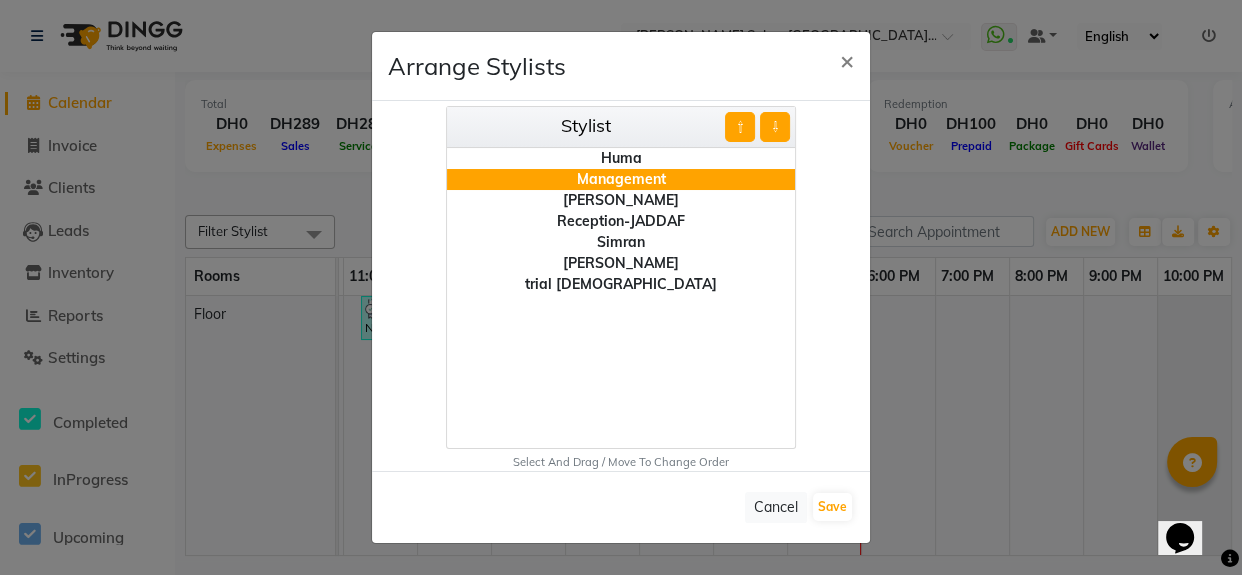 click on "Management" 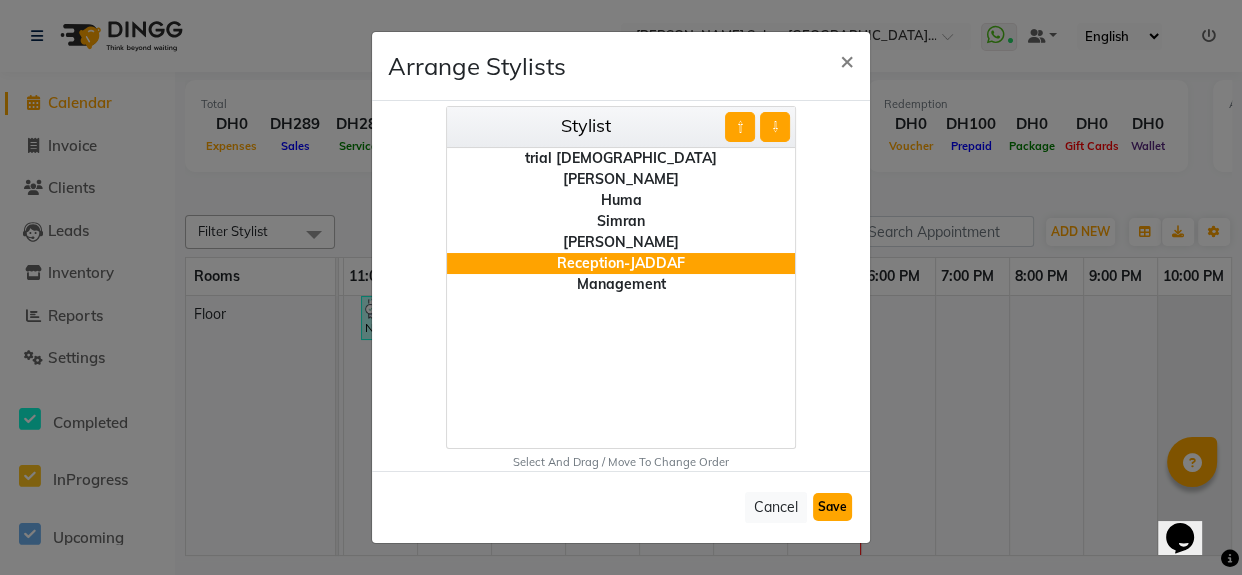 click on "Save" 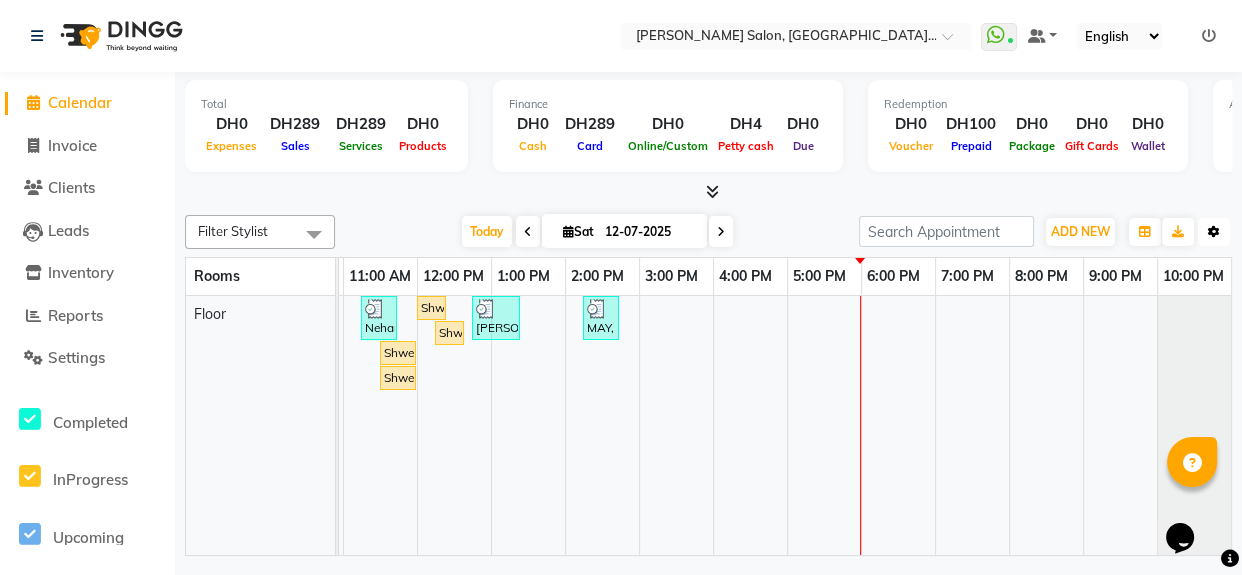 click at bounding box center (1214, 232) 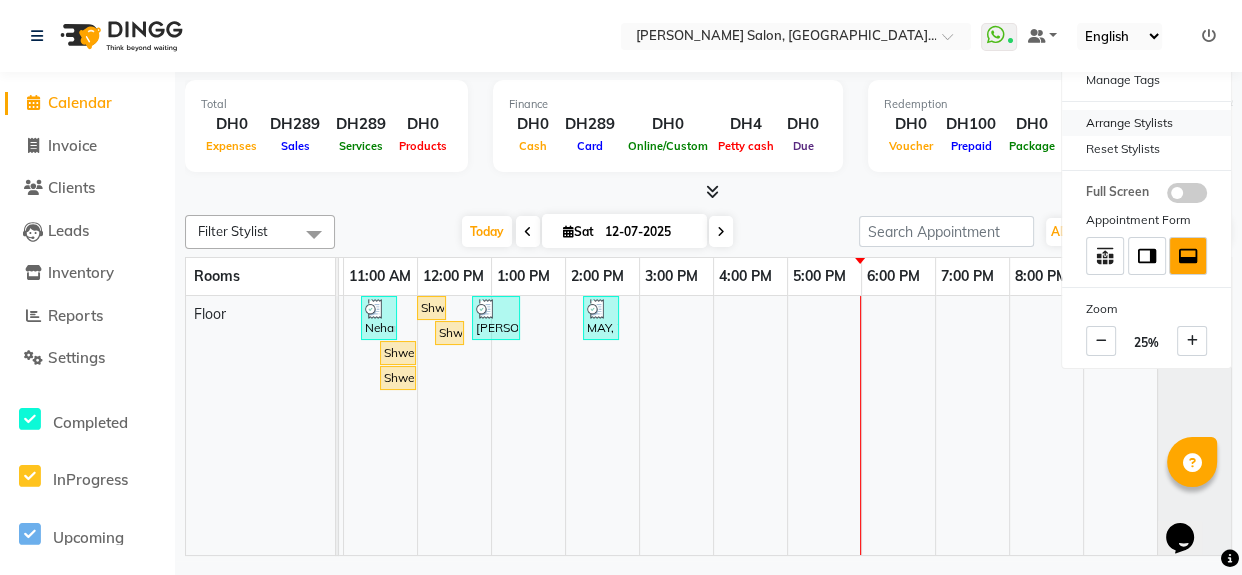 click on "Arrange Stylists" at bounding box center (1146, 123) 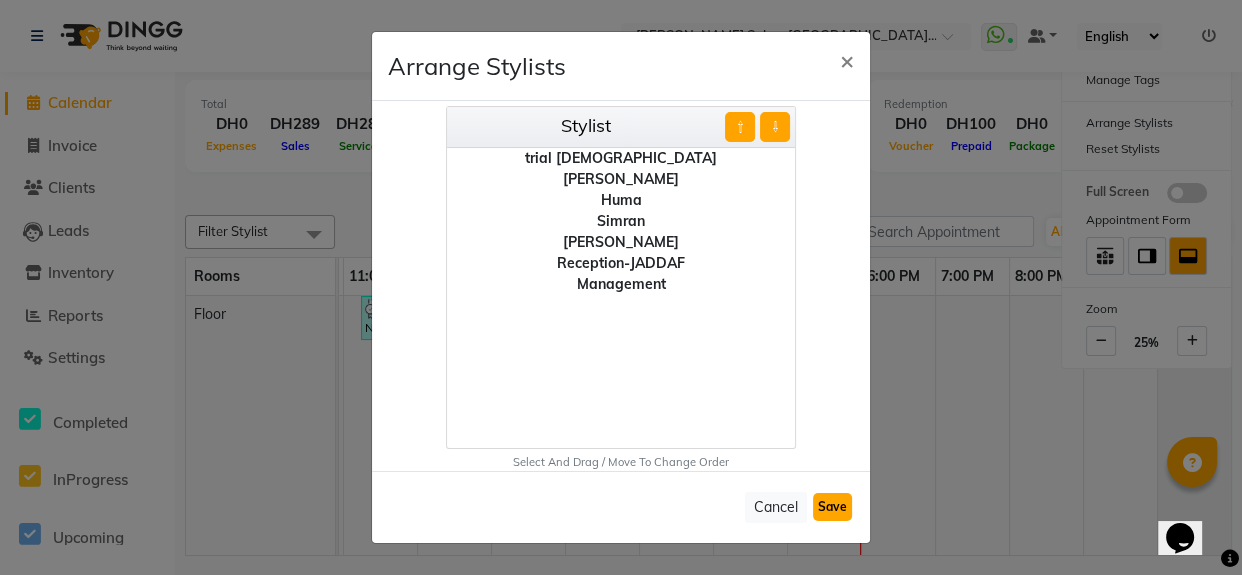 click on "Save" 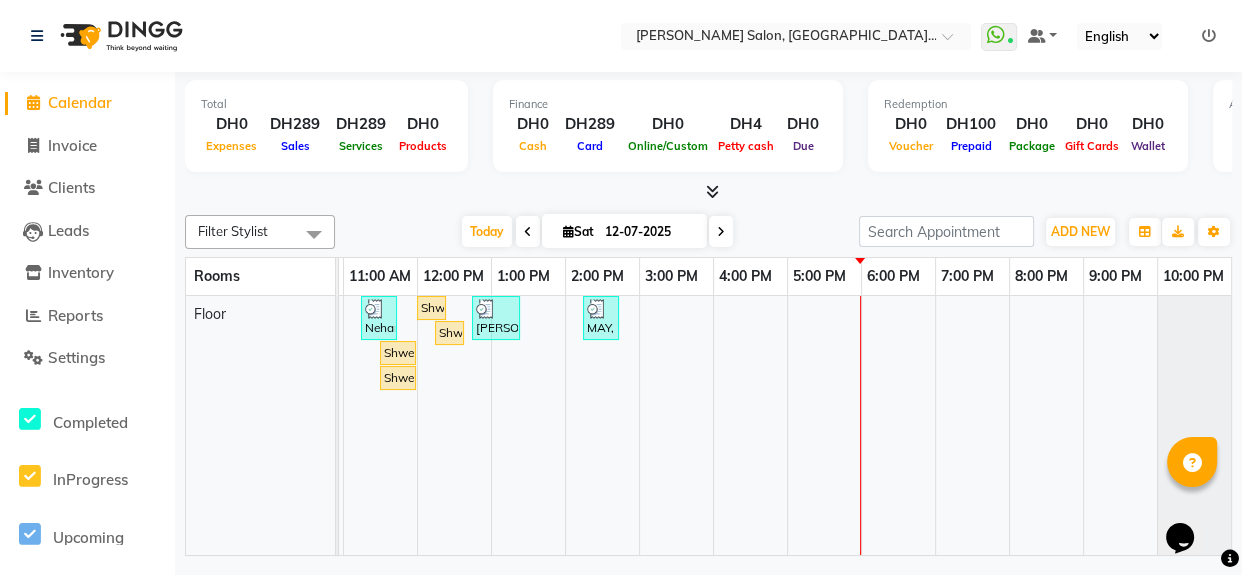 click on "Floor" at bounding box center (210, 314) 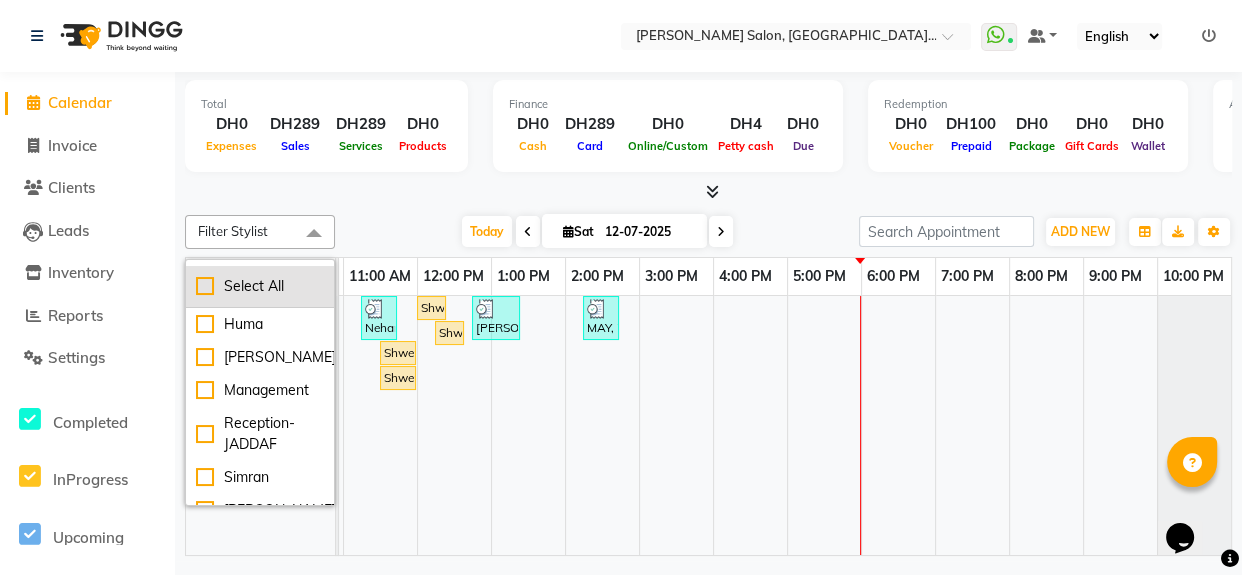 click on "Select All" at bounding box center (260, 286) 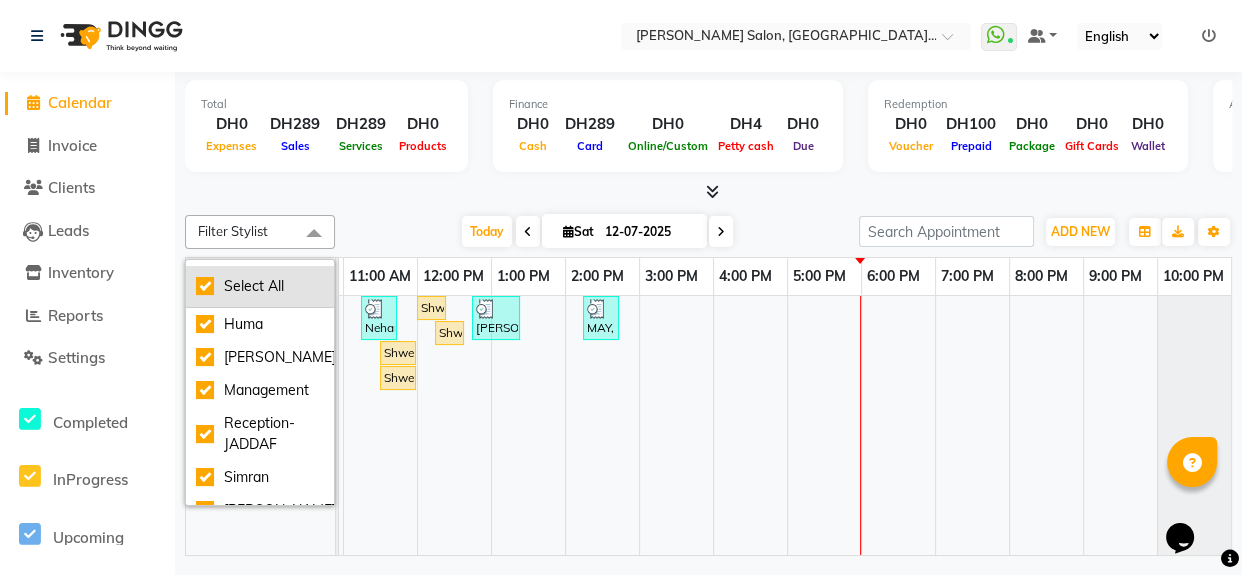 checkbox on "true" 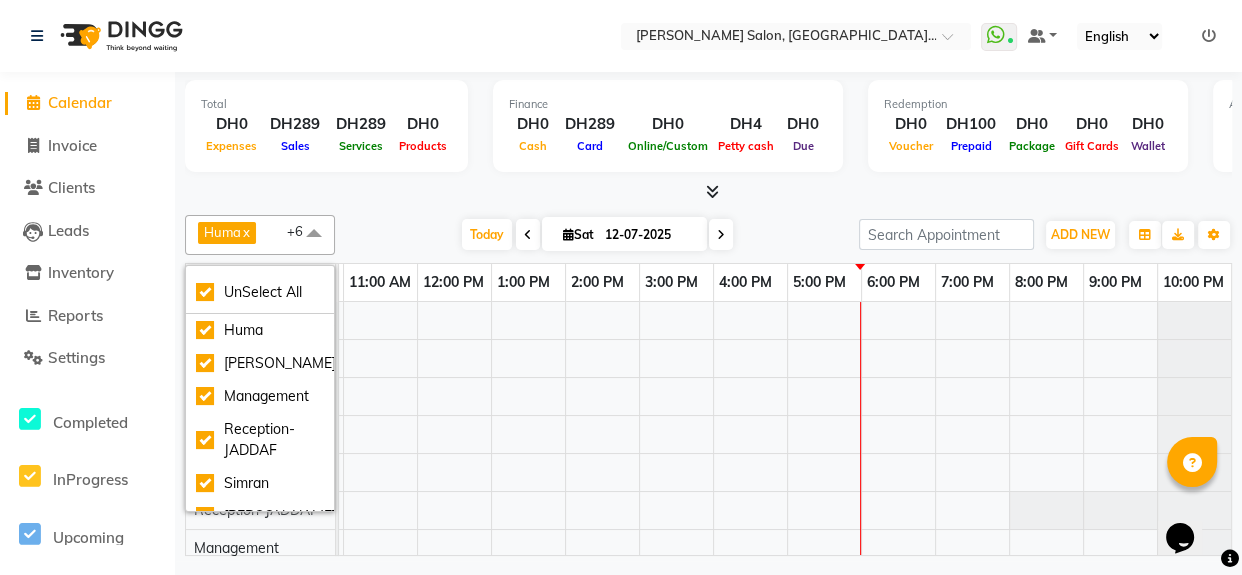 click at bounding box center (713, 434) 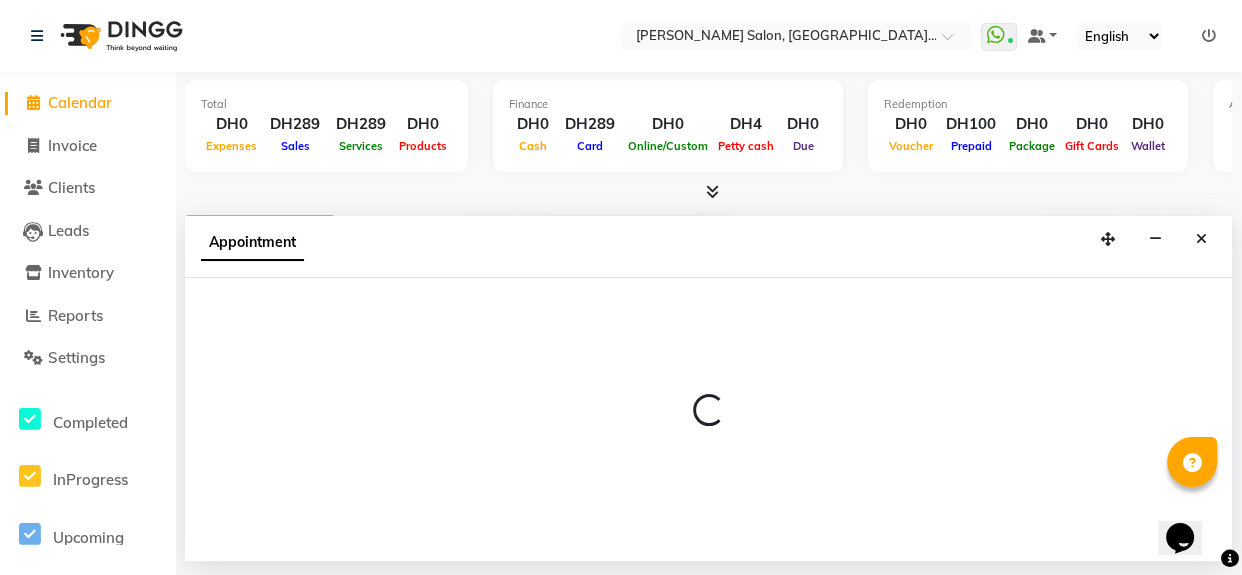 select on "tentative" 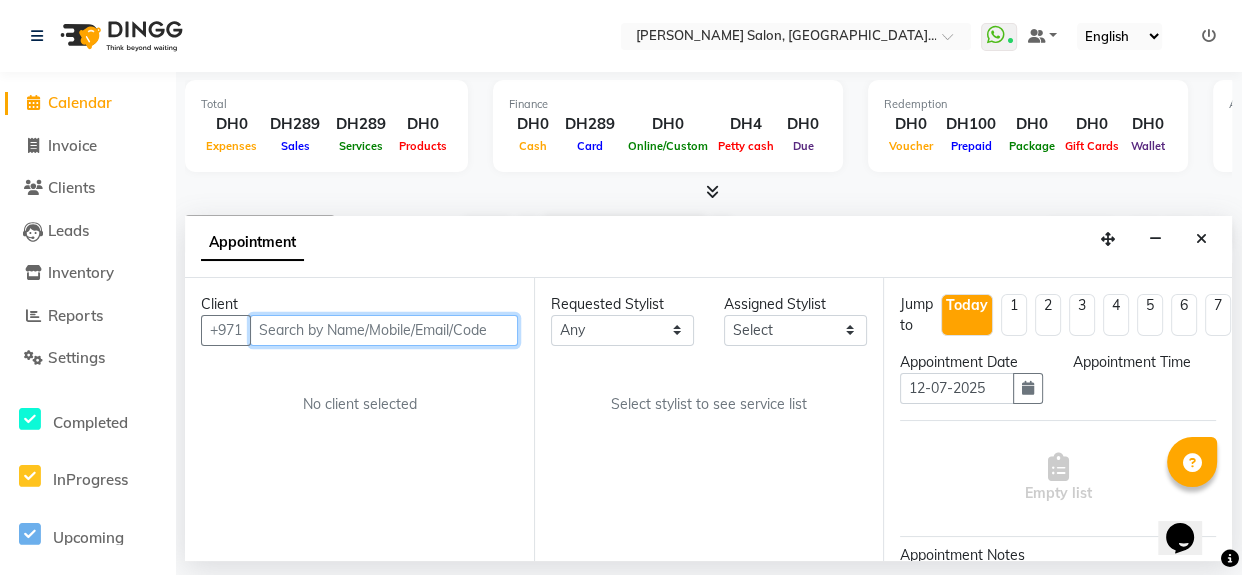 select on "660" 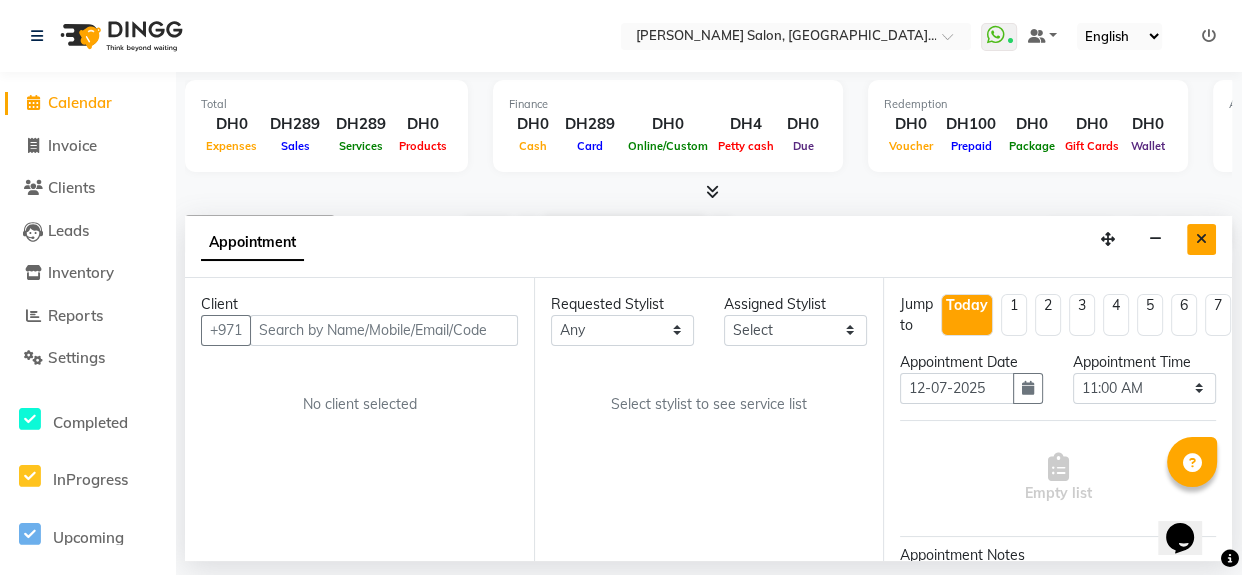 click at bounding box center [1201, 239] 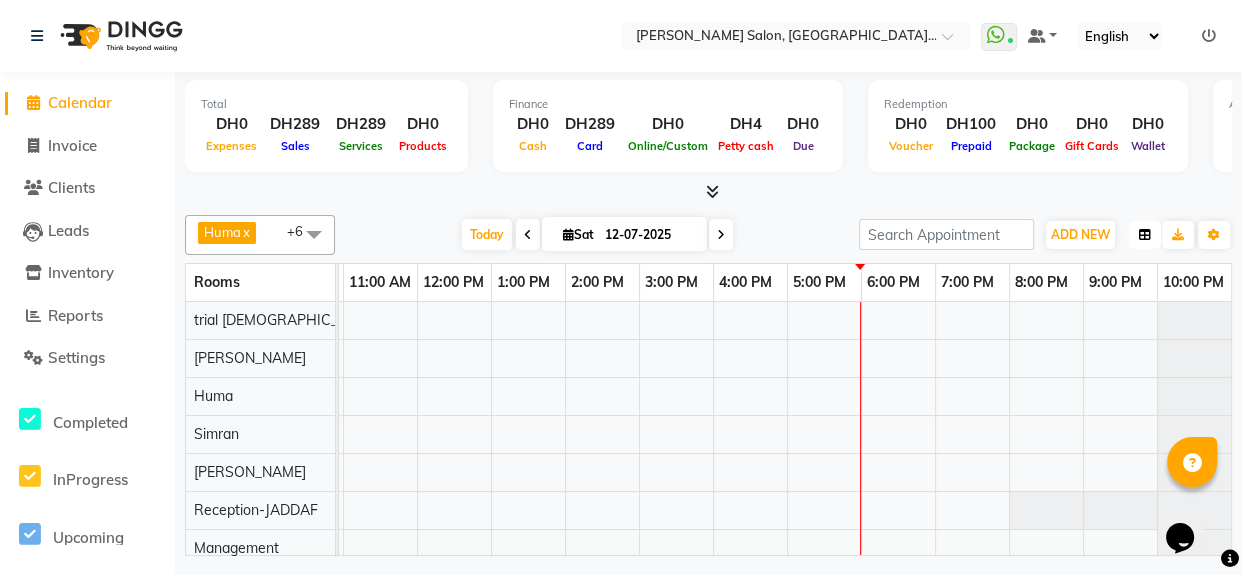 click at bounding box center [1145, 235] 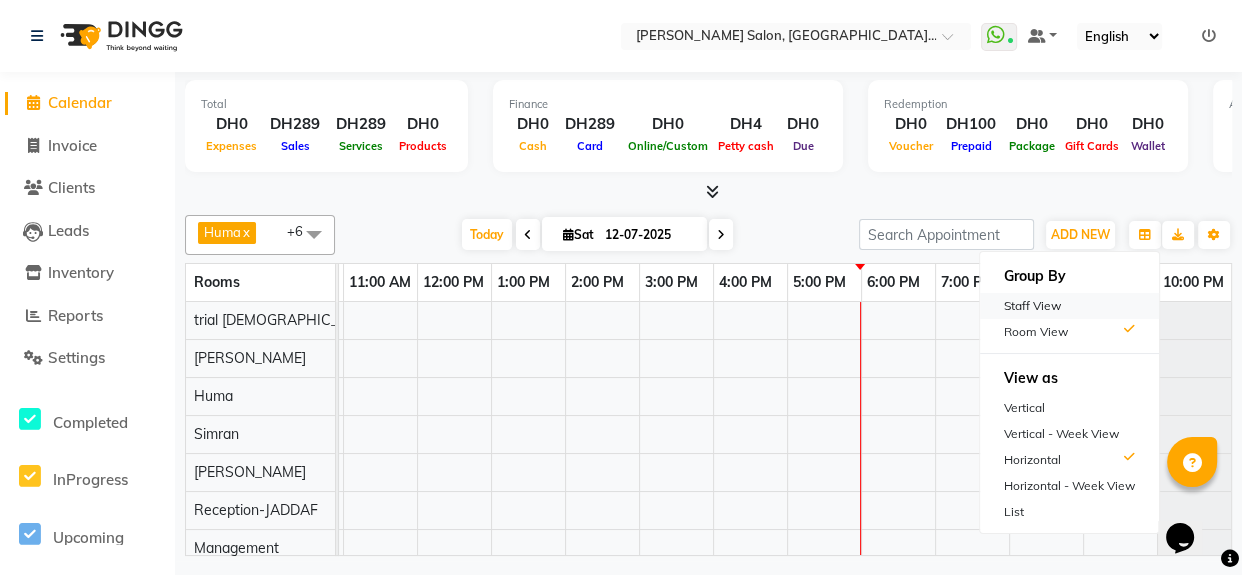 click on "Staff View" at bounding box center [1069, 306] 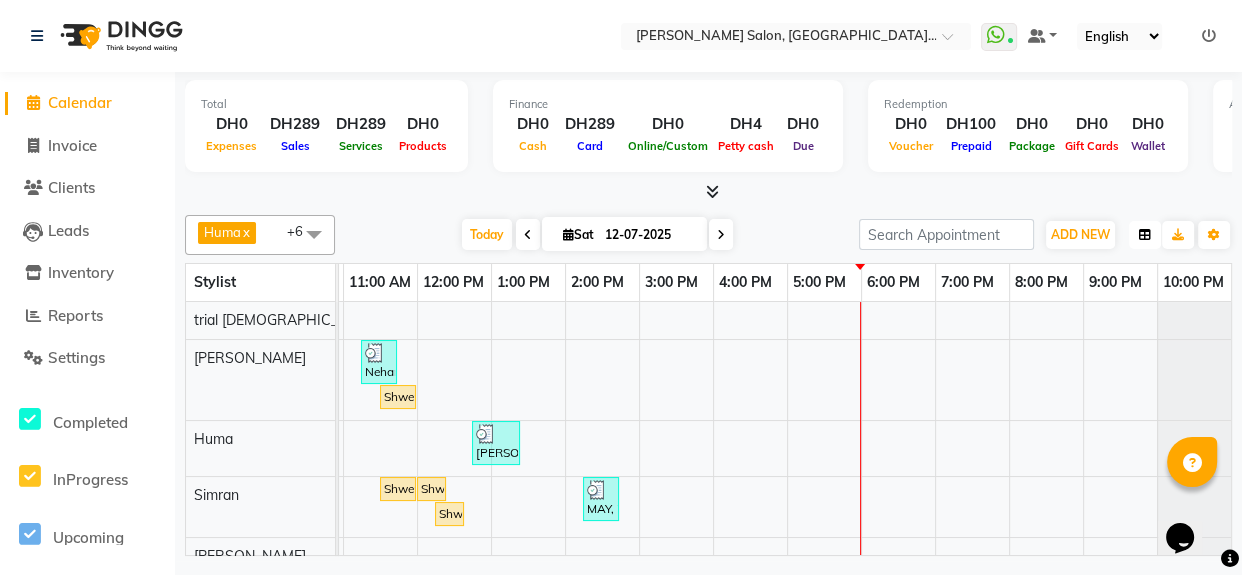 click at bounding box center (1145, 235) 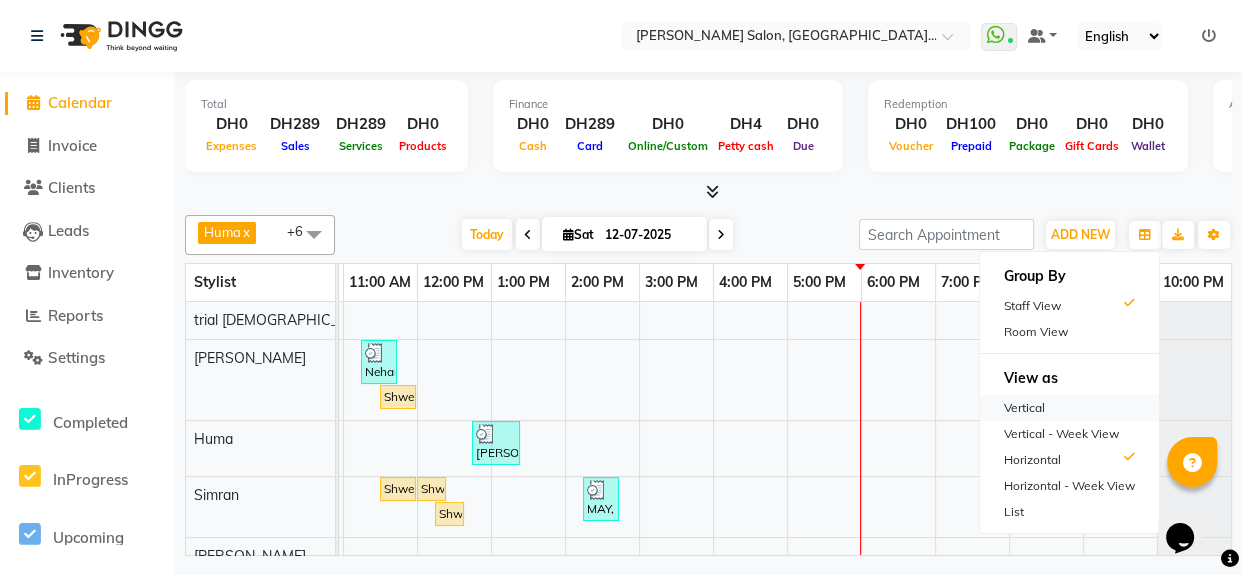 click on "Vertical" at bounding box center (1069, 408) 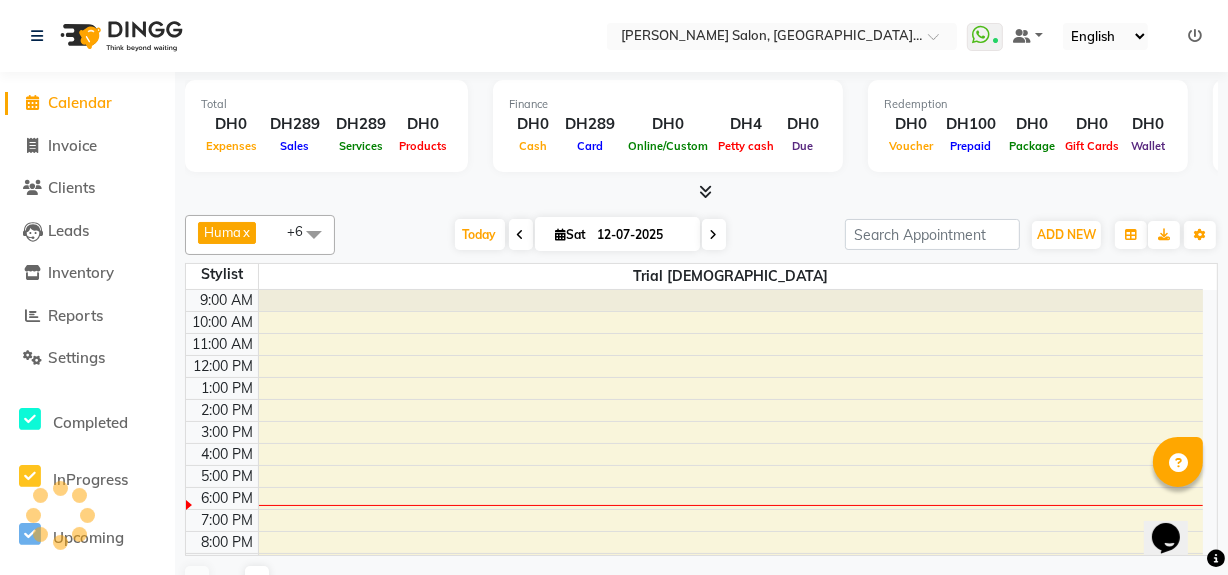 scroll, scrollTop: 40, scrollLeft: 0, axis: vertical 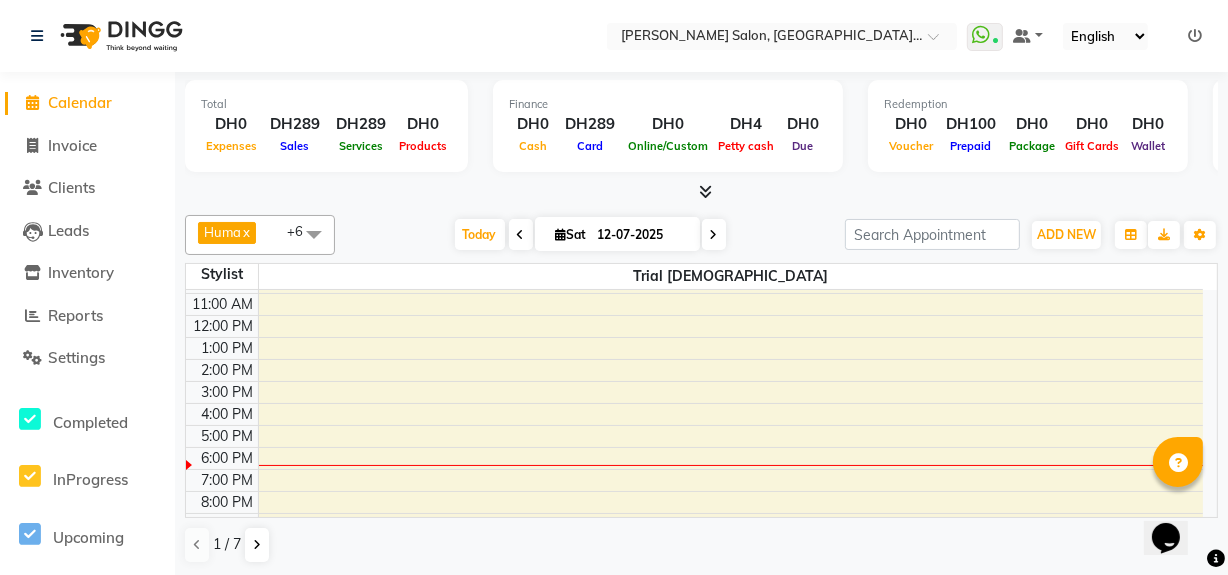 click at bounding box center (314, 234) 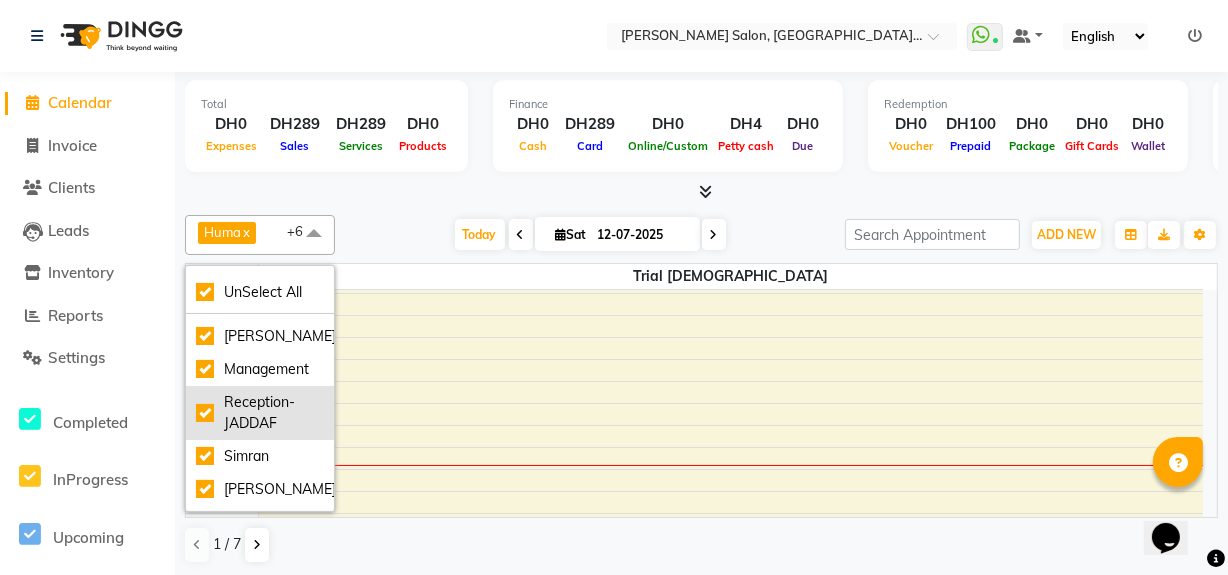 scroll, scrollTop: 54, scrollLeft: 0, axis: vertical 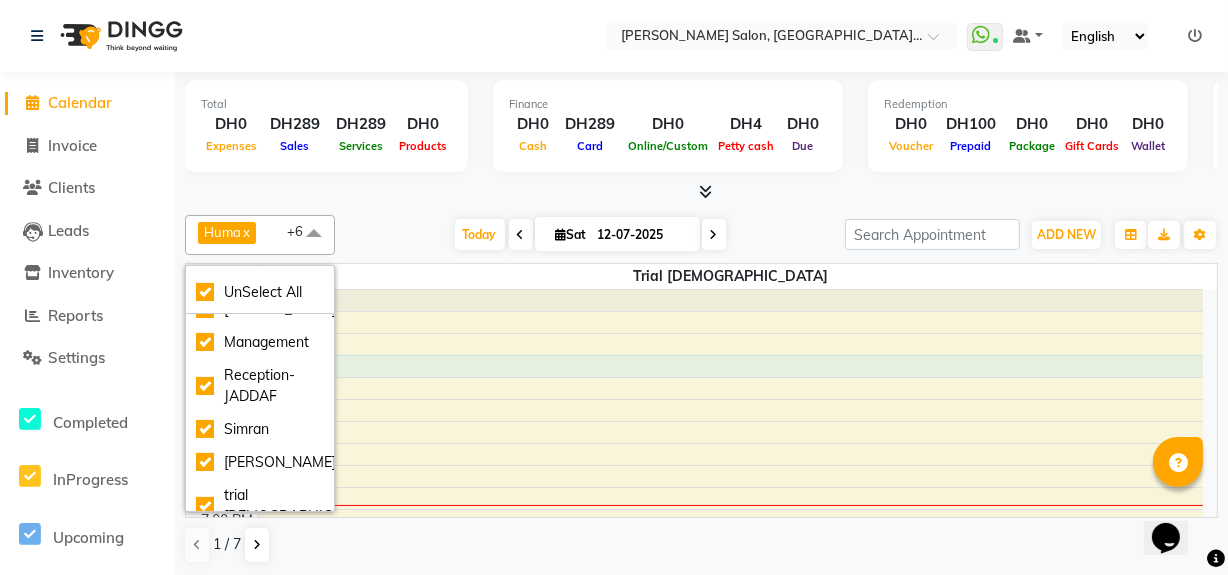 click on "9:00 AM 10:00 AM 11:00 AM 12:00 PM 1:00 PM 2:00 PM 3:00 PM 4:00 PM 5:00 PM 6:00 PM 7:00 PM 8:00 PM 9:00 PM 10:00 PM" at bounding box center (694, 443) 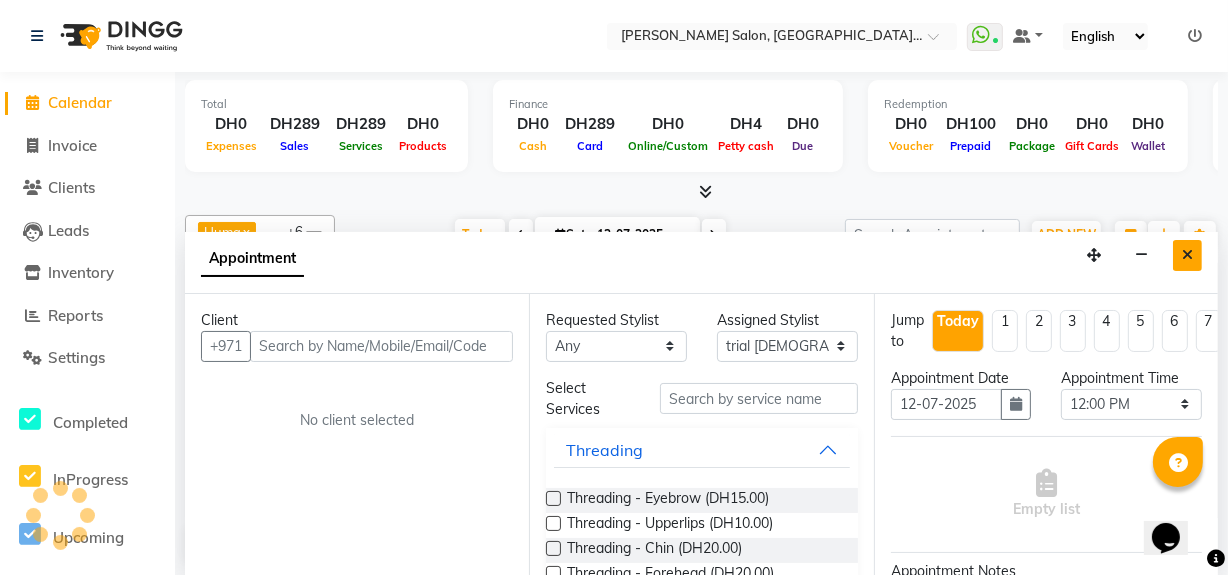 click at bounding box center [1187, 255] 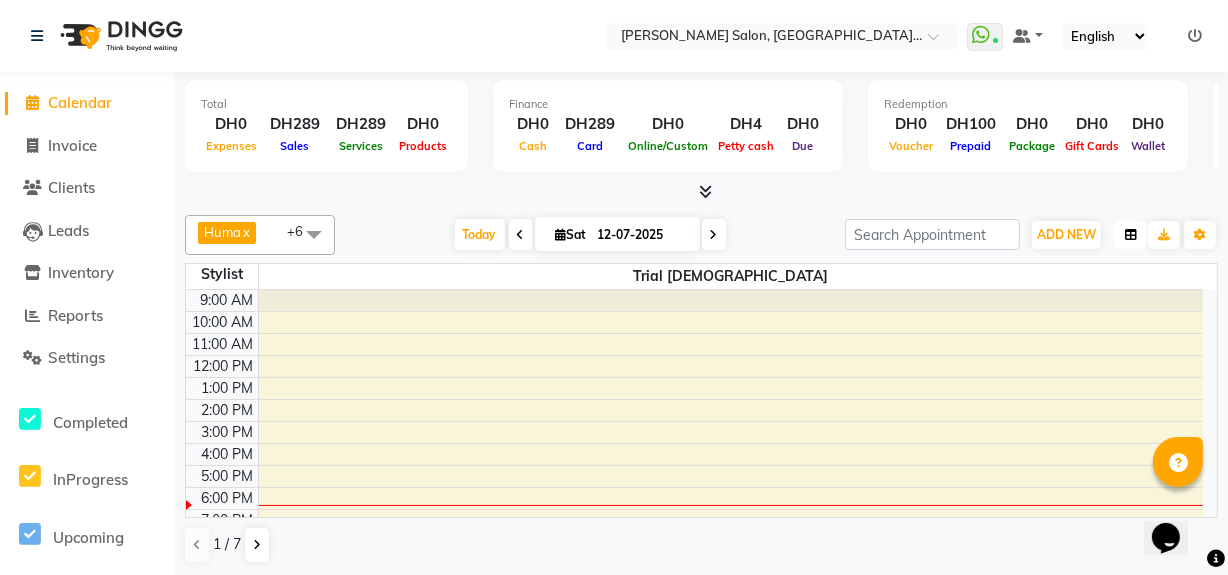 click at bounding box center [1131, 235] 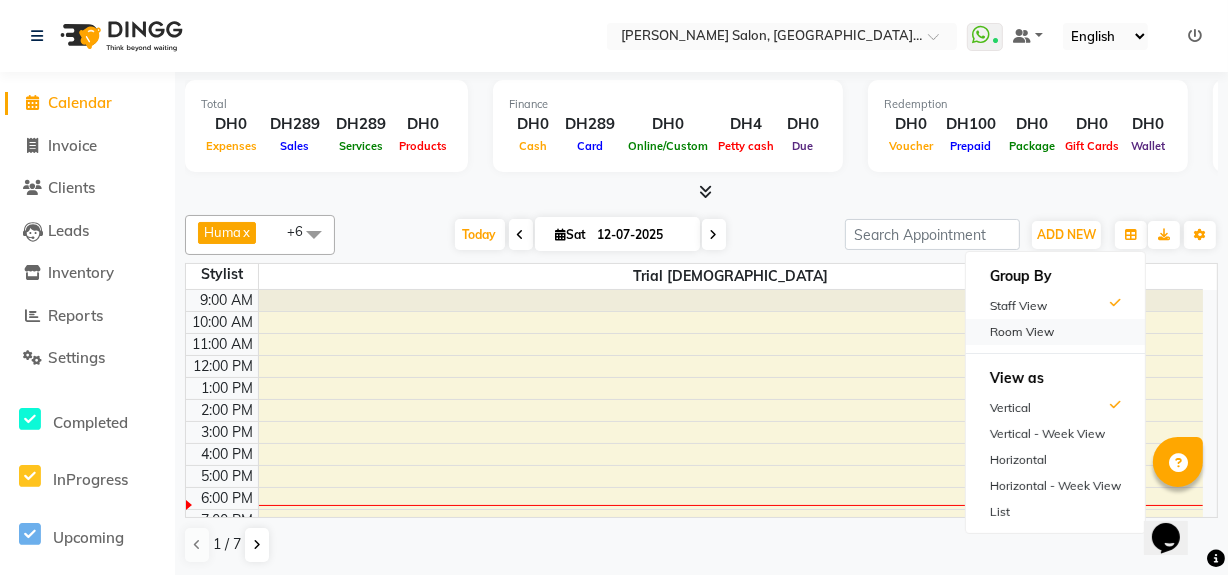 click on "Room View" at bounding box center (1055, 332) 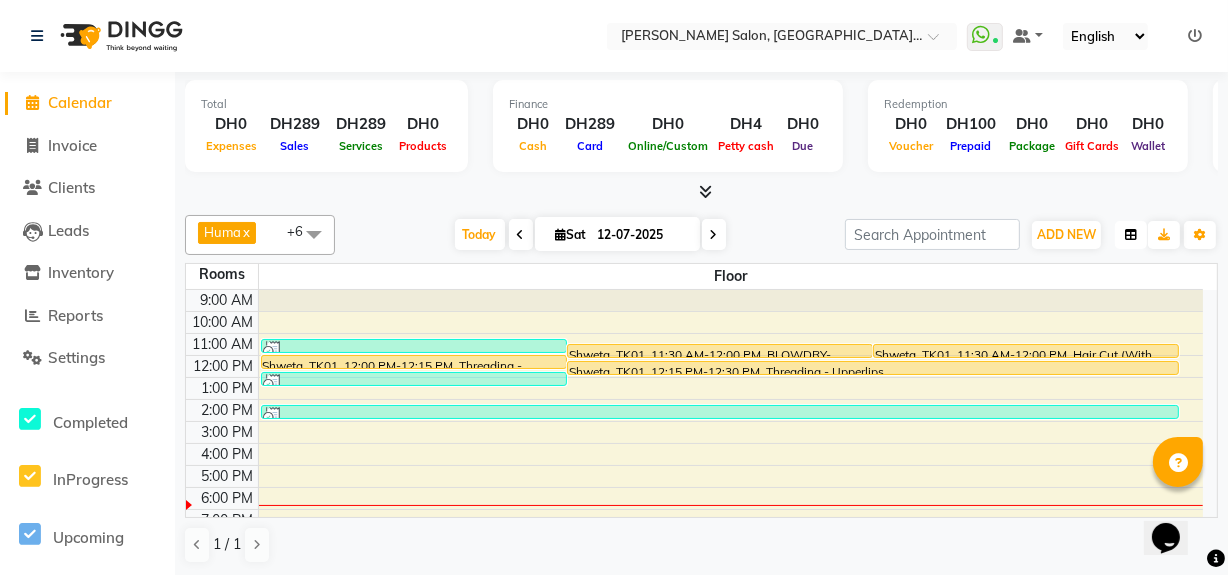 click at bounding box center (1131, 235) 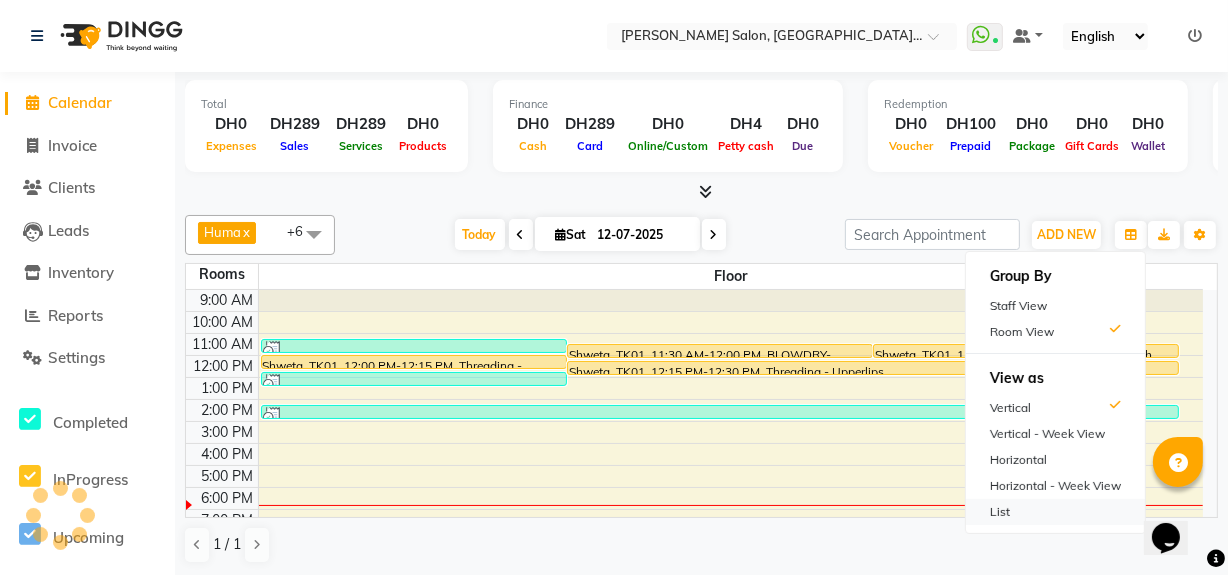 click on "List" at bounding box center [1055, 512] 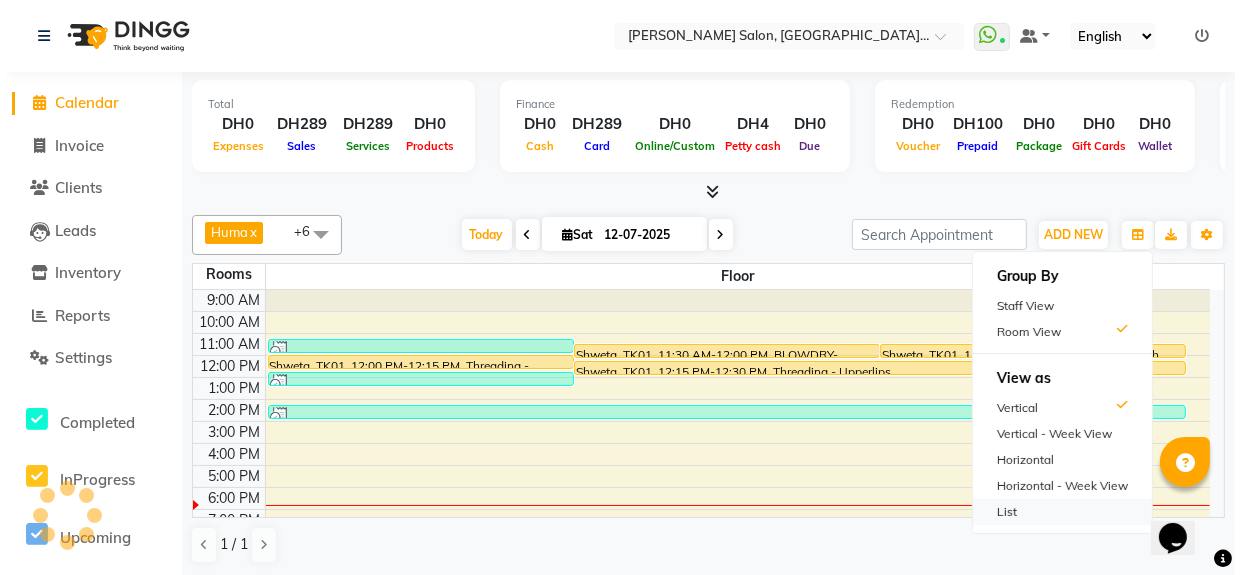 scroll, scrollTop: 0, scrollLeft: 0, axis: both 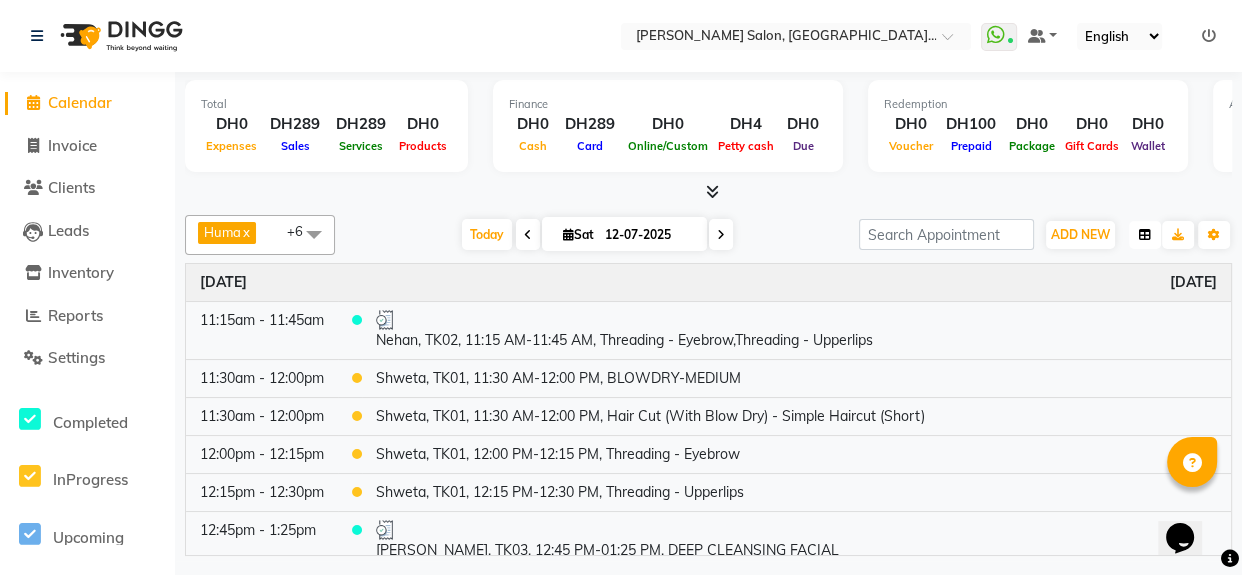 click at bounding box center (1145, 235) 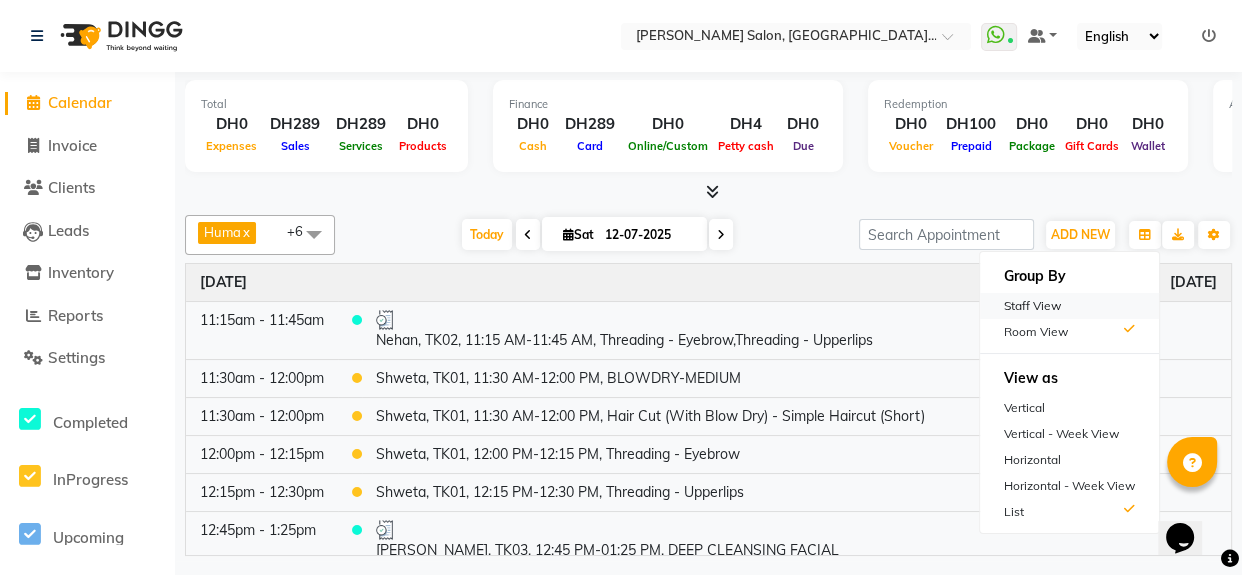 click on "Staff View" at bounding box center (1069, 306) 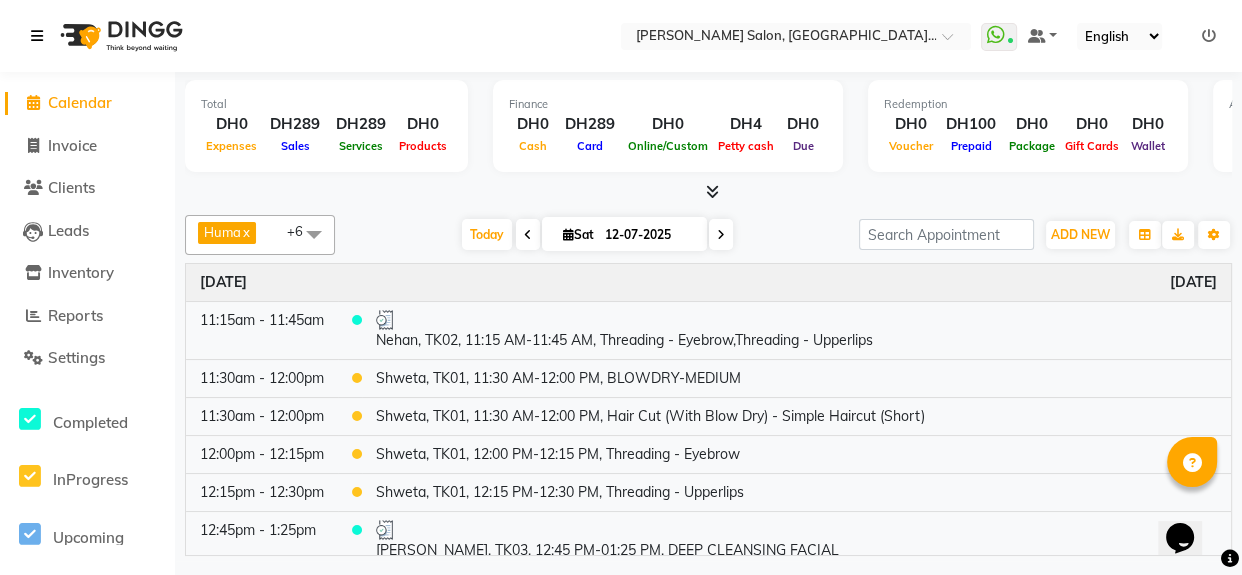 click at bounding box center [37, 36] 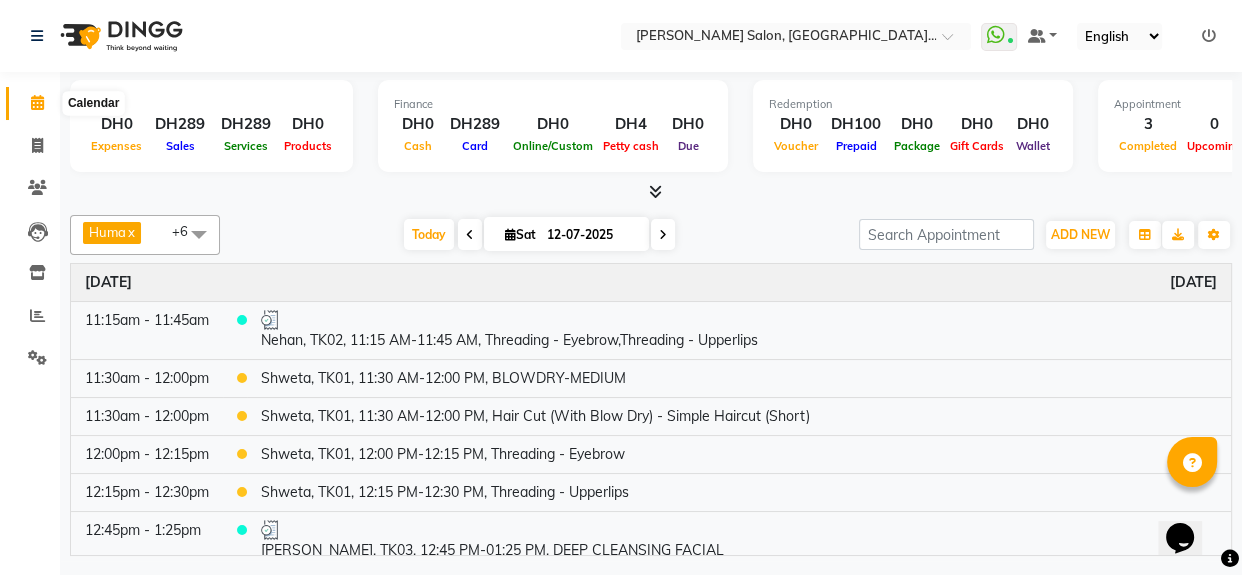 click 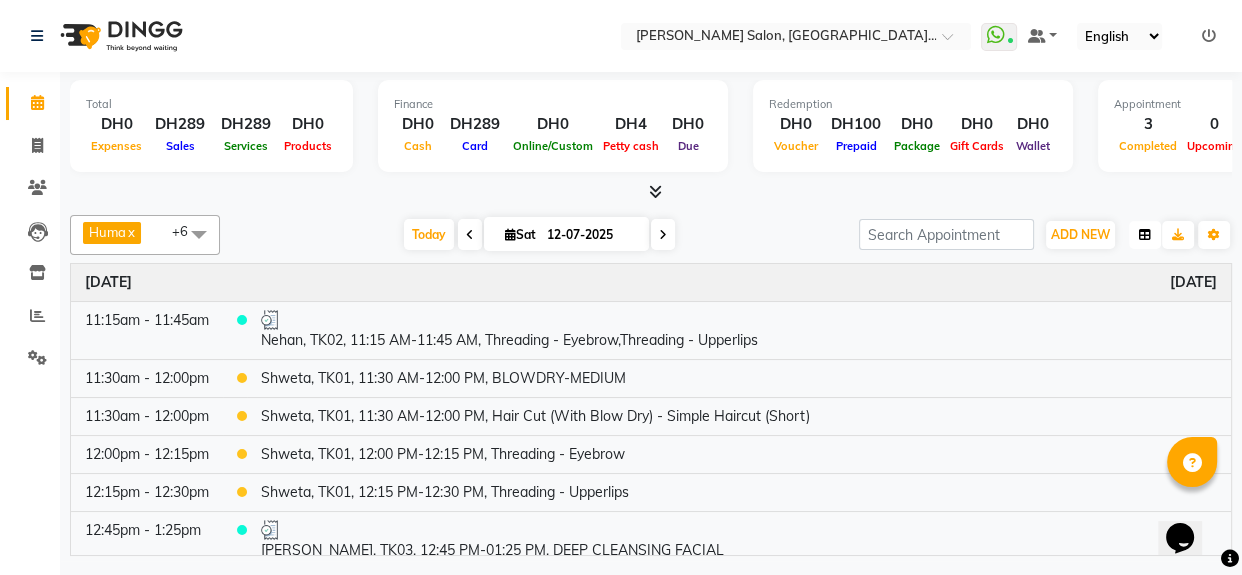 click at bounding box center (1145, 235) 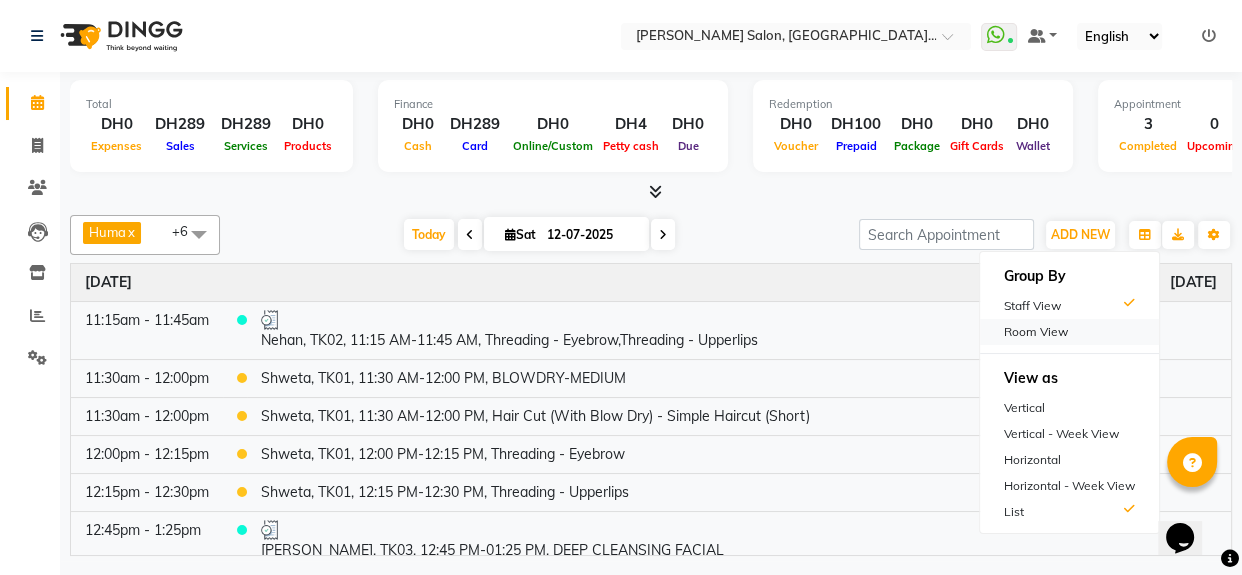 click on "Room View" at bounding box center [1069, 332] 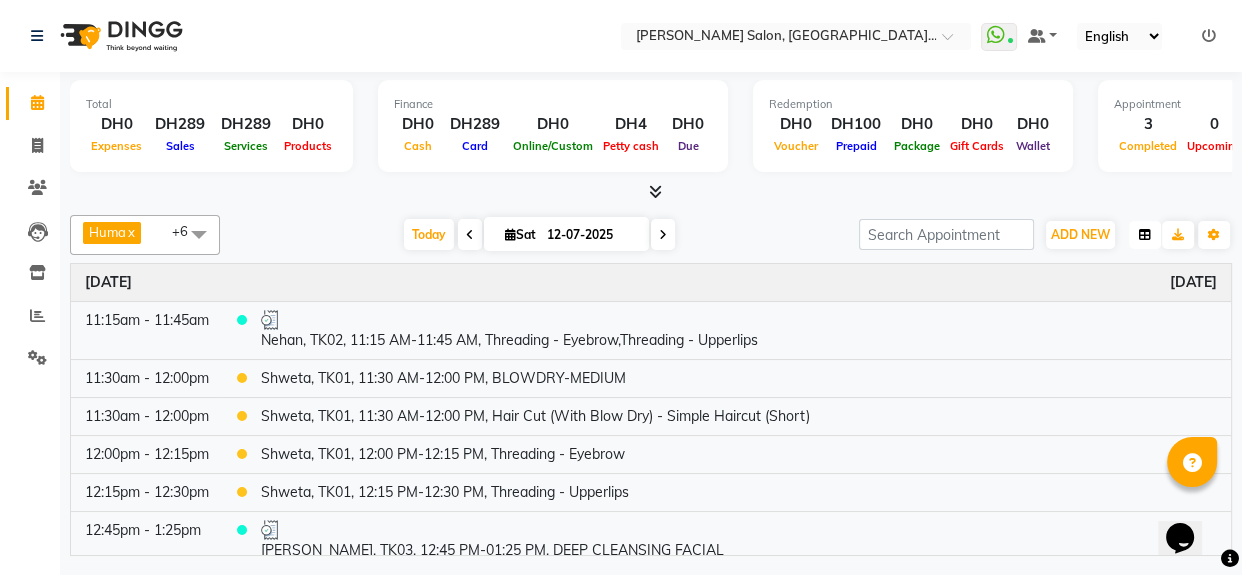 click at bounding box center [1145, 235] 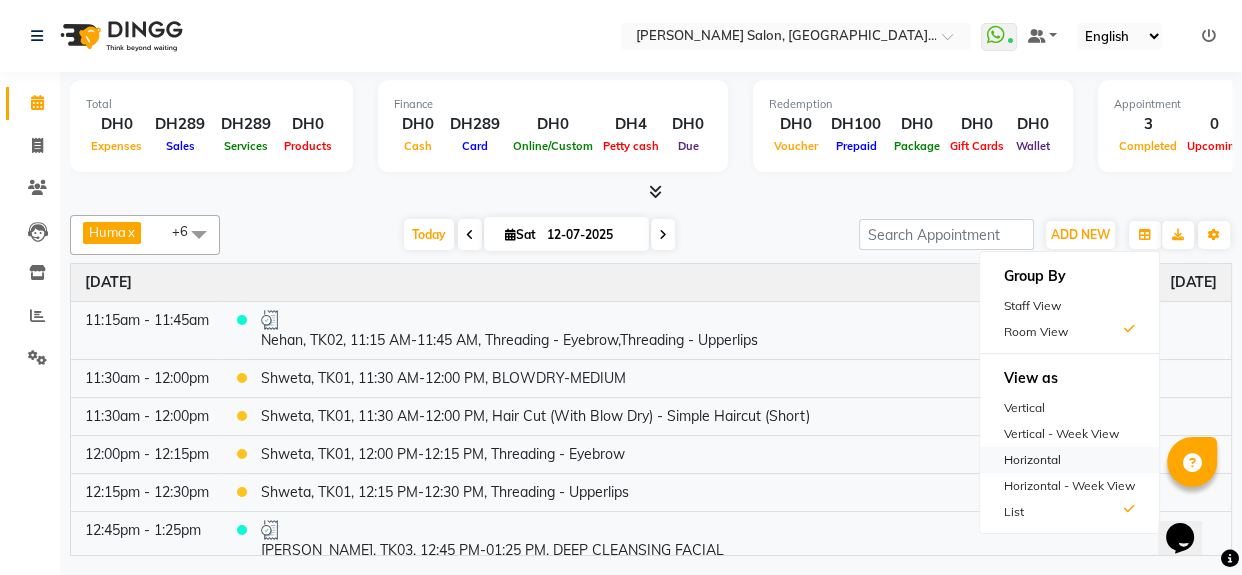 click on "Horizontal" at bounding box center (1069, 460) 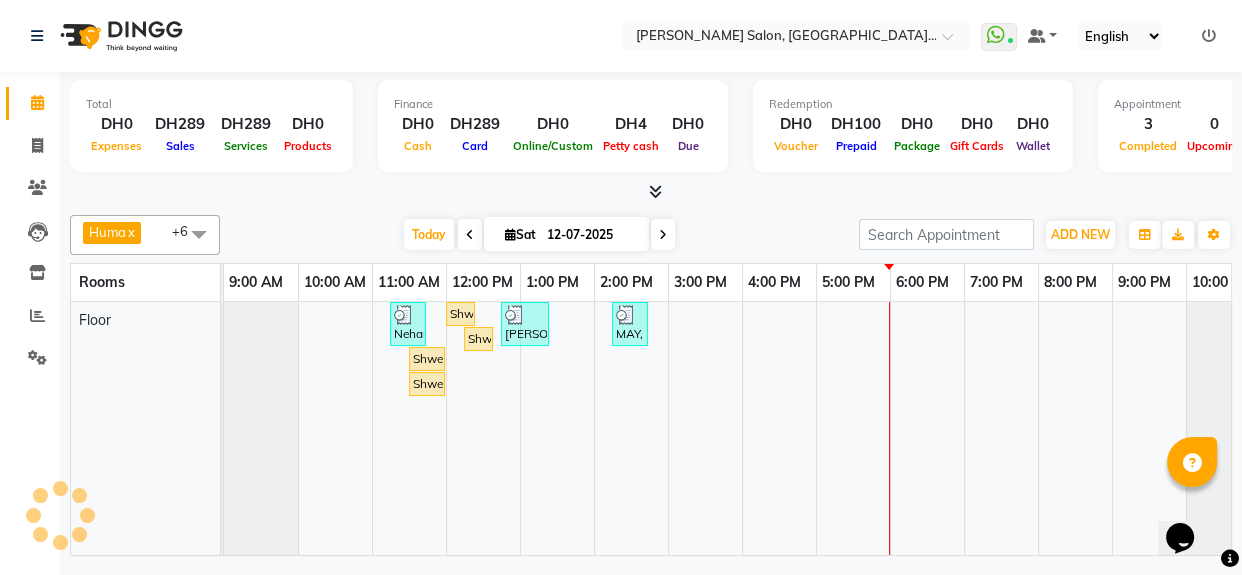 scroll, scrollTop: 0, scrollLeft: 29, axis: horizontal 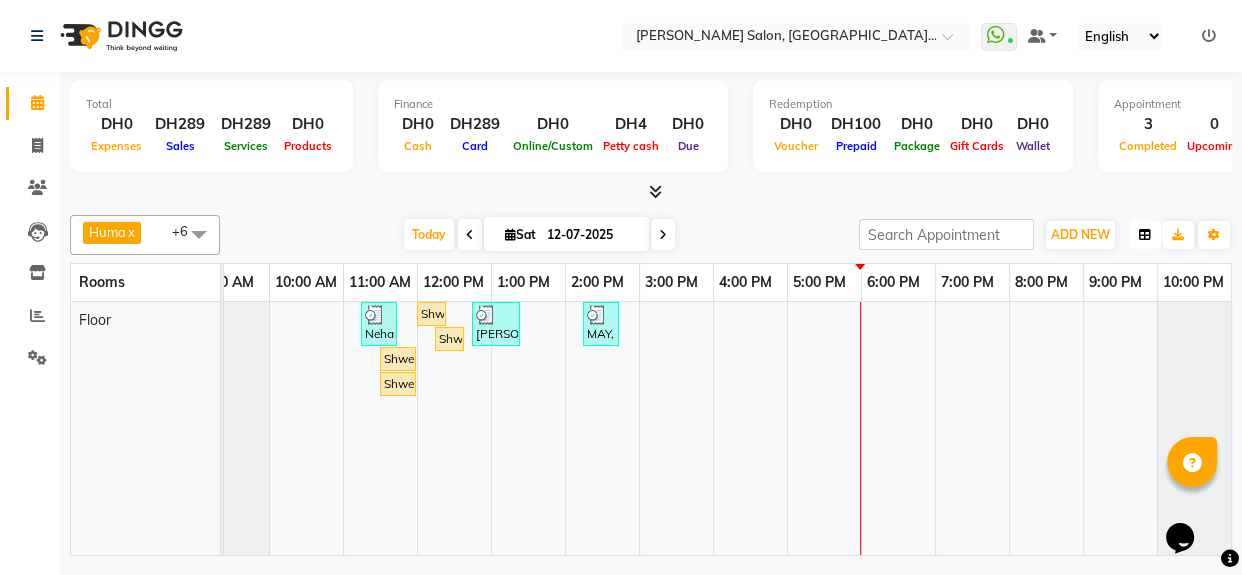 click at bounding box center [1145, 235] 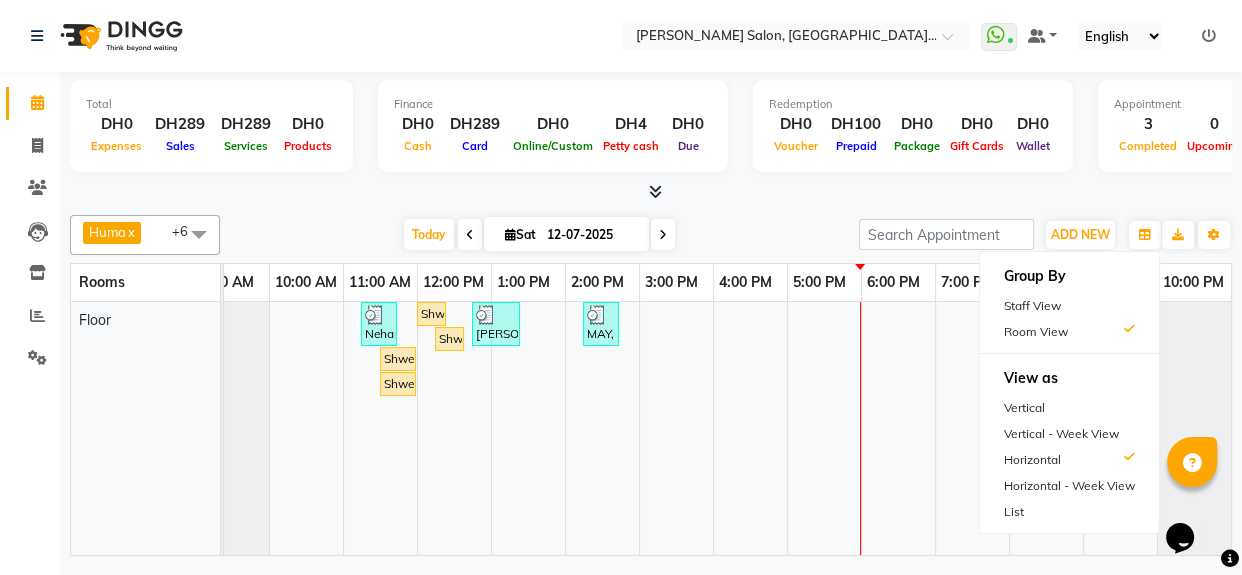 click on "Floor" at bounding box center [95, 320] 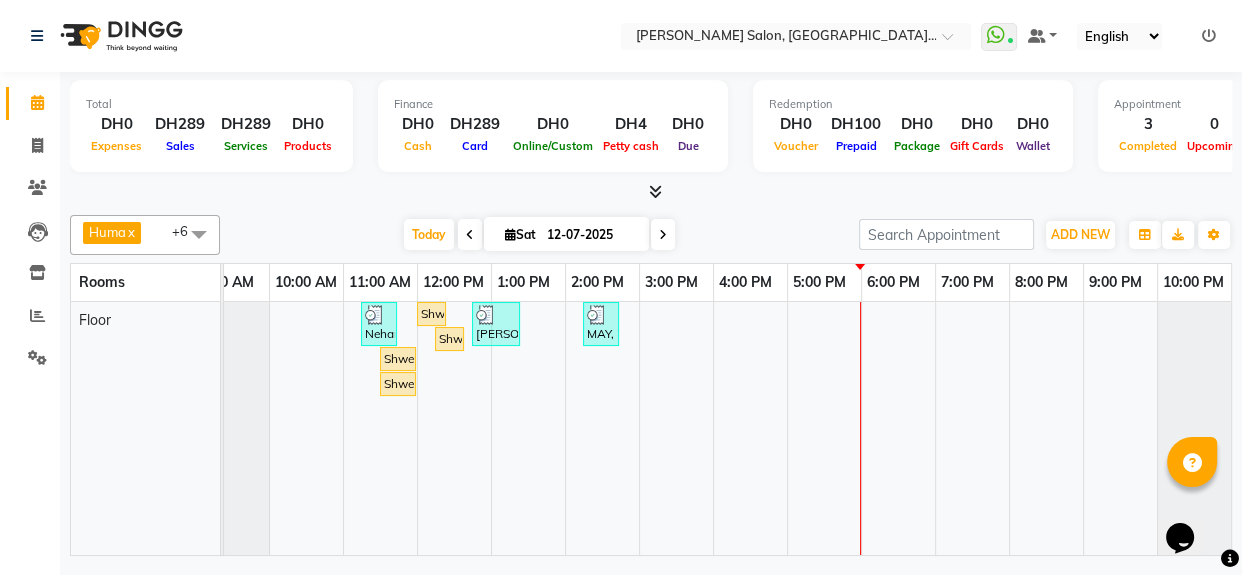 click on "Floor" at bounding box center [95, 320] 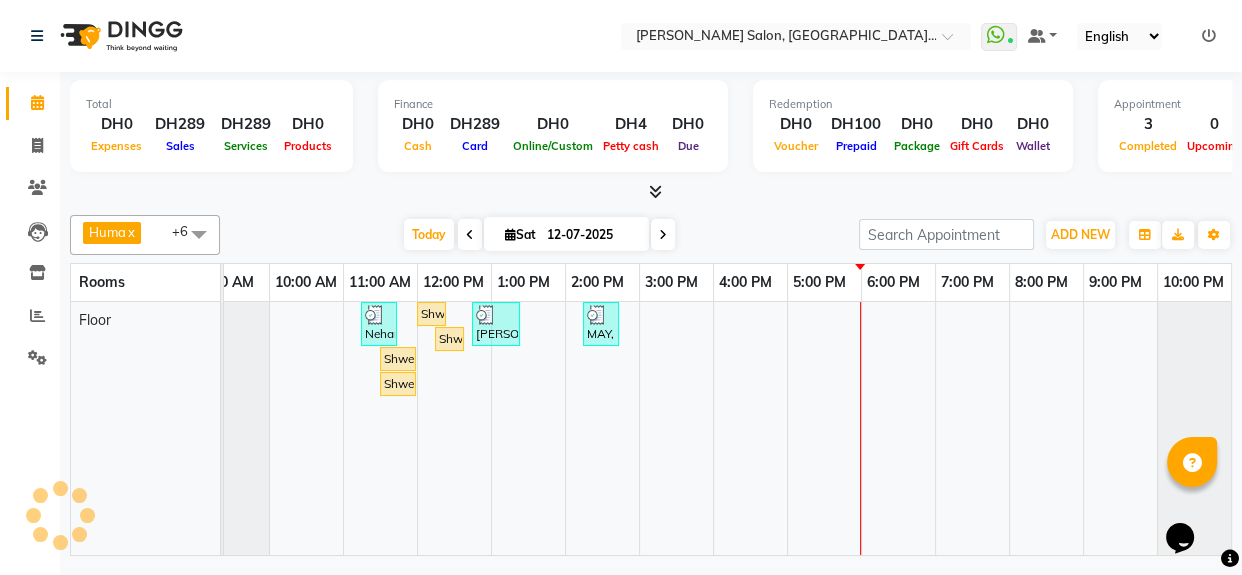click on "Rooms" at bounding box center (102, 282) 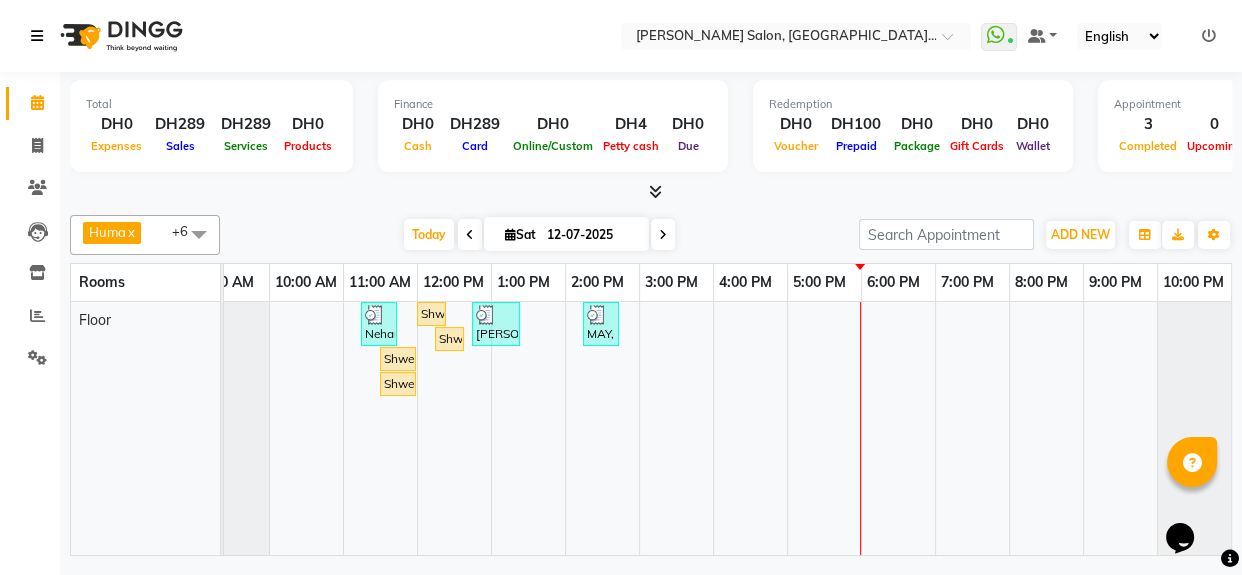 click at bounding box center [41, 36] 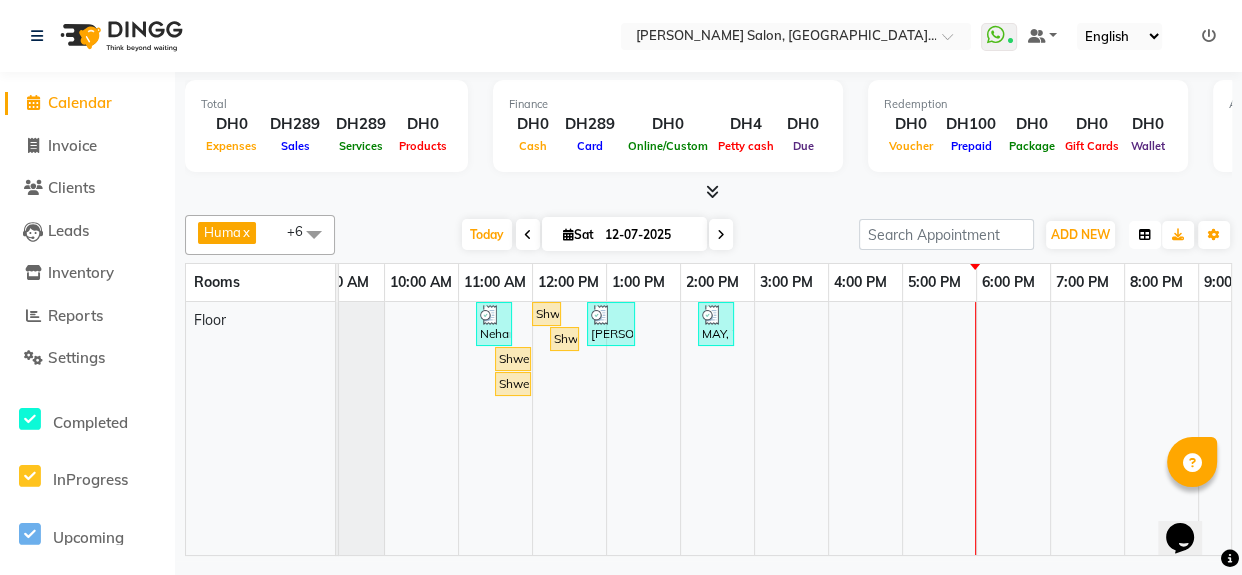 click at bounding box center [1145, 235] 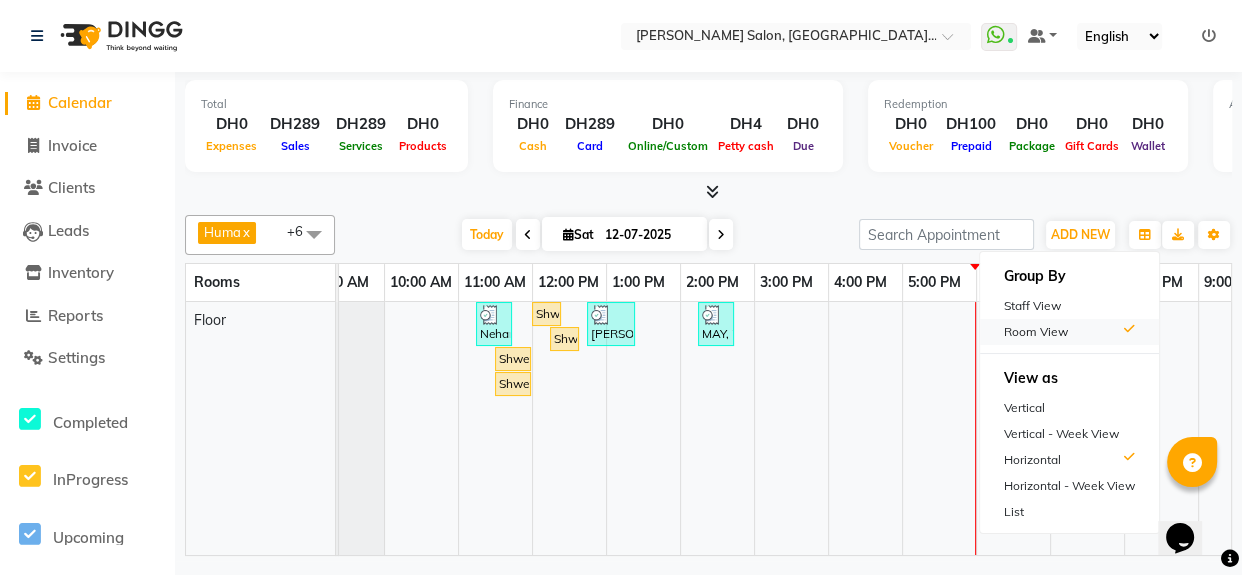 click on "Room View" at bounding box center [1069, 332] 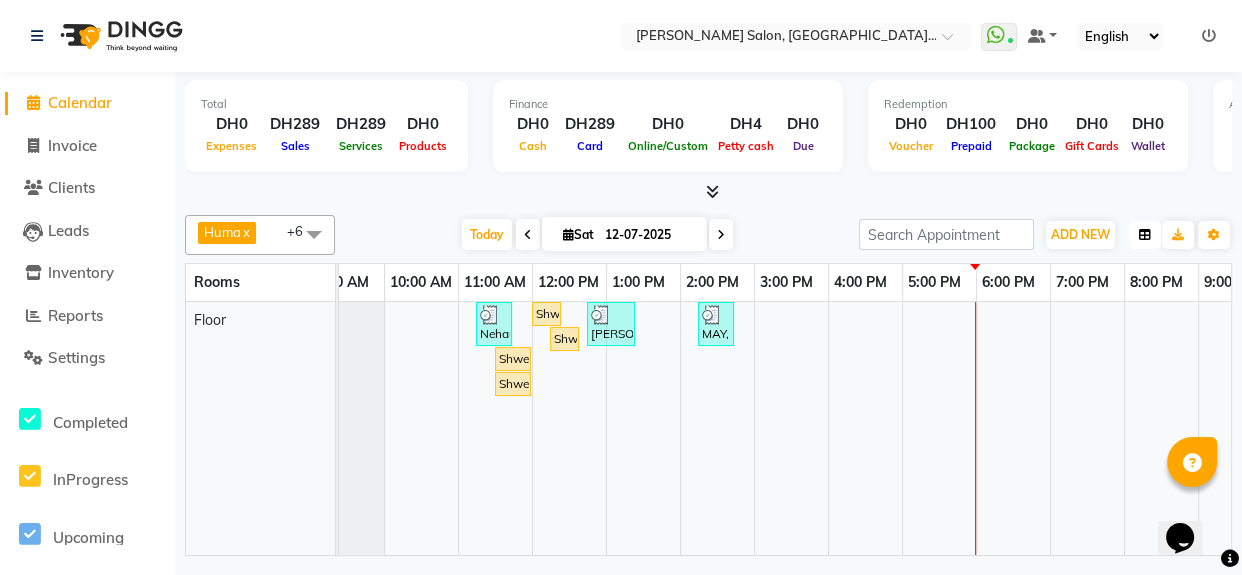click at bounding box center (1145, 235) 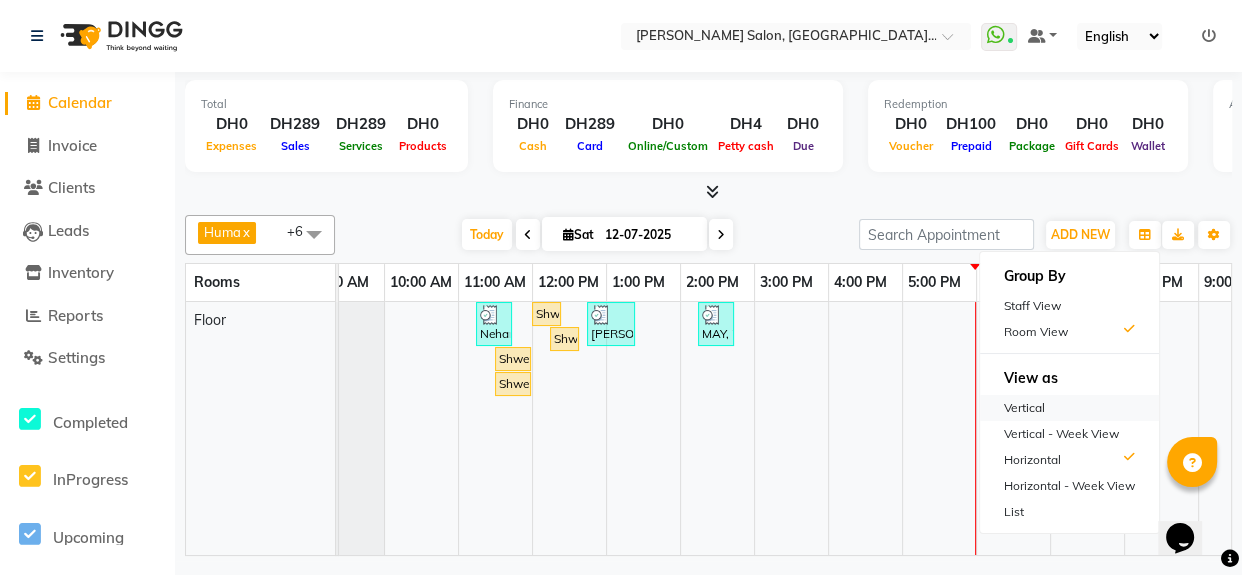 click on "Vertical" at bounding box center (1069, 408) 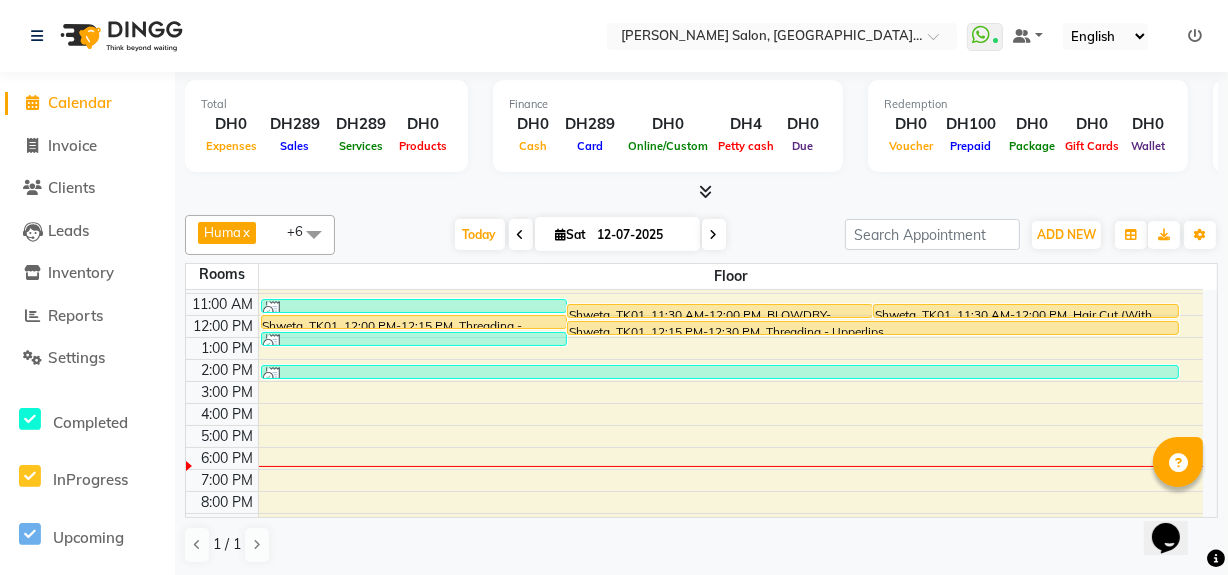 scroll, scrollTop: 0, scrollLeft: 0, axis: both 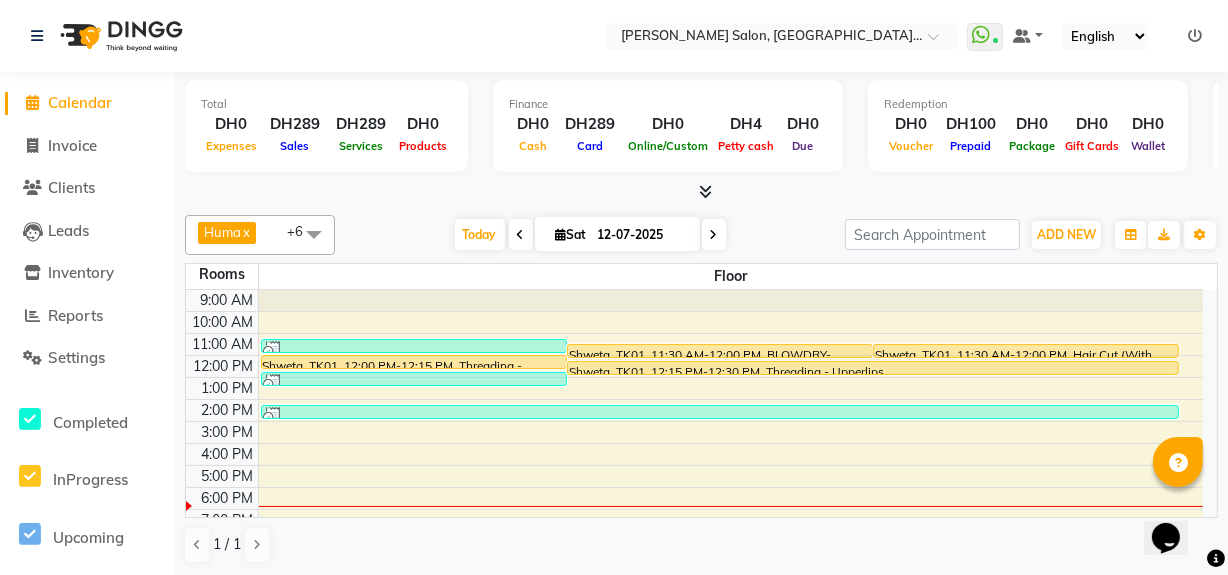 click at bounding box center (521, 235) 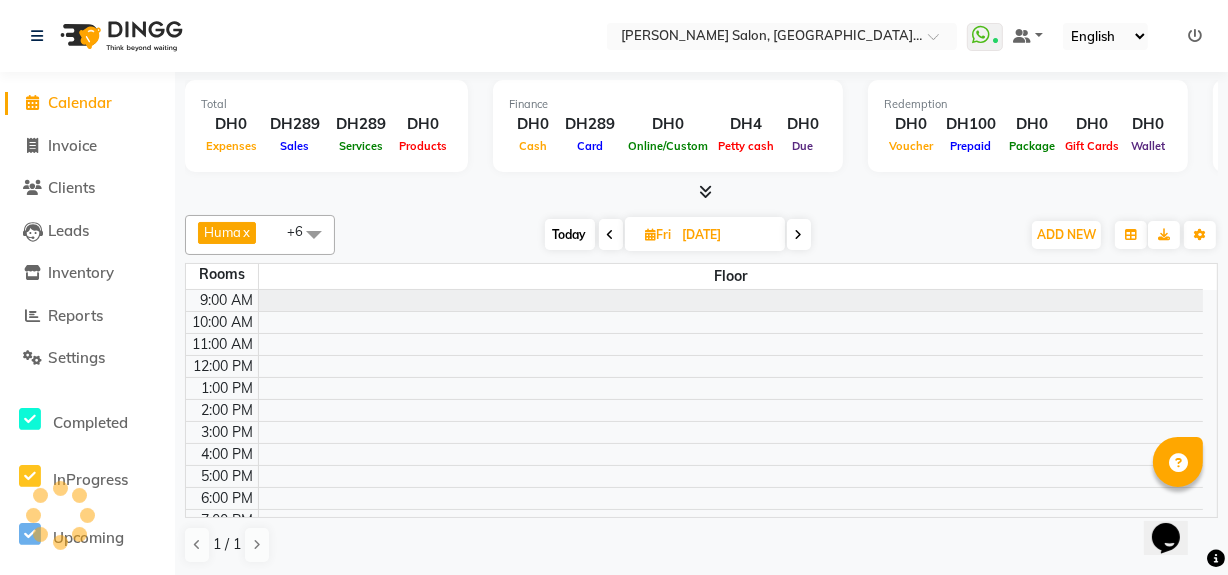 scroll, scrollTop: 79, scrollLeft: 0, axis: vertical 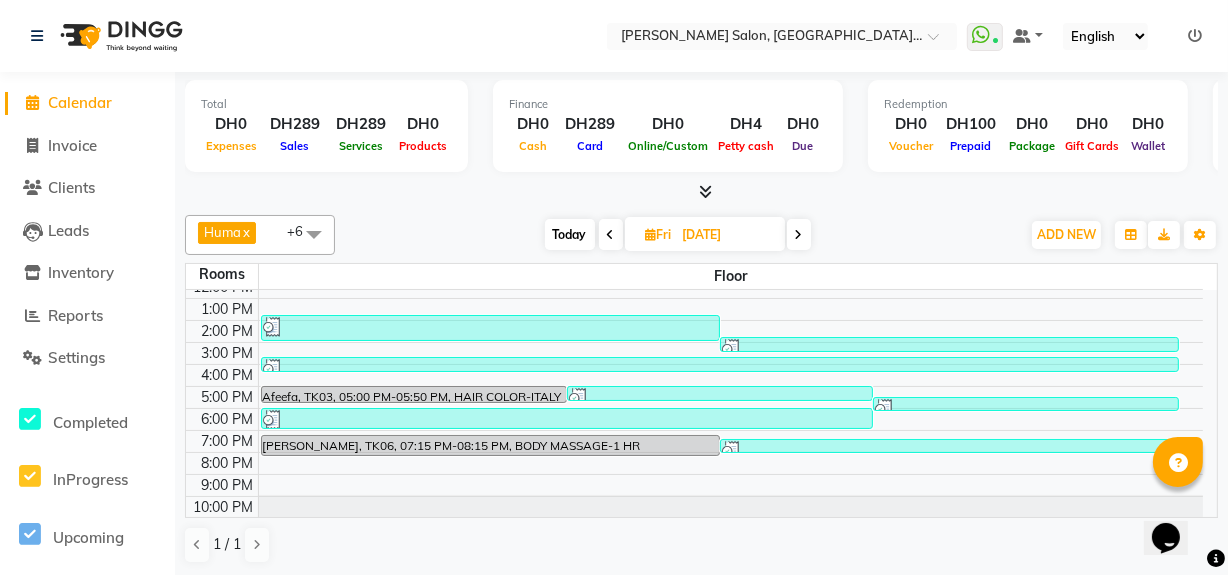 click at bounding box center (705, 191) 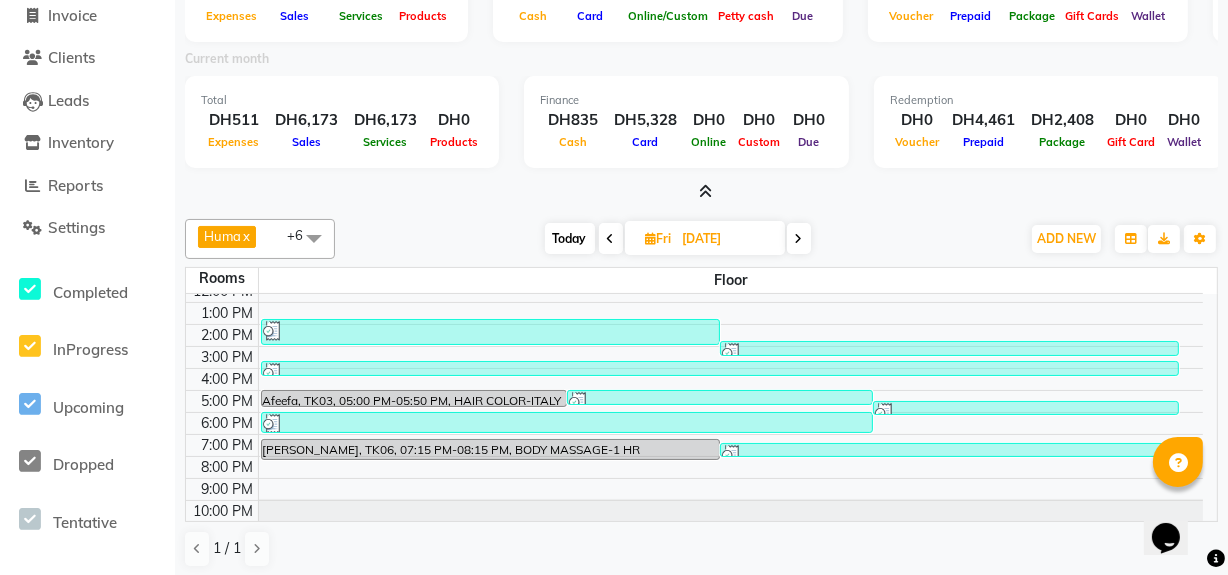 scroll, scrollTop: 134, scrollLeft: 0, axis: vertical 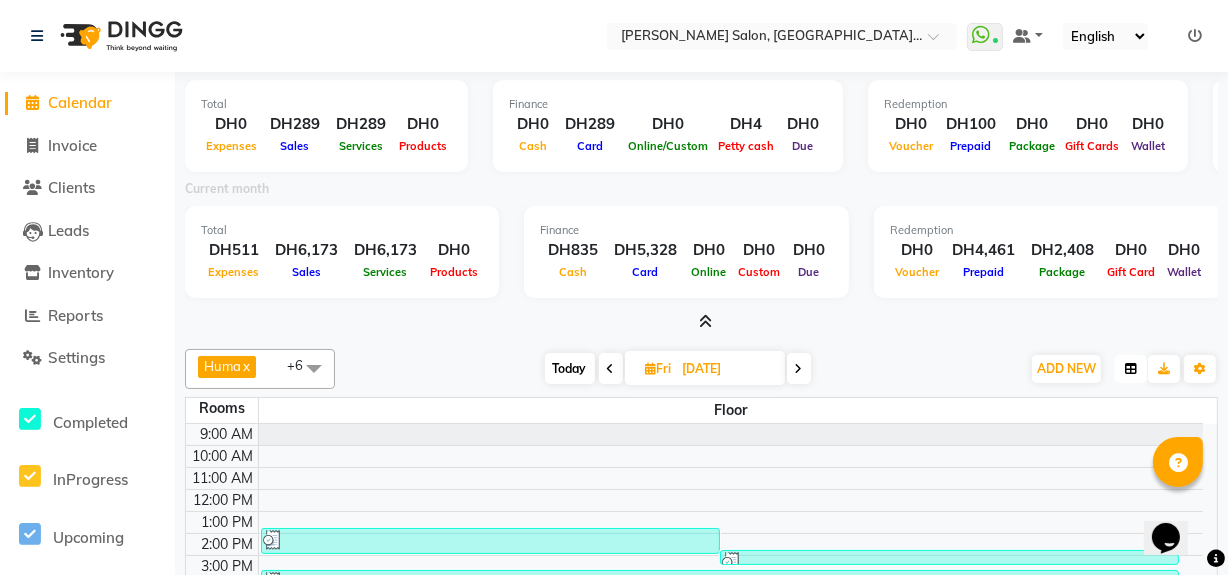 click at bounding box center (1131, 369) 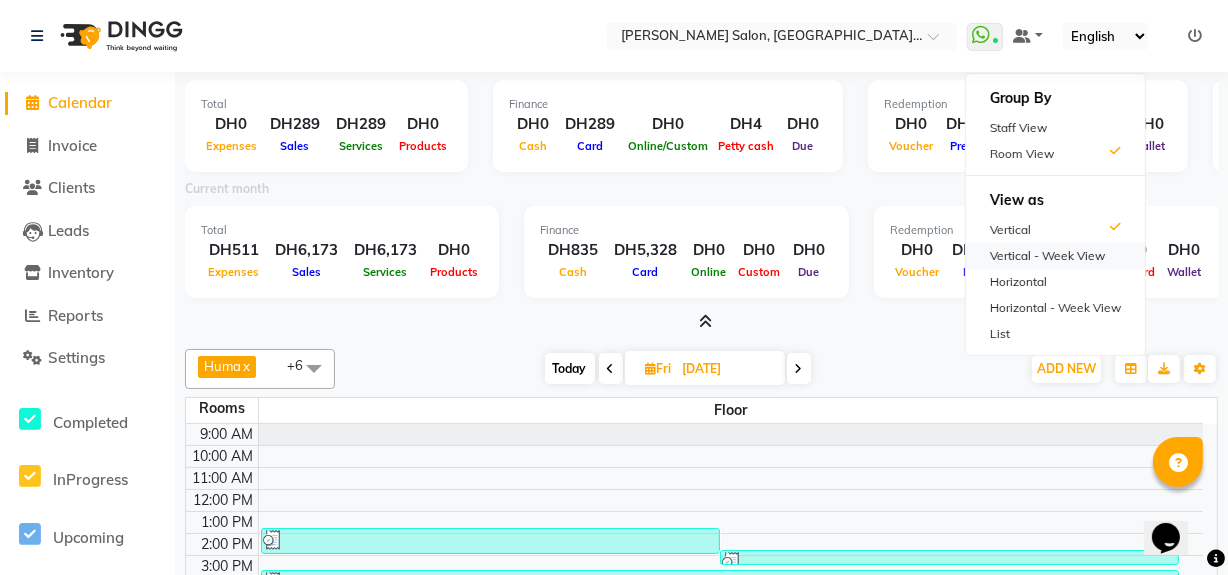 click on "Vertical - Week View" at bounding box center [1055, 256] 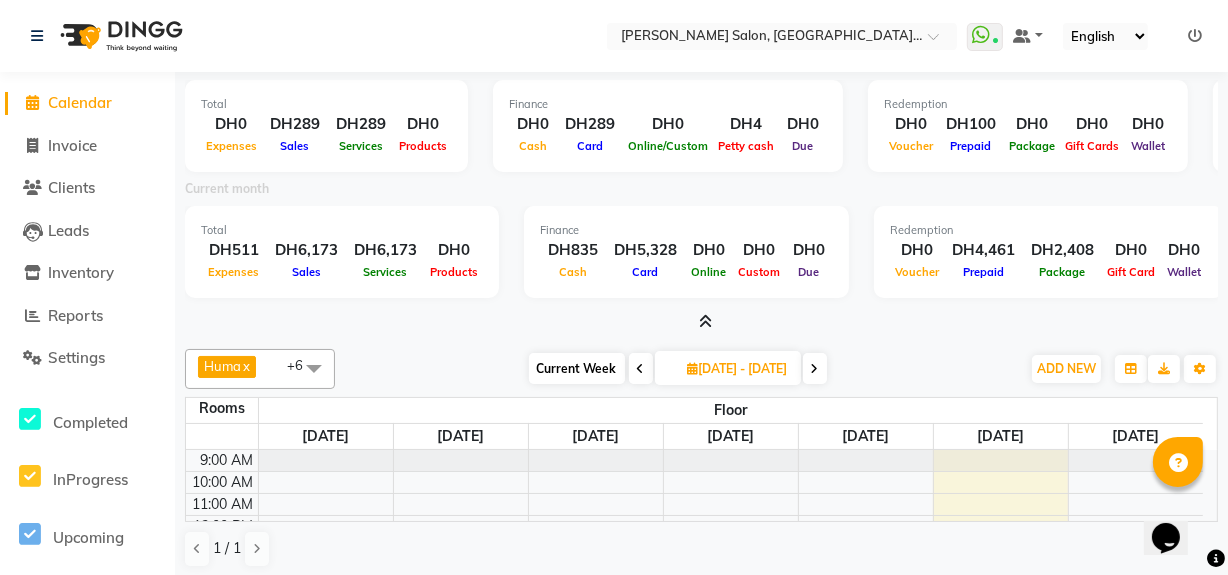scroll, scrollTop: 198, scrollLeft: 0, axis: vertical 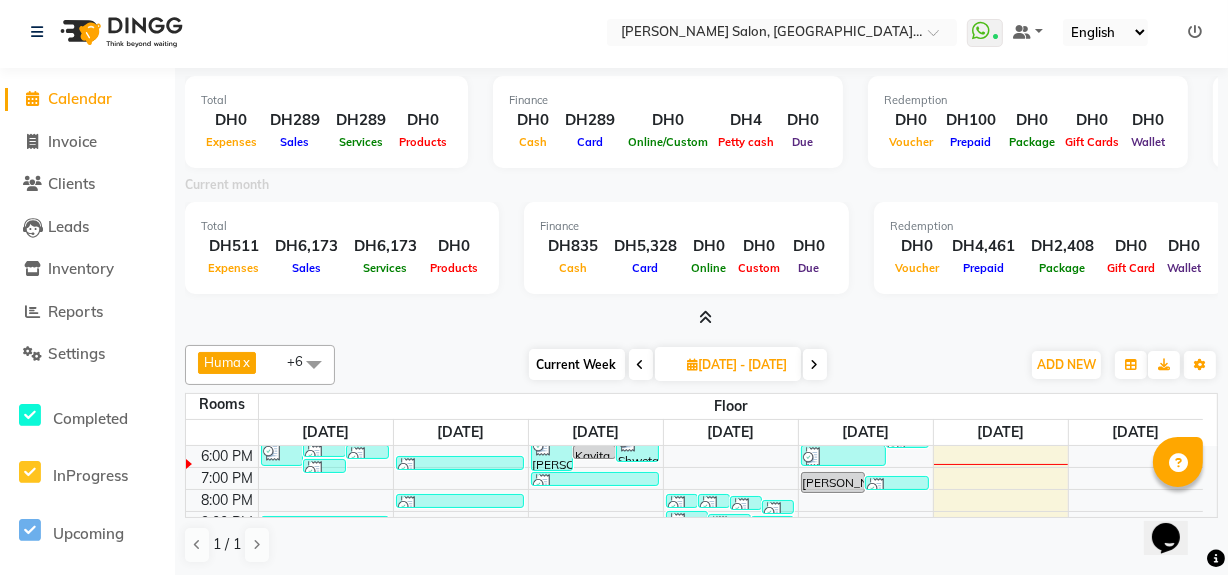 click at bounding box center (641, 365) 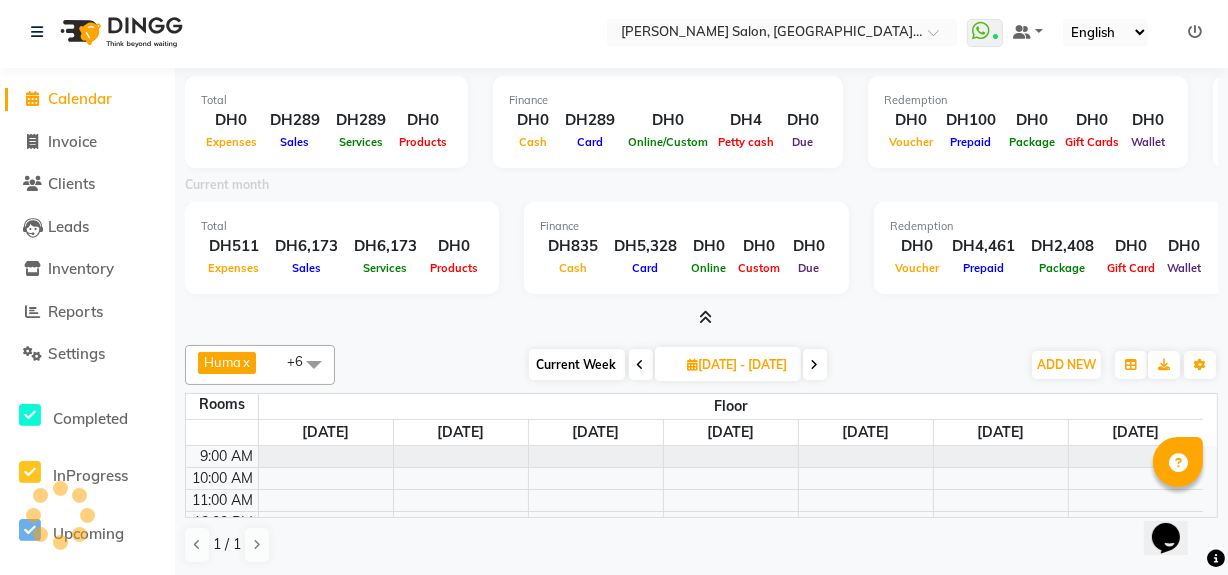 scroll, scrollTop: 198, scrollLeft: 0, axis: vertical 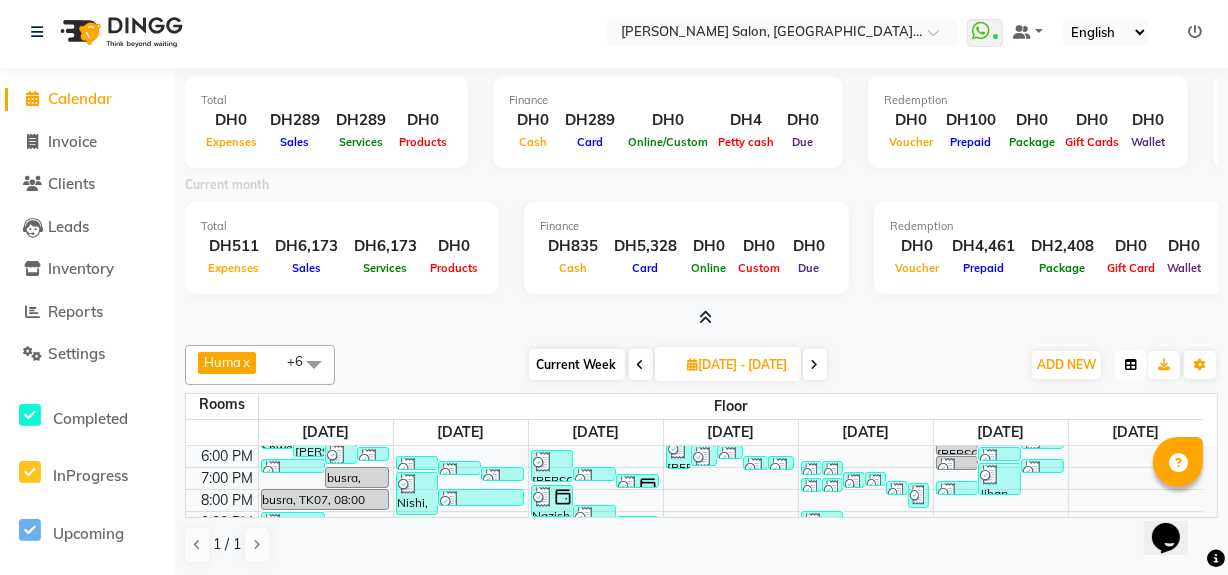 click at bounding box center (1131, 365) 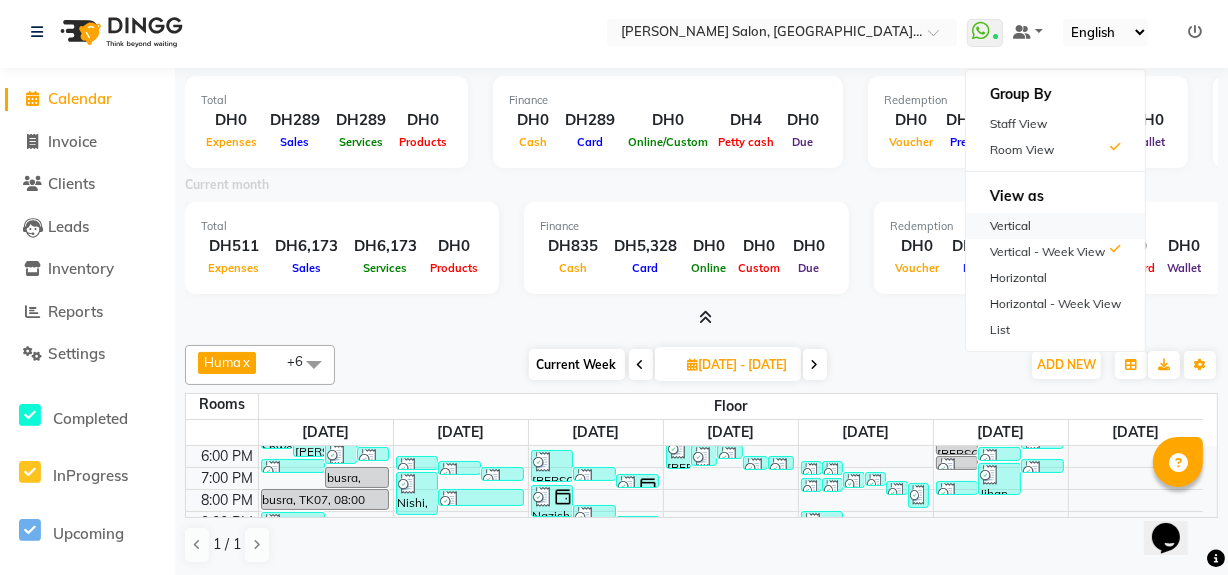 click on "Vertical" at bounding box center (1055, 226) 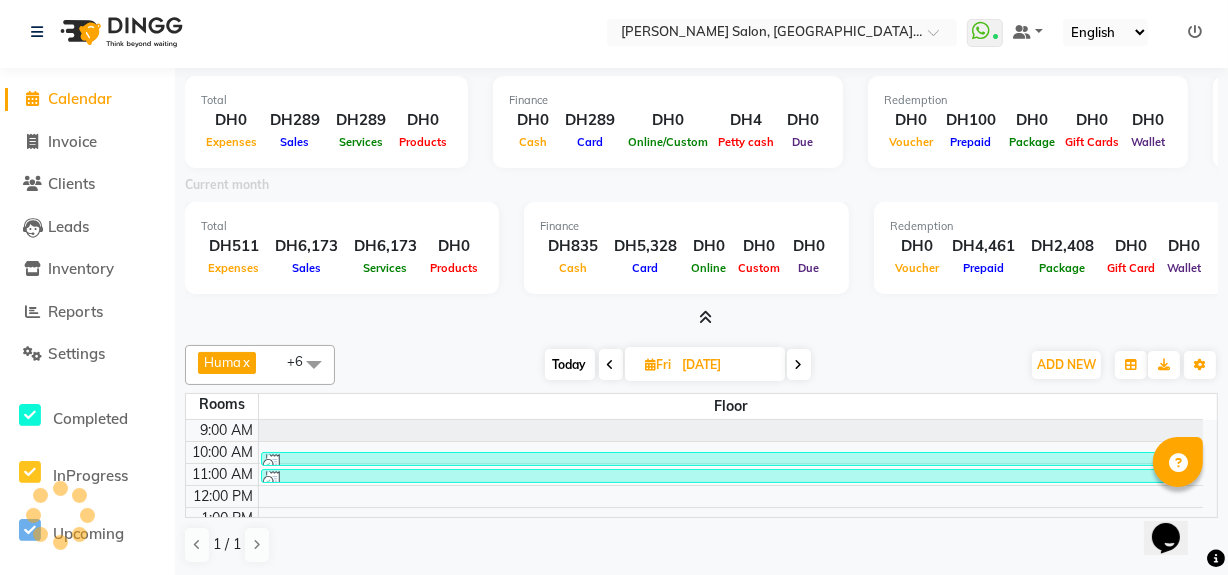 scroll, scrollTop: 198, scrollLeft: 0, axis: vertical 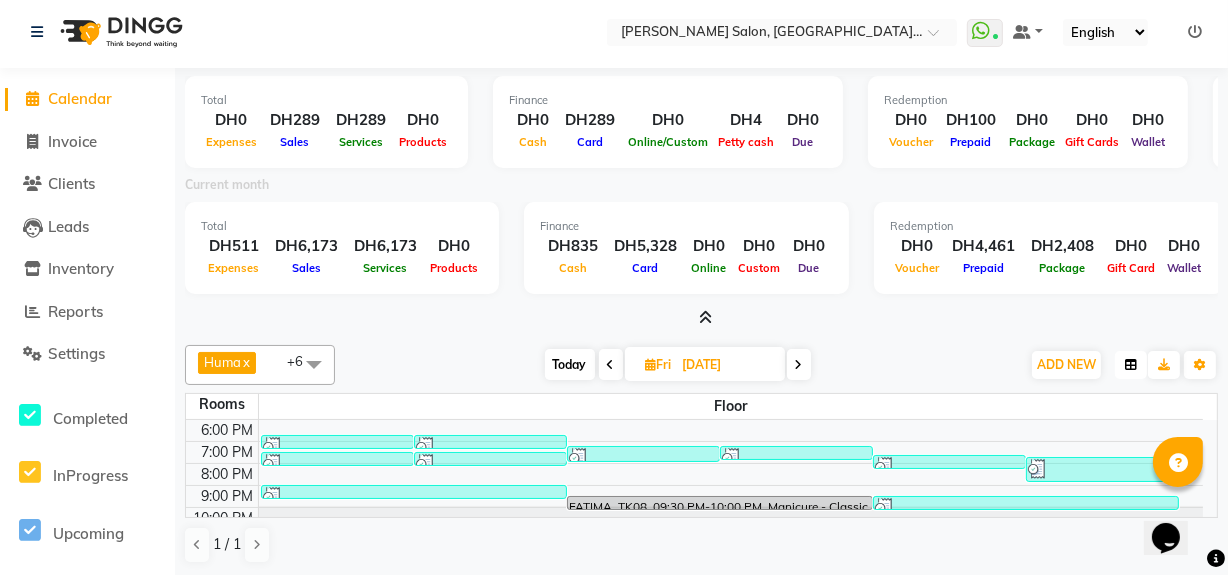 click at bounding box center [1131, 365] 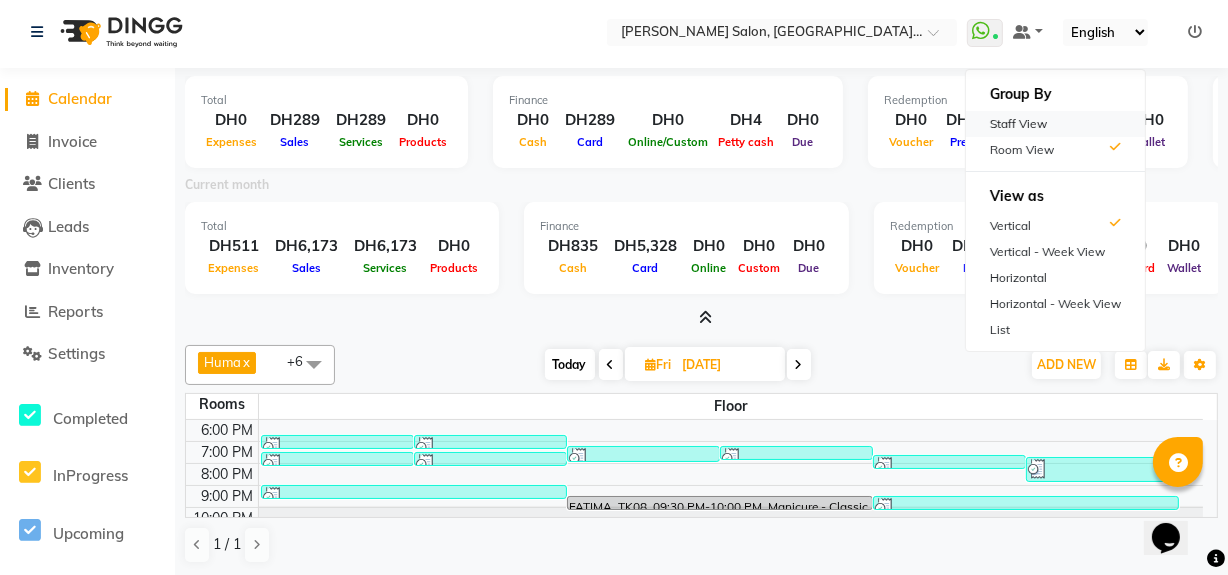click on "Staff View" at bounding box center [1055, 124] 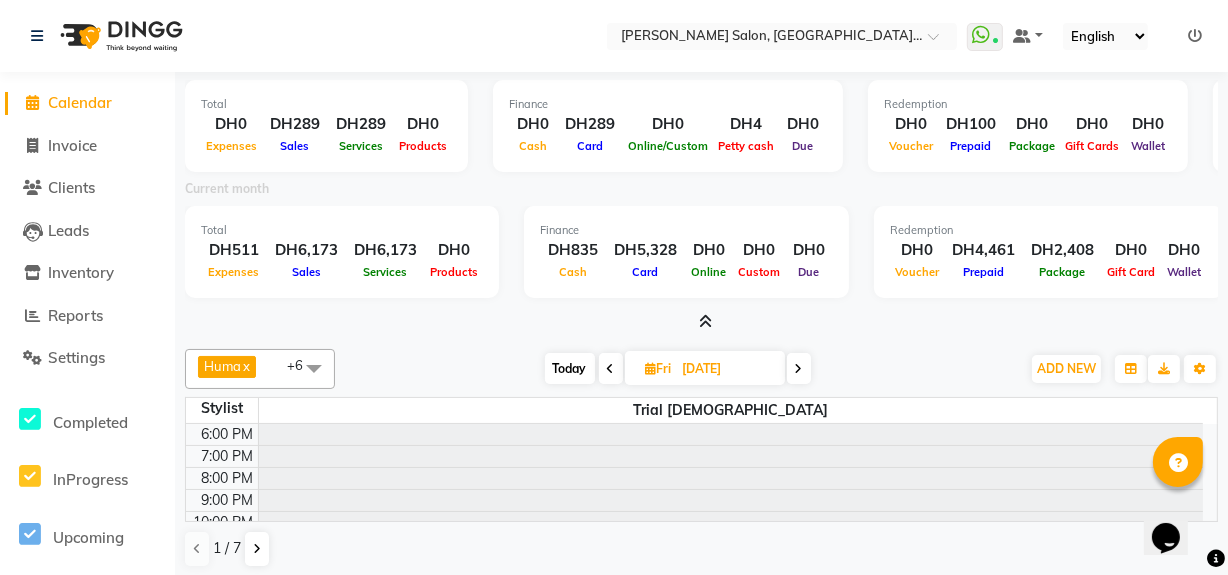 scroll, scrollTop: 4, scrollLeft: 0, axis: vertical 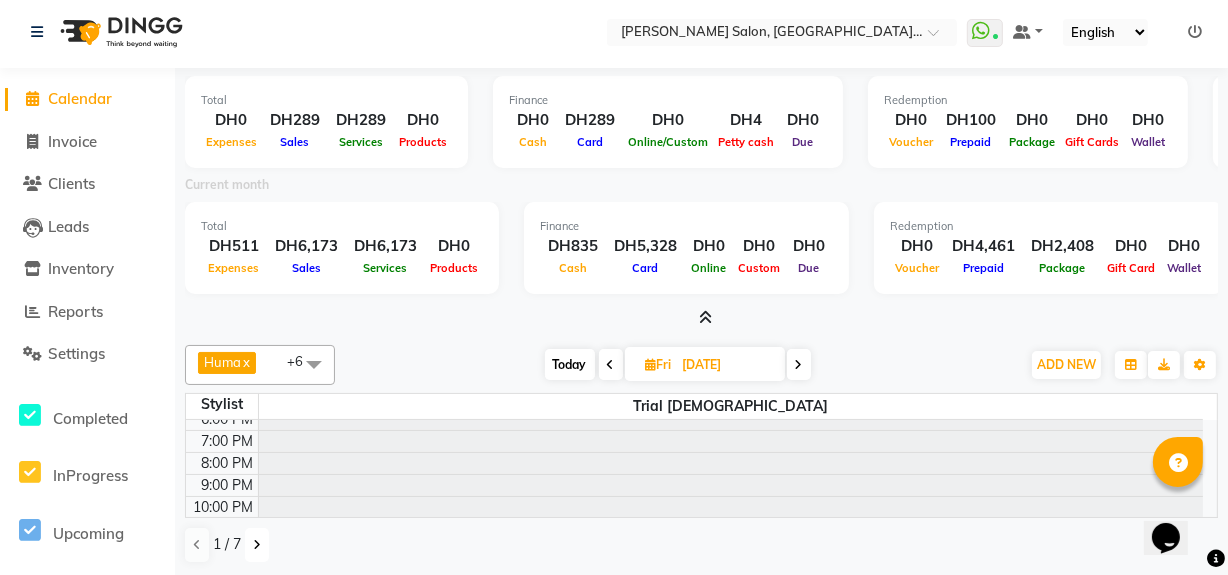click at bounding box center [257, 545] 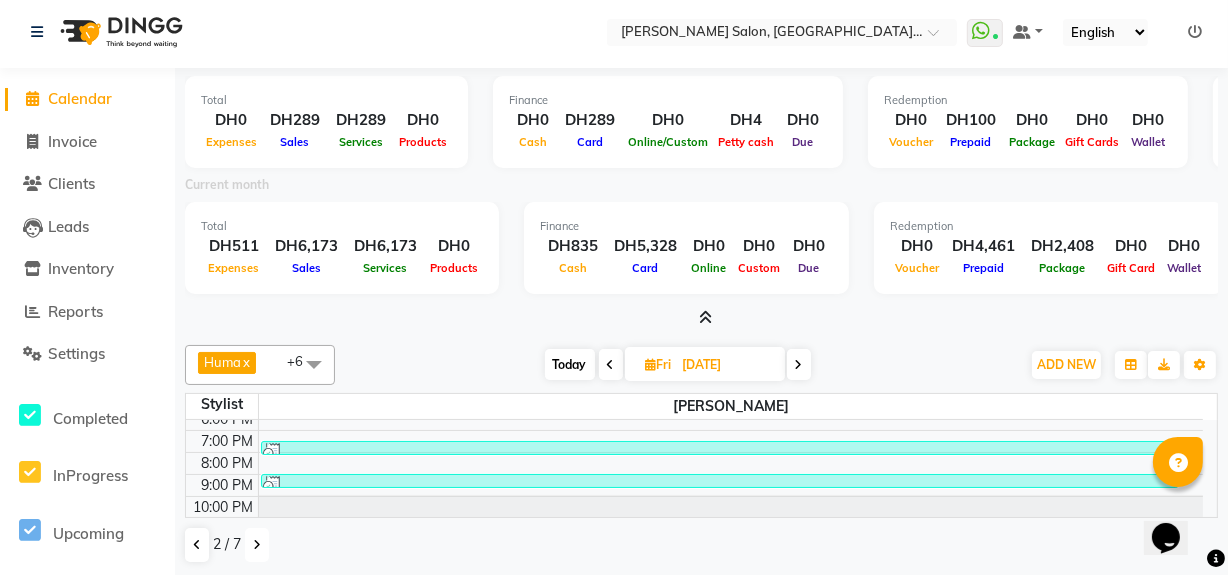 click at bounding box center [257, 545] 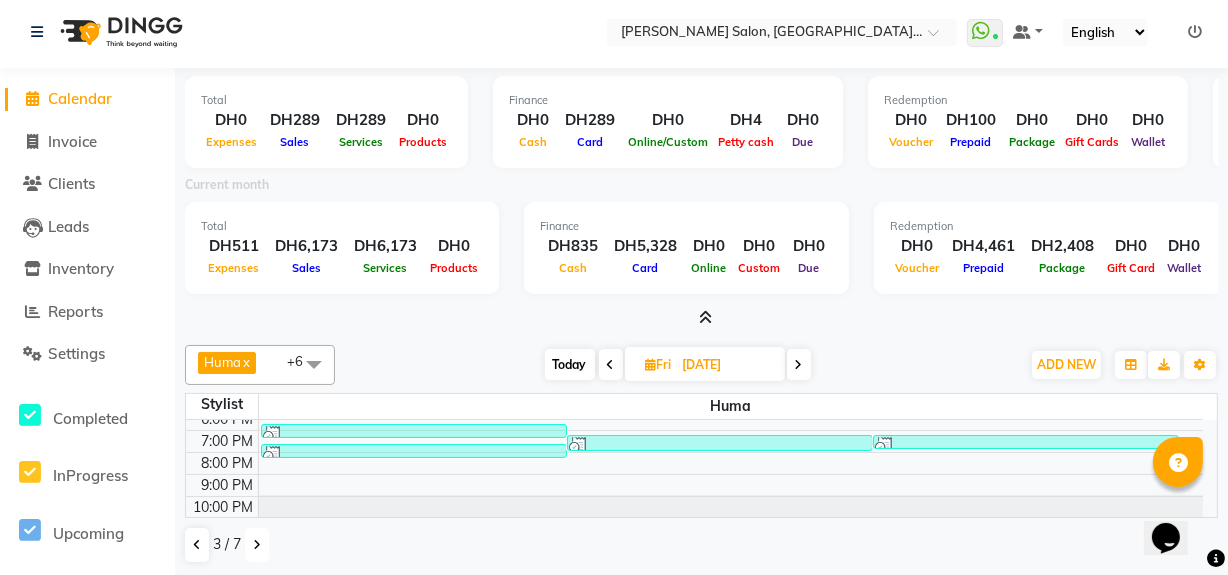 click at bounding box center (257, 545) 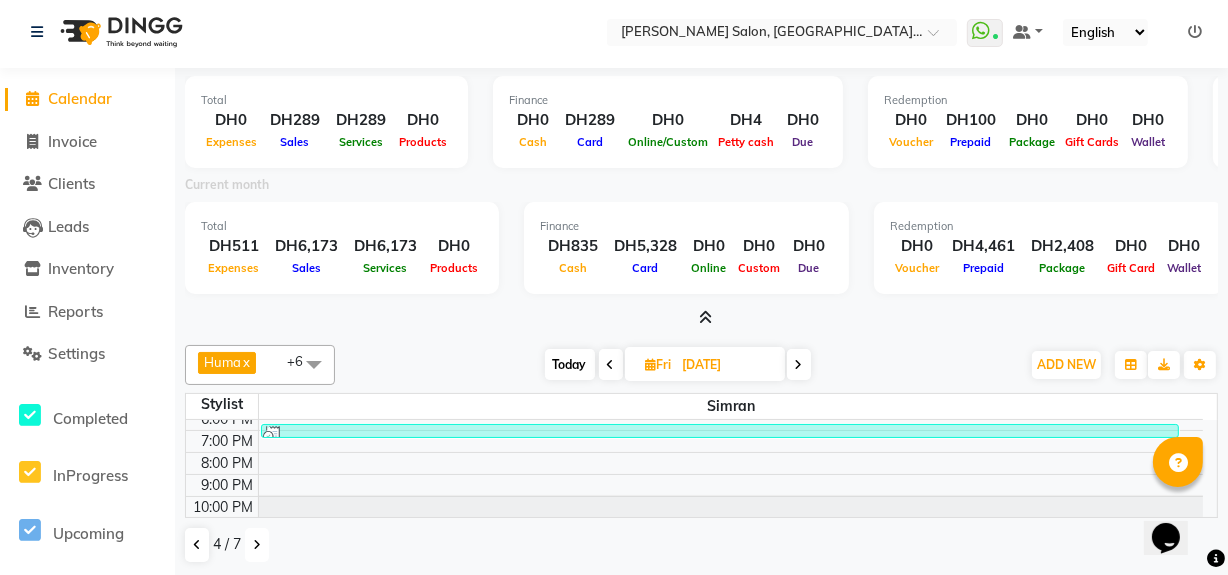 click at bounding box center (257, 545) 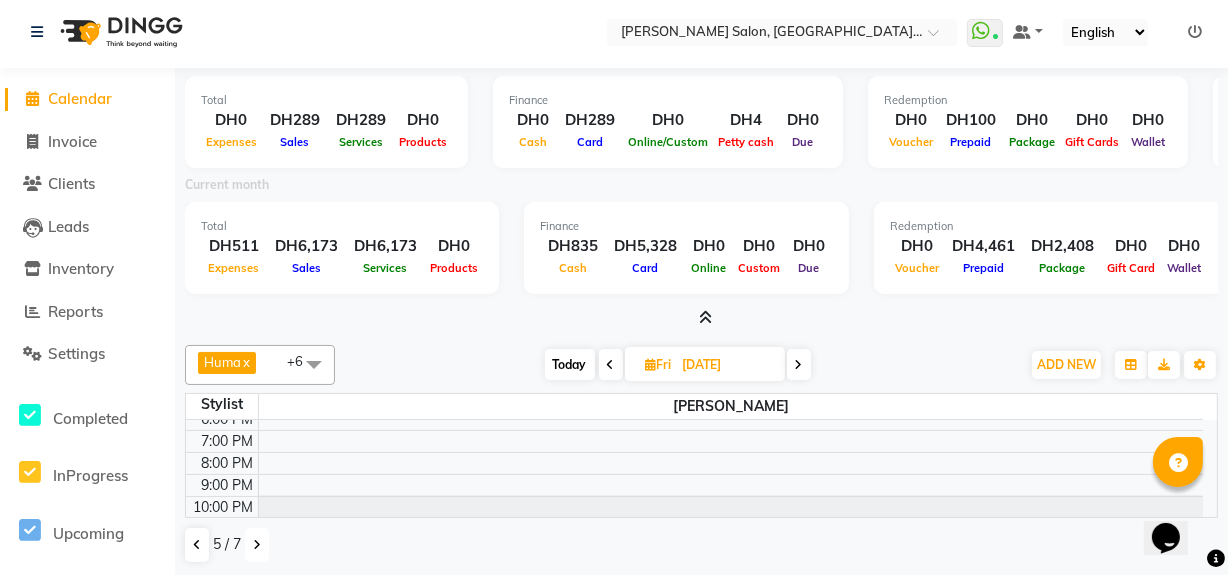 click at bounding box center [257, 545] 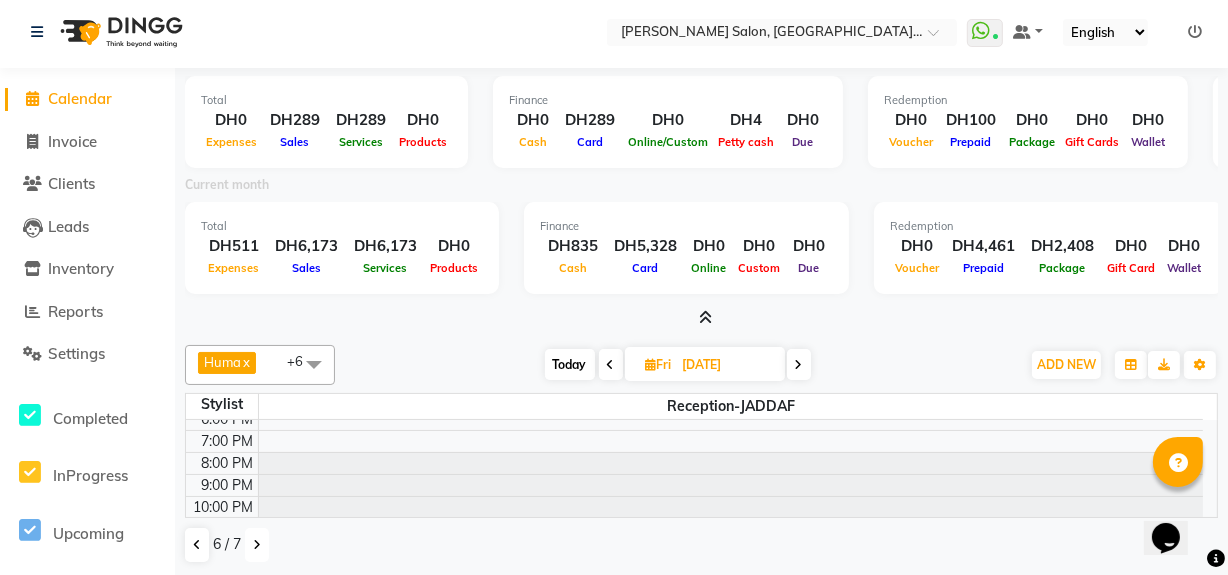 click at bounding box center [257, 545] 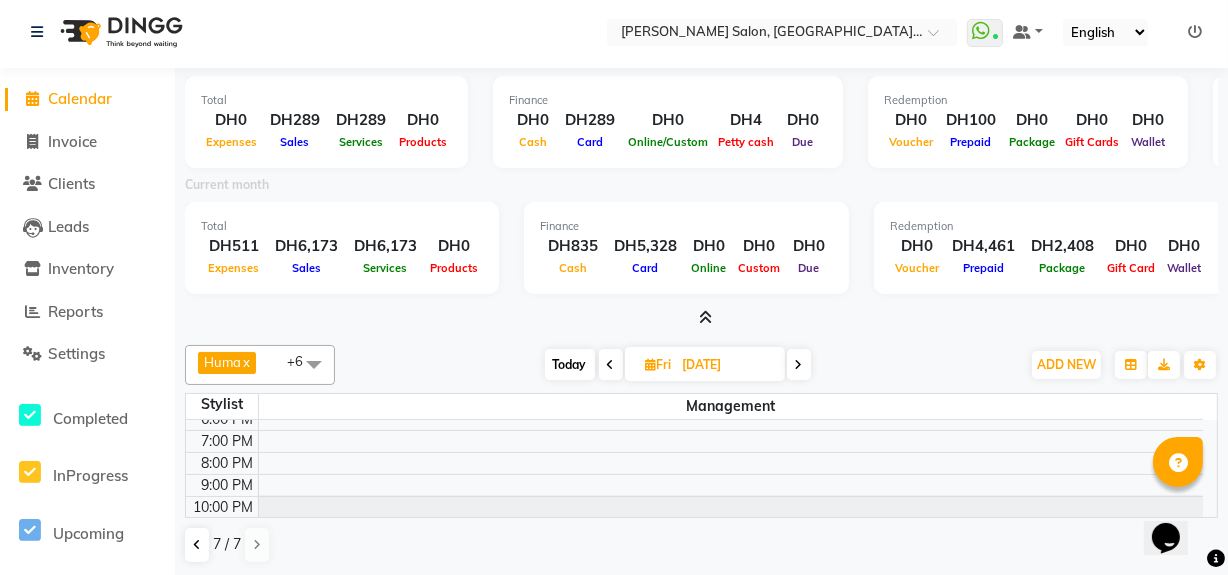 click on "Huma  x" at bounding box center (227, 363) 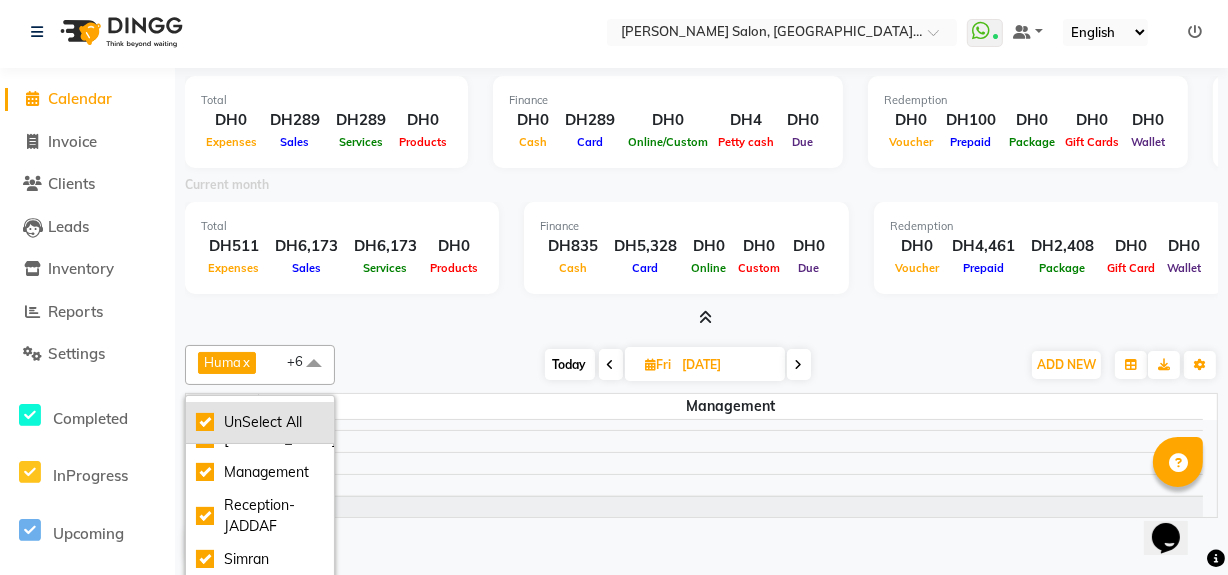 click on "UnSelect All" at bounding box center [260, 422] 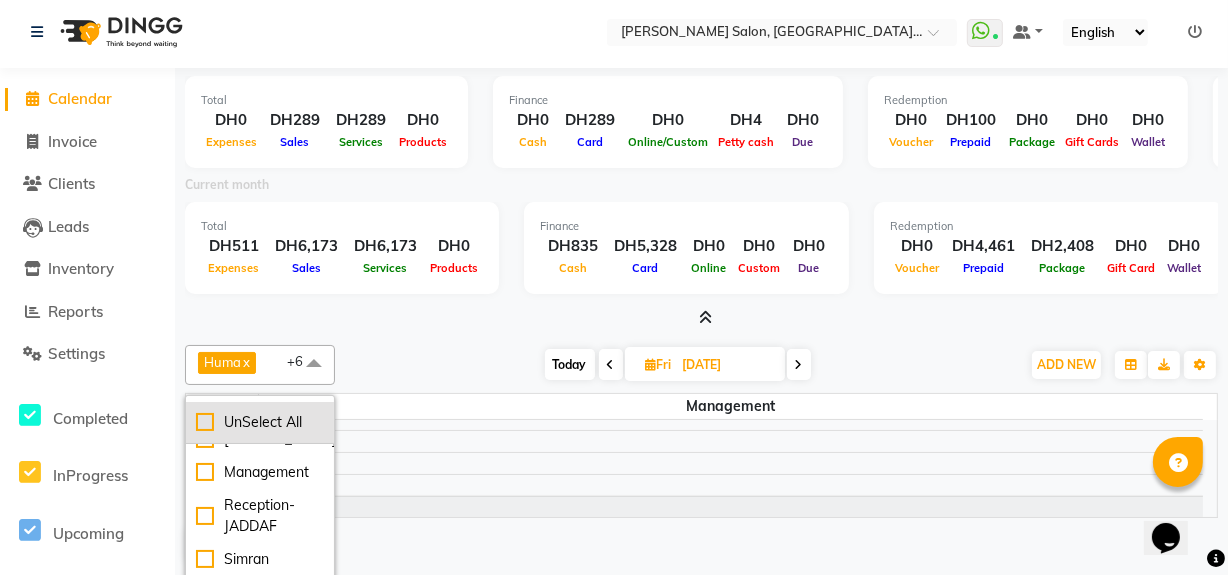 checkbox on "false" 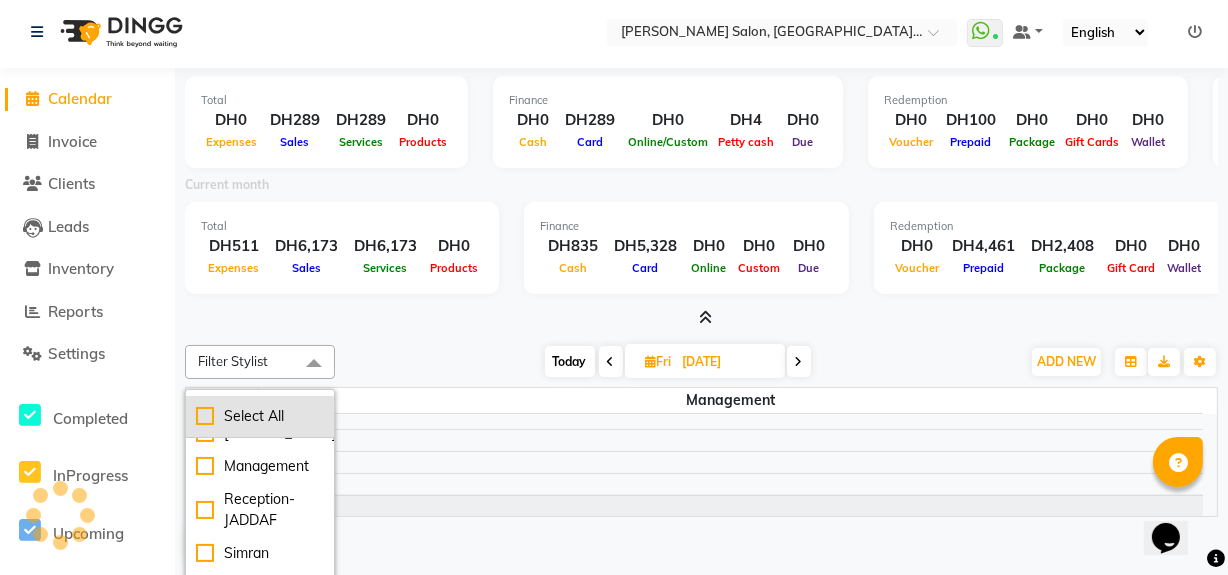 scroll, scrollTop: 0, scrollLeft: 0, axis: both 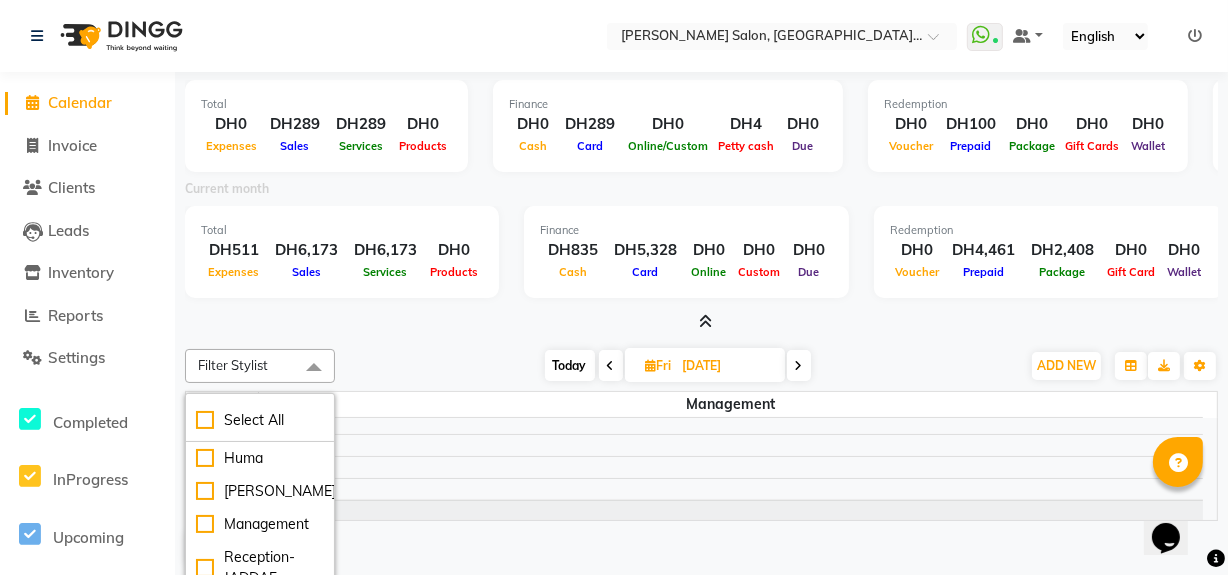 click at bounding box center (701, 322) 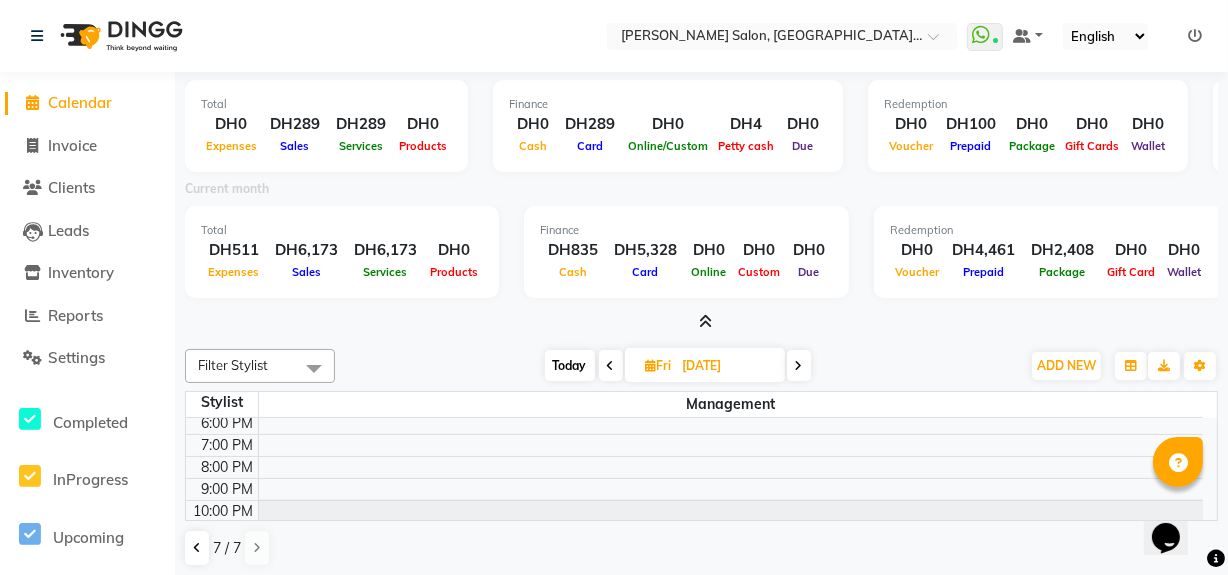 click on "Filter Stylist" at bounding box center (260, 366) 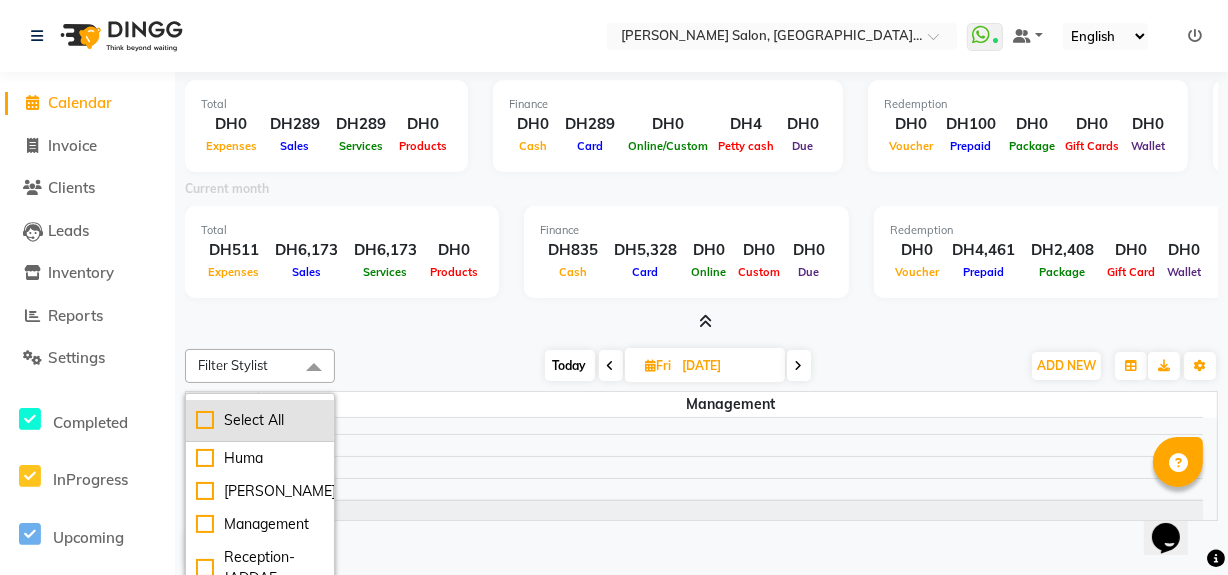 click on "Select All" at bounding box center (260, 420) 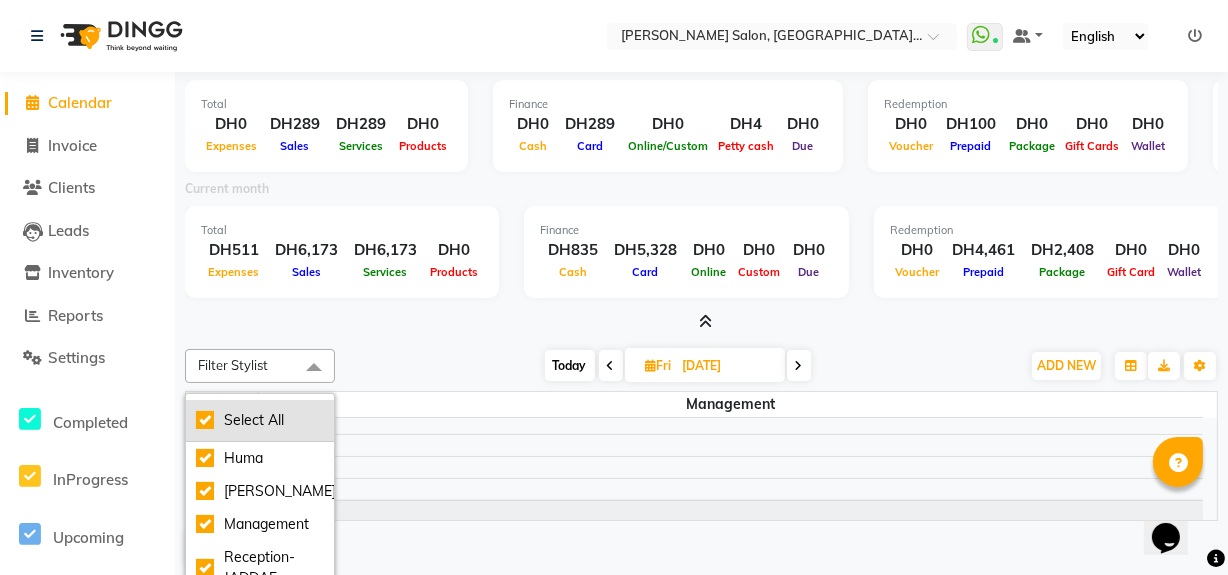 checkbox on "true" 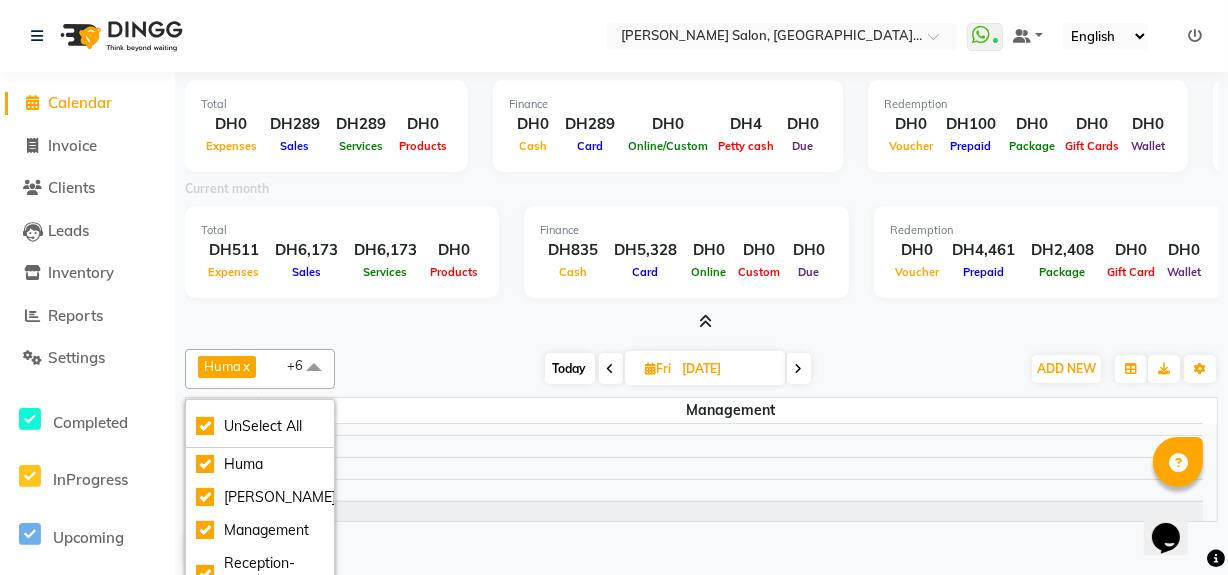 scroll, scrollTop: 209, scrollLeft: 0, axis: vertical 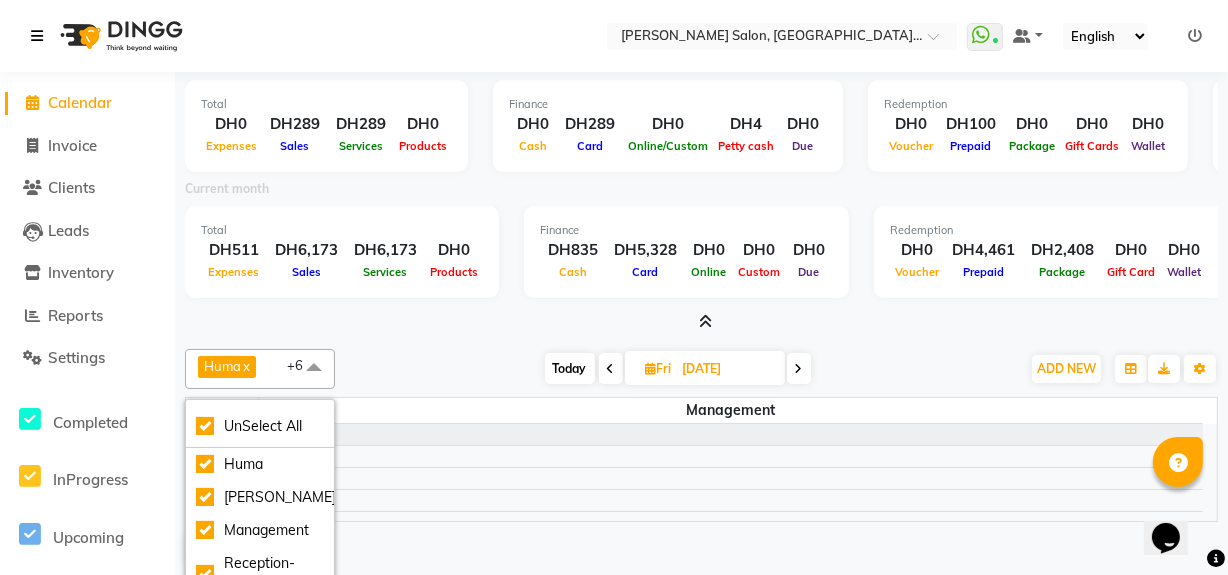 click at bounding box center [37, 36] 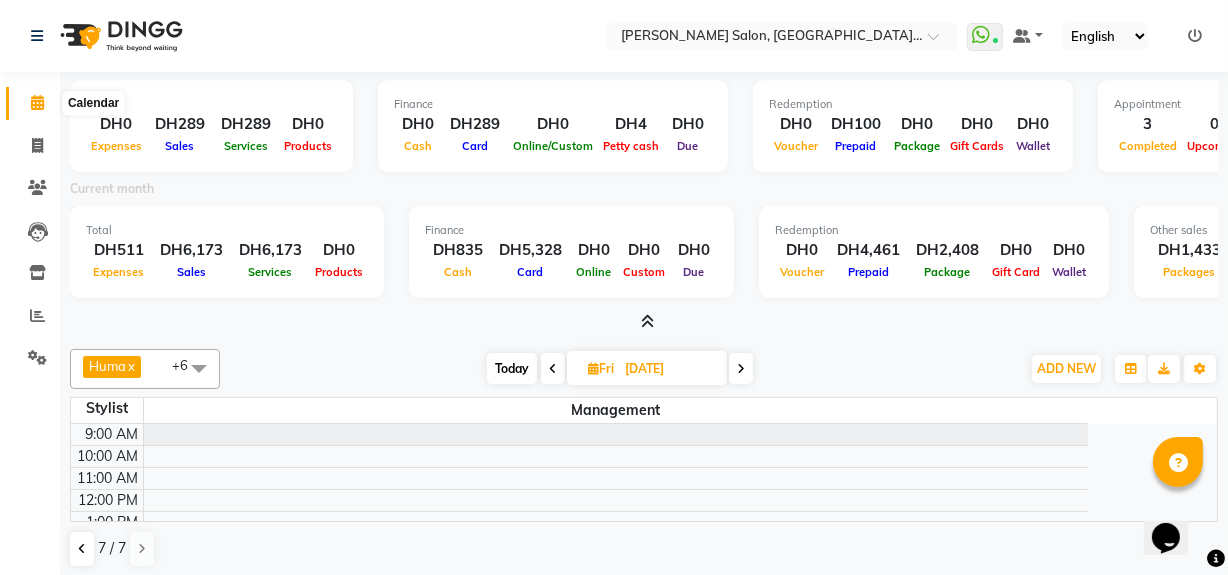 click 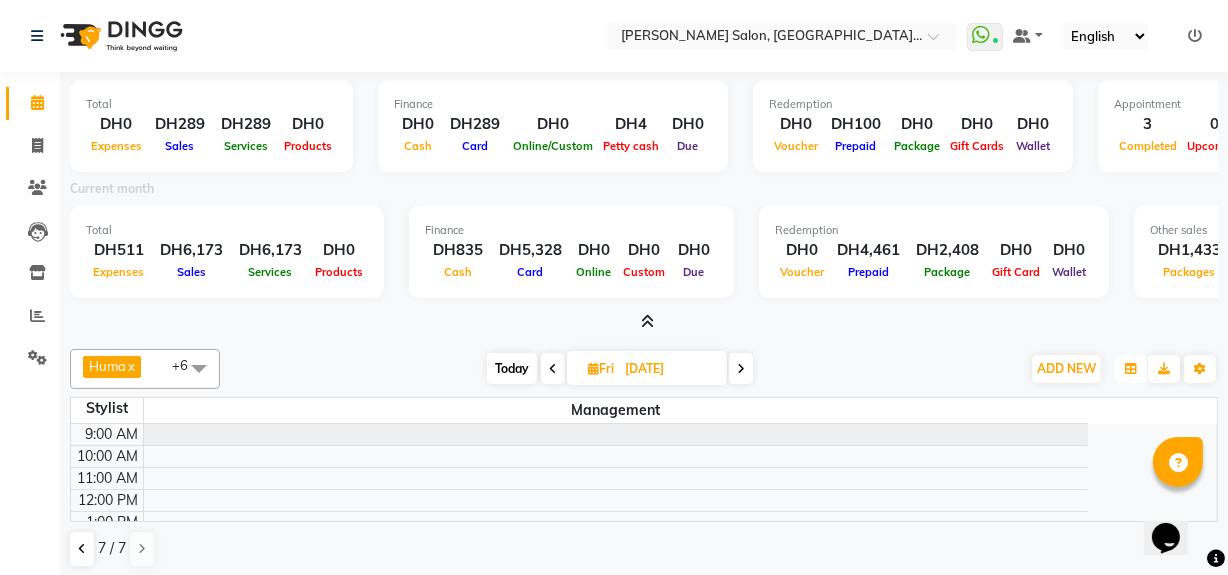 click at bounding box center [1131, 369] 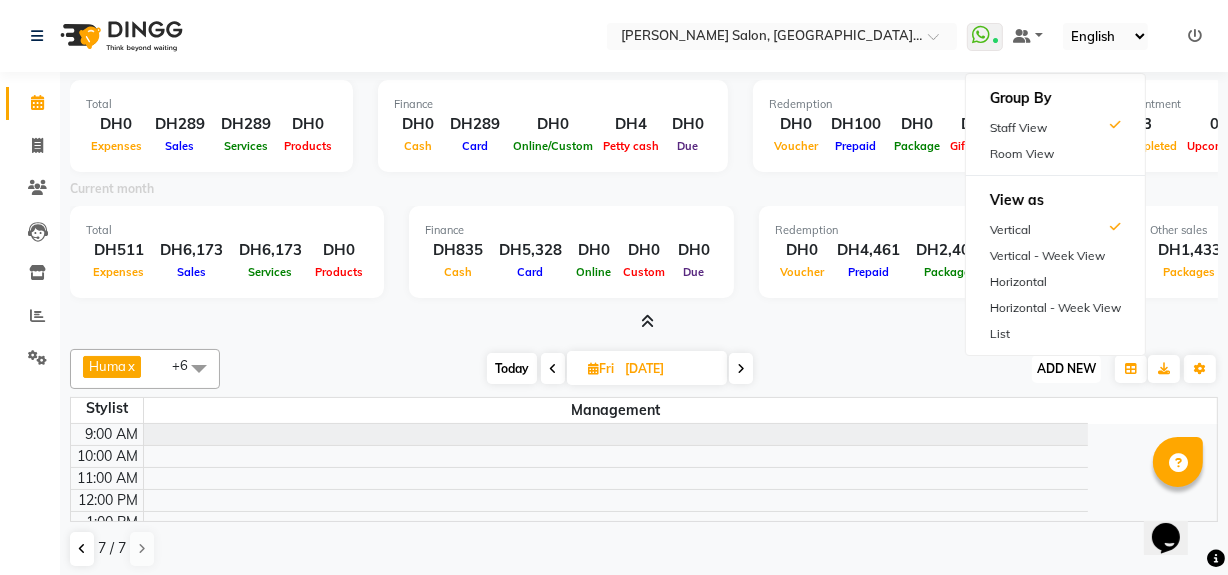 click on "ADD NEW" at bounding box center (1066, 368) 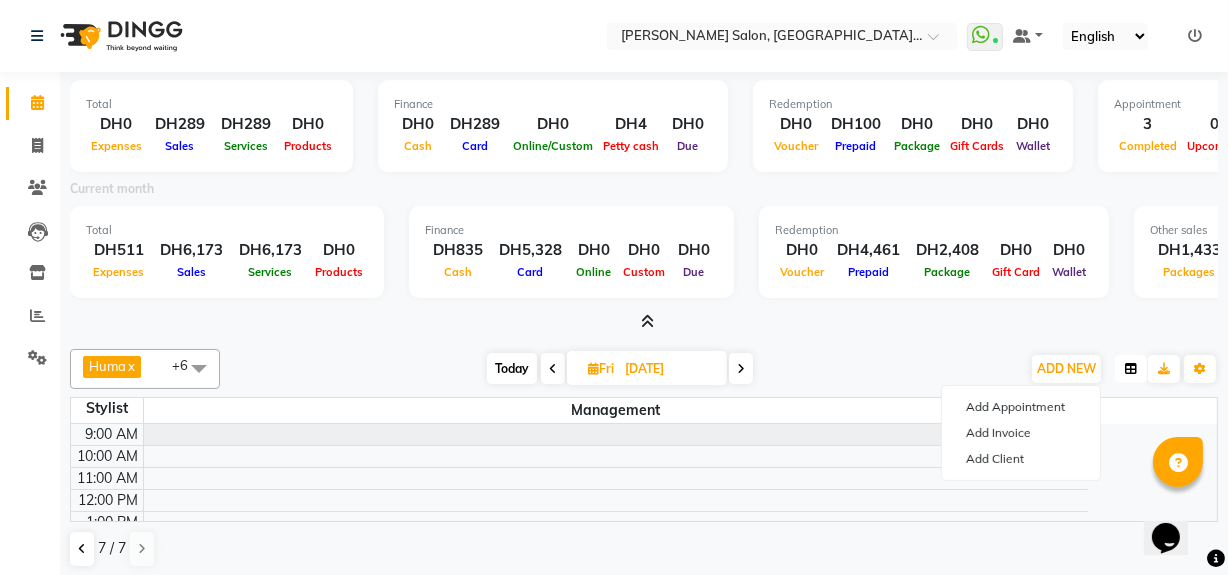 click at bounding box center [1131, 369] 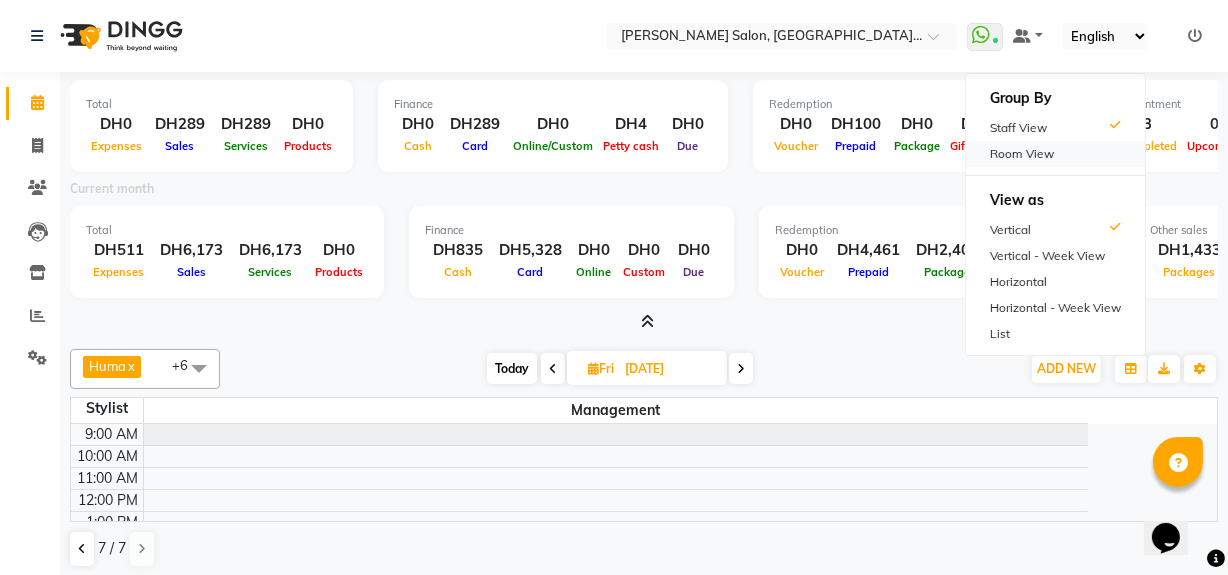 click on "Room View" at bounding box center (1055, 154) 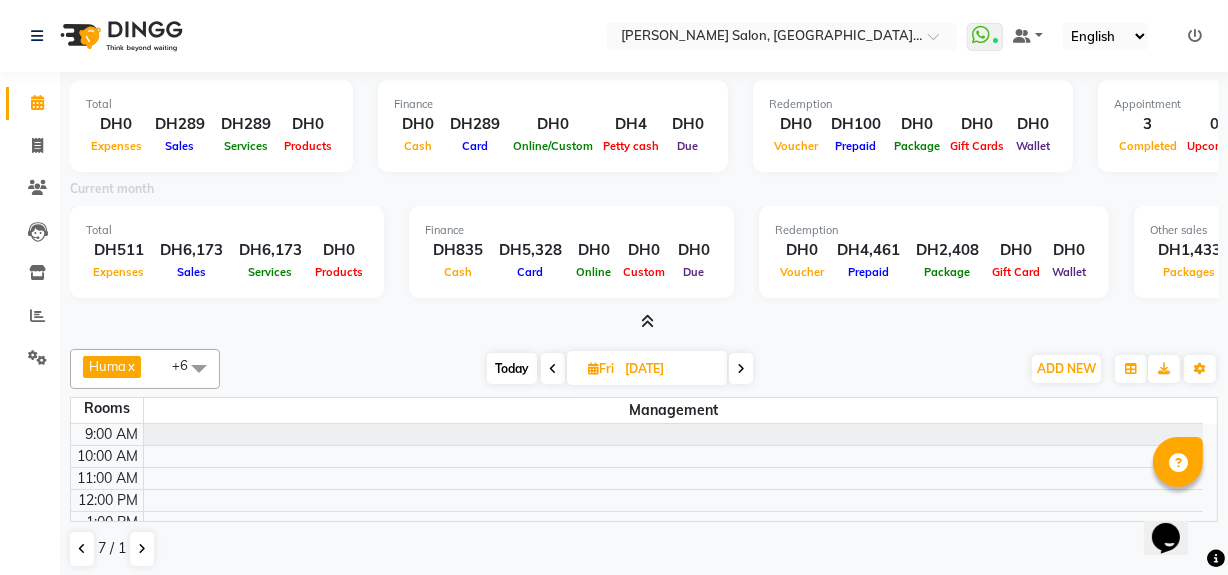click at bounding box center [741, 368] 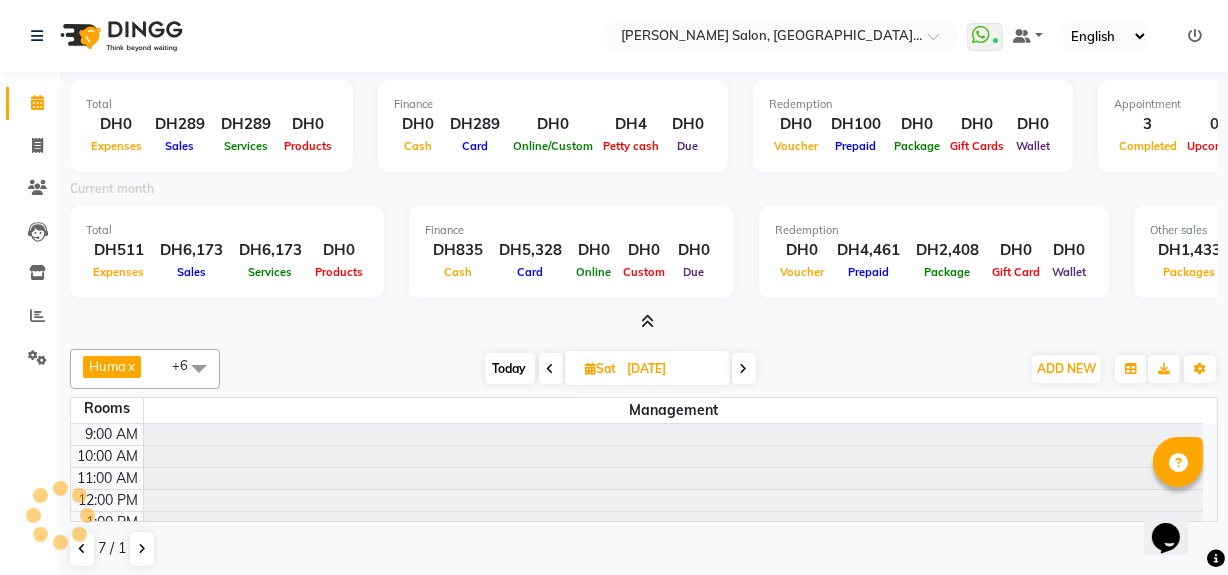scroll, scrollTop: 198, scrollLeft: 0, axis: vertical 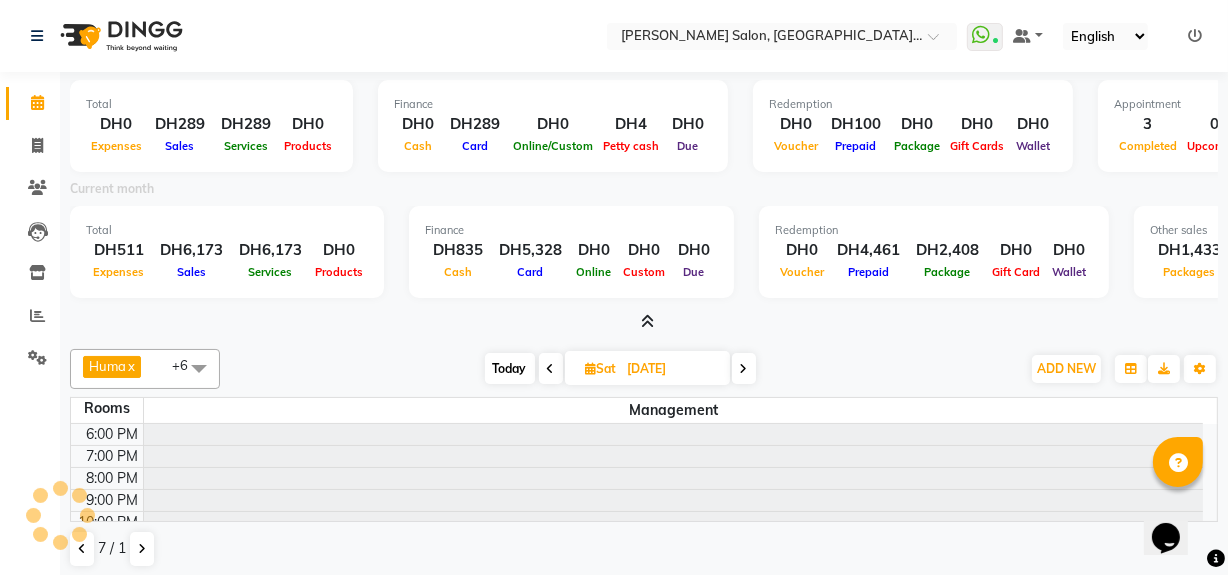 click at bounding box center [744, 368] 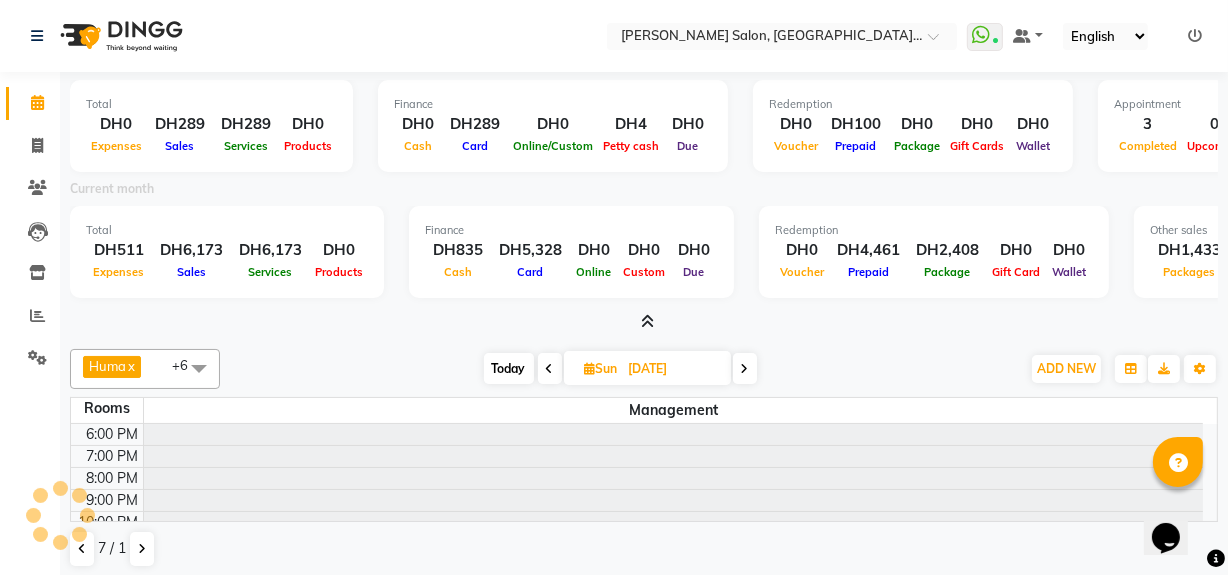 scroll, scrollTop: 0, scrollLeft: 0, axis: both 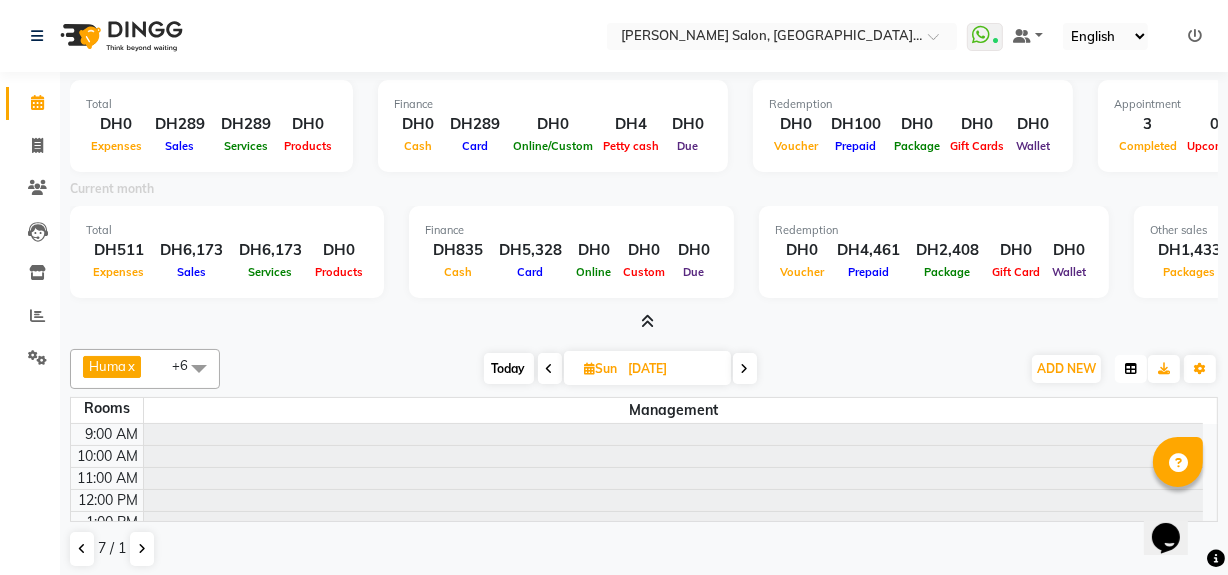 click at bounding box center [1131, 369] 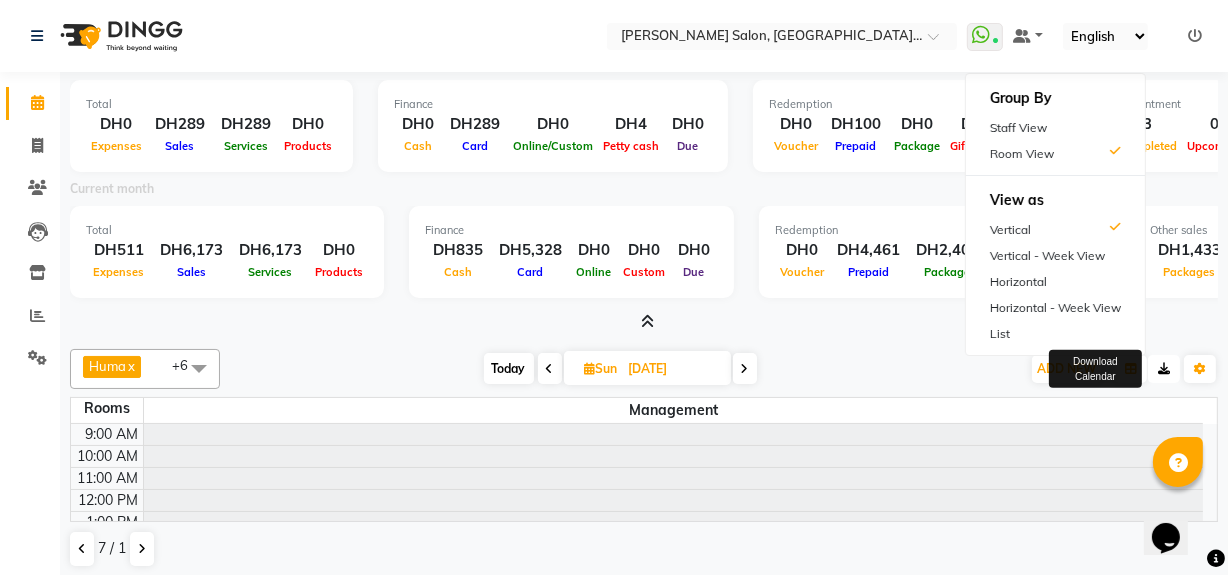 click at bounding box center [1164, 369] 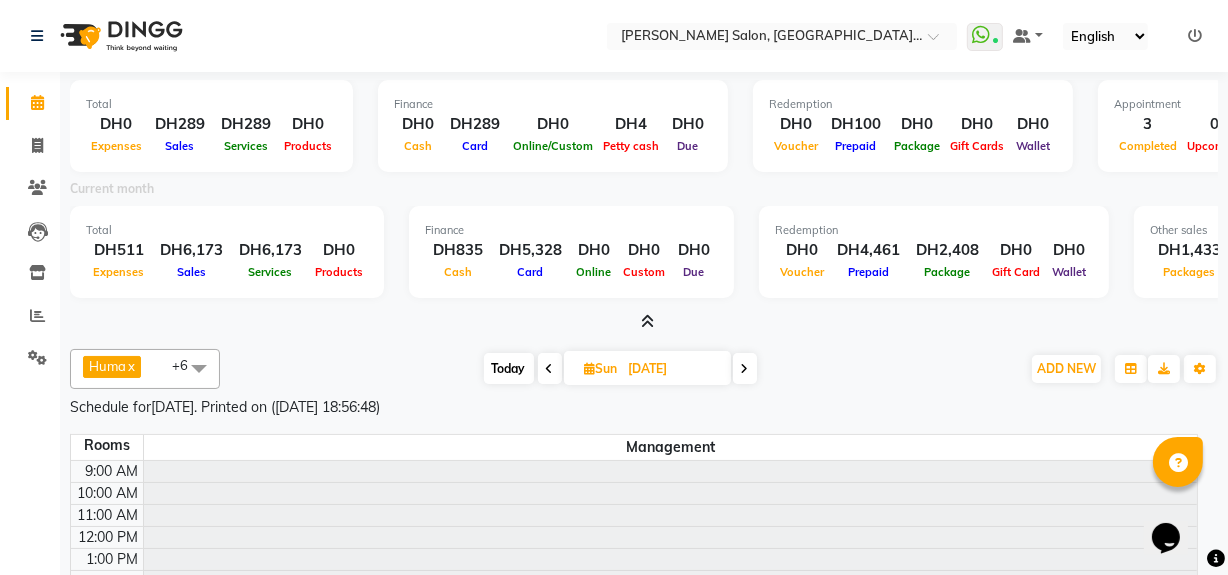 scroll, scrollTop: 4, scrollLeft: 0, axis: vertical 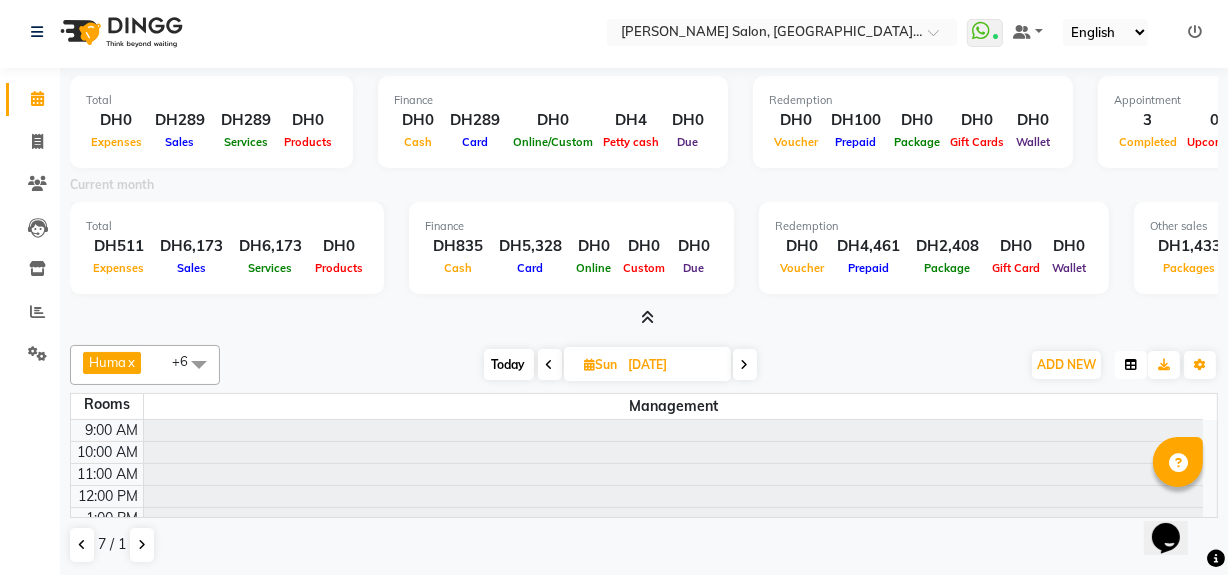 click at bounding box center (1131, 365) 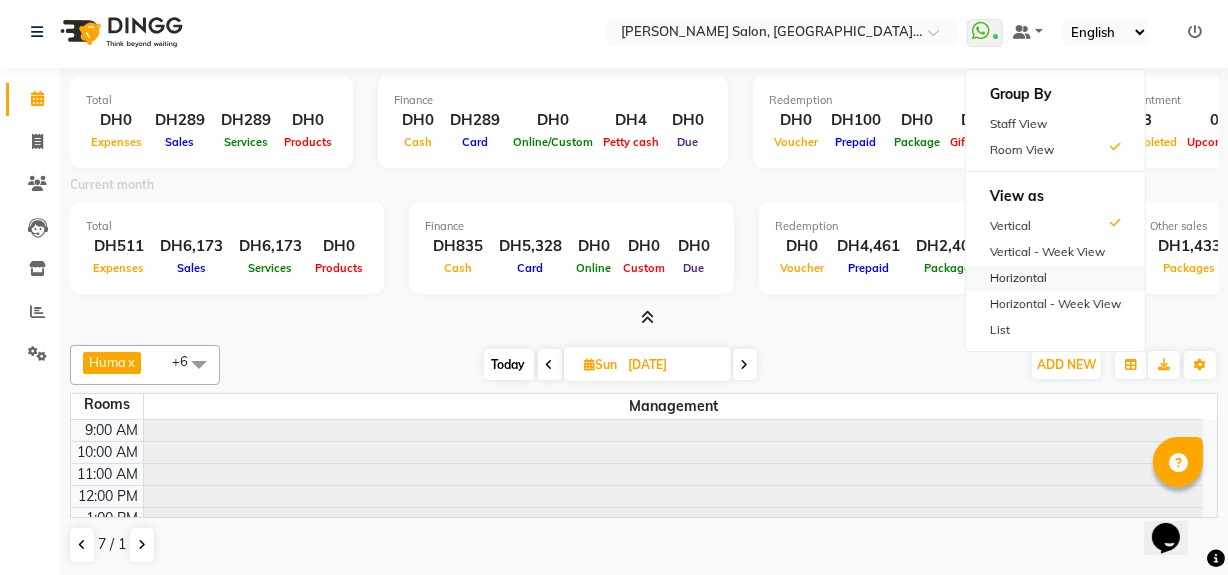 click on "Horizontal" at bounding box center (1055, 278) 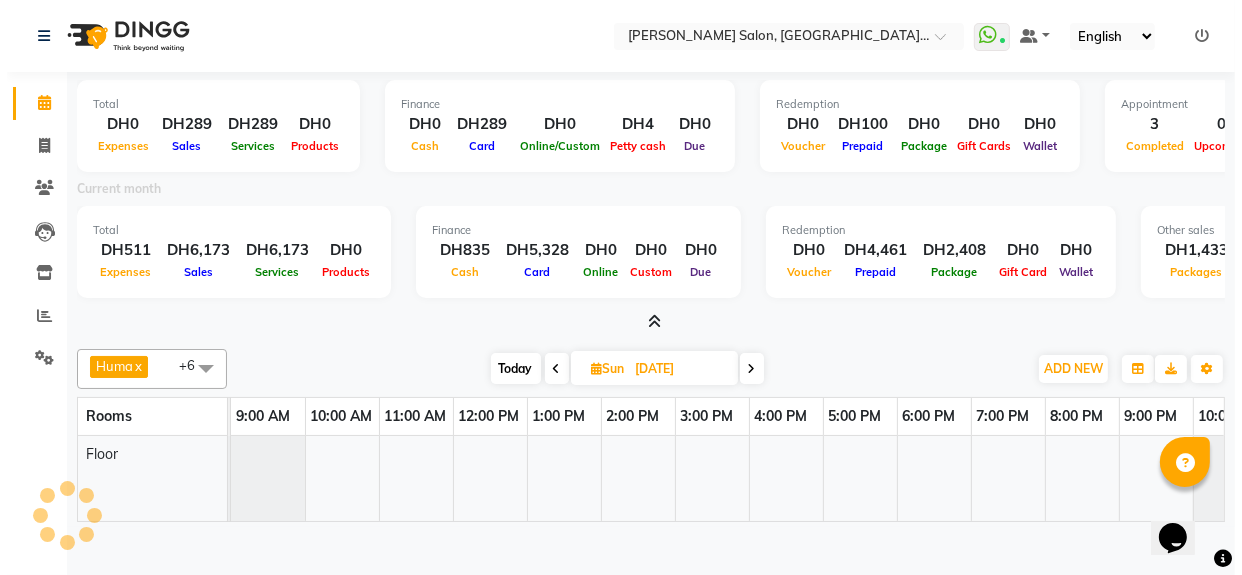 scroll, scrollTop: 0, scrollLeft: 0, axis: both 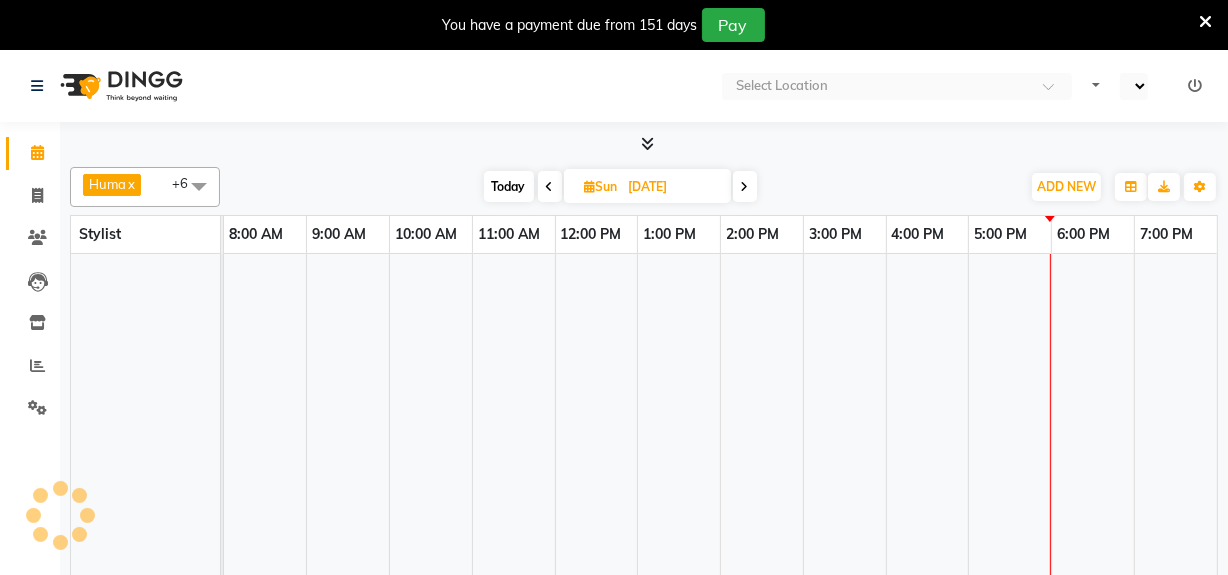 select on "en" 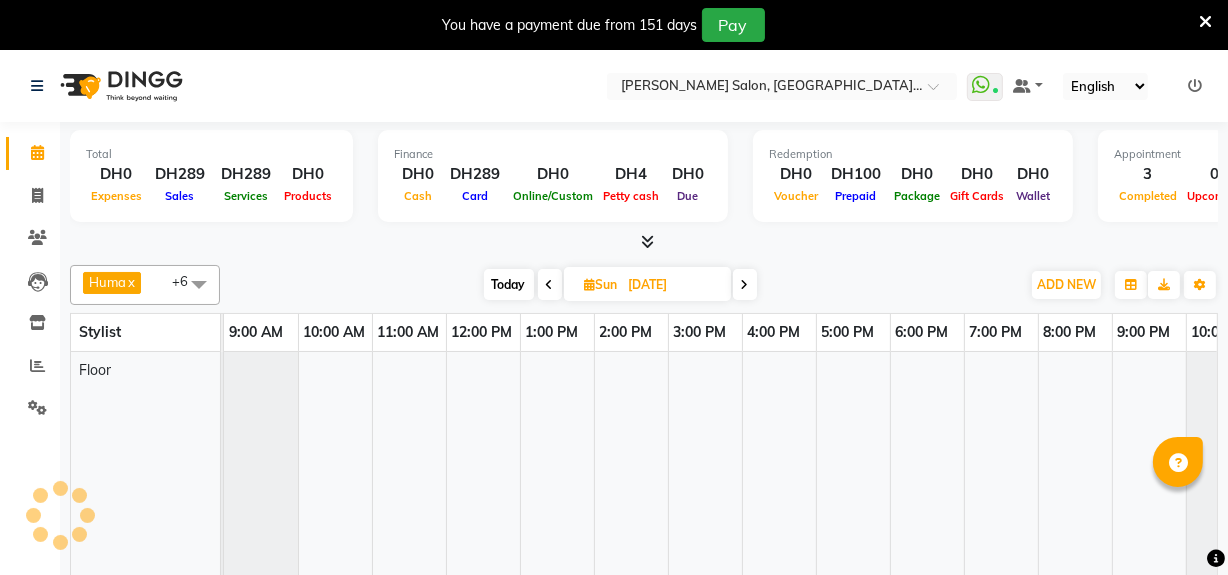 scroll, scrollTop: 0, scrollLeft: 42, axis: horizontal 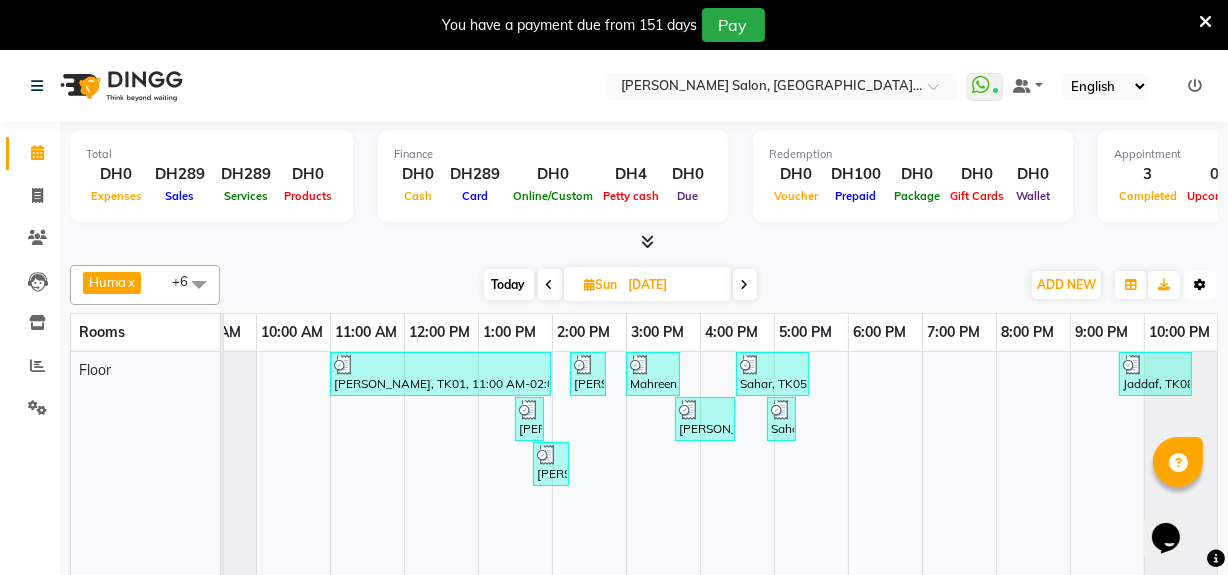 click on "Toggle Dropdown" at bounding box center [1200, 285] 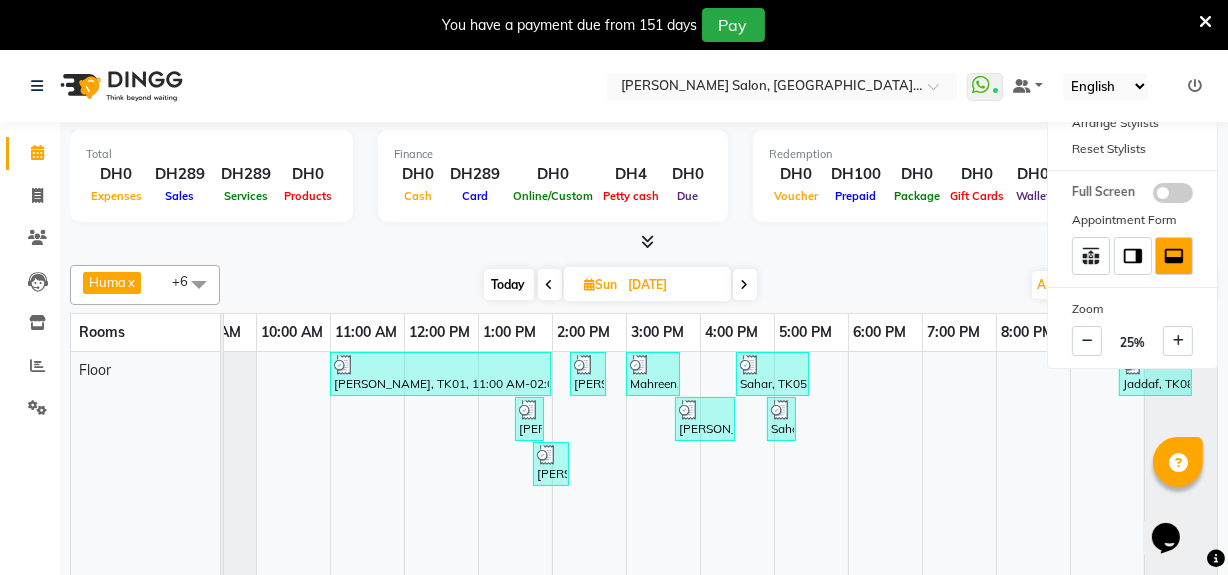 click at bounding box center (644, 242) 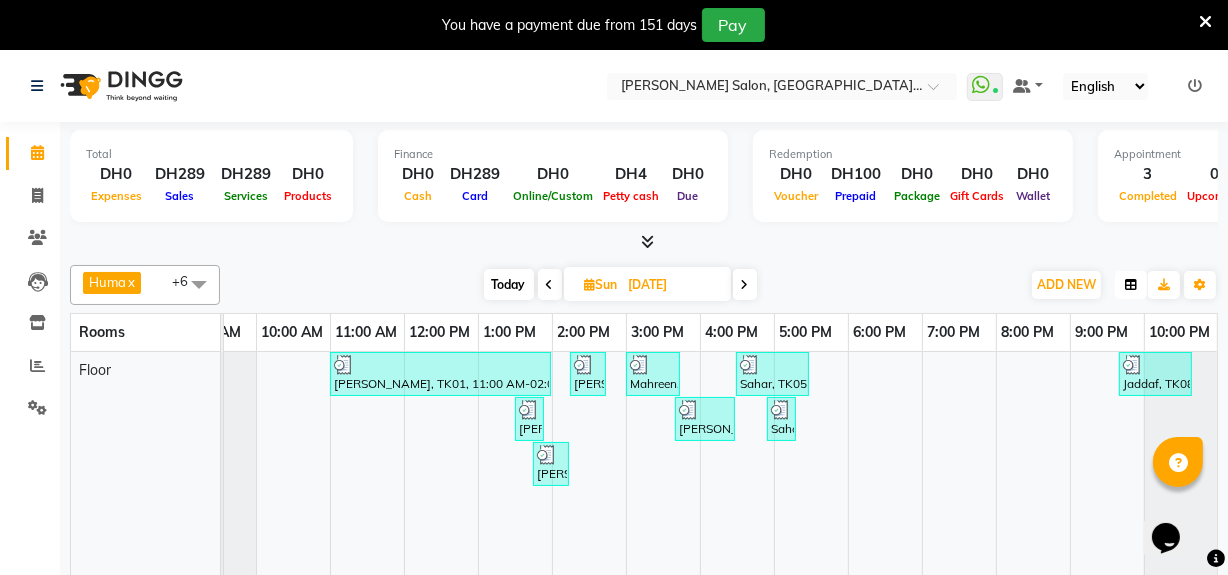 click at bounding box center [1131, 285] 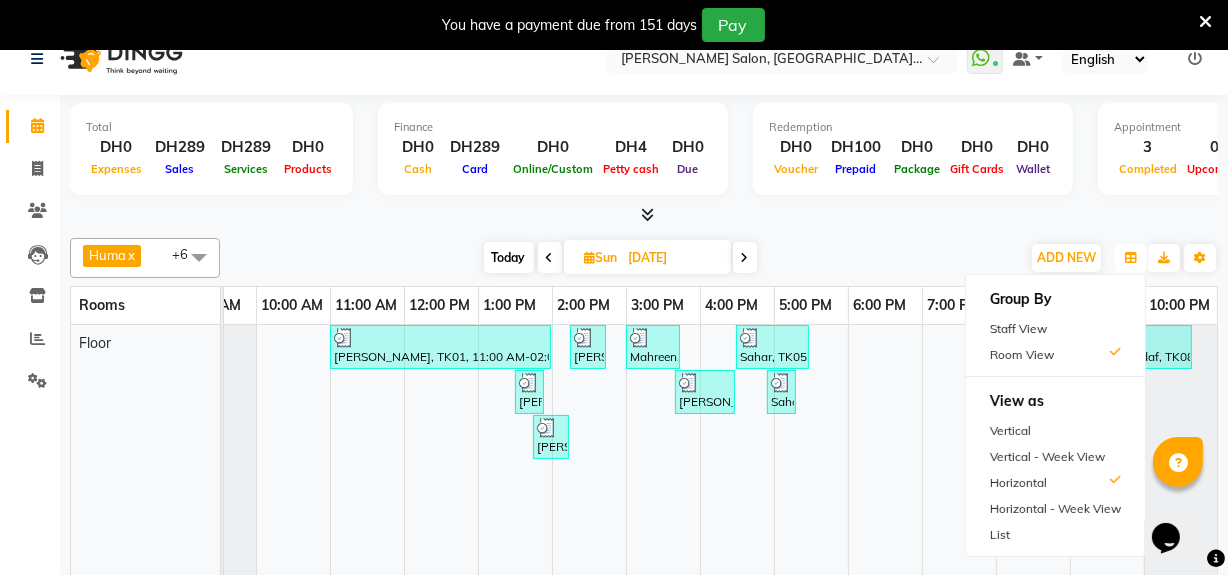 scroll, scrollTop: 50, scrollLeft: 0, axis: vertical 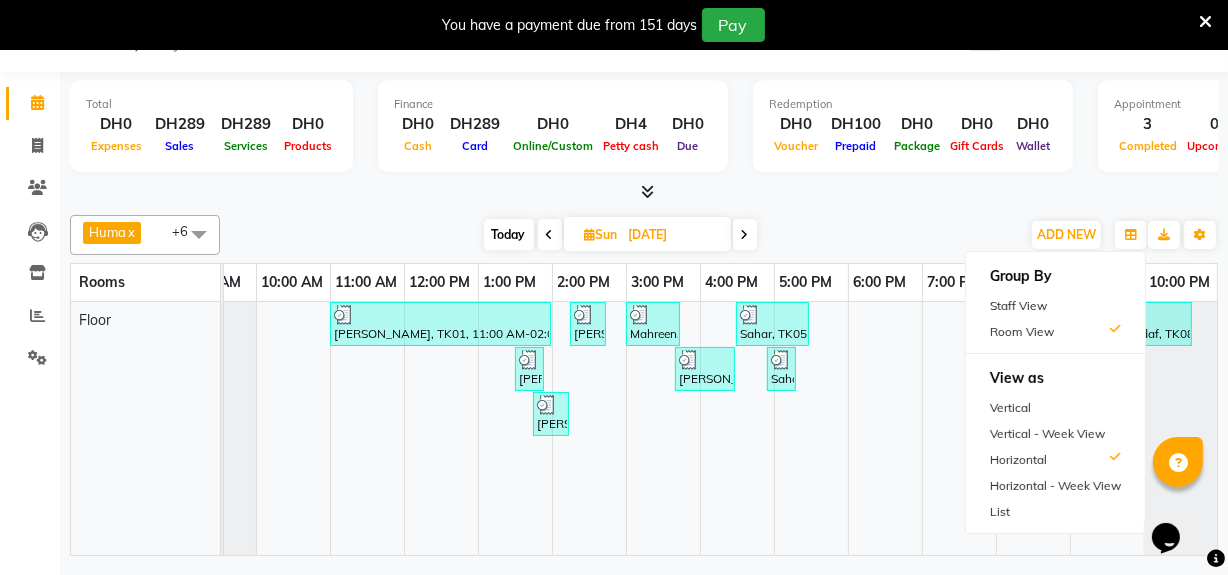 click on "10:00 PM" at bounding box center [1180, 282] 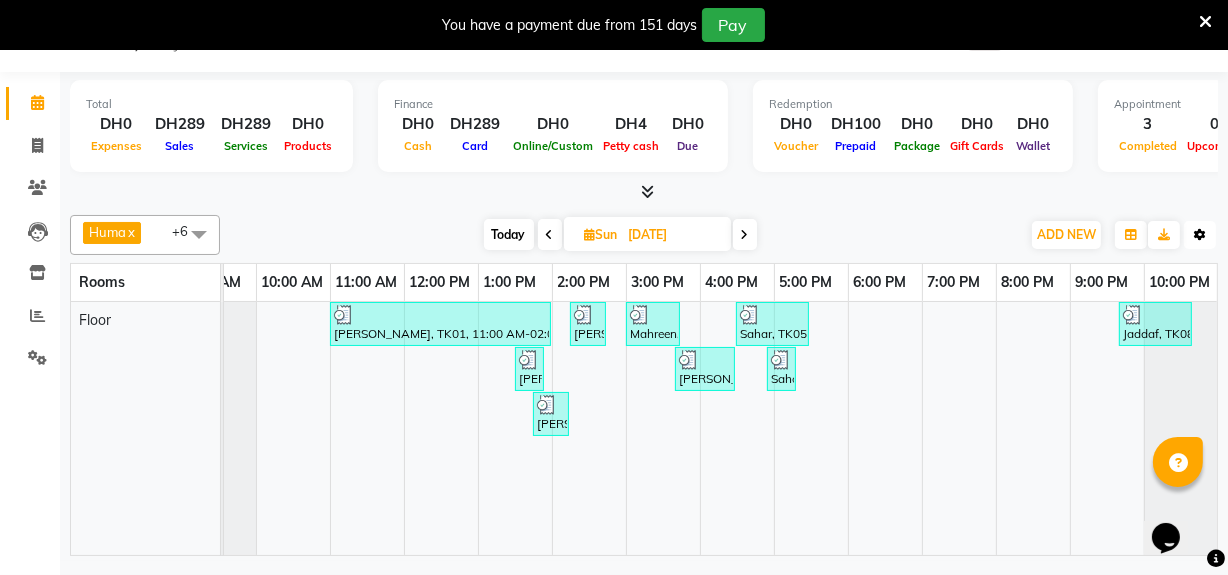 click at bounding box center [1200, 235] 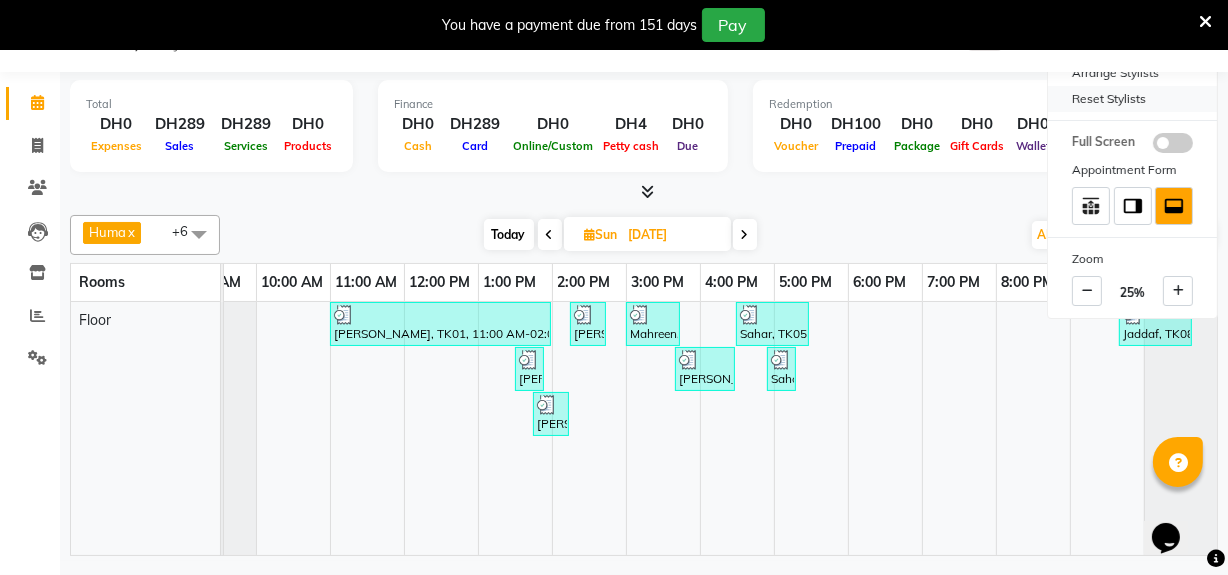 click on "Reset Stylists" at bounding box center (1132, 99) 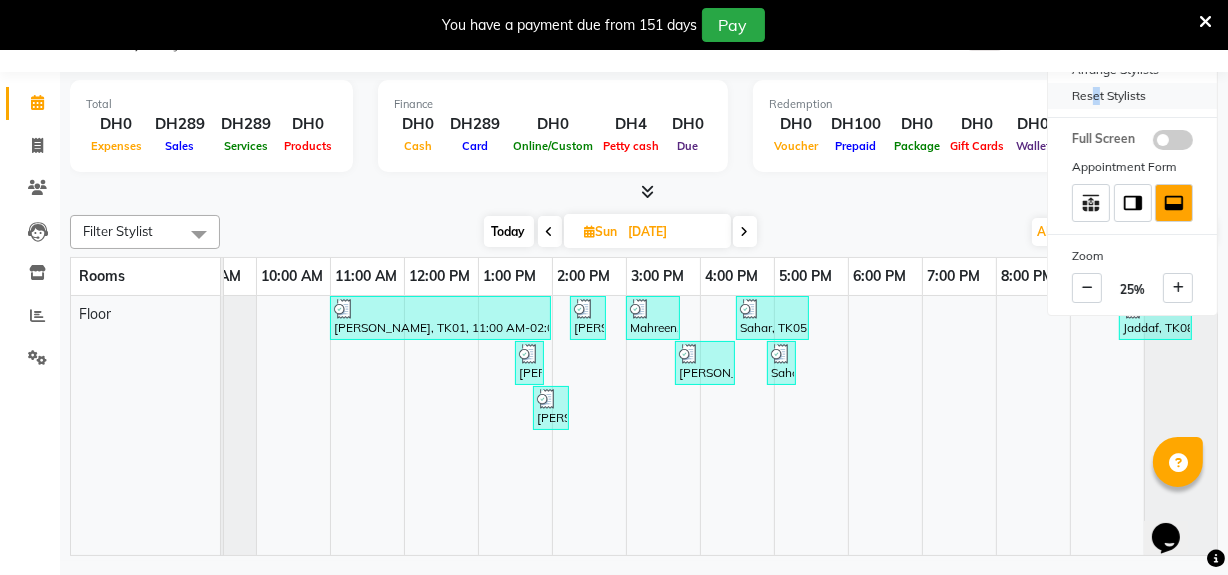 click on "Reset Stylists" at bounding box center [1132, 96] 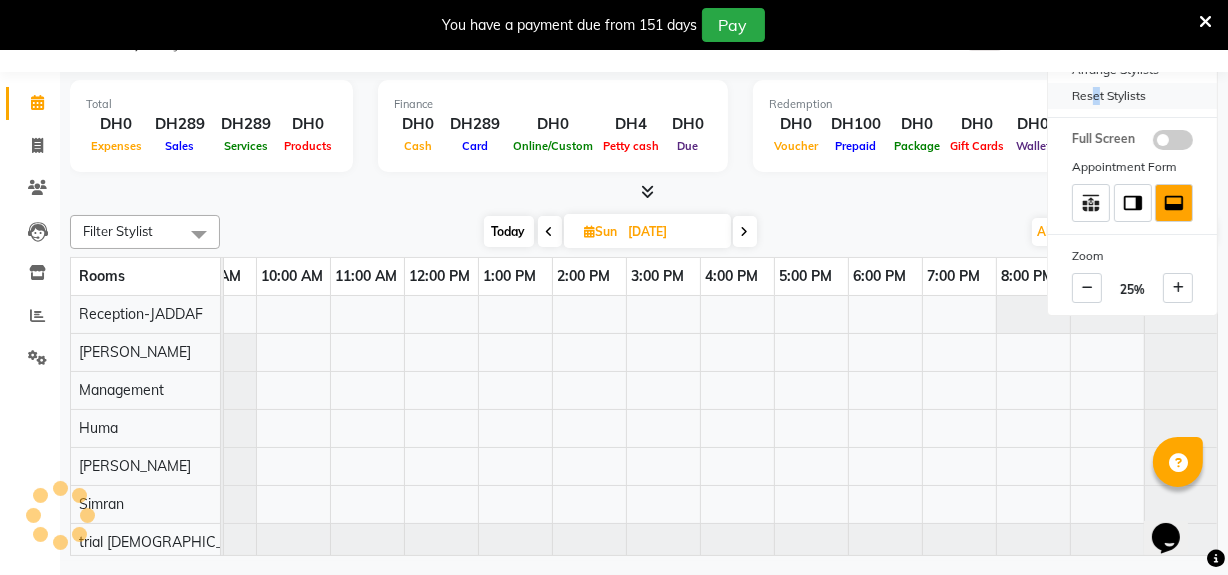 click on "Reset Stylists" at bounding box center [1132, 96] 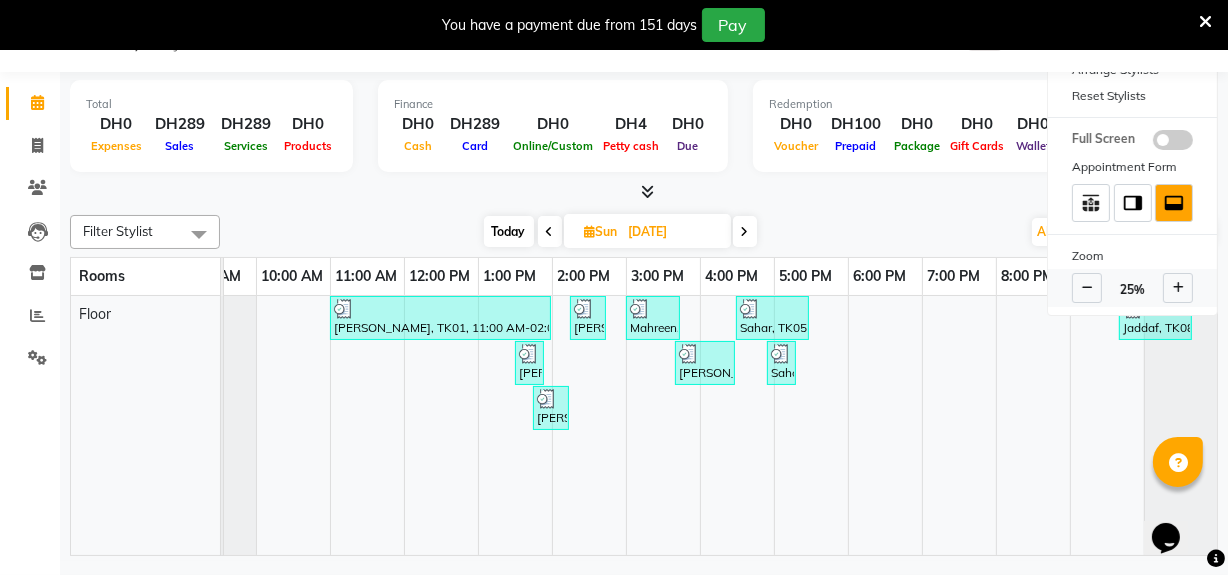 click at bounding box center [1178, 288] 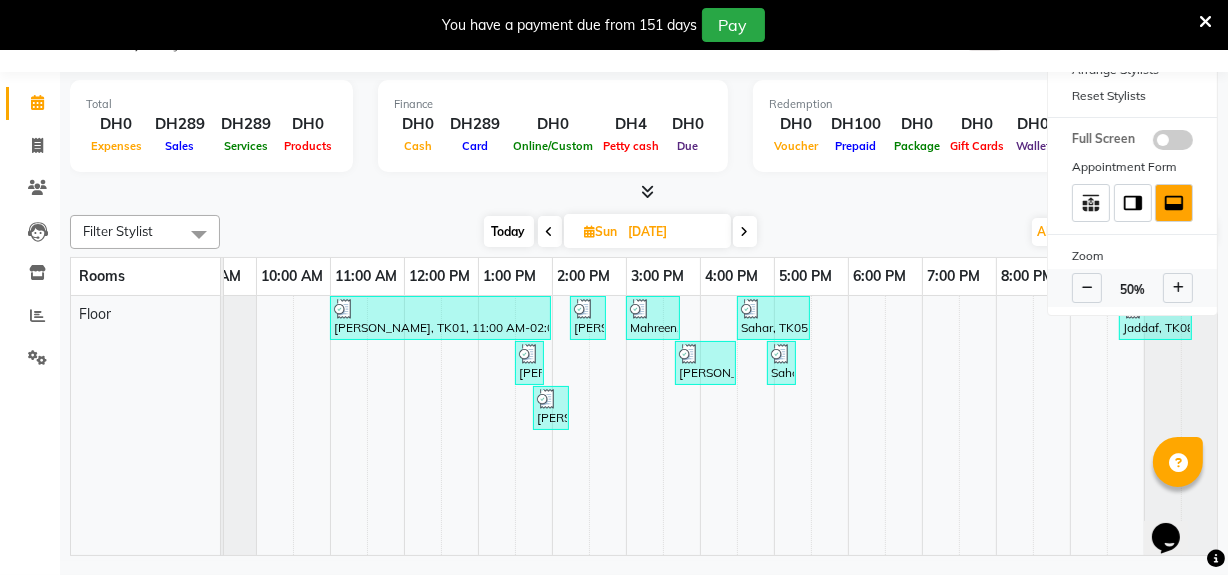 click at bounding box center (1178, 288) 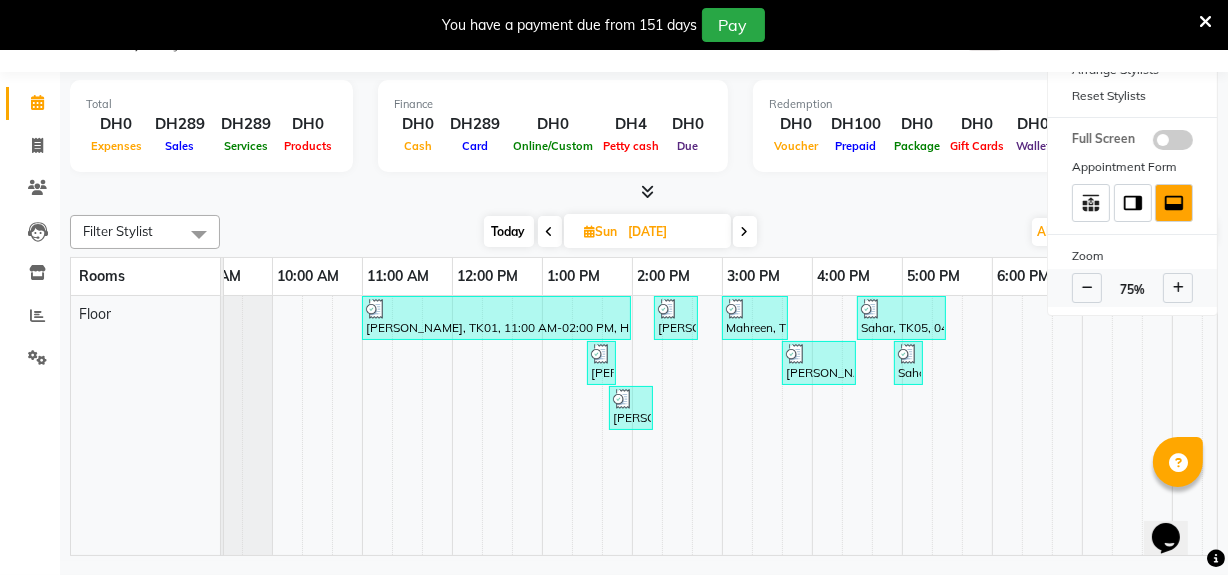 click at bounding box center (1178, 288) 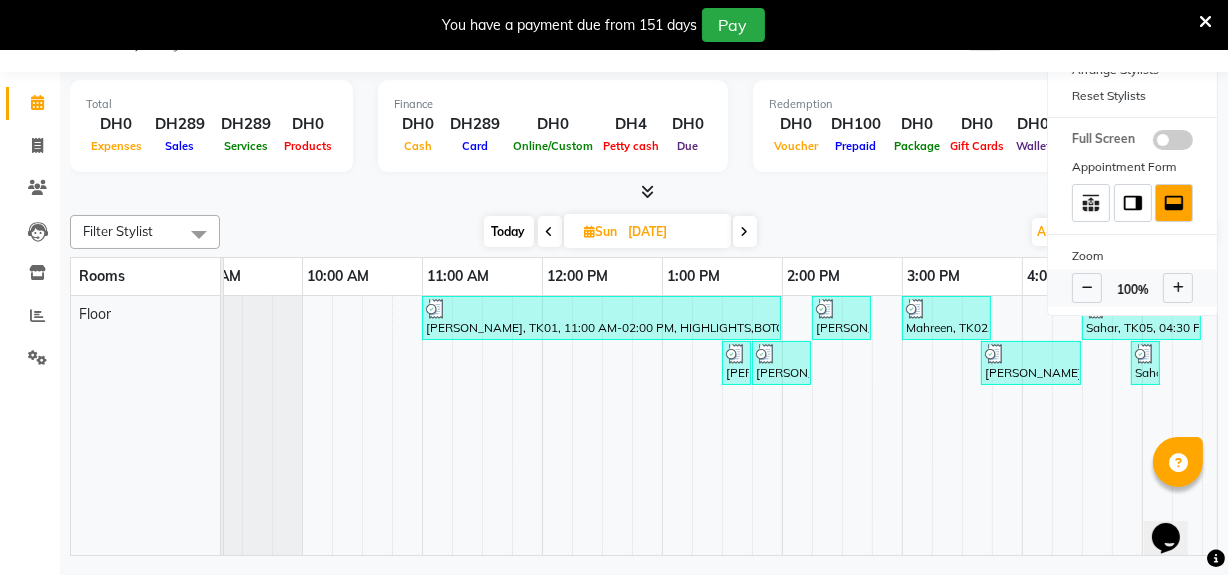 click at bounding box center [1178, 288] 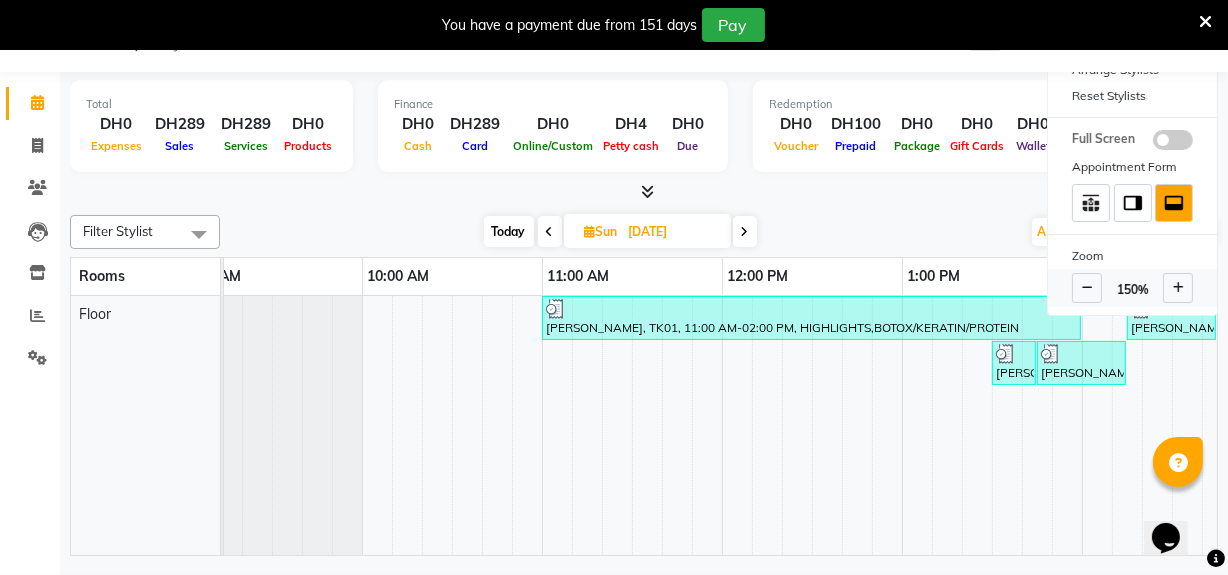 click at bounding box center (1178, 288) 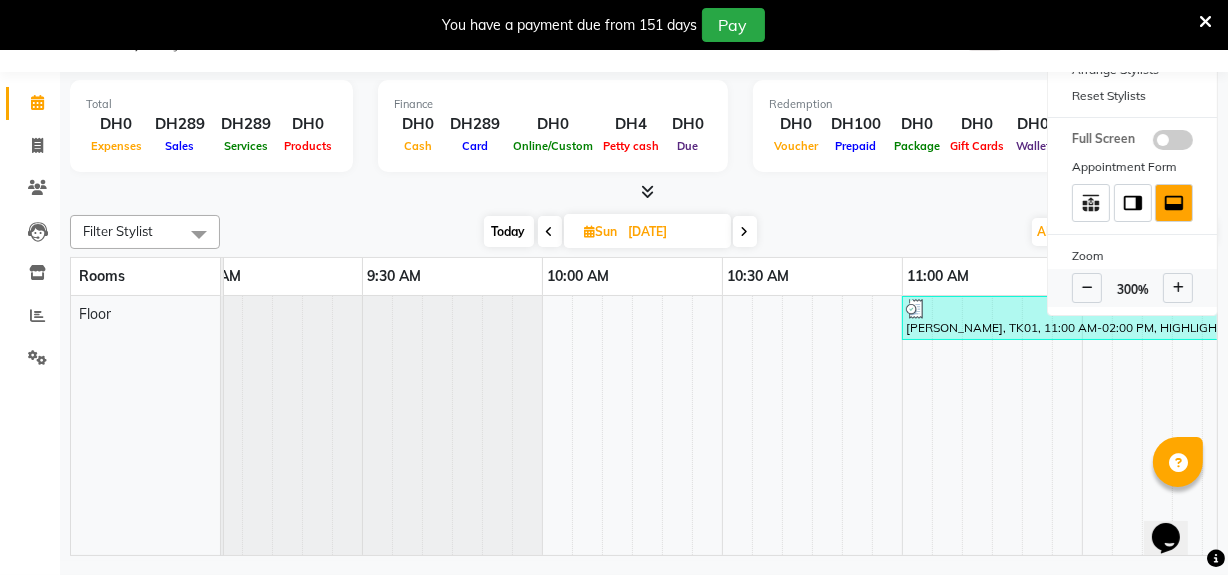 click at bounding box center (1087, 288) 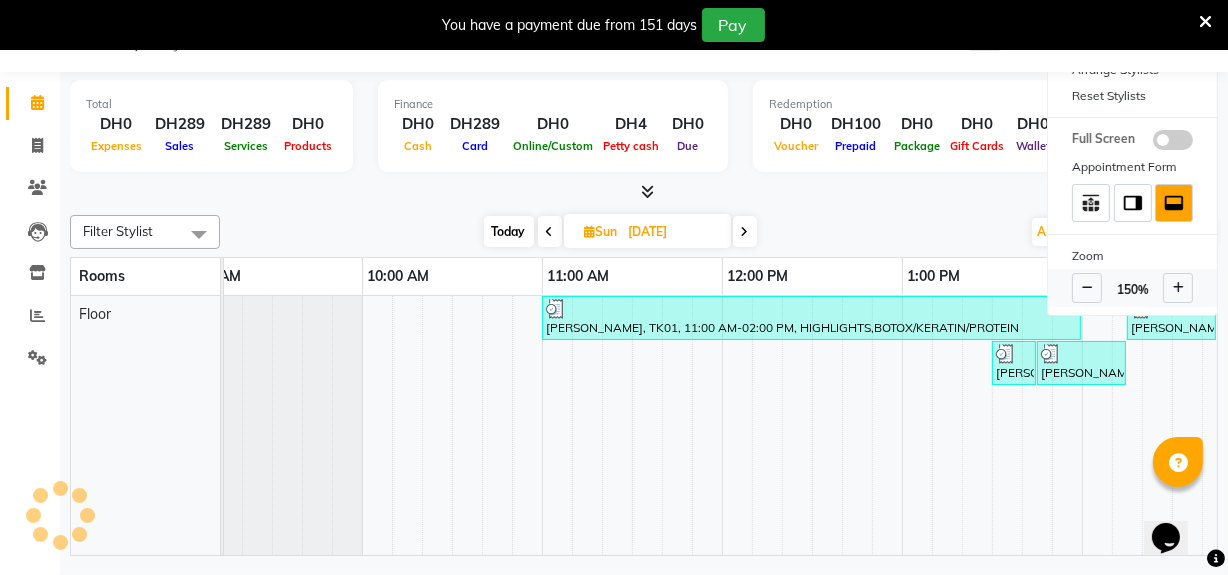 click at bounding box center [1087, 288] 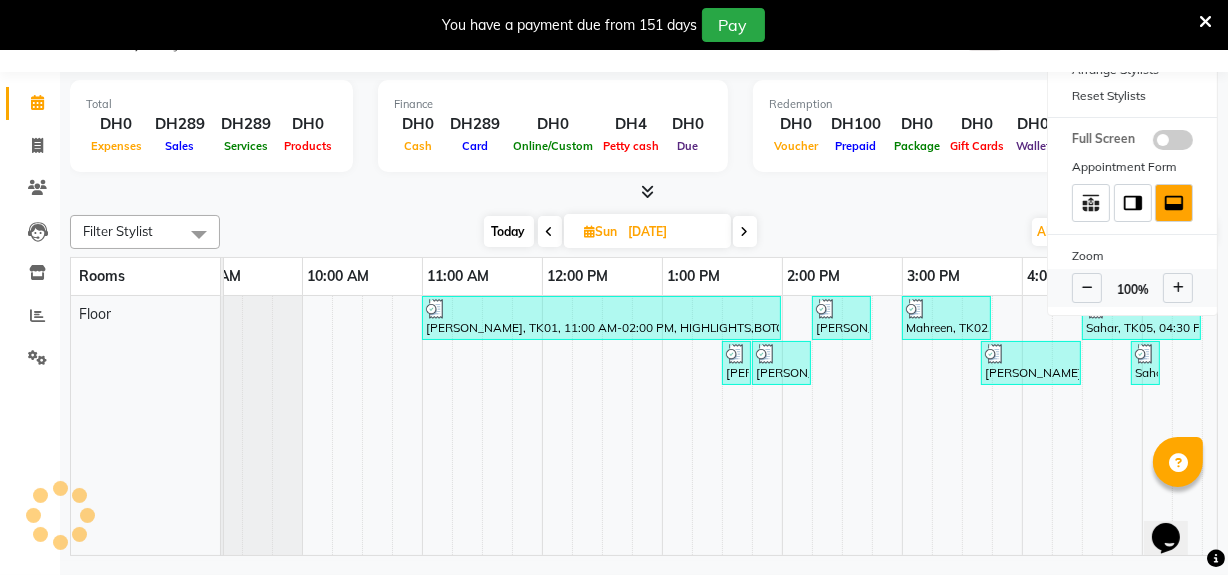 click at bounding box center [1087, 288] 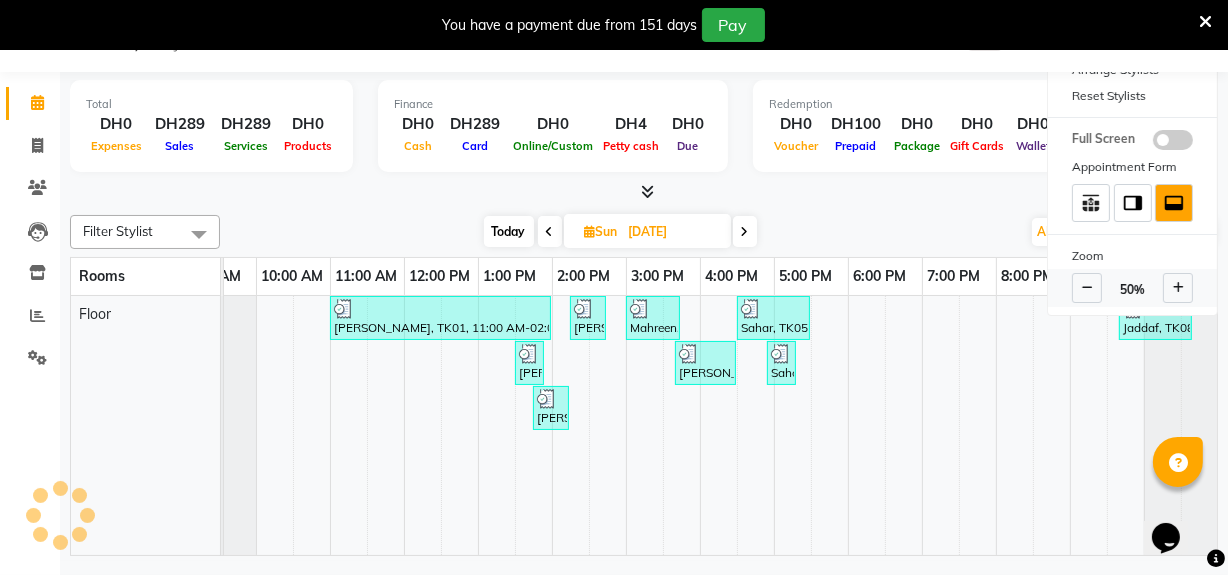 click at bounding box center (1087, 288) 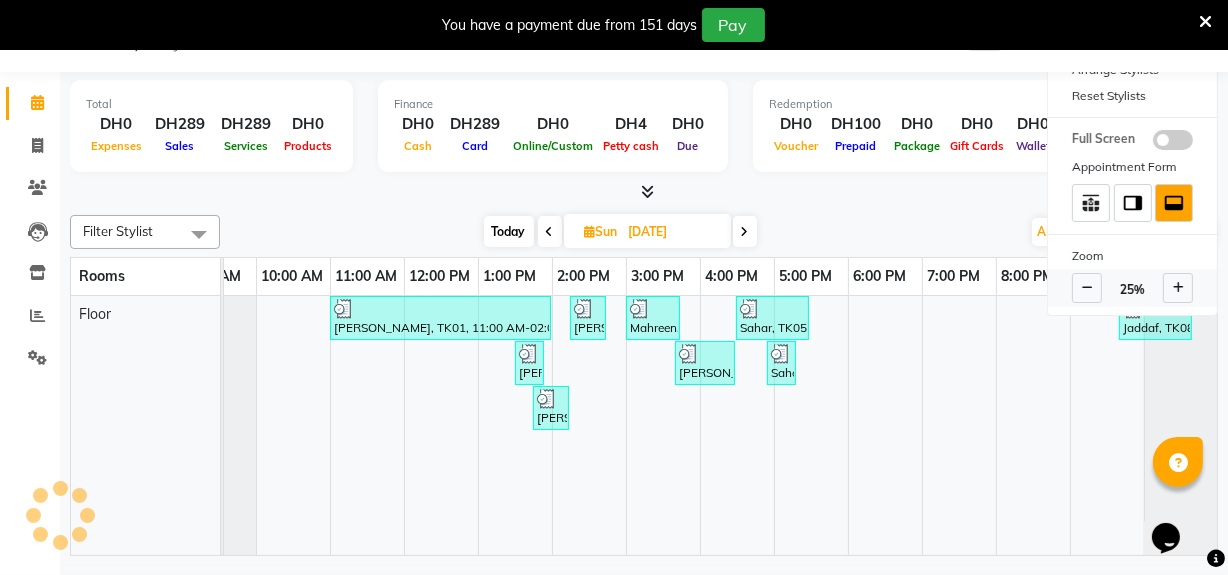 click at bounding box center (1087, 288) 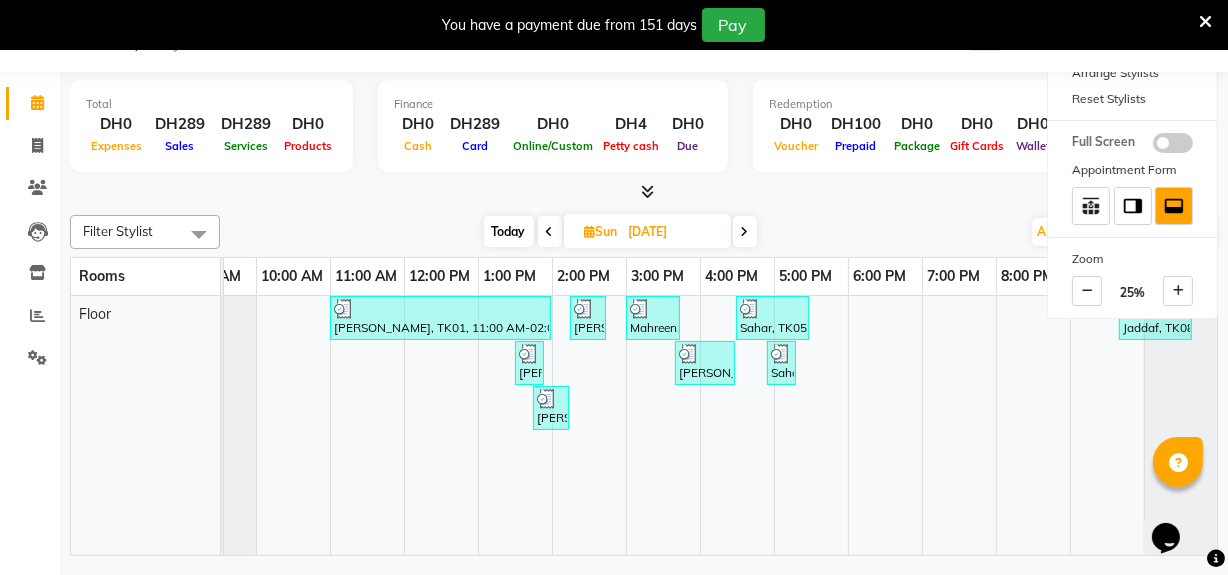 scroll, scrollTop: 0, scrollLeft: 0, axis: both 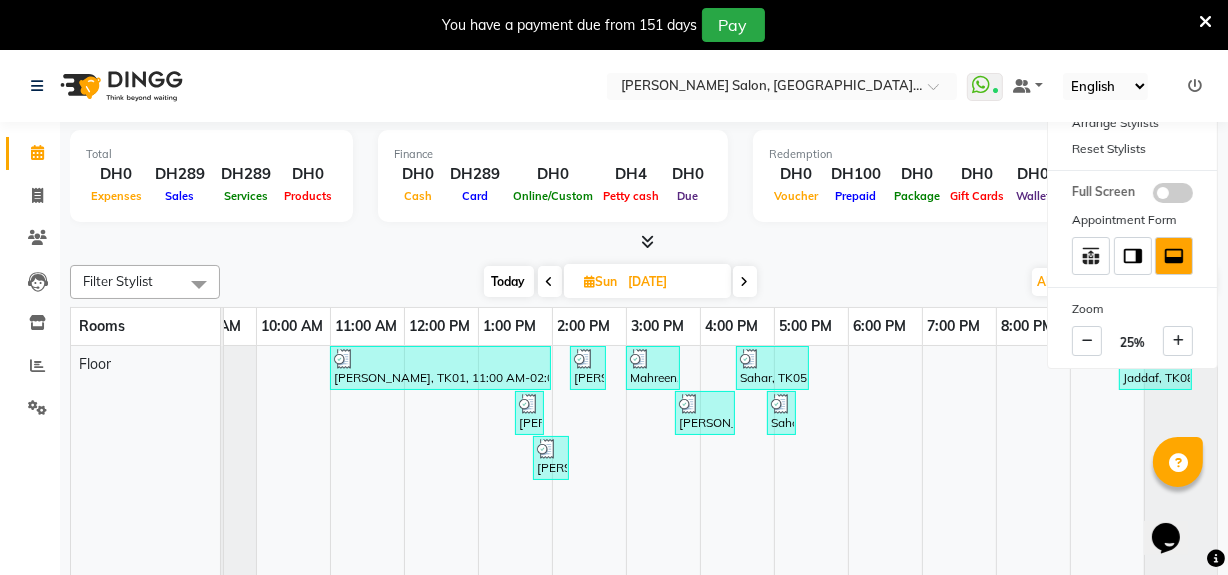 click on "Filter Stylist" at bounding box center (118, 281) 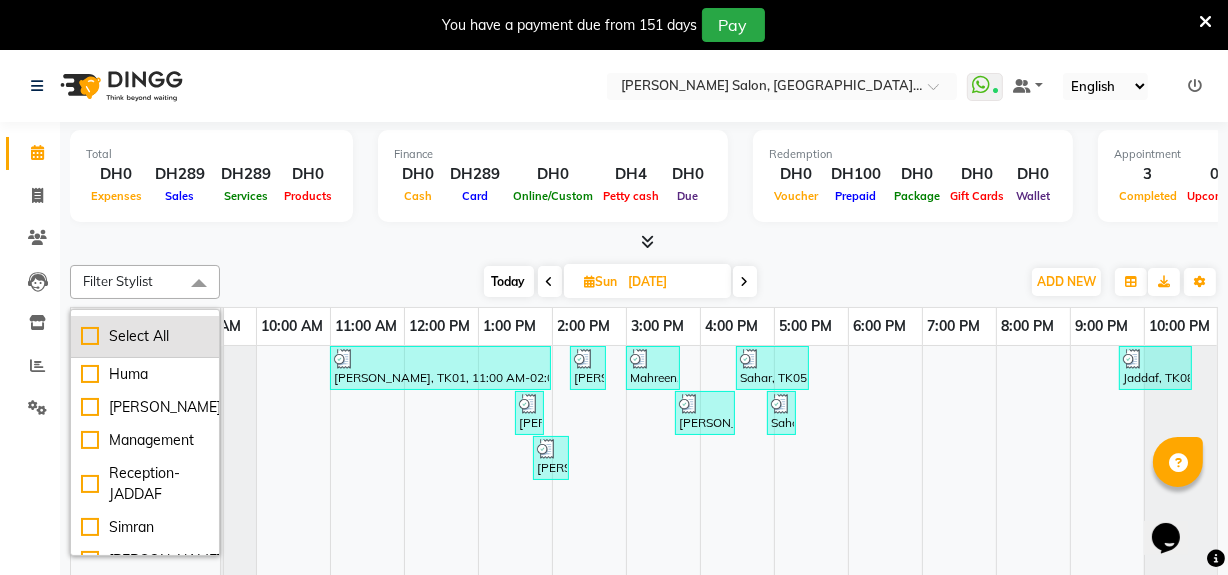 click on "Select All" at bounding box center (145, 337) 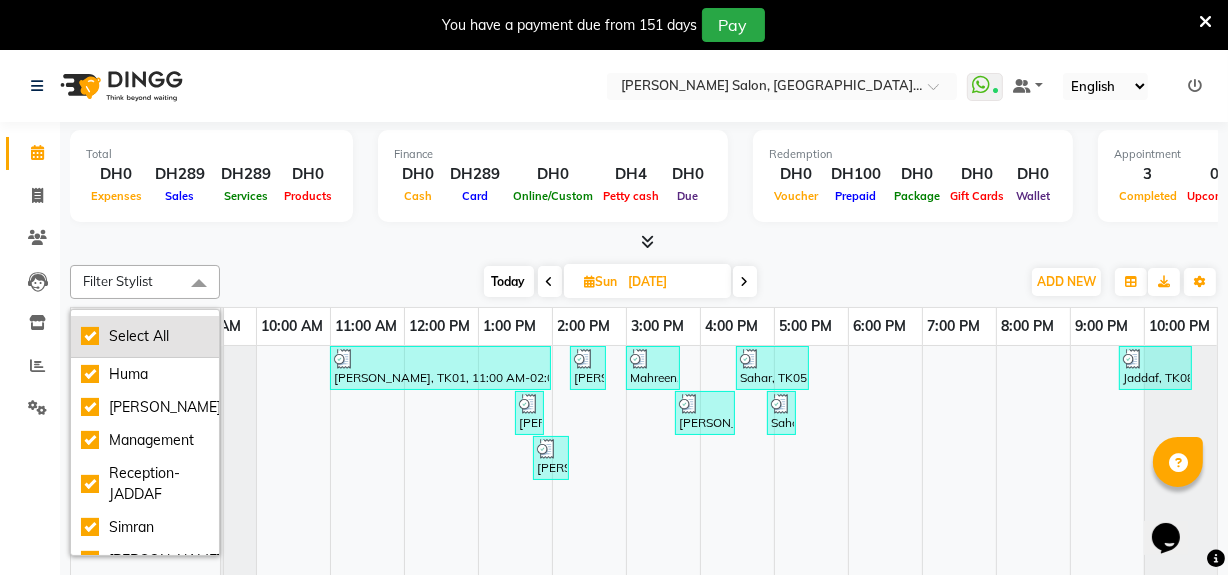 checkbox on "true" 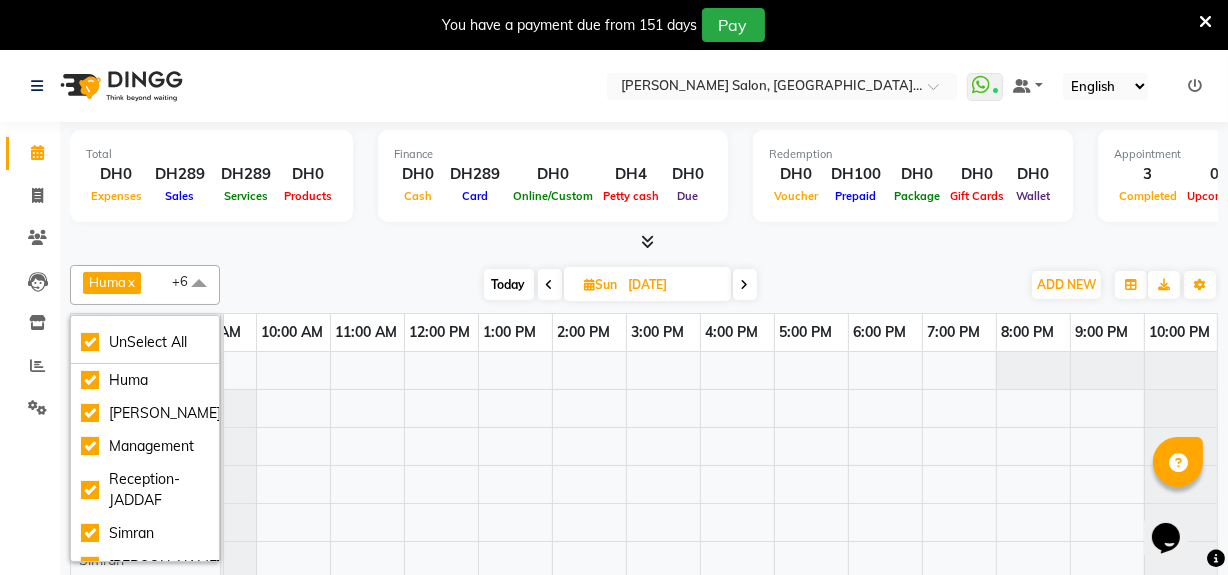 click on "Huma  x Leonita  x Management  x Reception-JADDAF  x Simran  x Srijana  x trial lady  x +6 UnSelect All Huma Leonita Management Reception-JADDAF Simran Srijana trial lady Today  Sun 06-07-2025 Toggle Dropdown Add Appointment Add Invoice Add Client Toggle Dropdown Add Appointment Add Invoice Add Client ADD NEW Toggle Dropdown Add Appointment Add Invoice Add Client Huma  x Leonita  x Management  x Reception-JADDAF  x Simran  x Srijana  x trial lady  x +6 UnSelect All Huma Leonita Management Reception-JADDAF Simran Srijana trial lady Group By  Staff View   Room View  View as Vertical  Vertical - Week View  Horizontal  Horizontal - Week View  List  Toggle Dropdown Calendar Settings Manage Tags   Arrange Stylists   Reset Stylists  Full Screen Appointment Form Zoom 25%" at bounding box center [644, 285] 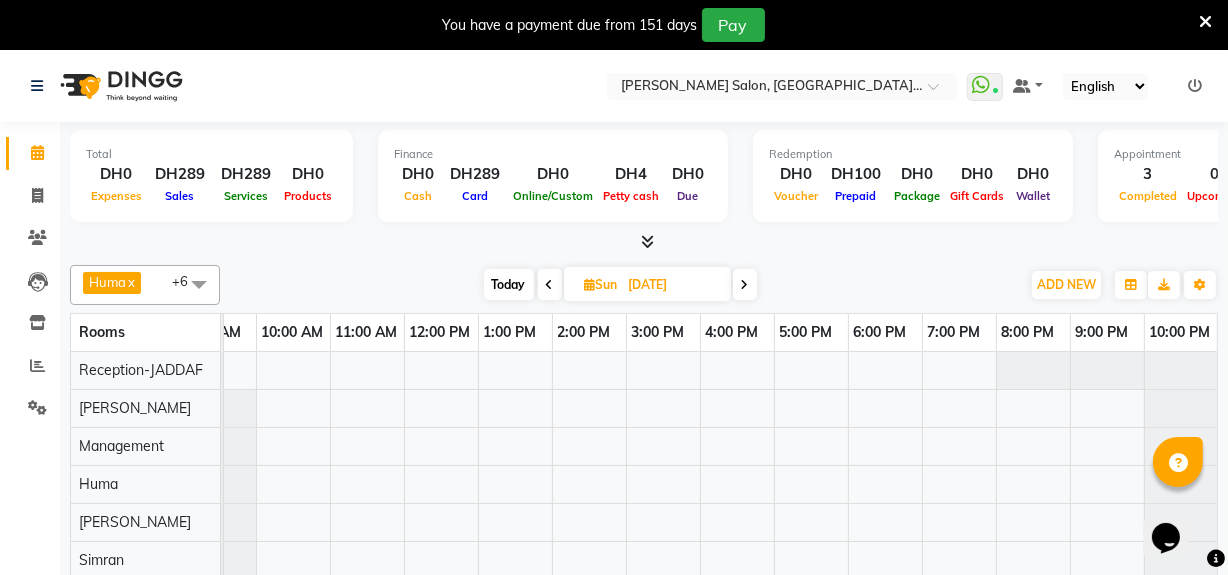 click on "Huma  x Leonita  x Management  x Reception-JADDAF  x Simran  x Srijana  x trial lady  x +6 UnSelect All Huma Leonita Management Reception-JADDAF Simran Srijana trial lady Today  Sun 06-07-2025 Toggle Dropdown Add Appointment Add Invoice Add Client Toggle Dropdown Add Appointment Add Invoice Add Client ADD NEW Toggle Dropdown Add Appointment Add Invoice Add Client Huma  x Leonita  x Management  x Reception-JADDAF  x Simran  x Srijana  x trial lady  x +6 UnSelect All Huma Leonita Management Reception-JADDAF Simran Srijana trial lady Group By  Staff View   Room View  View as Vertical  Vertical - Week View  Horizontal  Horizontal - Week View  List  Toggle Dropdown Calendar Settings Manage Tags   Arrange Stylists   Reset Stylists  Full Screen Appointment Form Zoom 25%" at bounding box center (644, 285) 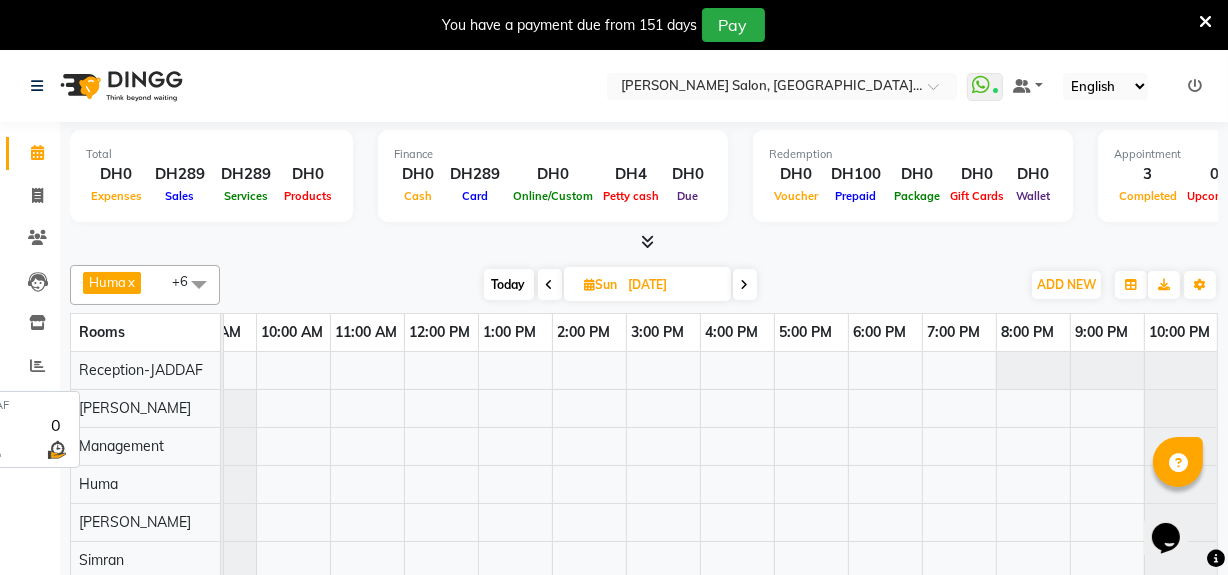 scroll, scrollTop: 10, scrollLeft: 0, axis: vertical 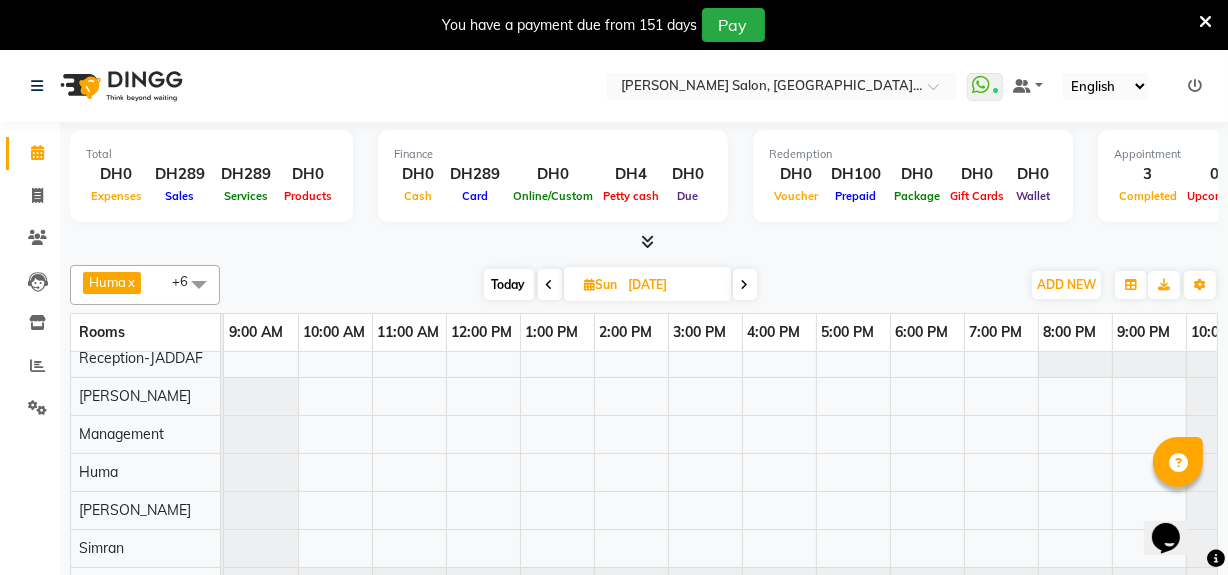drag, startPoint x: 473, startPoint y: 158, endPoint x: 683, endPoint y: 172, distance: 210.46616 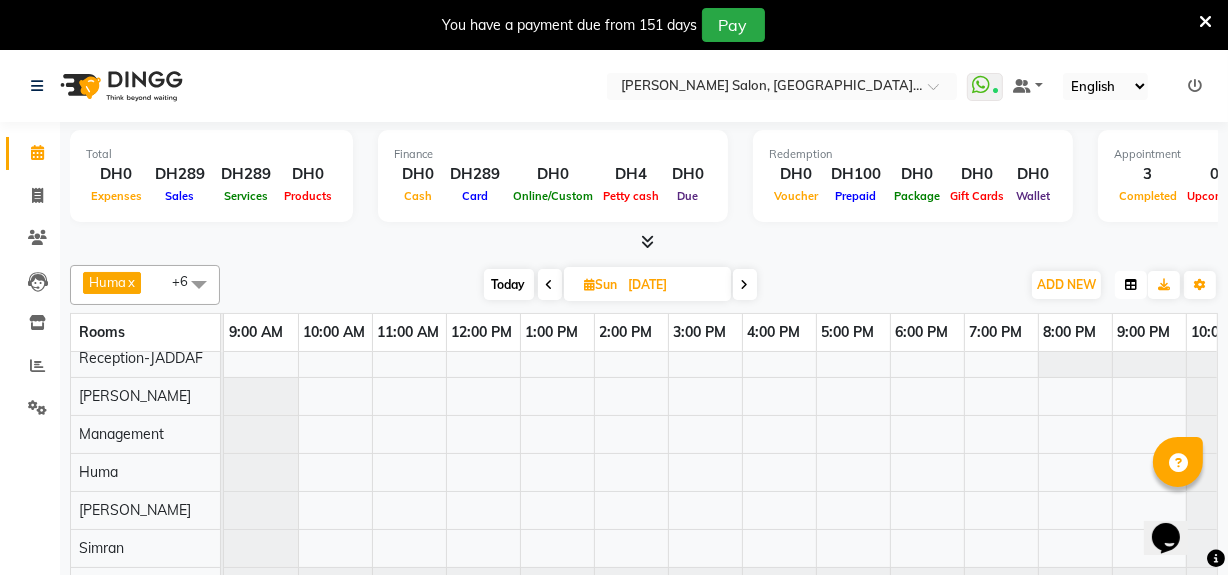 click at bounding box center [1131, 285] 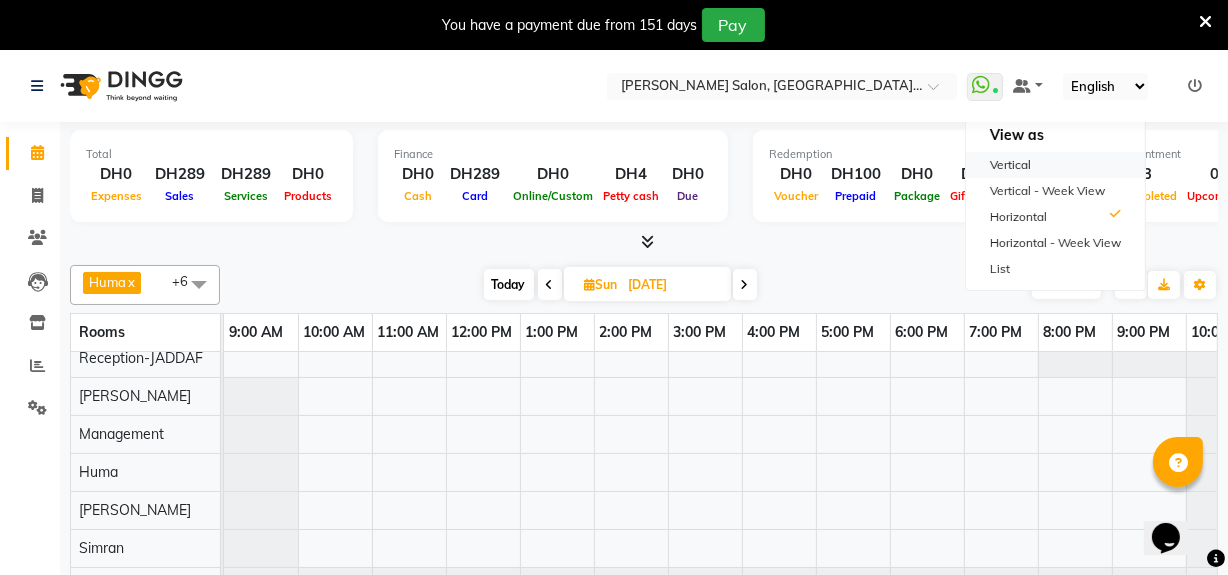 click on "Vertical" at bounding box center [1055, 165] 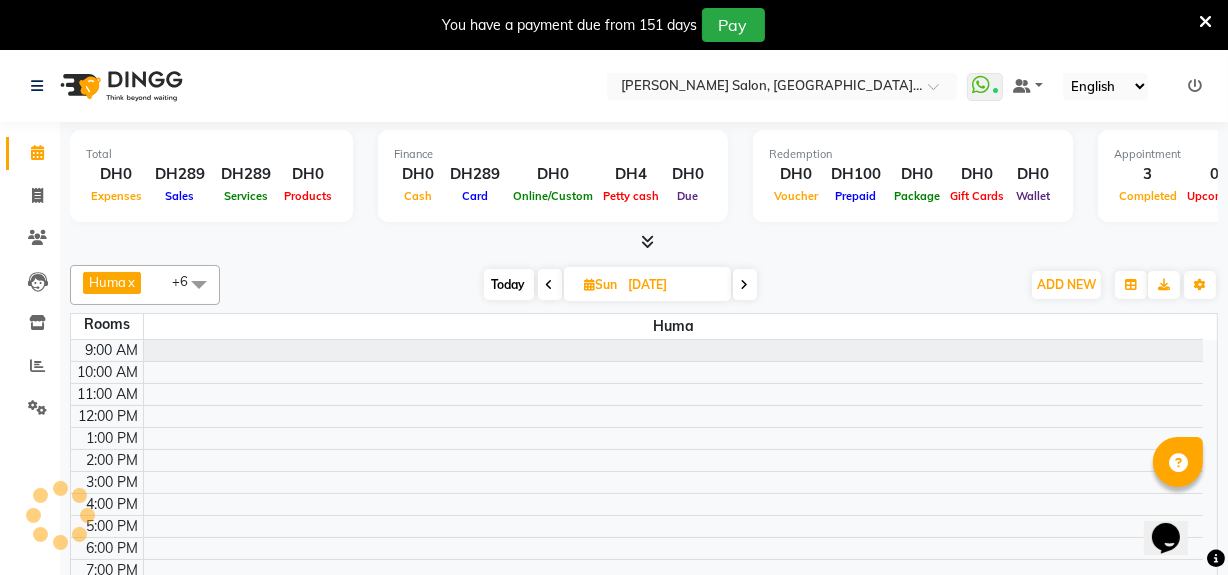 scroll, scrollTop: 40, scrollLeft: 0, axis: vertical 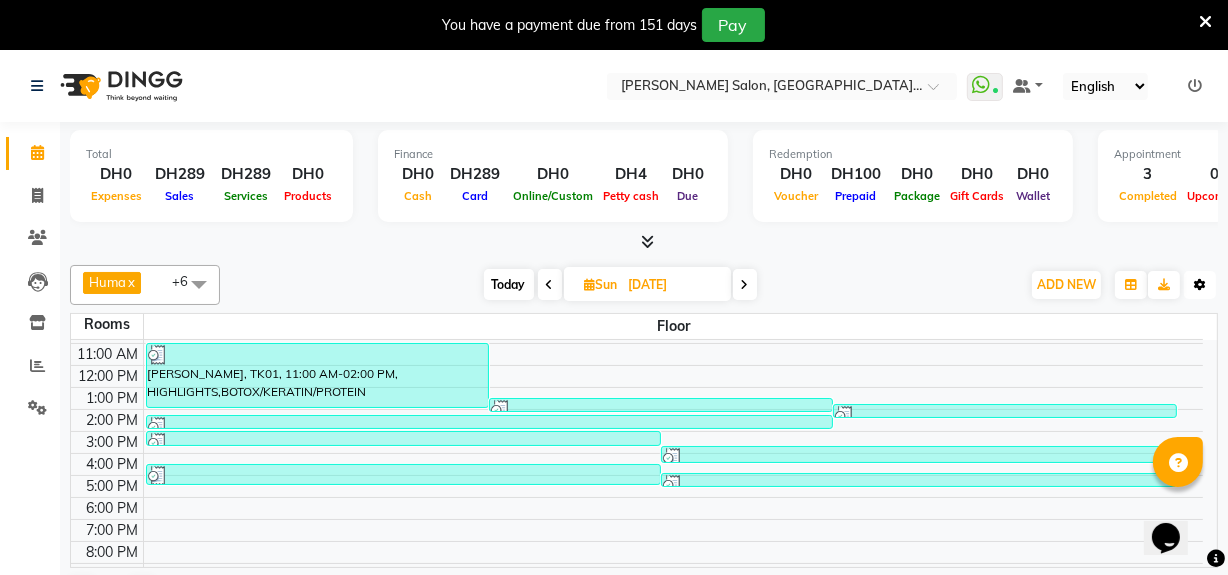 click on "Toggle Dropdown" at bounding box center [1200, 285] 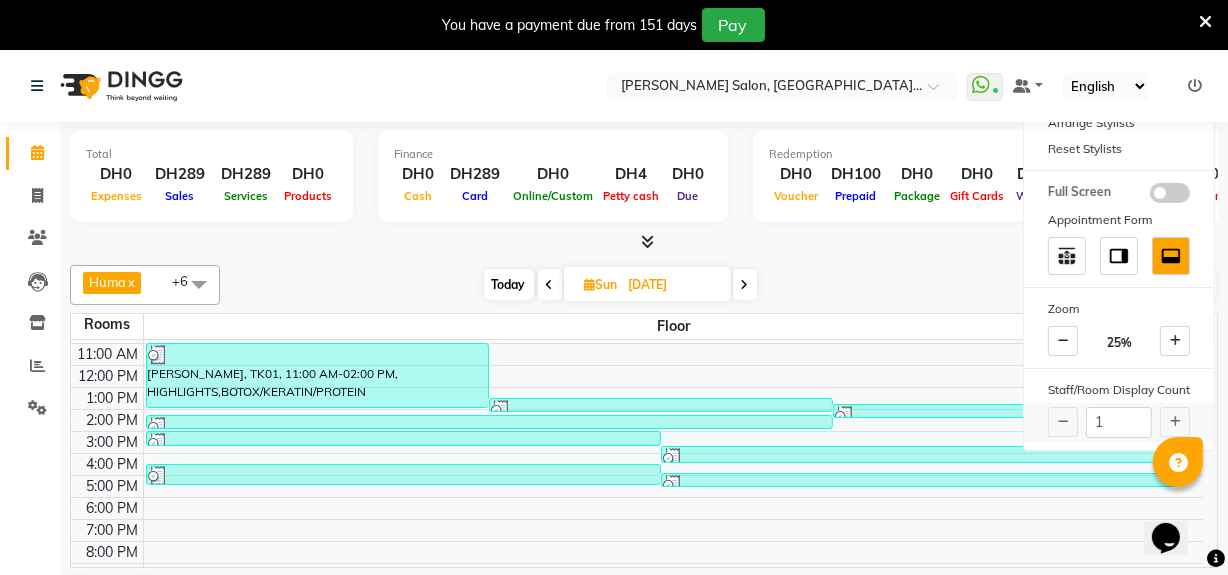 click on "1" at bounding box center (1119, 422) 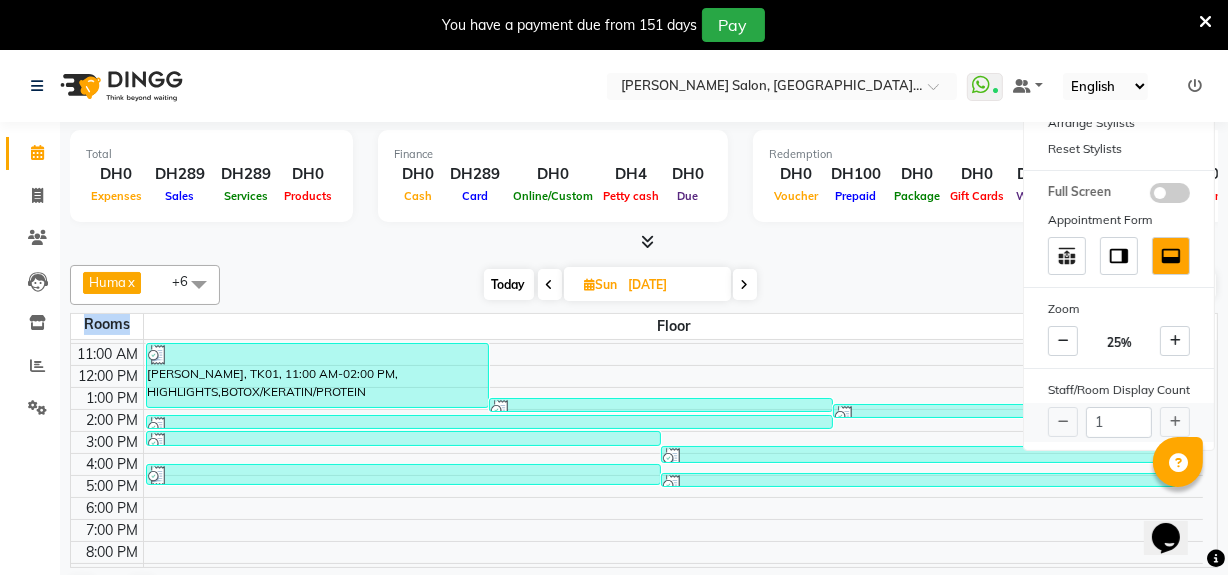 click on "1" at bounding box center (1119, 422) 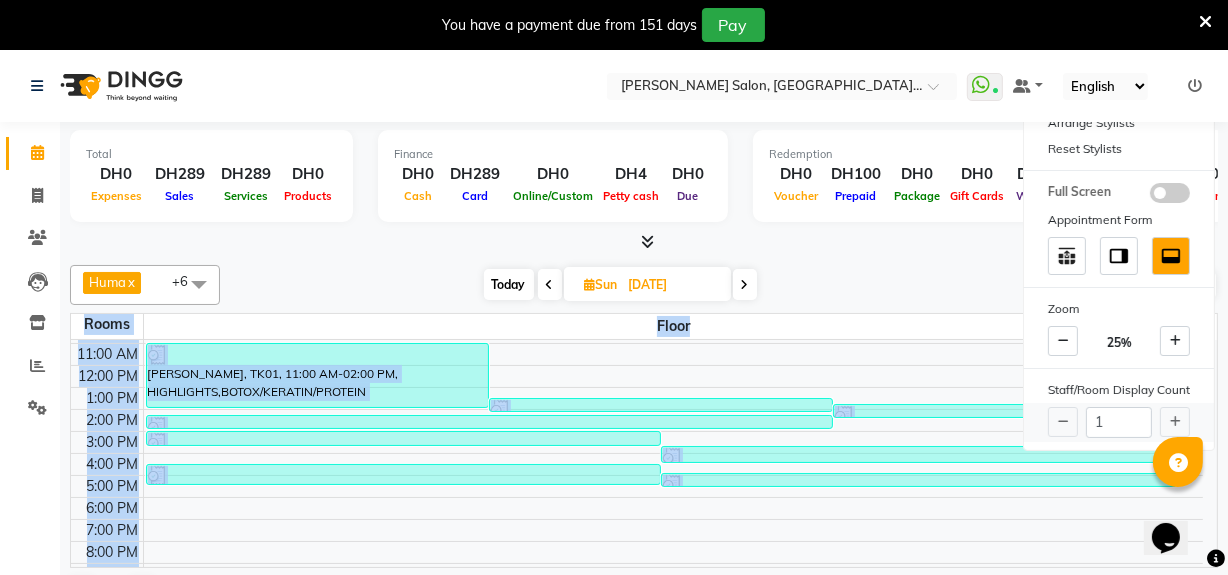 click on "1" at bounding box center (1119, 422) 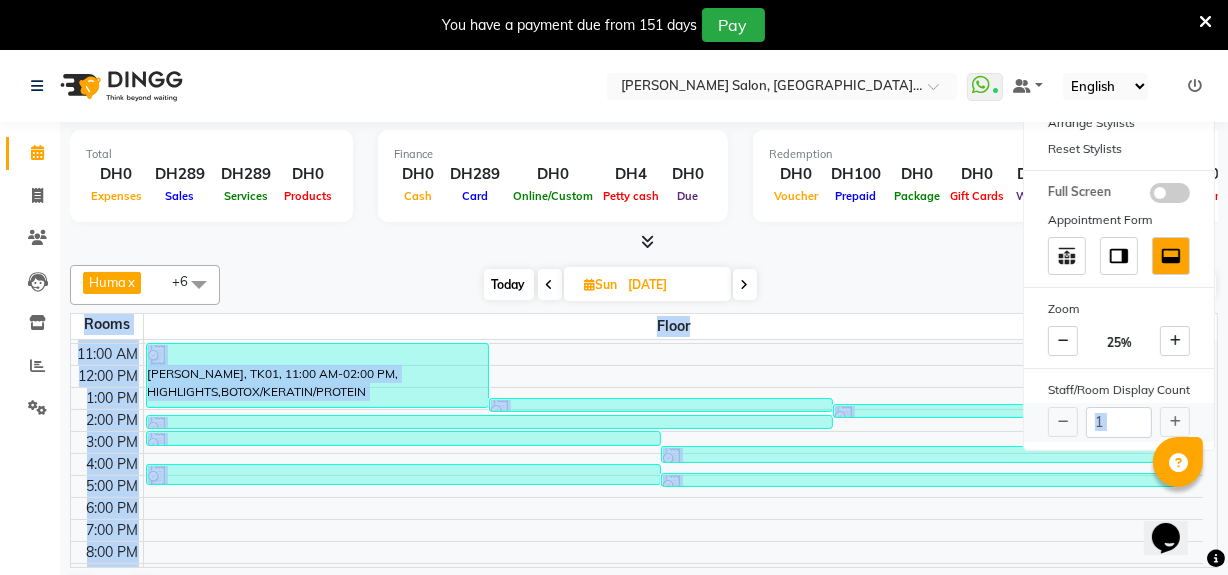 drag, startPoint x: 1184, startPoint y: 414, endPoint x: 1110, endPoint y: 420, distance: 74.24284 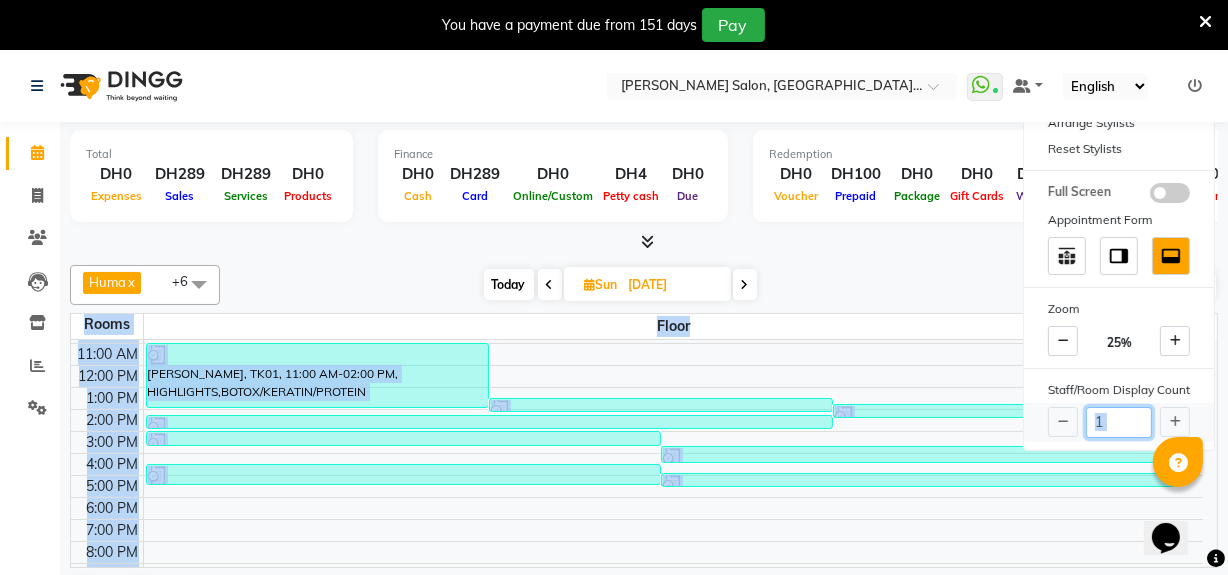 click on "1" at bounding box center [1119, 422] 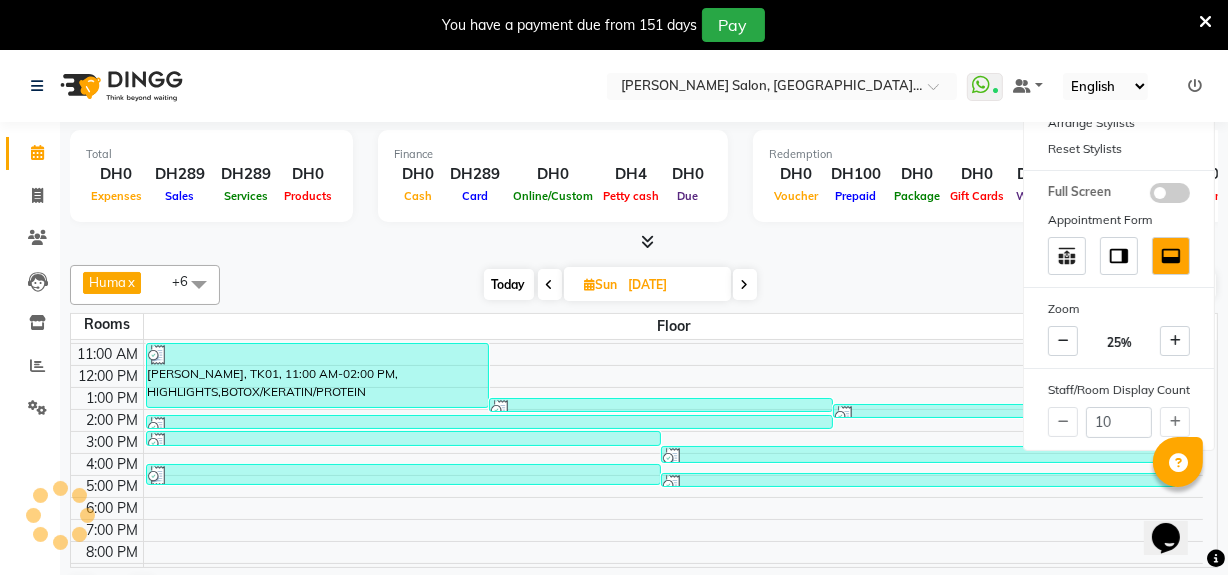 click on "Calendar Settings Manage Tags   Arrange Stylists   Reset Stylists  Full Screen Appointment Form Zoom 25% Staff/Room Display Count 10" at bounding box center (1119, 229) 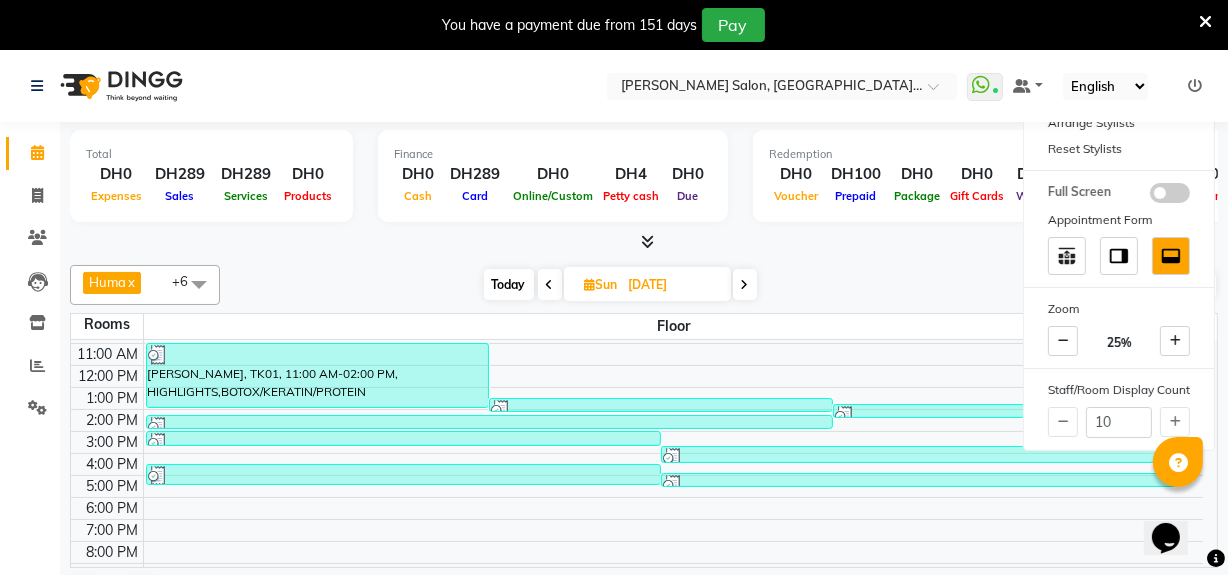 click on "Calendar Settings Manage Tags   Arrange Stylists   Reset Stylists  Full Screen Appointment Form Zoom 25% Staff/Room Display Count 10" at bounding box center (1119, 229) 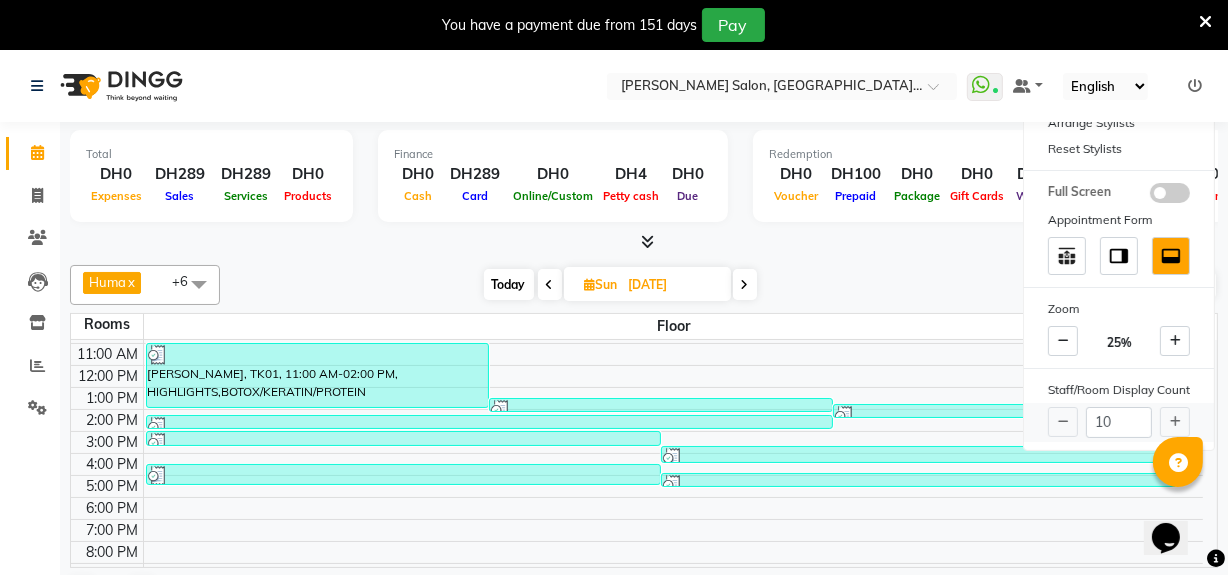 click on "10" at bounding box center (1119, 422) 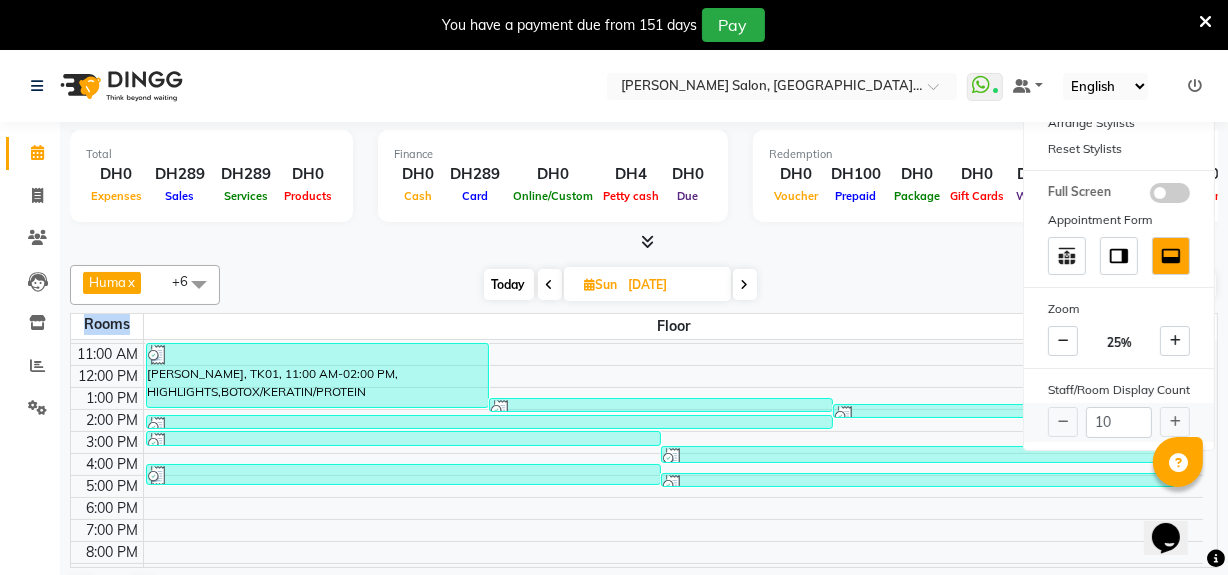 click on "10" at bounding box center [1119, 422] 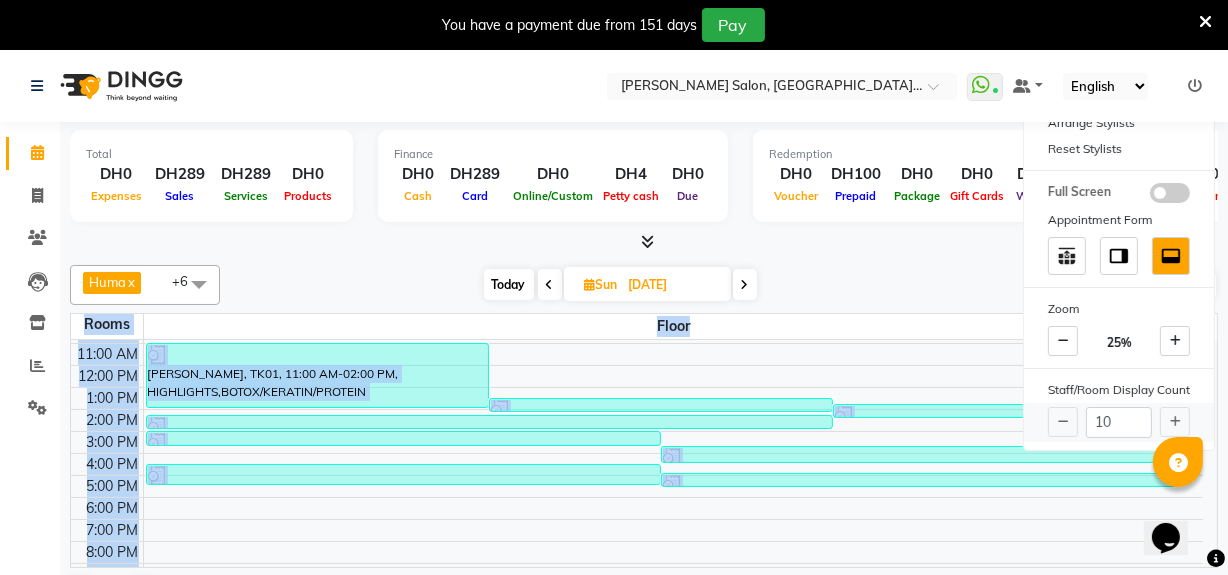 click on "10" at bounding box center [1119, 422] 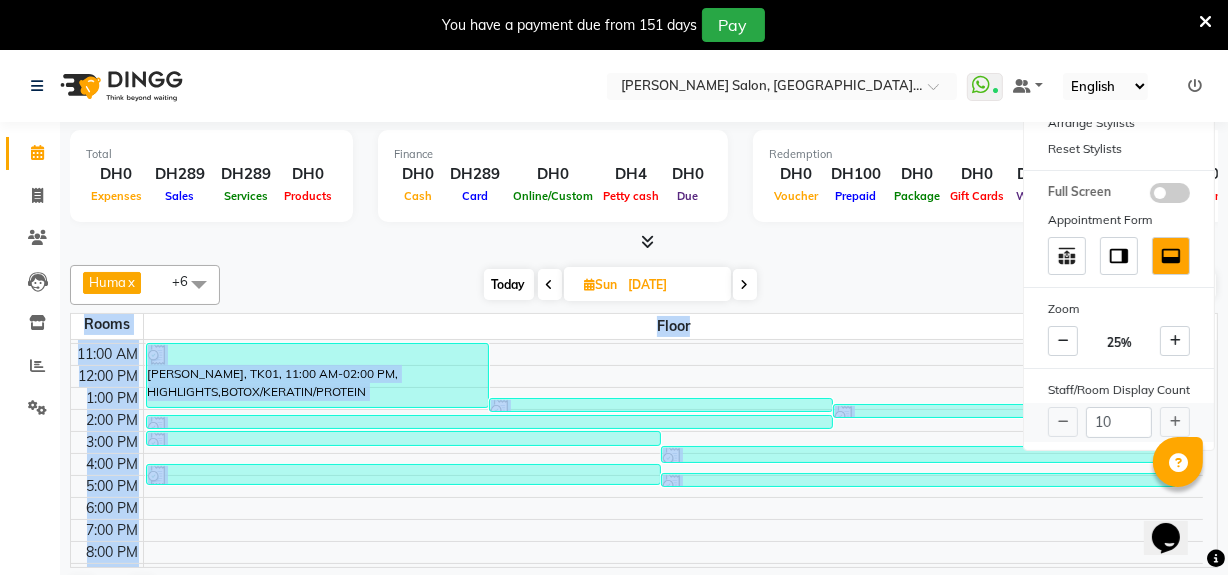 click on "10" at bounding box center [1119, 422] 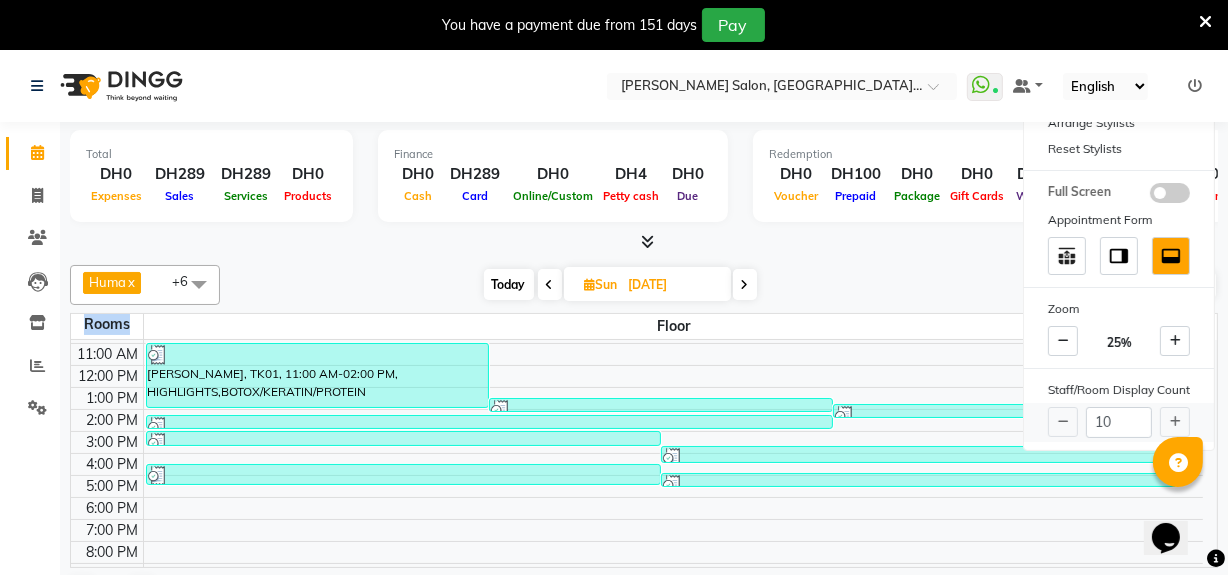 click on "10" at bounding box center (1119, 422) 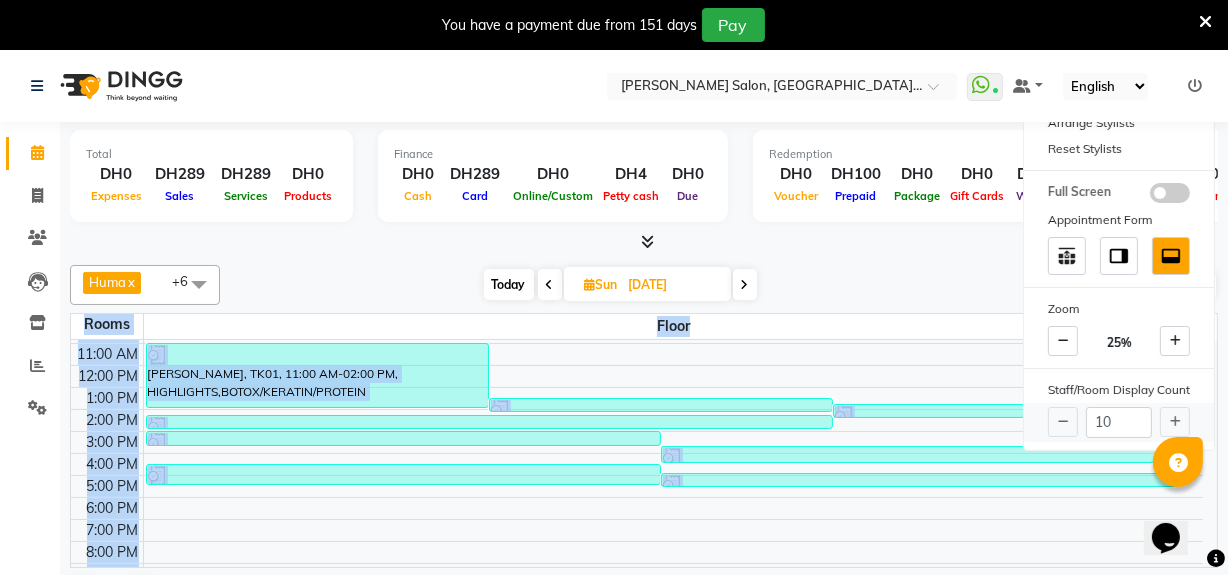 click on "10" at bounding box center [1119, 422] 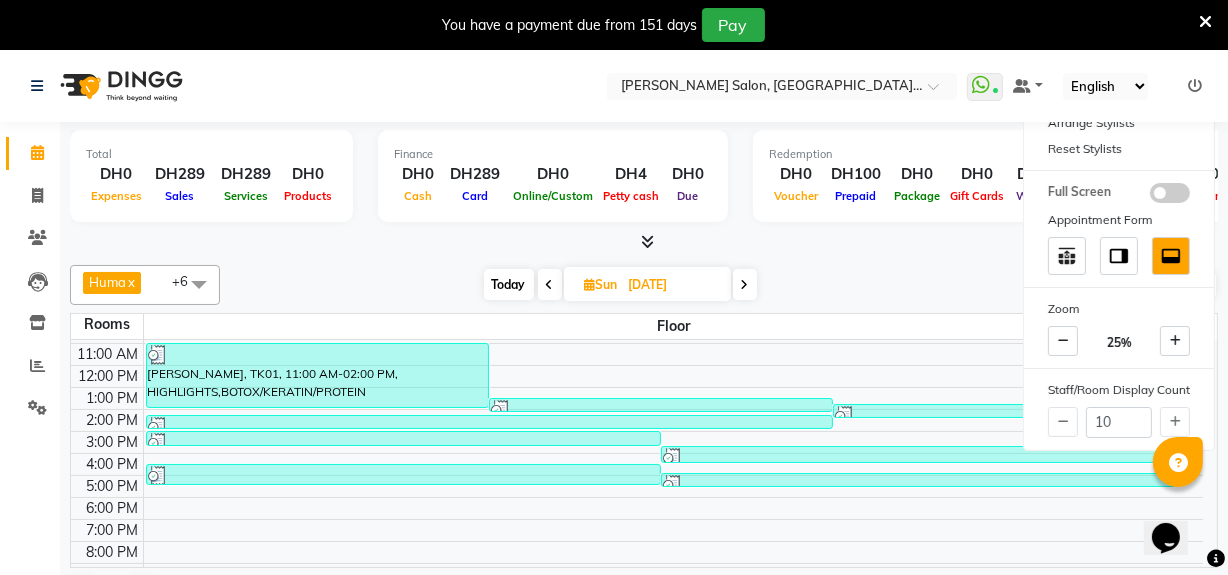click at bounding box center [1216, 559] 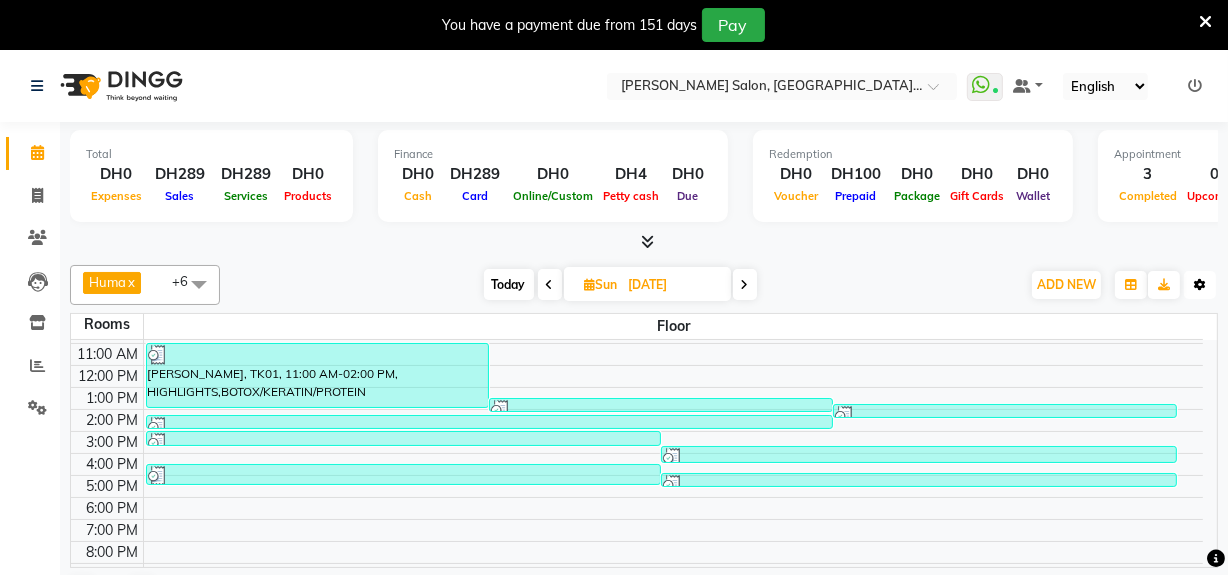 click at bounding box center [1200, 285] 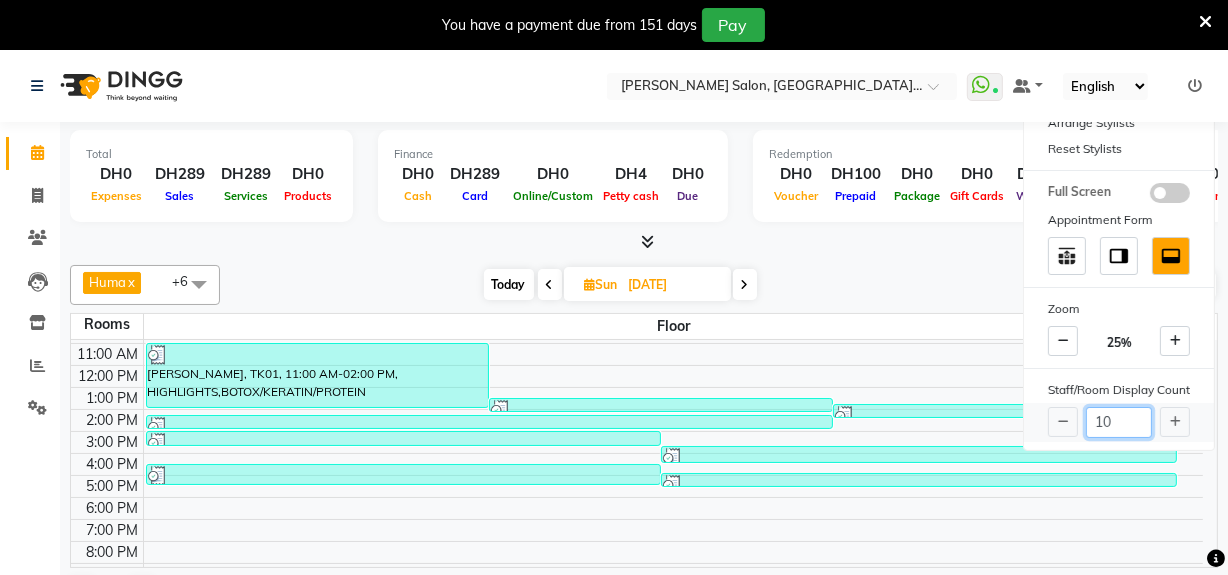 click on "10" at bounding box center [1119, 422] 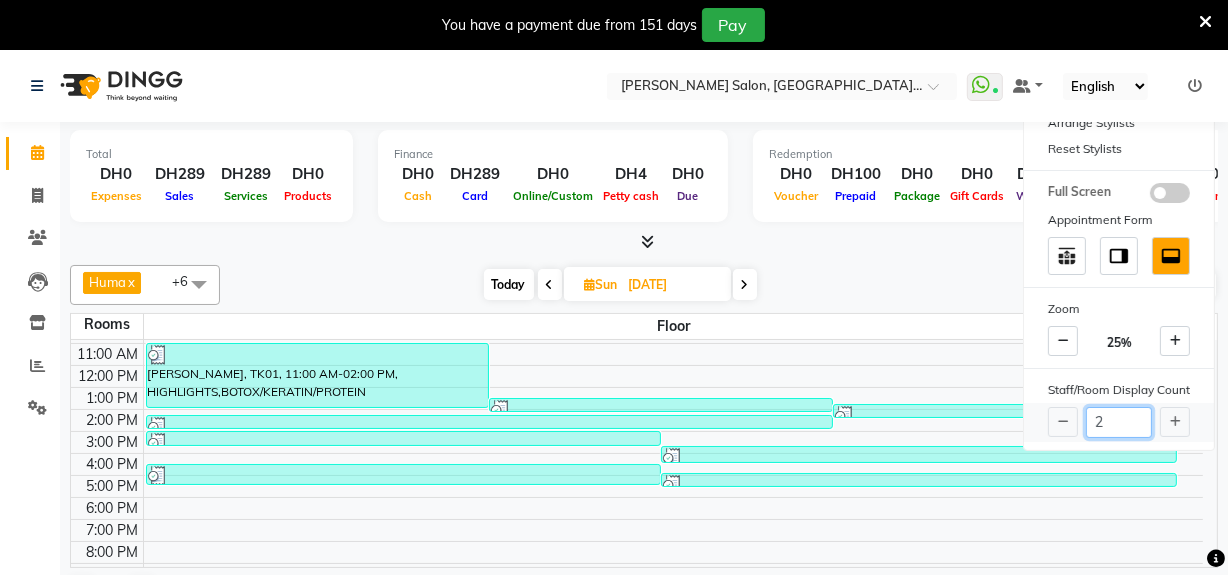 type on "2" 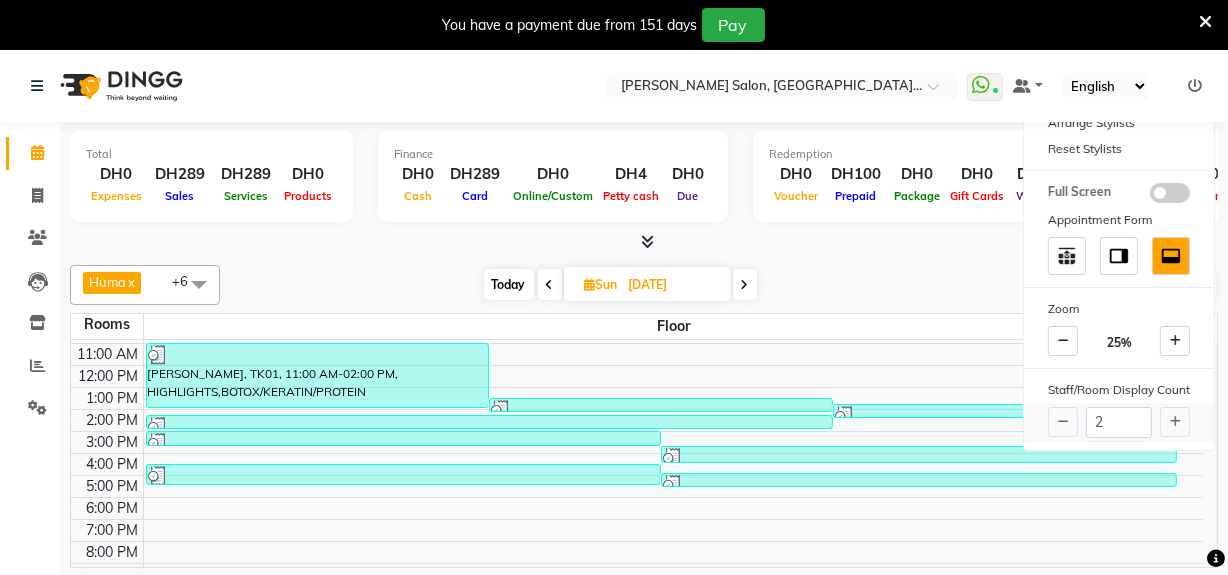 click on "2" at bounding box center [1119, 422] 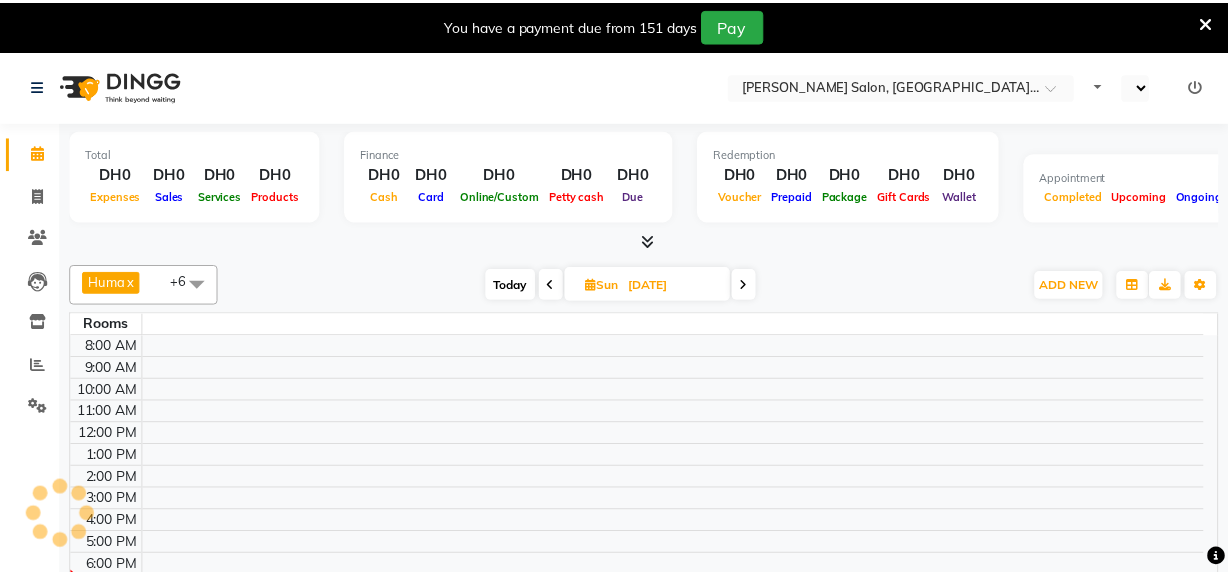 scroll, scrollTop: 0, scrollLeft: 0, axis: both 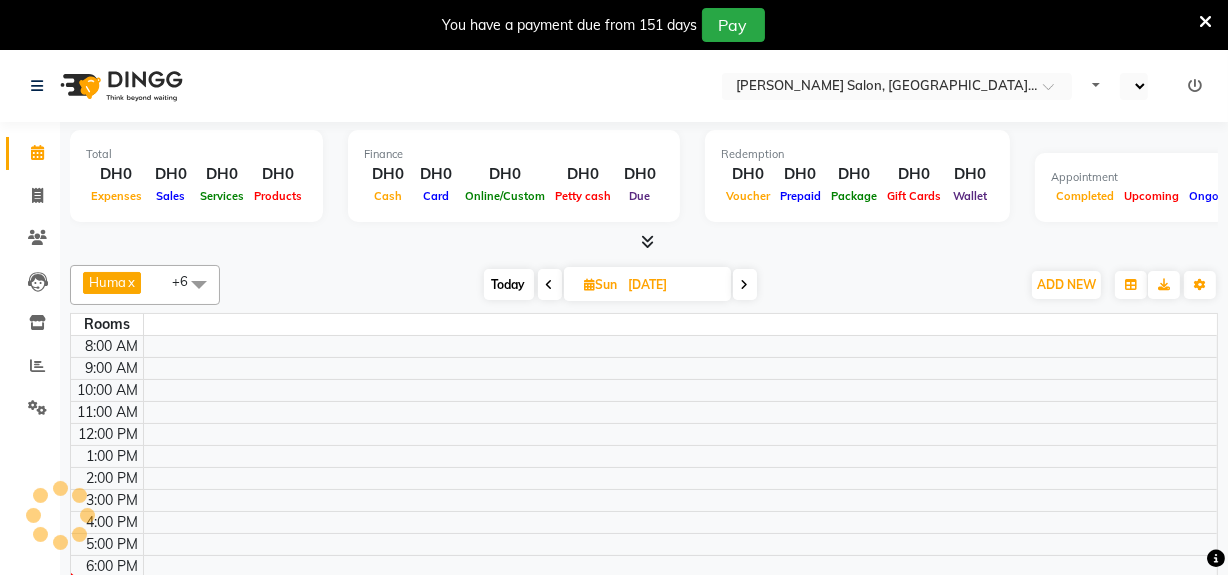 select on "en" 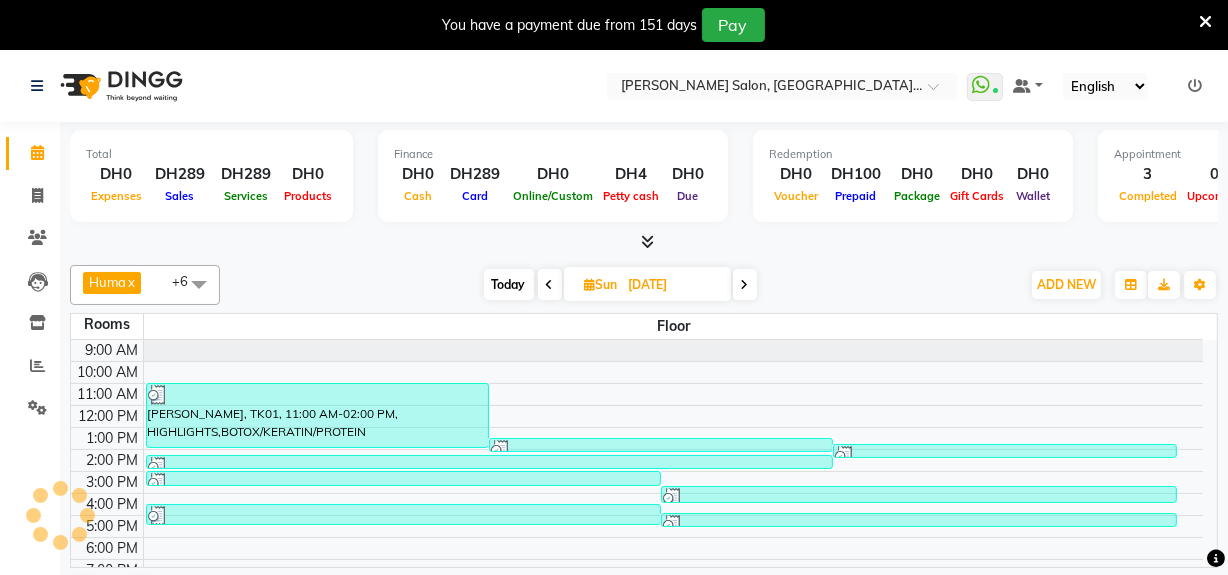scroll, scrollTop: 0, scrollLeft: 0, axis: both 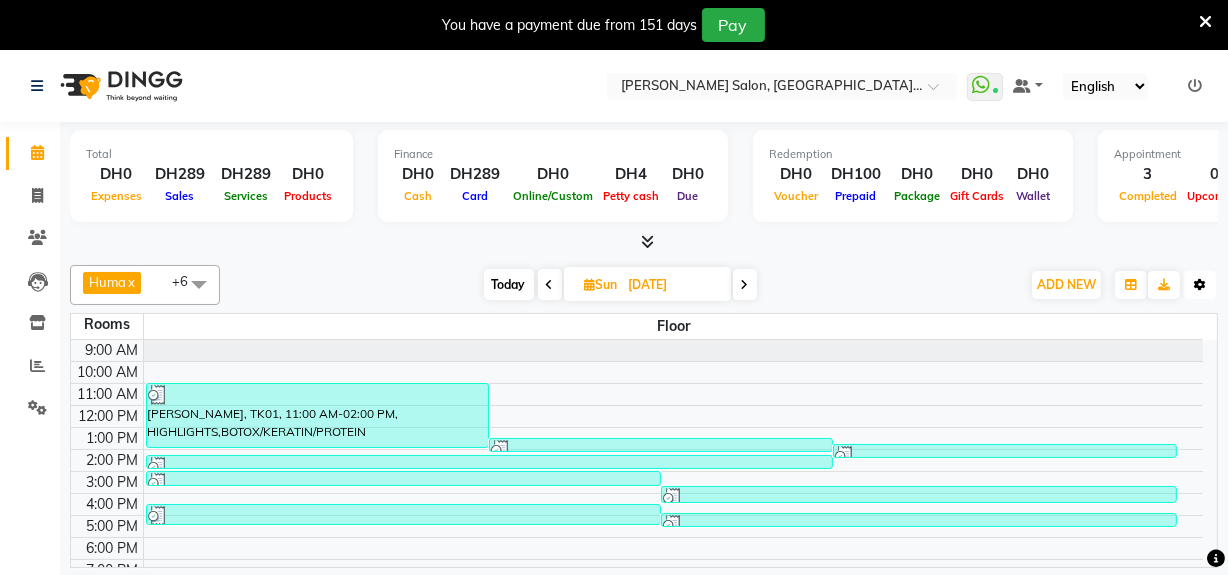 click on "Toggle Dropdown" at bounding box center [1200, 285] 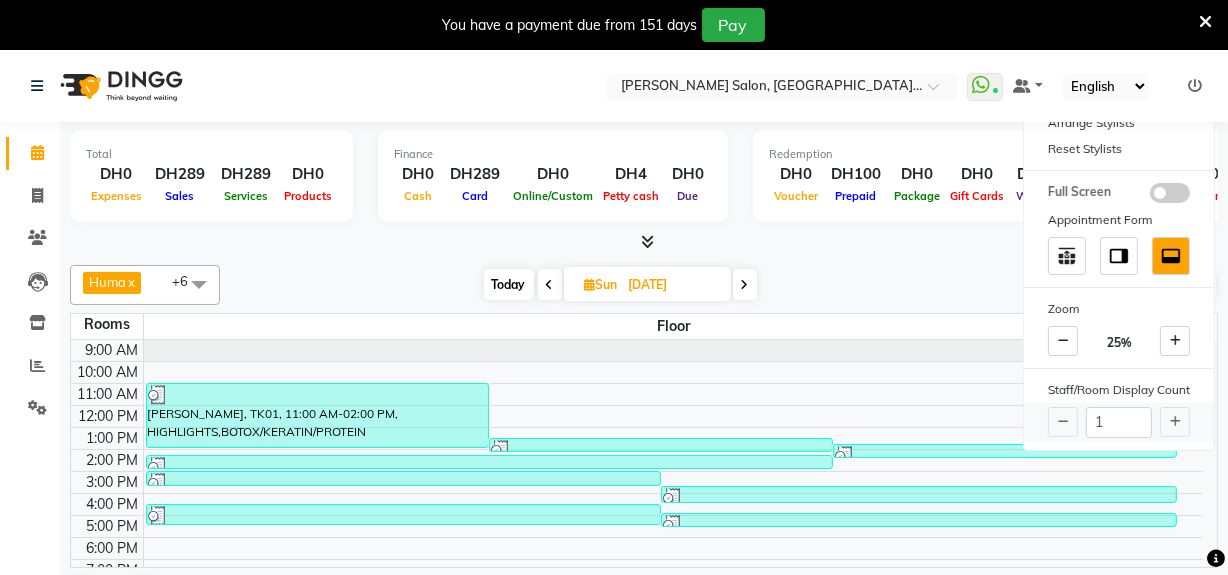 click on "1" at bounding box center [1119, 422] 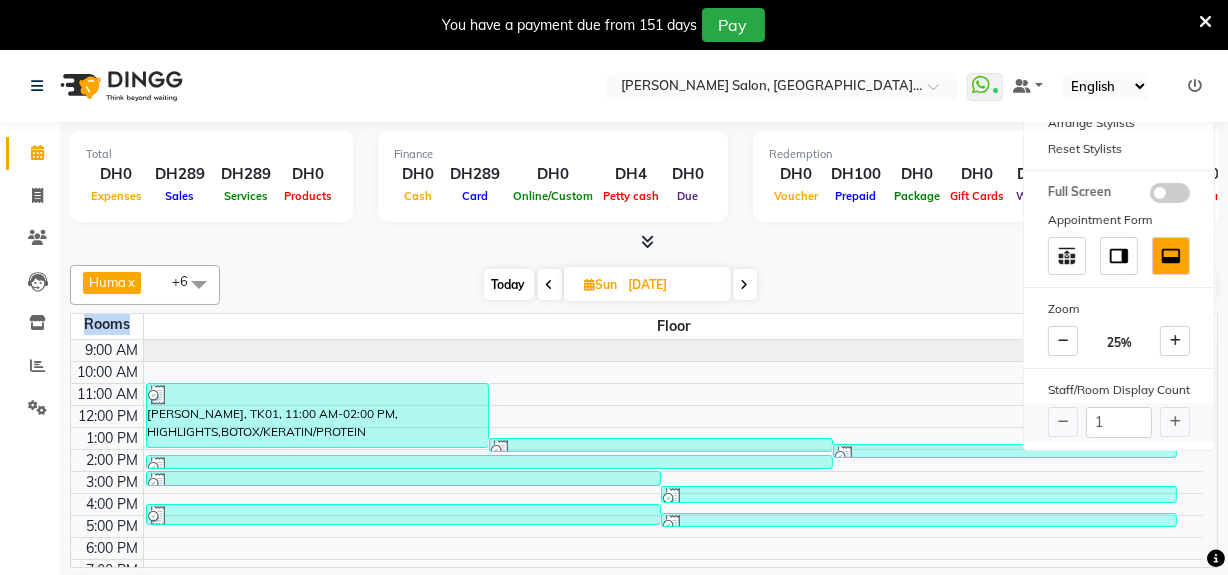 click on "1" at bounding box center (1119, 422) 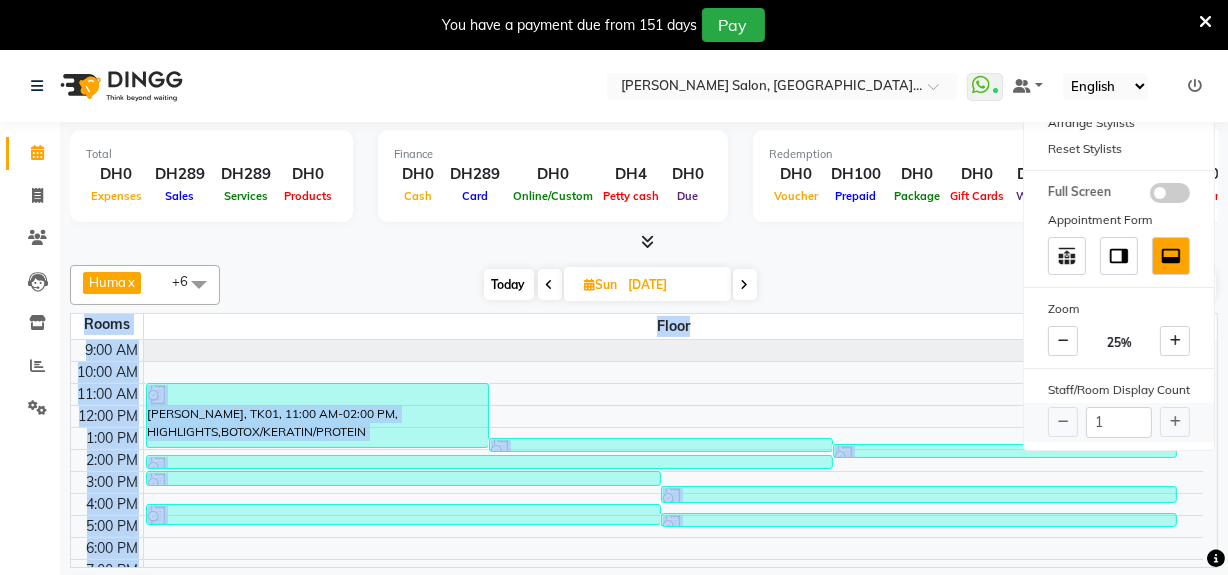 click on "1" at bounding box center (1119, 422) 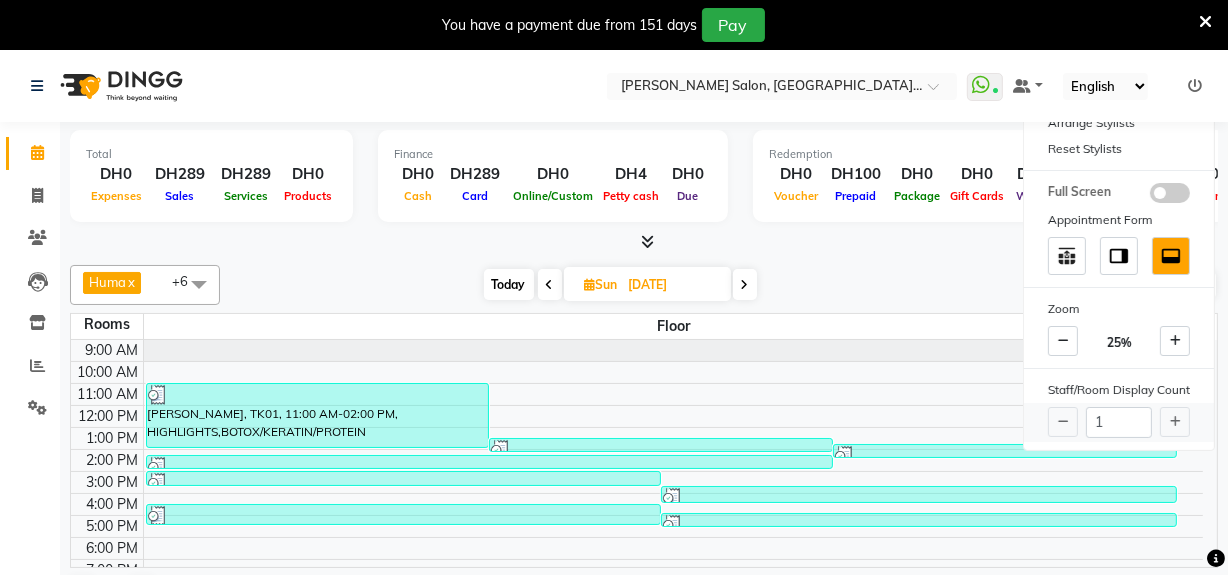 click on "1" at bounding box center [1119, 422] 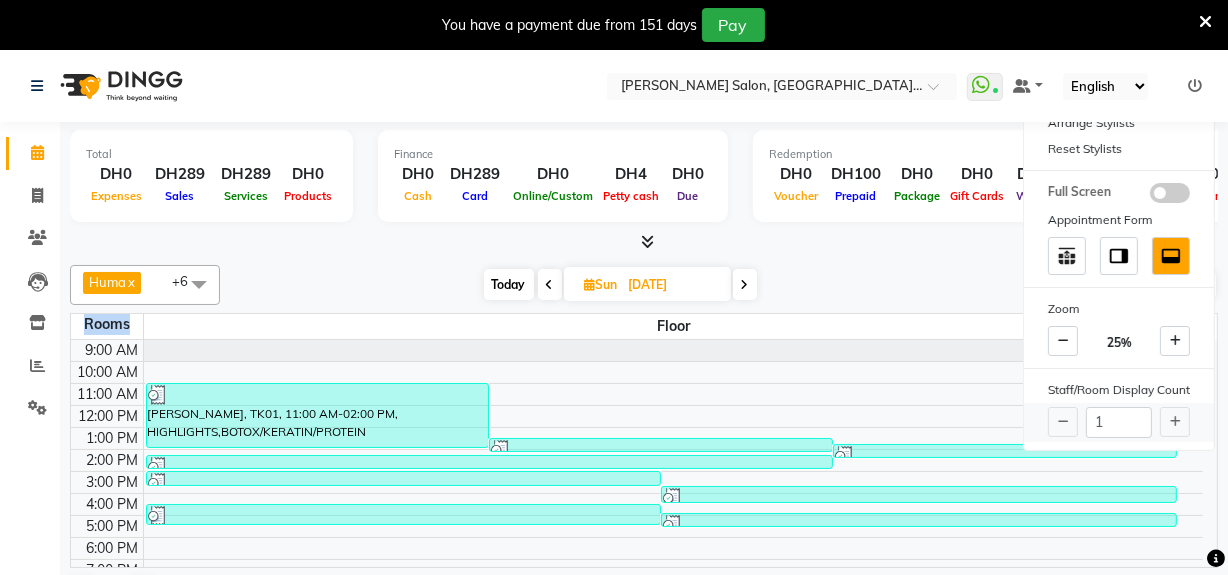click on "1" at bounding box center [1119, 422] 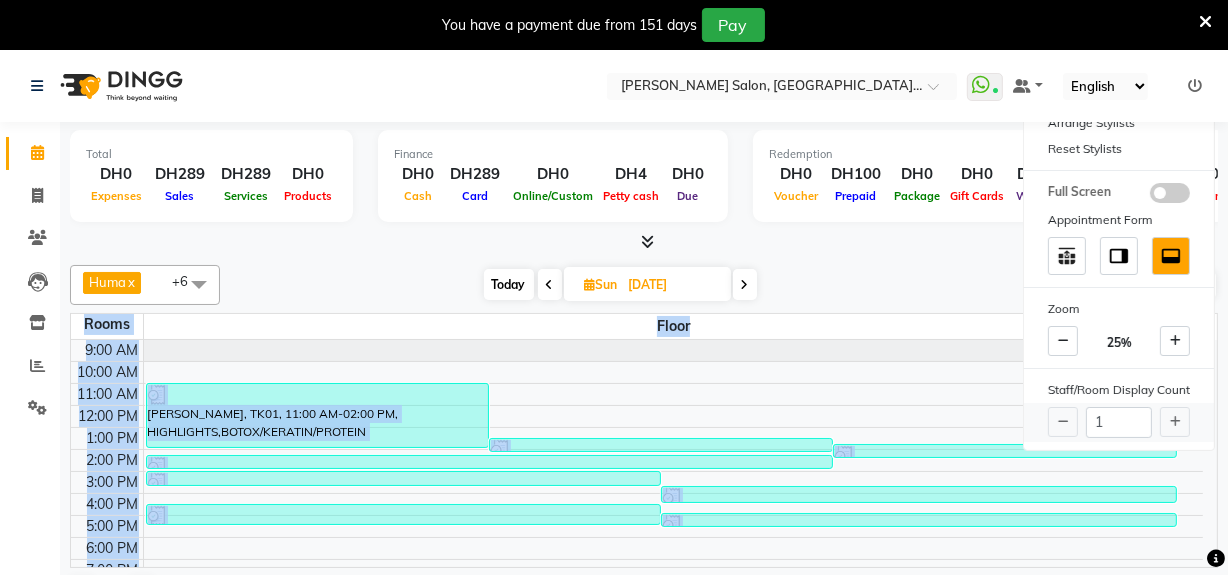 click on "1" at bounding box center [1119, 422] 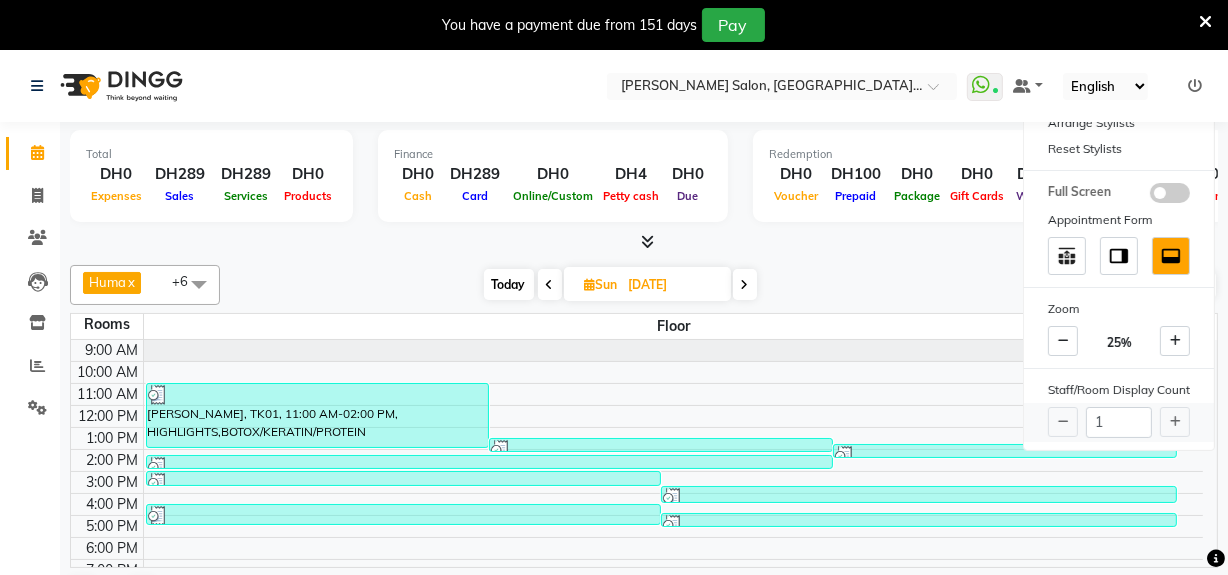 click on "1" at bounding box center (1119, 422) 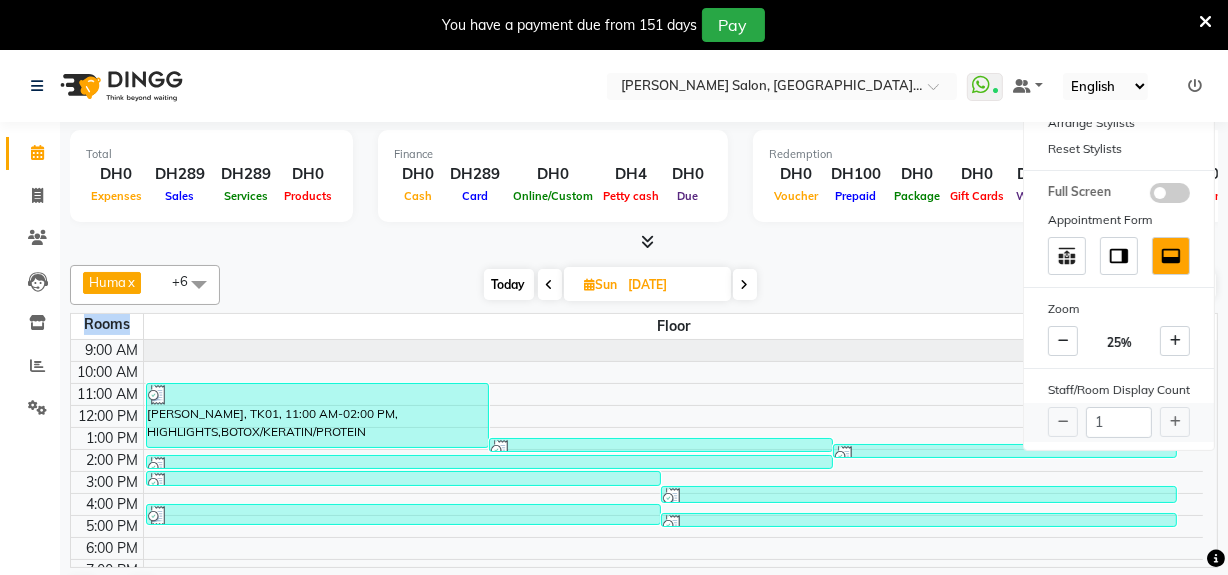click on "1" at bounding box center (1119, 422) 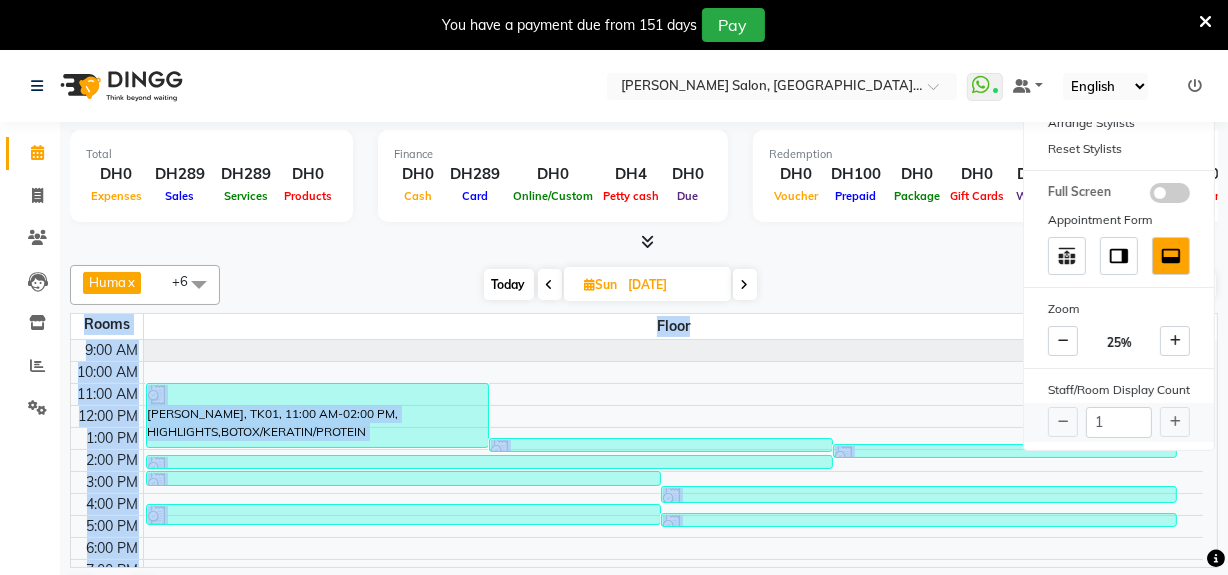 click on "1" at bounding box center [1119, 422] 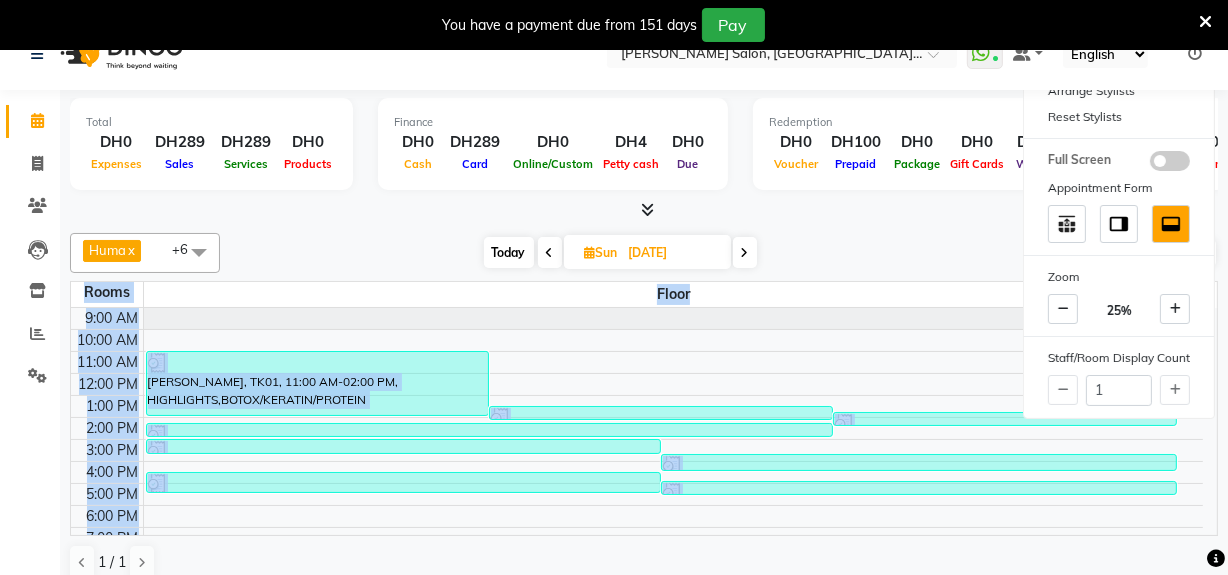 scroll, scrollTop: 50, scrollLeft: 0, axis: vertical 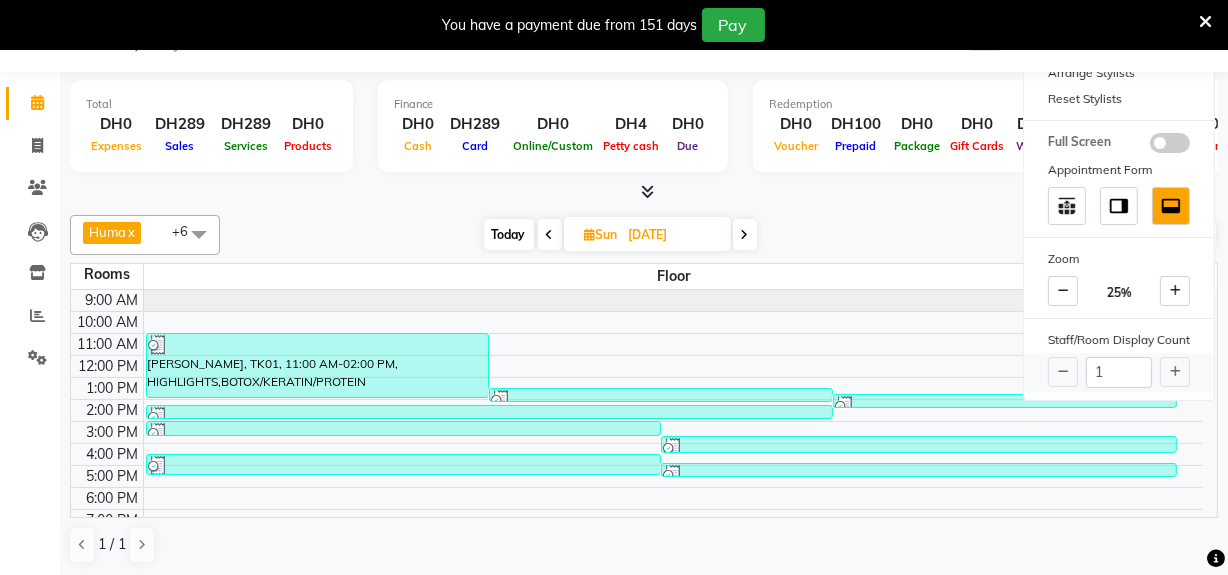 click on "1" at bounding box center [1119, 372] 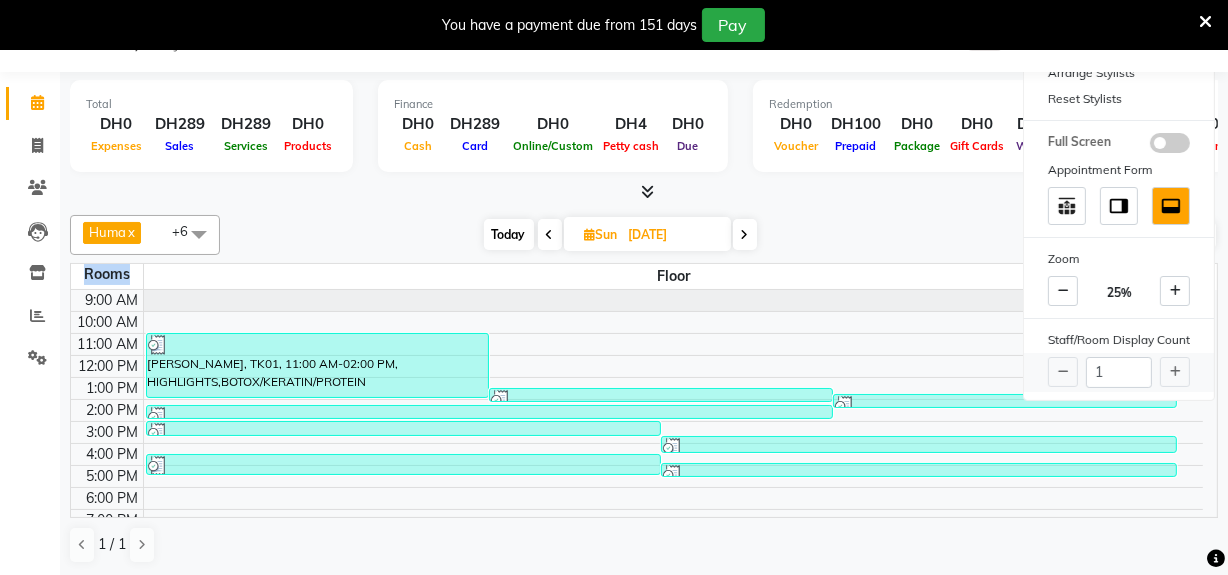 click on "1" at bounding box center [1119, 372] 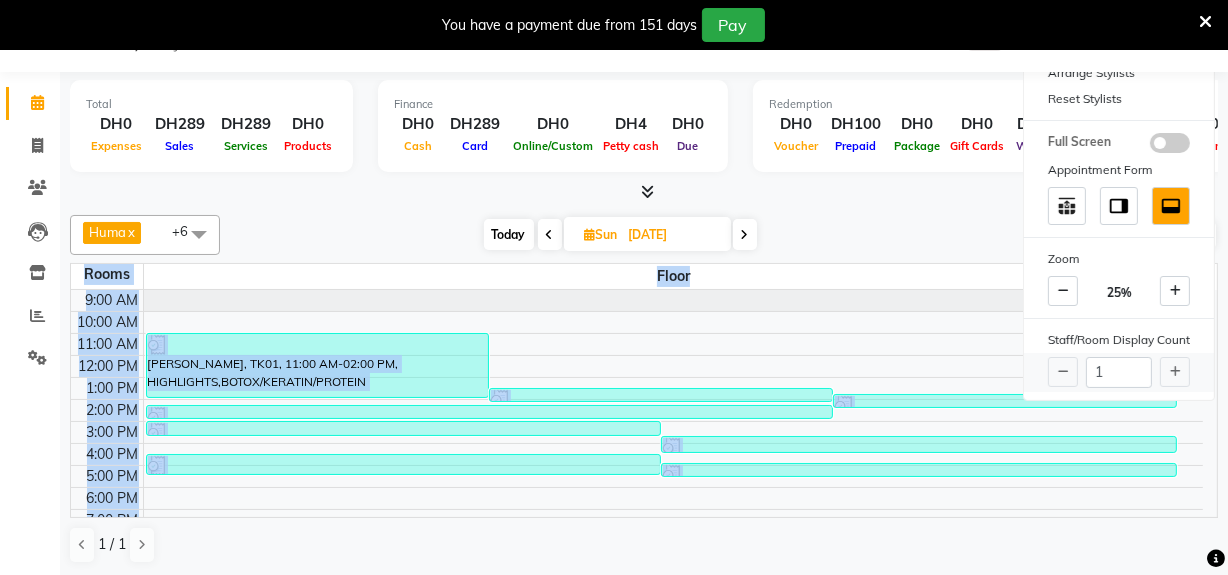 click on "1" at bounding box center (1119, 372) 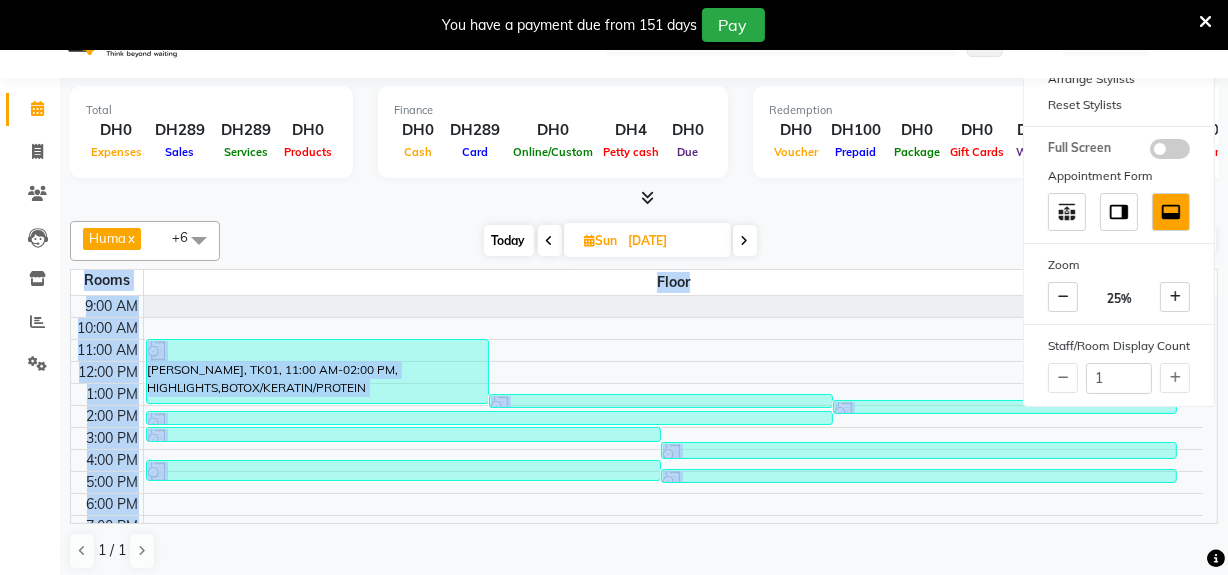 scroll, scrollTop: 0, scrollLeft: 0, axis: both 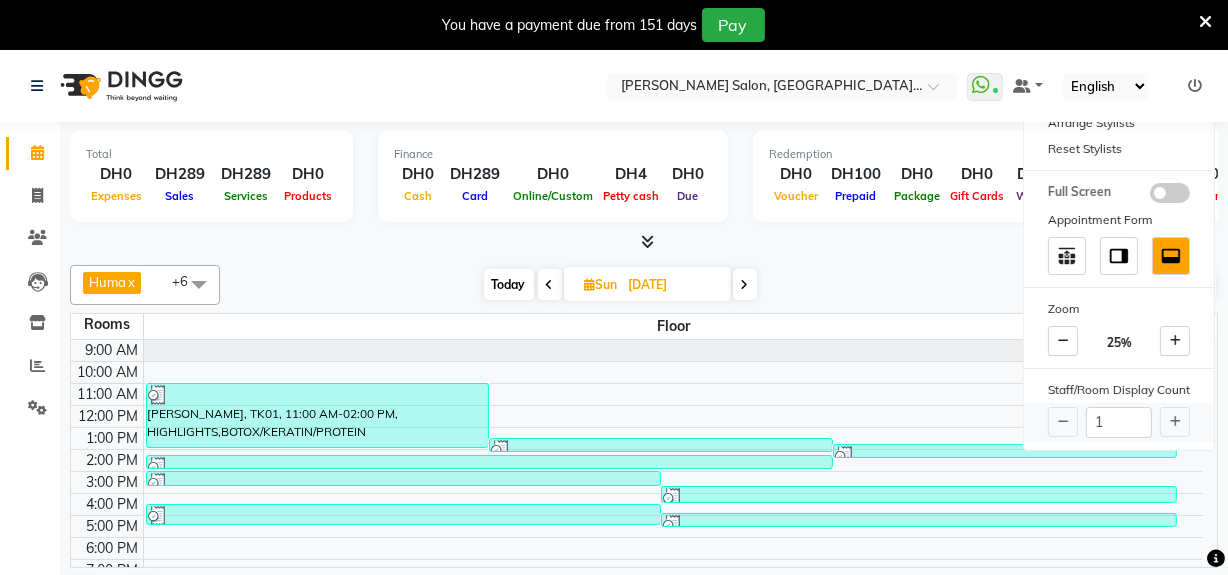 click on "1" at bounding box center [1119, 422] 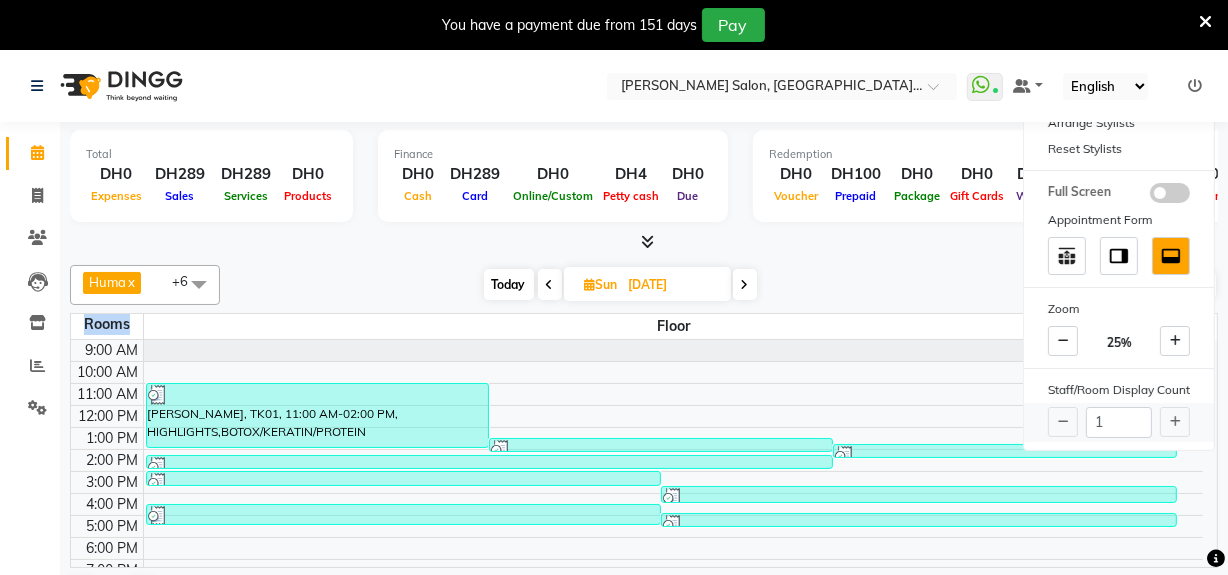 click on "1" at bounding box center (1119, 422) 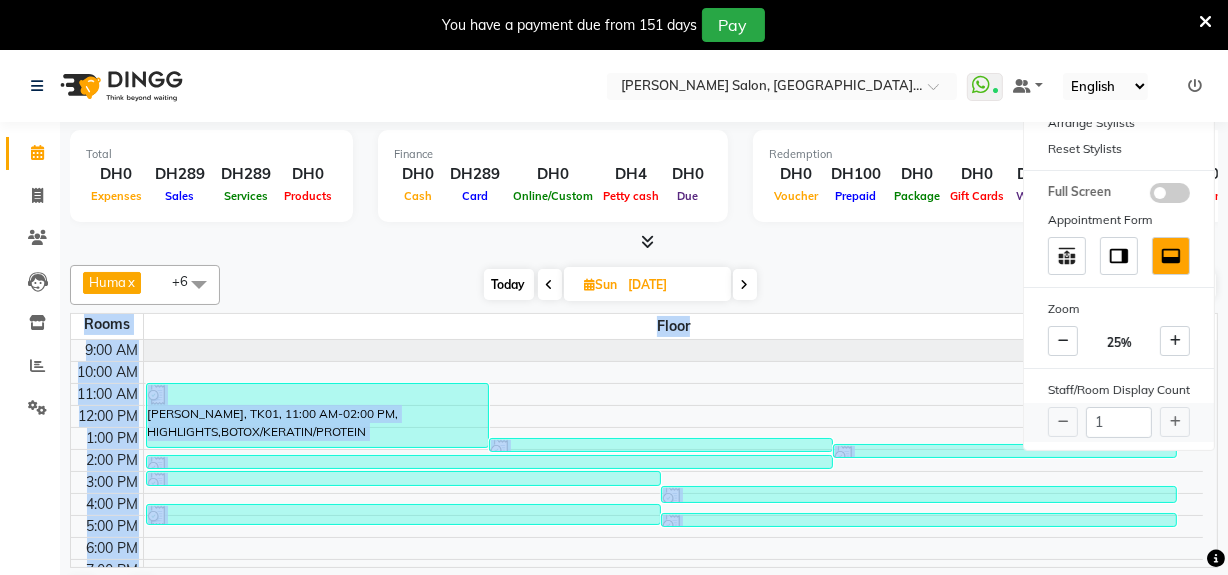 click on "1" at bounding box center [1119, 422] 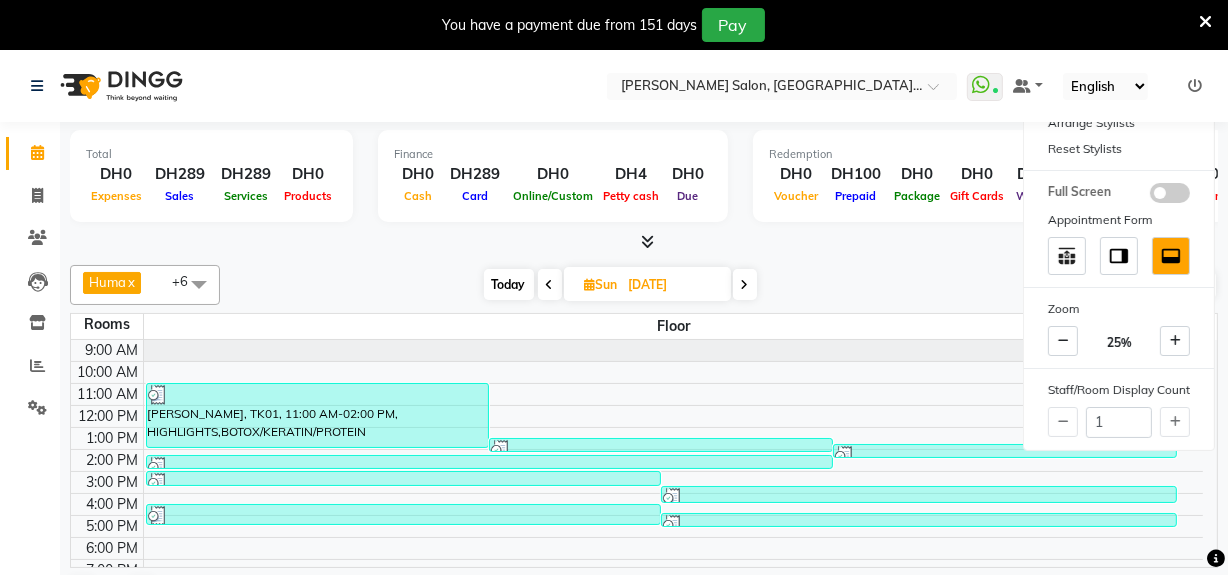 click at bounding box center [199, 284] 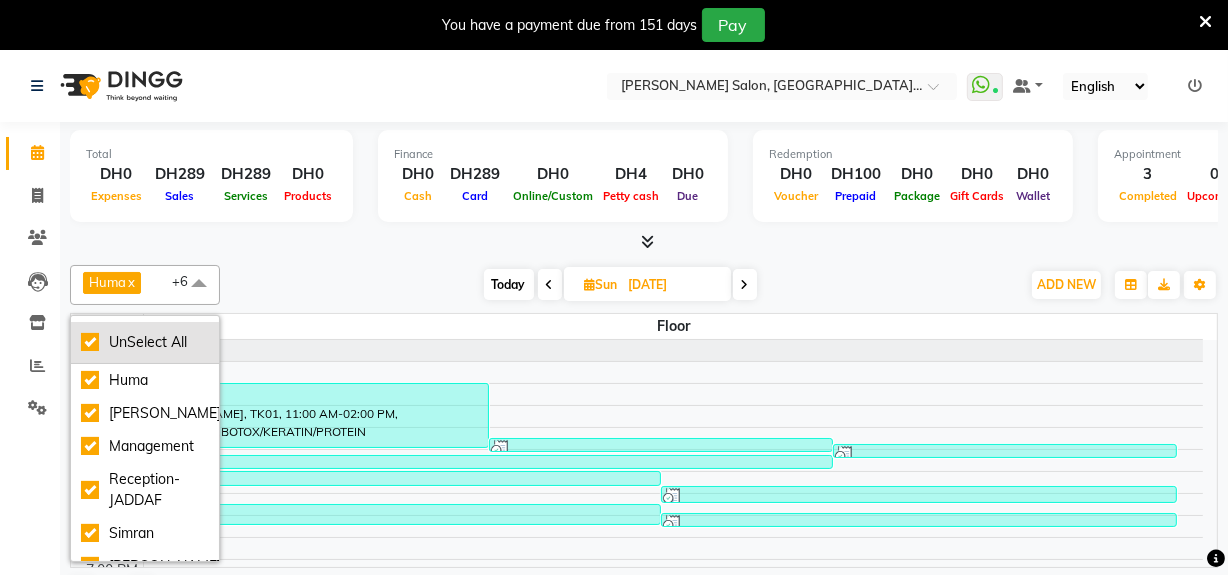 click on "UnSelect All" at bounding box center [145, 342] 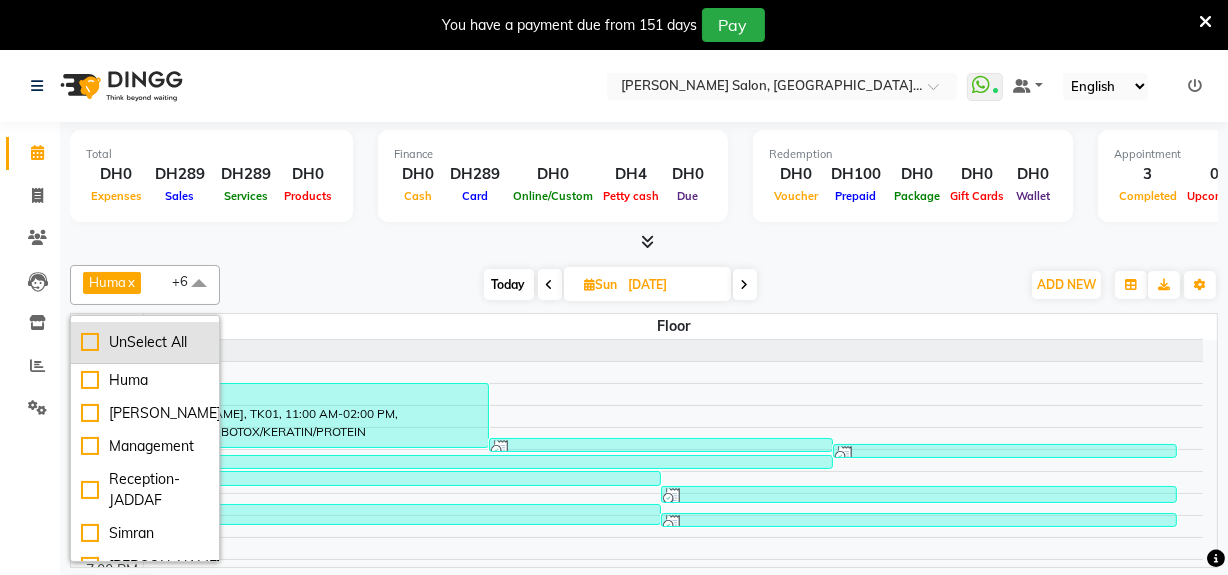 checkbox on "false" 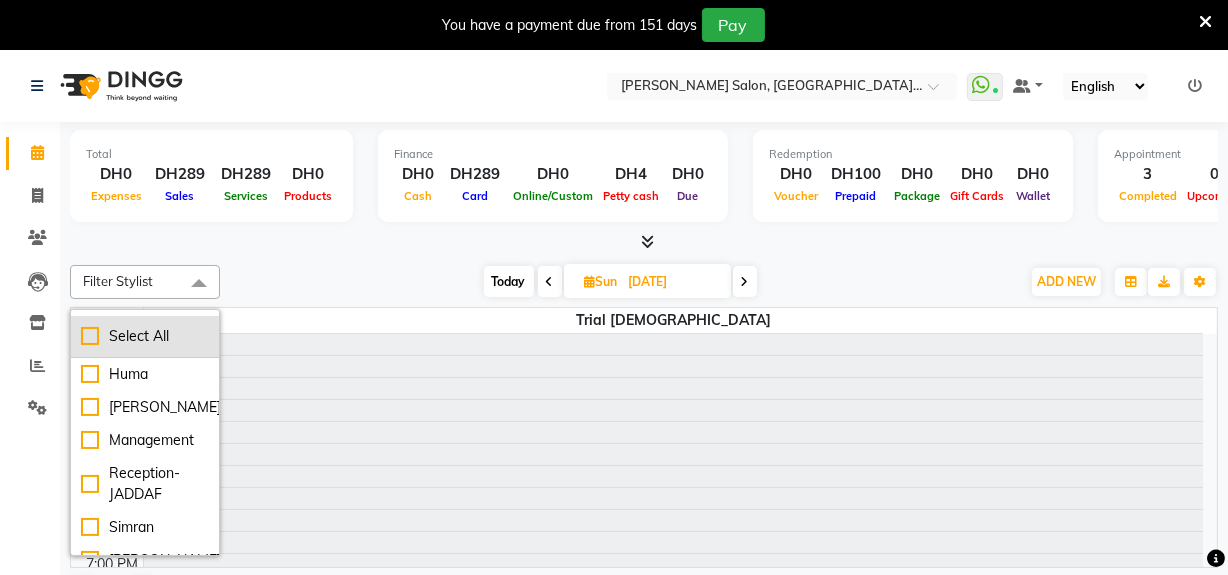 click on "Select All" at bounding box center [145, 336] 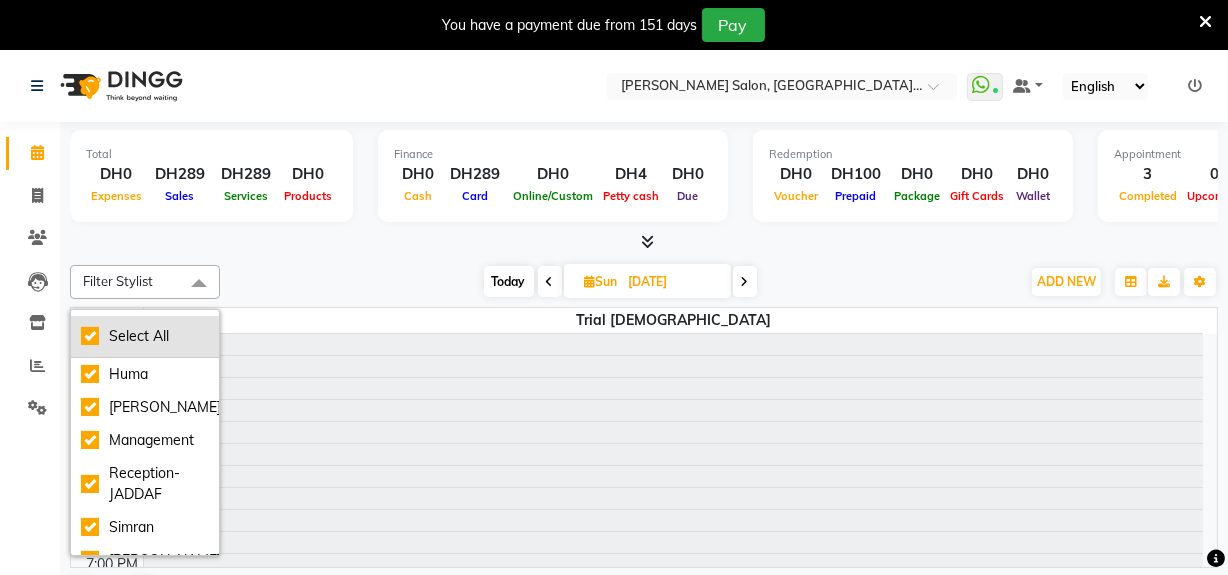 checkbox on "true" 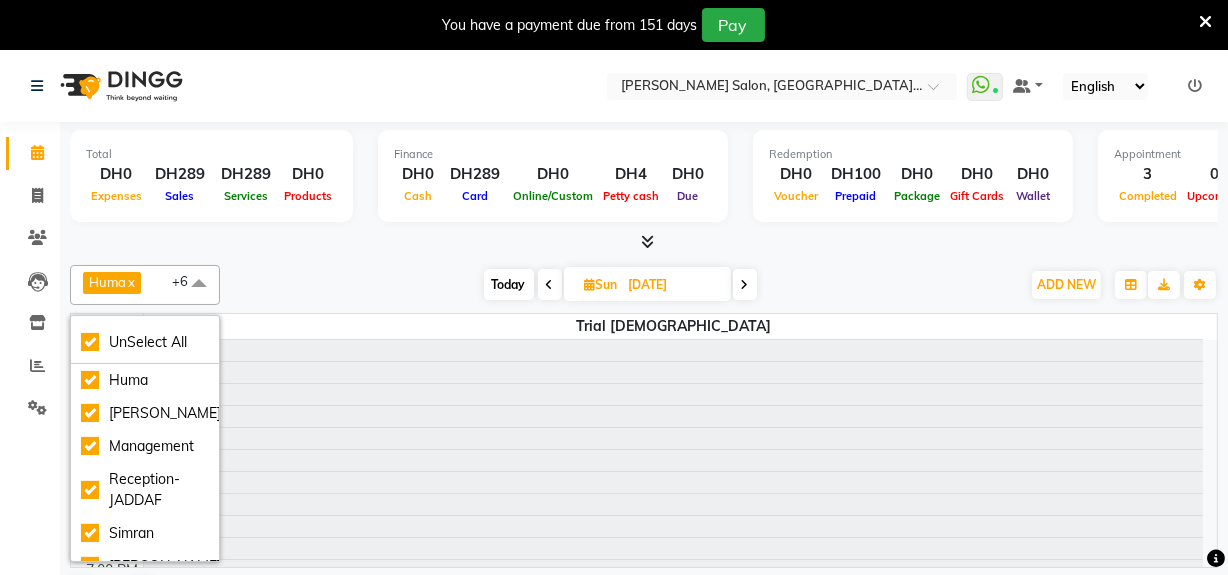 click at bounding box center [550, 285] 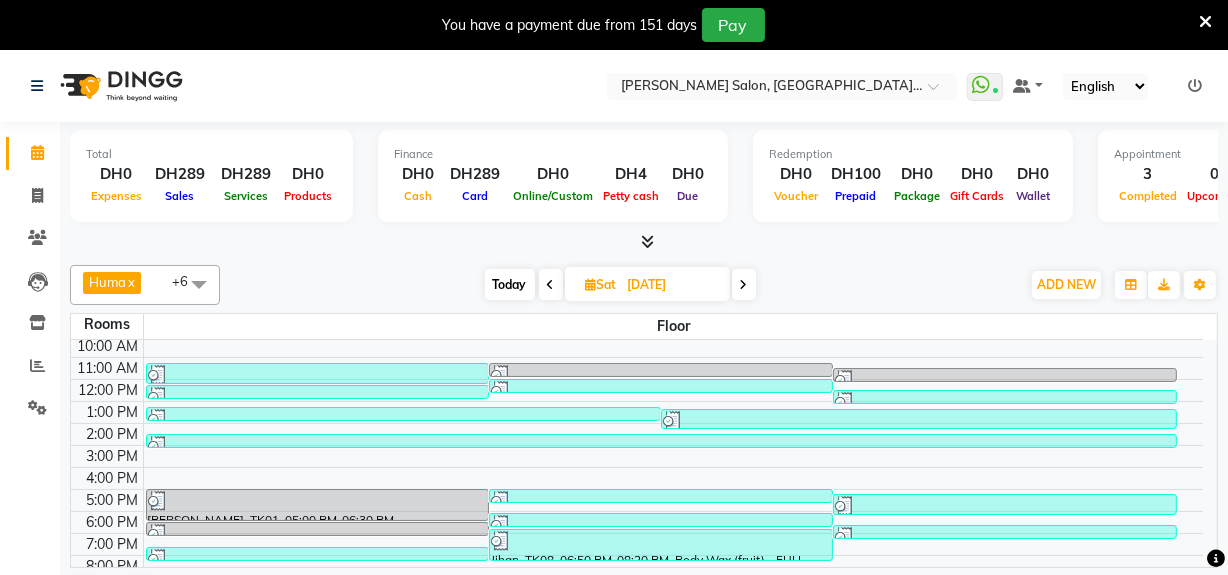 scroll, scrollTop: 0, scrollLeft: 0, axis: both 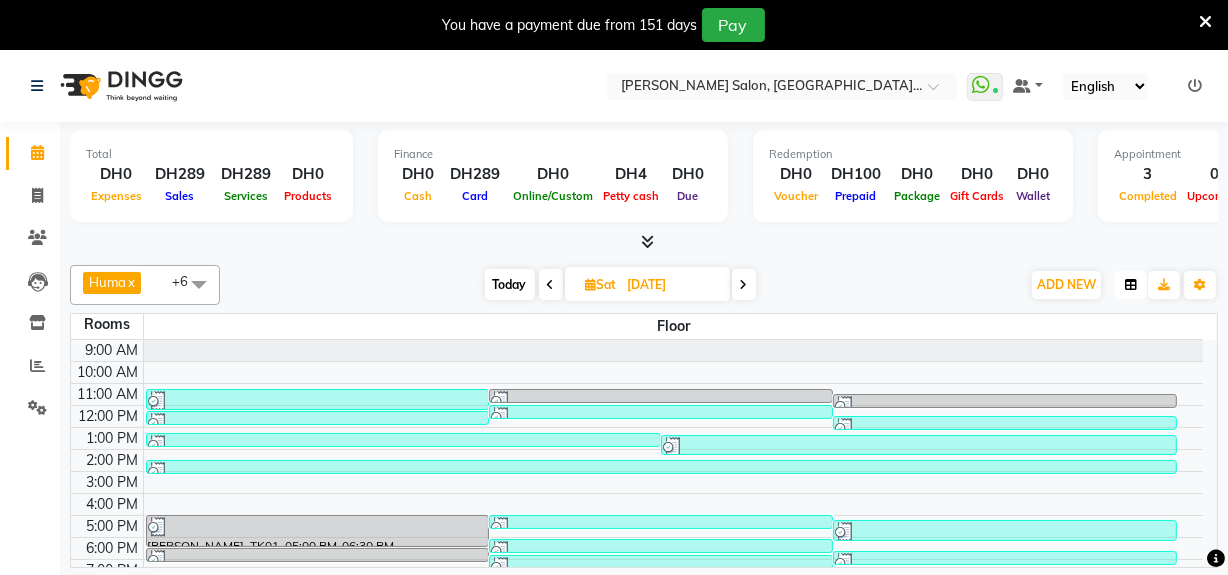 click at bounding box center (1131, 285) 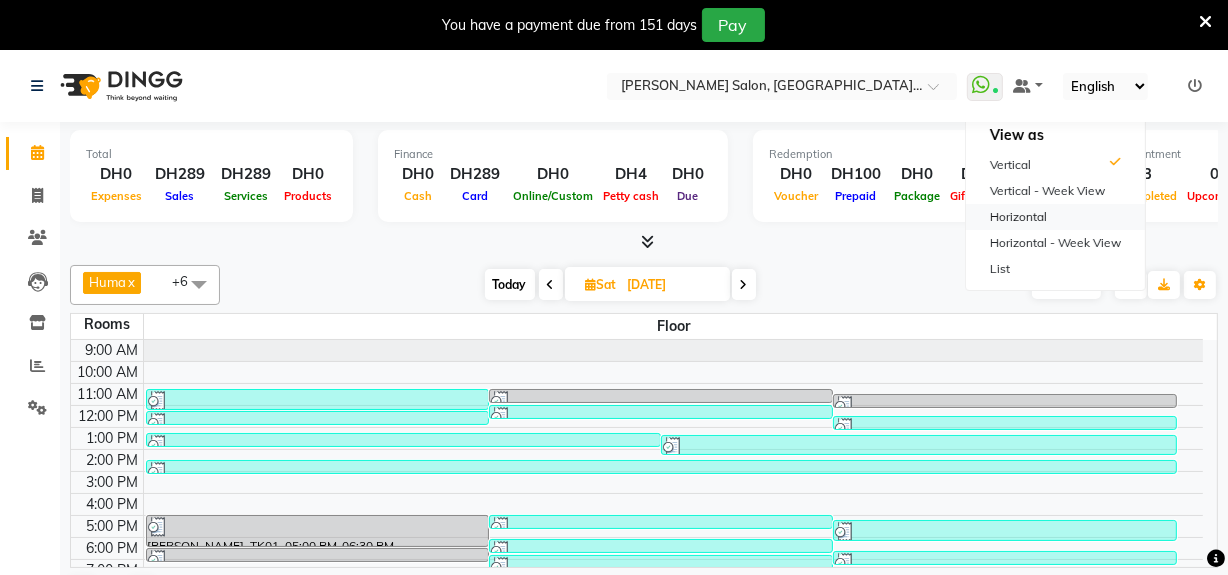 click on "Horizontal" at bounding box center [1055, 217] 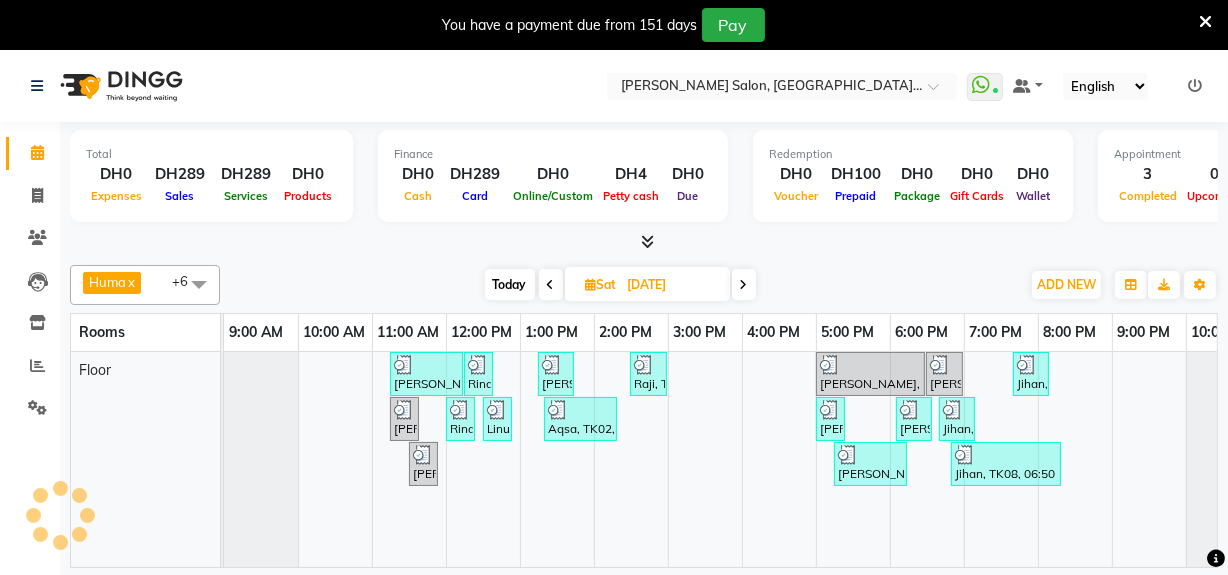 scroll, scrollTop: 0, scrollLeft: 42, axis: horizontal 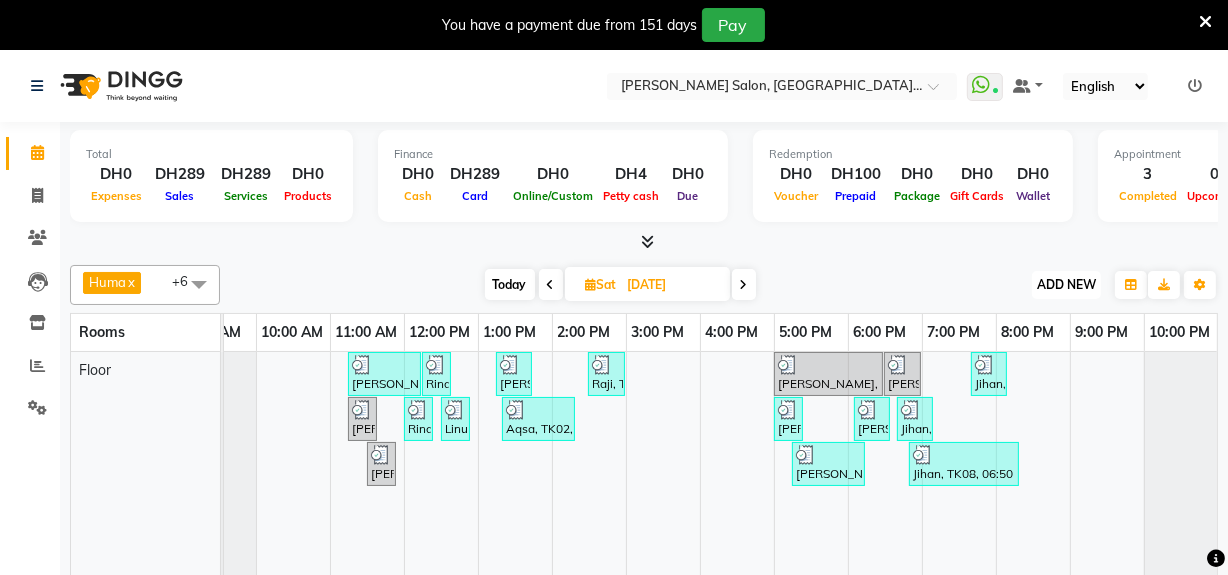 click on "ADD NEW" at bounding box center (1066, 284) 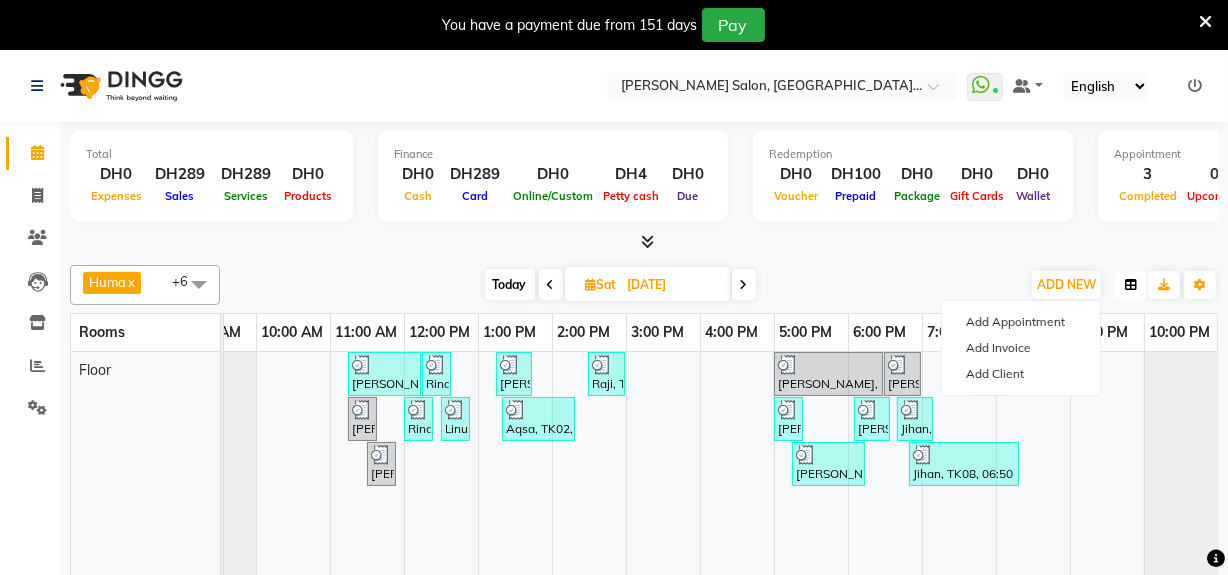 click at bounding box center (1131, 285) 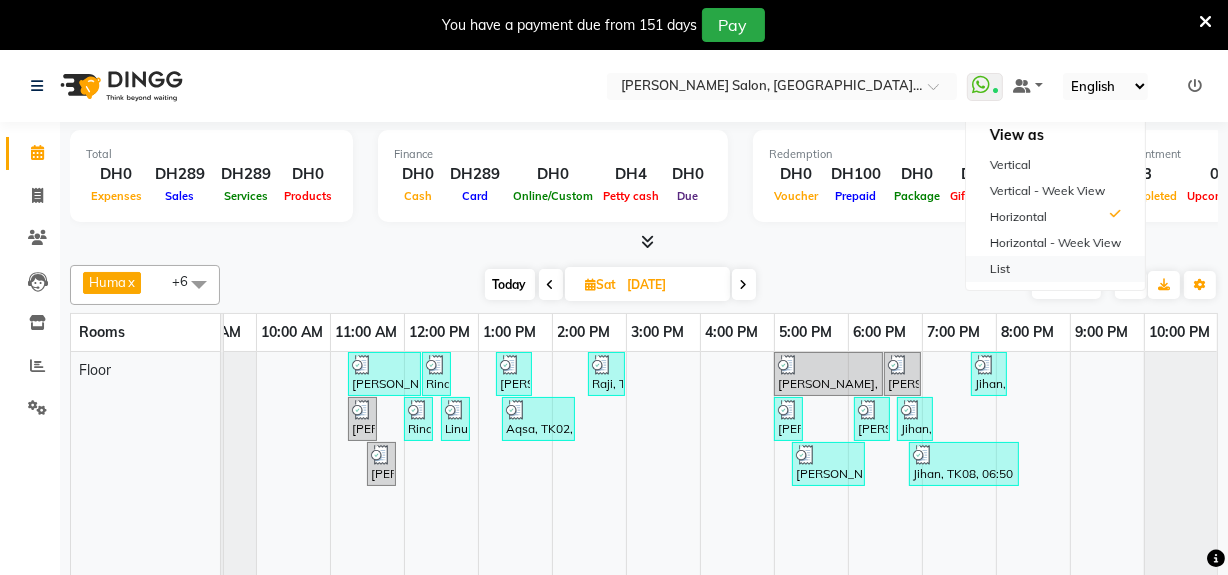 click on "List" at bounding box center (1055, 269) 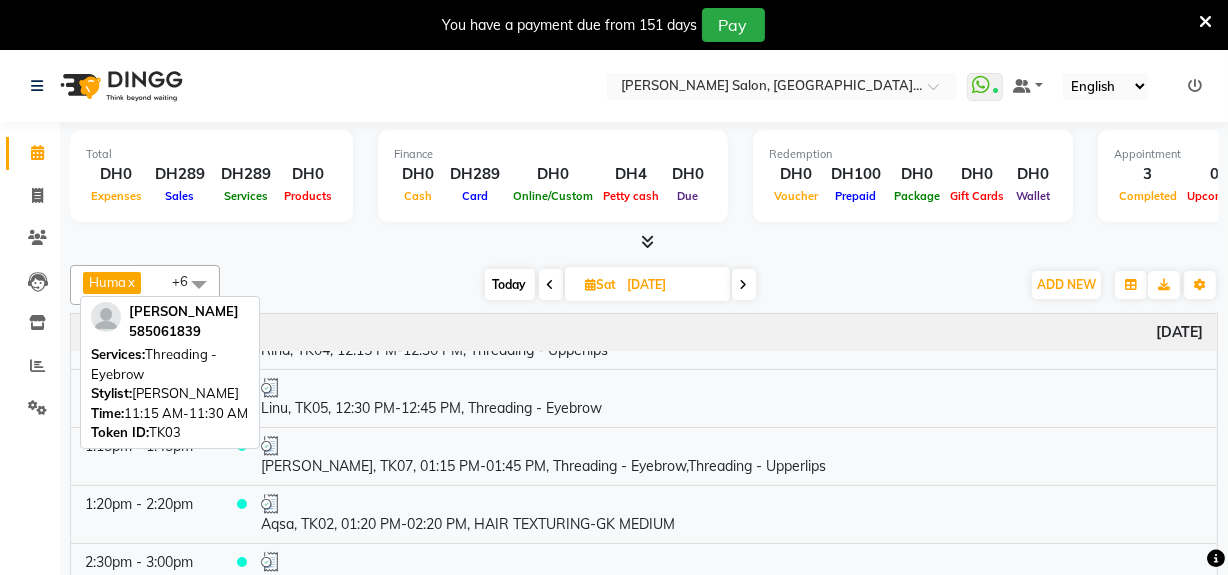 scroll, scrollTop: 636, scrollLeft: 0, axis: vertical 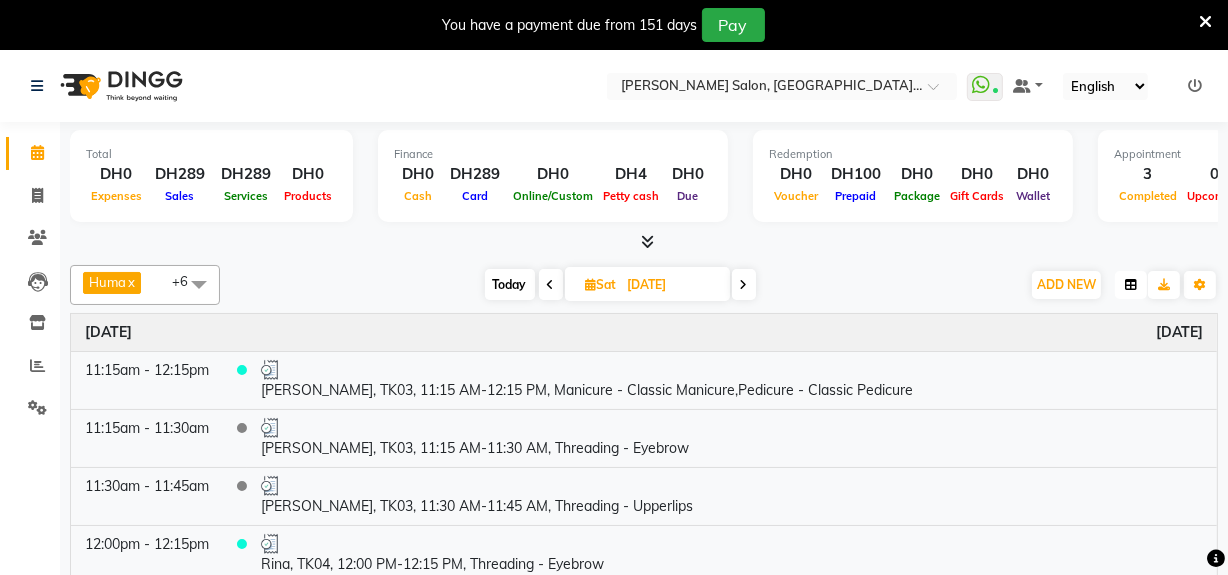 click at bounding box center [1131, 285] 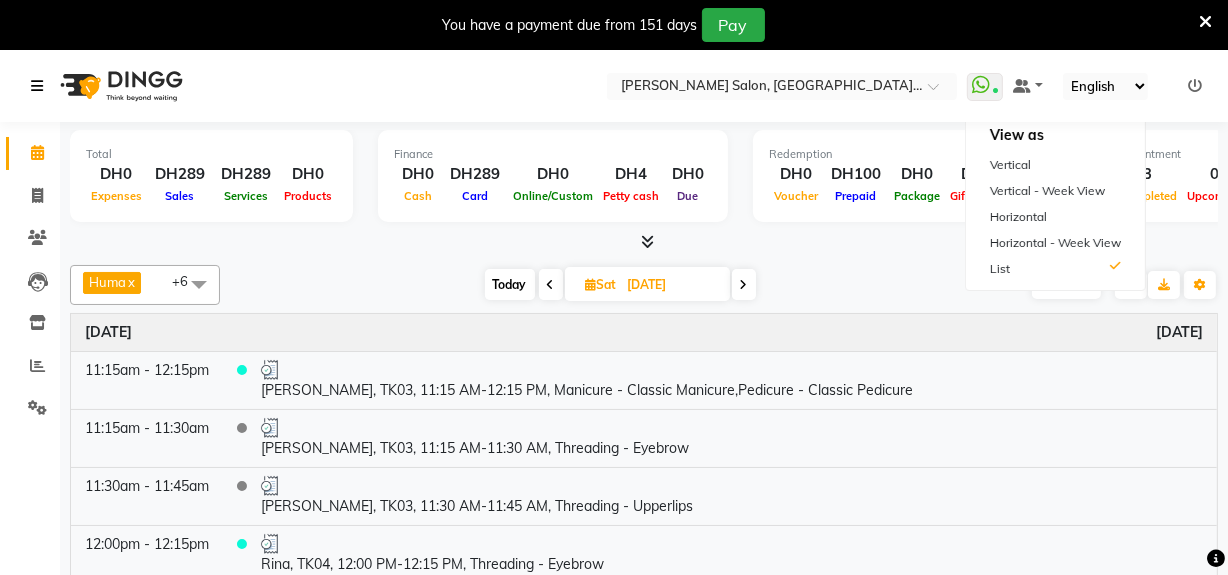 click at bounding box center (37, 86) 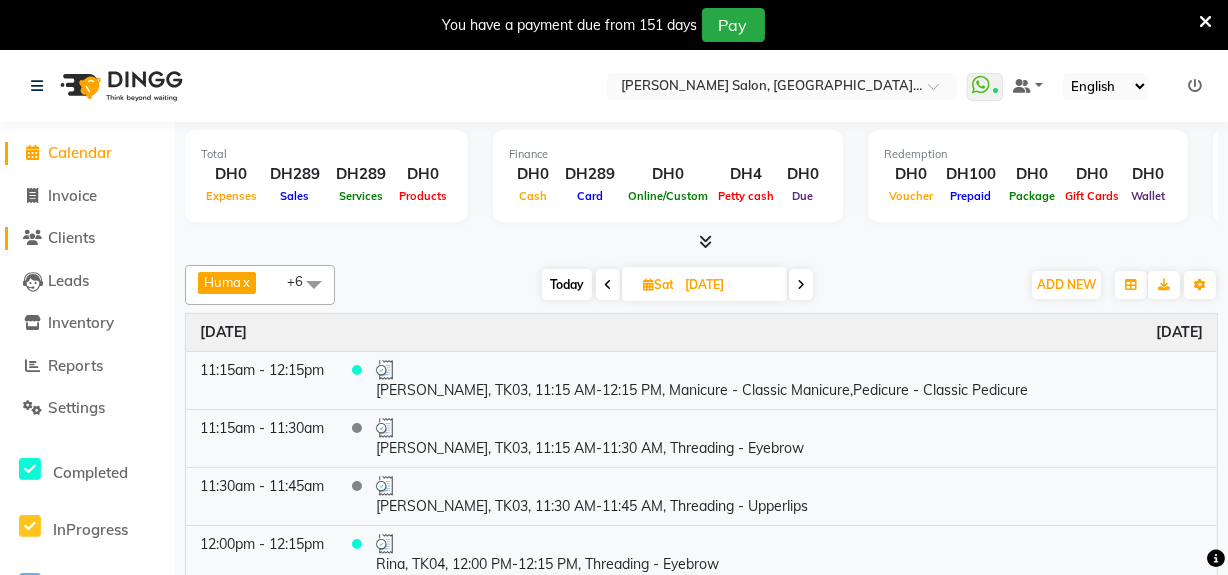 click on "Clients" 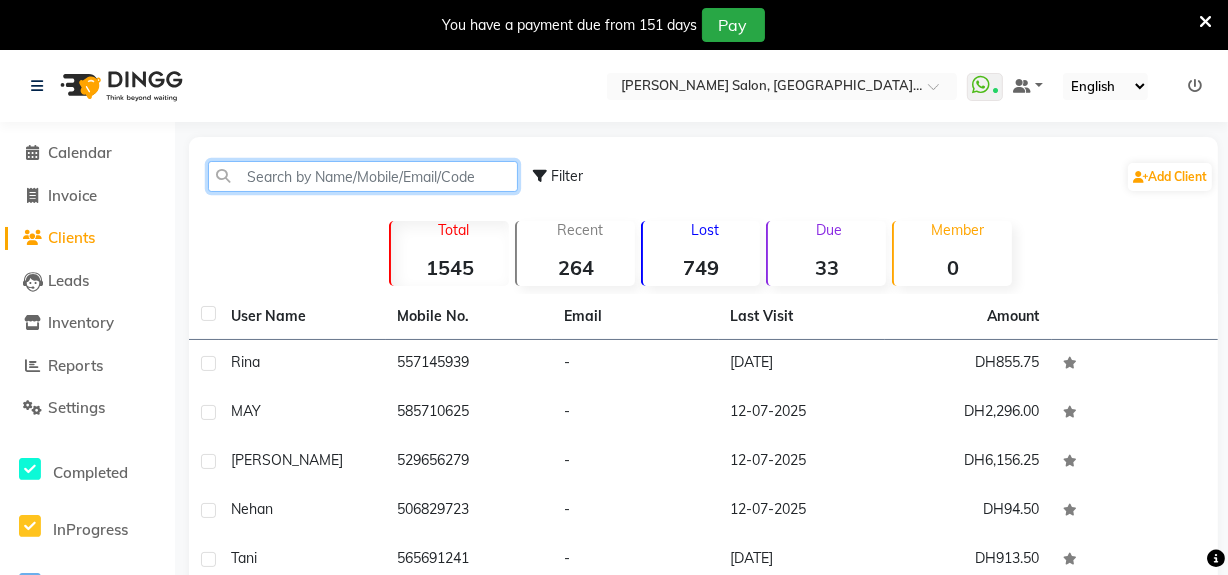 click 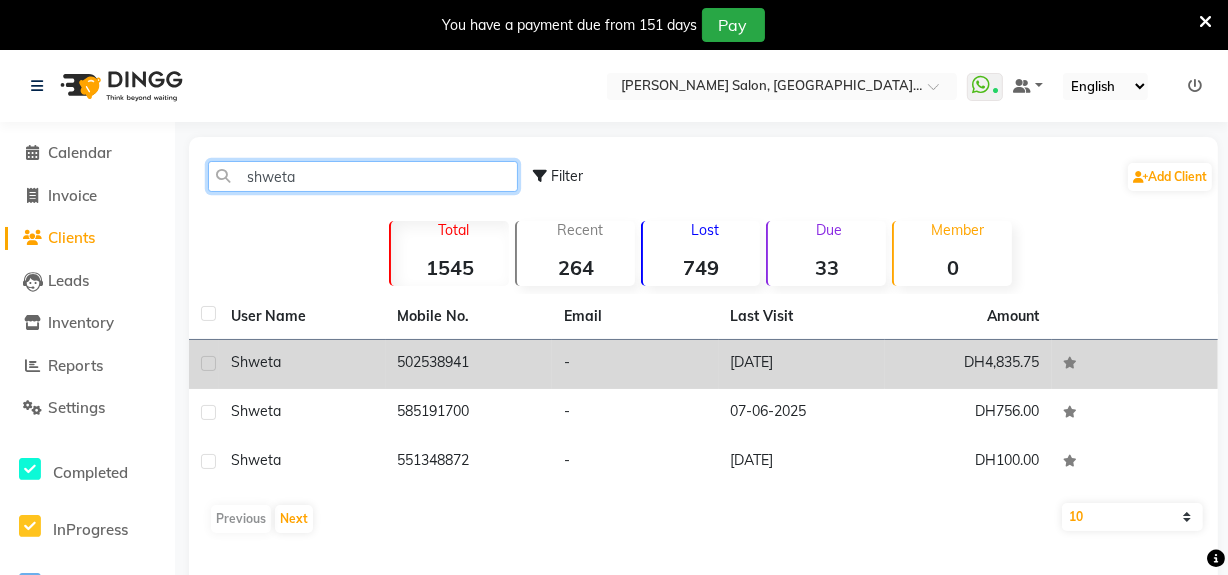 type on "shweta" 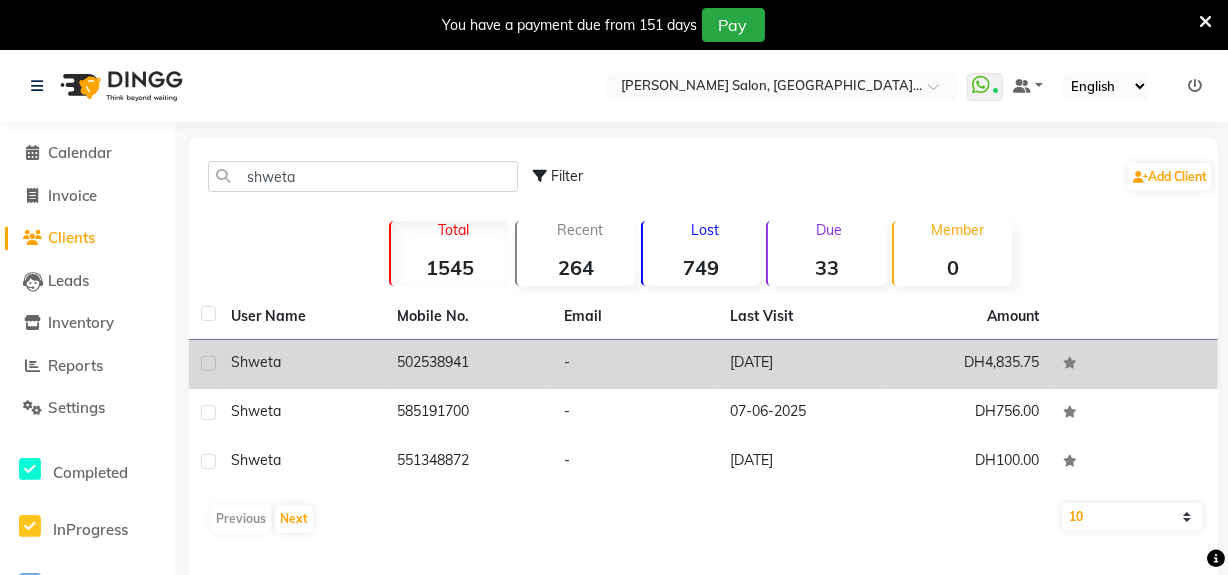 click on "502538941" 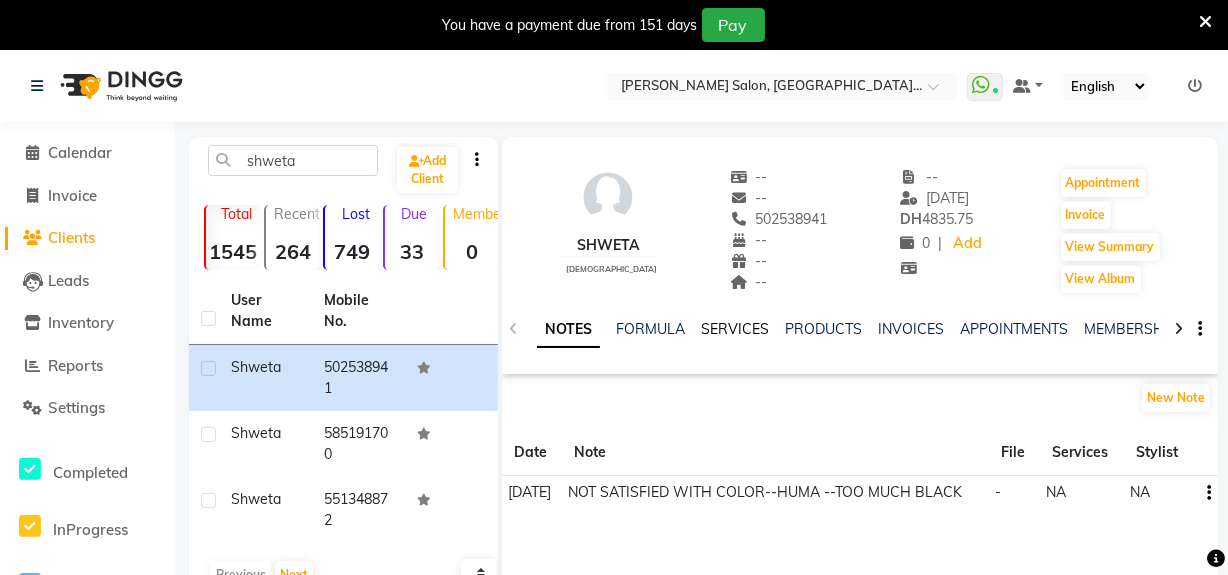 click on "SERVICES" 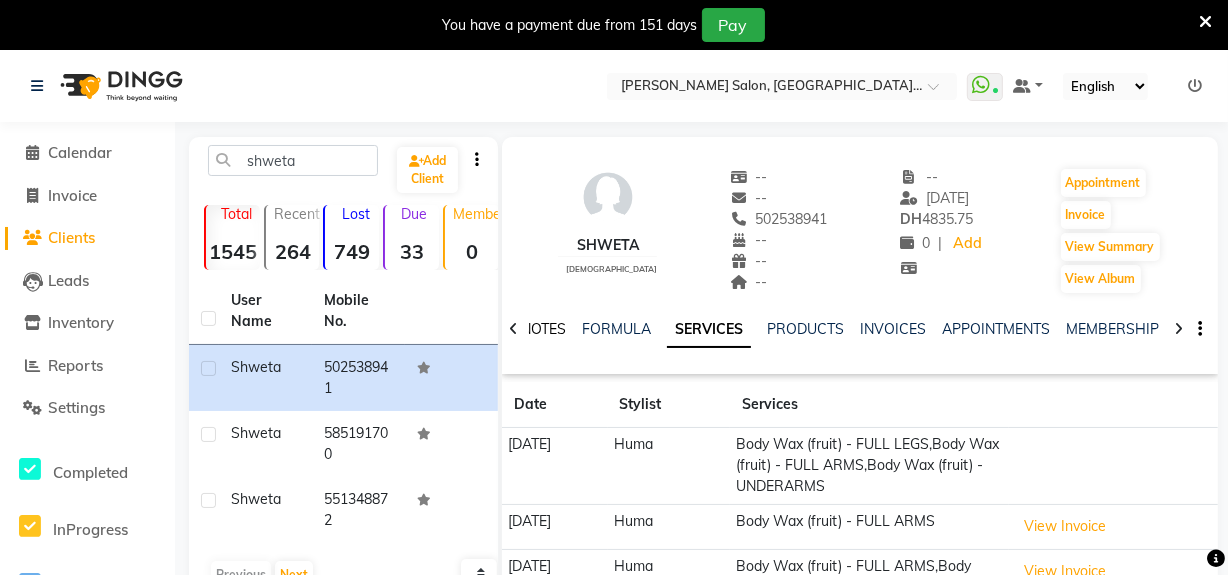 click on "NOTES" 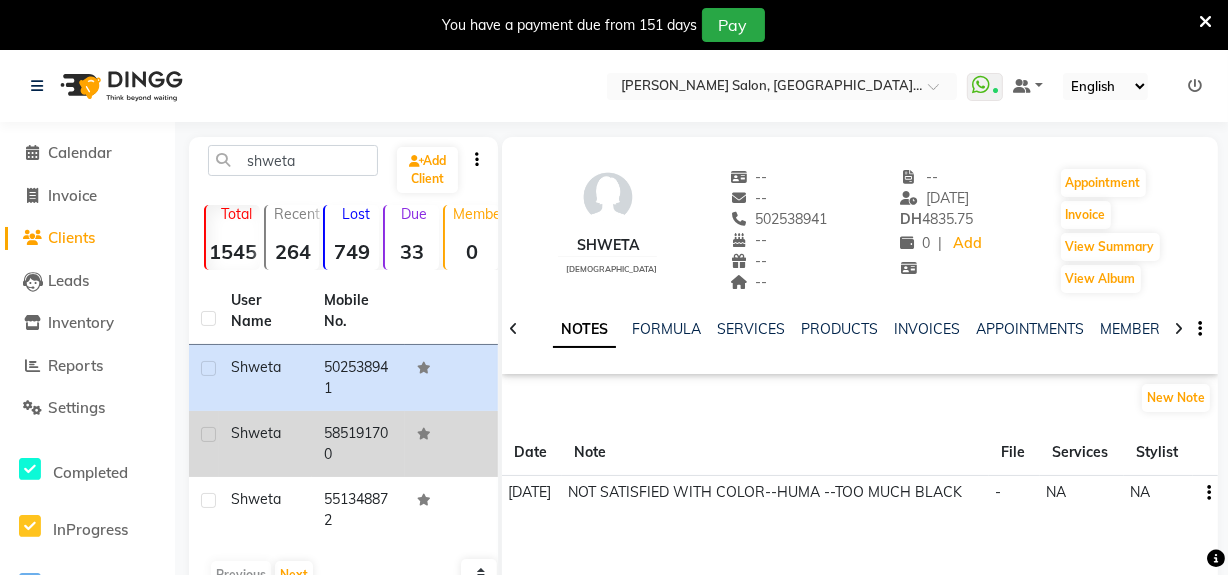 click on "585191700" 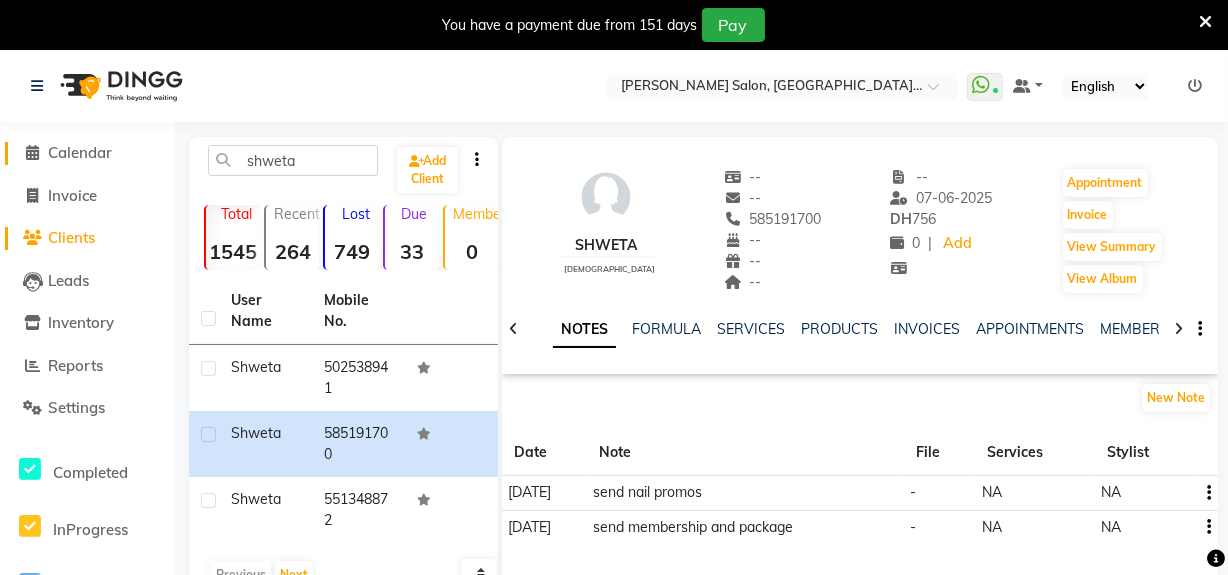 click 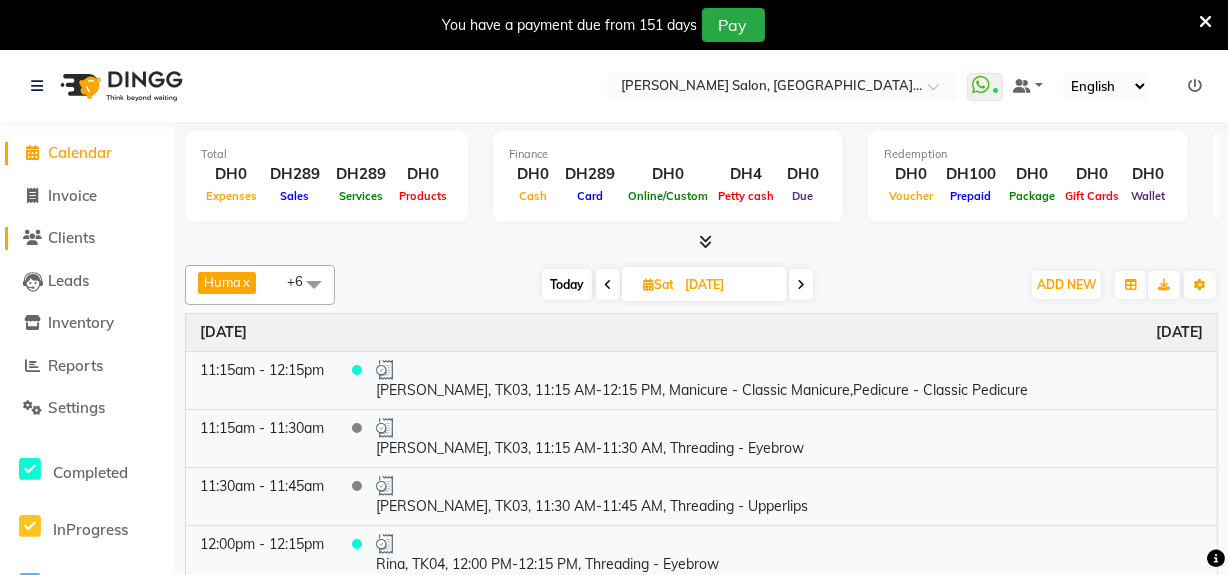 click on "Clients" 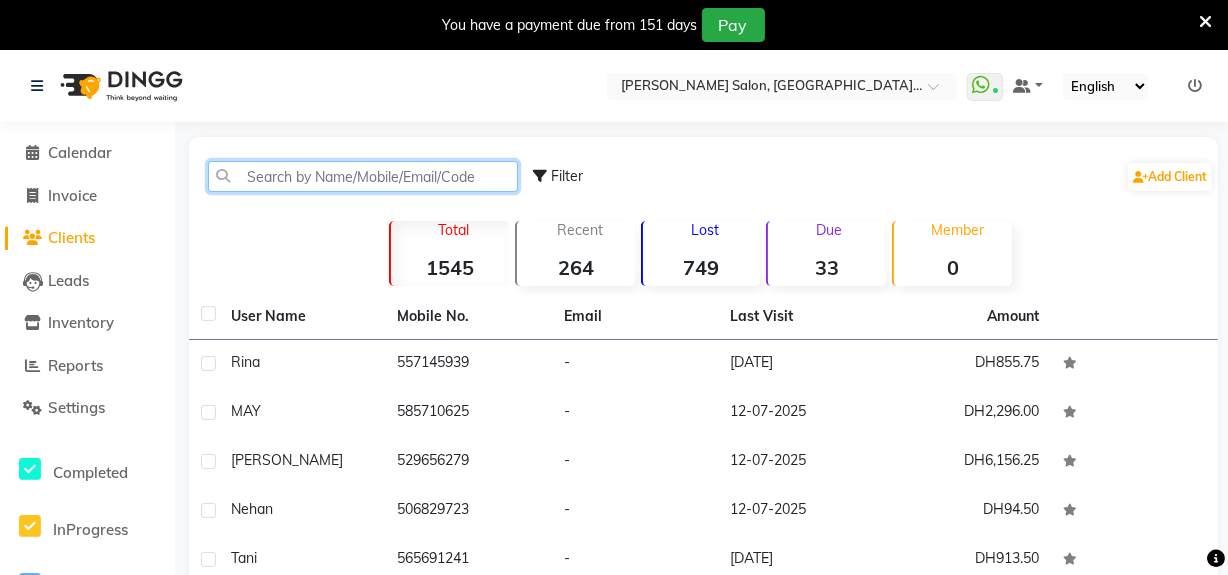 click 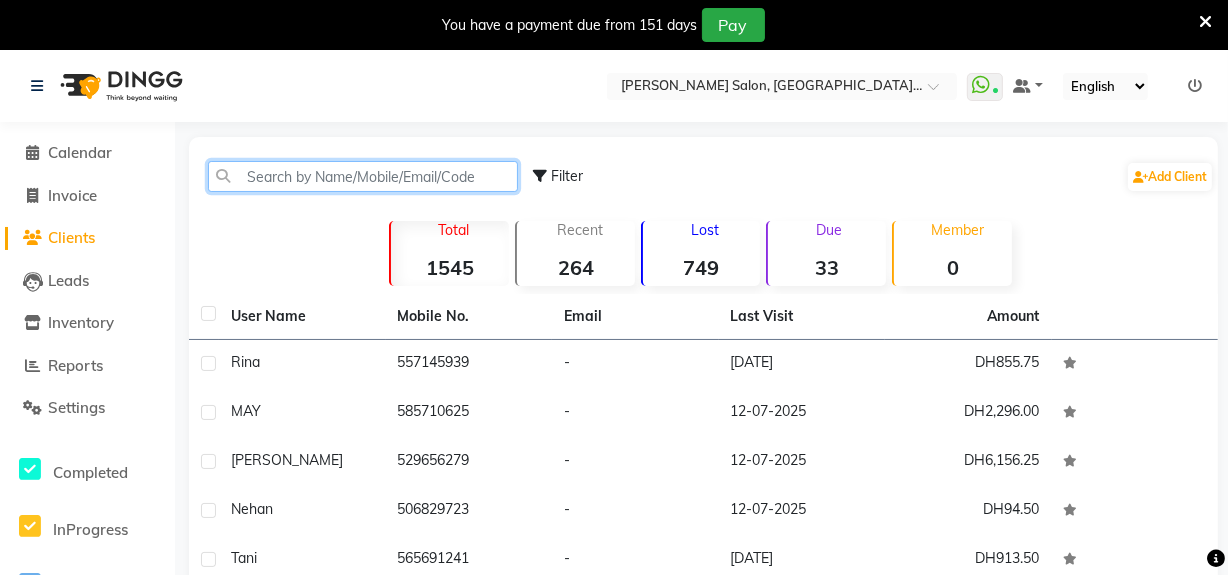 click 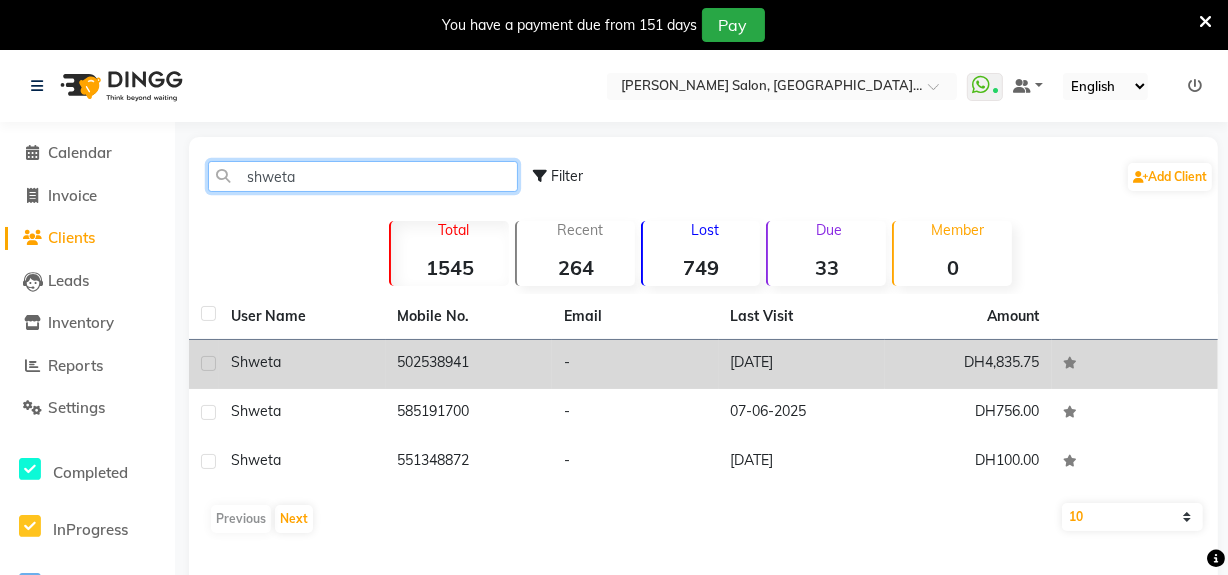 type on "shweta" 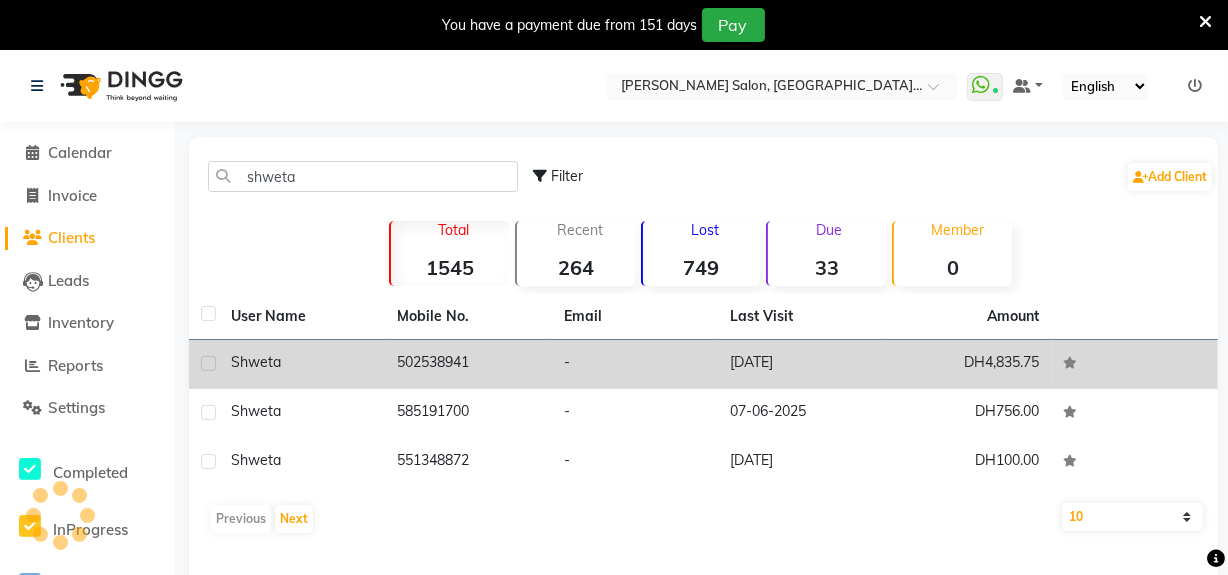 click on "502538941" 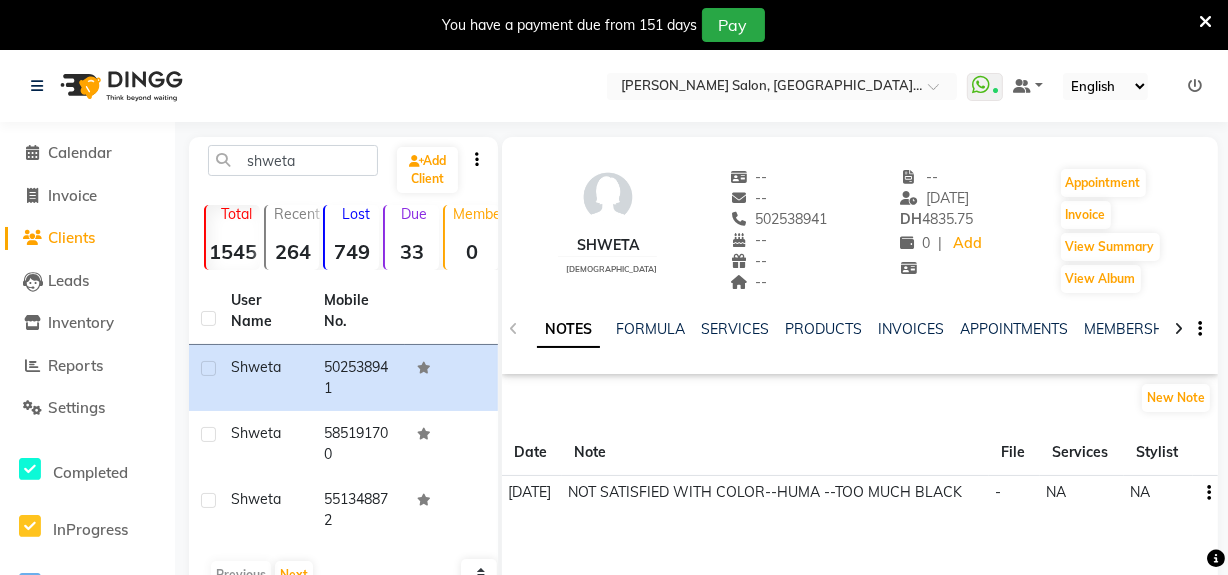 click 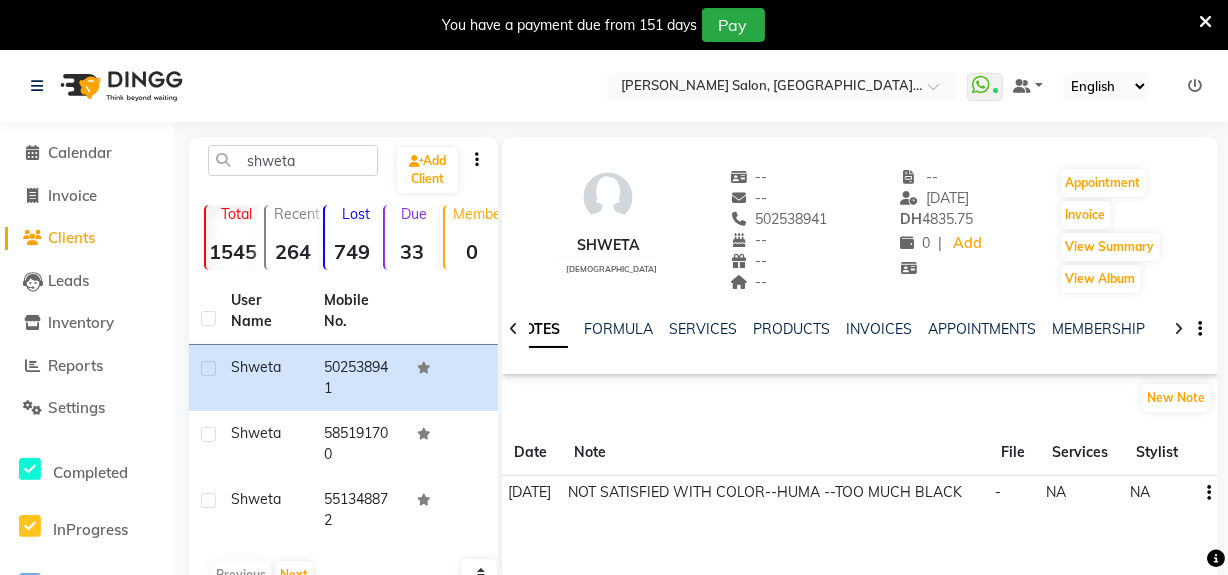 click 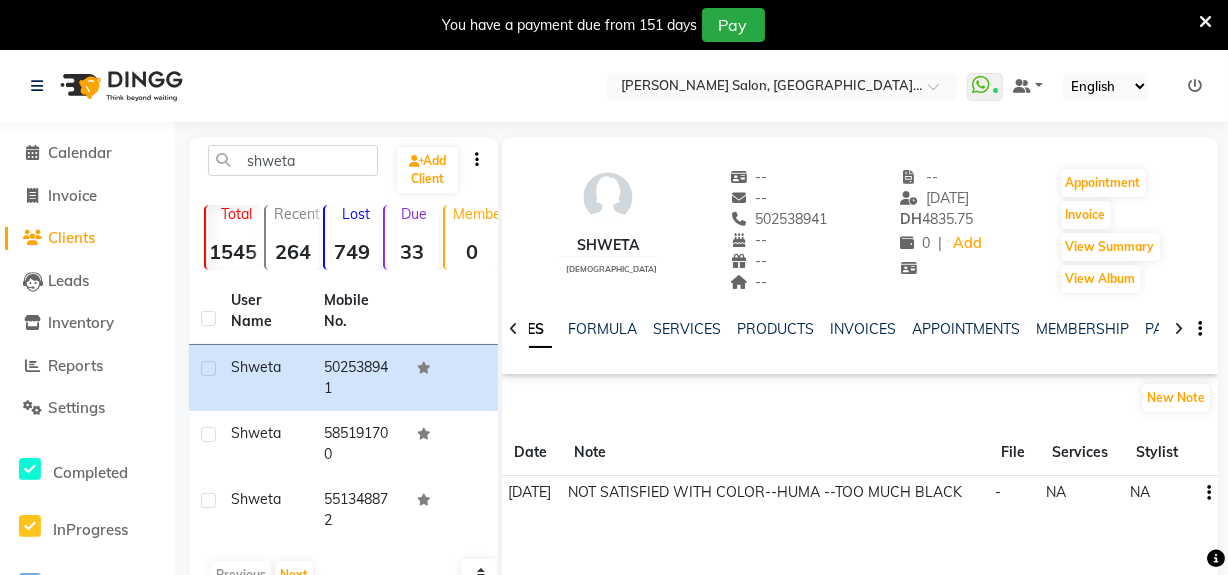 click 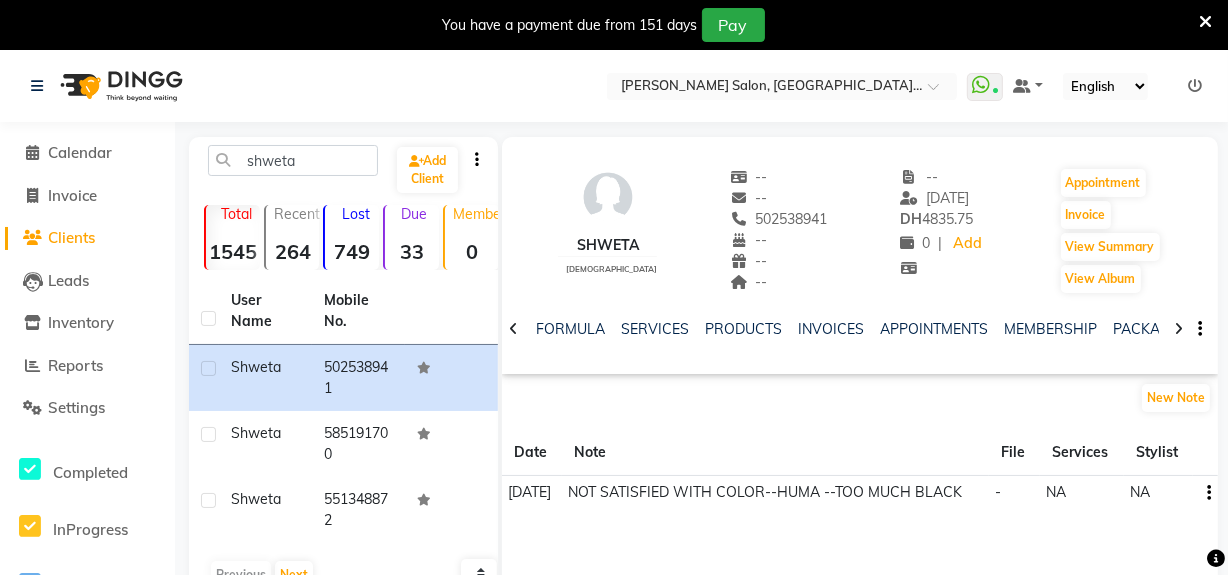 click 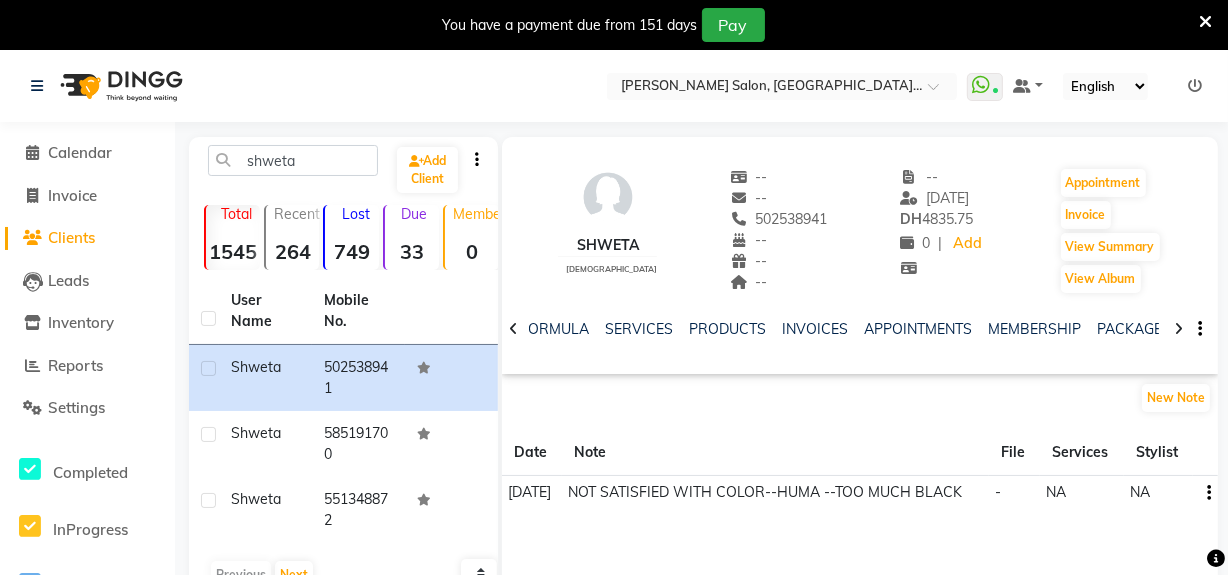 click 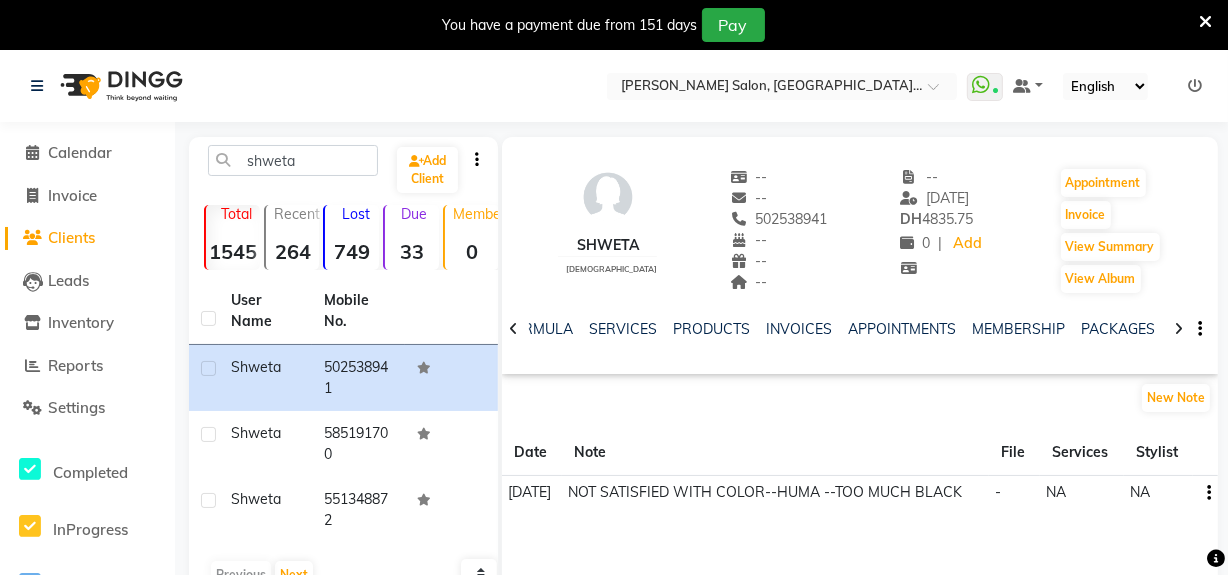click 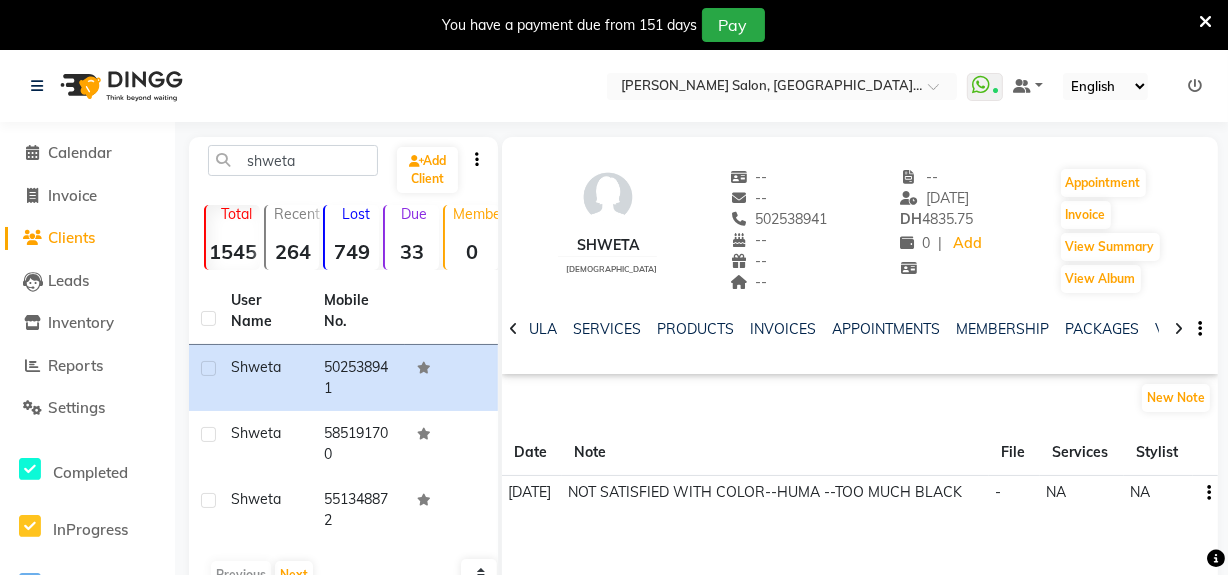 click 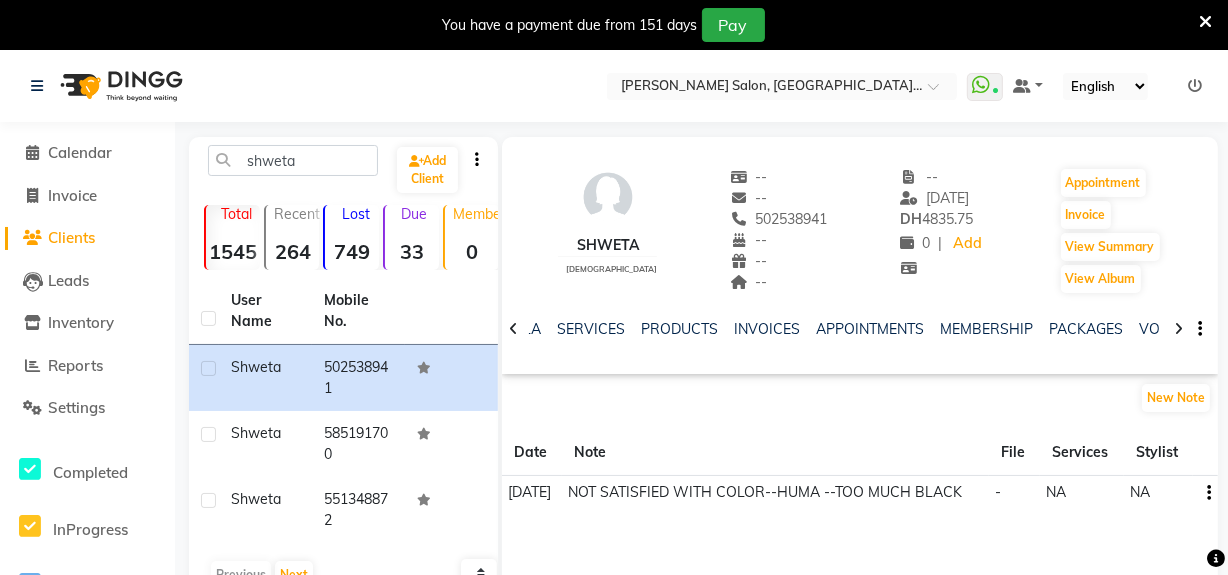 click 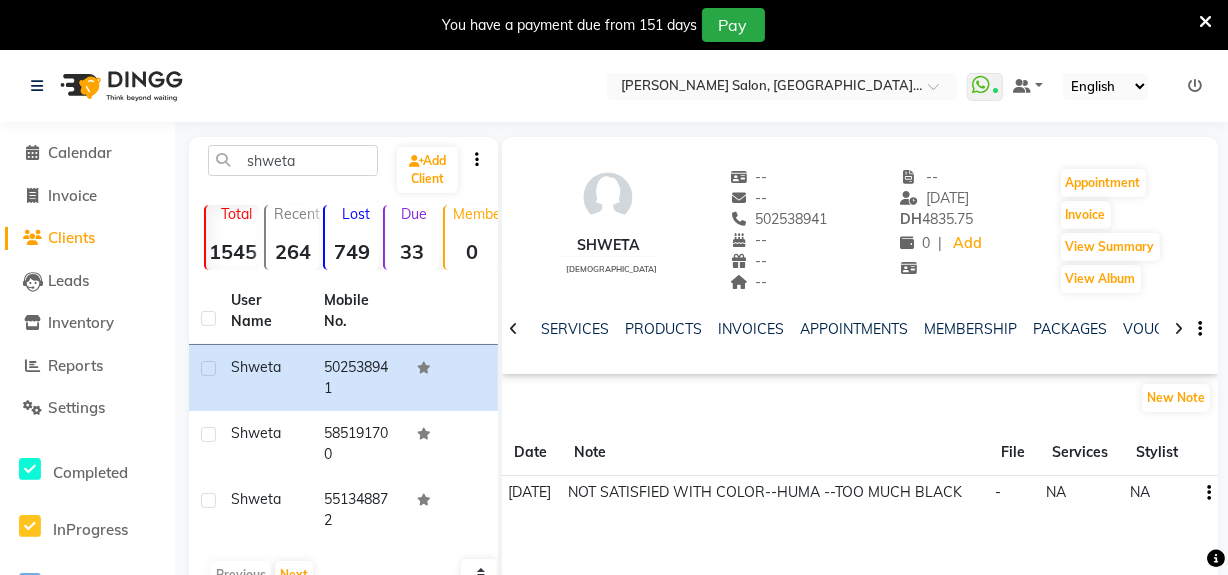 click 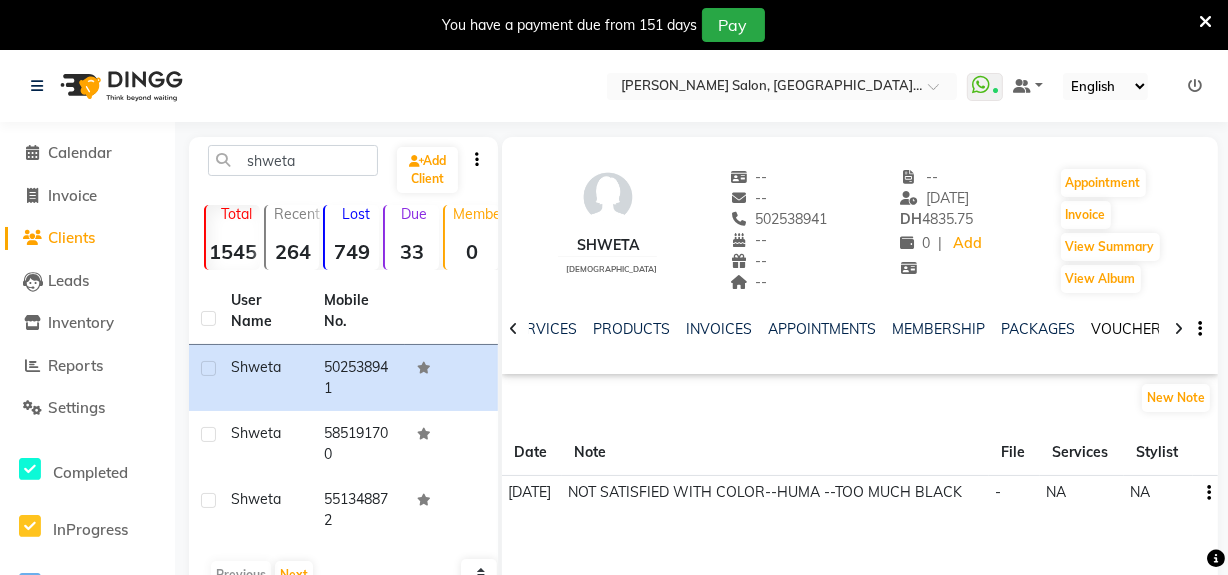 click on "VOUCHERS" 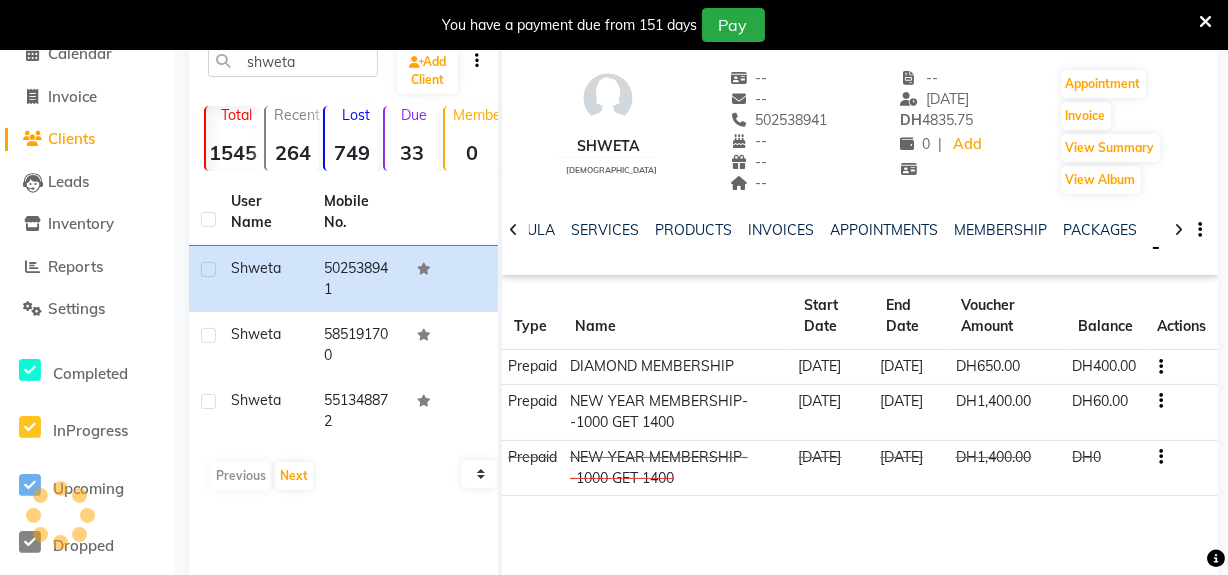 scroll, scrollTop: 10, scrollLeft: 0, axis: vertical 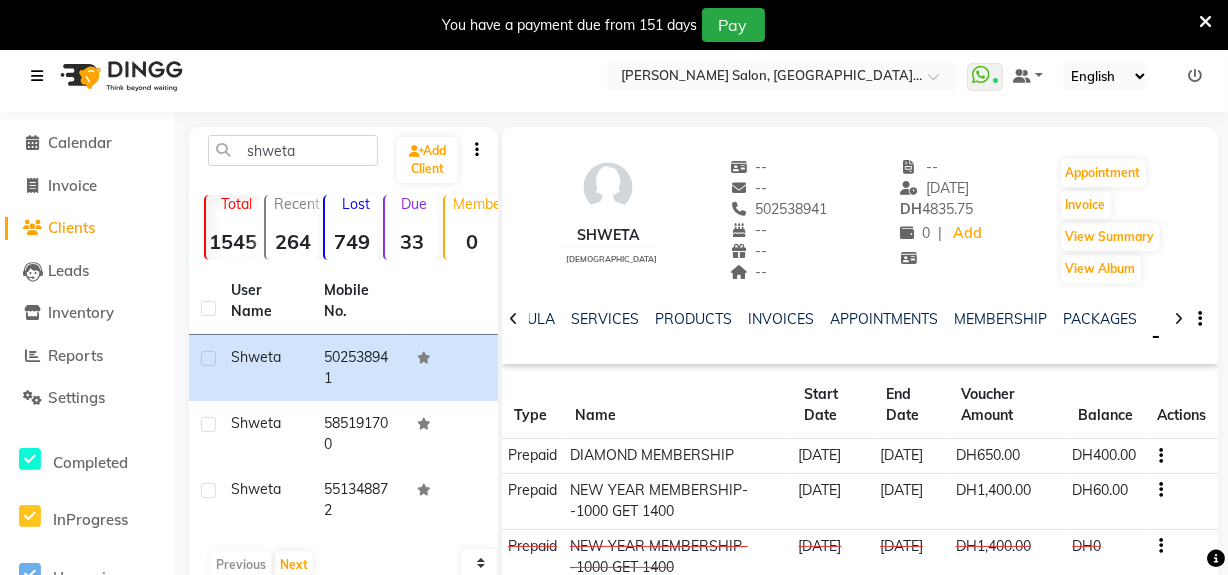 click at bounding box center (37, 76) 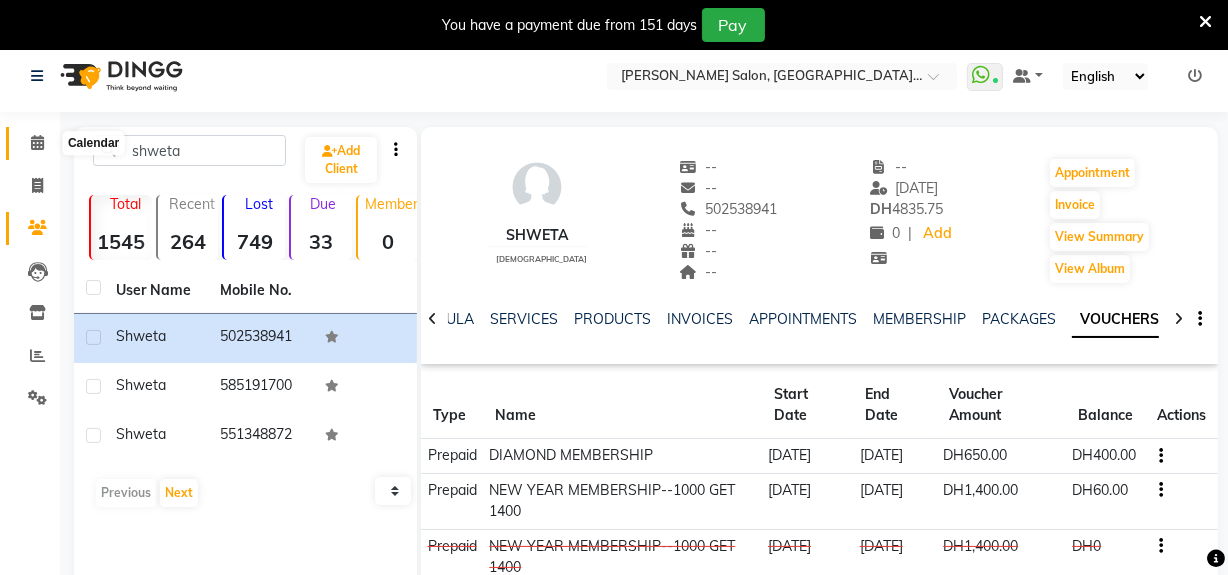 click 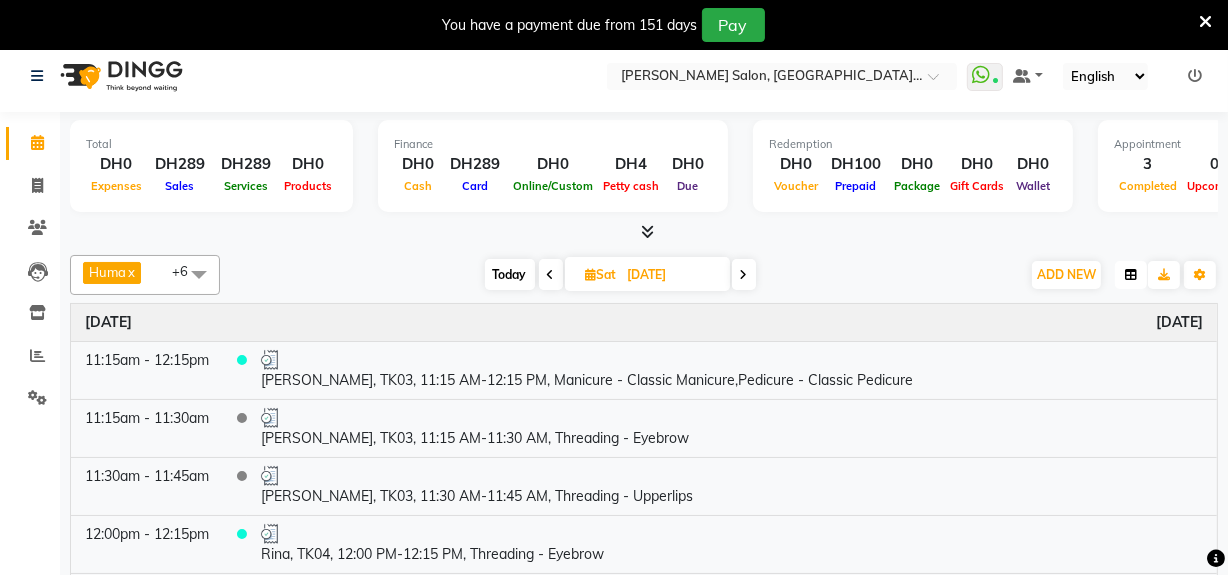 click at bounding box center (1131, 275) 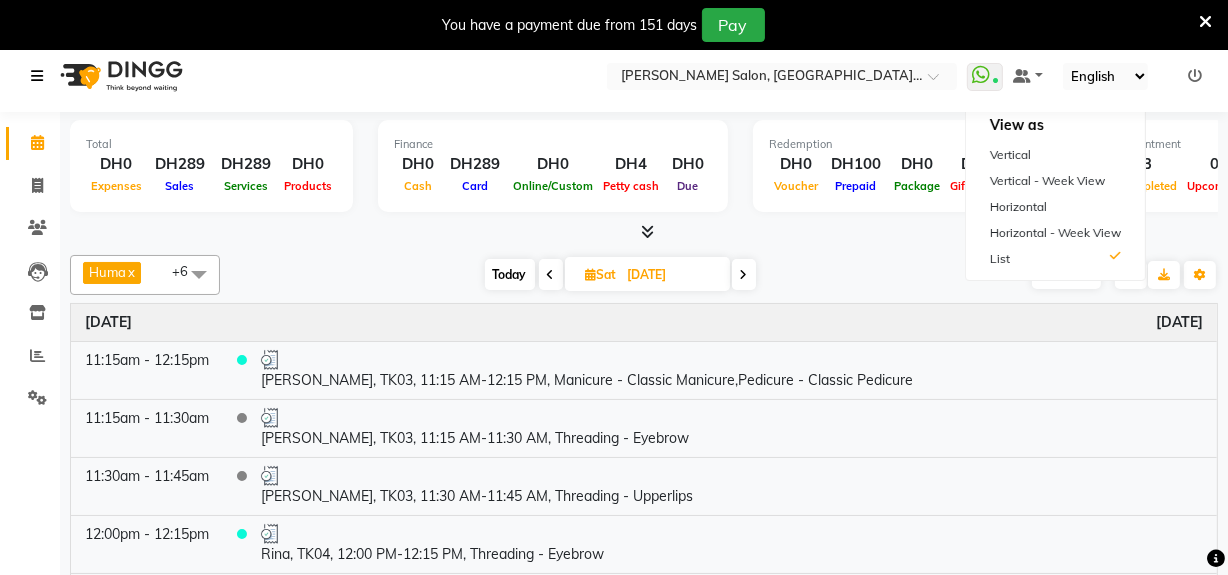 click at bounding box center [37, 76] 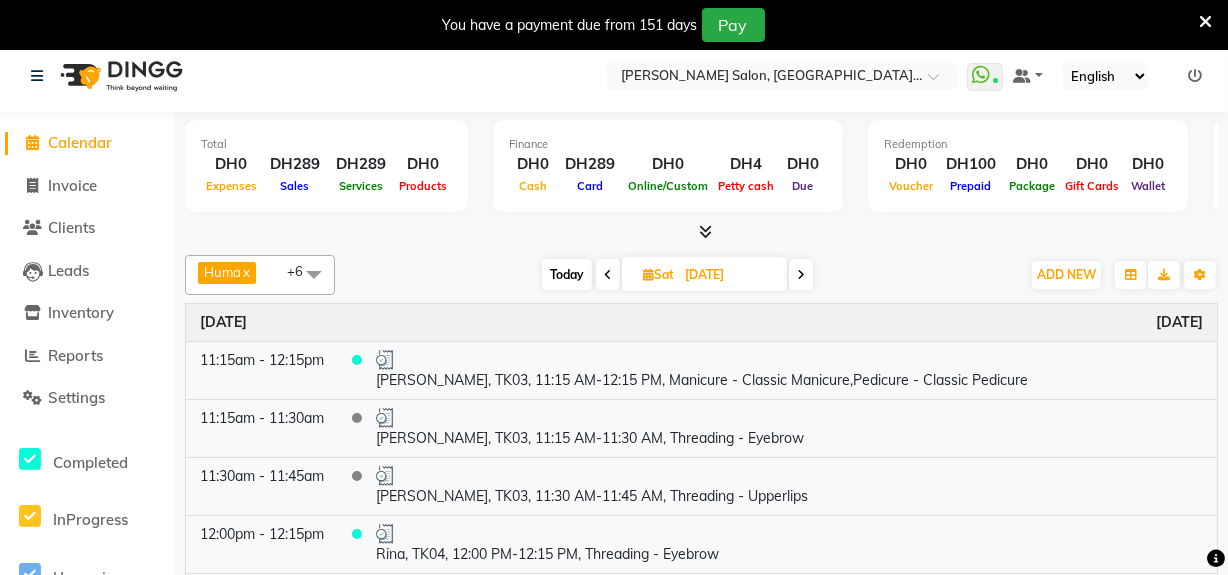 click 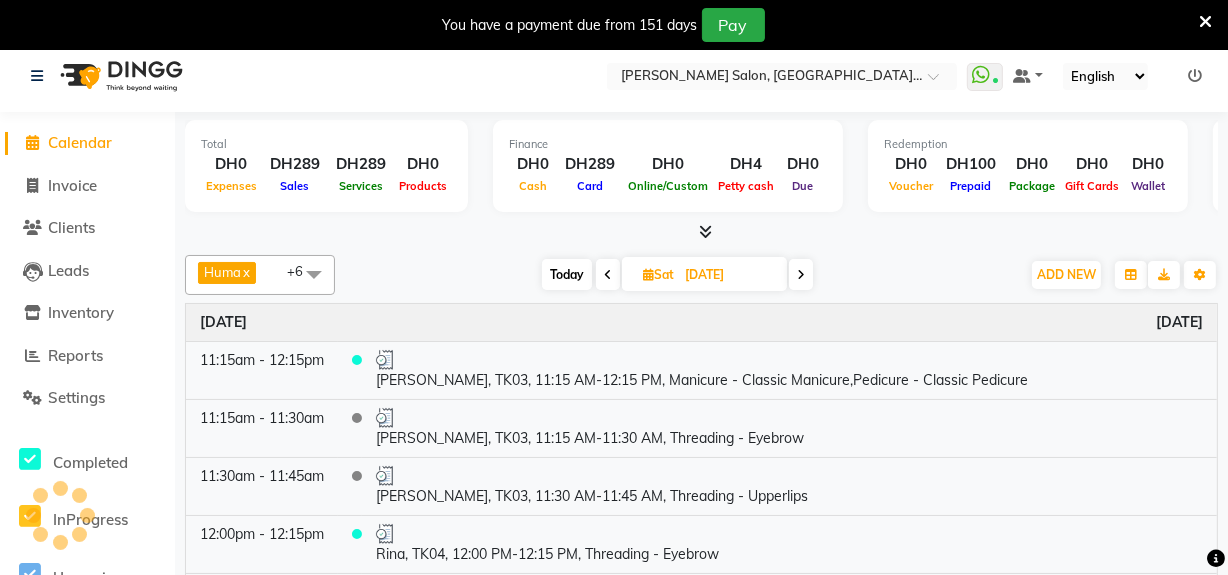 click at bounding box center [314, 274] 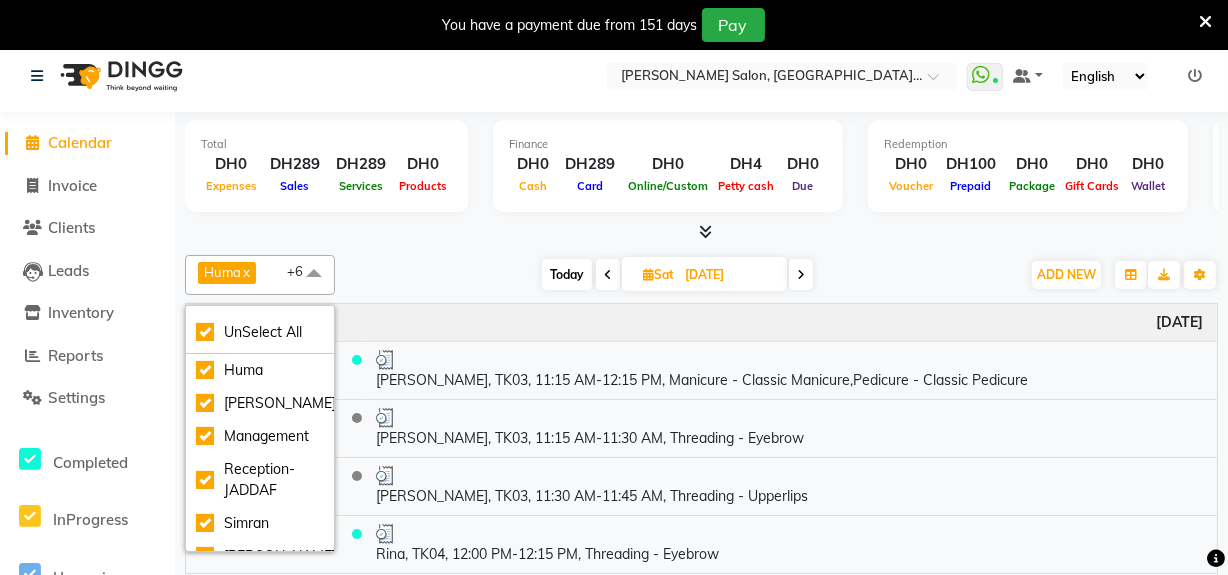 click on "[DATE]  [DATE]" at bounding box center [677, 275] 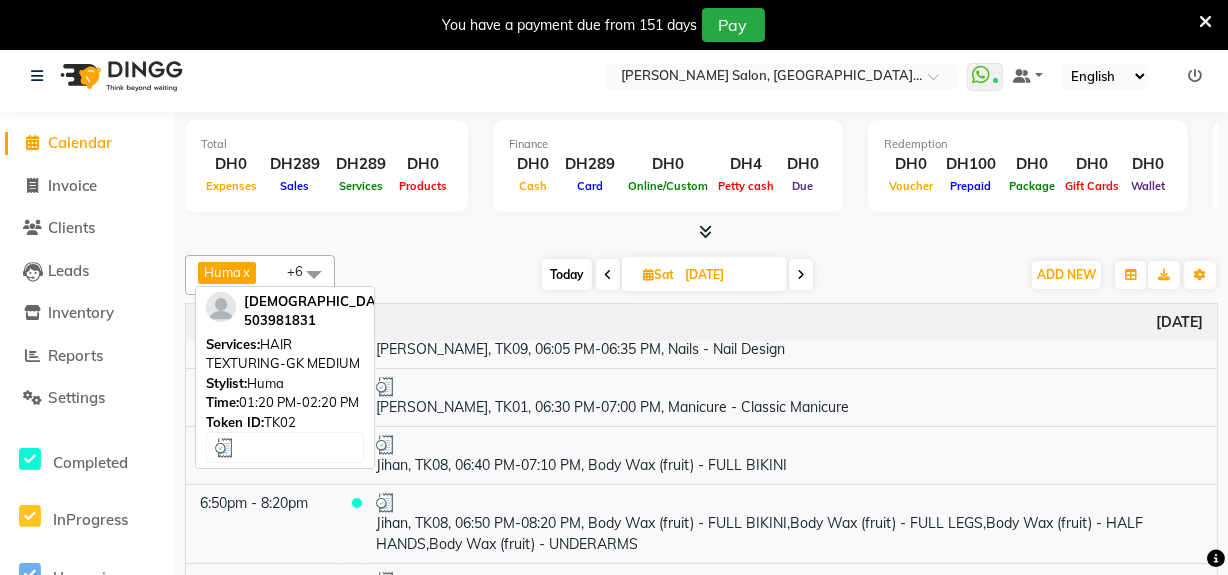 scroll, scrollTop: 751, scrollLeft: 0, axis: vertical 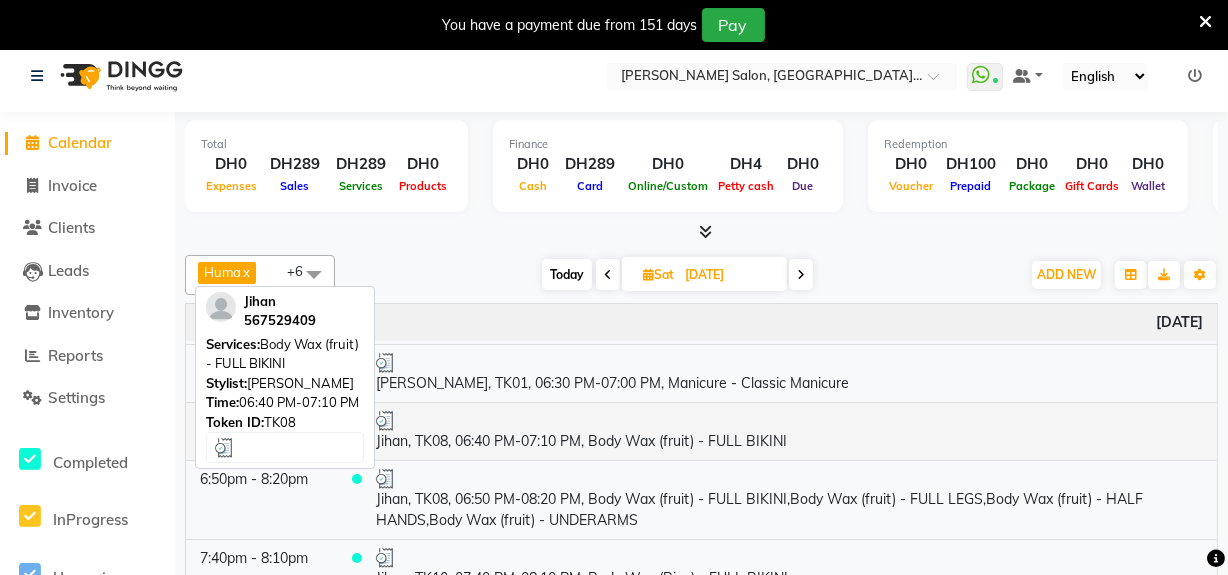 click on "Jihan, TK08, 06:40 PM-07:10 PM, Body Wax (fruit) - FULL BIKINI" at bounding box center (789, 431) 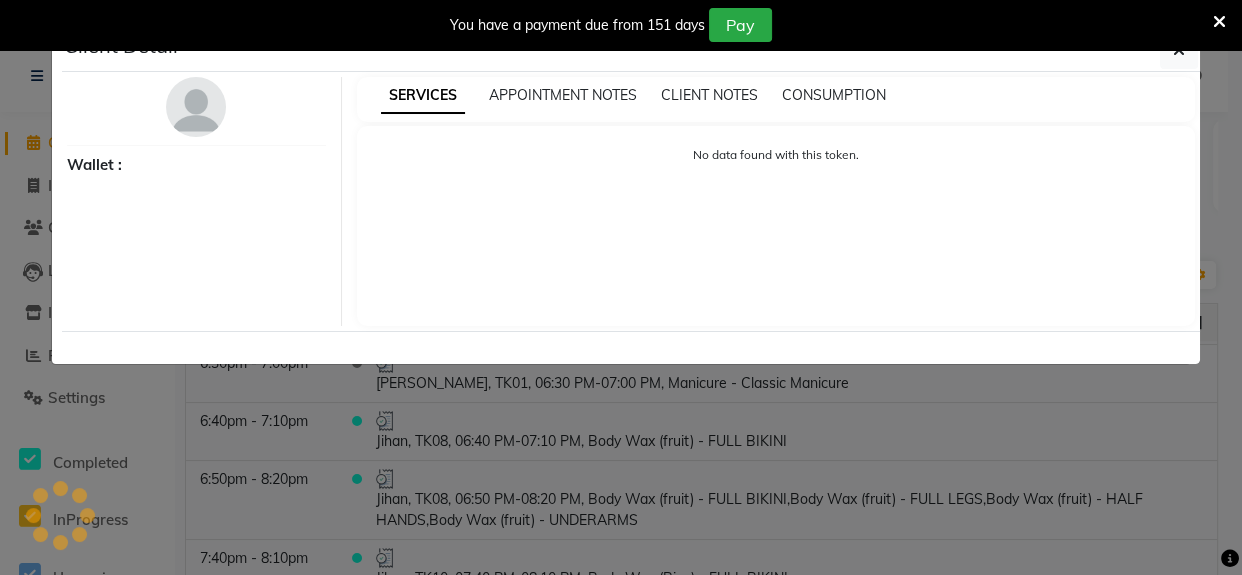 select on "3" 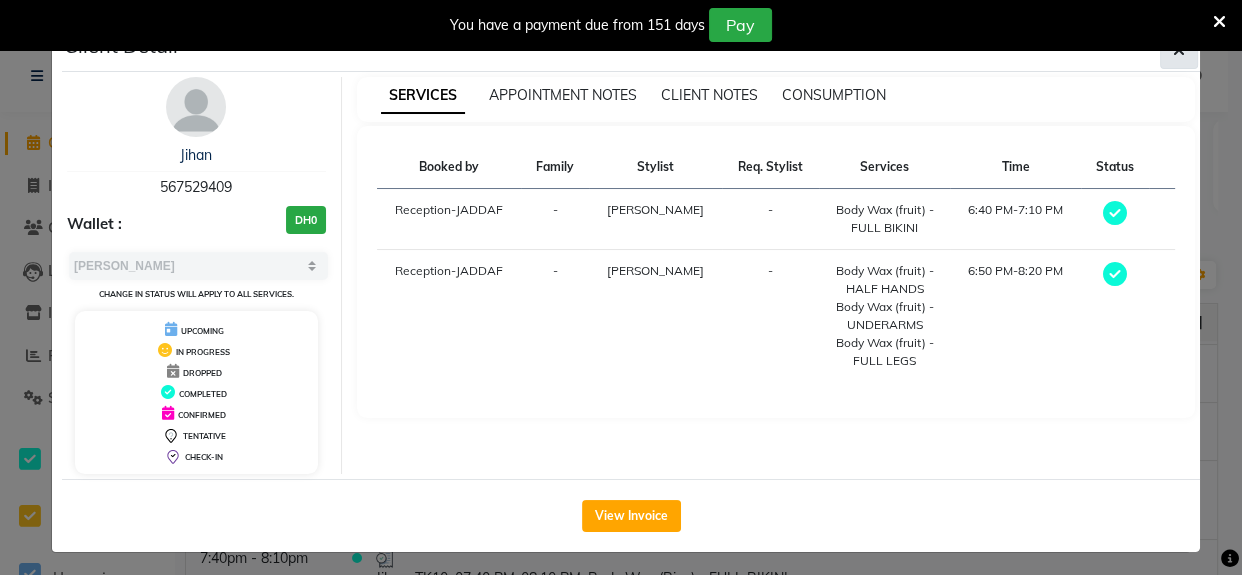 click 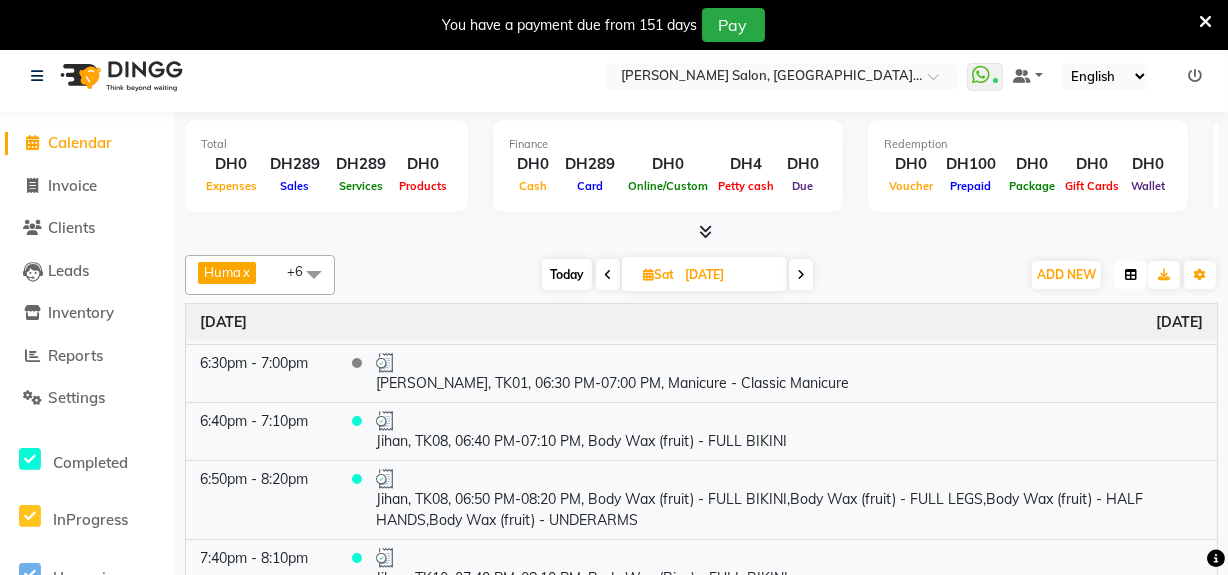 click at bounding box center [1131, 275] 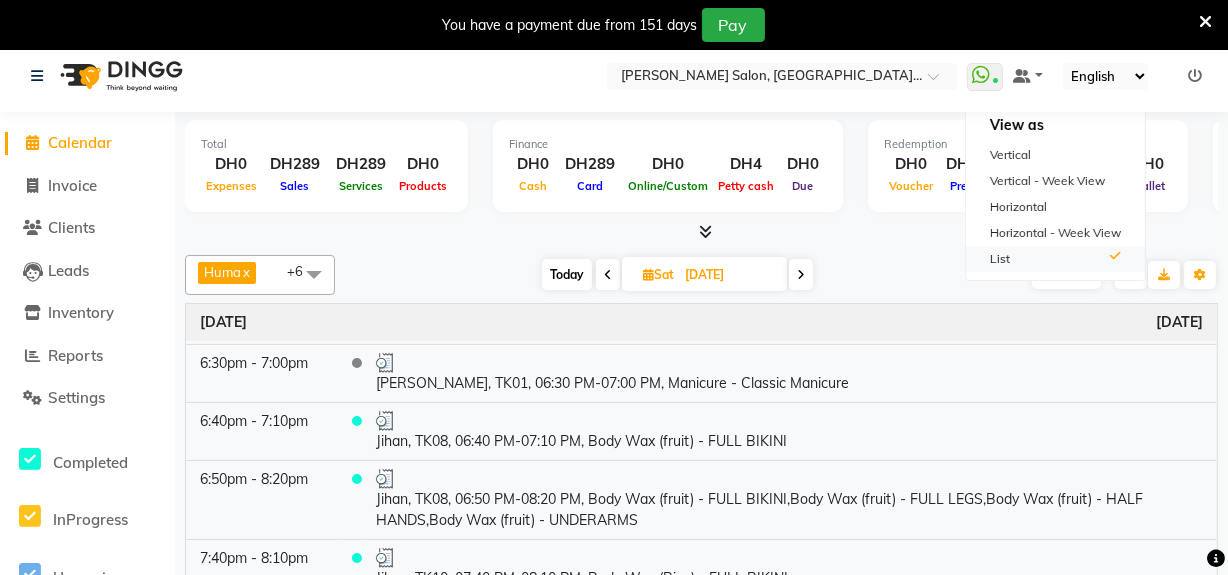 click on "List" at bounding box center [1055, 259] 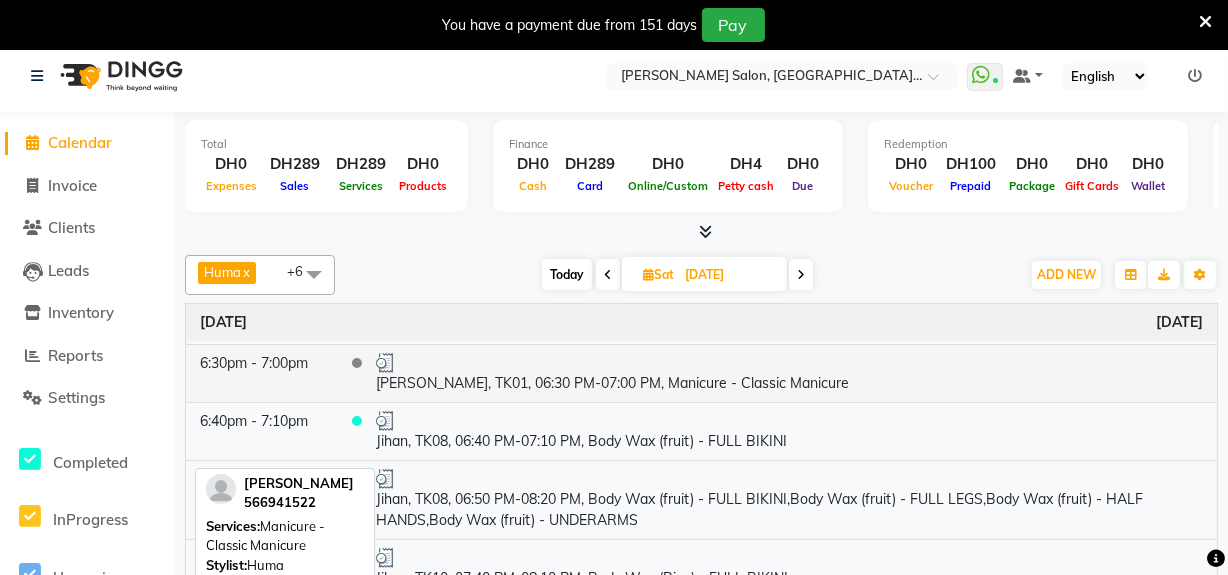 click on "[PERSON_NAME], TK01, 06:30 PM-07:00 PM, Manicure - Classic Manicure" at bounding box center [789, 373] 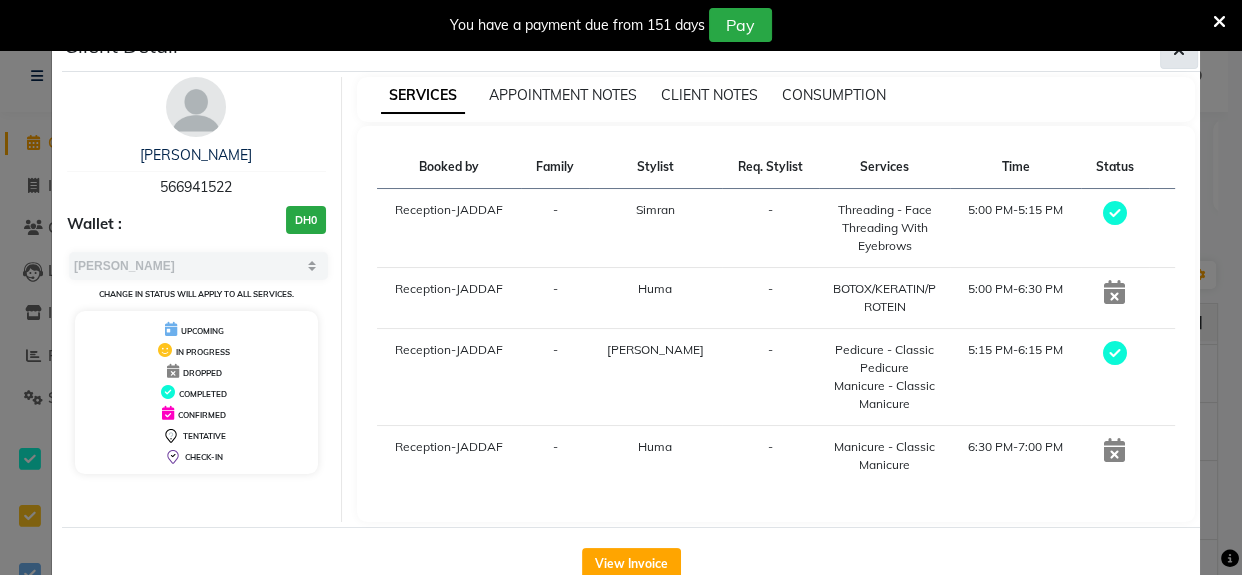 click 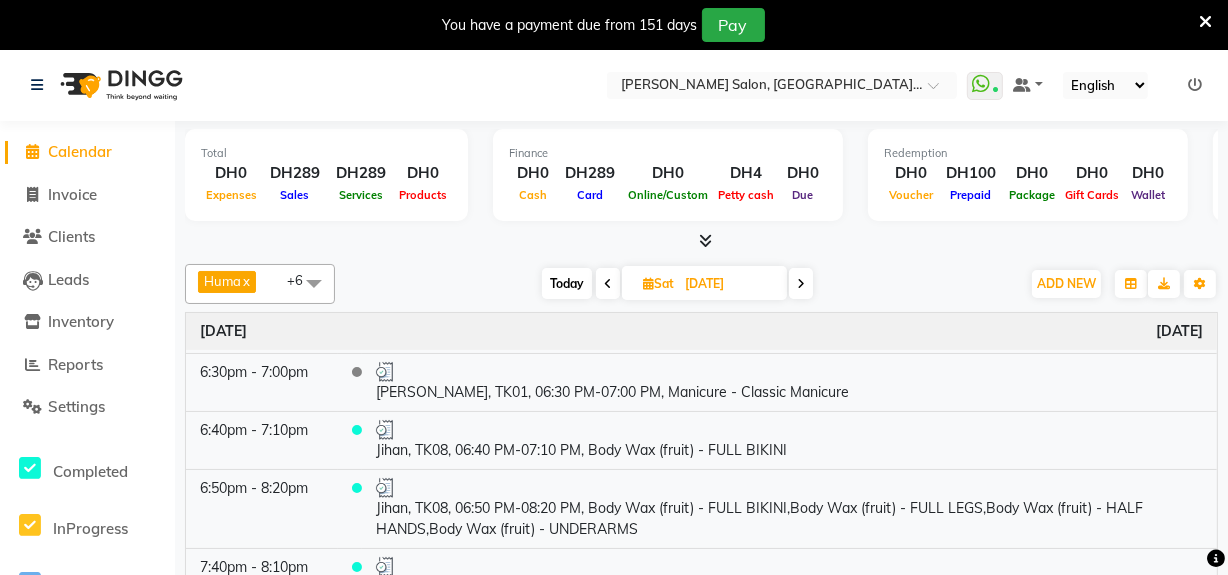 scroll, scrollTop: 0, scrollLeft: 0, axis: both 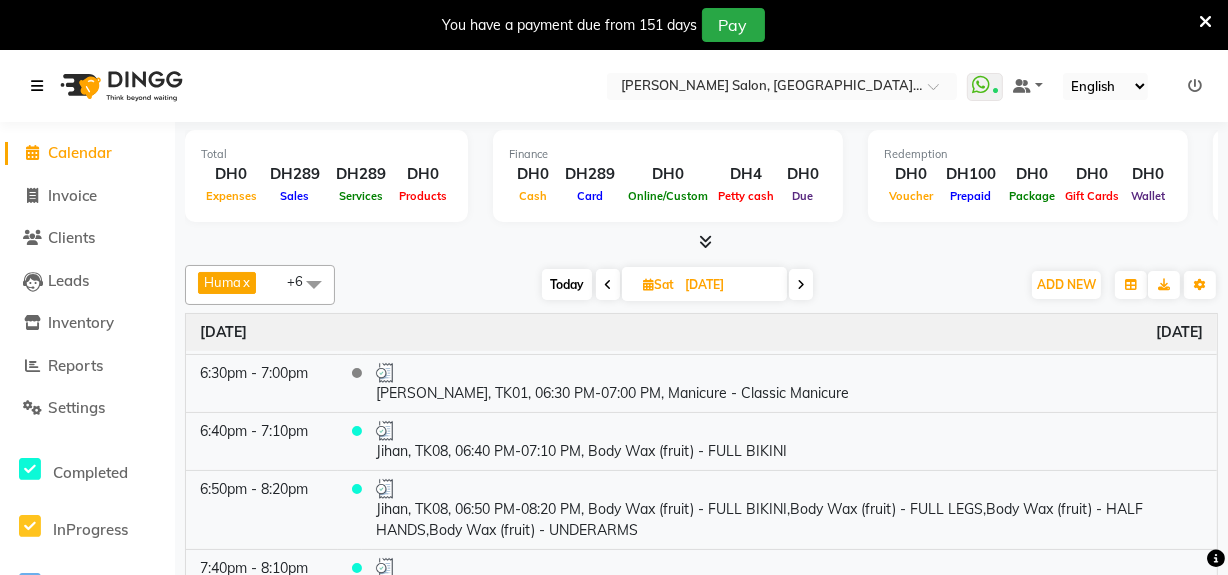 click at bounding box center [41, 86] 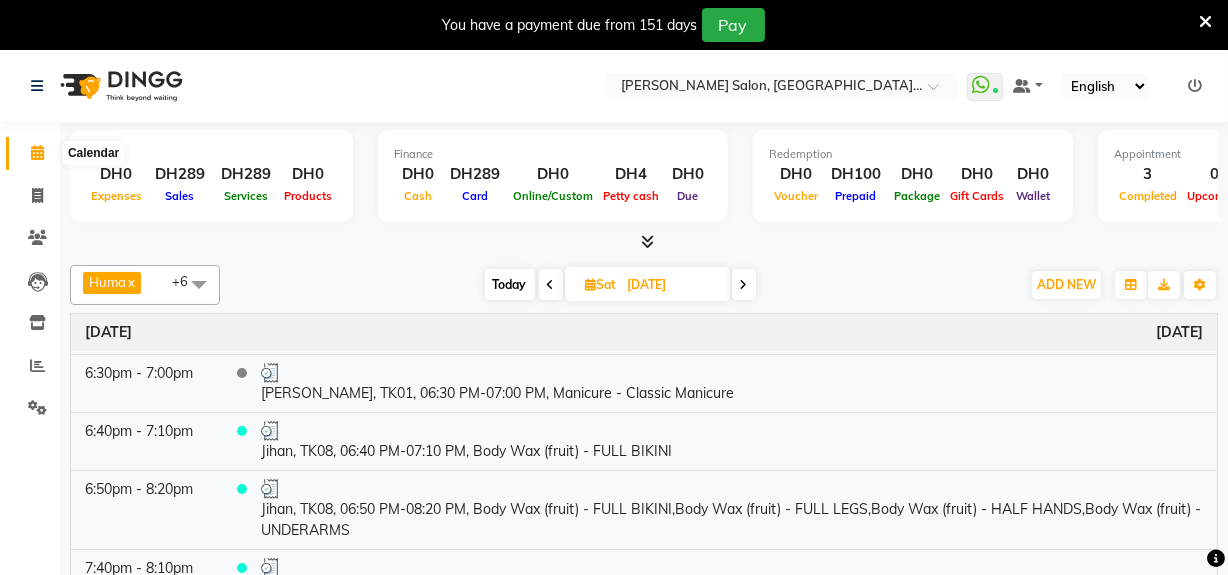 click 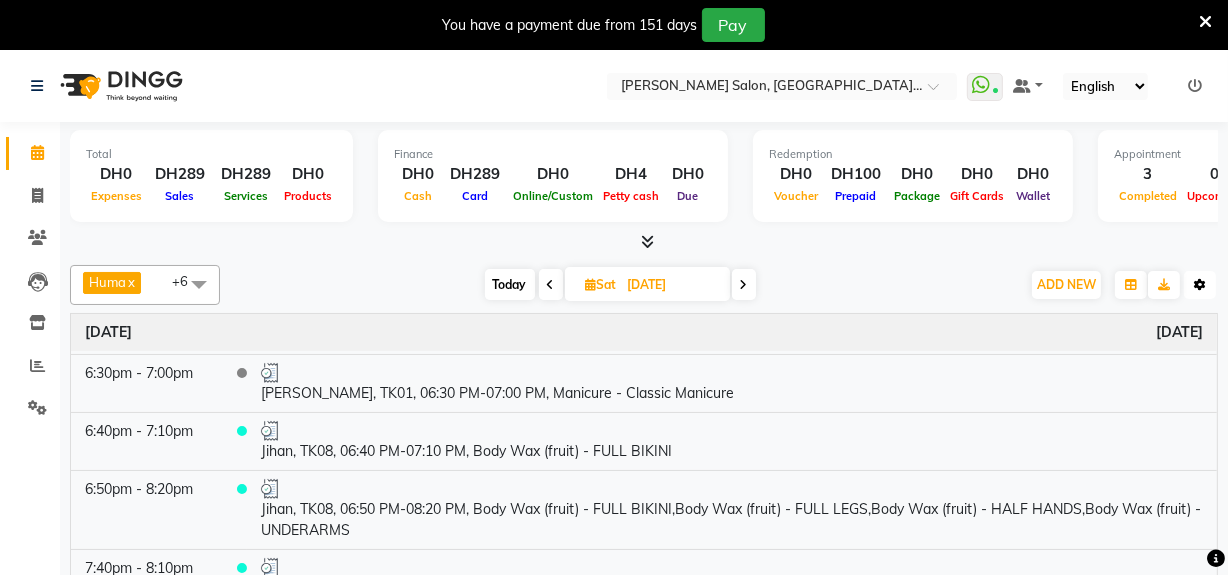 click at bounding box center [1200, 285] 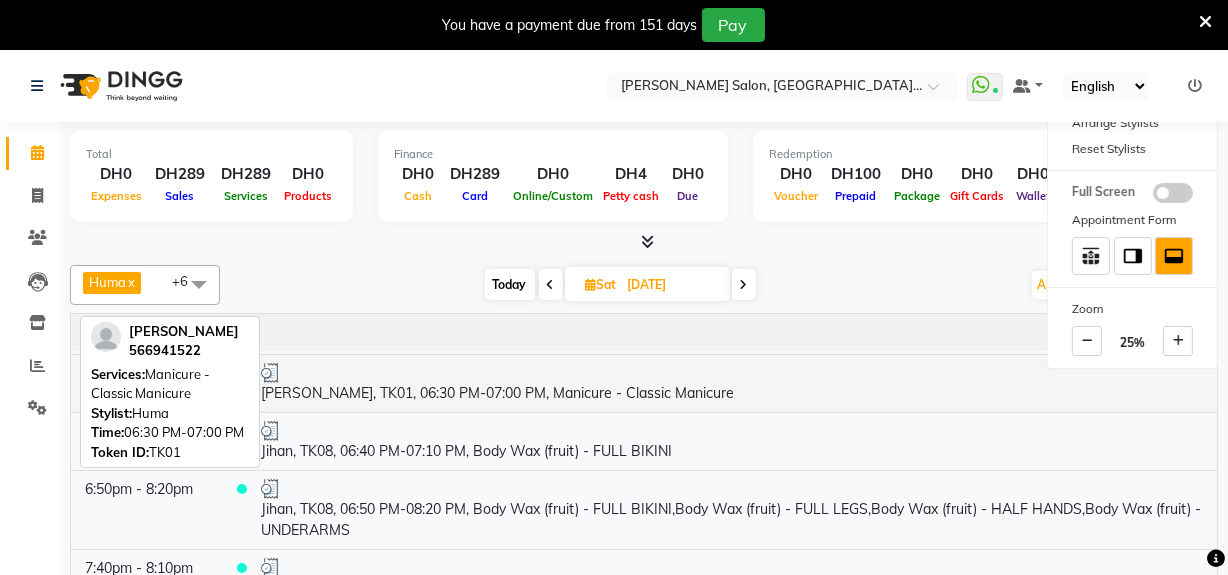 click on "[PERSON_NAME], TK01, 06:30 PM-07:00 PM, Manicure - Classic Manicure" at bounding box center (732, 383) 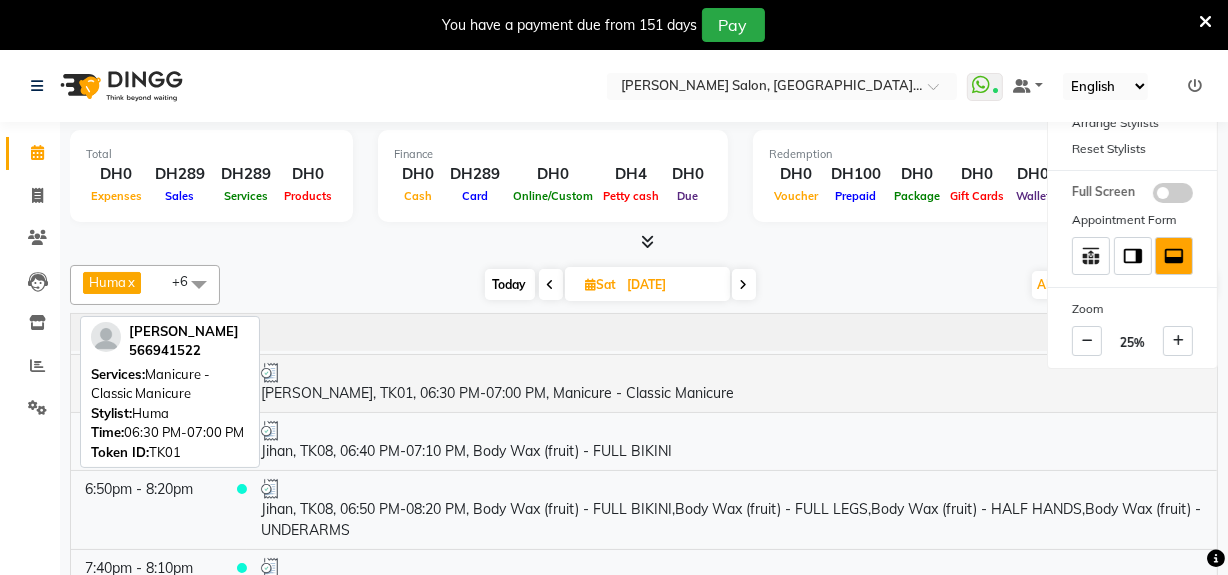 select on "3" 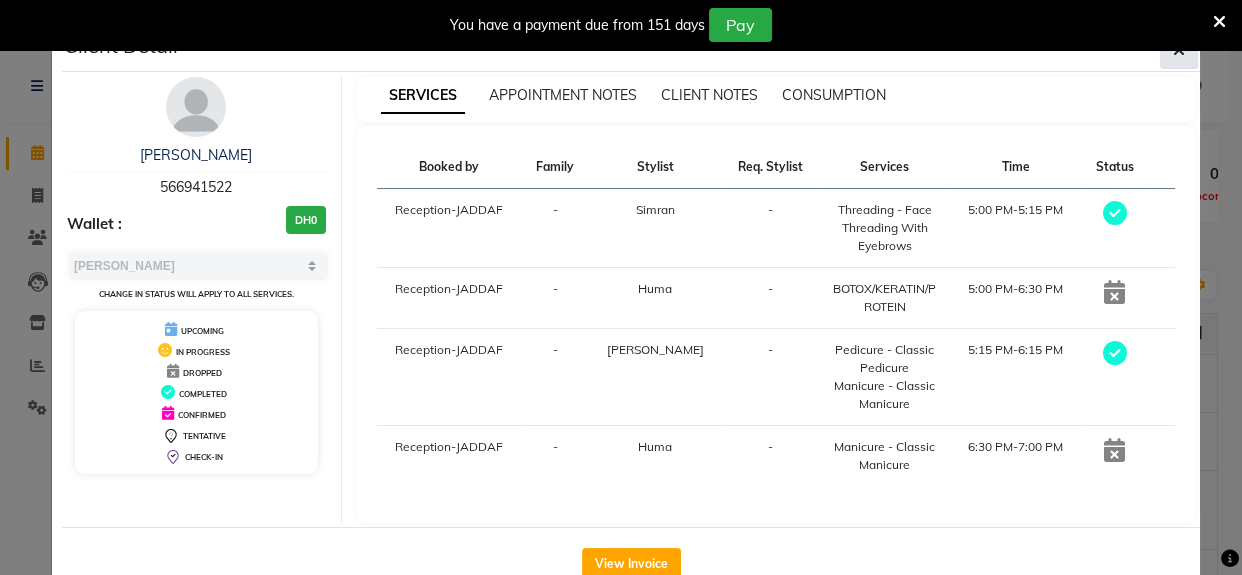 click 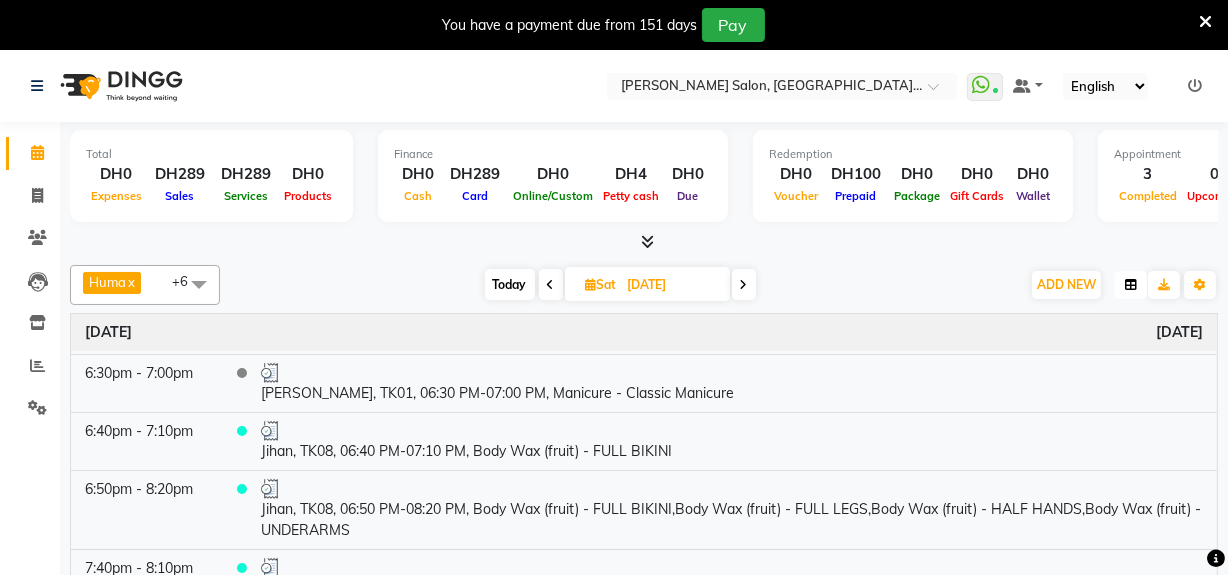 click at bounding box center [1131, 285] 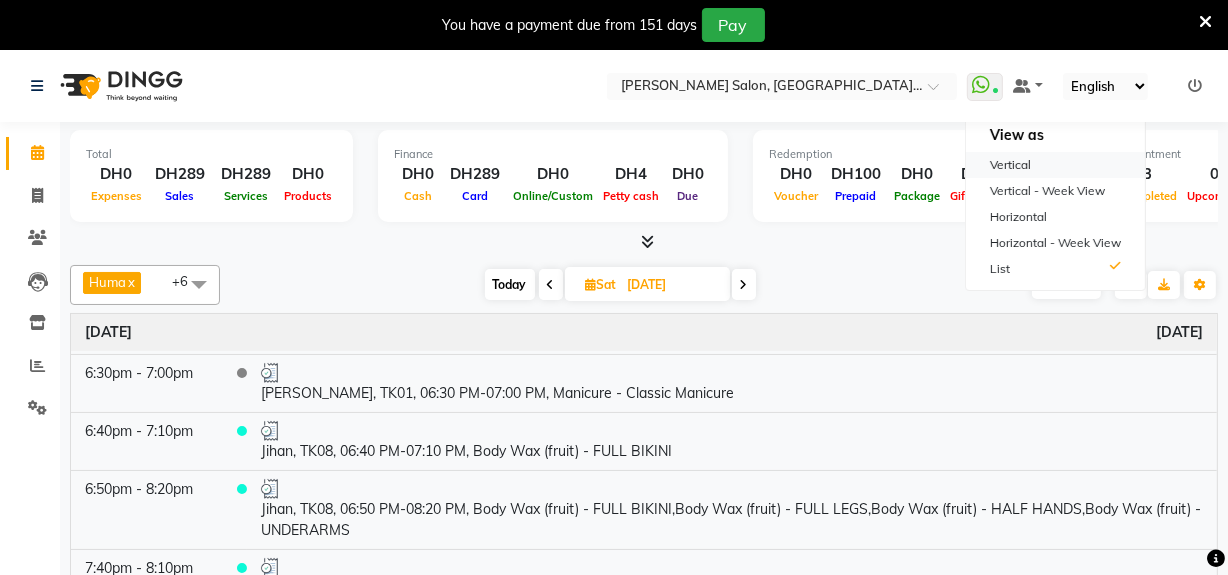 click on "Vertical" at bounding box center [1055, 165] 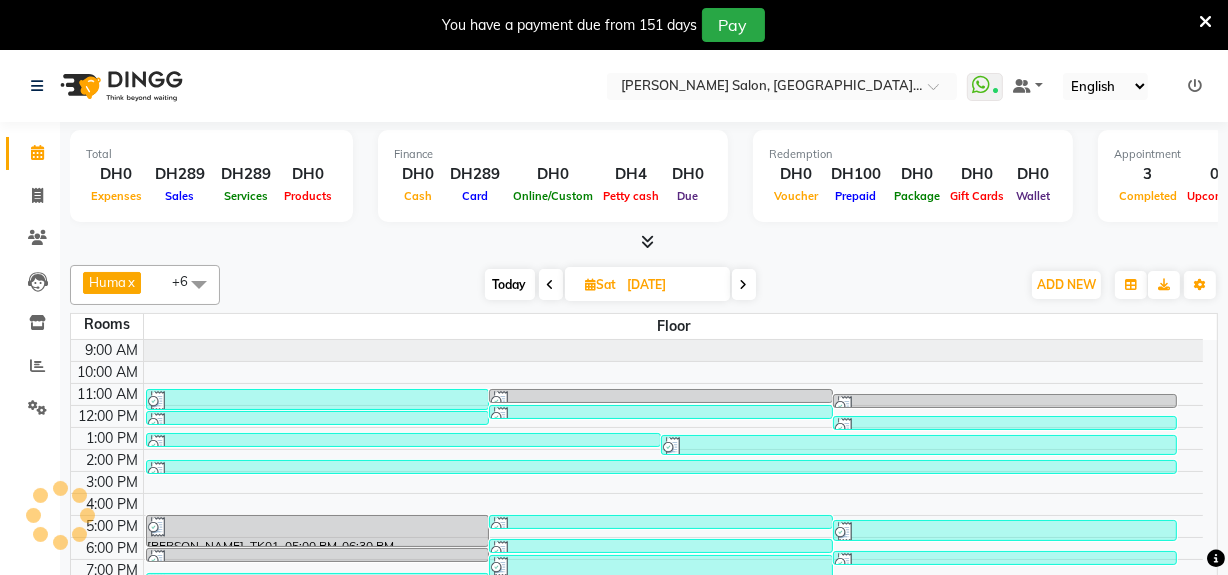 scroll, scrollTop: 40, scrollLeft: 0, axis: vertical 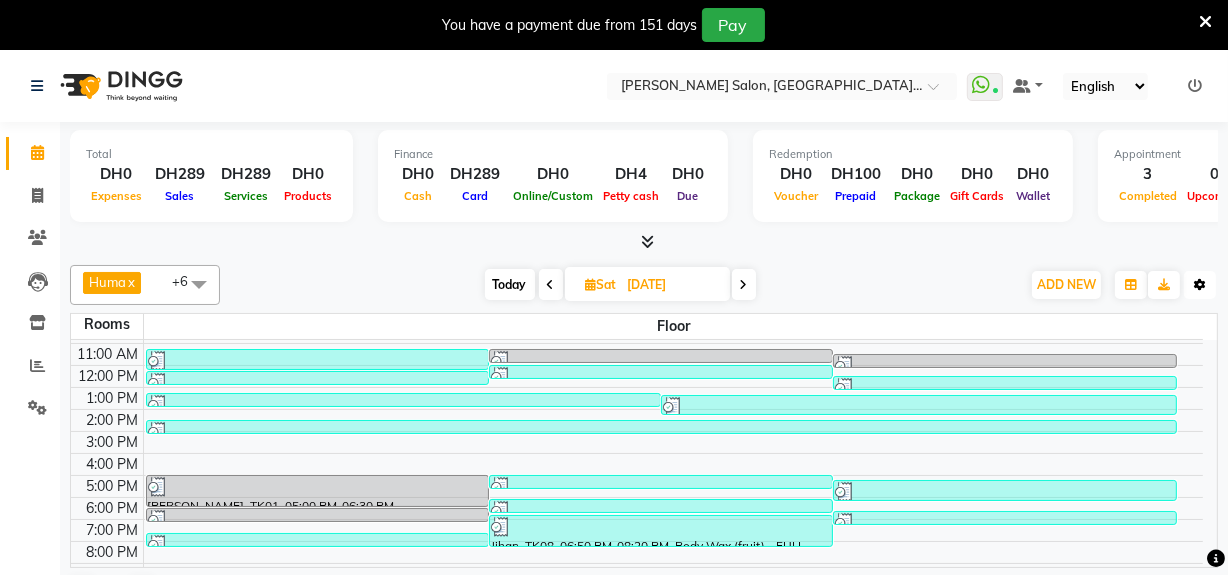 click at bounding box center (1200, 285) 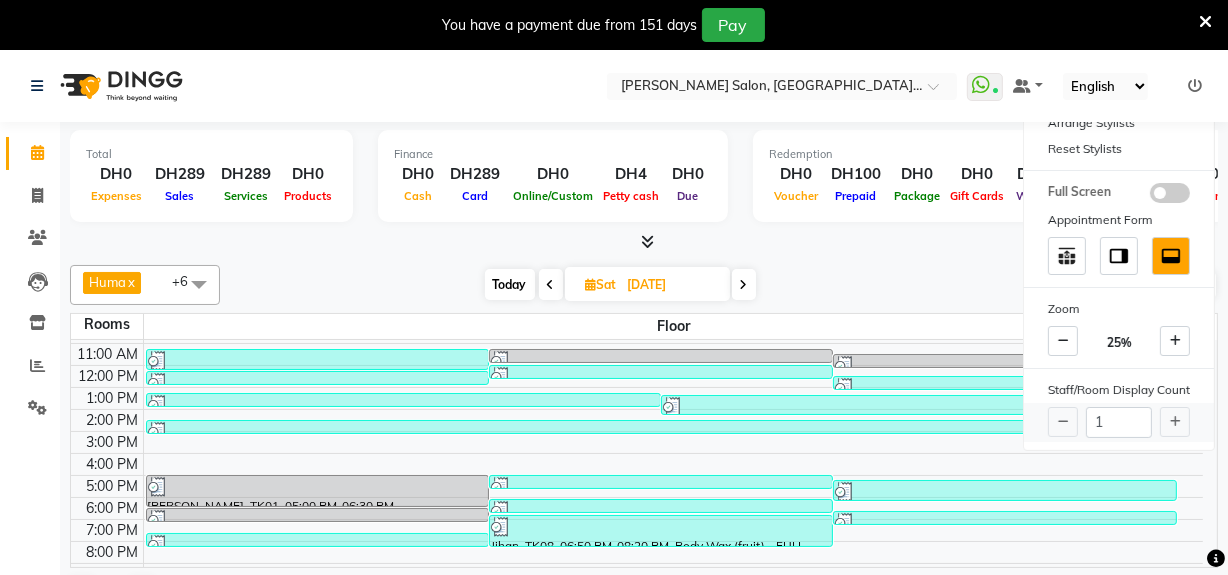 click on "1" at bounding box center (1119, 422) 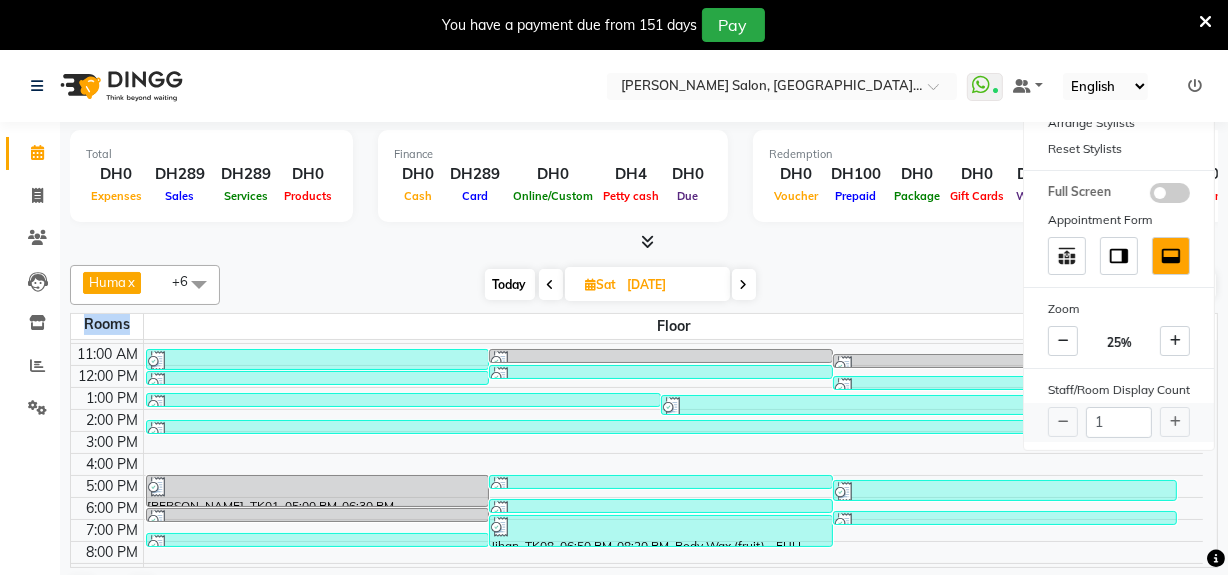 click on "1" at bounding box center (1119, 422) 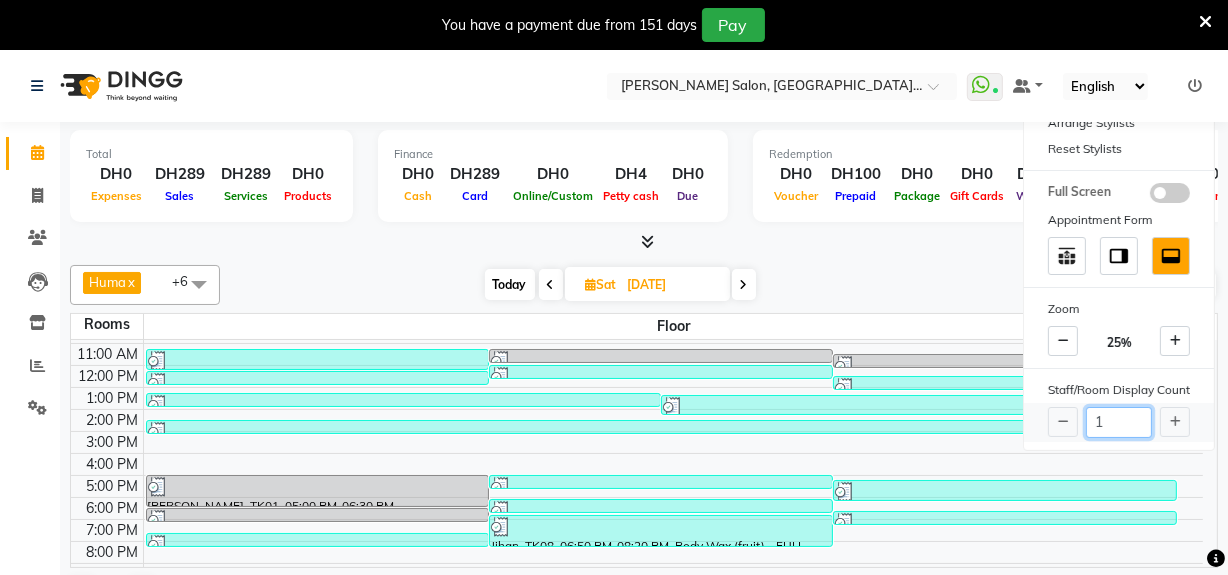 drag, startPoint x: 1117, startPoint y: 426, endPoint x: 1093, endPoint y: 429, distance: 24.186773 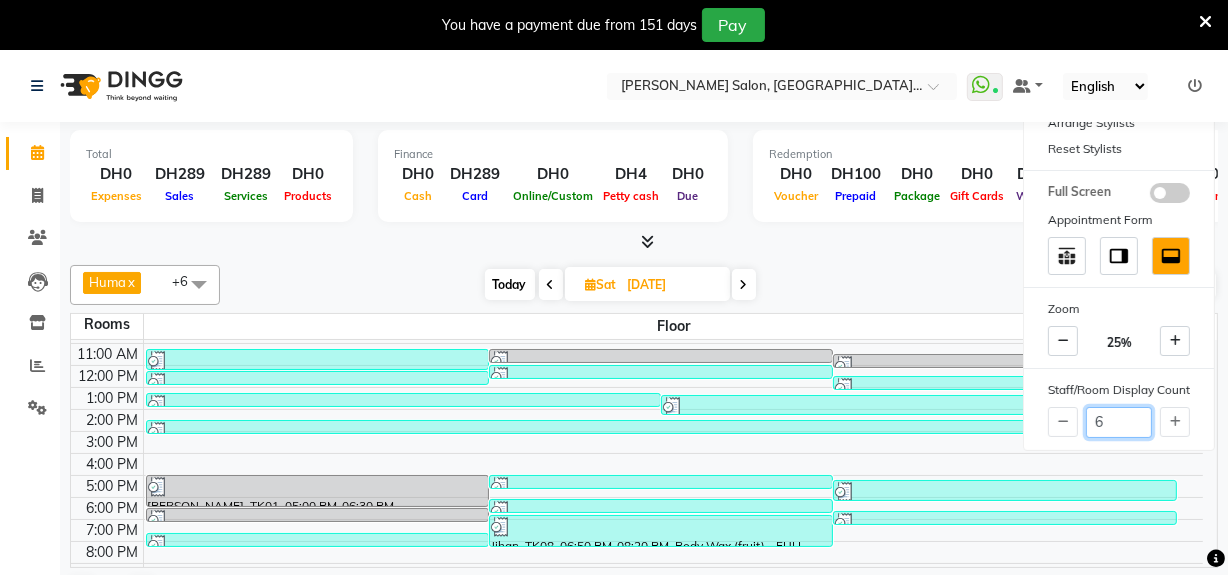 type on "6" 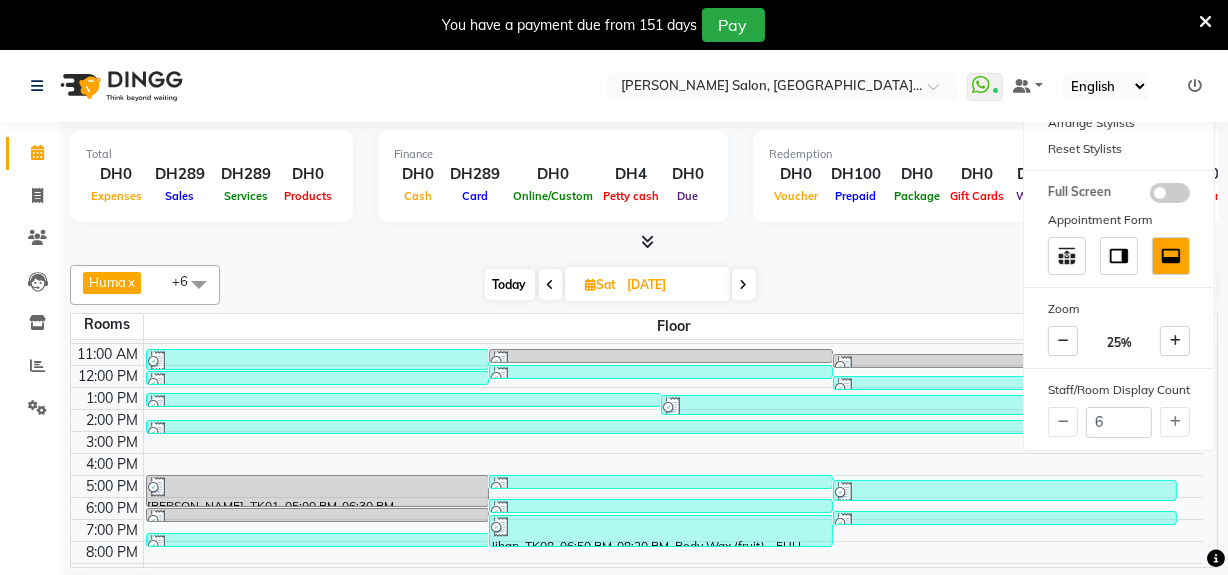 click on "Calendar Settings Manage Tags   Arrange Stylists   Reset Stylists  Full Screen Appointment Form Zoom 25% Staff/Room Display Count 6" at bounding box center [1119, 229] 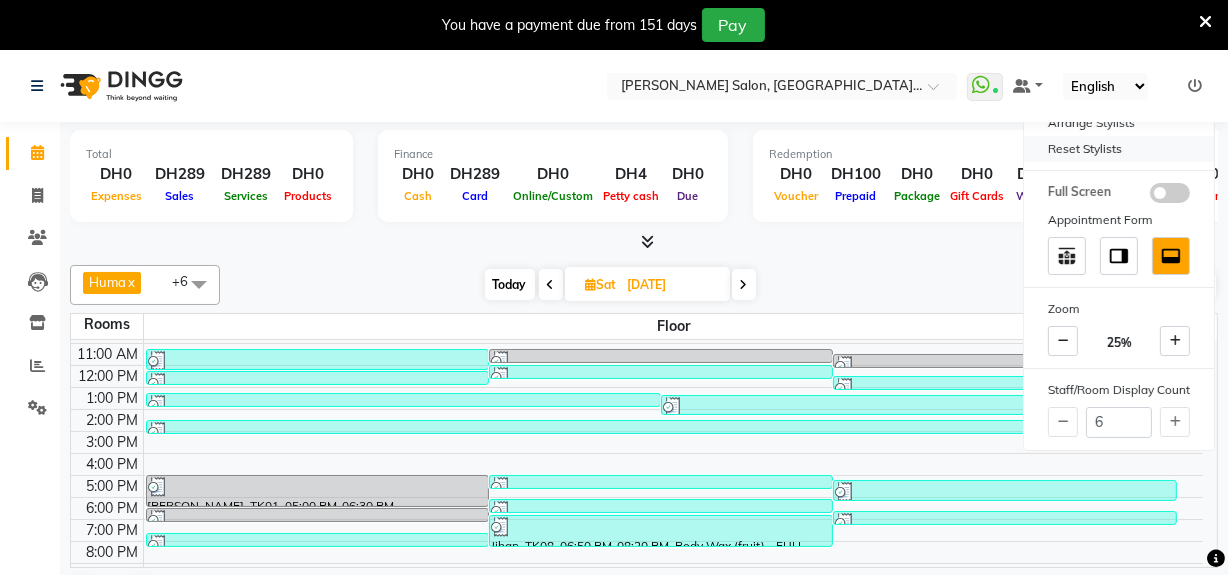 click on "Reset Stylists" at bounding box center (1119, 149) 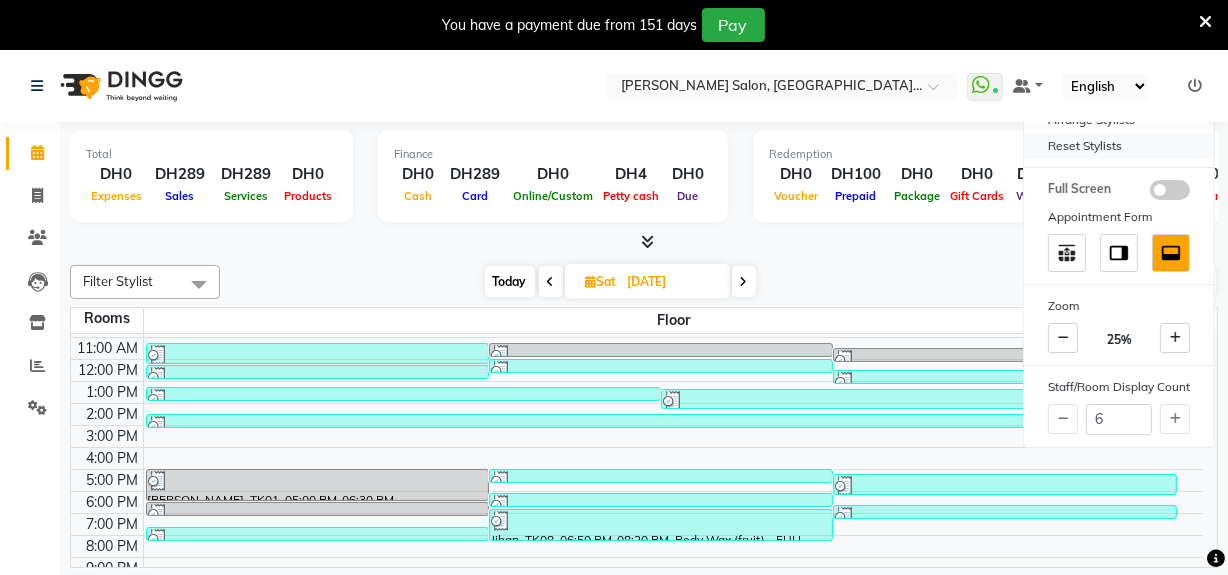 click on "Reset Stylists" at bounding box center (1119, 146) 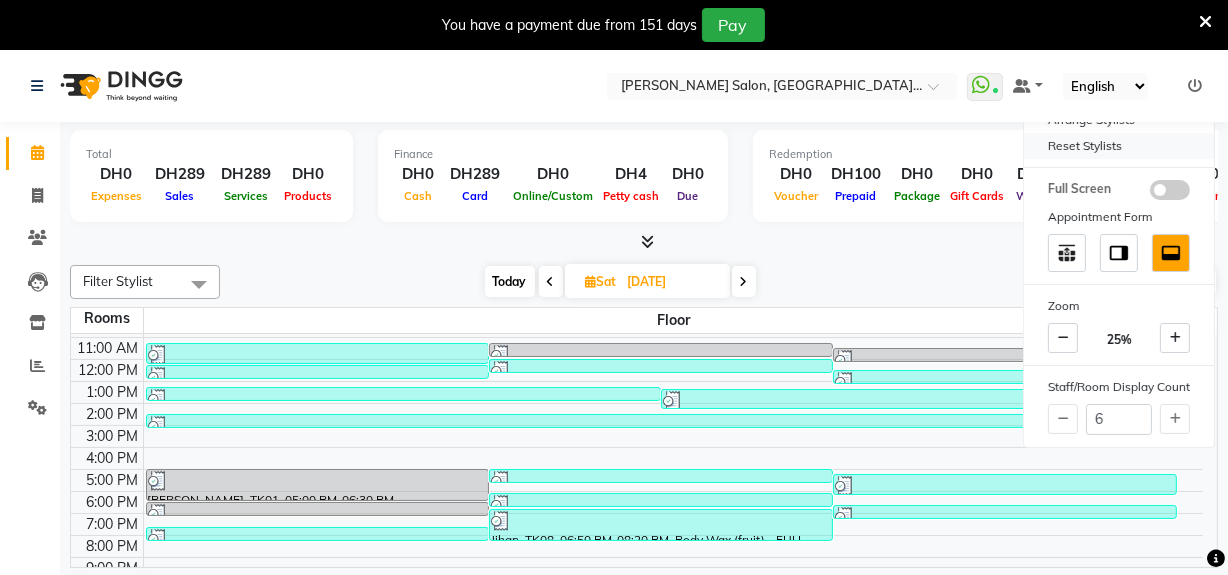 click on "Reset Stylists" at bounding box center (1119, 146) 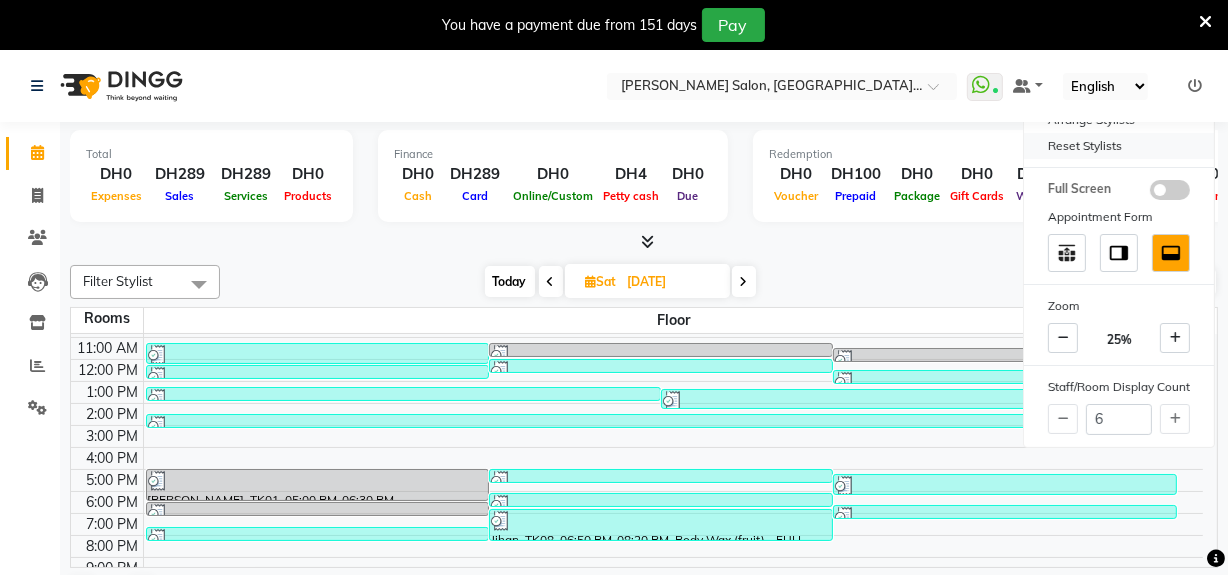 click on "Reset Stylists" at bounding box center [1119, 146] 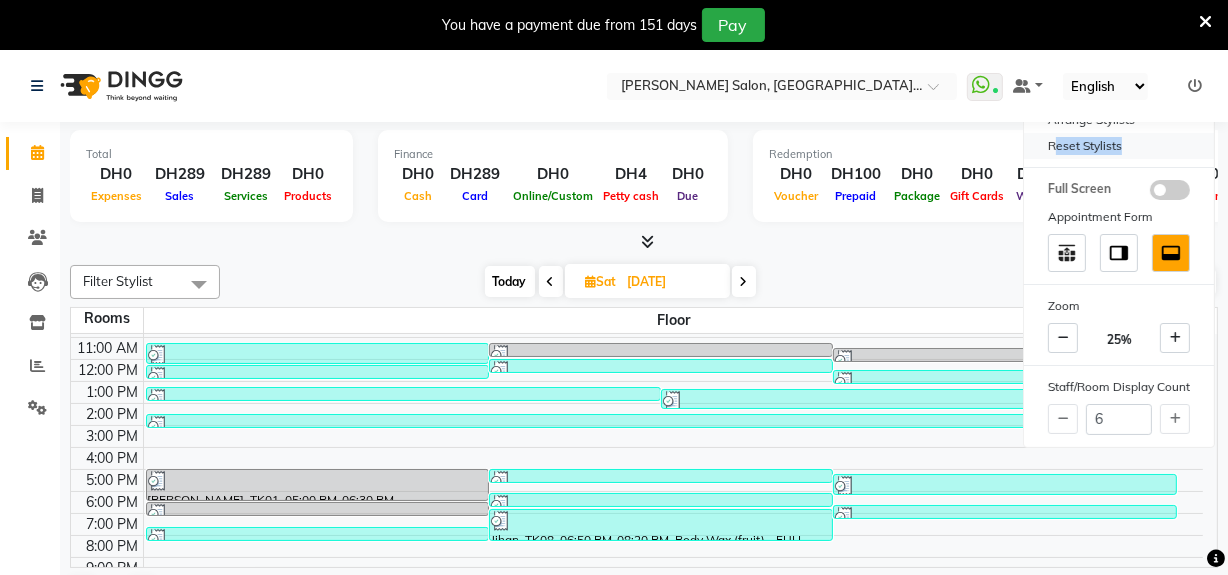 click on "Reset Stylists" at bounding box center (1119, 146) 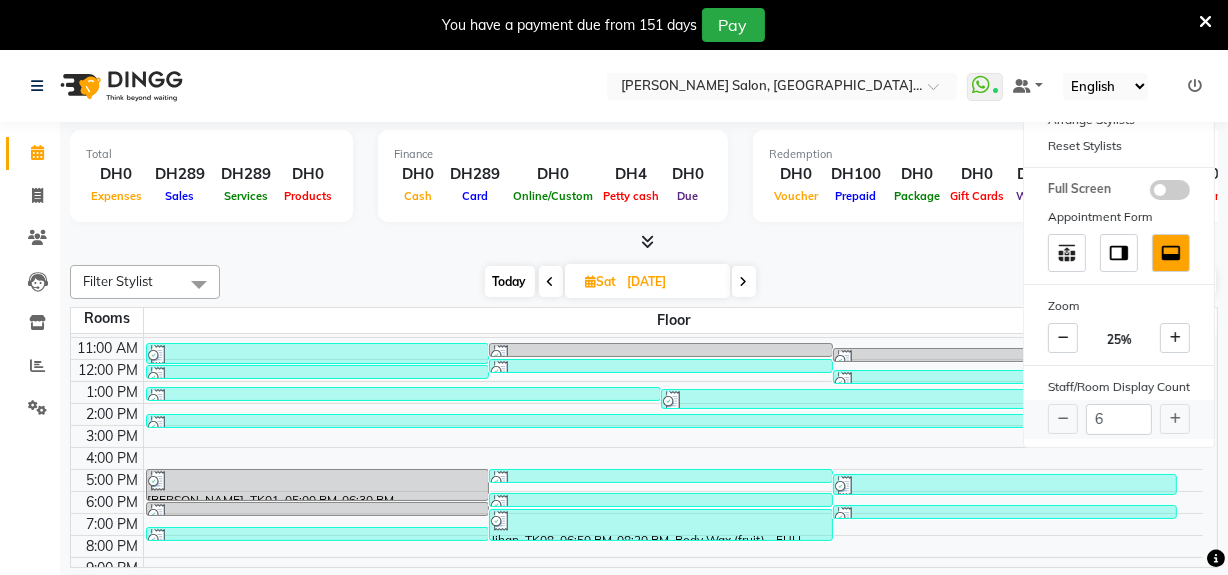 click on "6" at bounding box center [1119, 419] 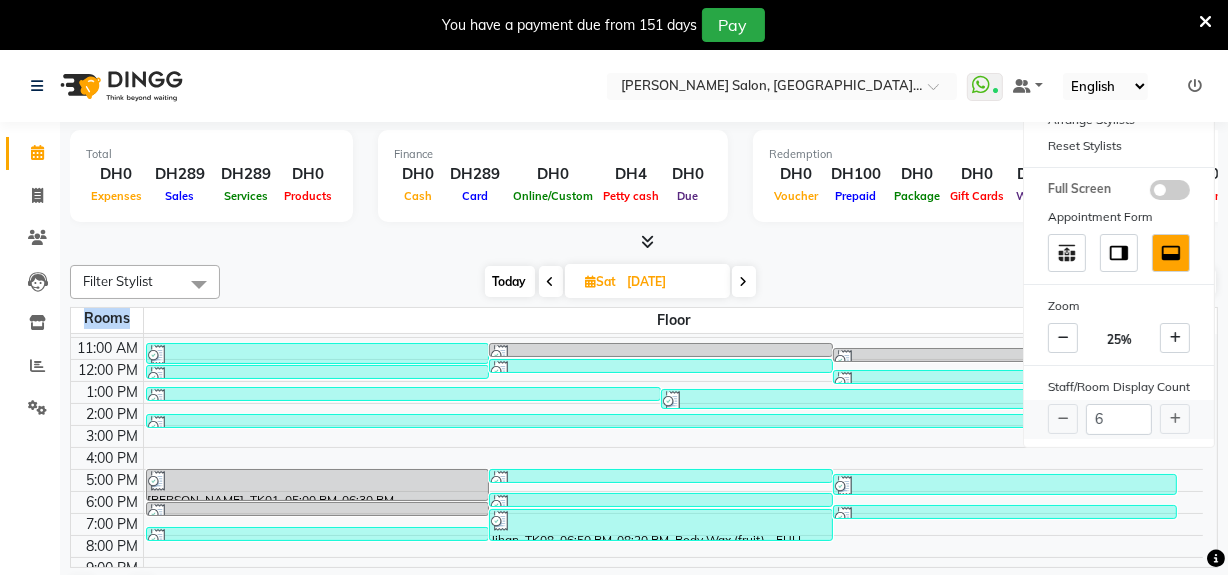 click on "6" at bounding box center [1119, 419] 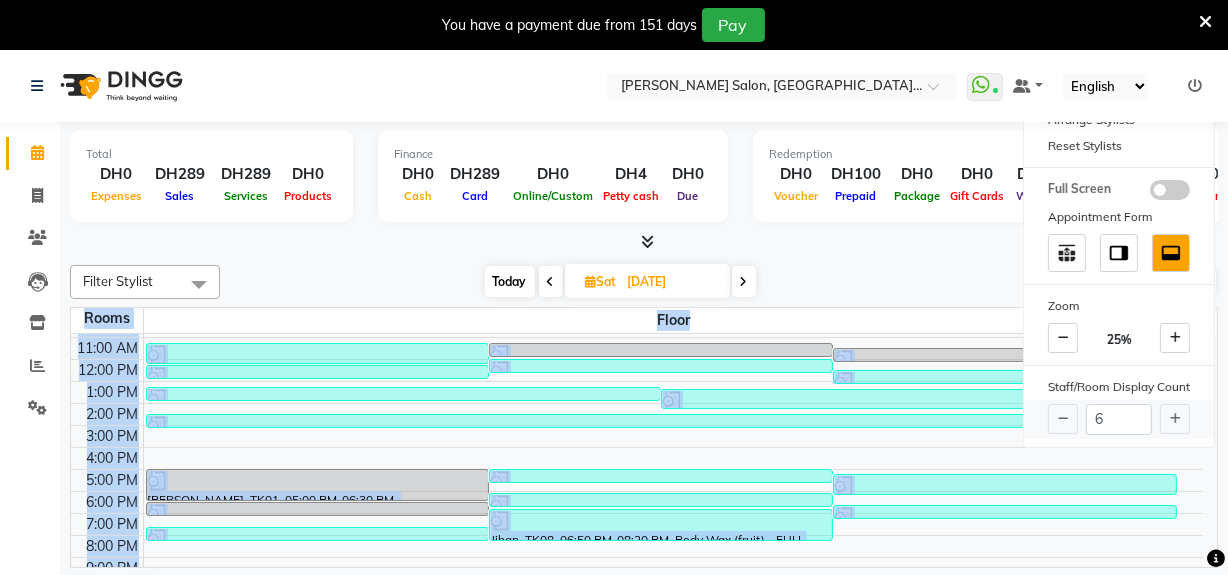 click on "6" at bounding box center [1119, 419] 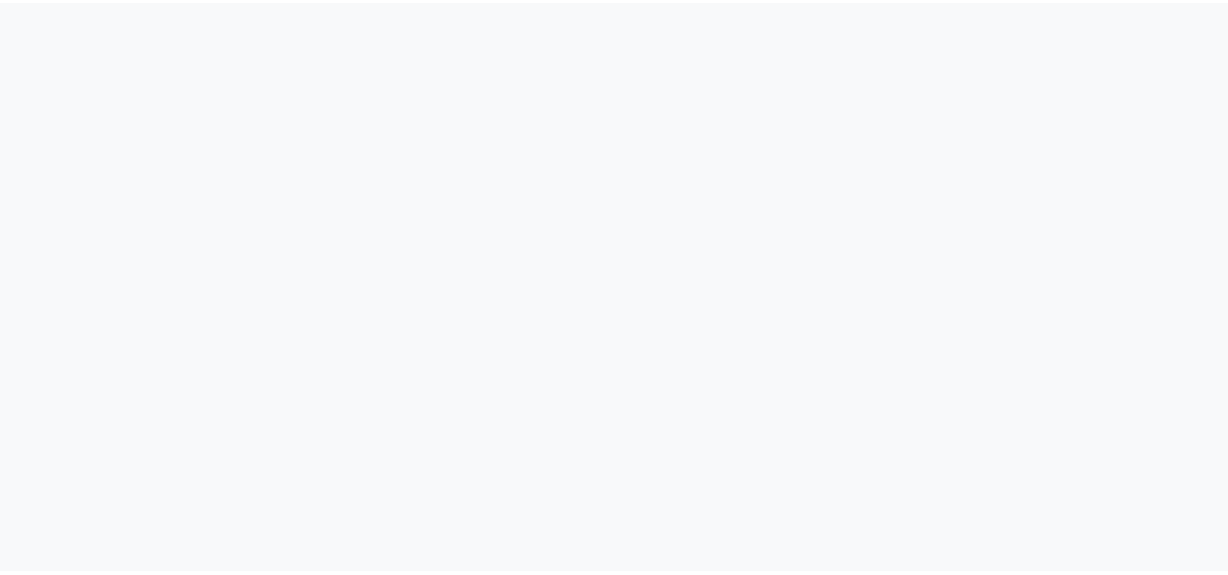 scroll, scrollTop: 0, scrollLeft: 0, axis: both 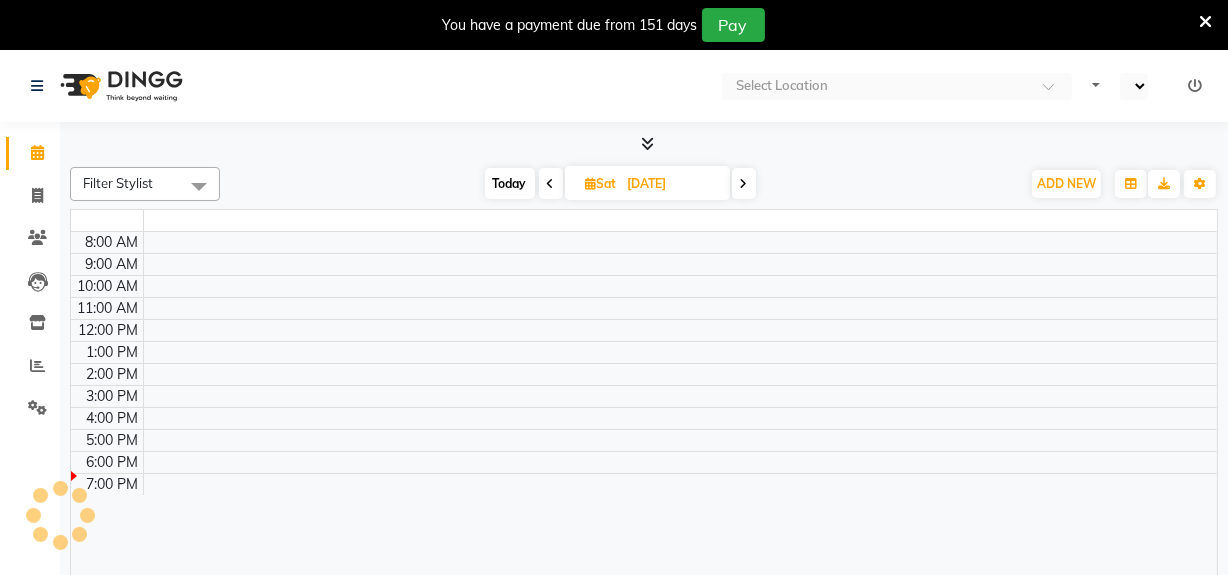select on "en" 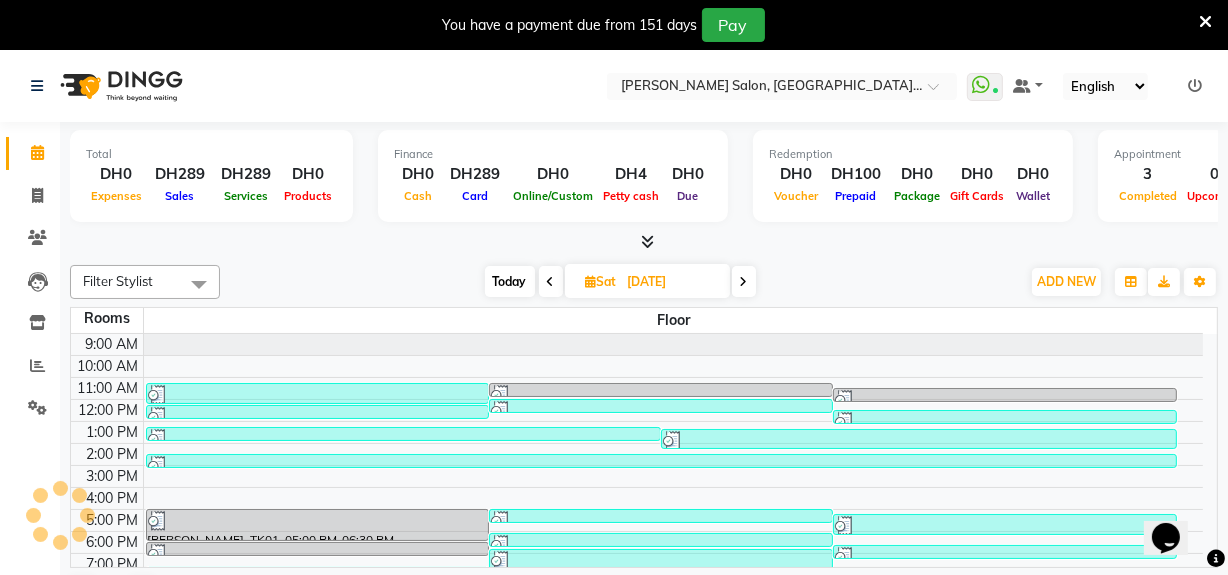 scroll, scrollTop: 0, scrollLeft: 0, axis: both 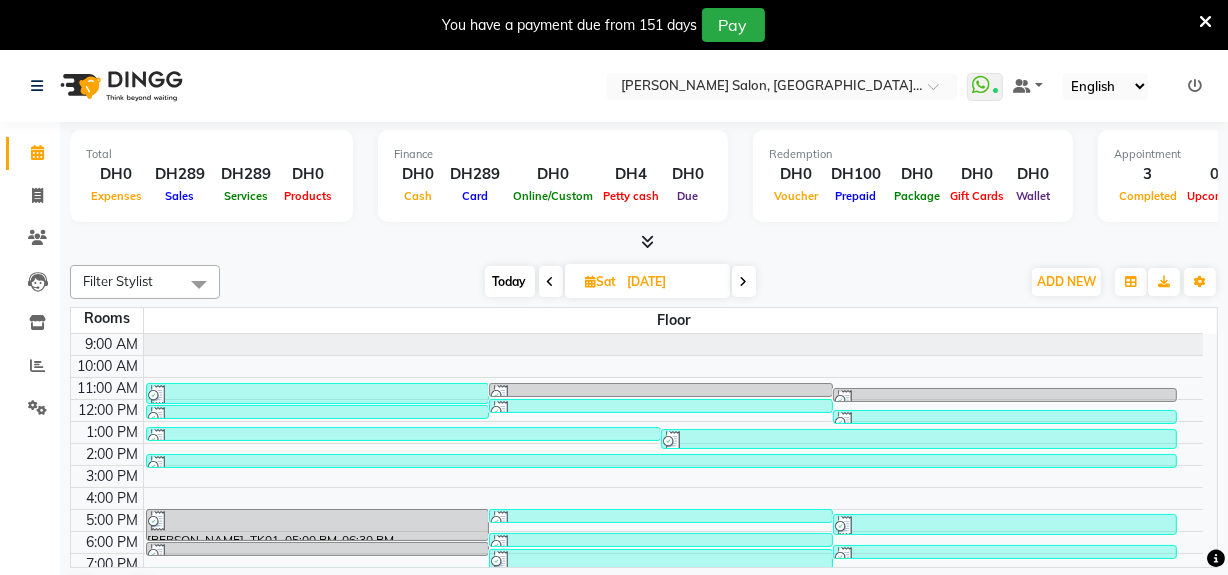 click at bounding box center (199, 284) 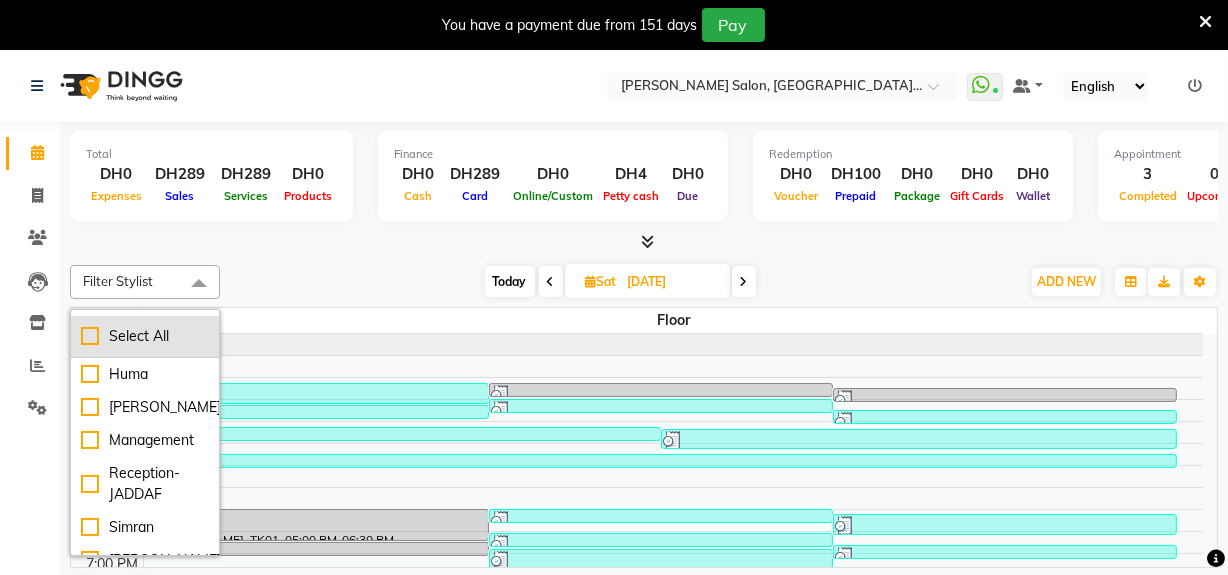 click on "Select All" at bounding box center (145, 336) 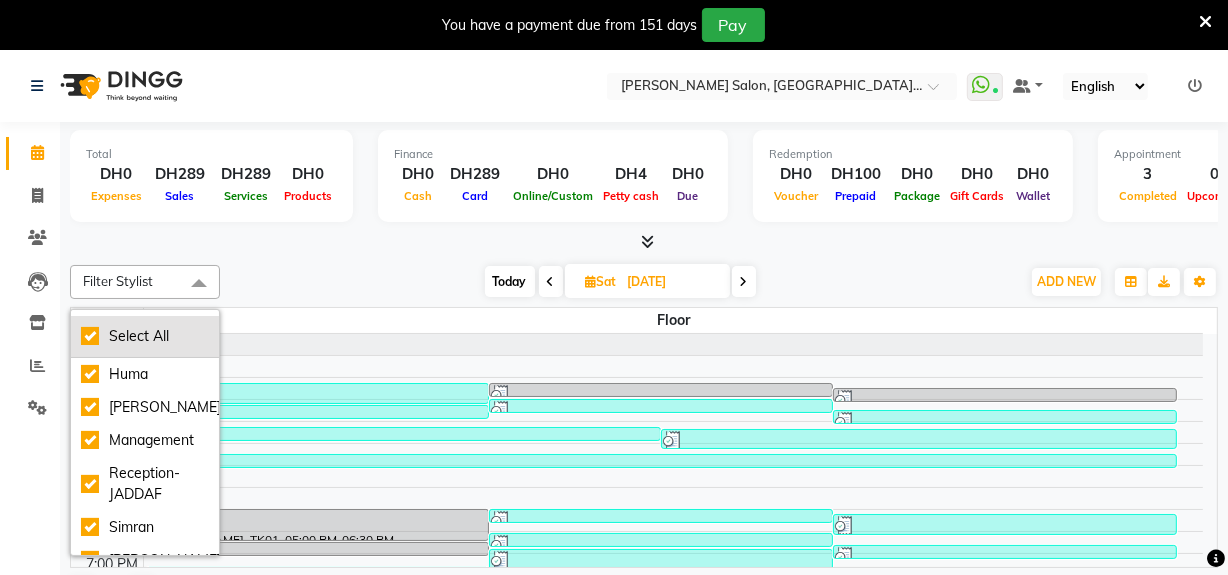 checkbox on "true" 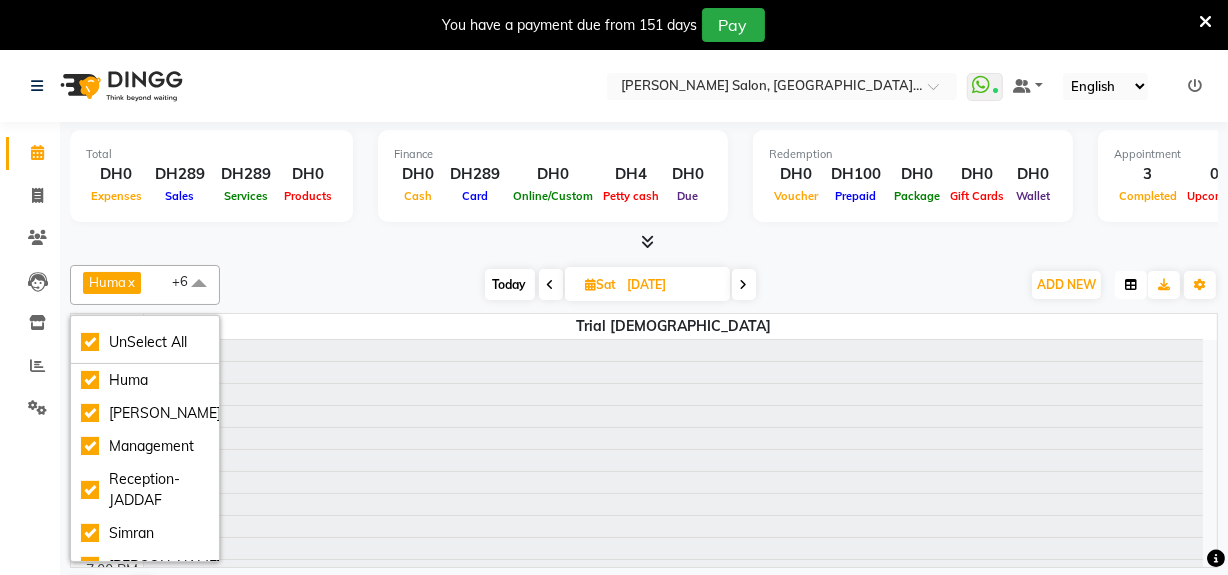 click at bounding box center (1131, 285) 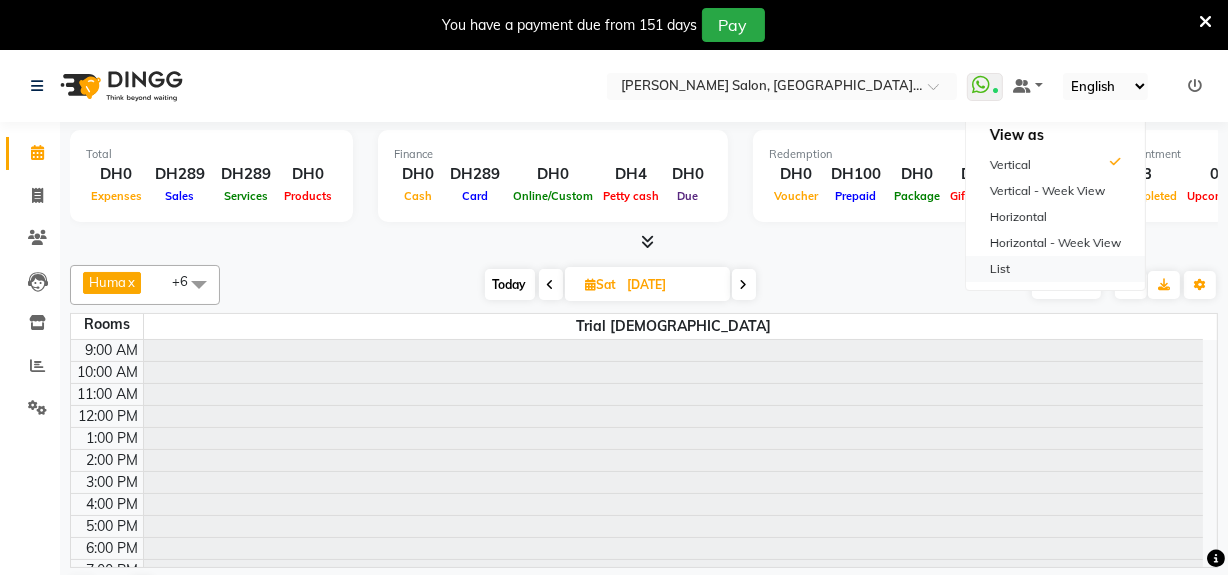 click on "List" at bounding box center [1055, 269] 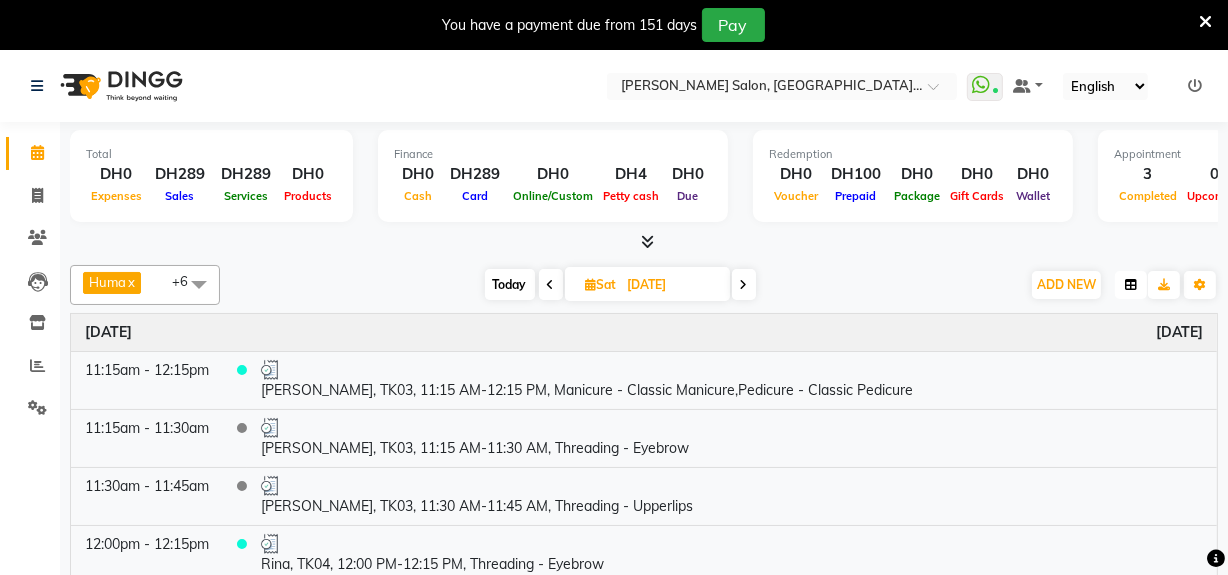 click at bounding box center (1131, 285) 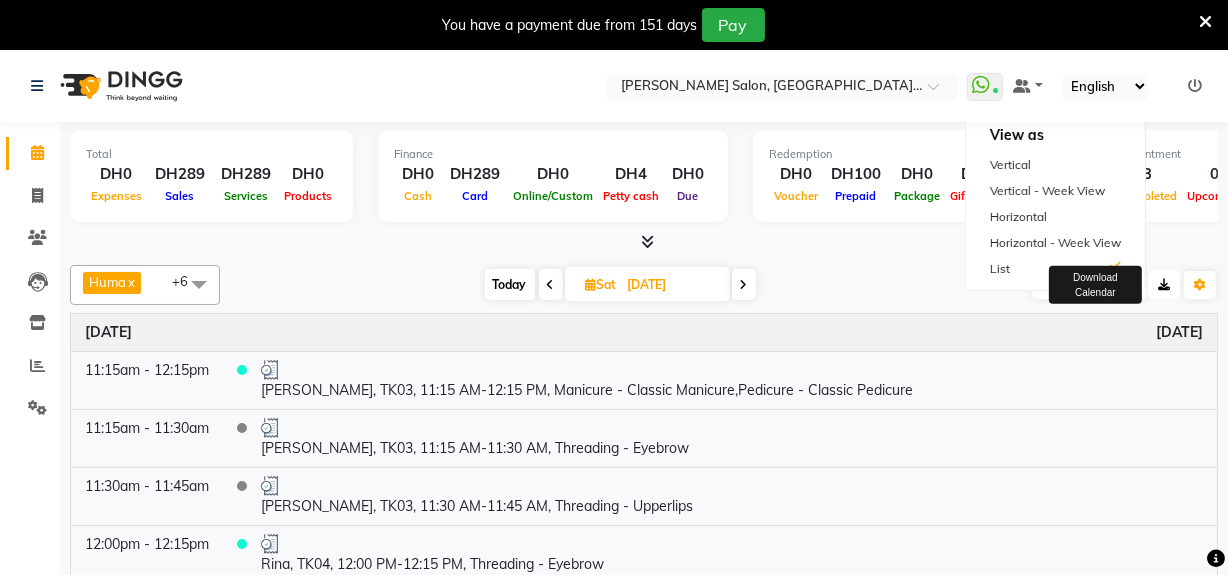 click at bounding box center [1164, 285] 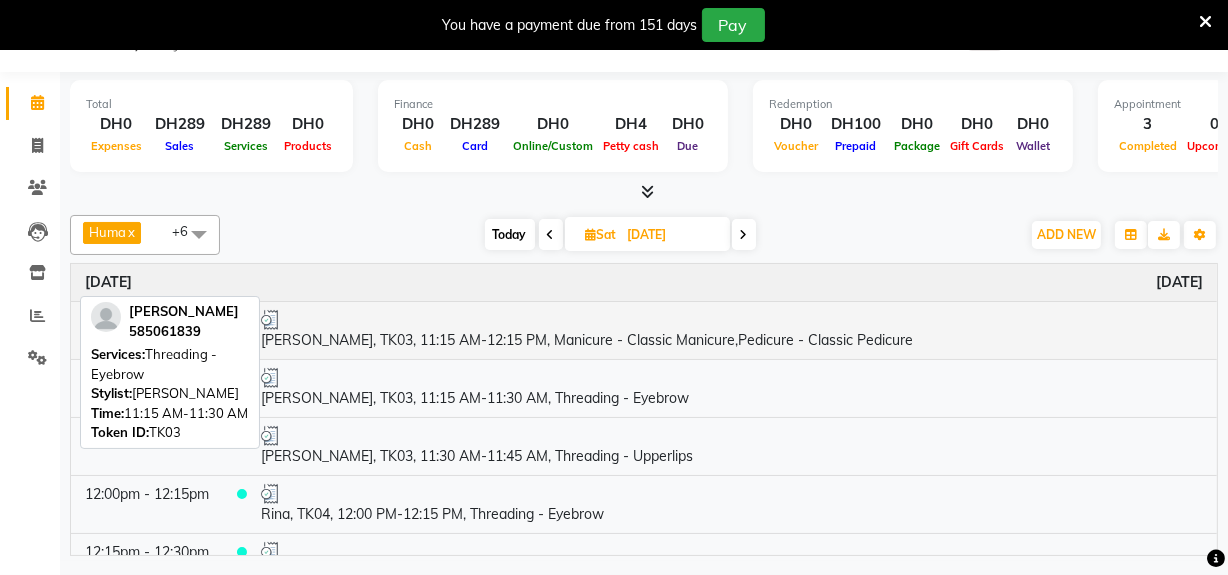 scroll, scrollTop: 0, scrollLeft: 0, axis: both 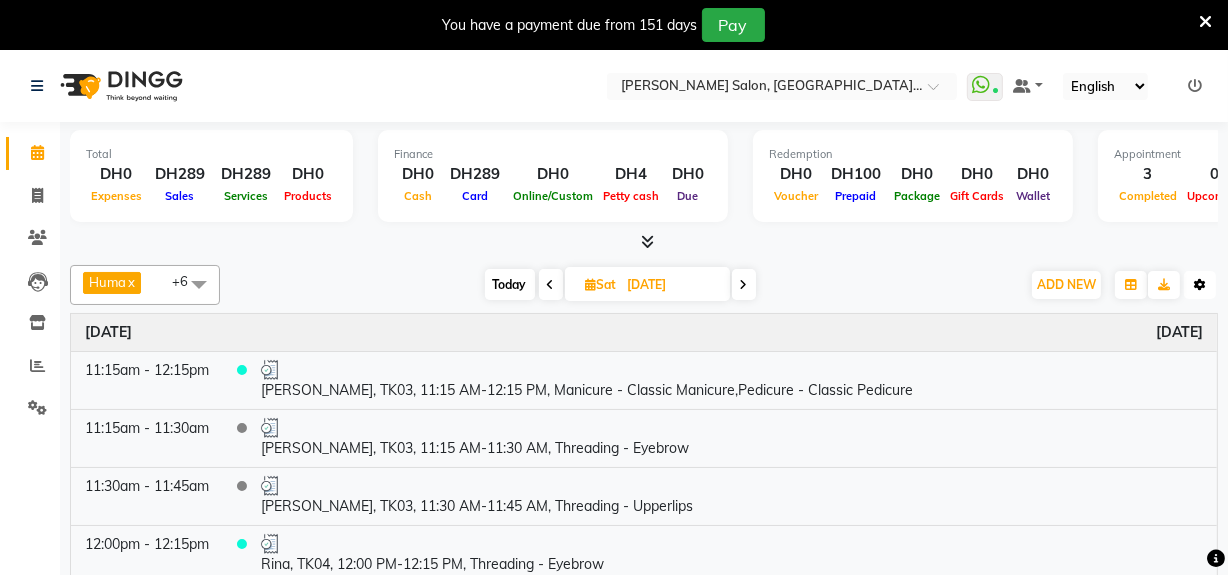 click at bounding box center (1200, 285) 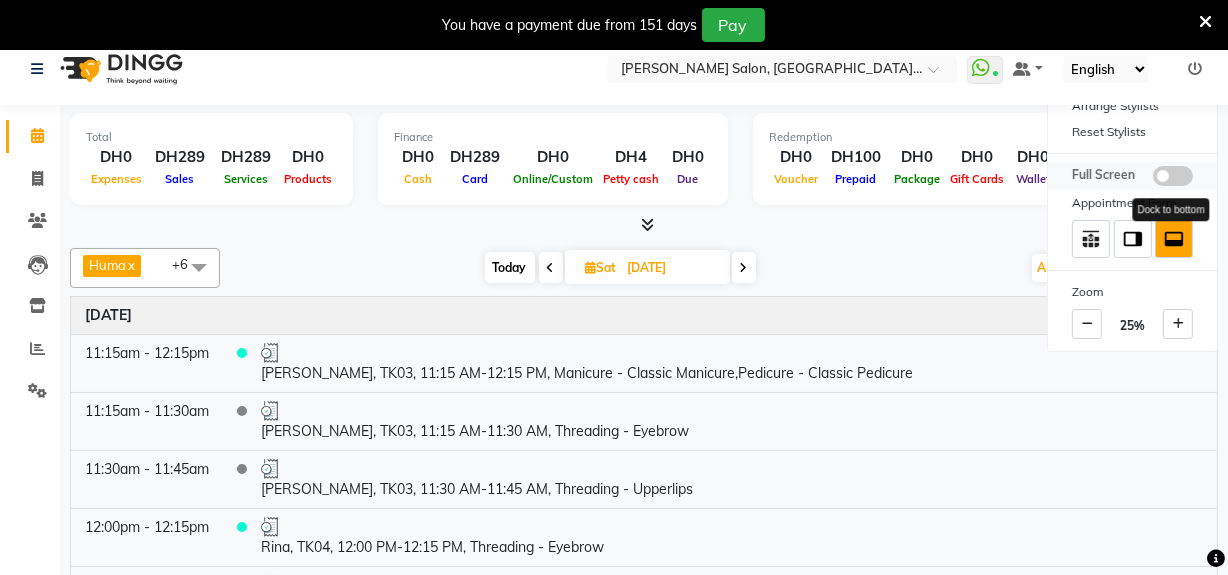 scroll, scrollTop: 0, scrollLeft: 0, axis: both 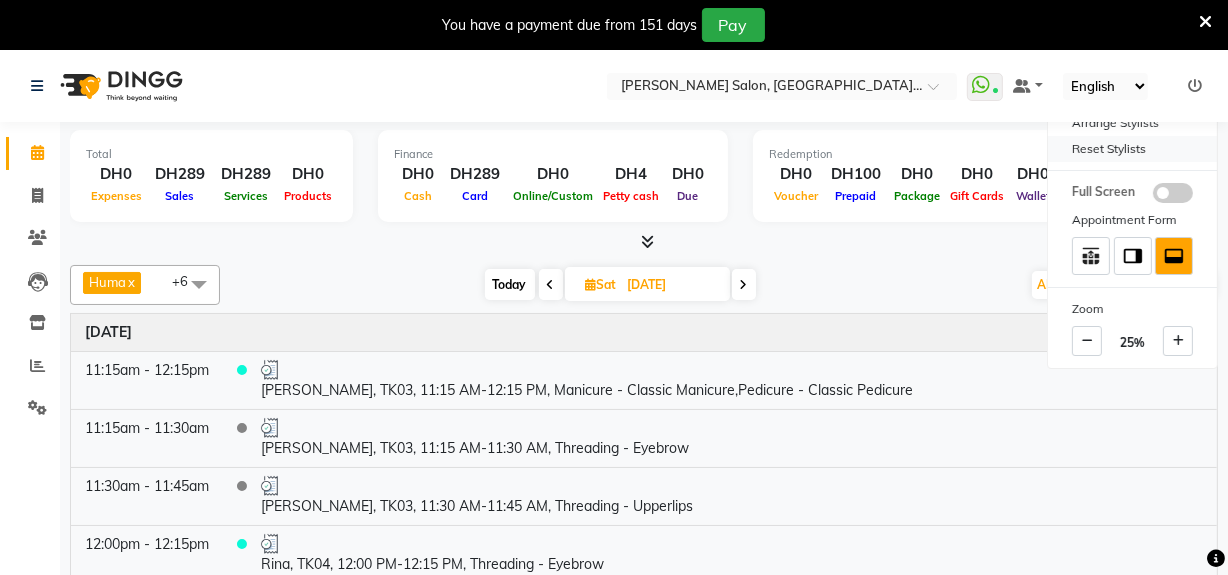 click on "Reset Stylists" at bounding box center (1132, 149) 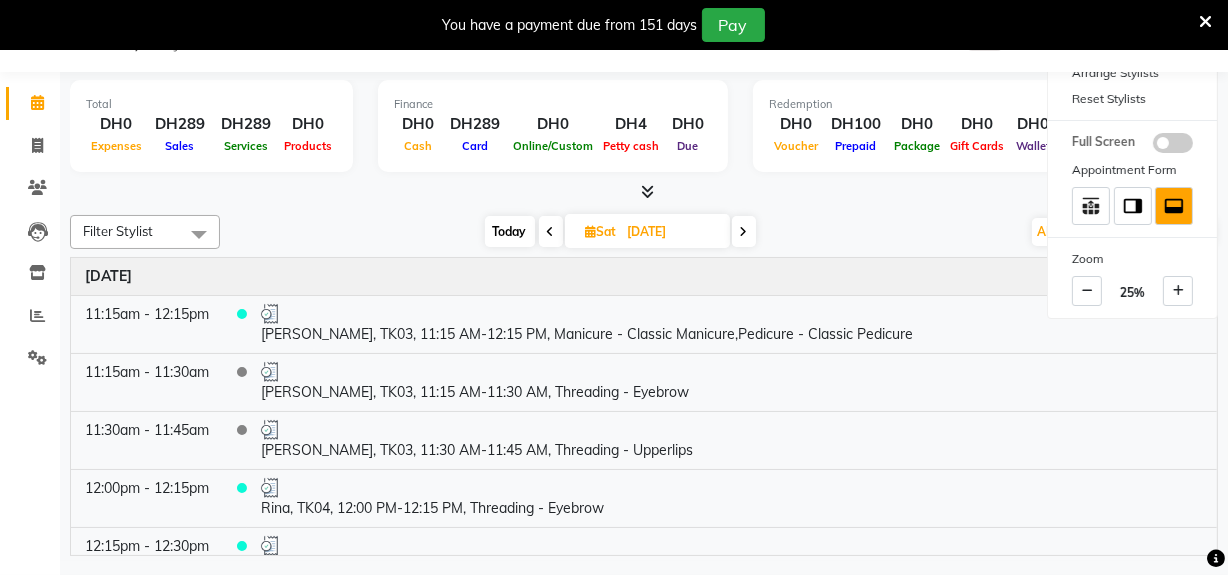 scroll, scrollTop: 0, scrollLeft: 0, axis: both 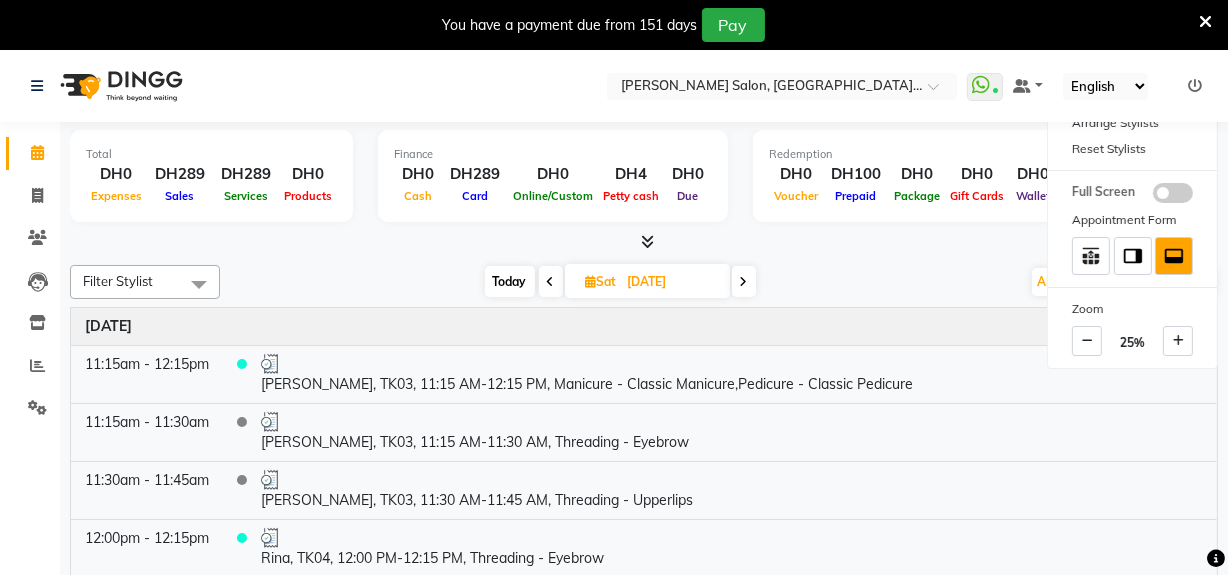 click on "[DATE]  [DATE]" at bounding box center [620, 282] 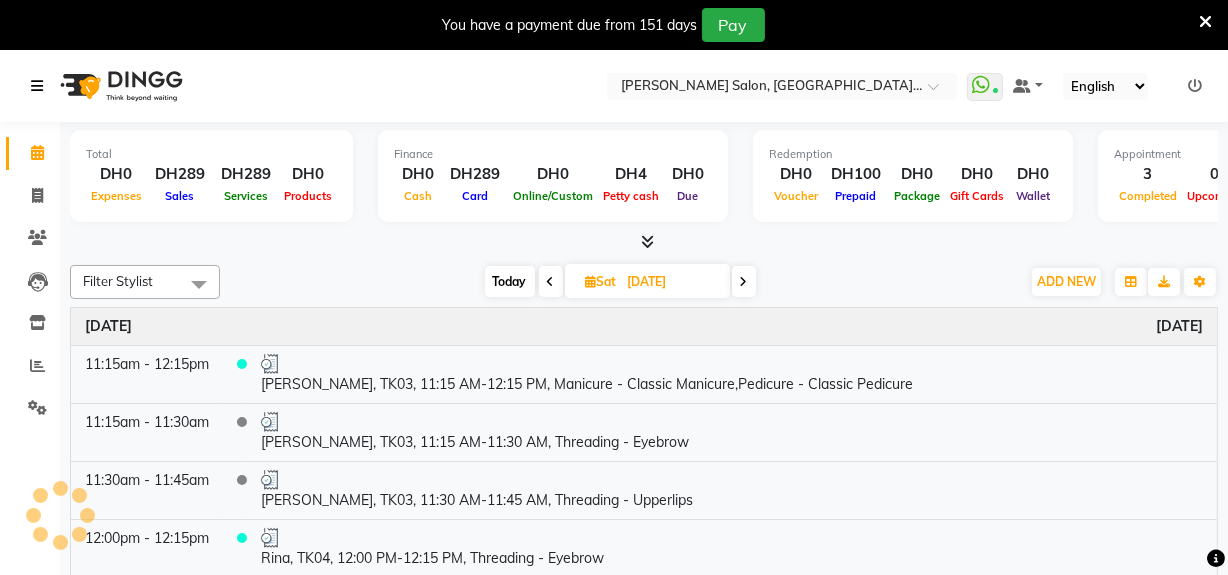 click at bounding box center (37, 86) 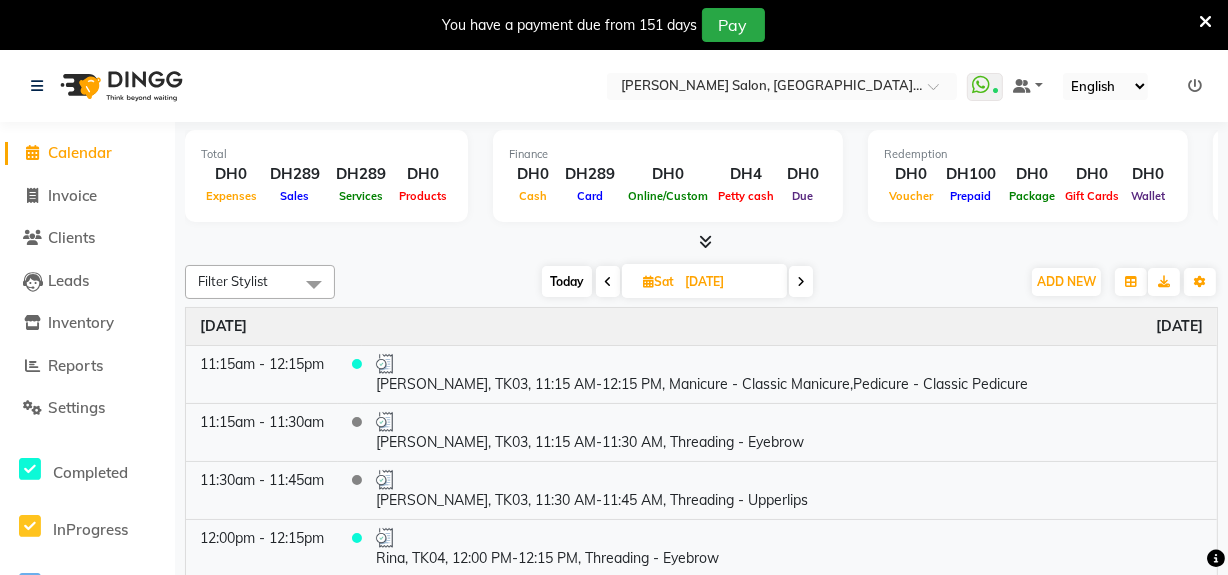 click 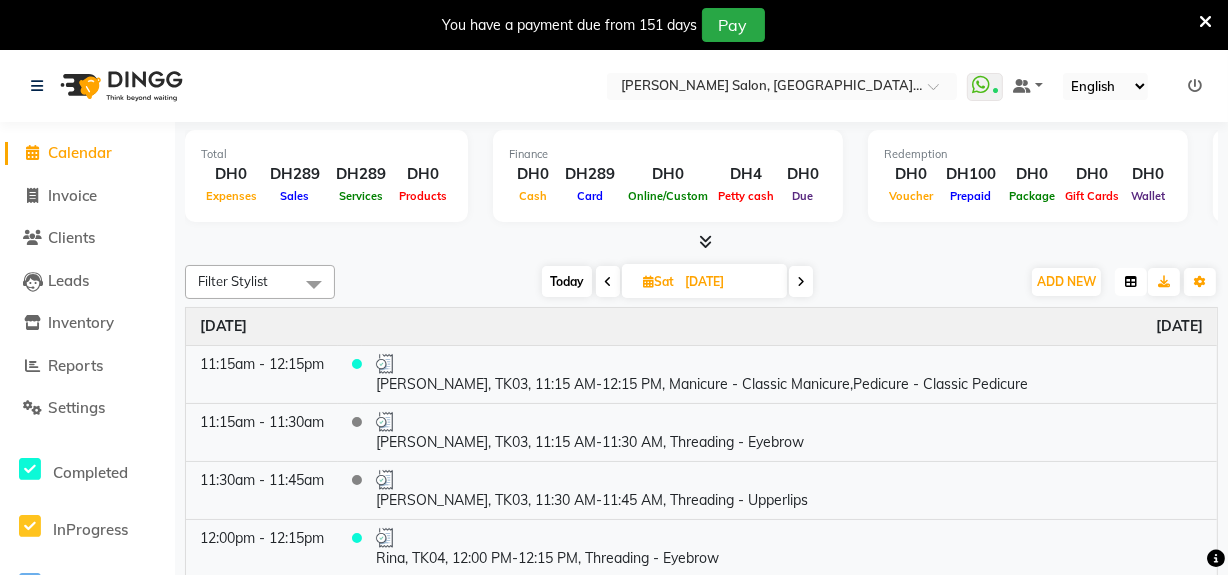 click at bounding box center (1131, 282) 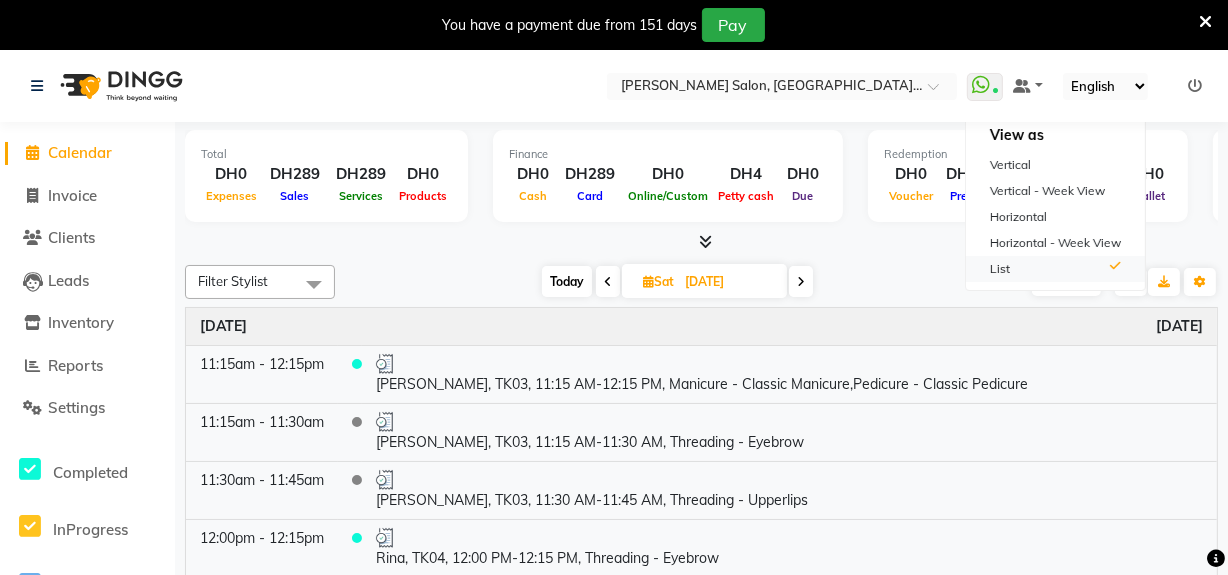 click on "List" at bounding box center [1055, 269] 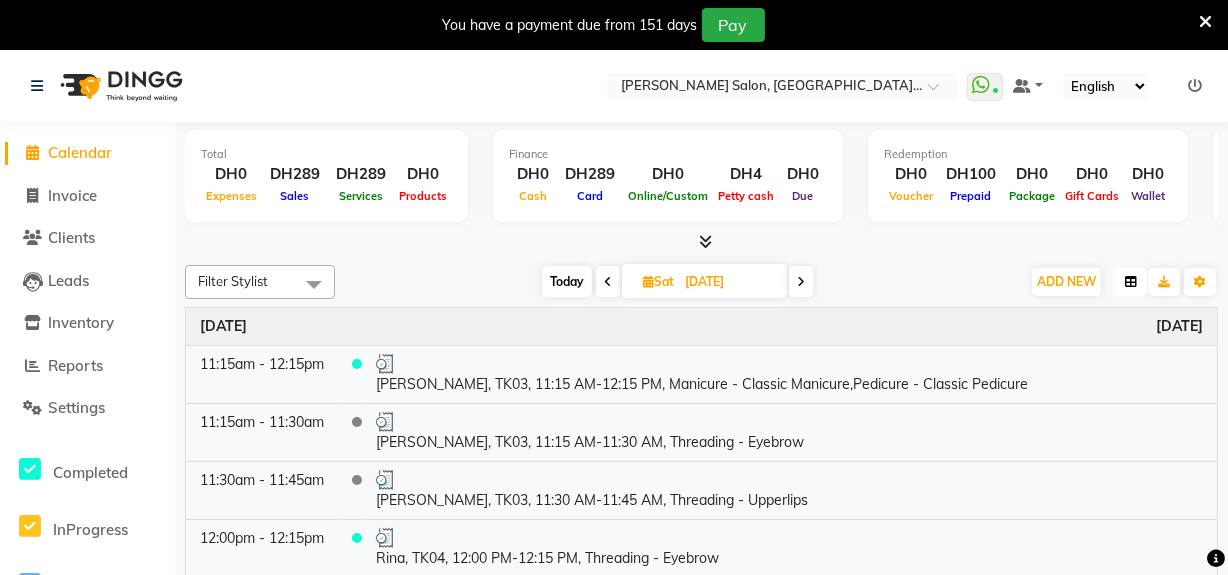 click at bounding box center (1131, 282) 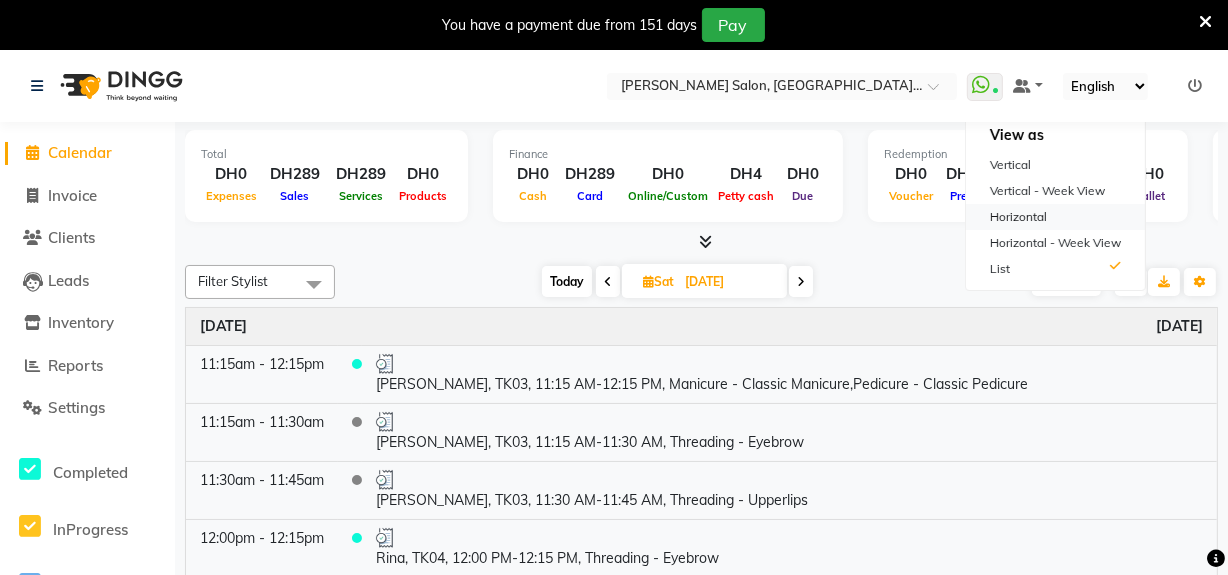 click on "Horizontal" at bounding box center (1055, 217) 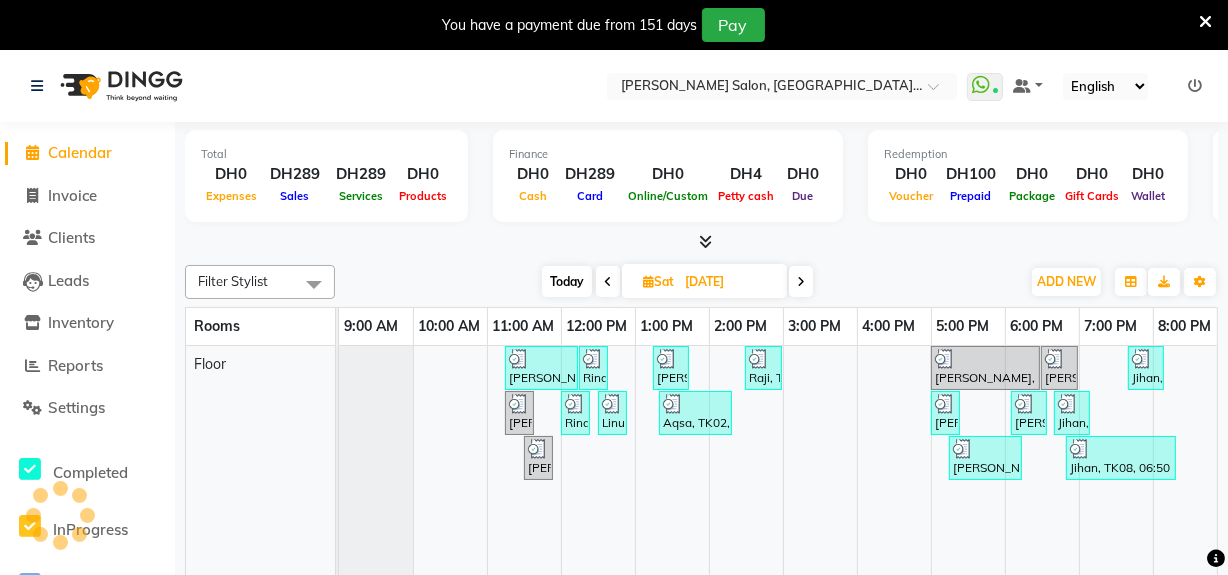 scroll, scrollTop: 0, scrollLeft: 158, axis: horizontal 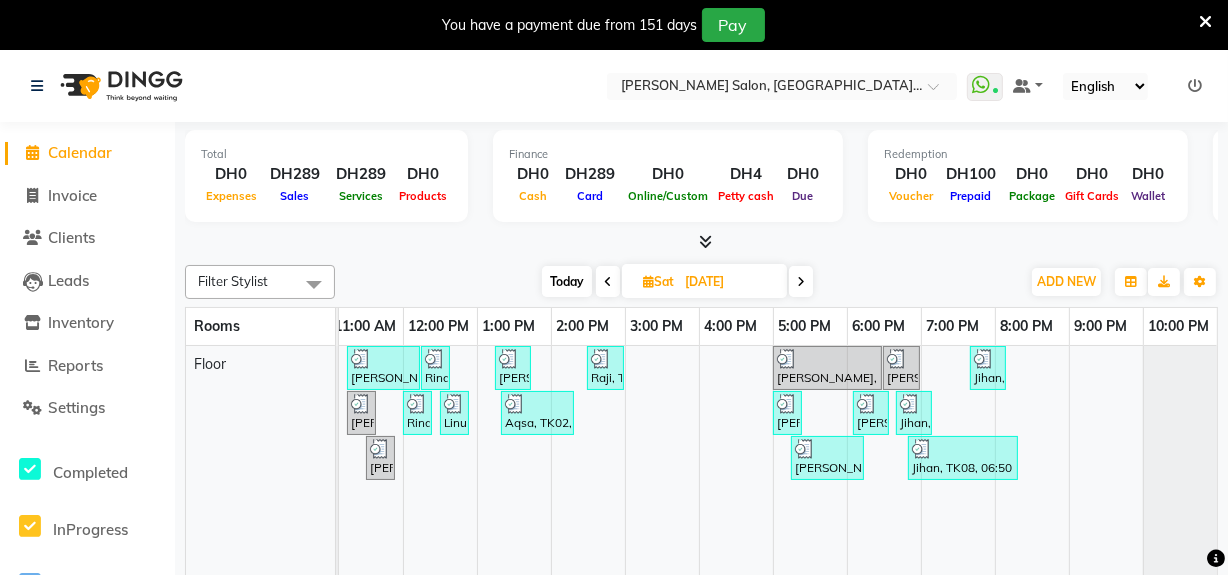 click on "Rooms" at bounding box center [217, 326] 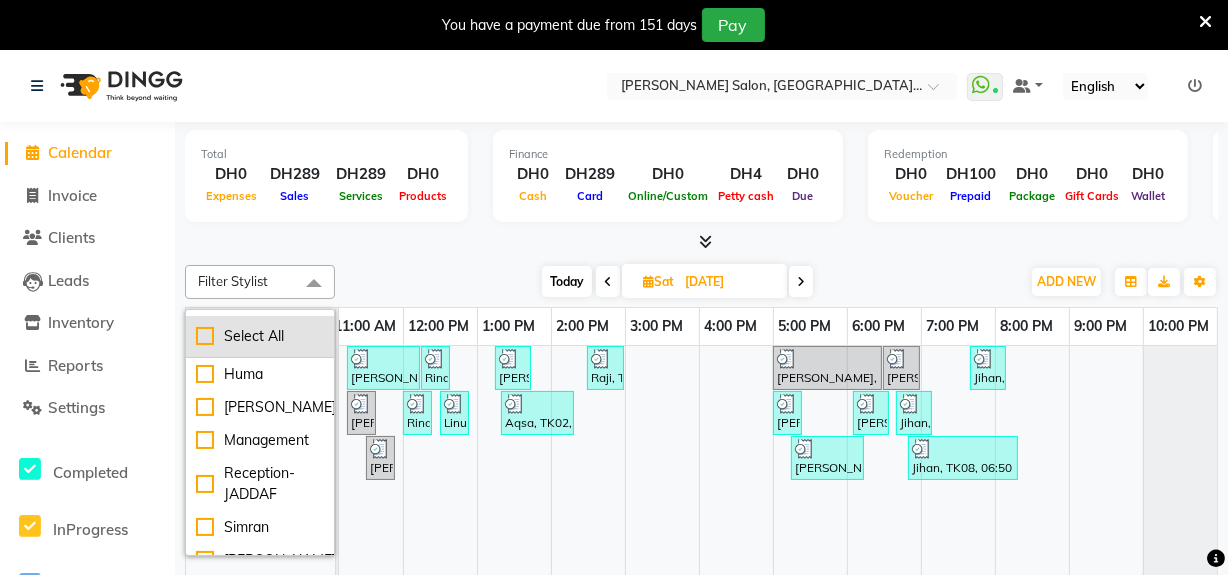 click on "Select All" at bounding box center [260, 336] 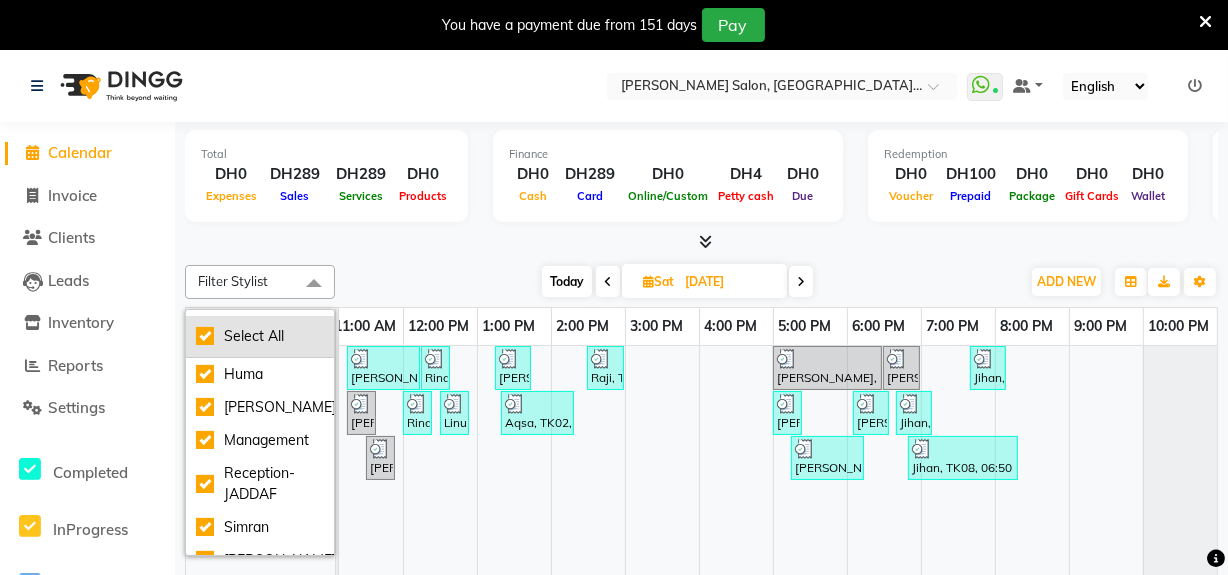 checkbox on "true" 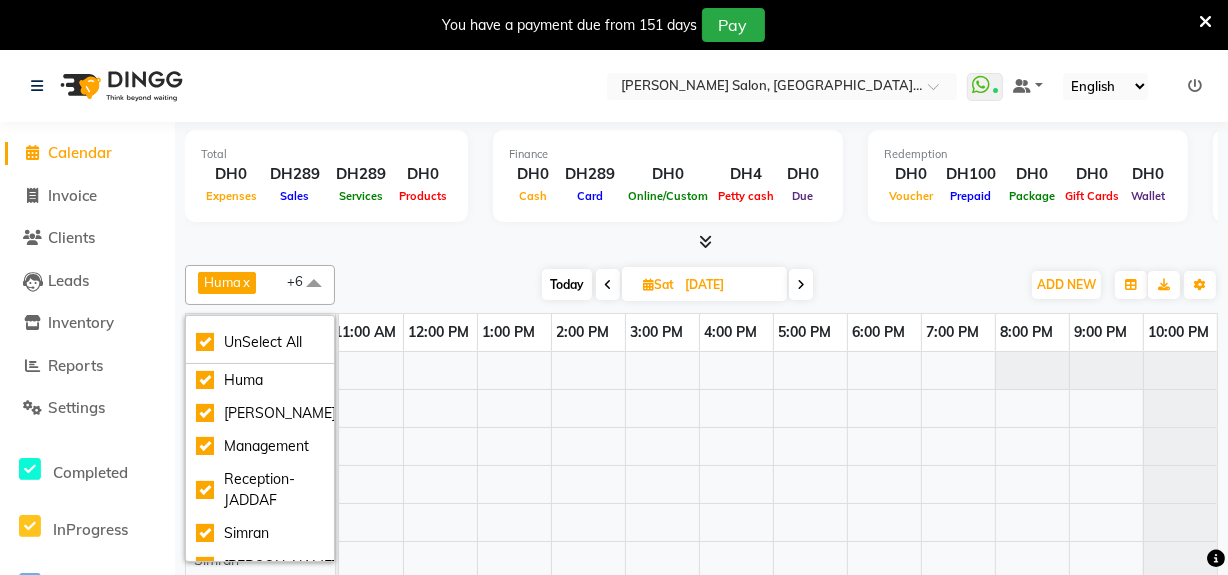 click at bounding box center (699, 484) 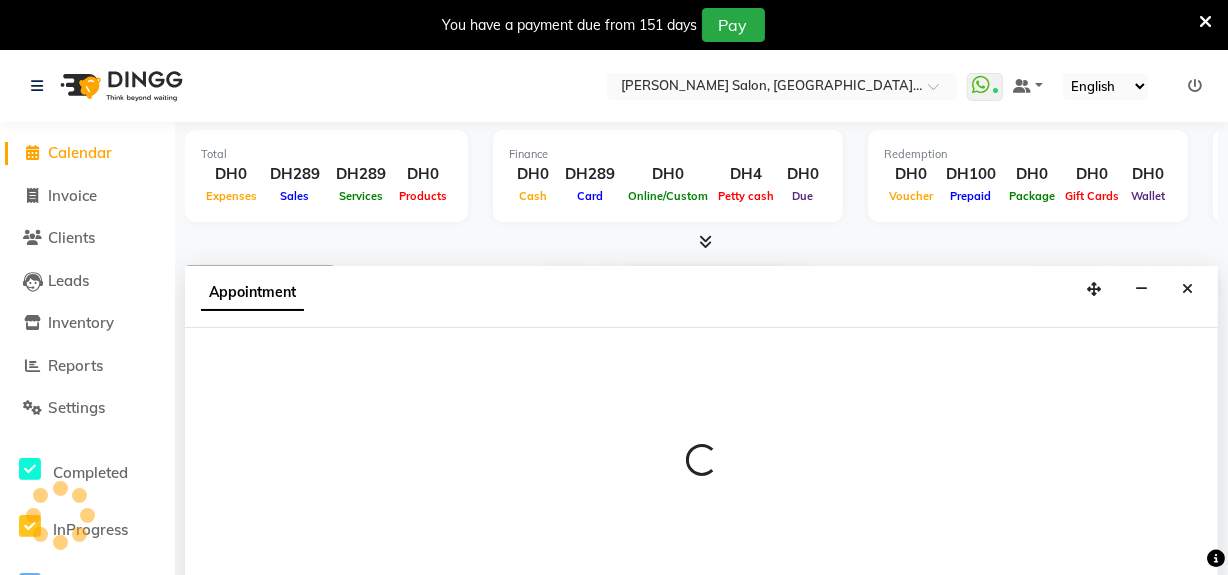 scroll, scrollTop: 50, scrollLeft: 0, axis: vertical 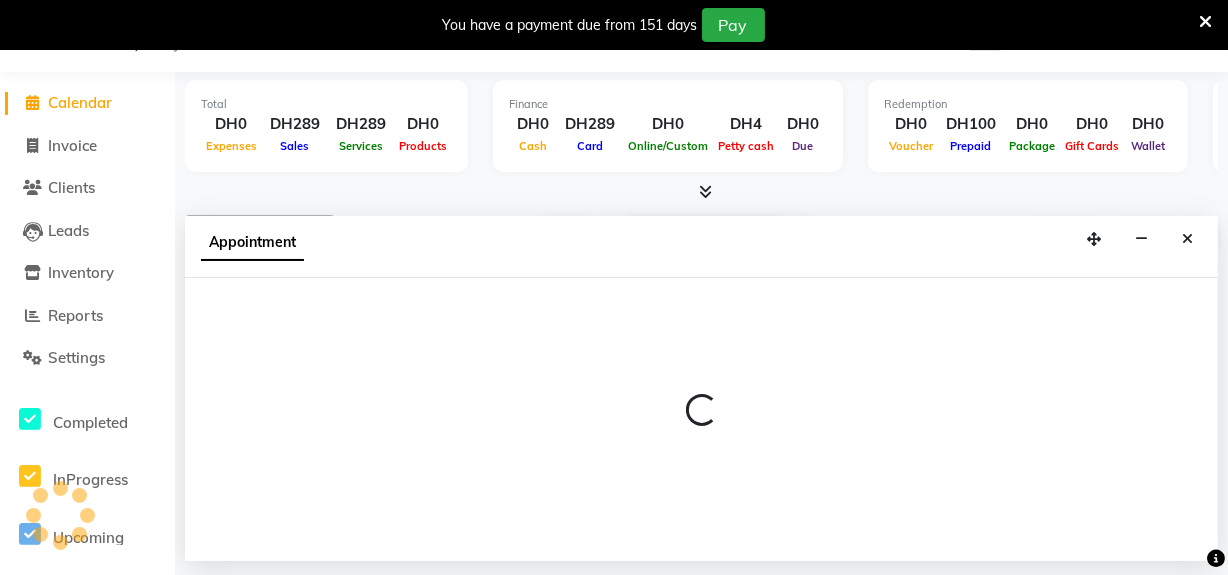 select on "660" 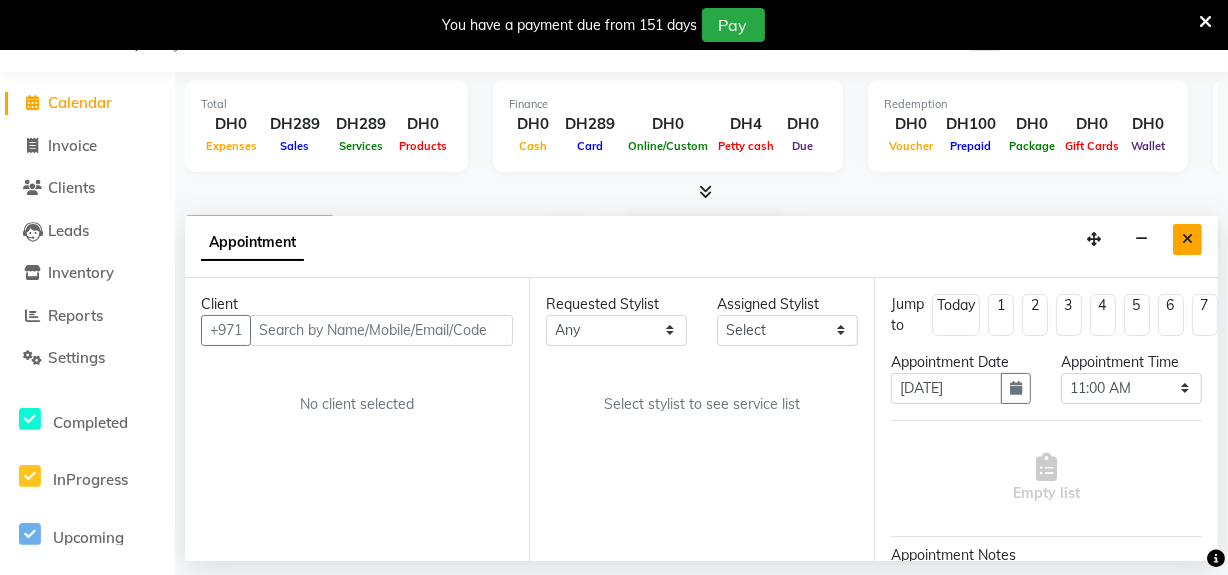 click at bounding box center (1187, 239) 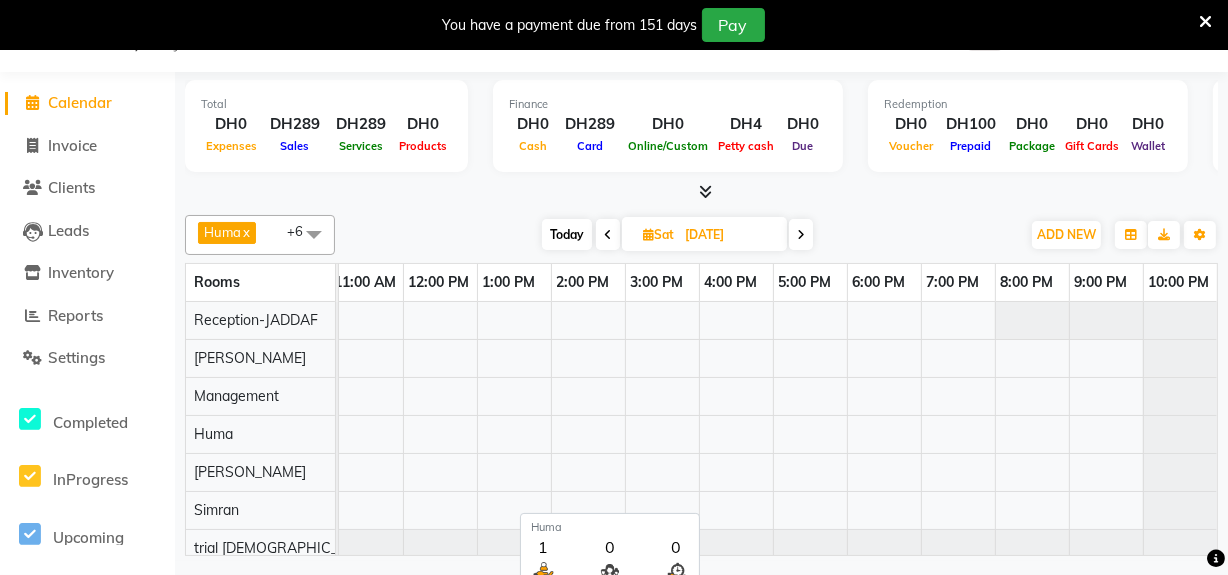 scroll, scrollTop: 18, scrollLeft: 0, axis: vertical 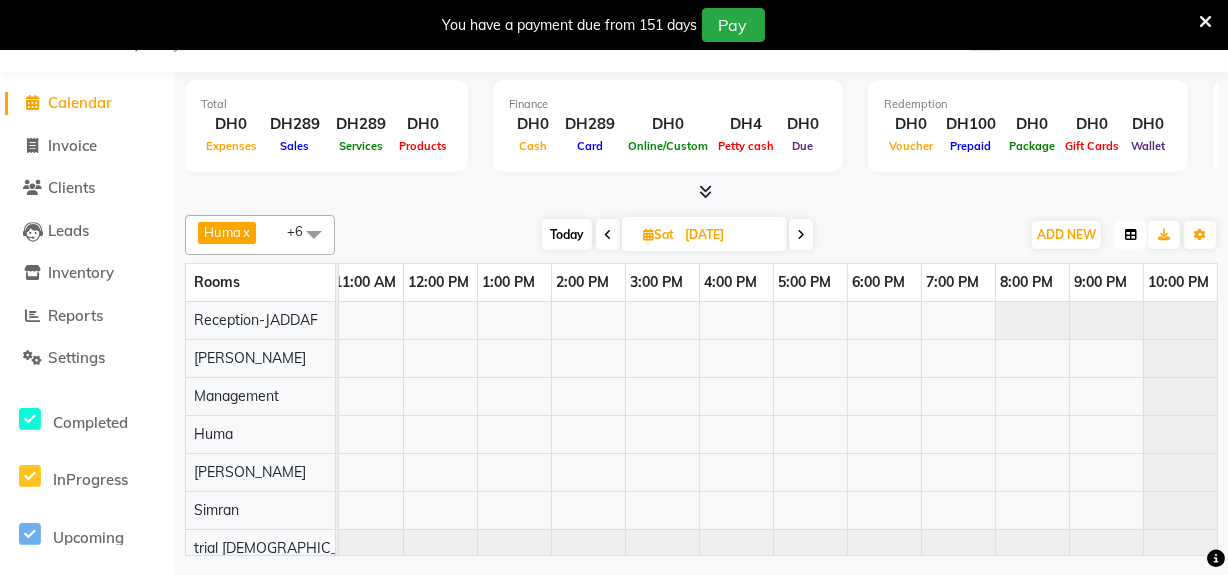 click at bounding box center [1131, 235] 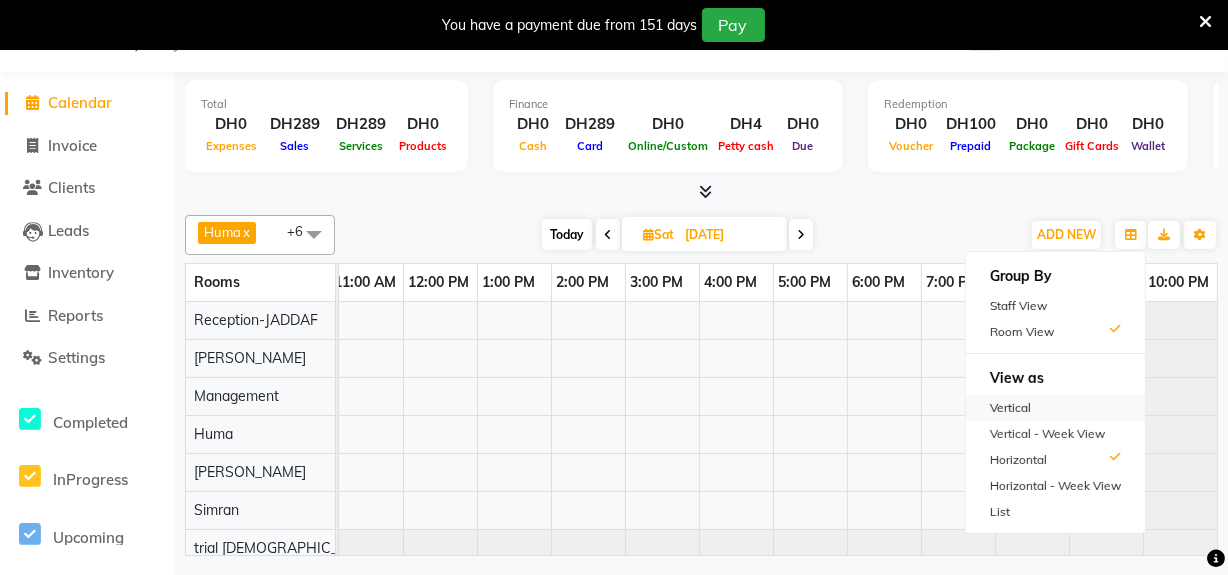 click on "Vertical" at bounding box center (1055, 408) 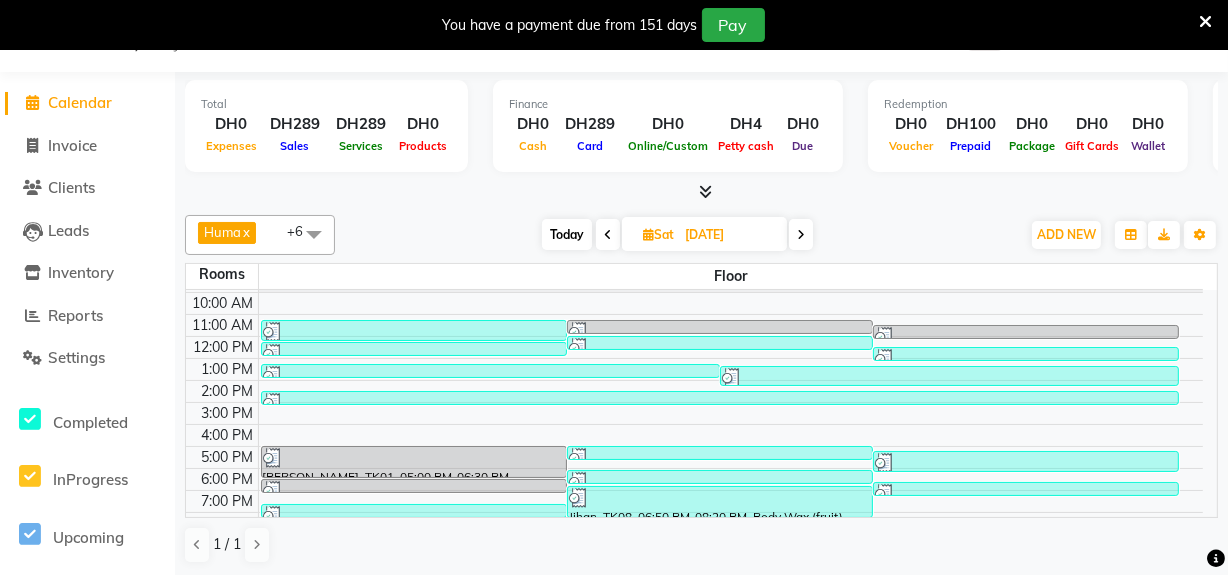 scroll, scrollTop: 0, scrollLeft: 0, axis: both 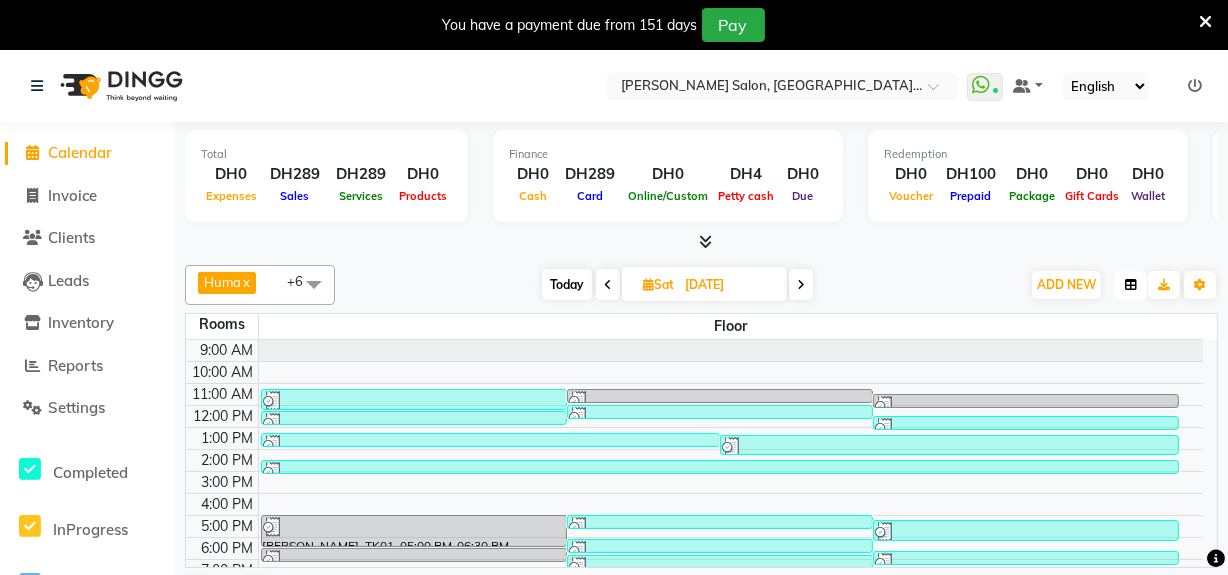 click at bounding box center [1131, 285] 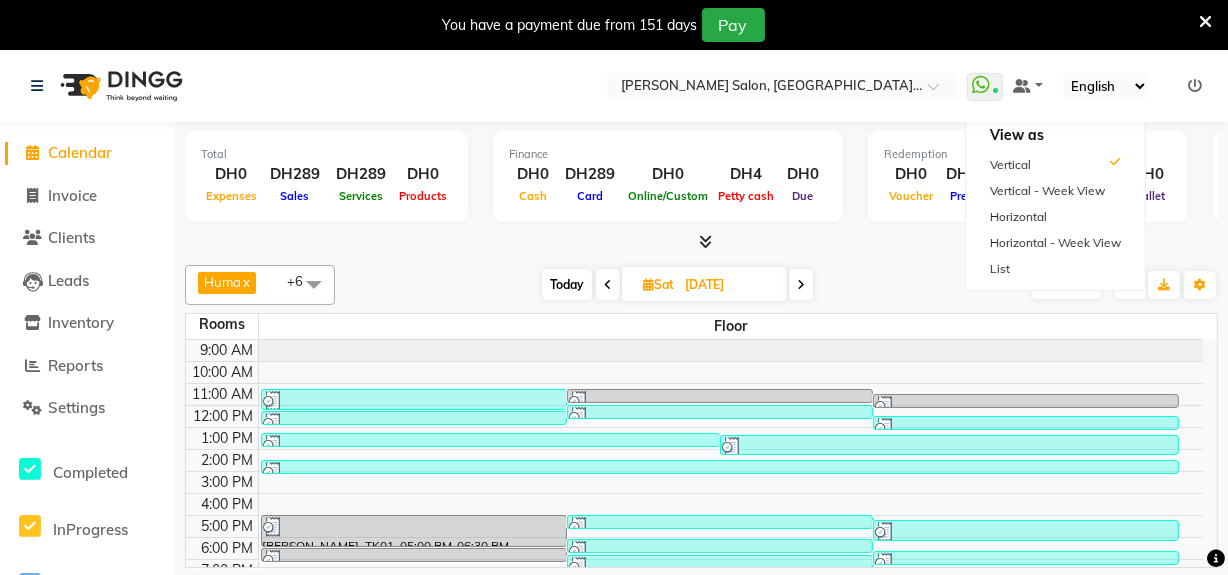 click at bounding box center [701, 242] 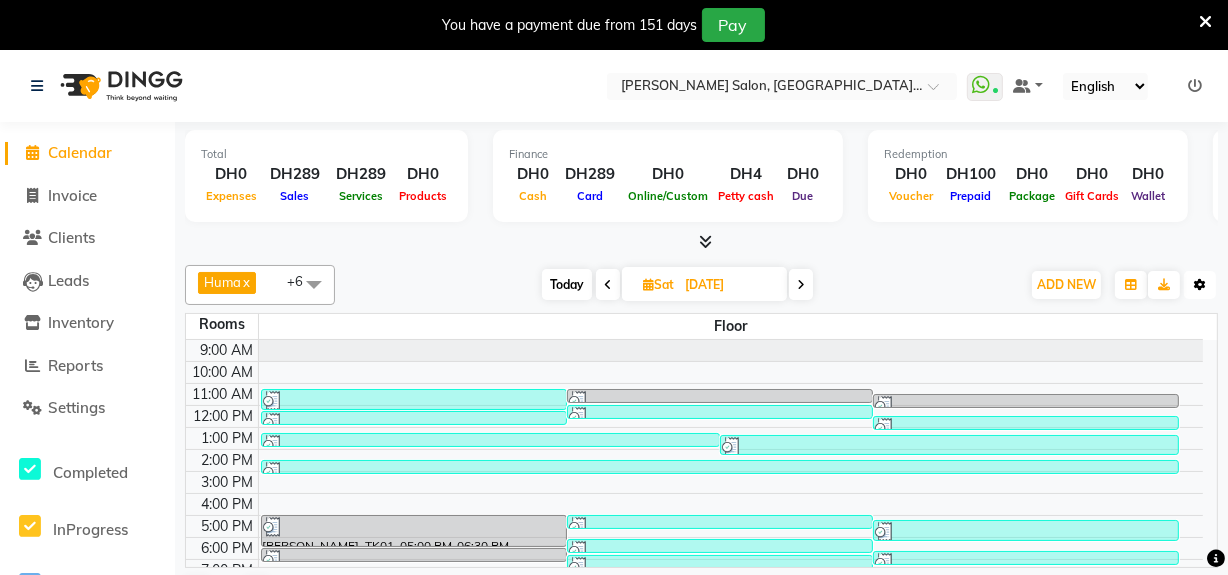 click at bounding box center [1200, 285] 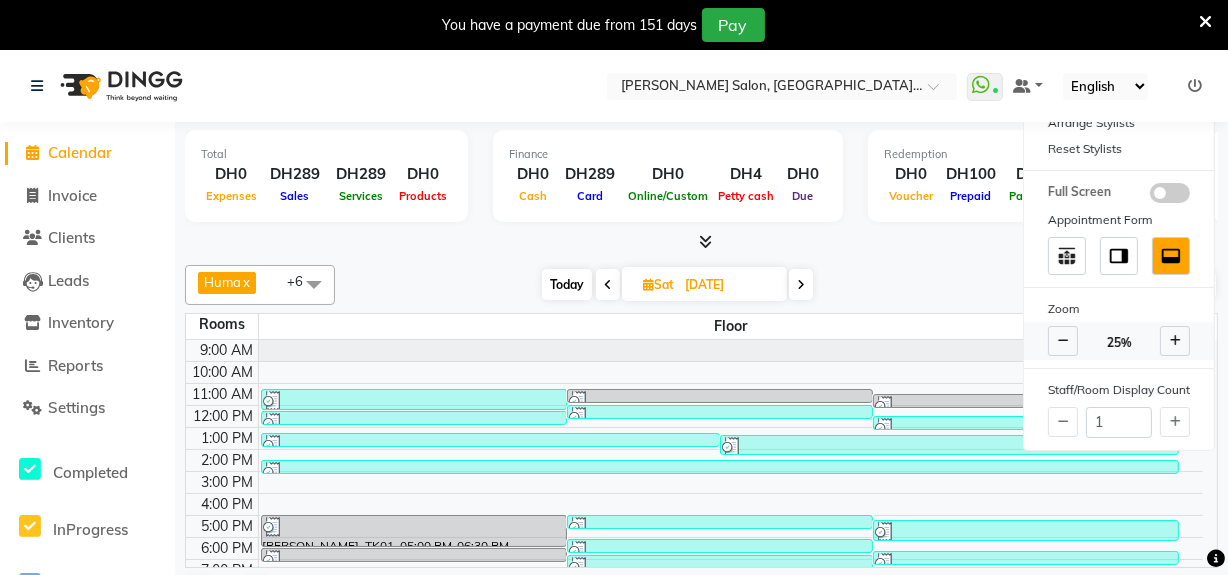 click at bounding box center (1175, 341) 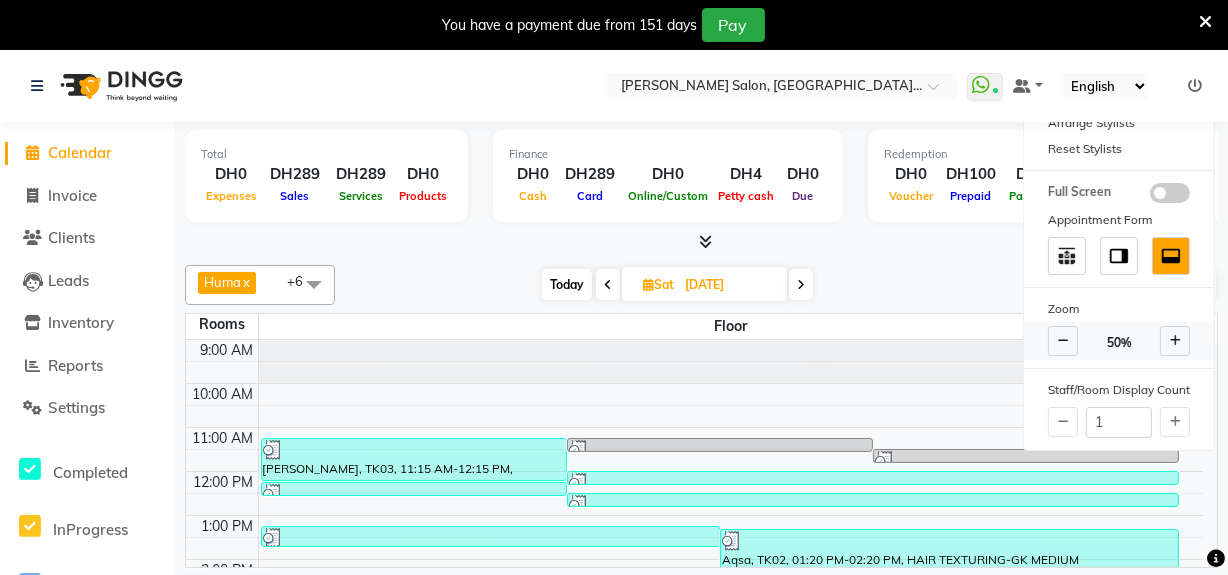 click at bounding box center (1175, 341) 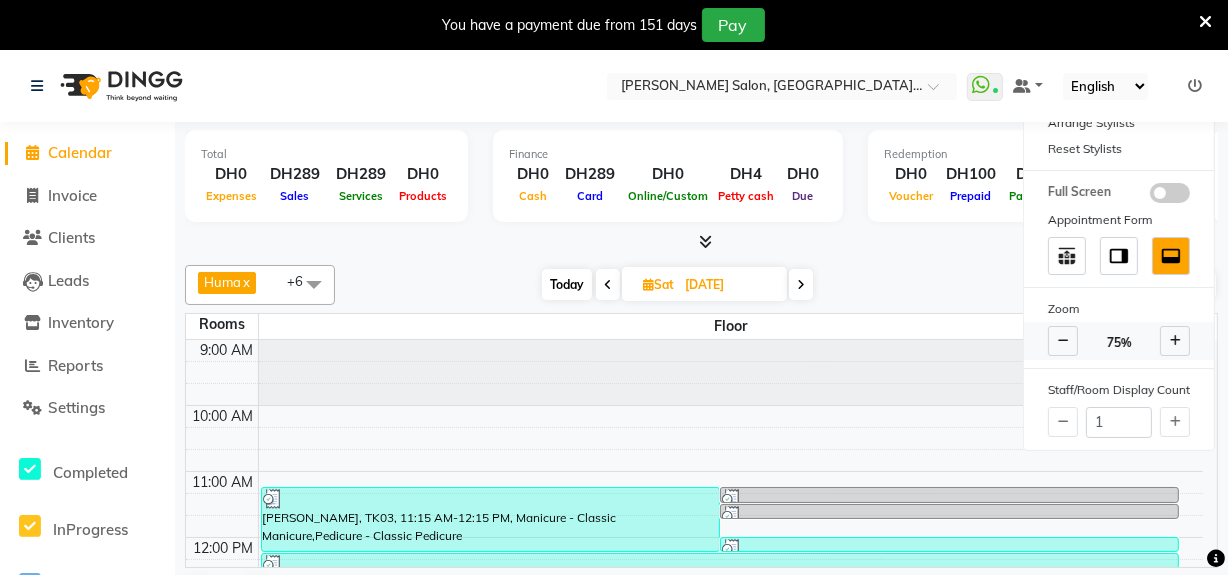 click at bounding box center [1175, 341] 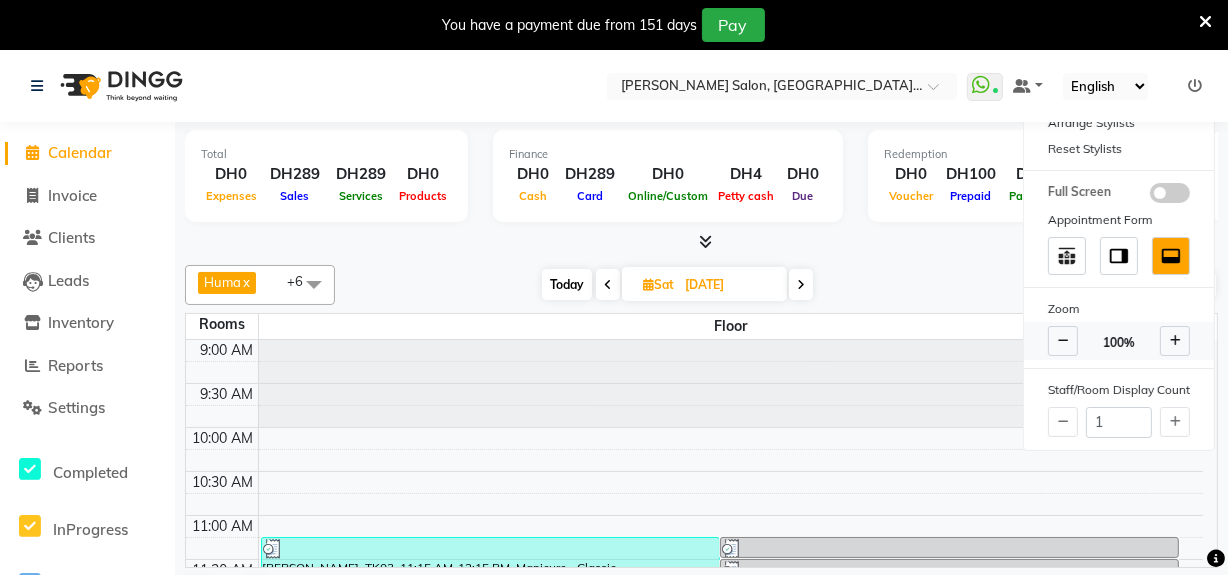 click at bounding box center (1175, 341) 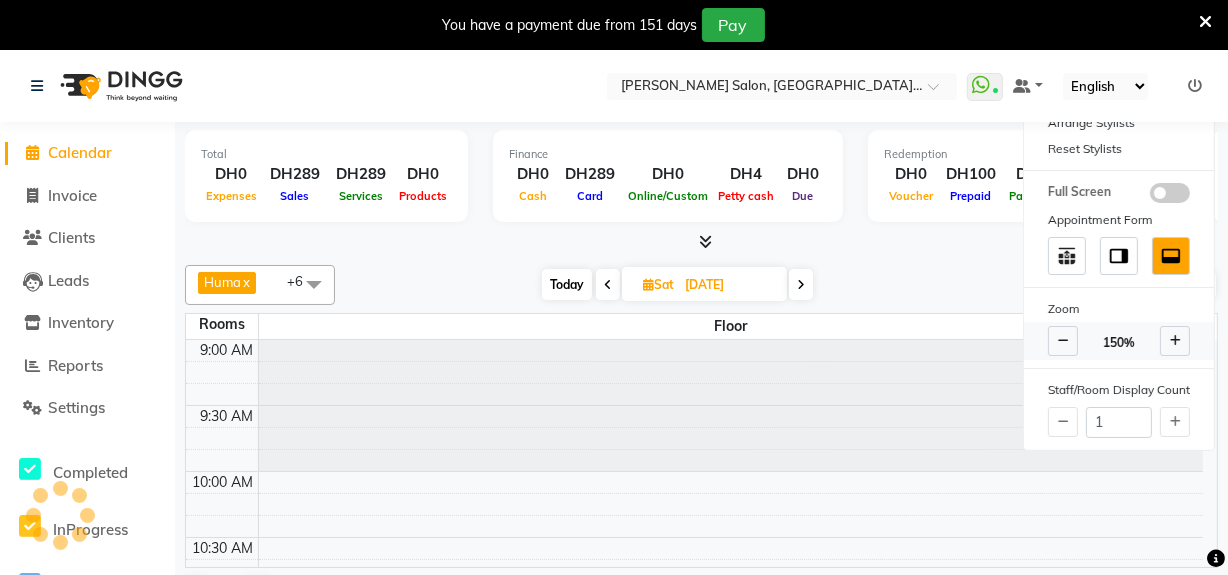 click at bounding box center [1175, 341] 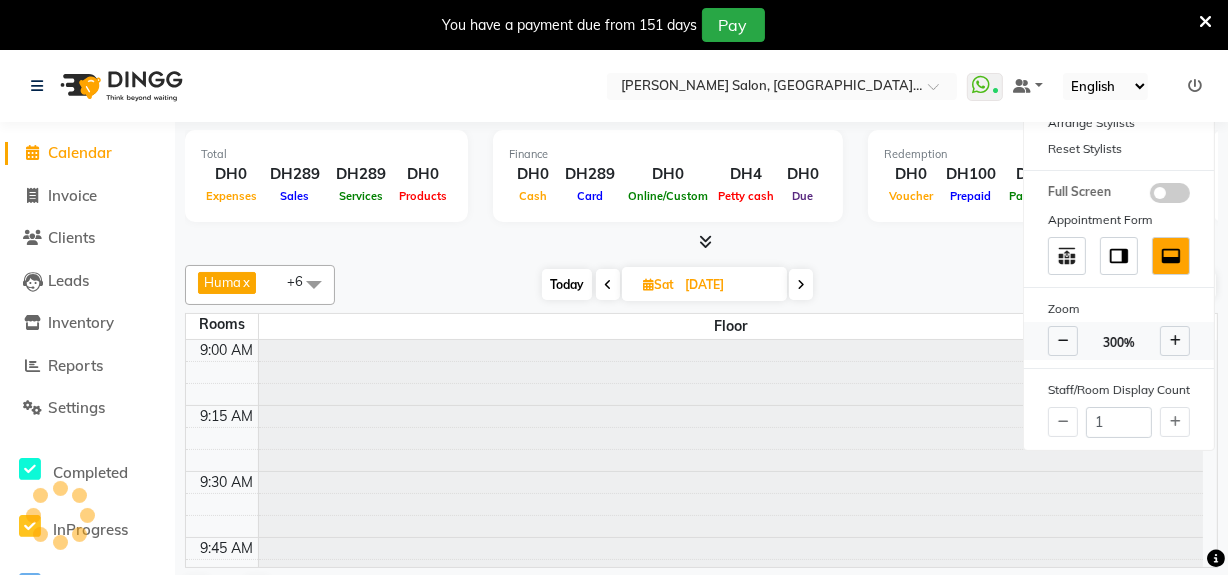click at bounding box center [1175, 341] 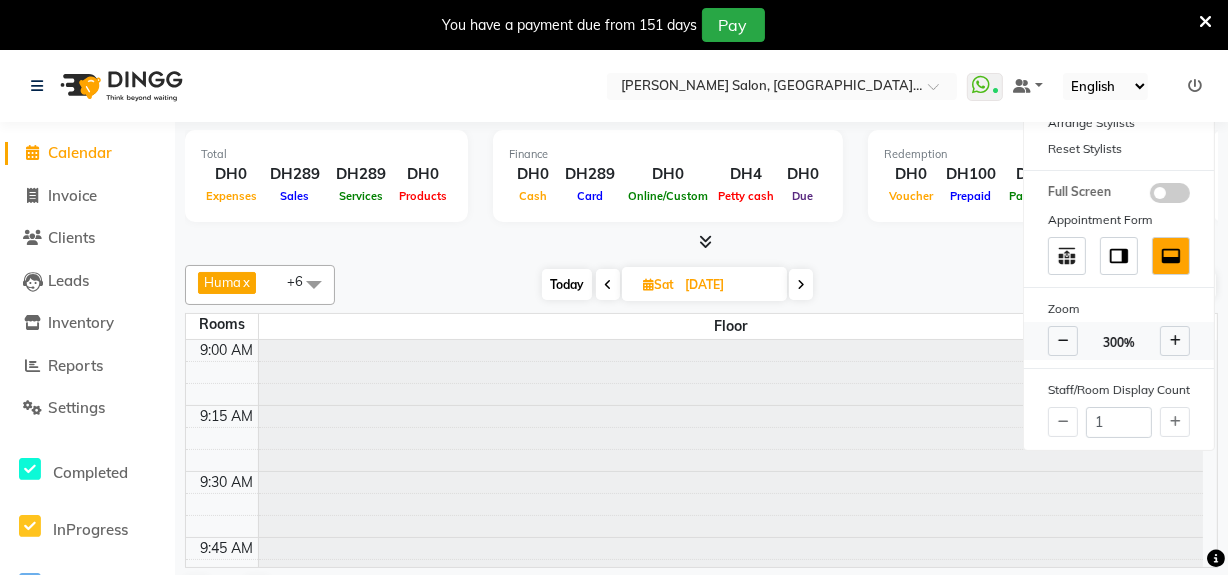 click at bounding box center [1175, 341] 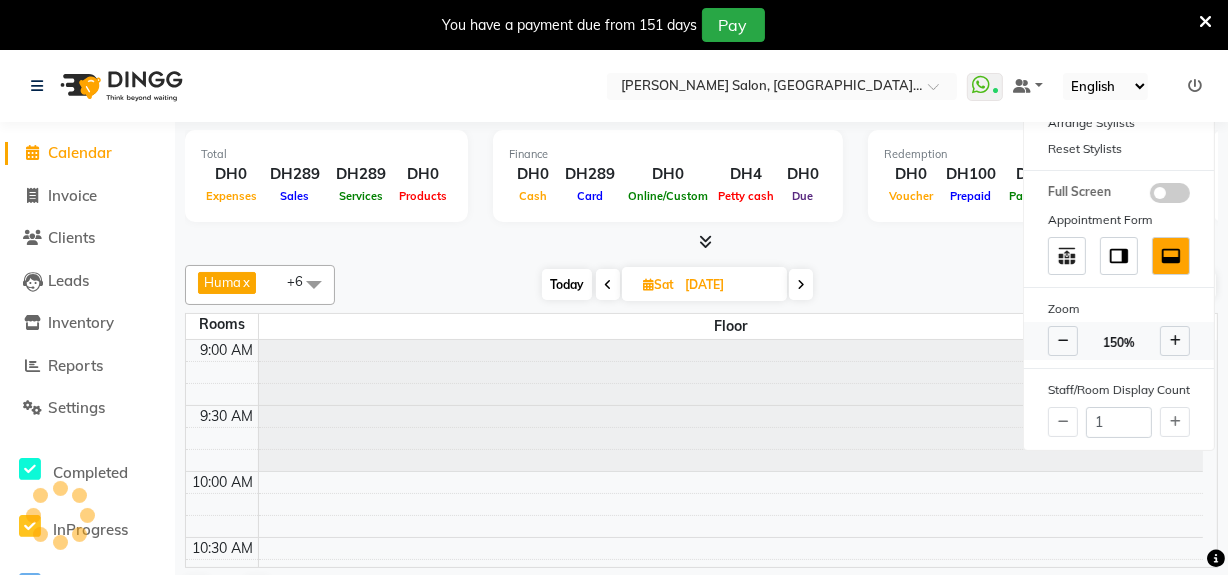 click at bounding box center (1063, 341) 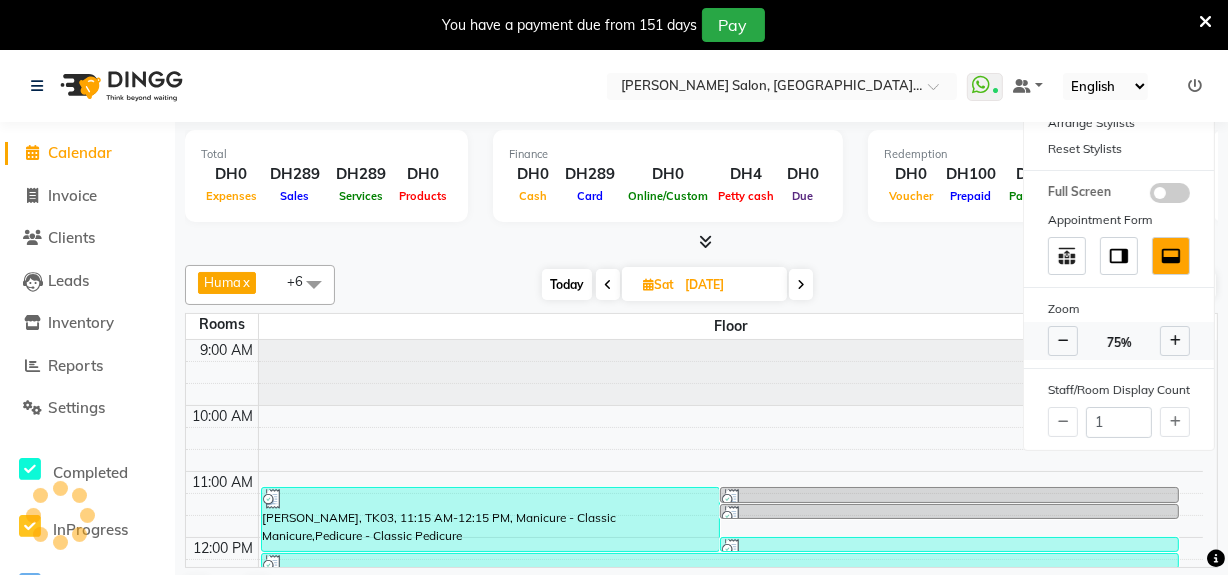 click at bounding box center [1063, 341] 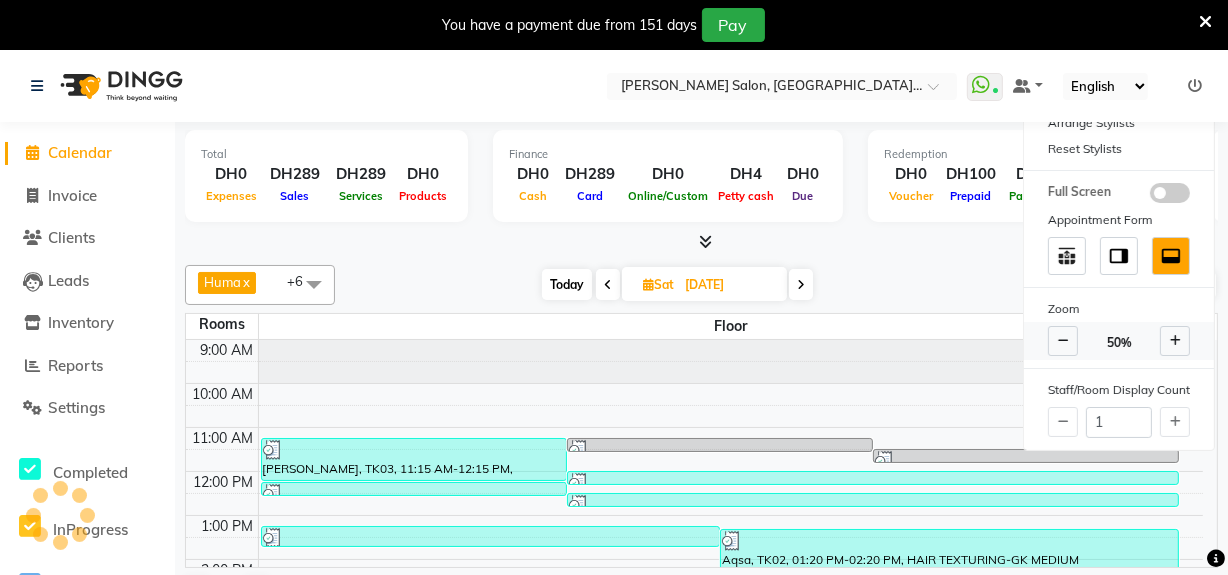 click at bounding box center [1063, 341] 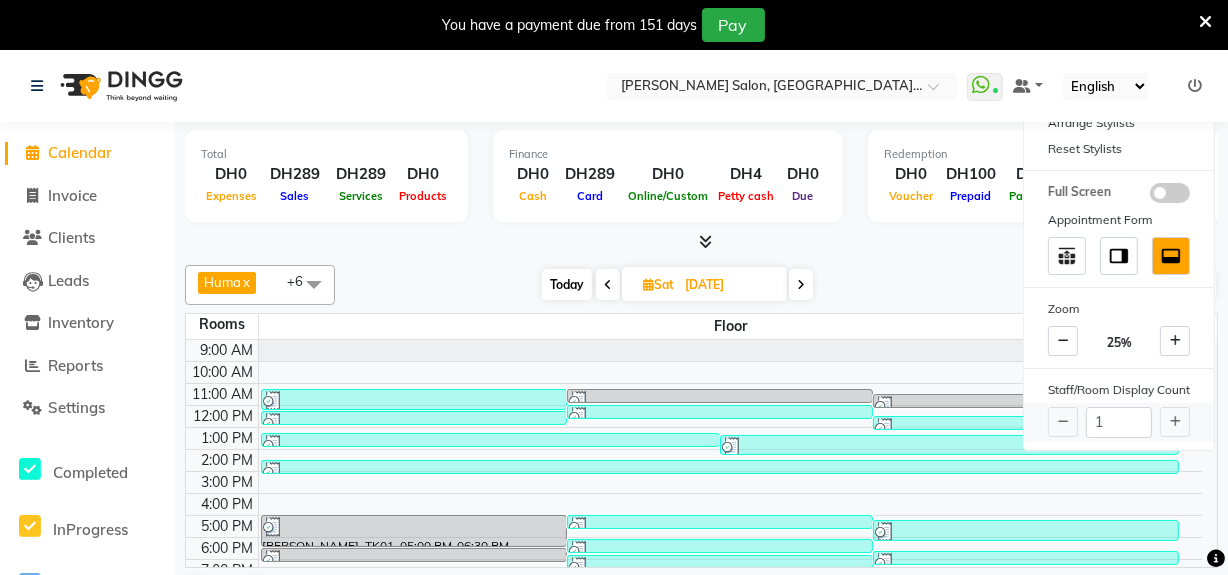 click on "1" at bounding box center (1119, 422) 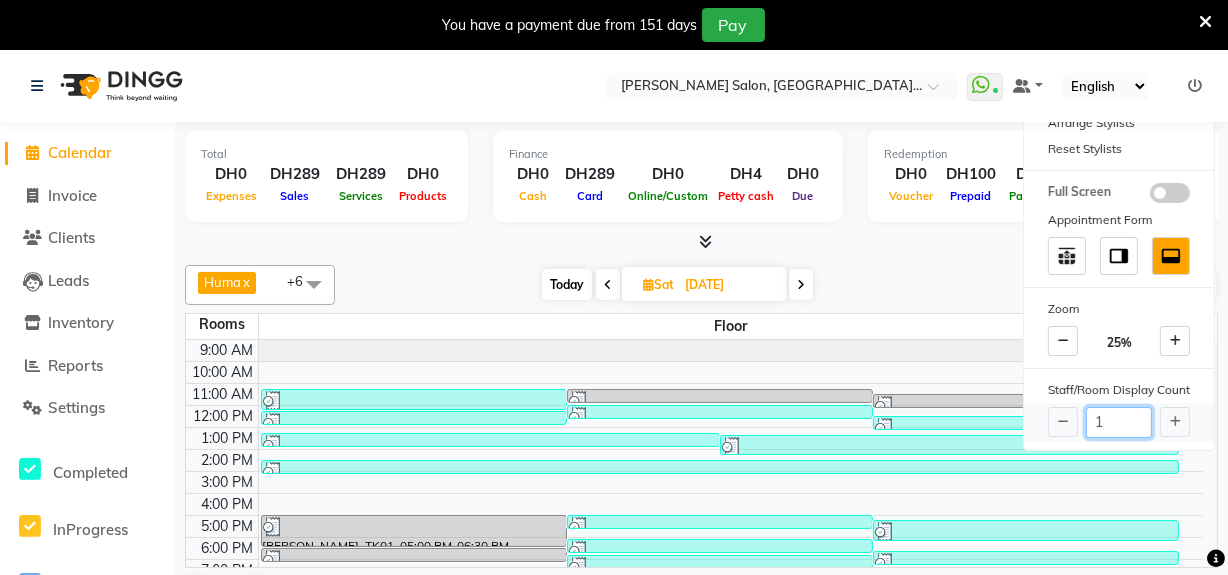 drag, startPoint x: 1113, startPoint y: 429, endPoint x: 1090, endPoint y: 428, distance: 23.021729 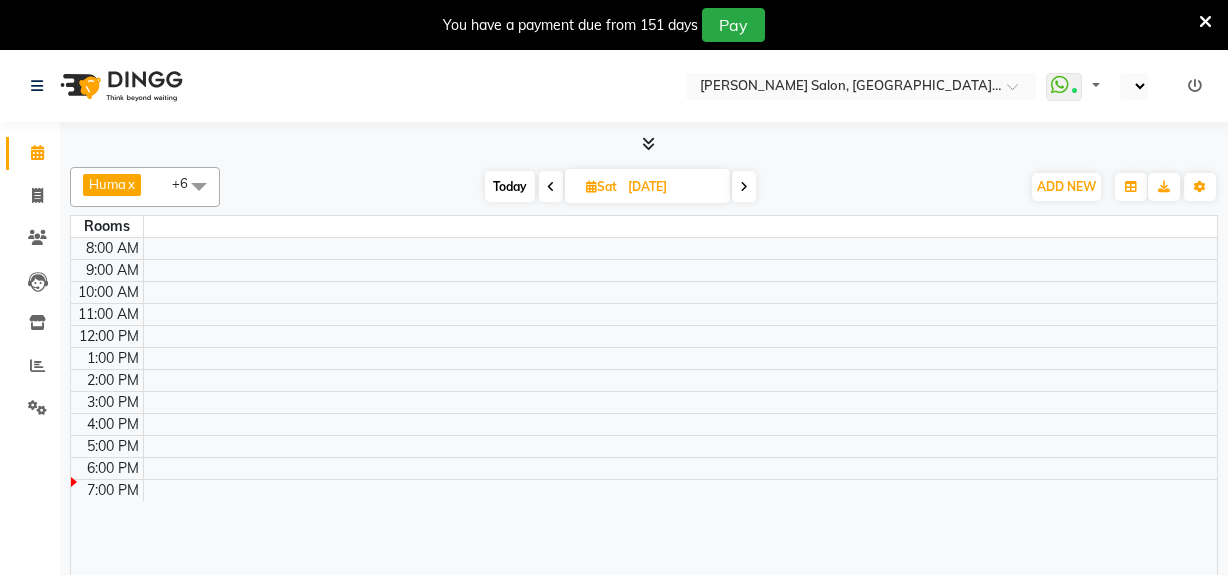 scroll, scrollTop: 0, scrollLeft: 0, axis: both 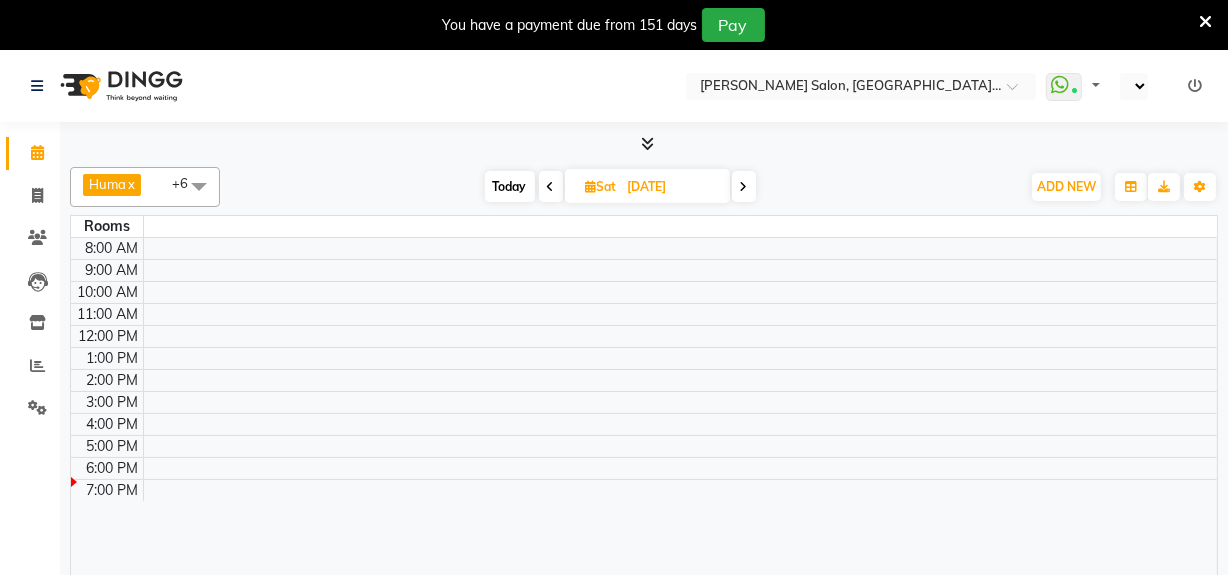 select on "en" 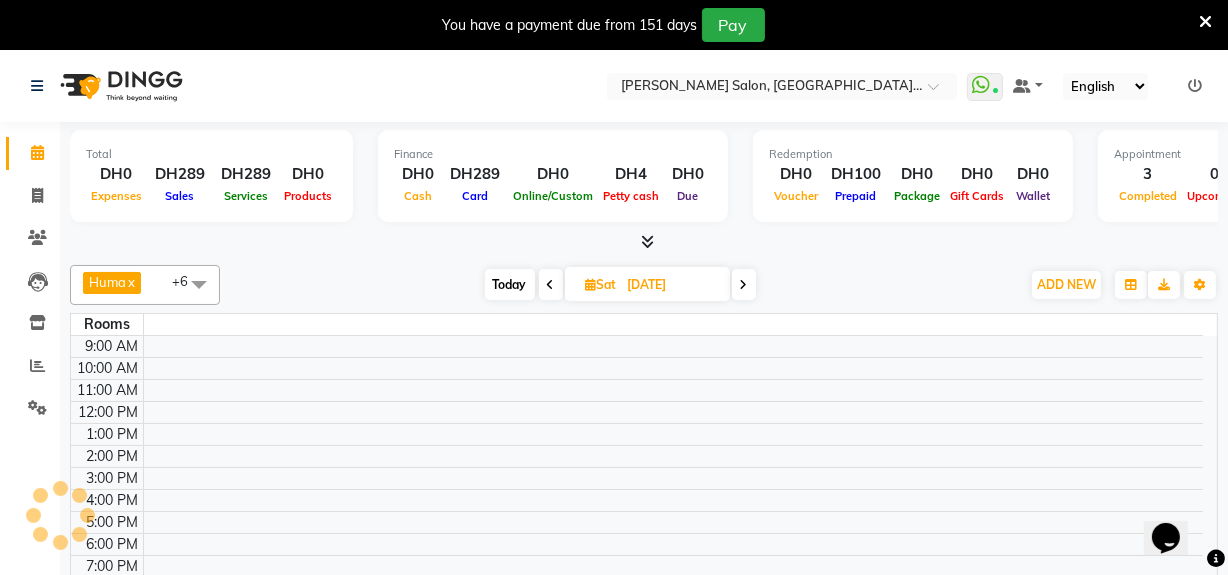 scroll, scrollTop: 0, scrollLeft: 0, axis: both 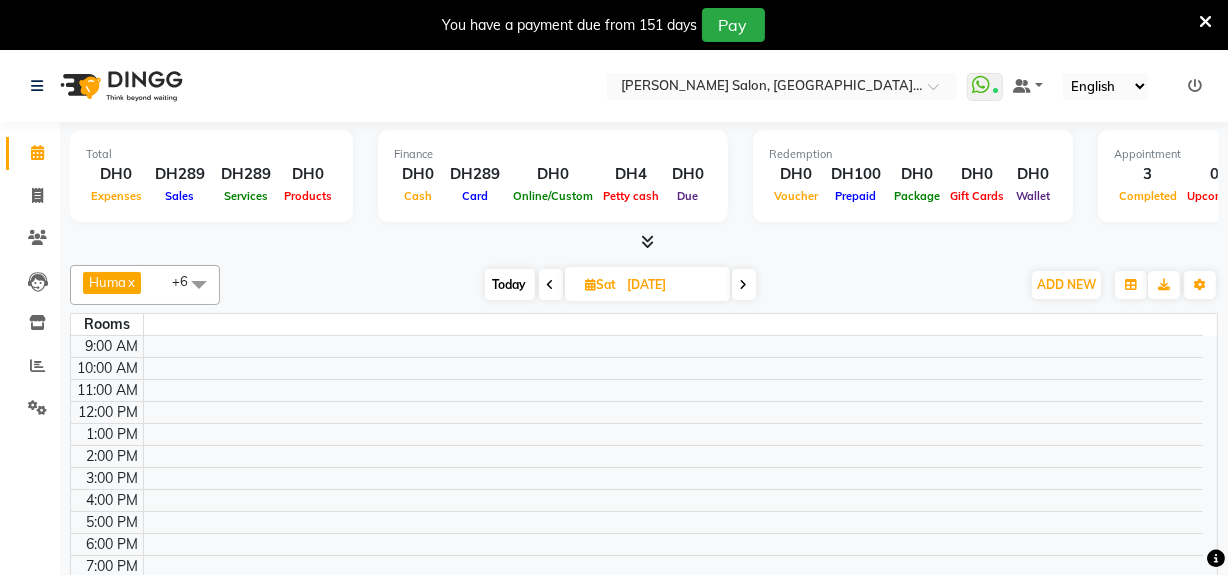 click at bounding box center (199, 284) 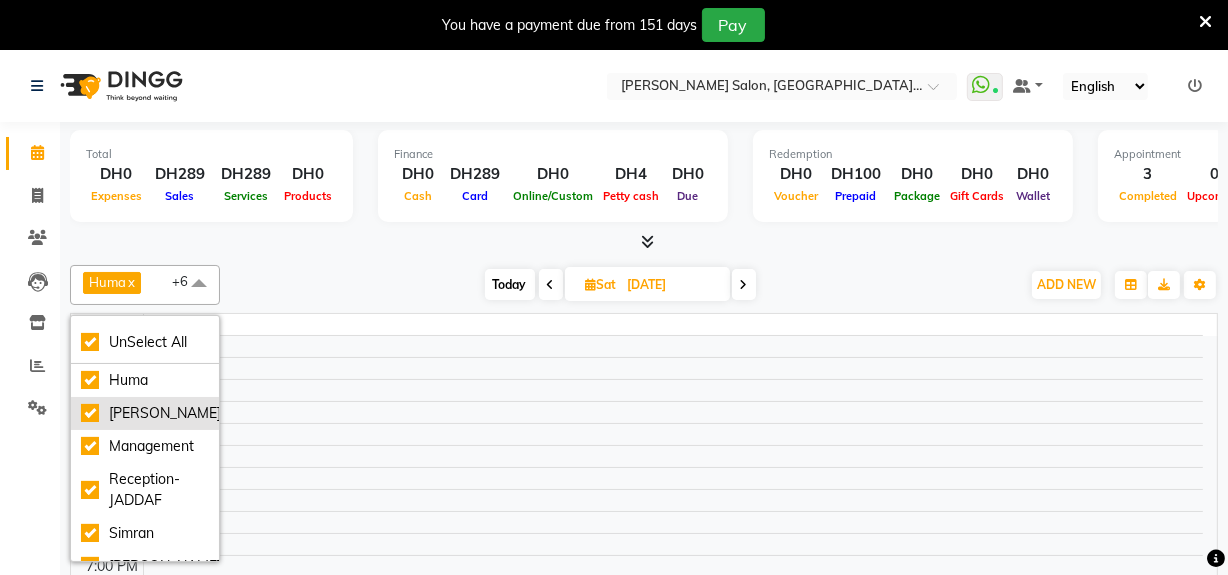 scroll, scrollTop: 54, scrollLeft: 0, axis: vertical 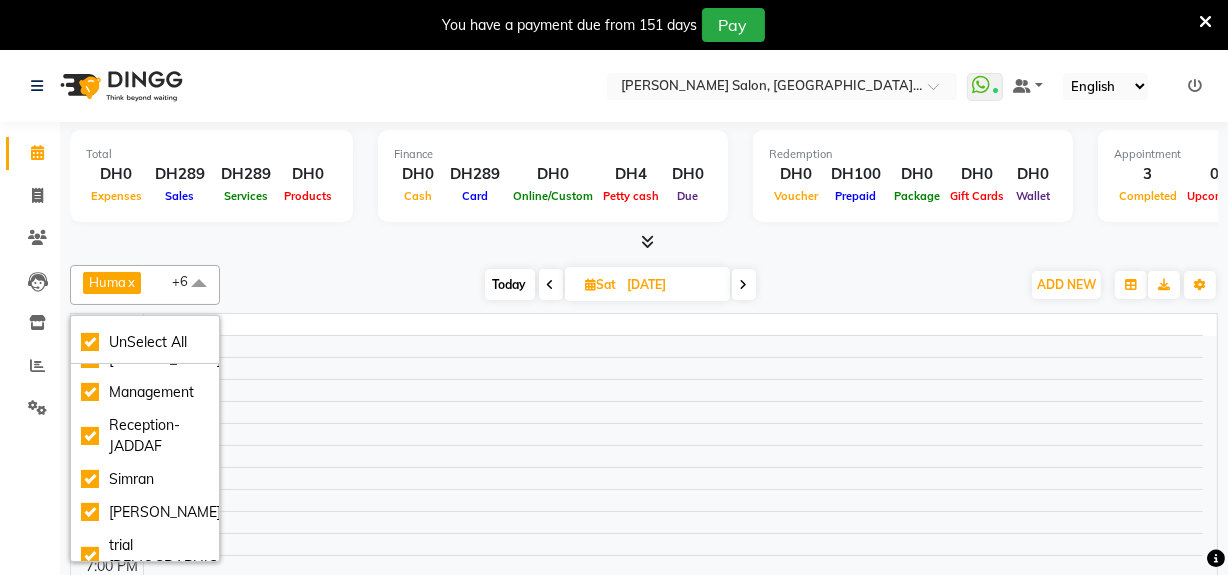 click on "Huma  x Leonita  x Management  x Reception-JADDAF  x [PERSON_NAME]  x [PERSON_NAME]  x trial [DEMOGRAPHIC_DATA]  x +6 UnSelect All Huma Leonita Management Reception-JADDAF [PERSON_NAME] [PERSON_NAME] trial [DEMOGRAPHIC_DATA] [DATE]  [DATE] Toggle Dropdown Add Appointment Add Invoice Add Client Toggle Dropdown Add Appointment Add Invoice Add Client ADD NEW Toggle Dropdown Add Appointment Add Invoice Add Client Huma  x Leonita  x Management  x Reception-JADDAF  x [PERSON_NAME]  x [PERSON_NAME]  x trial [DEMOGRAPHIC_DATA]  x +6 UnSelect All Huma Leonita Management Reception-JADDAF [PERSON_NAME] [PERSON_NAME] trial [DEMOGRAPHIC_DATA] Group By  Staff View   Room View  View as Vertical  Vertical - Week View  Horizontal  Horizontal - Week View  List  Toggle Dropdown Calendar Settings Manage Tags   Arrange Stylists   Reset Stylists  Full Screen Appointment Form Zoom 25% Staff/Room Display Count 1 Rooms   9:00 AM 10:00 AM 11:00 AM 12:00 PM 1:00 PM 2:00 PM 3:00 PM 4:00 PM 5:00 PM 6:00 PM 7:00 PM 8:00 PM 9:00 PM 10:00 PM" 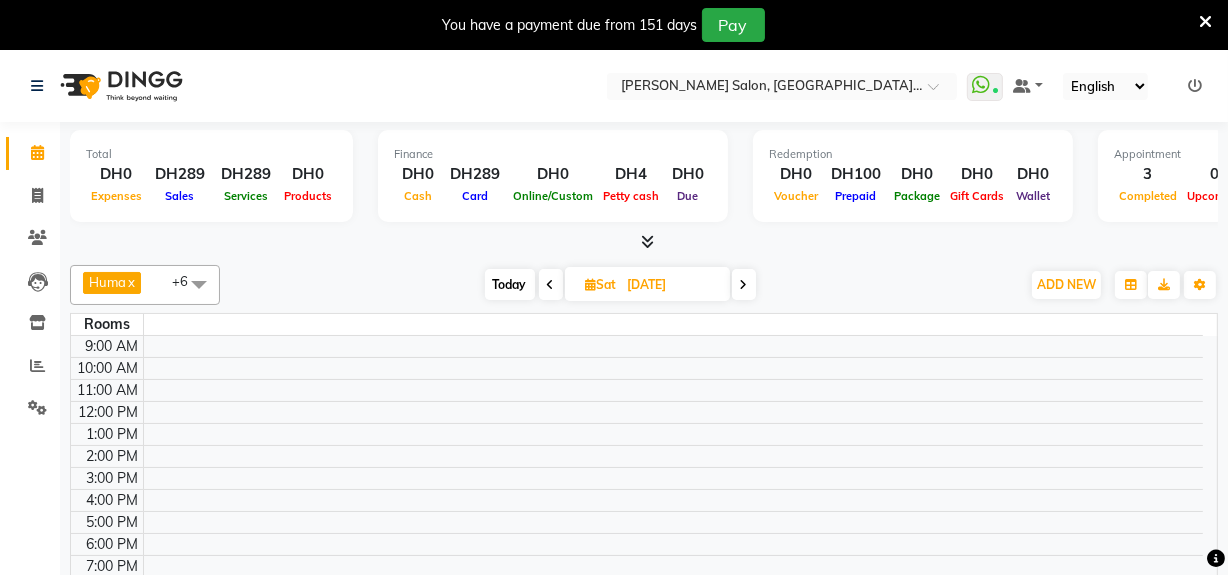 click at bounding box center [551, 284] 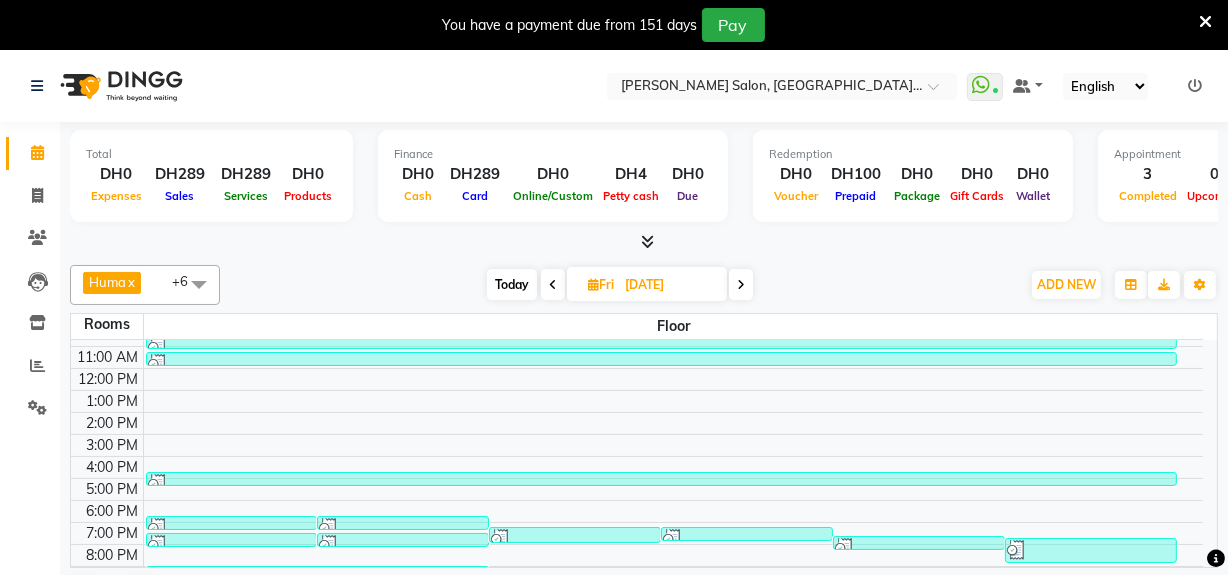 scroll, scrollTop: 78, scrollLeft: 0, axis: vertical 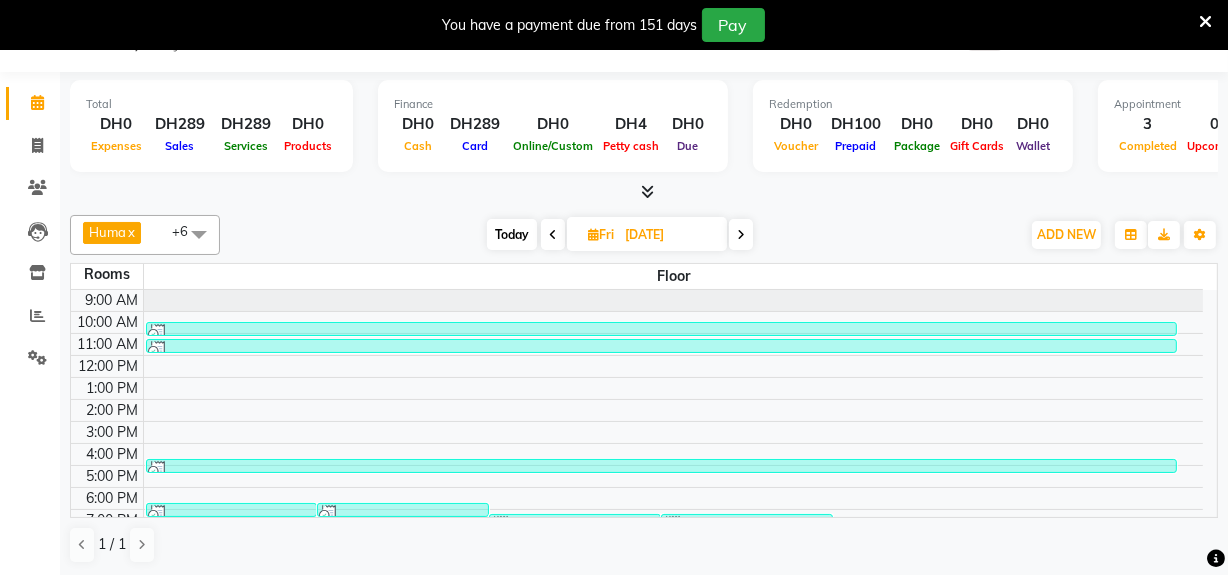 click at bounding box center [199, 234] 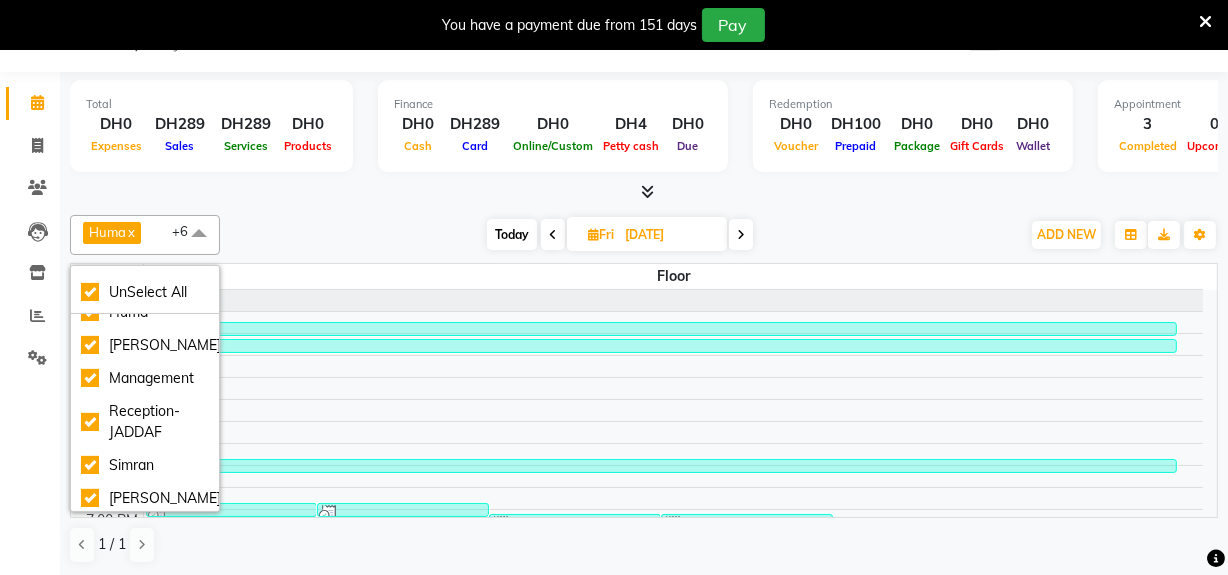 scroll, scrollTop: 0, scrollLeft: 0, axis: both 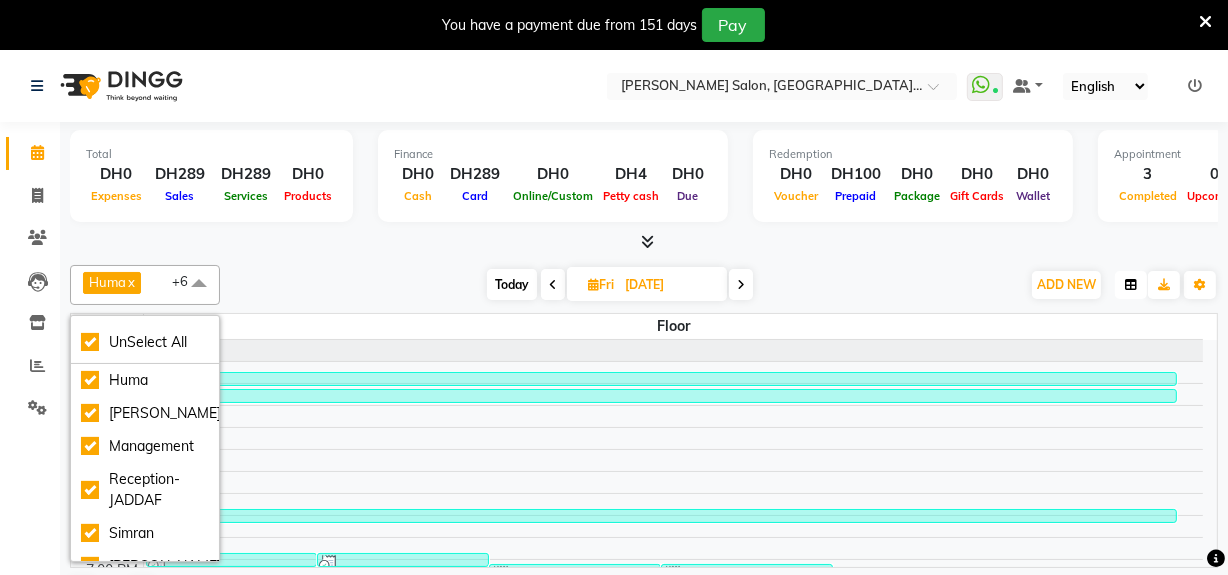 click at bounding box center [1131, 285] 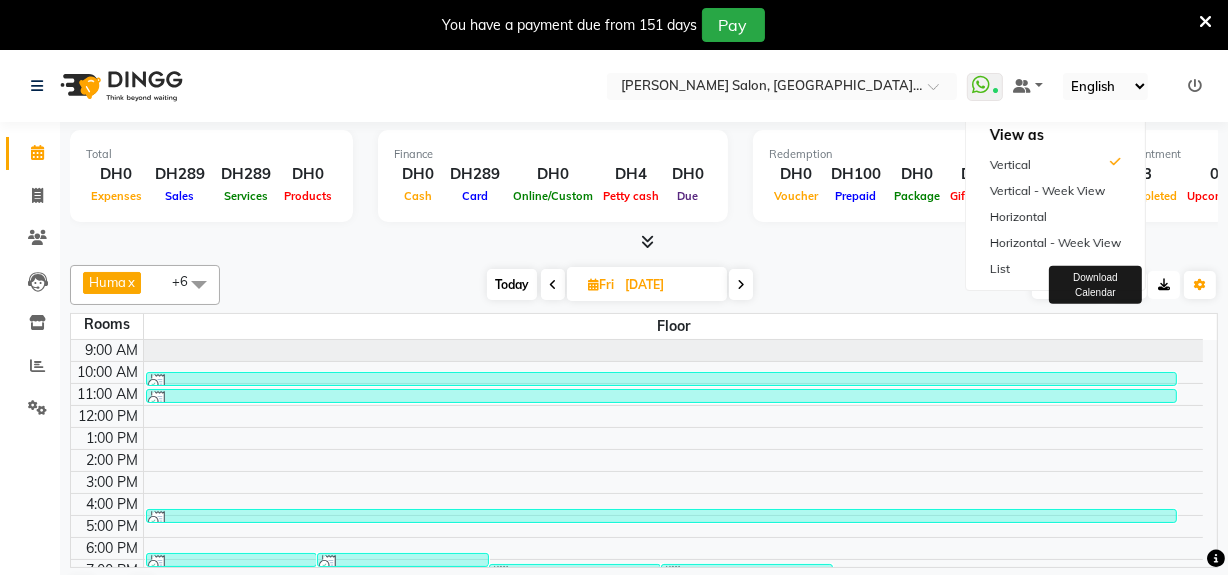click at bounding box center (1164, 285) 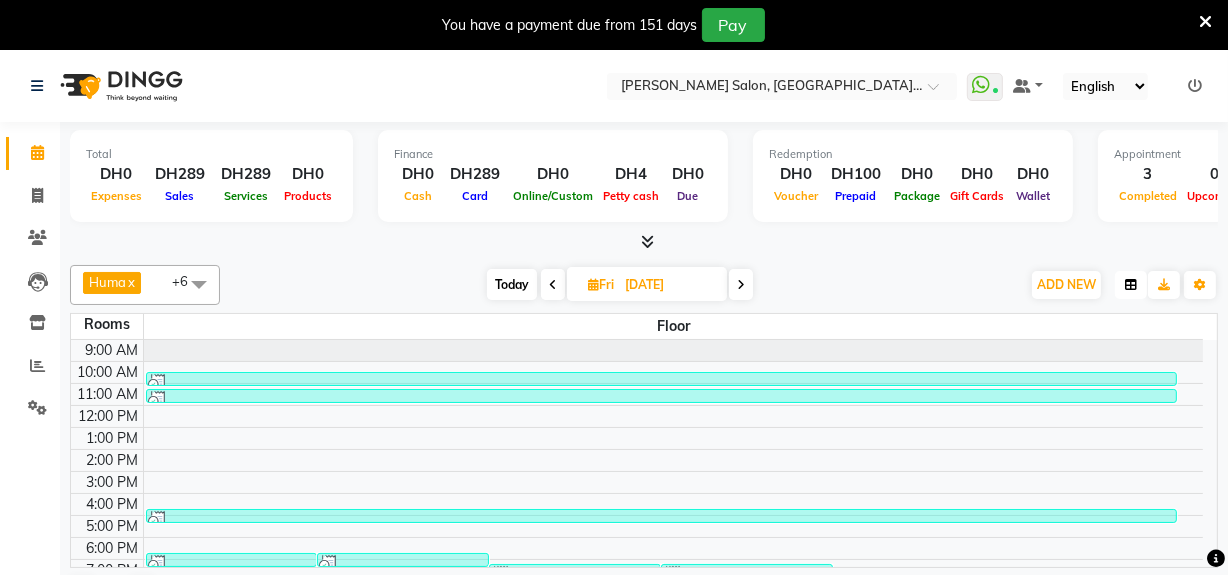 click at bounding box center [1131, 285] 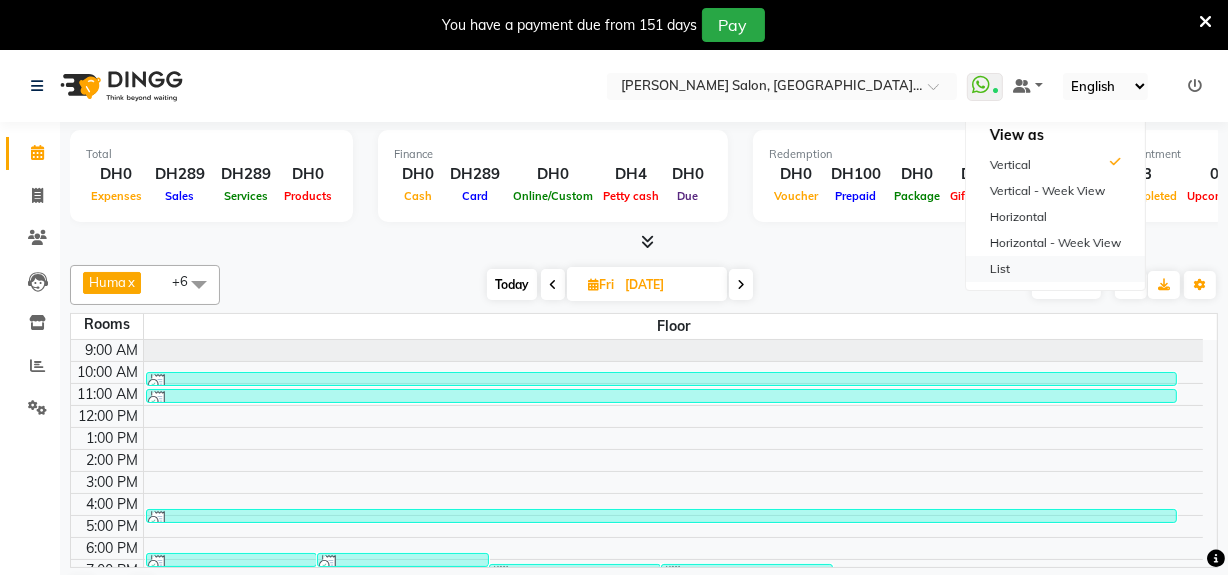 click on "List" at bounding box center [1055, 269] 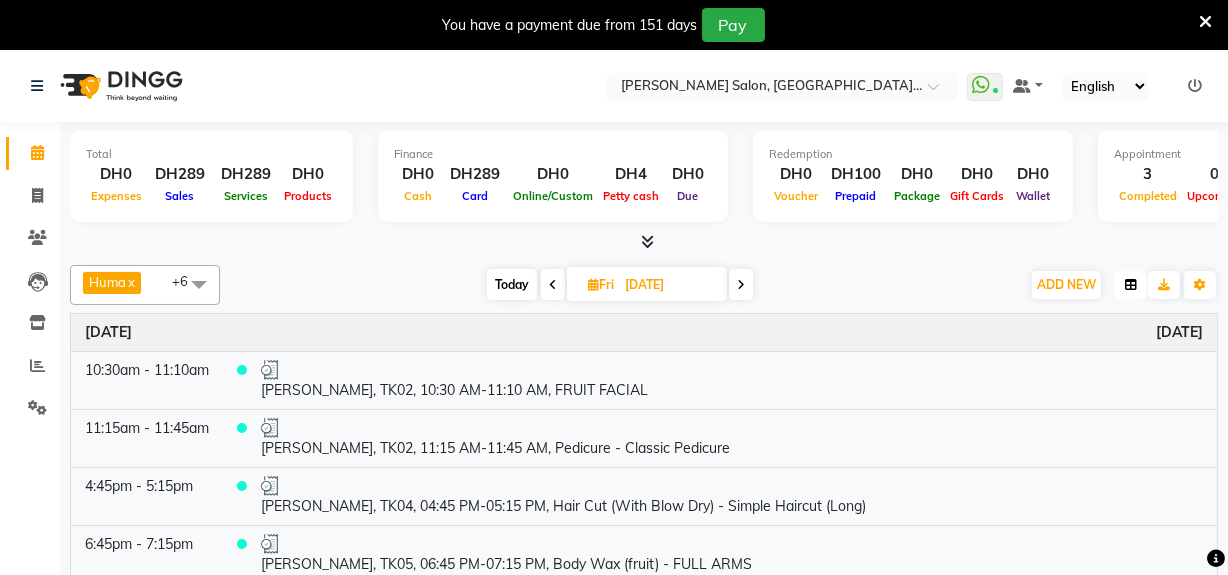click at bounding box center (1131, 285) 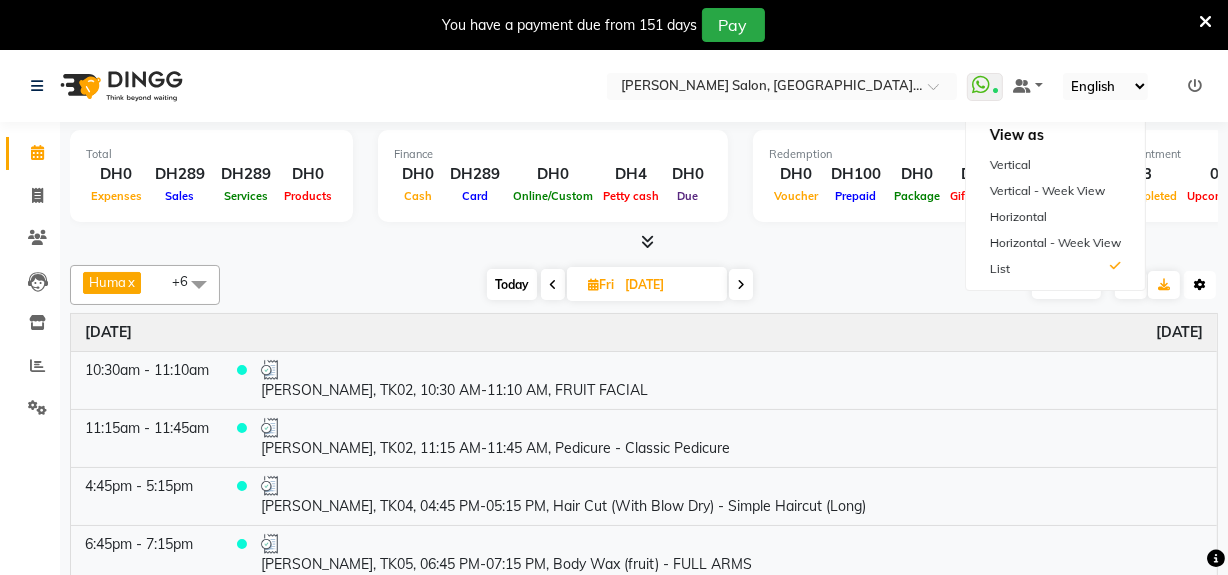 click on "Toggle Dropdown" at bounding box center (1200, 285) 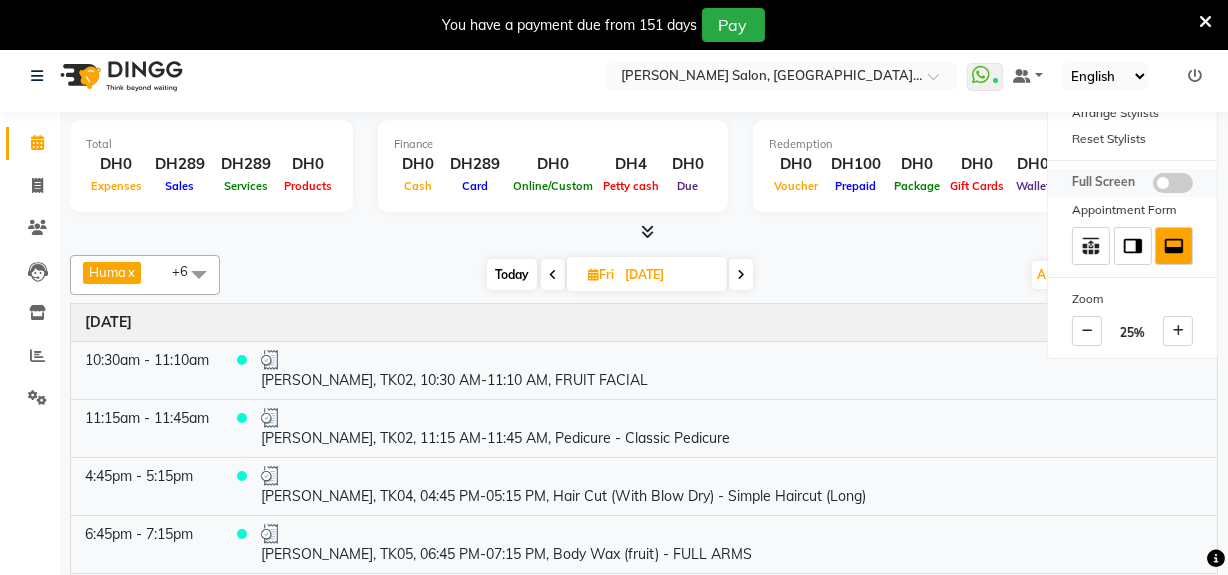 scroll, scrollTop: 0, scrollLeft: 0, axis: both 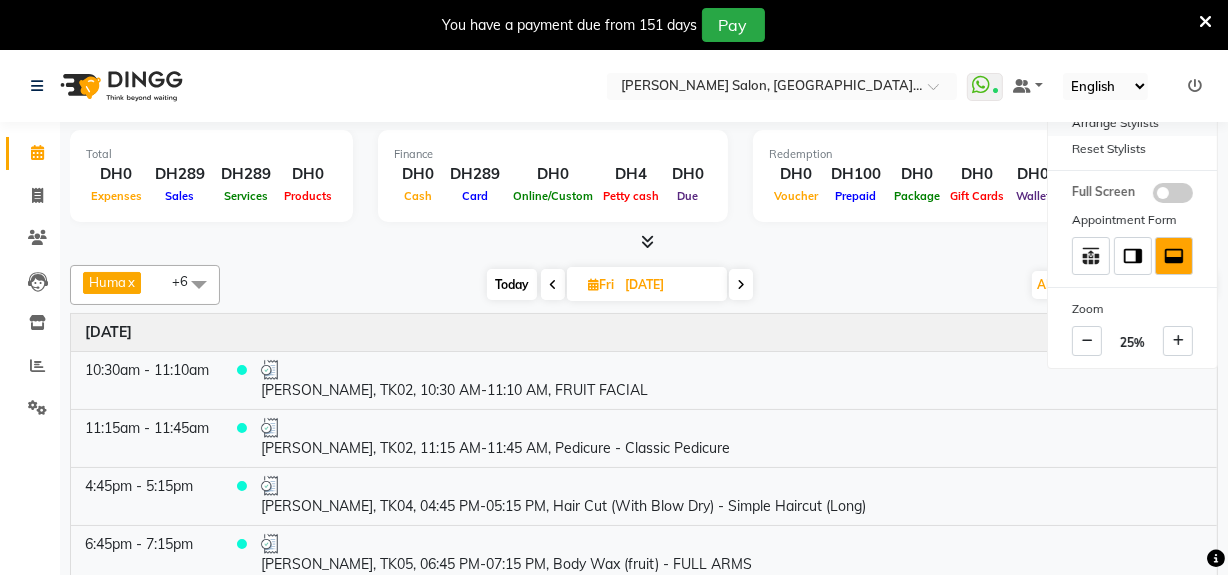 click on "Arrange Stylists" at bounding box center (1132, 123) 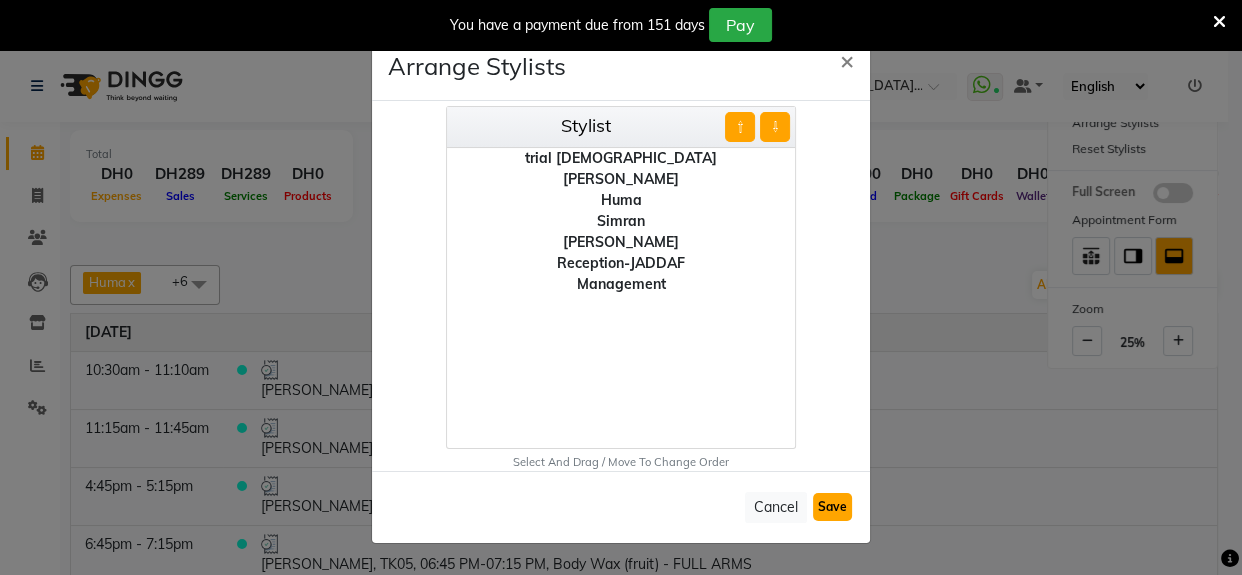 click on "Save" 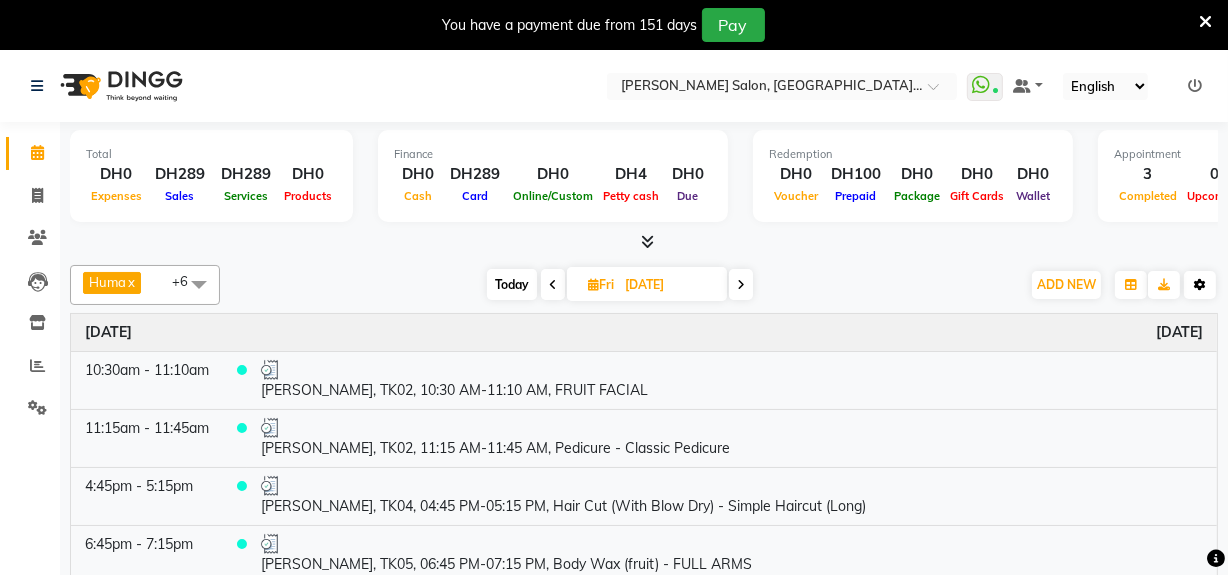 scroll, scrollTop: 0, scrollLeft: 0, axis: both 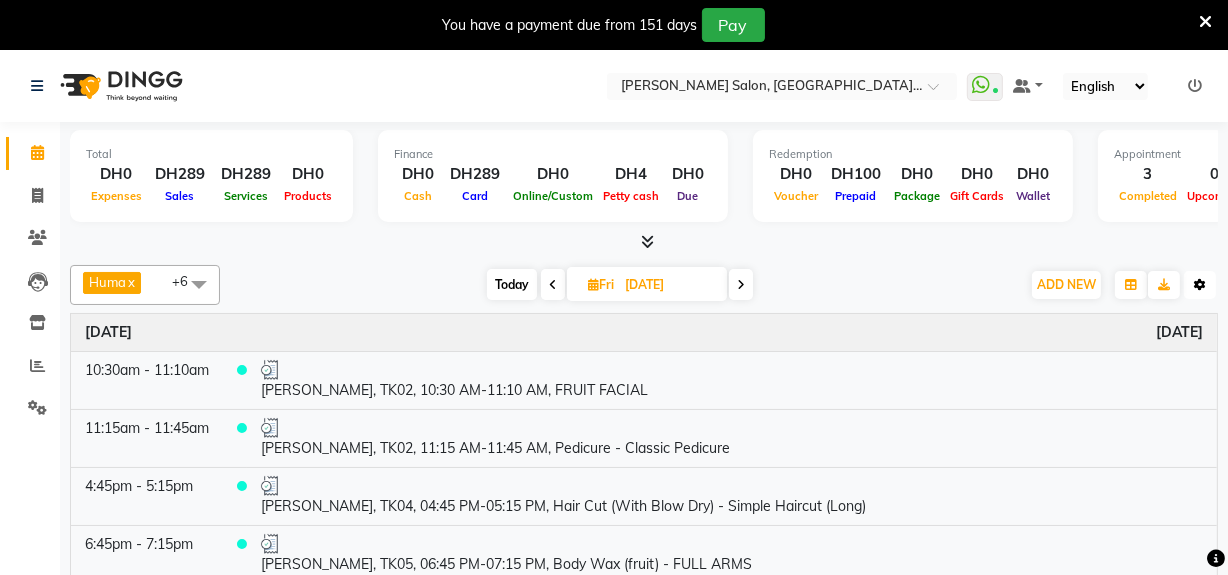 click at bounding box center (1200, 285) 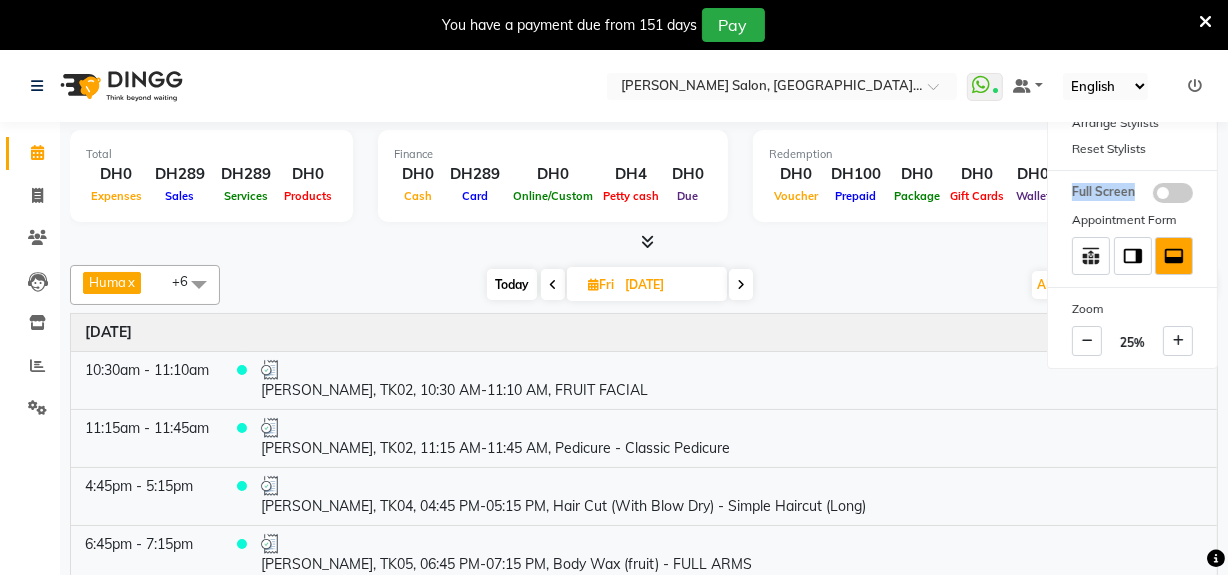 drag, startPoint x: 1215, startPoint y: 196, endPoint x: 1208, endPoint y: 167, distance: 29.832869 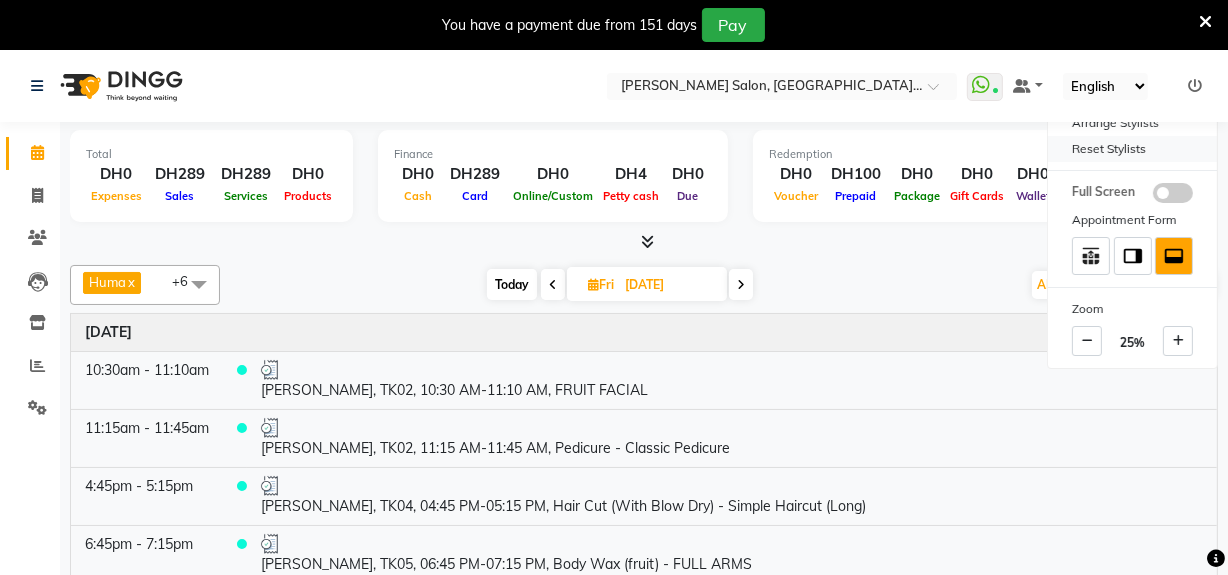 click on "Reset Stylists" at bounding box center [1132, 149] 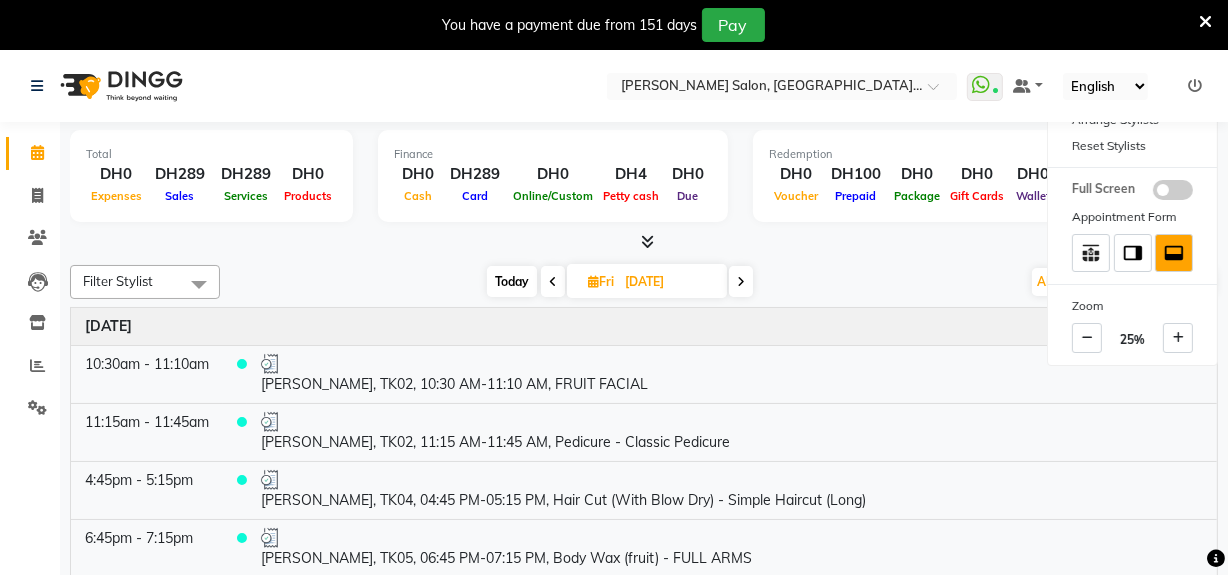 click at bounding box center (741, 281) 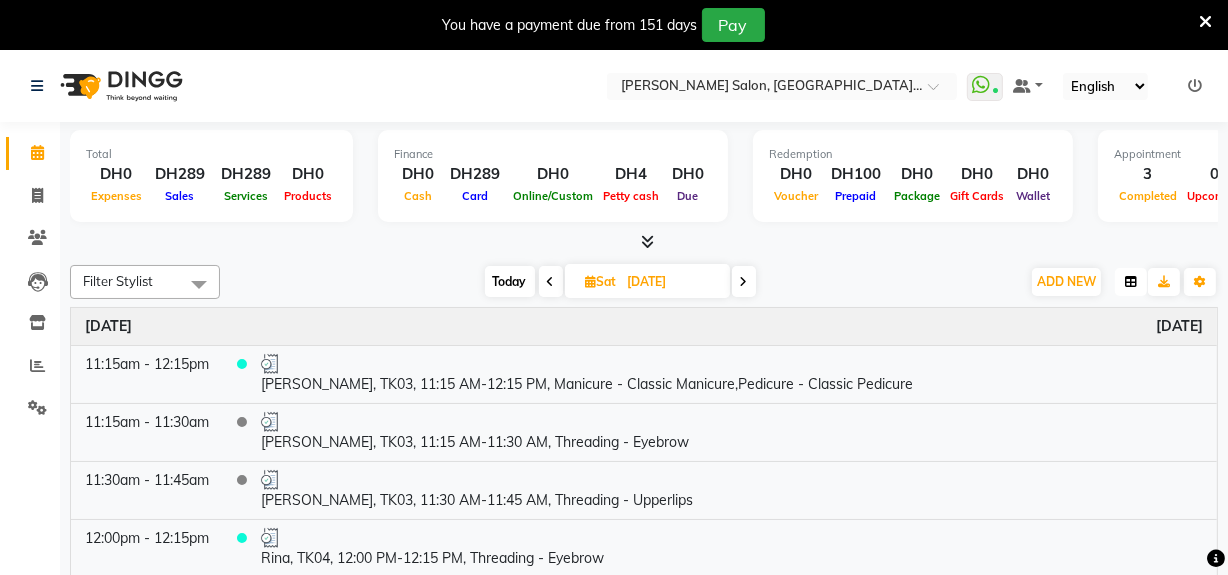 click at bounding box center [1131, 282] 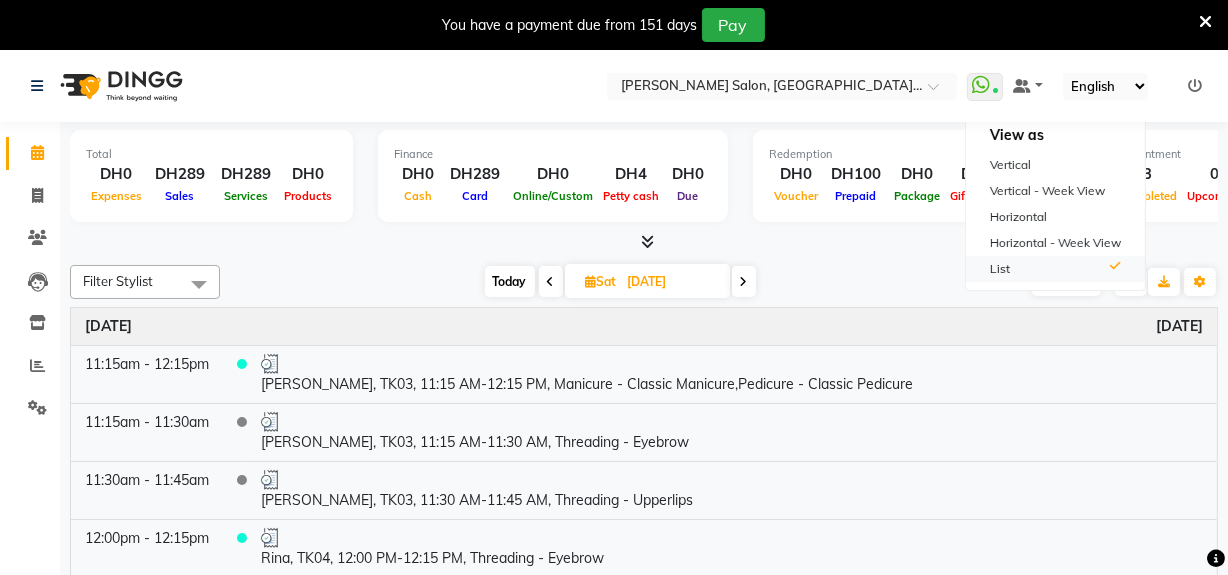 click on "List" at bounding box center [1055, 269] 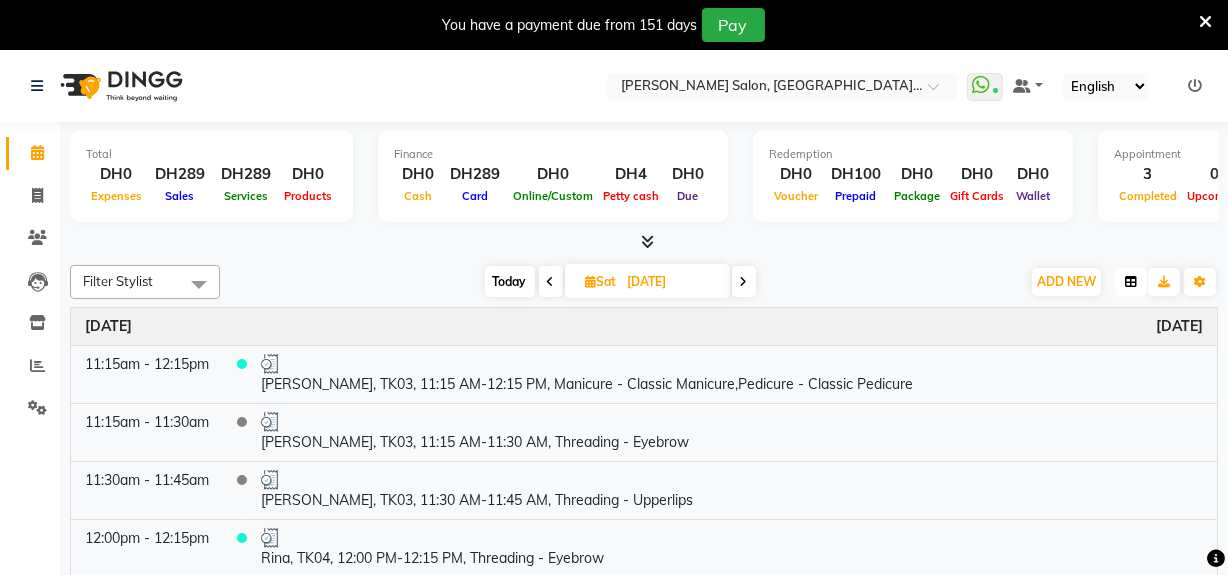 click at bounding box center (1131, 282) 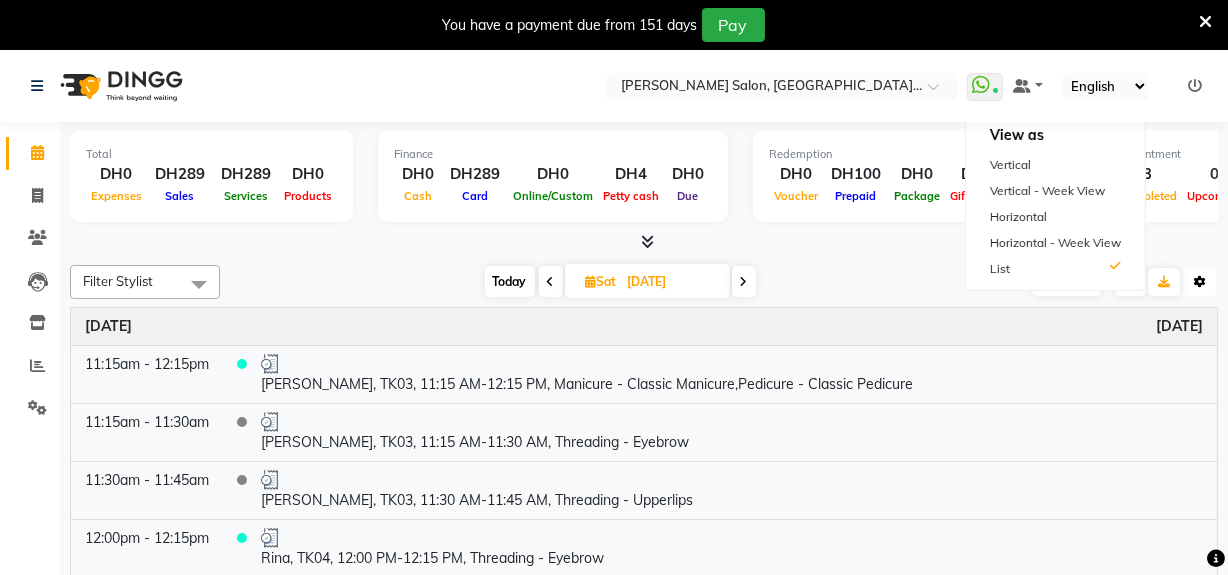 click at bounding box center [1200, 282] 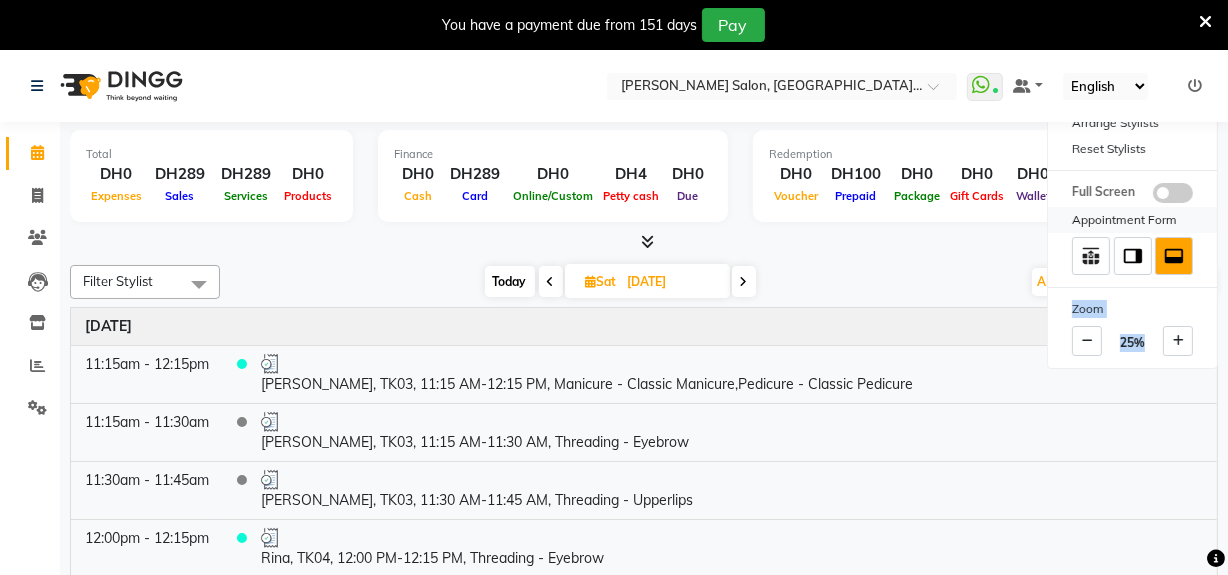 drag, startPoint x: 1208, startPoint y: 360, endPoint x: 1210, endPoint y: 227, distance: 133.01503 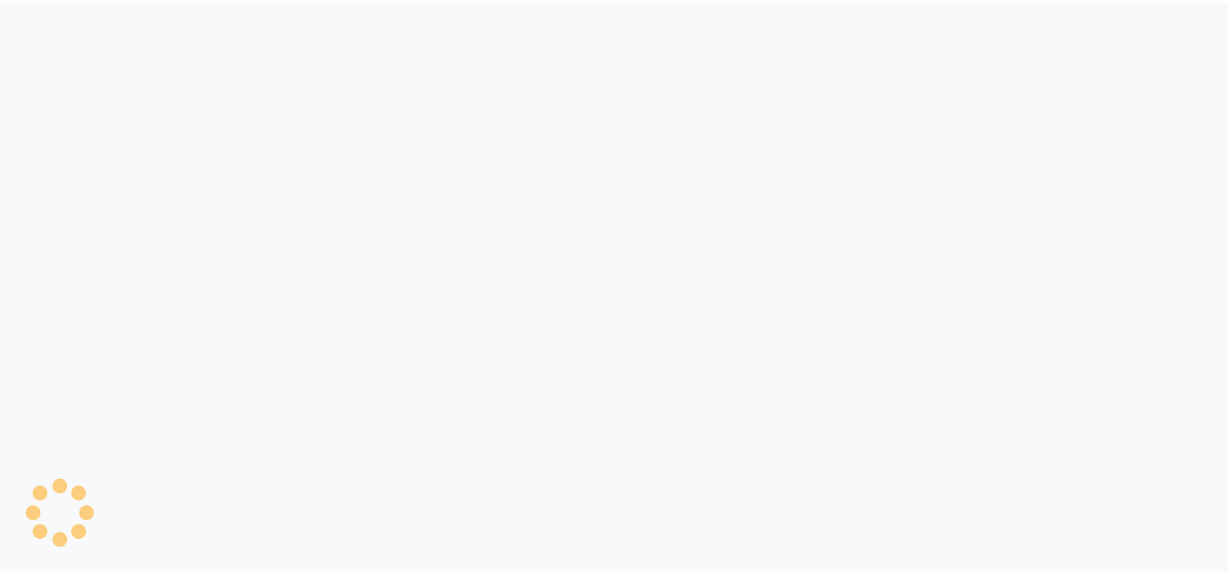 scroll, scrollTop: 0, scrollLeft: 0, axis: both 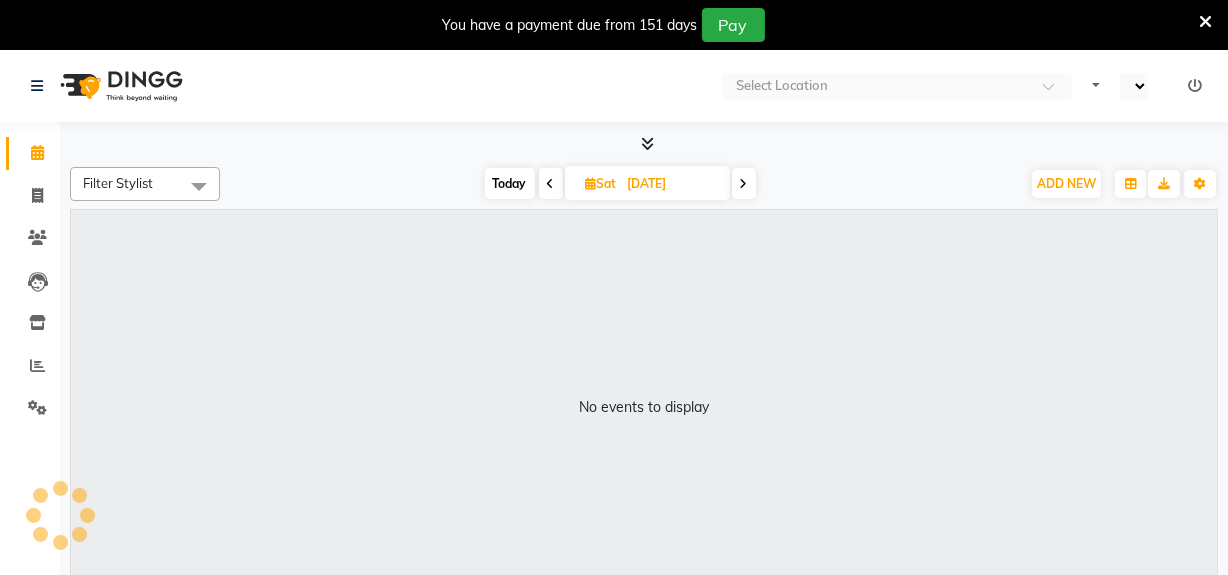 select on "en" 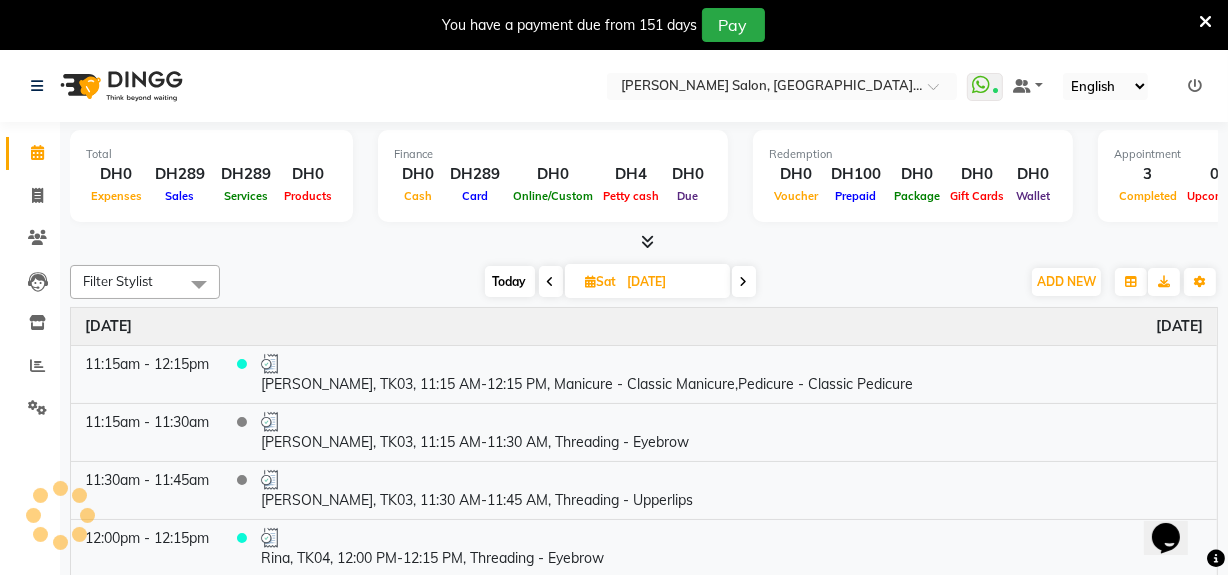 scroll, scrollTop: 0, scrollLeft: 0, axis: both 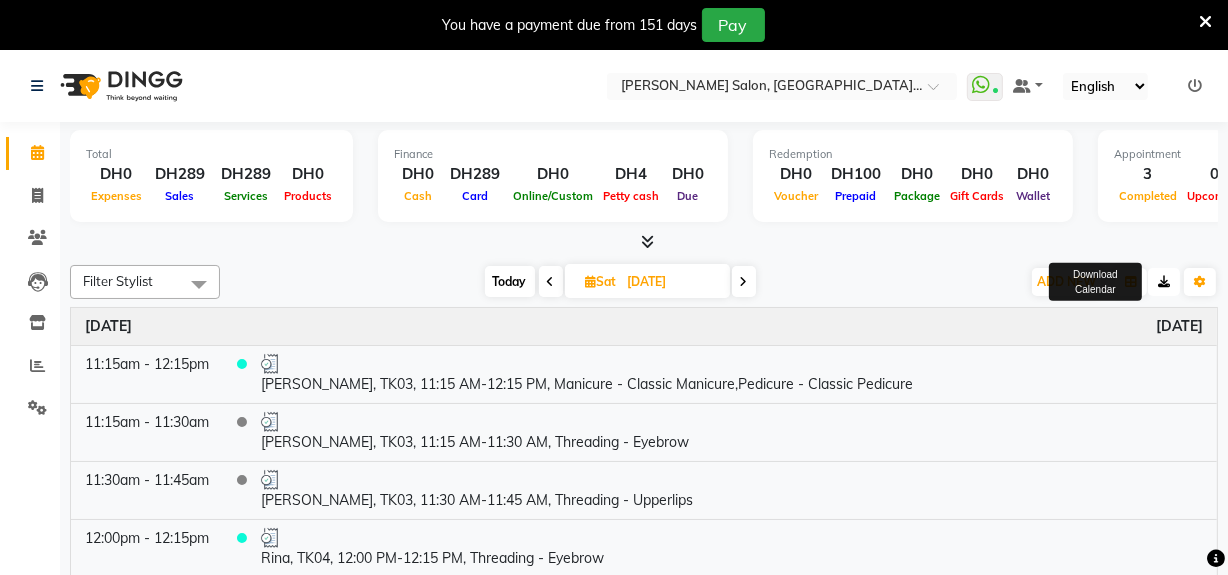 click at bounding box center (1164, 282) 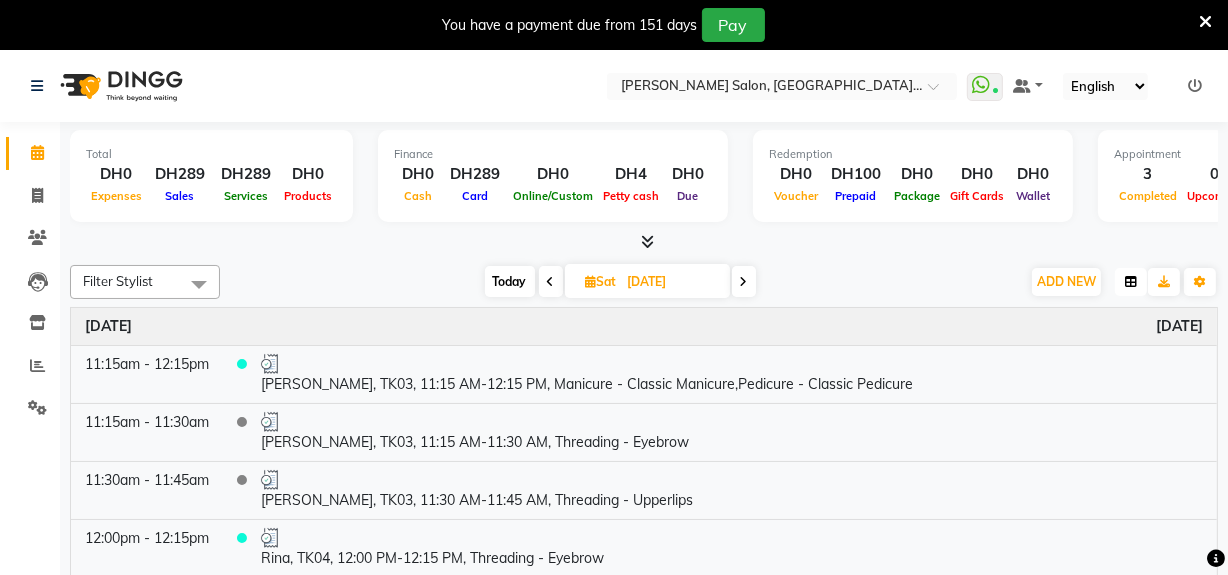 click at bounding box center (1131, 282) 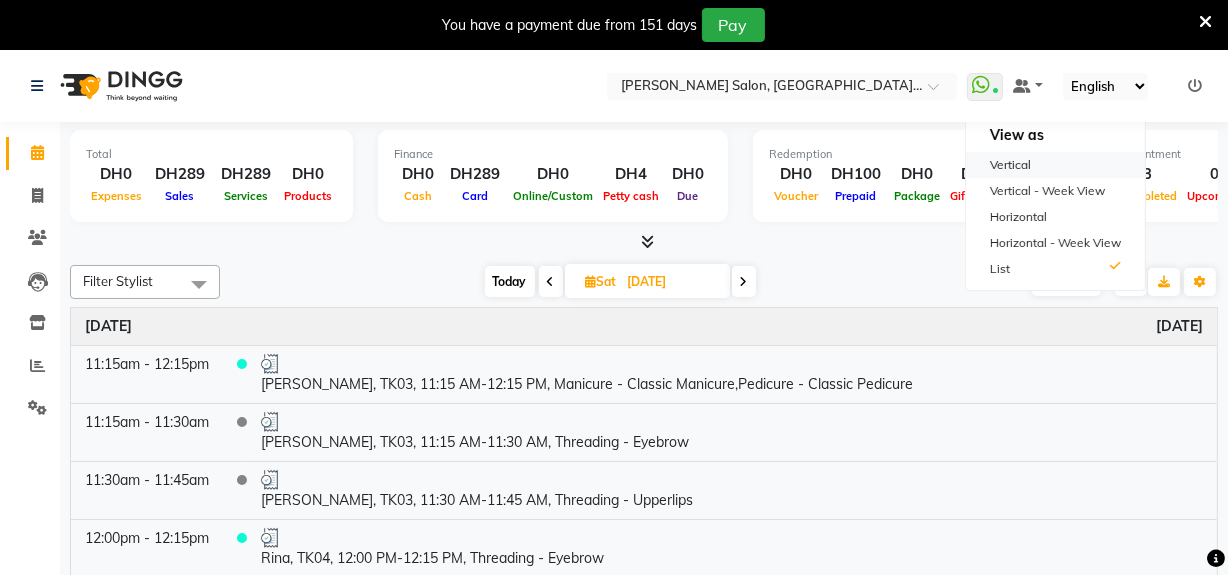 click on "Vertical" at bounding box center [1055, 165] 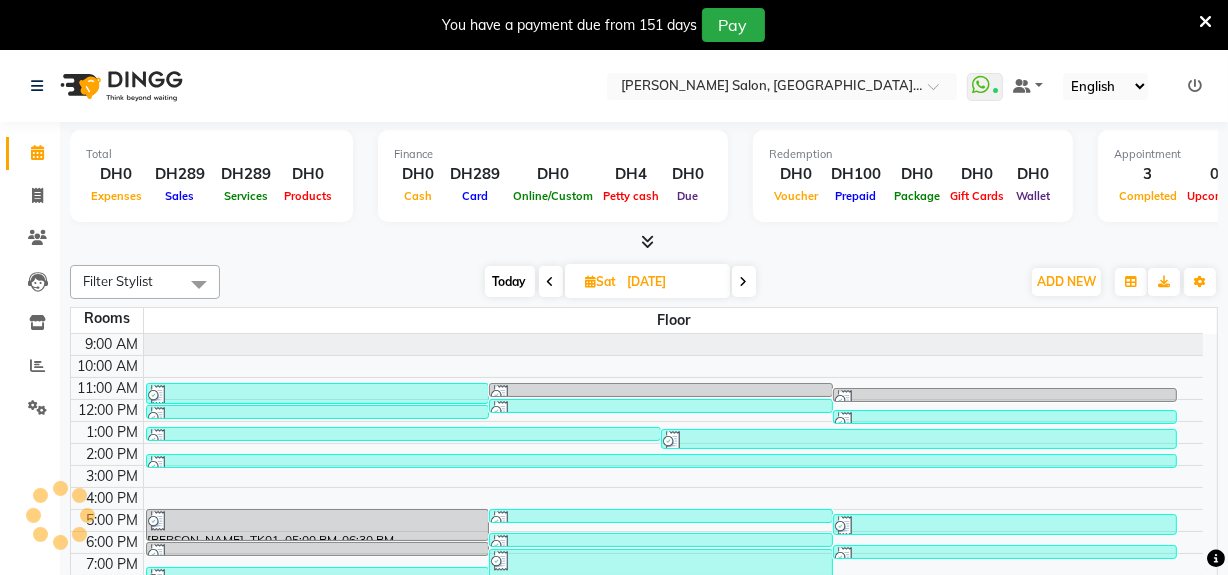 scroll, scrollTop: 35, scrollLeft: 0, axis: vertical 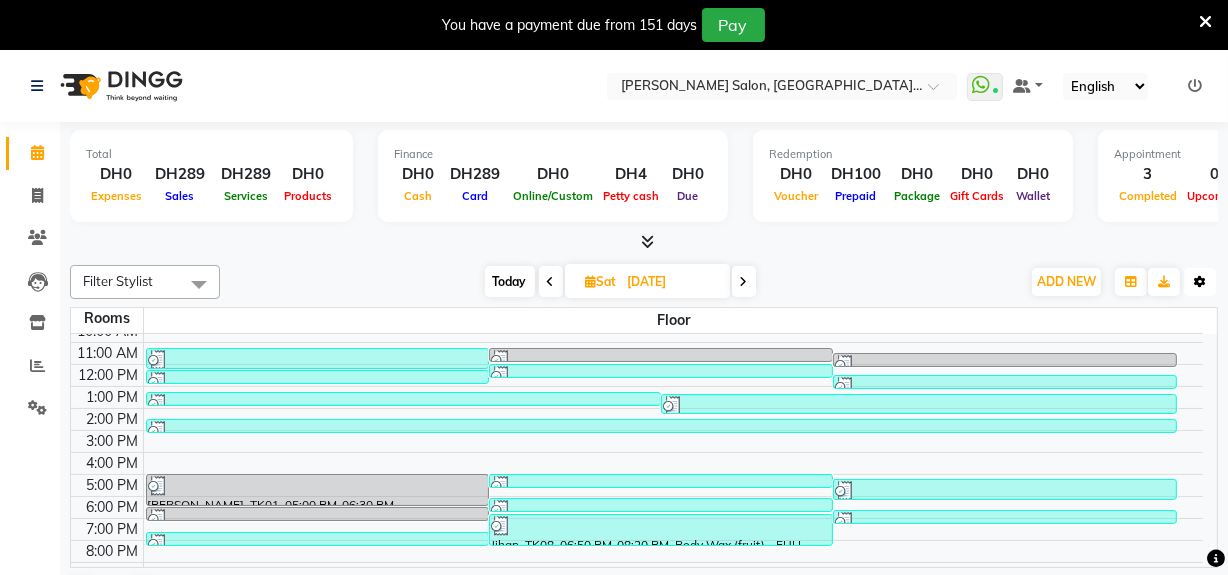 click at bounding box center [1200, 282] 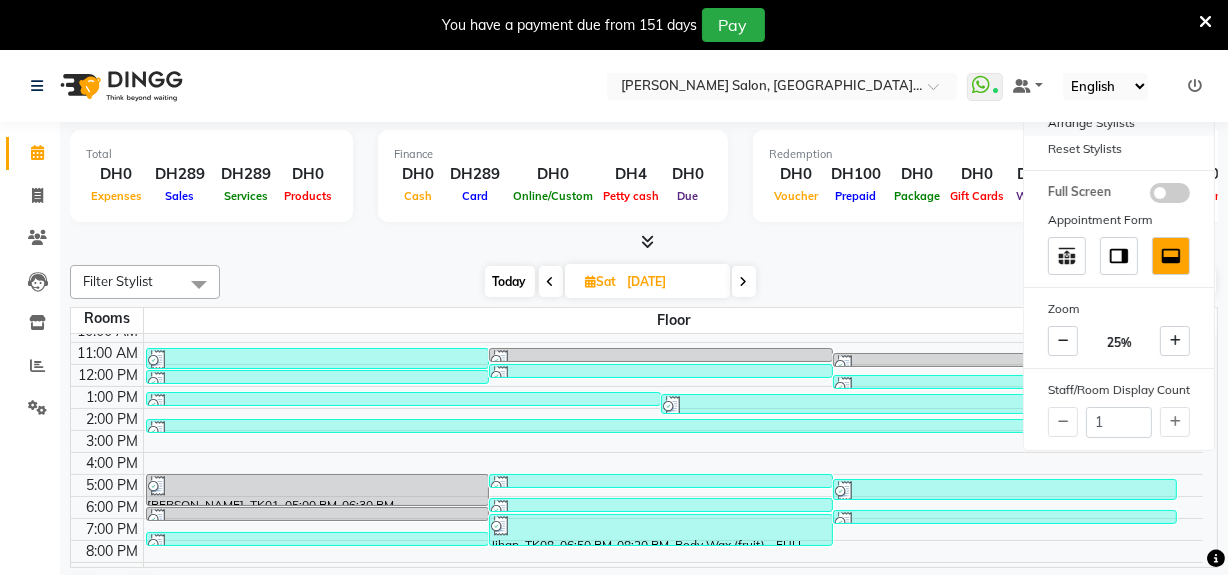 click on "Arrange Stylists" at bounding box center (1119, 123) 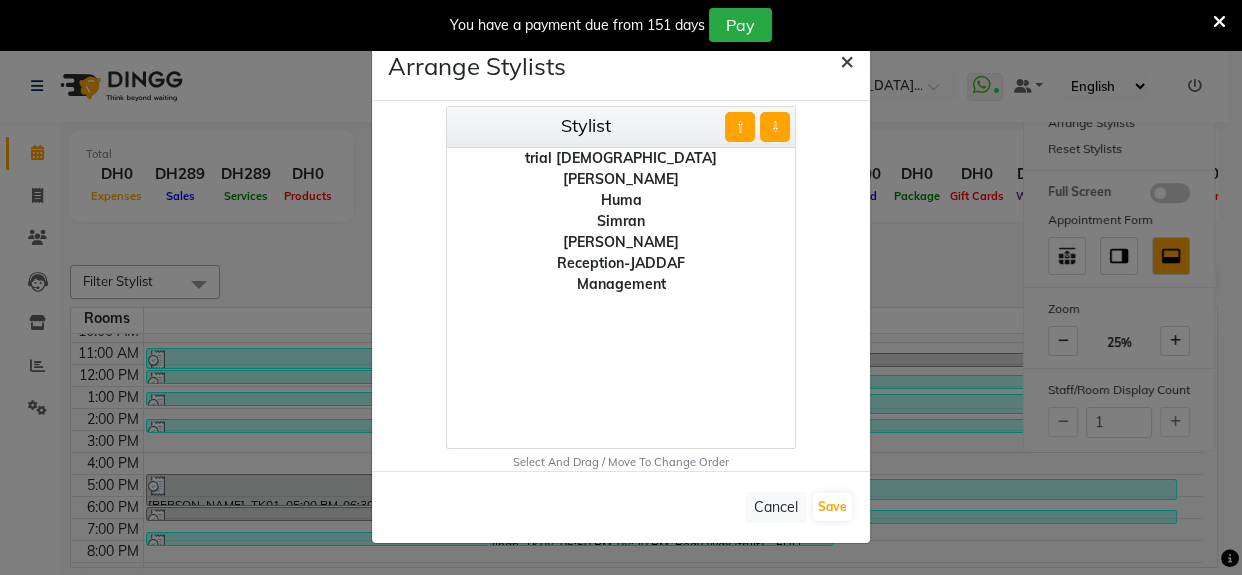 click on "×" 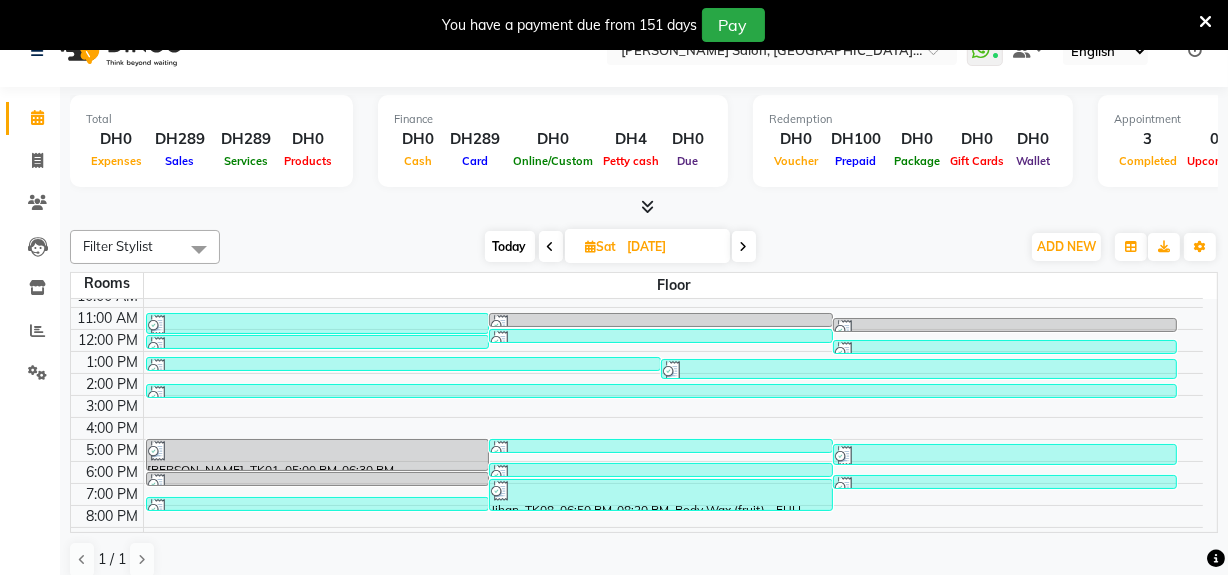 scroll, scrollTop: 50, scrollLeft: 0, axis: vertical 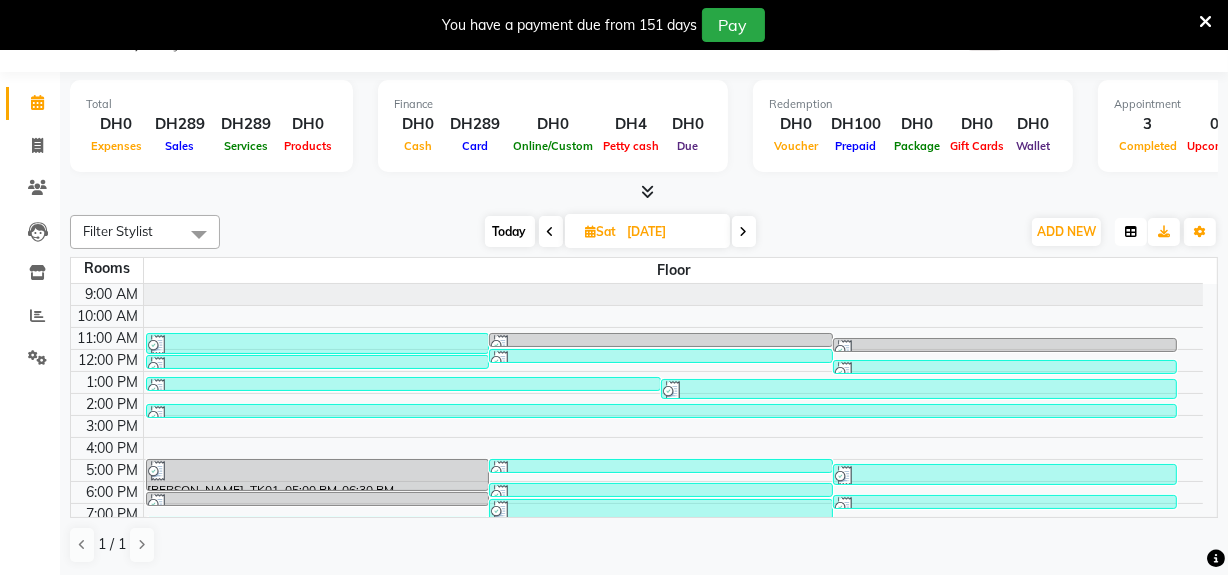 click at bounding box center (1131, 232) 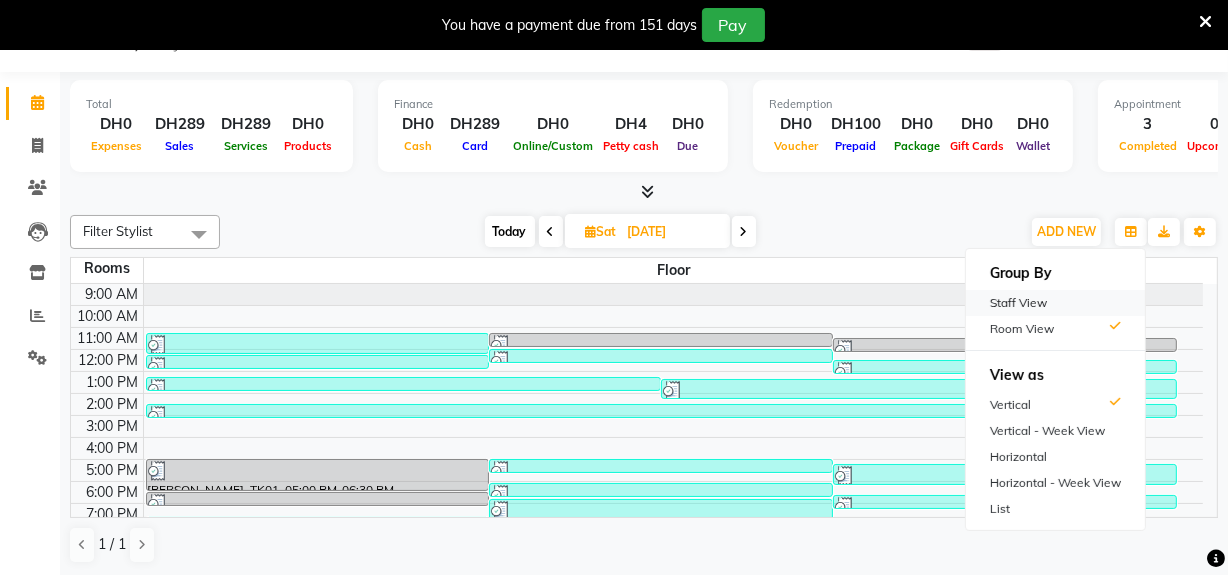click on "Staff View" at bounding box center [1055, 303] 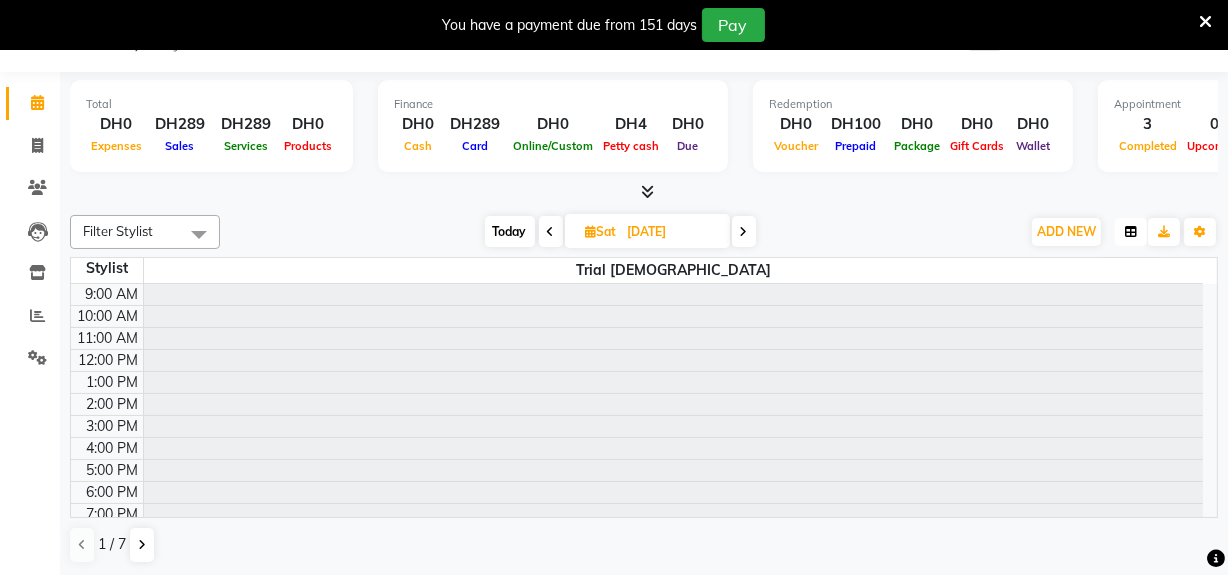click at bounding box center [1131, 232] 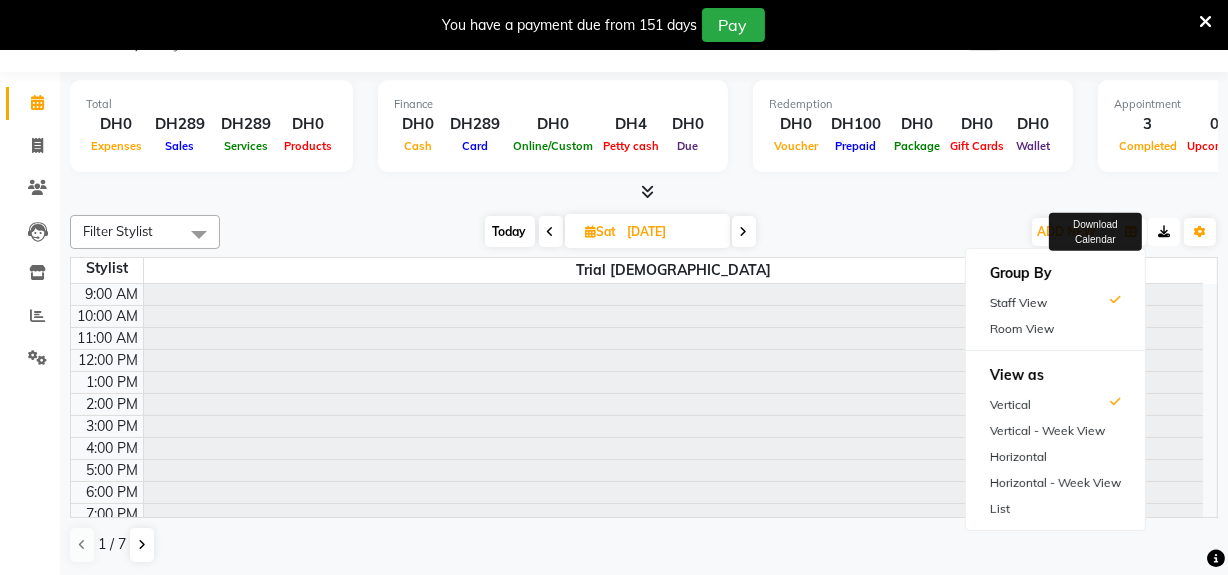 click at bounding box center (1164, 232) 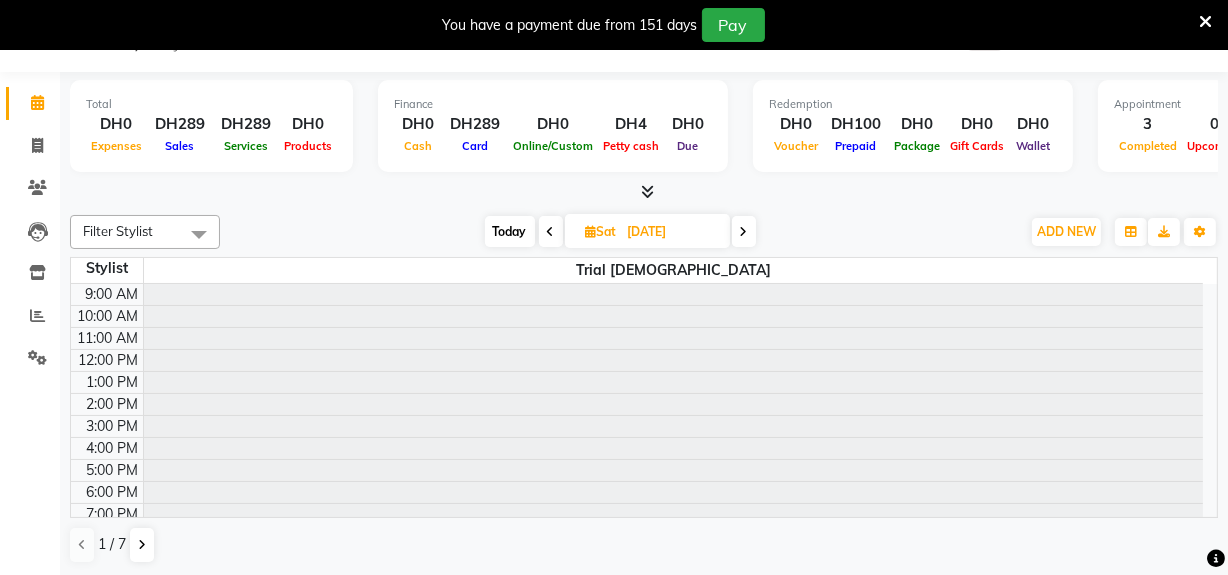 click at bounding box center (199, 234) 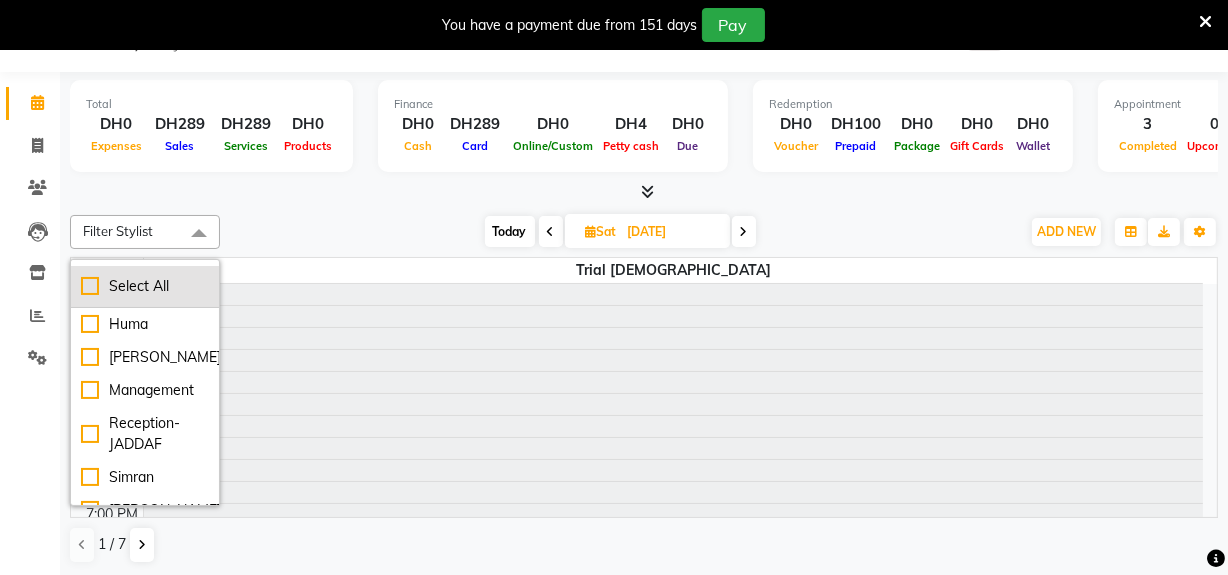 click on "Select All" at bounding box center (145, 286) 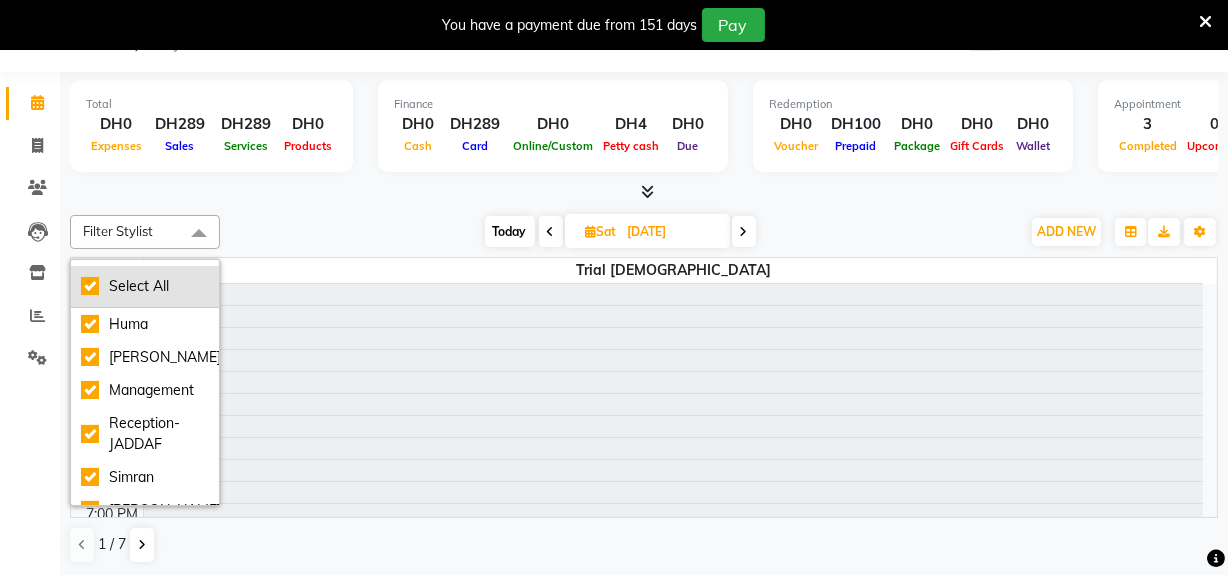 checkbox on "true" 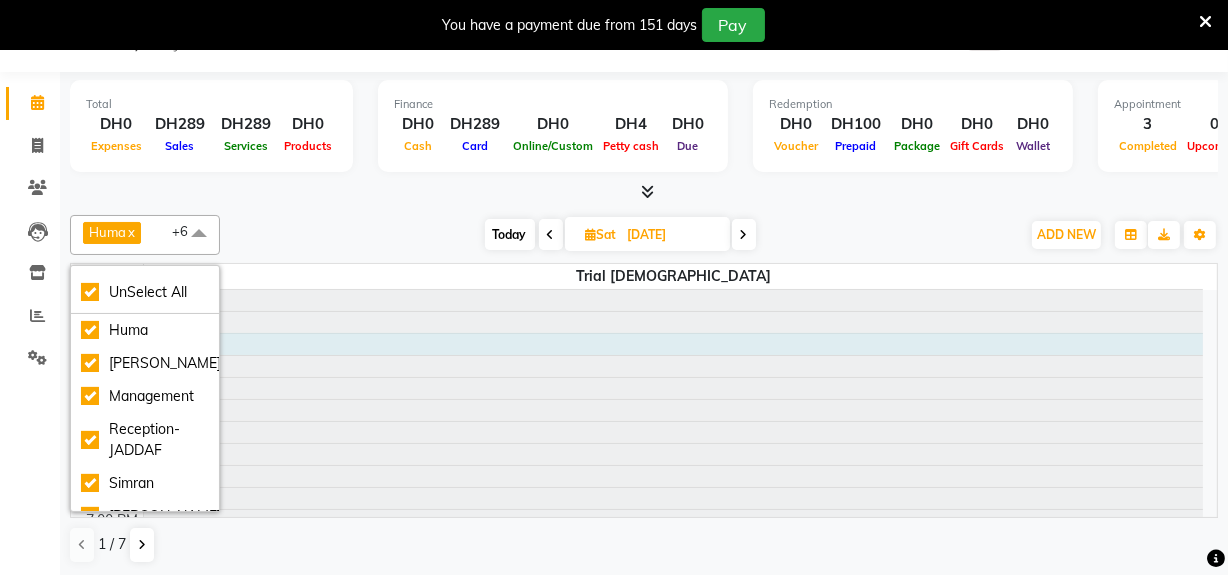 click at bounding box center [674, 290] 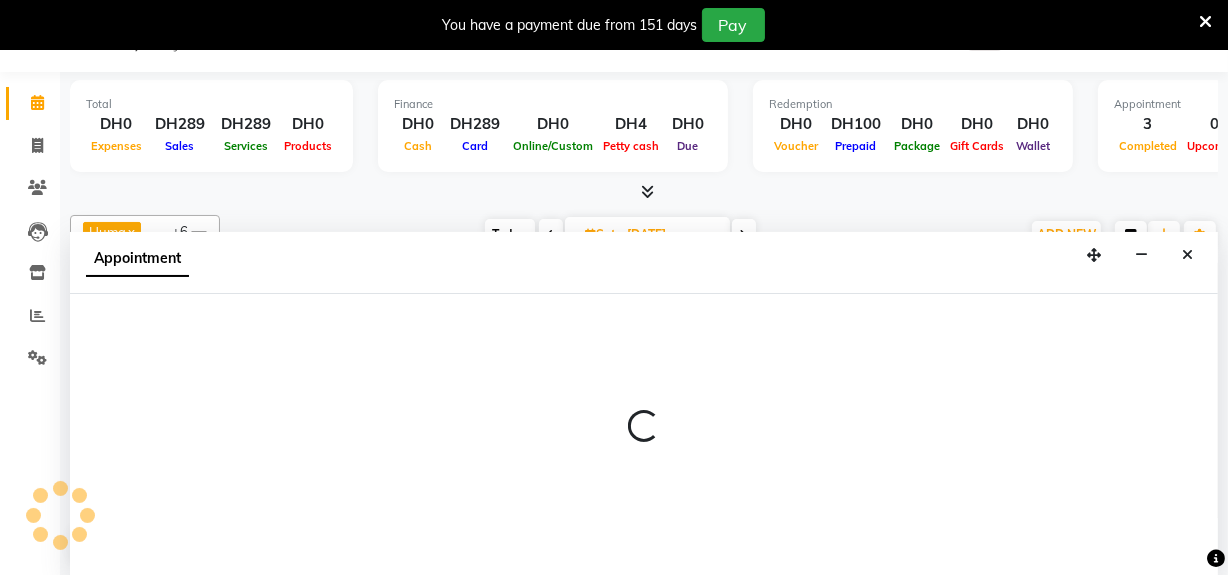 select on "85780" 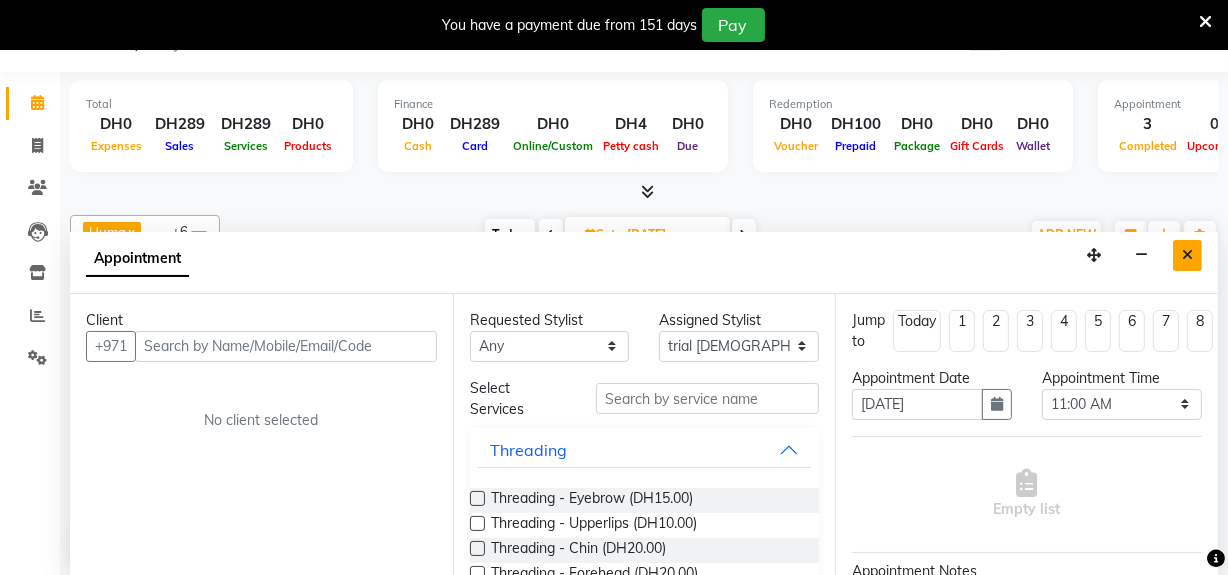 click at bounding box center (1187, 255) 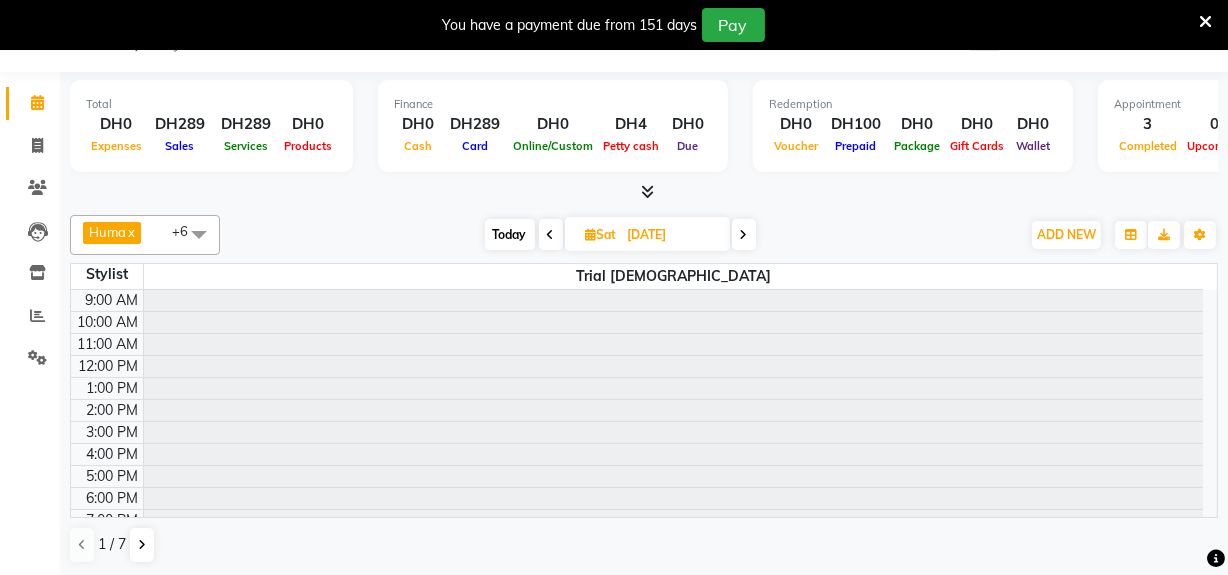 scroll, scrollTop: 0, scrollLeft: 0, axis: both 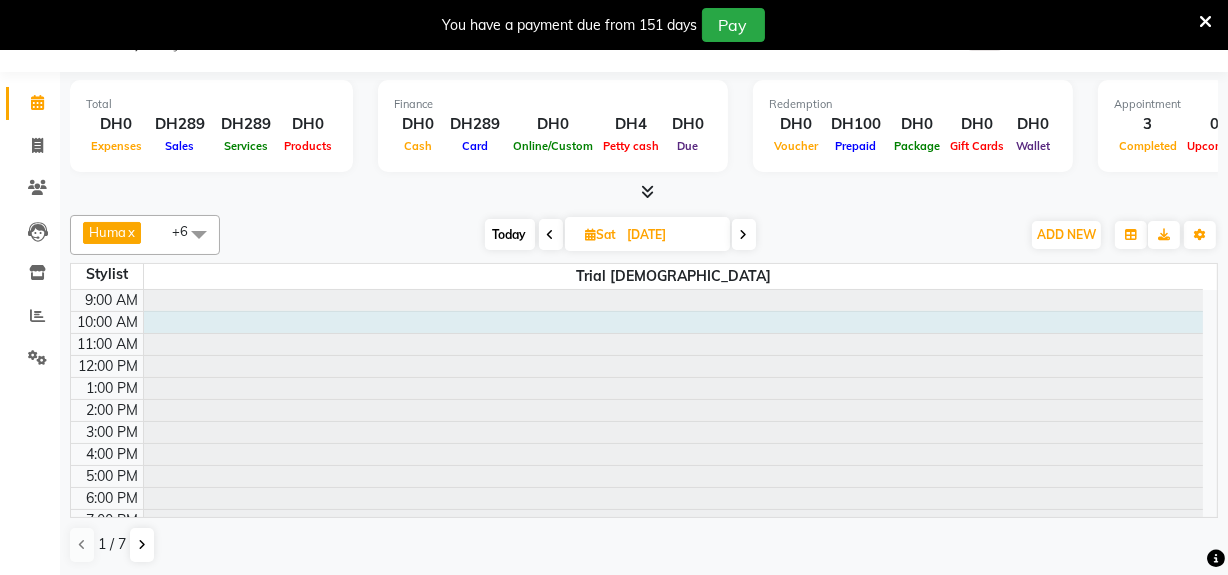 drag, startPoint x: 1090, startPoint y: 229, endPoint x: 1081, endPoint y: 310, distance: 81.49847 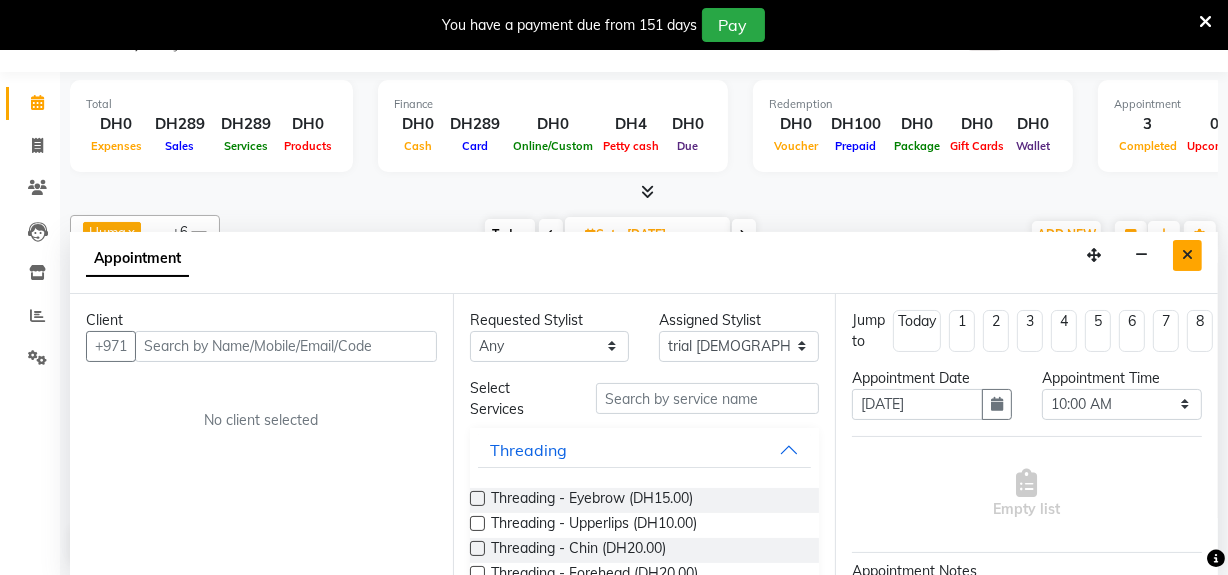 click at bounding box center [1187, 255] 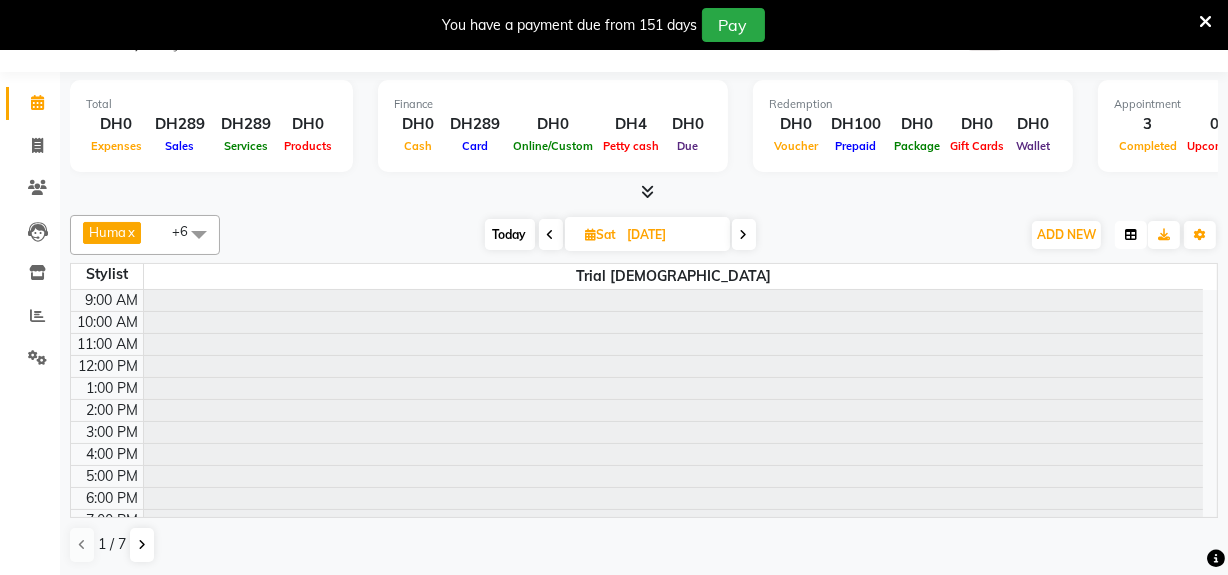 click at bounding box center [1131, 235] 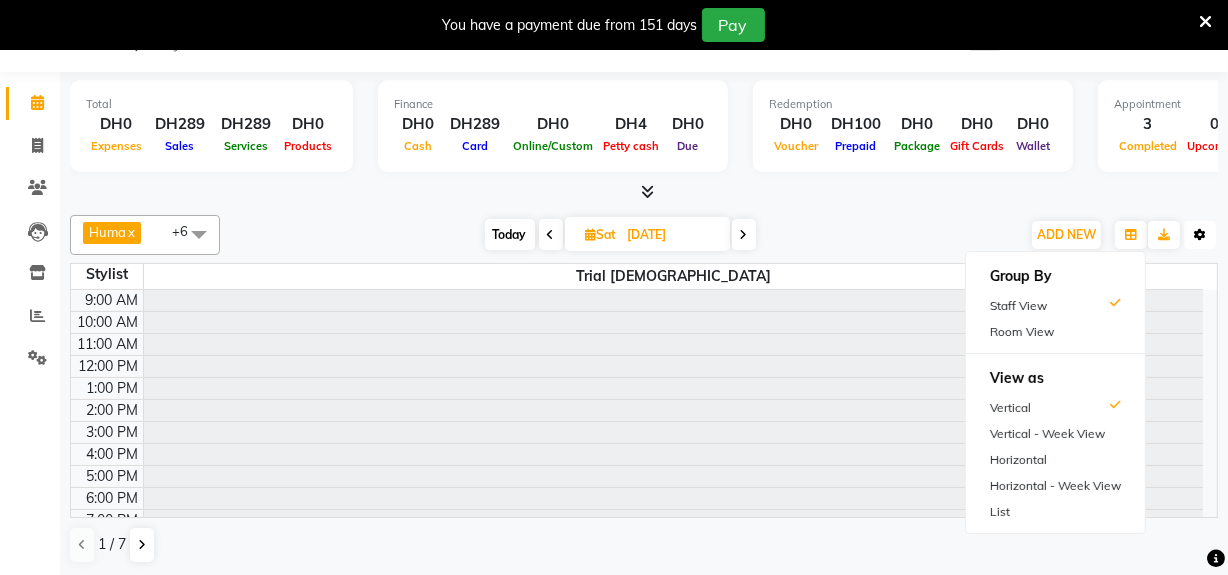 click at bounding box center (1200, 235) 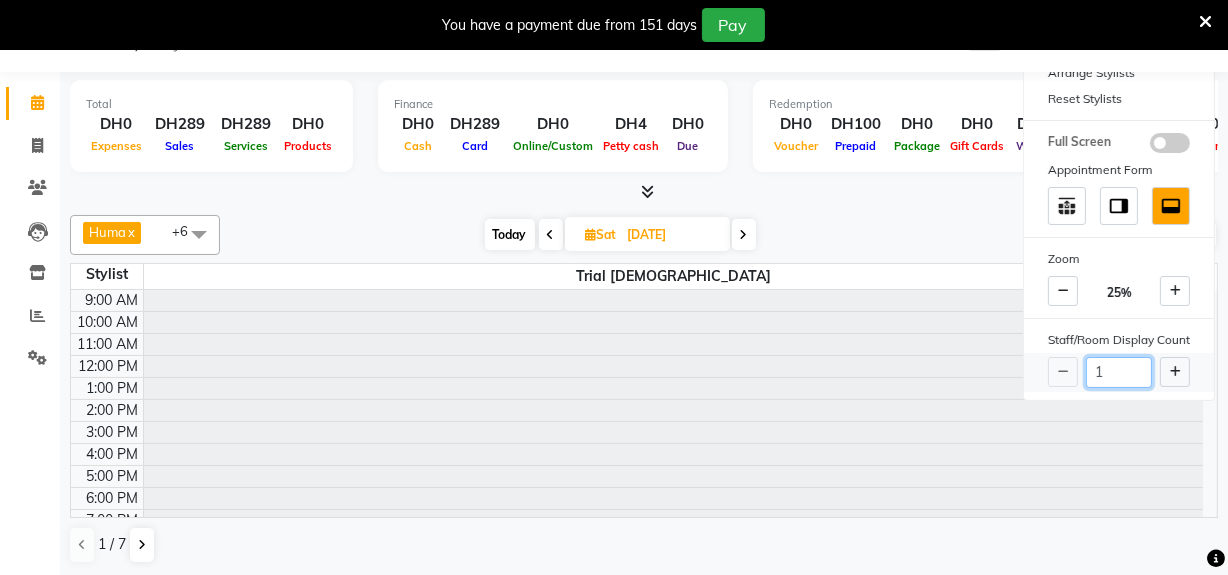 click on "1" at bounding box center (1119, 372) 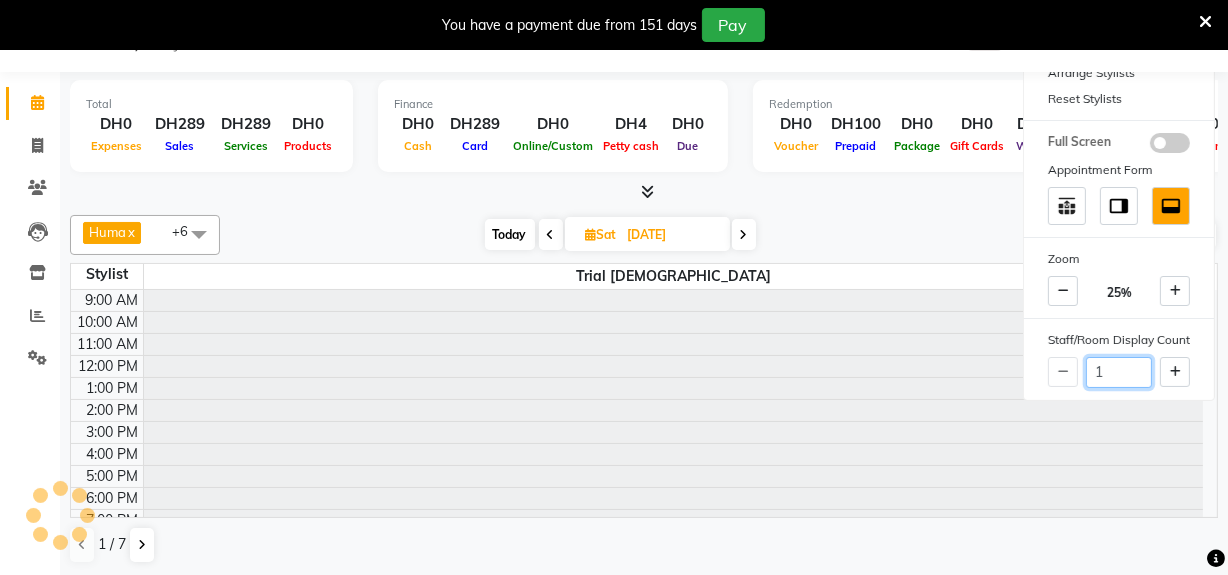 type on "6" 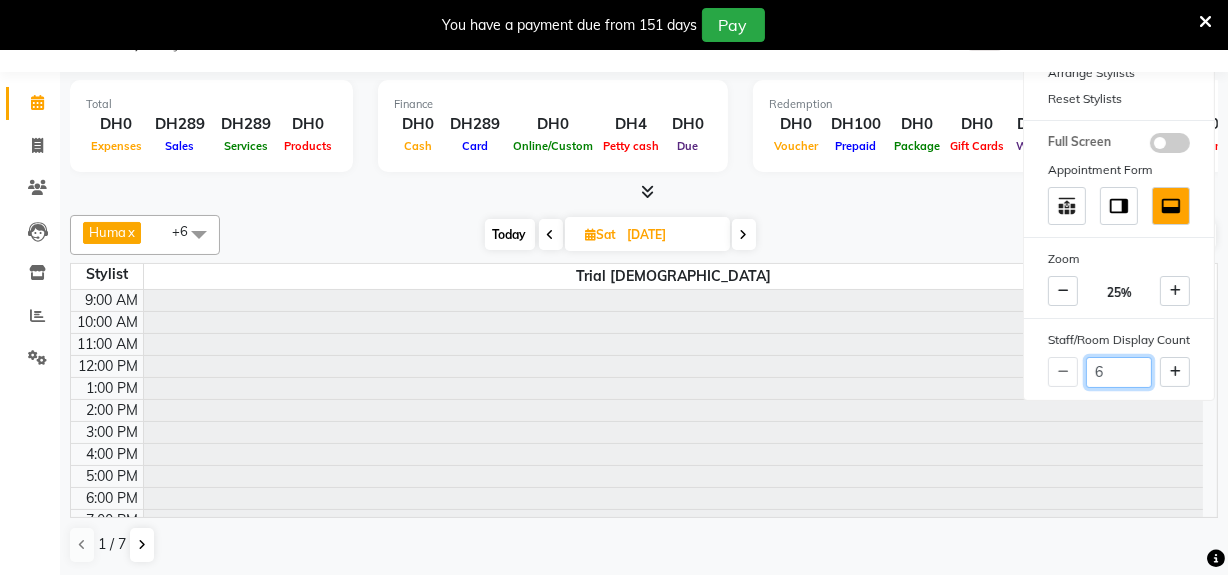 click at bounding box center [674, 290] 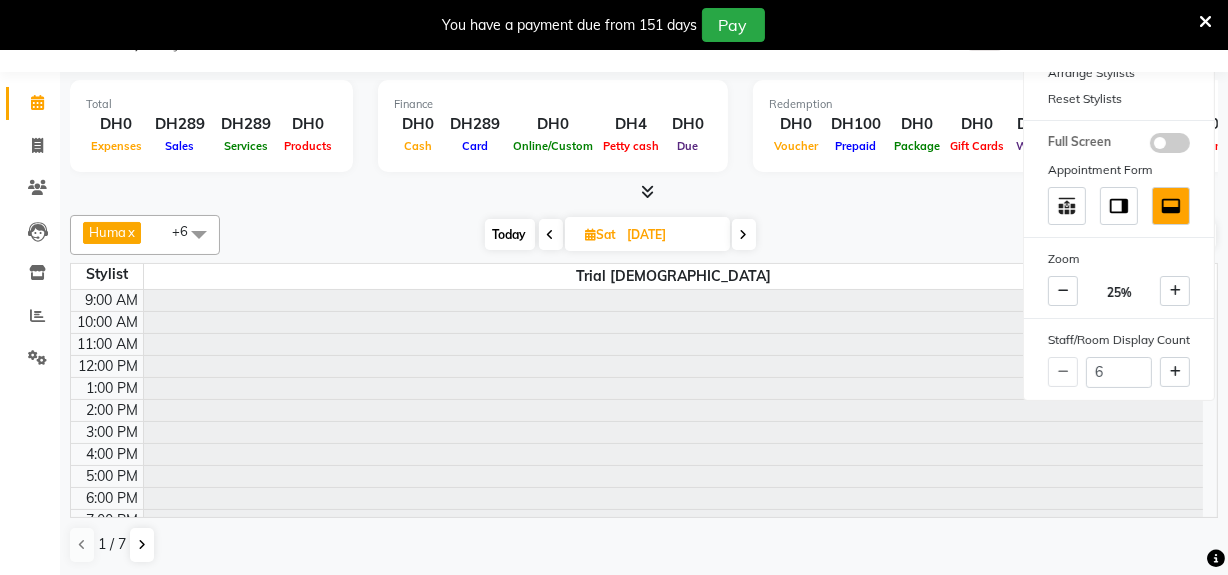 select on "85780" 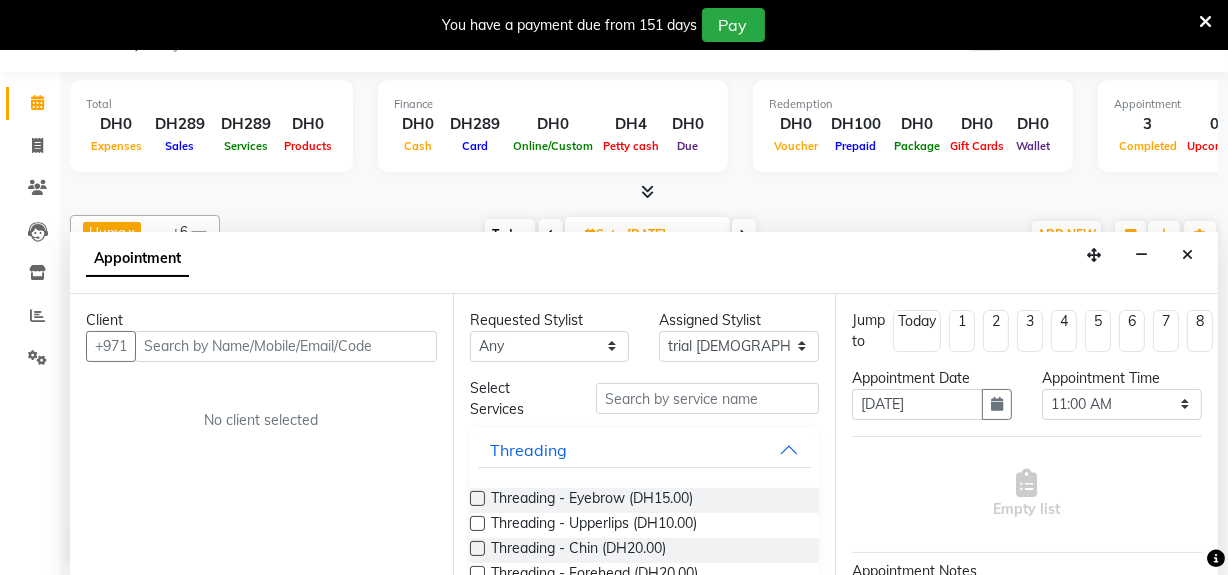 click at bounding box center (1187, 255) 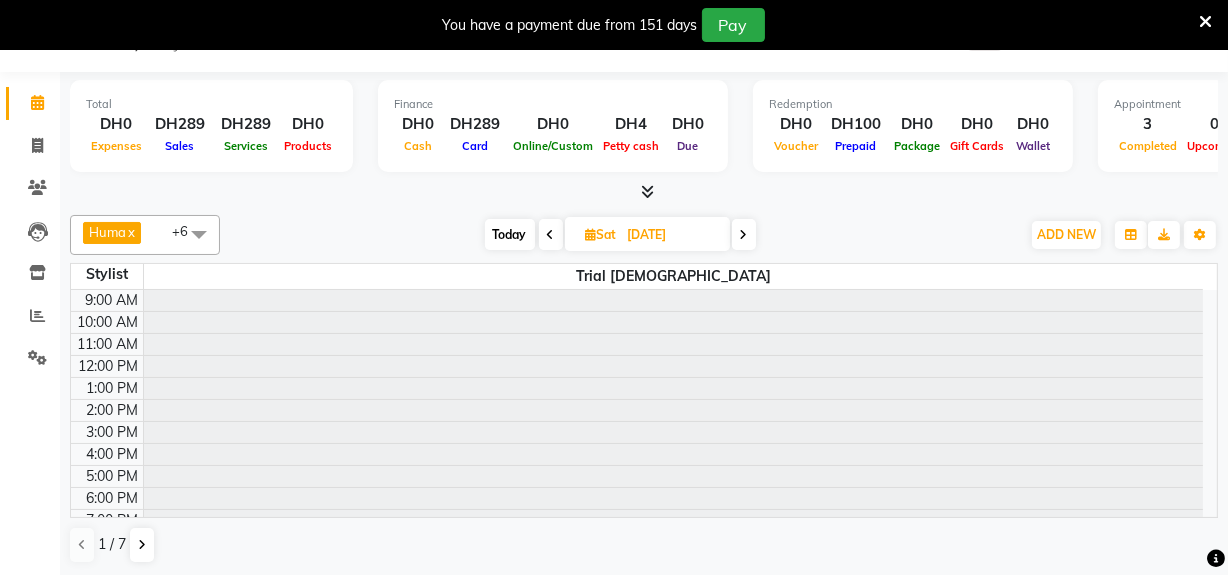click on "x" at bounding box center [130, 232] 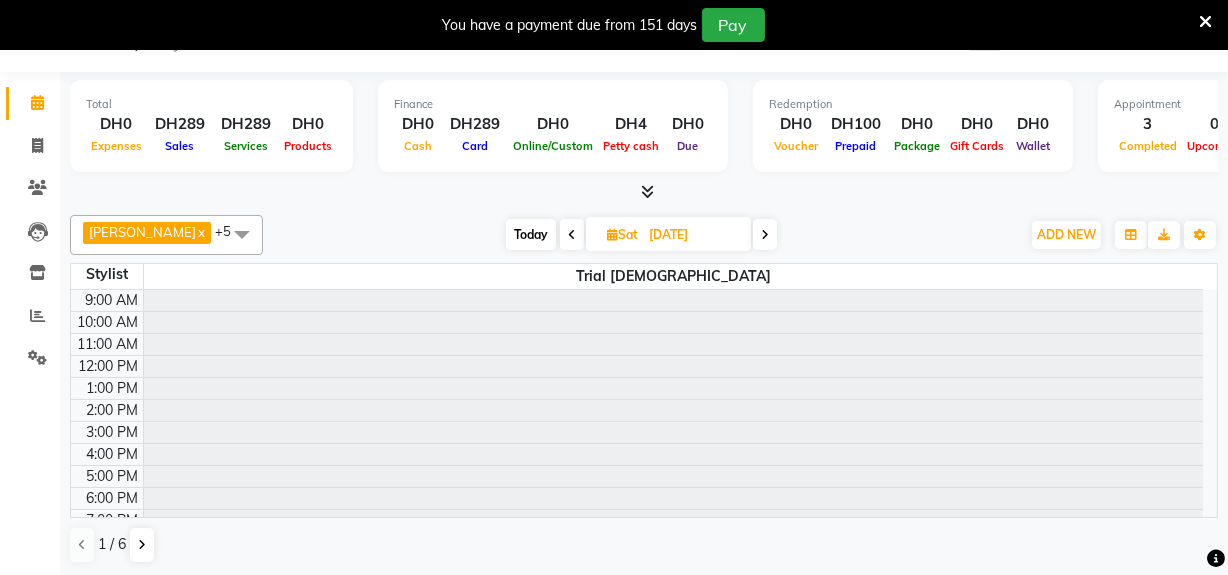 click on "[PERSON_NAME]" at bounding box center (142, 232) 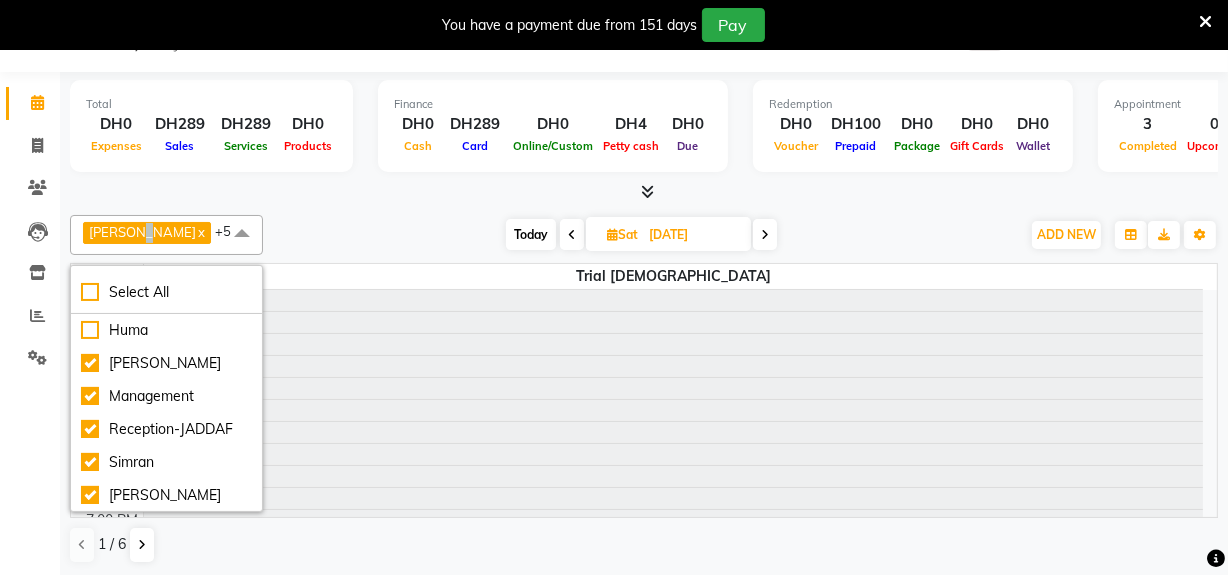 click on "[PERSON_NAME]" at bounding box center [142, 232] 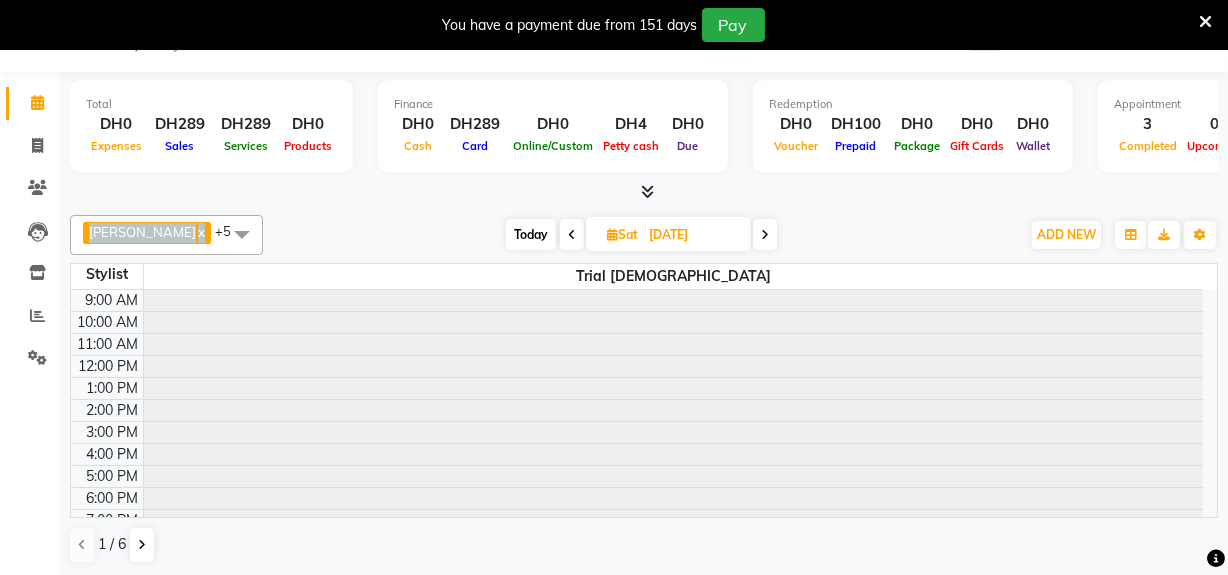 click on "[PERSON_NAME]" at bounding box center (142, 232) 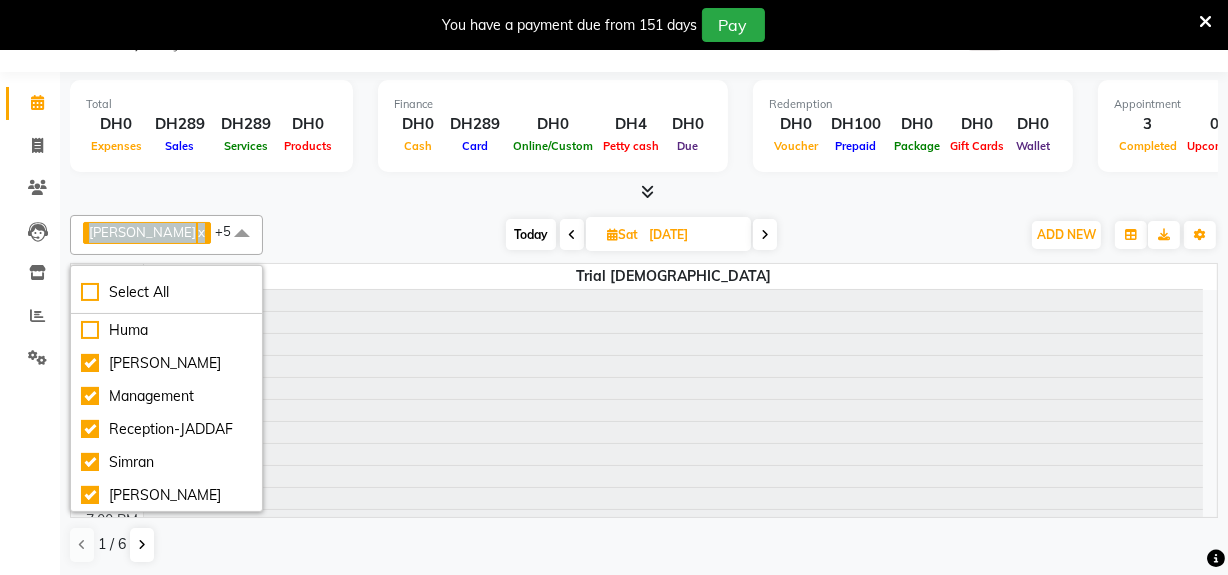 click on "[PERSON_NAME]" at bounding box center (142, 232) 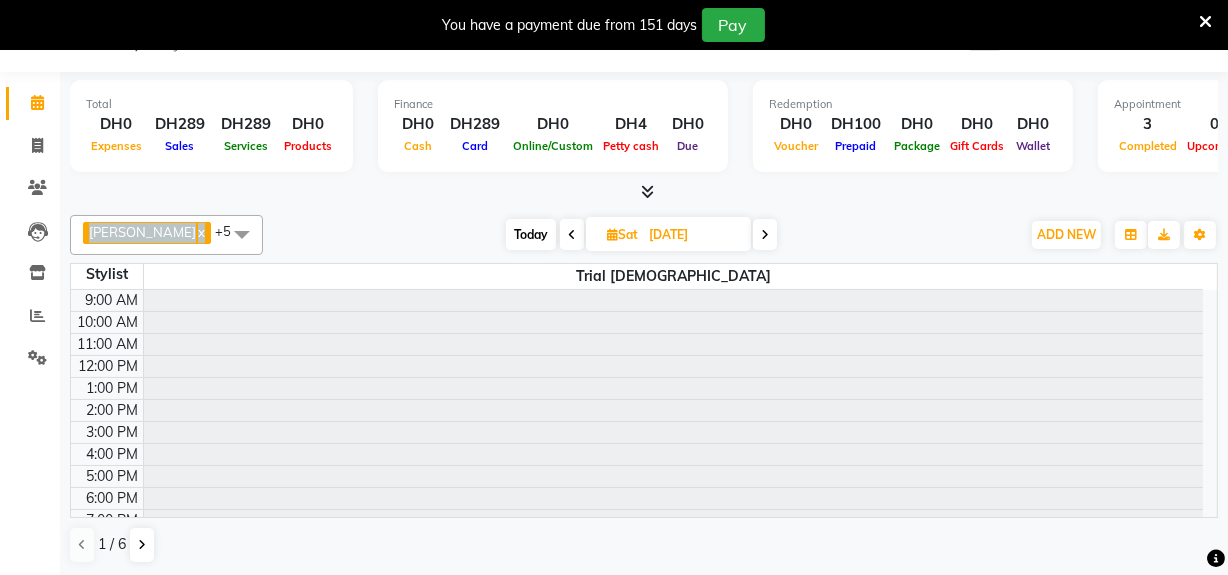 click on "[PERSON_NAME]" at bounding box center (142, 232) 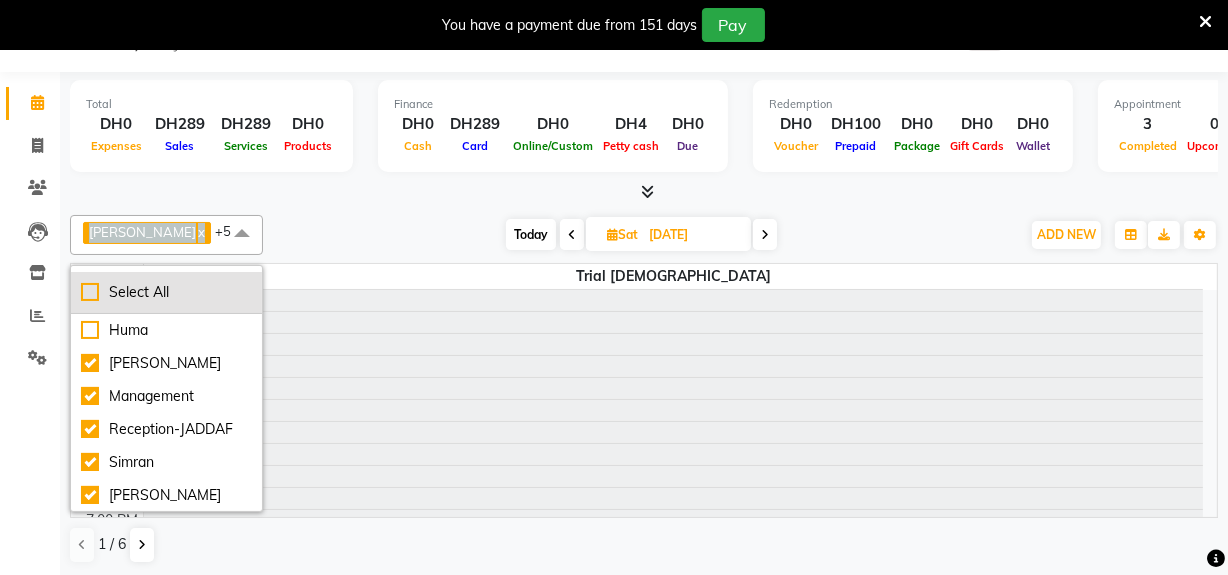 click on "Select All" at bounding box center (166, 292) 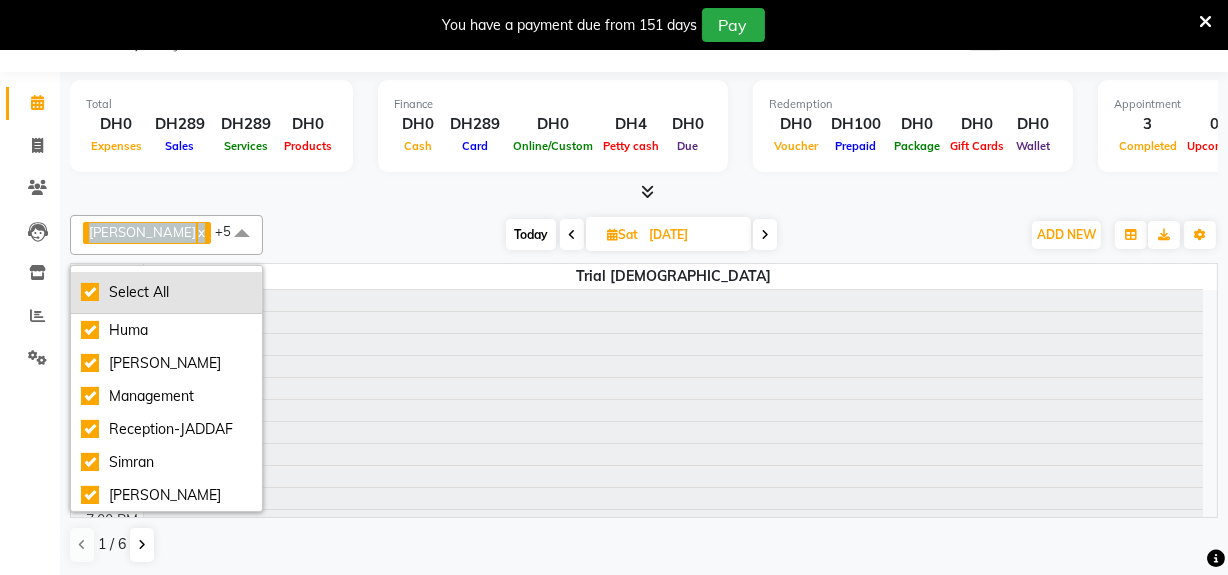 checkbox on "true" 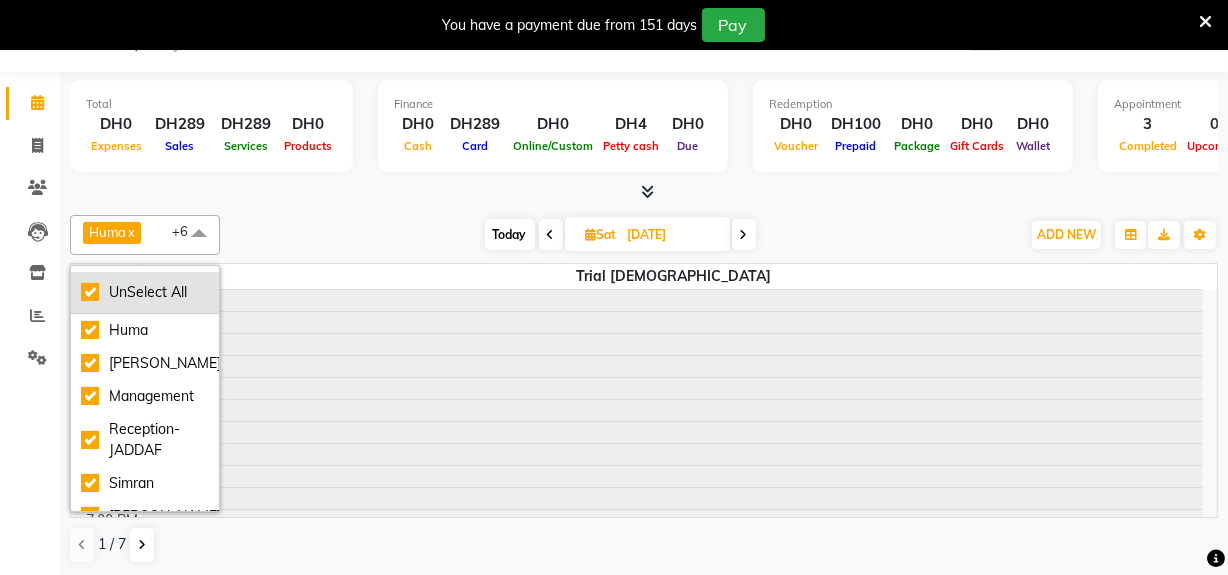 click on "UnSelect All" at bounding box center (145, 292) 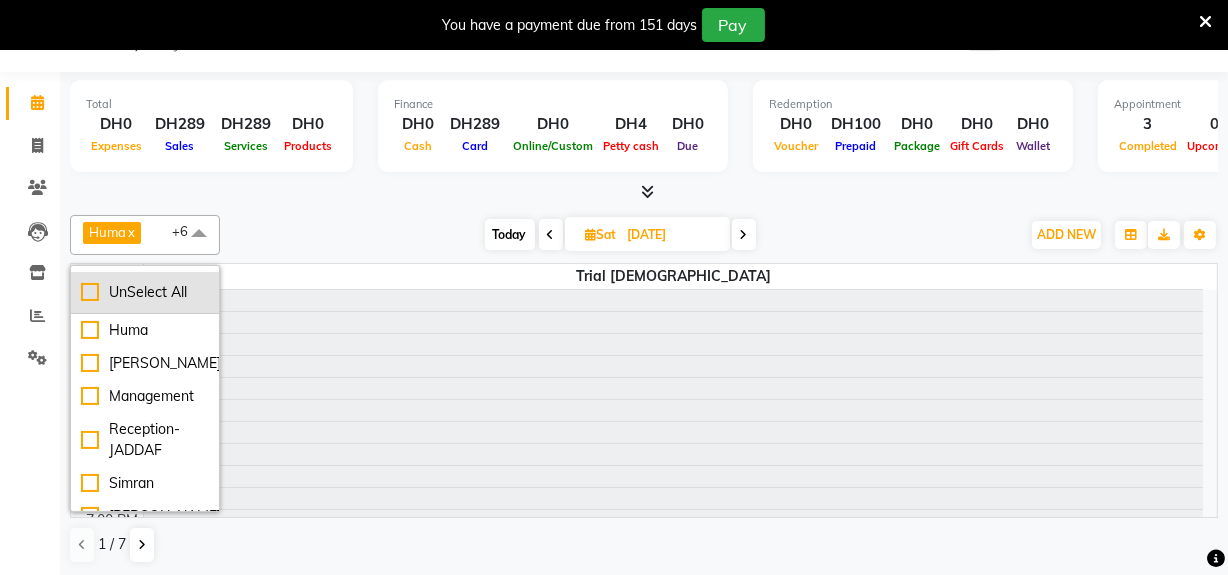 checkbox on "false" 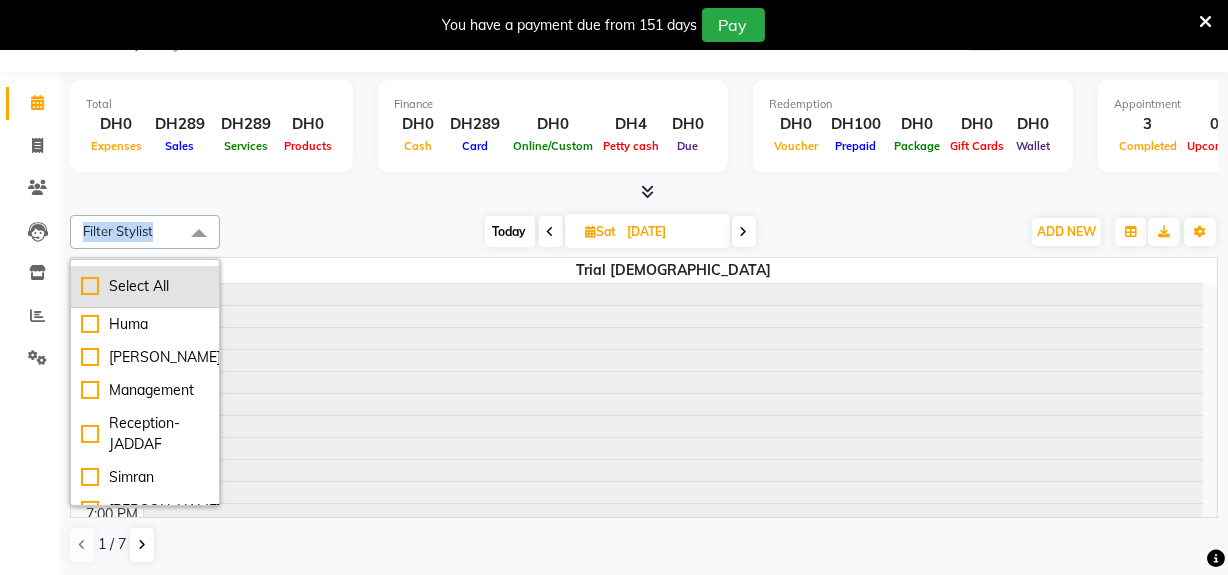 click on "Select All" at bounding box center [145, 286] 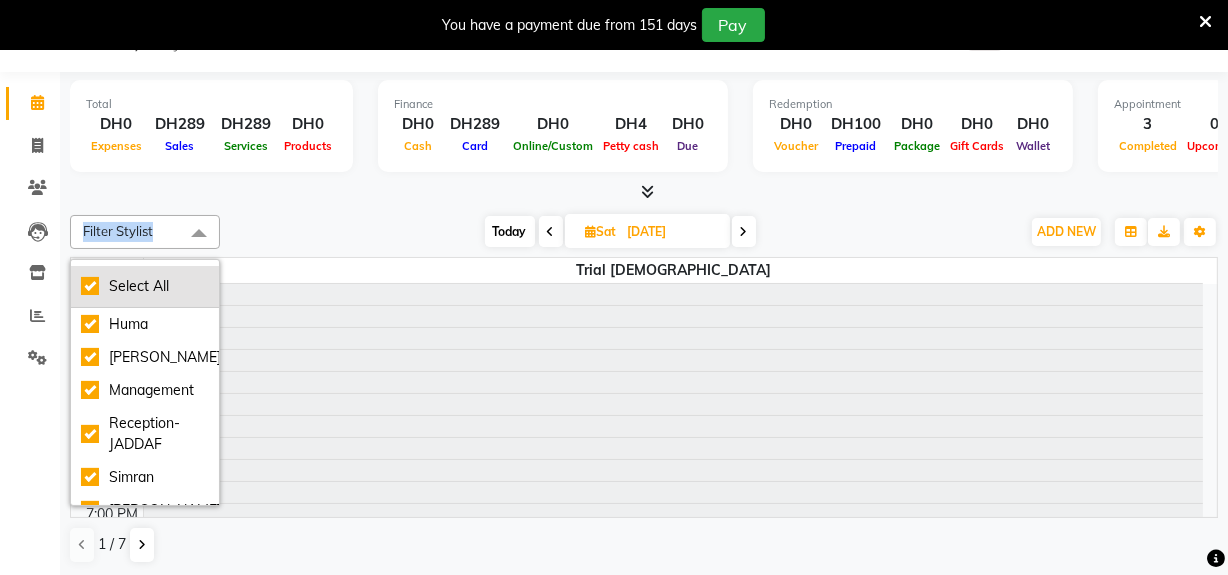 checkbox on "true" 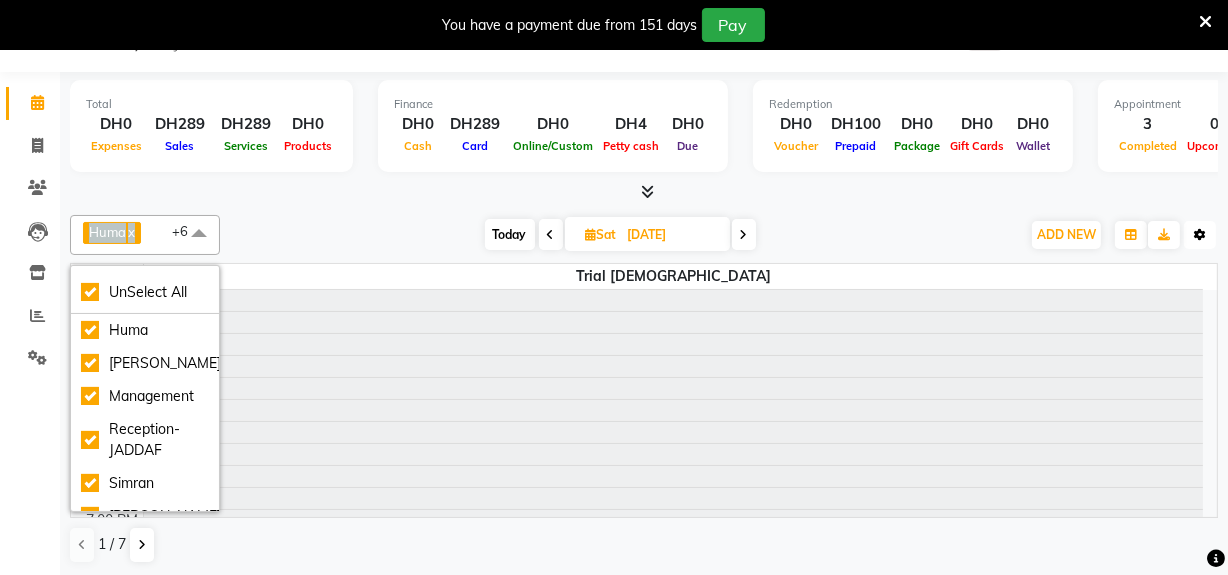 click at bounding box center (1200, 235) 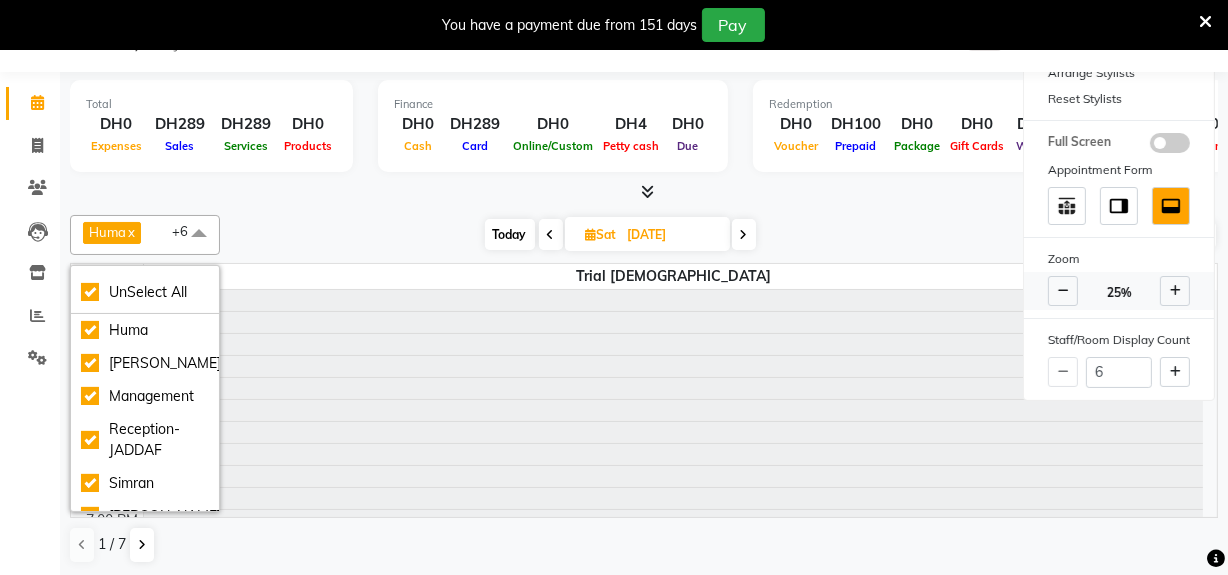 click at bounding box center (1175, 291) 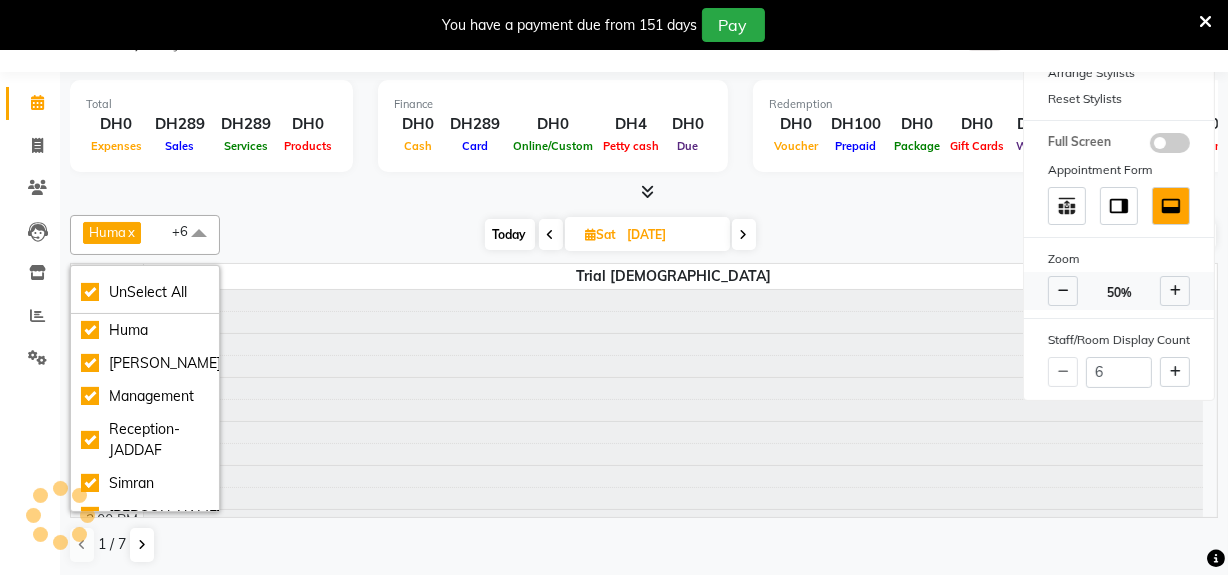 click at bounding box center (1175, 291) 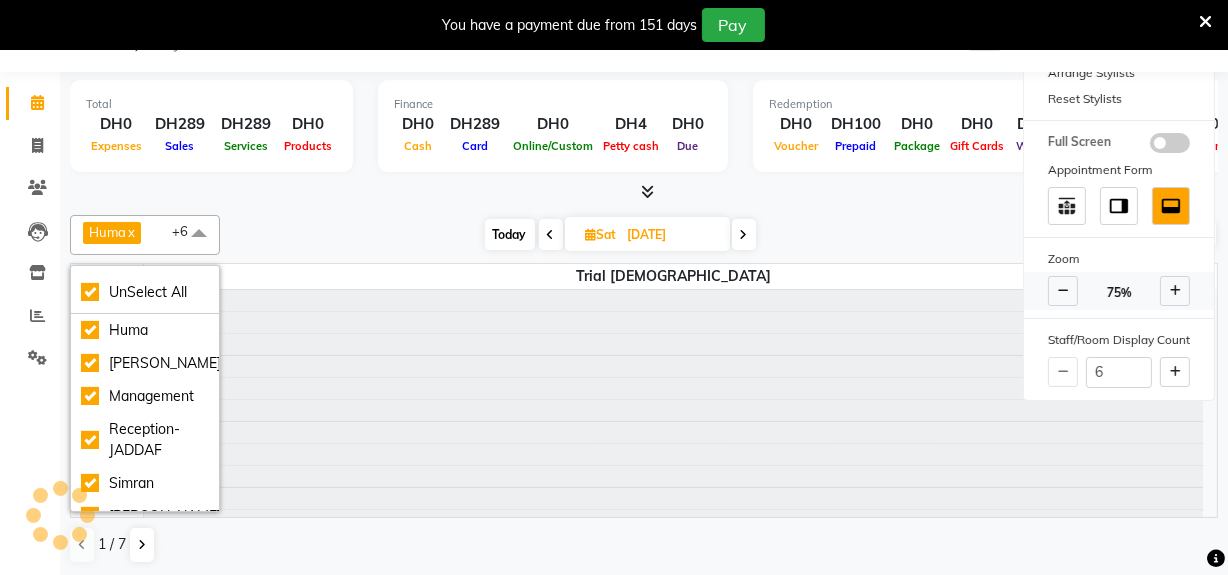 click at bounding box center (1175, 291) 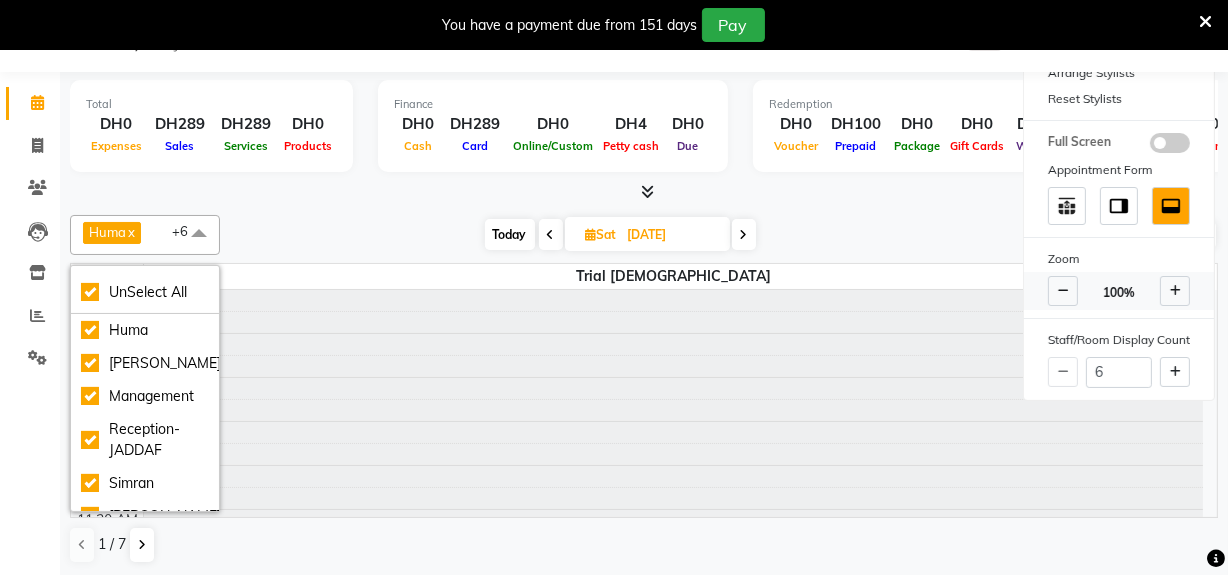click at bounding box center (1175, 291) 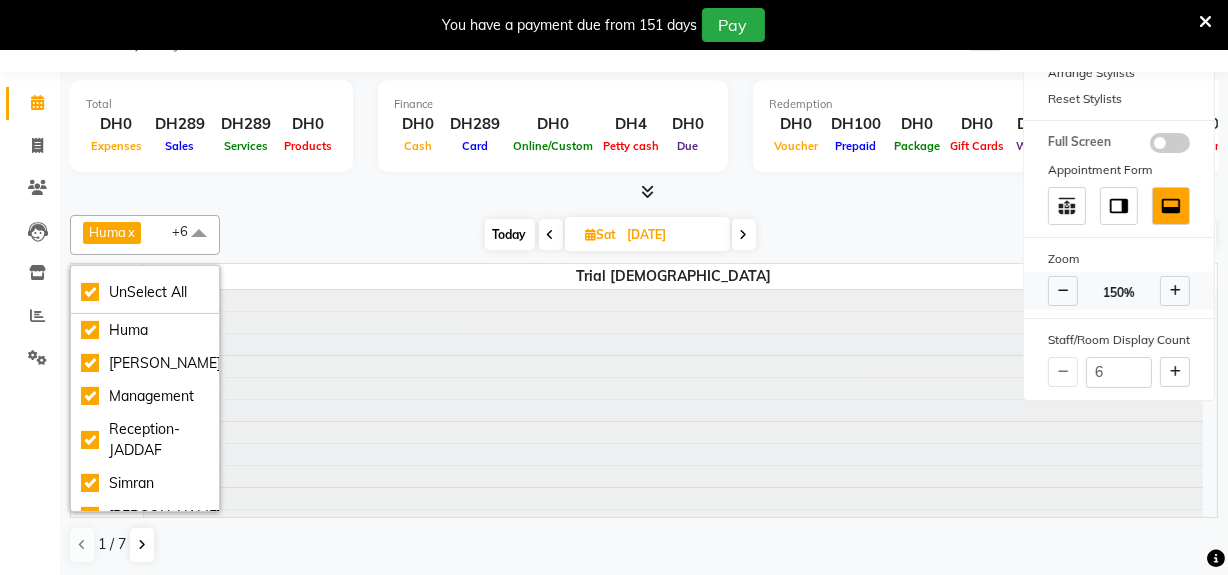 click at bounding box center [1175, 291] 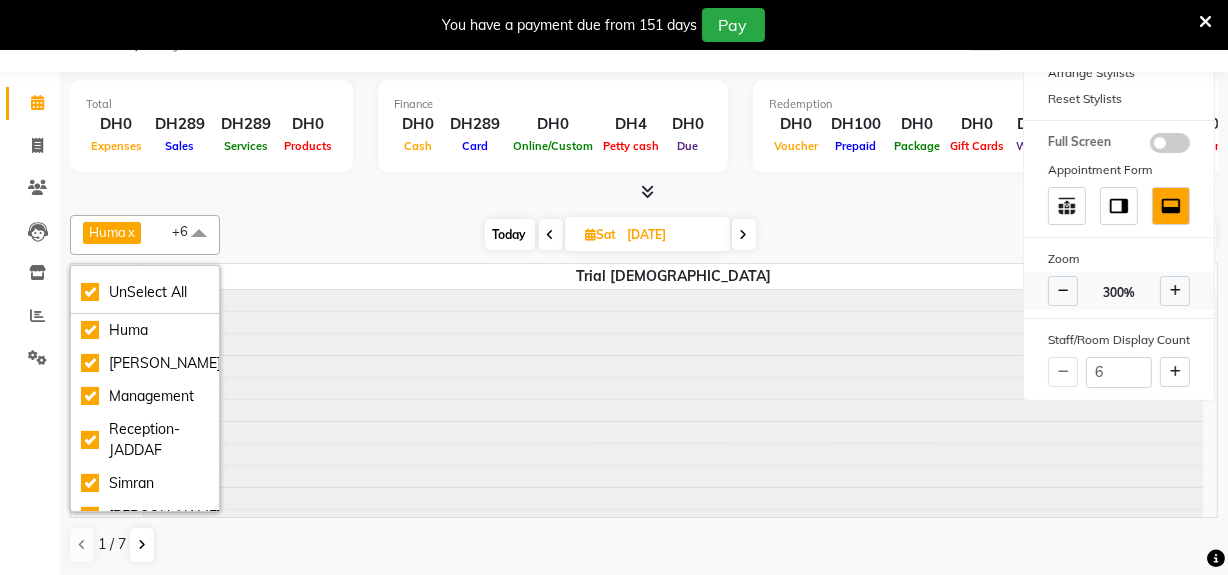 click at bounding box center (1175, 291) 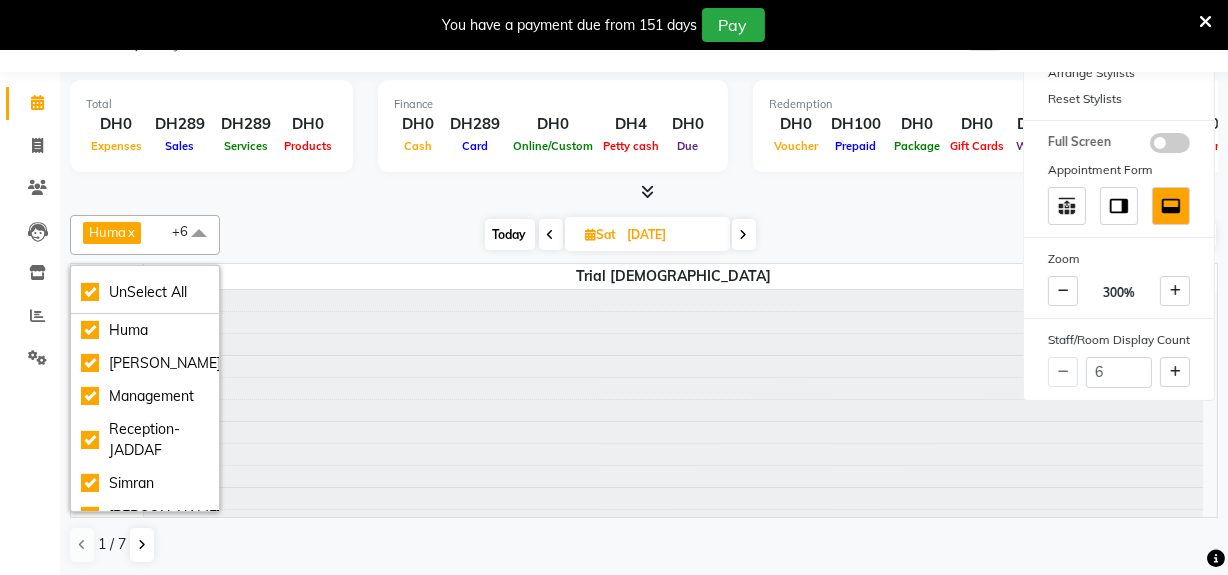 click at bounding box center (674, 2130) 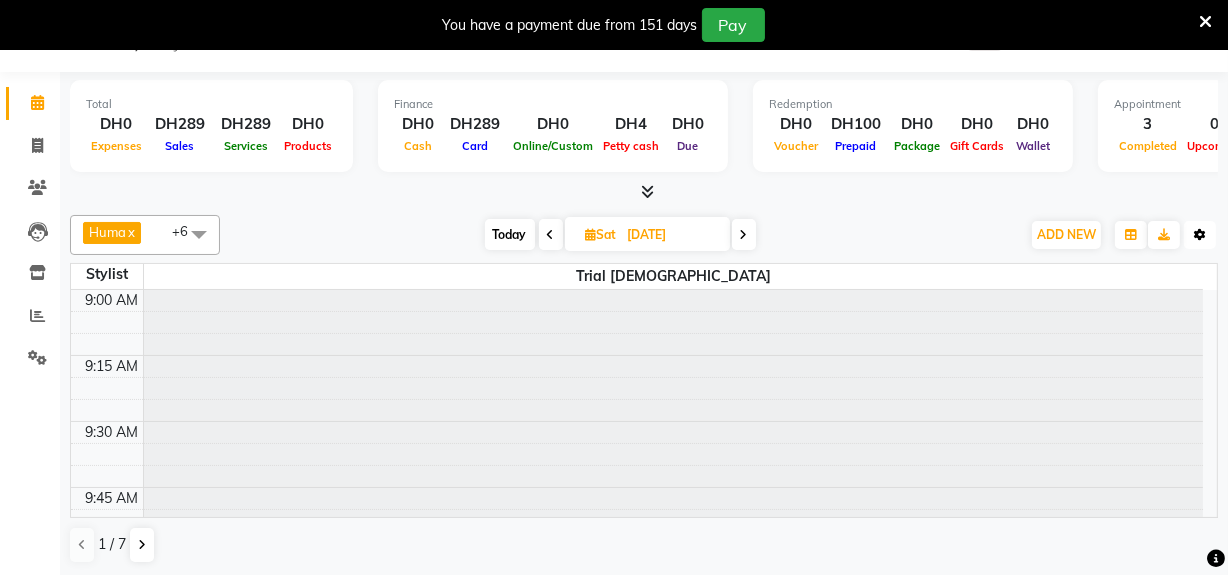 click on "Toggle Dropdown" at bounding box center (1200, 235) 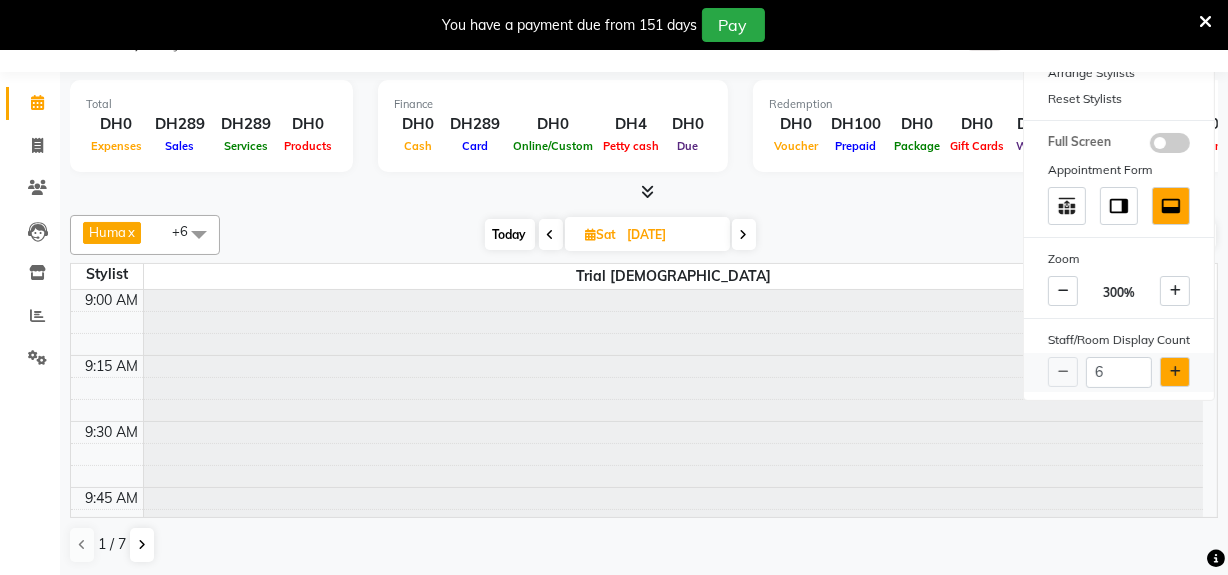 click at bounding box center [1175, 372] 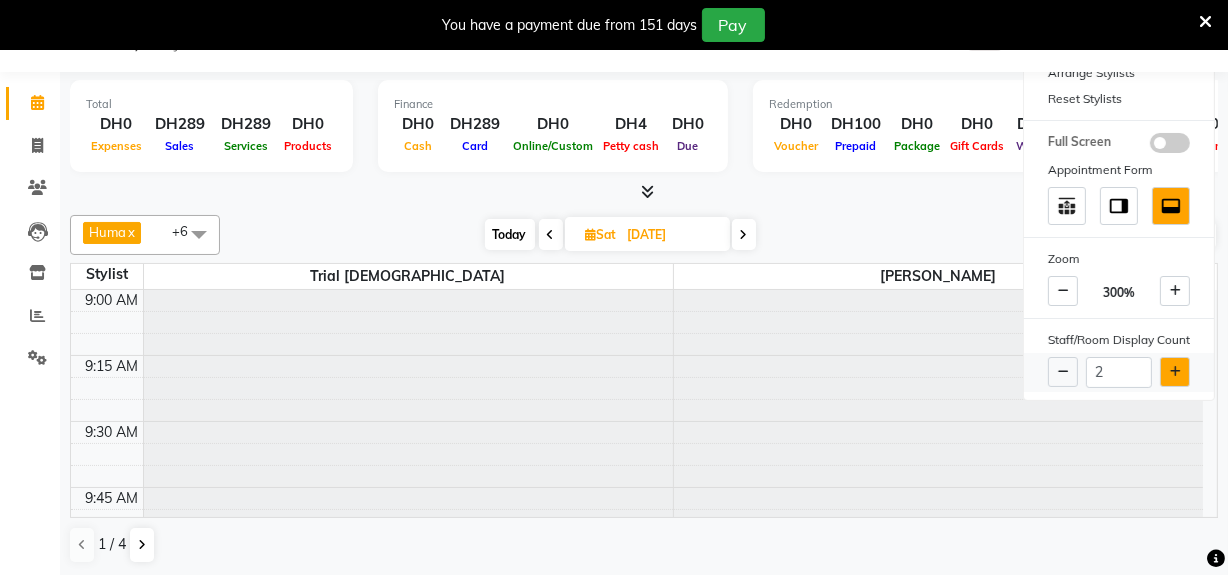 click at bounding box center (1175, 372) 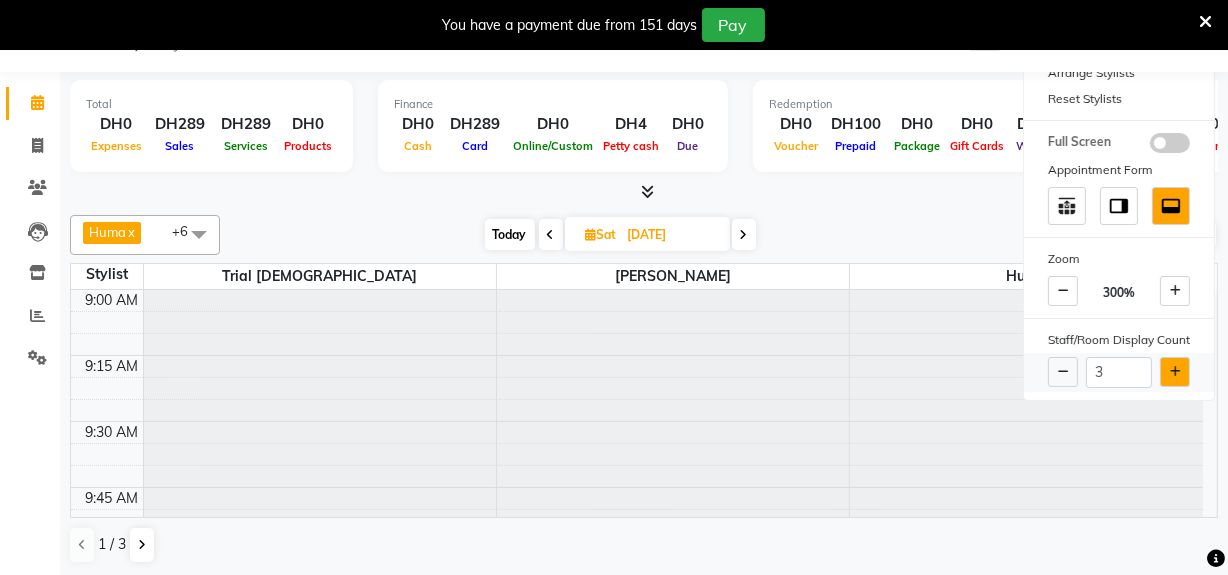 click at bounding box center (1175, 372) 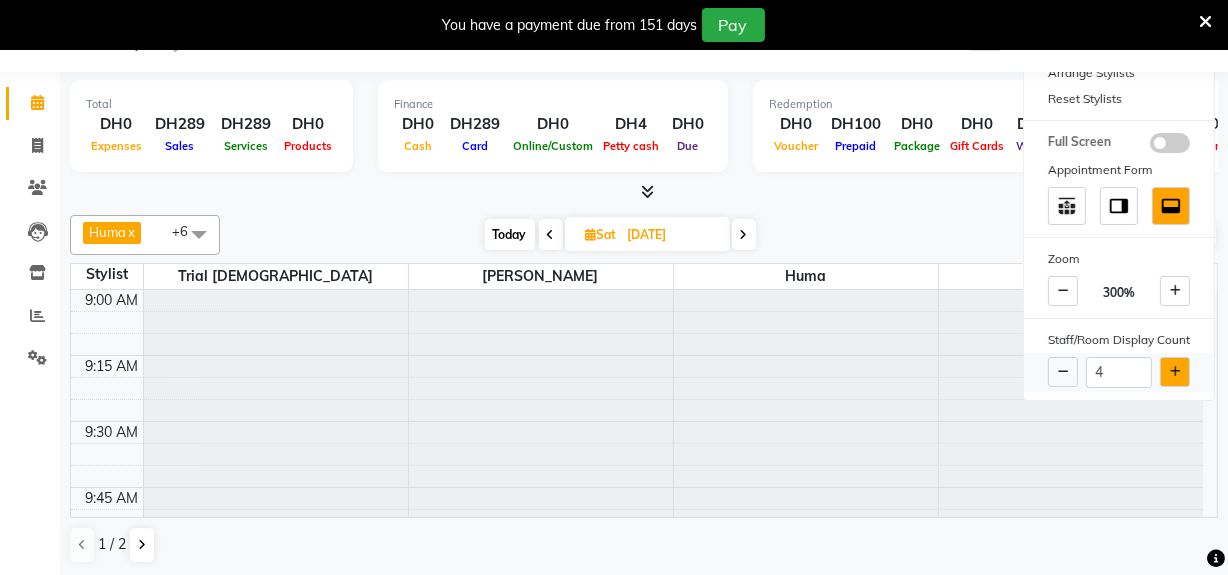click at bounding box center [1175, 372] 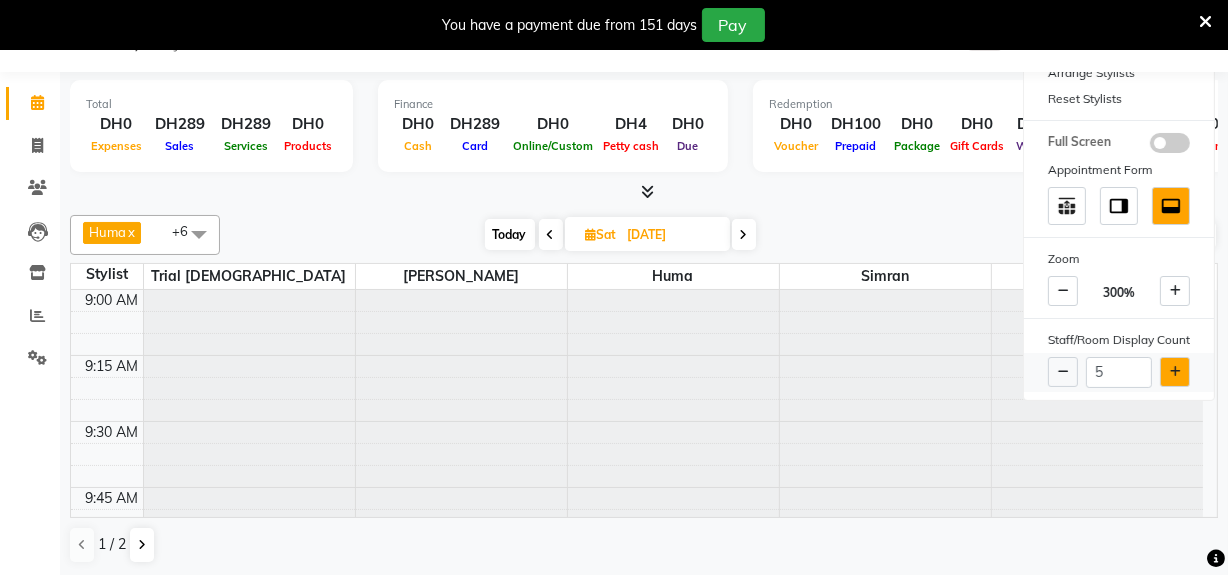 click at bounding box center [1175, 372] 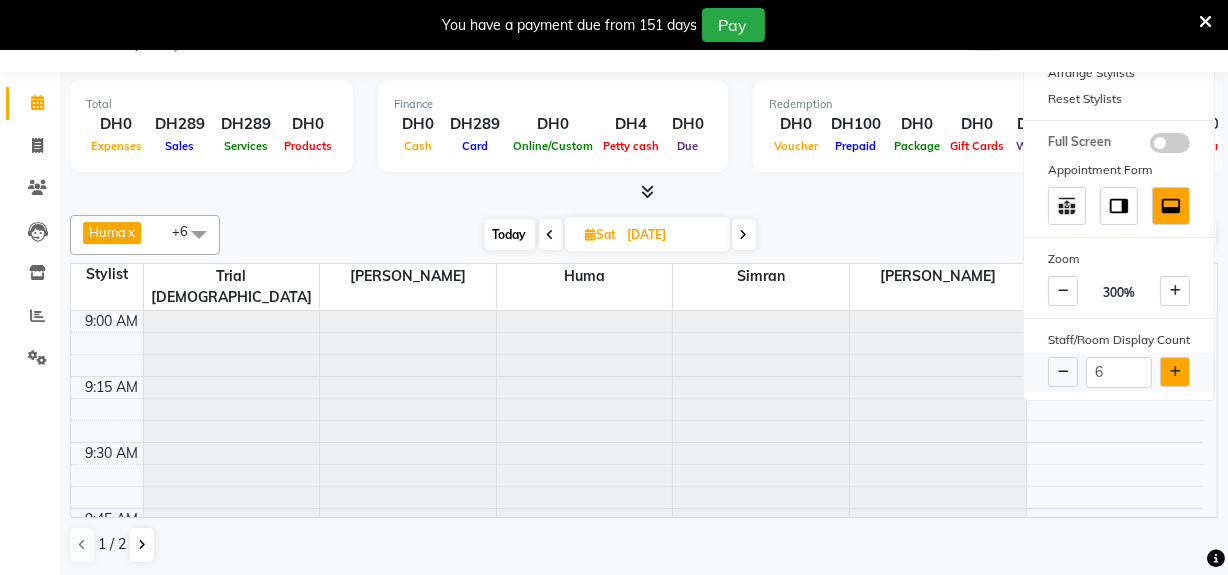 click at bounding box center [1175, 372] 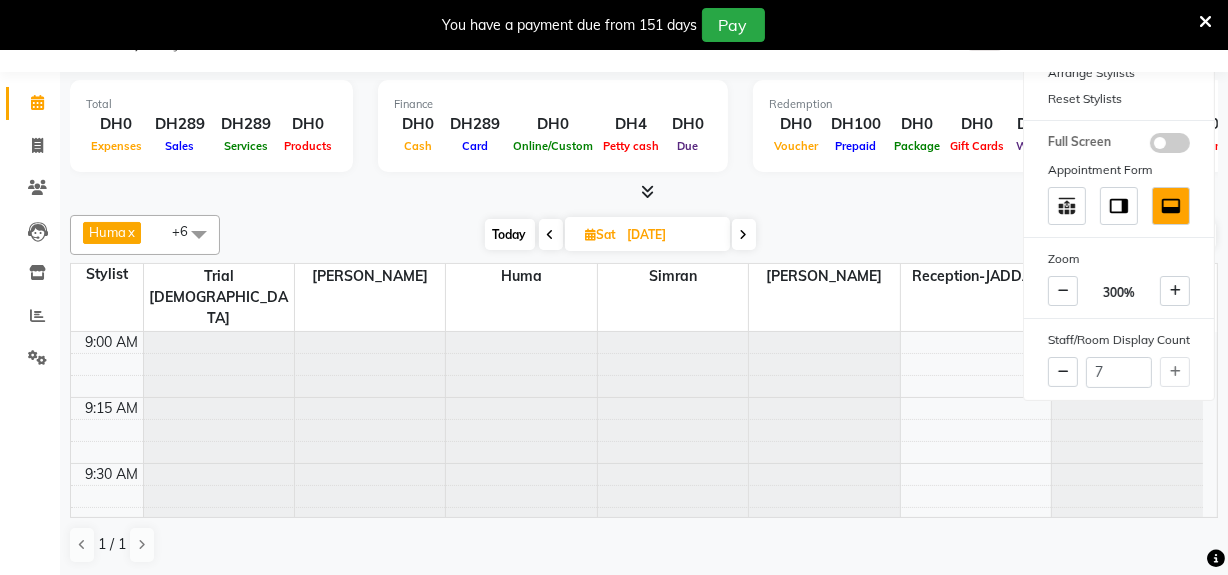 click at bounding box center (673, 463) 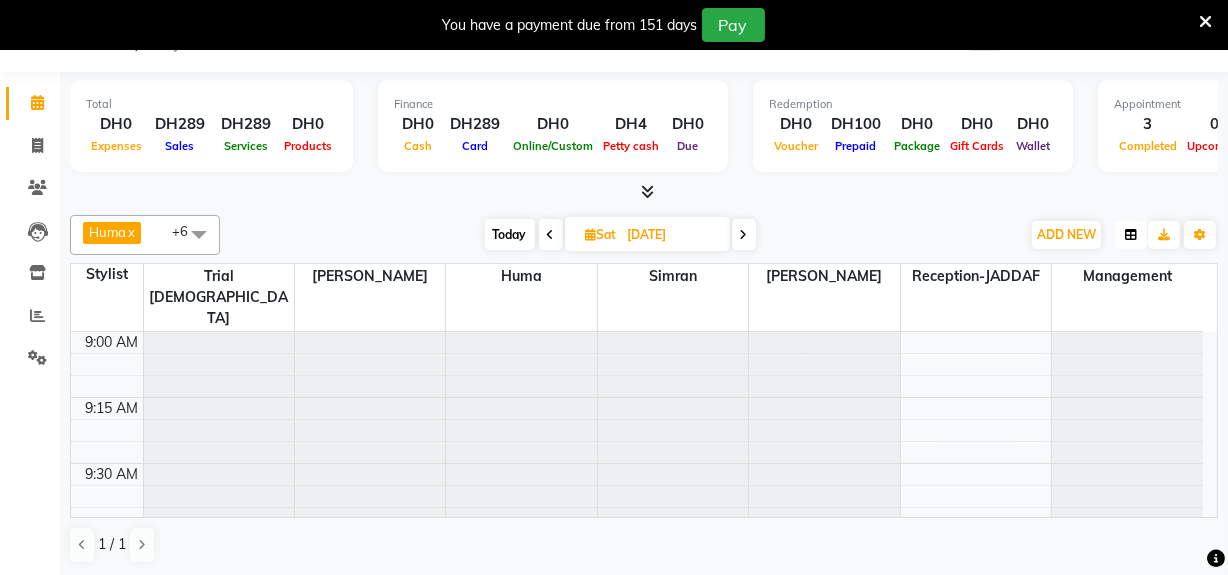 click at bounding box center [1131, 235] 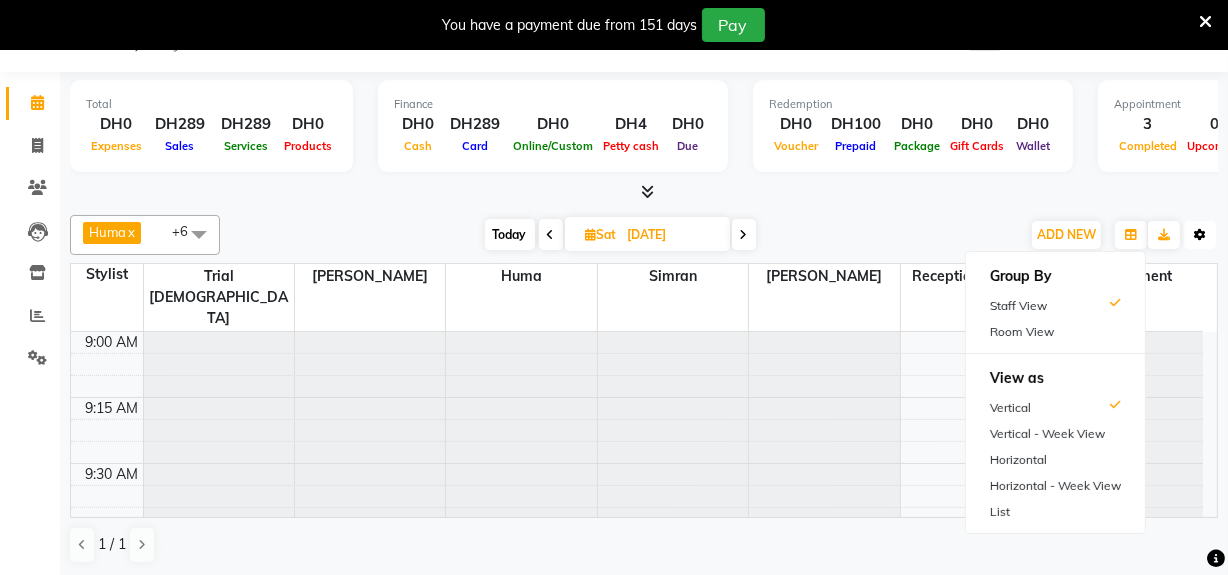 click at bounding box center [1200, 235] 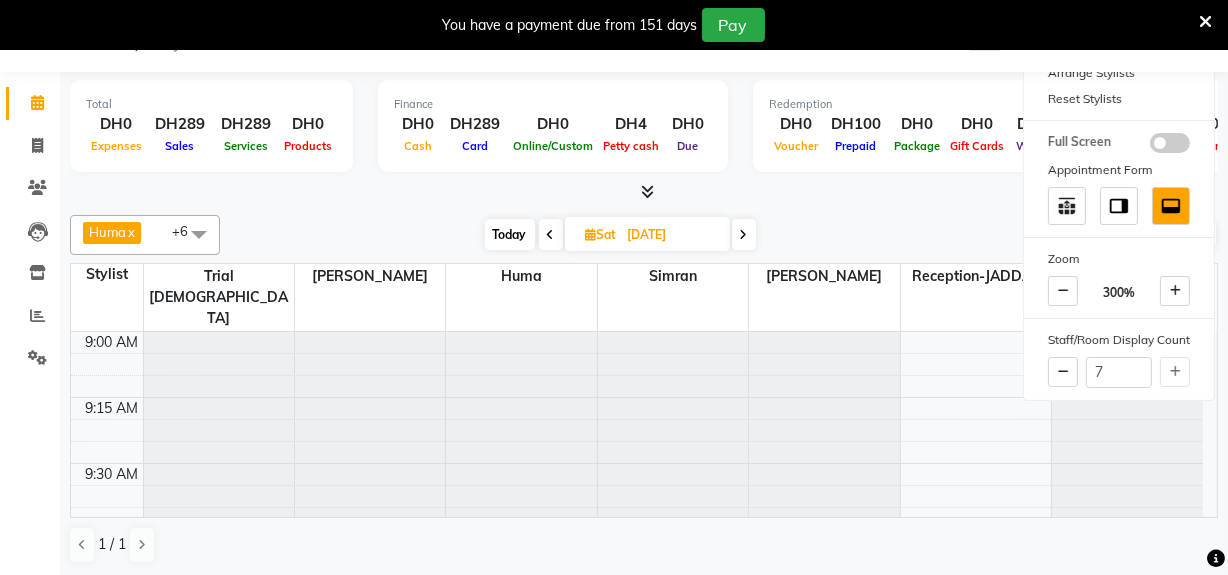 click on "Huma  x Leonita  x Management  x Reception-JADDAF  x Simran  x Srijana  x trial lady  x +6 UnSelect All Huma Leonita Management Reception-JADDAF Simran Srijana trial lady Today  Sat 05-07-2025 Toggle Dropdown Add Appointment Add Invoice Add Client Toggle Dropdown Add Appointment Add Invoice Add Client ADD NEW Toggle Dropdown Add Appointment Add Invoice Add Client Huma  x Leonita  x Management  x Reception-JADDAF  x Simran  x Srijana  x trial lady  x +6 UnSelect All Huma Leonita Management Reception-JADDAF Simran Srijana trial lady Group By  Staff View   Room View  View as Vertical  Vertical - Week View  Horizontal  Horizontal - Week View  List  Toggle Dropdown Calendar Settings Manage Tags   Arrange Stylists   Reset Stylists  Full Screen Appointment Form Zoom 300% Staff/Room Display Count 7 Stylist trial lady Srijana Huma Simran Leonita Reception-JADDAF Management 9:00 AM 9:15 AM 9:30 AM 9:45 AM 10:00 AM 10:15 AM 10:30 AM 10:45 AM 11:00 AM 11:15 AM 11:30 AM 11:45 AM 12:00 PM 12:15 PM 12:30 PM" 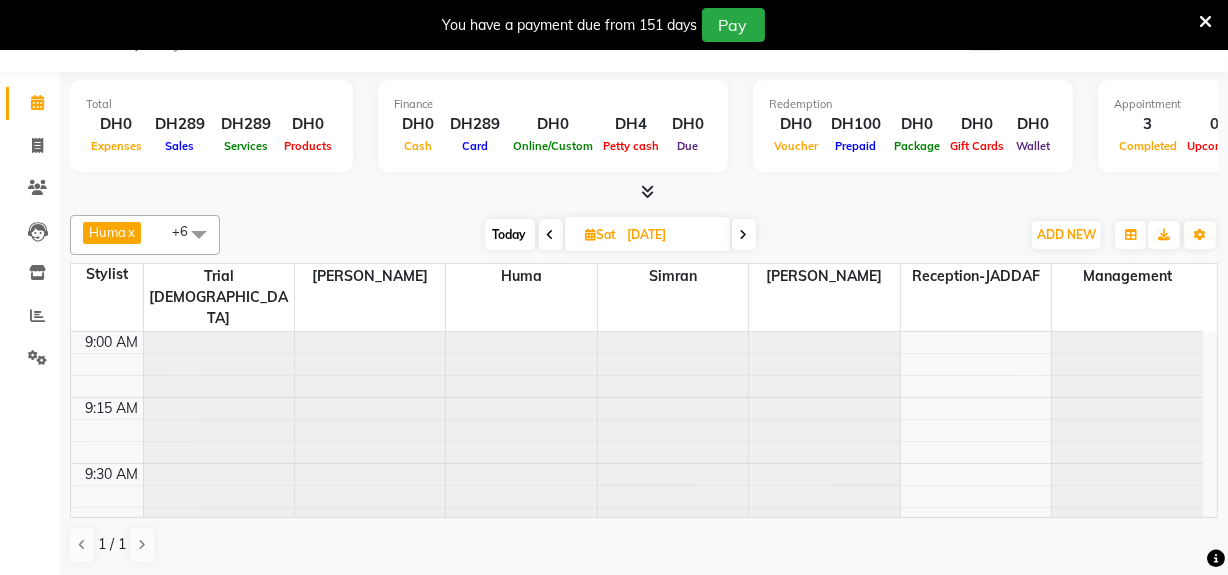 scroll, scrollTop: 0, scrollLeft: 0, axis: both 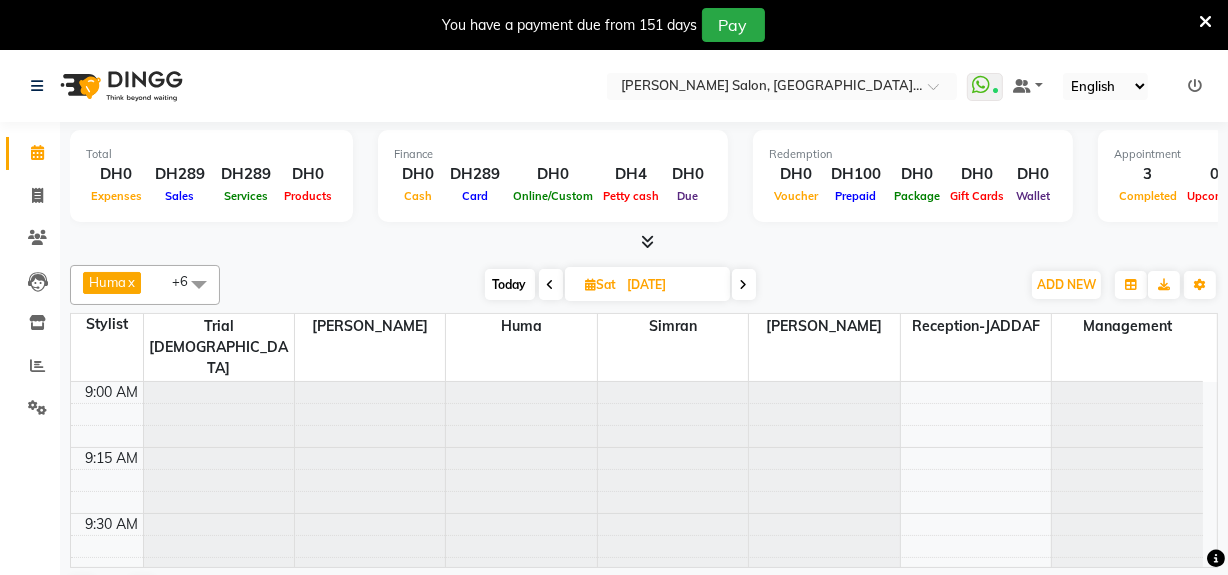 click on "Today" at bounding box center [510, 284] 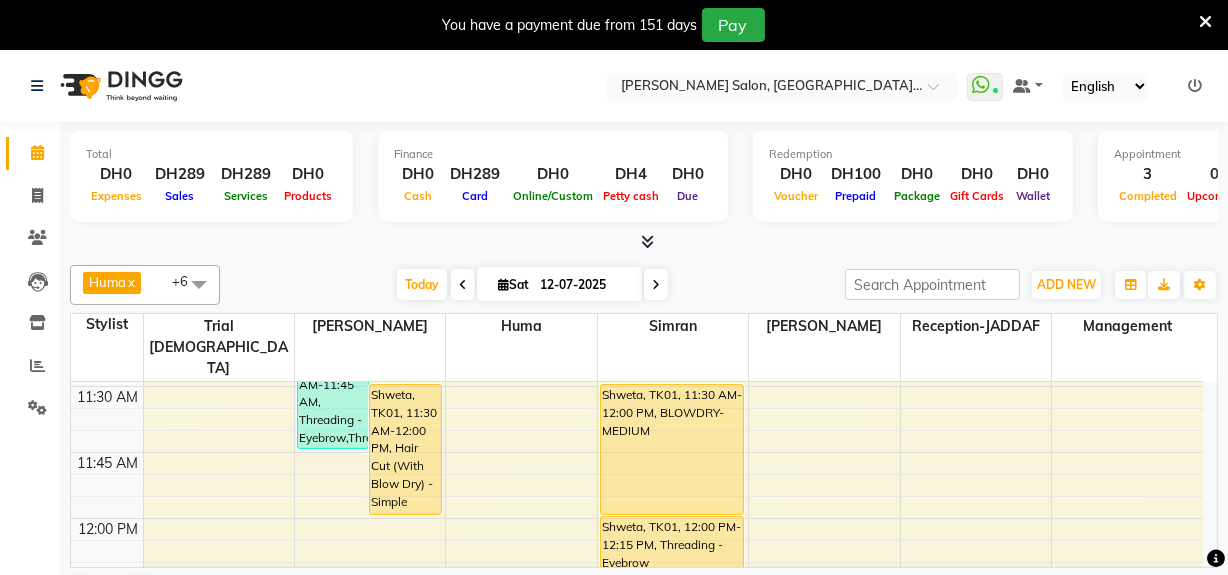 scroll, scrollTop: 630, scrollLeft: 0, axis: vertical 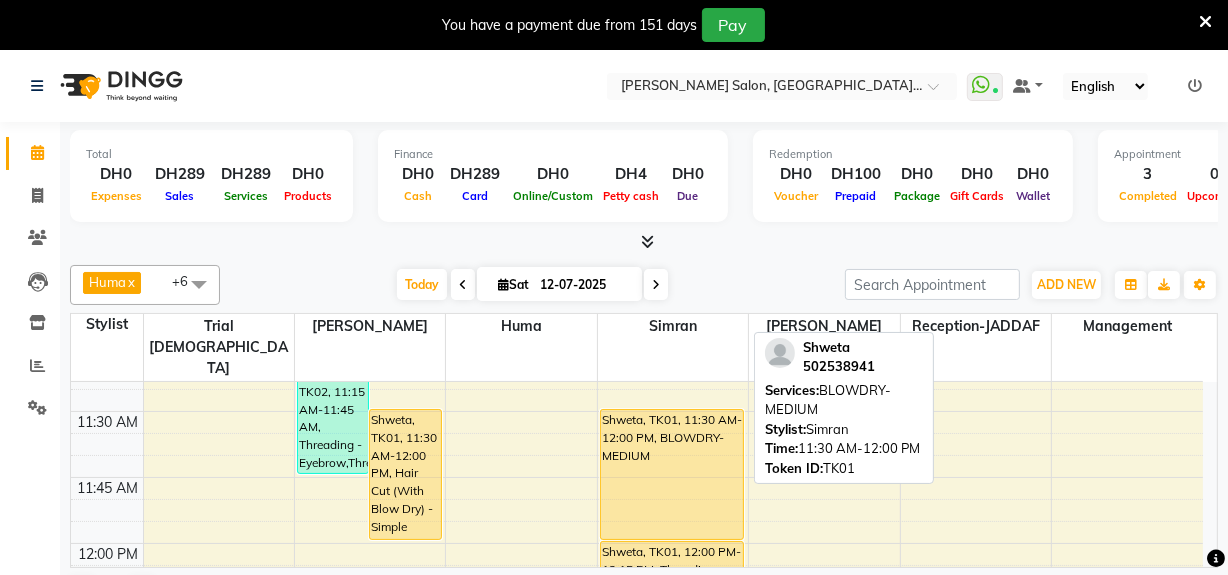 click on "Shweta, TK01, 11:30 AM-12:00 PM, BLOWDRY-MEDIUM" at bounding box center [672, 474] 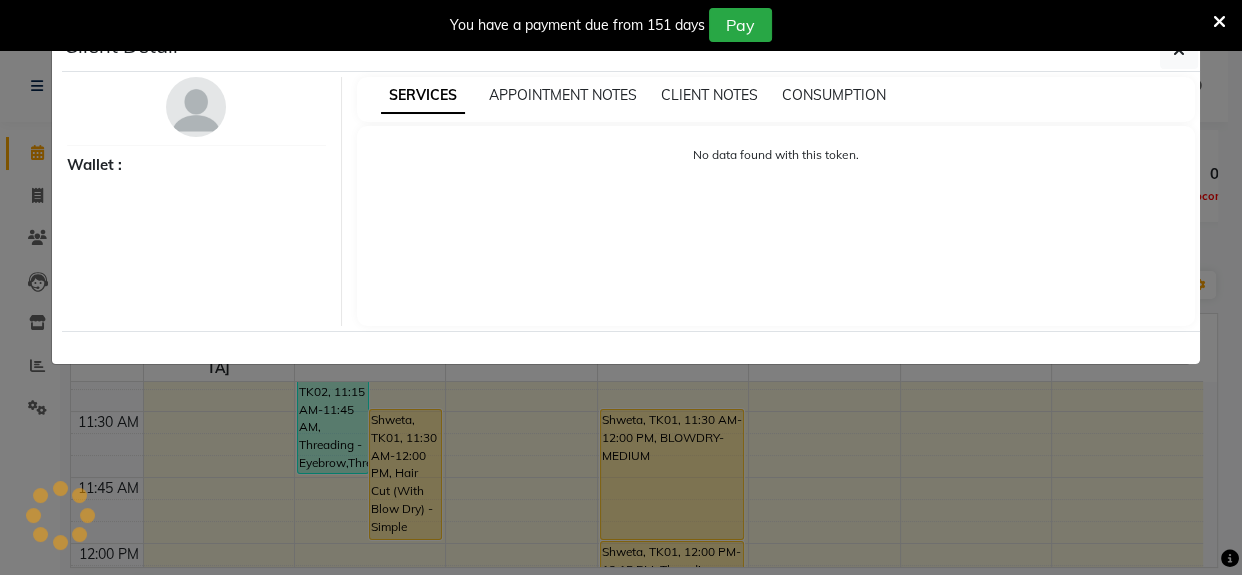 select on "1" 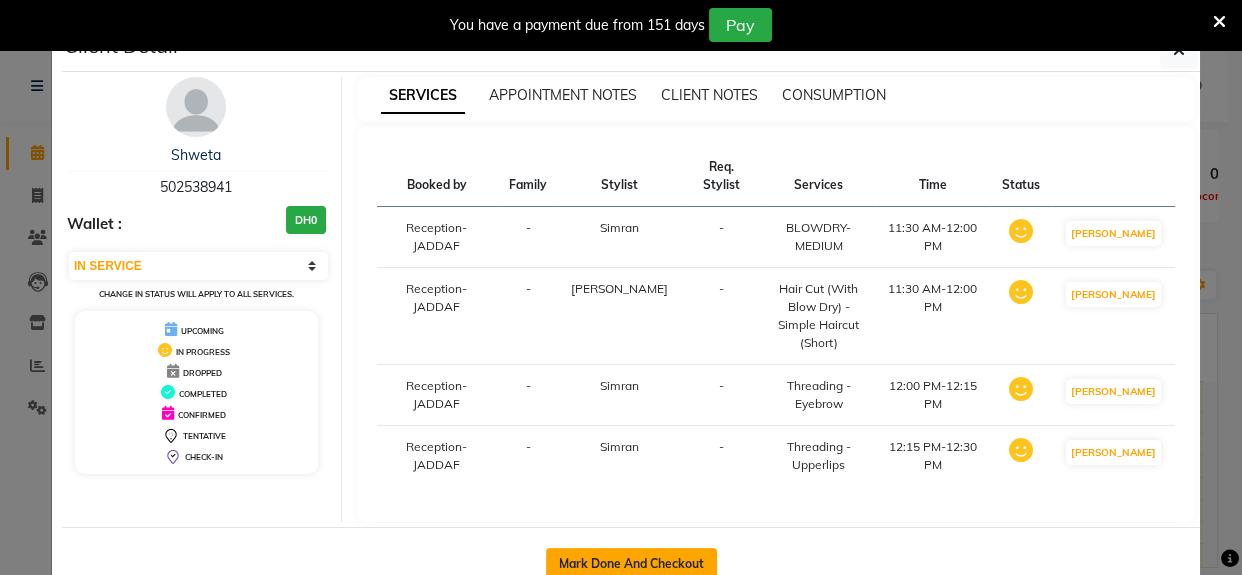 click on "Mark Done And Checkout" 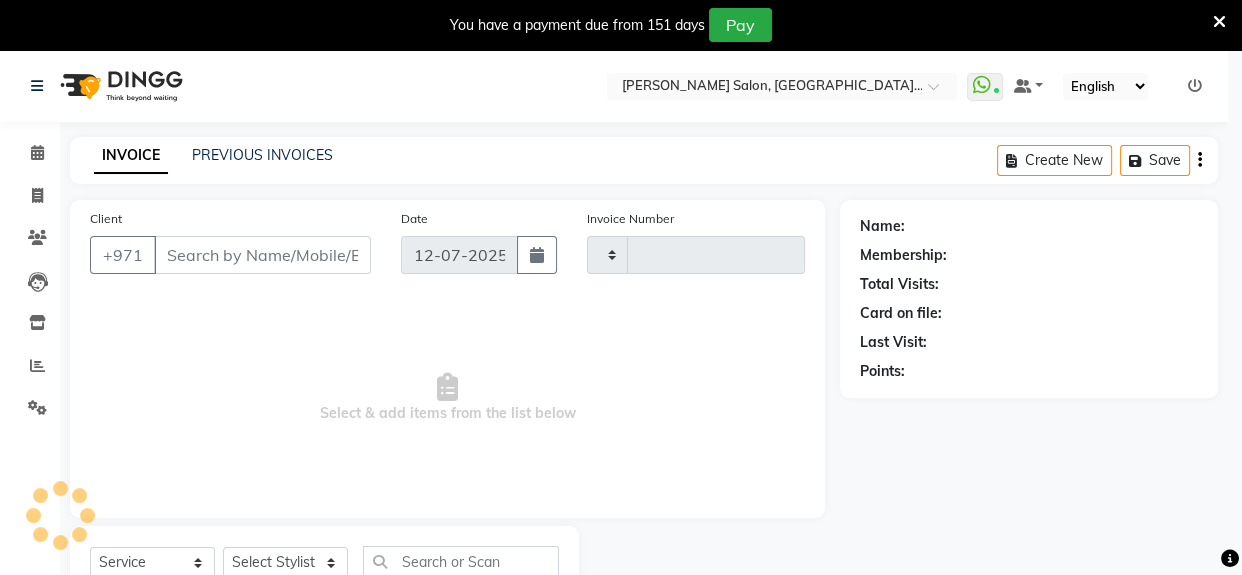 type on "0888" 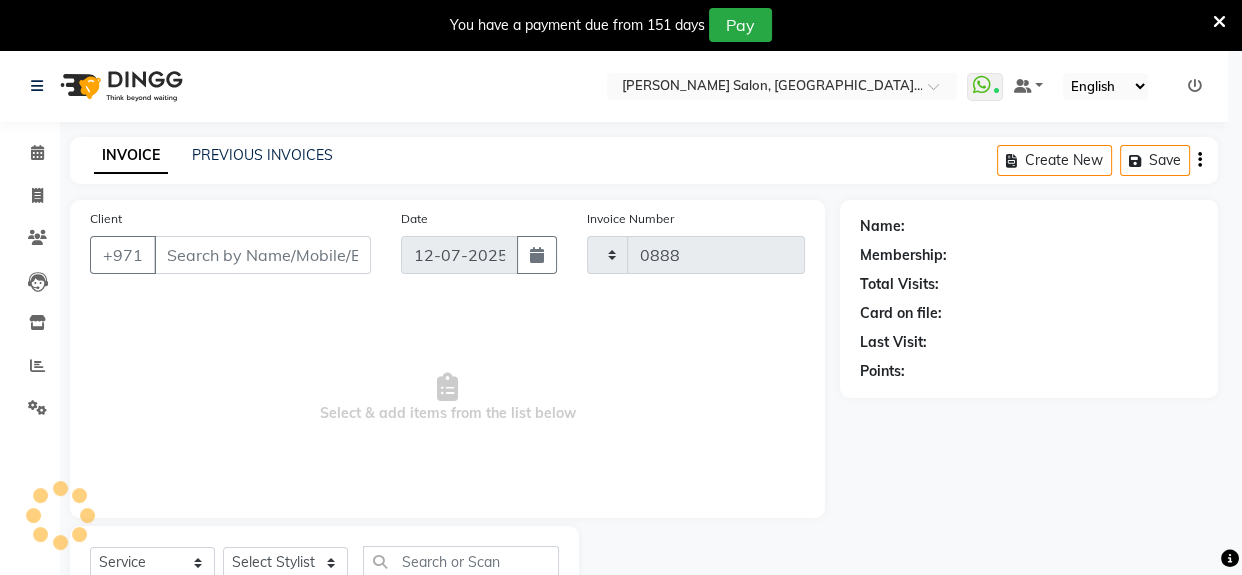 select on "4069" 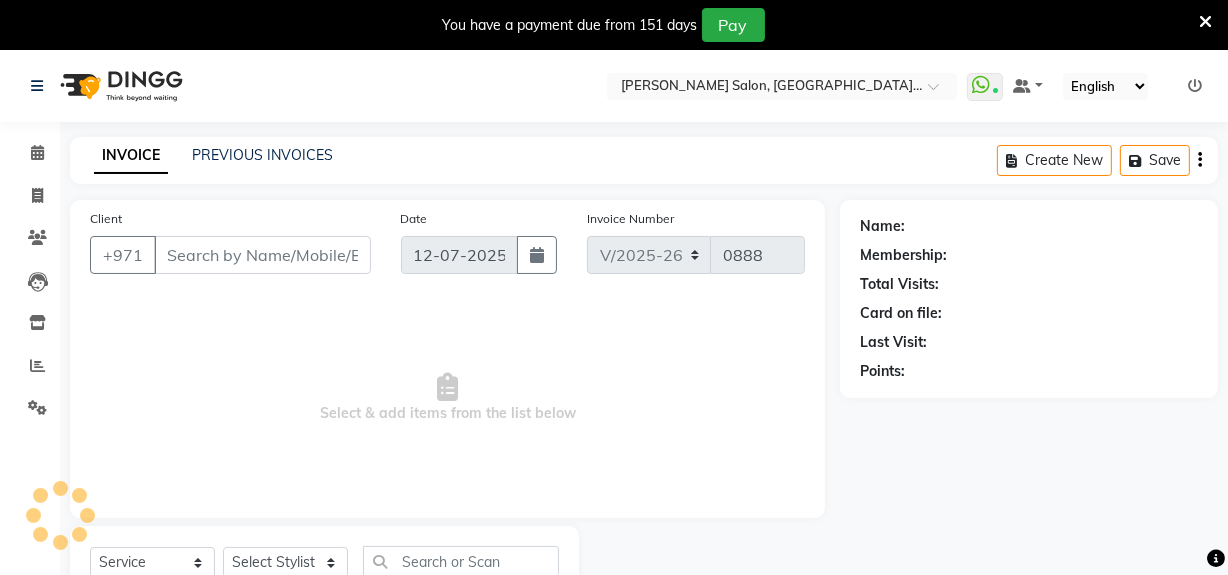 type on "502538941" 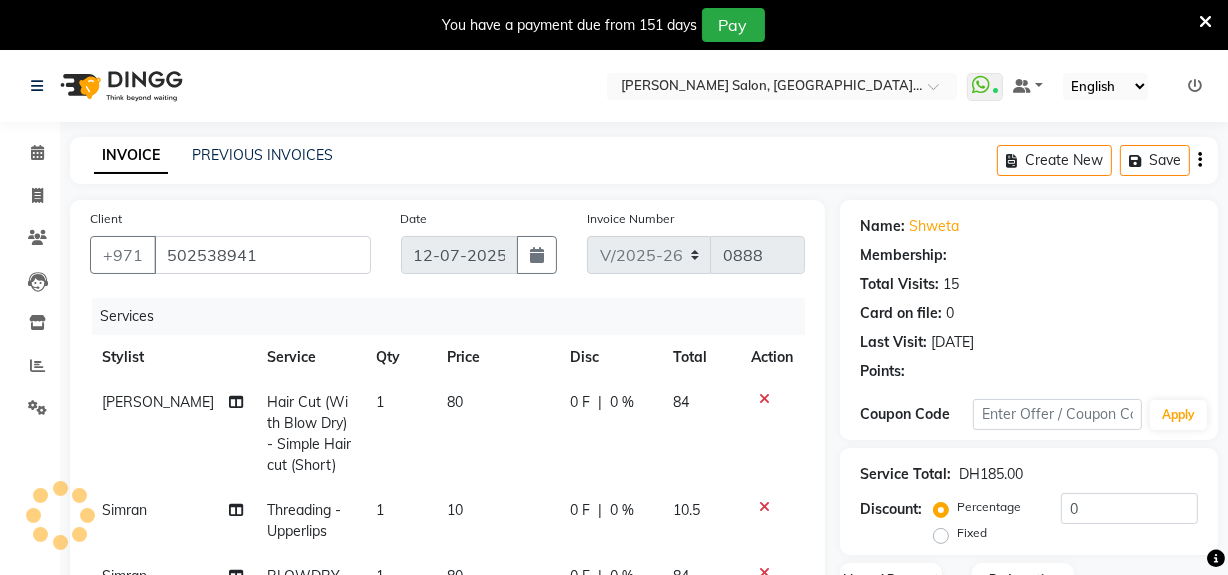 select on "1: Object" 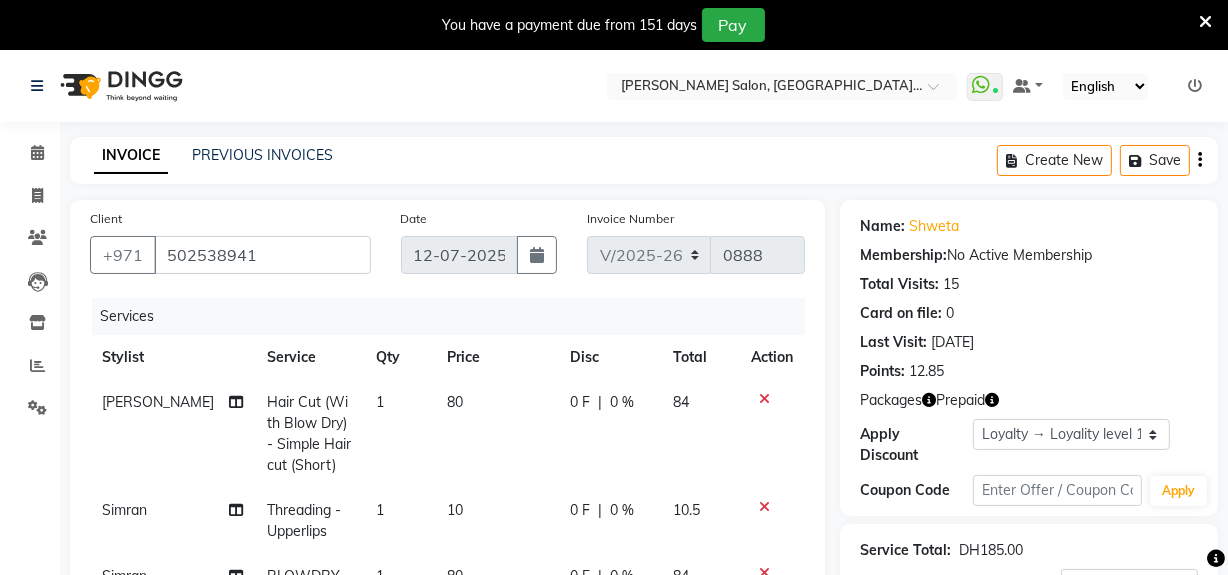 scroll, scrollTop: 181, scrollLeft: 0, axis: vertical 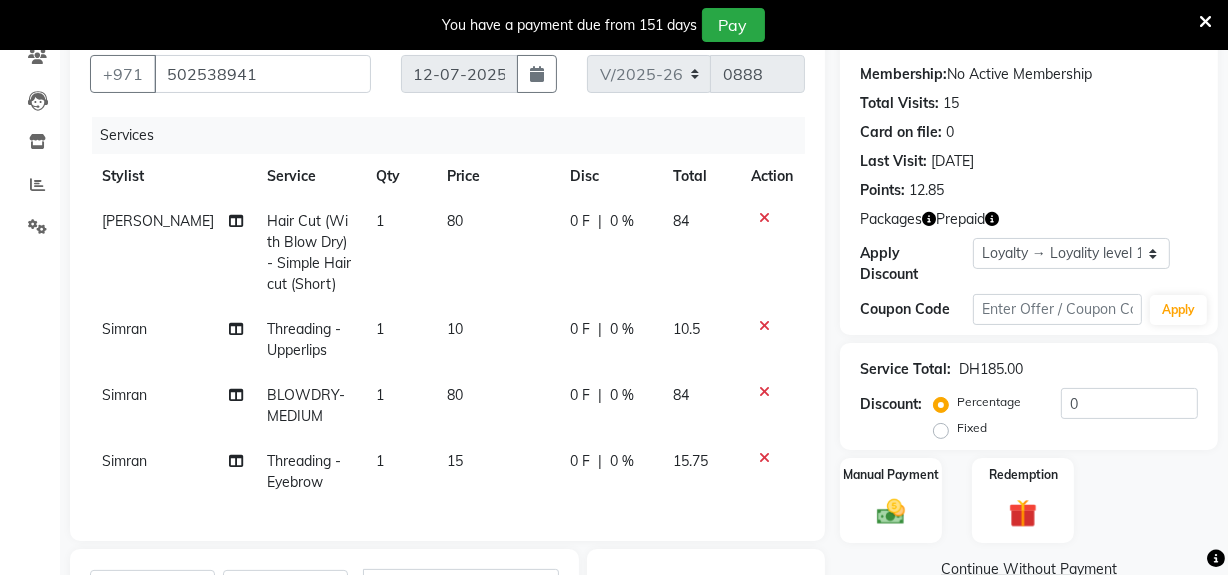 click 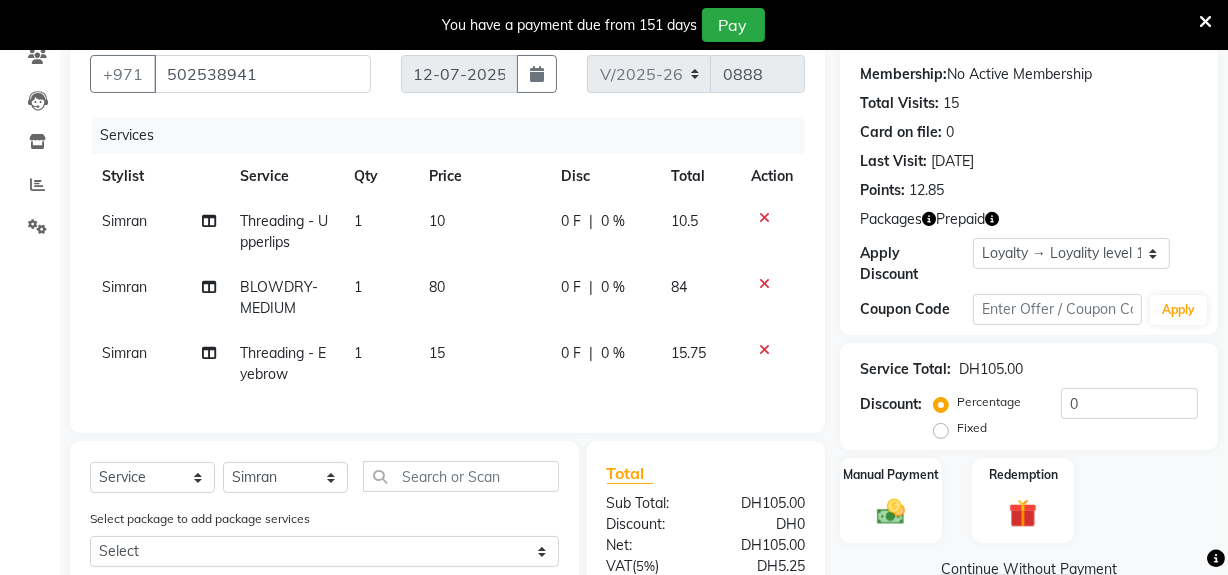 click 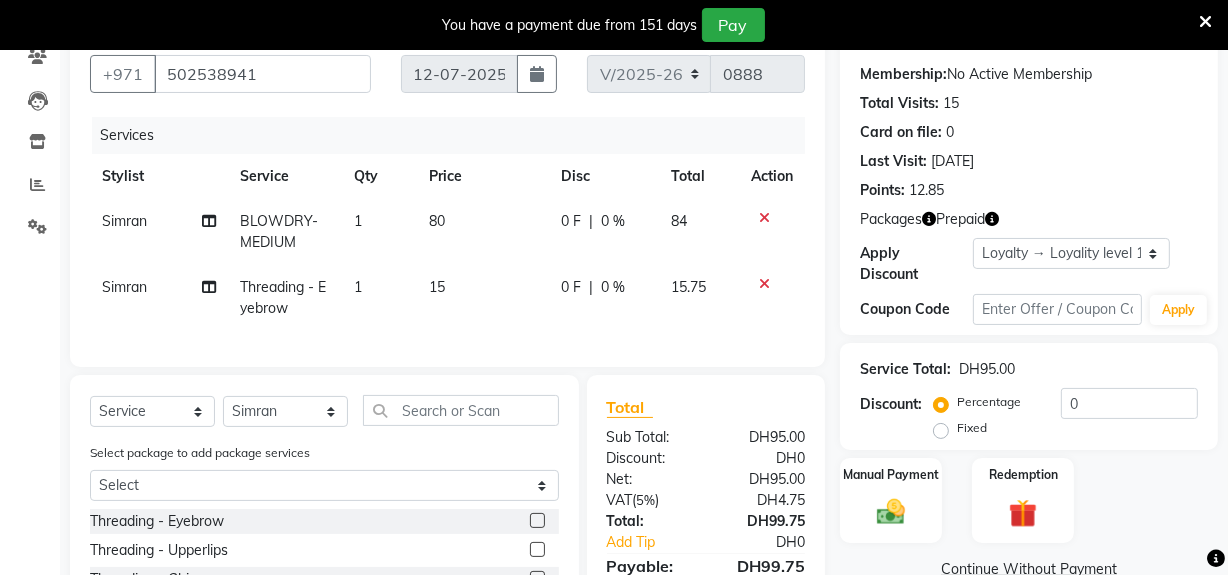 click 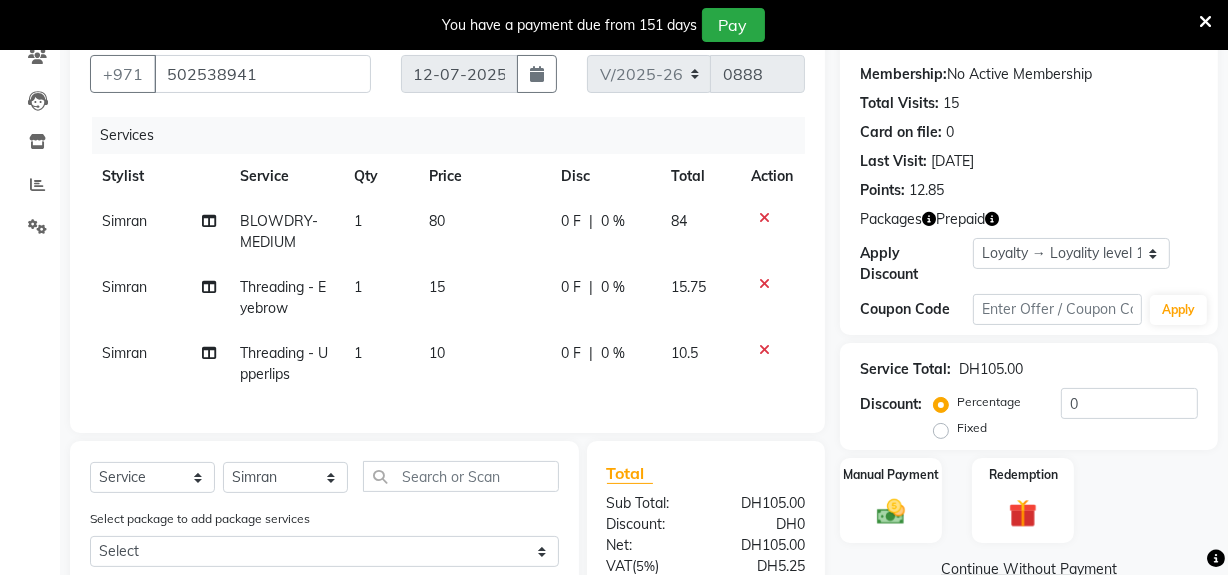 checkbox on "false" 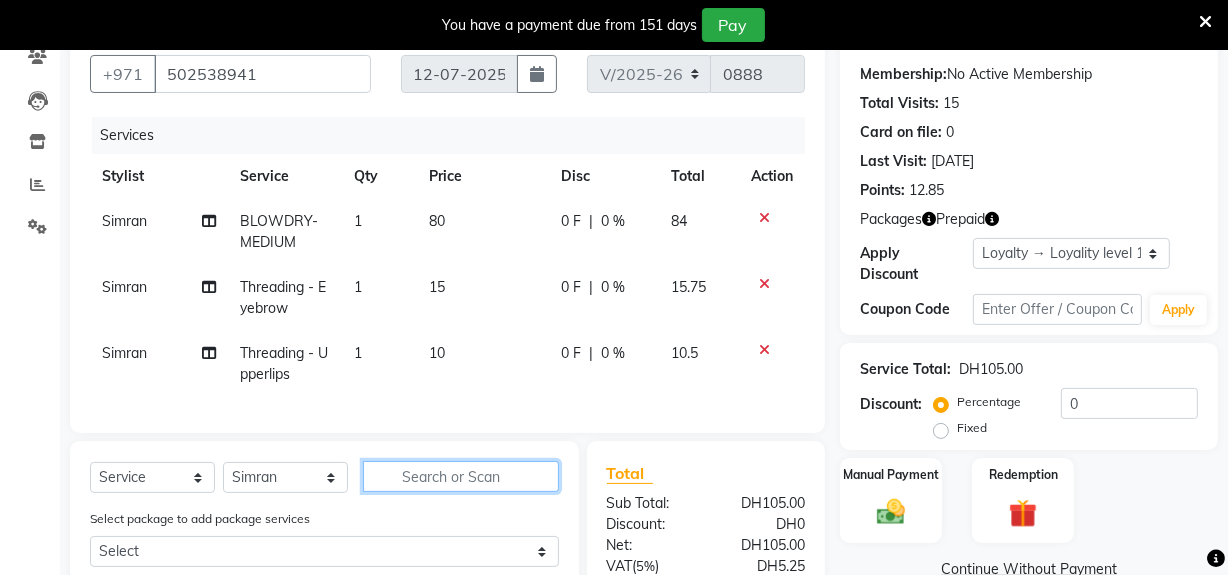 click 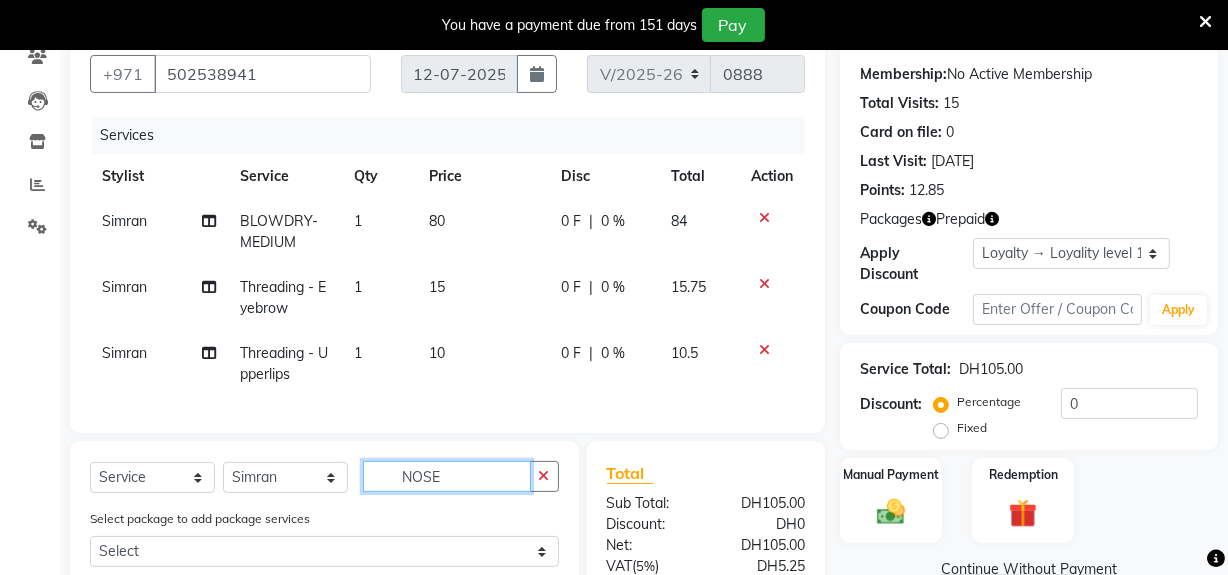 scroll, scrollTop: 363, scrollLeft: 0, axis: vertical 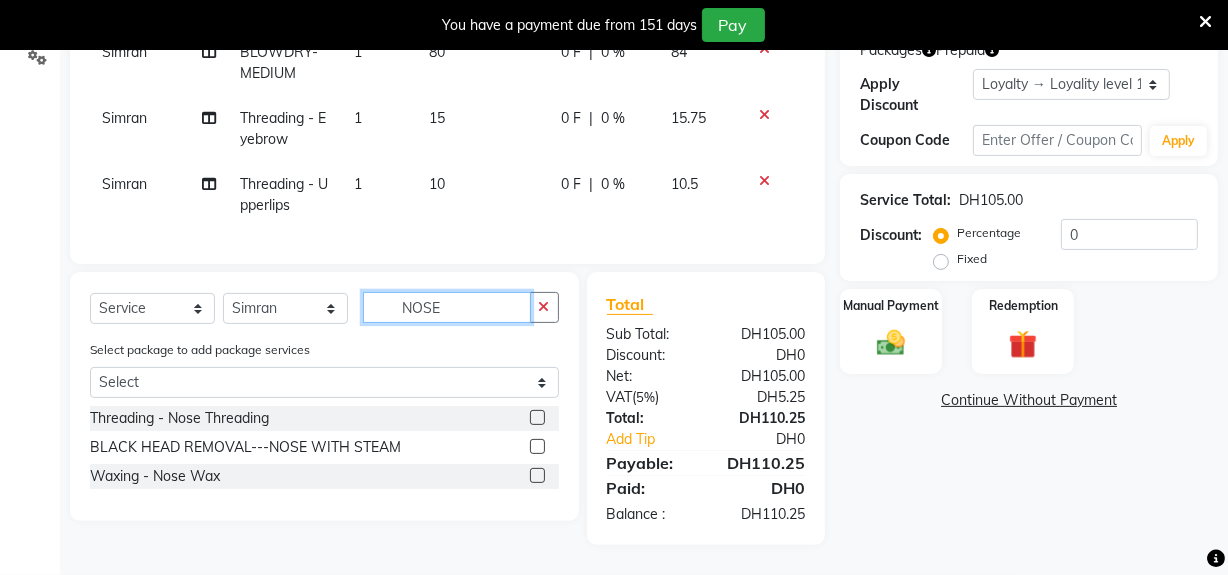 type on "NOSE" 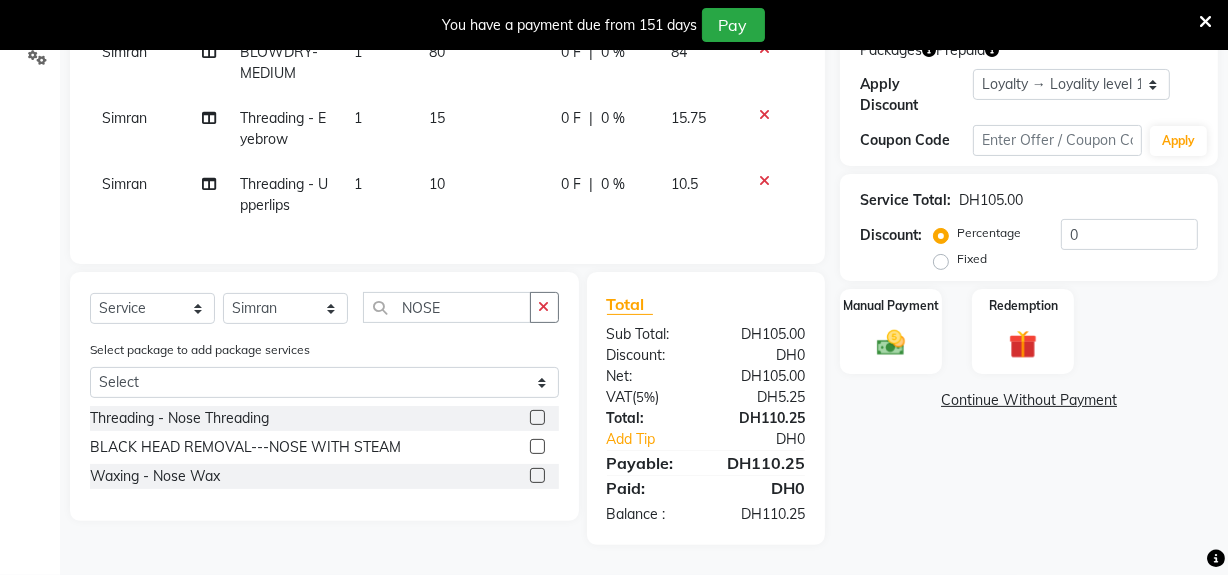 click 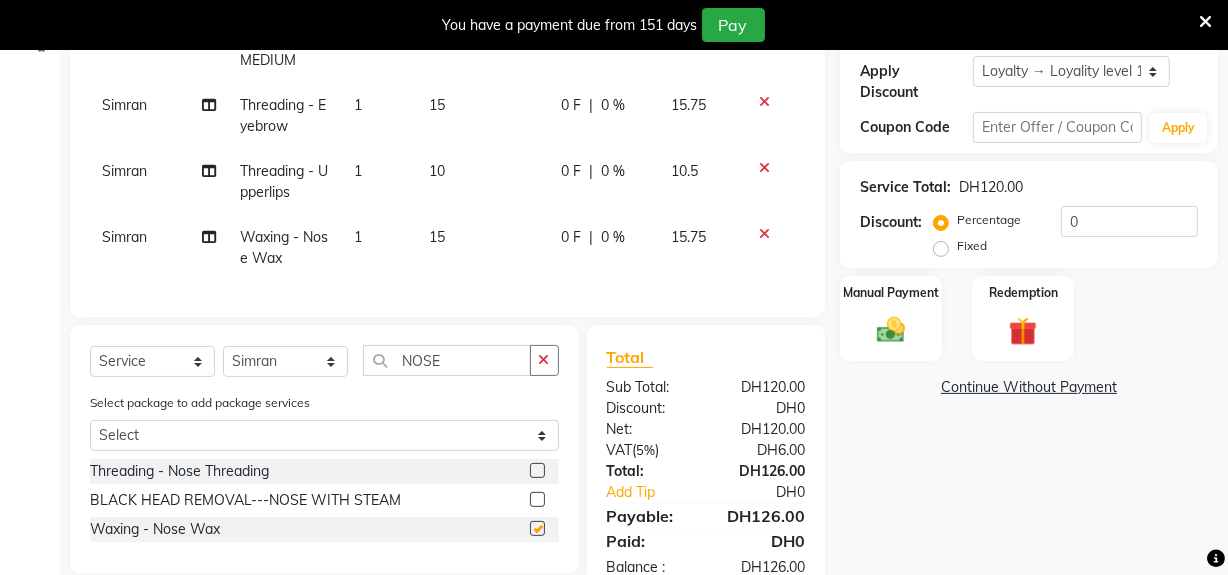 checkbox on "false" 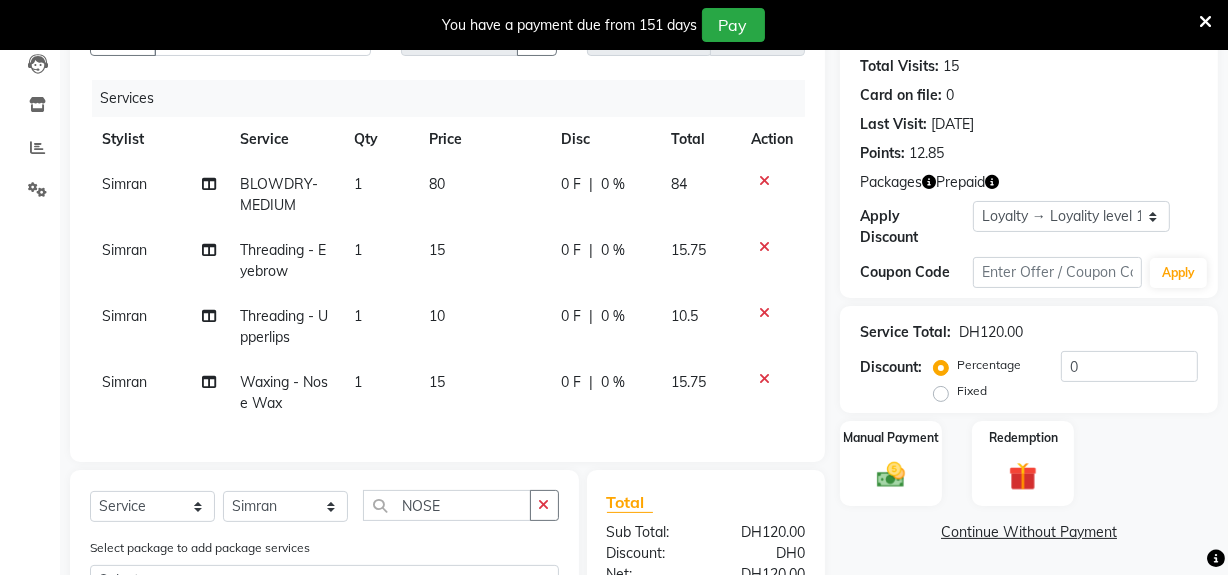 scroll, scrollTop: 272, scrollLeft: 0, axis: vertical 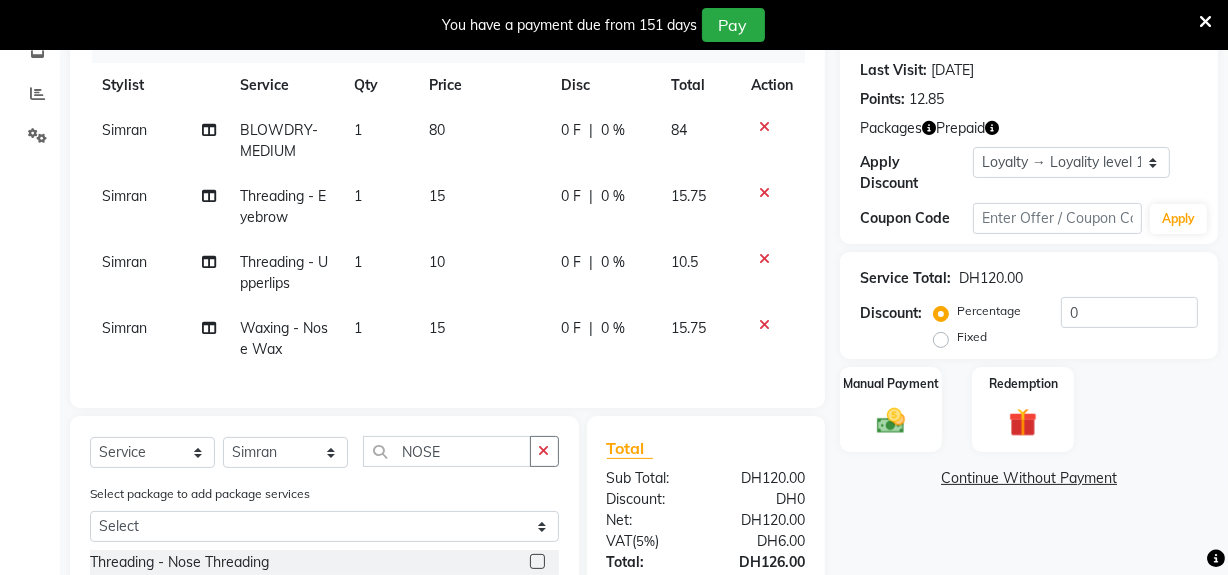 click 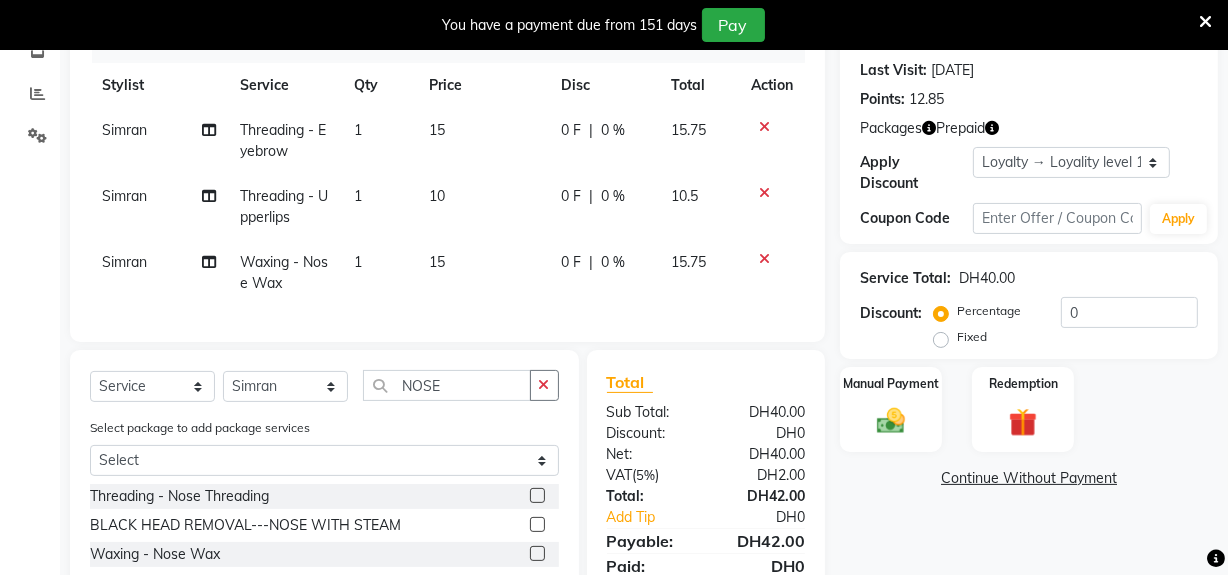 drag, startPoint x: 766, startPoint y: 191, endPoint x: 754, endPoint y: 106, distance: 85.84288 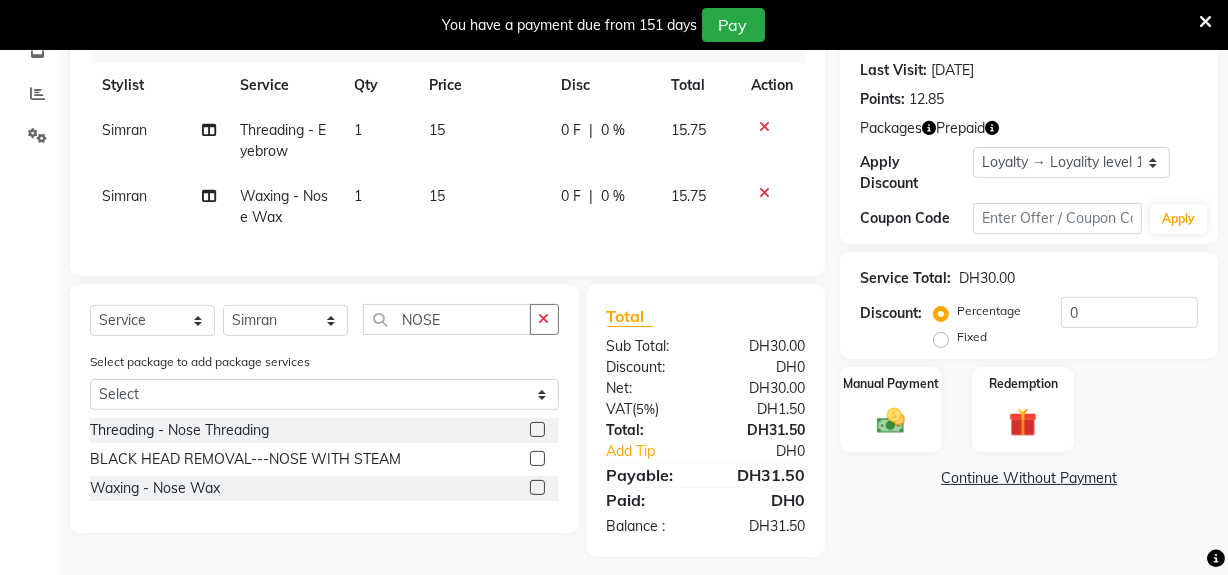 click 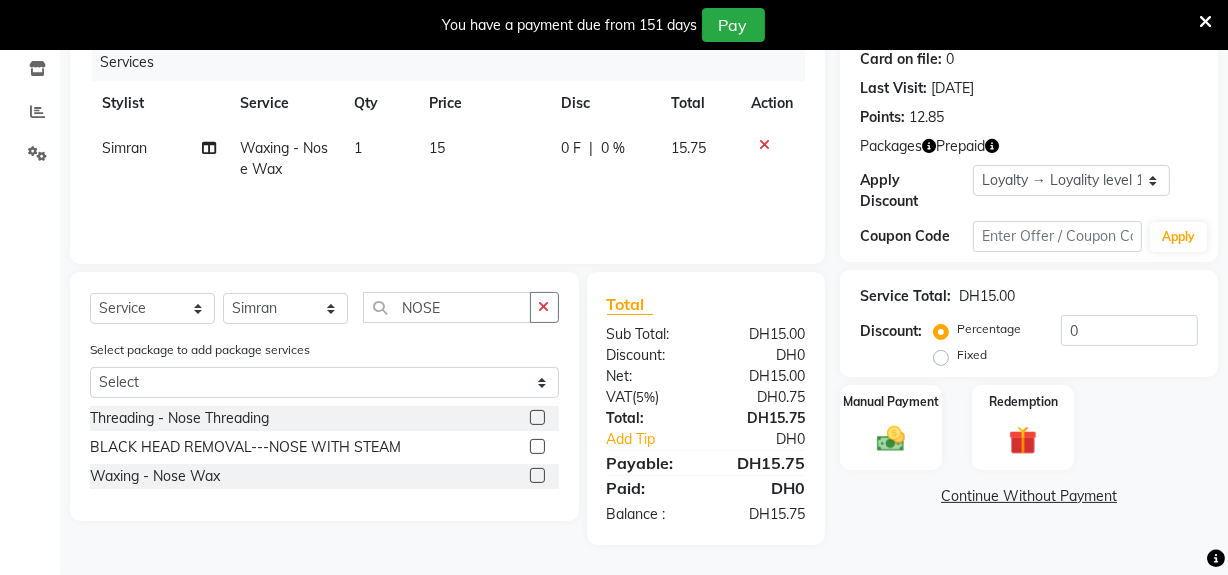 click 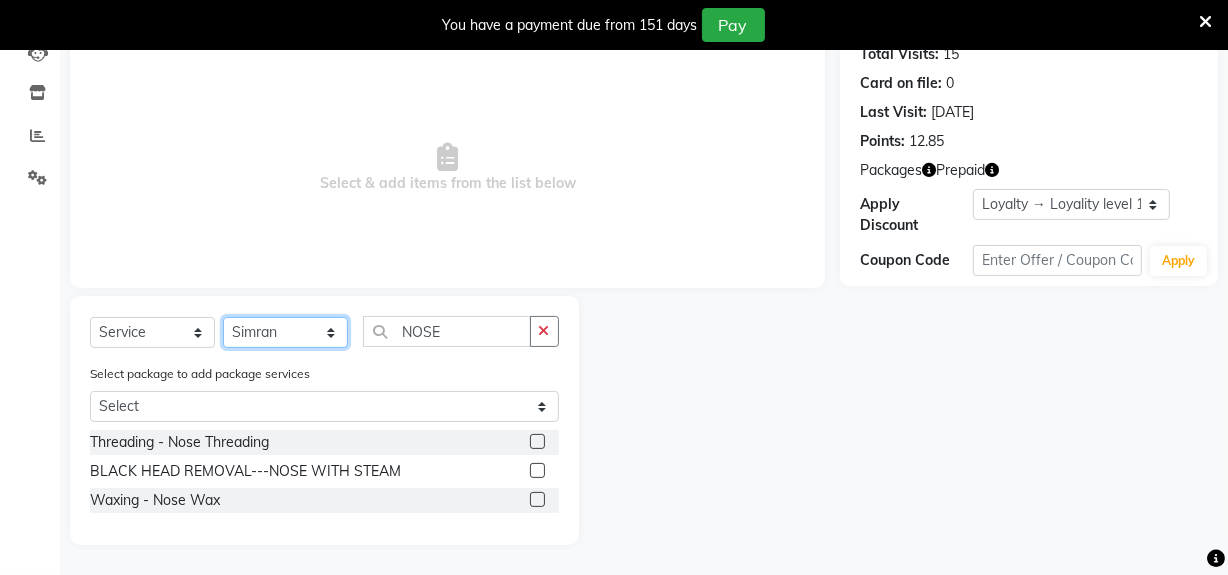 click on "Select Stylist Huma Leonita Management Reception-JADDAF Simran Srijana trial lady" 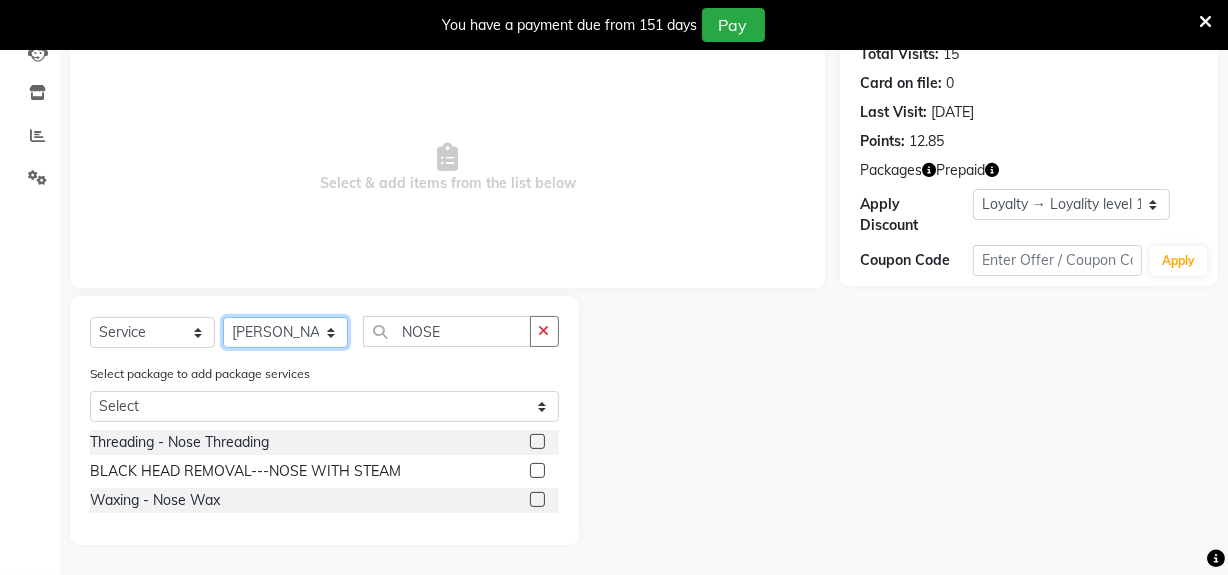 click on "Select Stylist Huma Leonita Management Reception-JADDAF Simran Srijana trial lady" 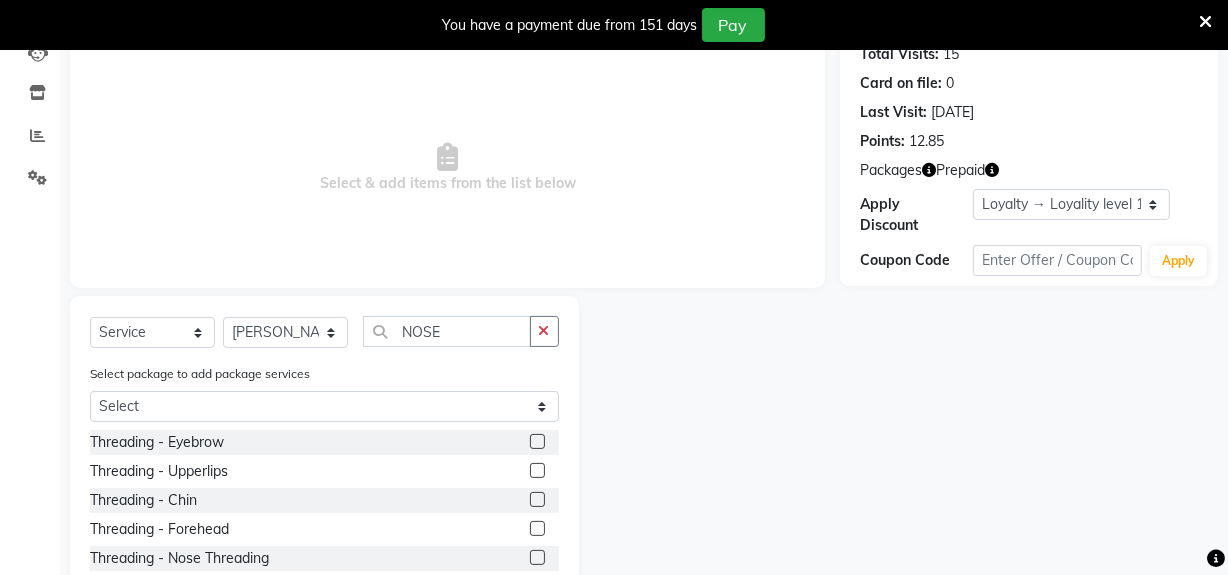 click 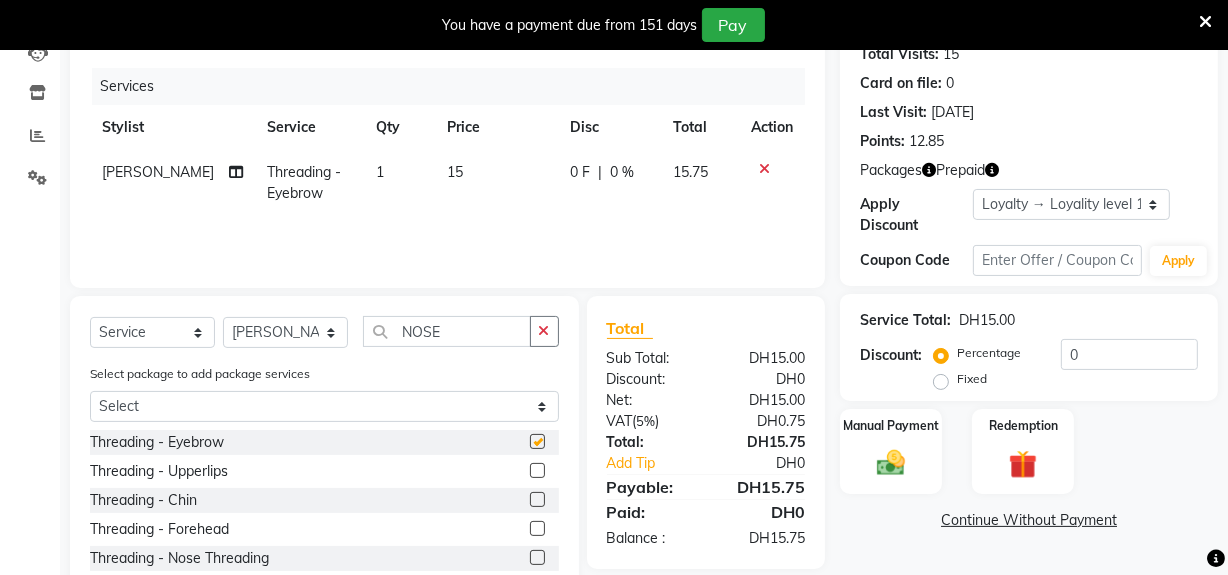 checkbox on "false" 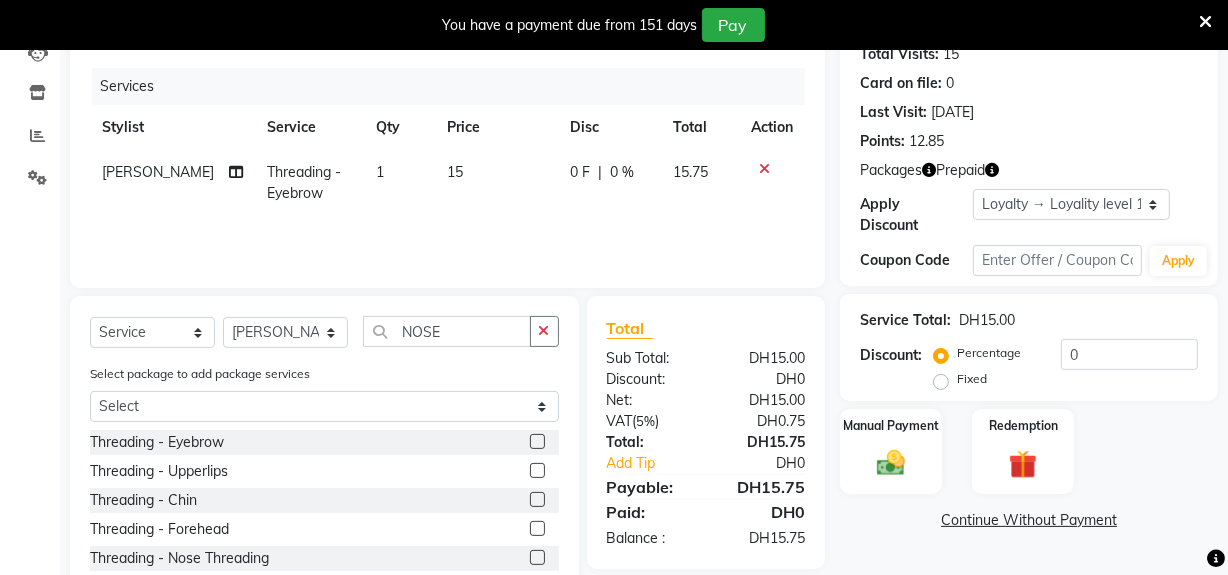 click 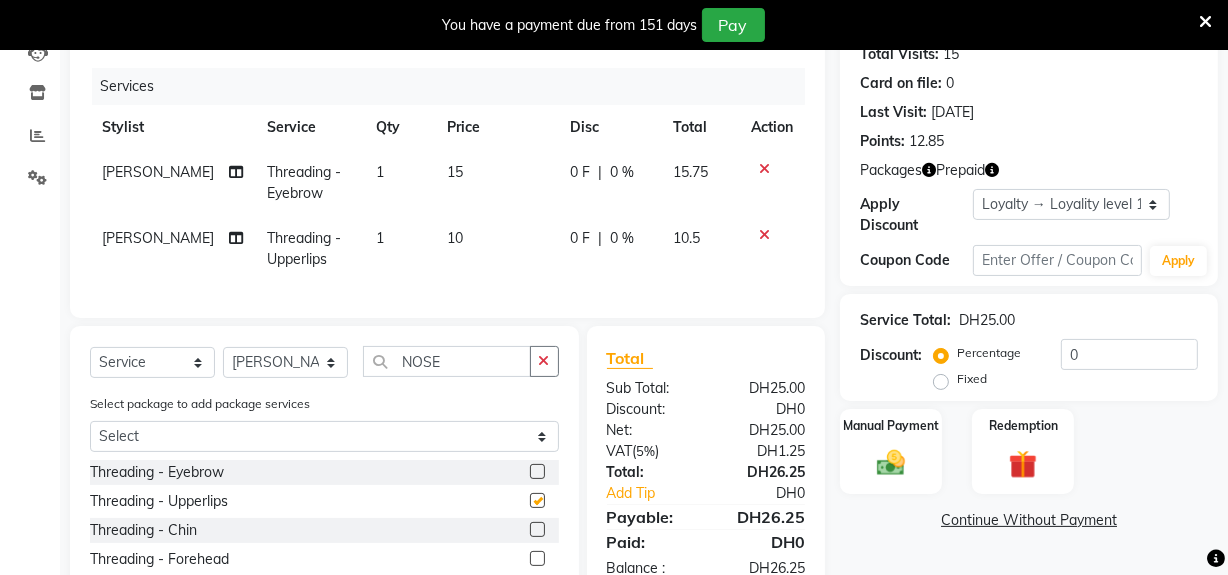 checkbox on "false" 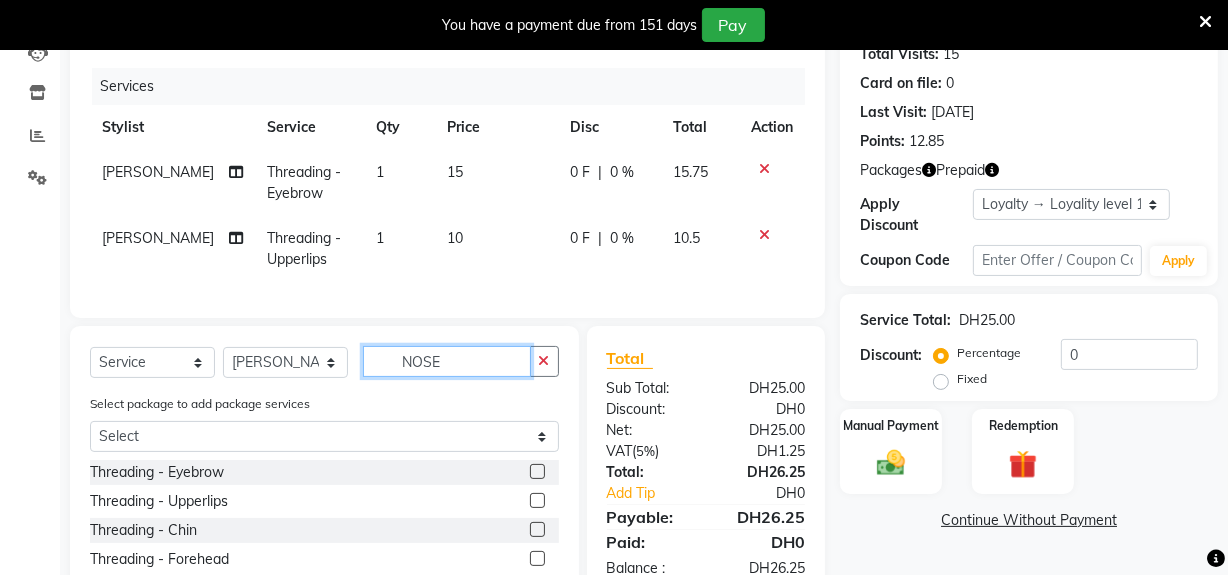 click on "NOSE" 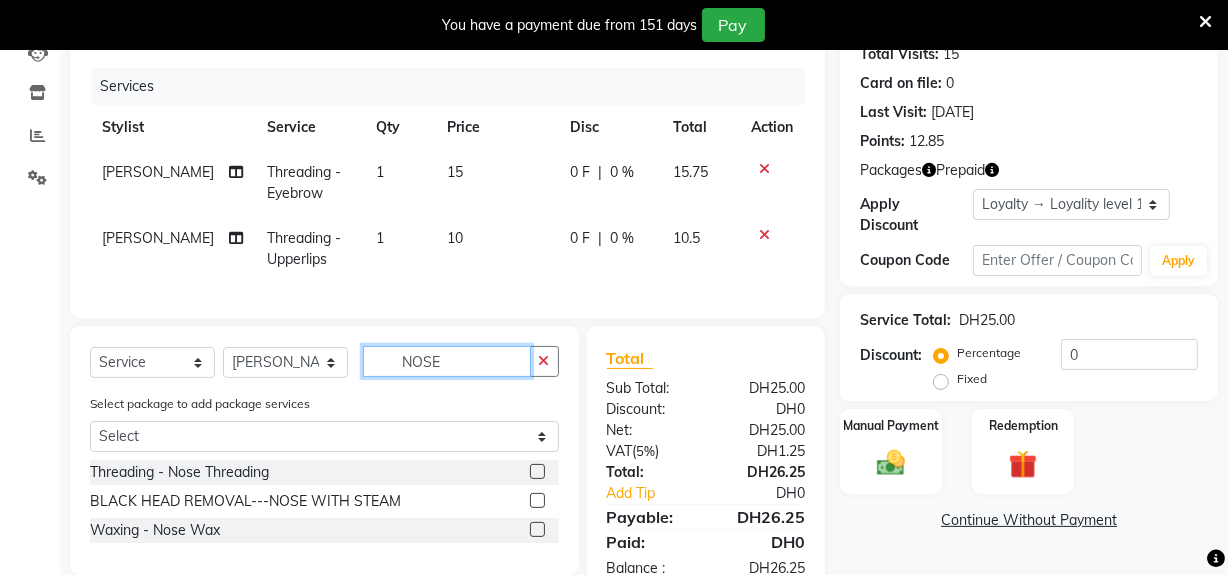 type on "NOSE" 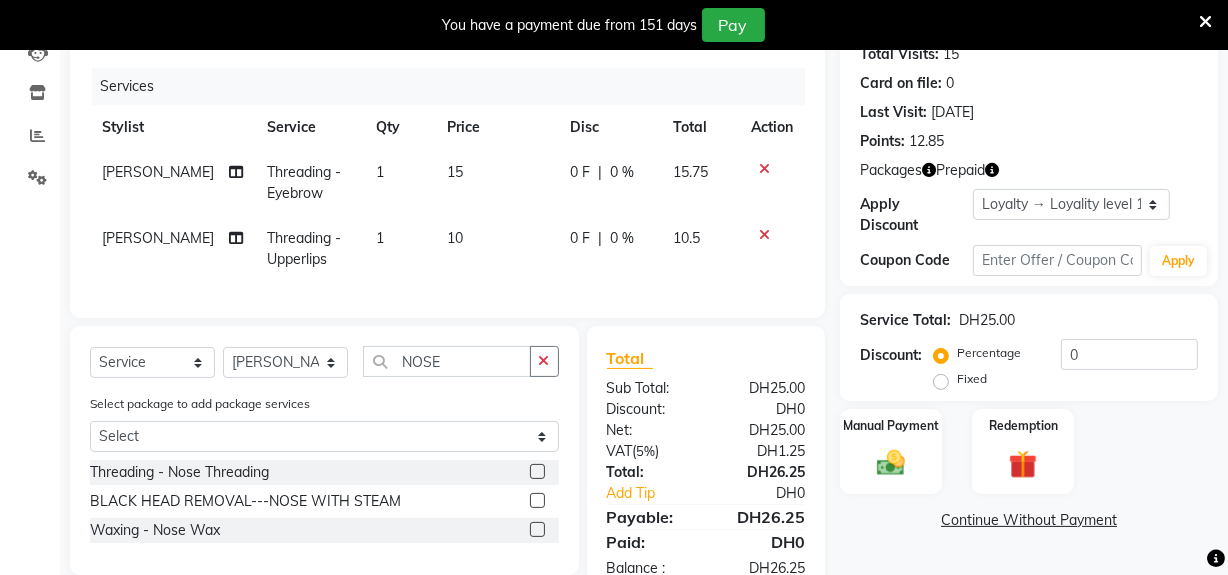 click 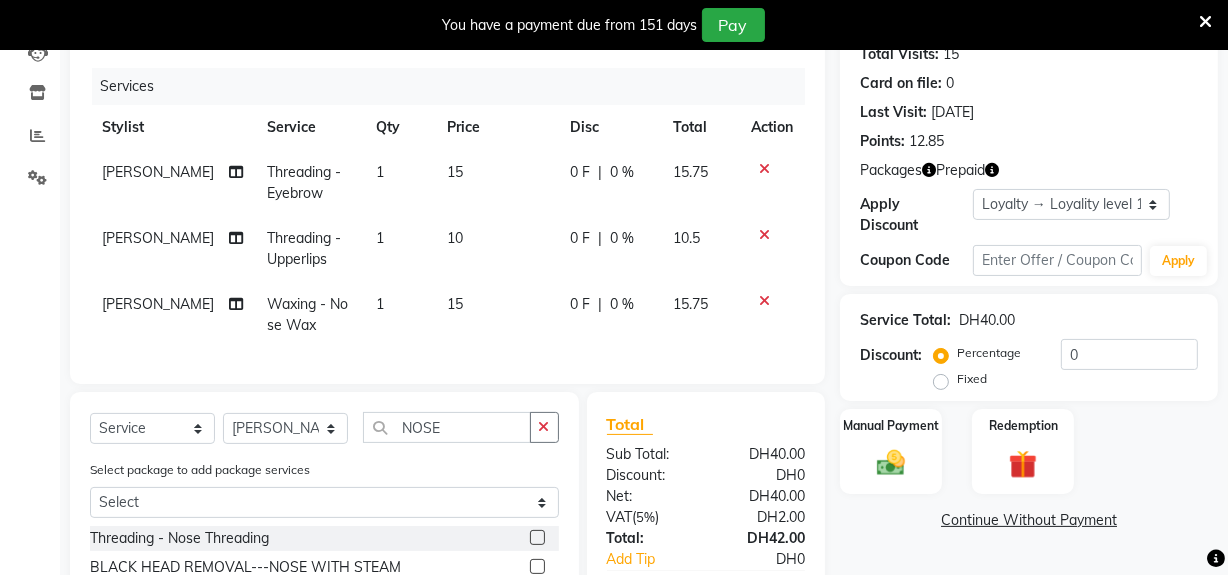 checkbox on "false" 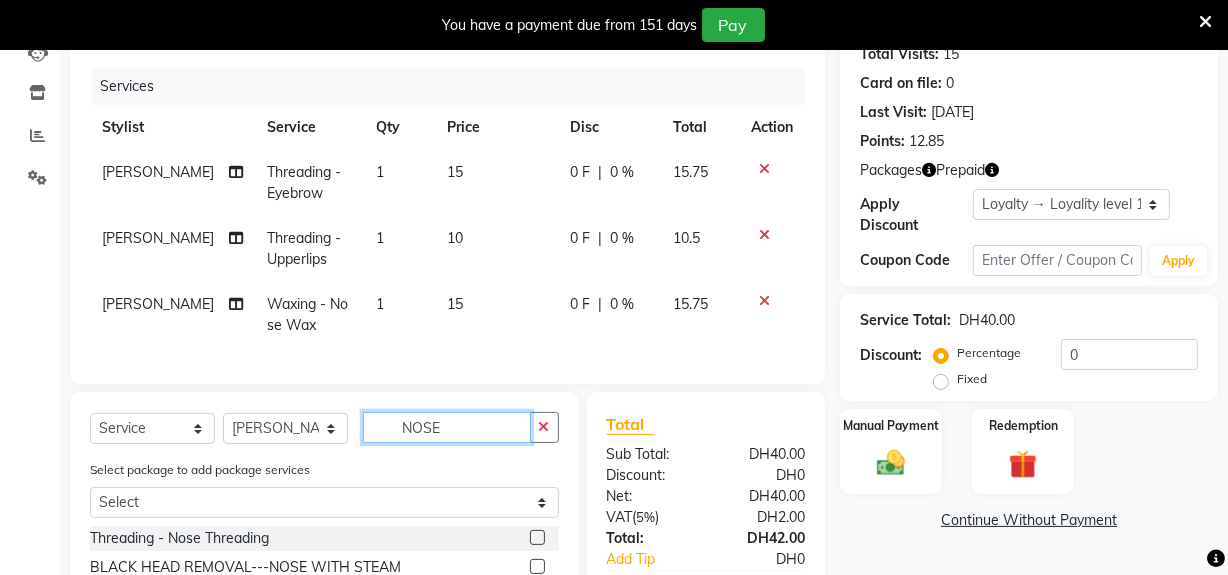 drag, startPoint x: 479, startPoint y: 439, endPoint x: 281, endPoint y: 435, distance: 198.0404 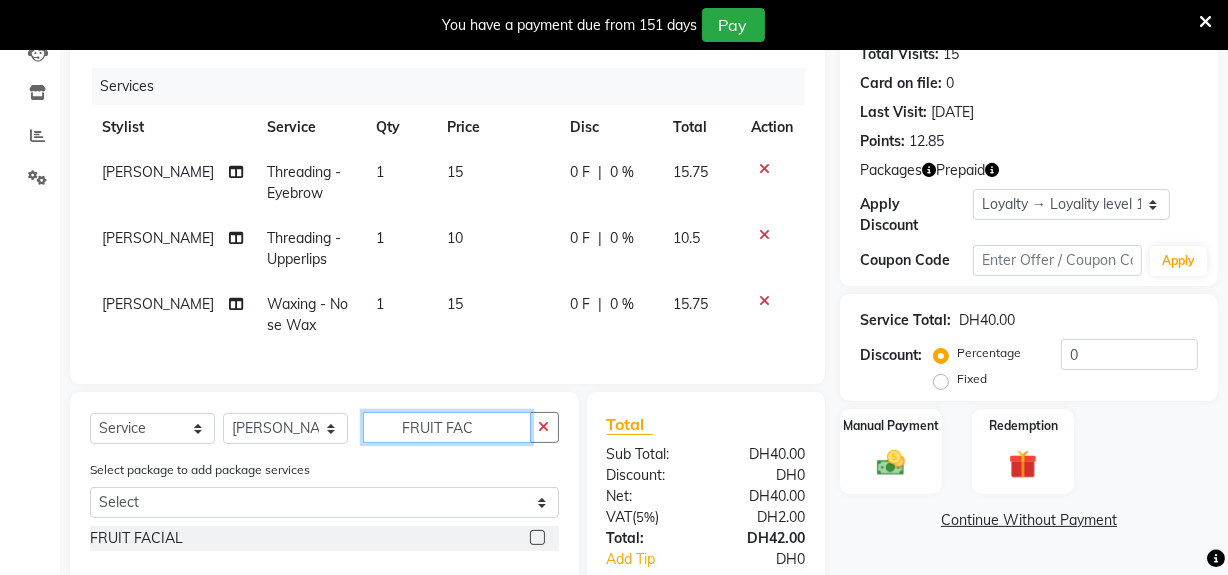 type on "FRUIT FAC" 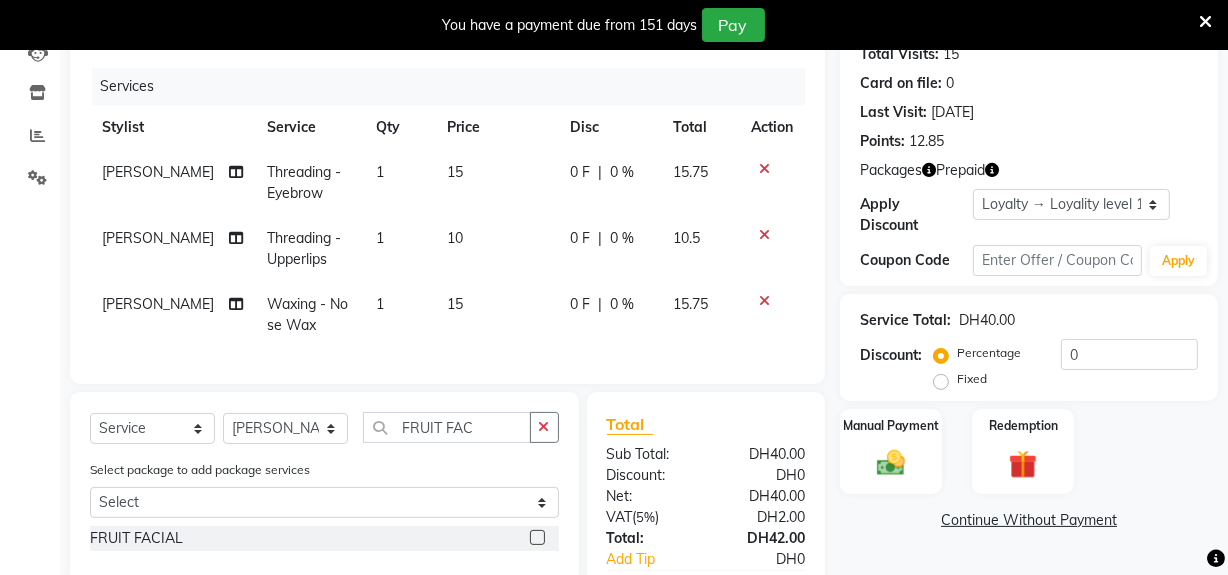 click 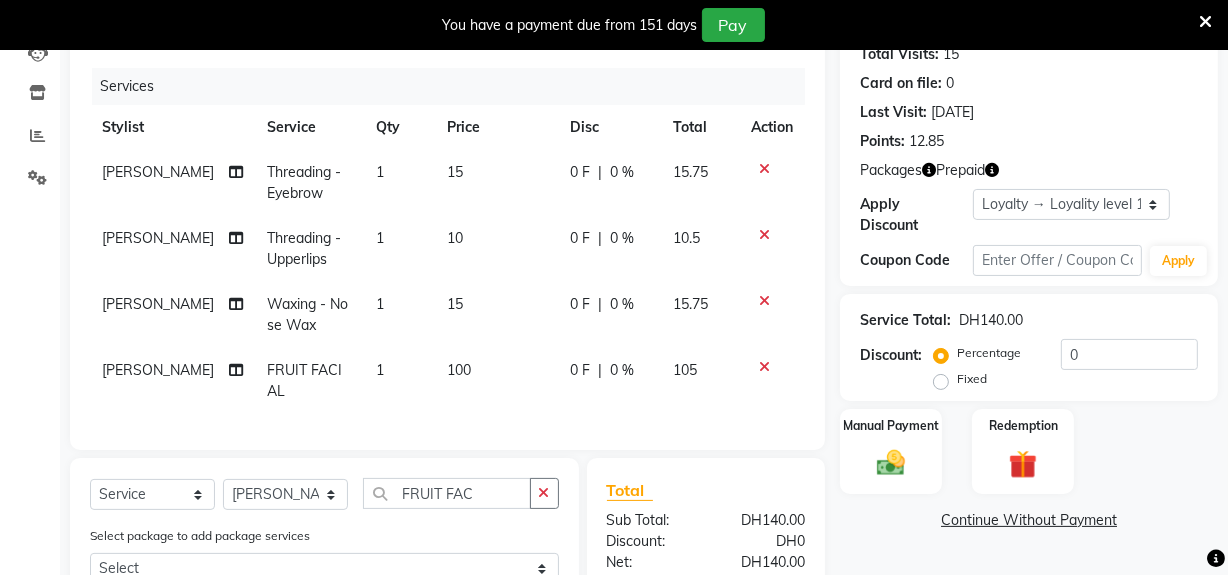 checkbox on "false" 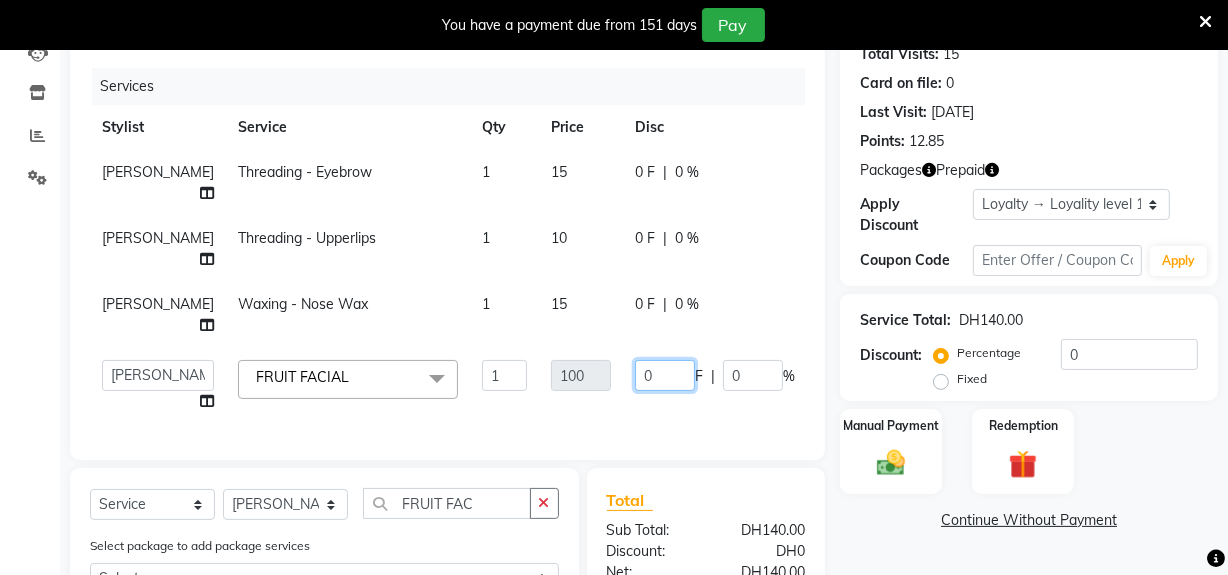 click on "Huma   Leonita   Management   Reception-JADDAF   Simran   Srijana   trial lady  FRUIT FACIAL  x Threading - Eyebrow Threading - Upperlips Threading - Chin Threading - Forehead Threading - Nose Threading Threading - Neck Threading Threading - Face Threading Without Eyebrows Threading - Face Threading With Eyebrows Threading - Eyebrow Bleach Threading - Eyebrow Color 100 DEAL COMBO OFFER-FULL HAND WAX,UNDERARMS+HALF LEG WAX 100 DEAL-BODY MASSAGE fruit shampoo with full dry 100 DEAL-COMBO OFFER-HAIRCUT +BLOWDRY EYELASH EXTENSION VOLUME HARD GEL WITH GEL POLISH BOTOX/KERATIN/PROTEIN one stip hair extension fix Shine bath-SHORT HAIR TILL EAR SHINE BATH-MEDIUM TILL SHOULDER THREADING-COMPLIMENTARY HAIR BRAIDS REMOVAL HYDRA FACIAL HYDRA FACIAL-SIGNATURE BODY POLISHING KYRO THERAPY-SMALL  AND MEDIUM HAIR STEAM ONLY SHINE BATH-LONG HAIR TILL BRA LINE SHINE BATH-EXTRA LONG HAIR TREATMENT WASH  HEAD MASSAGE OR BACK MASSAGE-20 MINS NAIL FILING-CUTTING AND FILING ONLY EYELINER ONLY Blue shampoo  NAIL DESIGN BABY MASSAGE" 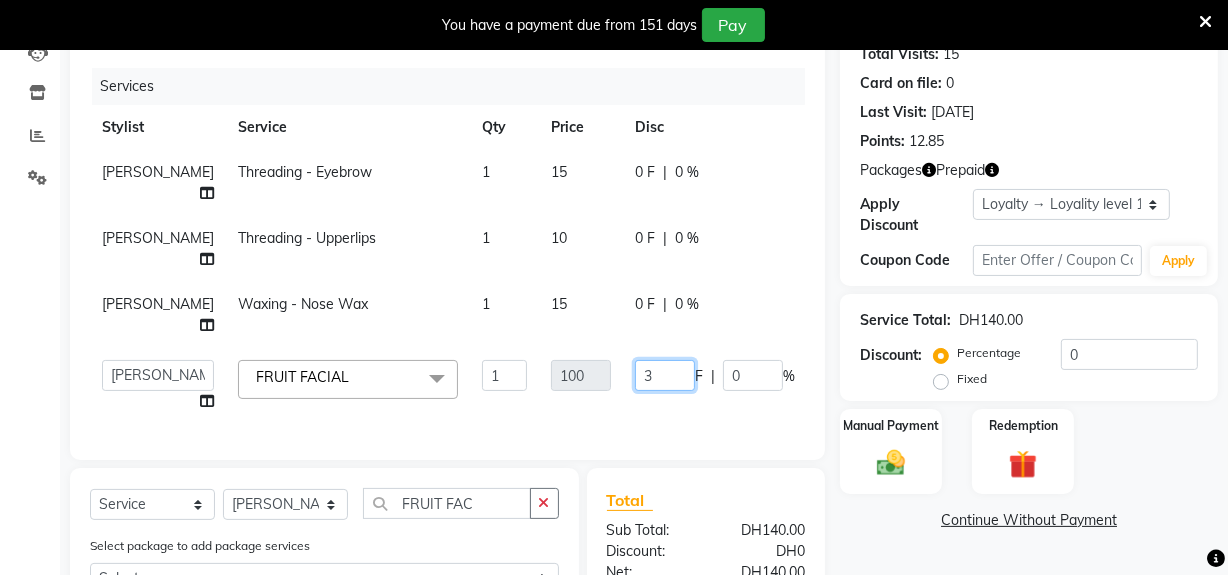 type on "30" 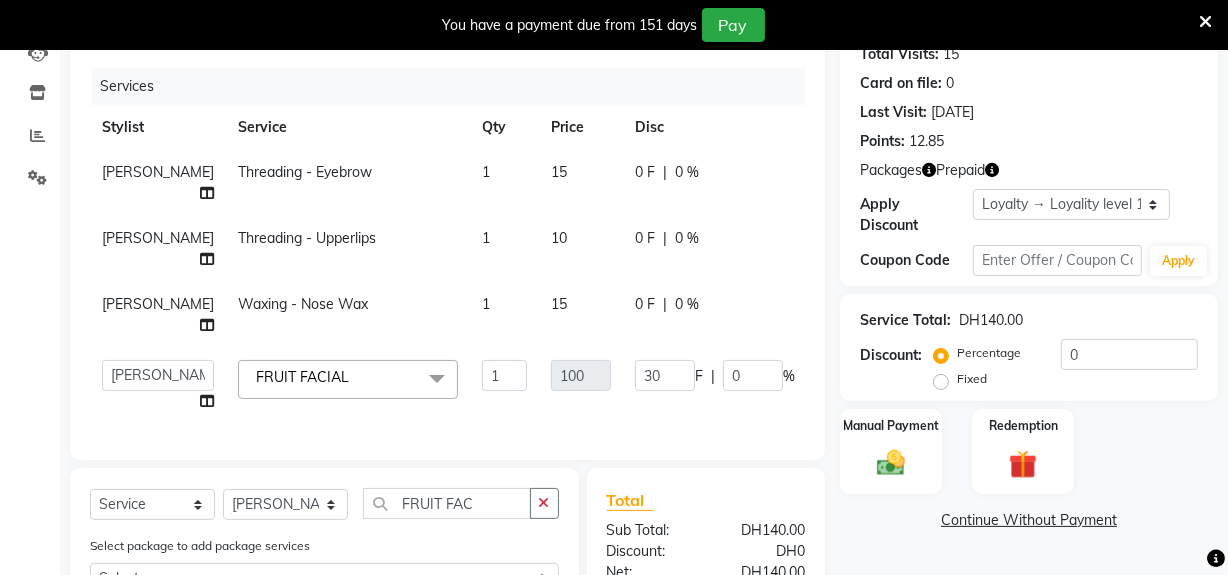 click on "Services Stylist Service Qty Price Disc Total Action Srijana Threading - Eyebrow 1 15 0 F | 0 % 15.75 Srijana Threading - Upperlips 1 10 0 F | 0 % 10.5 Srijana Waxing - Nose Wax 1 15 0 F | 0 % 15.75  Huma   Leonita   Management   Reception-JADDAF   Simran   Srijana   trial lady  FRUIT FACIAL  x Threading - Eyebrow Threading - Upperlips Threading - Chin Threading - Forehead Threading - Nose Threading Threading - Neck Threading Threading - Face Threading Without Eyebrows Threading - Face Threading With Eyebrows Threading - Eyebrow Bleach Threading - Eyebrow Color 100 DEAL COMBO OFFER-FULL HAND WAX,UNDERARMS+HALF LEG WAX 100 DEAL-BODY MASSAGE fruit shampoo with full dry 100 DEAL-COMBO OFFER-HAIRCUT +BLOWDRY EYELASH EXTENSION VOLUME HARD GEL WITH GEL POLISH BOTOX/KERATIN/PROTEIN one stip hair extension fix Shine bath-SHORT HAIR TILL EAR SHINE BATH-MEDIUM TILL SHOULDER THREADING-COMPLIMENTARY HAIR BRAIDS REMOVAL HYDRA FACIAL HYDRA FACIAL-SIGNATURE BODY POLISHING KYRO THERAPY-SMALL  AND MEDIUM HAIR STEAM ONLY 1 30" 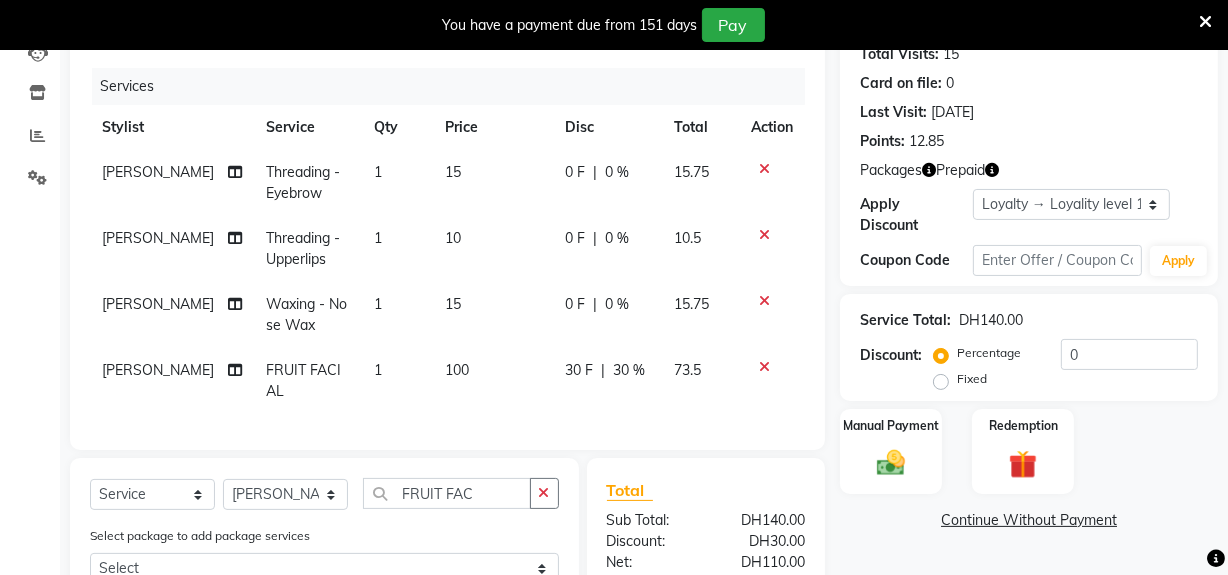 scroll, scrollTop: 430, scrollLeft: 0, axis: vertical 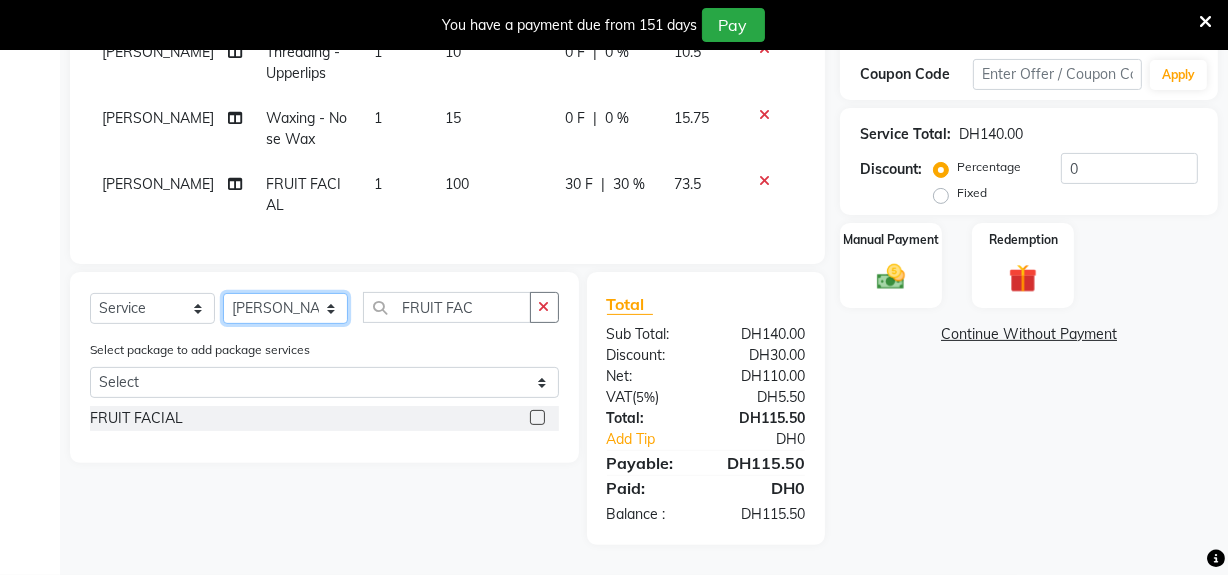 click on "Select Stylist Huma Leonita Management Reception-JADDAF Simran Srijana trial lady" 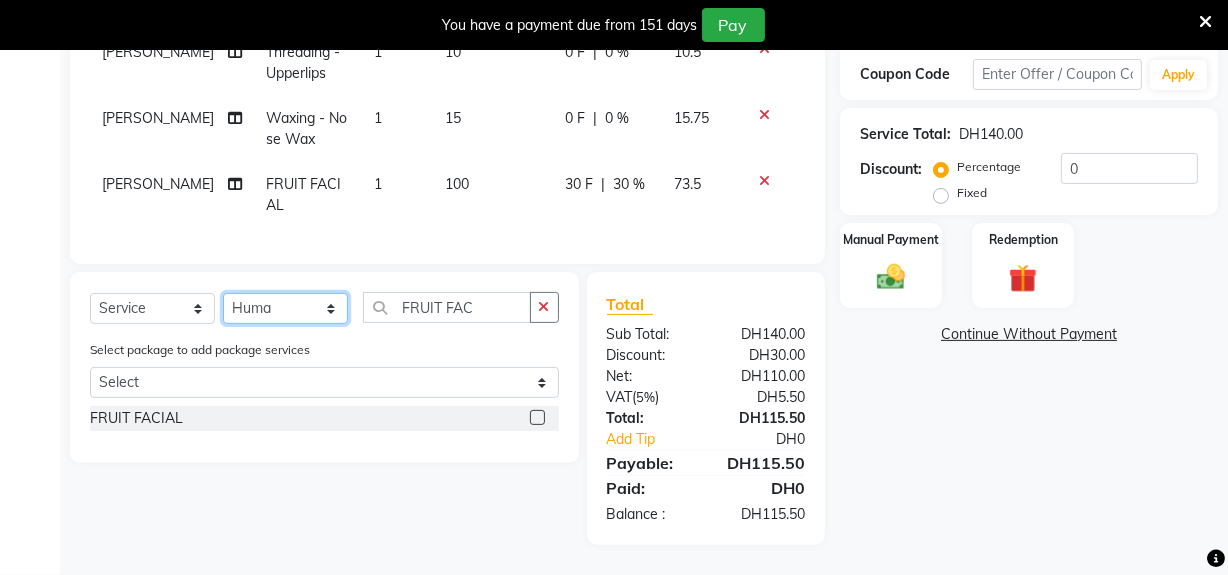 click on "Select Stylist Huma Leonita Management Reception-JADDAF Simran Srijana trial lady" 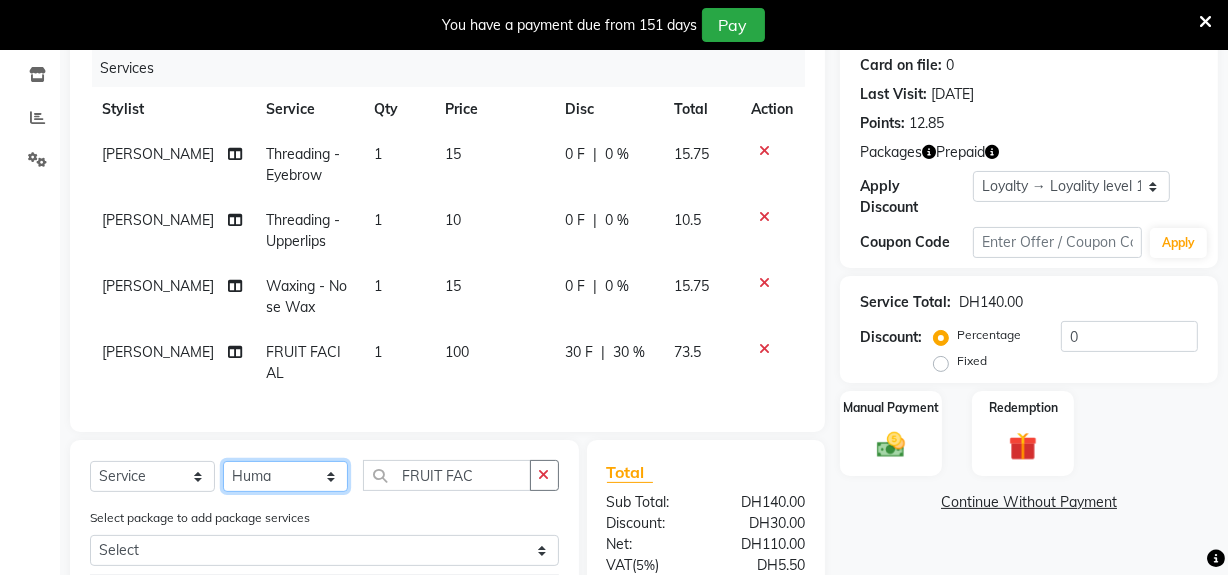 scroll, scrollTop: 519, scrollLeft: 0, axis: vertical 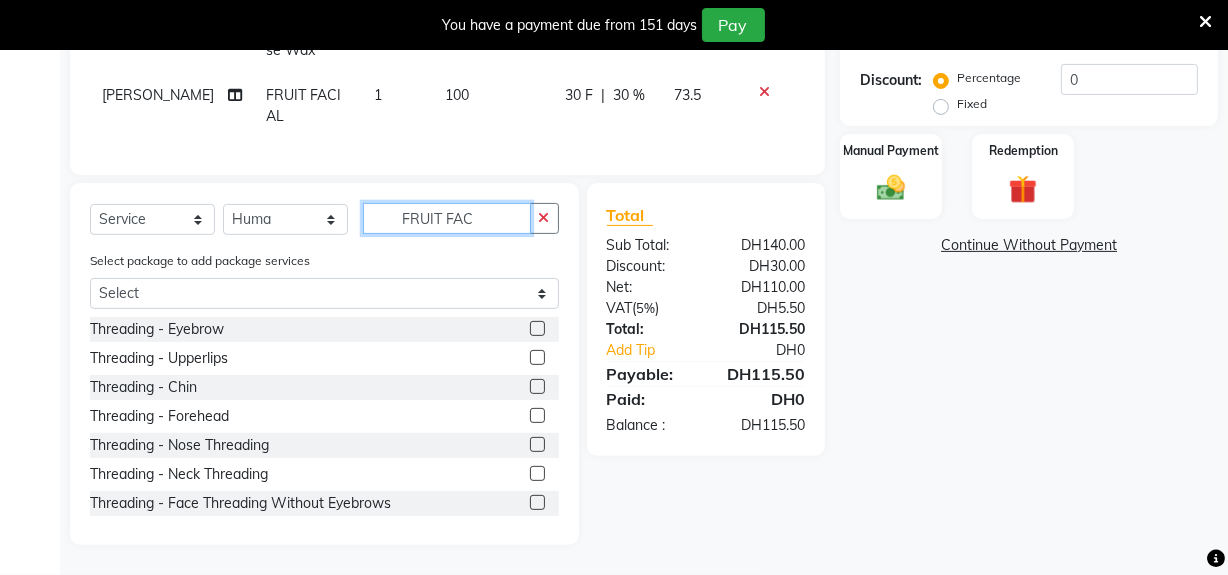 drag, startPoint x: 502, startPoint y: 218, endPoint x: 278, endPoint y: 241, distance: 225.1777 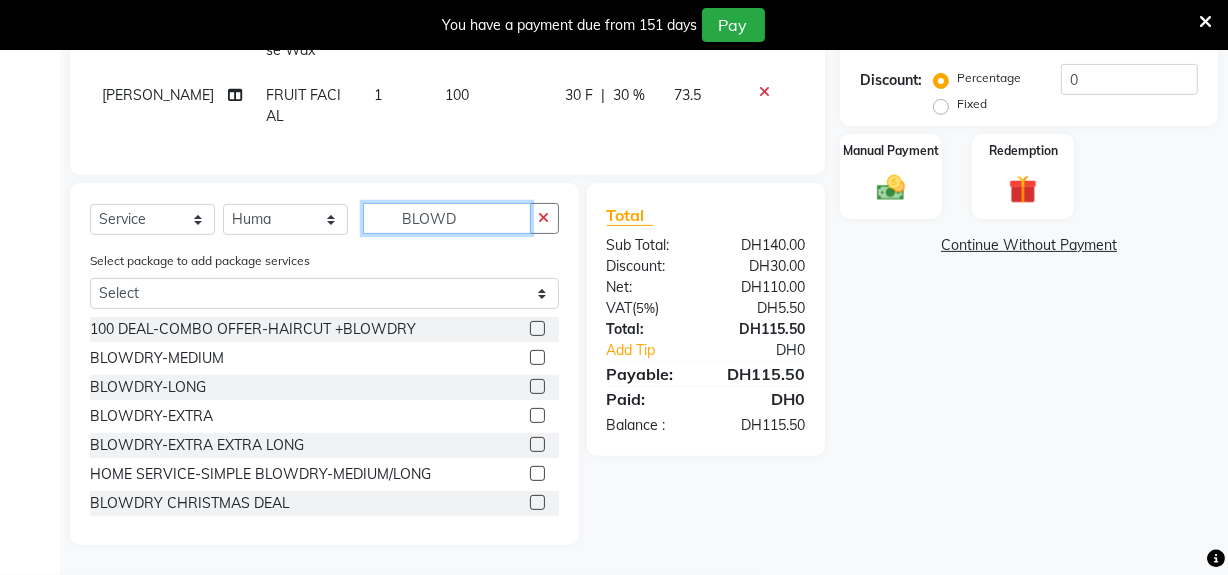 type on "BLOWD" 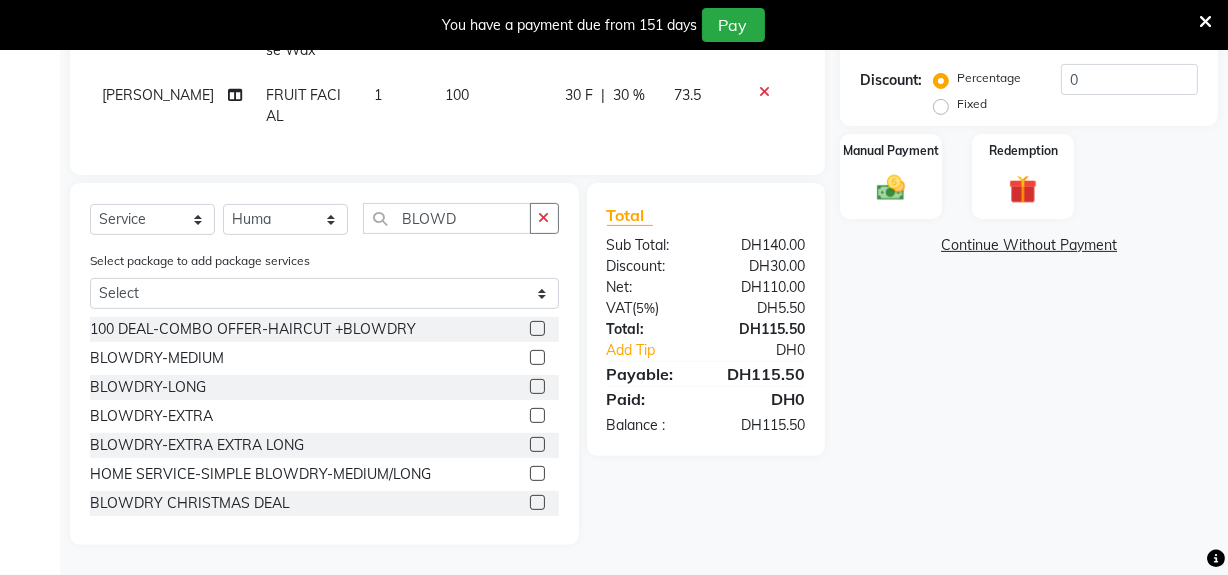 click 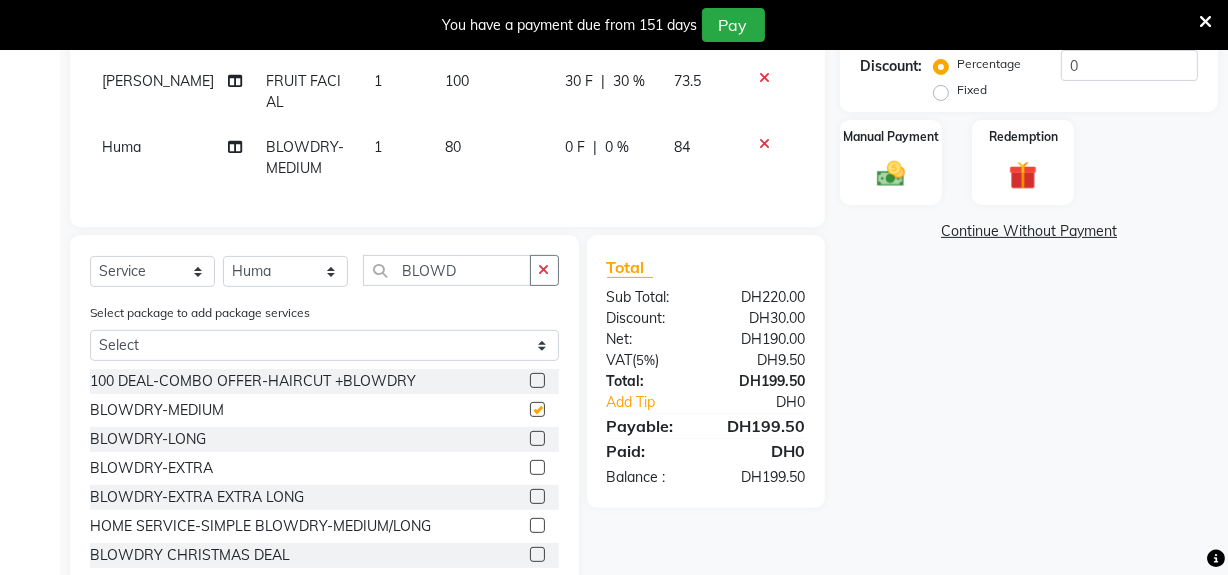 checkbox on "false" 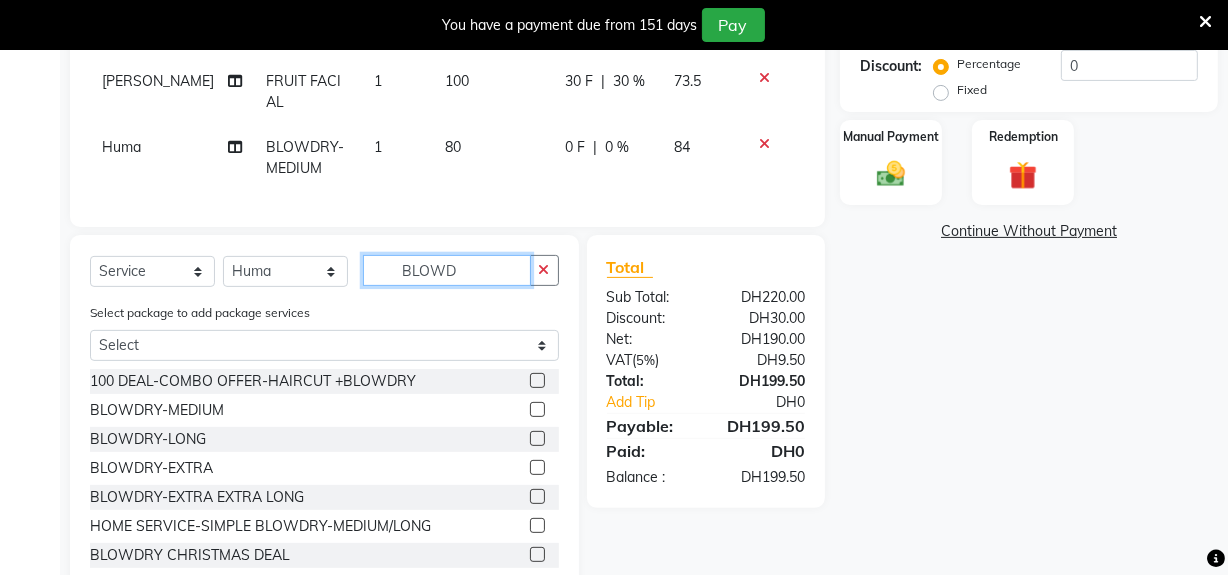 drag, startPoint x: 466, startPoint y: 284, endPoint x: 330, endPoint y: 284, distance: 136 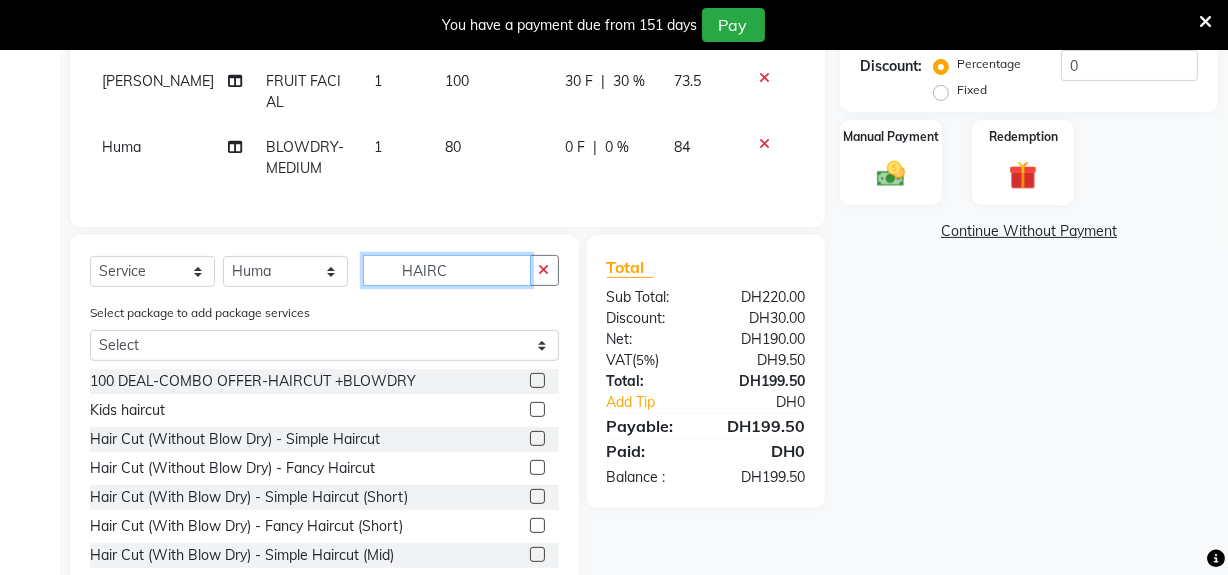 type on "HAIRC" 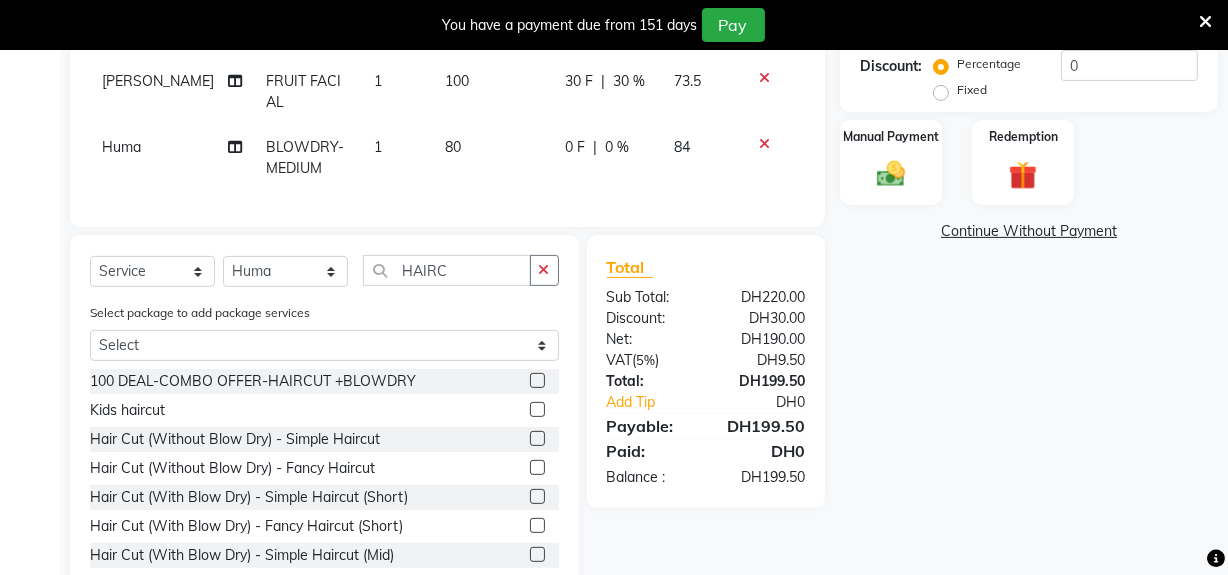 click 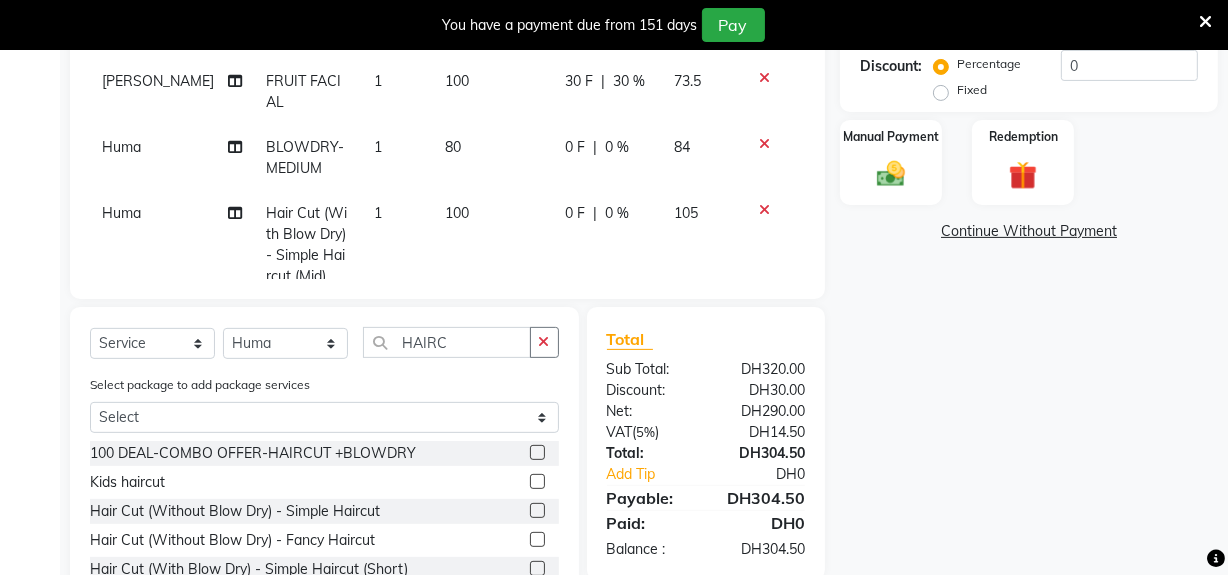 checkbox on "false" 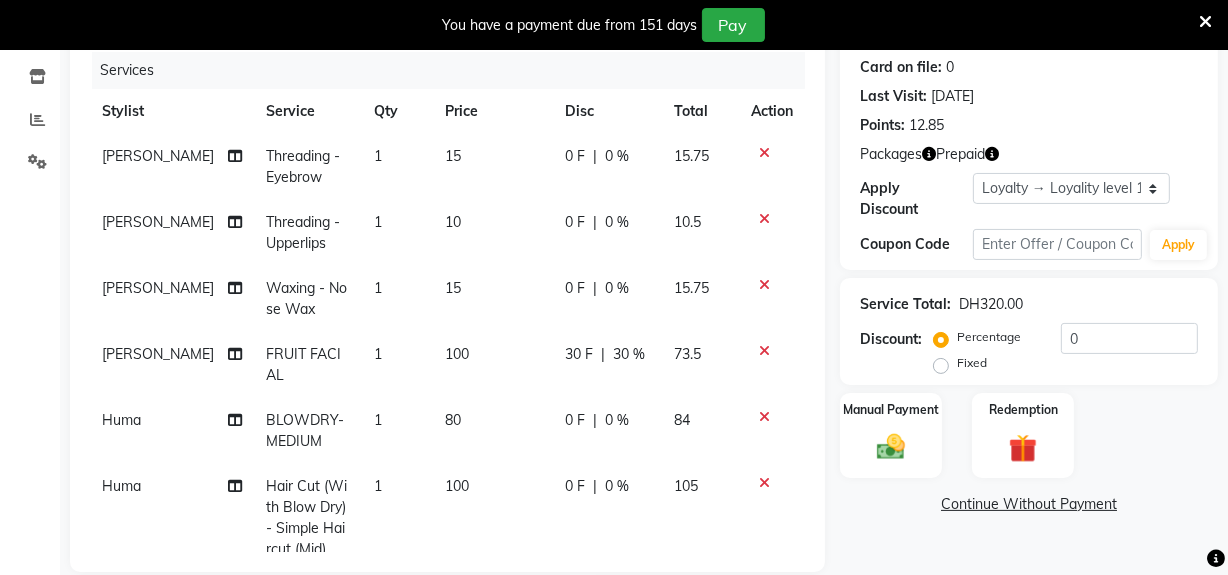 scroll, scrollTop: 519, scrollLeft: 0, axis: vertical 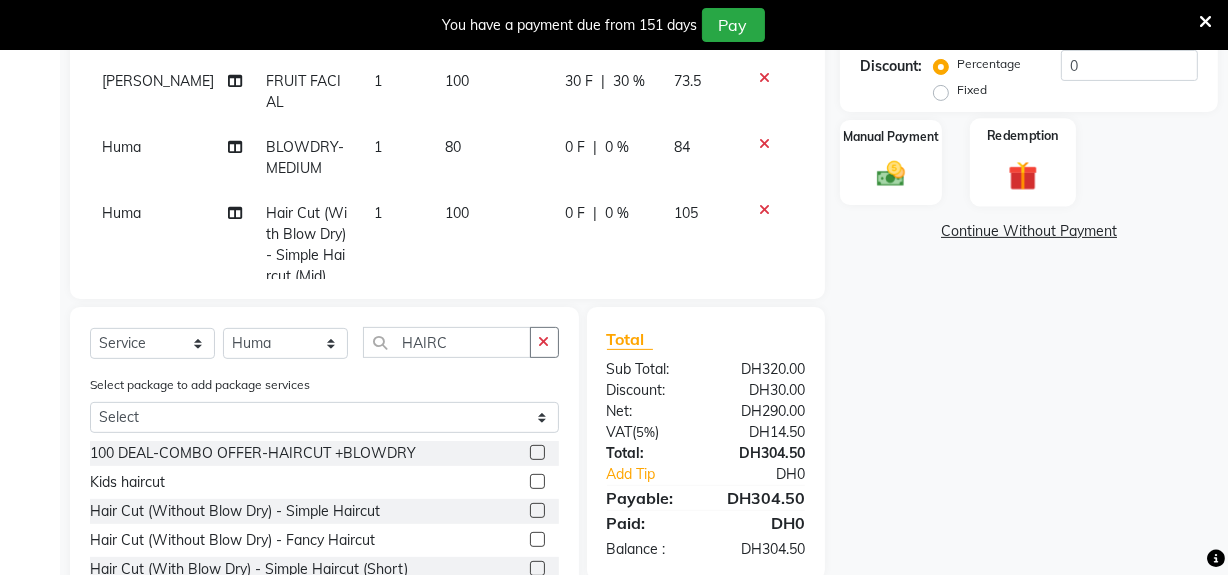 click 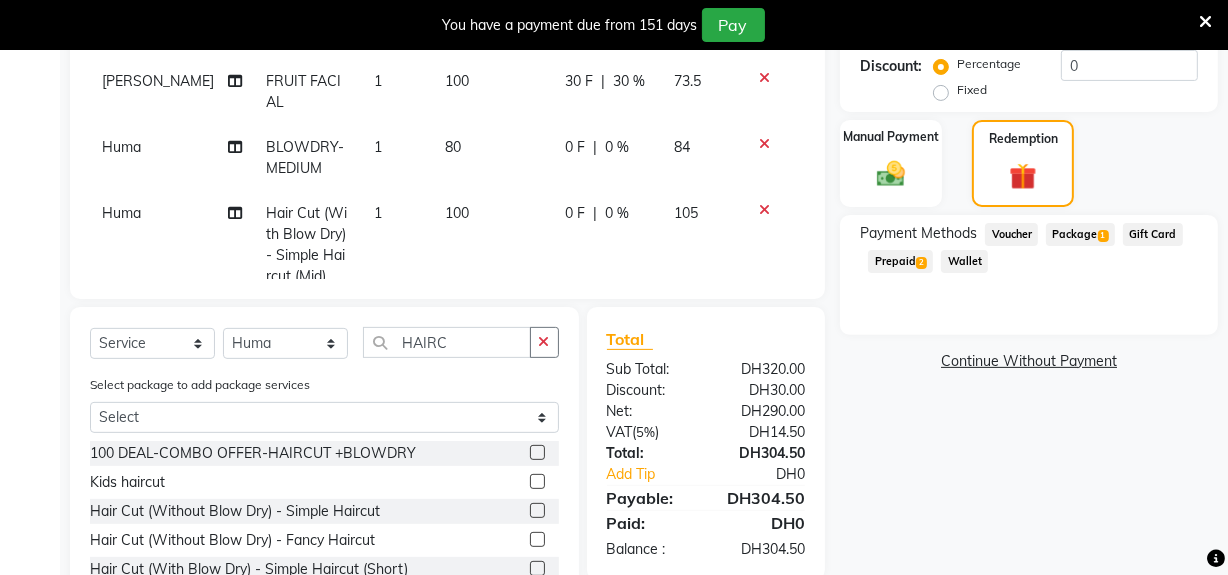 click on "Prepaid  2" 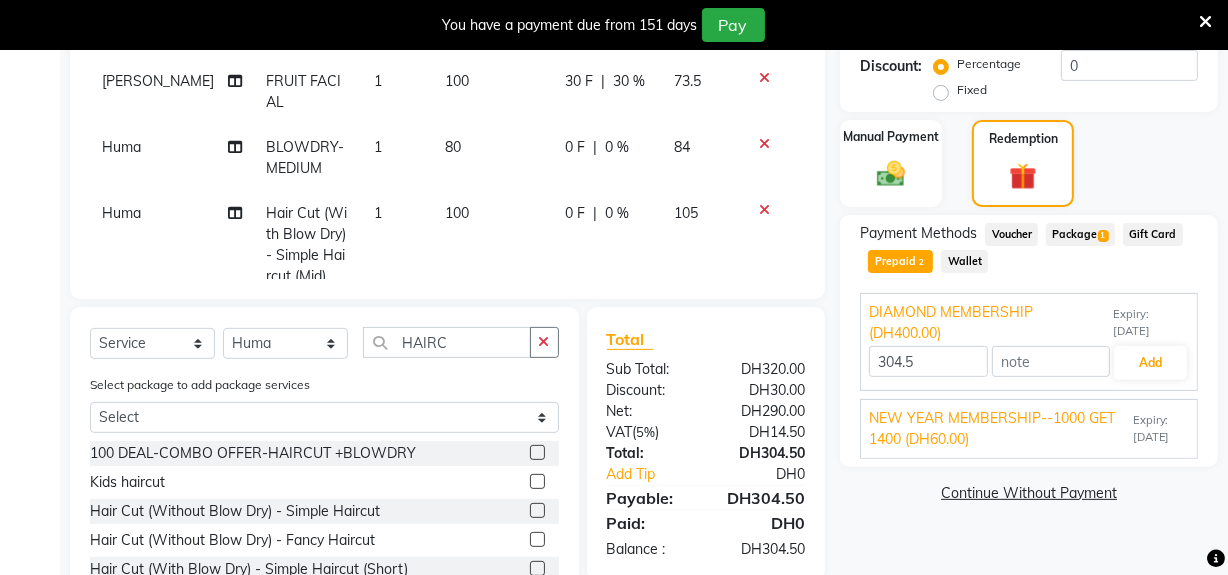 click on "Expiry: 11-03-2026" at bounding box center [1161, 429] 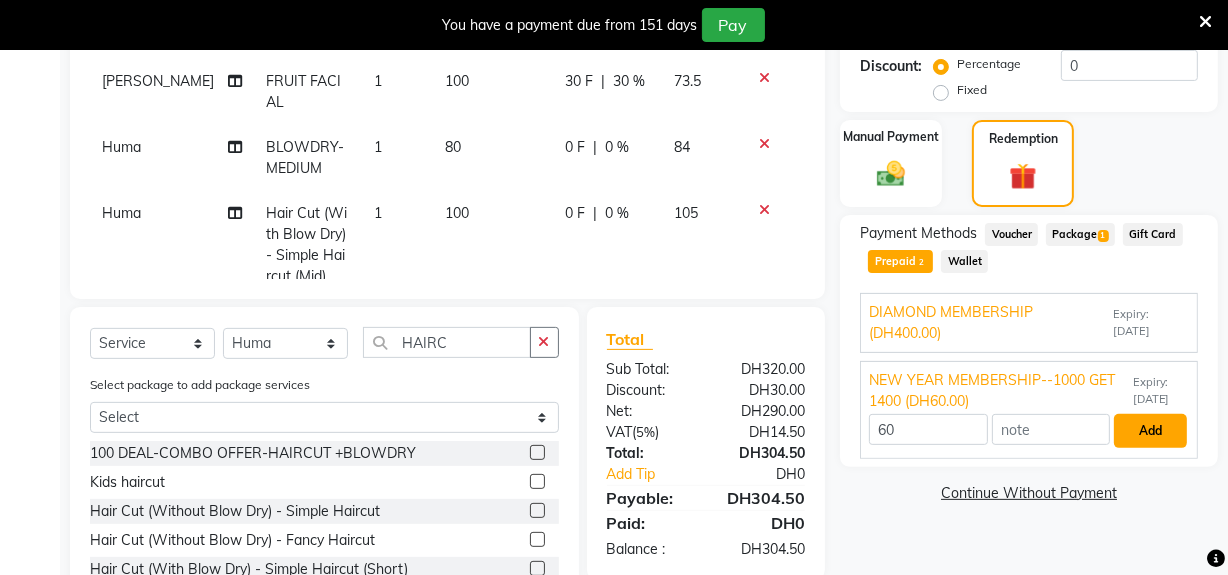 click on "Add" at bounding box center (1150, 431) 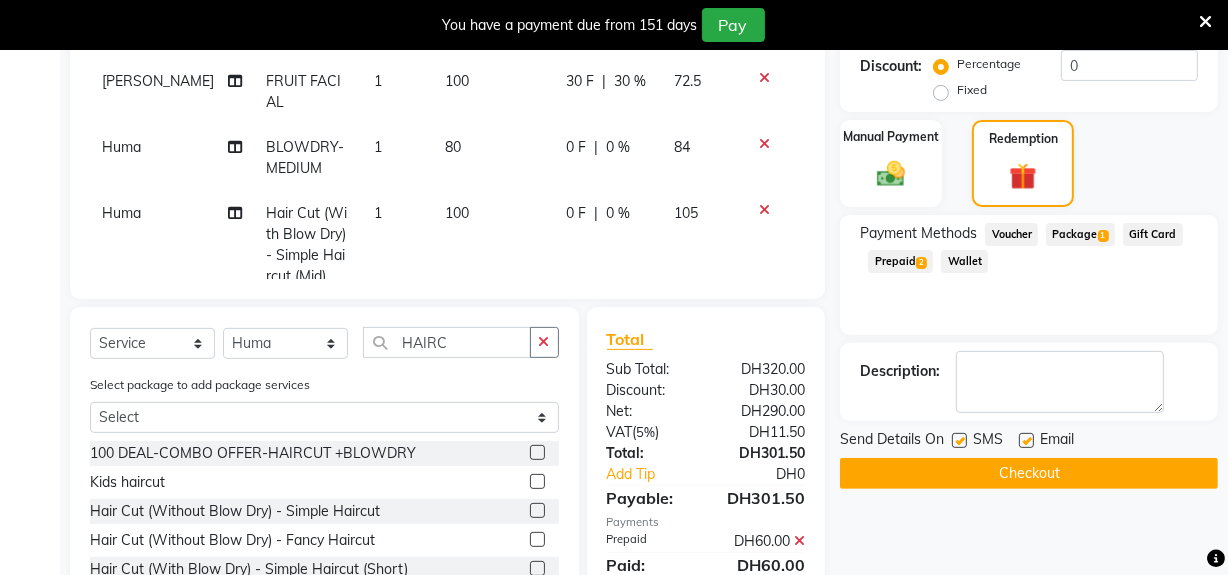 click on "Prepaid  2" 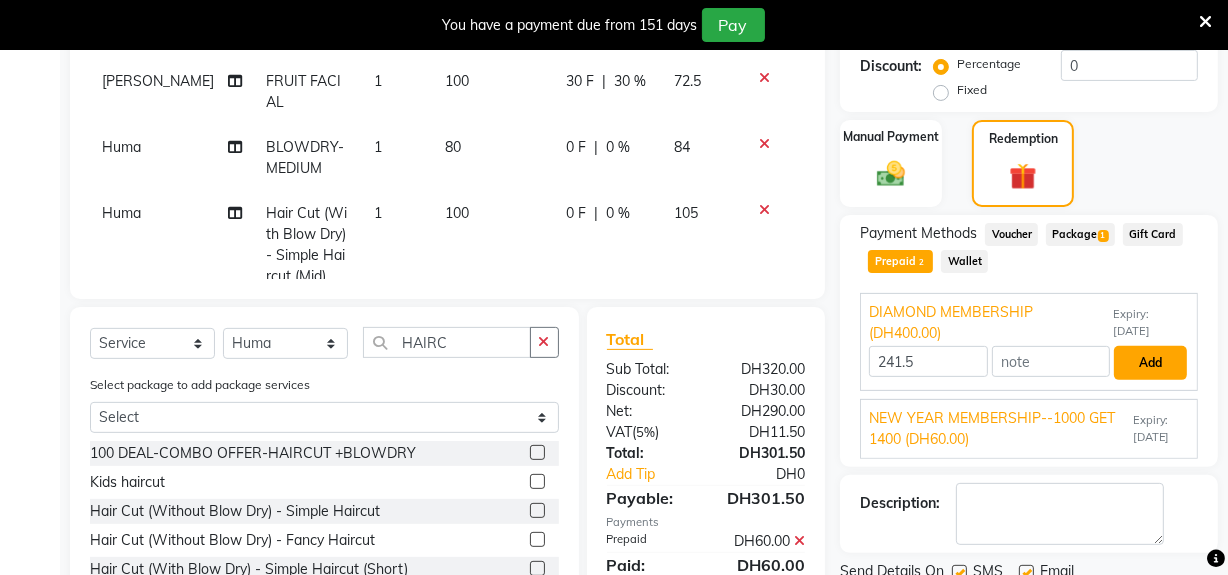 click on "Add" at bounding box center [1150, 363] 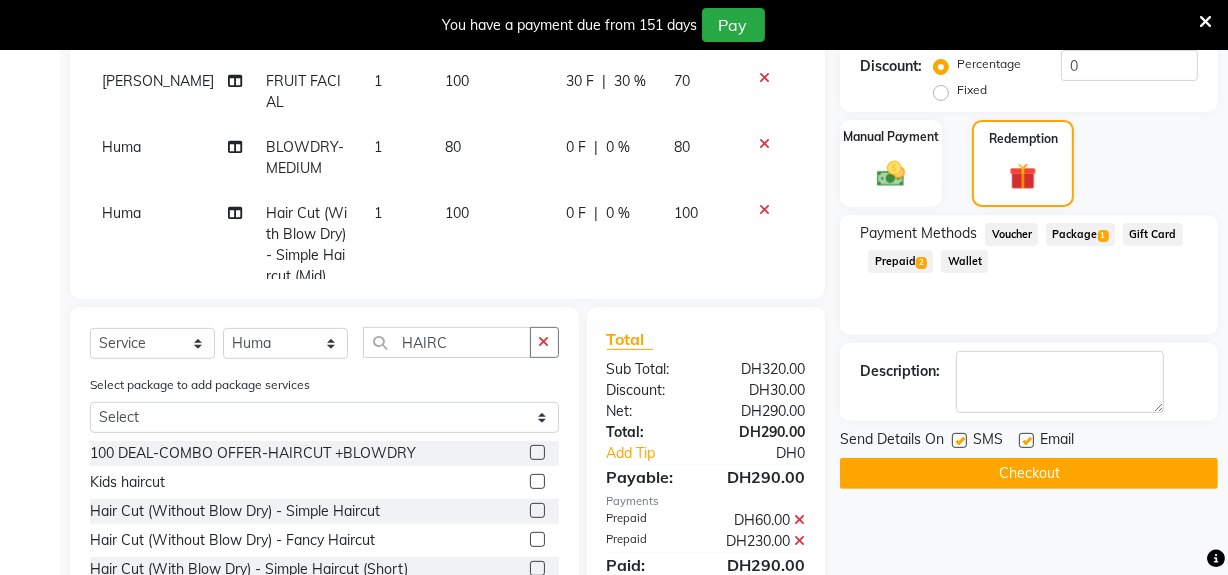 click on "Checkout" 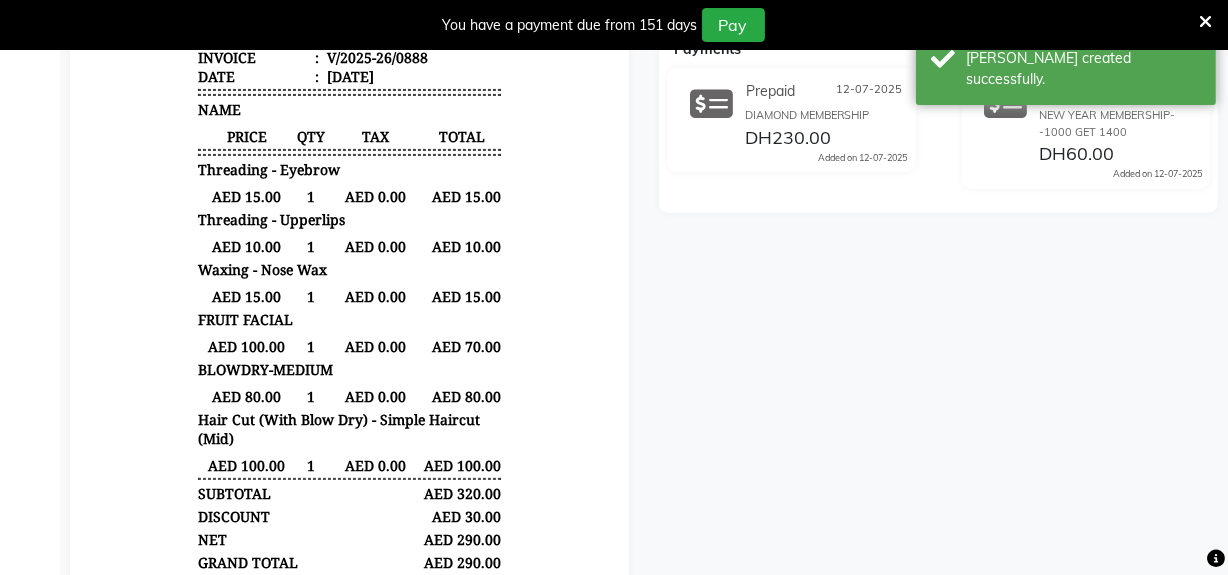 scroll, scrollTop: 246, scrollLeft: 0, axis: vertical 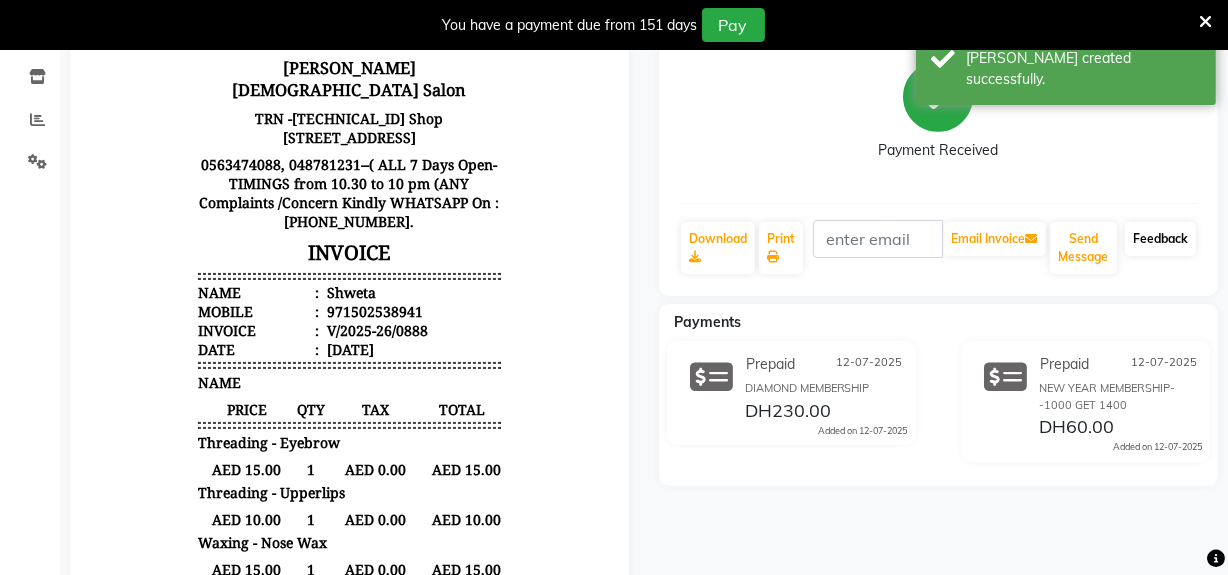 click on "Feedback" 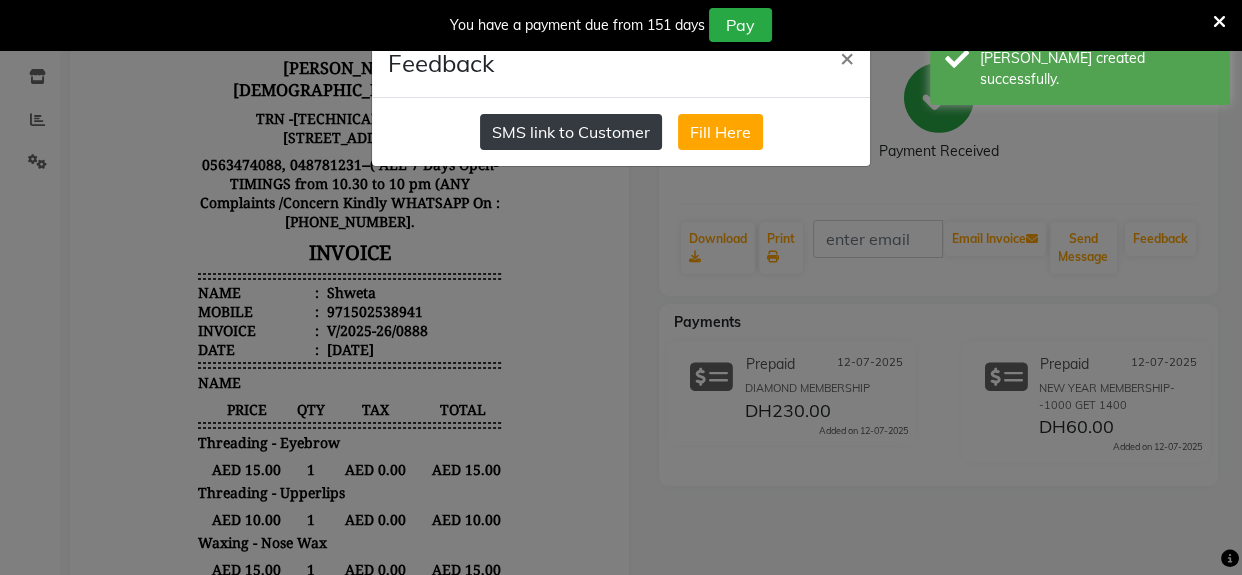 click on "SMS link to Customer" 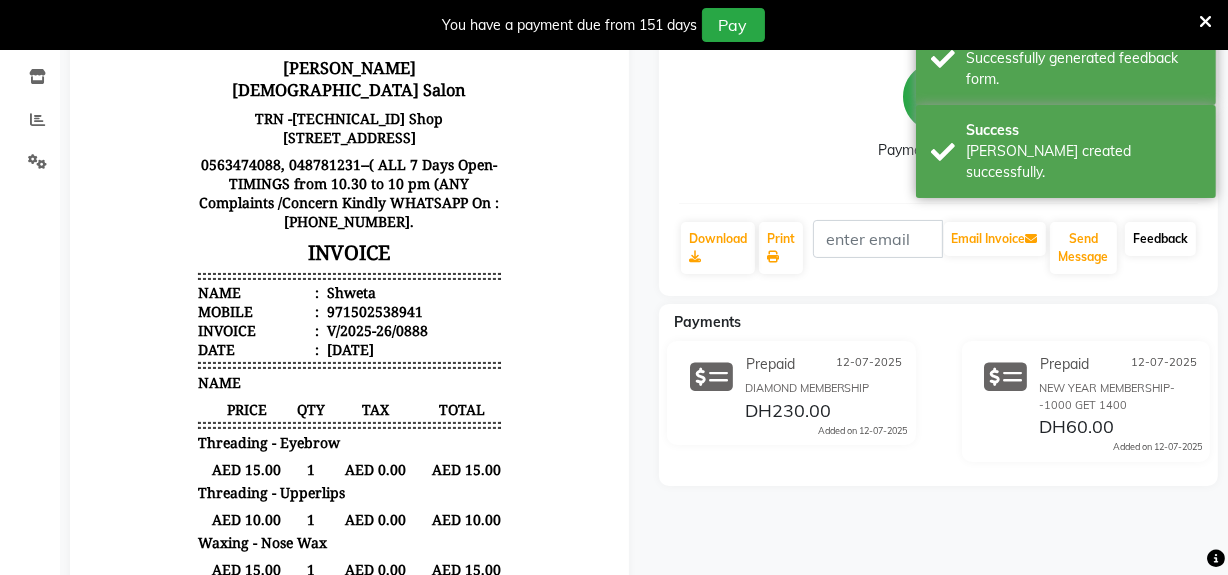 scroll, scrollTop: 0, scrollLeft: 0, axis: both 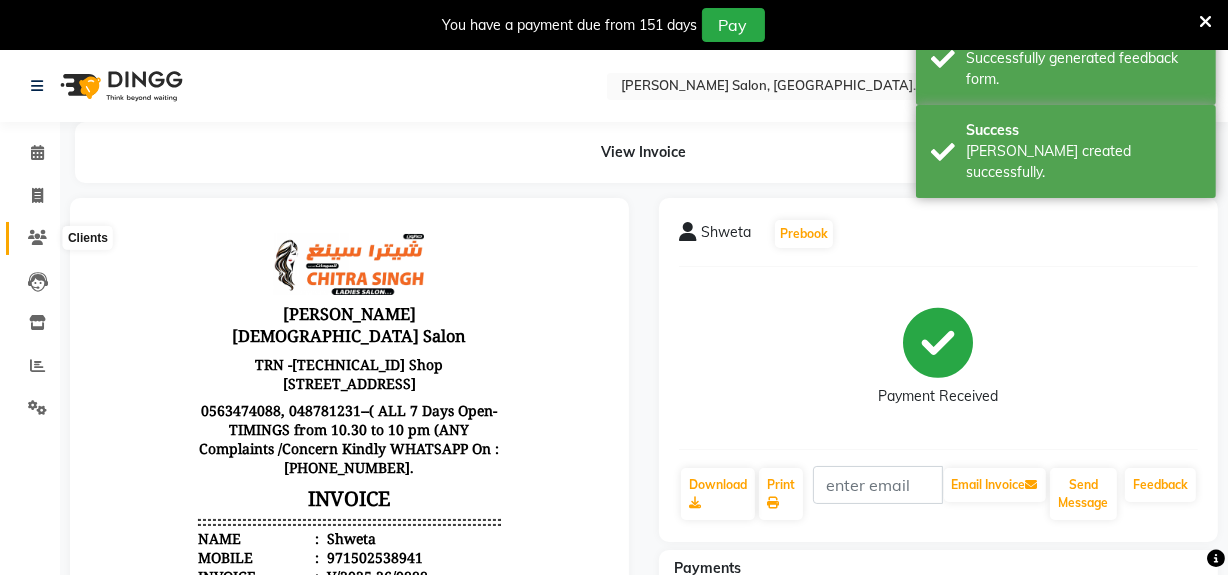 click 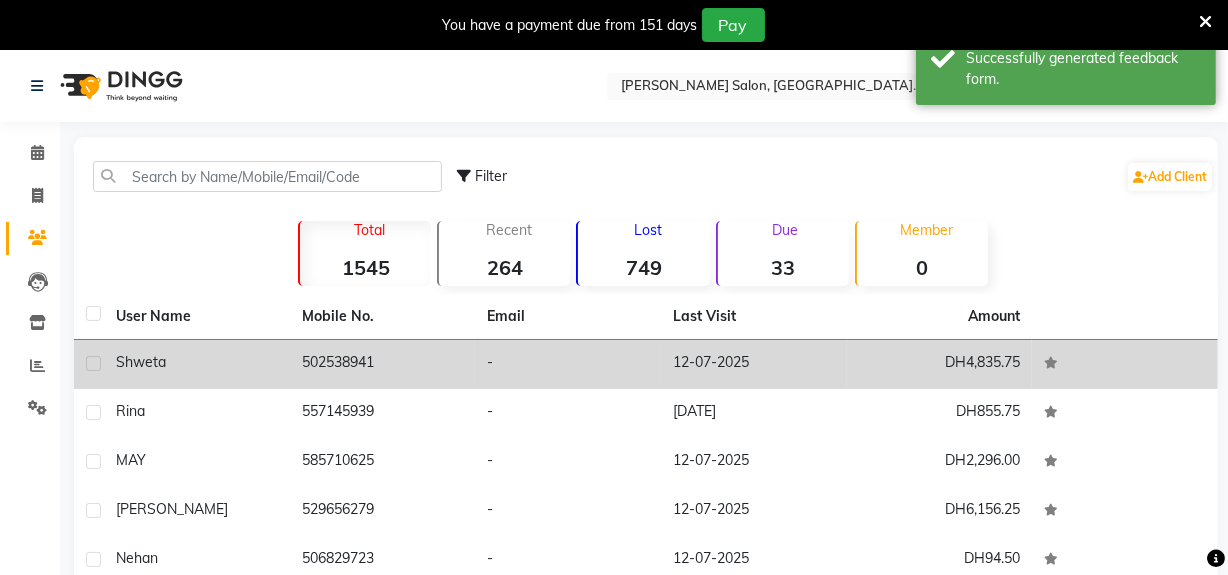 click on "-" 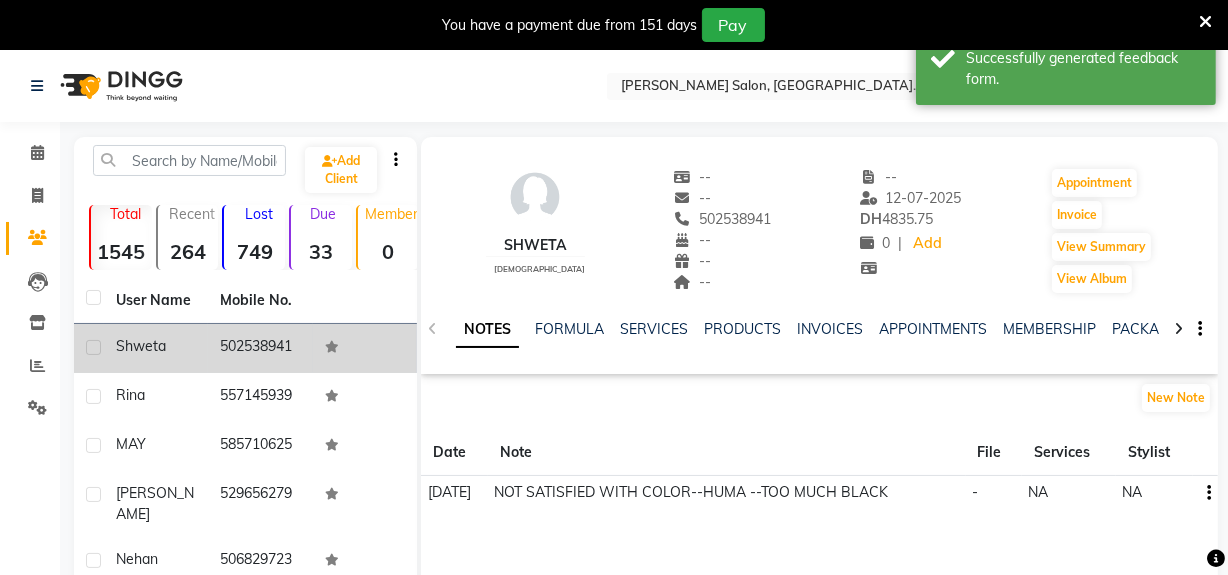 click 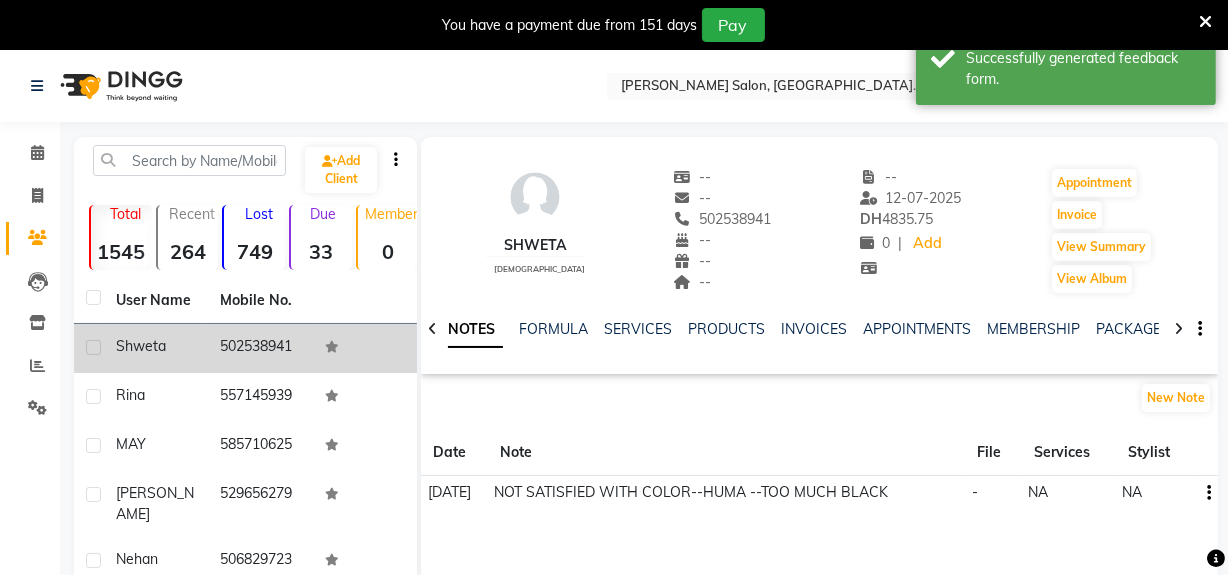 click 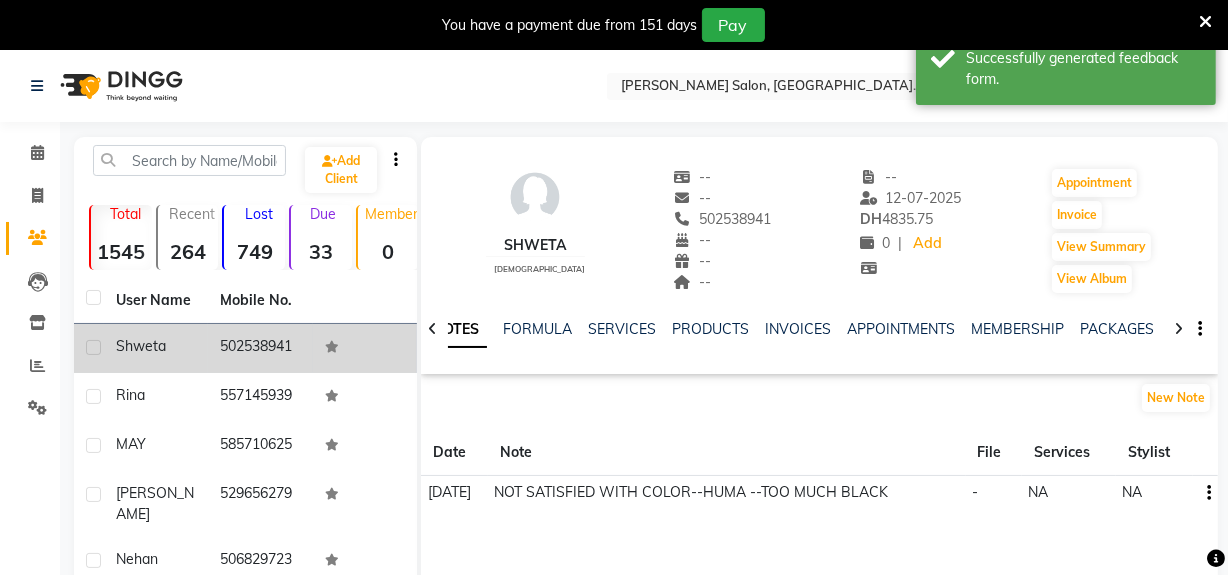 click 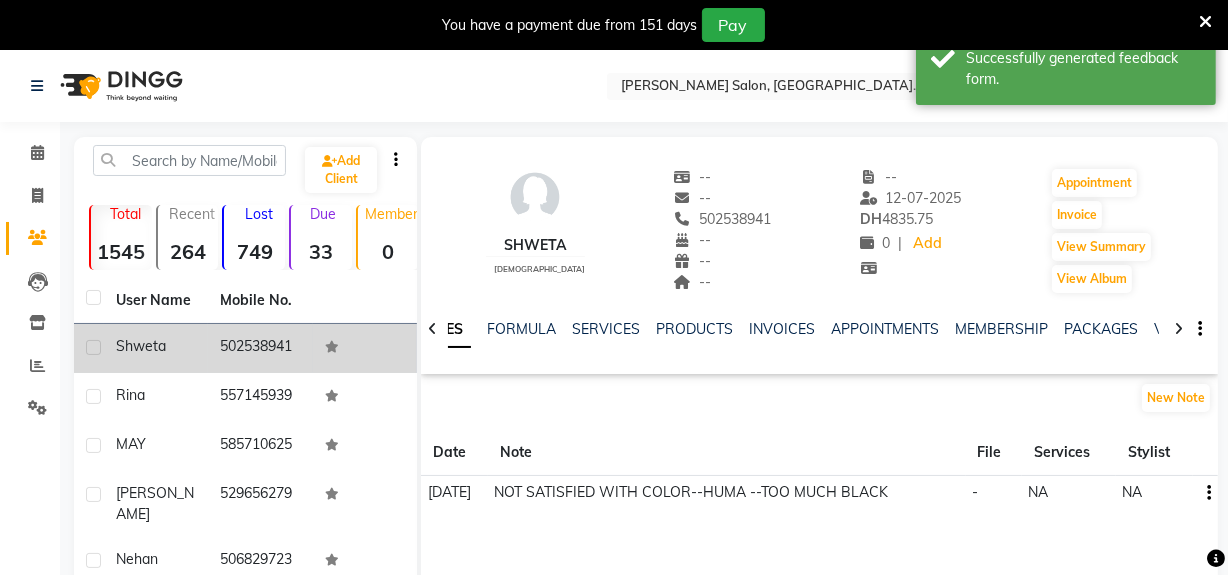 click 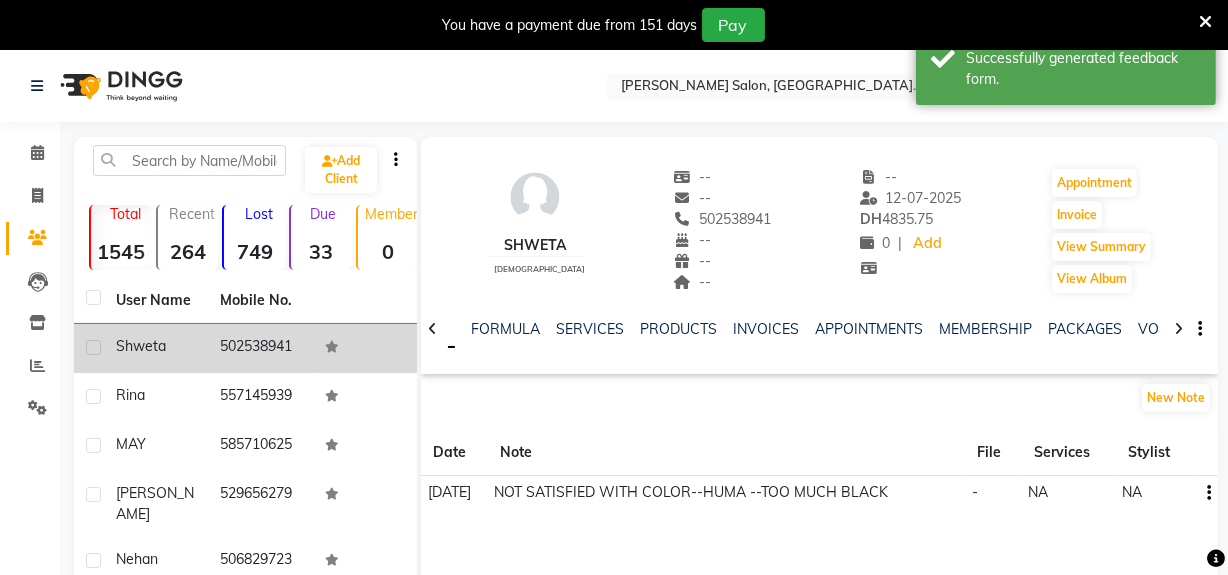 click 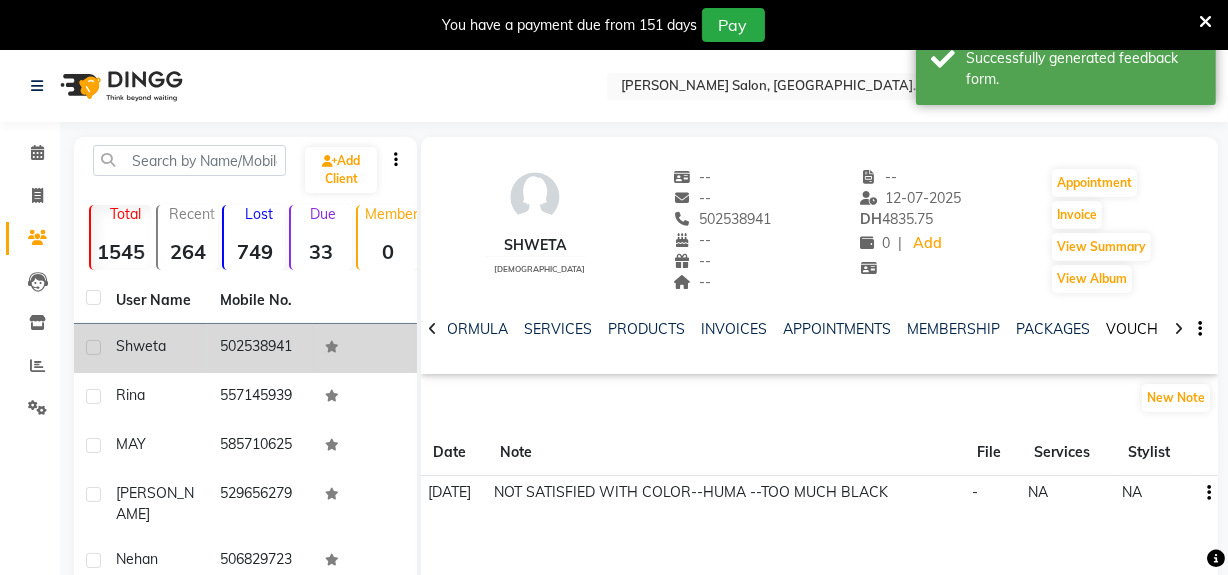 click on "VOUCHERS" 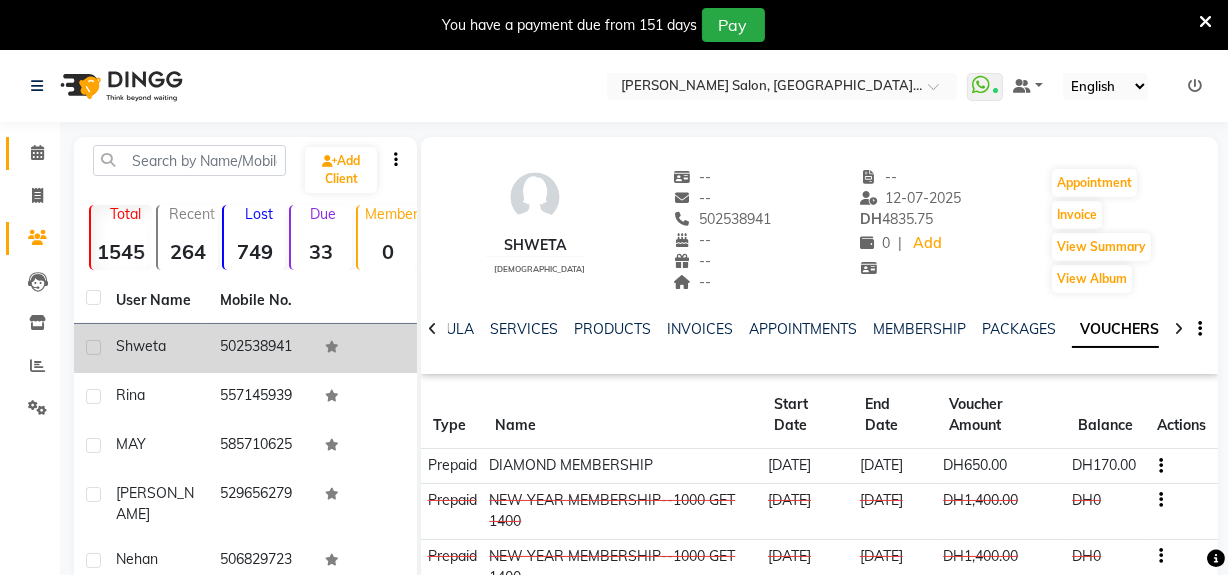 click 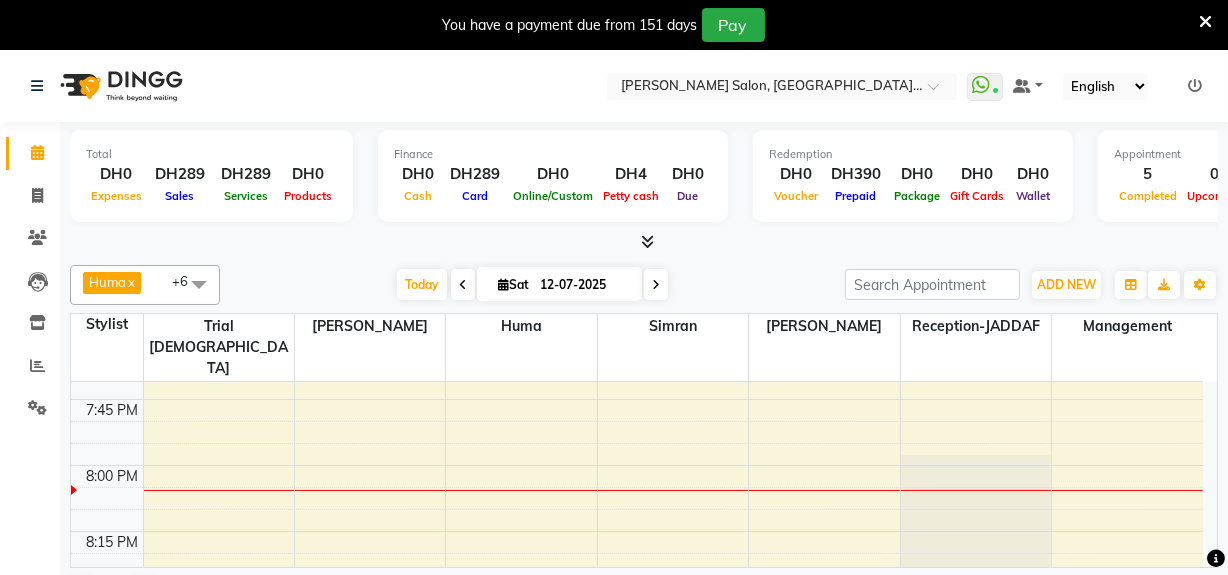 scroll, scrollTop: 2818, scrollLeft: 0, axis: vertical 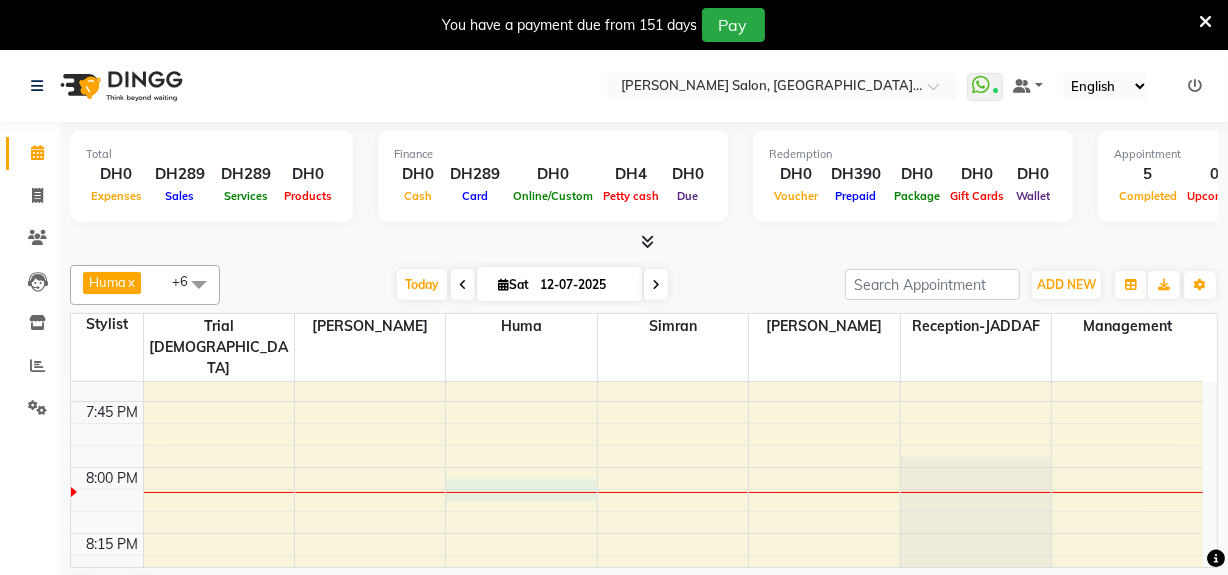 click on "9:00 AM 9:15 AM 9:30 AM 9:45 AM 10:00 AM 10:15 AM 10:30 AM 10:45 AM 11:00 AM 11:15 AM 11:30 AM 11:45 AM 12:00 PM 12:15 PM 12:30 PM 12:45 PM 1:00 PM 1:15 PM 1:30 PM 1:45 PM 2:00 PM 2:15 PM 2:30 PM 2:45 PM 3:00 PM 3:15 PM 3:30 PM 3:45 PM 4:00 PM 4:15 PM 4:30 PM 4:45 PM 5:00 PM 5:15 PM 5:30 PM 5:45 PM 6:00 PM 6:15 PM 6:30 PM 6:45 PM 7:00 PM 7:15 PM 7:30 PM 7:45 PM 8:00 PM 8:15 PM 8:30 PM 8:45 PM 9:00 PM 9:15 PM 9:30 PM 9:45 PM 10:00 PM 10:15 PM 10:30 PM 10:45 PM     Nehan, TK02, 11:15 AM-11:45 AM, Threading - Eyebrow,Threading - Upperlips     Shweta, TK01, 11:30 AM-01:10 PM, Threading - Eyebrow,Threading - Upperlips,Waxing - Nose Wax,FRUIT FACIAL     Shweta, TK01, 11:30 AM-12:00 PM, Hair Cut (With Blow Dry) - Simple Haircut (Short)     Jency, TK03, 12:45 PM-01:25 PM, DEEP CLEANSING FACIAL     Shweta, TK01, 01:10 PM-02:10 PM, BLOWDRY-MEDIUM,Hair Cut (With Blow Dry) - Simple Haircut (Mid)     Shweta, TK01, 11:30 AM-12:00 PM, BLOWDRY-MEDIUM     Shweta, TK01, 12:00 PM-12:15 PM, Threading - Eyebrow" at bounding box center [637, -589] 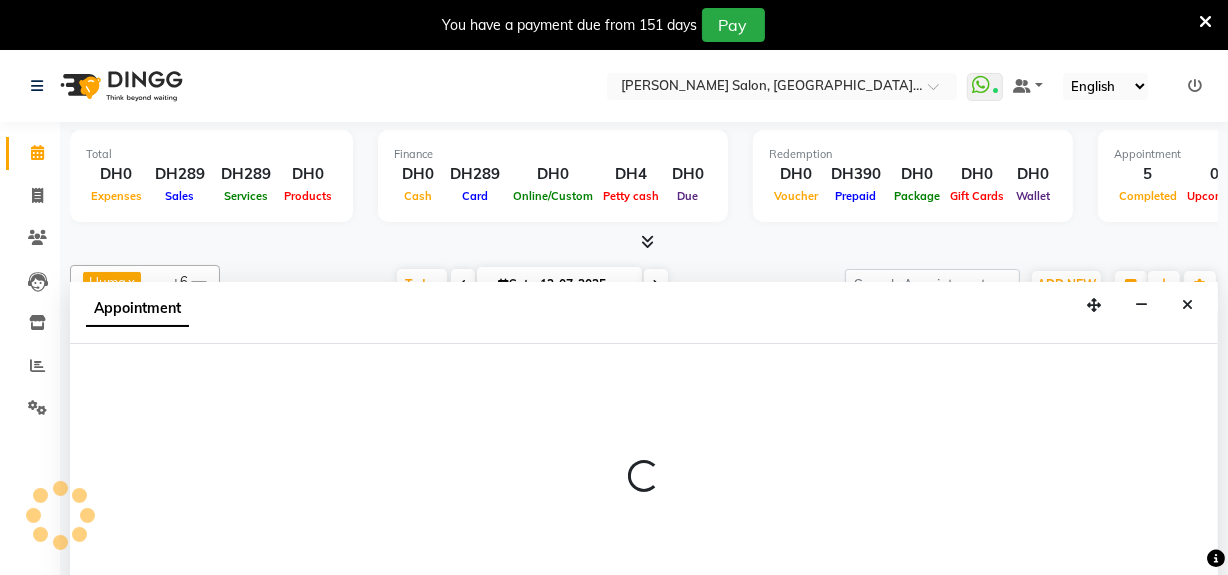 scroll, scrollTop: 50, scrollLeft: 0, axis: vertical 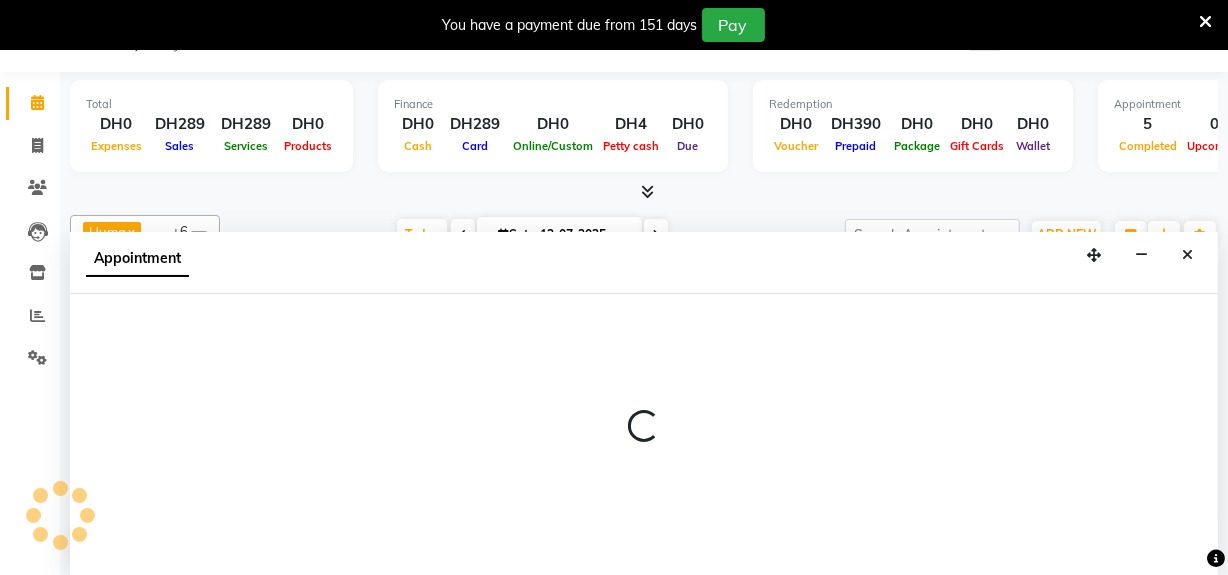 select on "62704" 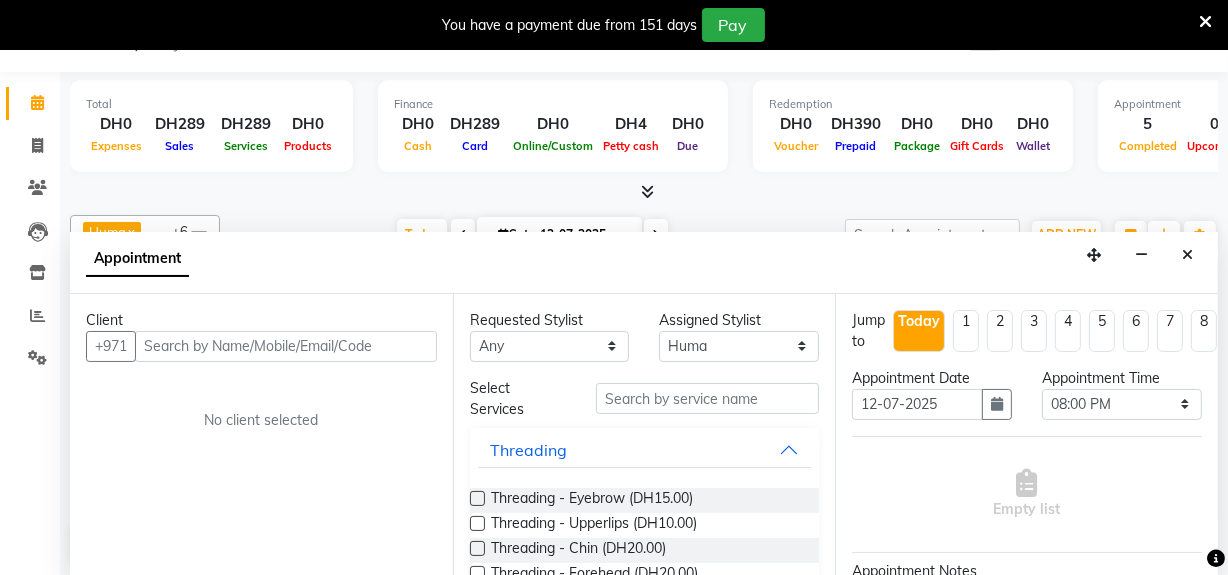 click at bounding box center [286, 346] 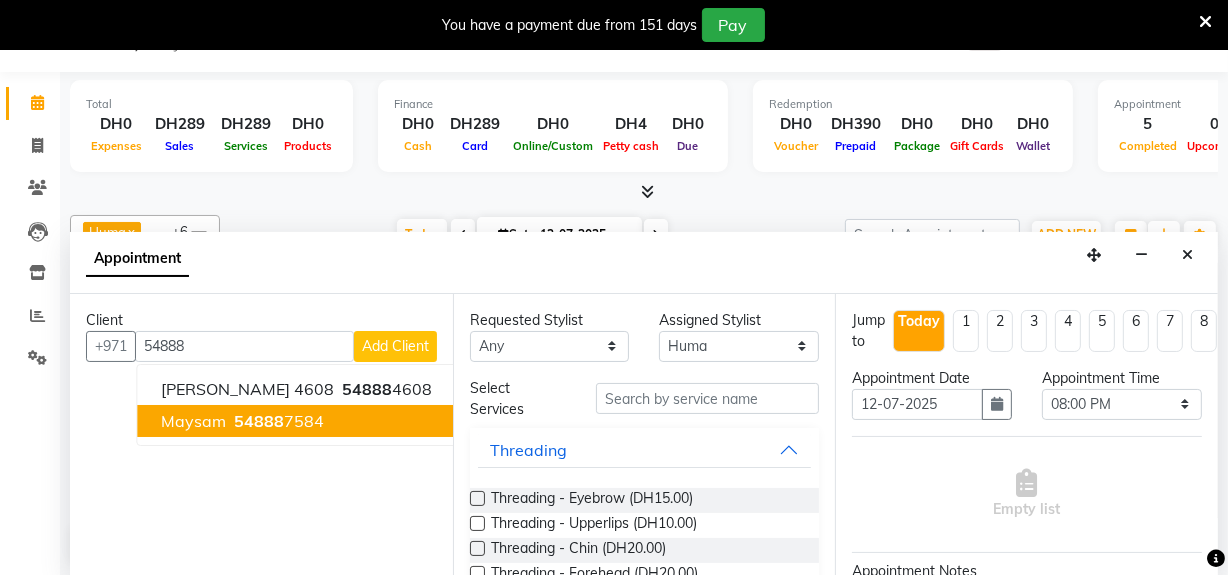 click on "Maysam   54888 7584" at bounding box center (296, 421) 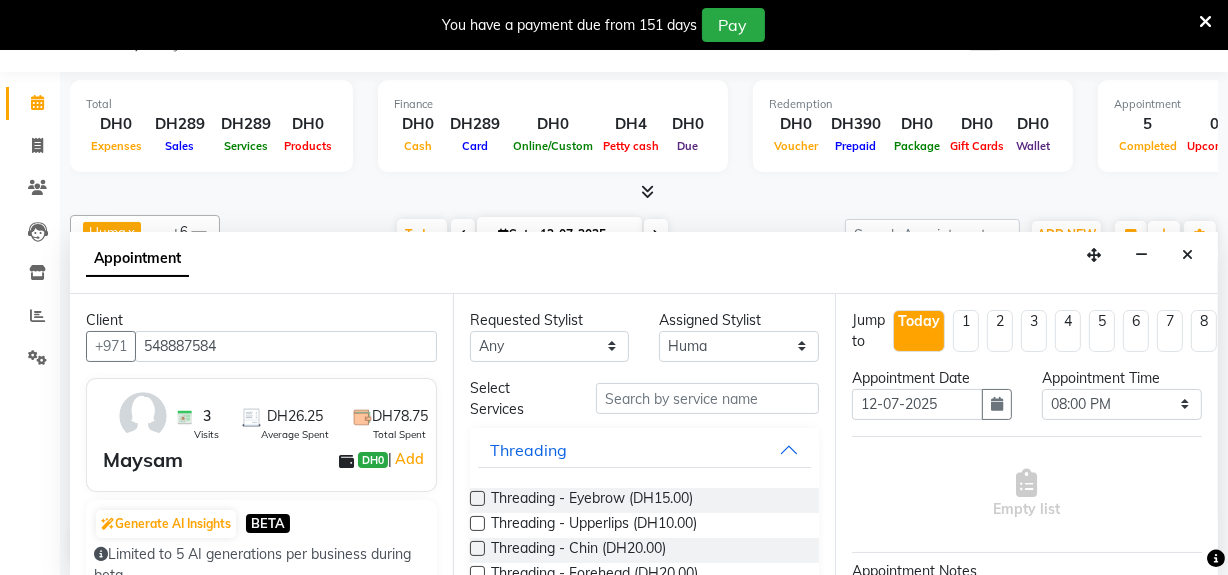 type on "548887584" 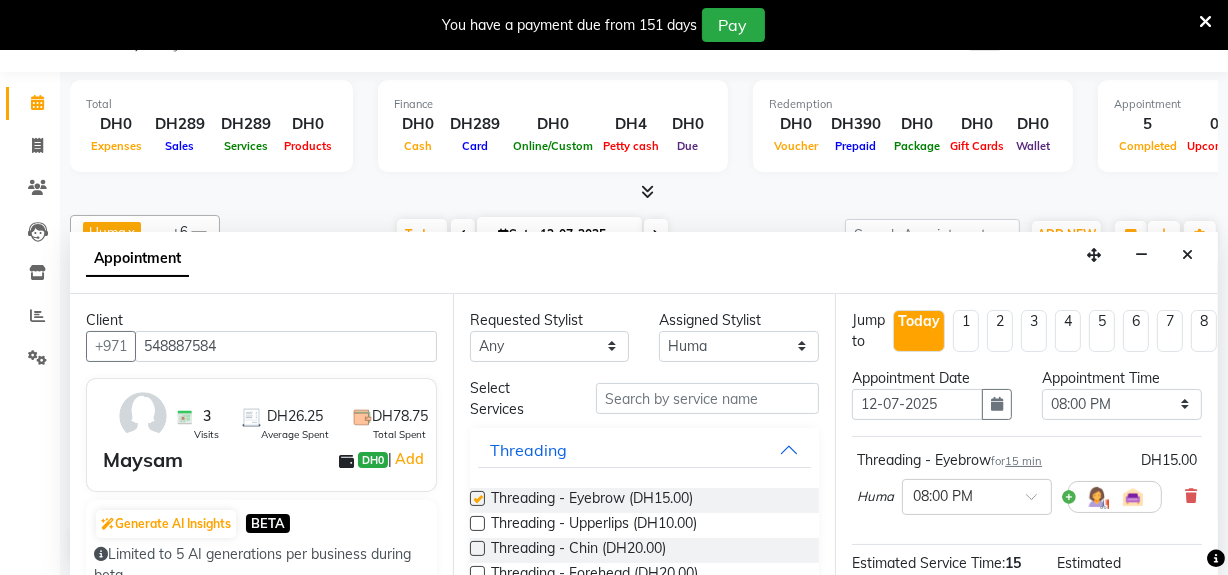 checkbox on "false" 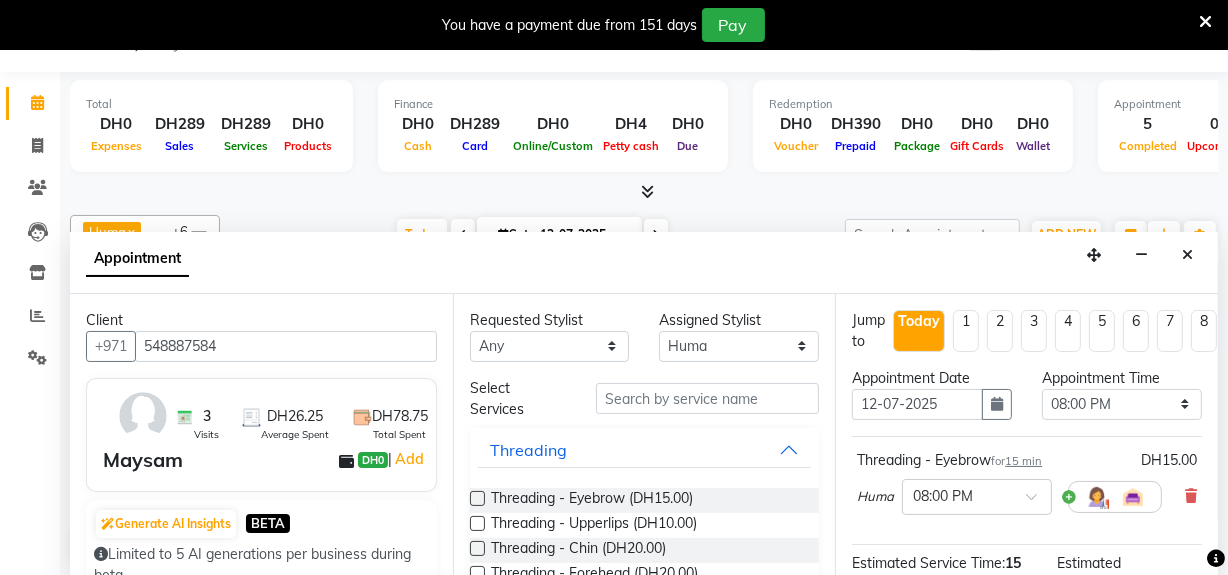 click at bounding box center (477, 523) 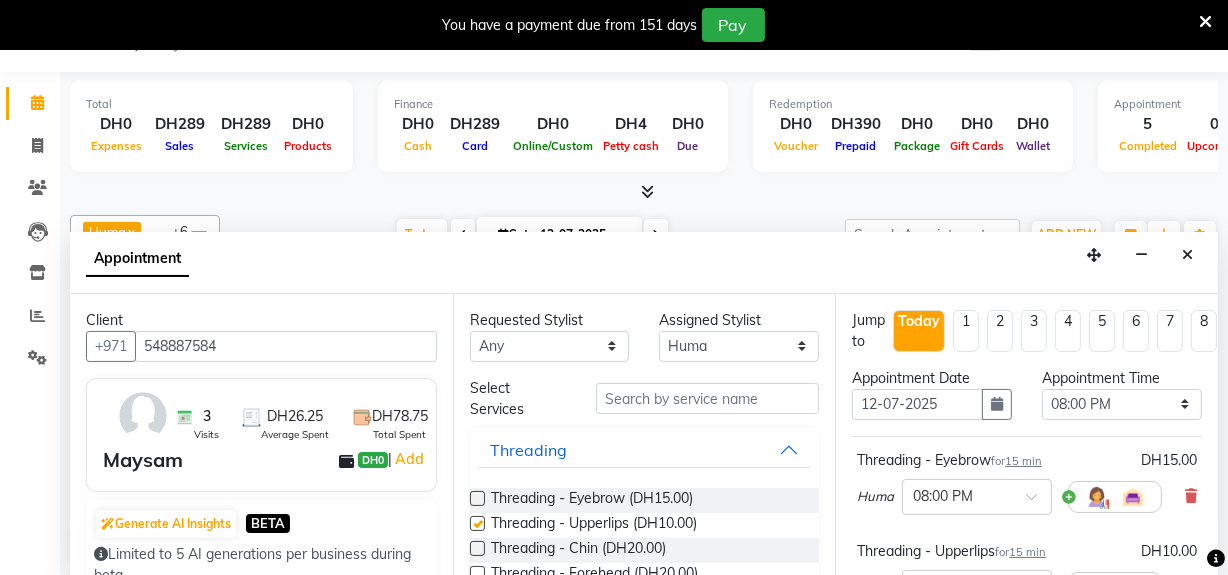 checkbox on "false" 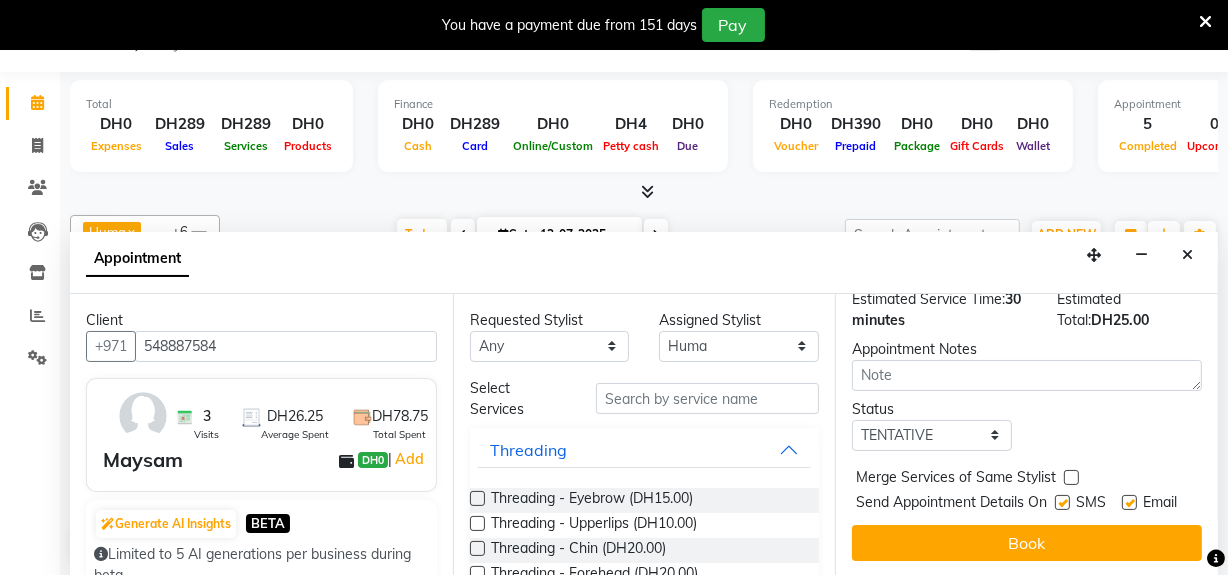 scroll, scrollTop: 363, scrollLeft: 0, axis: vertical 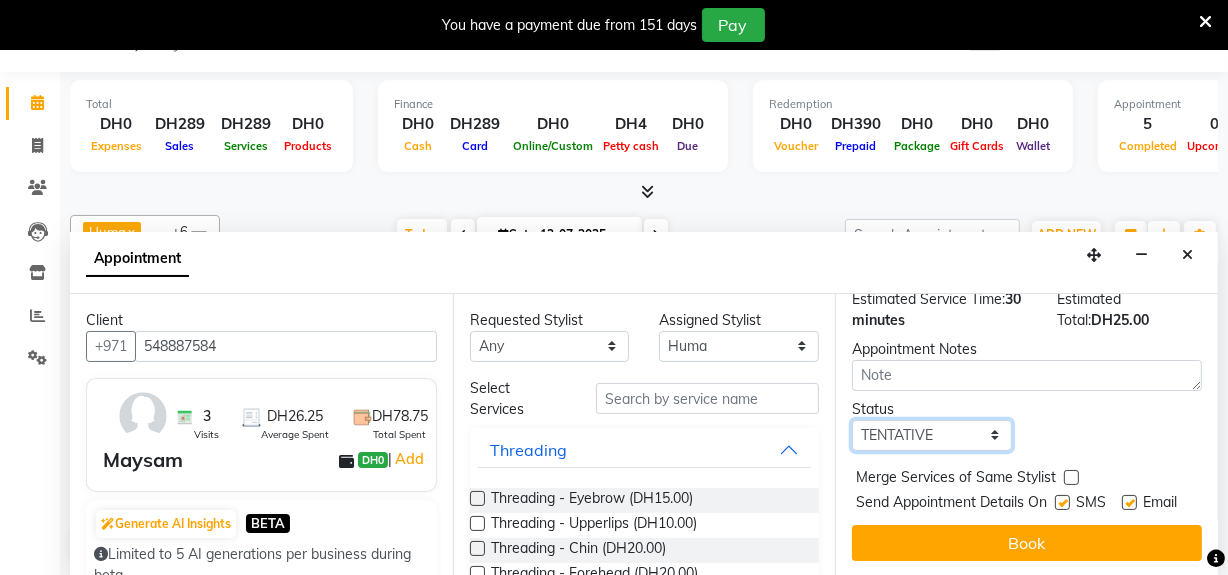 drag, startPoint x: 992, startPoint y: 425, endPoint x: 990, endPoint y: 439, distance: 14.142136 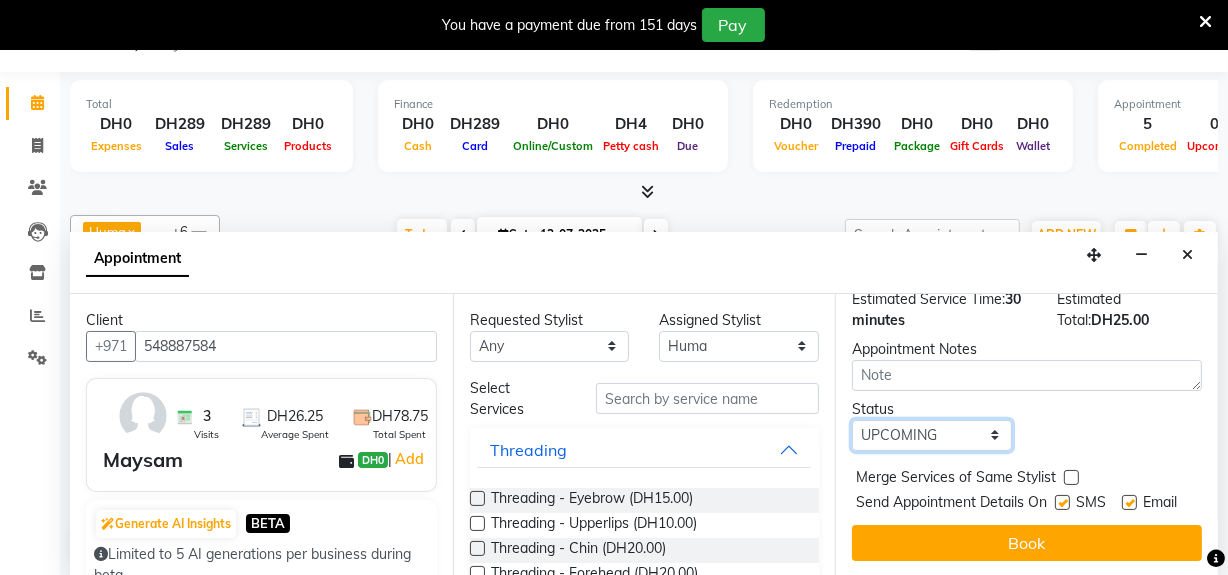 click on "Select TENTATIVE CONFIRM CHECK-IN UPCOMING" at bounding box center [932, 435] 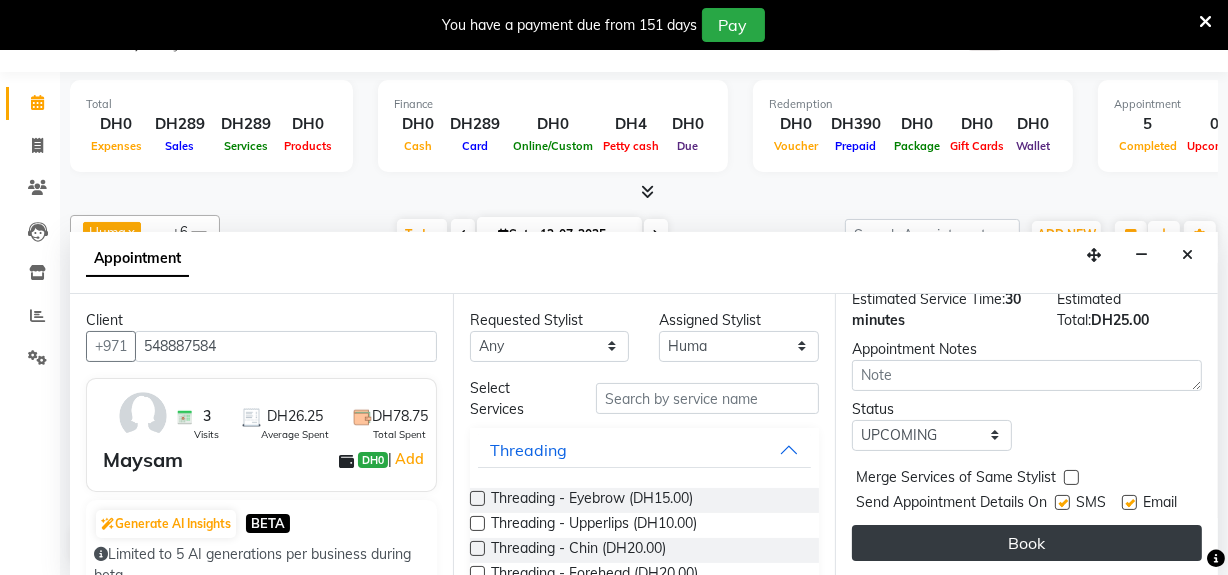 click on "Book" at bounding box center [1027, 543] 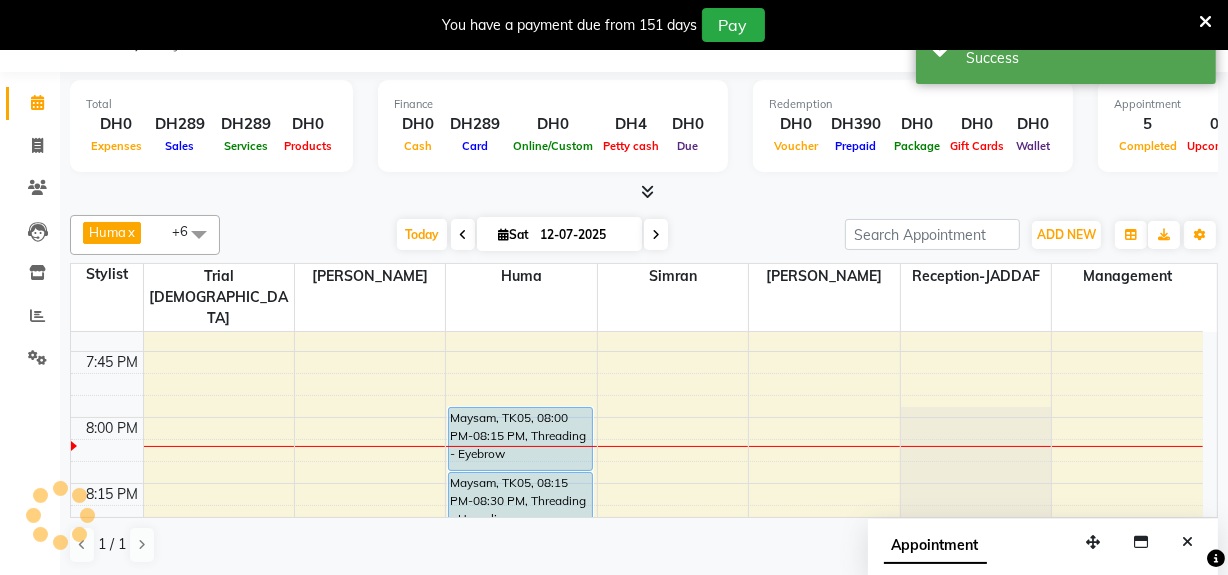 scroll, scrollTop: 0, scrollLeft: 0, axis: both 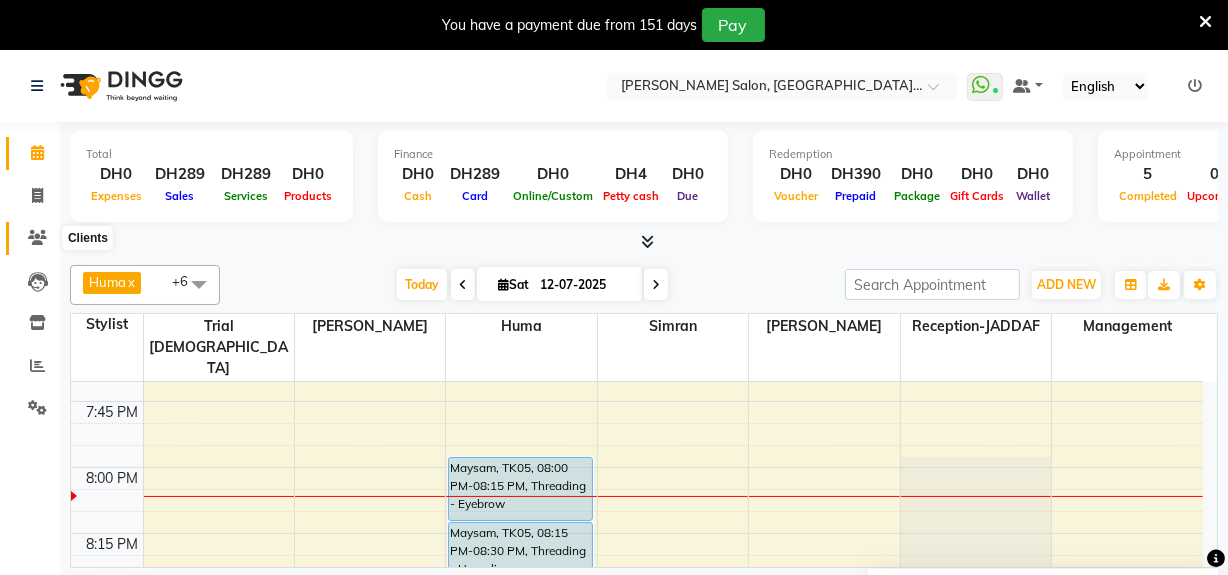 click 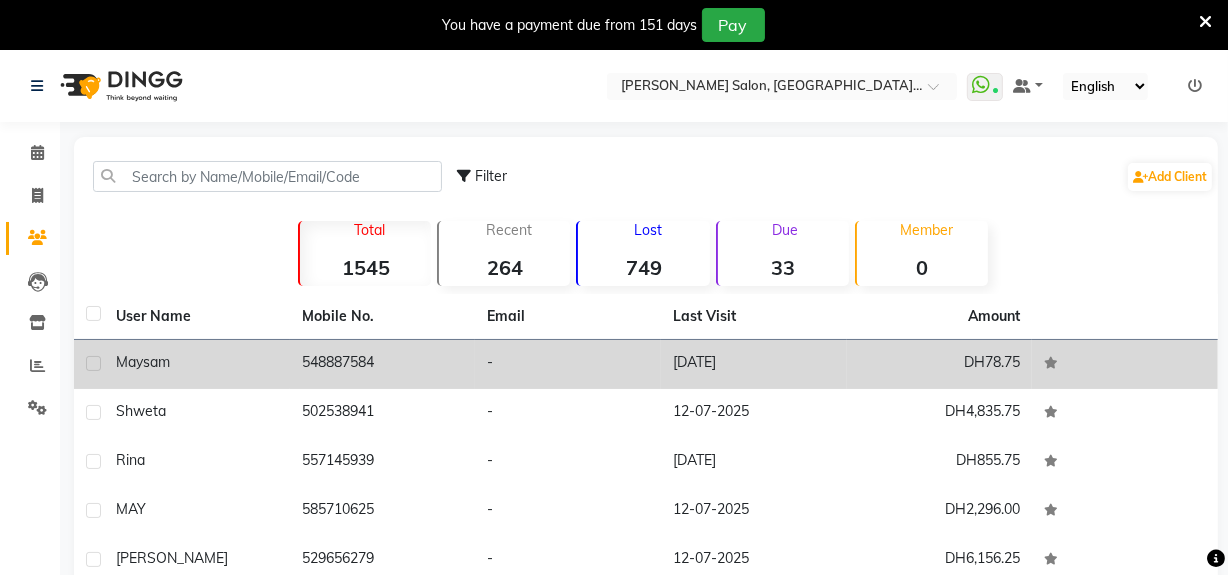 click on "548887584" 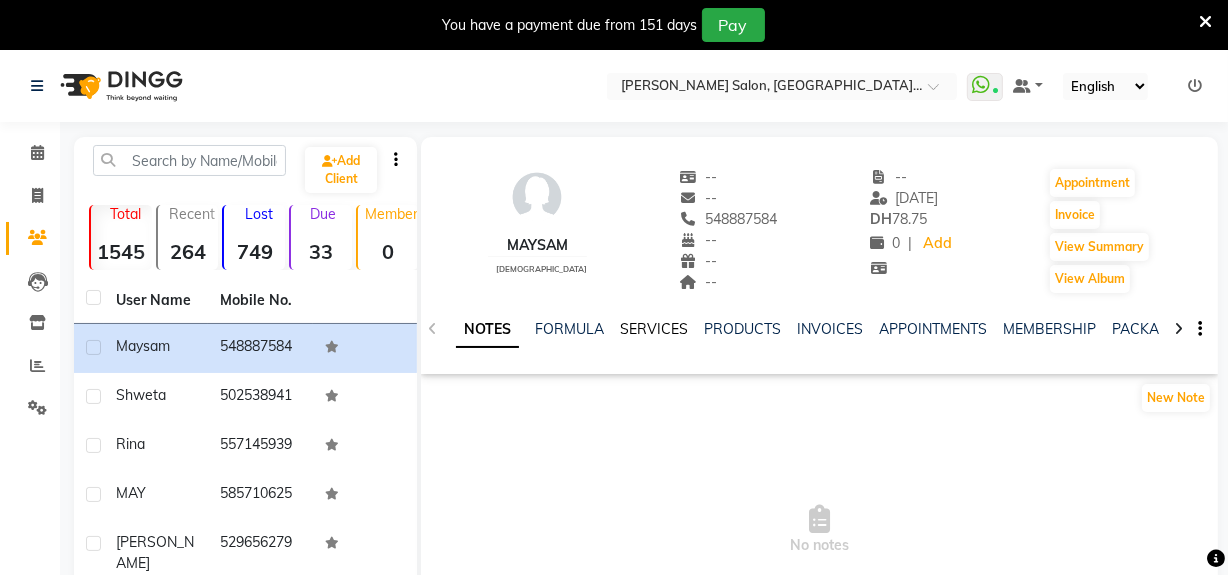 click on "SERVICES" 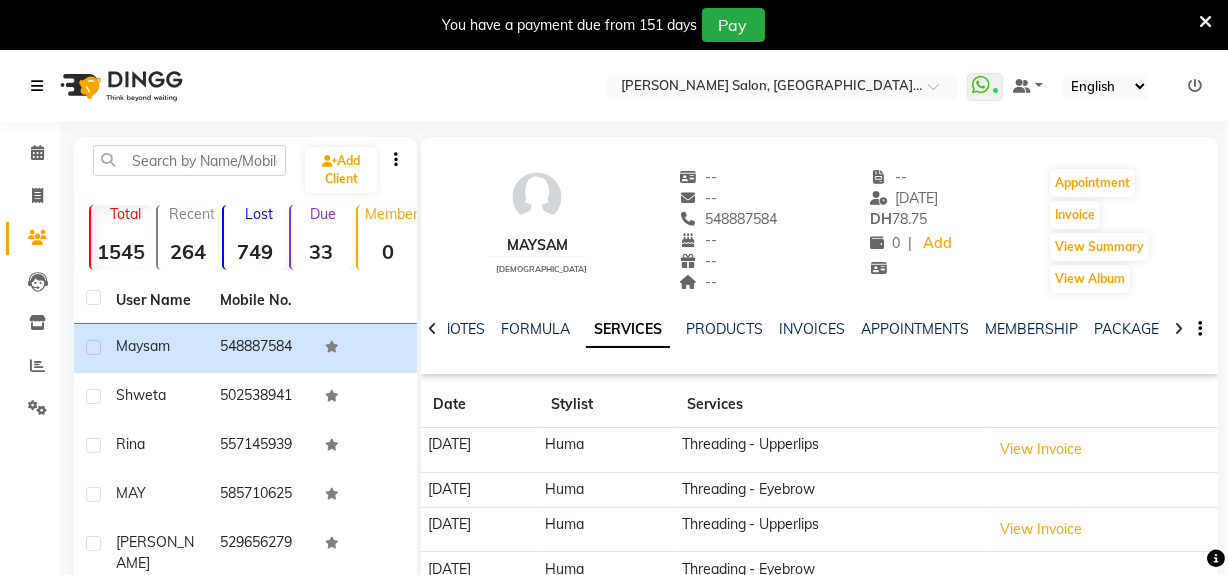 click at bounding box center (37, 86) 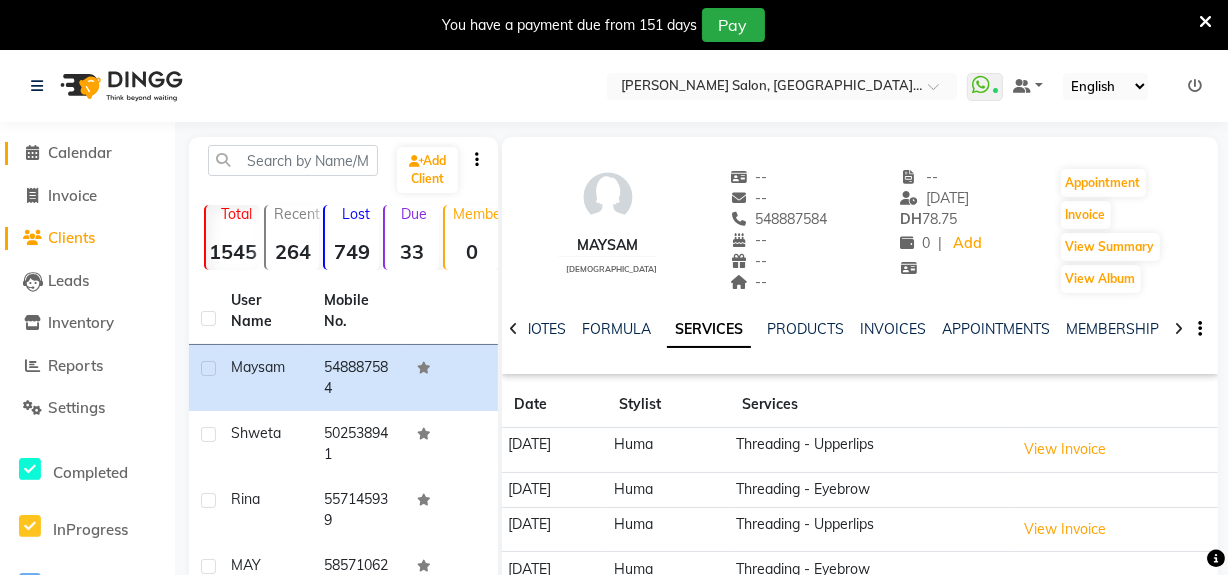 click on "Calendar" 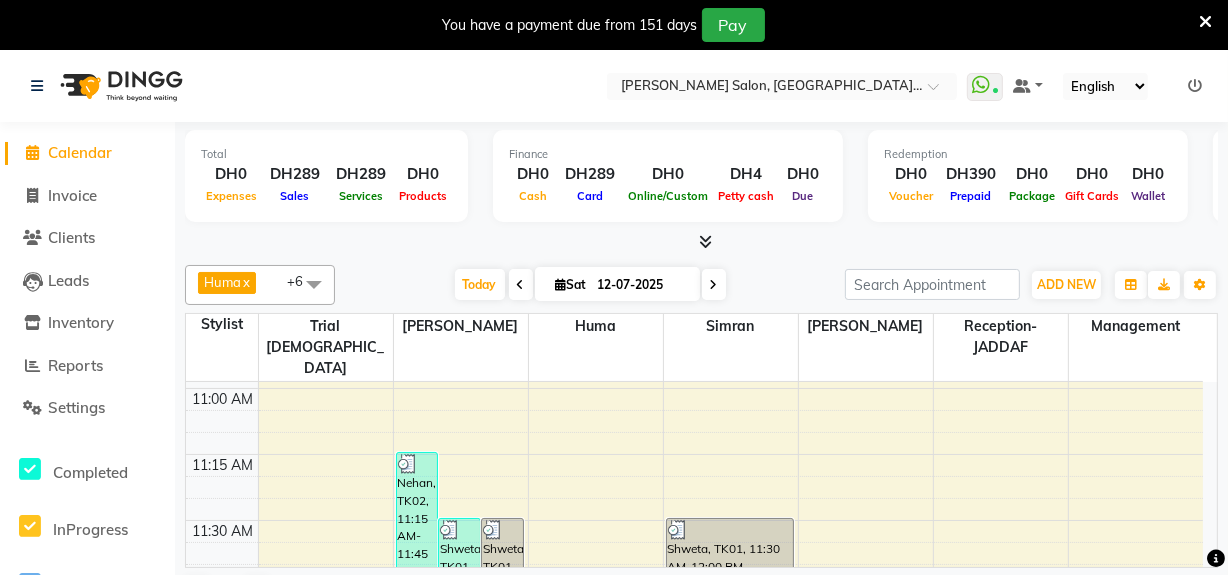 scroll, scrollTop: 363, scrollLeft: 0, axis: vertical 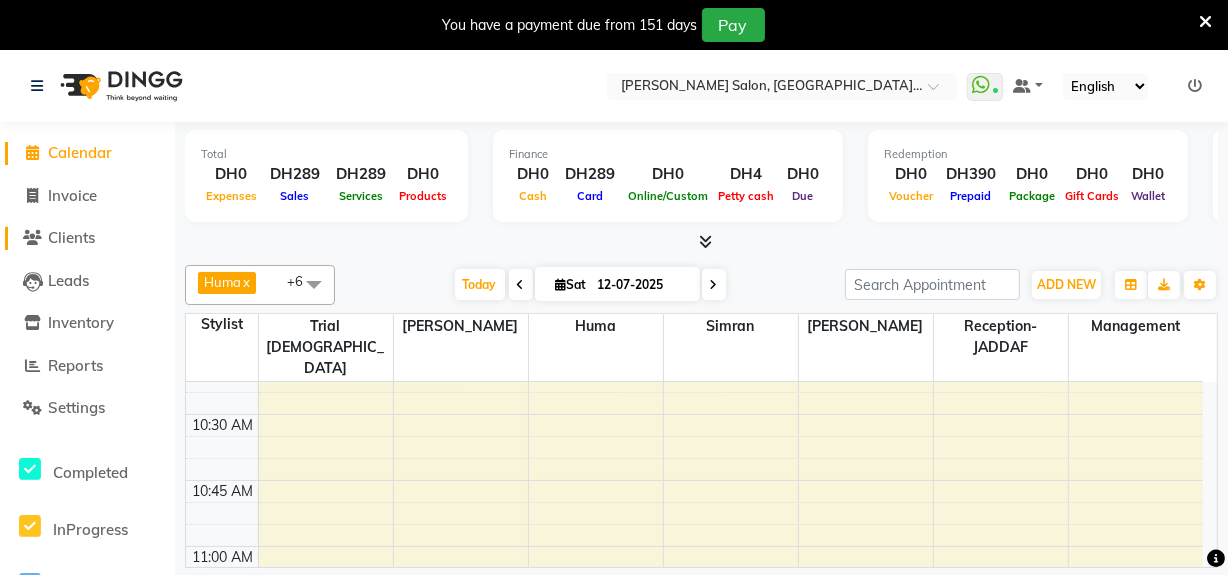 click on "Clients" 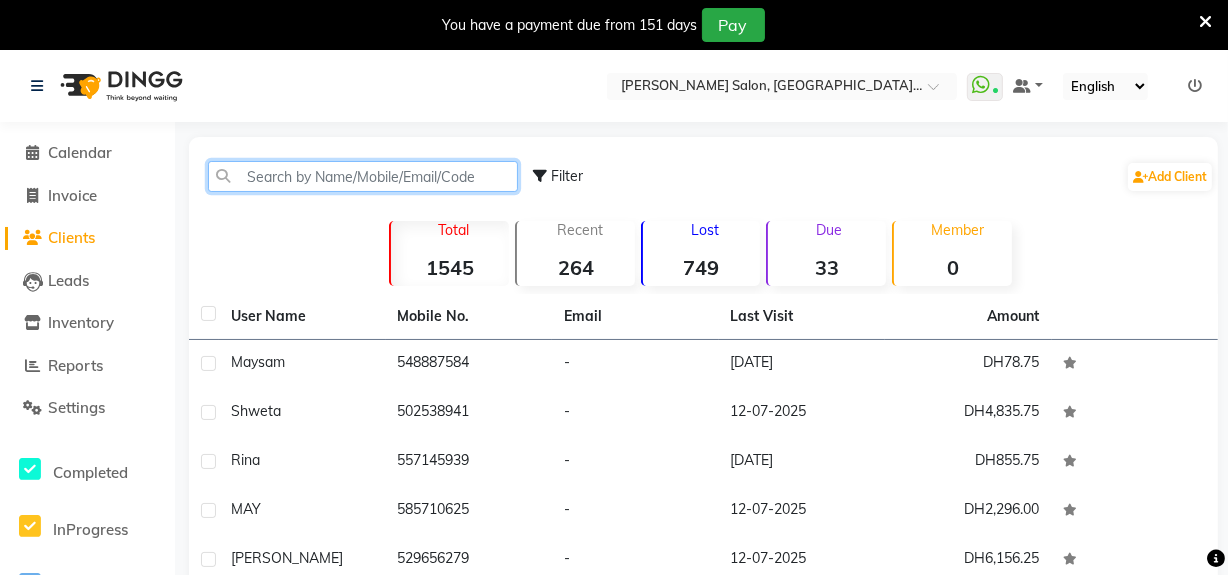 click 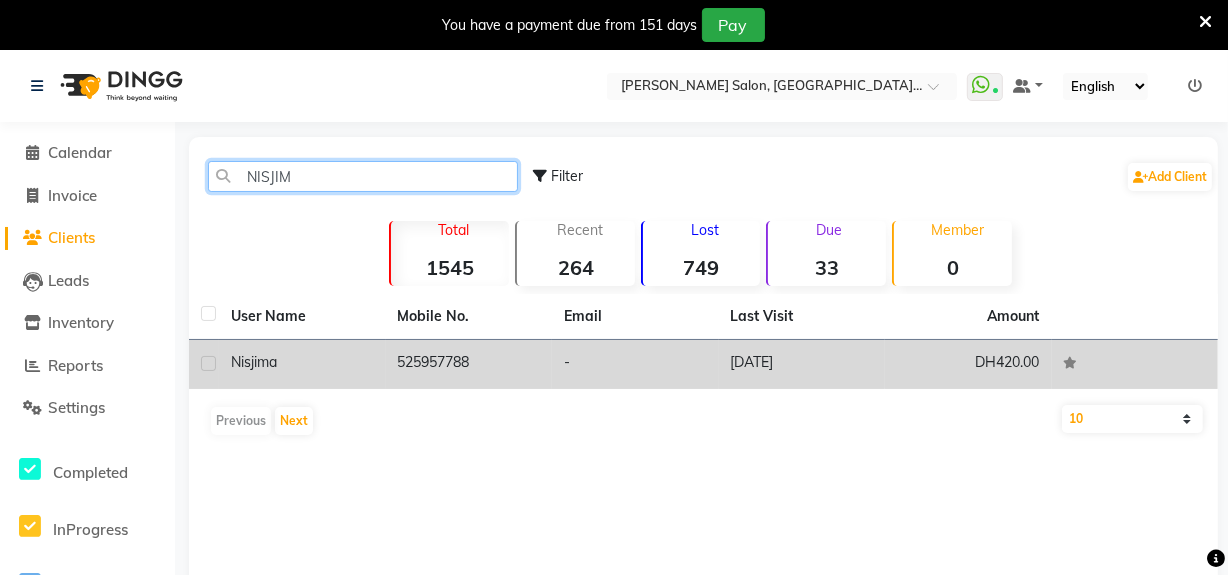 type on "NISJIM" 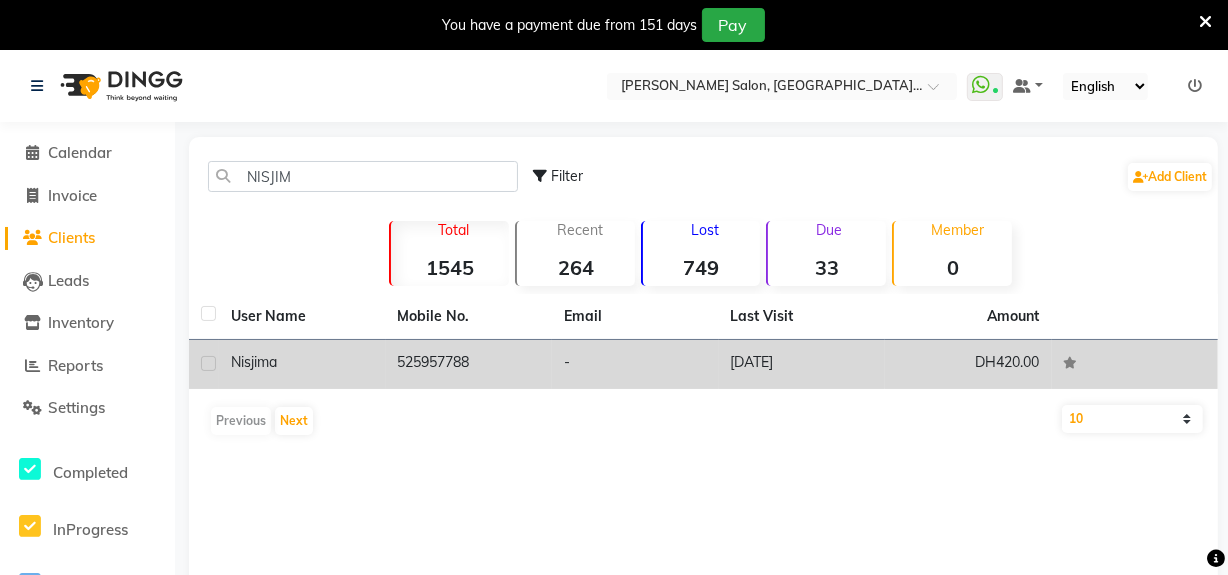 click on "-" 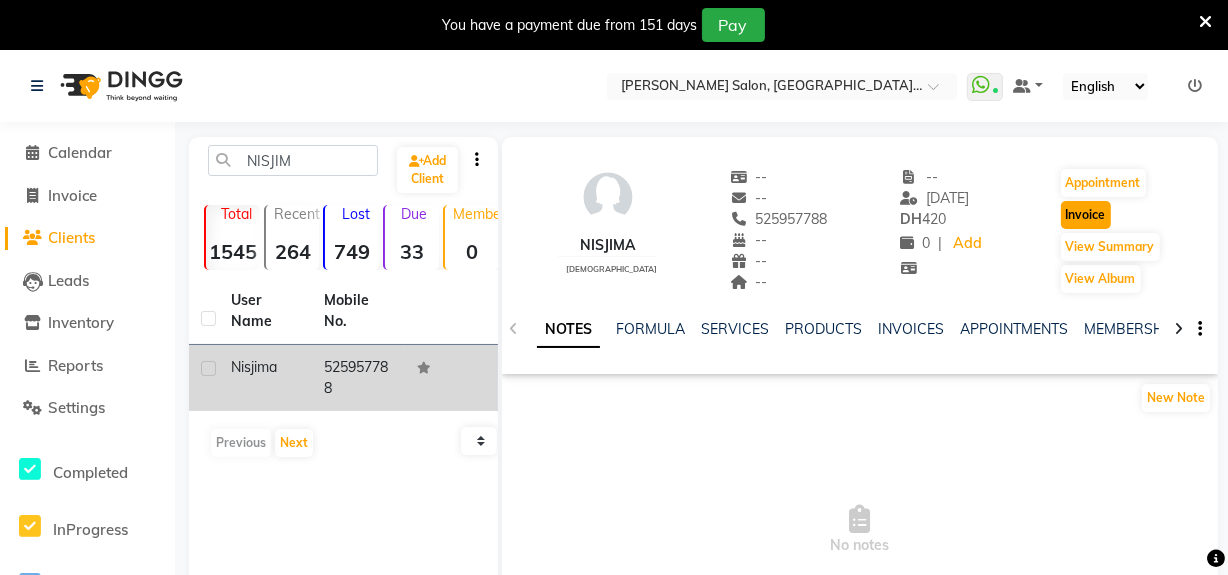 click on "Invoice" 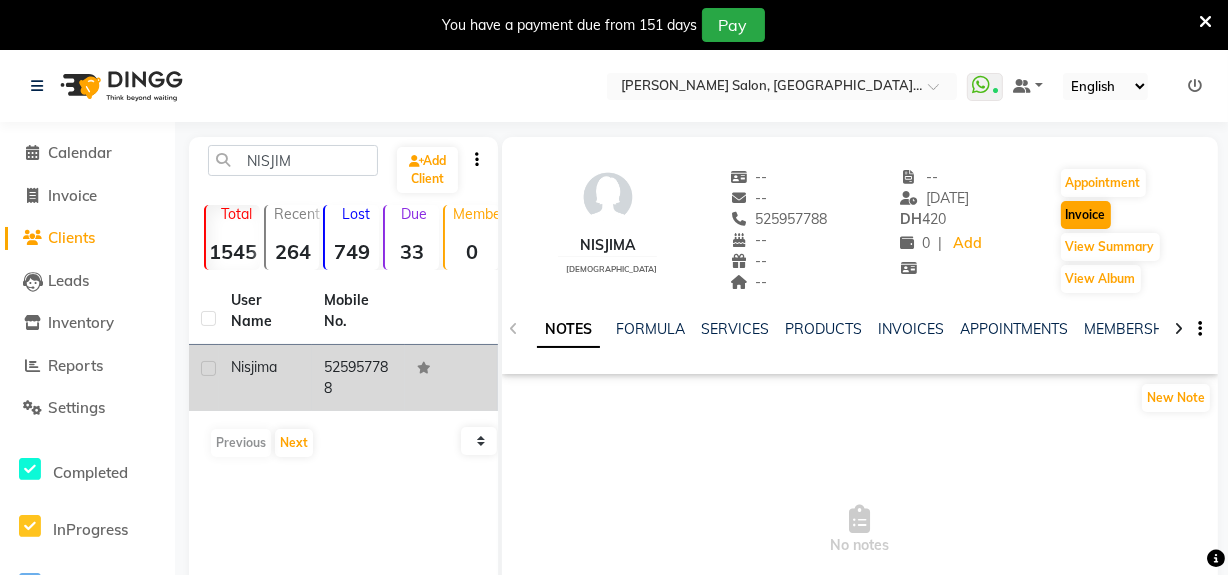 select on "service" 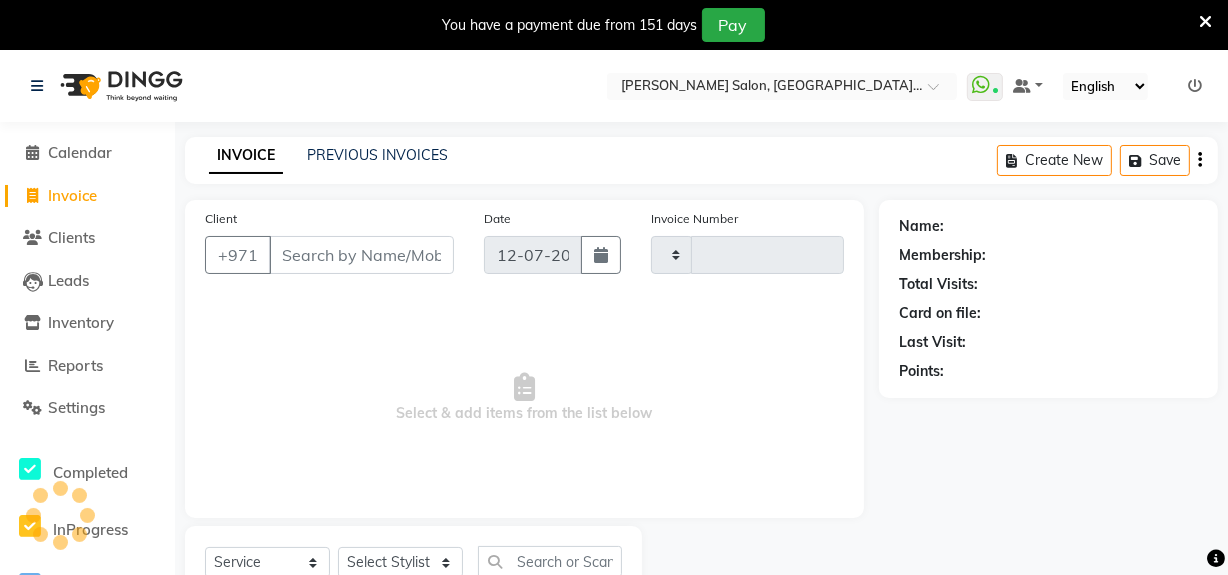 type on "0889" 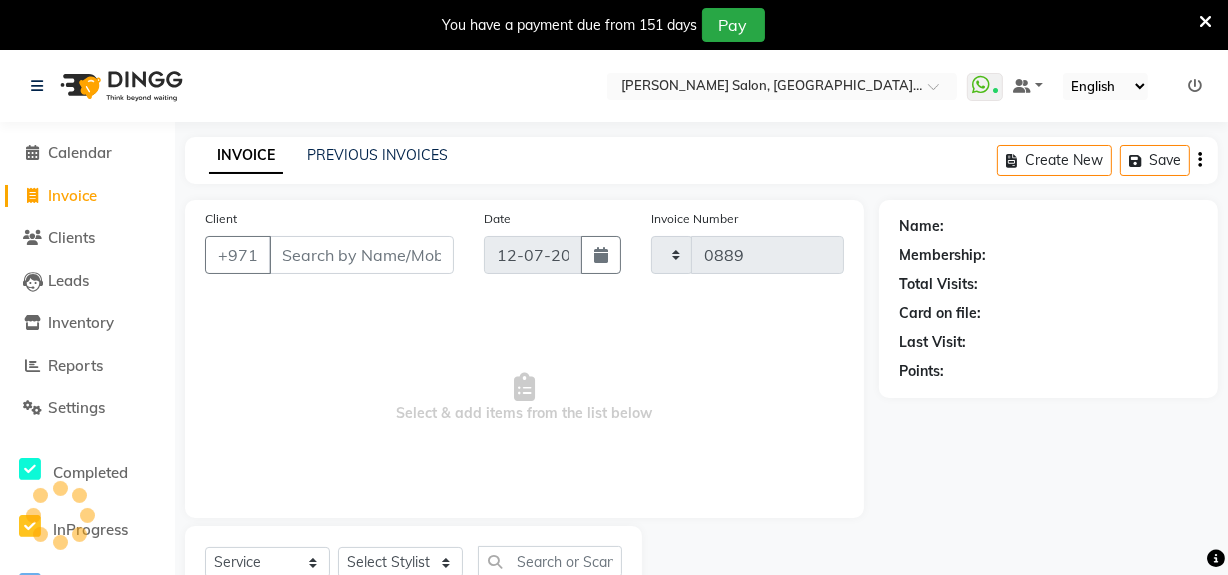 scroll, scrollTop: 76, scrollLeft: 0, axis: vertical 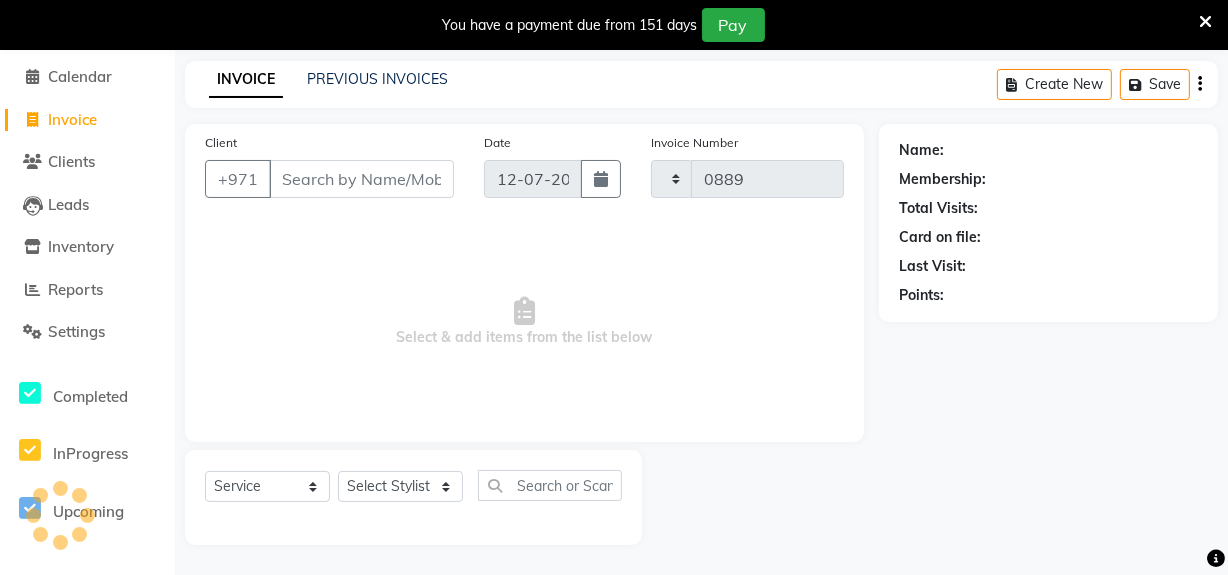 select on "4069" 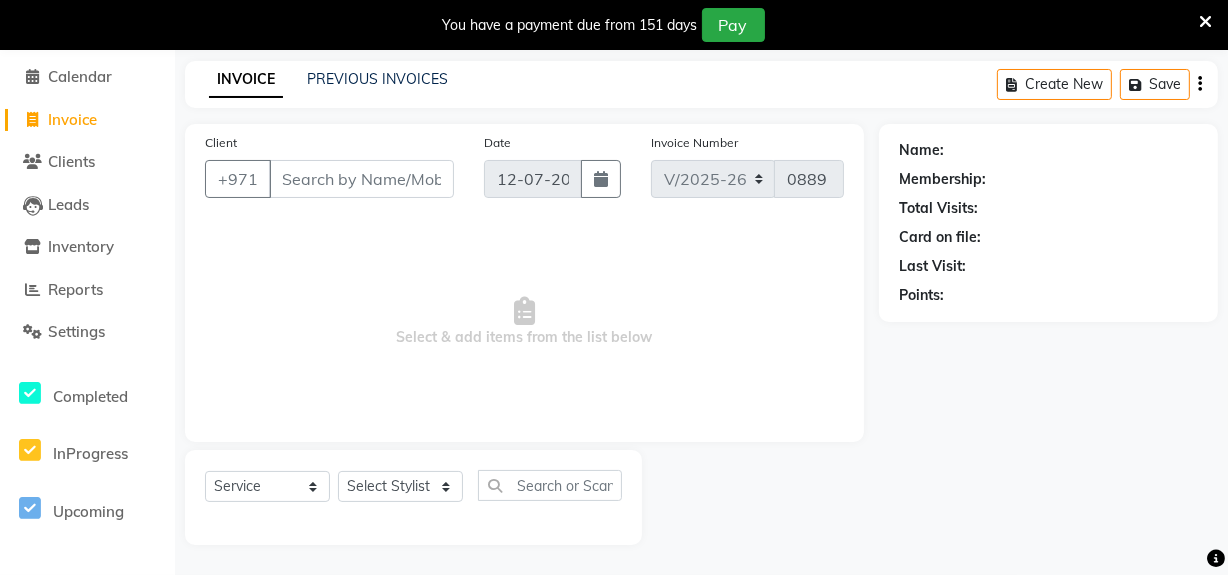type on "525957788" 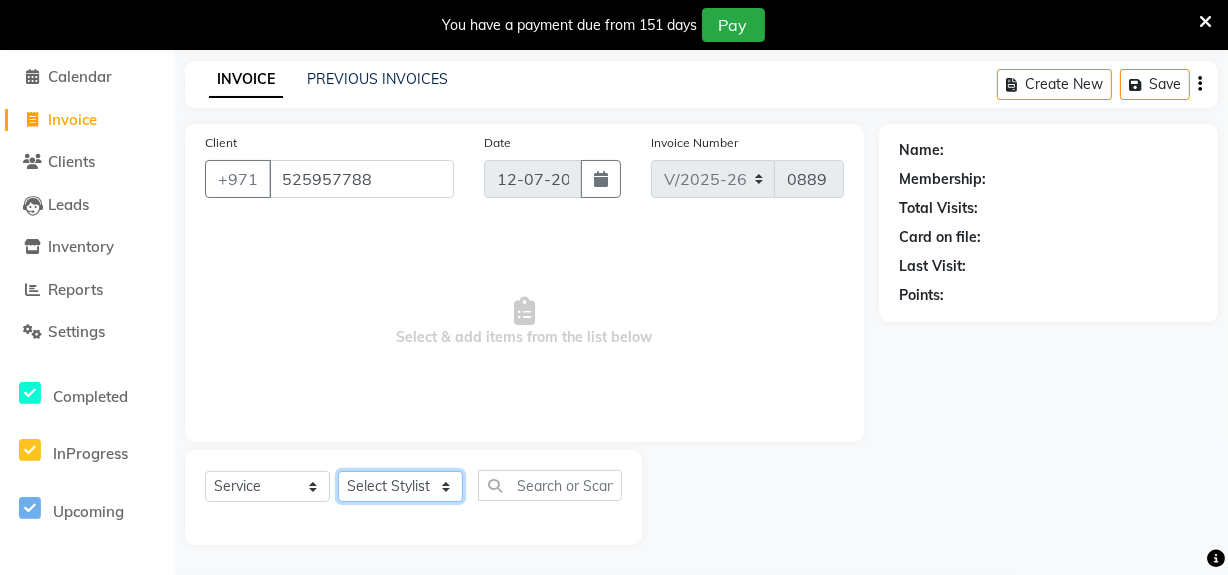 click on "Select Stylist" 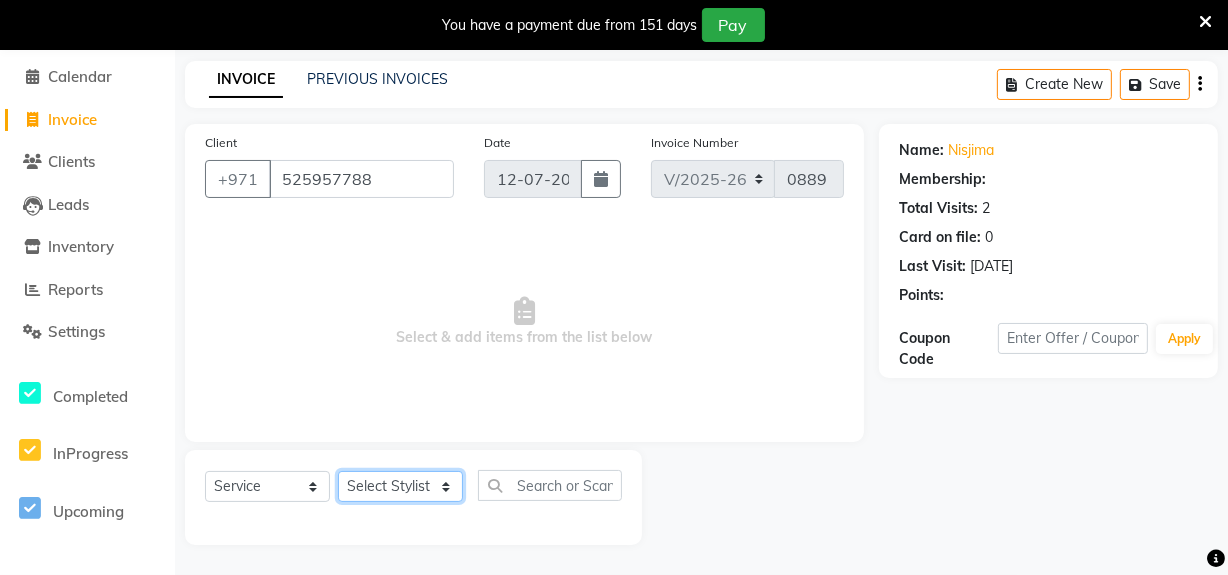 select on "1: Object" 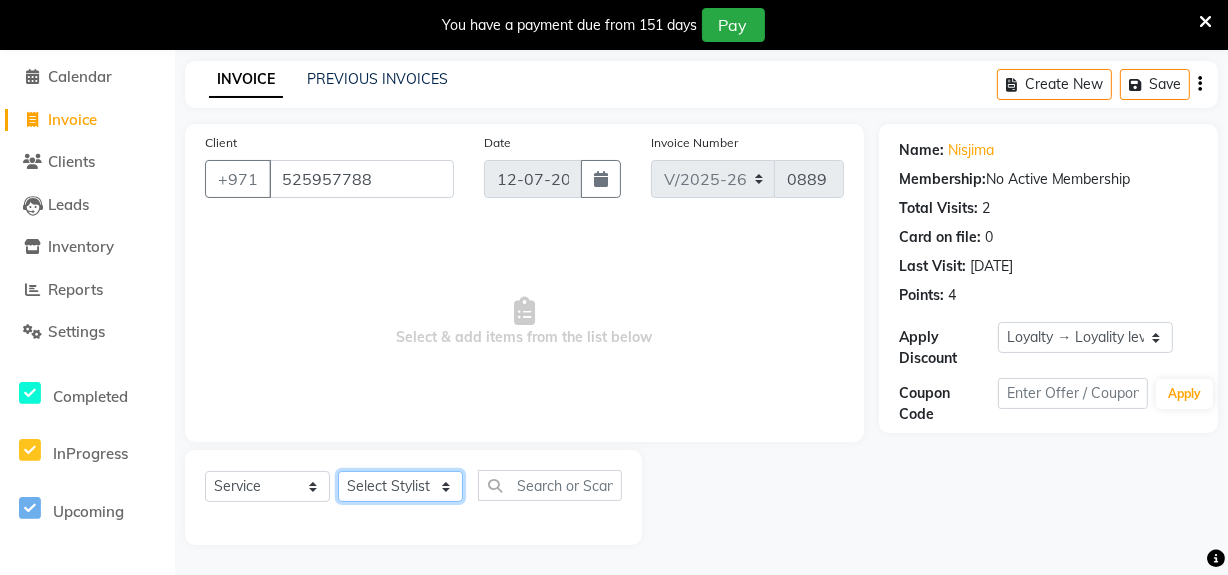 select on "85780" 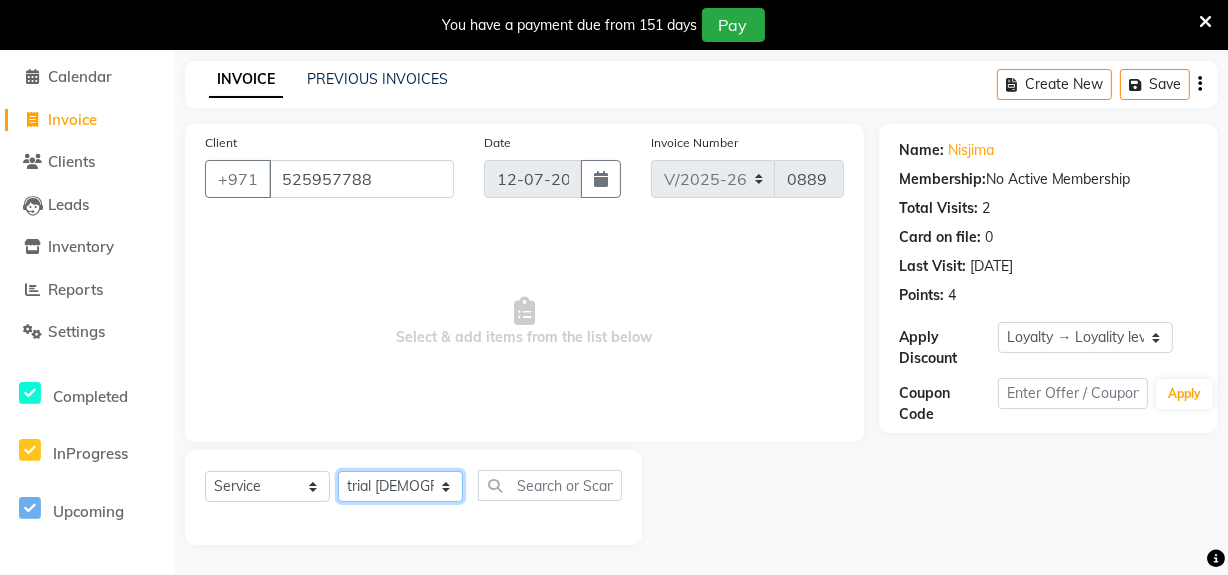 click on "Select Stylist Huma Leonita Management Reception-JADDAF Simran Srijana trial lady" 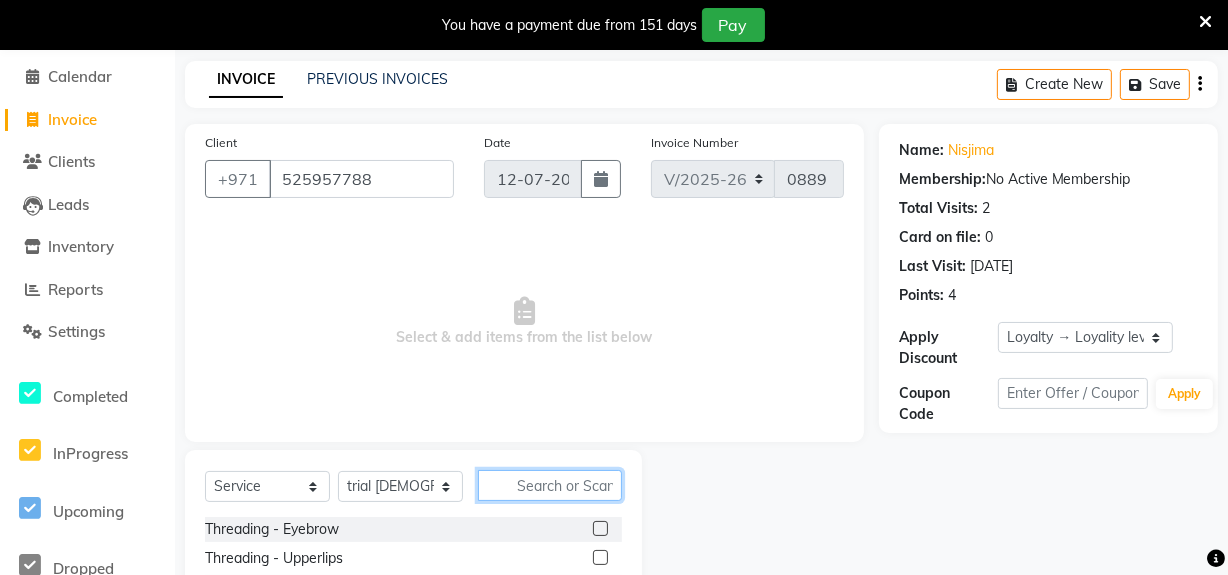 drag, startPoint x: 558, startPoint y: 486, endPoint x: 527, endPoint y: 485, distance: 31.016125 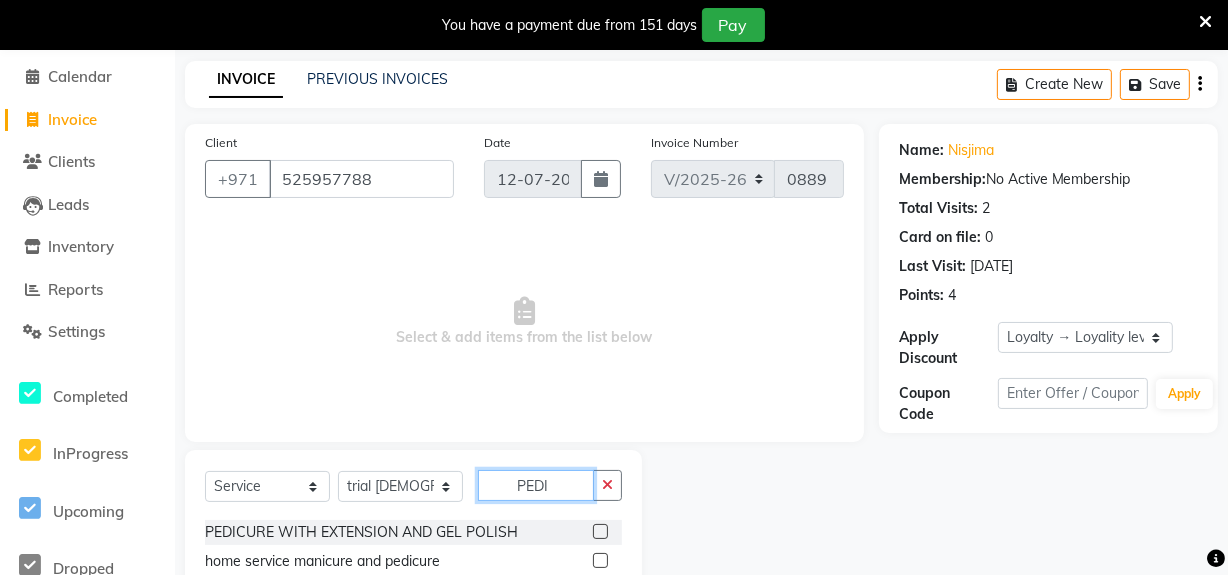 scroll, scrollTop: 272, scrollLeft: 0, axis: vertical 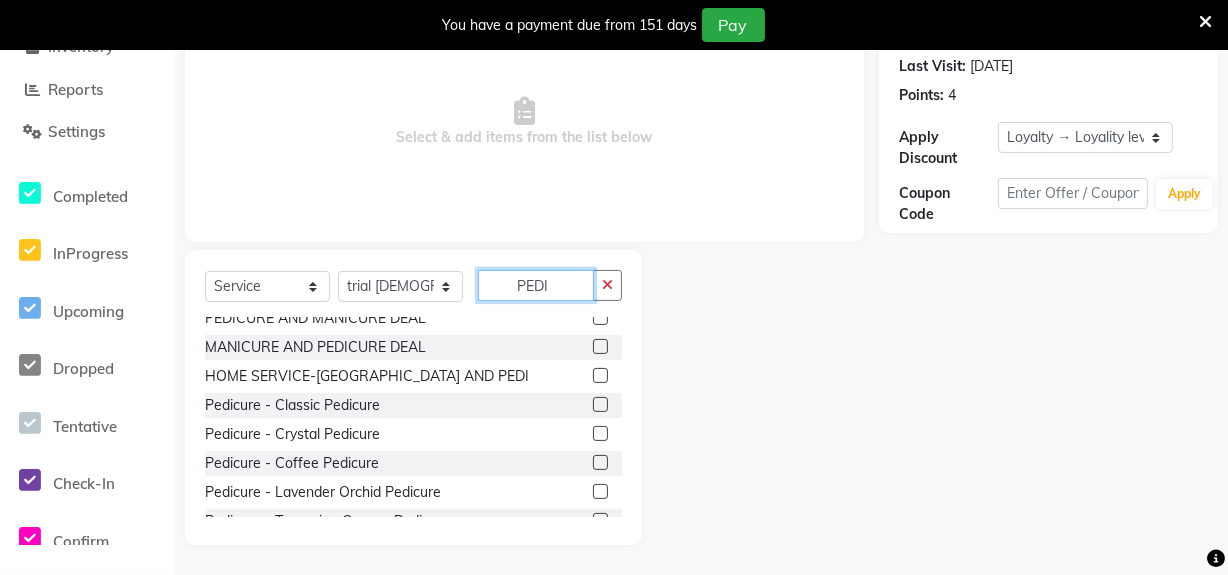 type on "PEDI" 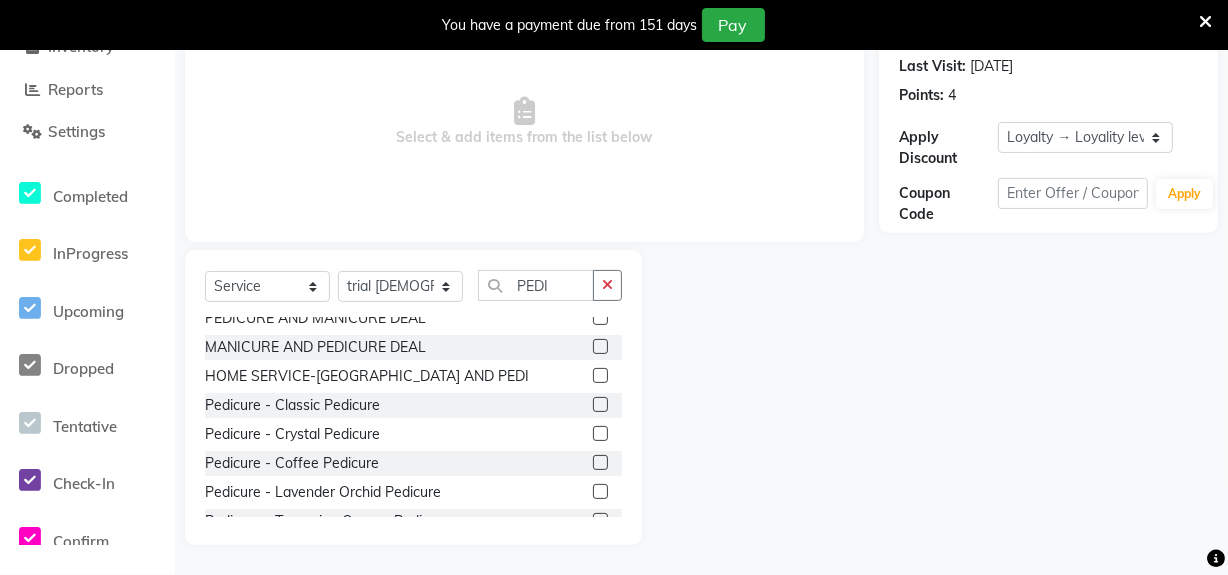 click 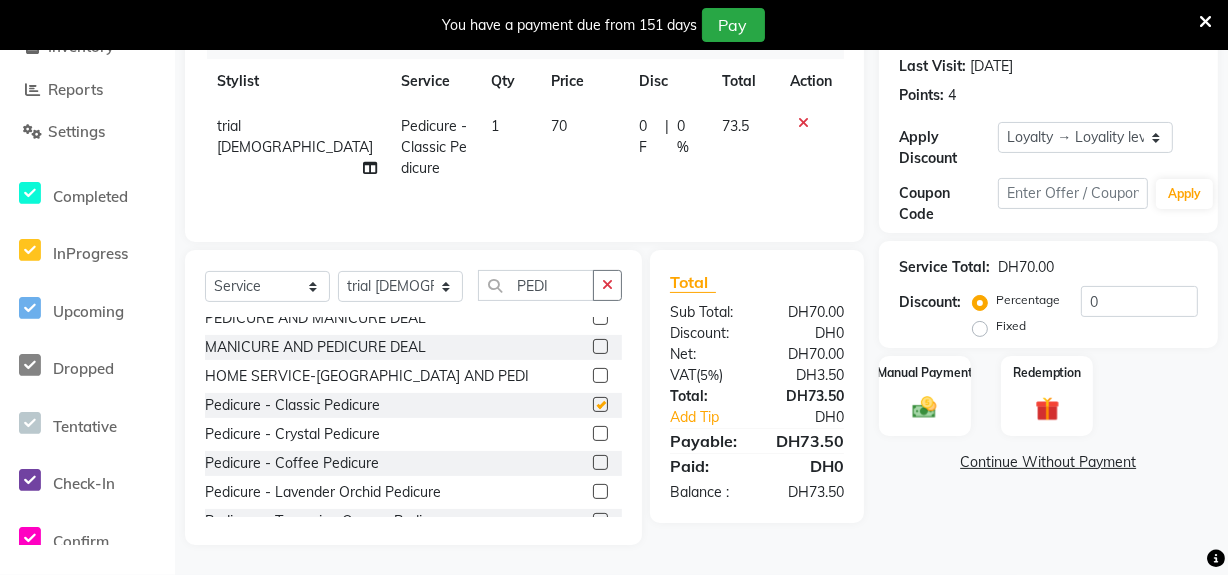 checkbox on "false" 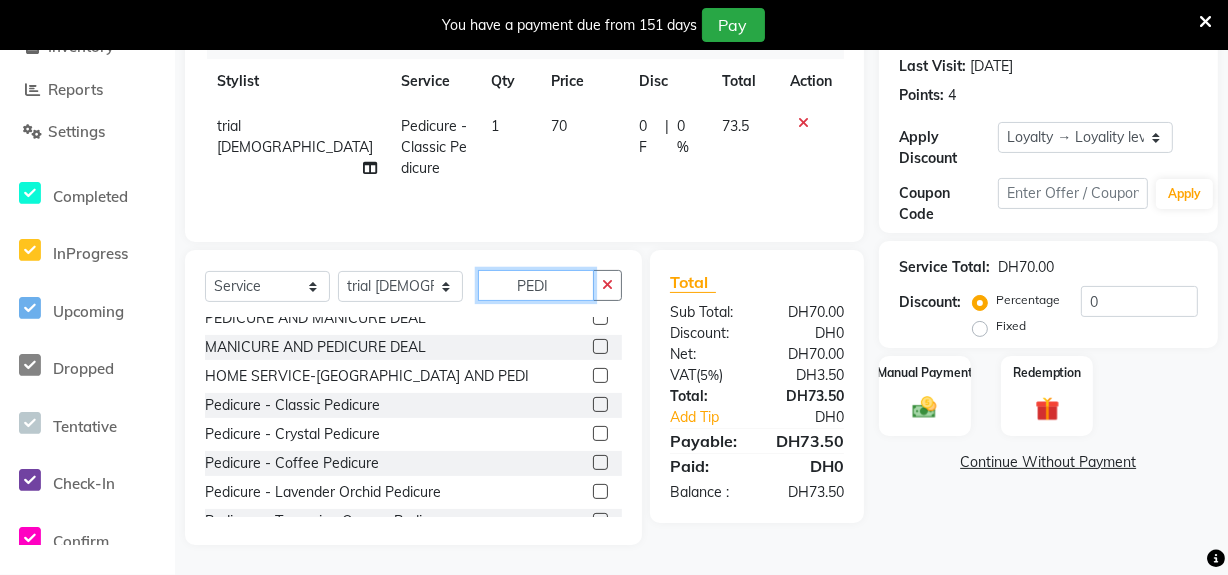 drag, startPoint x: 565, startPoint y: 285, endPoint x: 499, endPoint y: 298, distance: 67.26812 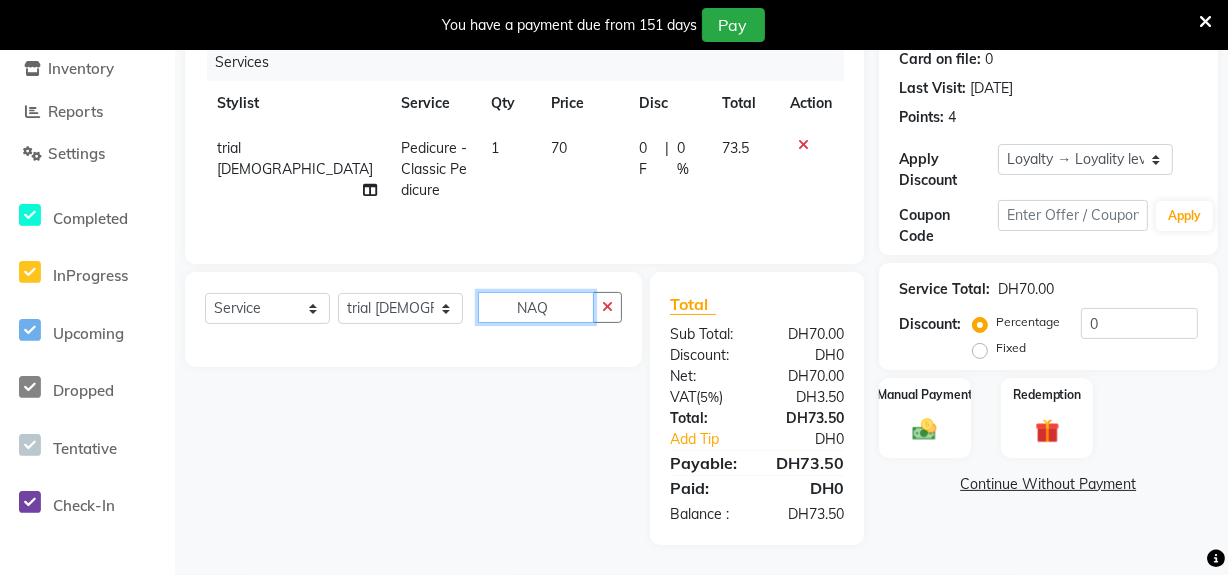 scroll, scrollTop: 0, scrollLeft: 0, axis: both 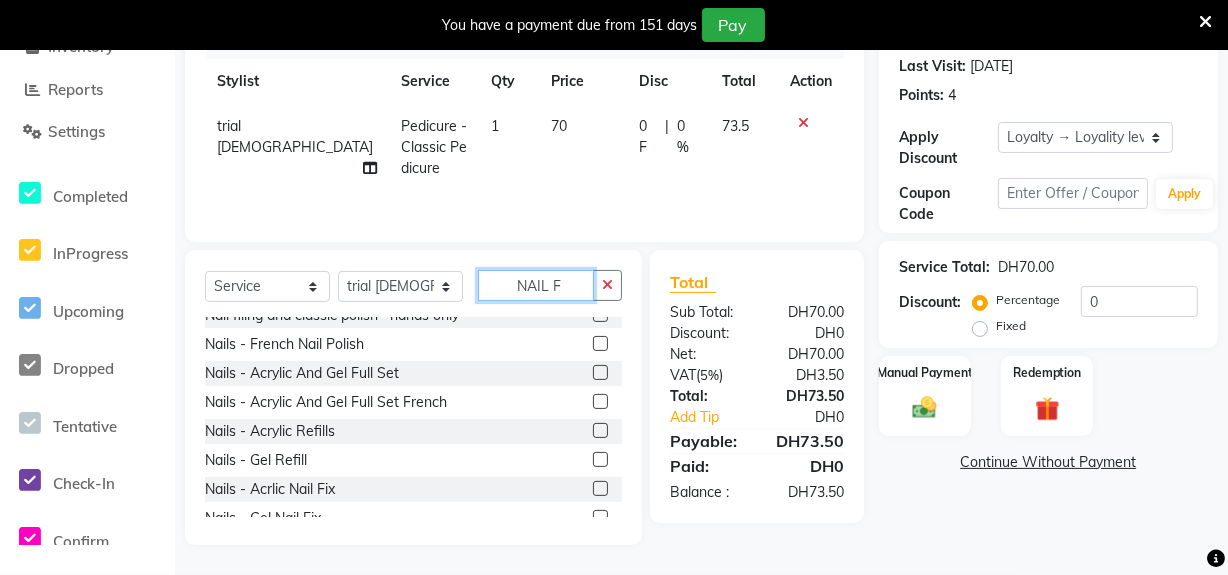type on "NAIL F" 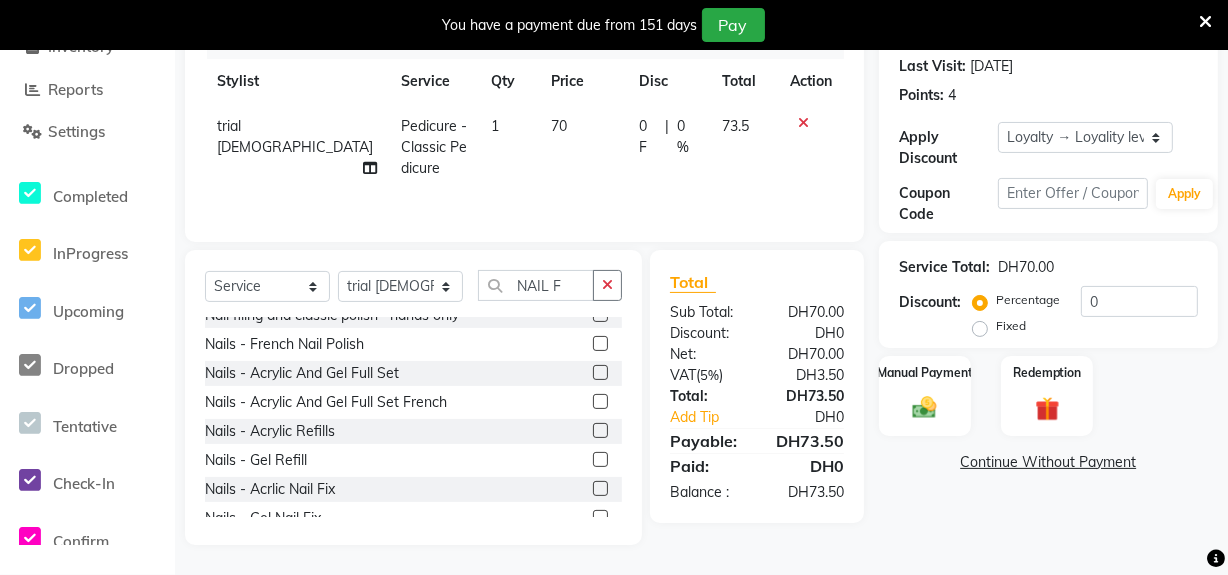 click 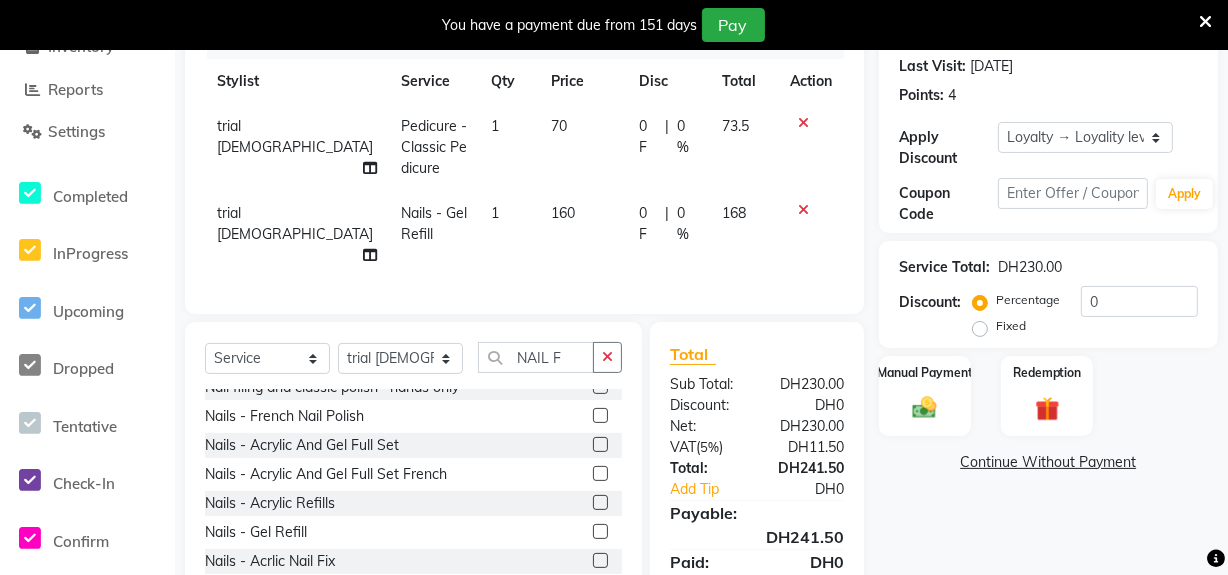 click 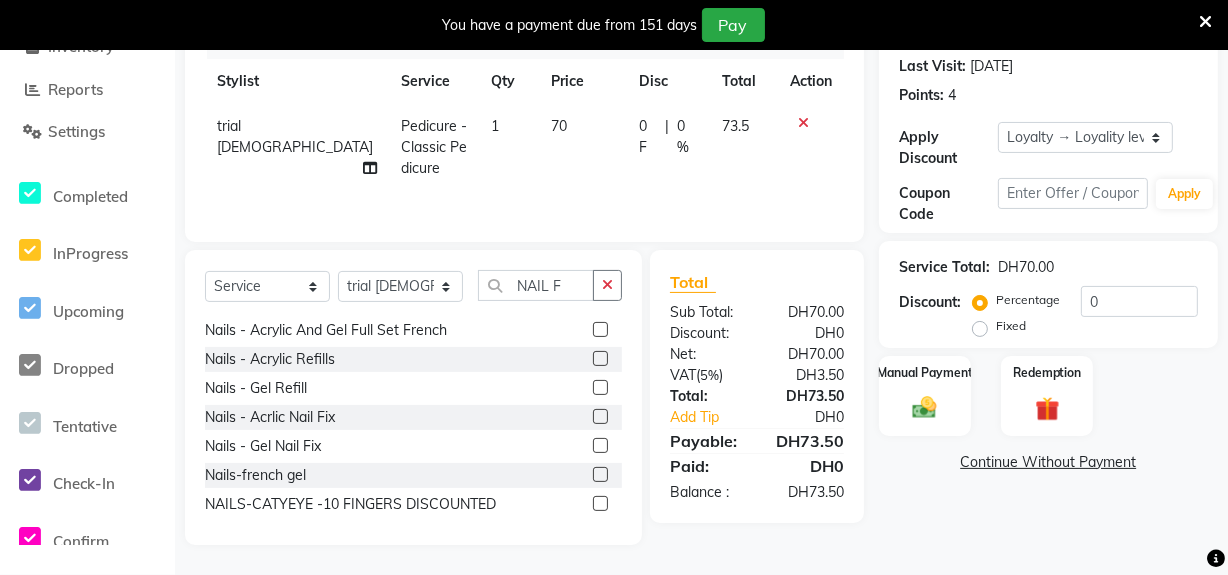 scroll, scrollTop: 148, scrollLeft: 0, axis: vertical 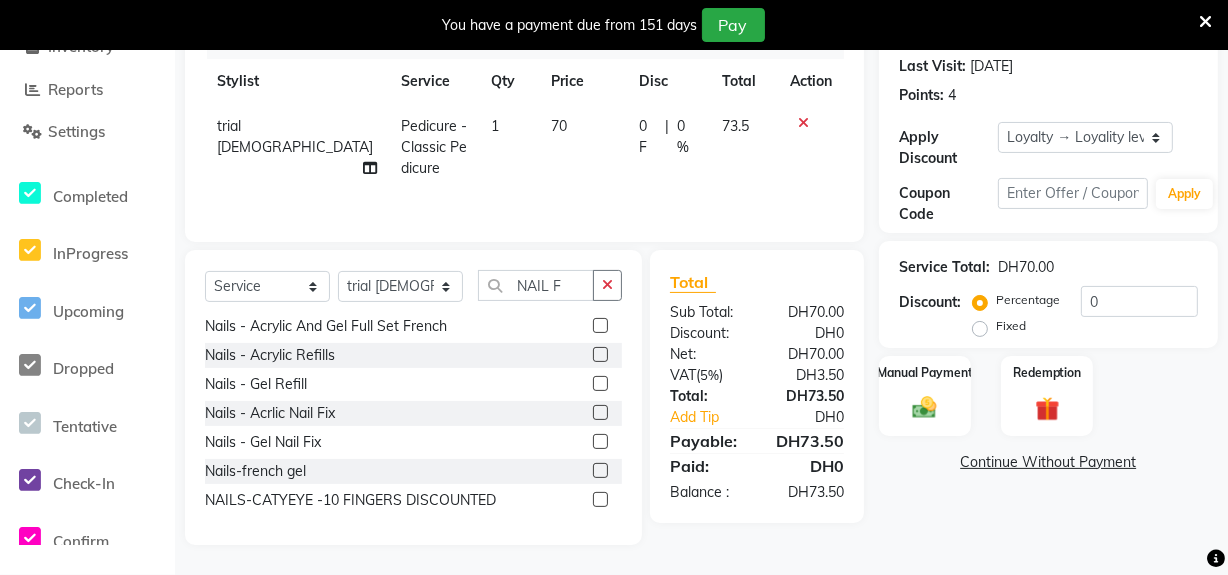 click 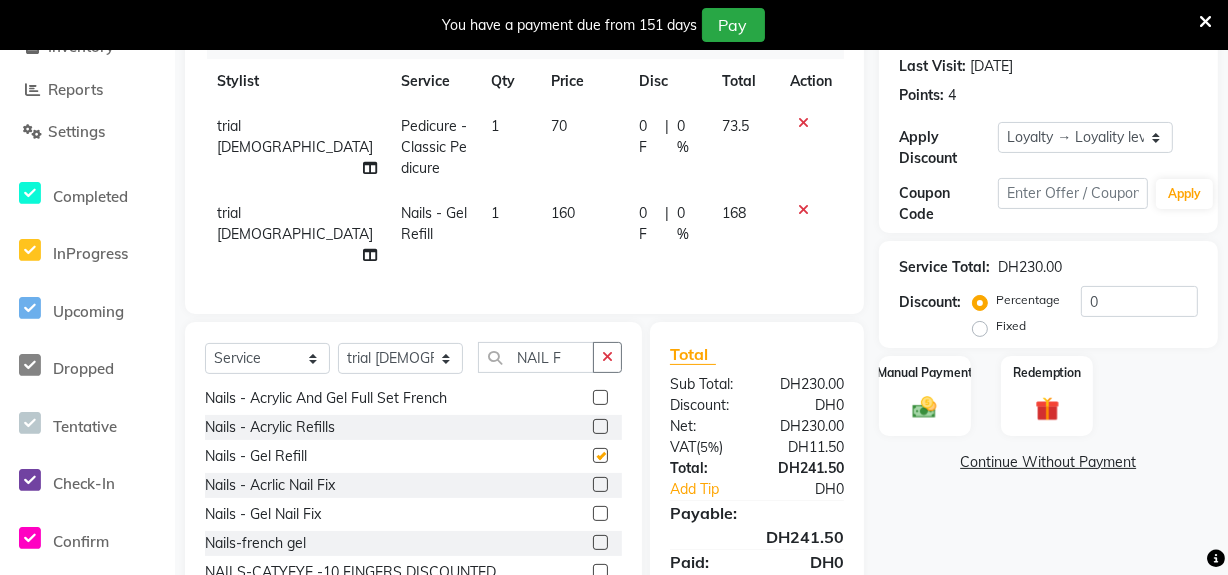 checkbox on "false" 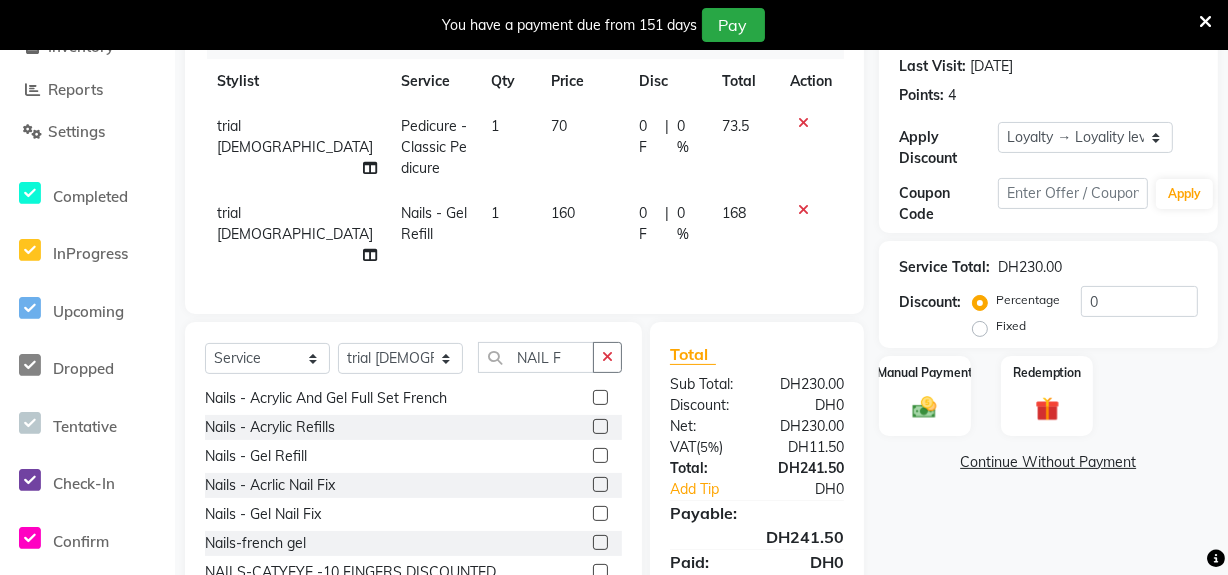click on "0 F" 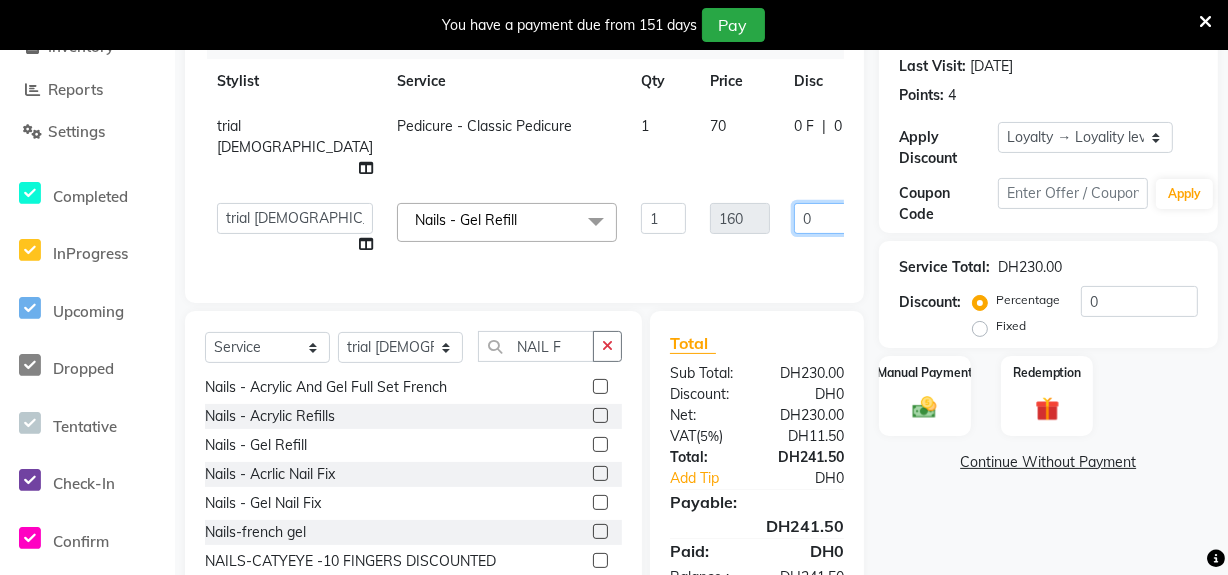 drag, startPoint x: 720, startPoint y: 214, endPoint x: 644, endPoint y: 243, distance: 81.34495 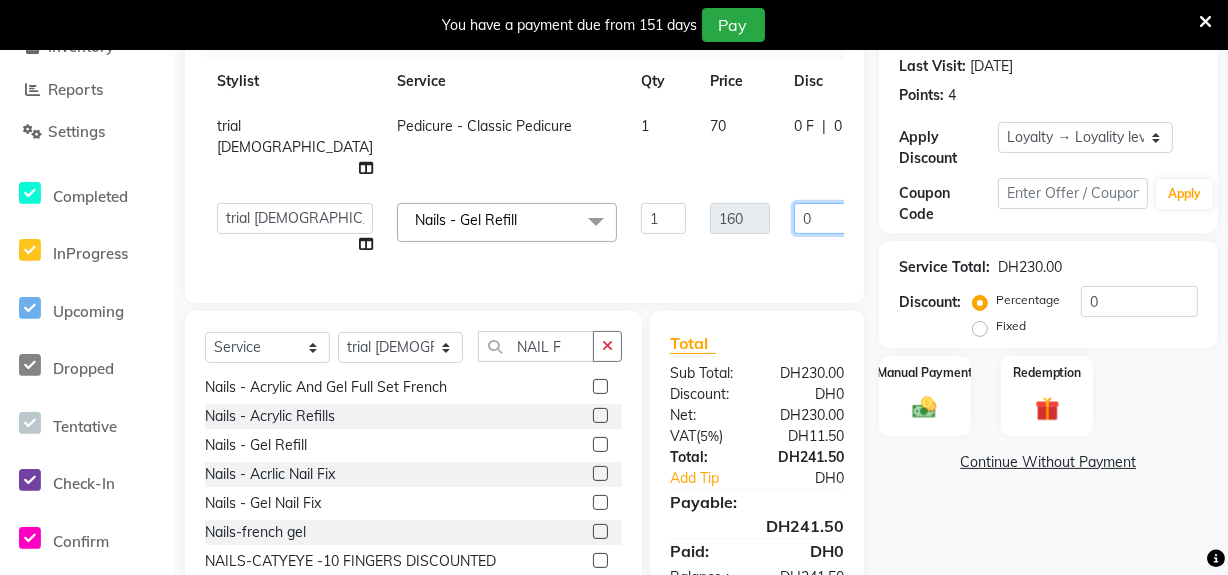 click on "Huma   Leonita   Management   Reception-JADDAF   Simran   Srijana   trial lady  Nails - Gel Refill  x Threading - Eyebrow Threading - Upperlips Threading - Chin Threading - Forehead Threading - Nose Threading Threading - Neck Threading Threading - Face Threading Without Eyebrows Threading - Face Threading With Eyebrows Threading - Eyebrow Bleach Threading - Eyebrow Color 100 DEAL COMBO OFFER-FULL HAND WAX,UNDERARMS+HALF LEG WAX 100 DEAL-BODY MASSAGE fruit shampoo with full dry 100 DEAL-COMBO OFFER-HAIRCUT +BLOWDRY EYELASH EXTENSION VOLUME HARD GEL WITH GEL POLISH BOTOX/KERATIN/PROTEIN one stip hair extension fix Shine bath-SHORT HAIR TILL EAR SHINE BATH-MEDIUM TILL SHOULDER THREADING-COMPLIMENTARY HAIR BRAIDS REMOVAL HYDRA FACIAL HYDRA FACIAL-SIGNATURE BODY POLISHING KYRO THERAPY-SMALL  AND MEDIUM HAIR STEAM ONLY SHINE BATH-LONG HAIR TILL BRA LINE SHINE BATH-EXTRA LONG HAIR TREATMENT WASH  HEAD MASSAGE OR BACK MASSAGE-20 MINS NAIL FILING-CUTTING AND FILING ONLY EYELINER ONLY Blue shampoo  NAIL DESIGN Italy" 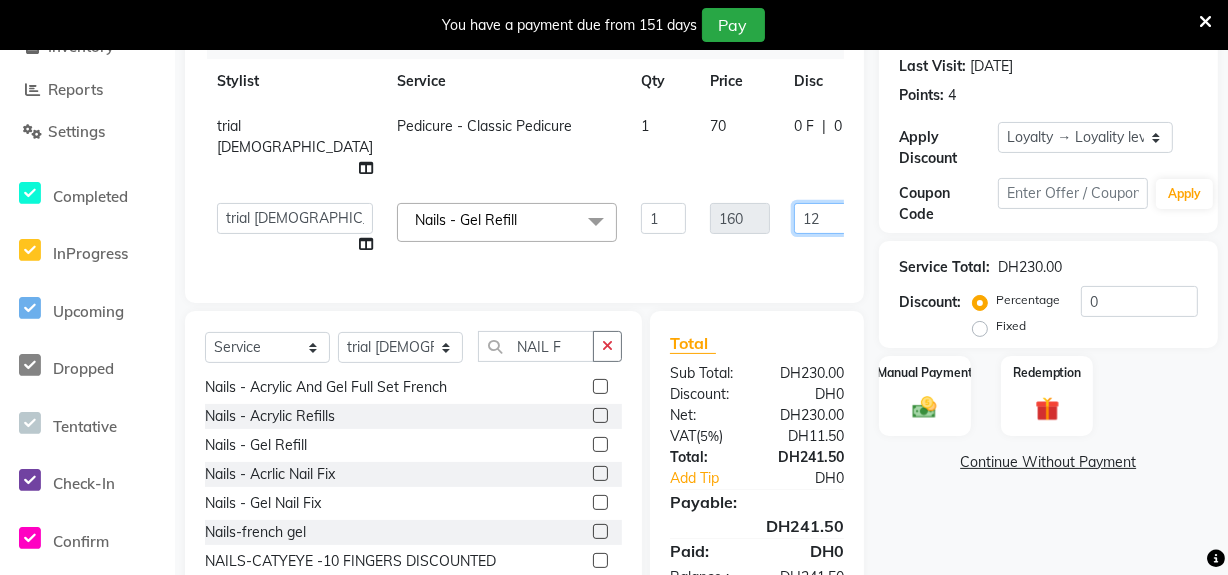 type on "120" 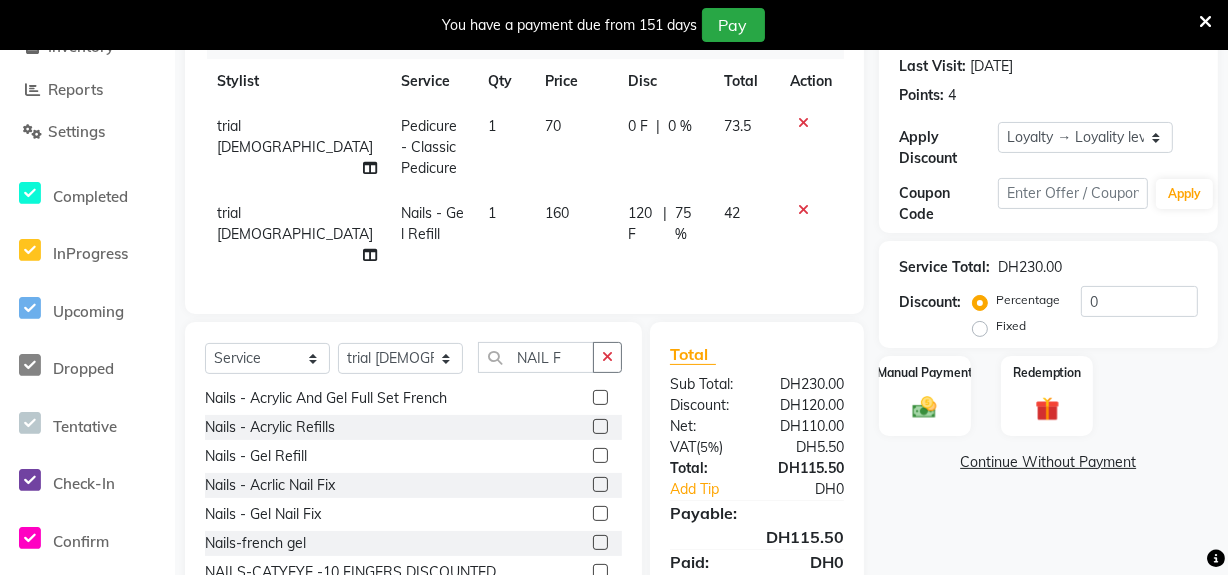click on "trial lady Nails - Gel Refill 1 160 120 F | 75 % 42" 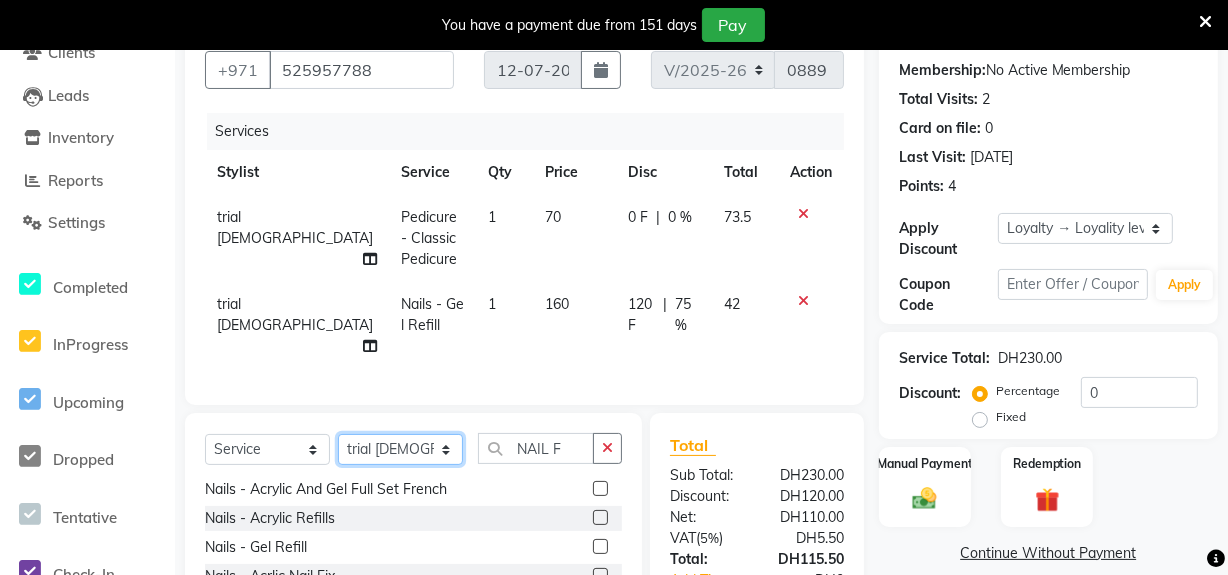 click on "Select Stylist Huma Leonita Management Reception-JADDAF Simran Srijana trial lady" 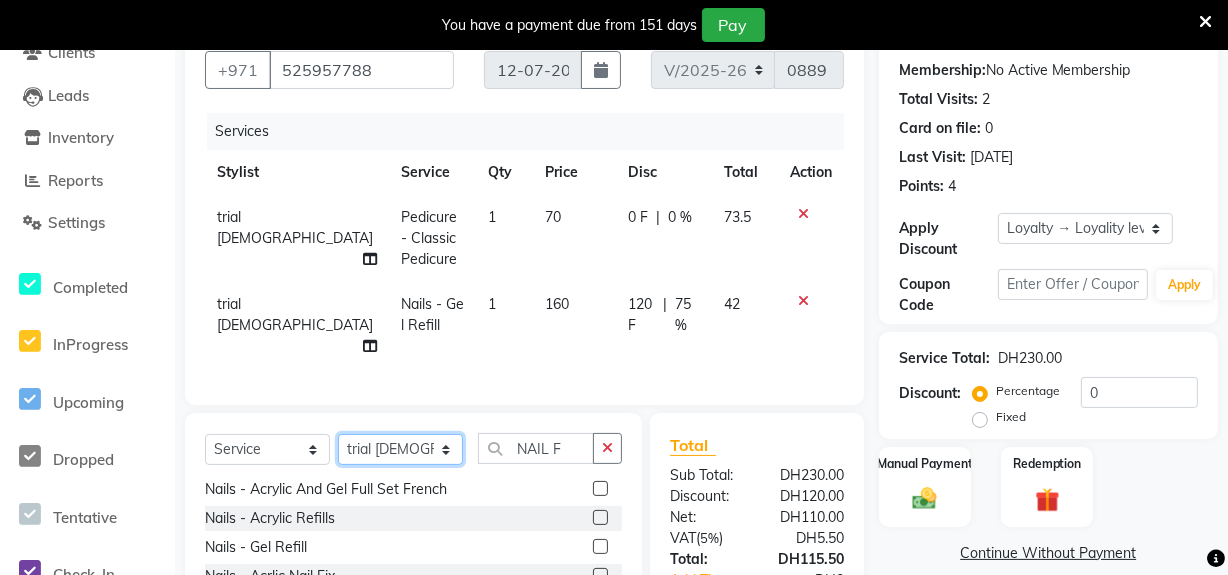 select on "45056" 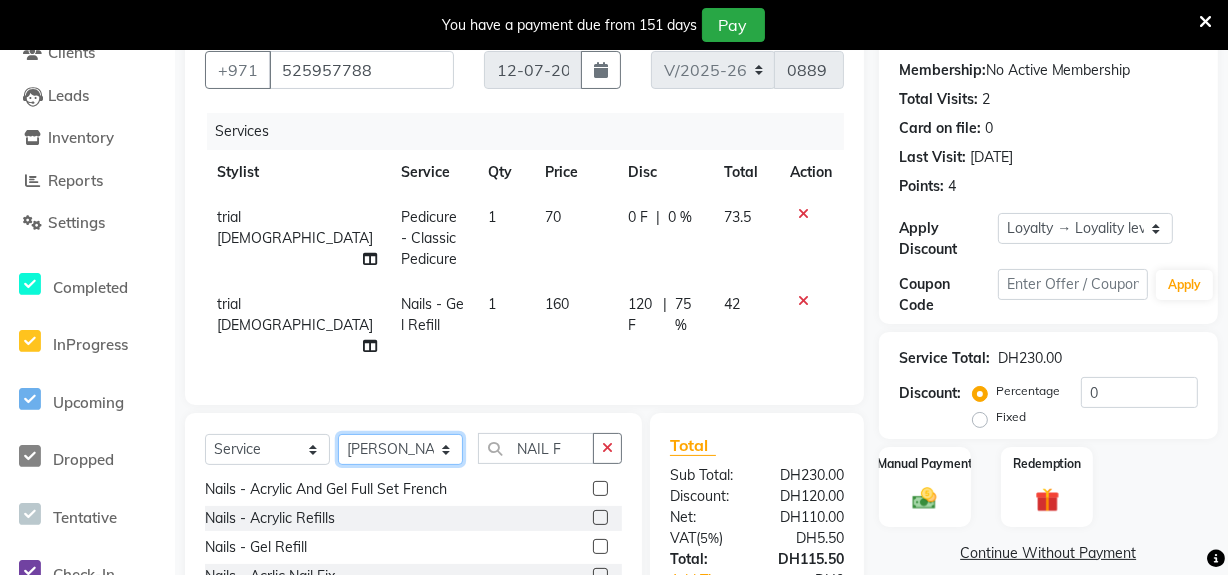 click on "Select Stylist Huma Leonita Management Reception-JADDAF Simran Srijana trial lady" 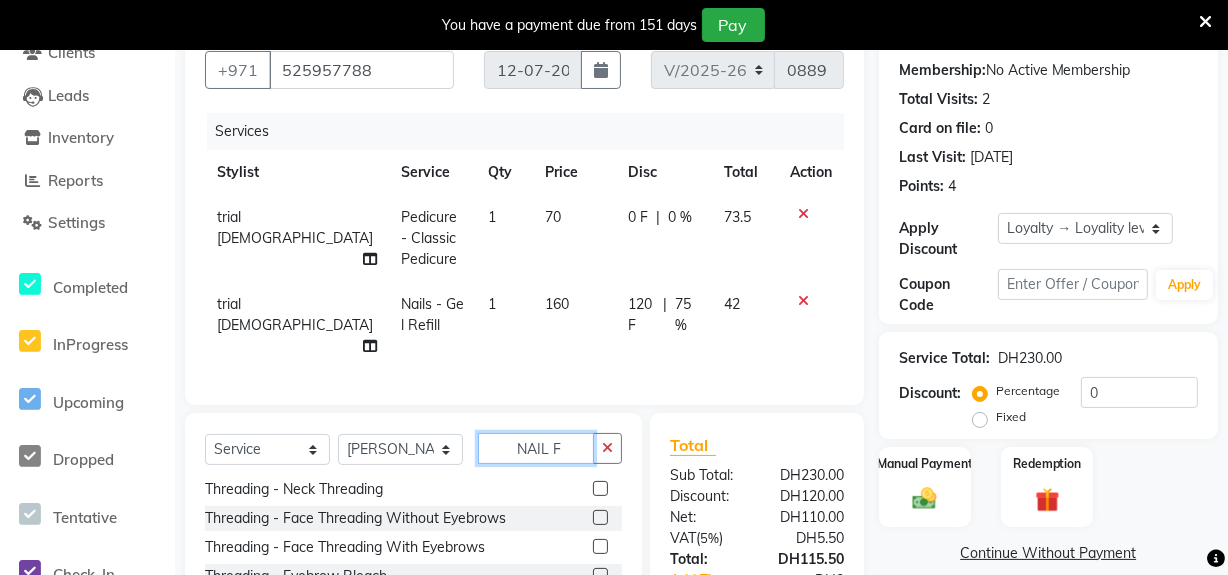 drag, startPoint x: 567, startPoint y: 437, endPoint x: 461, endPoint y: 472, distance: 111.62885 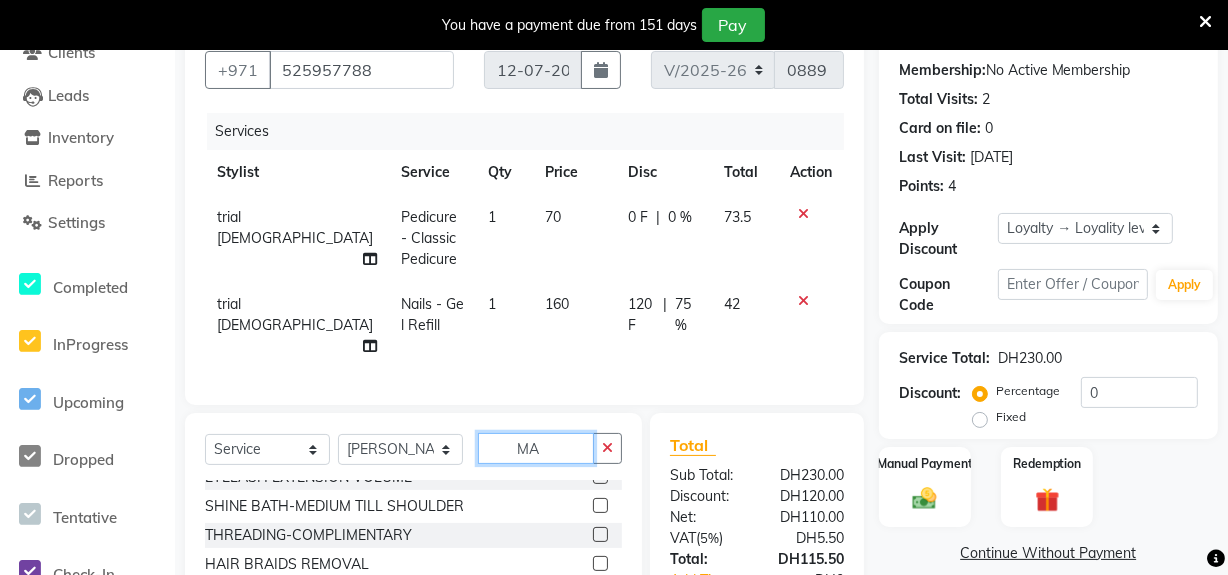 scroll, scrollTop: 0, scrollLeft: 0, axis: both 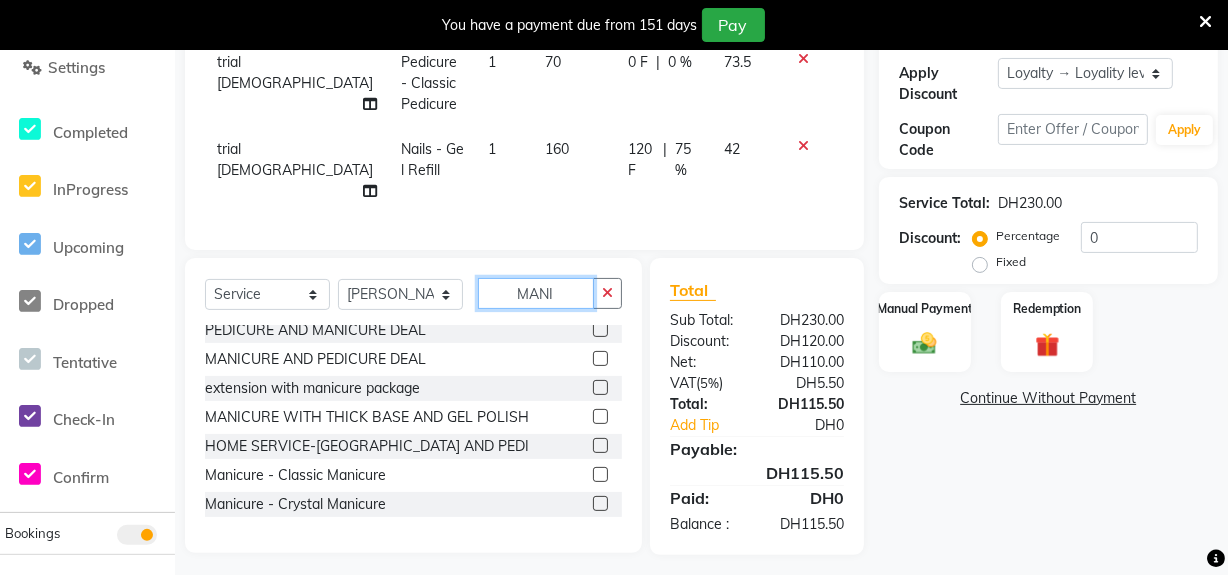 type on "MANI" 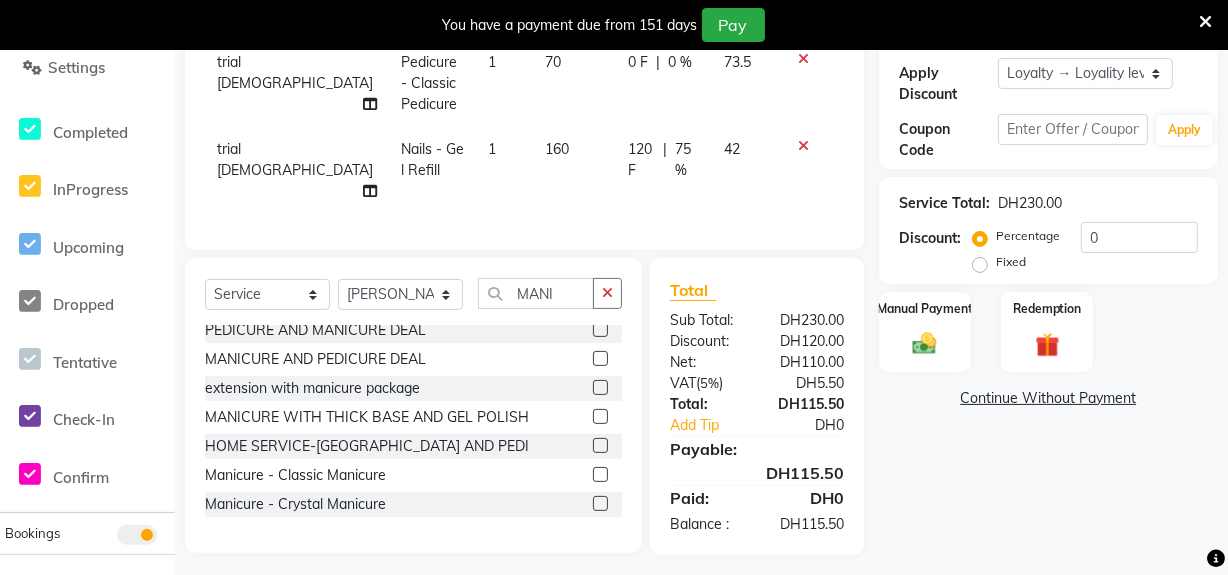click 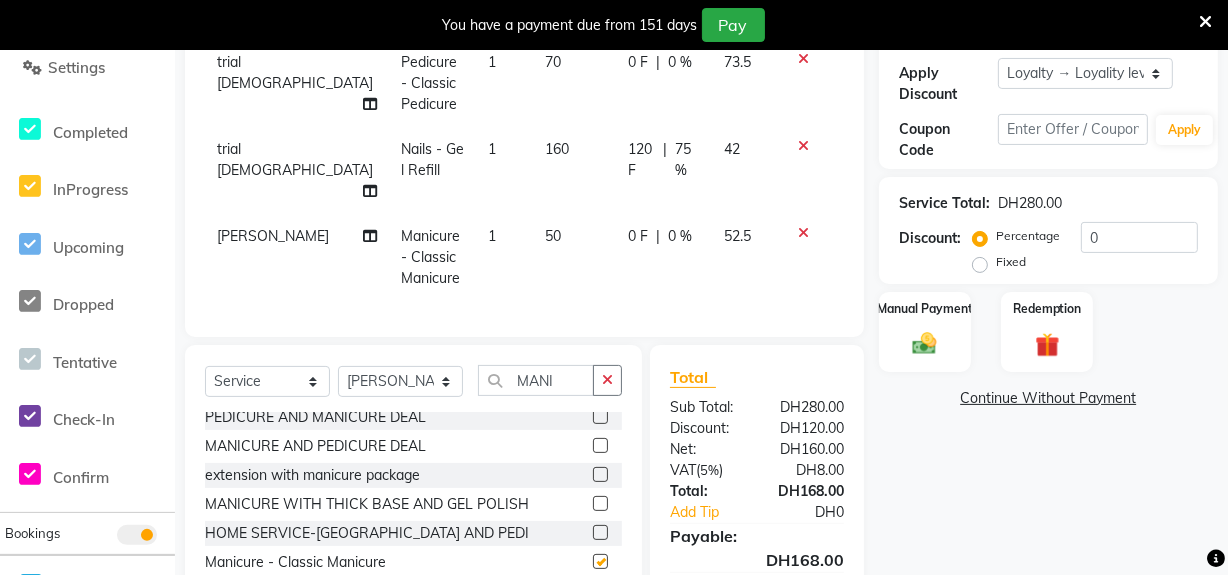 checkbox on "false" 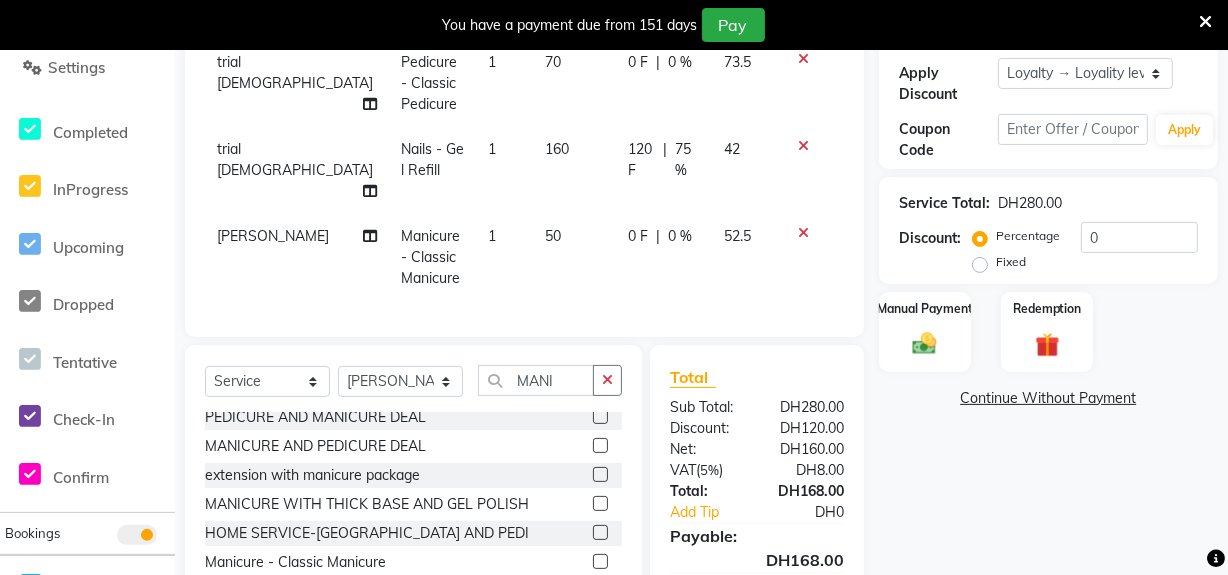 scroll, scrollTop: 63, scrollLeft: 0, axis: vertical 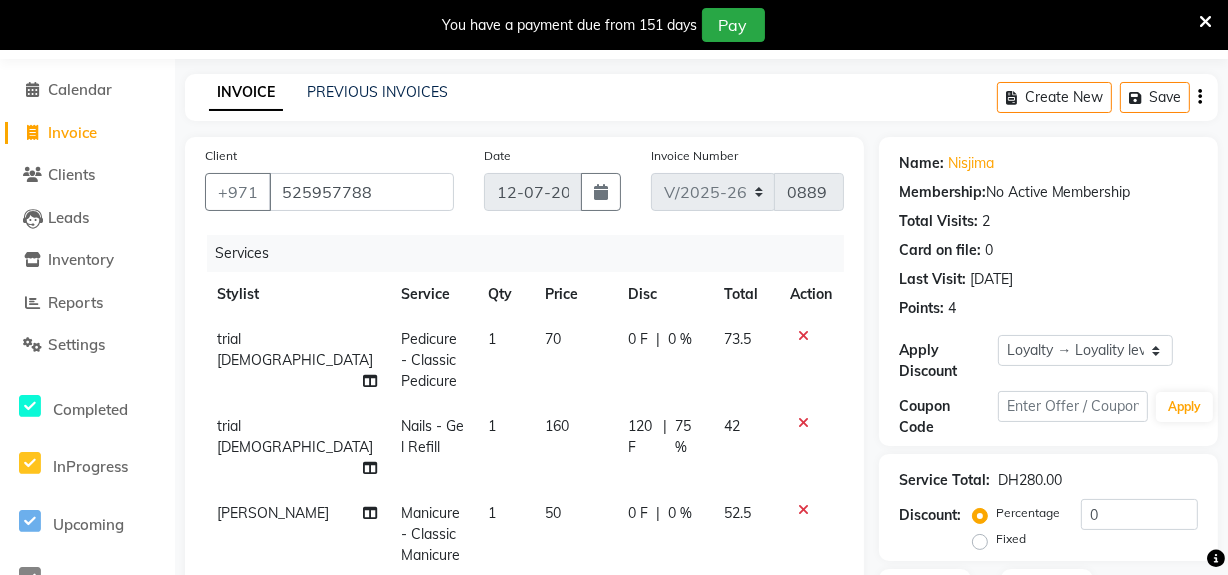 click on "0 F" 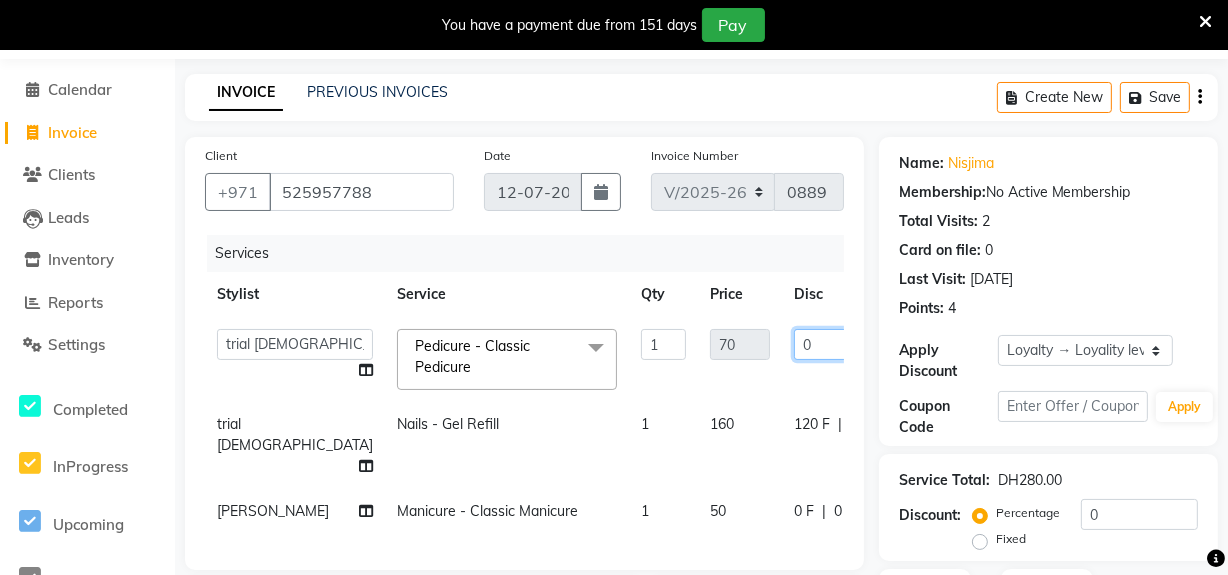 drag, startPoint x: 710, startPoint y: 344, endPoint x: 650, endPoint y: 381, distance: 70.491135 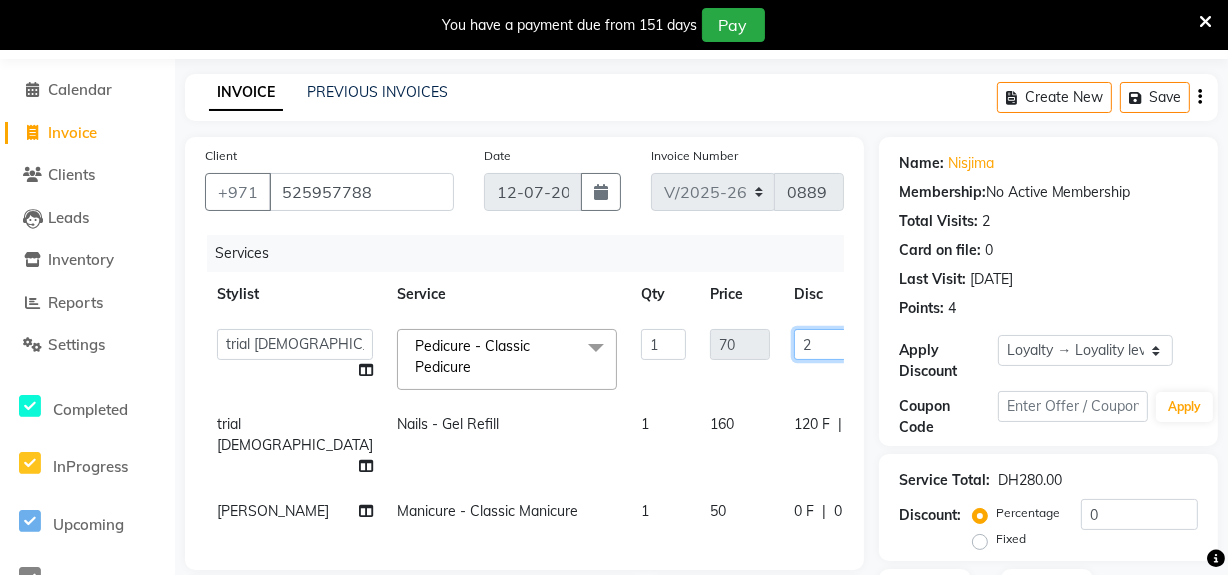 type on "20" 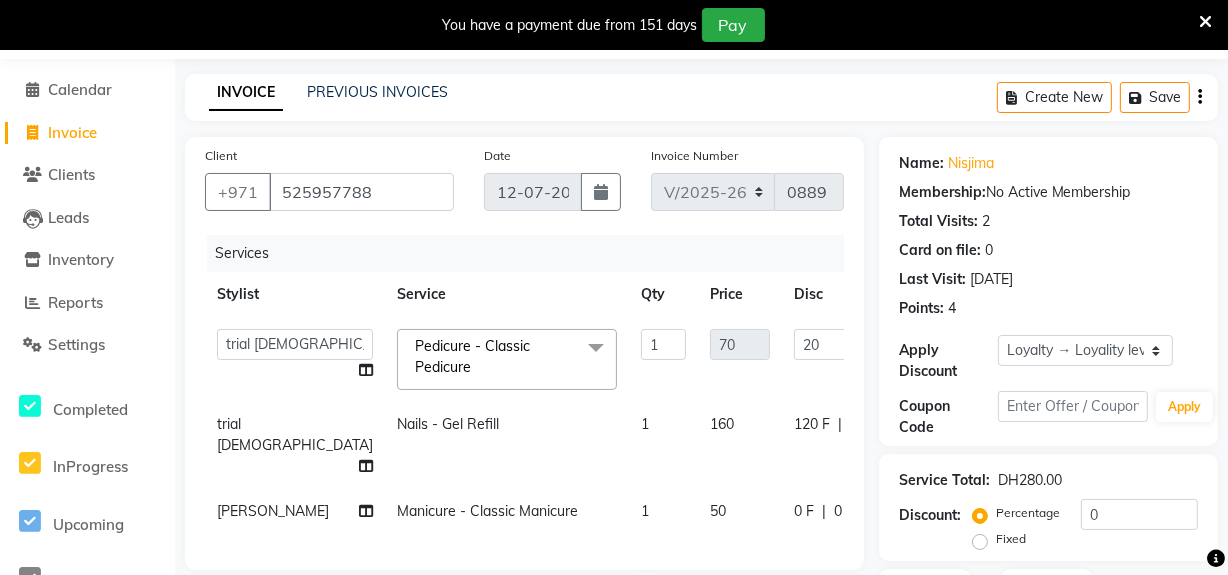 click on "Huma   Leonita   Management   Reception-JADDAF   Simran   Srijana   trial lady  Pedicure - Classic Pedicure  x Threading - Eyebrow Threading - Upperlips Threading - Chin Threading - Forehead Threading - Nose Threading Threading - Neck Threading Threading - Face Threading Without Eyebrows Threading - Face Threading With Eyebrows Threading - Eyebrow Bleach Threading - Eyebrow Color 100 DEAL COMBO OFFER-FULL HAND WAX,UNDERARMS+HALF LEG WAX 100 DEAL-BODY MASSAGE fruit shampoo with full dry 100 DEAL-COMBO OFFER-HAIRCUT +BLOWDRY EYELASH EXTENSION VOLUME HARD GEL WITH GEL POLISH BOTOX/KERATIN/PROTEIN one stip hair extension fix Shine bath-SHORT HAIR TILL EAR SHINE BATH-MEDIUM TILL SHOULDER THREADING-COMPLIMENTARY HAIR BRAIDS REMOVAL HYDRA FACIAL HYDRA FACIAL-SIGNATURE BODY POLISHING KYRO THERAPY-SMALL  AND MEDIUM HAIR STEAM ONLY SHINE BATH-LONG HAIR TILL BRA LINE SHINE BATH-EXTRA LONG HAIR TREATMENT WASH  HEAD MASSAGE OR BACK MASSAGE-20 MINS NAIL FILING-CUTTING AND FILING ONLY EYELINER ONLY Blue shampoo  Italy  1" 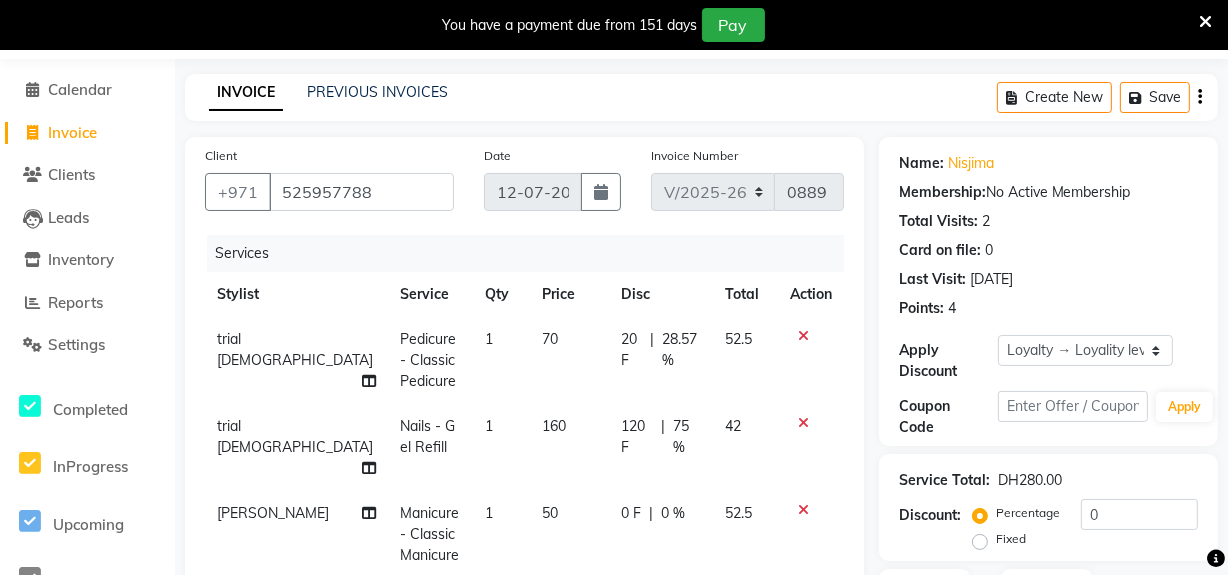scroll, scrollTop: 427, scrollLeft: 0, axis: vertical 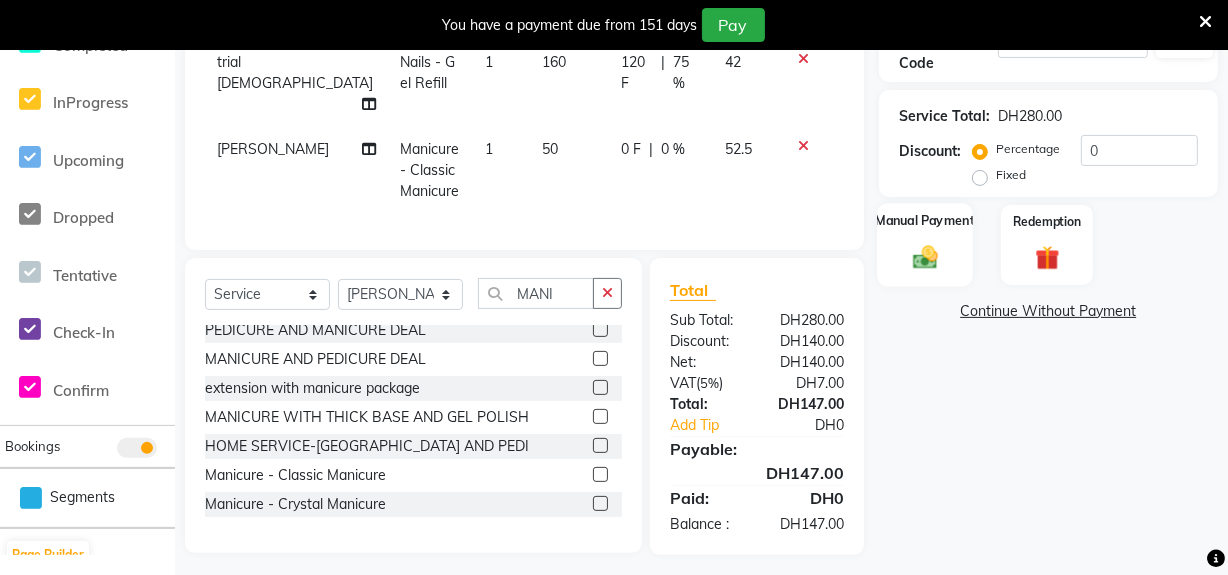 click 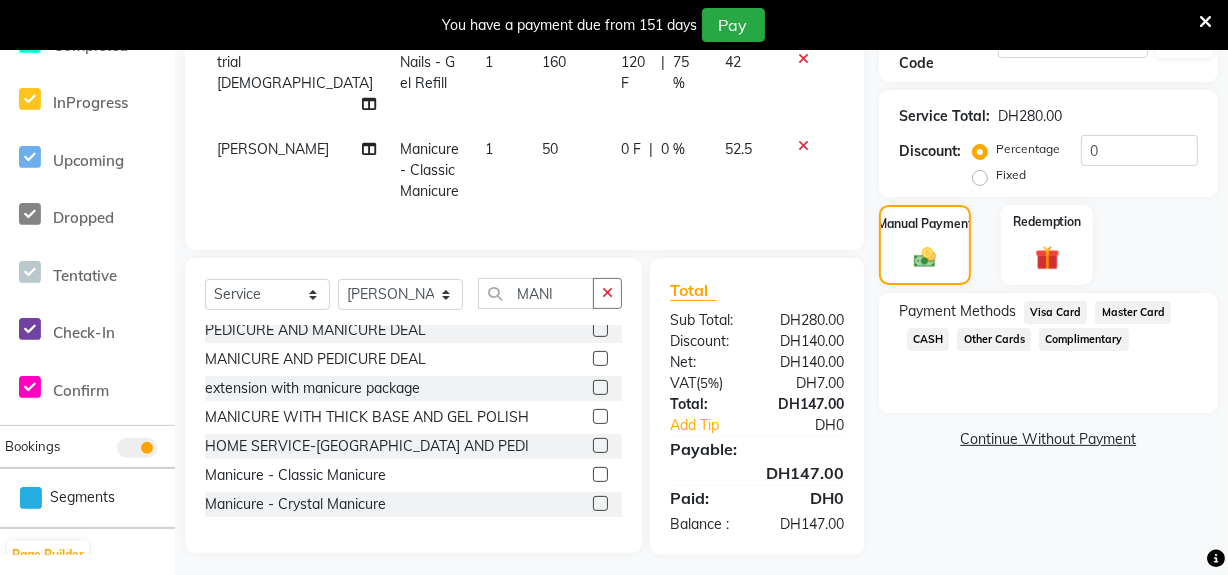 click on "Visa Card" 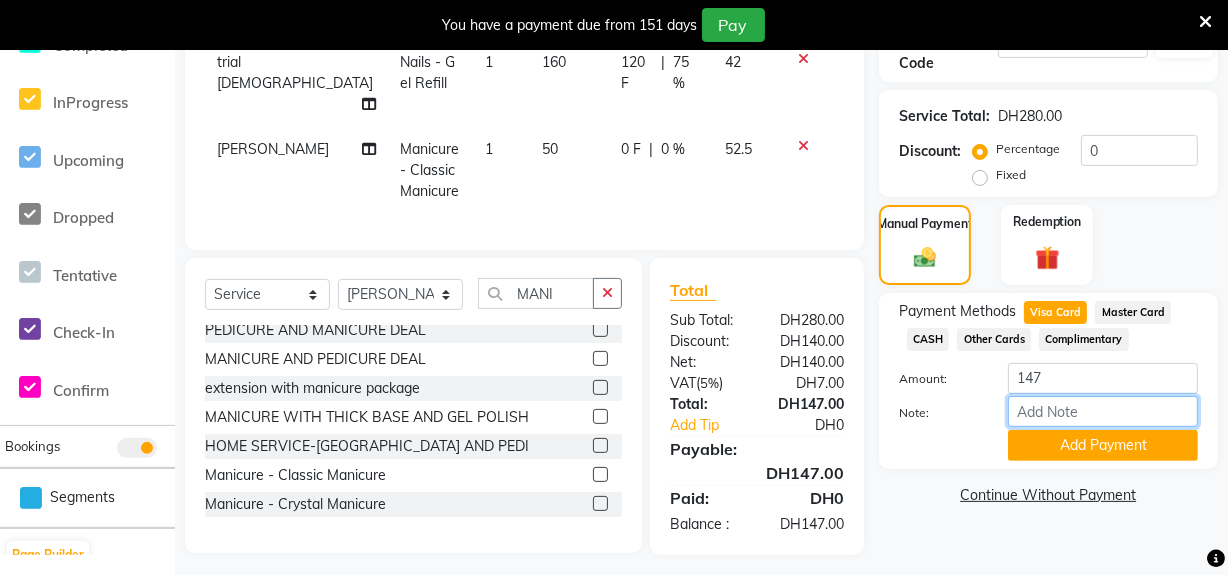 click on "Note:" at bounding box center [1103, 411] 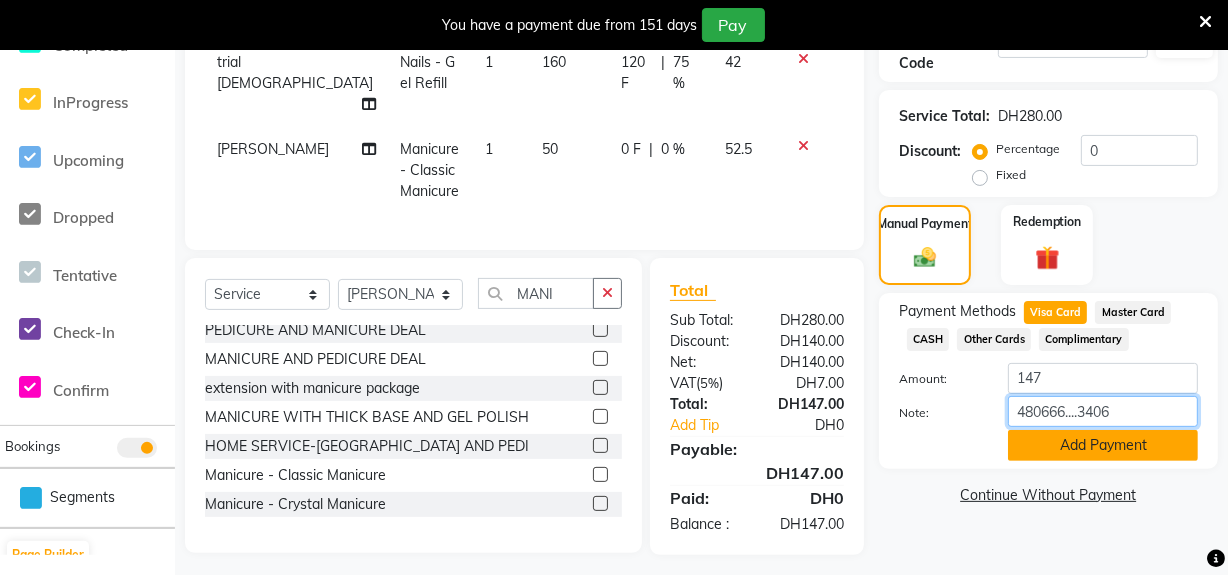 type on "480666....3406" 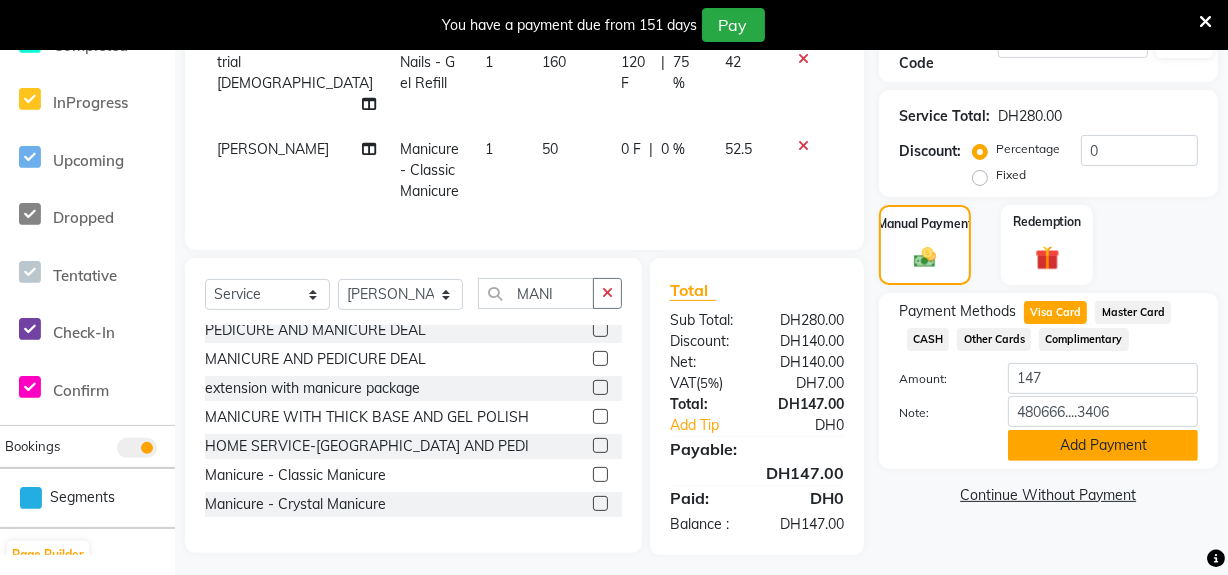 click on "Add Payment" 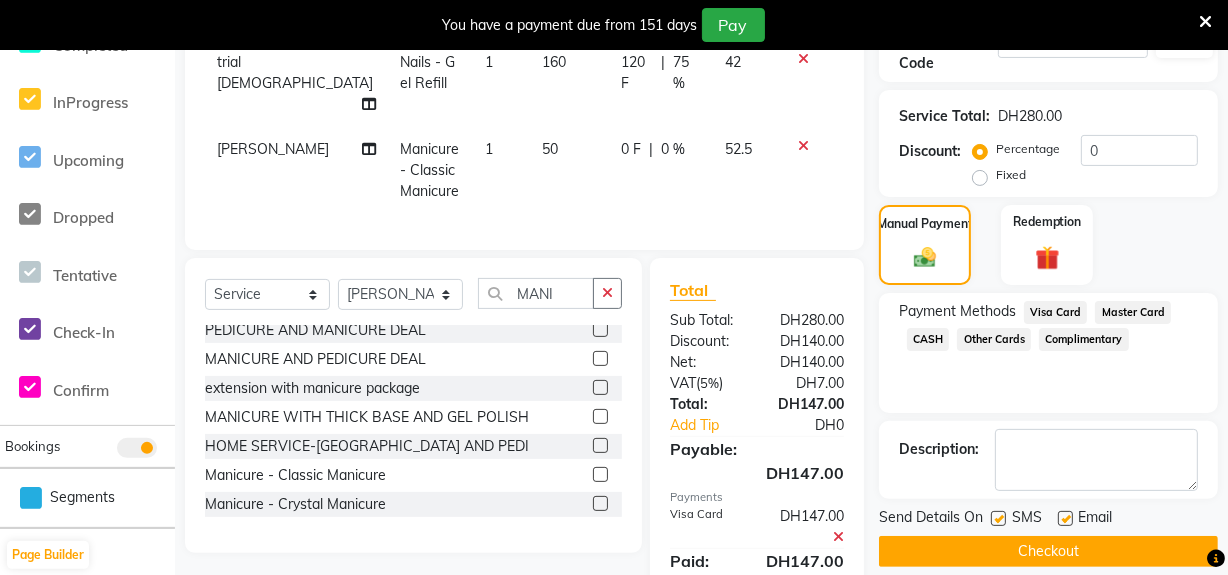 click on "Checkout" 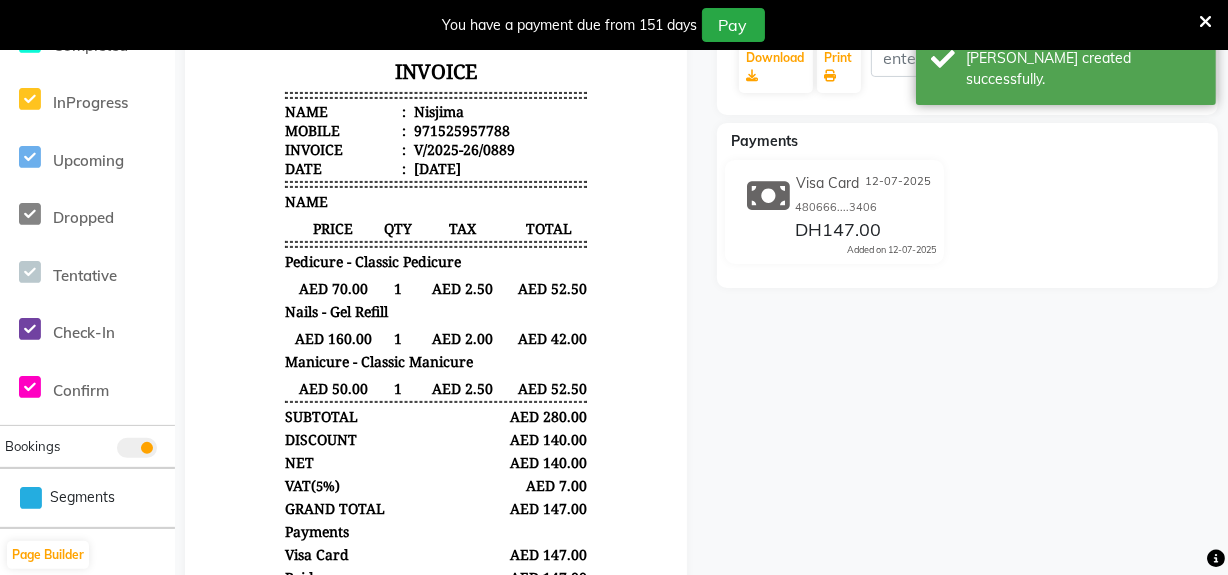 scroll, scrollTop: 63, scrollLeft: 0, axis: vertical 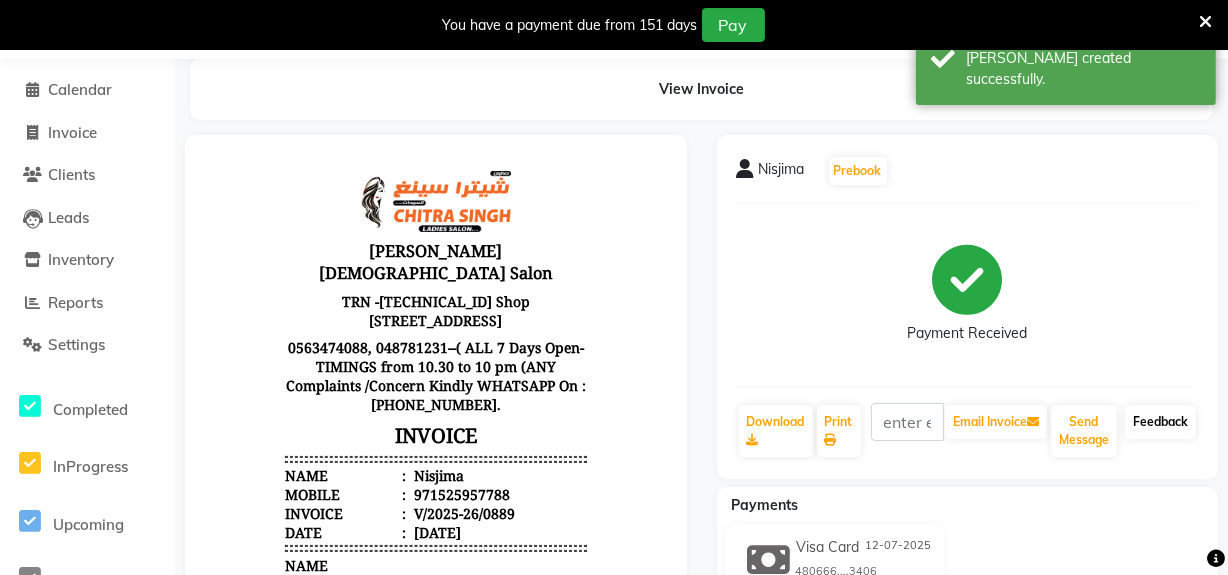 click on "Feedback" 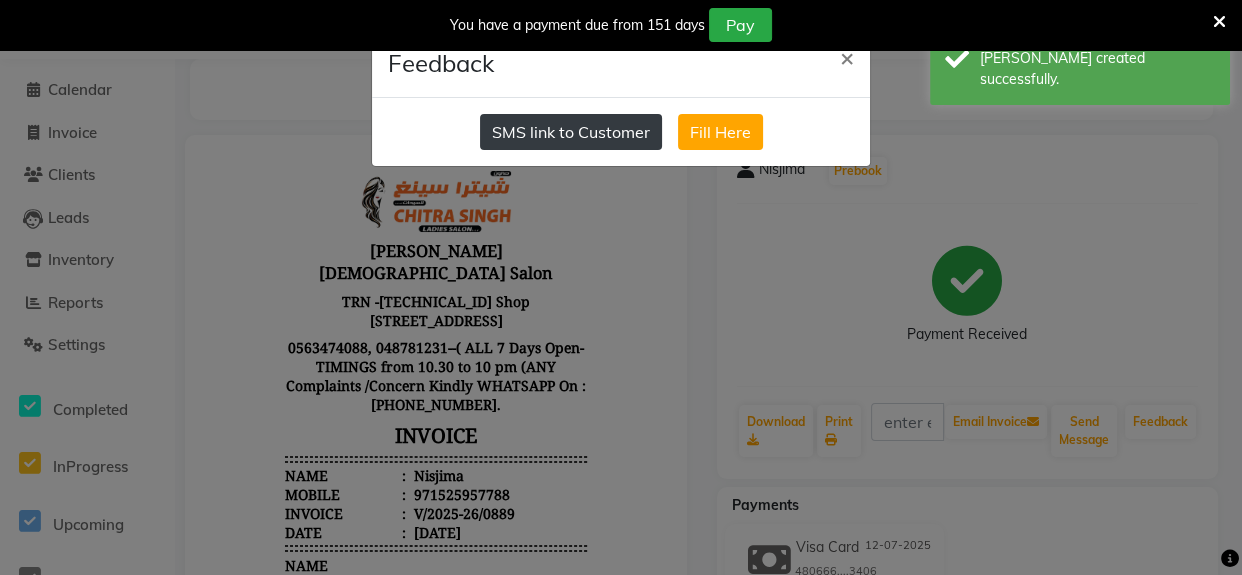 click on "SMS link to Customer" 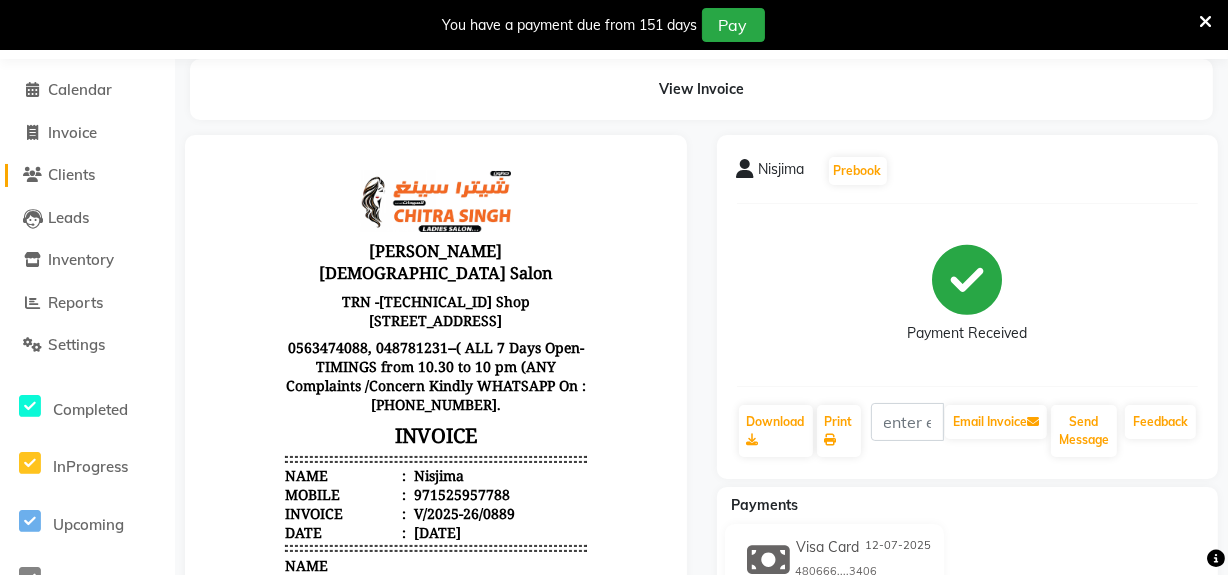 click on "Clients" 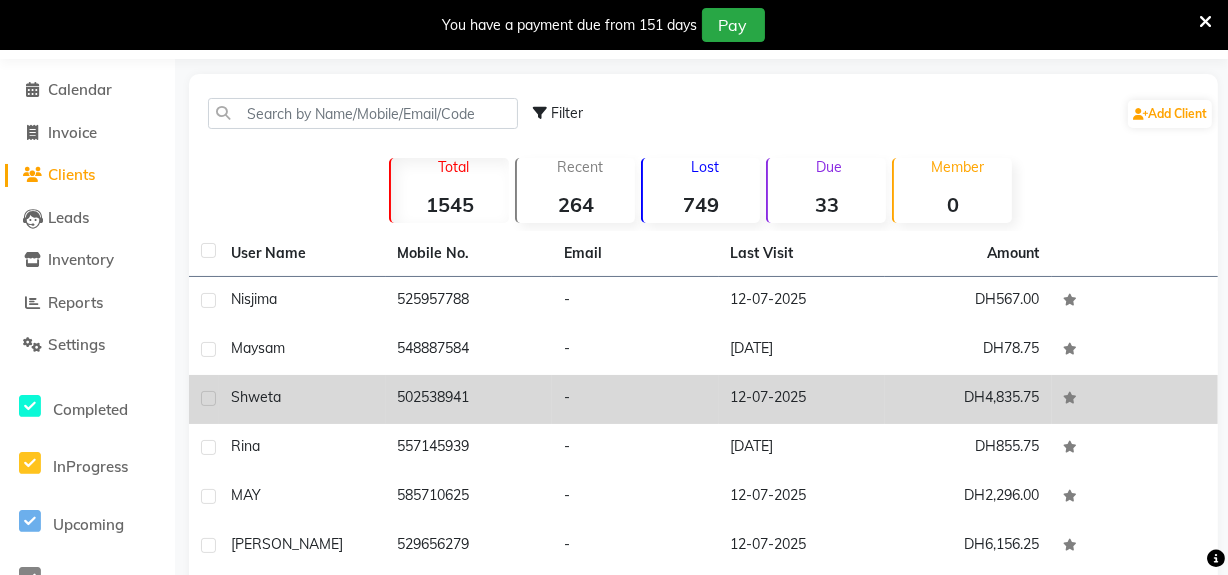 click on "502538941" 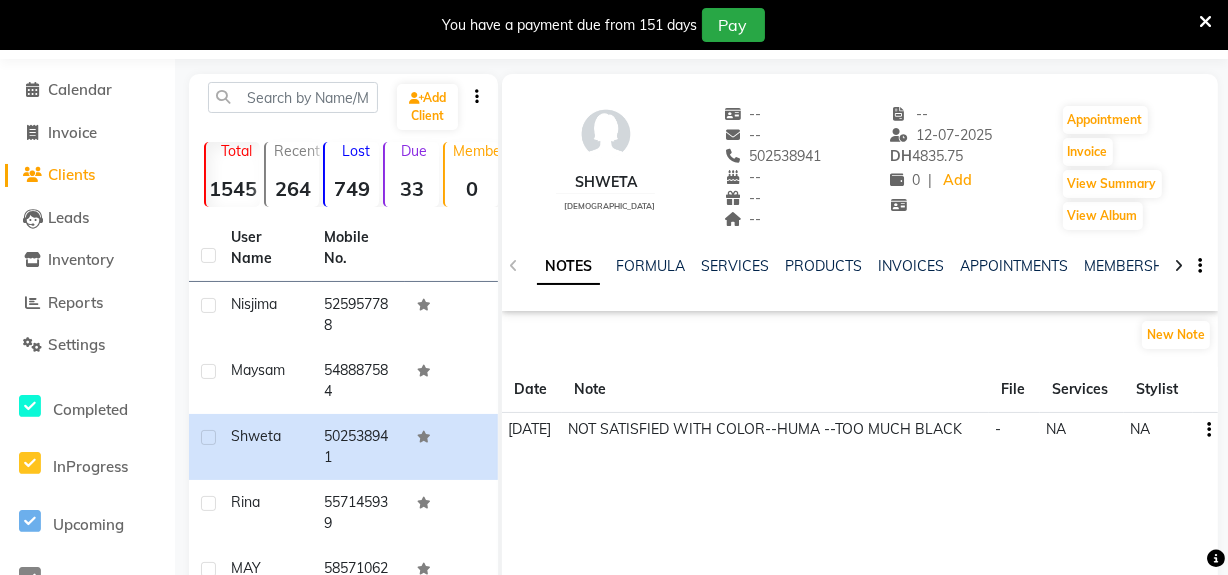 click 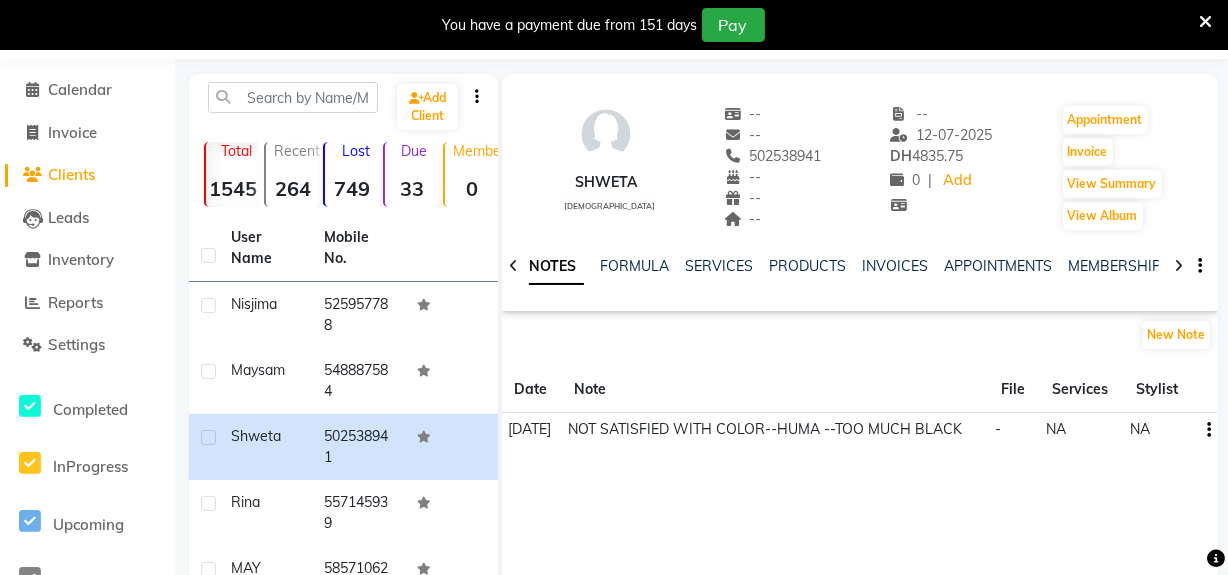 click 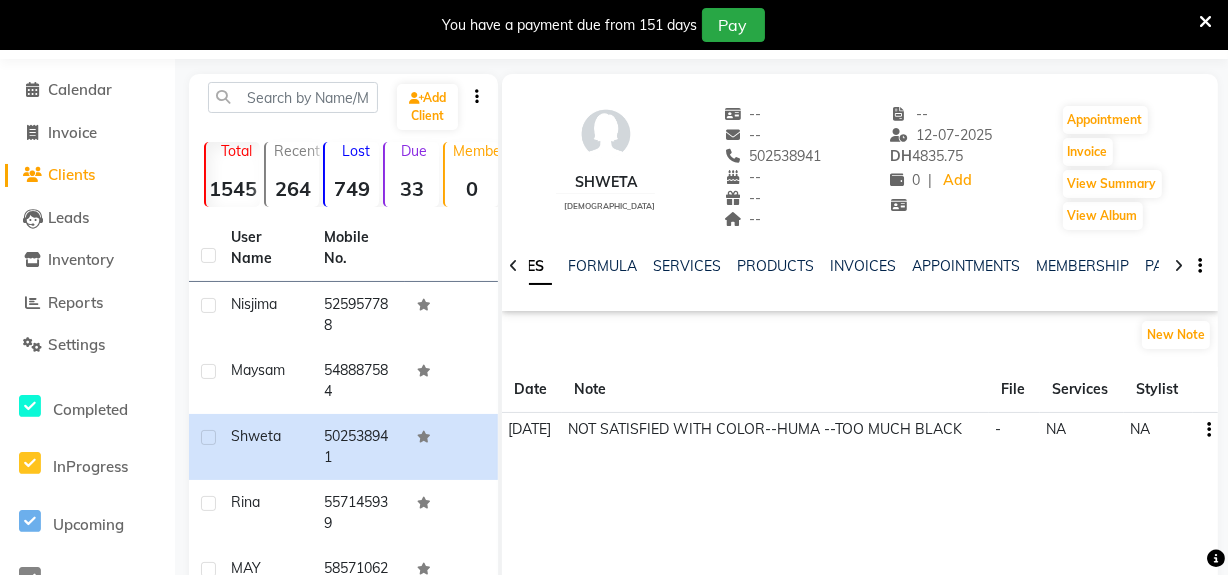 click 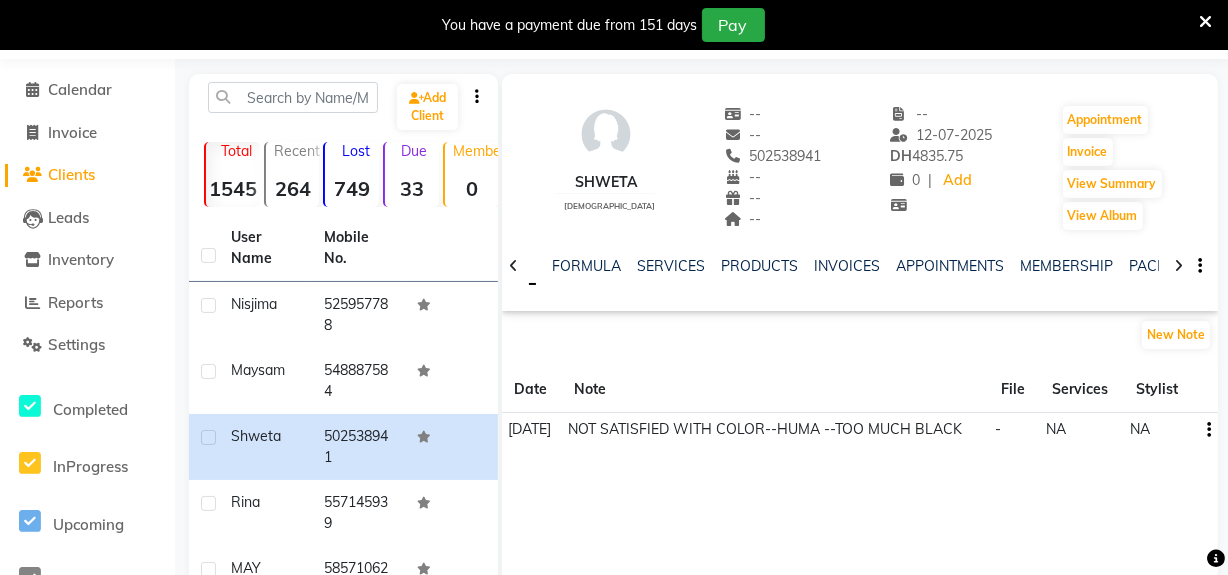 click 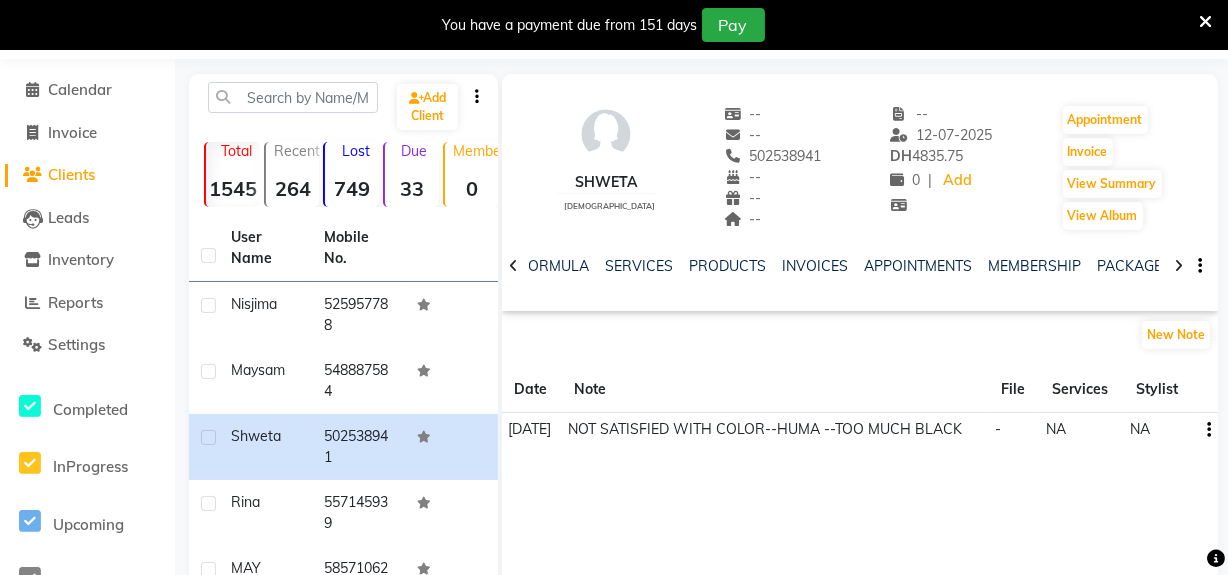 click 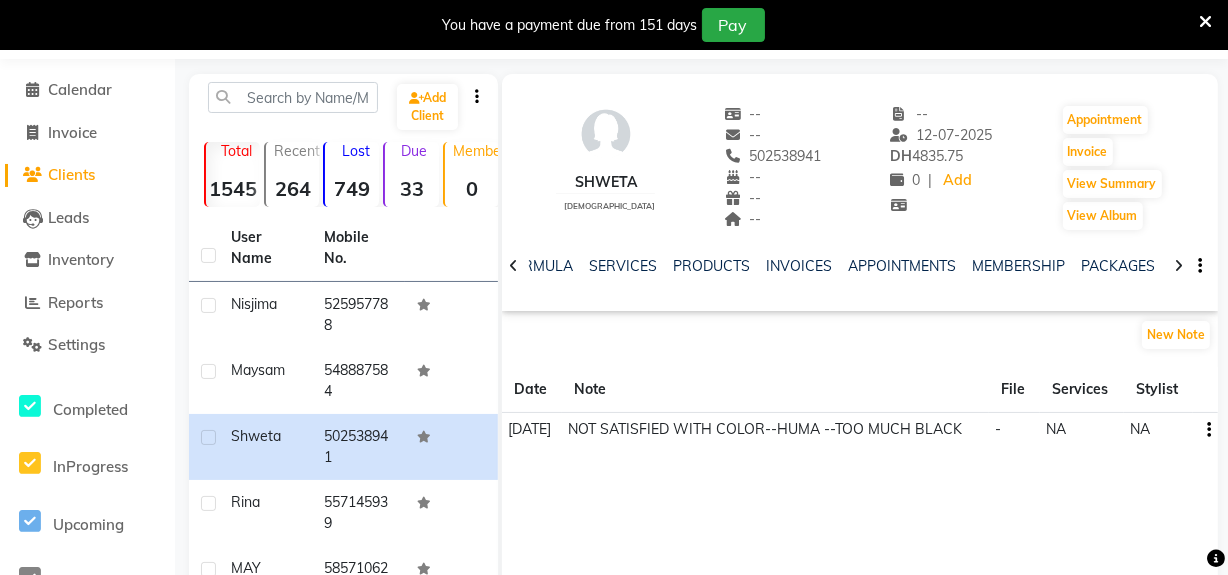 click 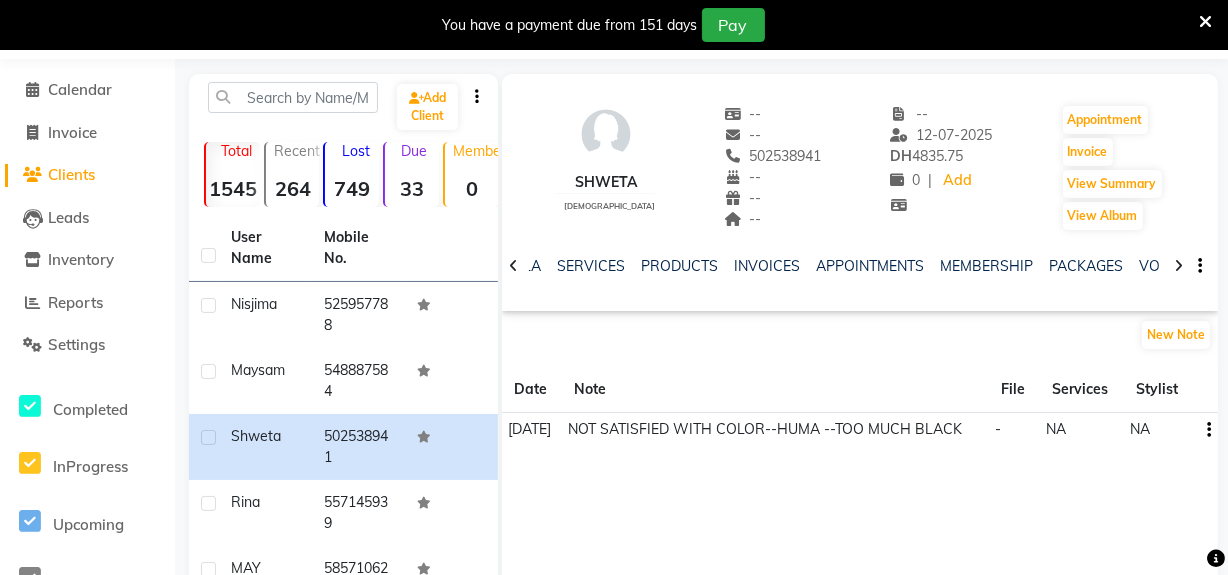 click 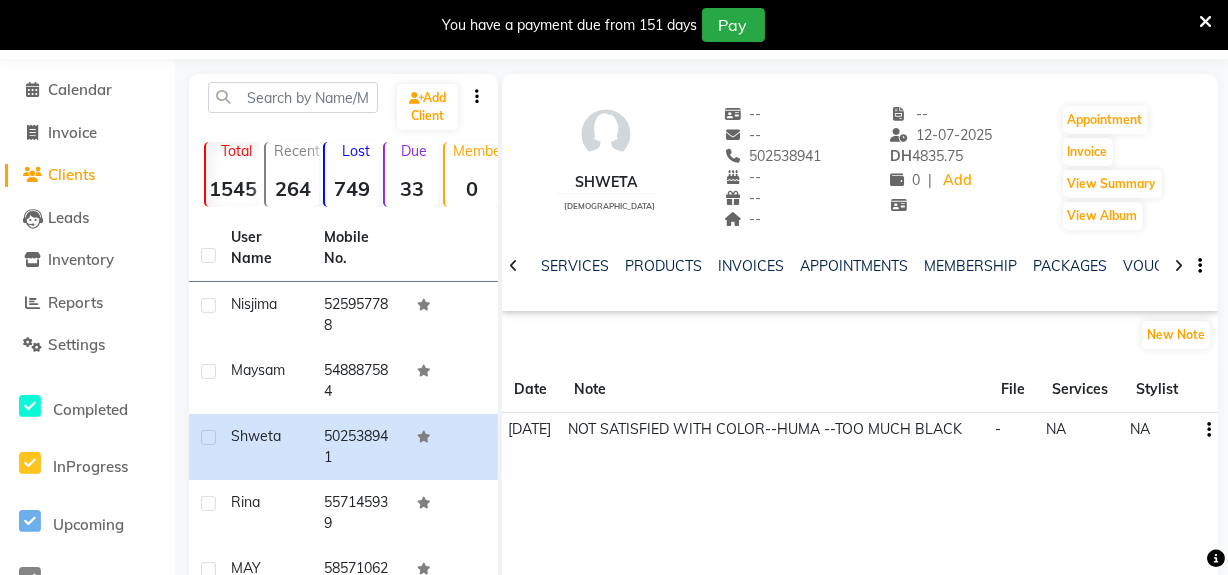 click 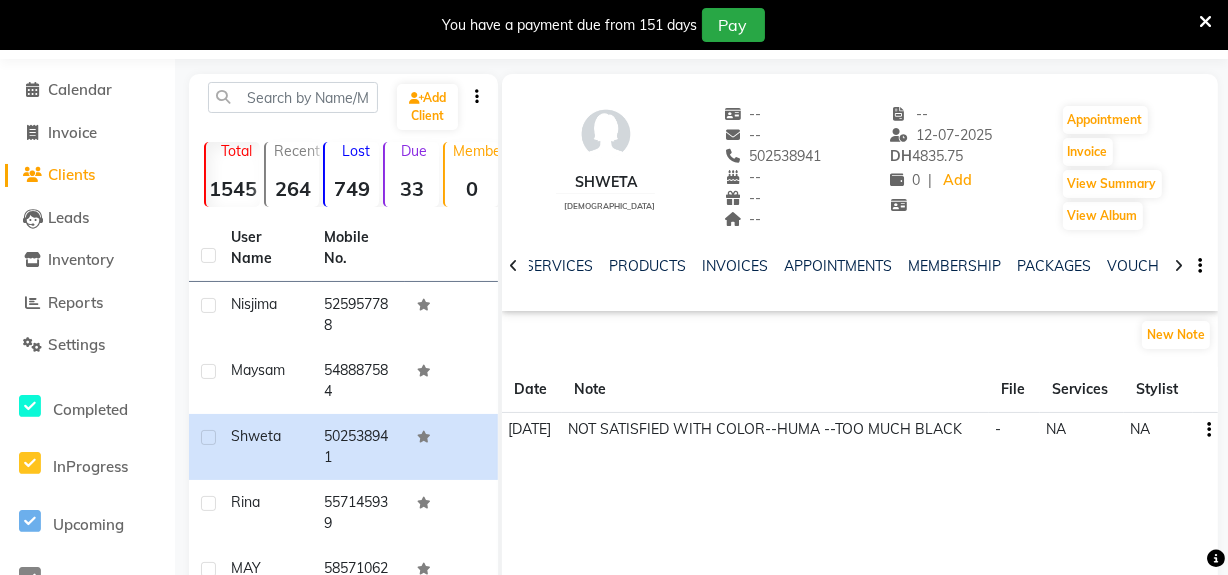 click 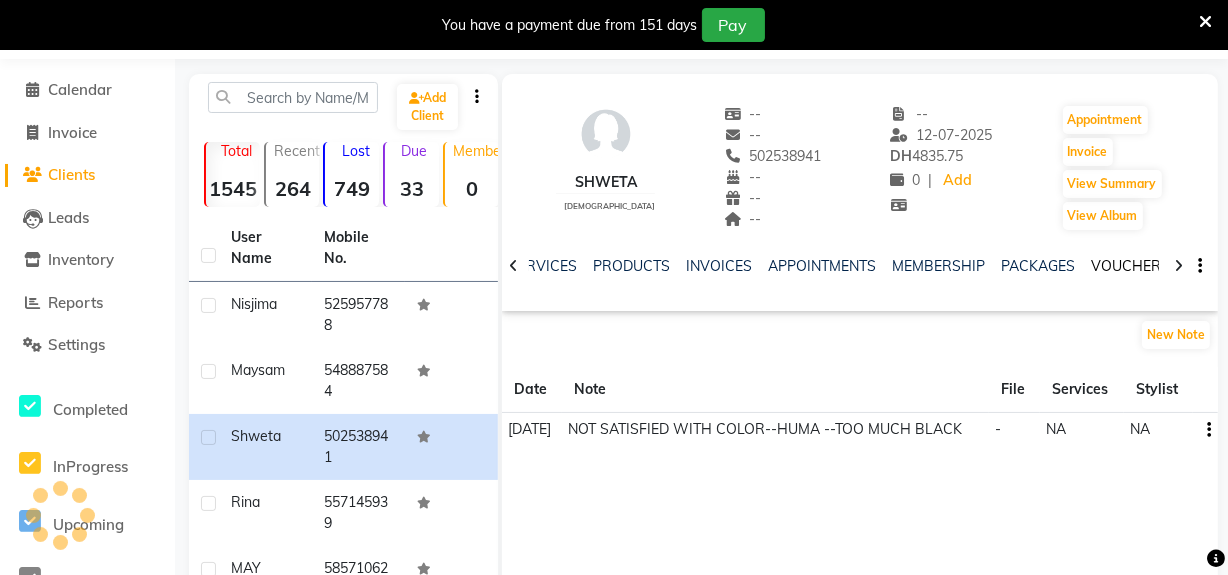 click on "VOUCHERS" 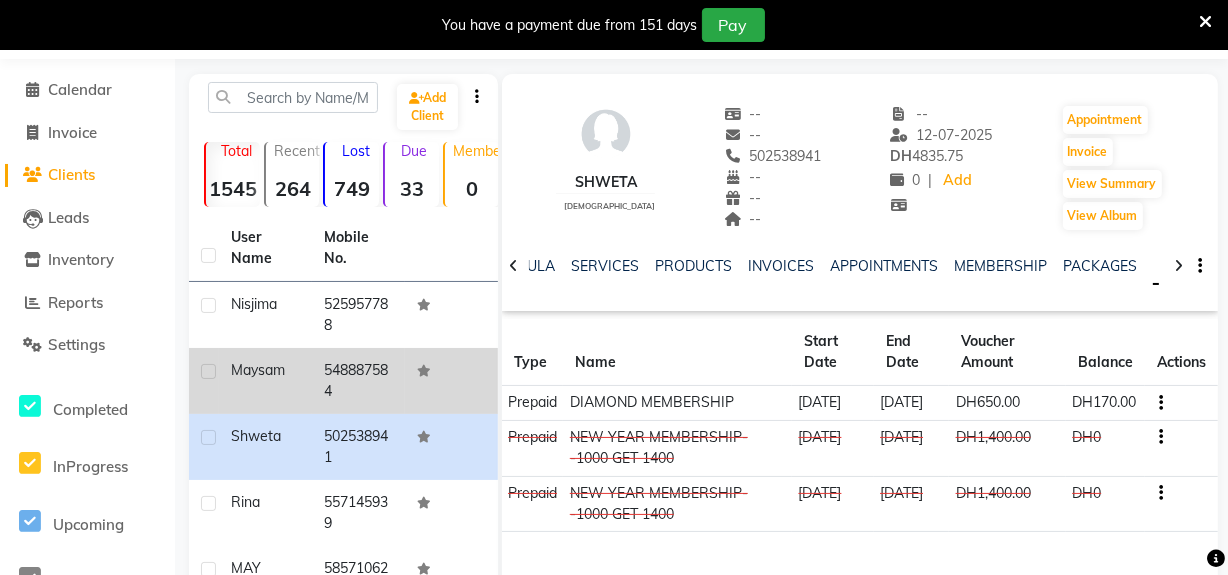 click on "548887584" 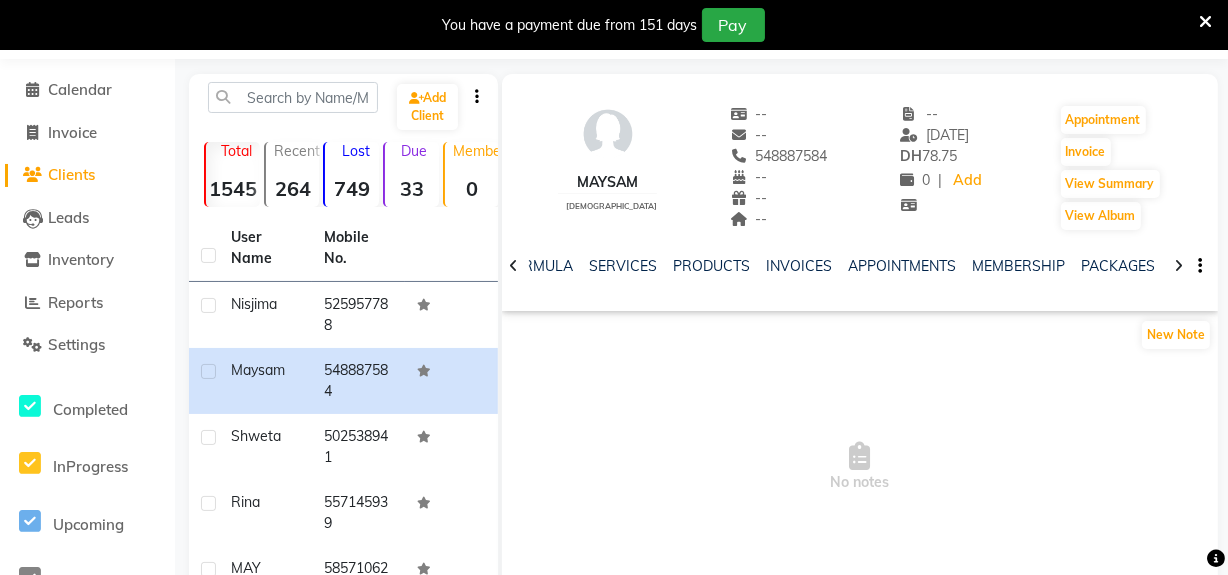 click 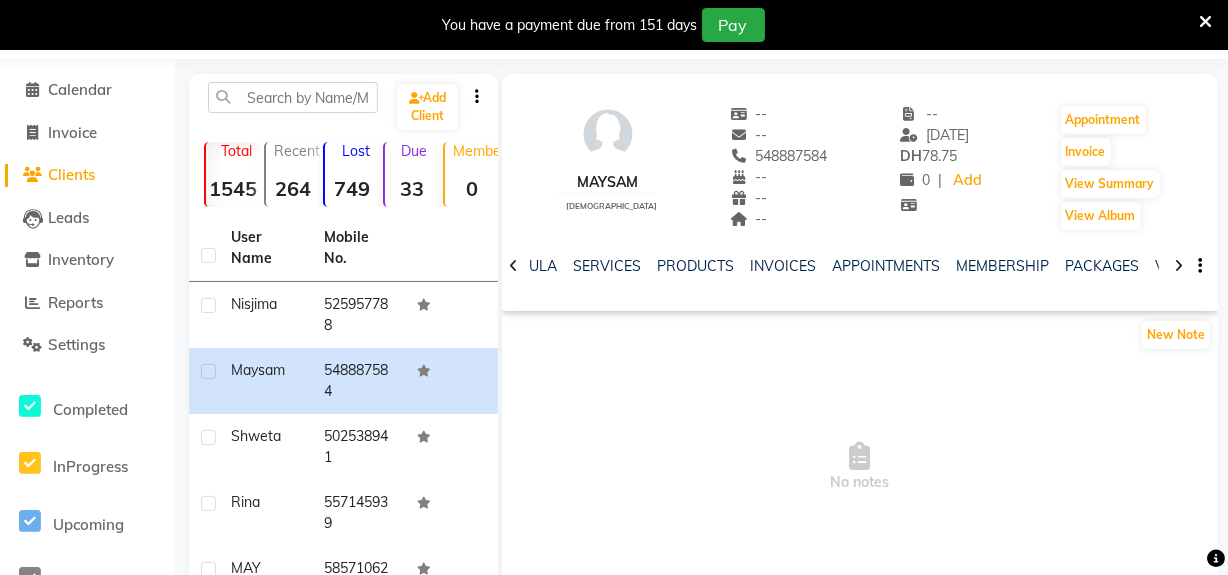 click 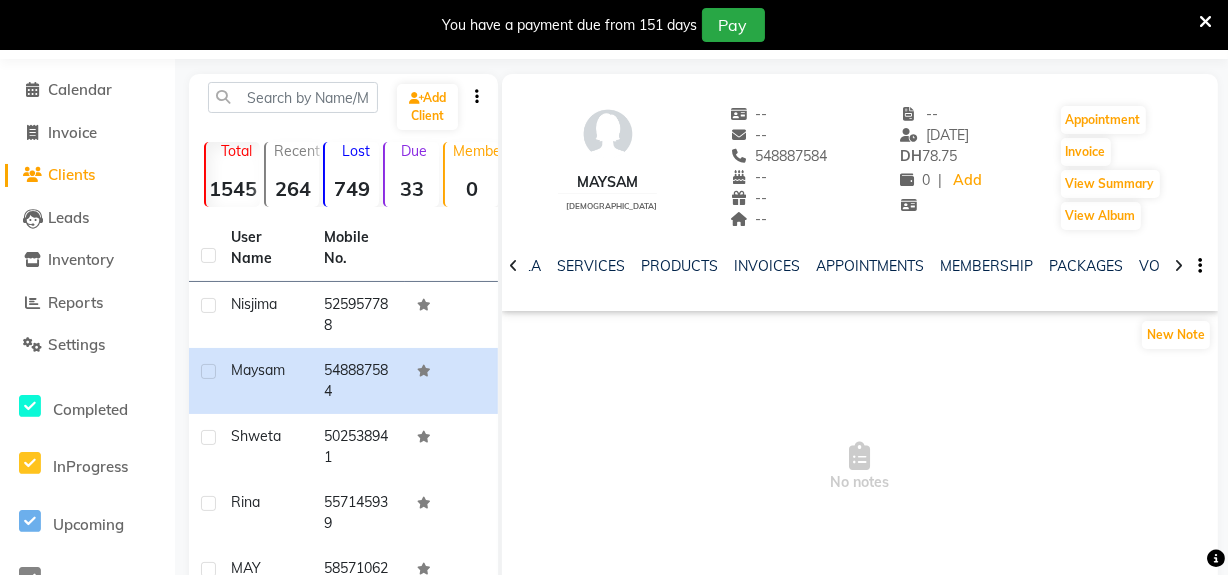 click 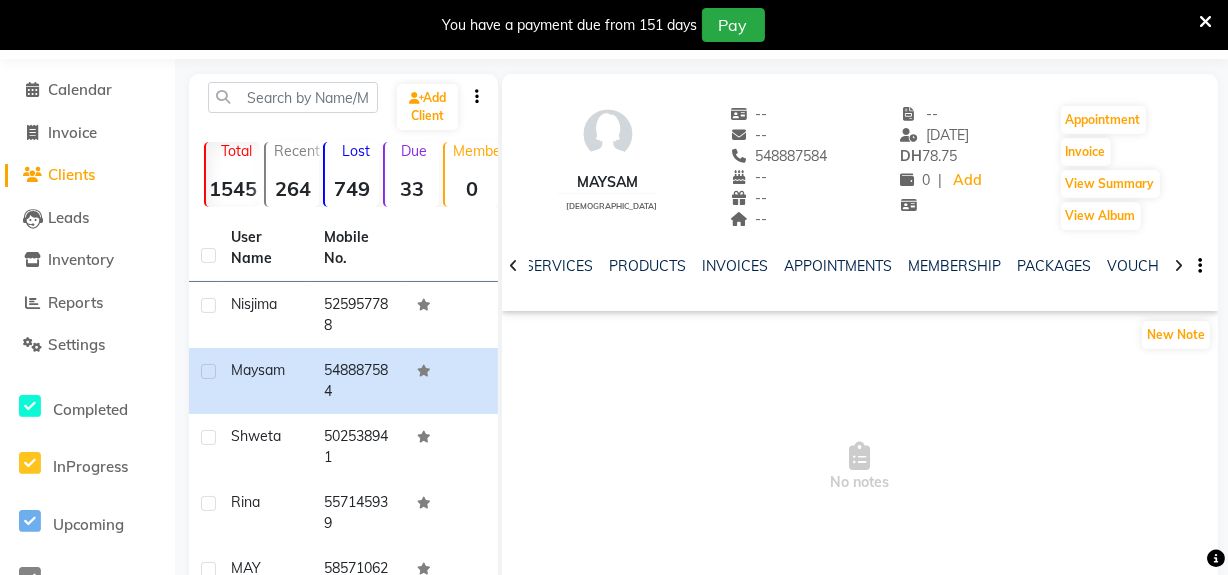 click 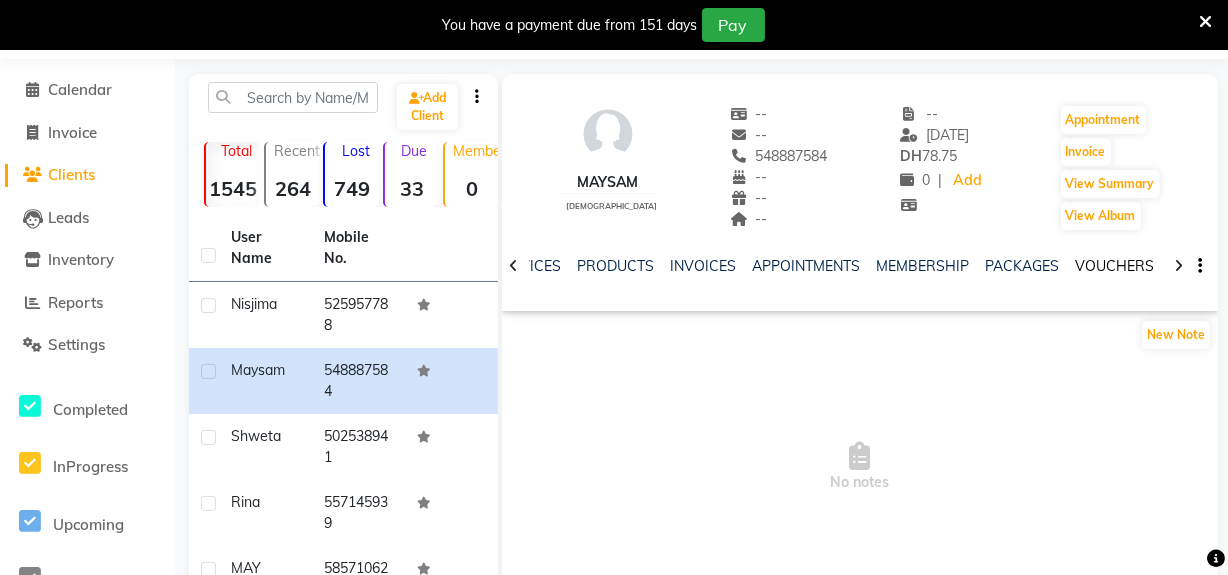 click on "VOUCHERS" 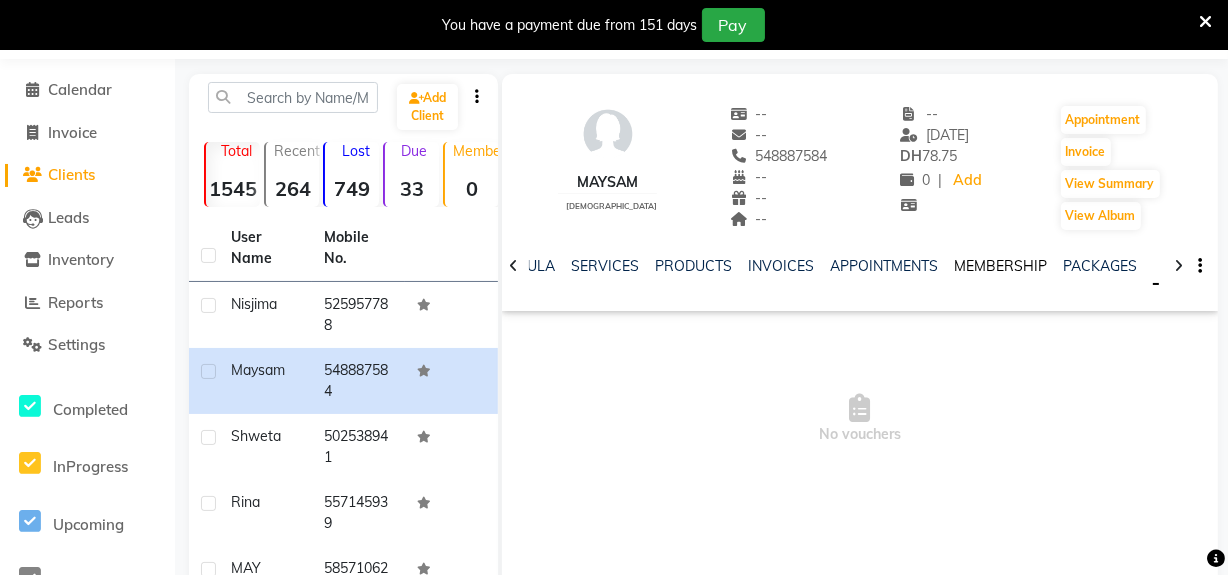 click on "MEMBERSHIP" 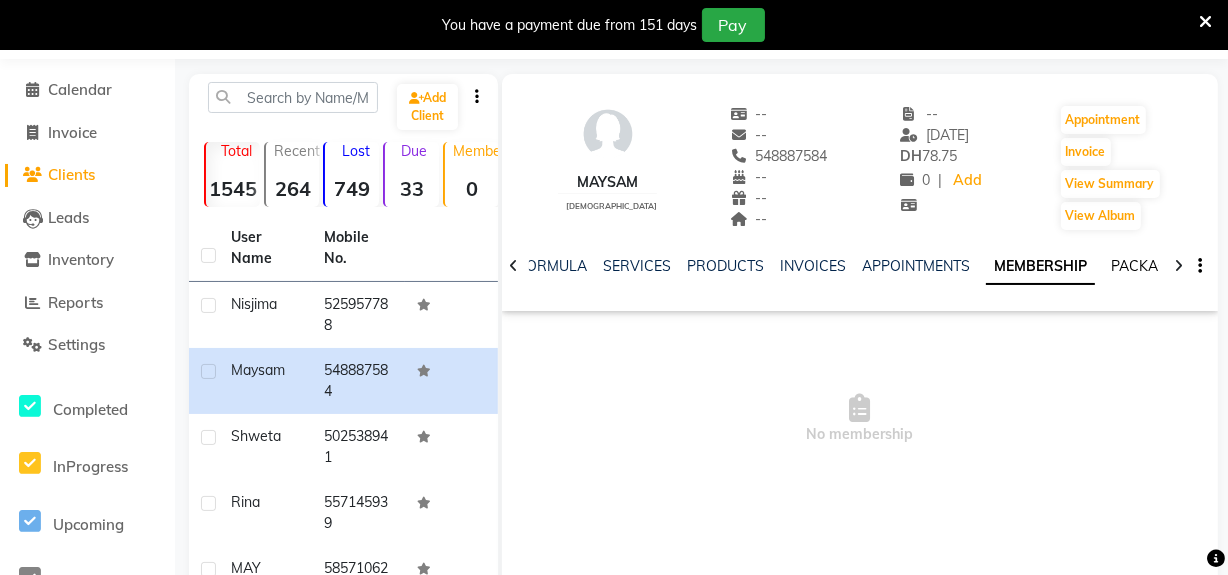 click on "PACKAGES" 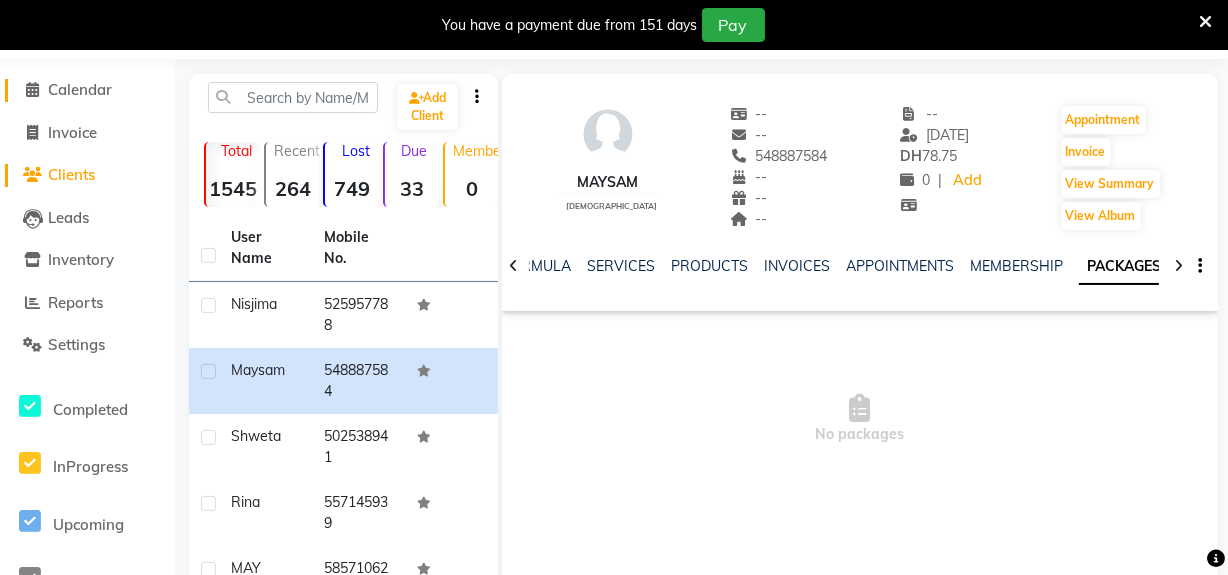 drag, startPoint x: 75, startPoint y: 88, endPoint x: 94, endPoint y: 102, distance: 23.600847 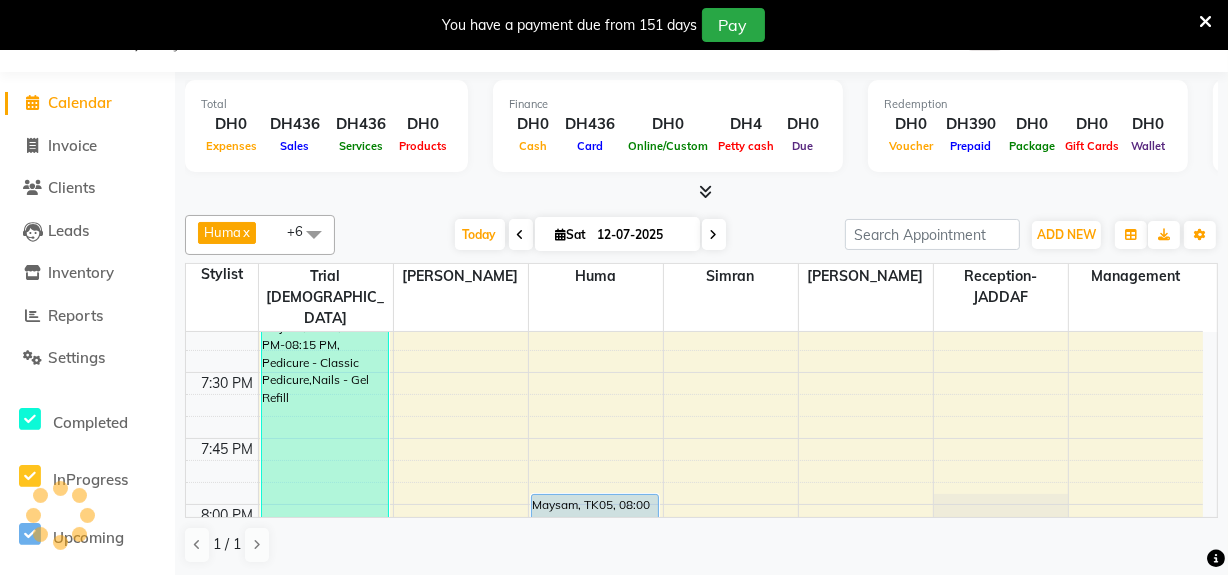 scroll, scrollTop: 2818, scrollLeft: 0, axis: vertical 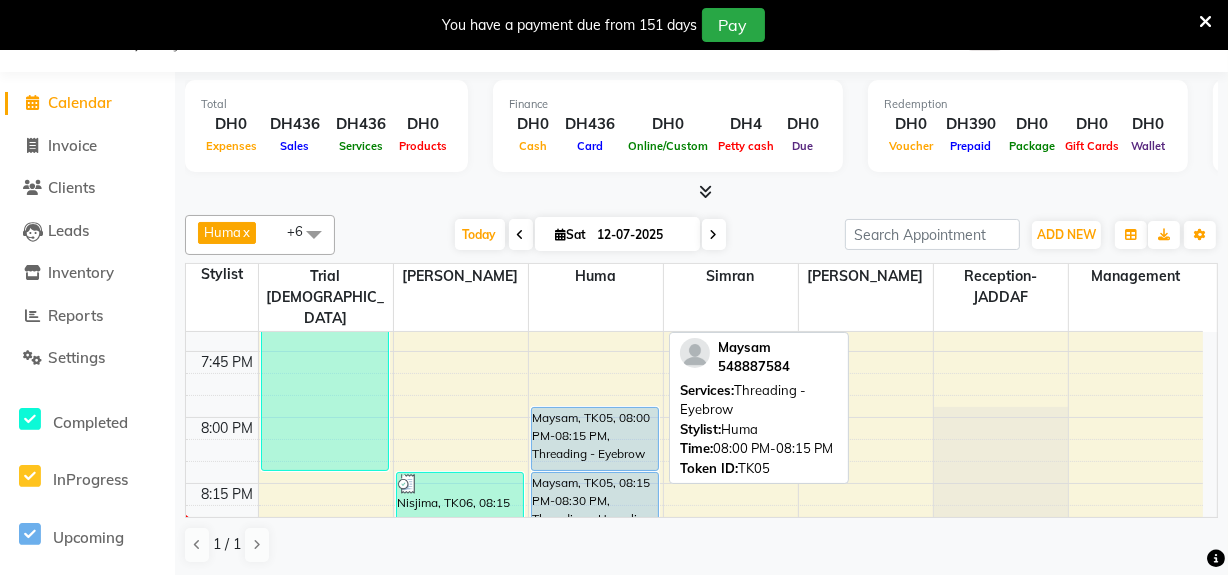 click on "Maysam, TK05, 08:00 PM-08:15 PM, Threading - Eyebrow" at bounding box center [595, 439] 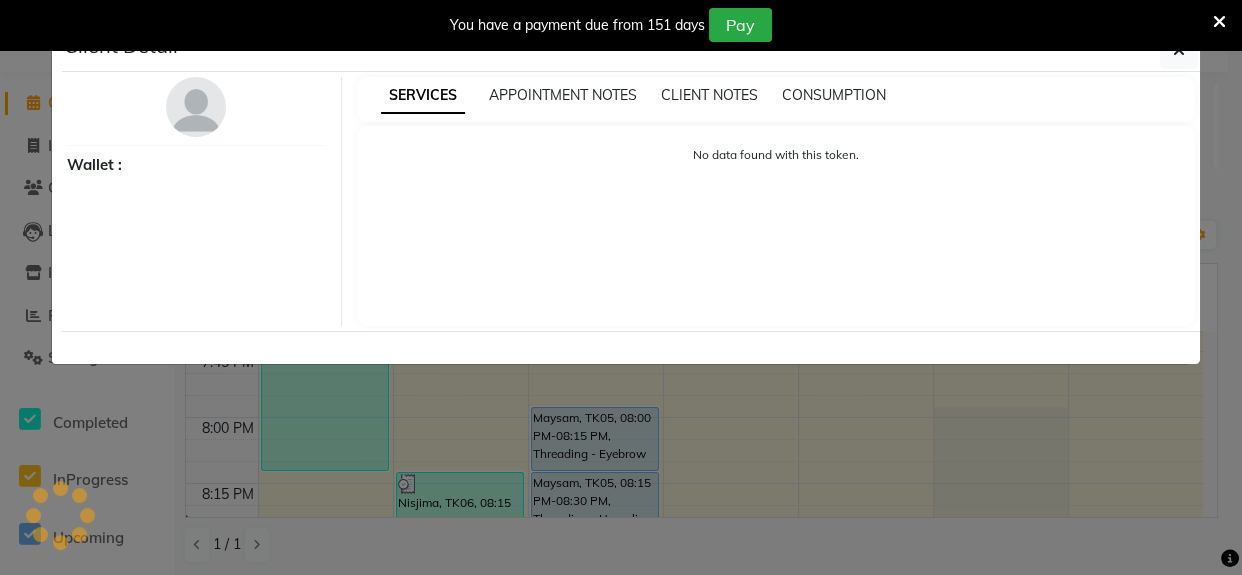 select on "5" 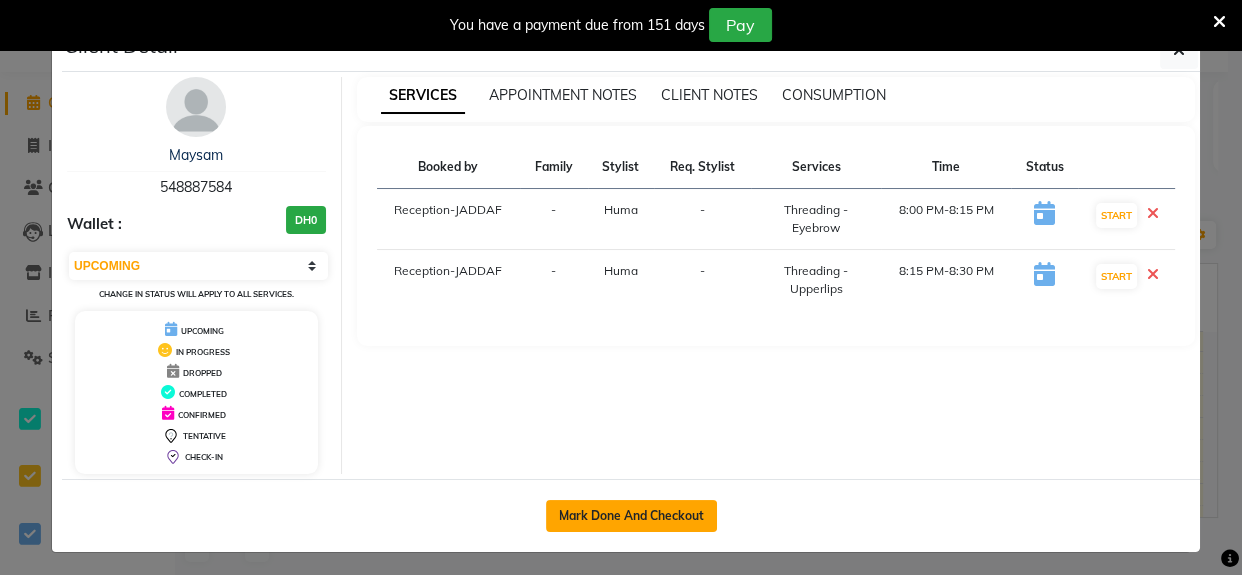 click on "Mark Done And Checkout" 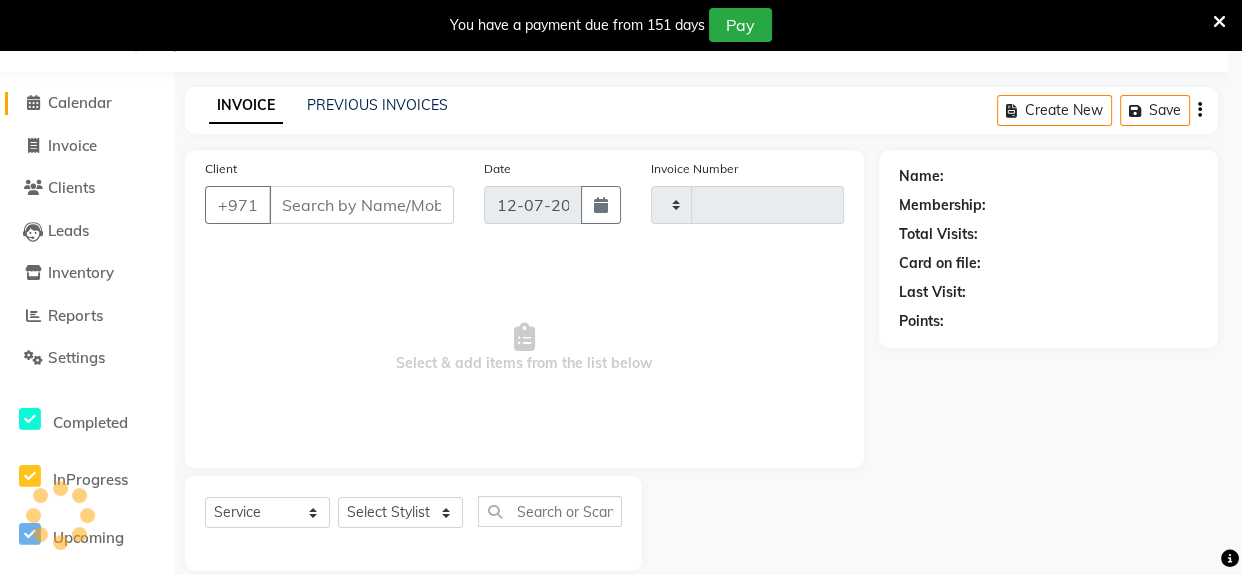 type on "0890" 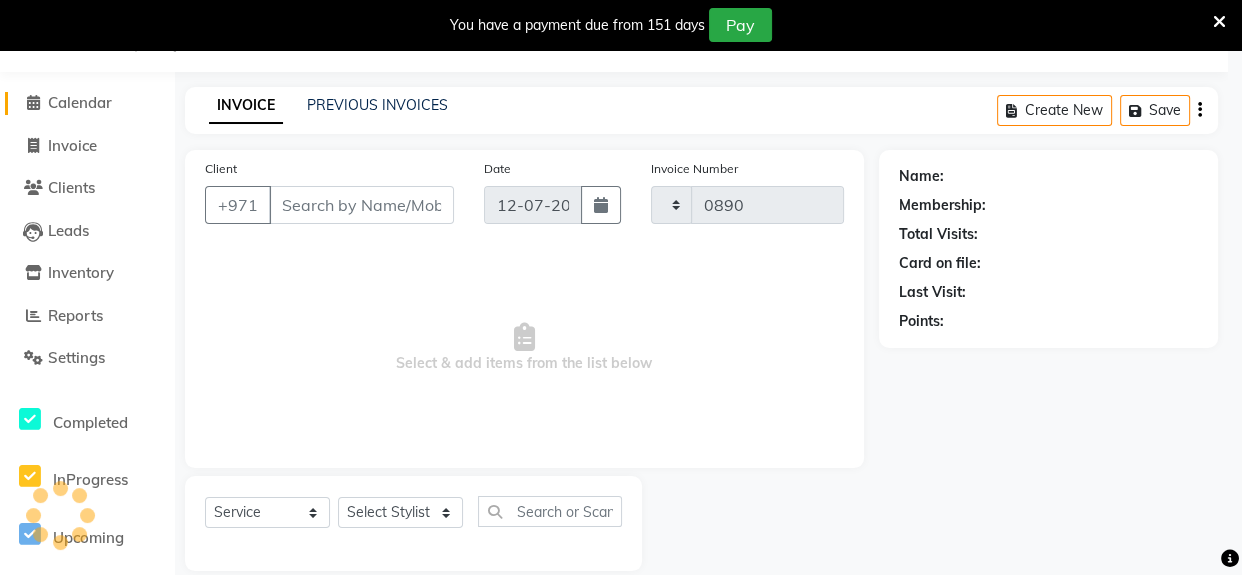select on "4069" 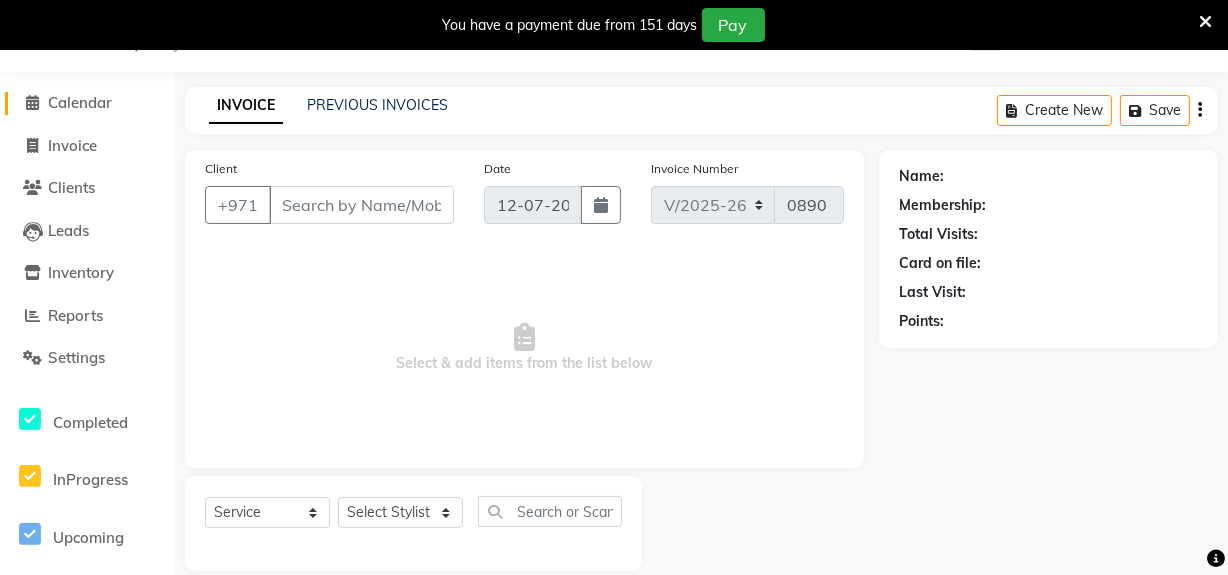 type on "548887584" 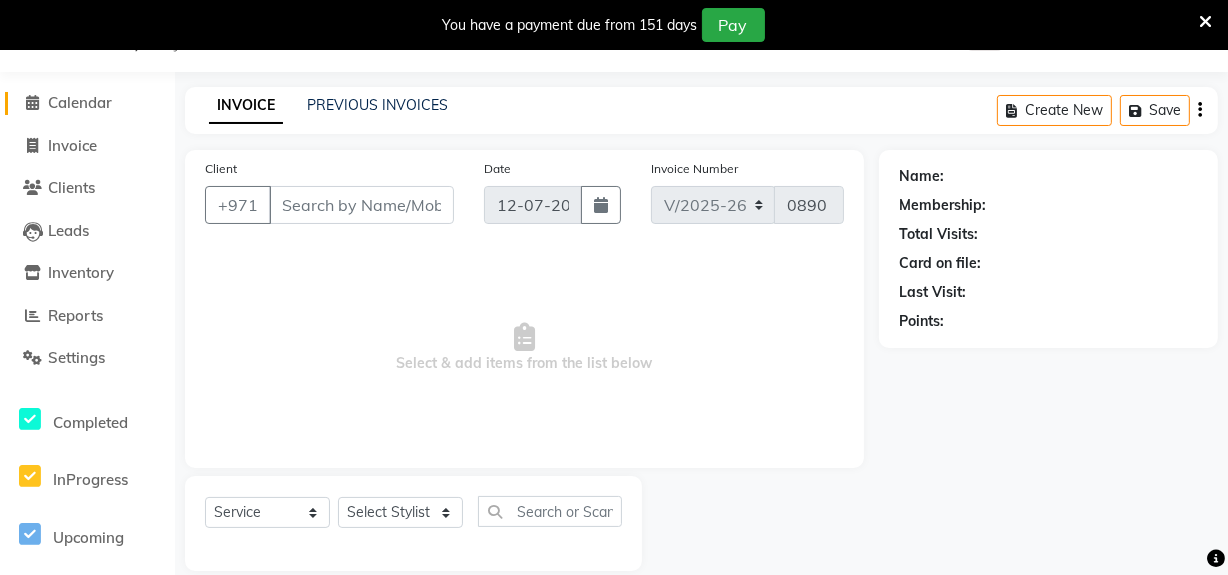 select on "62704" 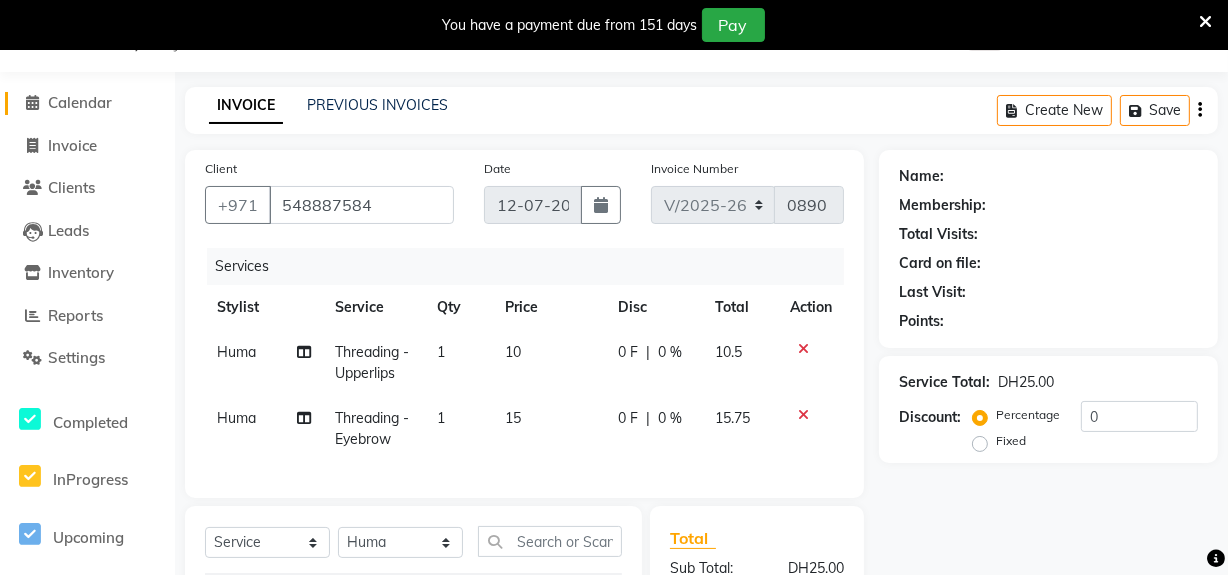 select on "1: Object" 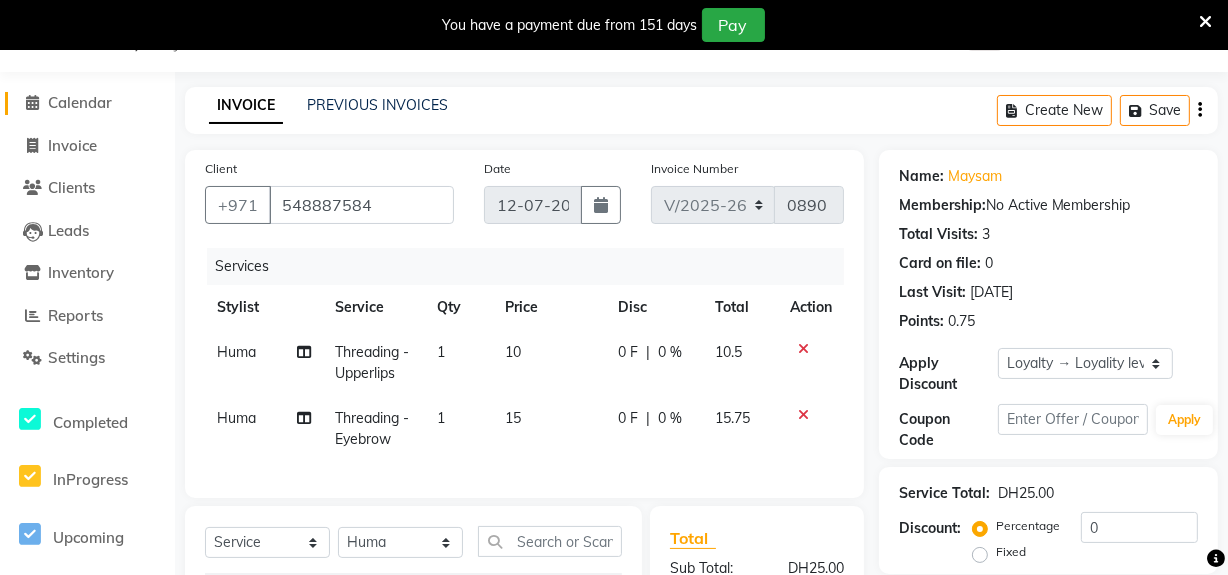 scroll, scrollTop: 231, scrollLeft: 0, axis: vertical 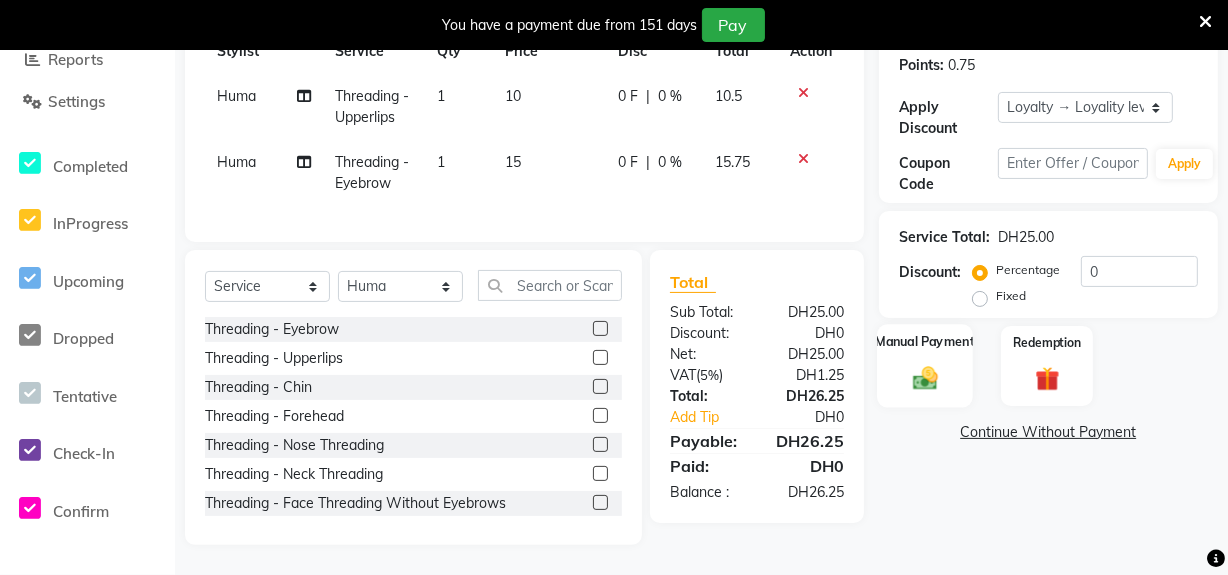 click 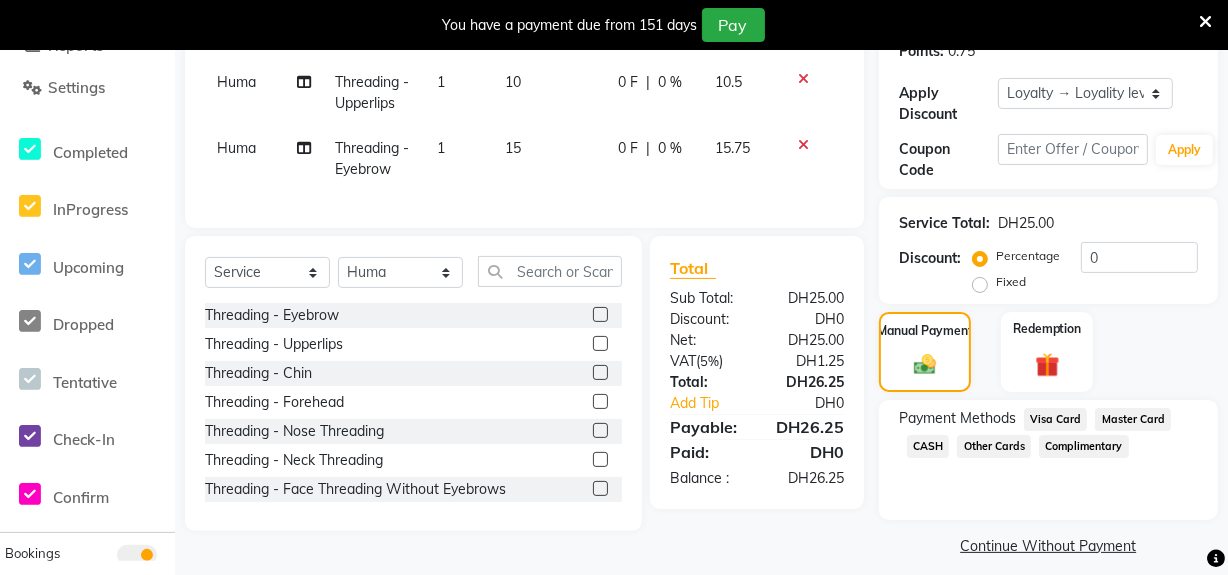 click on "CASH" 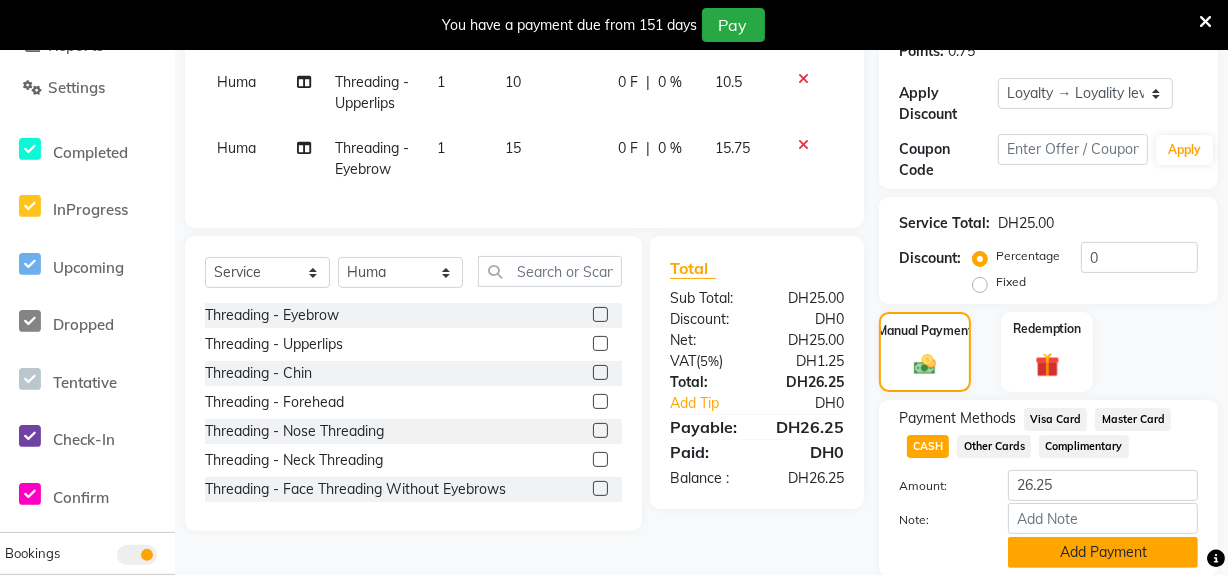 click on "Add Payment" 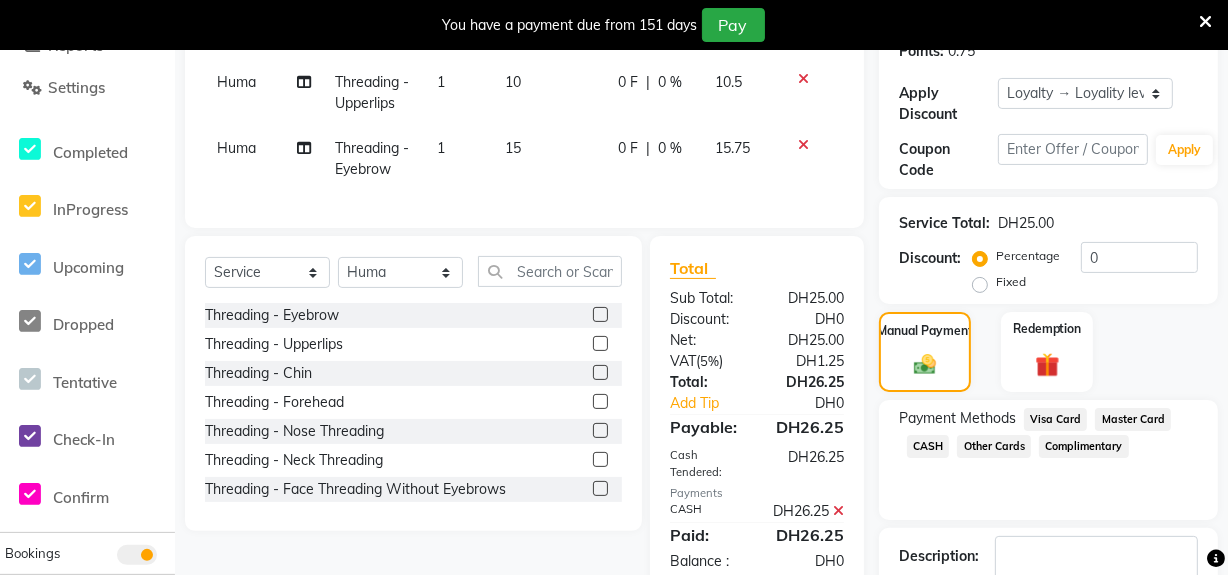 scroll, scrollTop: 563, scrollLeft: 0, axis: vertical 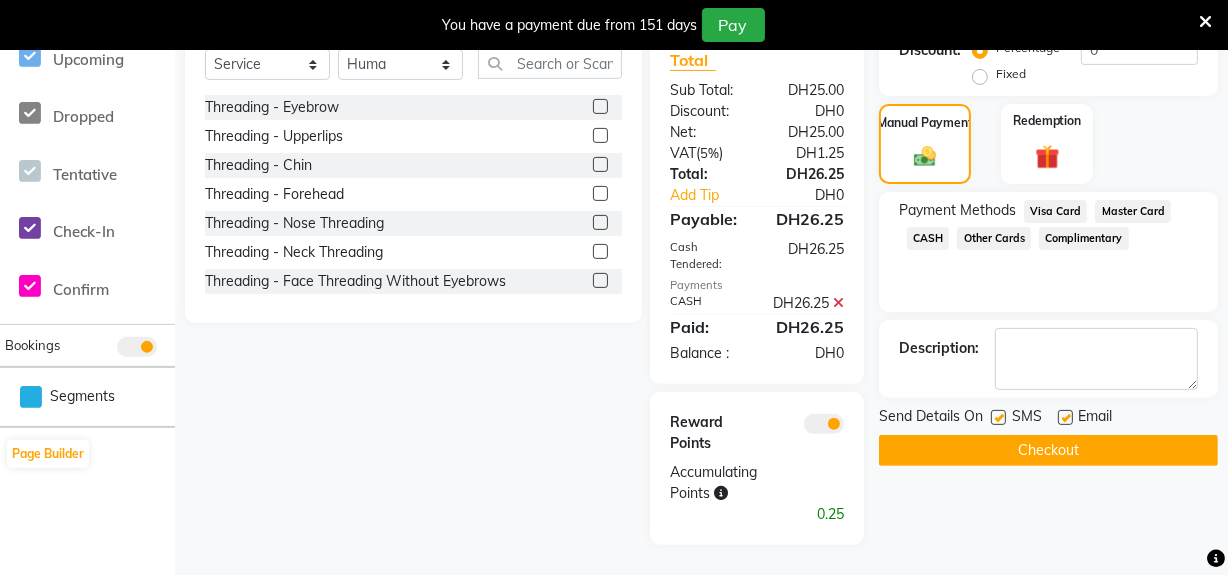 click on "Checkout" 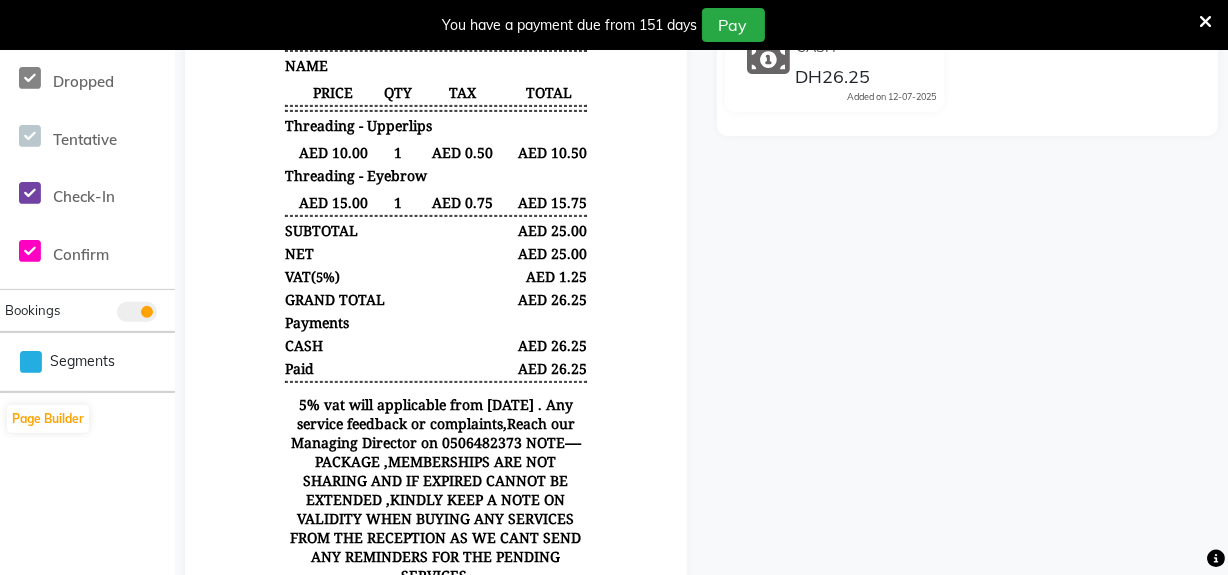 scroll, scrollTop: 200, scrollLeft: 0, axis: vertical 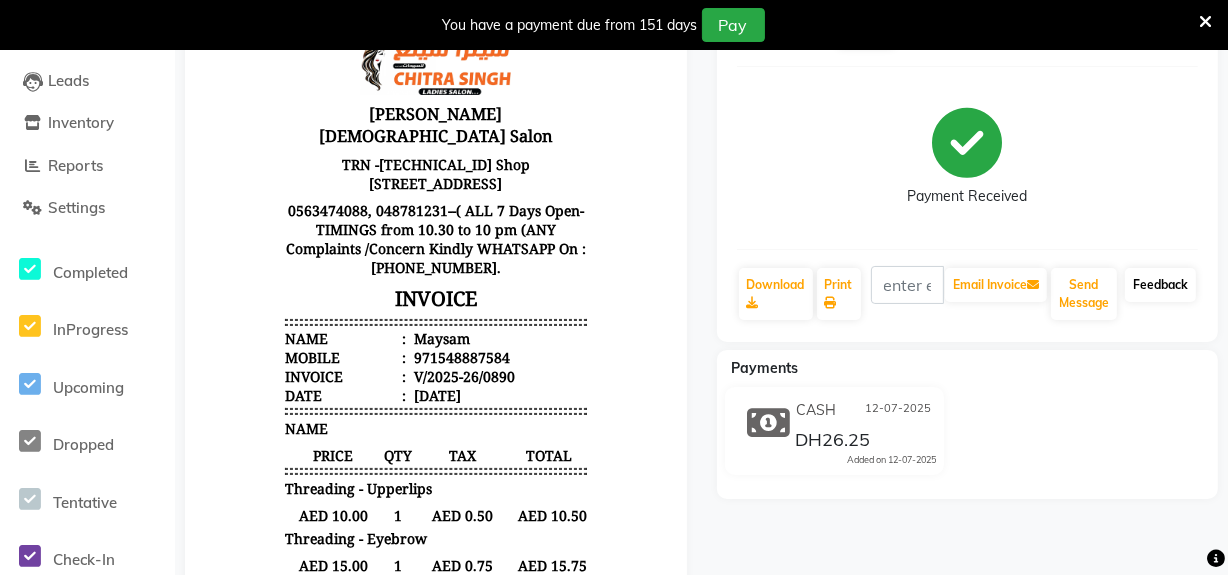 click on "Feedback" 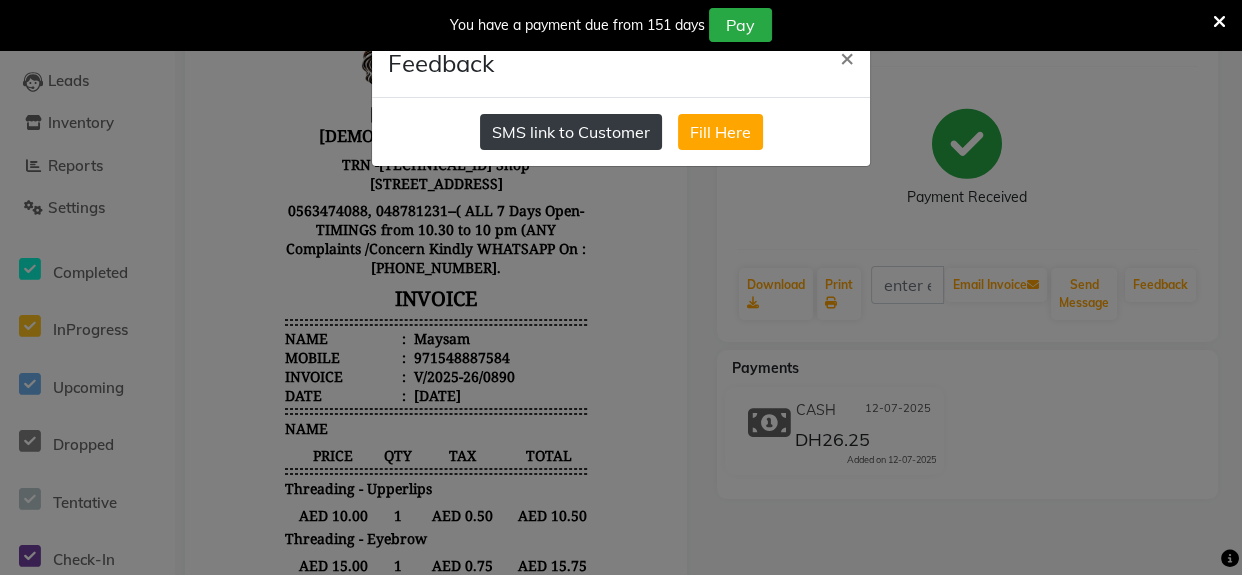 click on "SMS link to Customer" 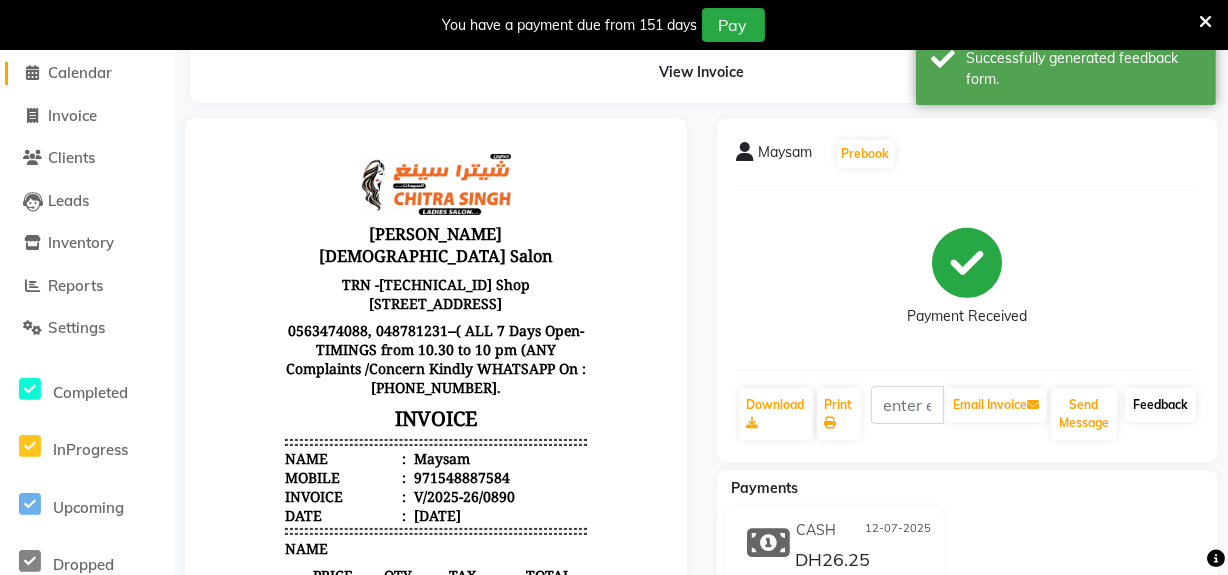 scroll, scrollTop: 0, scrollLeft: 0, axis: both 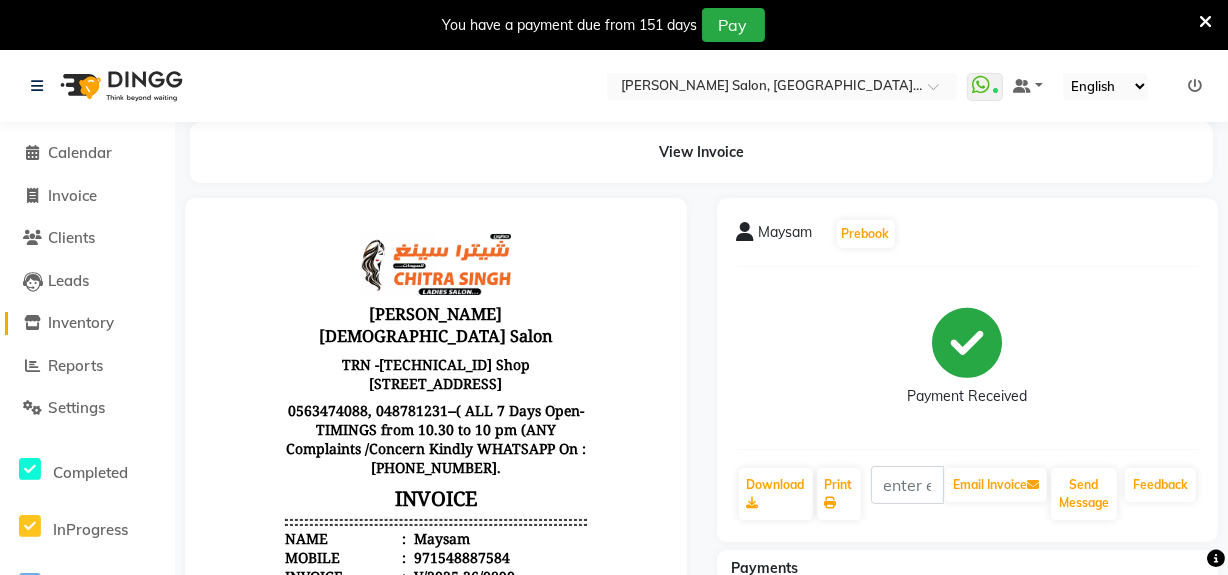 click on "Inventory" 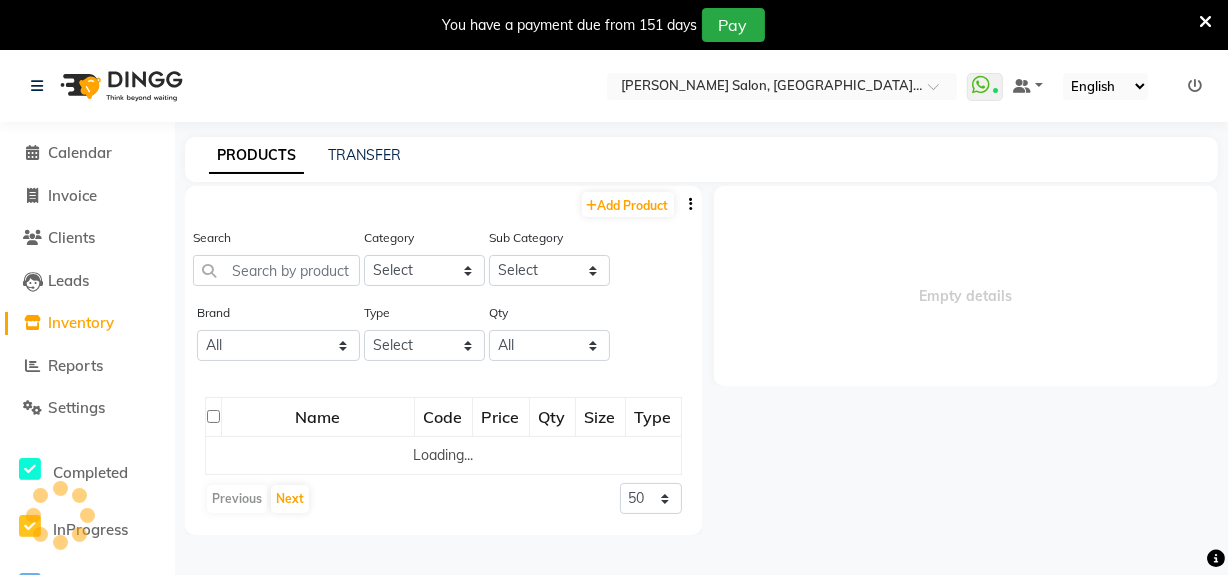 select 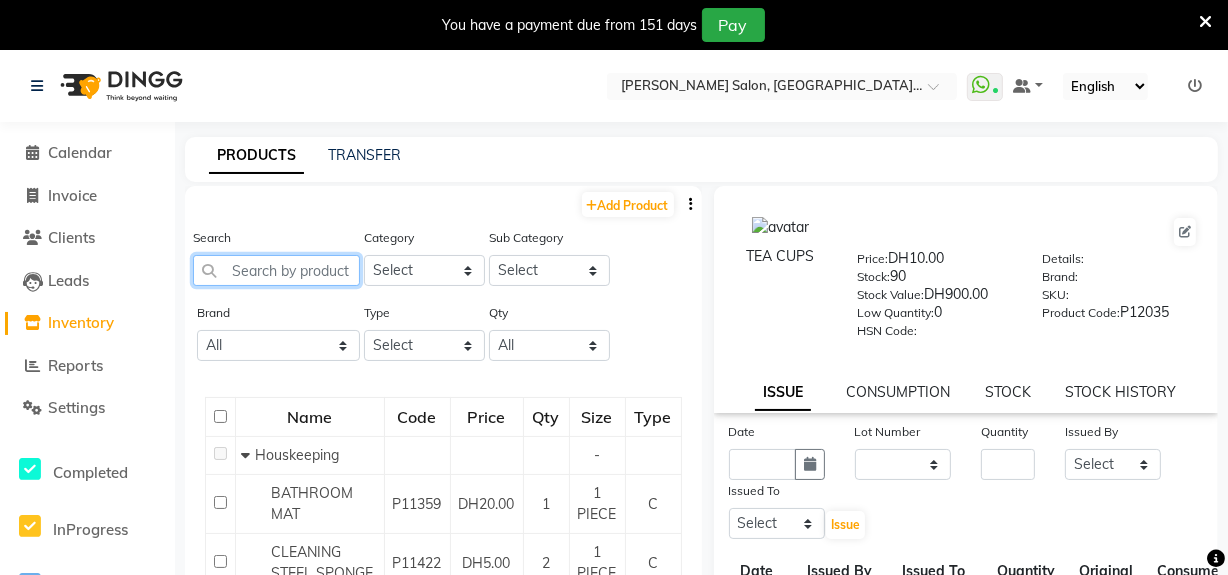 drag, startPoint x: 331, startPoint y: 267, endPoint x: 360, endPoint y: 307, distance: 49.40648 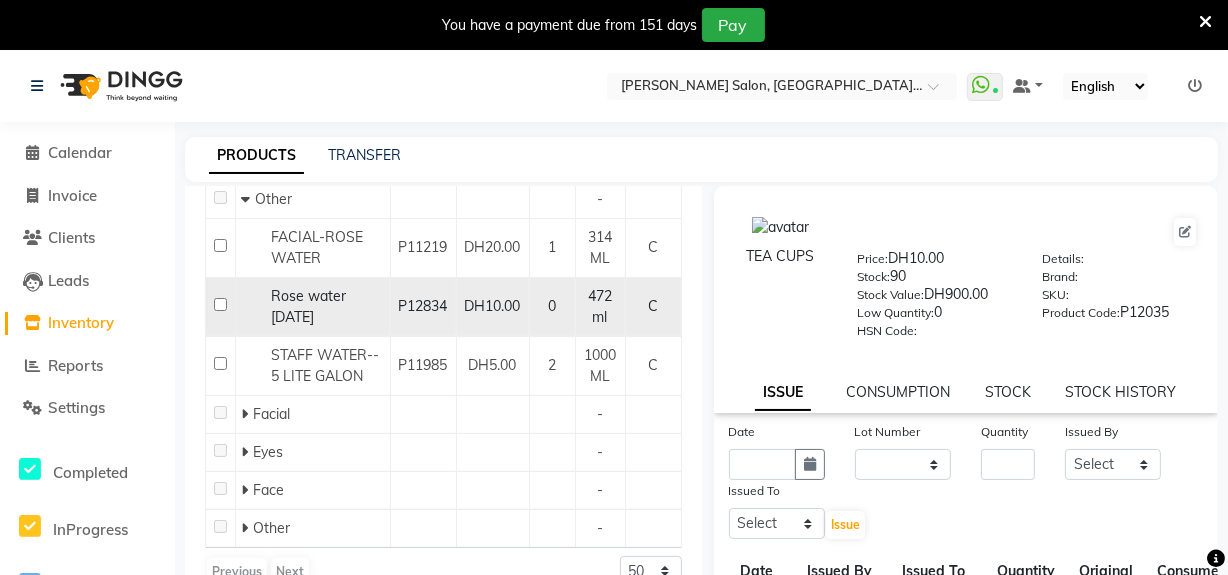 scroll, scrollTop: 292, scrollLeft: 0, axis: vertical 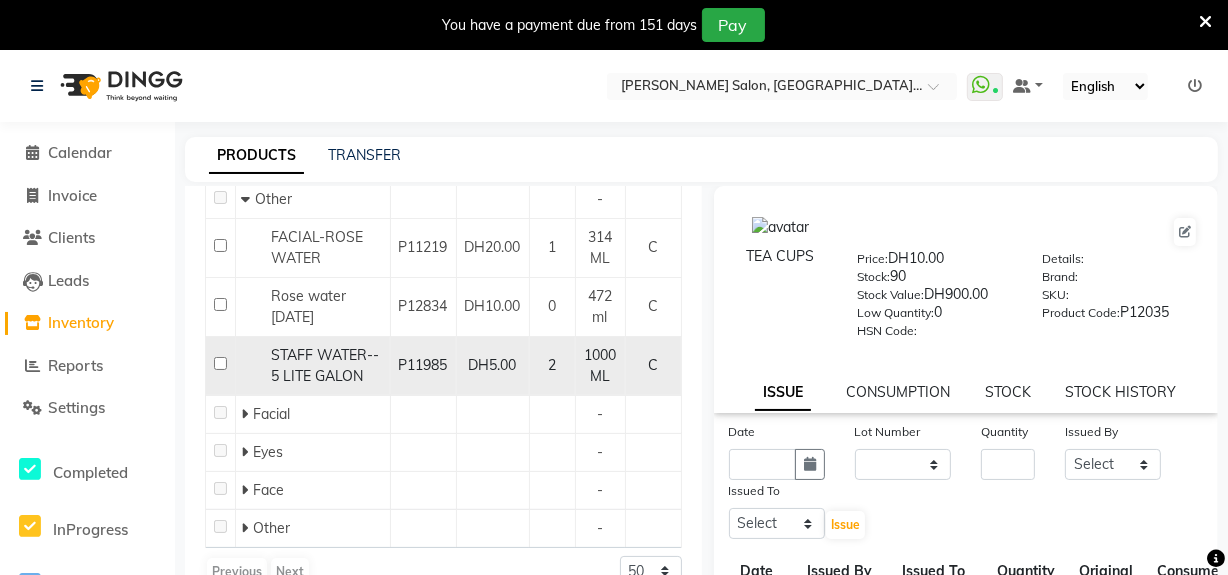 type on "WATER" 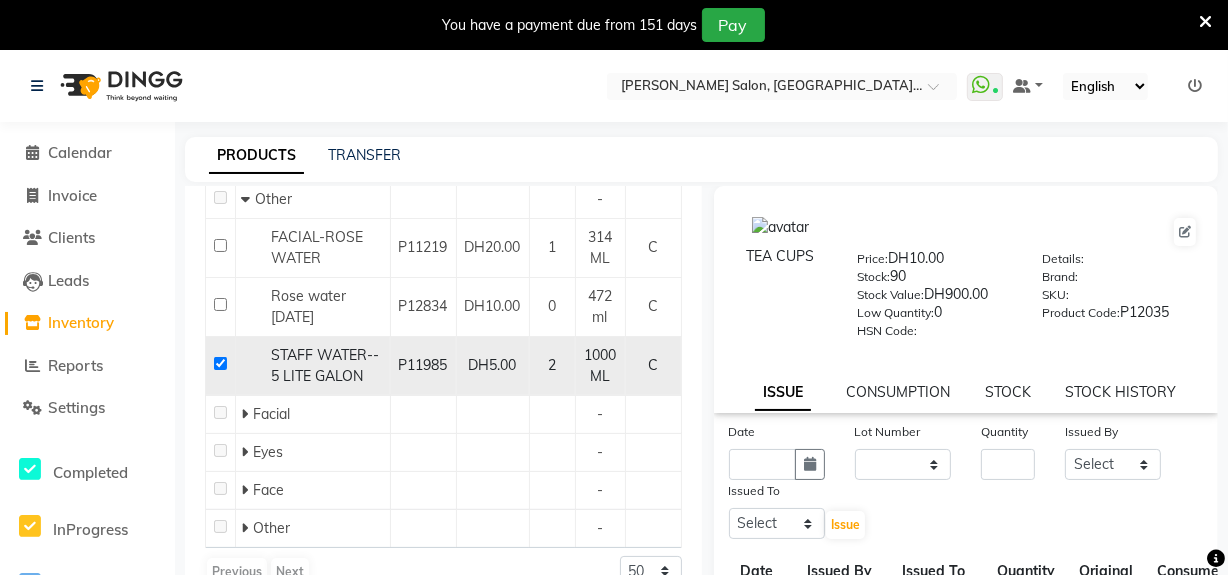 checkbox on "true" 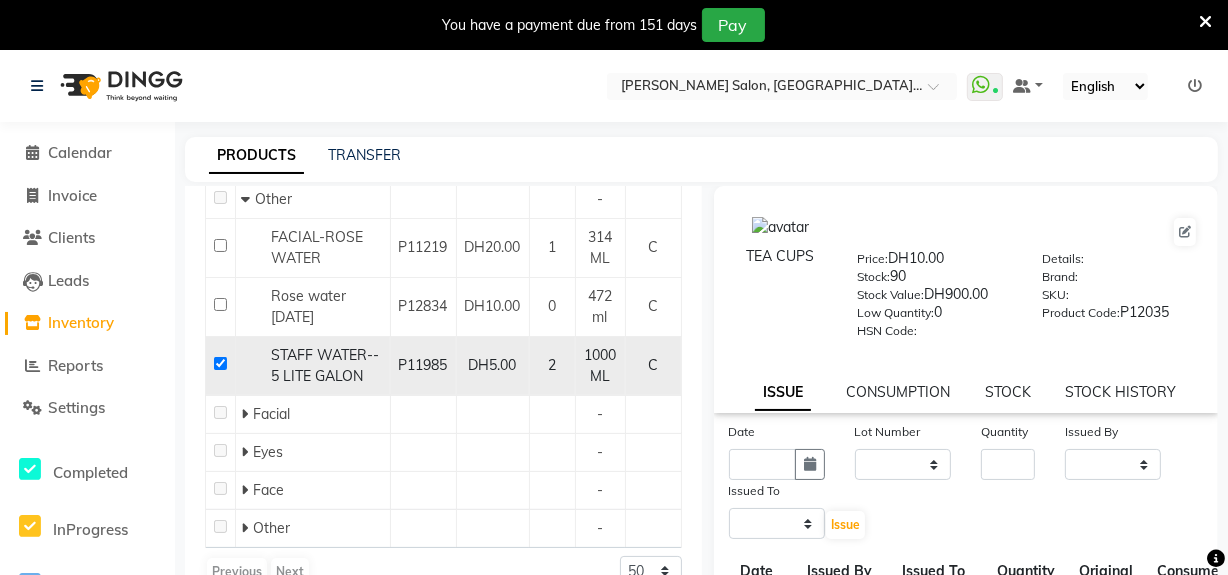 select 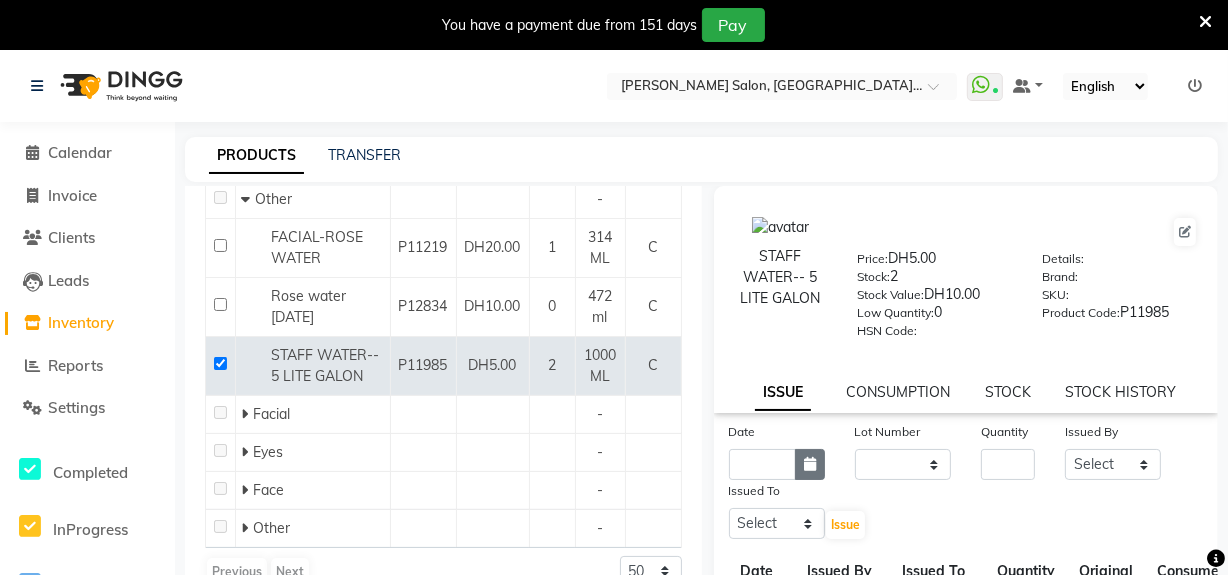 click 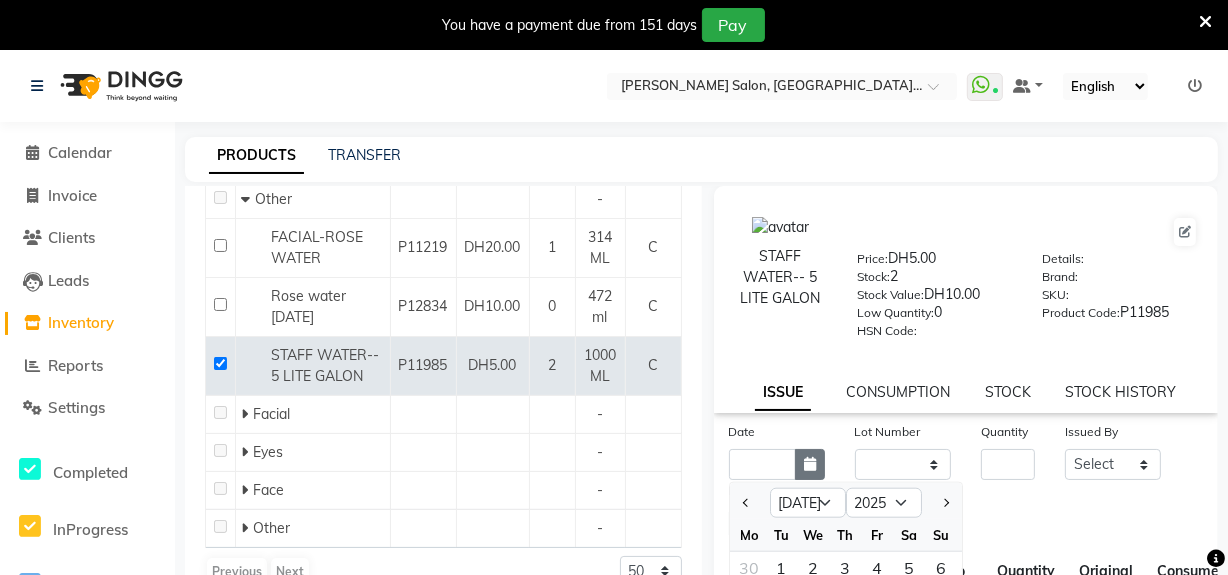 scroll, scrollTop: 11, scrollLeft: 0, axis: vertical 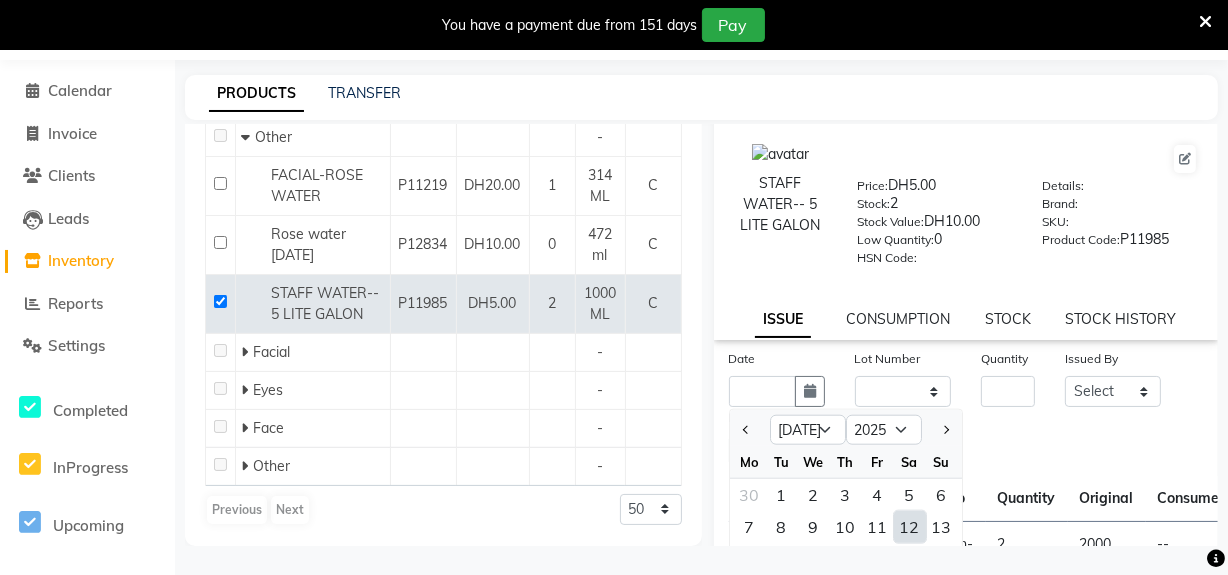 drag, startPoint x: 909, startPoint y: 529, endPoint x: 929, endPoint y: 436, distance: 95.12623 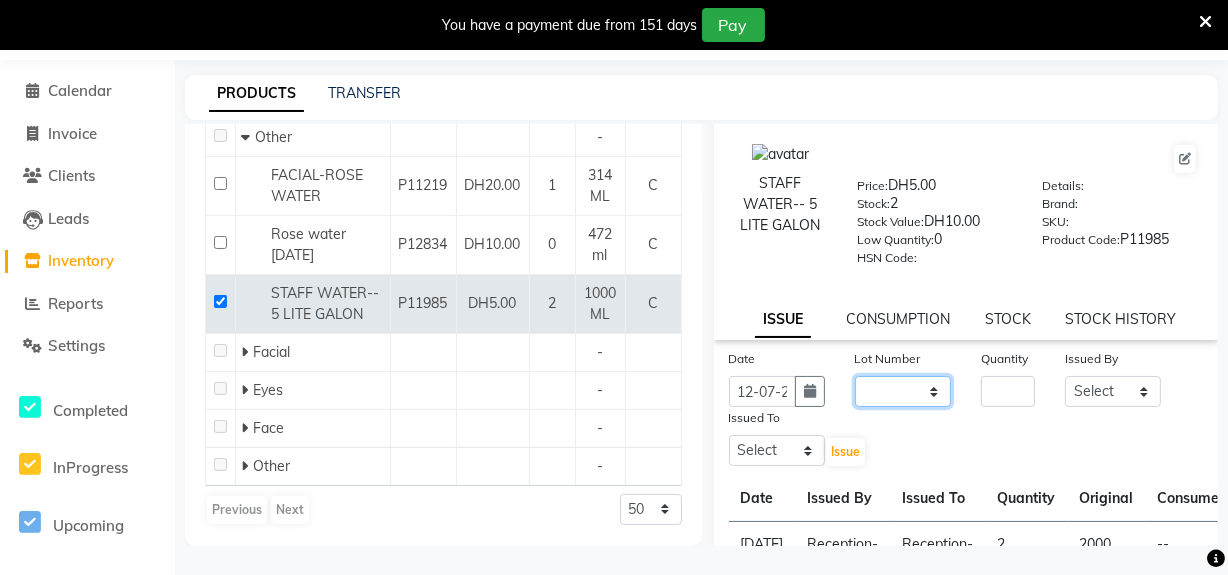 drag, startPoint x: 929, startPoint y: 389, endPoint x: 912, endPoint y: 453, distance: 66.21933 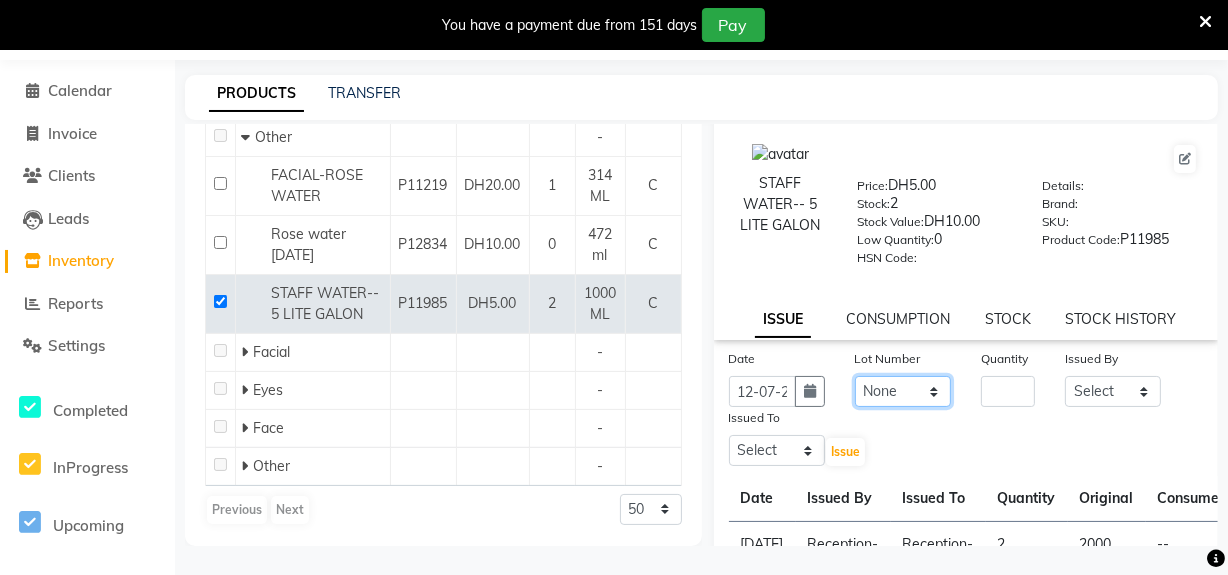 click on "None" 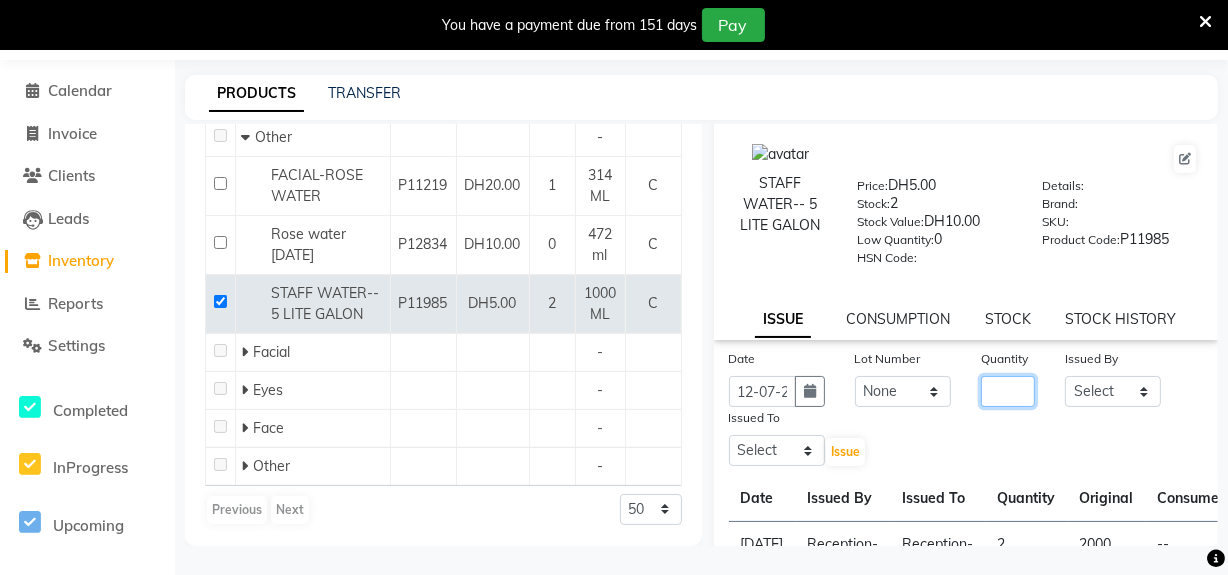 click 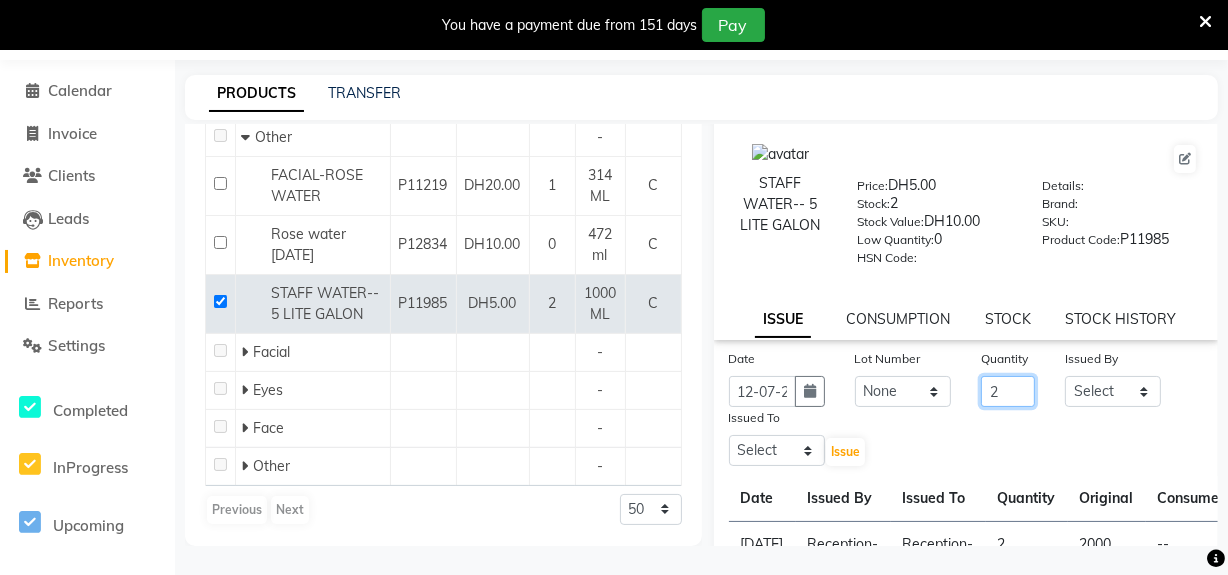 type on "2" 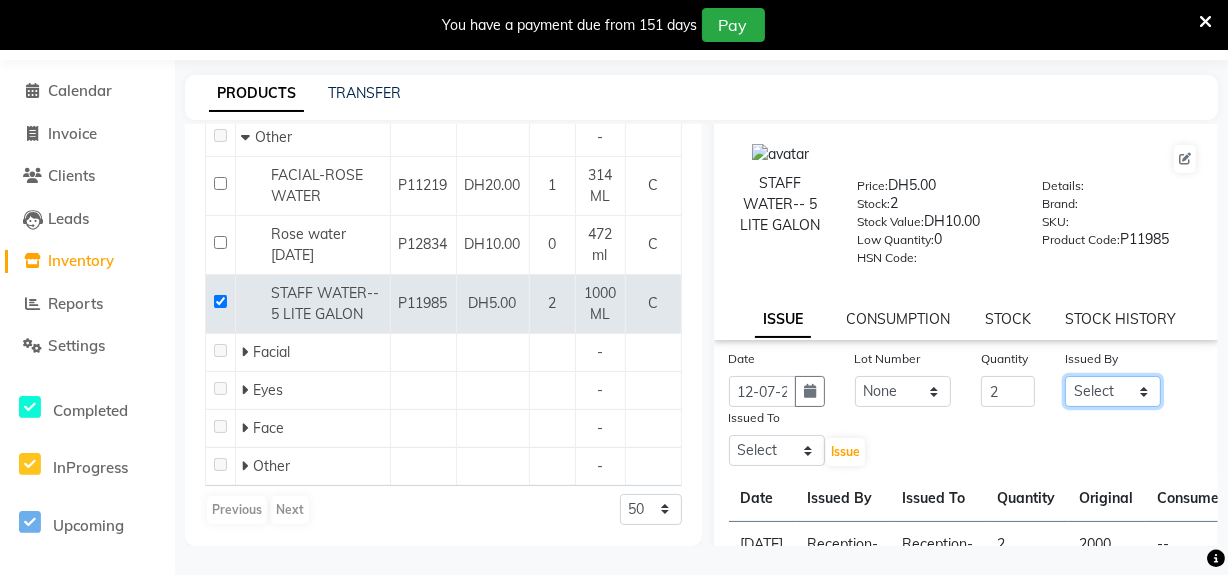 drag, startPoint x: 1138, startPoint y: 392, endPoint x: 1137, endPoint y: 381, distance: 11.045361 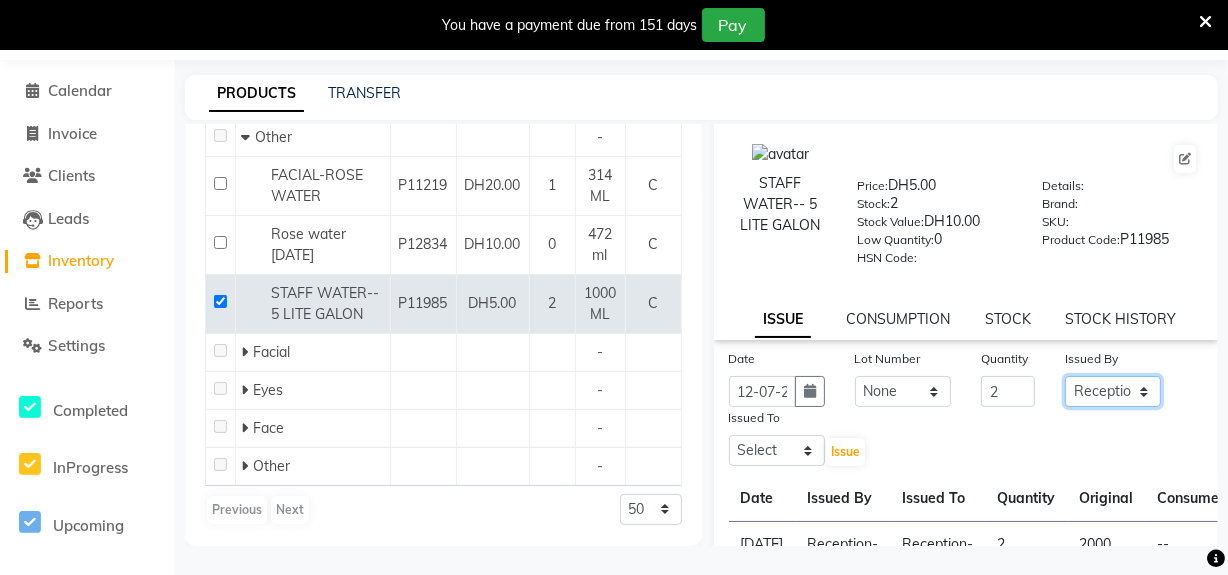 click on "Select Huma Leonita Management Reception-JADDAF [PERSON_NAME] [PERSON_NAME] trial [DEMOGRAPHIC_DATA]" 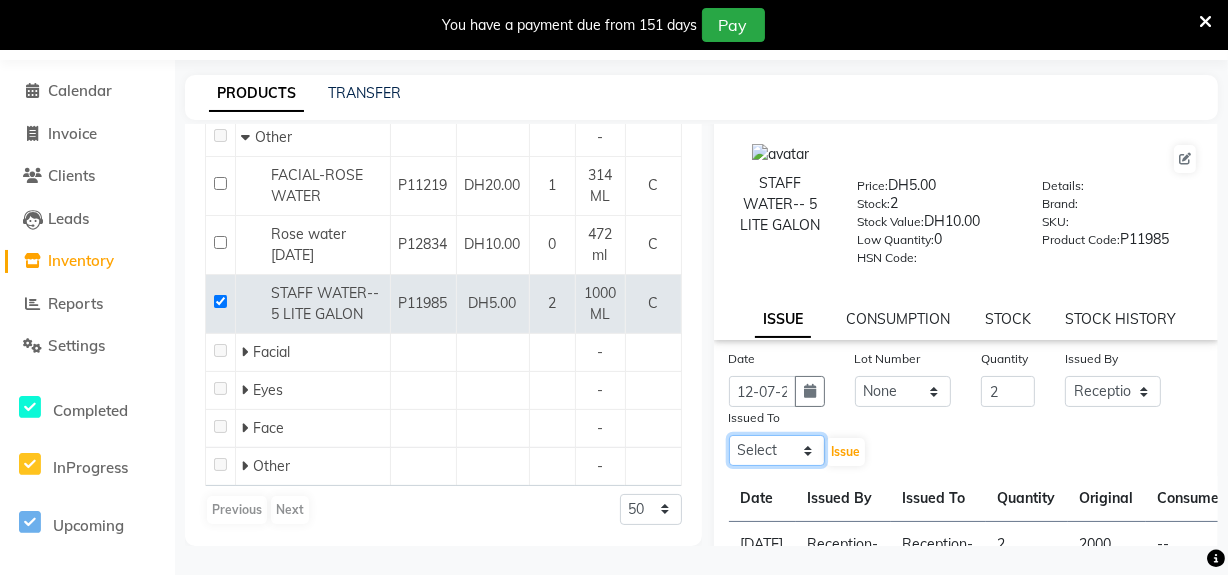 click on "Select Huma Leonita Management Reception-JADDAF [PERSON_NAME] [PERSON_NAME] trial [DEMOGRAPHIC_DATA]" 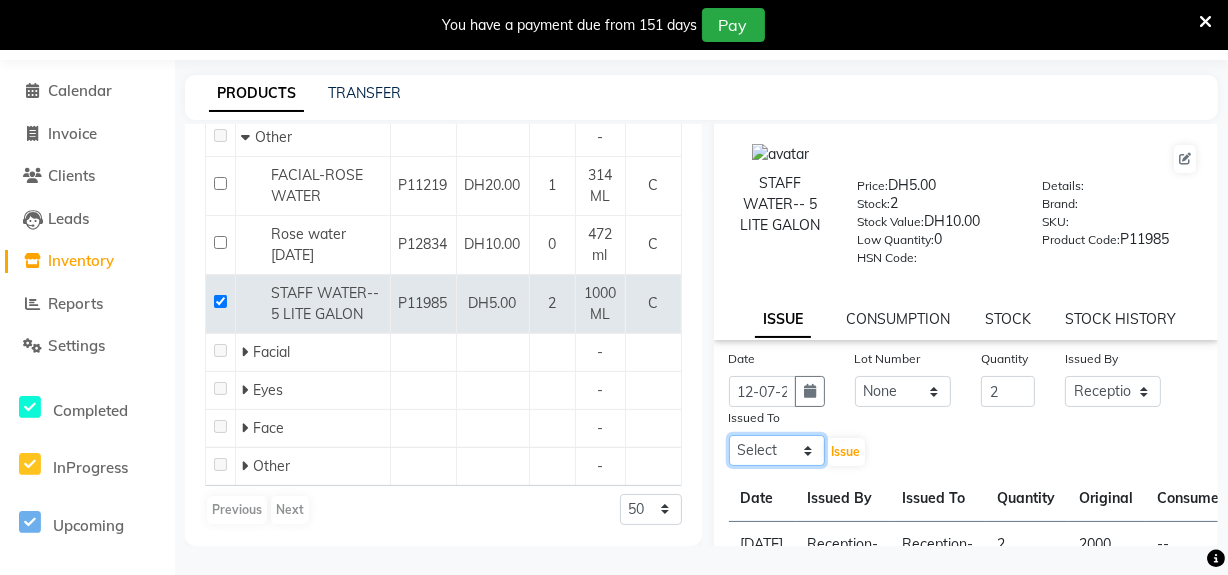 select on "20854" 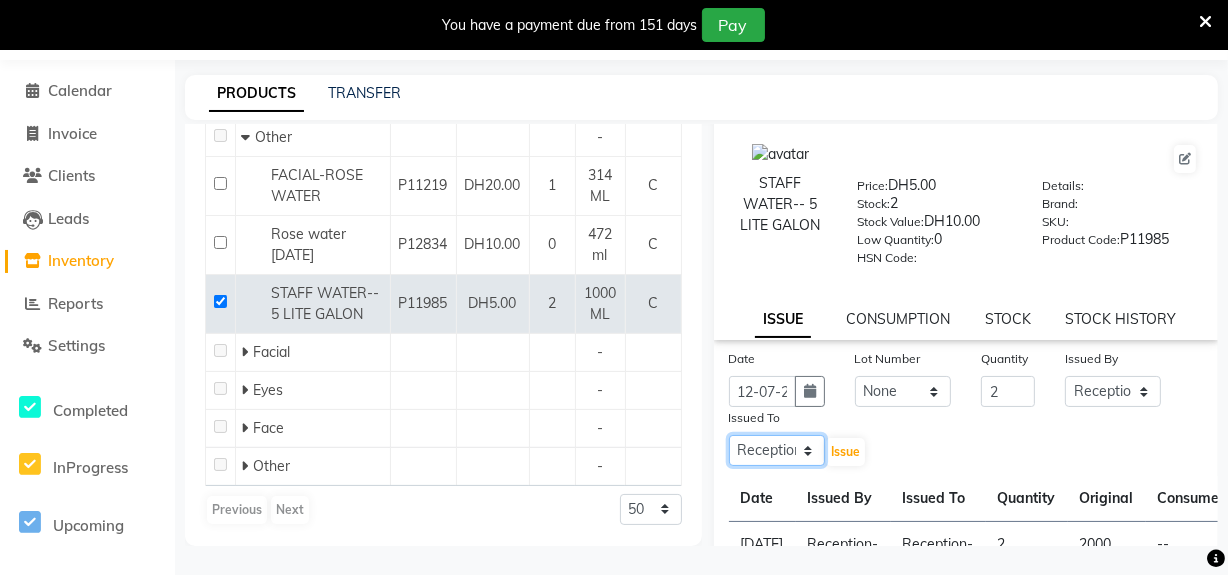 click on "Select Huma Leonita Management Reception-JADDAF [PERSON_NAME] [PERSON_NAME] trial [DEMOGRAPHIC_DATA]" 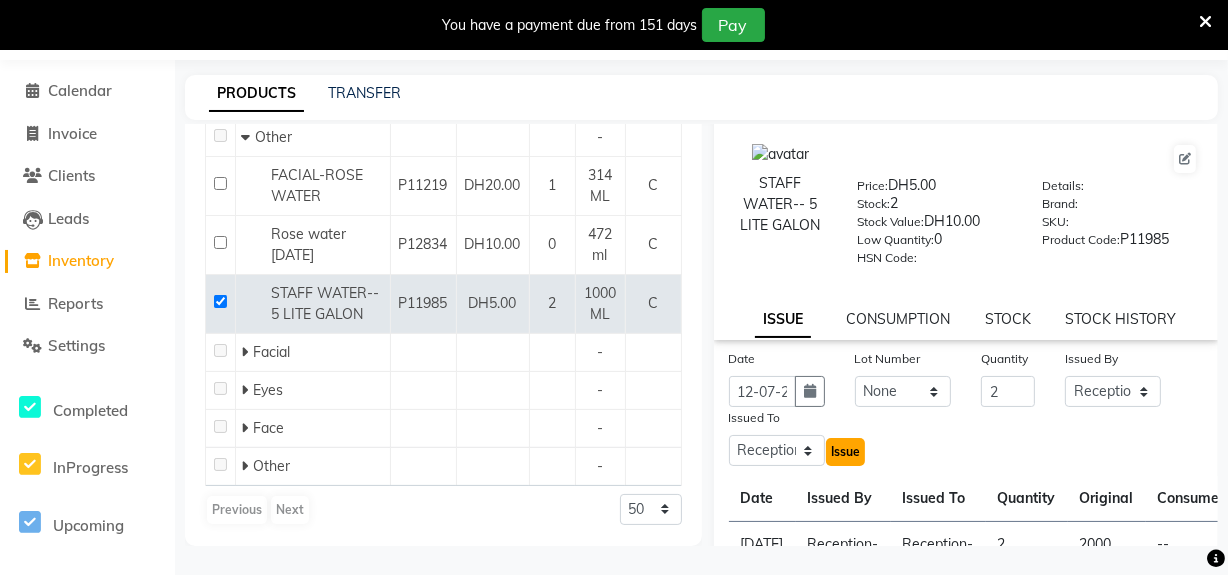 click on "Issue" 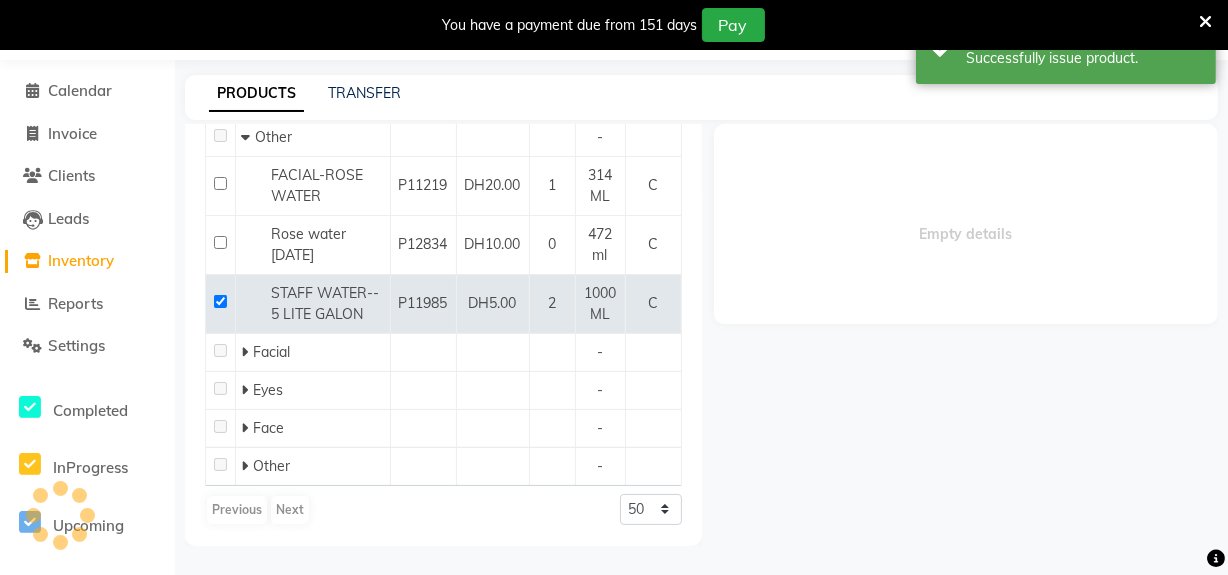 scroll, scrollTop: 0, scrollLeft: 0, axis: both 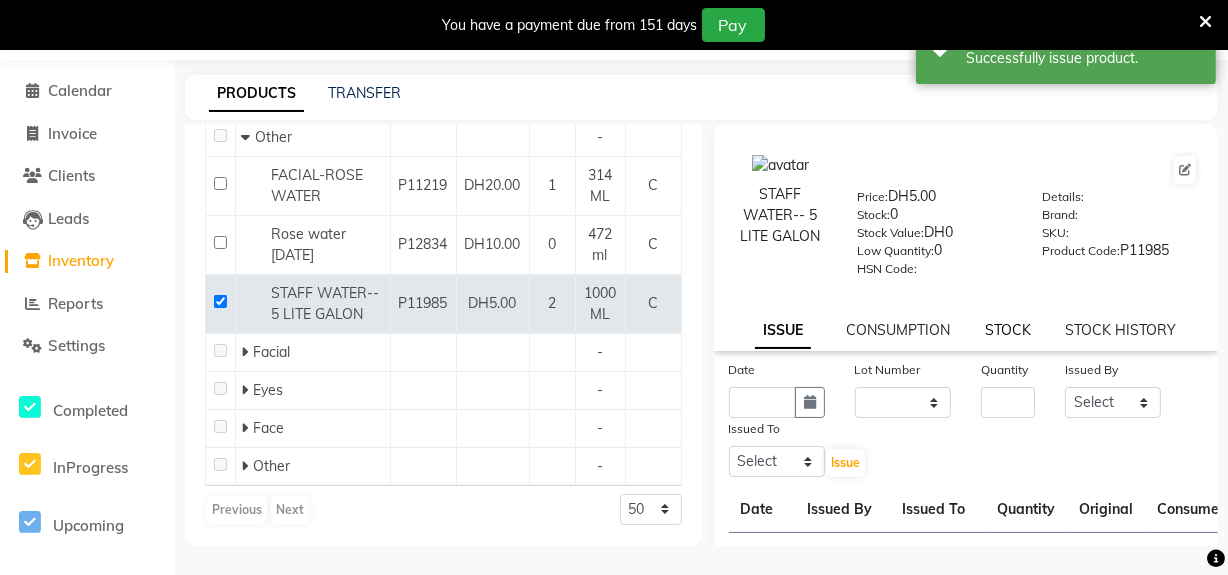 click on "STOCK" 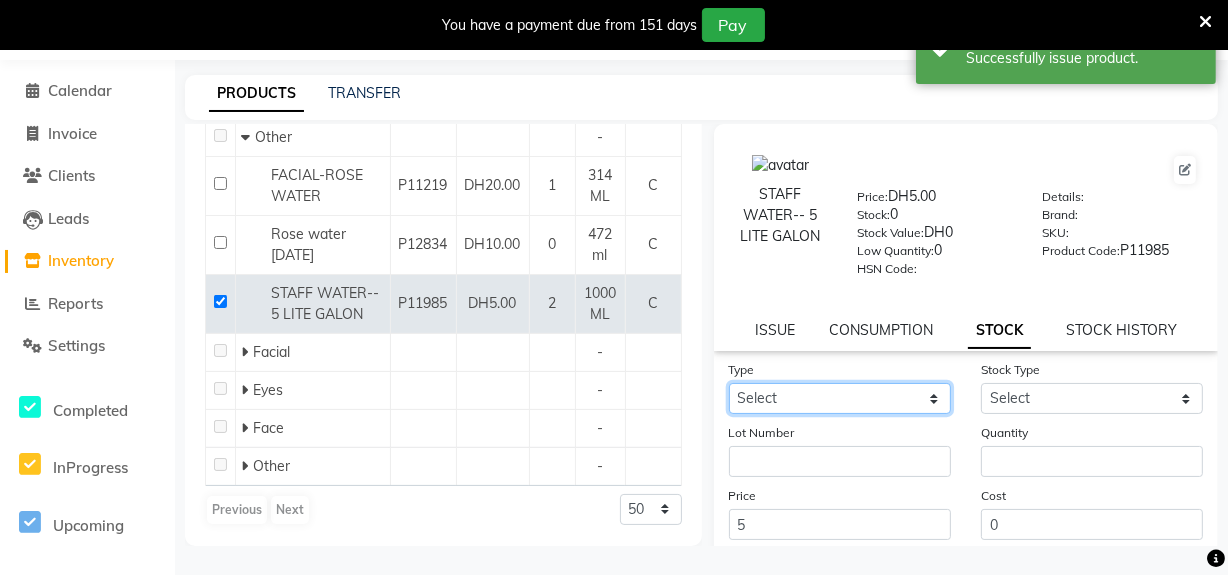 drag, startPoint x: 855, startPoint y: 400, endPoint x: 856, endPoint y: 415, distance: 15.033297 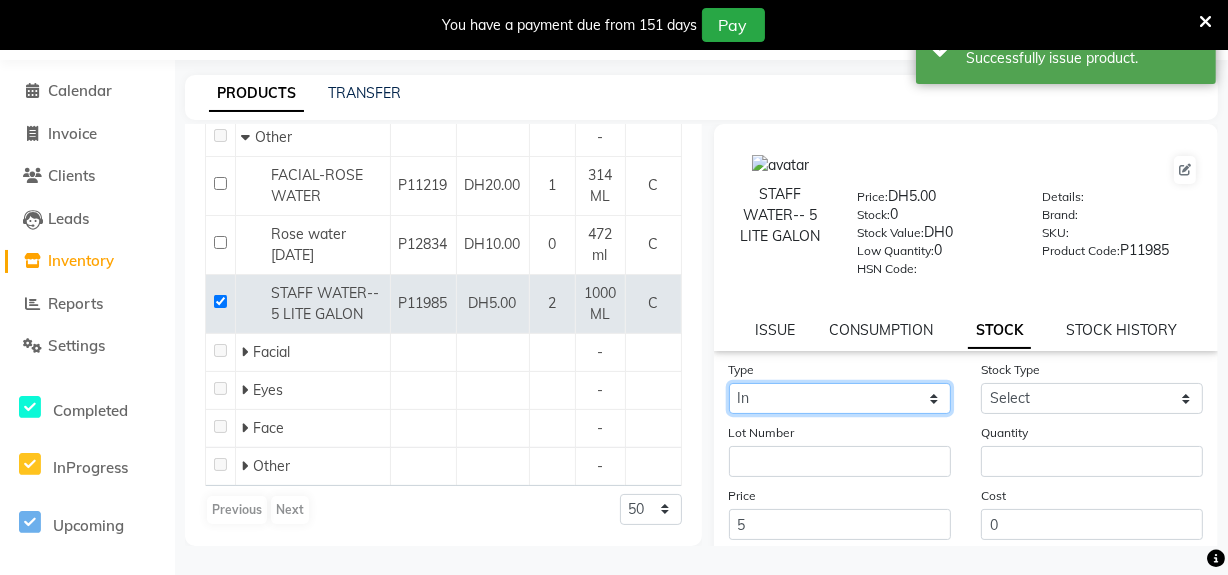 click on "Select In Out" 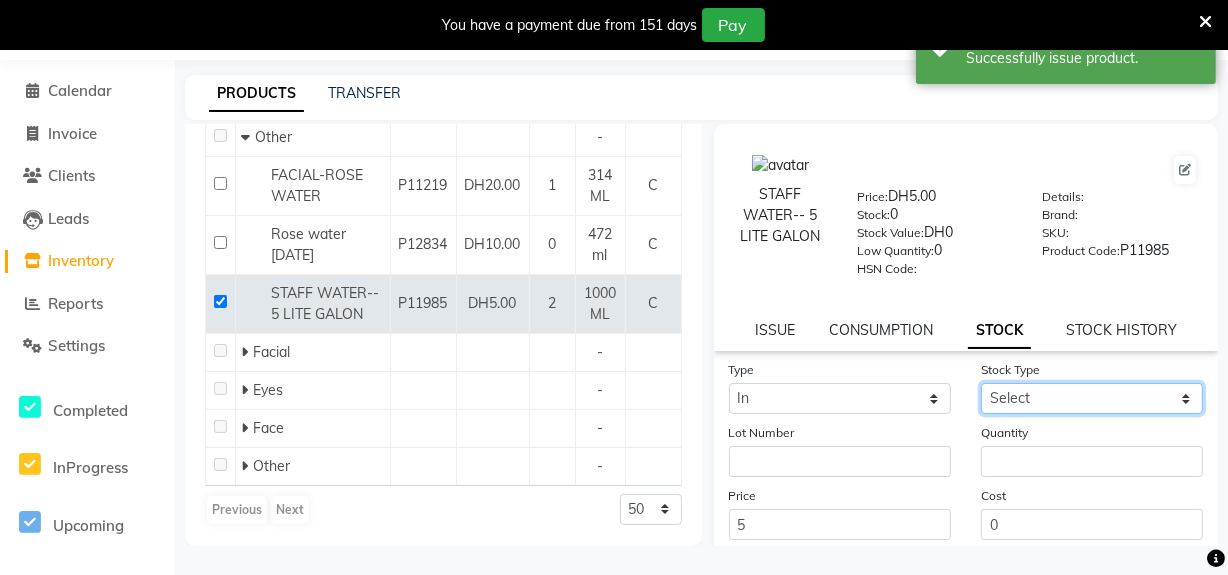 click on "Select New Stock Adjustment Return Other" 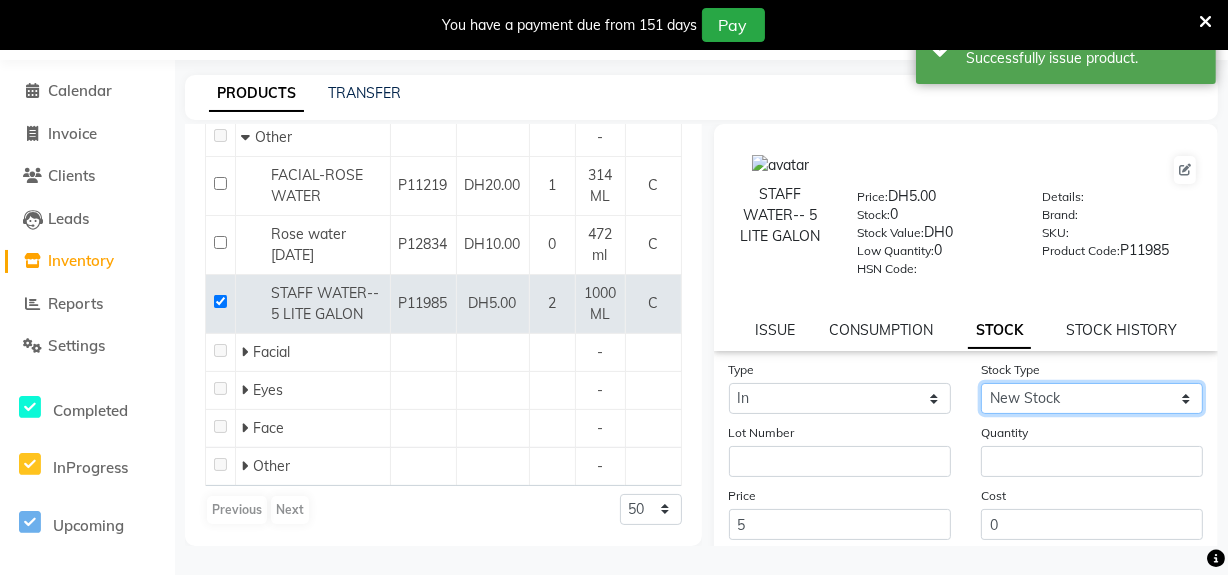 click on "Select New Stock Adjustment Return Other" 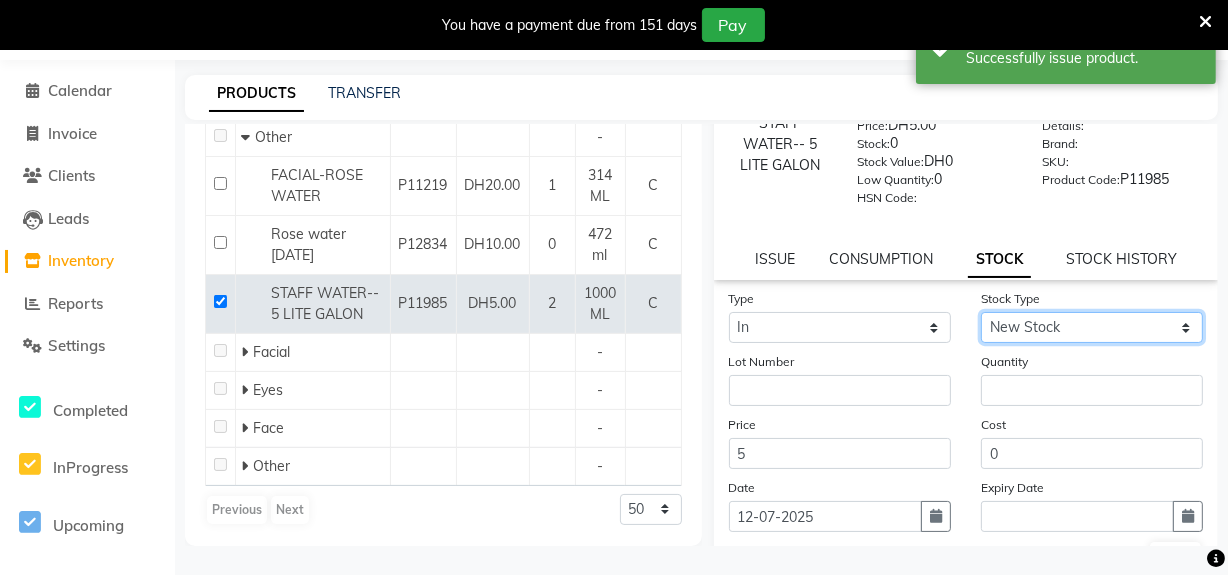 scroll, scrollTop: 216, scrollLeft: 0, axis: vertical 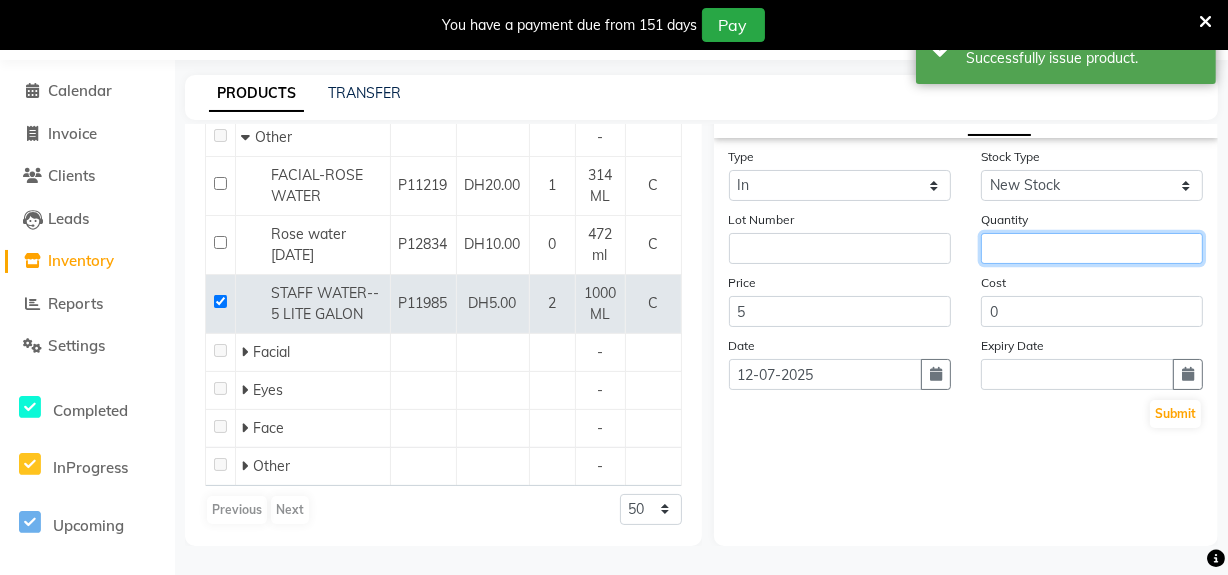drag, startPoint x: 1042, startPoint y: 239, endPoint x: 1061, endPoint y: 265, distance: 32.202484 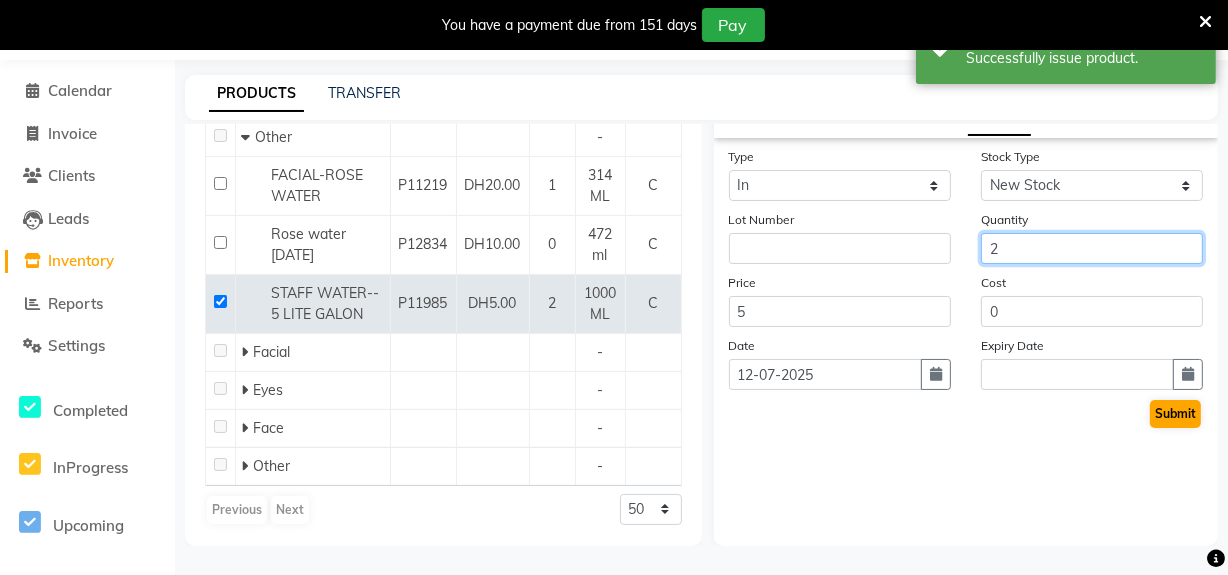 type on "2" 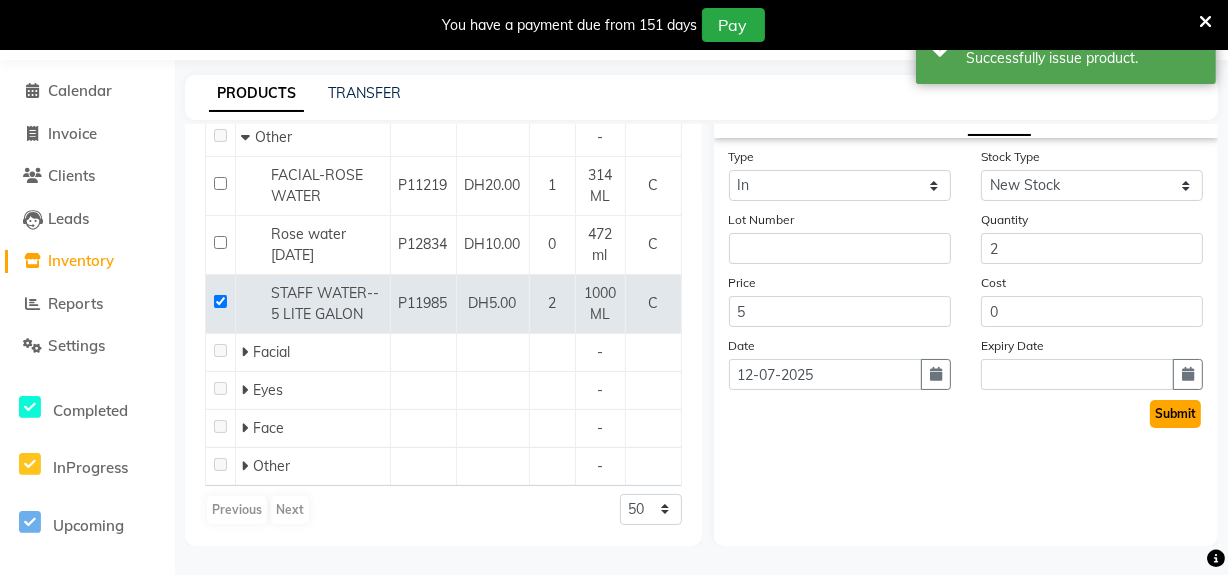 click on "Submit" 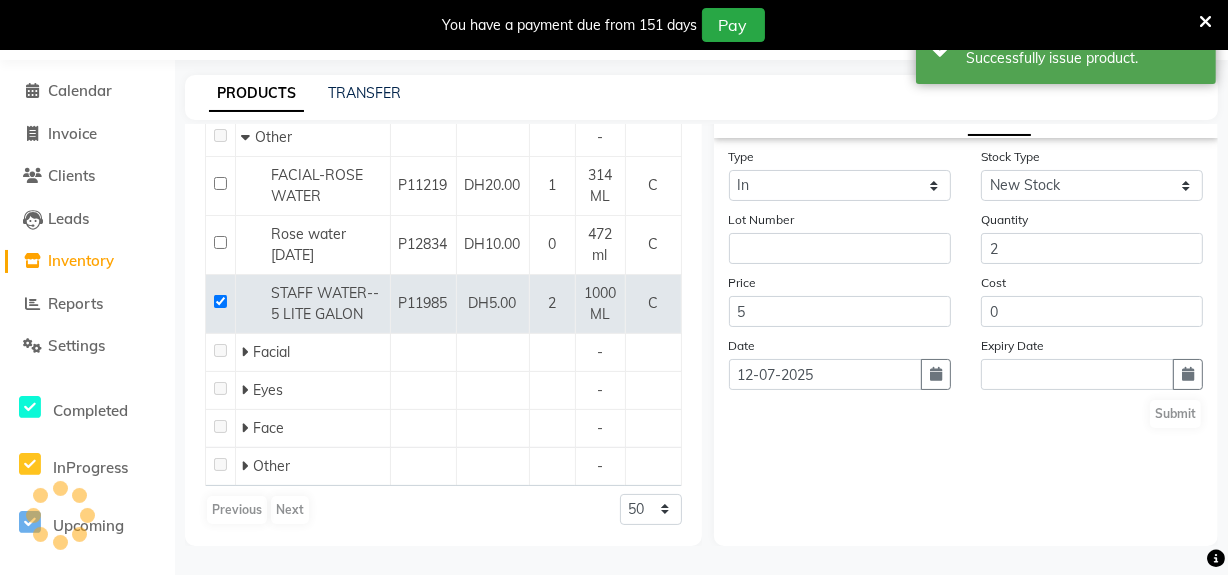 scroll, scrollTop: 0, scrollLeft: 0, axis: both 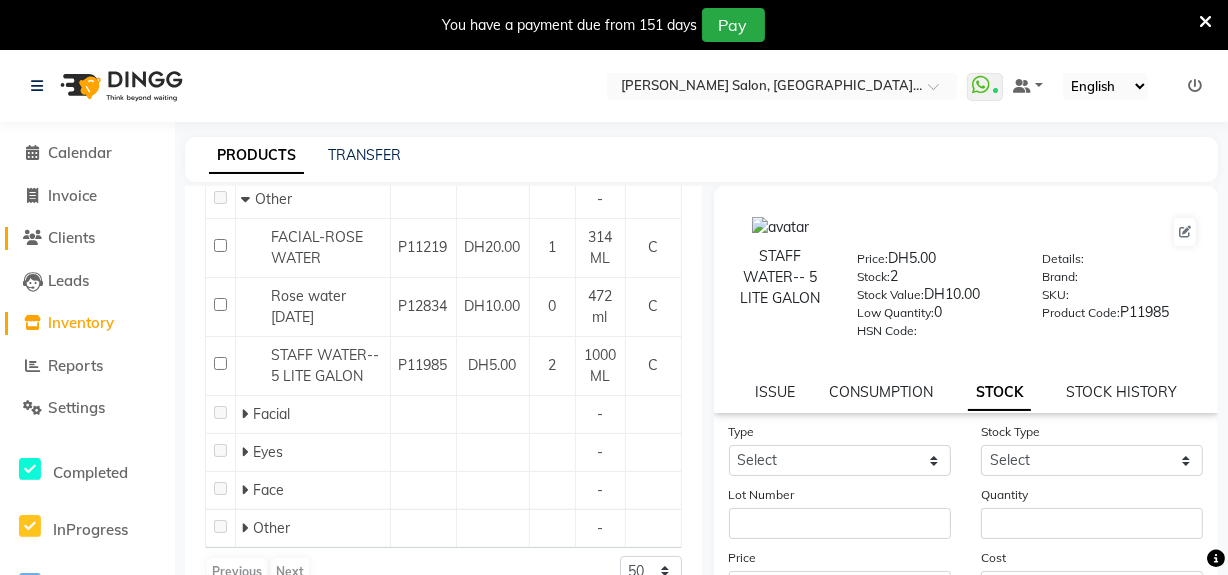 click on "Clients" 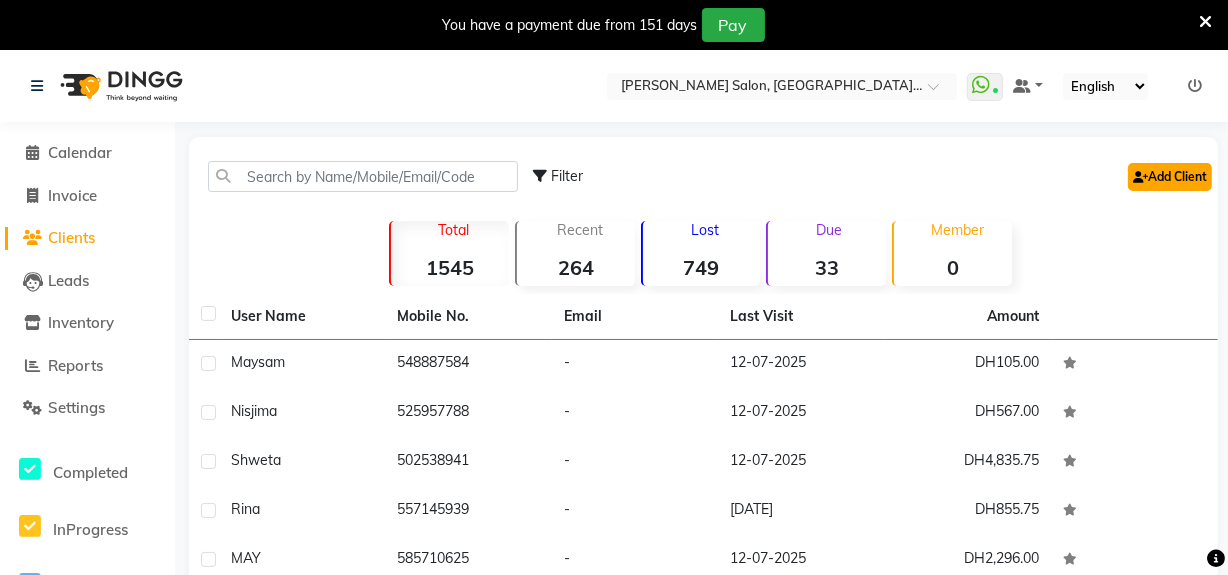 click on "Add Client" 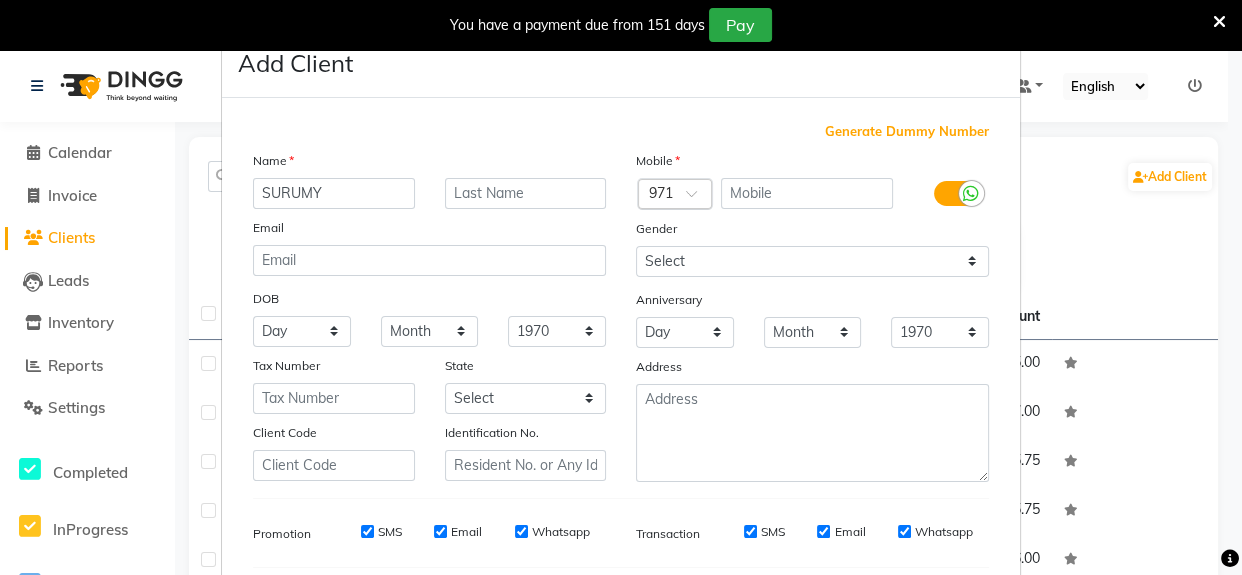 type on "SURUMY" 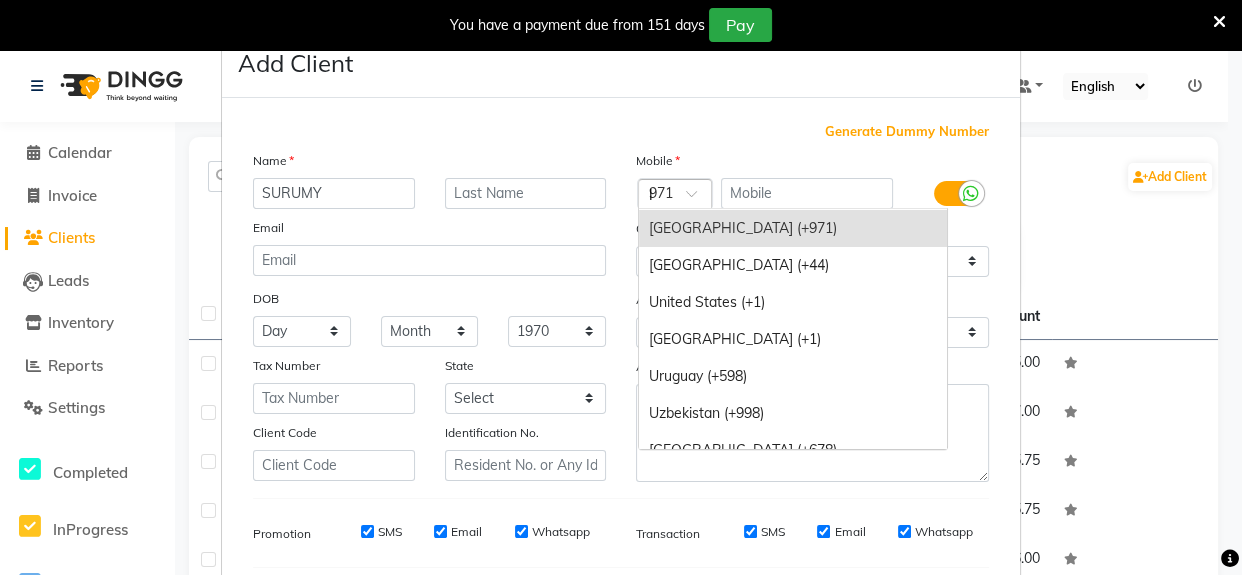 scroll, scrollTop: 56, scrollLeft: 0, axis: vertical 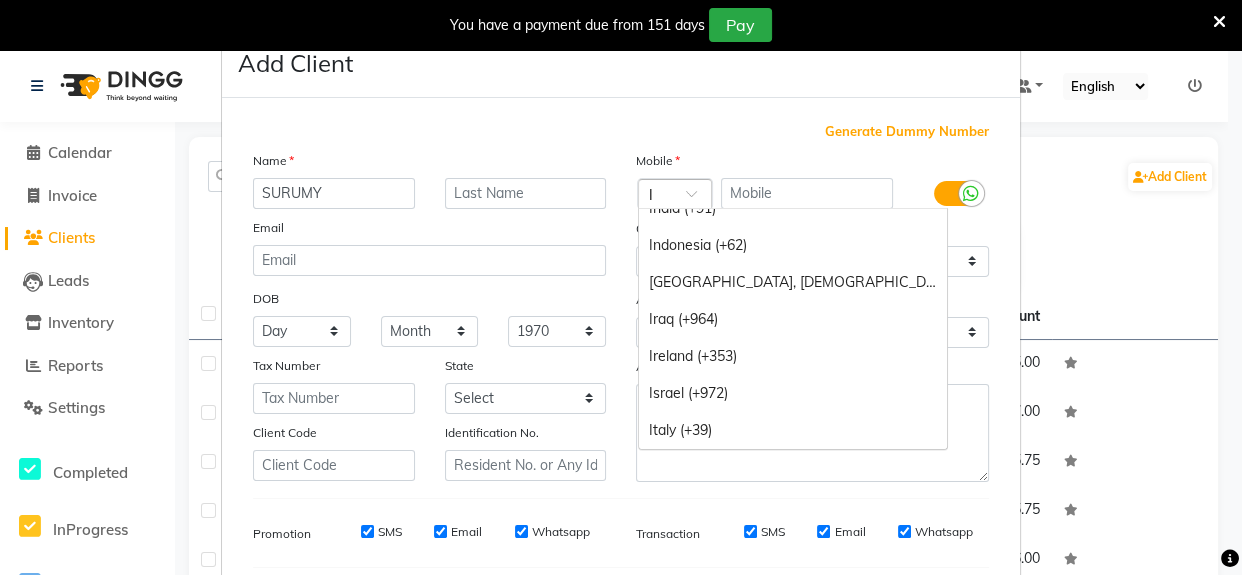 type on "IN" 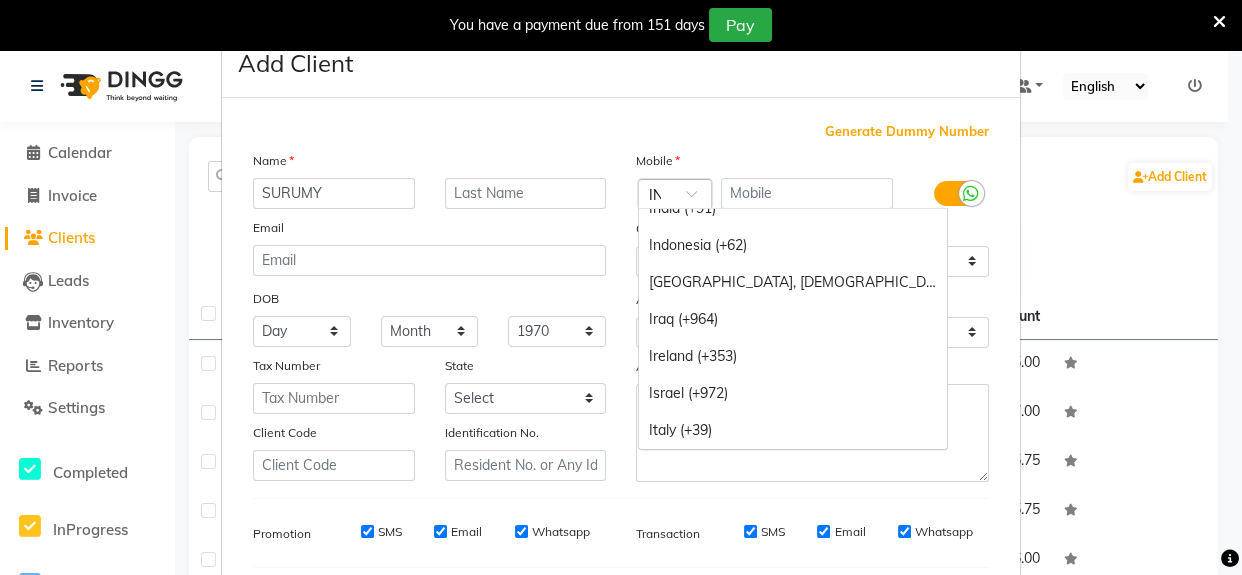 scroll, scrollTop: 0, scrollLeft: 1, axis: horizontal 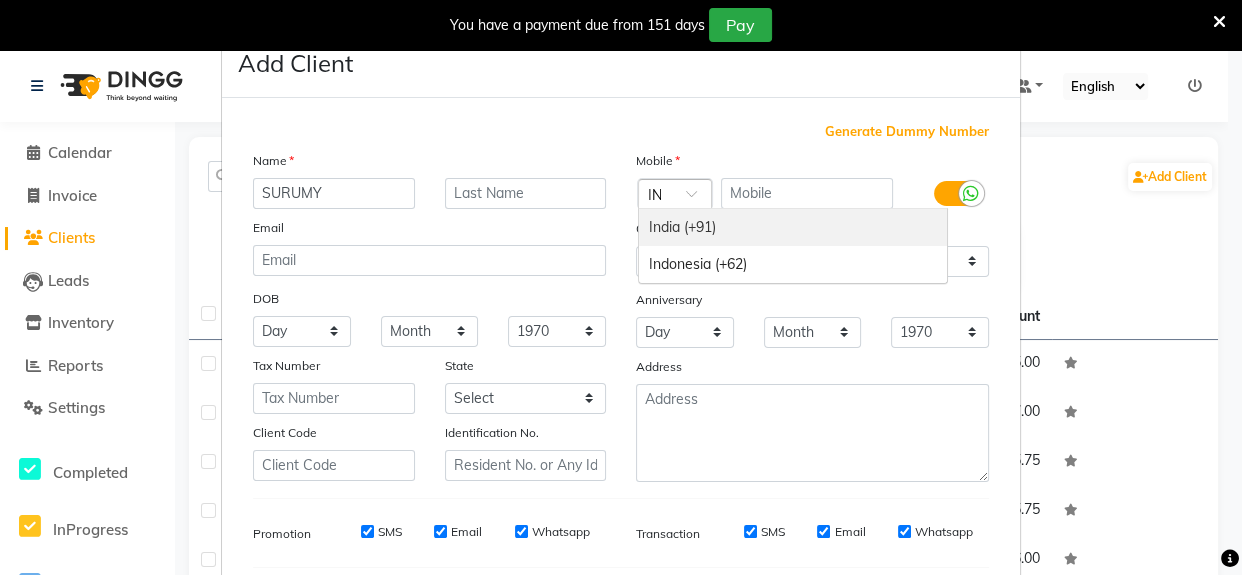 click on "India (+91)" at bounding box center [793, 227] 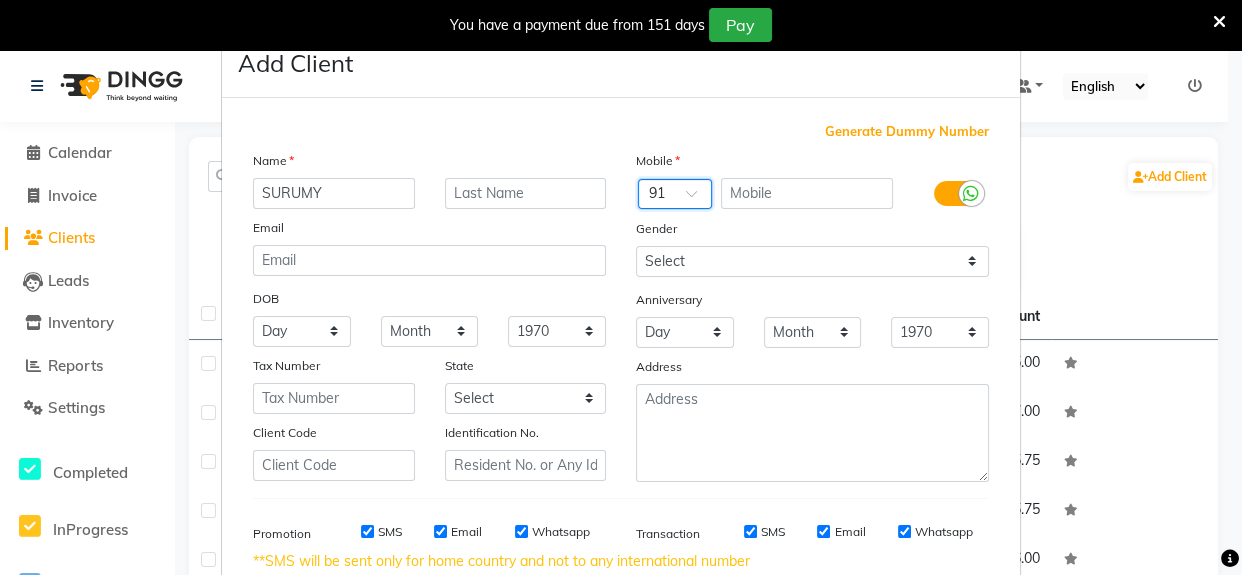 scroll, scrollTop: 0, scrollLeft: 0, axis: both 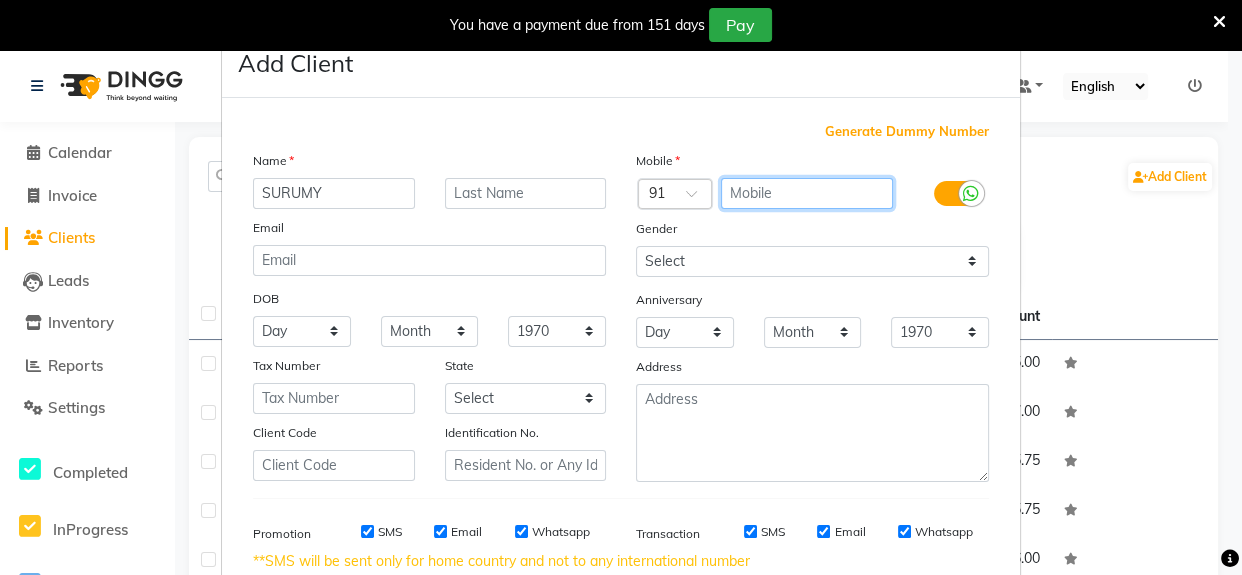 click at bounding box center [807, 193] 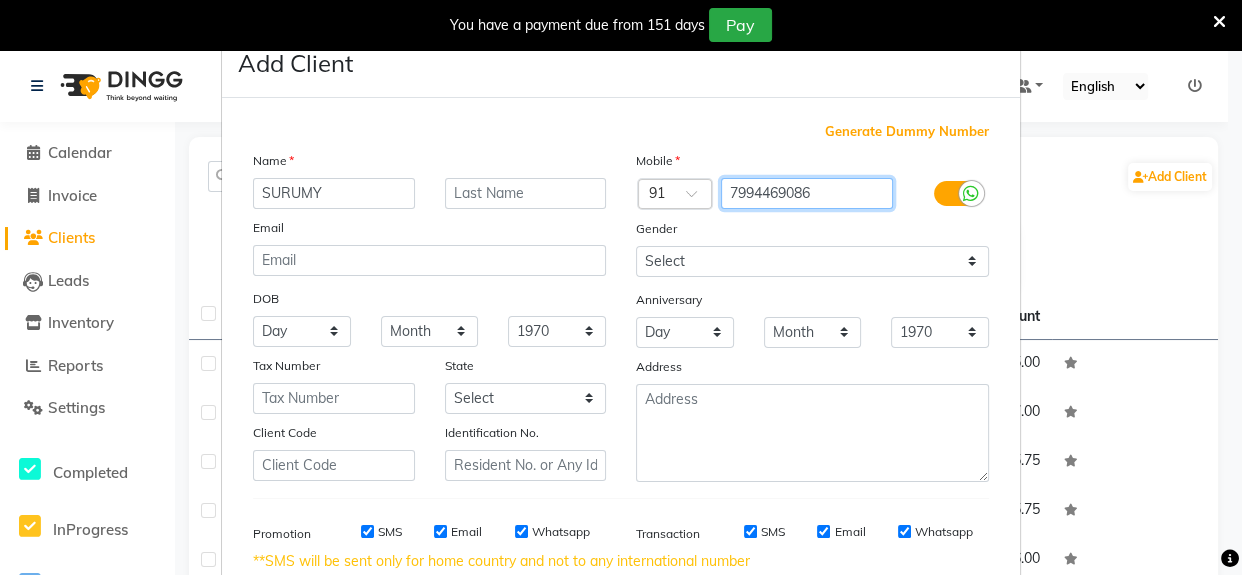 type on "7994469086" 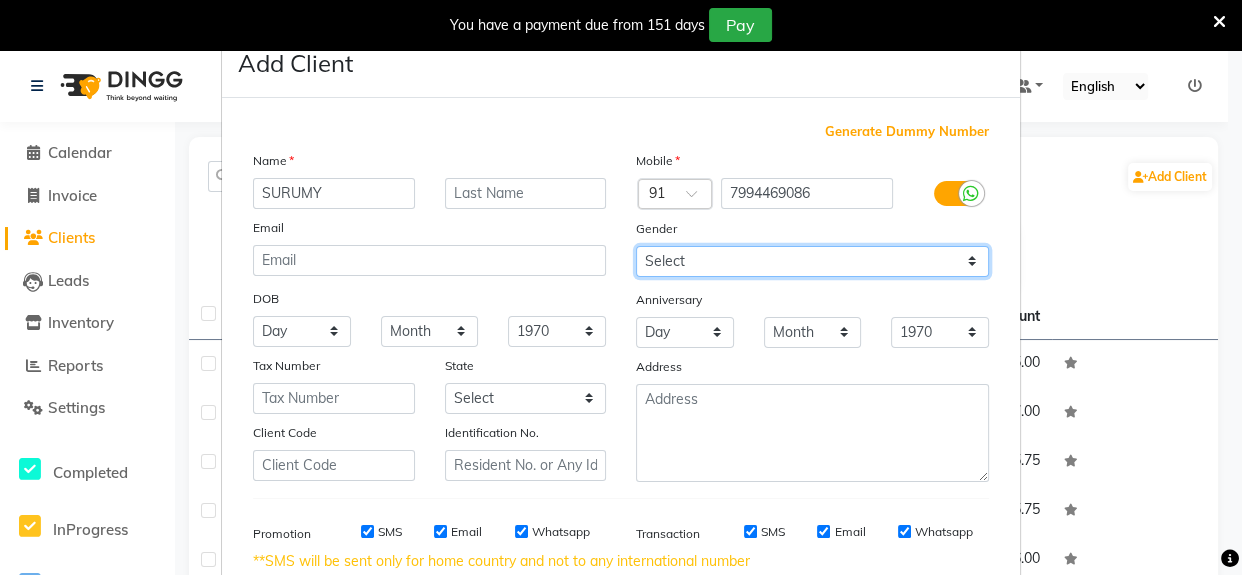 drag, startPoint x: 771, startPoint y: 270, endPoint x: 754, endPoint y: 232, distance: 41.62932 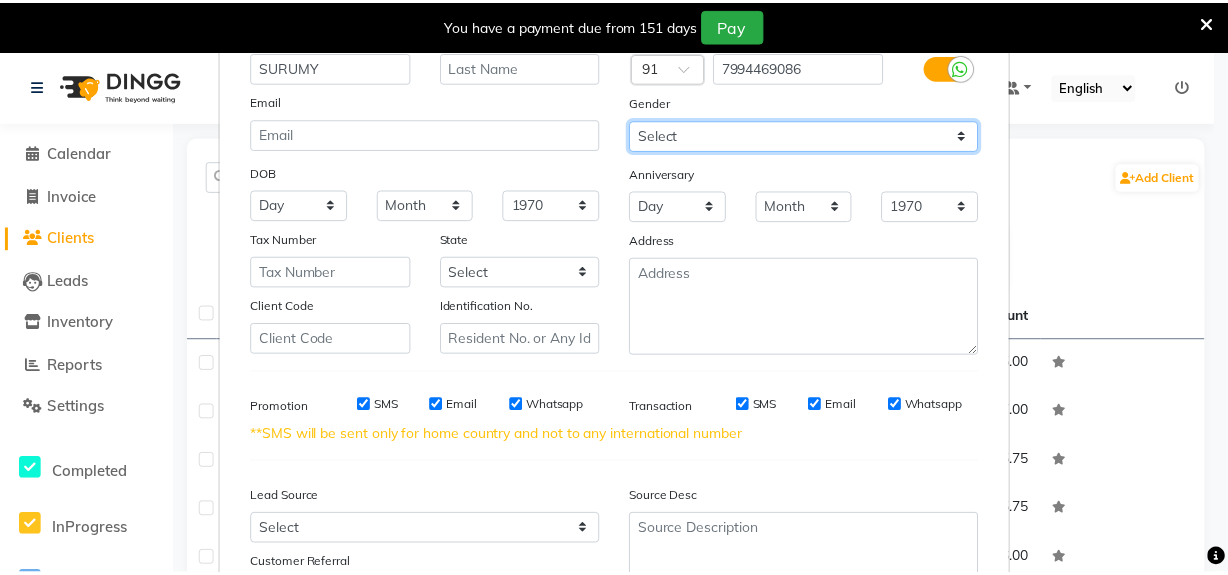 scroll, scrollTop: 299, scrollLeft: 0, axis: vertical 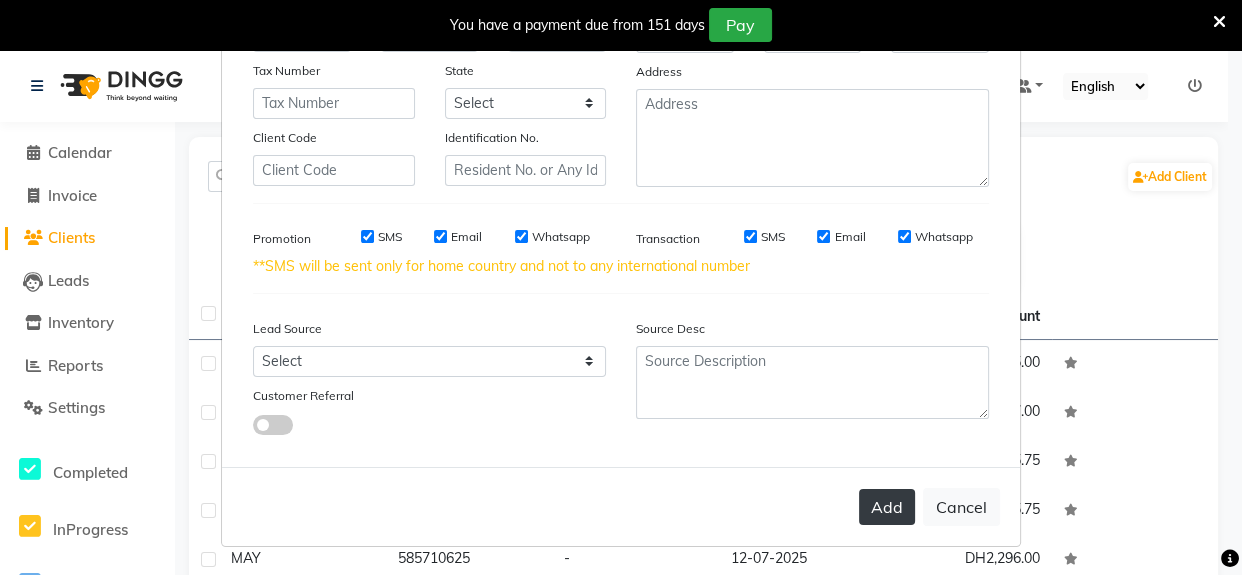 click on "Add" at bounding box center (887, 507) 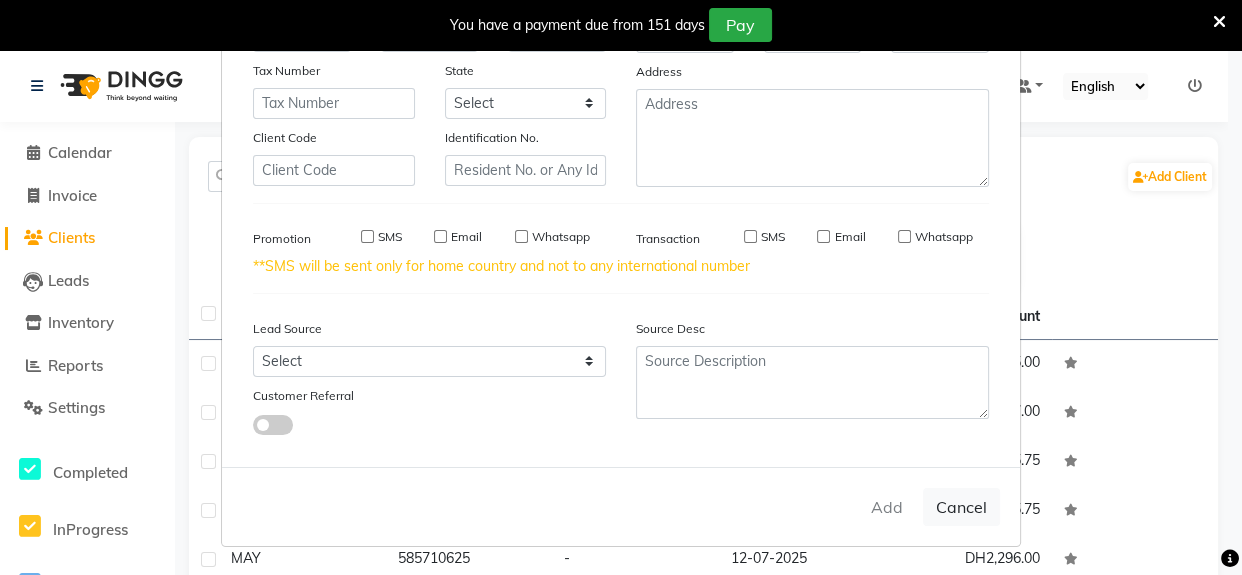 type 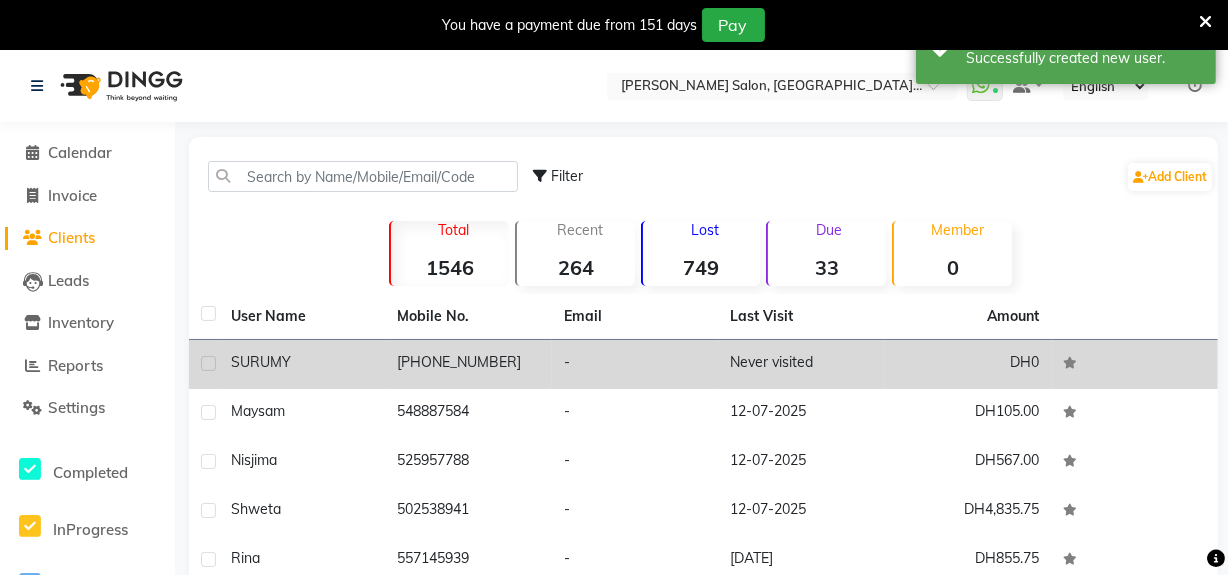click on "-" 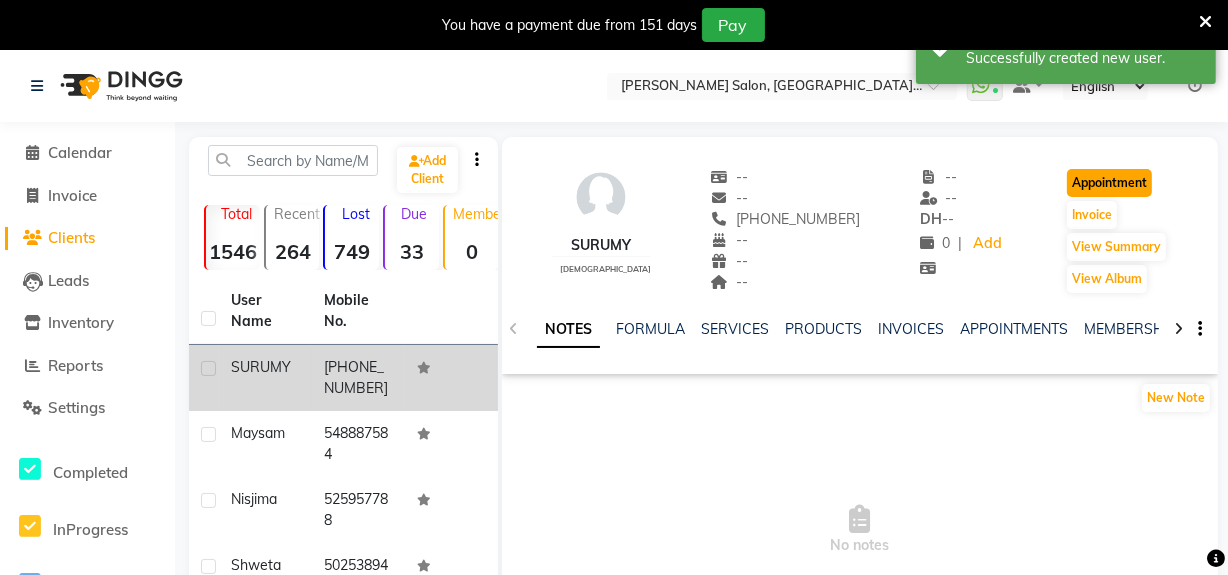 click on "Appointment" 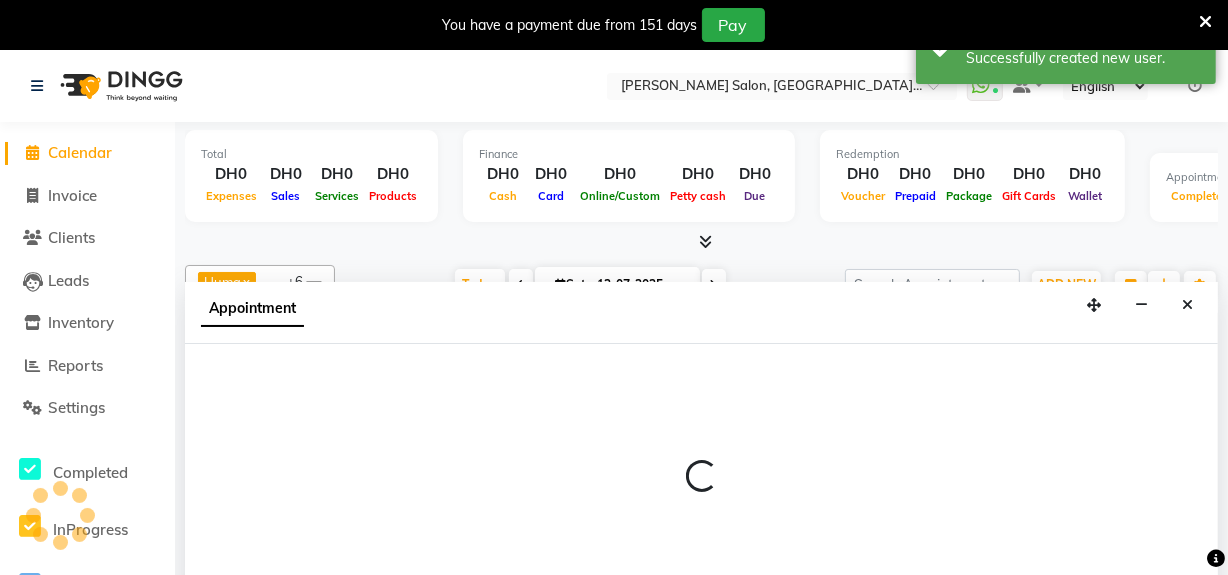 scroll, scrollTop: 0, scrollLeft: 0, axis: both 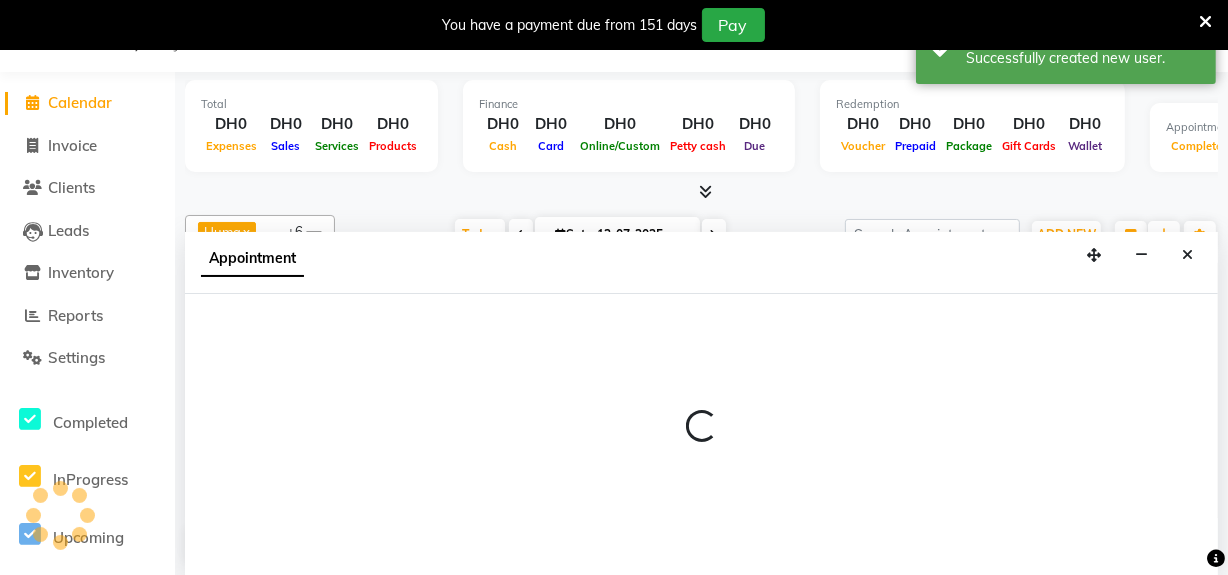 select on "tentative" 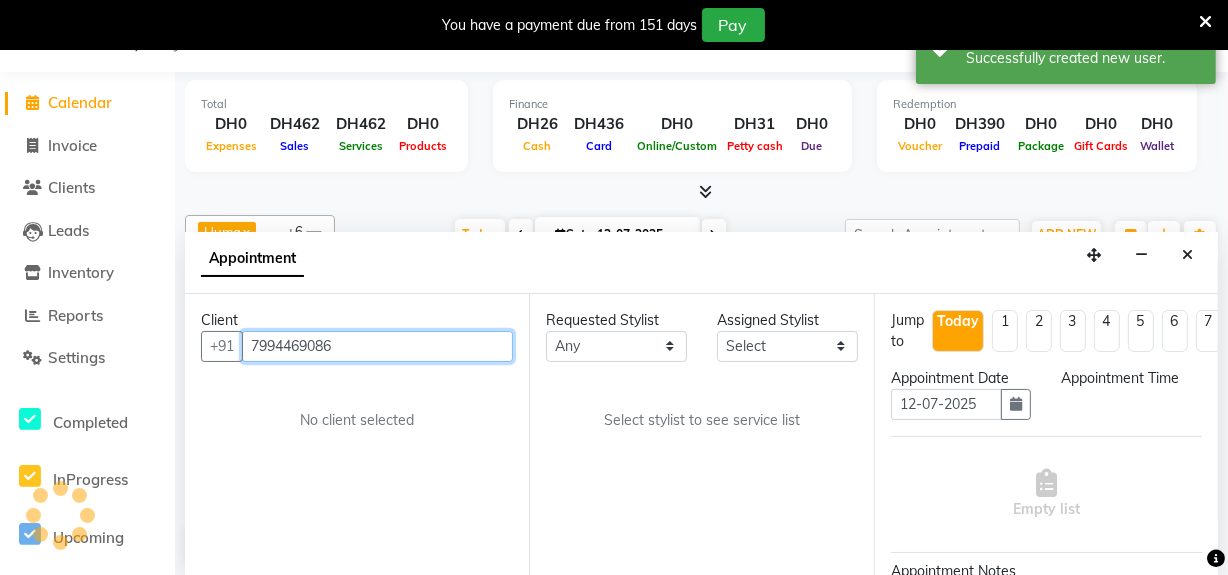 select on "600" 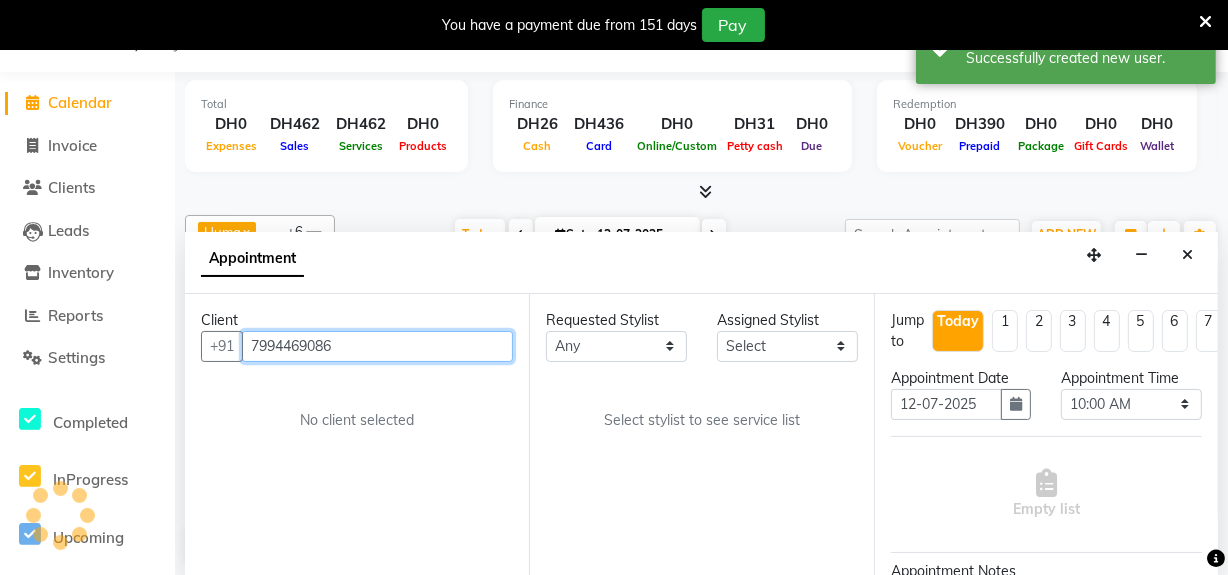 scroll, scrollTop: 3157, scrollLeft: 0, axis: vertical 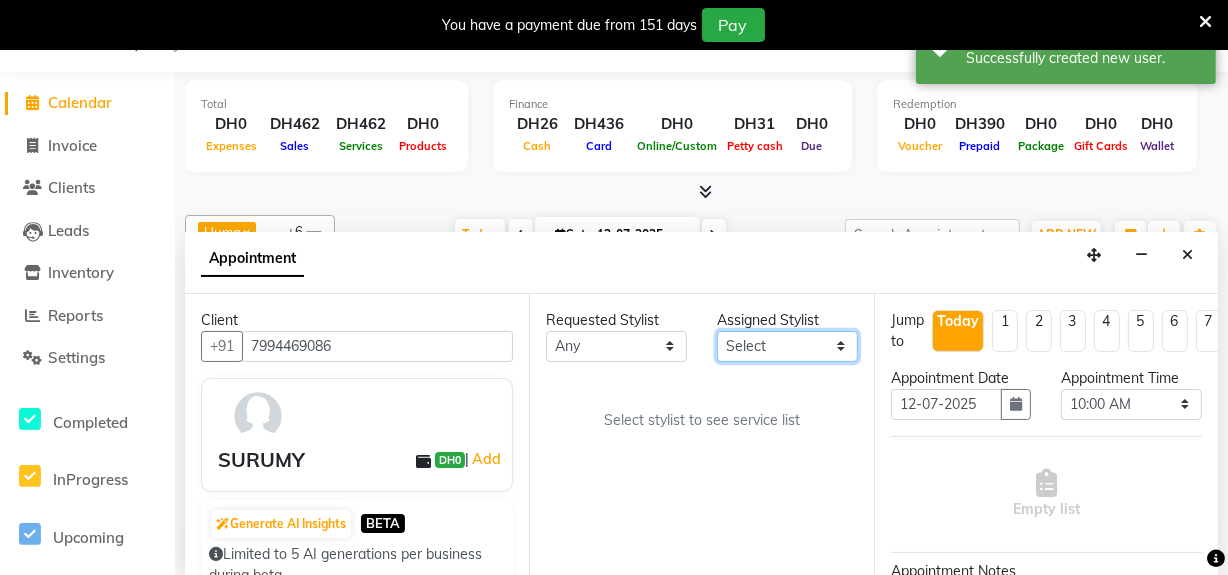 click on "Select Huma Leonita Management Reception-JADDAF [PERSON_NAME] [PERSON_NAME] trial [DEMOGRAPHIC_DATA]" at bounding box center [787, 346] 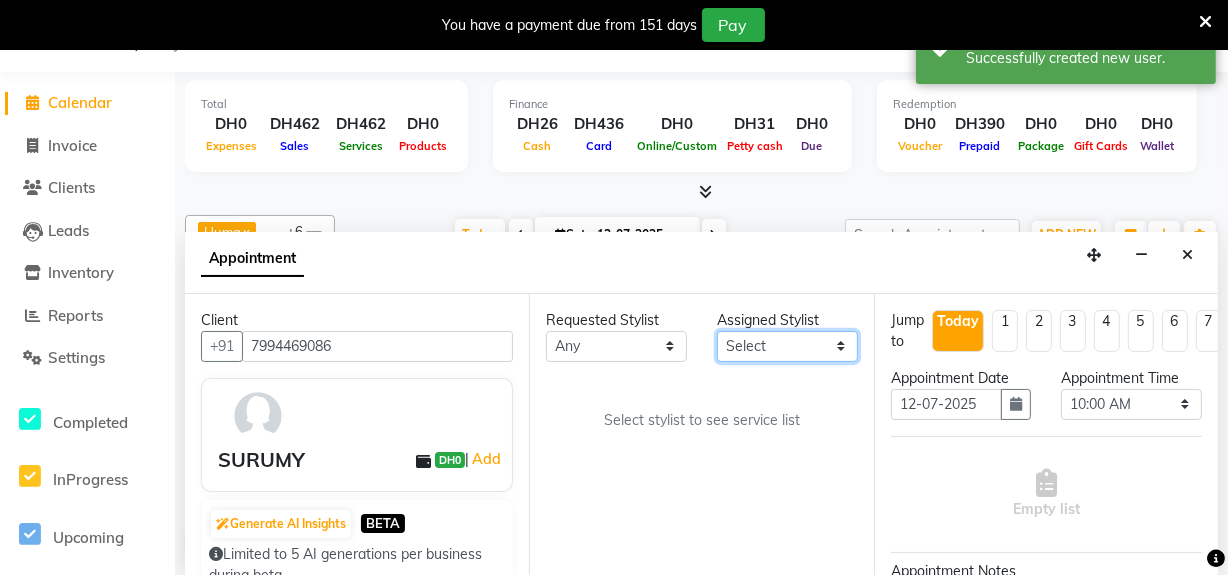 select on "68950" 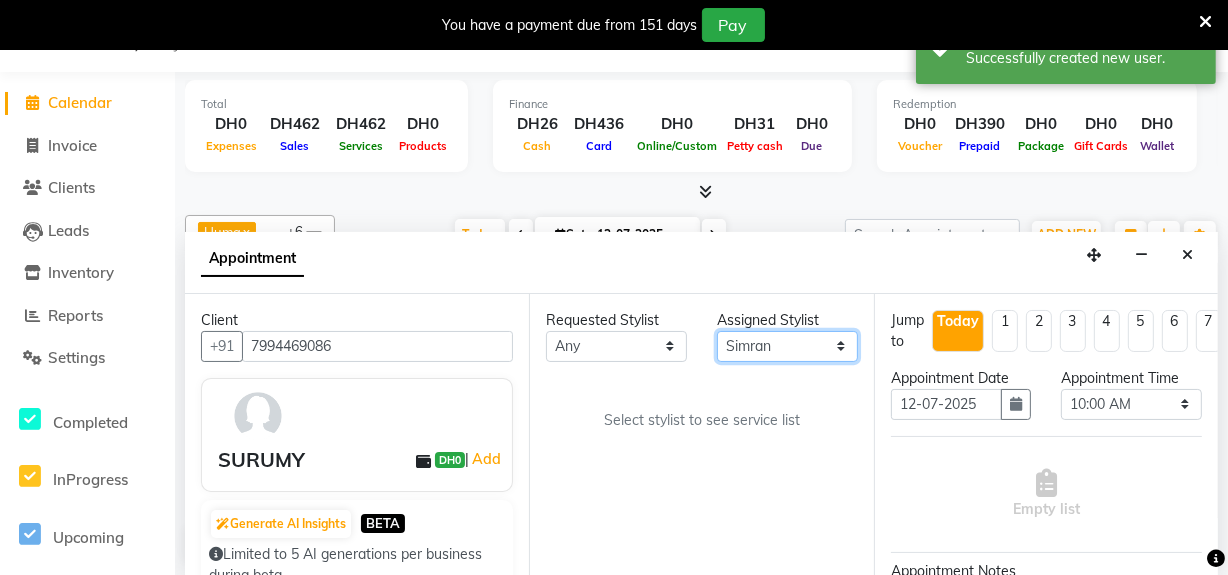 click on "Select Huma Leonita Management Reception-JADDAF [PERSON_NAME] [PERSON_NAME] trial [DEMOGRAPHIC_DATA]" at bounding box center (787, 346) 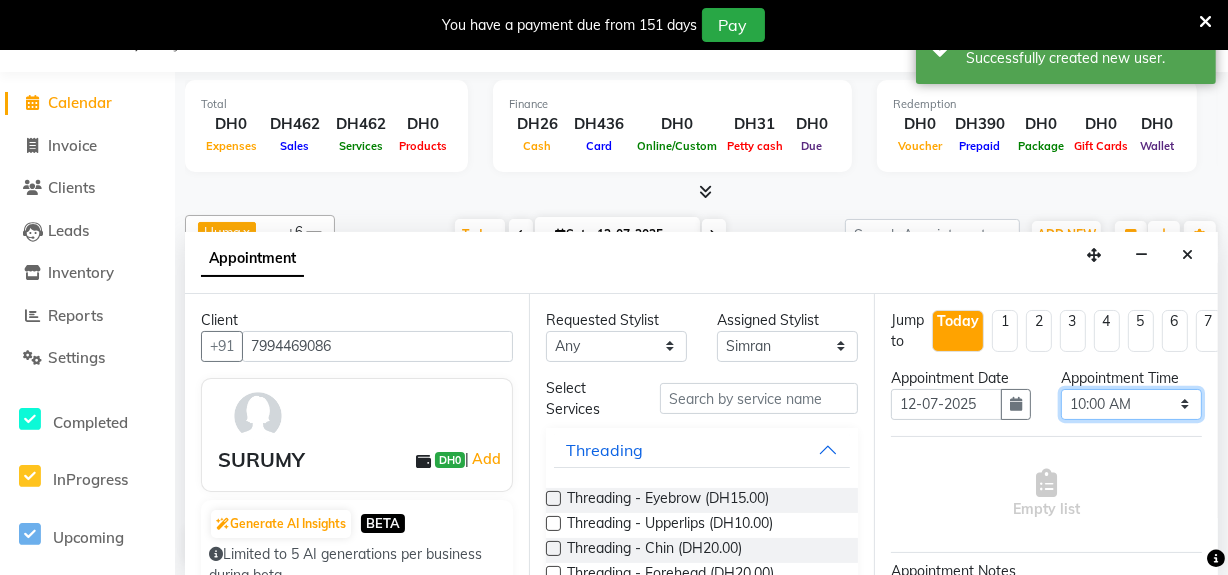 click on "Select 10:00 AM 10:15 AM 10:30 AM 10:45 AM 11:00 AM 11:15 AM 11:30 AM 11:45 AM 12:00 PM 12:15 PM 12:30 PM 12:45 PM 01:00 PM 01:15 PM 01:30 PM 01:45 PM 02:00 PM 02:15 PM 02:30 PM 02:45 PM 03:00 PM 03:15 PM 03:30 PM 03:45 PM 04:00 PM 04:15 PM 04:30 PM 04:45 PM 05:00 PM 05:15 PM 05:30 PM 05:45 PM 06:00 PM 06:15 PM 06:30 PM 06:45 PM 07:00 PM 07:15 PM 07:30 PM 07:45 PM 08:00 PM 08:15 PM 08:30 PM 08:45 PM 09:00 PM 09:15 PM 09:30 PM 09:45 PM 10:00 PM" at bounding box center (1131, 404) 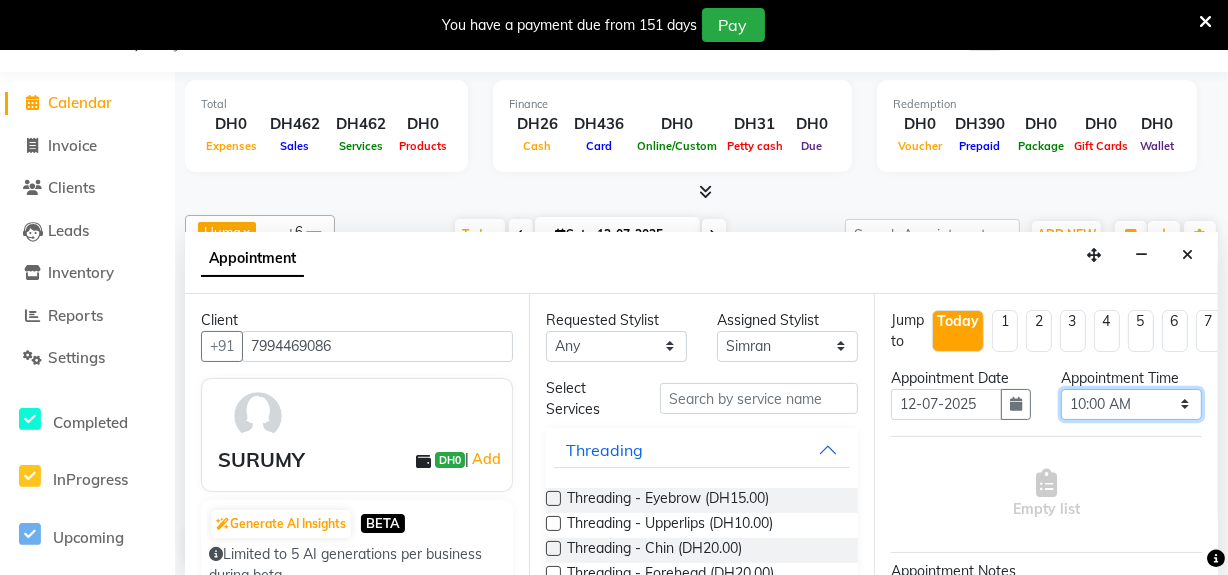 select on "1125" 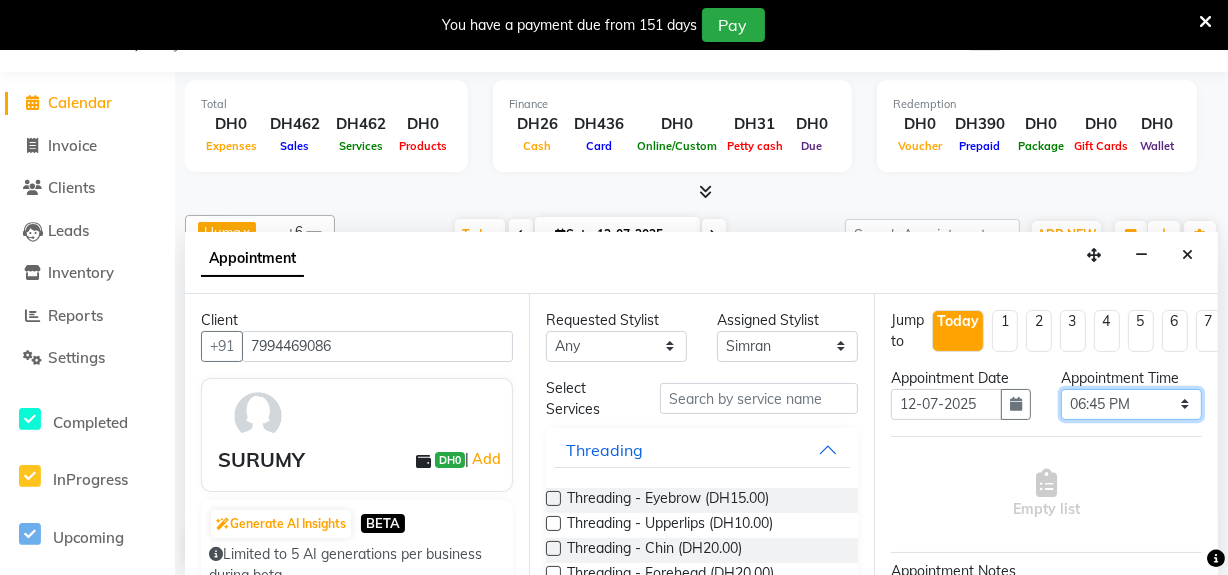 click on "Select 10:00 AM 10:15 AM 10:30 AM 10:45 AM 11:00 AM 11:15 AM 11:30 AM 11:45 AM 12:00 PM 12:15 PM 12:30 PM 12:45 PM 01:00 PM 01:15 PM 01:30 PM 01:45 PM 02:00 PM 02:15 PM 02:30 PM 02:45 PM 03:00 PM 03:15 PM 03:30 PM 03:45 PM 04:00 PM 04:15 PM 04:30 PM 04:45 PM 05:00 PM 05:15 PM 05:30 PM 05:45 PM 06:00 PM 06:15 PM 06:30 PM 06:45 PM 07:00 PM 07:15 PM 07:30 PM 07:45 PM 08:00 PM 08:15 PM 08:30 PM 08:45 PM 09:00 PM 09:15 PM 09:30 PM 09:45 PM 10:00 PM" at bounding box center (1131, 404) 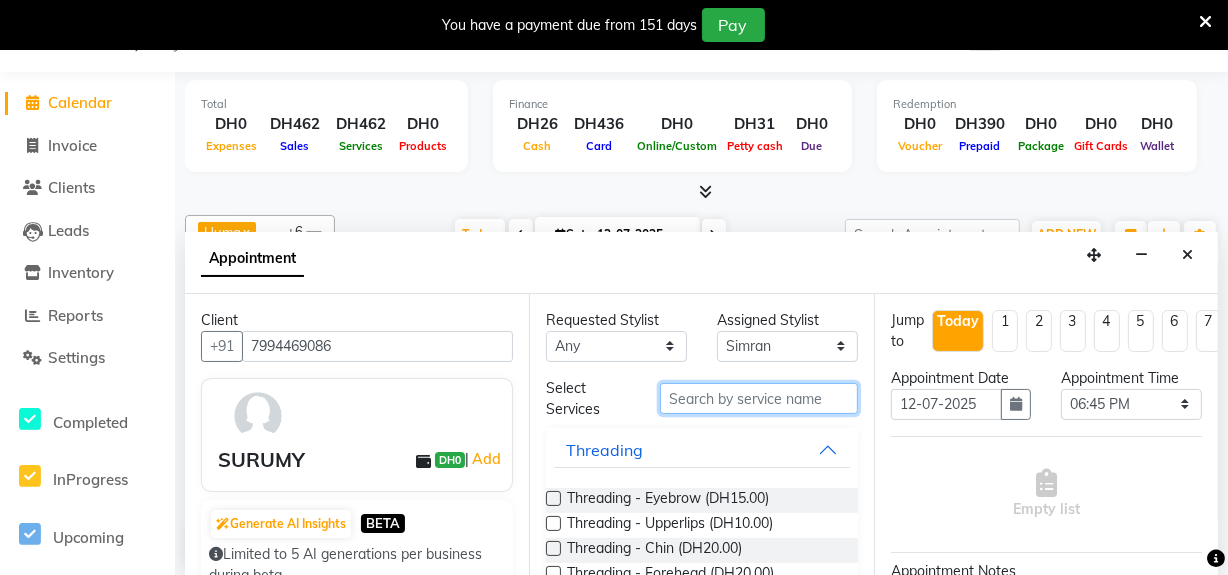 click at bounding box center (759, 398) 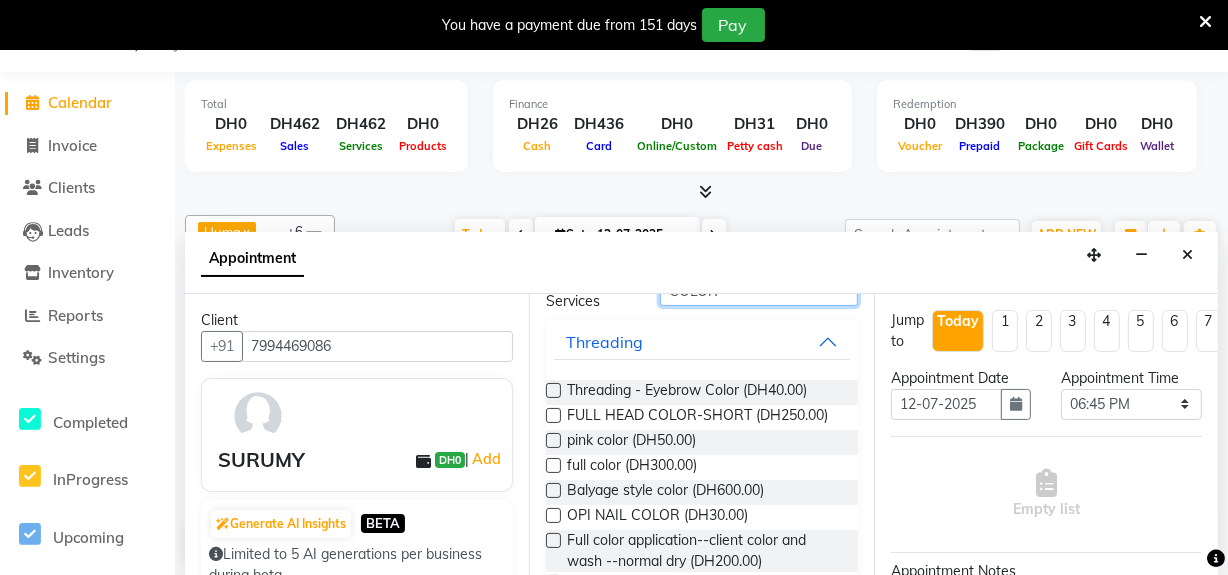scroll, scrollTop: 109, scrollLeft: 0, axis: vertical 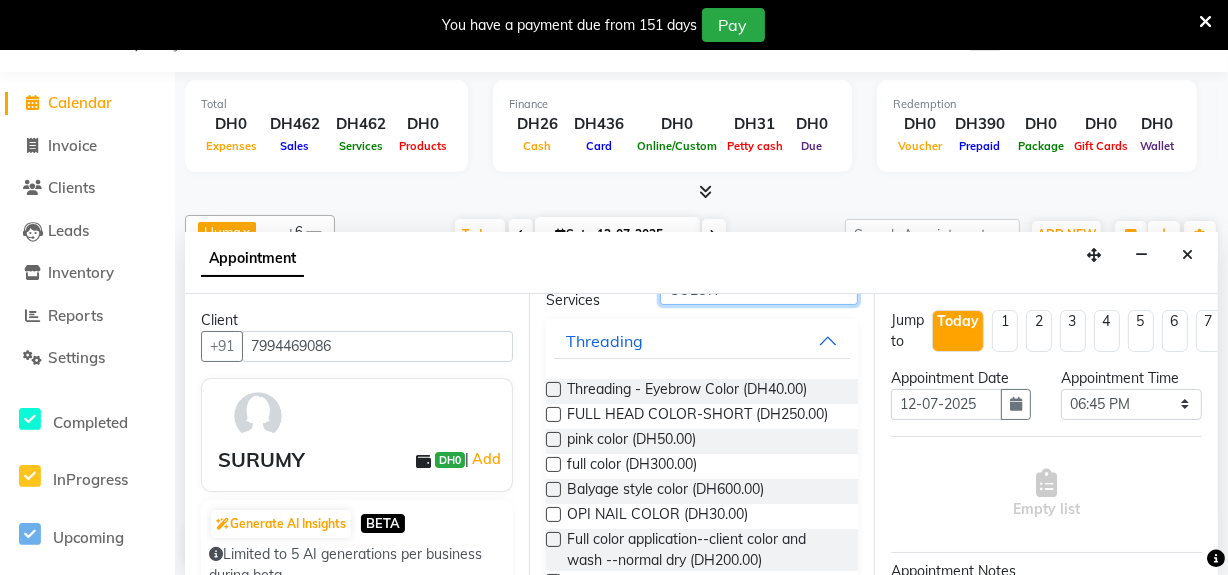type on "COLOR" 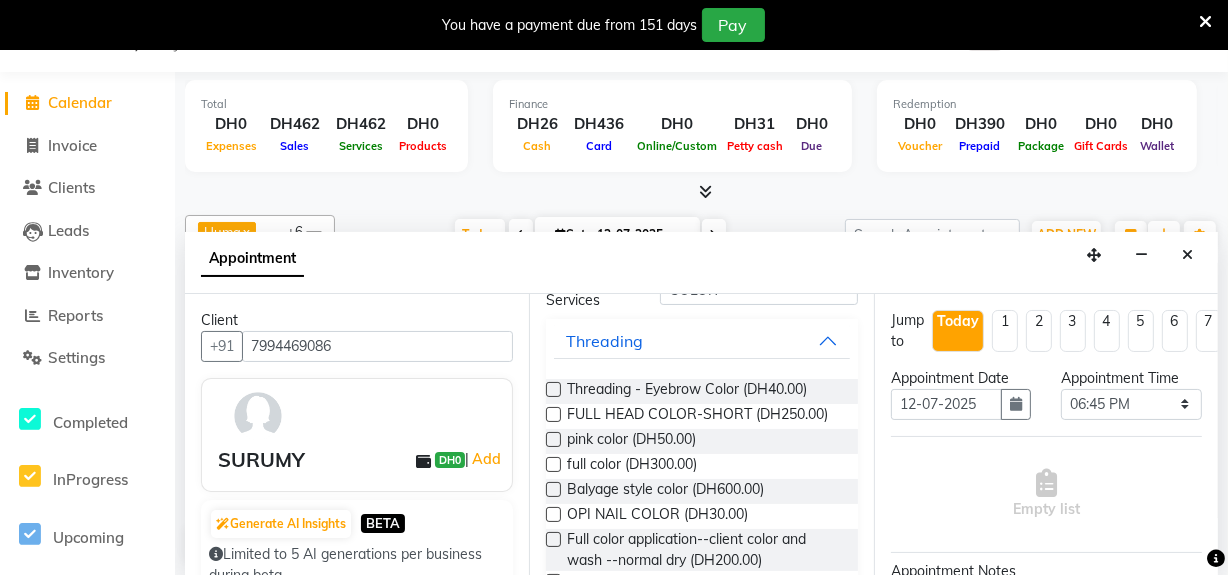 click at bounding box center (553, 464) 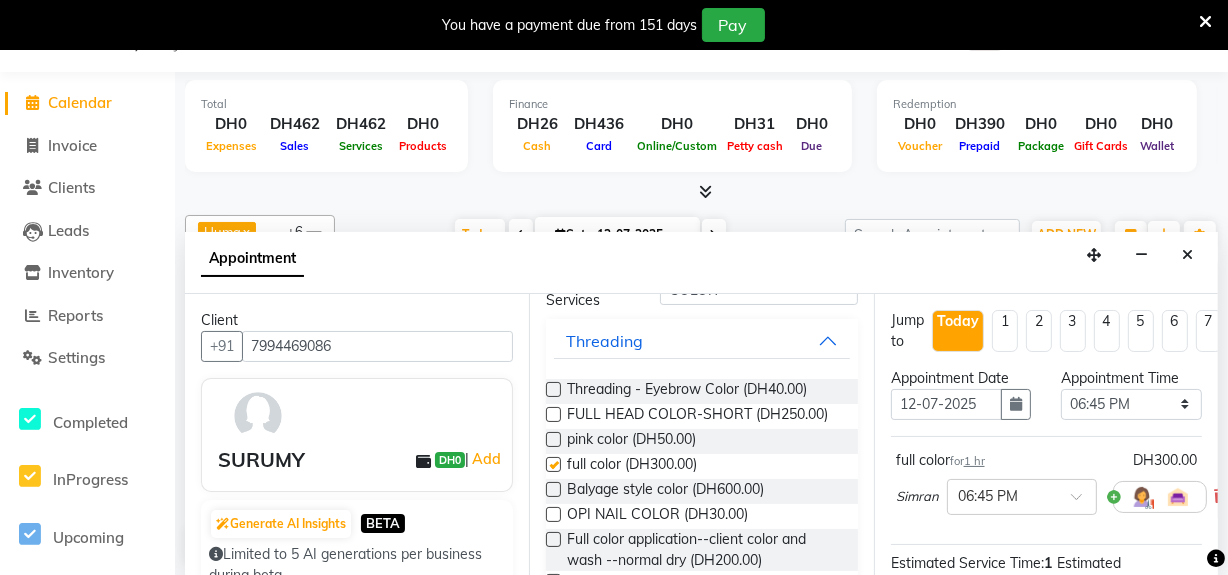 checkbox on "false" 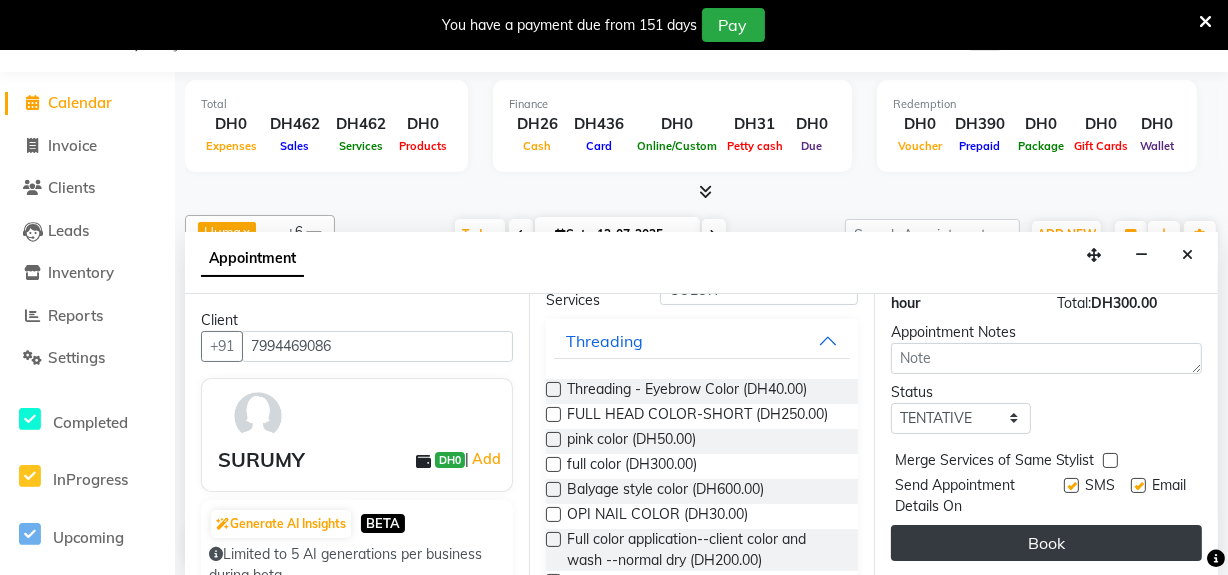 scroll, scrollTop: 293, scrollLeft: 0, axis: vertical 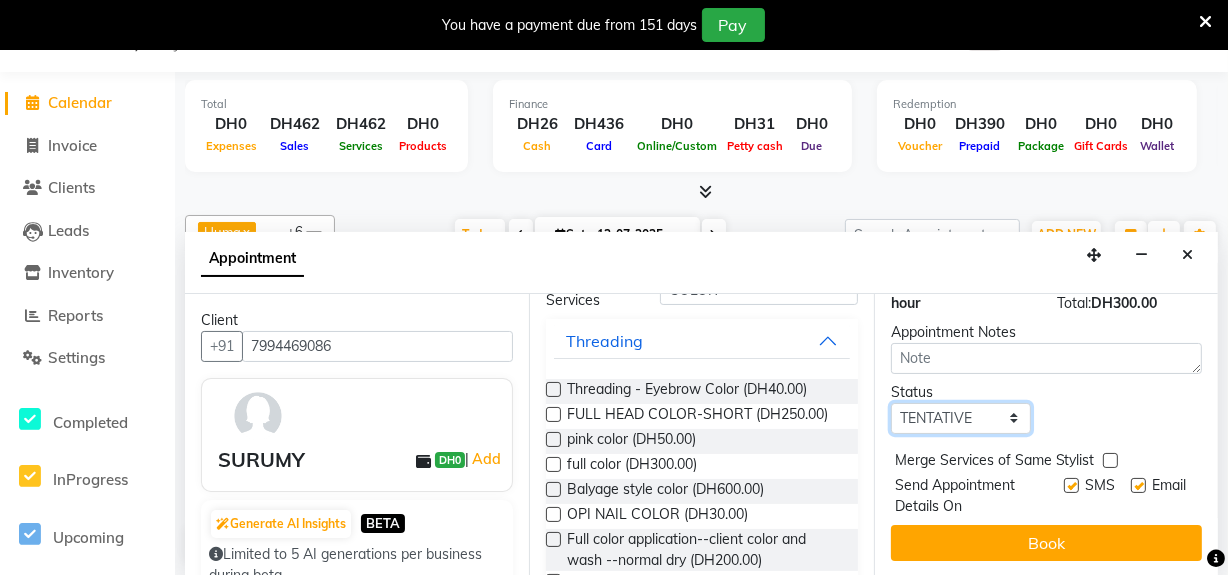 click on "Select TENTATIVE CONFIRM CHECK-IN UPCOMING" at bounding box center [961, 418] 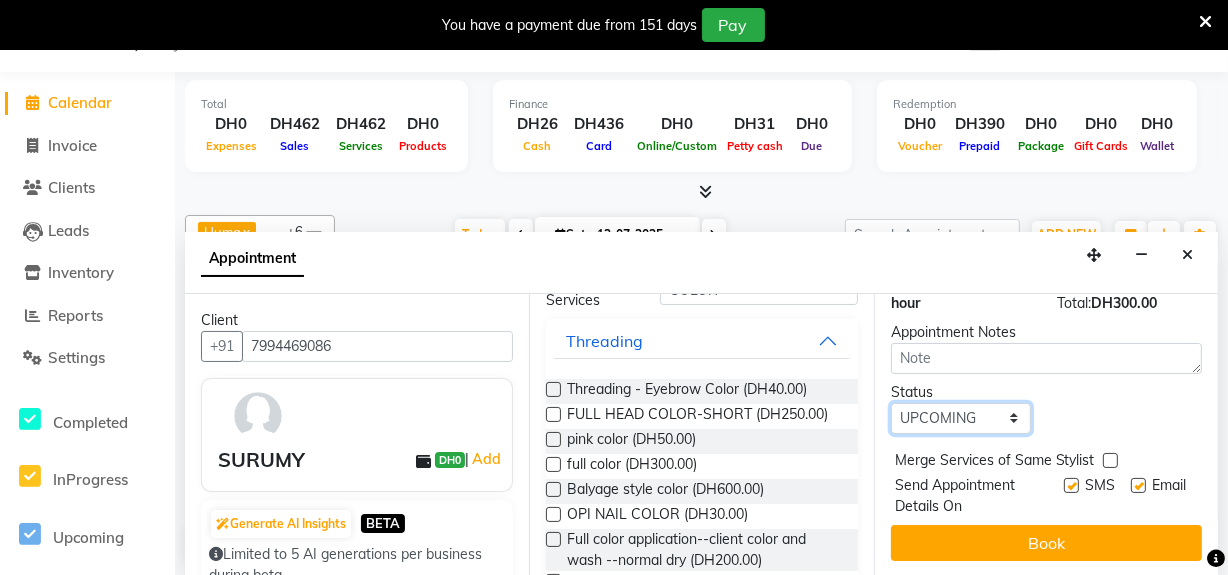 click on "Select TENTATIVE CONFIRM CHECK-IN UPCOMING" at bounding box center [961, 418] 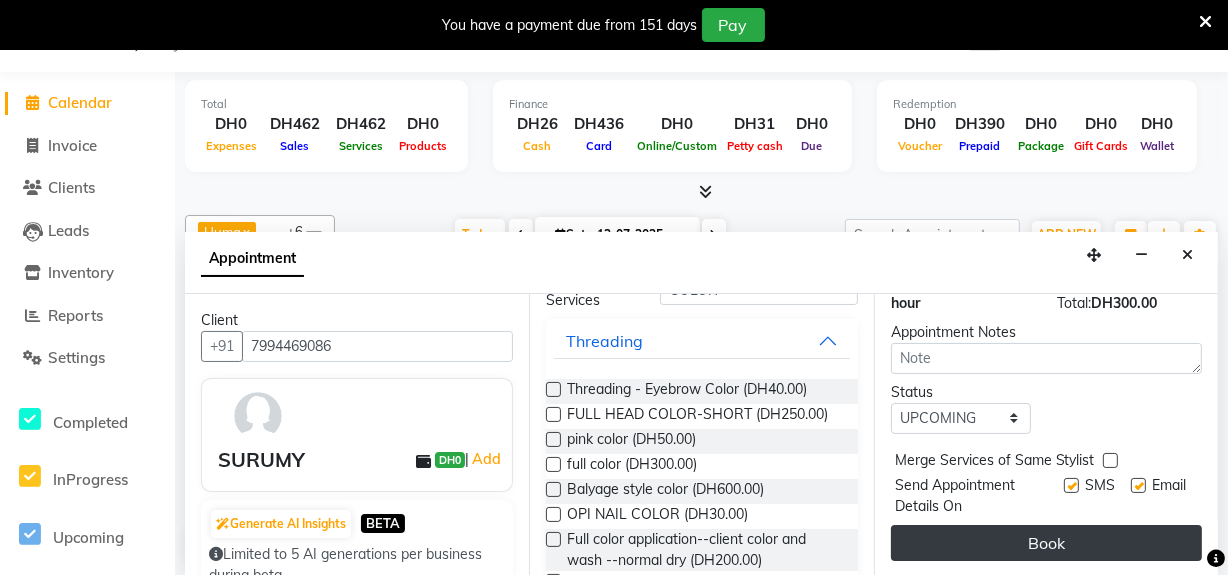 click on "Book" at bounding box center (1046, 543) 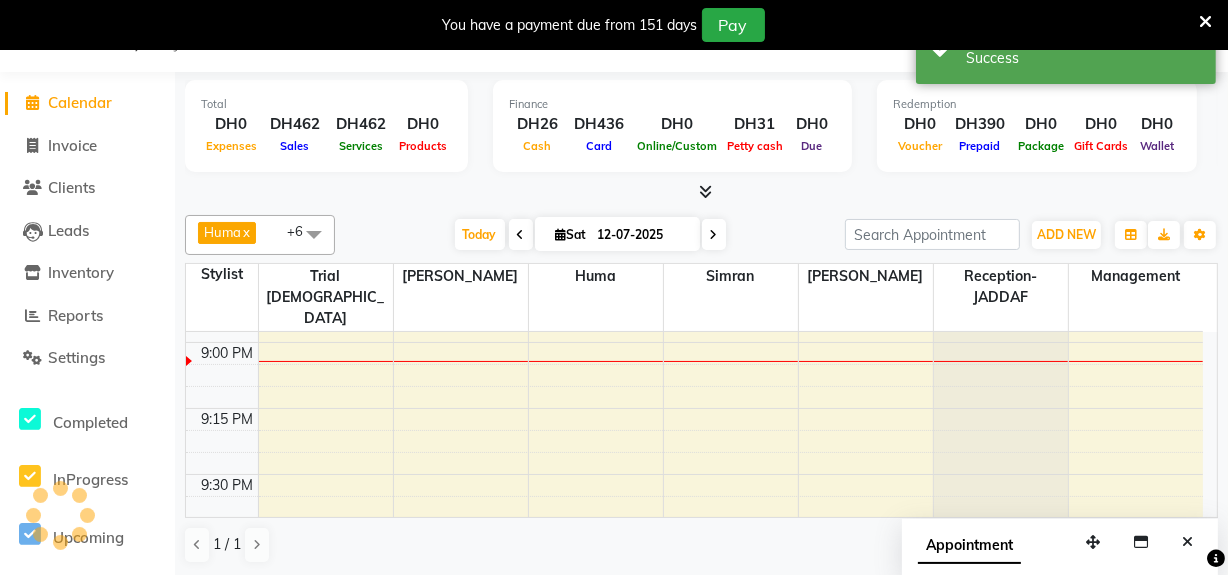 scroll, scrollTop: 0, scrollLeft: 0, axis: both 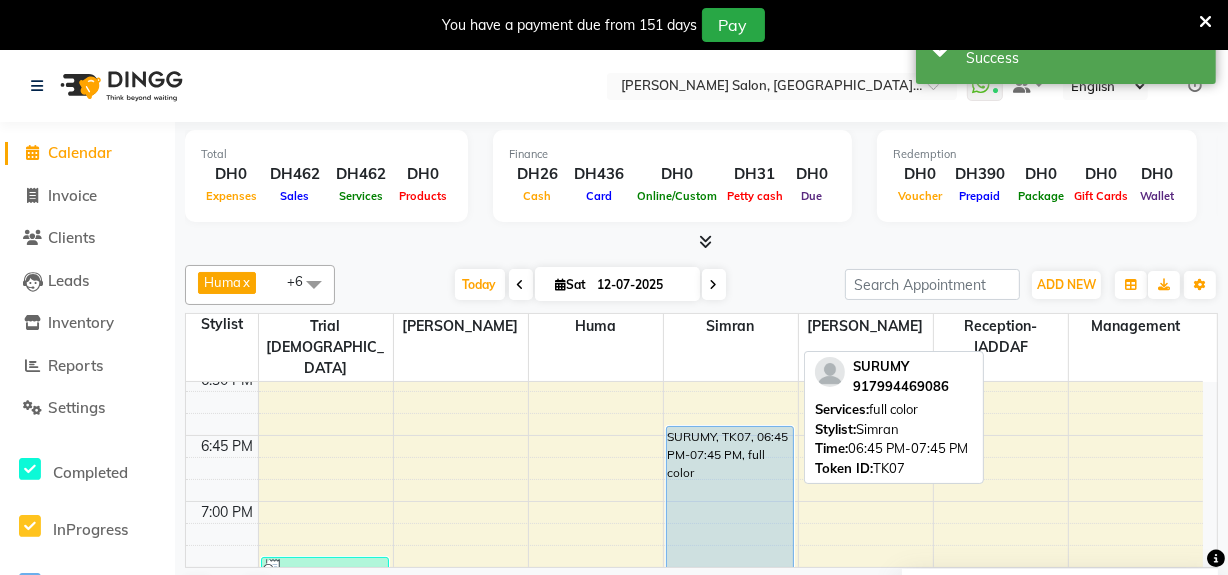 click on "SURUMY, TK07, 06:45 PM-07:45 PM, full color" at bounding box center (730, 557) 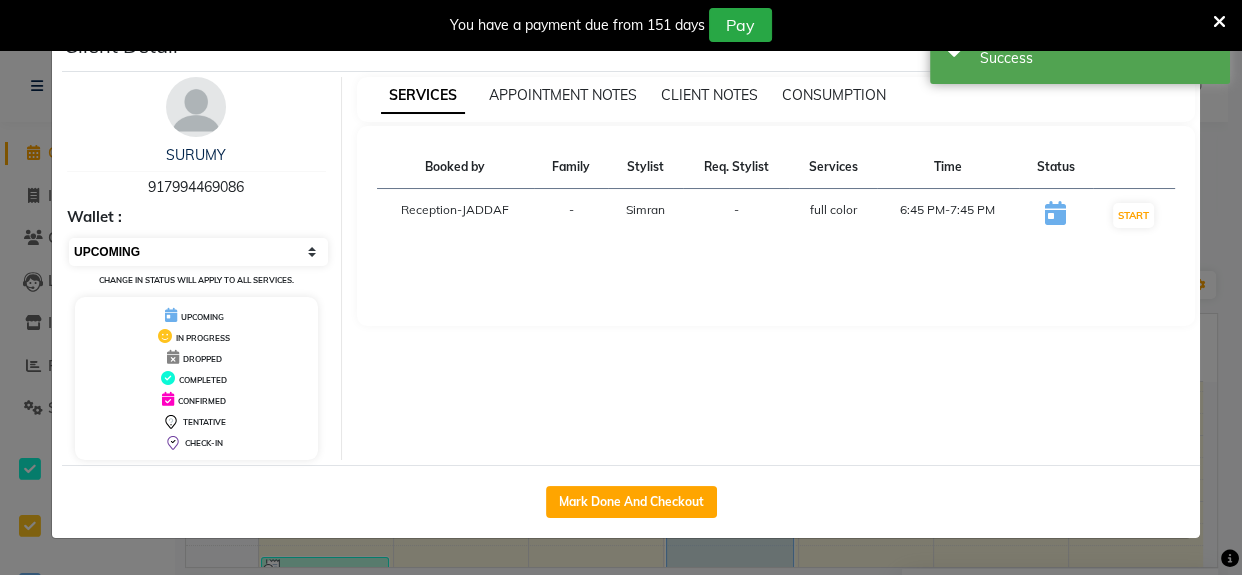 click on "Select IN SERVICE CONFIRMED TENTATIVE CHECK IN MARK DONE DROPPED UPCOMING" at bounding box center (198, 252) 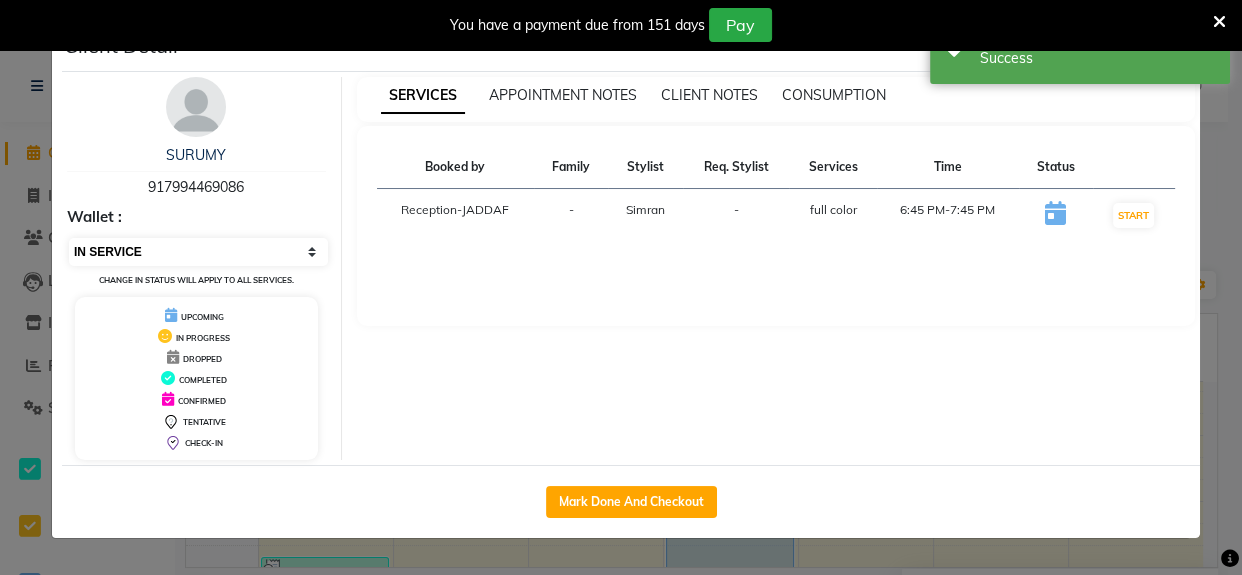 click on "Select IN SERVICE CONFIRMED TENTATIVE CHECK IN MARK DONE DROPPED UPCOMING" at bounding box center (198, 252) 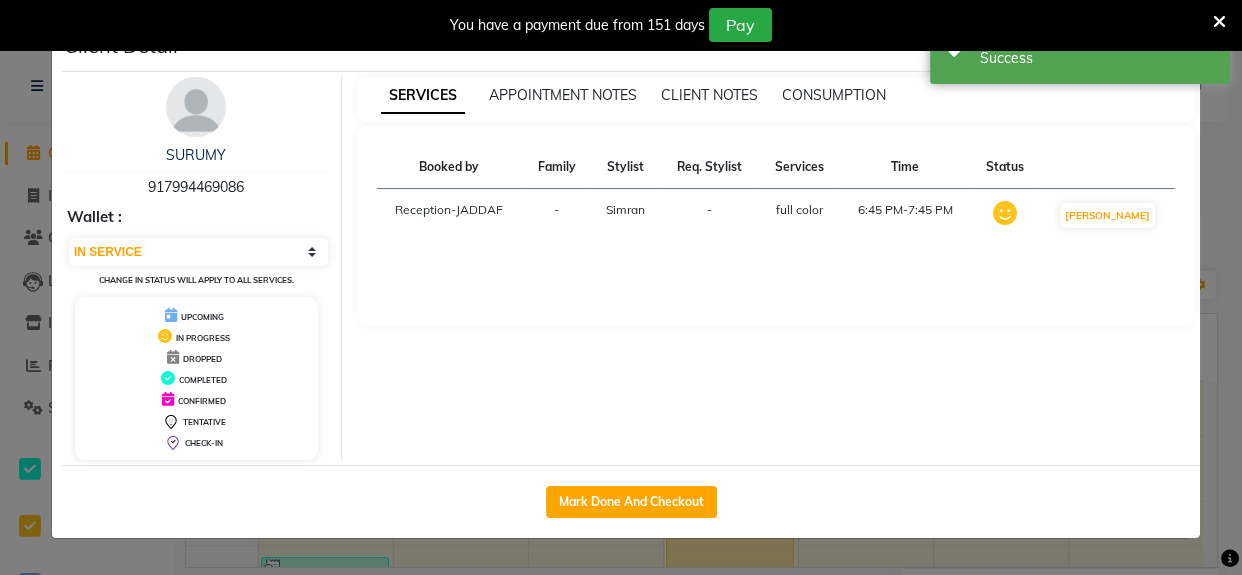 click at bounding box center [1219, 22] 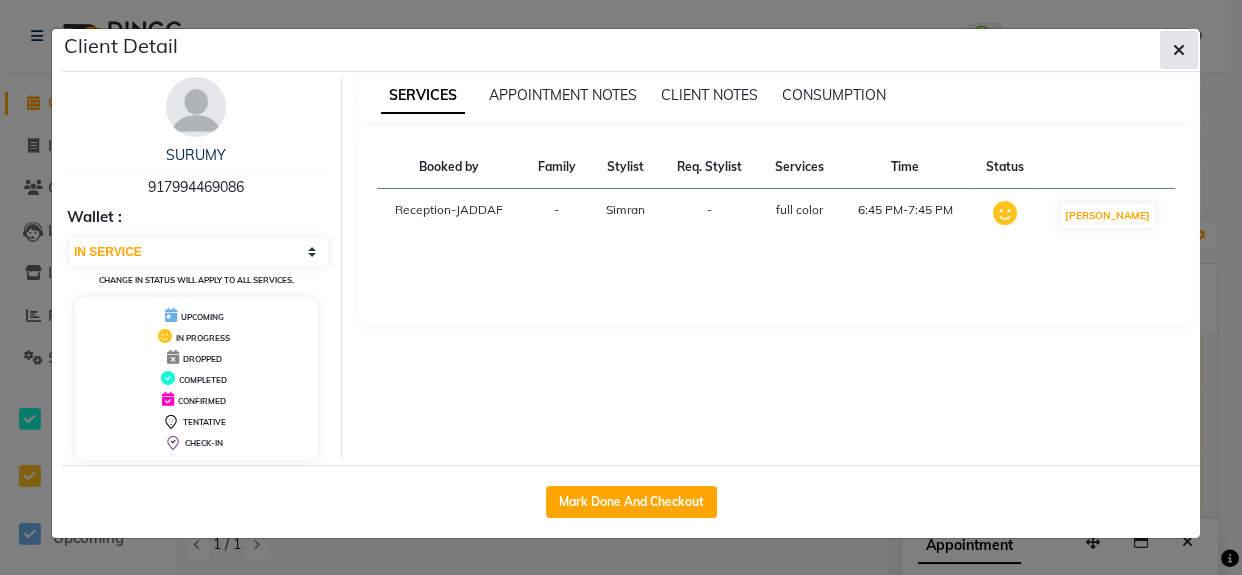 click 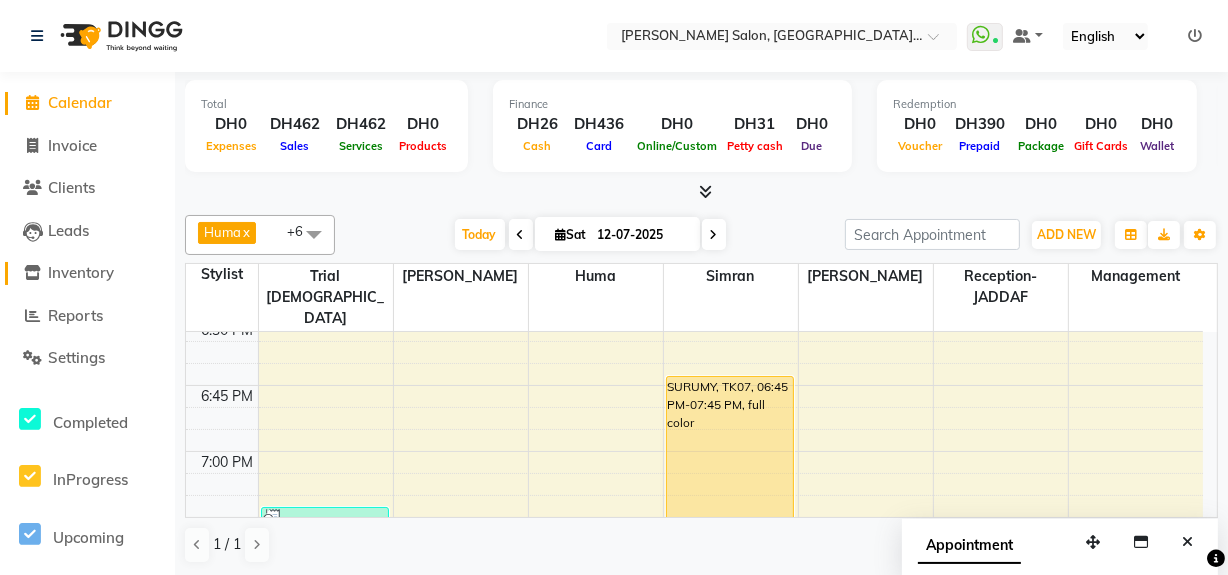 click on "Inventory" 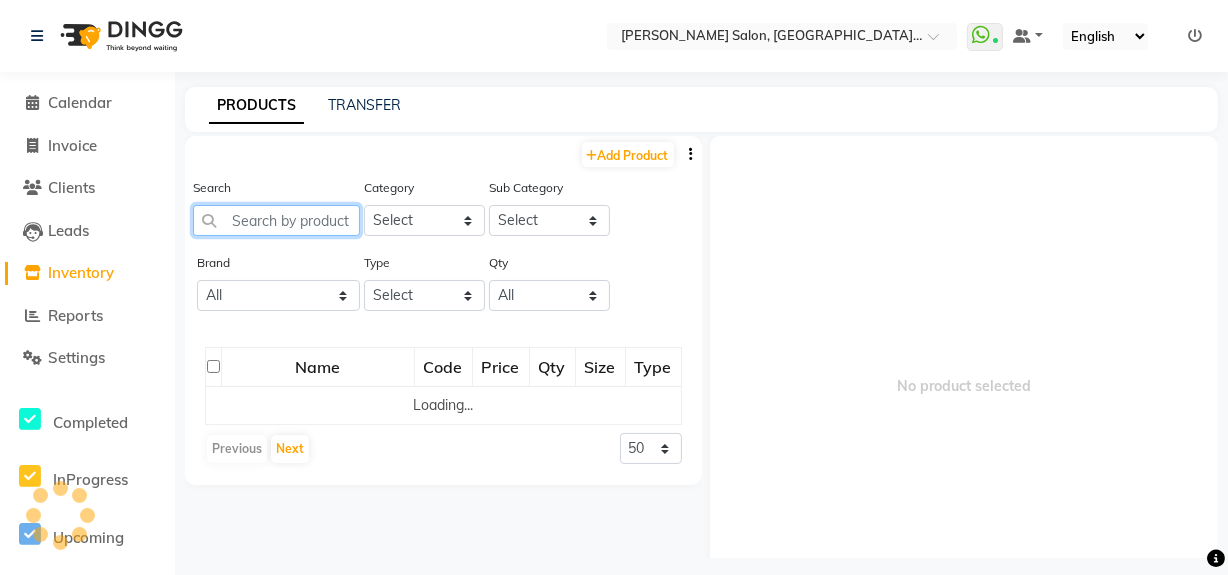 click 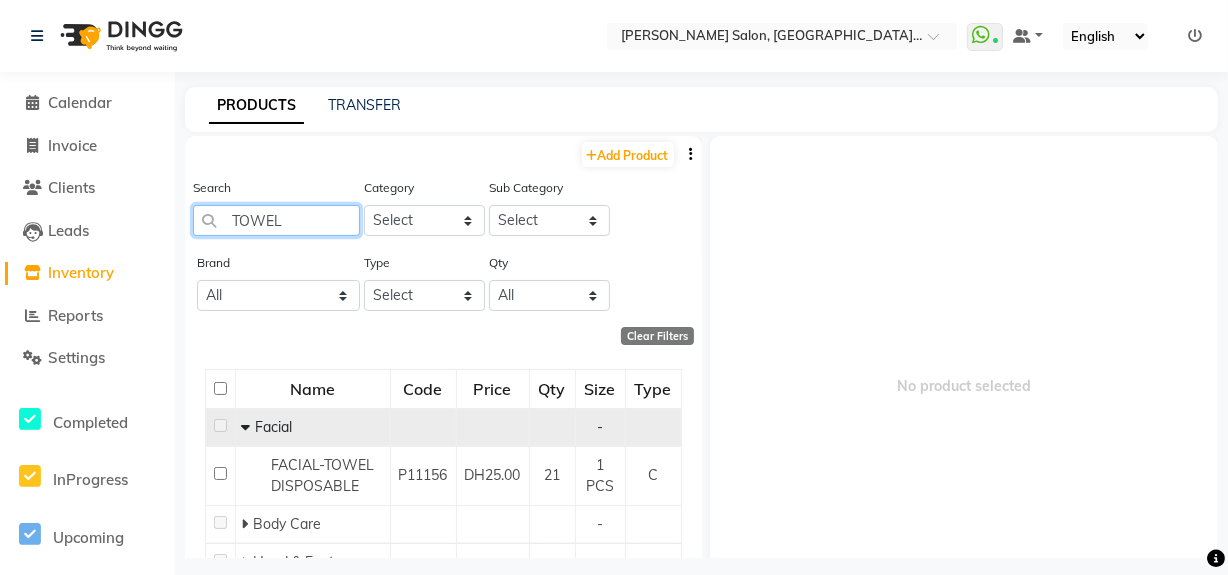 scroll, scrollTop: 90, scrollLeft: 0, axis: vertical 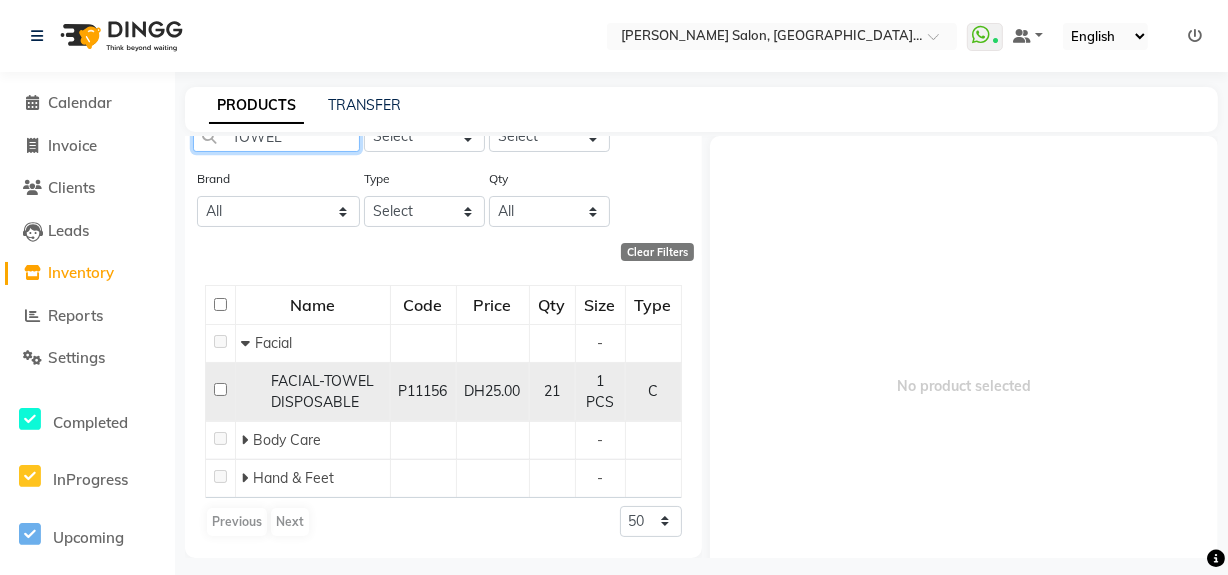 type on "TOWEL" 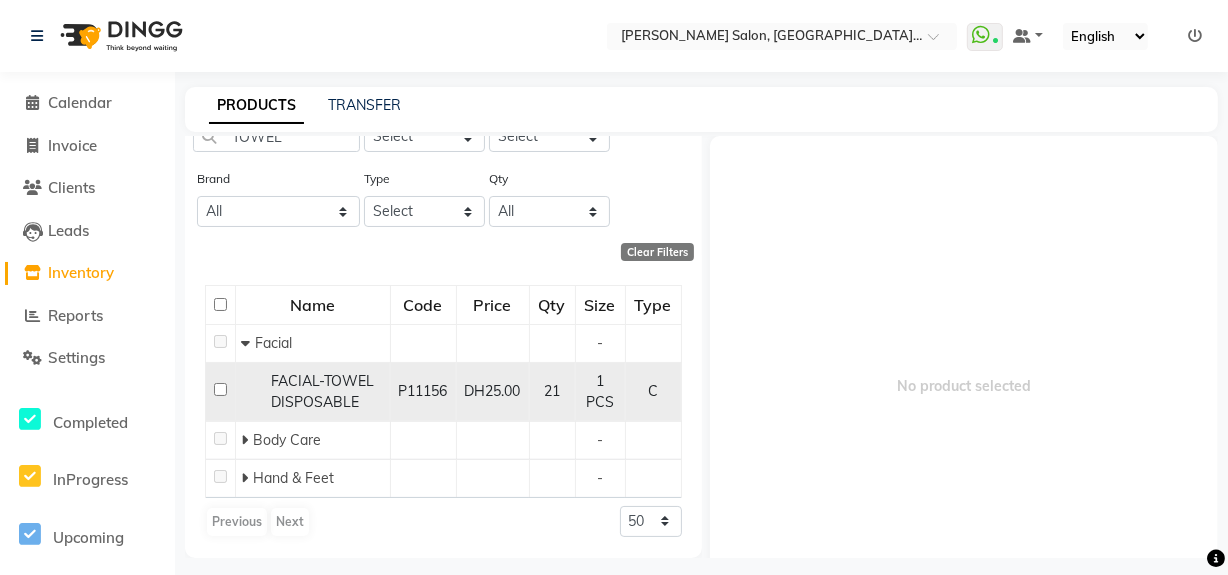 click 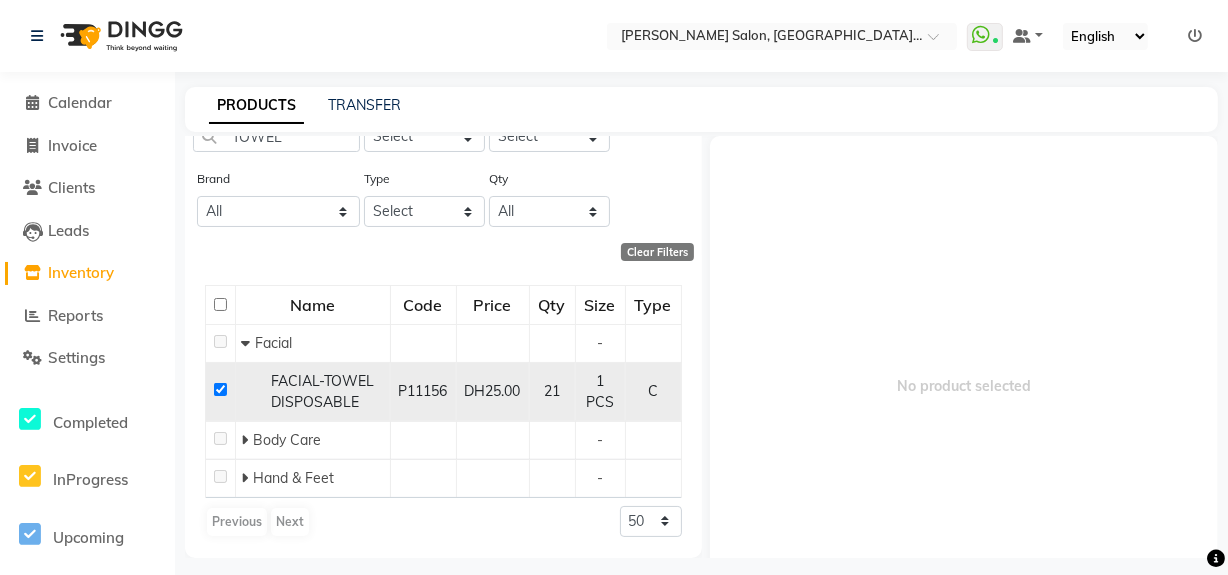 checkbox on "true" 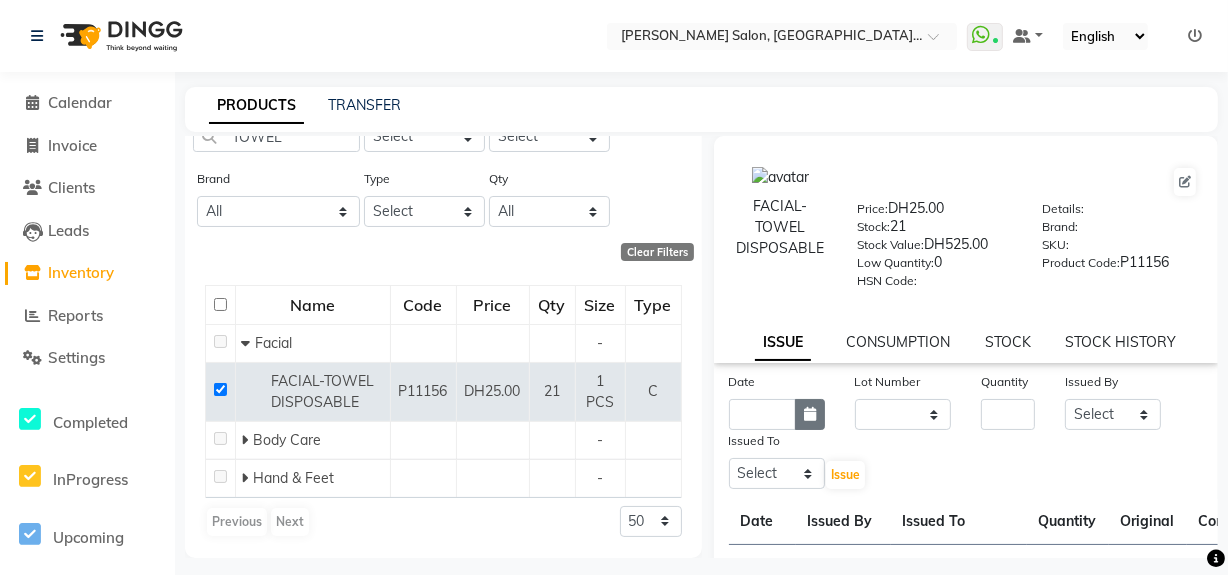 click 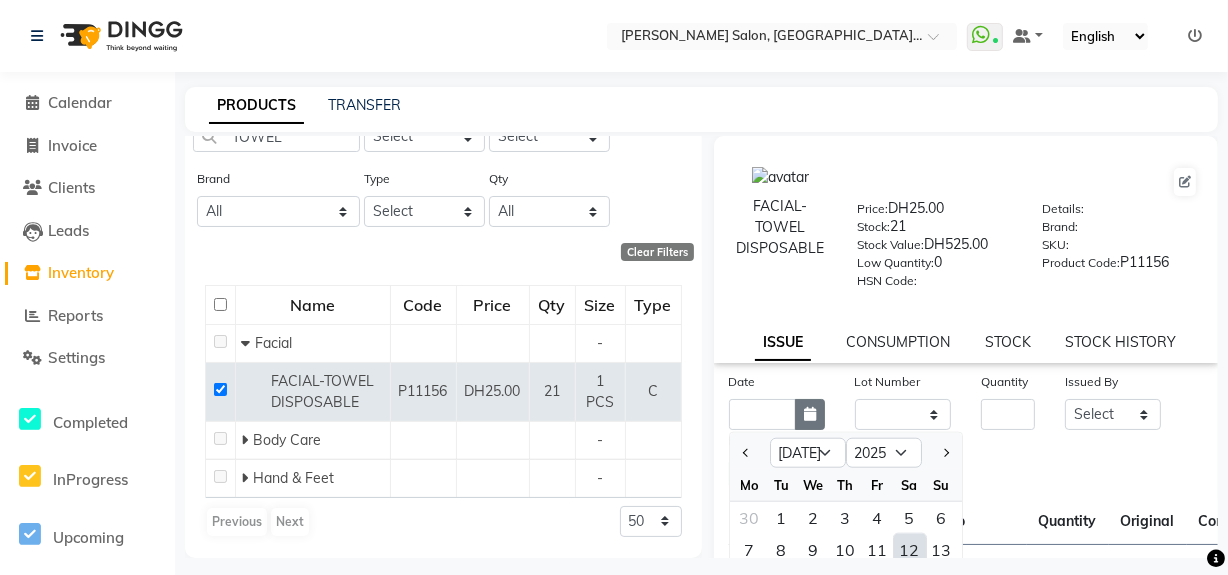 scroll, scrollTop: 11, scrollLeft: 0, axis: vertical 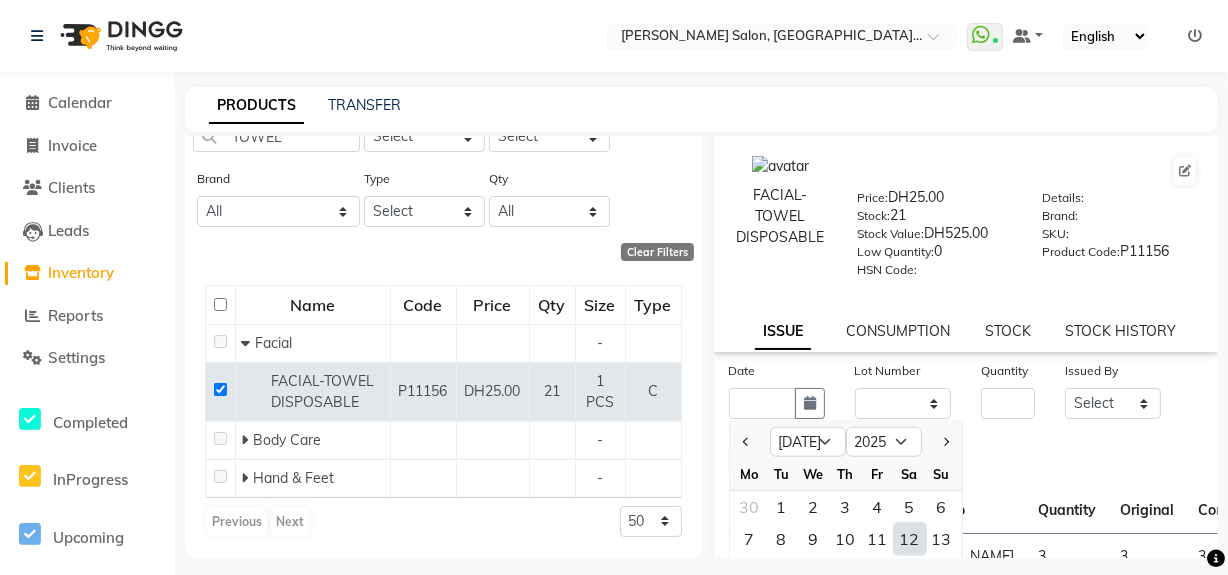 drag, startPoint x: 904, startPoint y: 541, endPoint x: 924, endPoint y: 391, distance: 151.32745 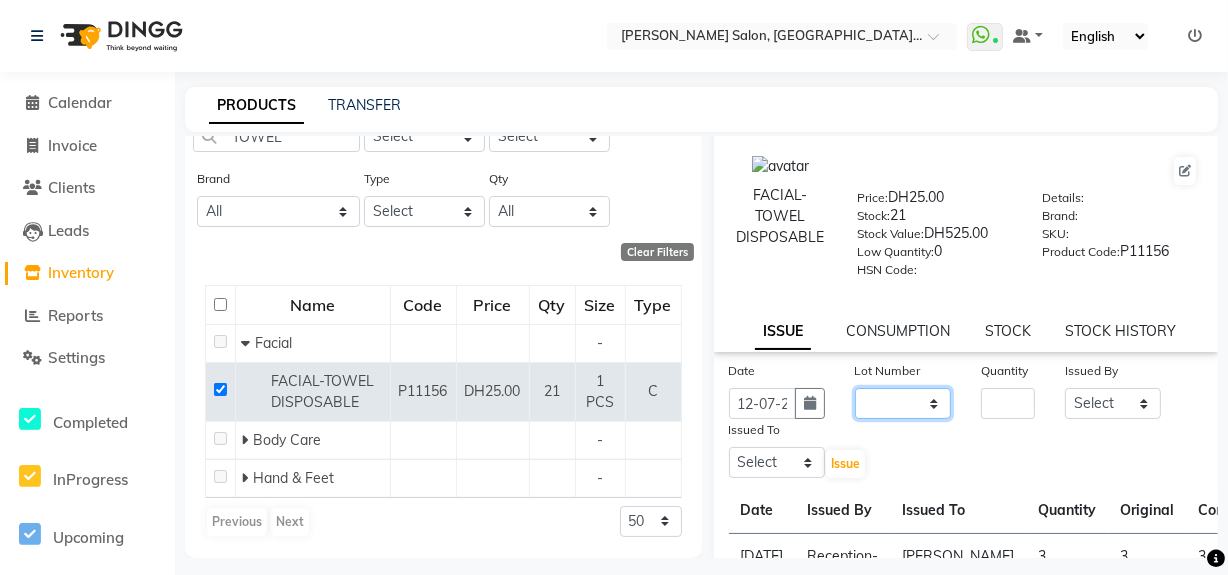 click on "None" 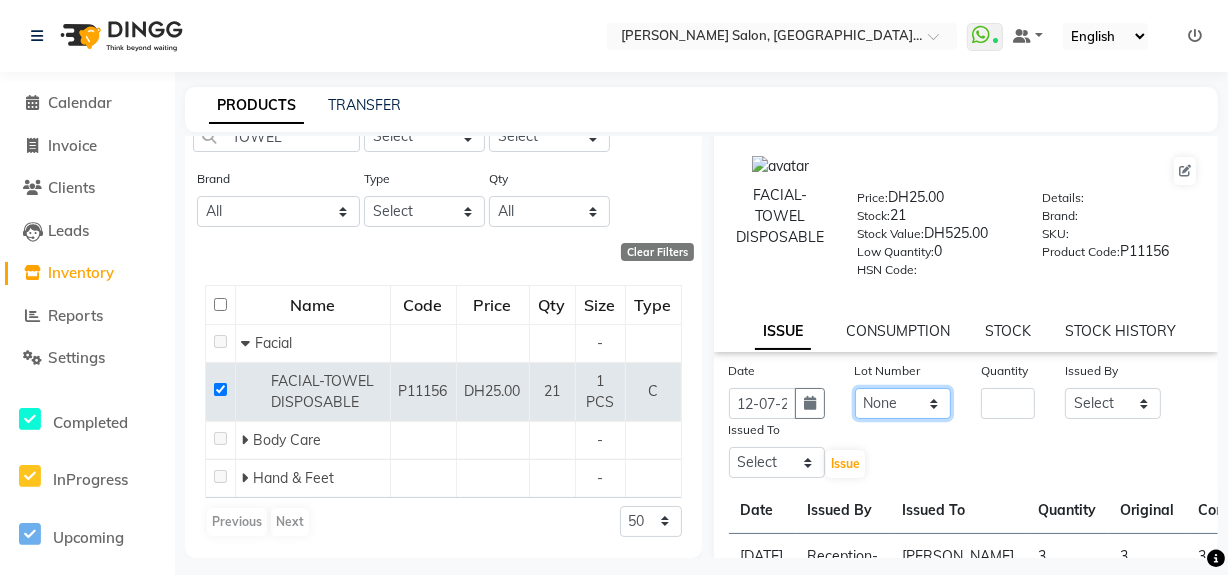 click on "None" 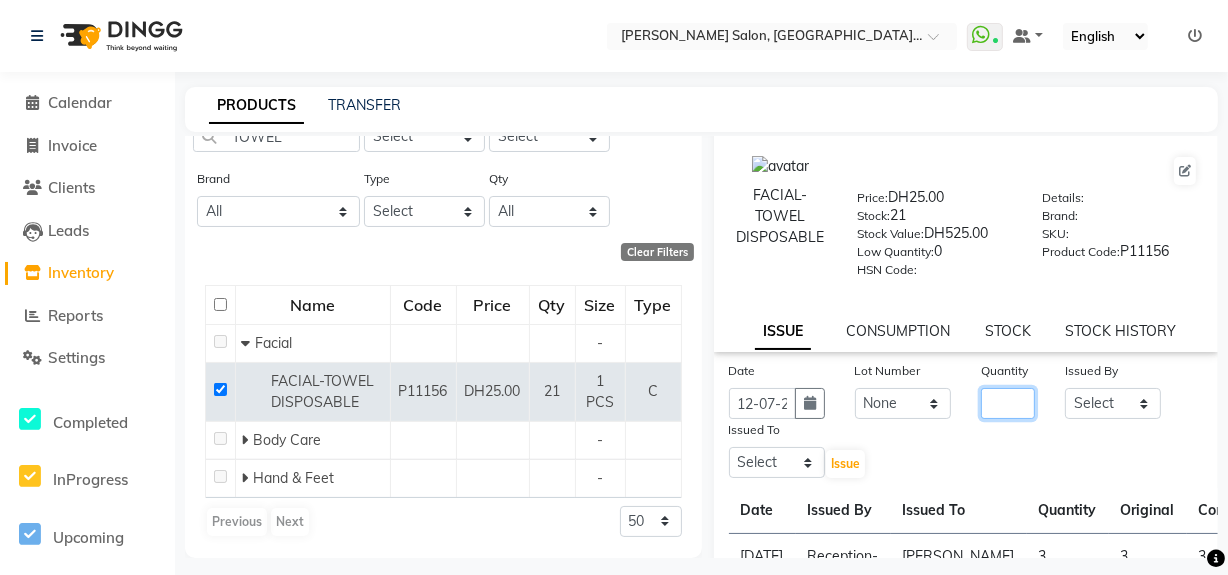 click 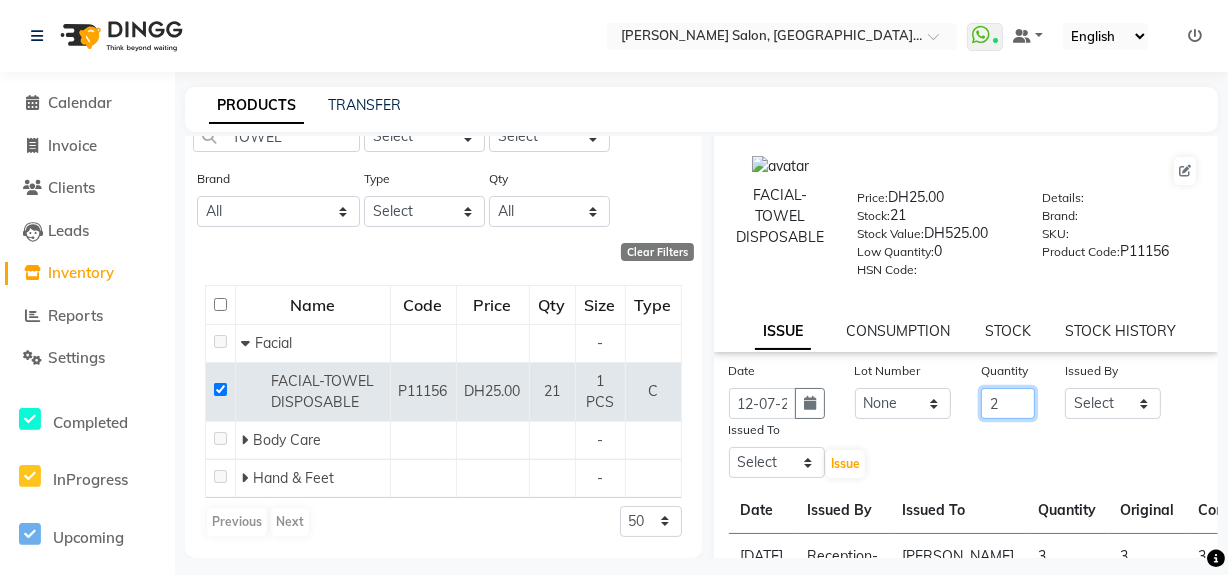 type on "2" 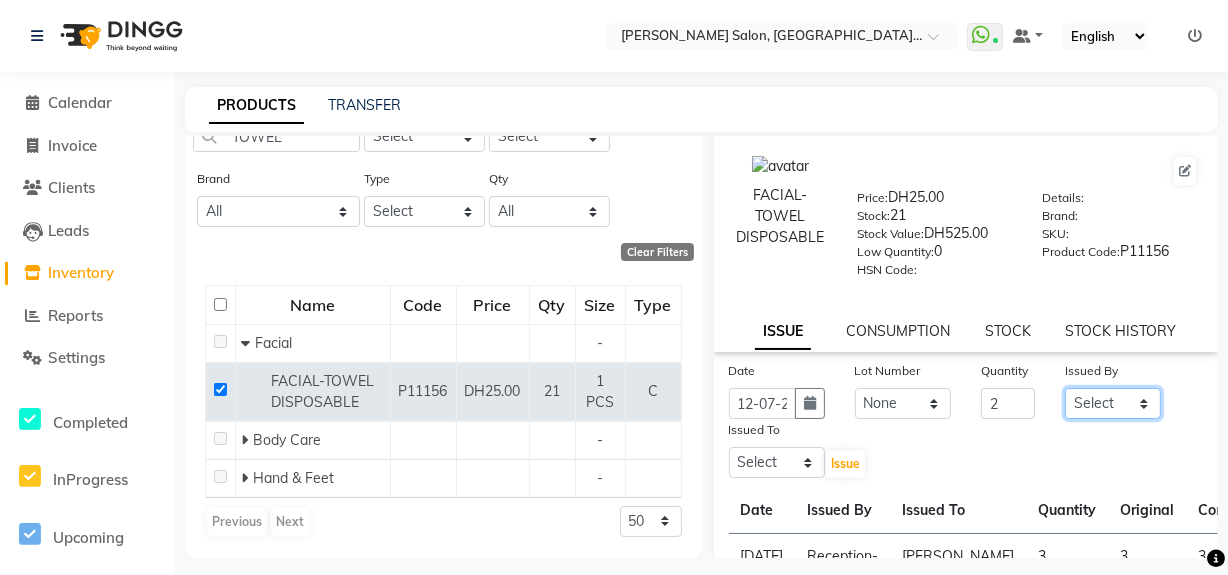 drag, startPoint x: 1133, startPoint y: 405, endPoint x: 1134, endPoint y: 395, distance: 10.049875 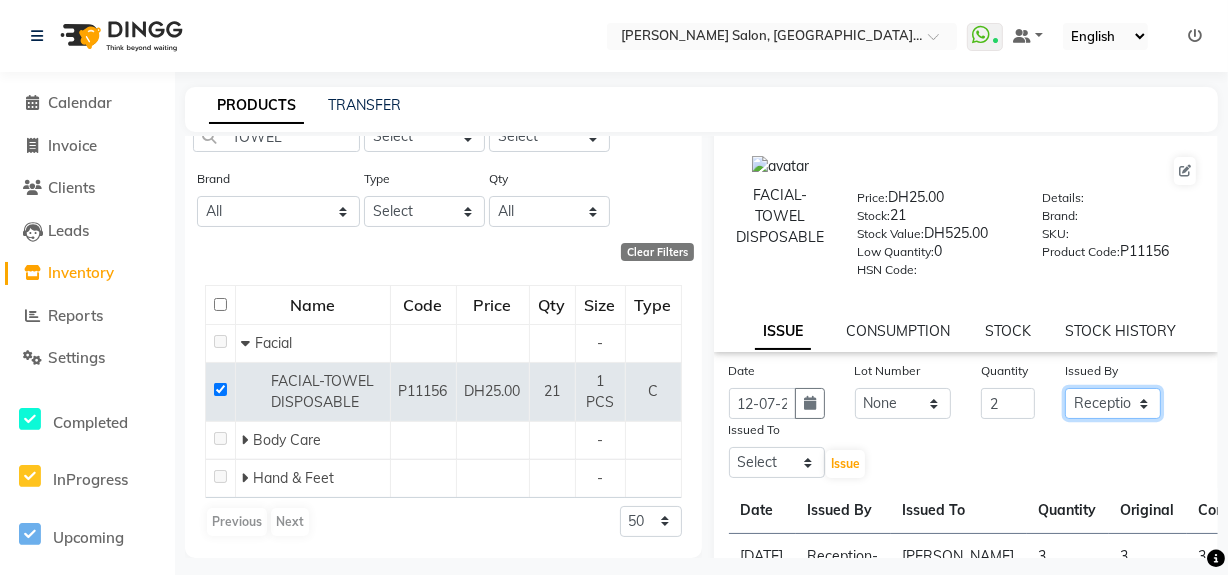 click on "Select Huma Leonita Management Reception-JADDAF [PERSON_NAME] [PERSON_NAME] trial [DEMOGRAPHIC_DATA]" 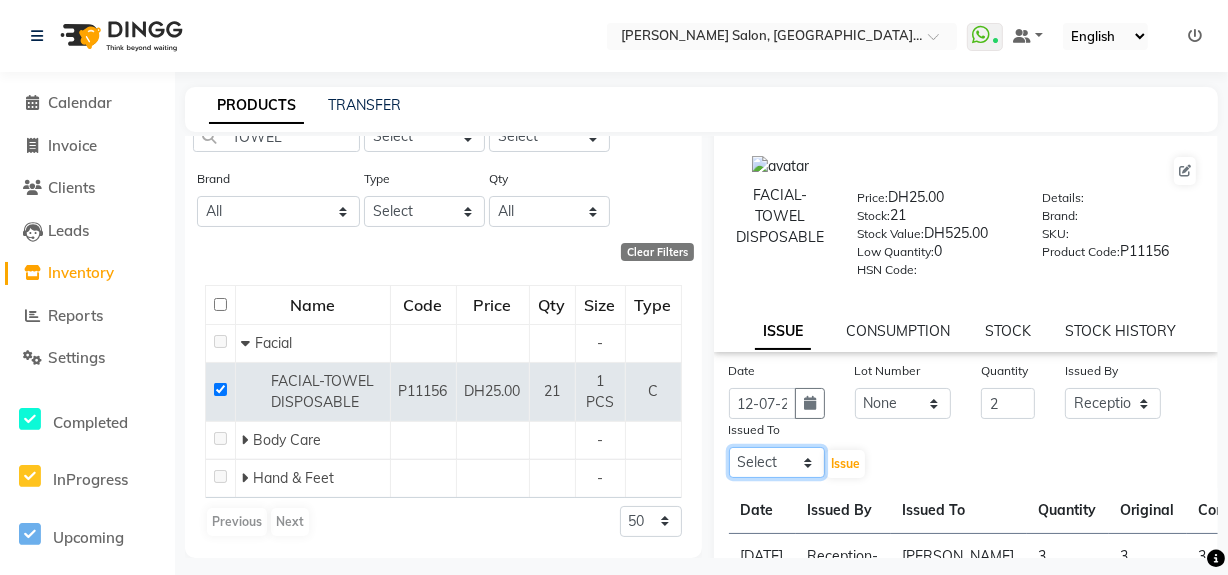 click on "Select Huma Leonita Management Reception-JADDAF [PERSON_NAME] [PERSON_NAME] trial [DEMOGRAPHIC_DATA]" 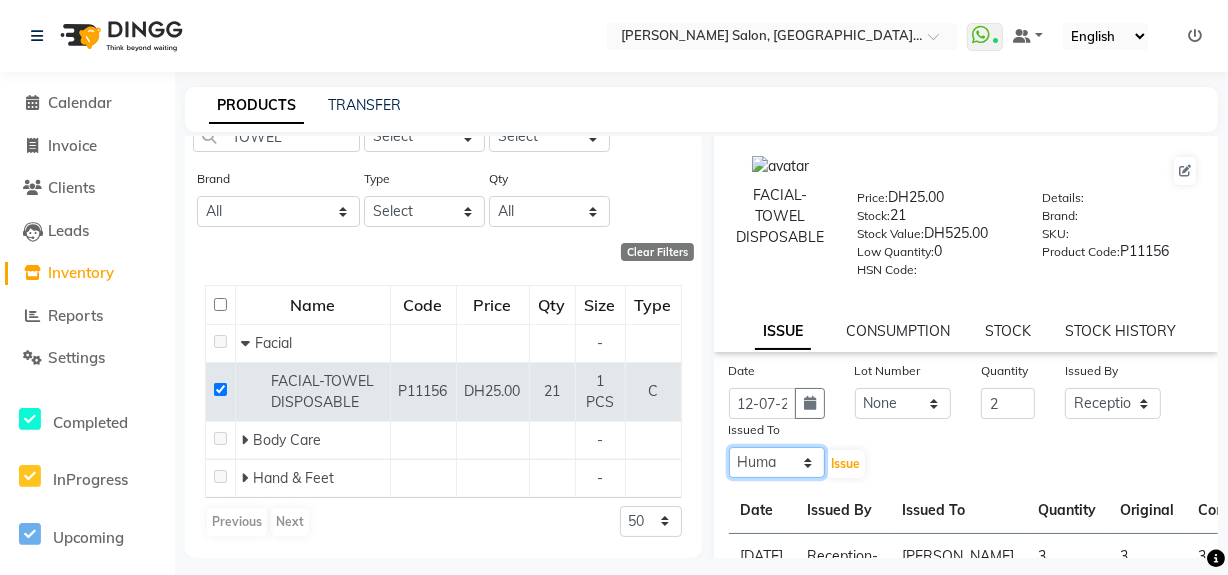 click on "Select Huma Leonita Management Reception-JADDAF [PERSON_NAME] [PERSON_NAME] trial [DEMOGRAPHIC_DATA]" 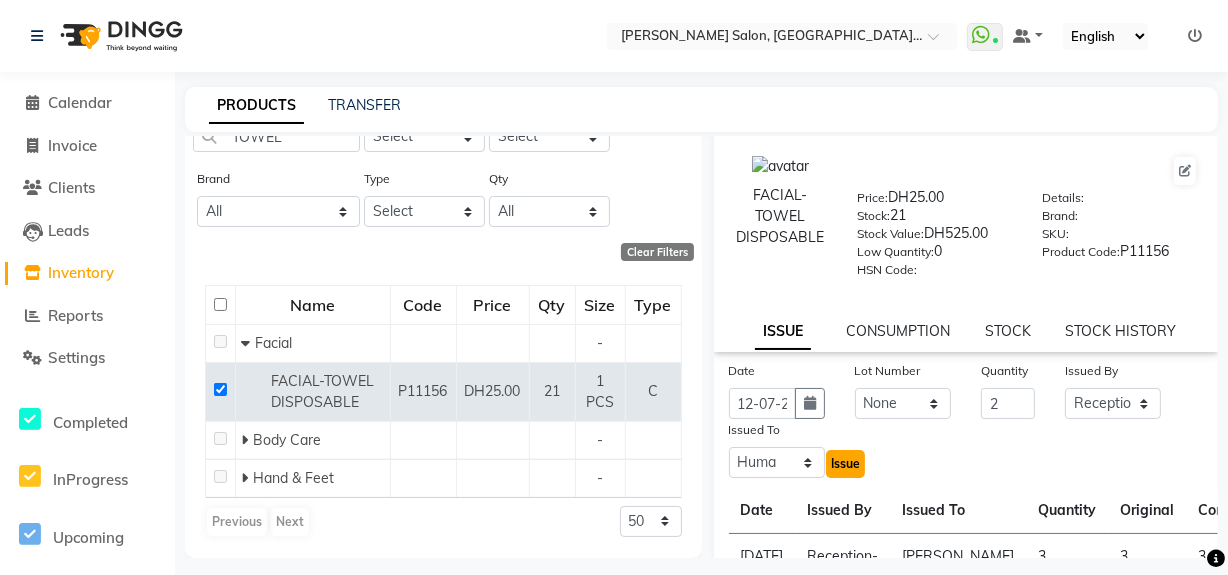click on "Issue" 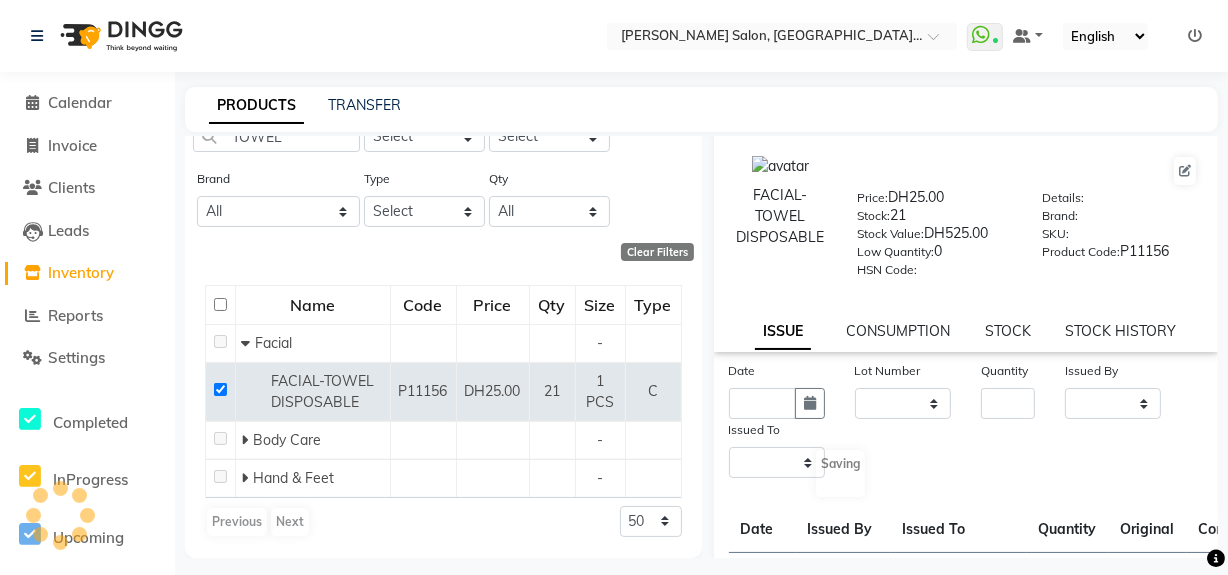 scroll, scrollTop: 0, scrollLeft: 0, axis: both 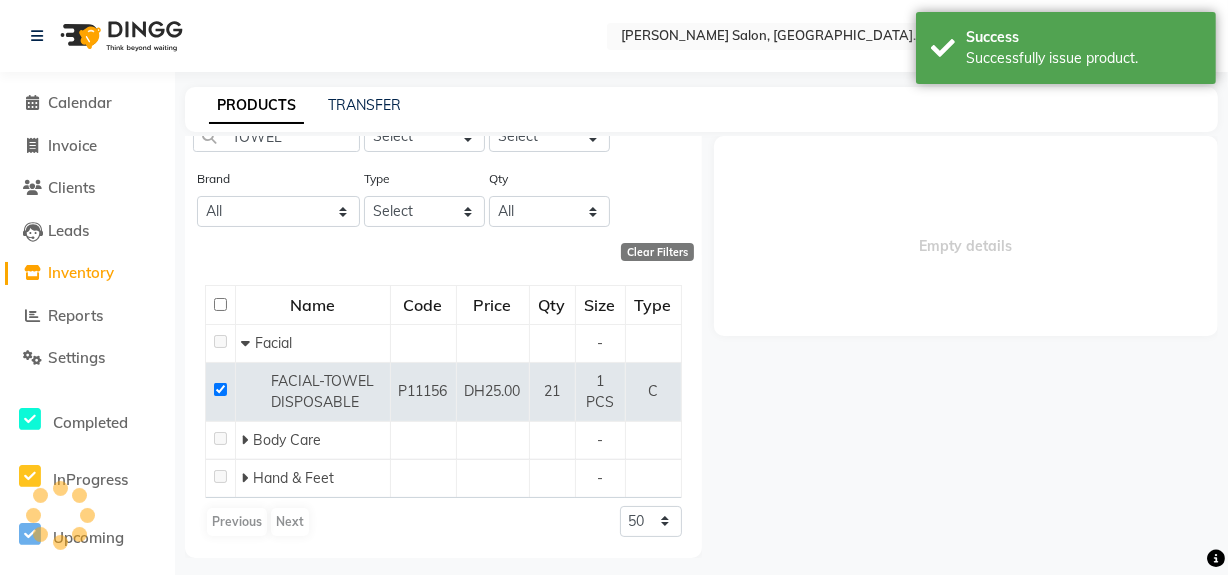 select 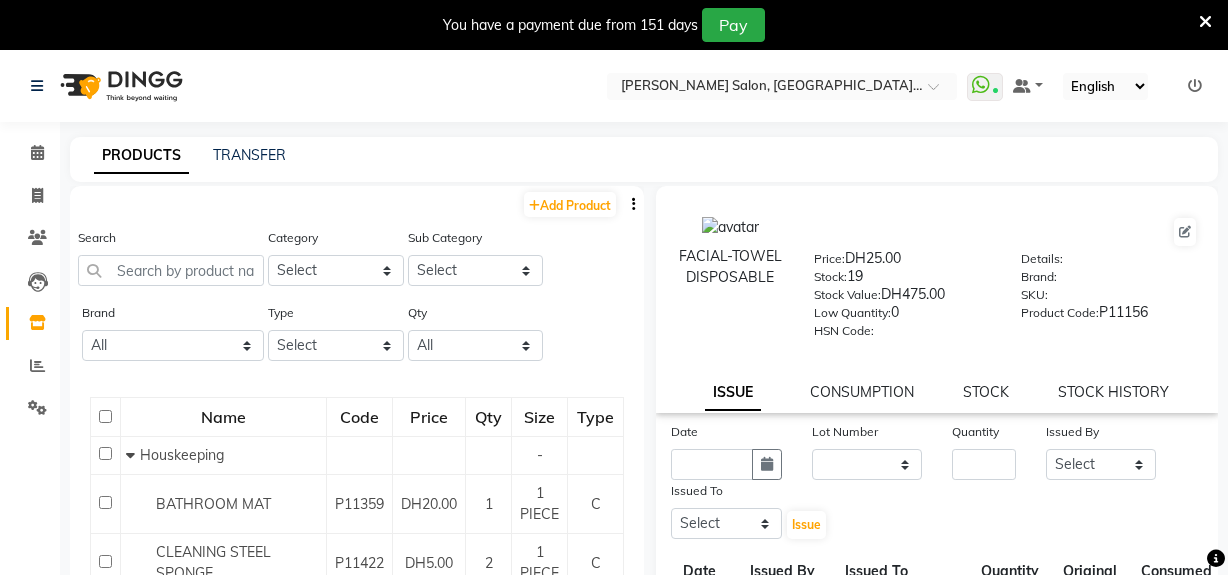 select 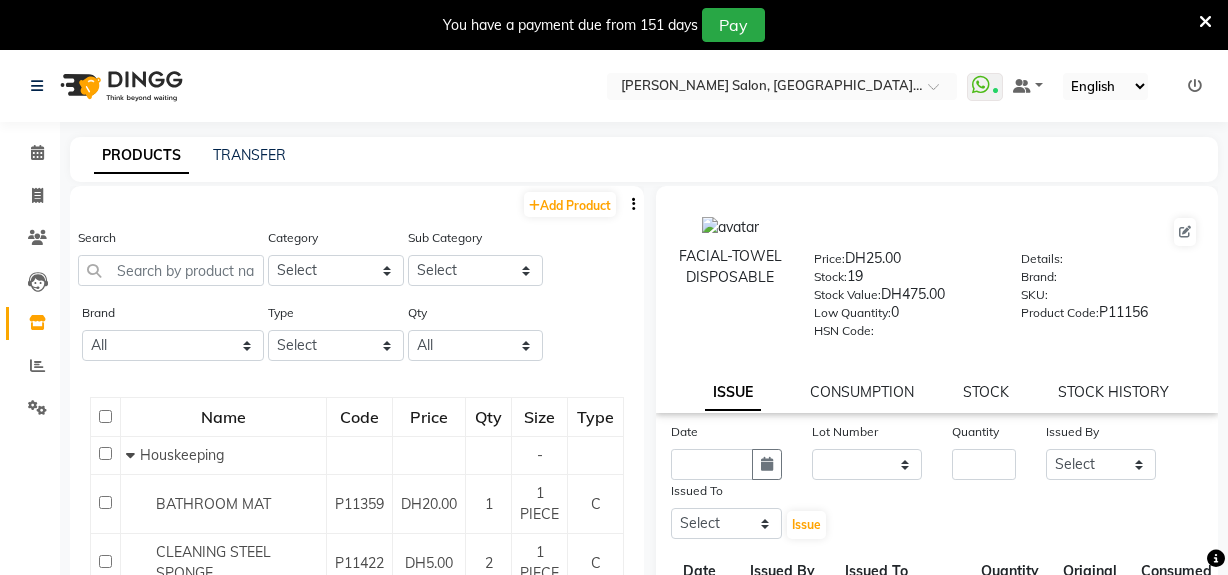 scroll, scrollTop: 0, scrollLeft: 0, axis: both 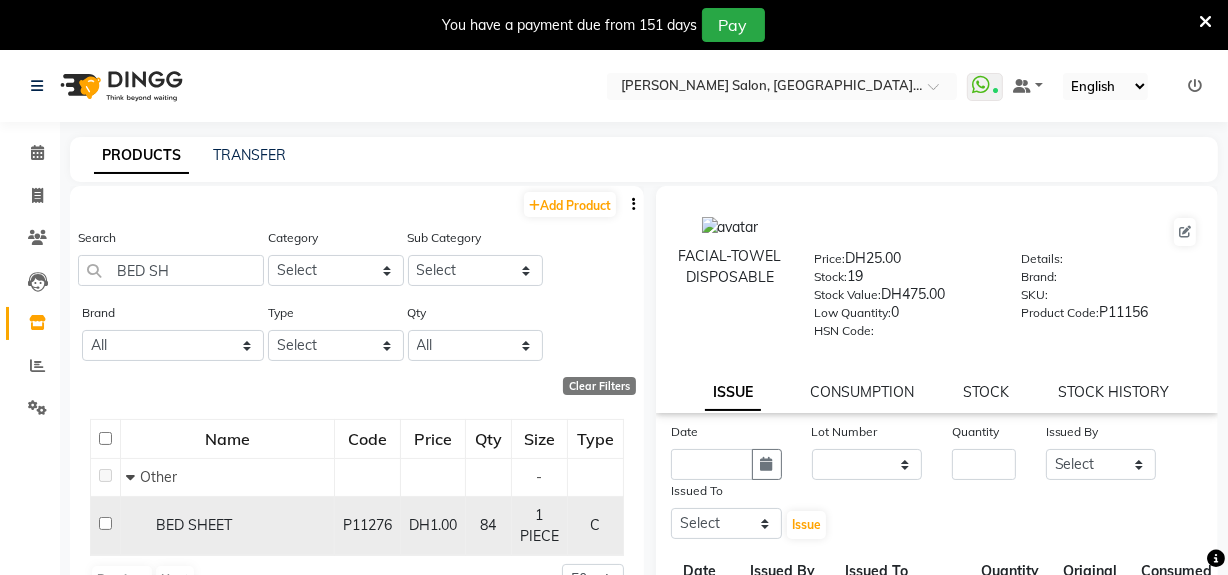 type on "BED SH" 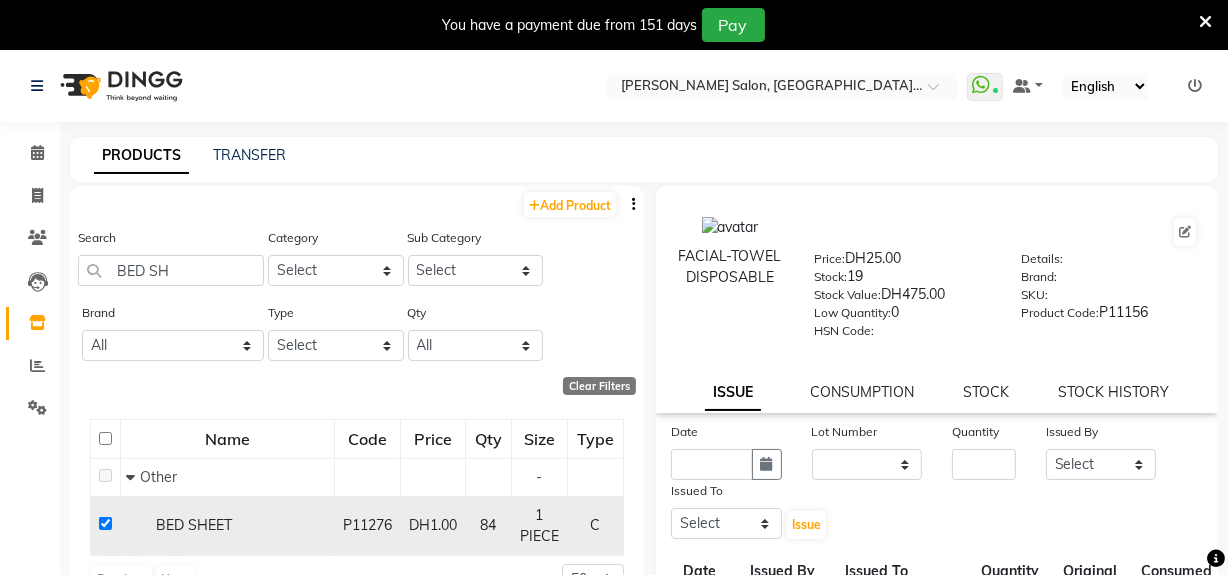 checkbox on "true" 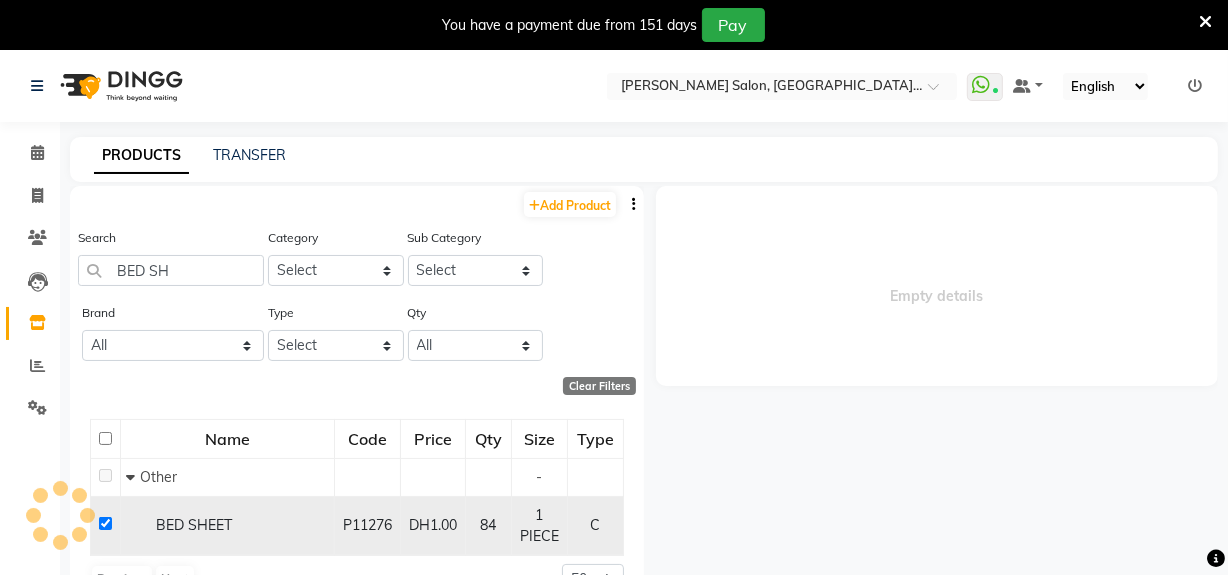 select 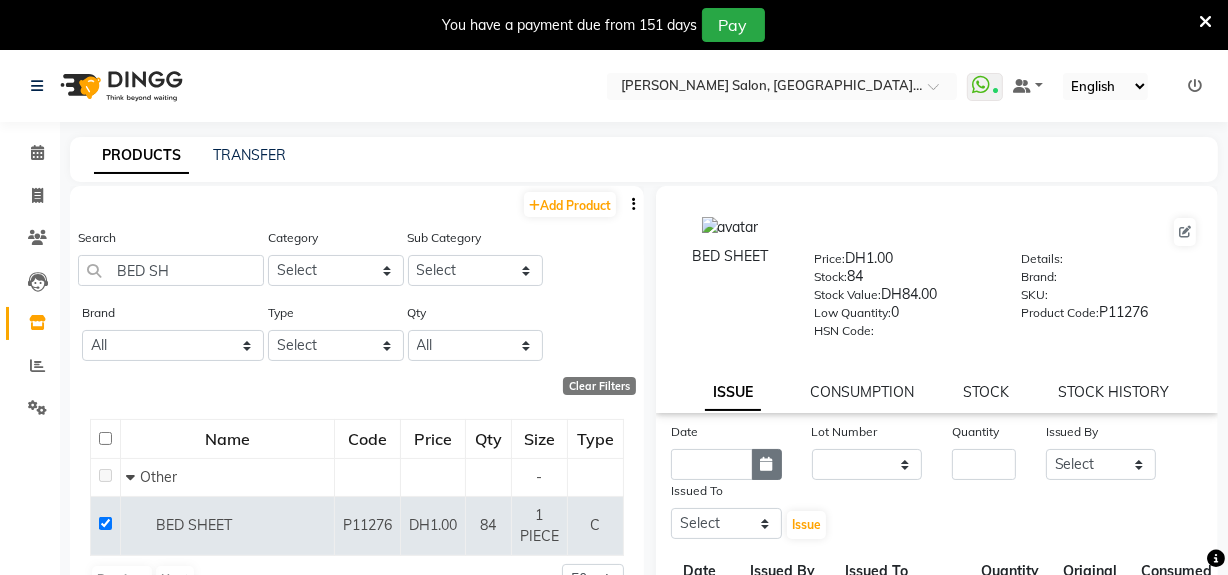 click 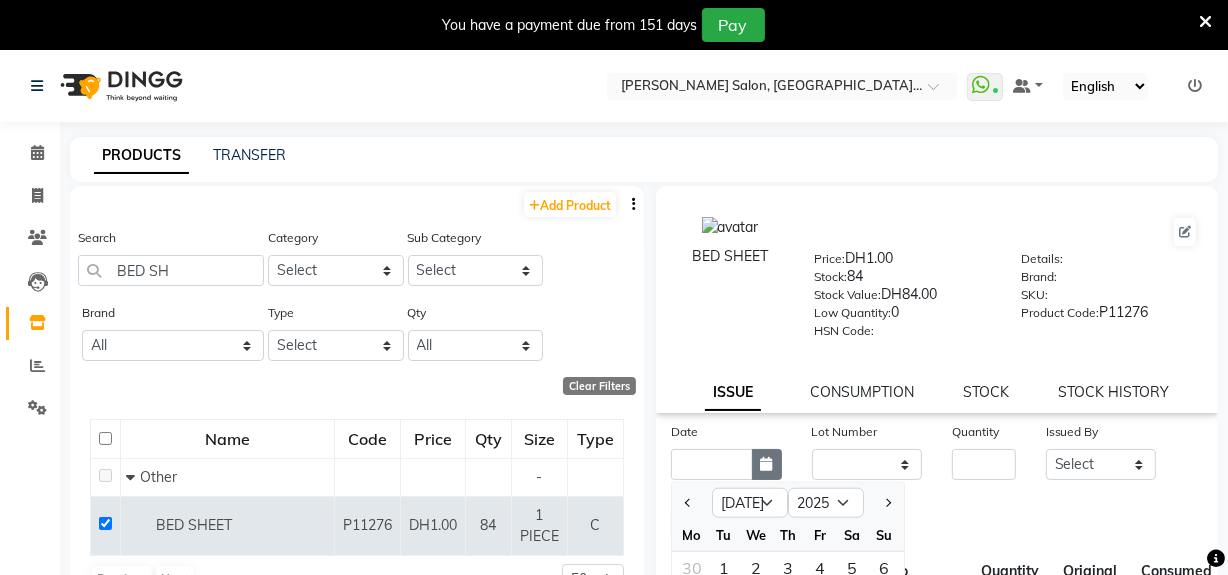 scroll, scrollTop: 11, scrollLeft: 0, axis: vertical 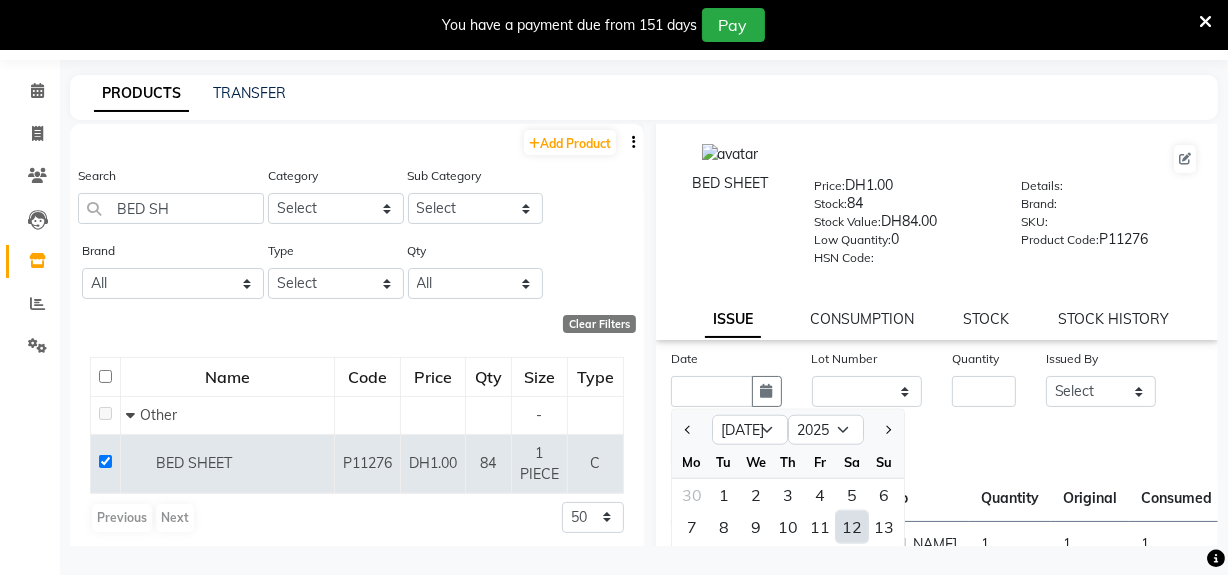 drag, startPoint x: 857, startPoint y: 531, endPoint x: 861, endPoint y: 512, distance: 19.416489 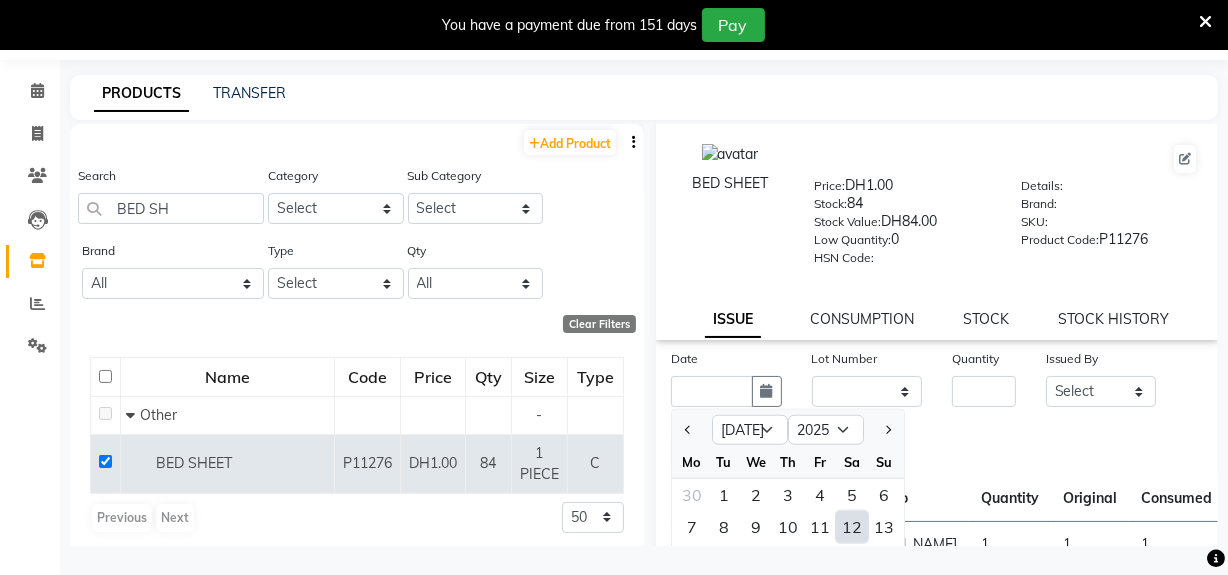 click on "12" 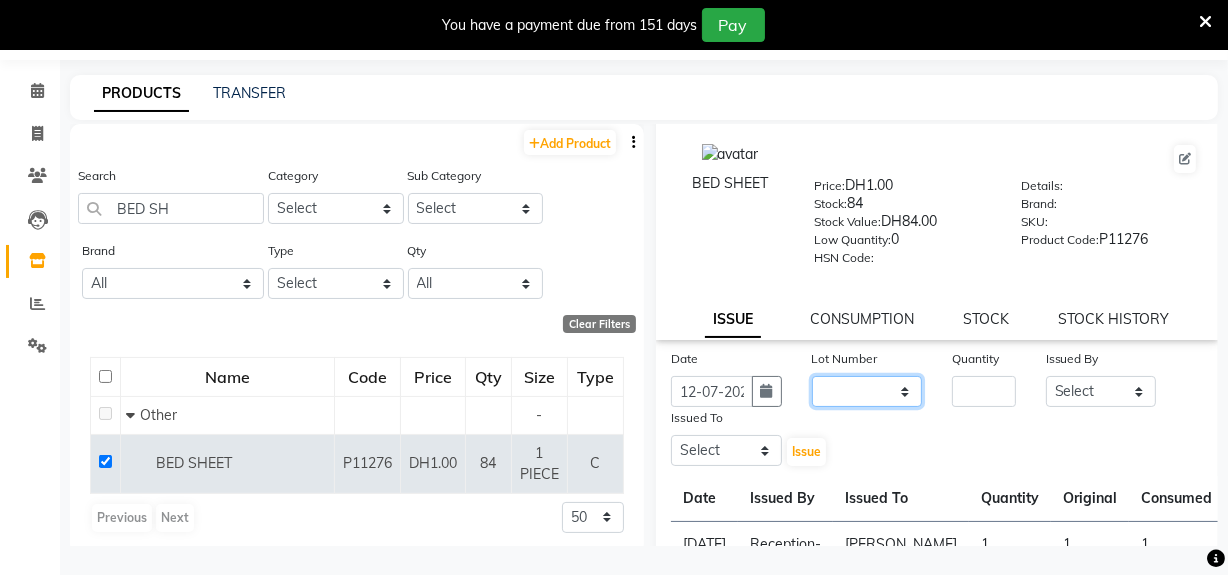 click on "None" 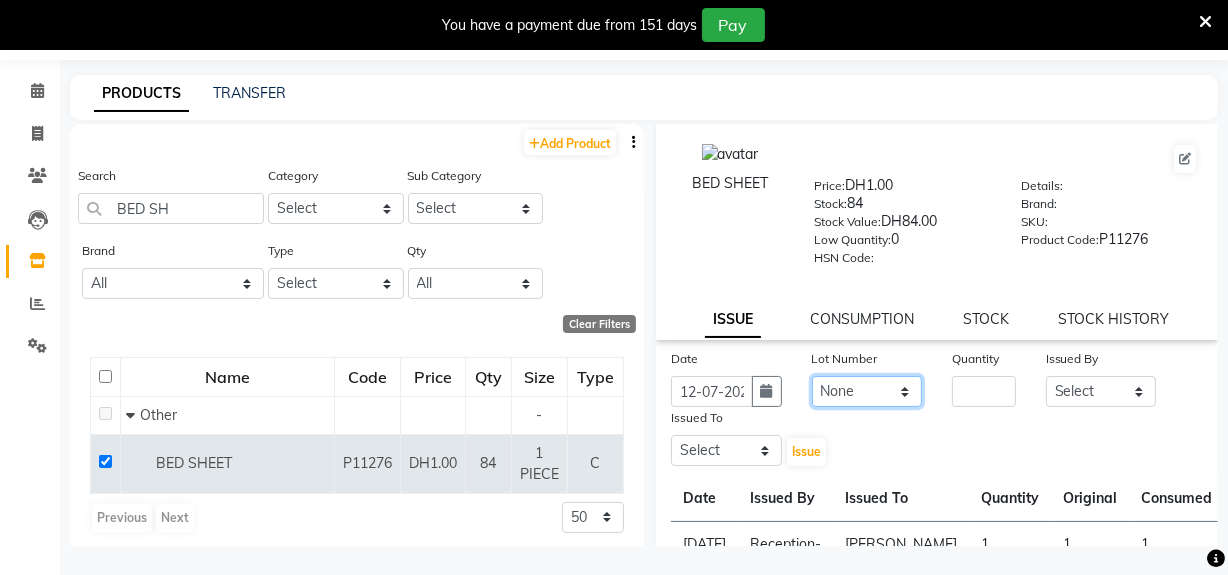 click on "None" 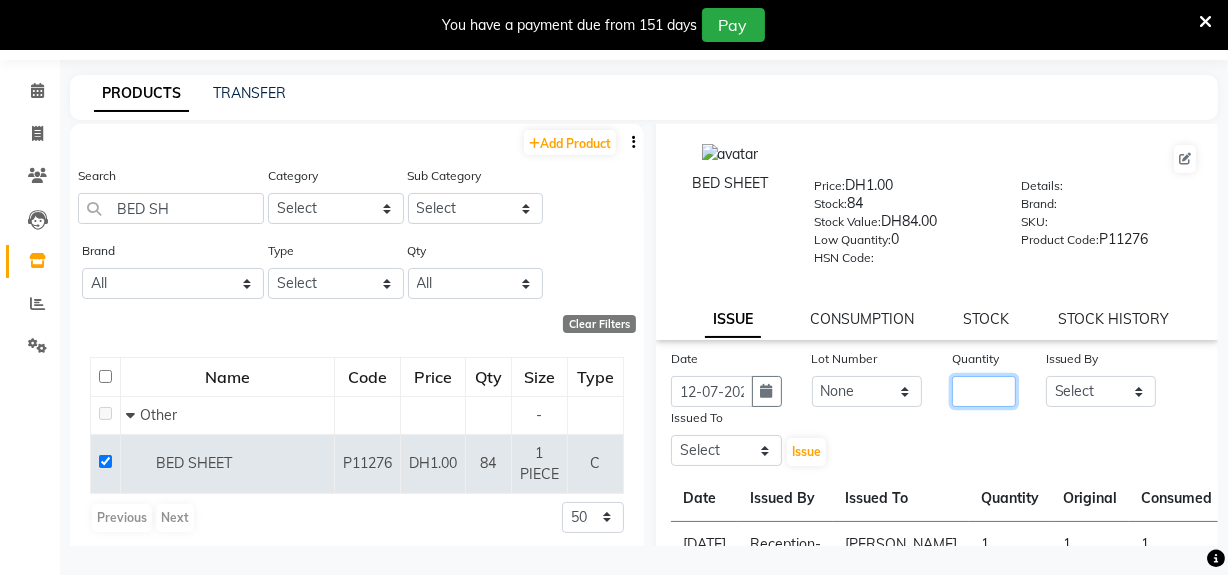 click 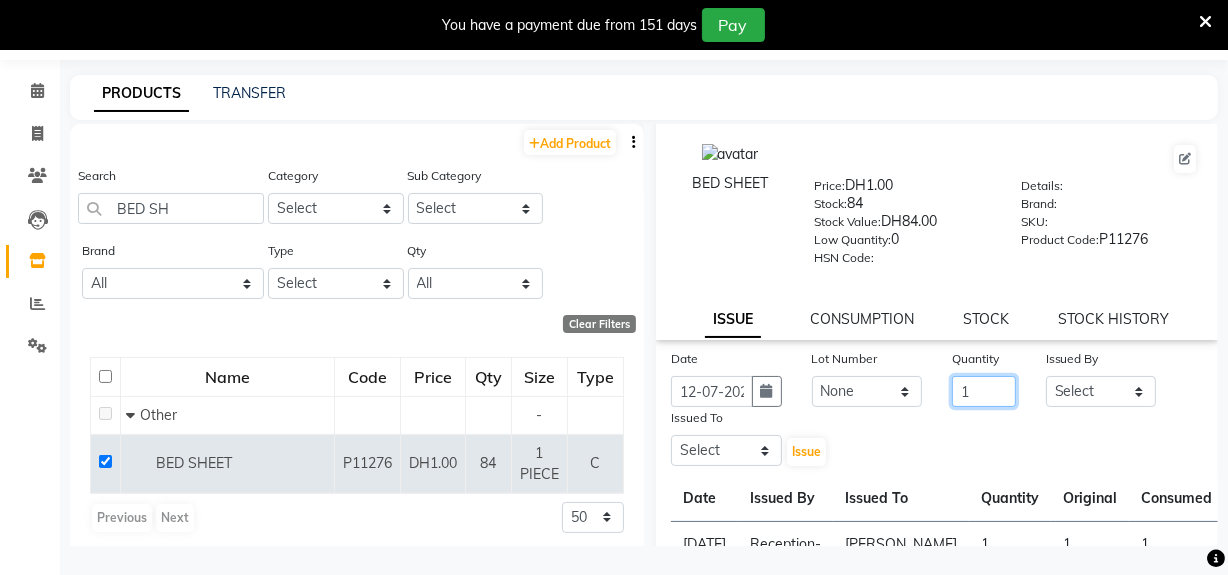 type on "1" 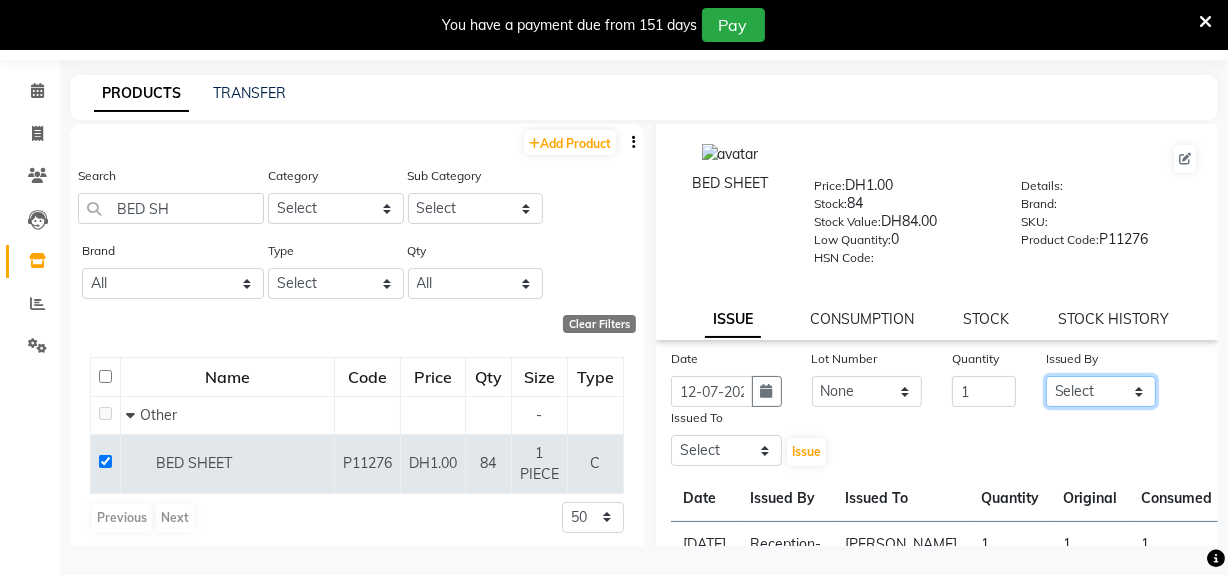 click on "Select Huma Leonita Management Reception-JADDAF [PERSON_NAME] [PERSON_NAME] trial [DEMOGRAPHIC_DATA]" 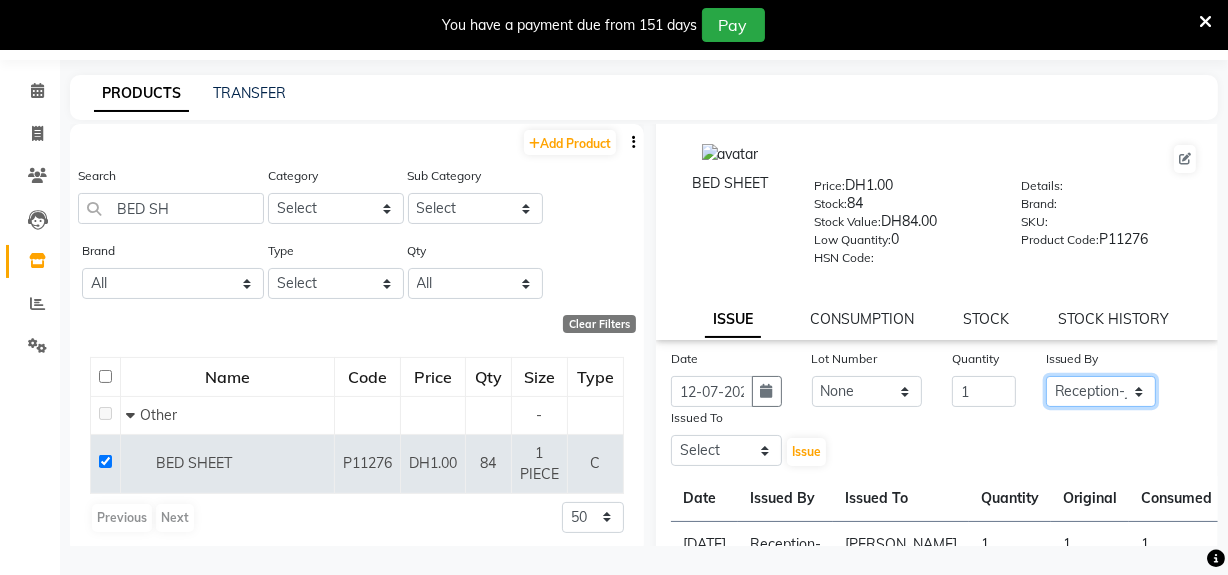 click on "Select Huma Leonita Management Reception-JADDAF [PERSON_NAME] [PERSON_NAME] trial [DEMOGRAPHIC_DATA]" 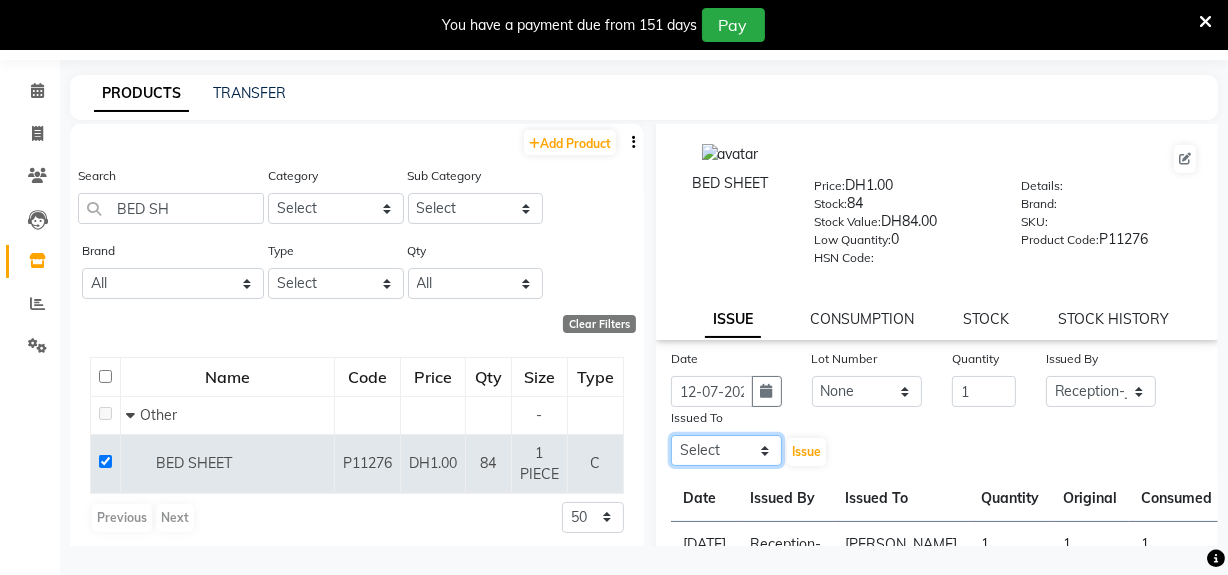 click on "Select Huma Leonita Management Reception-JADDAF [PERSON_NAME] [PERSON_NAME] trial [DEMOGRAPHIC_DATA]" 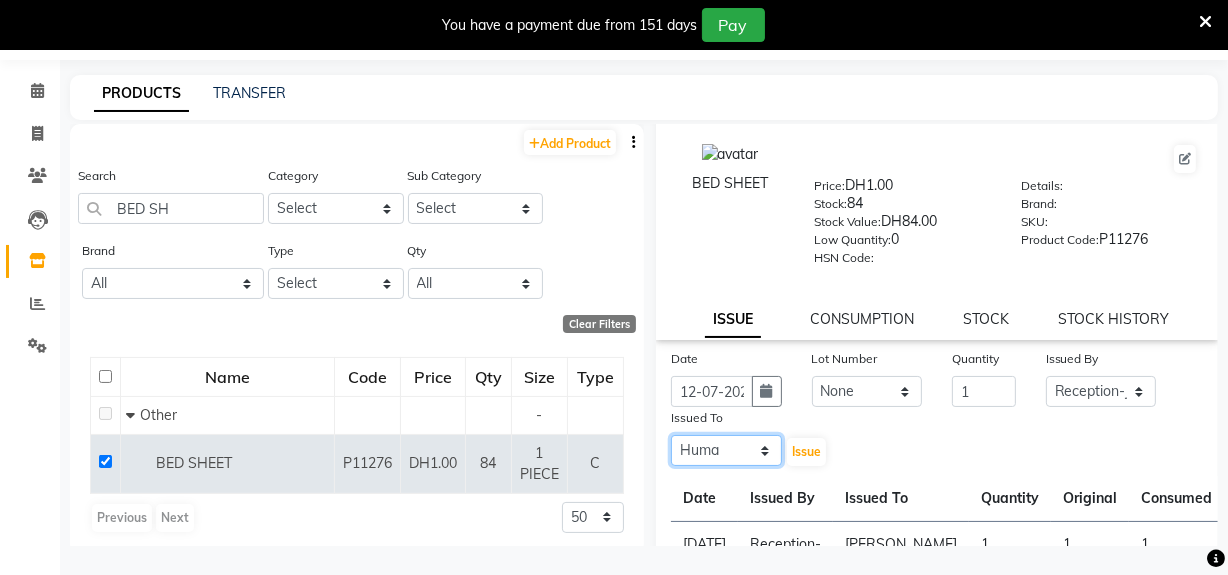 click on "Select Huma Leonita Management Reception-JADDAF [PERSON_NAME] [PERSON_NAME] trial [DEMOGRAPHIC_DATA]" 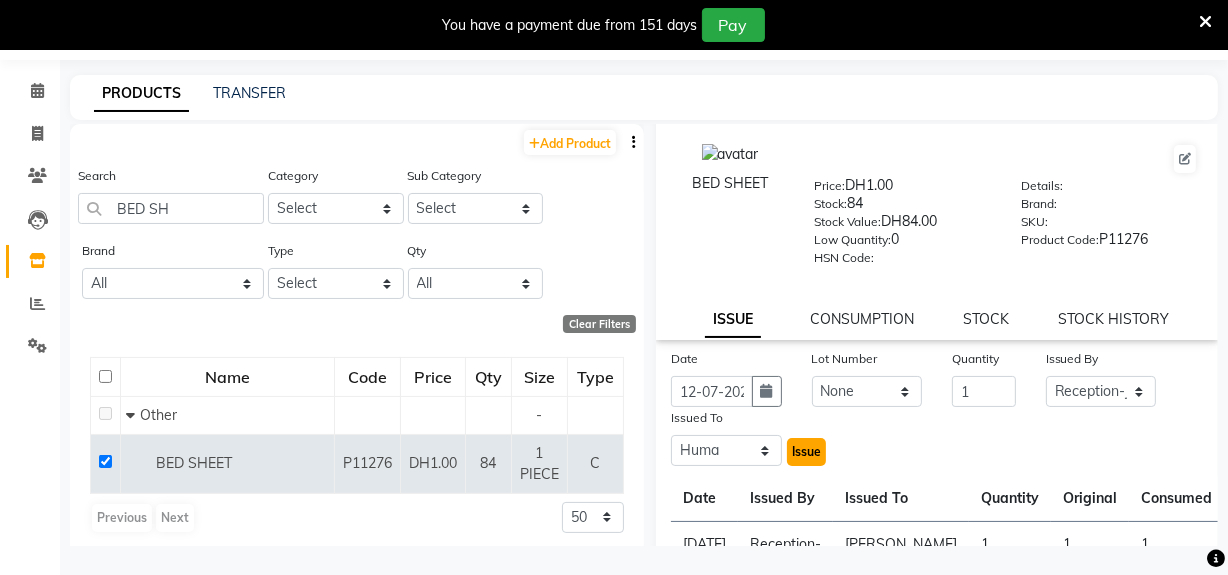 click on "Issue" 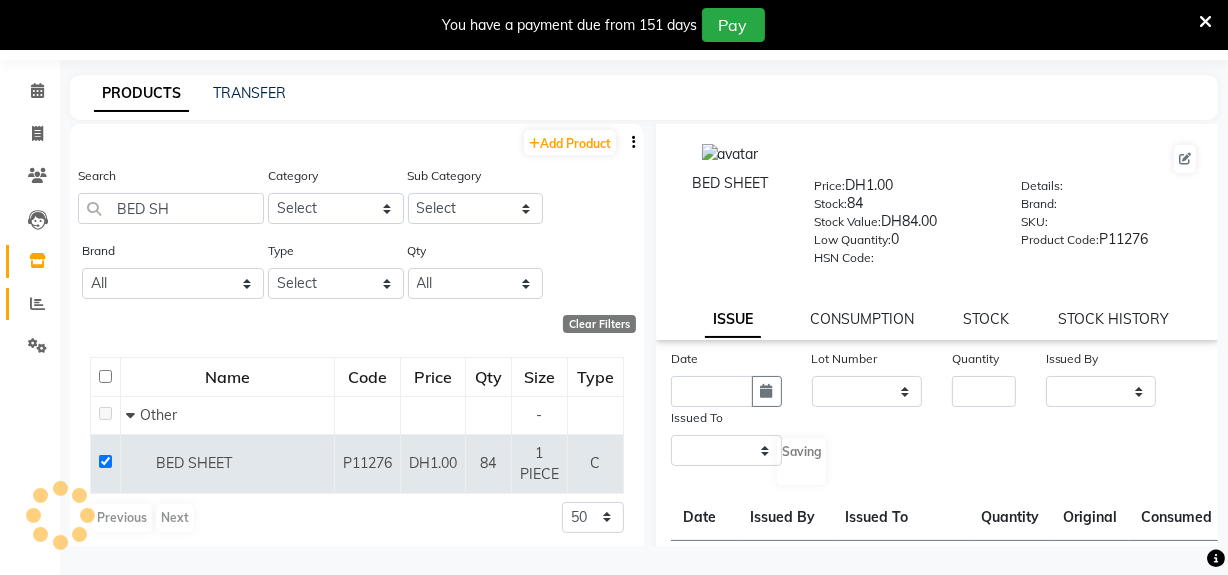 scroll, scrollTop: 0, scrollLeft: 0, axis: both 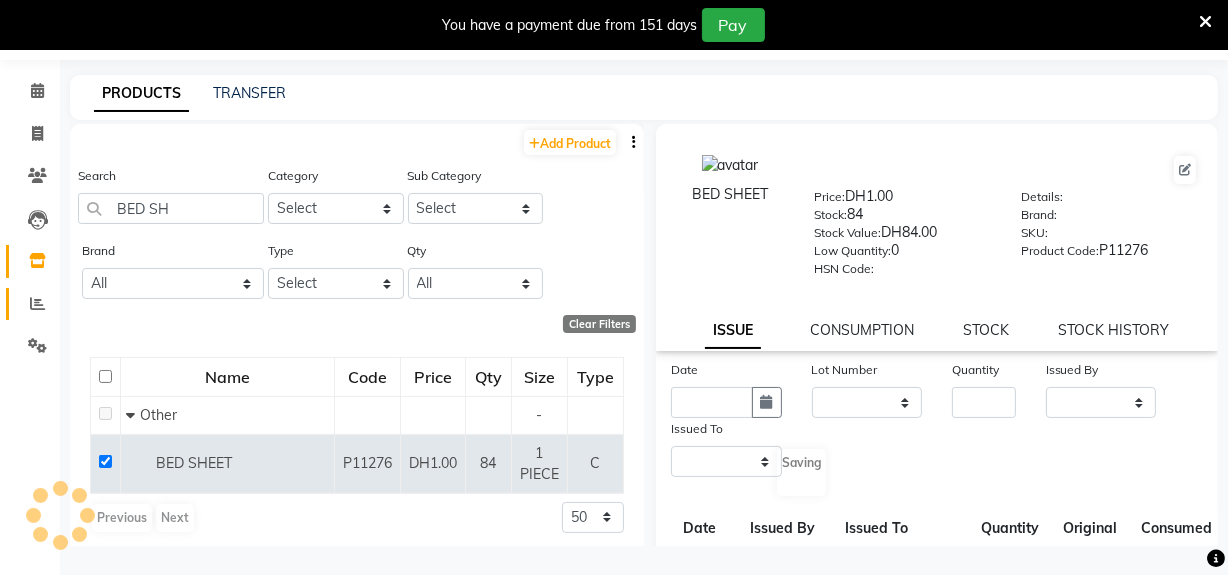 select 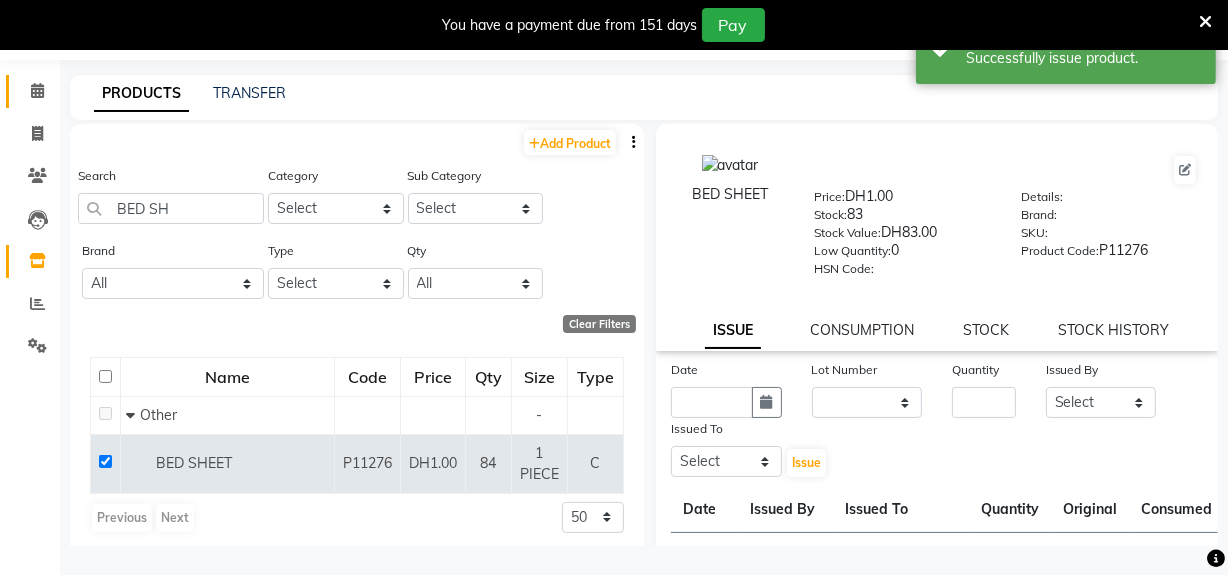 click 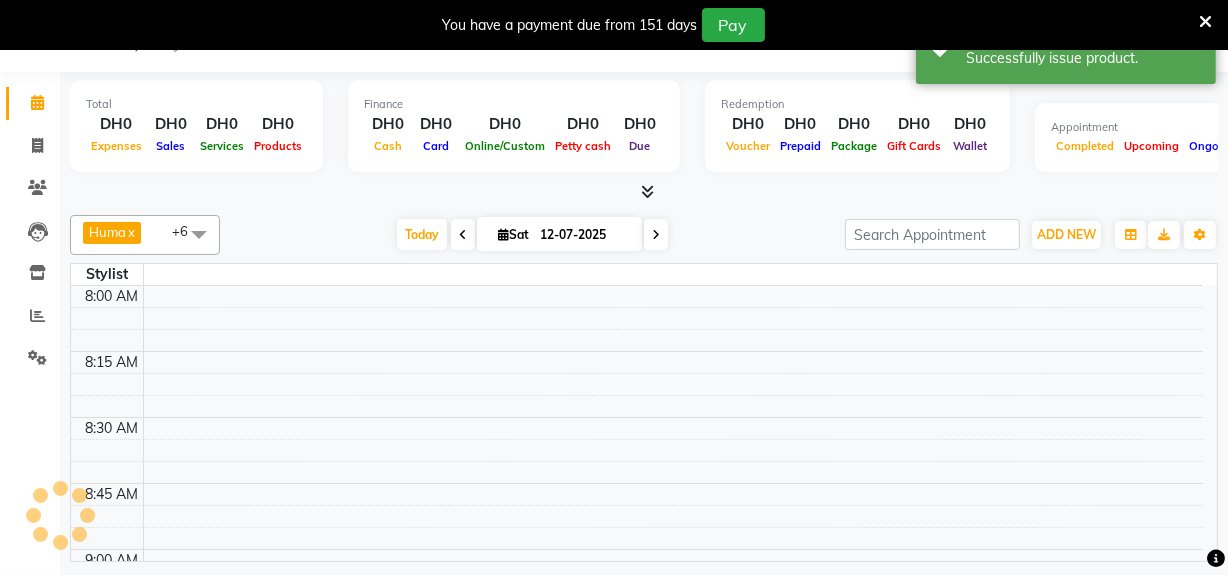 scroll, scrollTop: 50, scrollLeft: 0, axis: vertical 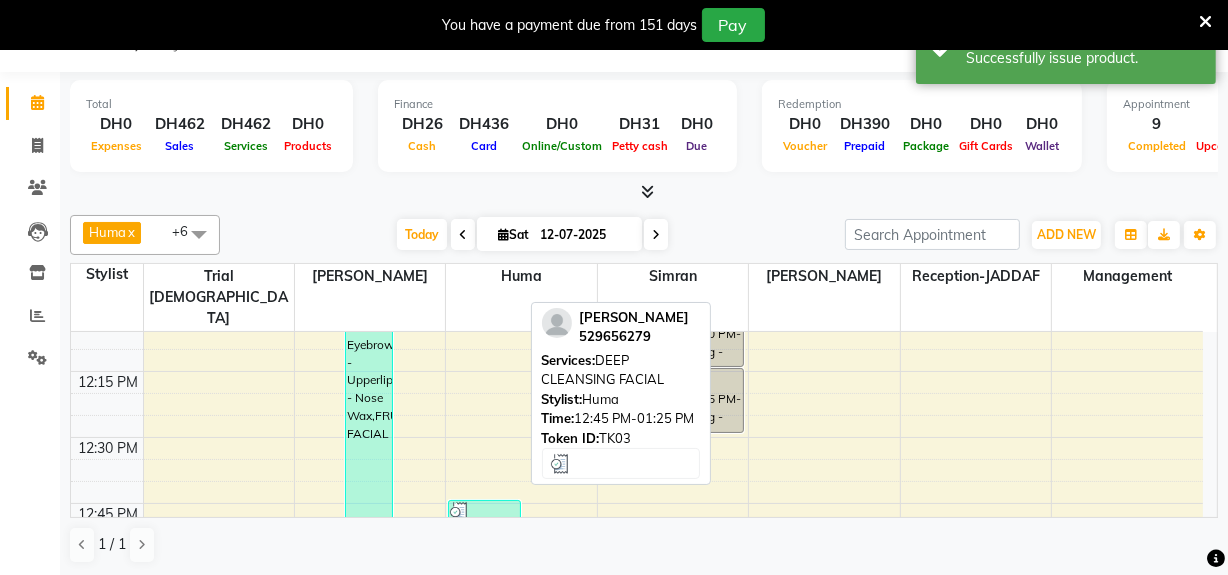 click on "[PERSON_NAME], TK03, 12:45 PM-01:25 PM, DEEP CLEANSING FACIAL" at bounding box center (484, 587) 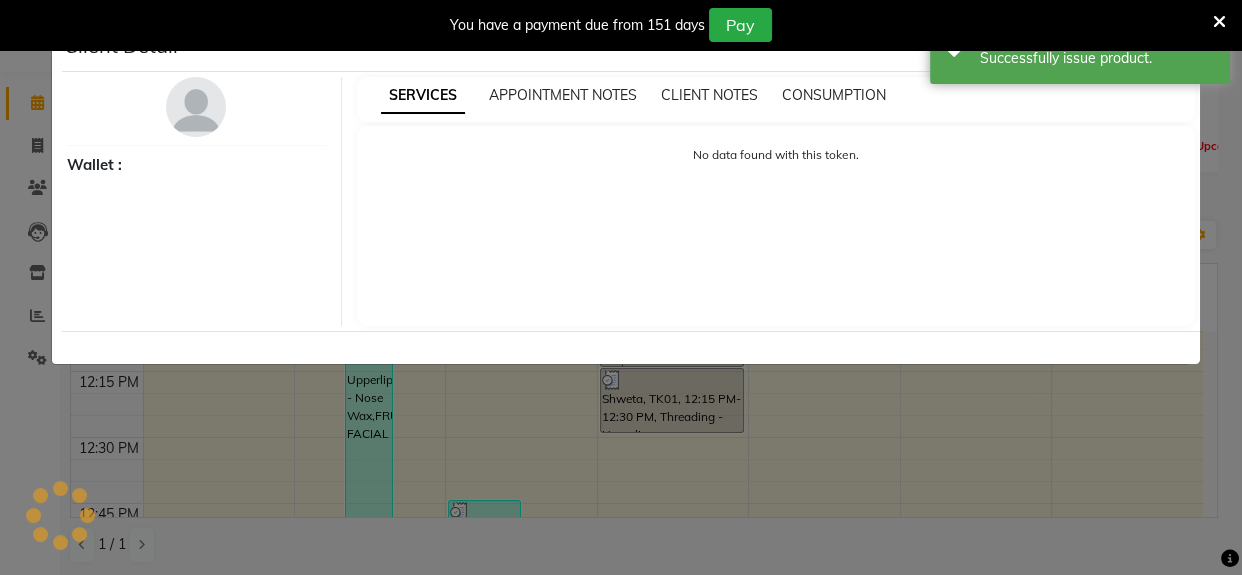 select on "3" 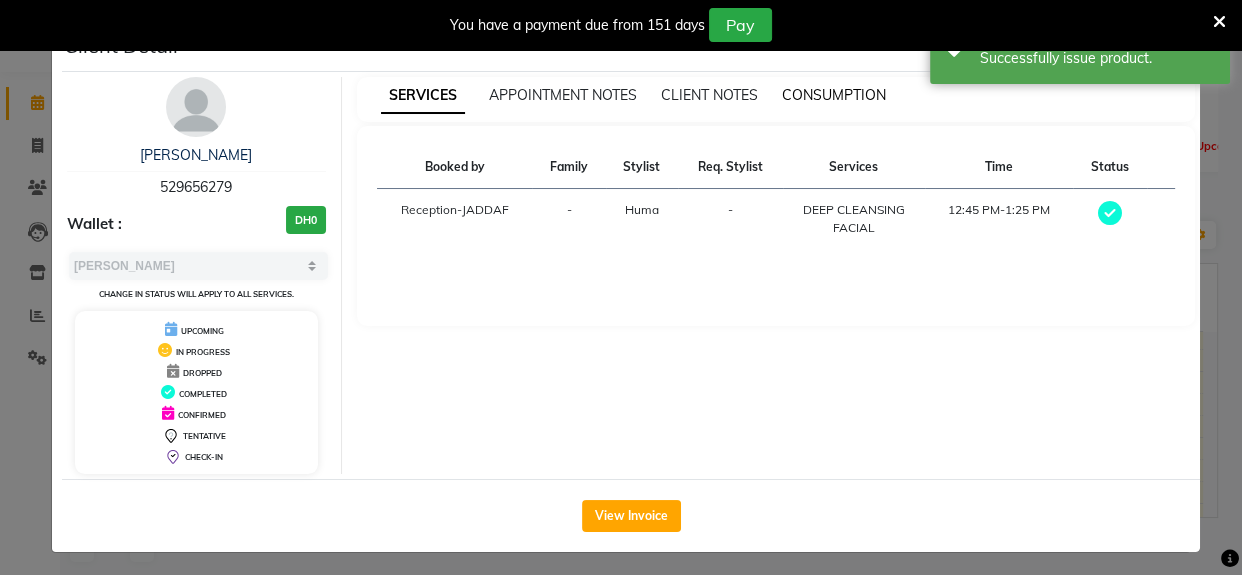 click on "CONSUMPTION" at bounding box center [834, 95] 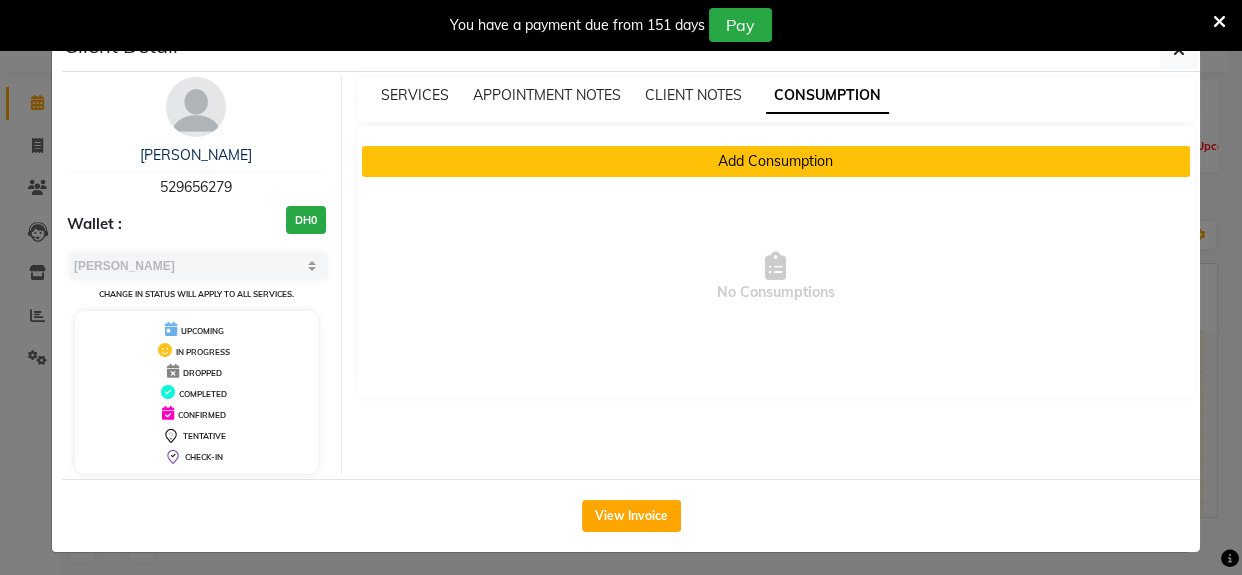 click on "Add Consumption" at bounding box center [776, 161] 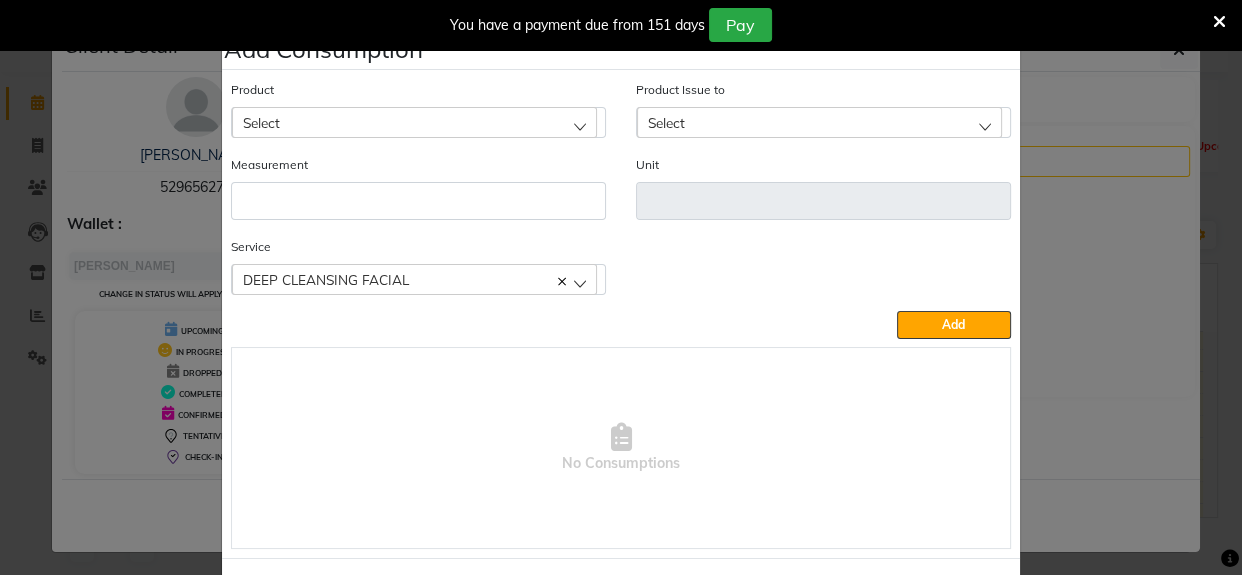 click on "Select" 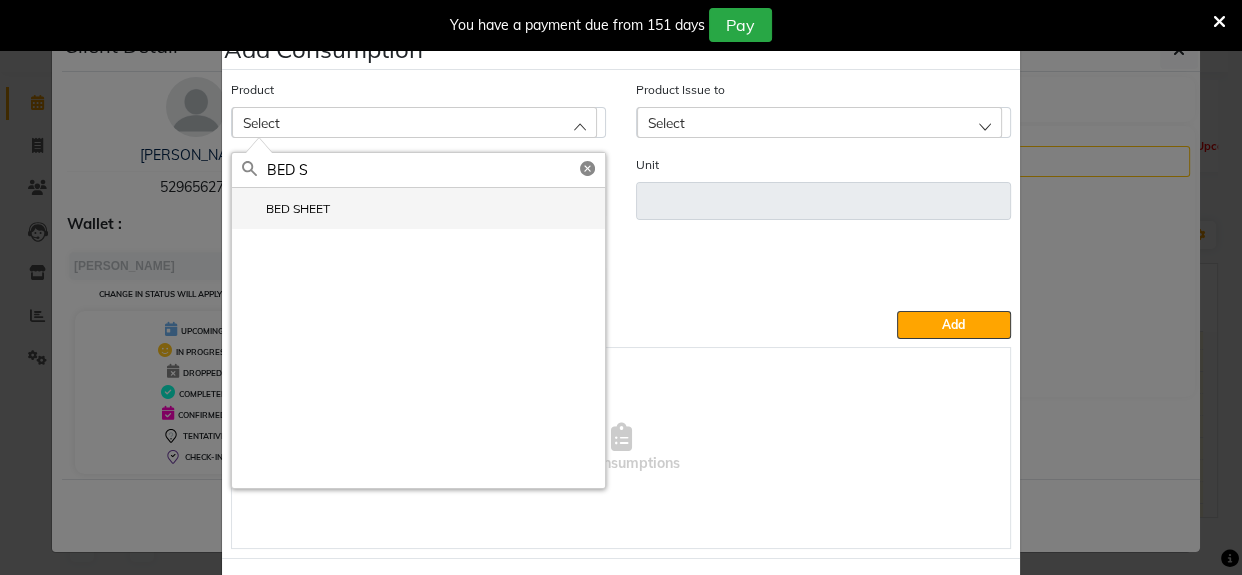 type on "BED S" 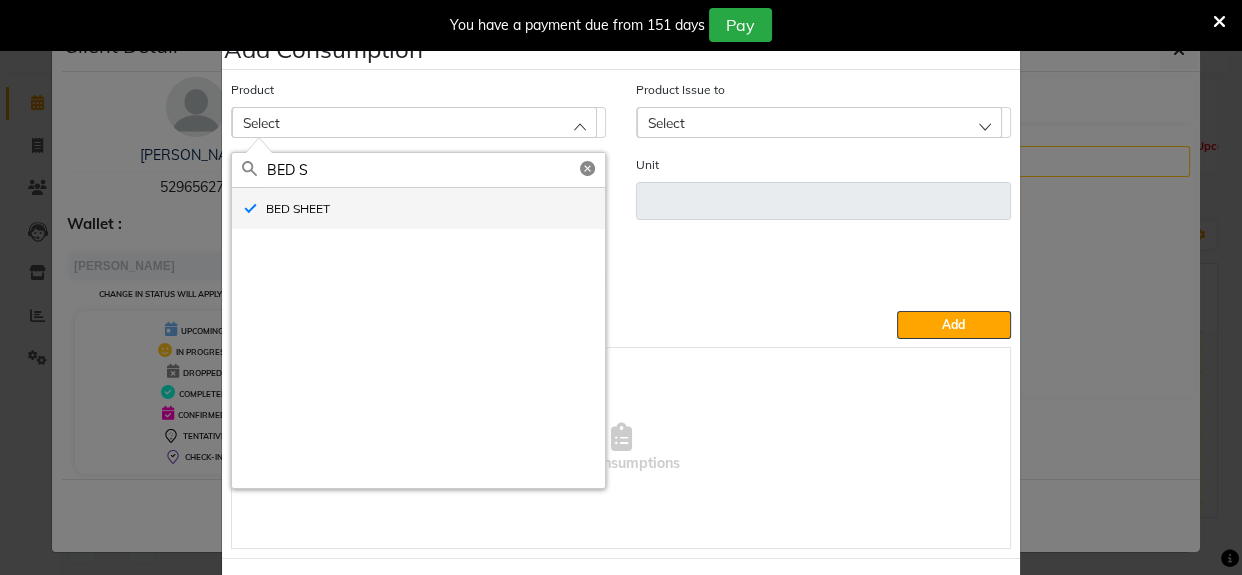 type on "PIECE" 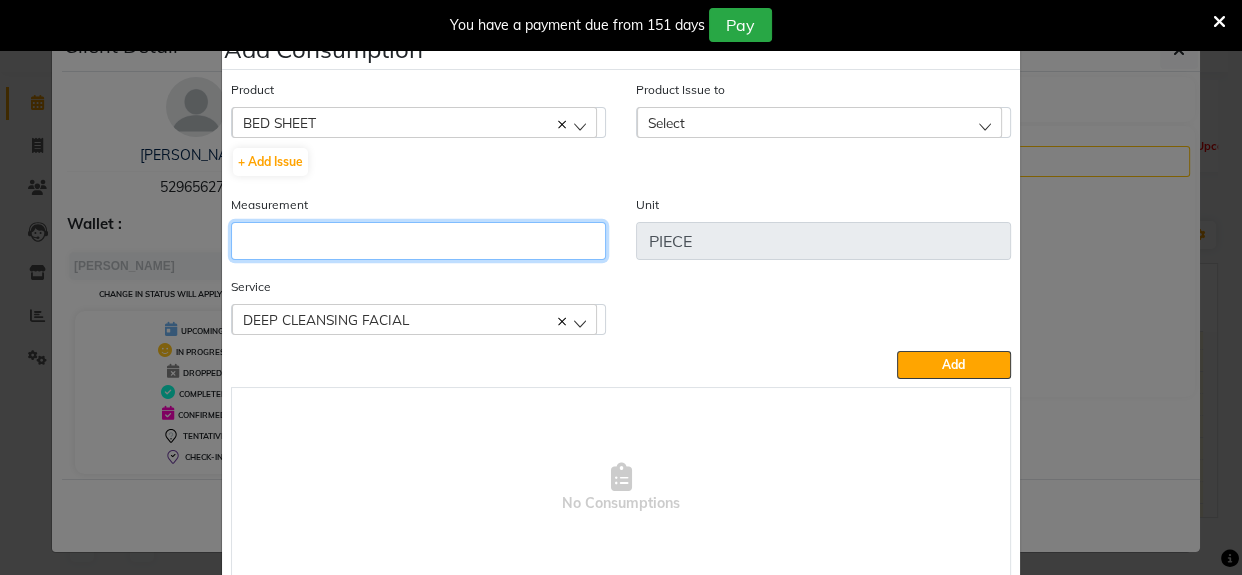 click 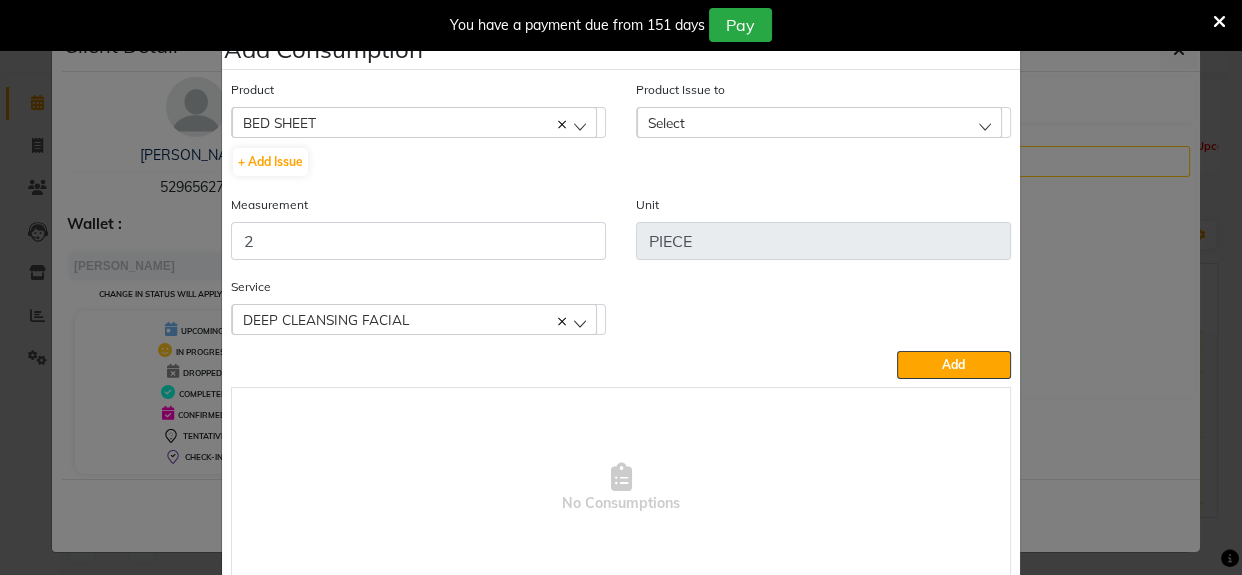 click on "Select" 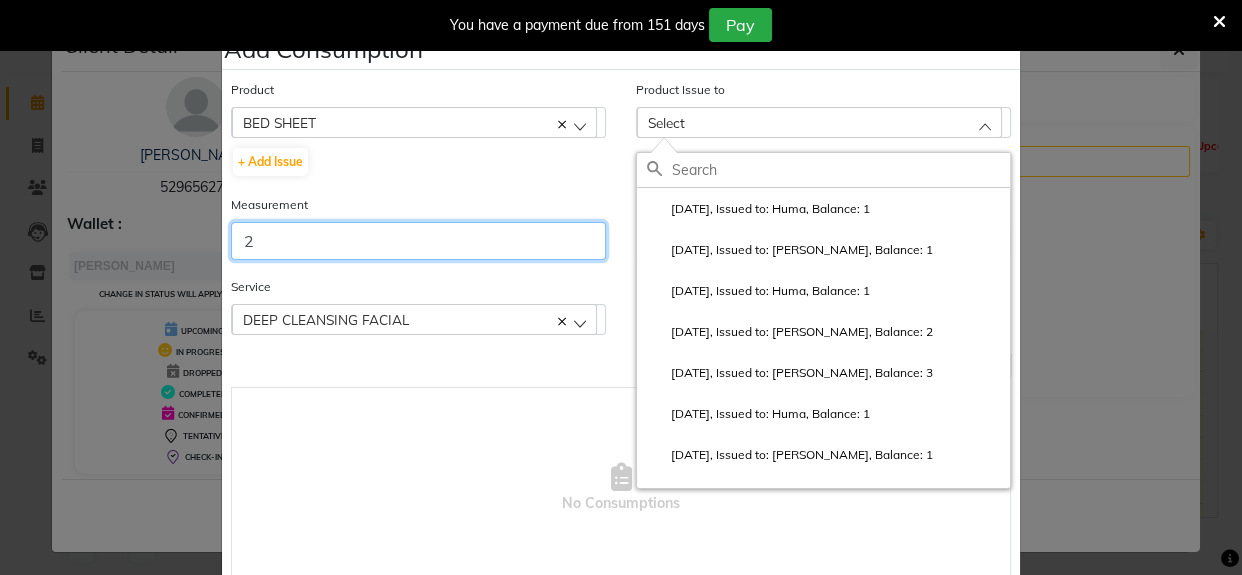 drag, startPoint x: 271, startPoint y: 240, endPoint x: 73, endPoint y: 266, distance: 199.69977 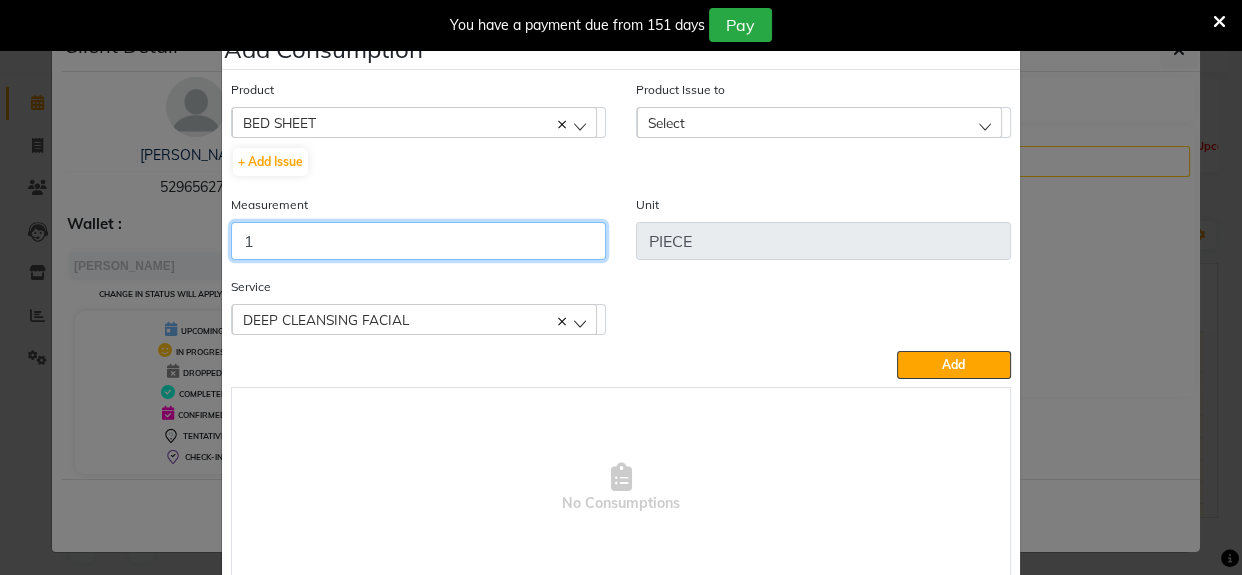 type on "1" 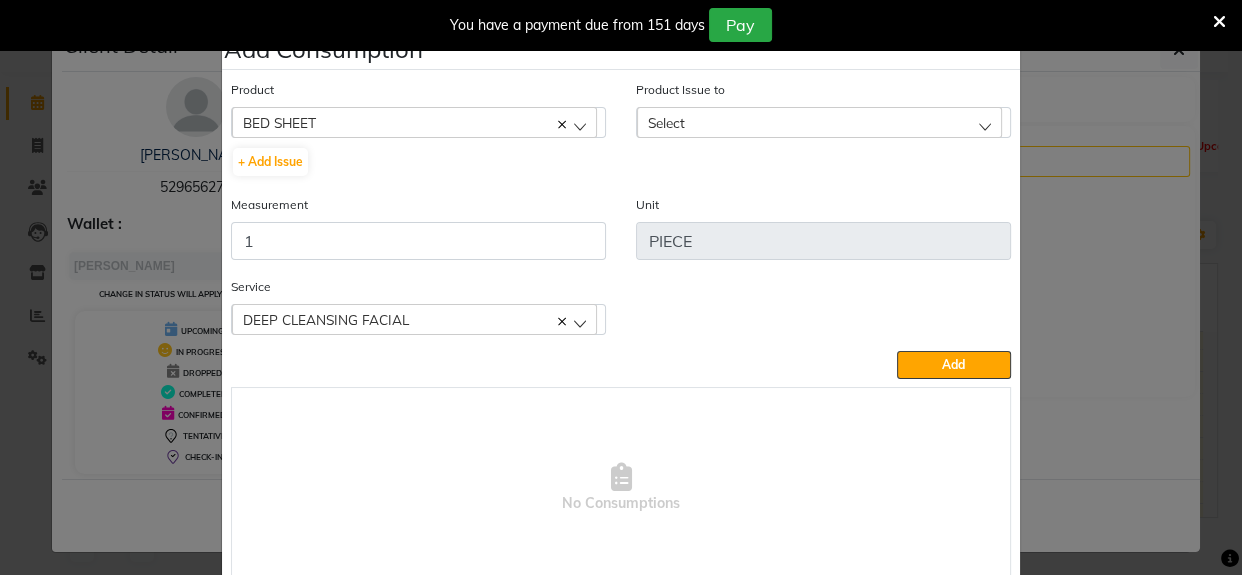 click on "Select" 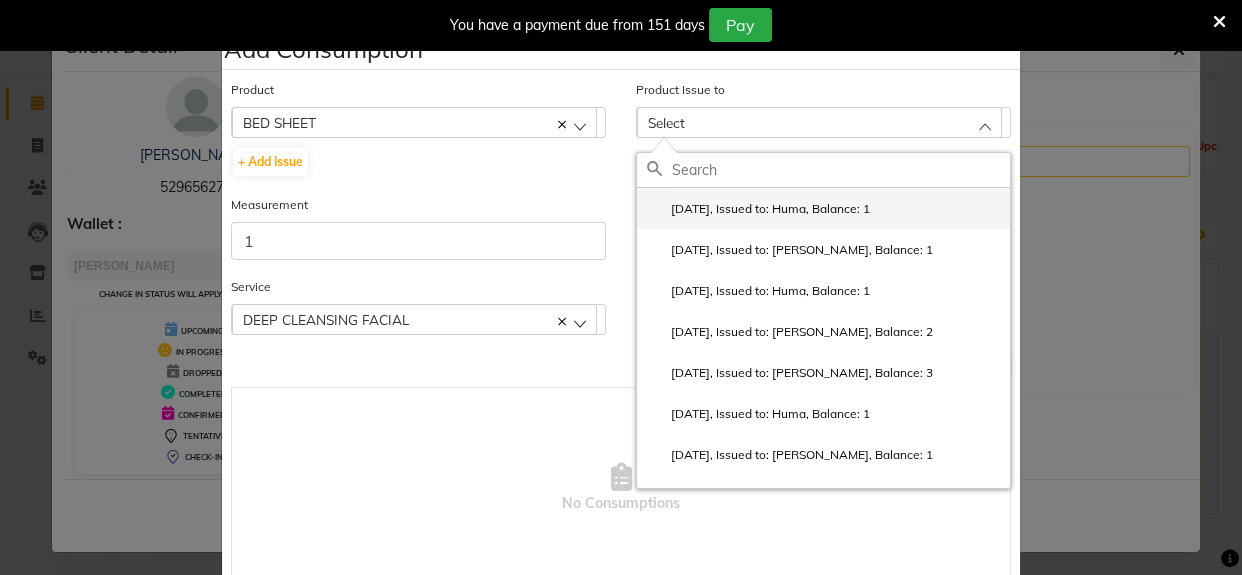 click on "[DATE], Issued to: Huma, Balance: 1" 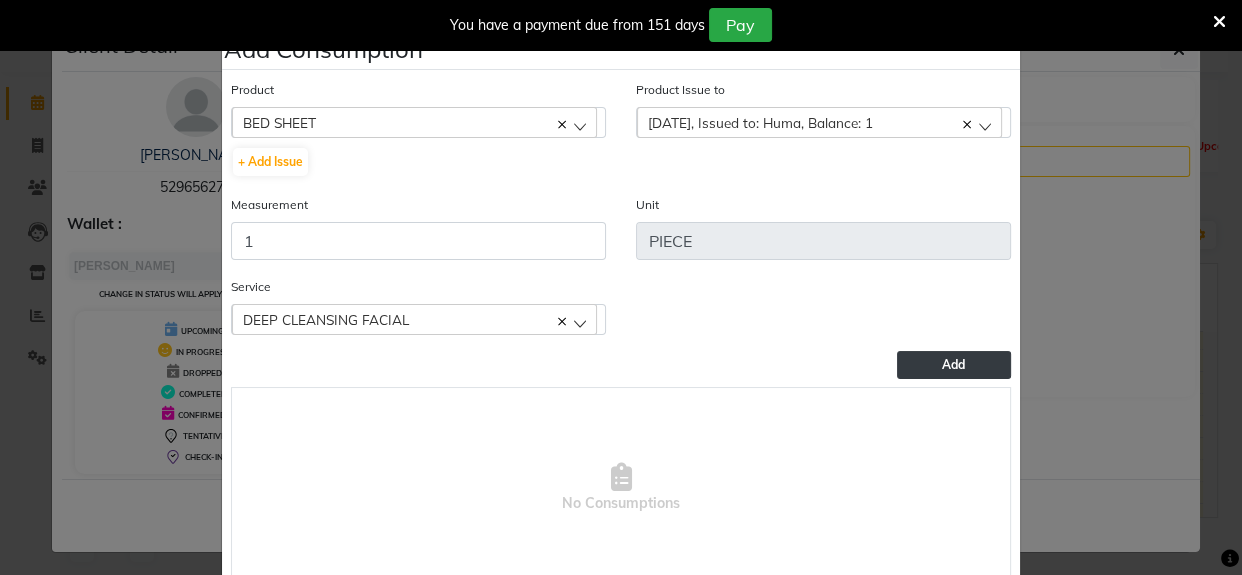 click on "Add" 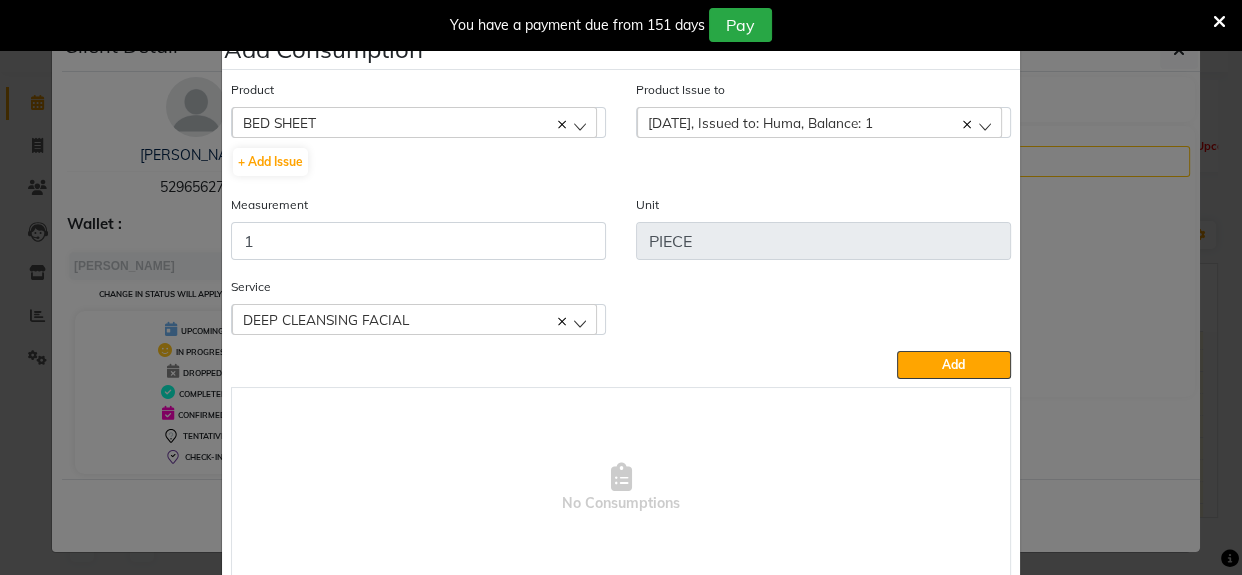 type 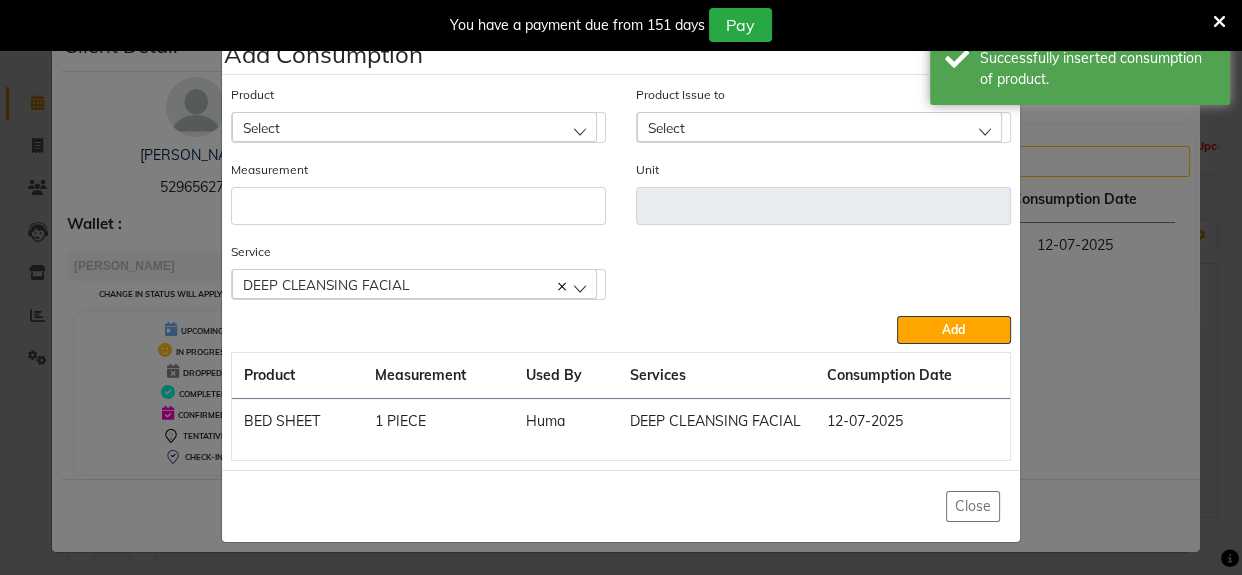 click on "Select" 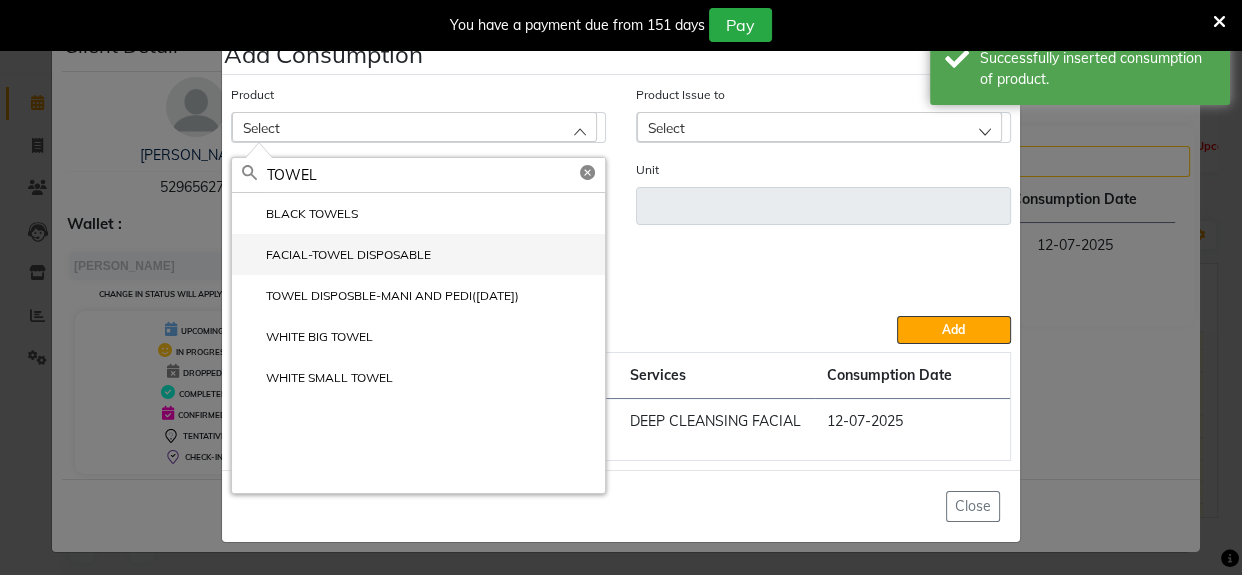 type on "TOWEL" 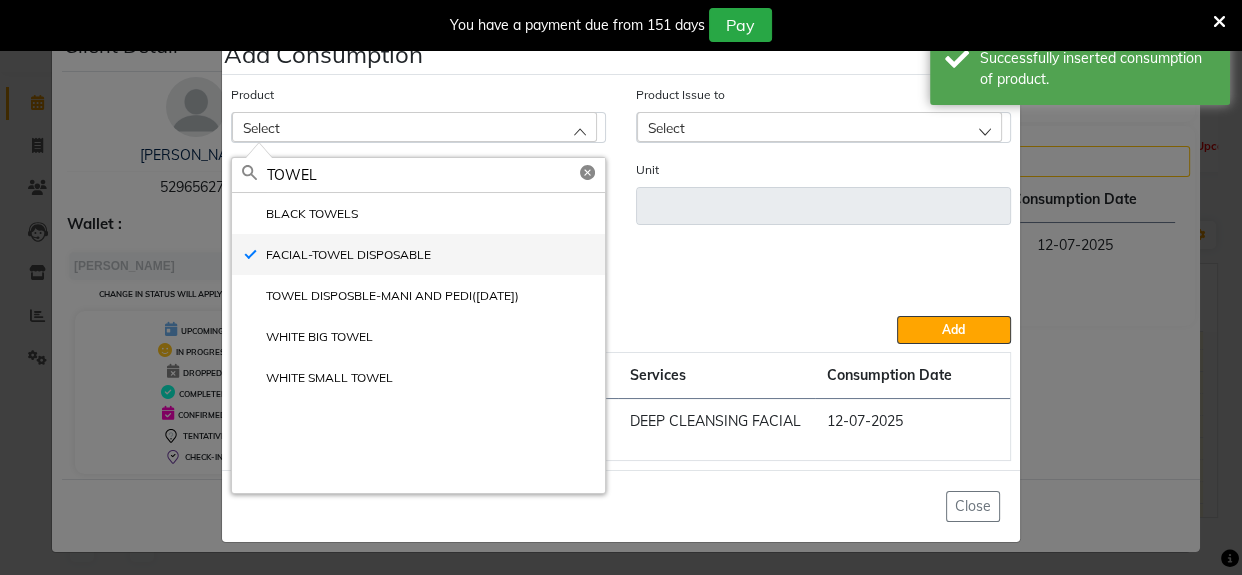 type on "PCS" 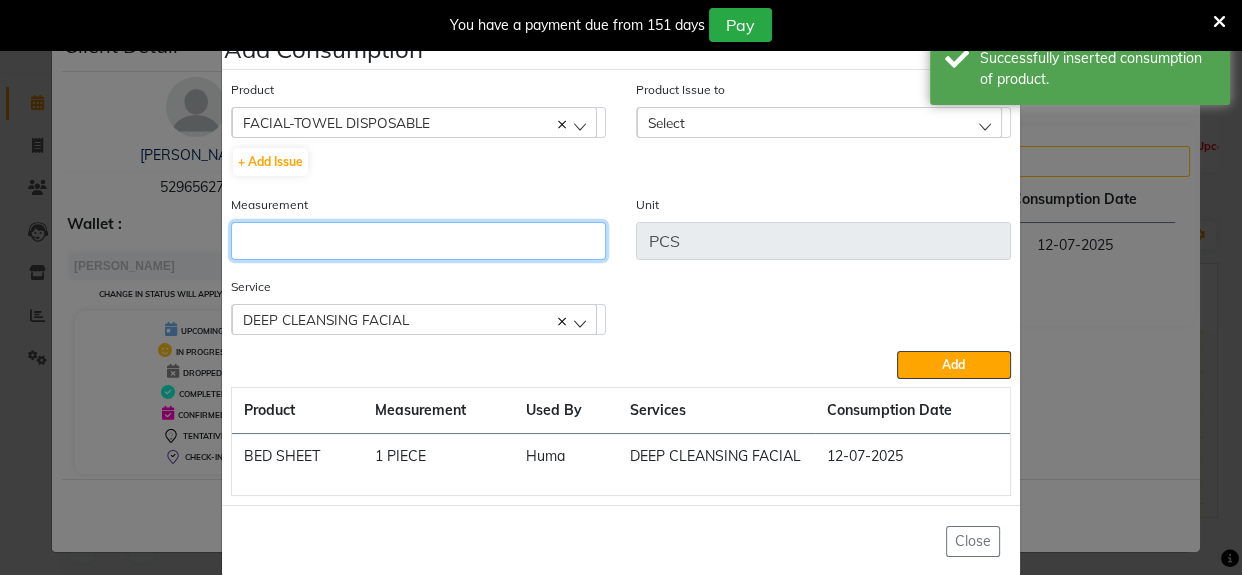 click 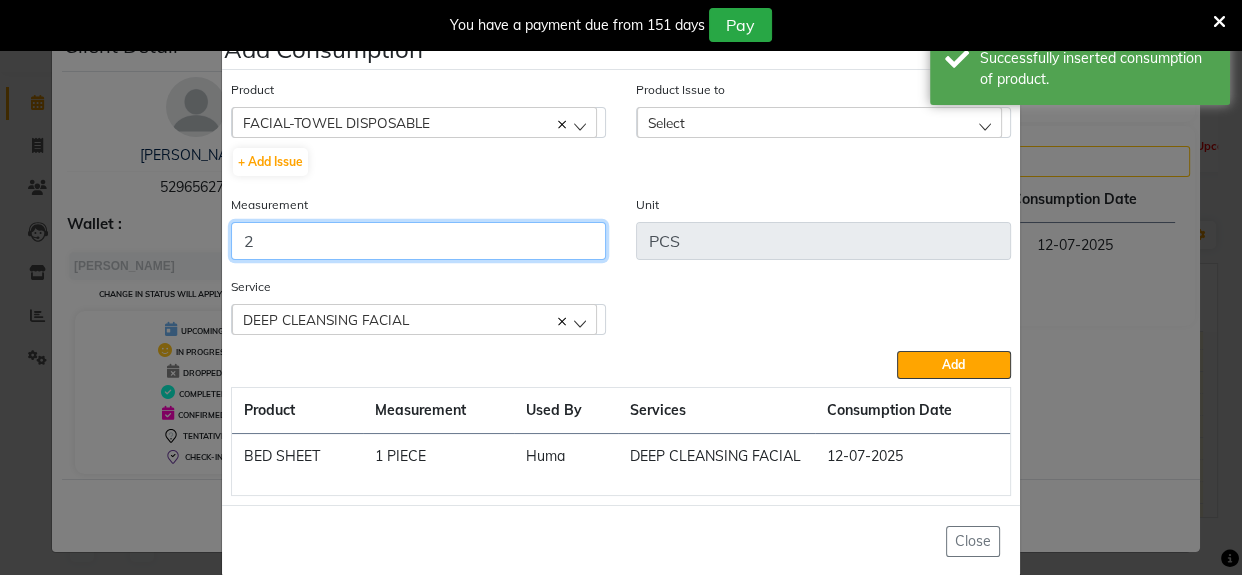 type on "2" 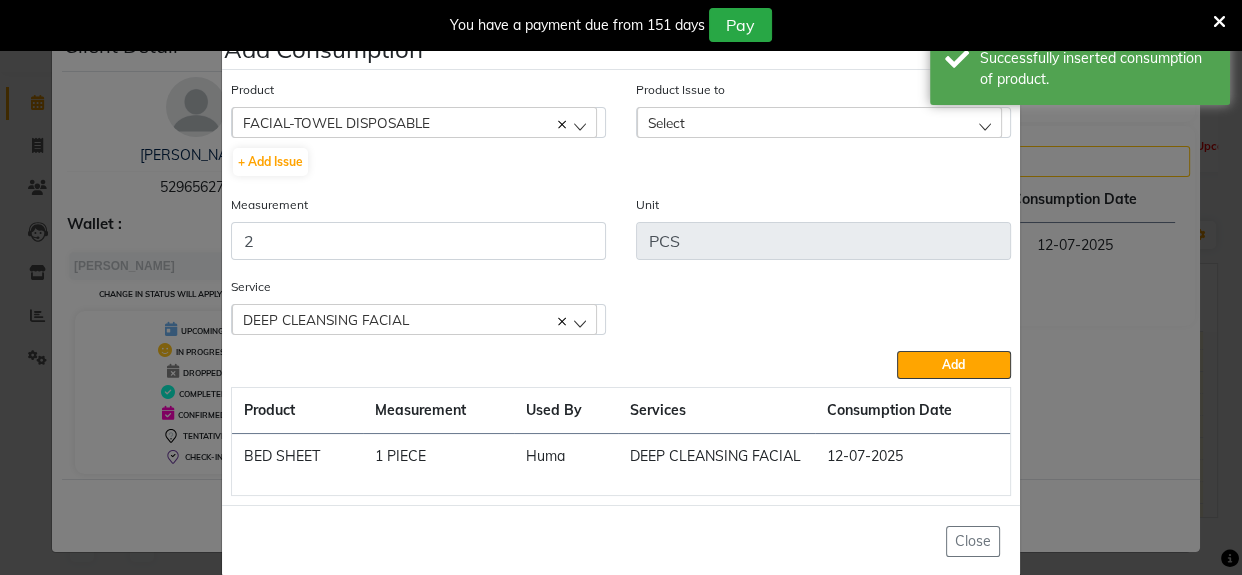 click on "Select" 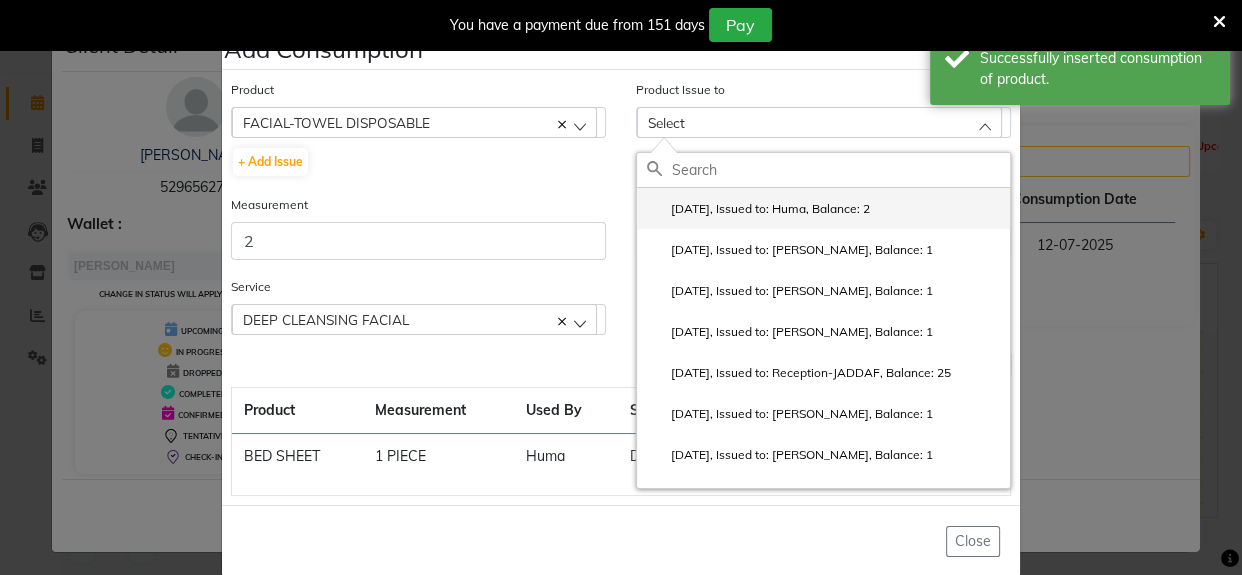 click on "[DATE], Issued to: Huma, Balance: 2" 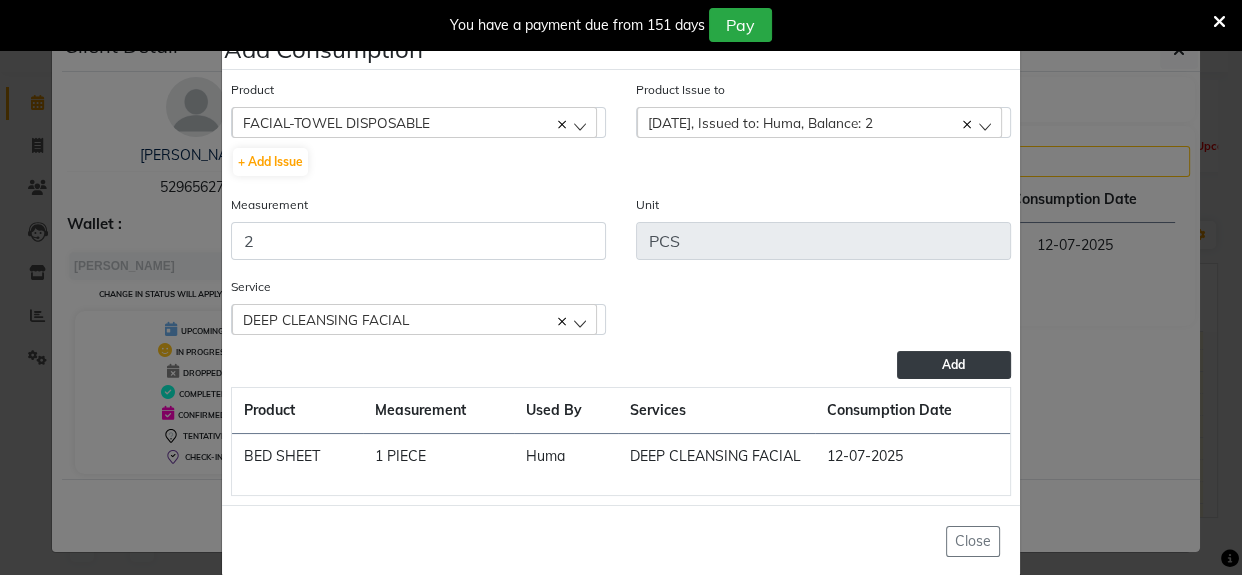 click on "Add" 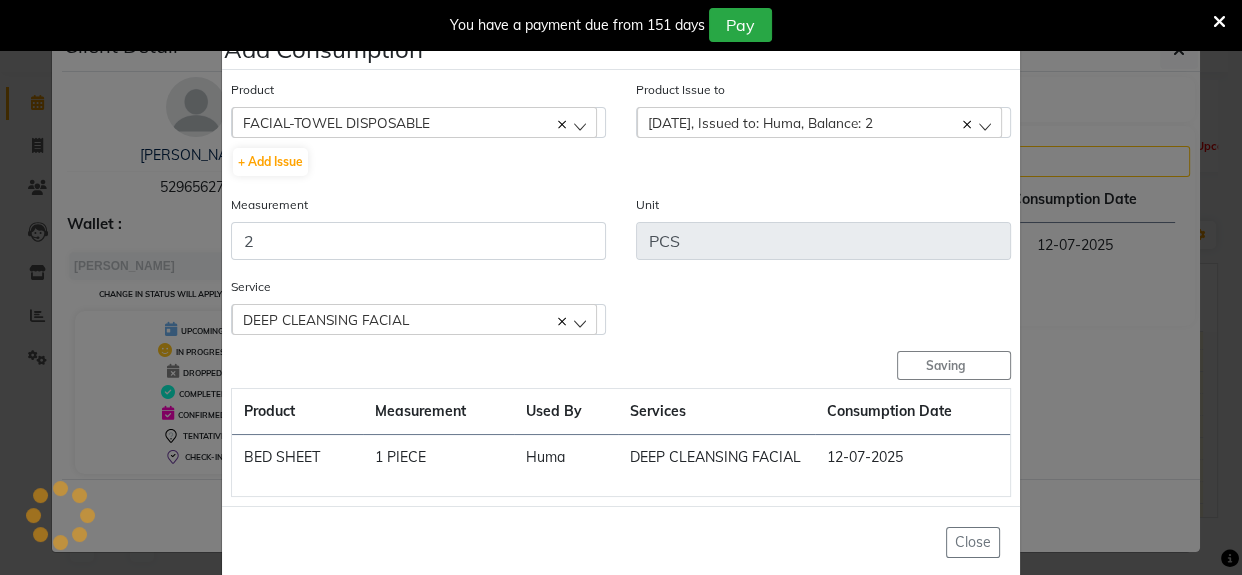 type 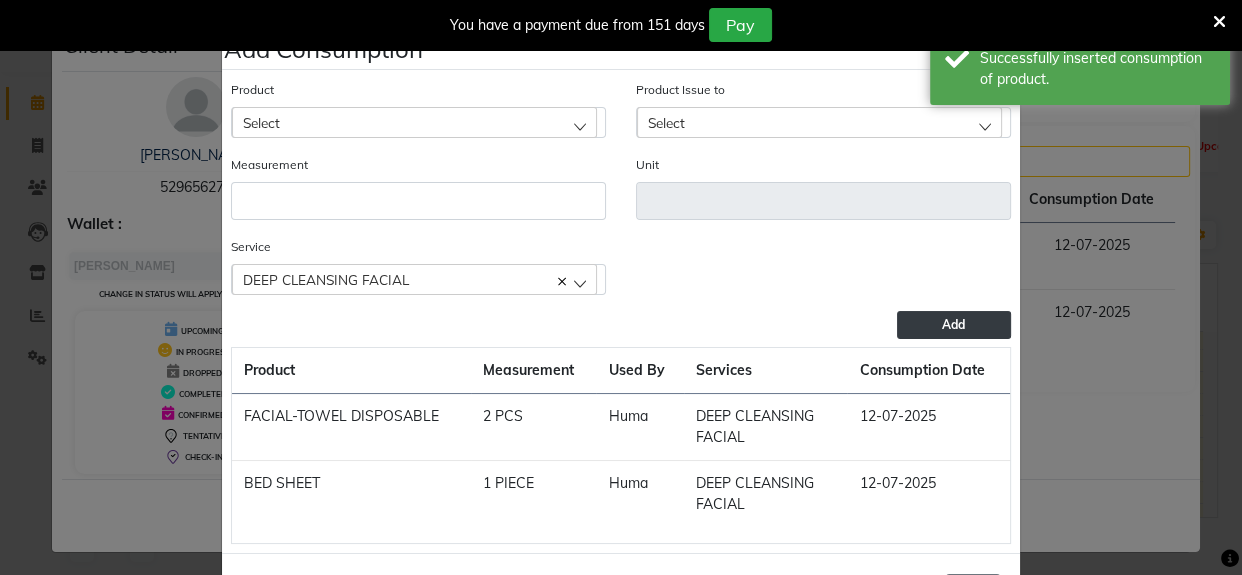 scroll, scrollTop: 79, scrollLeft: 0, axis: vertical 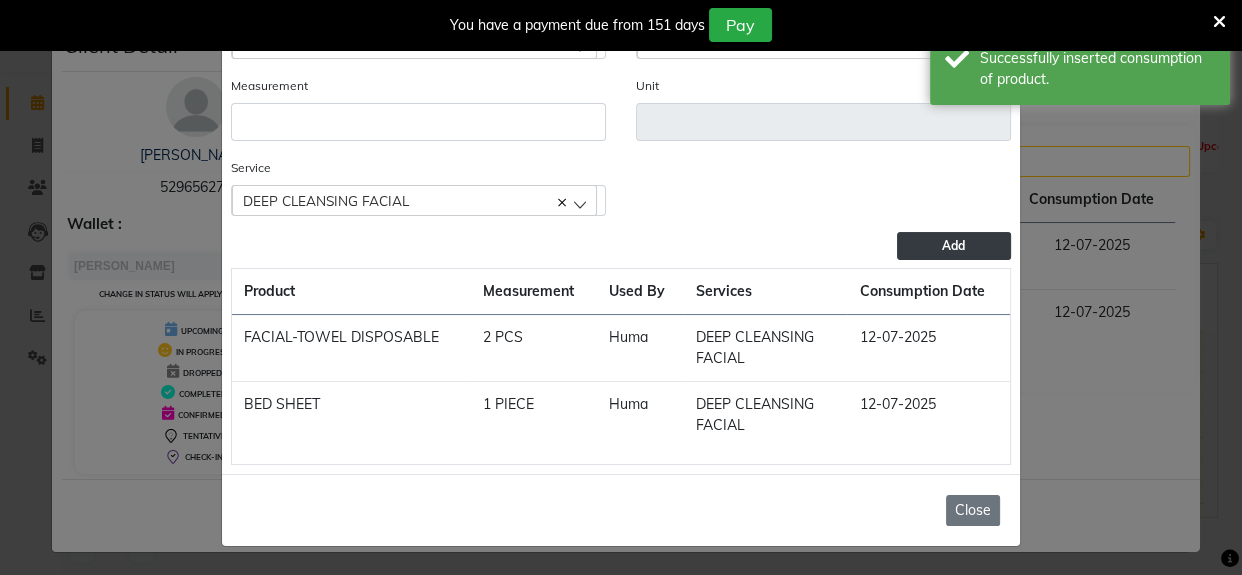 click on "Close" 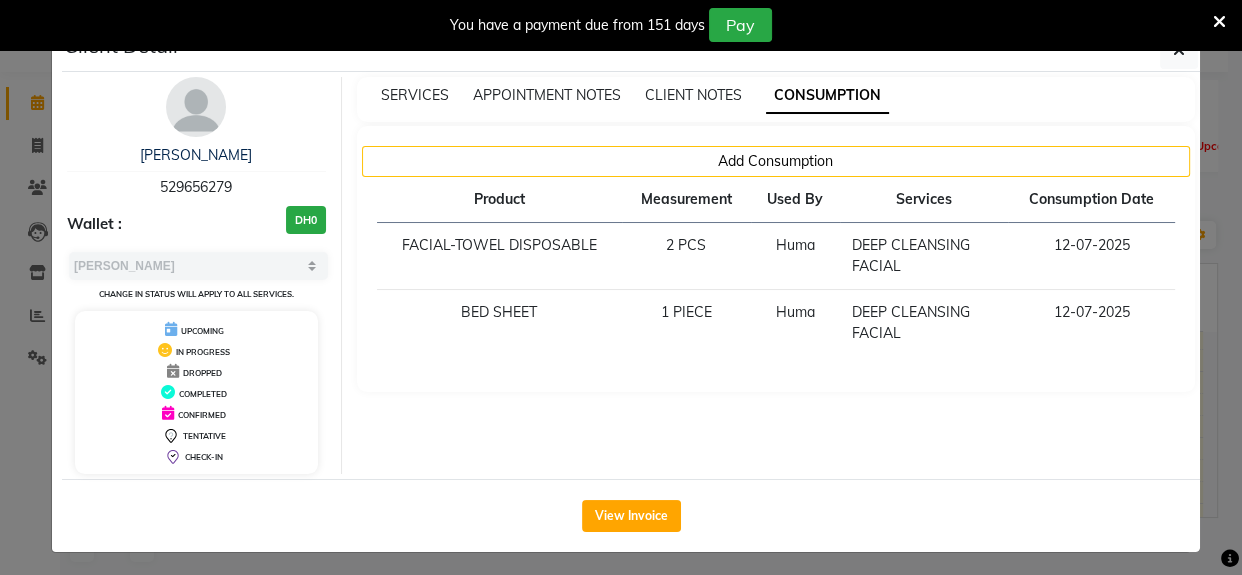 click at bounding box center (1219, 22) 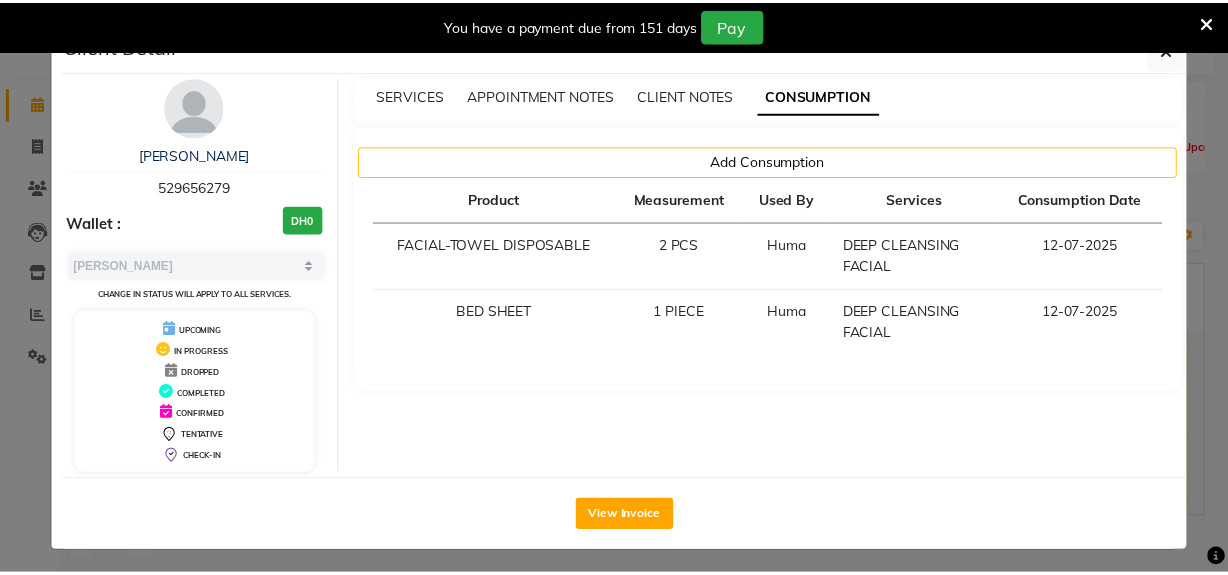 scroll, scrollTop: 0, scrollLeft: 0, axis: both 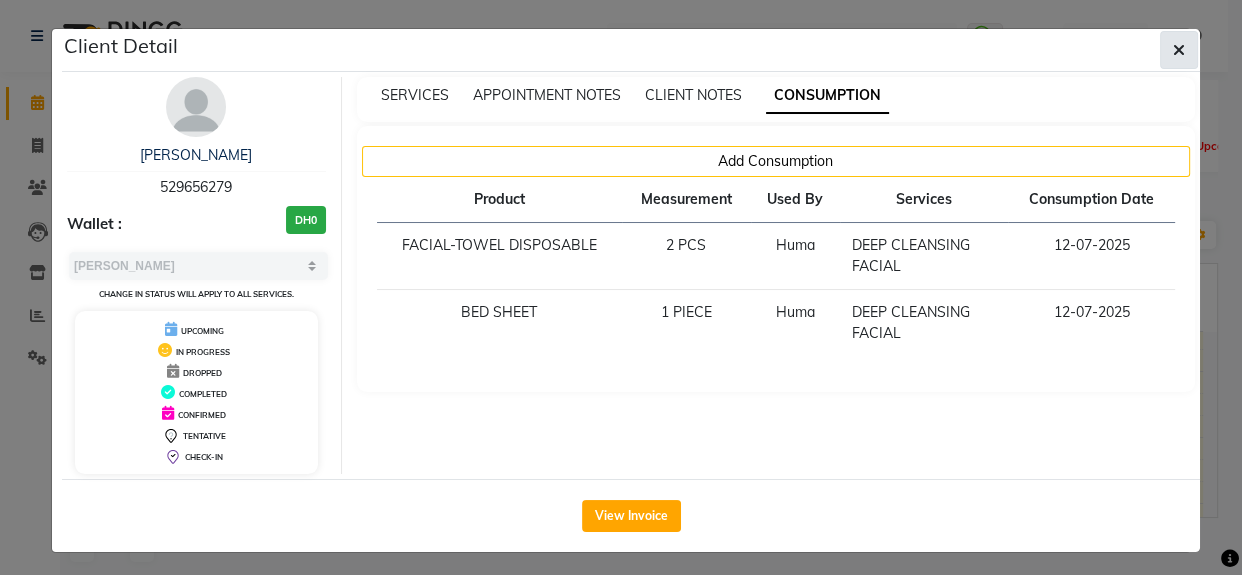 click 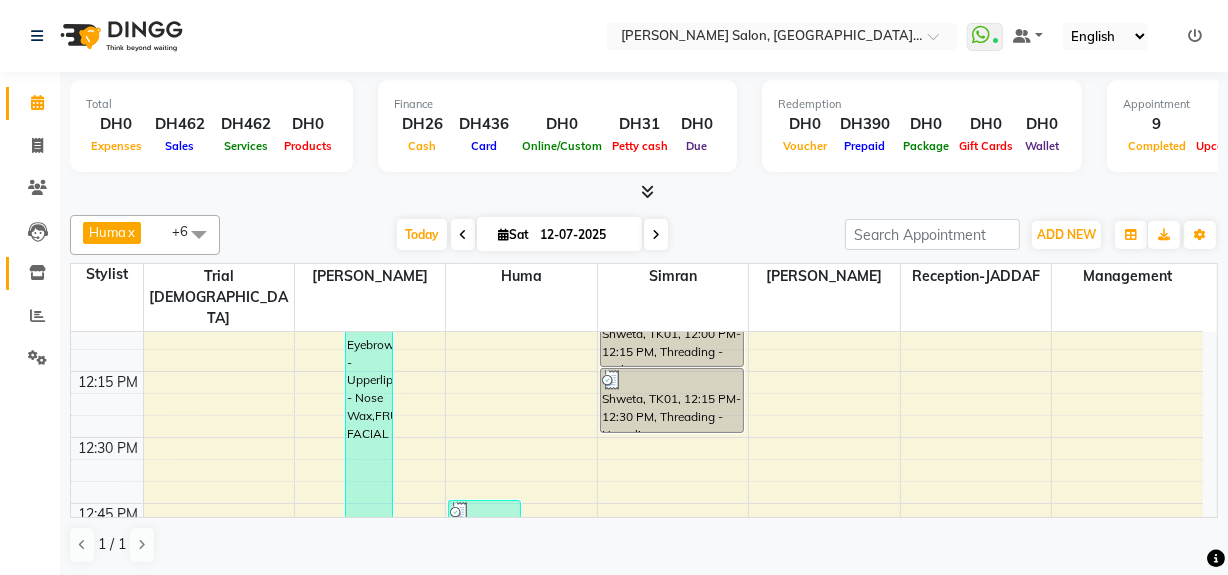 click 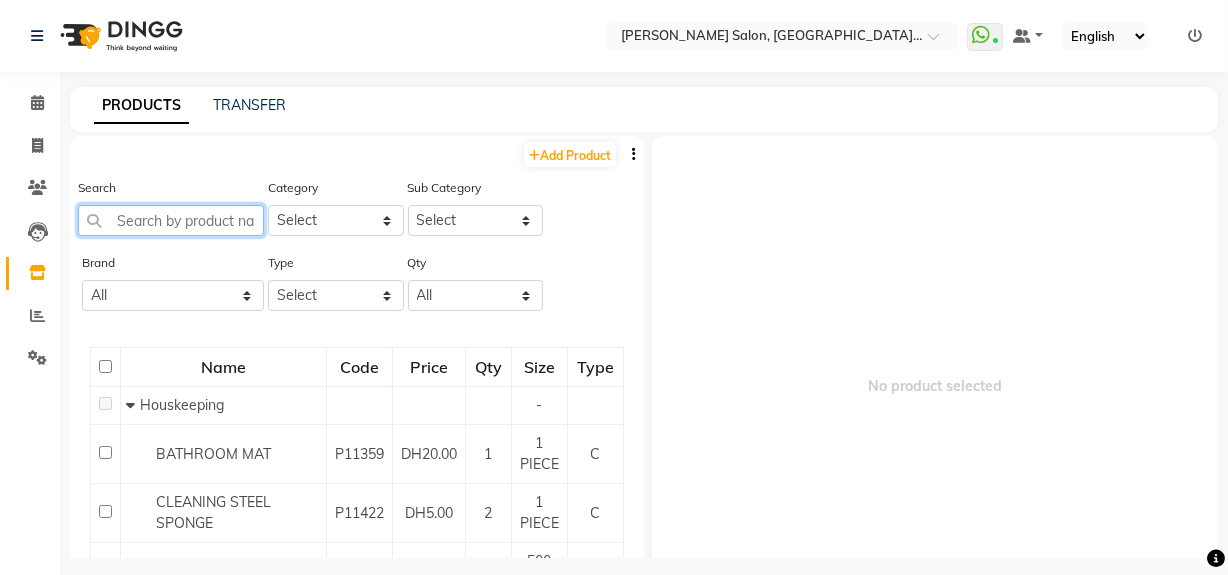 click 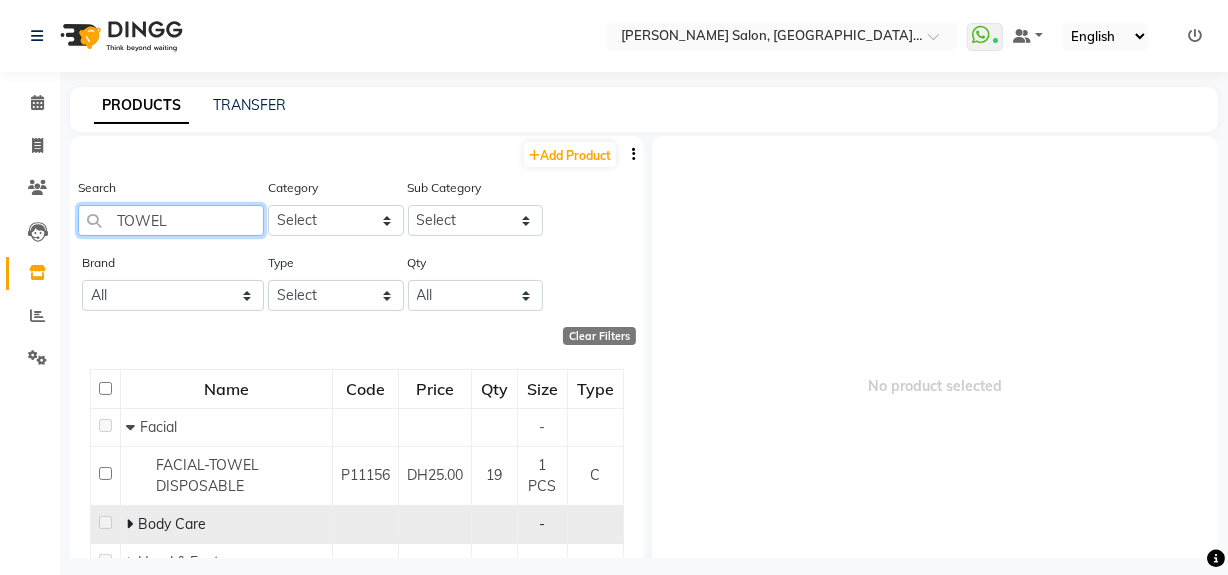 type on "TOWEL" 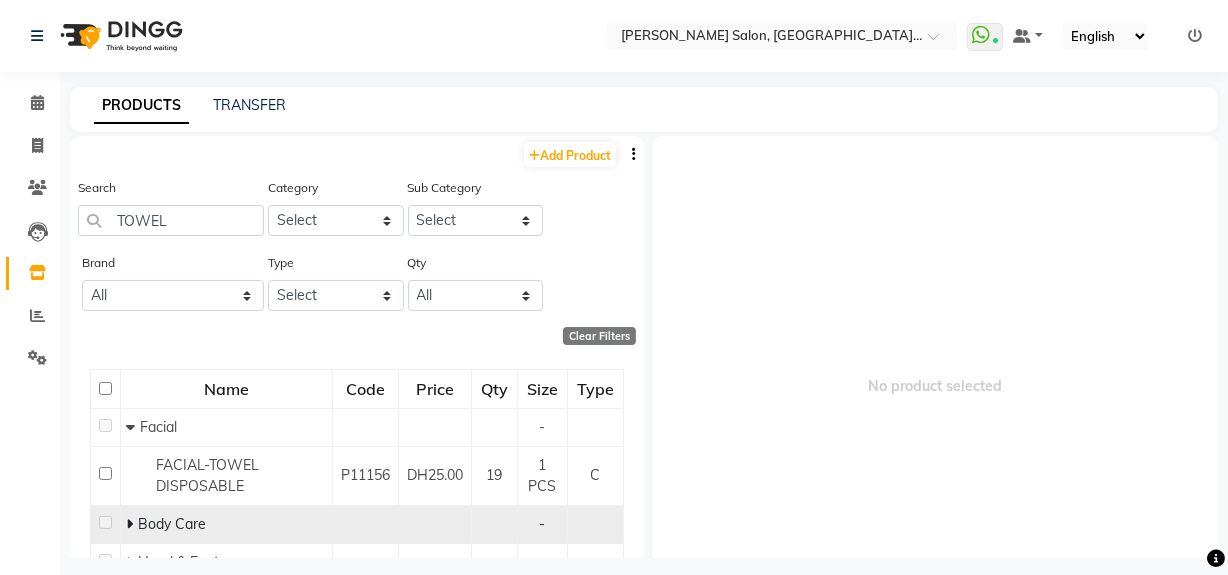 click 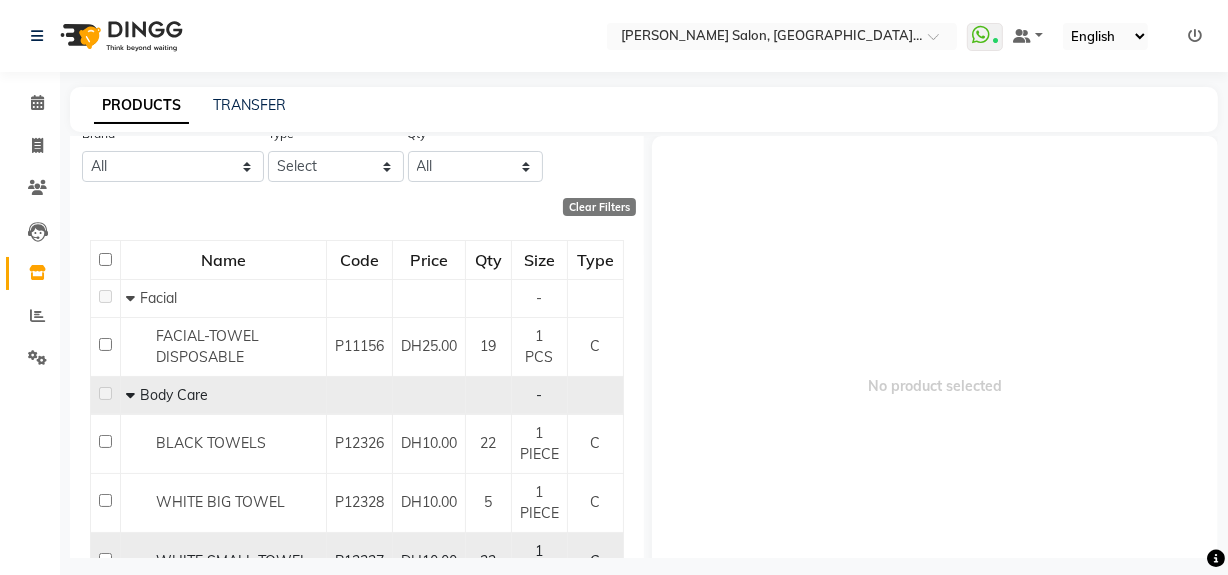 scroll, scrollTop: 260, scrollLeft: 0, axis: vertical 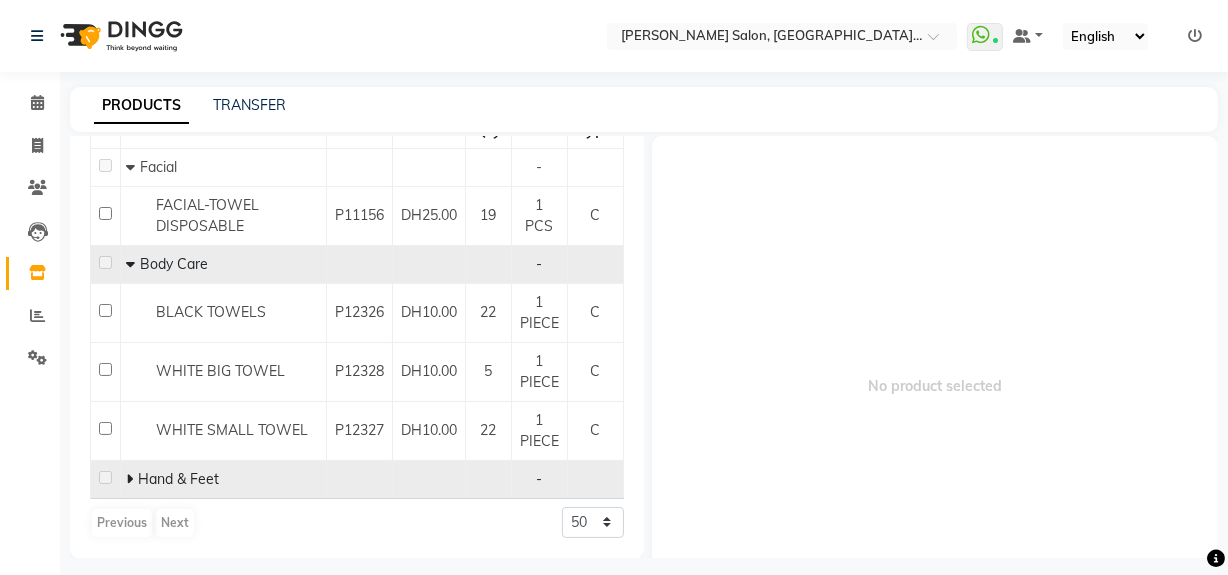 click 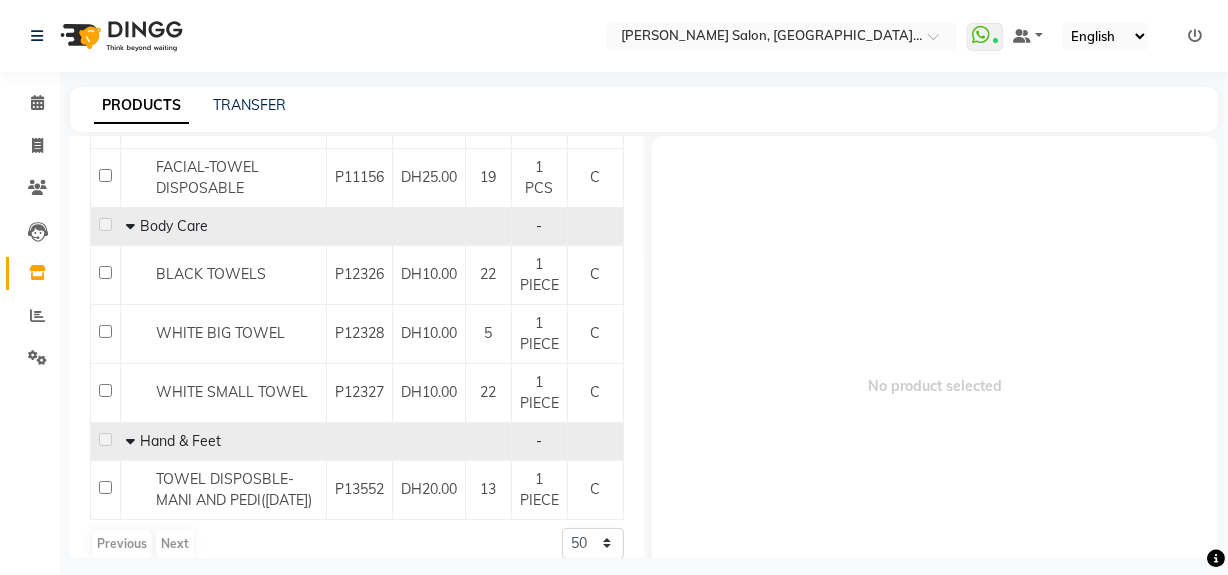 scroll, scrollTop: 334, scrollLeft: 0, axis: vertical 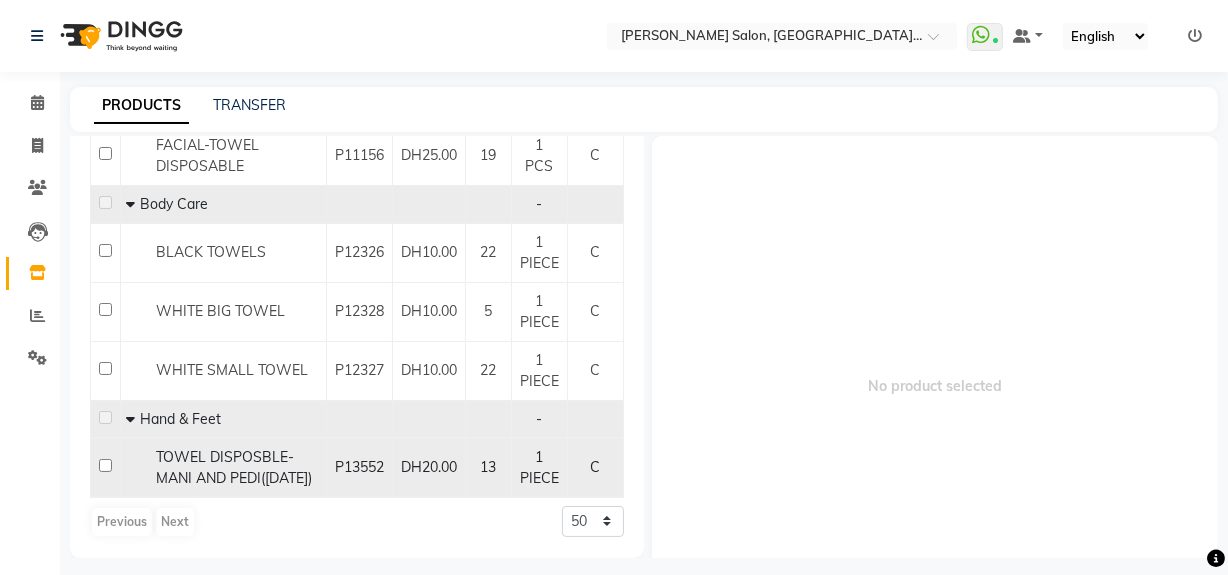 click 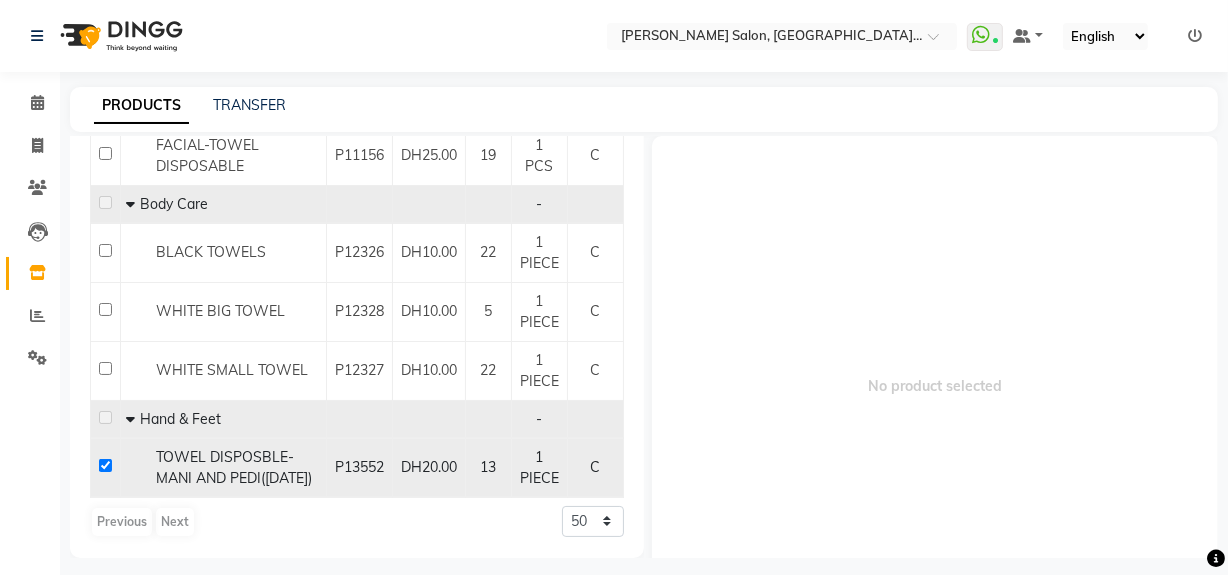 checkbox on "true" 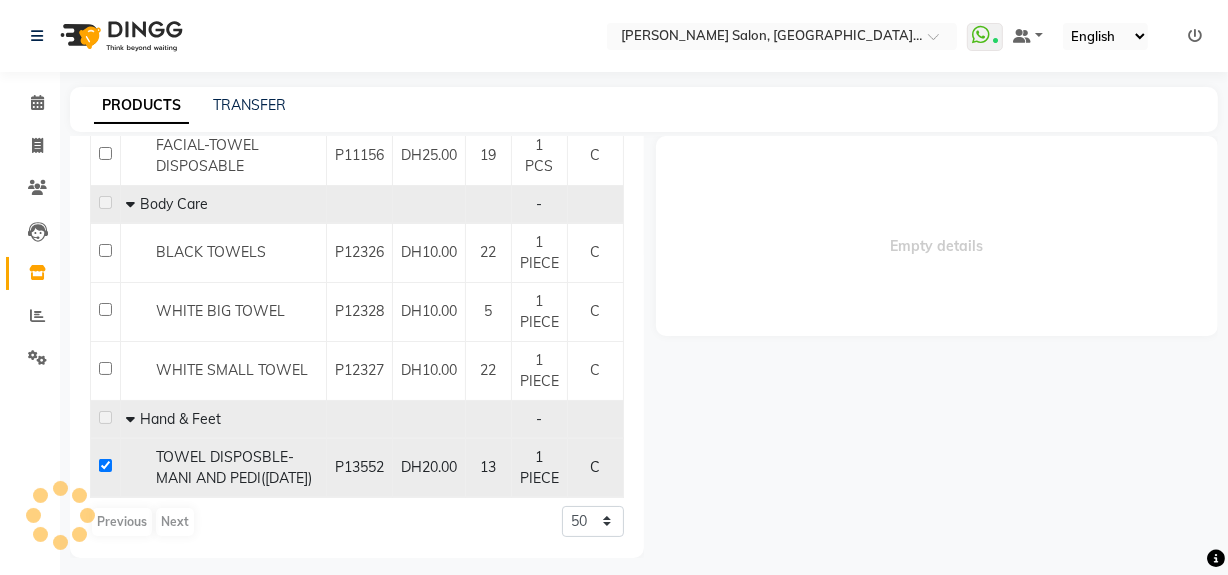 select 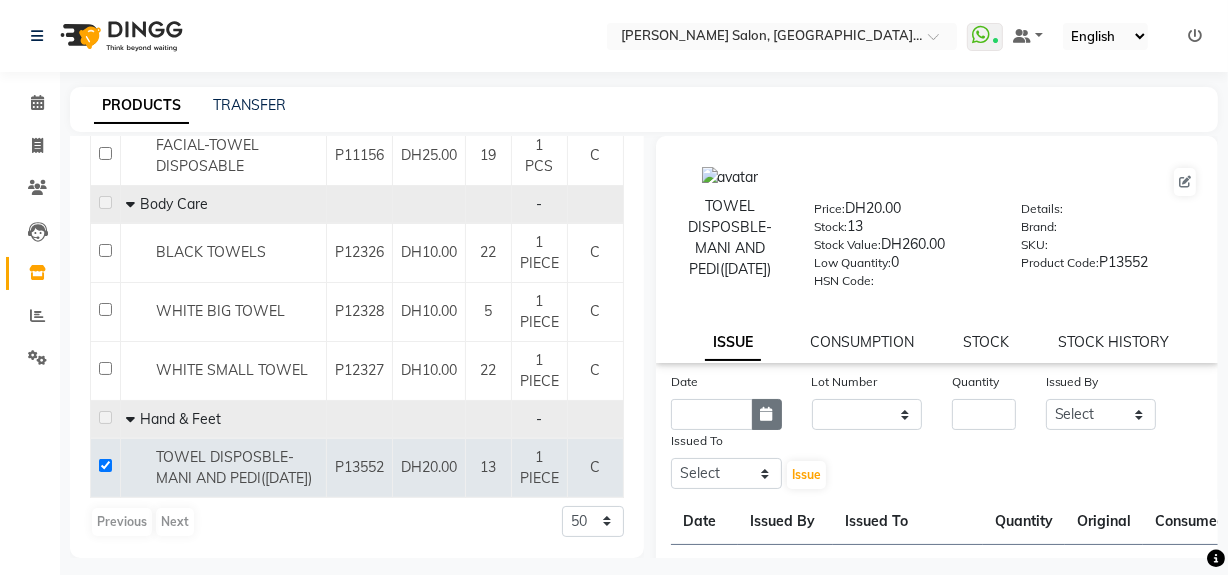 click 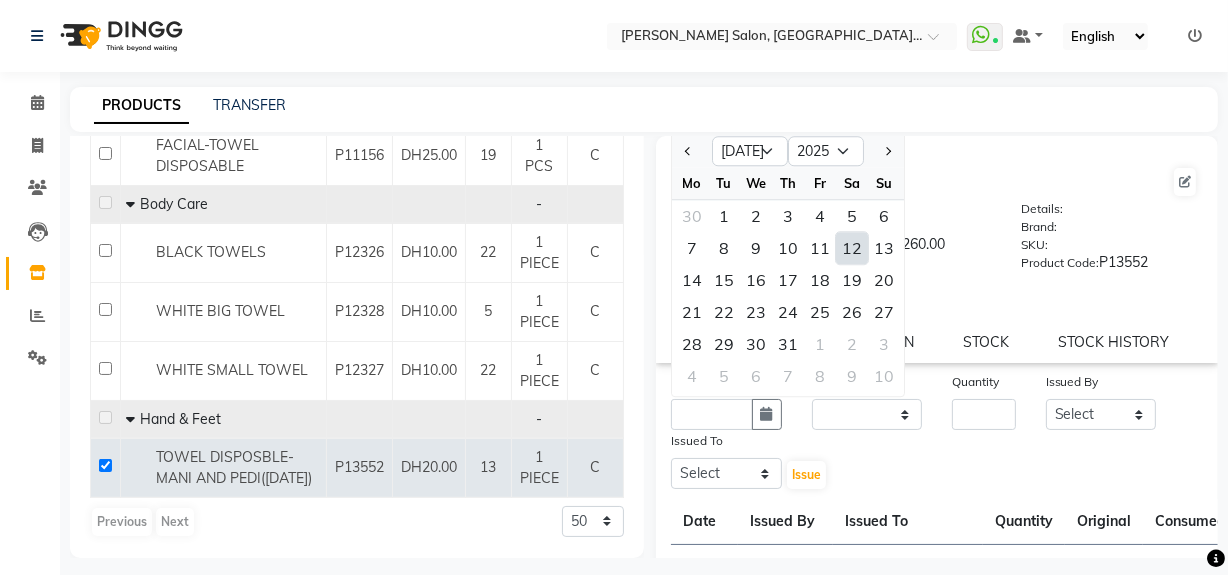 click on "12" 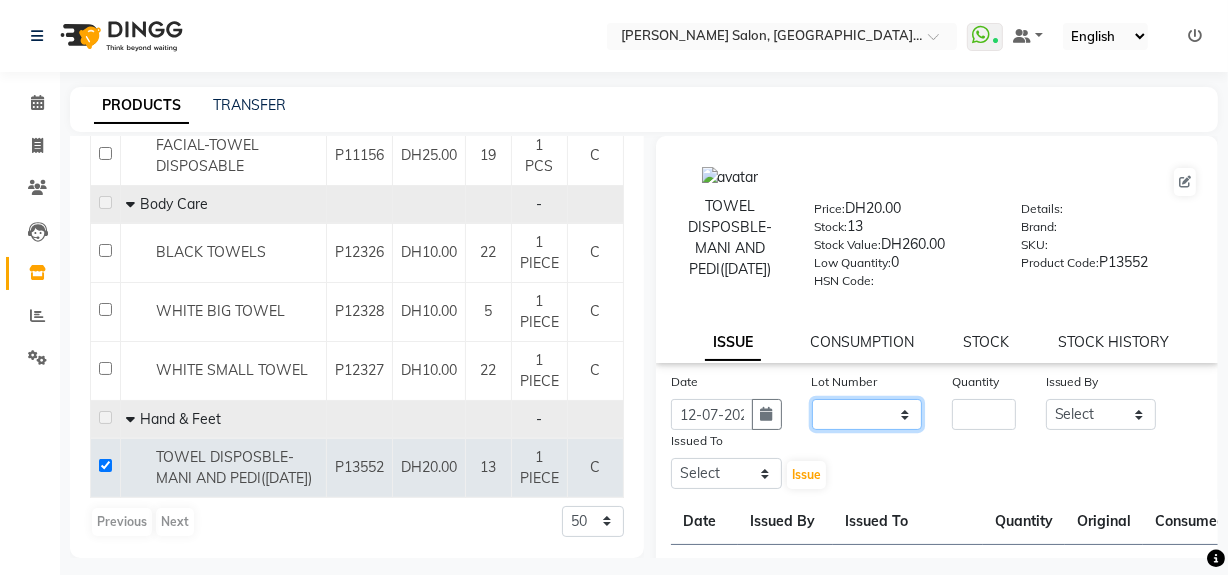 click on "None" 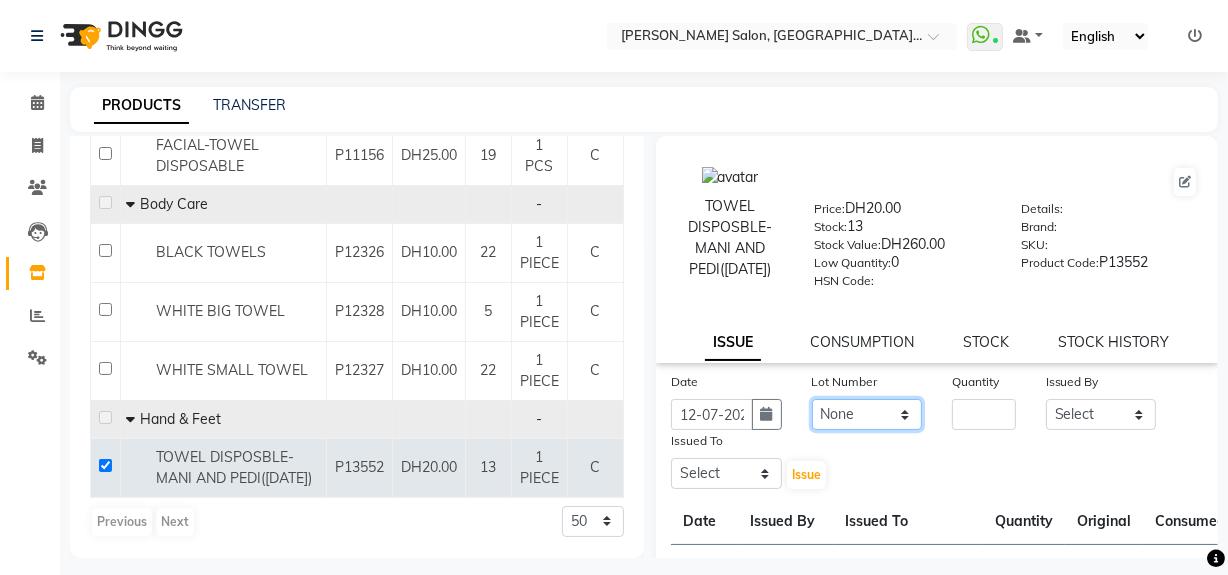 click on "None" 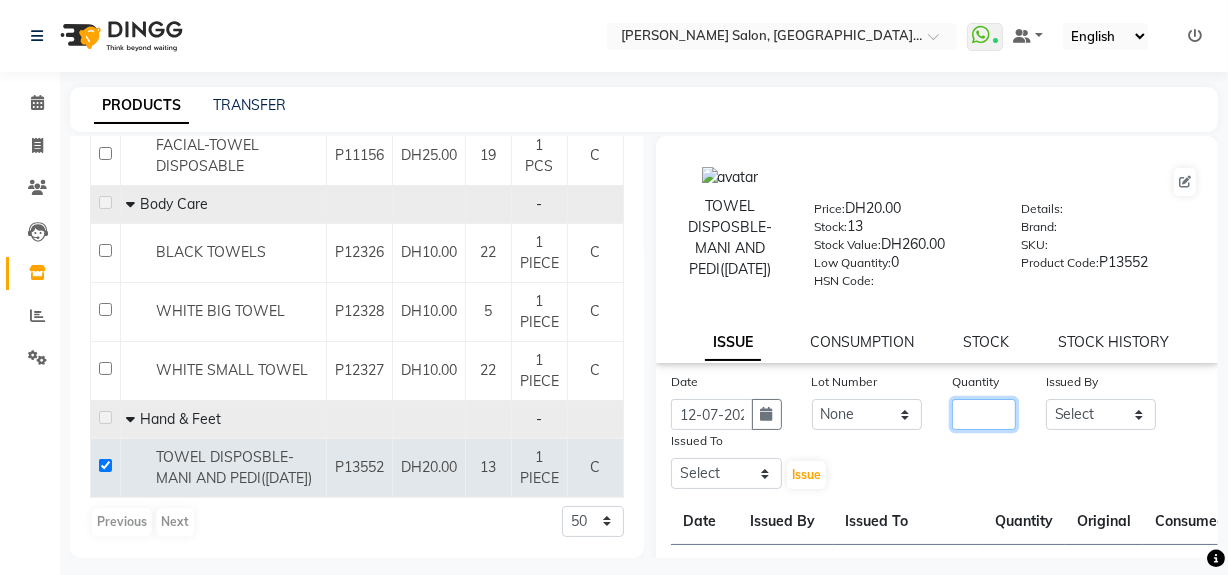 click 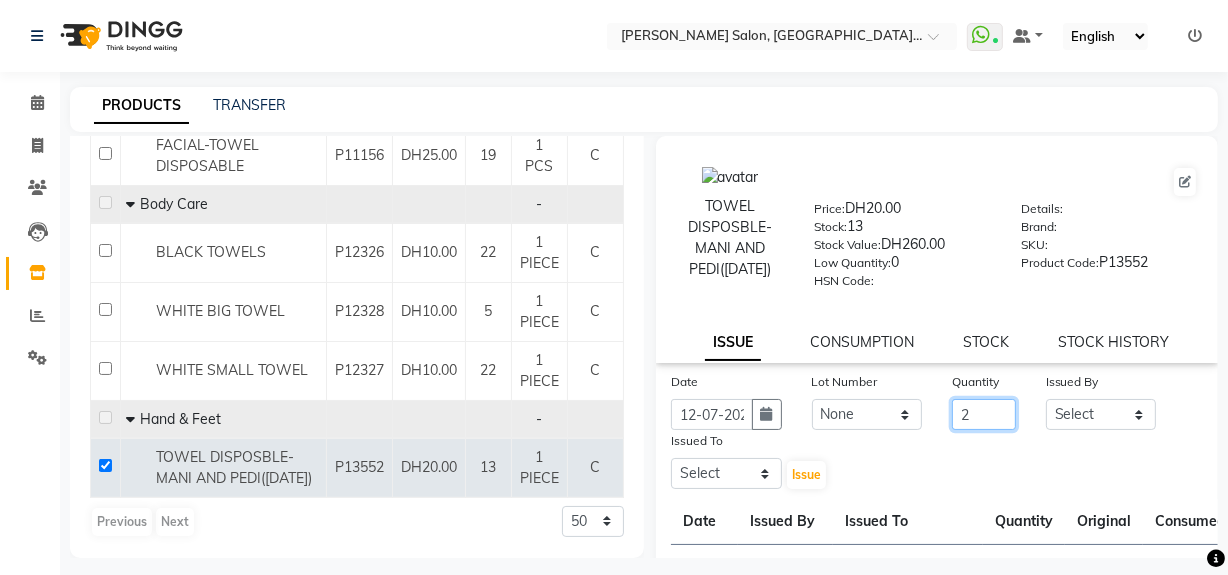type on "2" 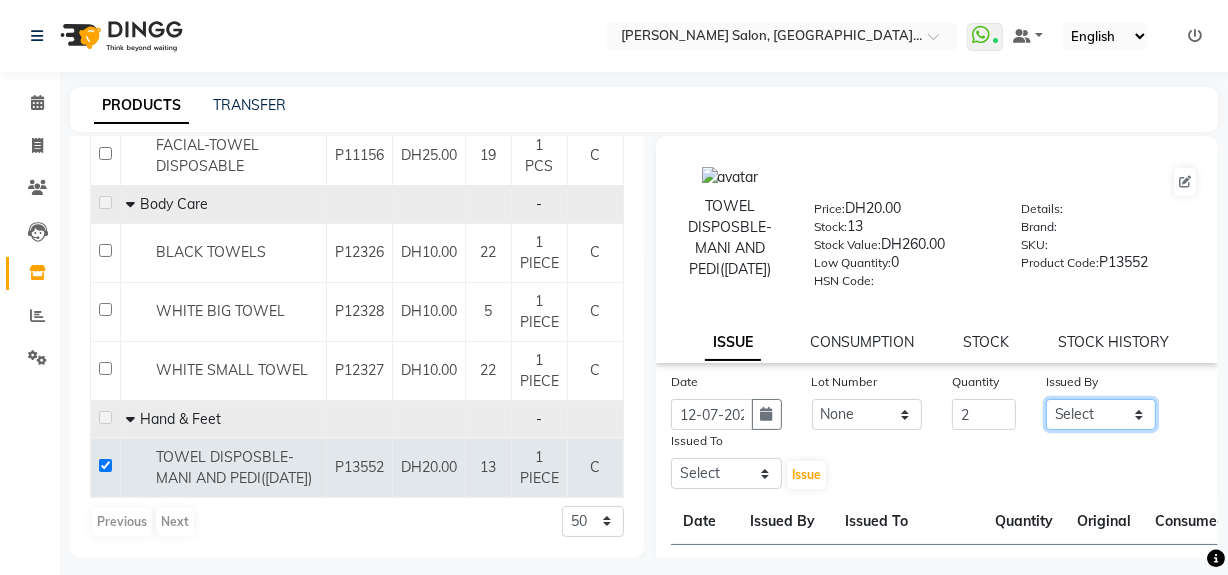 drag, startPoint x: 1130, startPoint y: 428, endPoint x: 1135, endPoint y: 414, distance: 14.866069 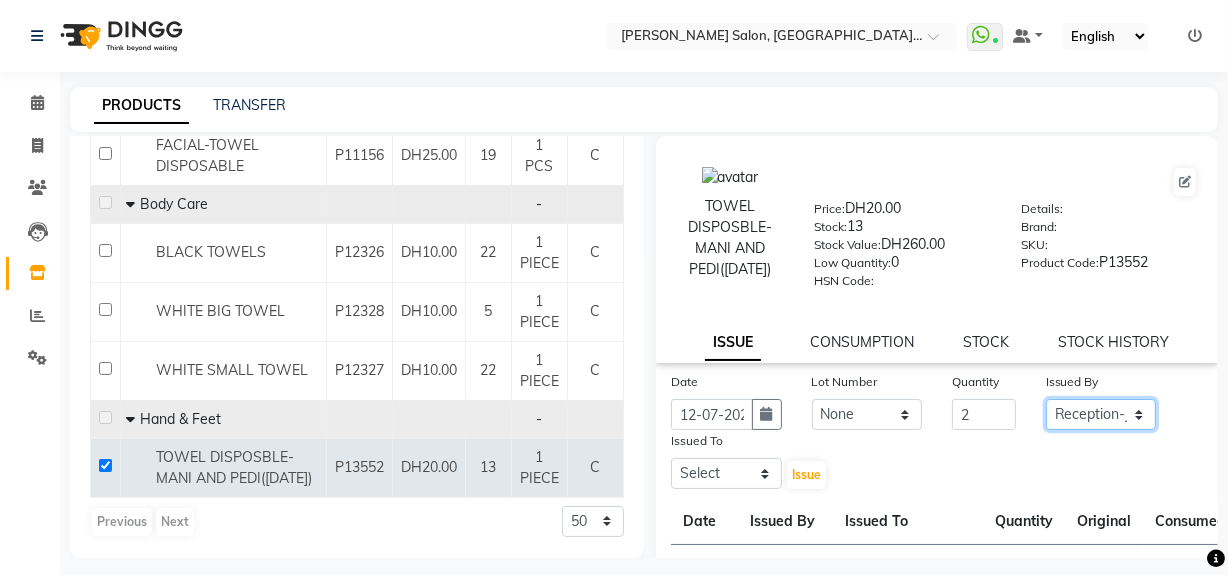 click on "Select Huma Leonita Management Reception-JADDAF [PERSON_NAME] [PERSON_NAME] trial [DEMOGRAPHIC_DATA]" 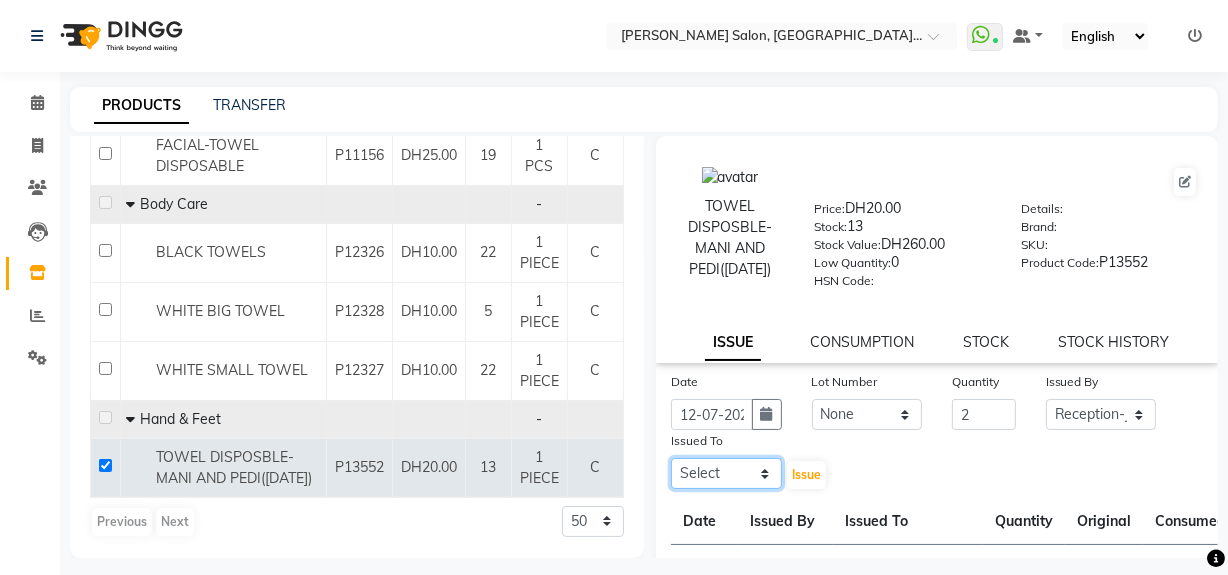 click on "Select Huma Leonita Management Reception-JADDAF [PERSON_NAME] [PERSON_NAME] trial [DEMOGRAPHIC_DATA]" 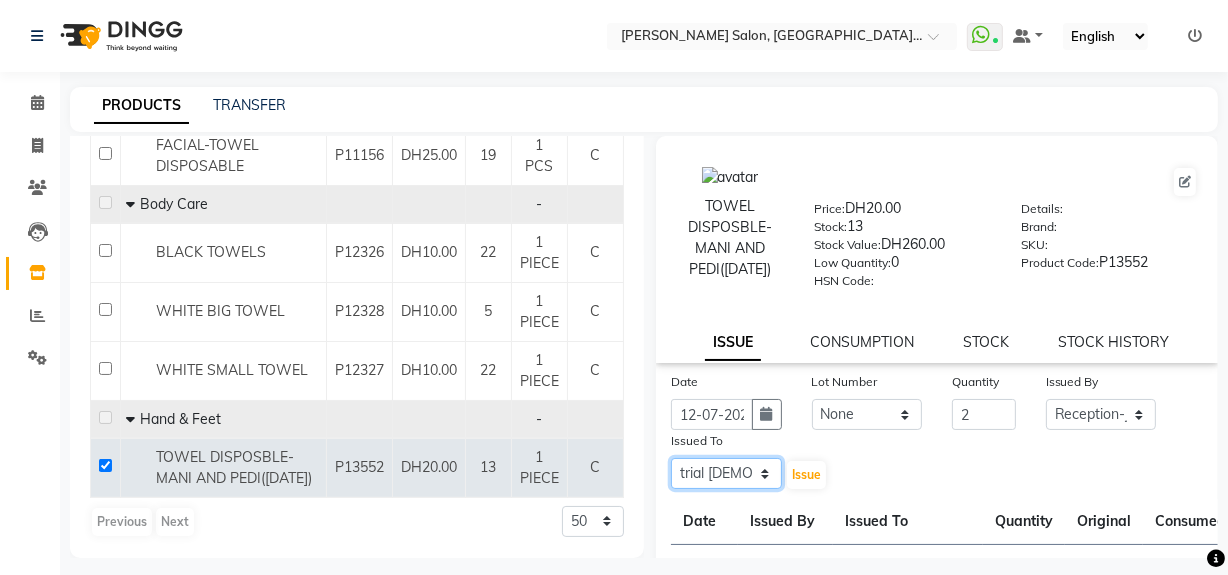click on "Select Huma Leonita Management Reception-JADDAF [PERSON_NAME] [PERSON_NAME] trial [DEMOGRAPHIC_DATA]" 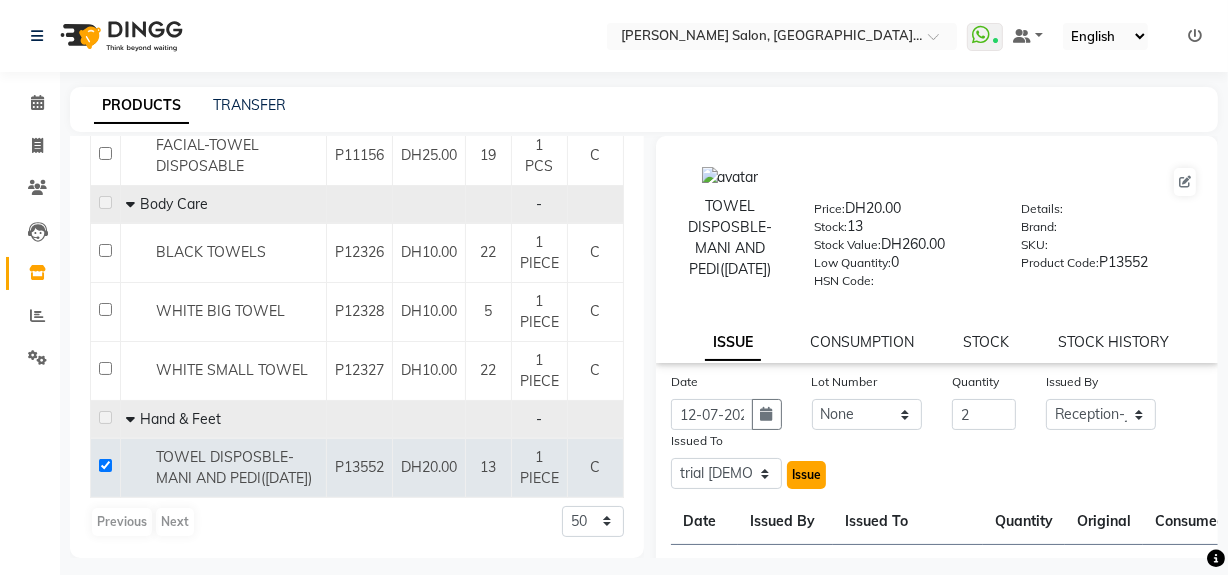 click on "Issue" 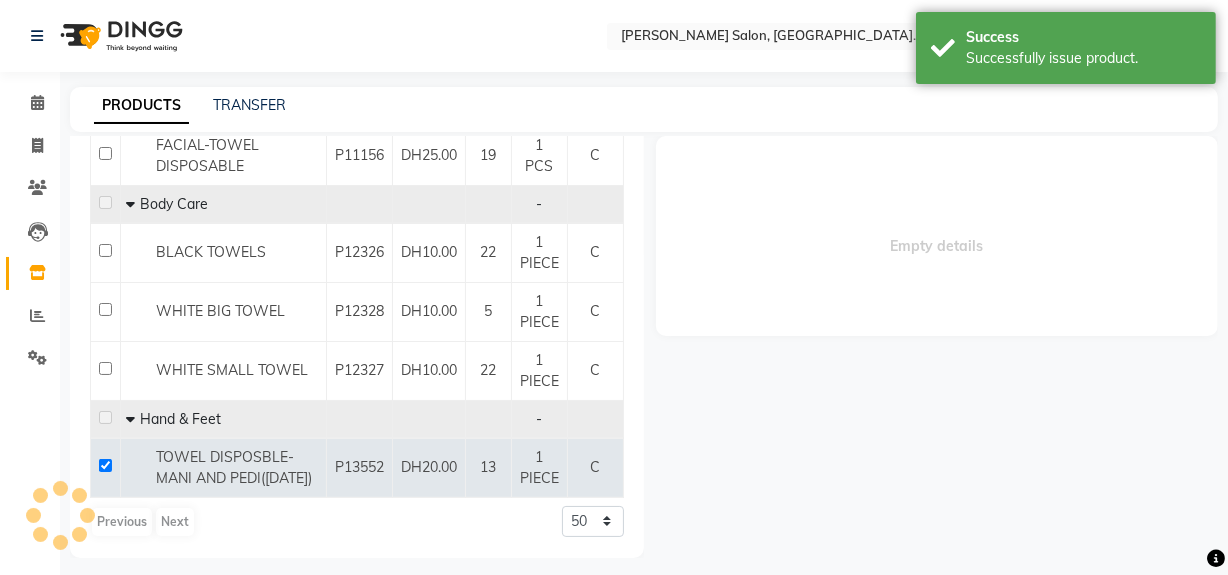 select 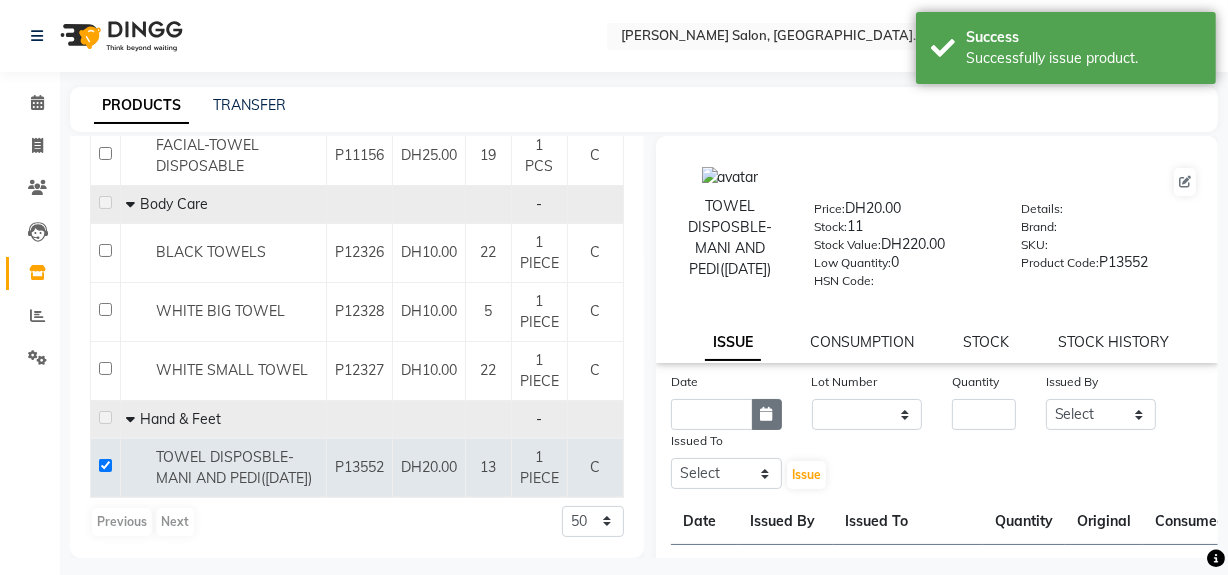 click 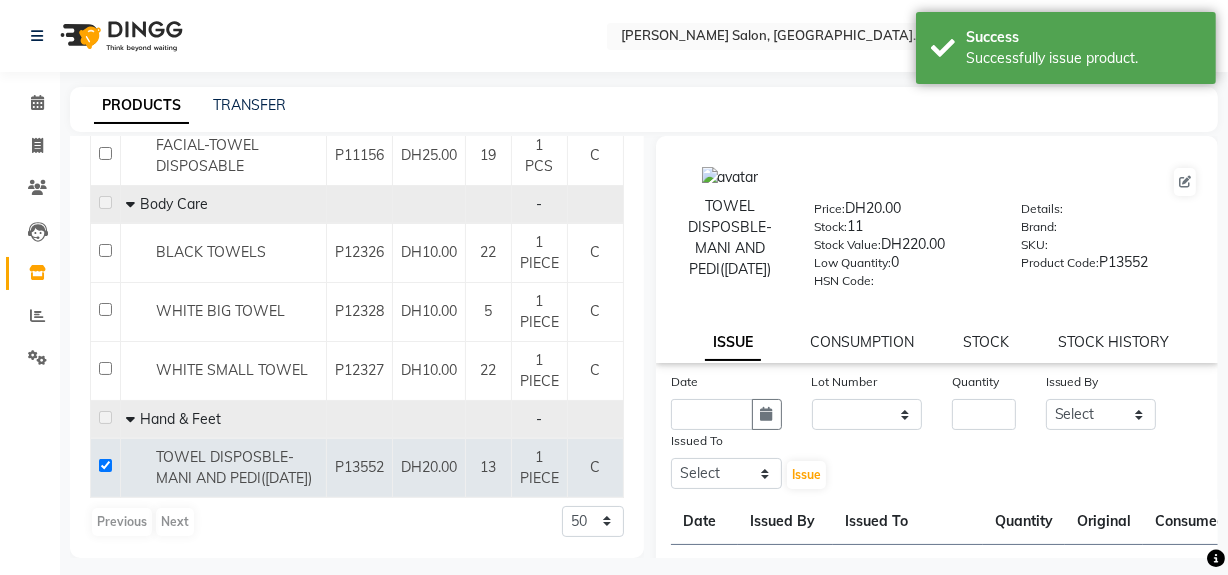 select on "7" 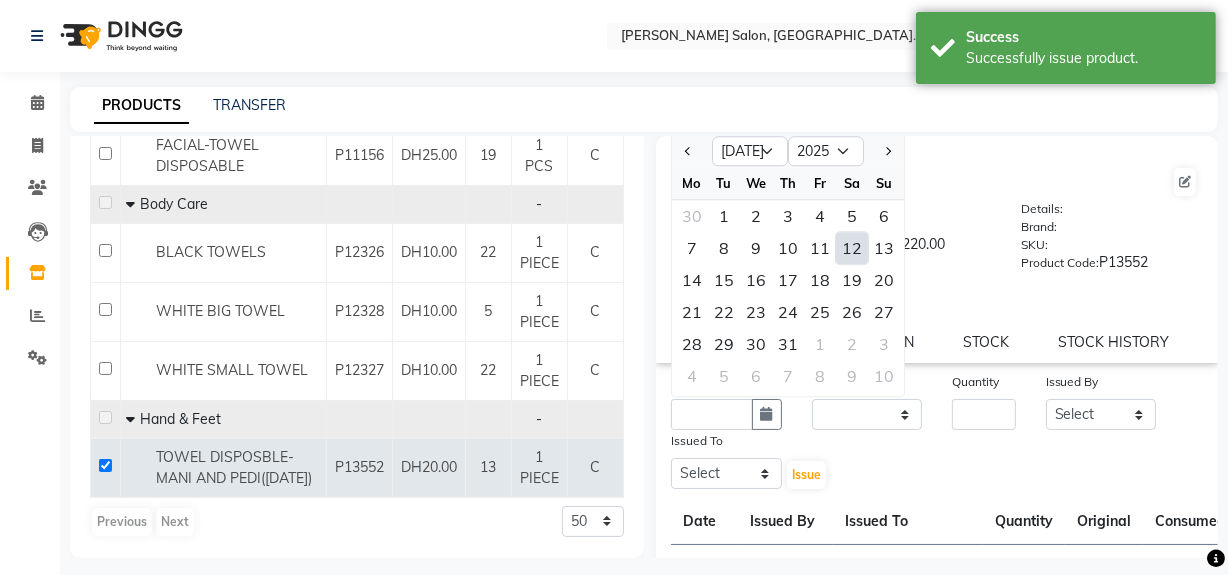 click on "12" 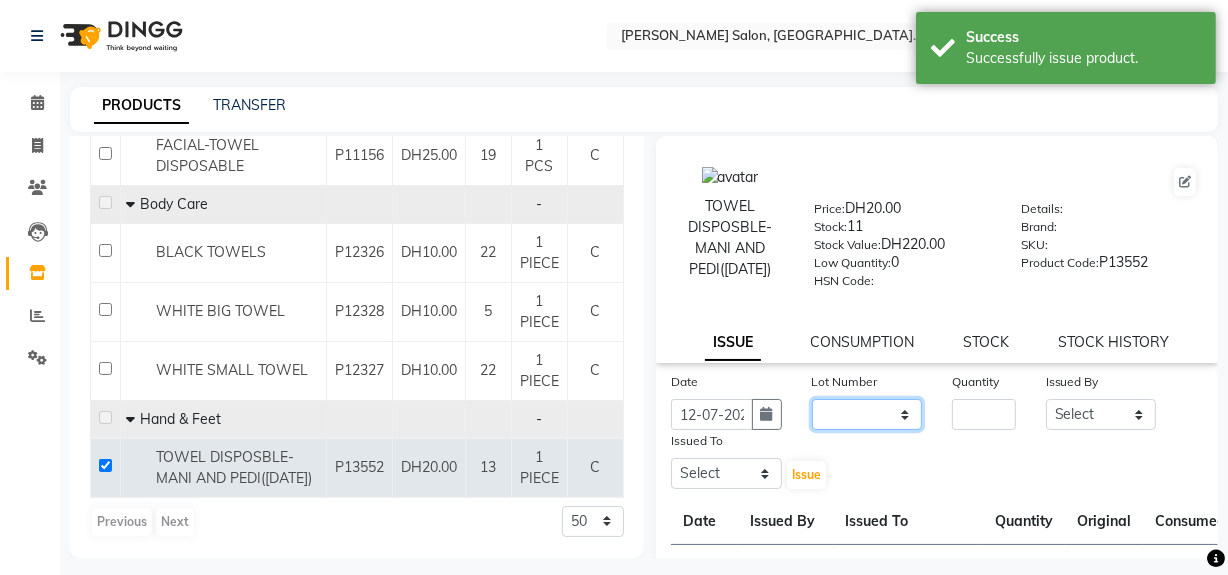 drag, startPoint x: 876, startPoint y: 433, endPoint x: 884, endPoint y: 441, distance: 11.313708 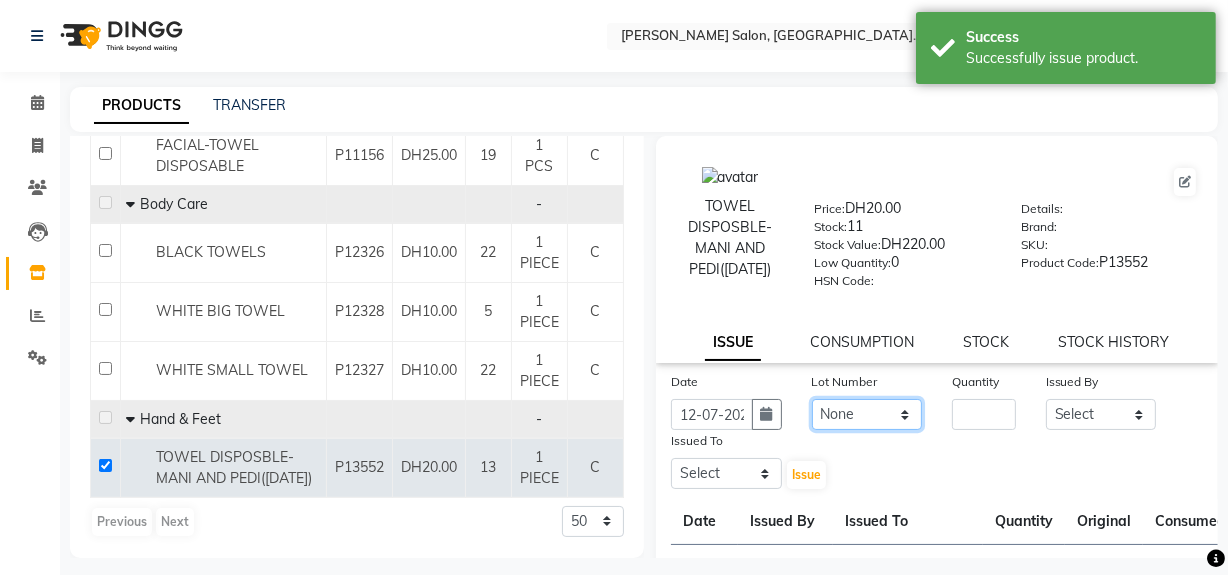 click on "None" 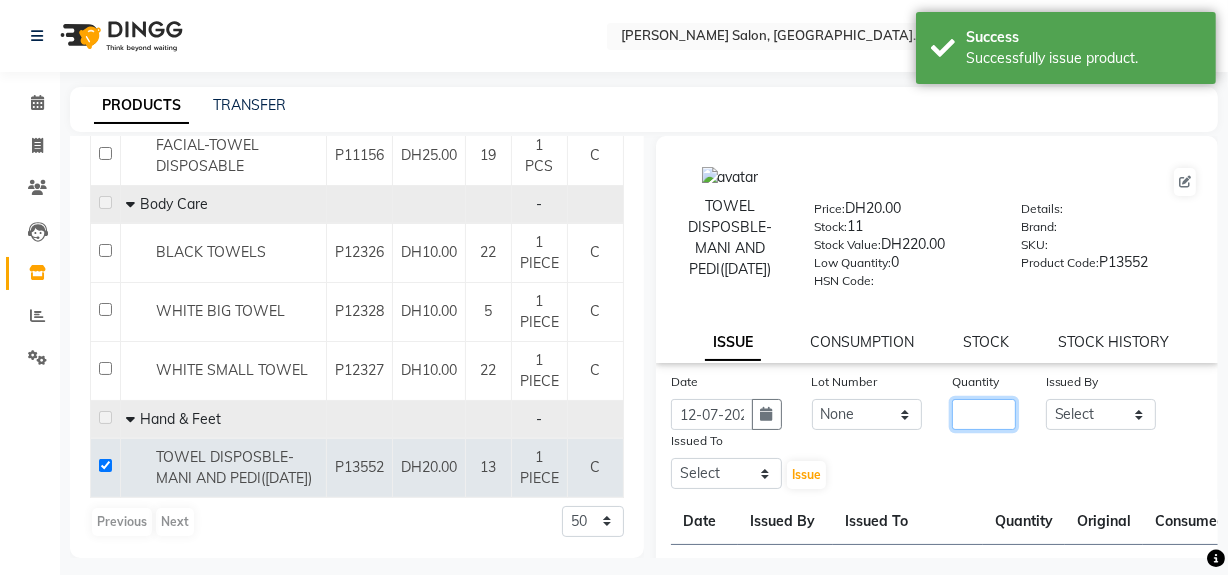 click 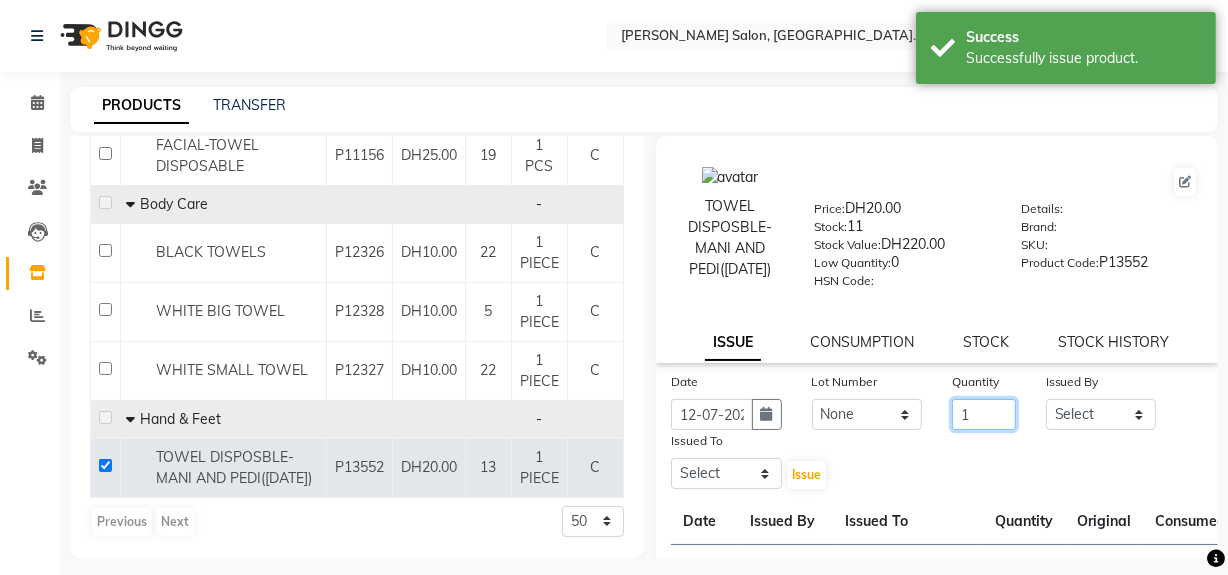 type on "1" 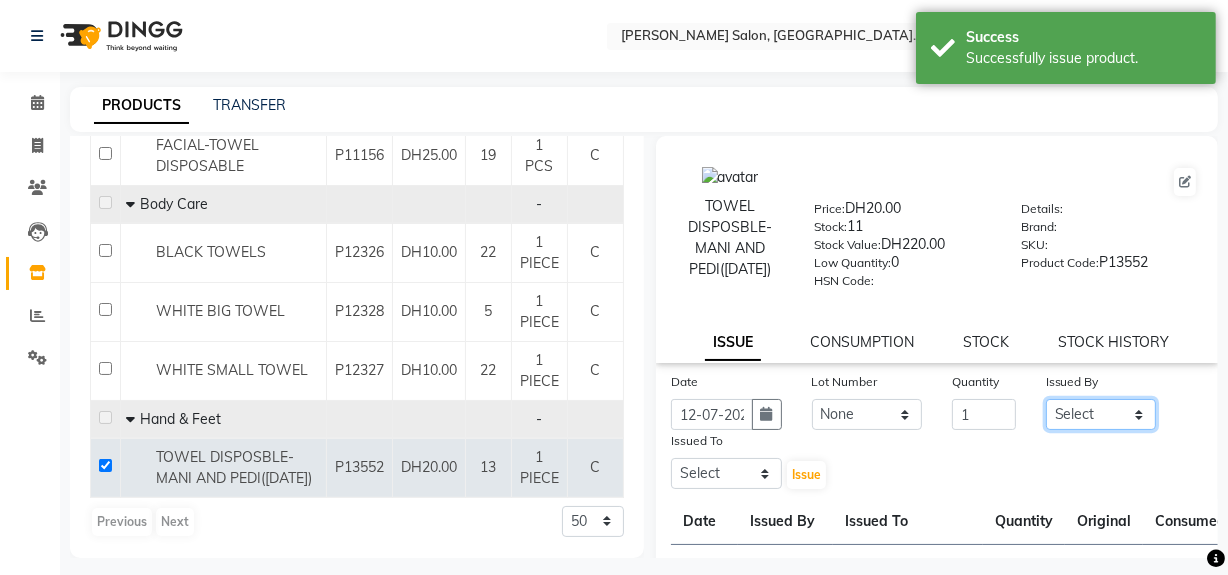 click on "Select Huma Leonita Management Reception-JADDAF [PERSON_NAME] [PERSON_NAME] trial [DEMOGRAPHIC_DATA]" 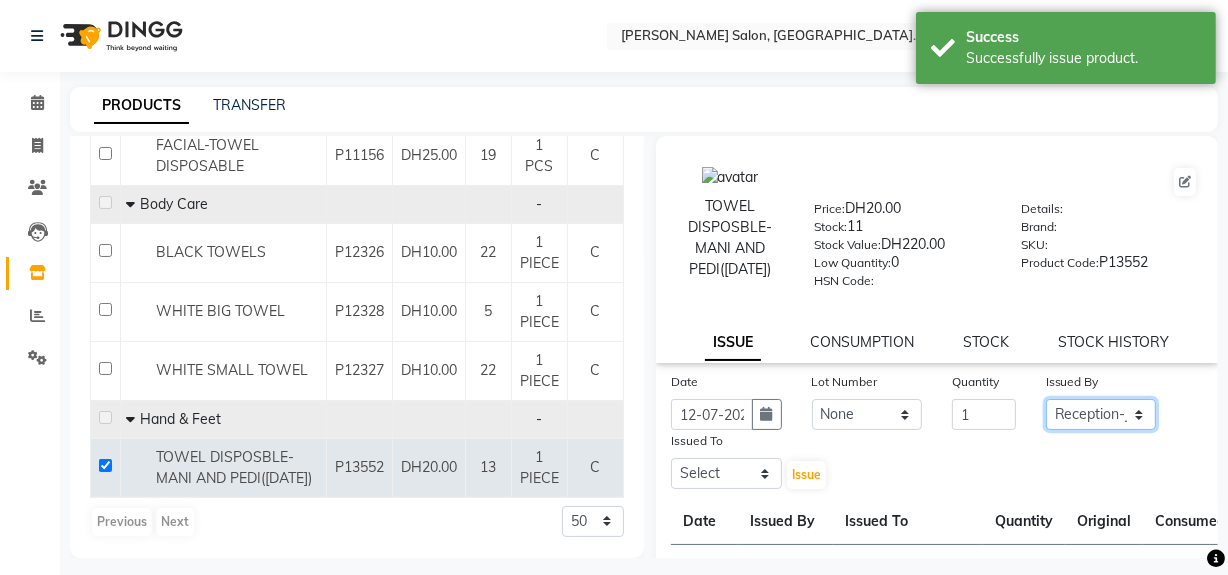 click on "Select Huma Leonita Management Reception-JADDAF [PERSON_NAME] [PERSON_NAME] trial [DEMOGRAPHIC_DATA]" 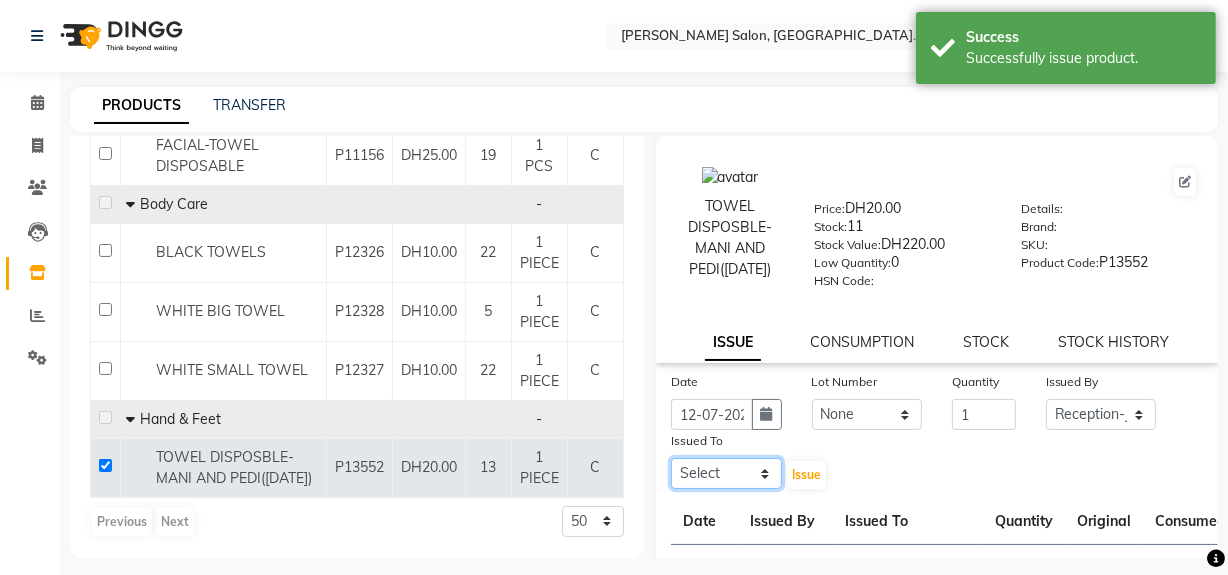 click on "Select Huma Leonita Management Reception-JADDAF [PERSON_NAME] [PERSON_NAME] trial [DEMOGRAPHIC_DATA]" 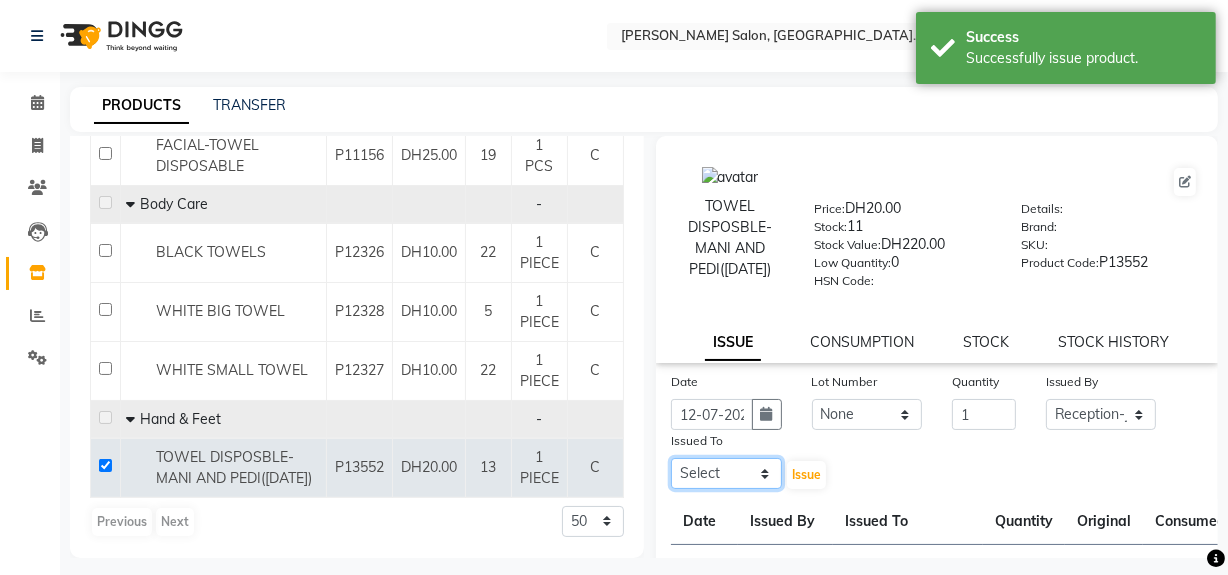 select on "45056" 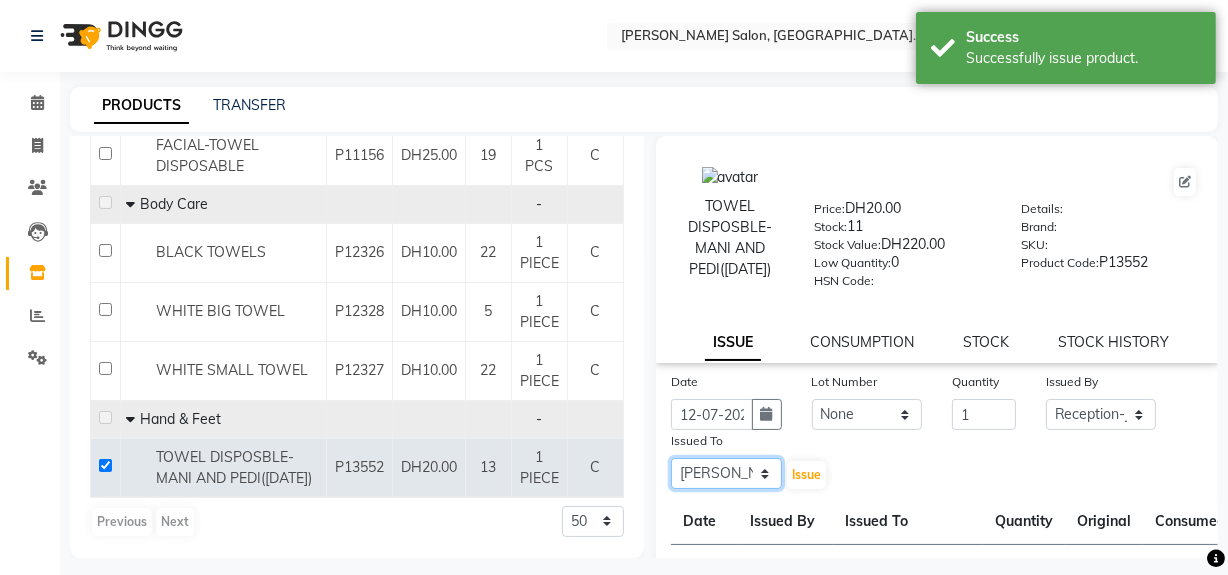 click on "Select Huma Leonita Management Reception-JADDAF [PERSON_NAME] [PERSON_NAME] trial [DEMOGRAPHIC_DATA]" 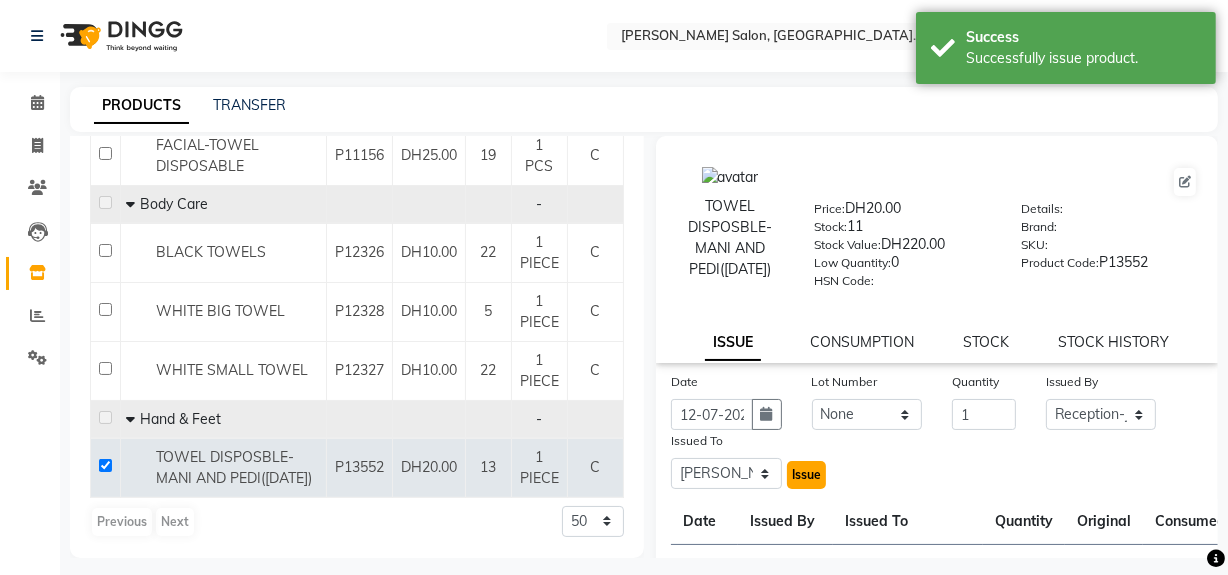 click on "Issue" 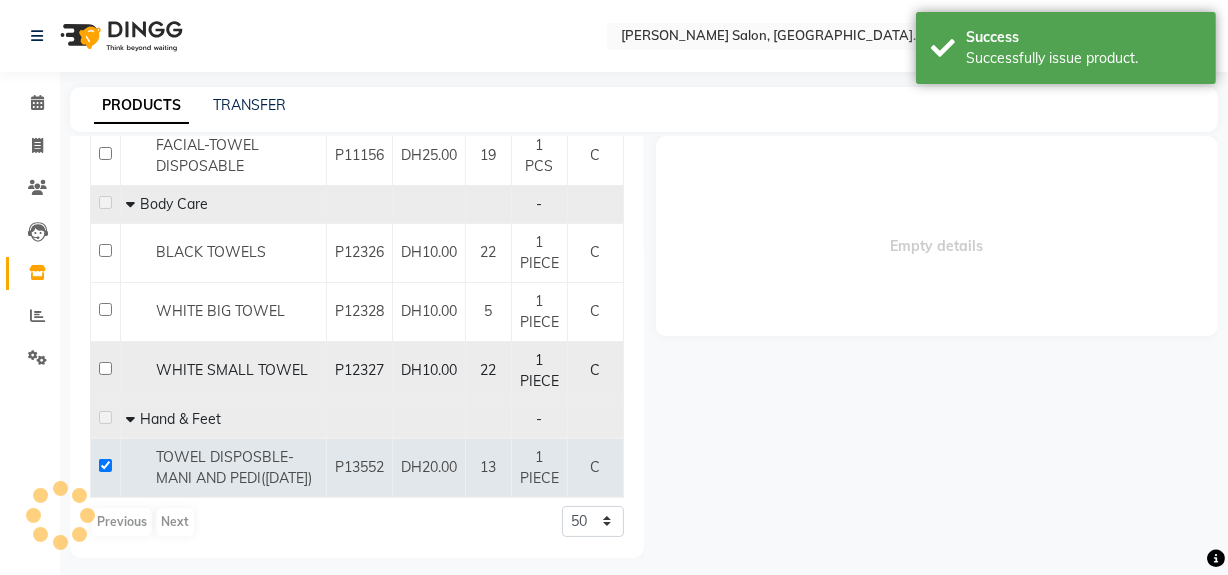 select 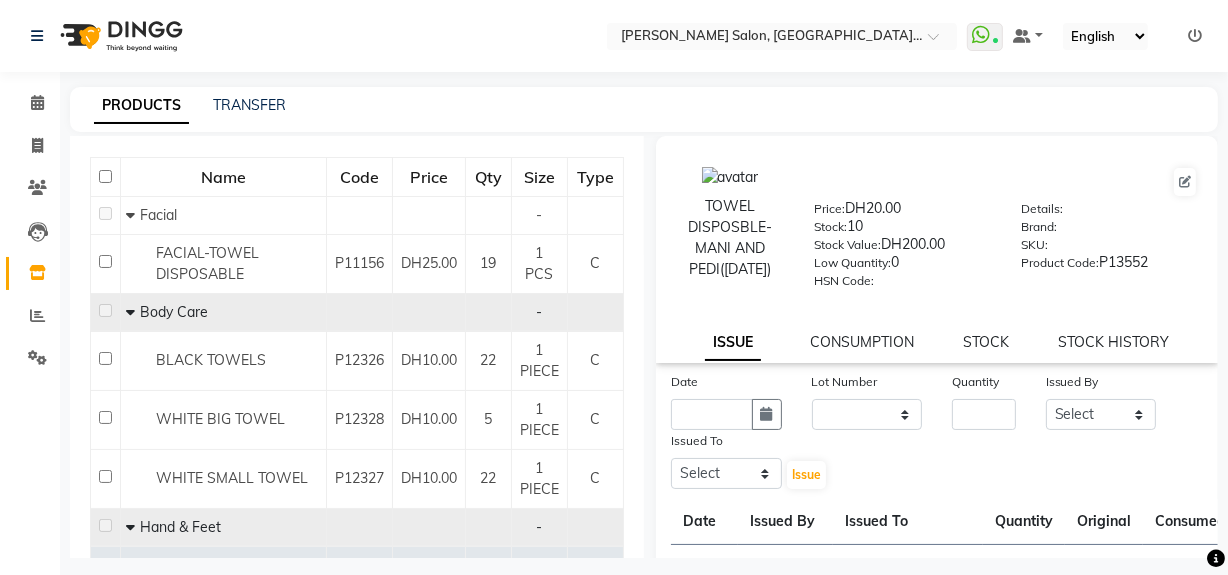 scroll, scrollTop: 0, scrollLeft: 0, axis: both 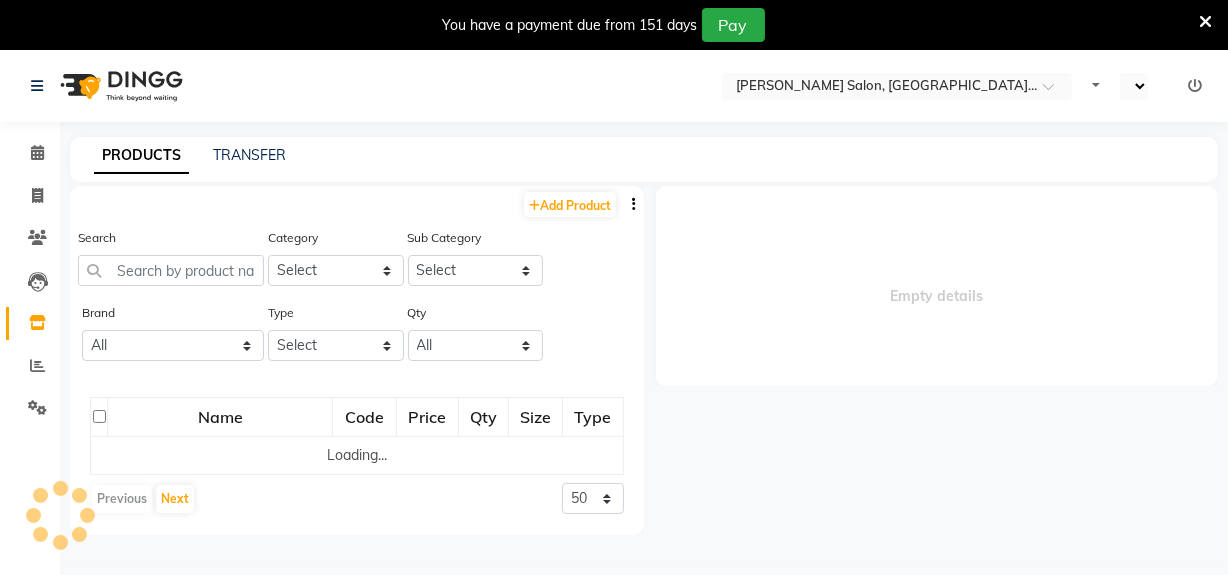 select on "en" 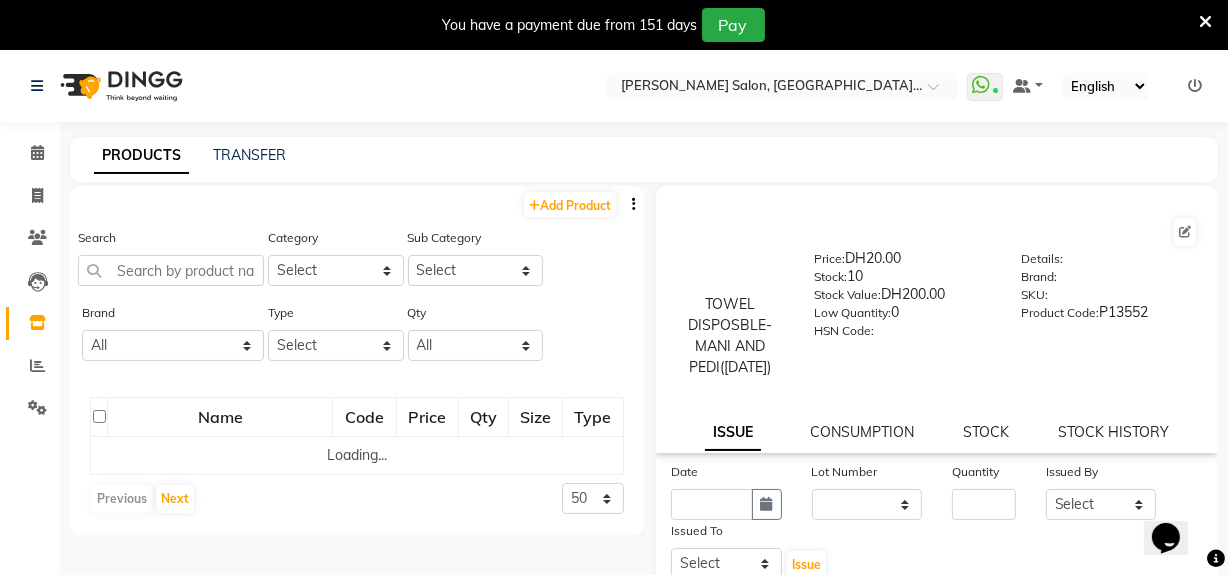 scroll, scrollTop: 0, scrollLeft: 0, axis: both 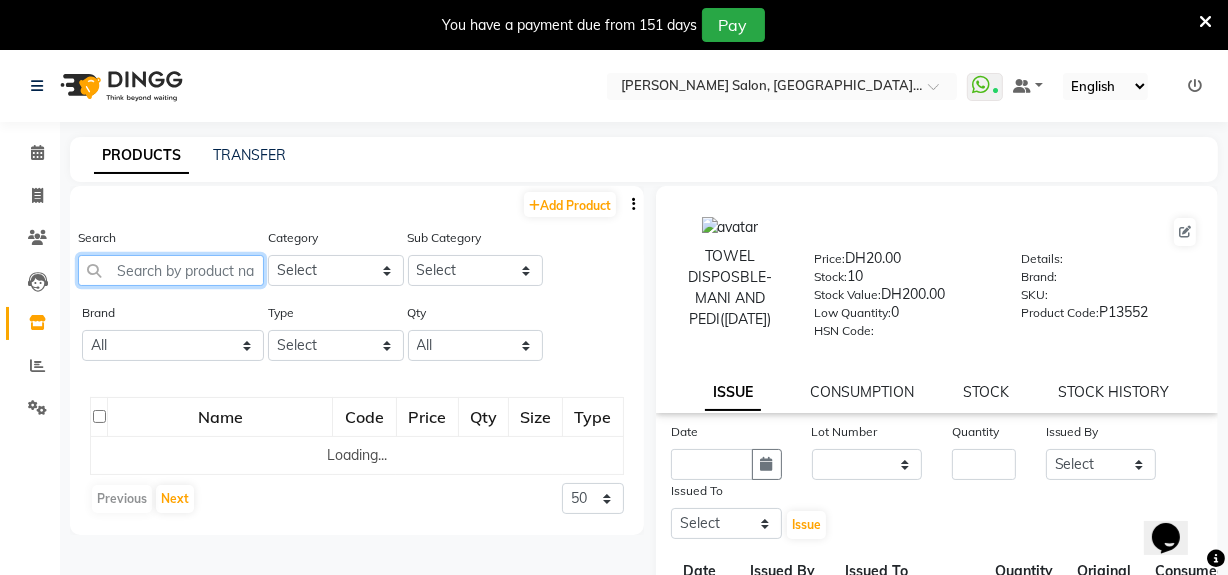 click 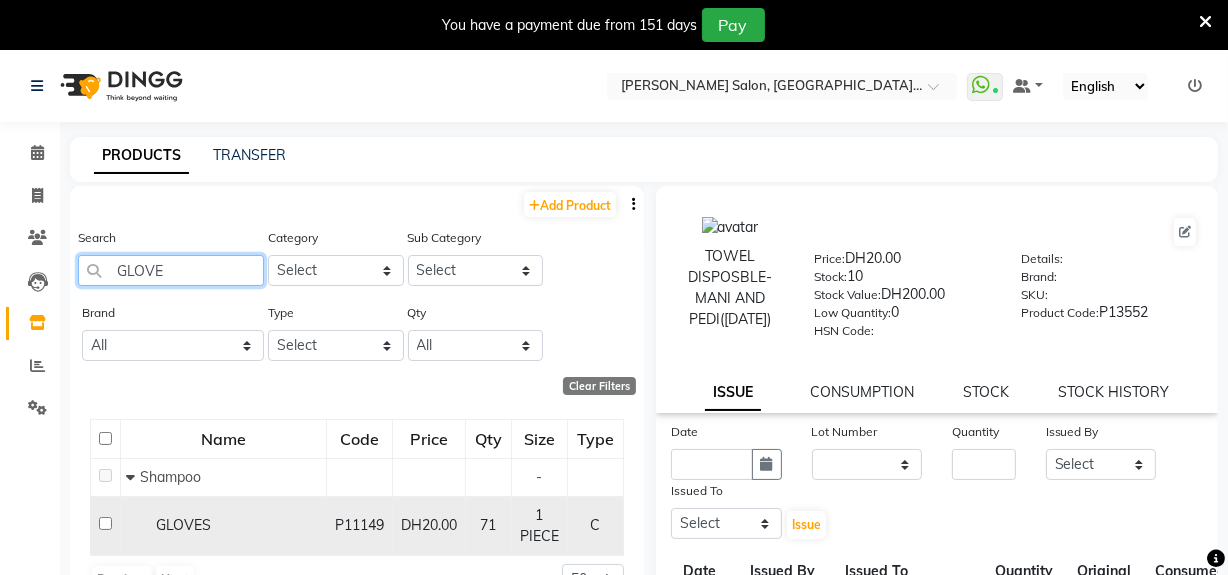 type on "GLOVE" 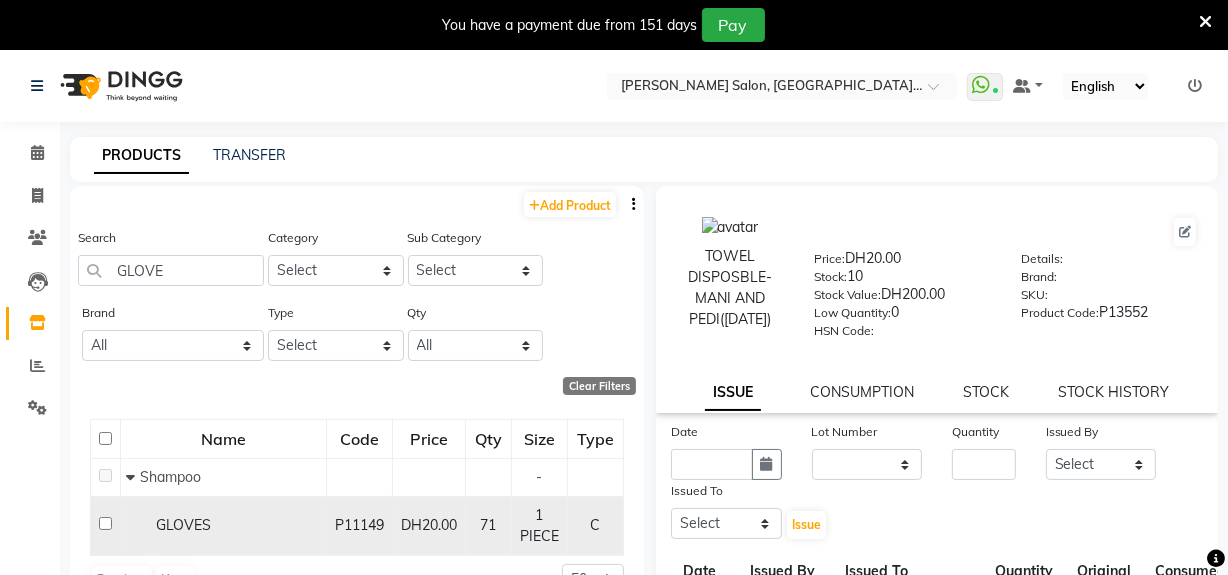 click 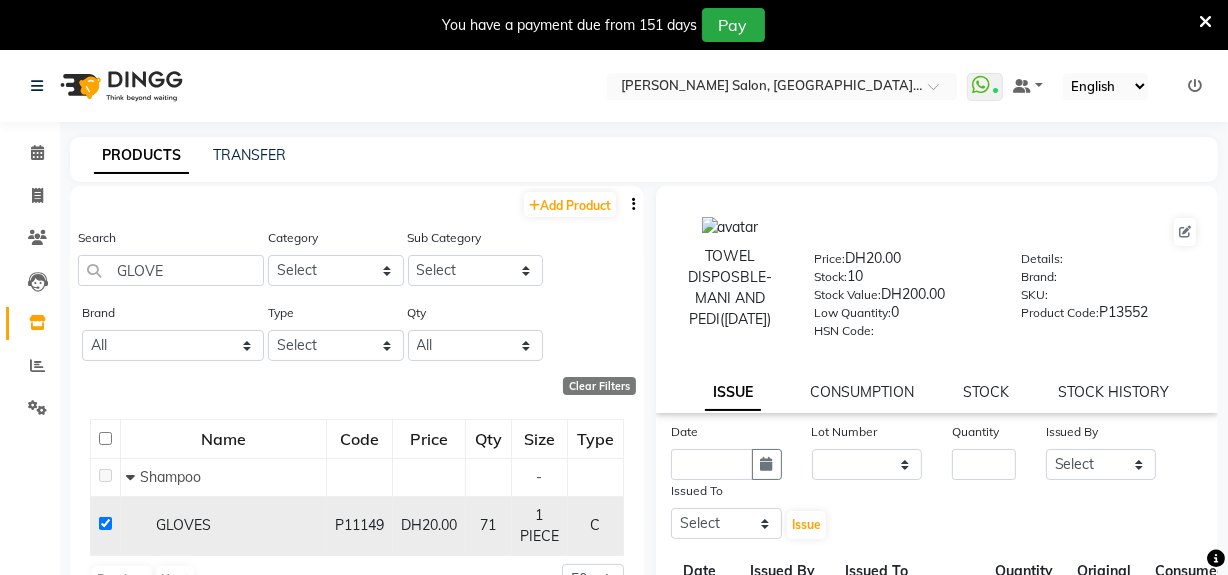 checkbox on "true" 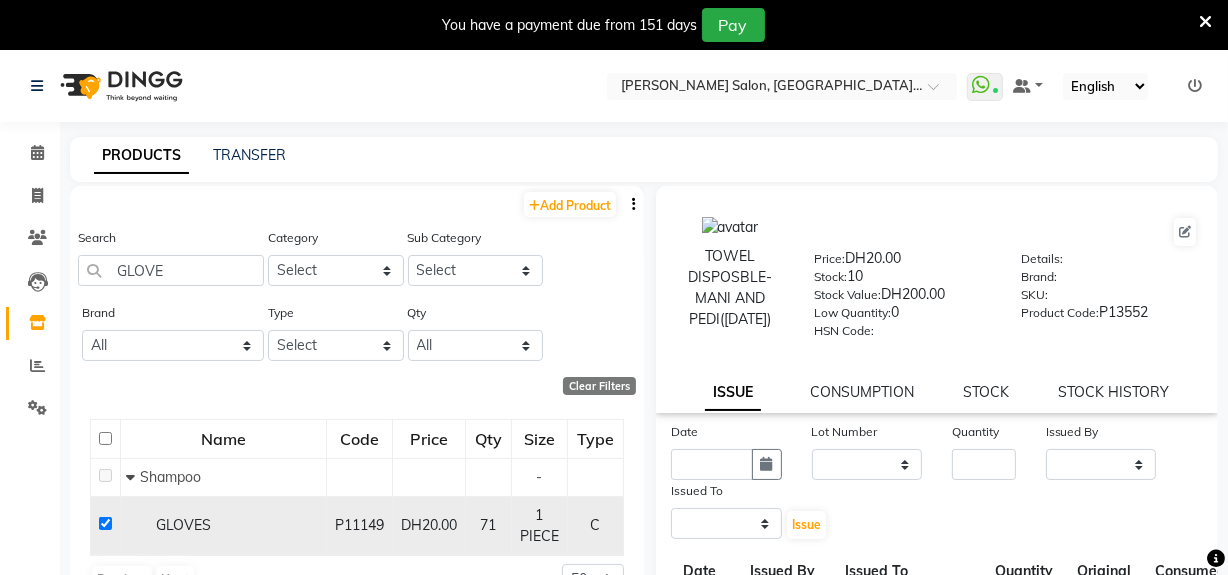 select 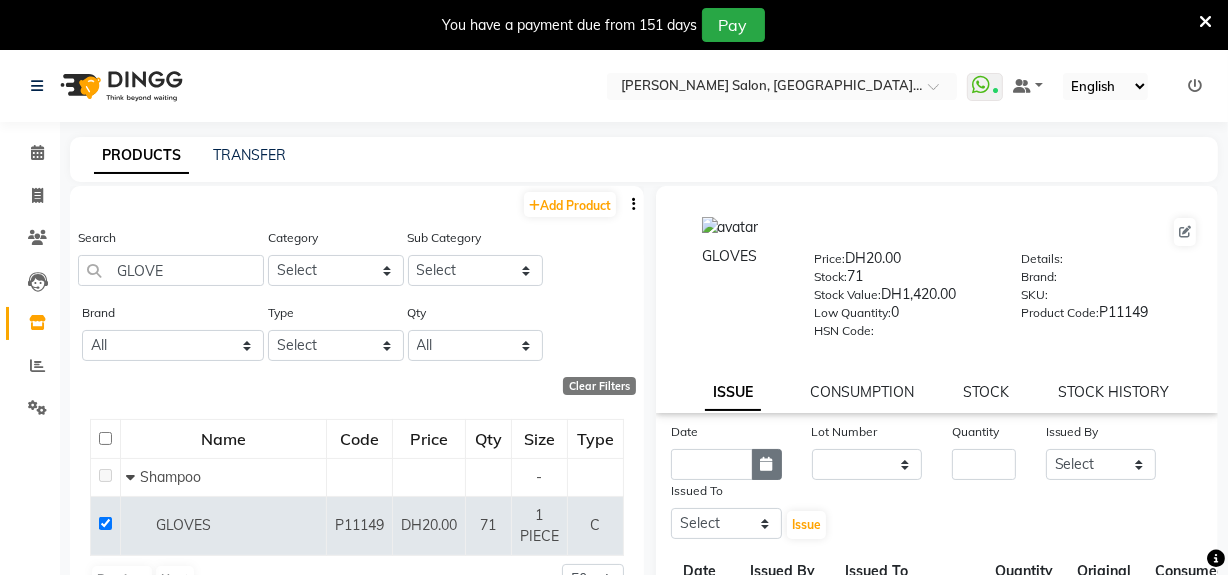 click 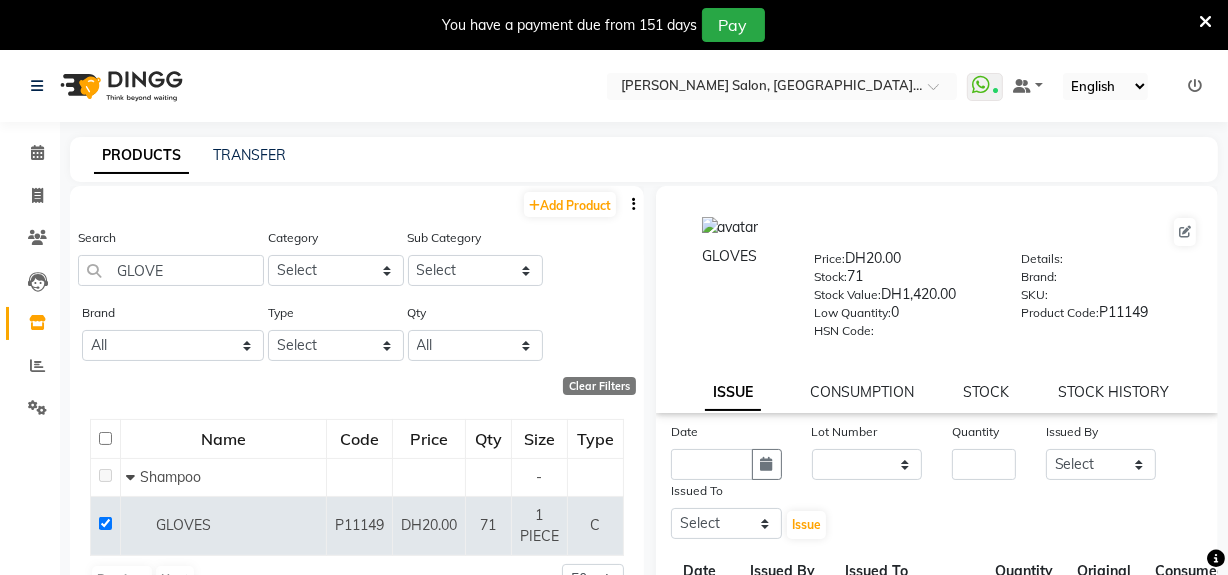 scroll, scrollTop: 11, scrollLeft: 0, axis: vertical 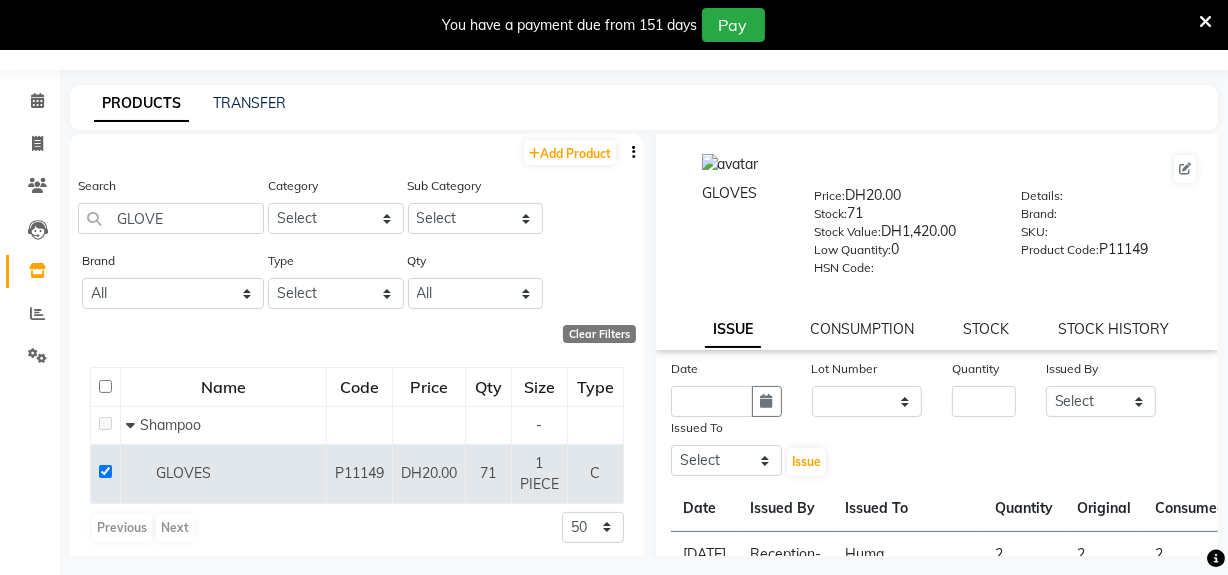 select on "7" 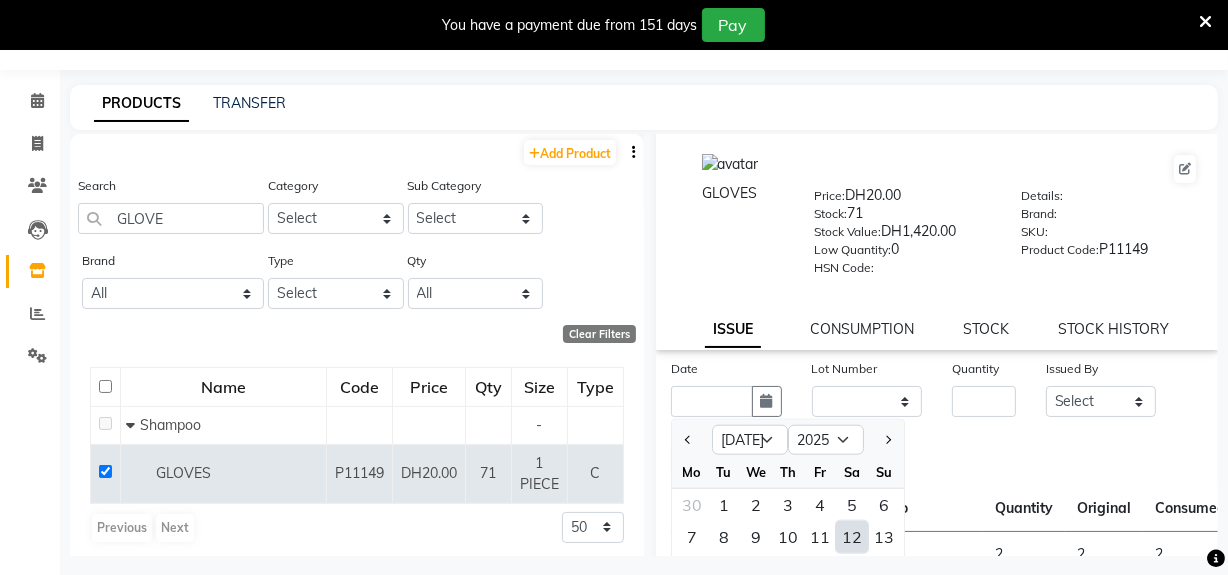 scroll, scrollTop: 62, scrollLeft: 0, axis: vertical 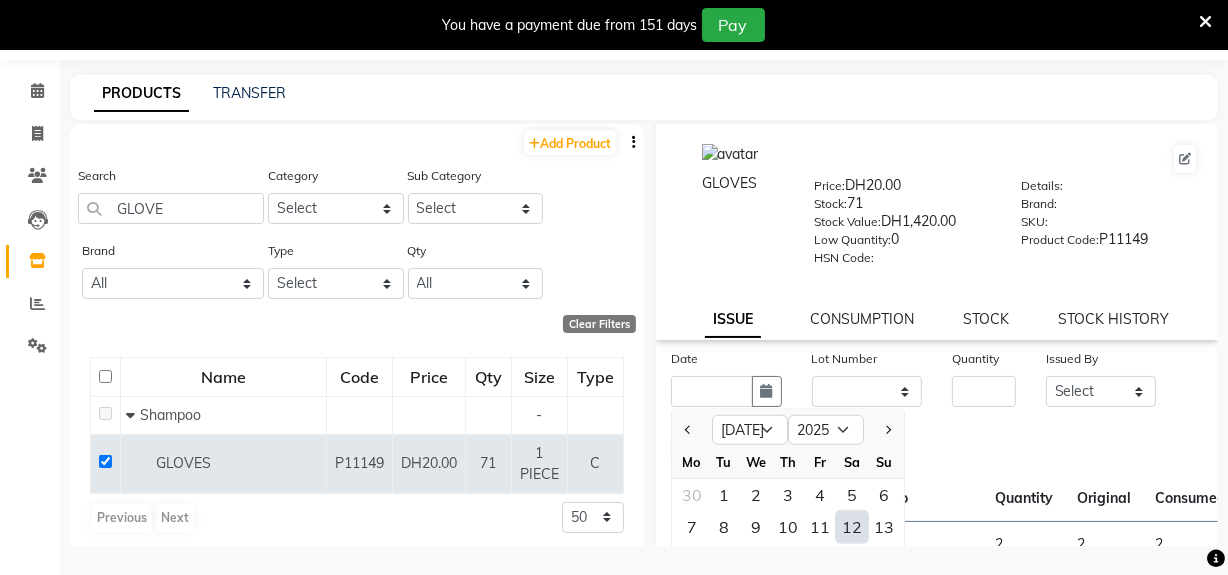 drag, startPoint x: 858, startPoint y: 528, endPoint x: 904, endPoint y: 444, distance: 95.77056 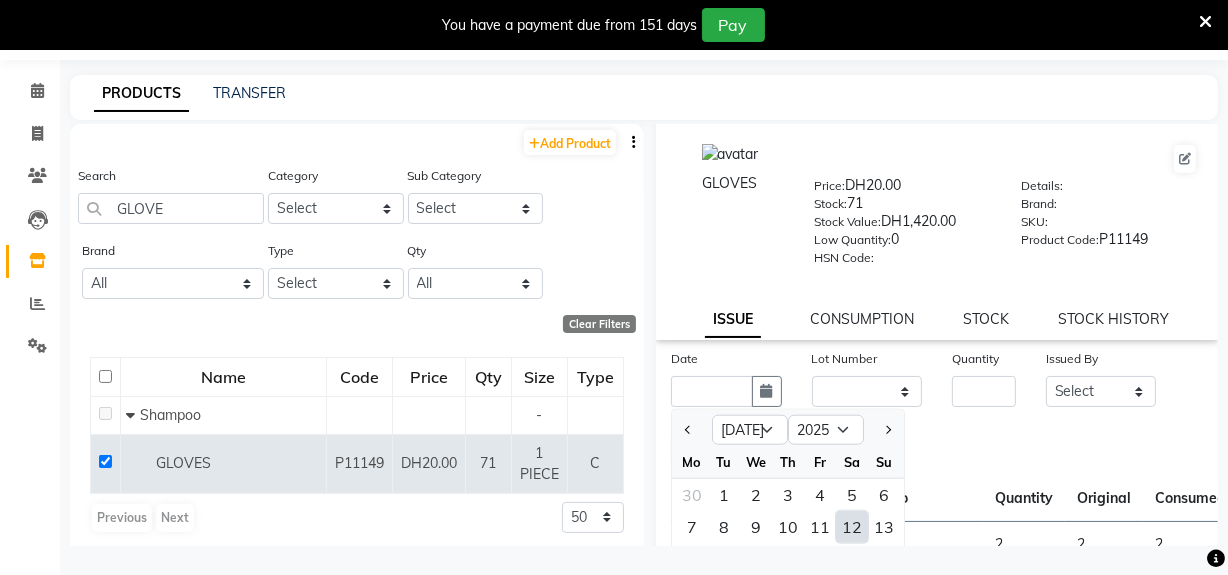 click on "12" 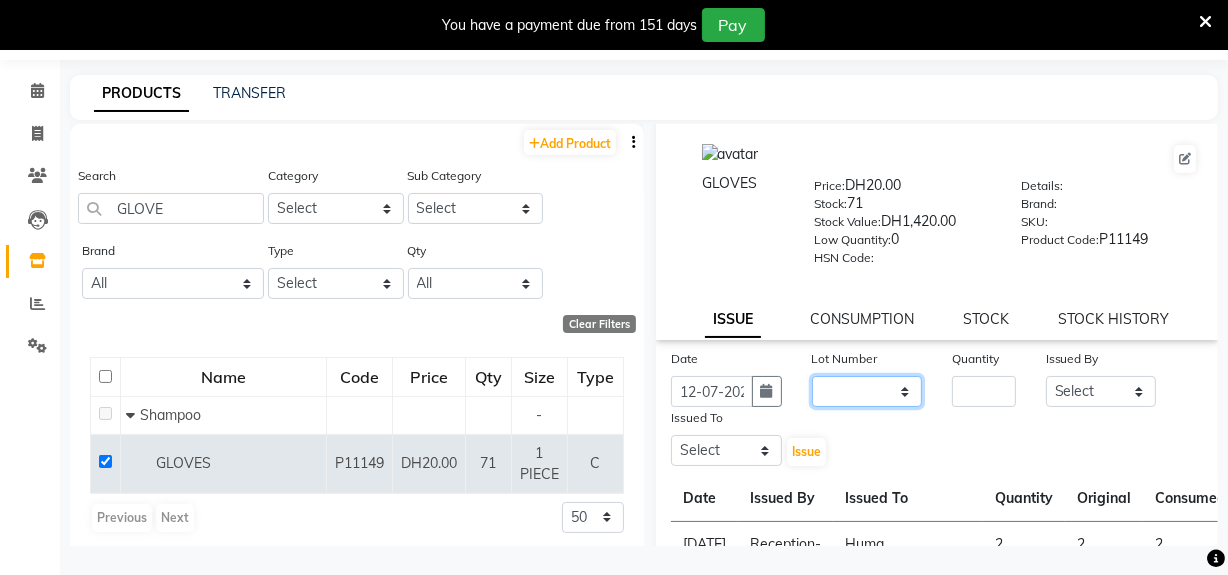 drag, startPoint x: 899, startPoint y: 387, endPoint x: 900, endPoint y: 449, distance: 62.008064 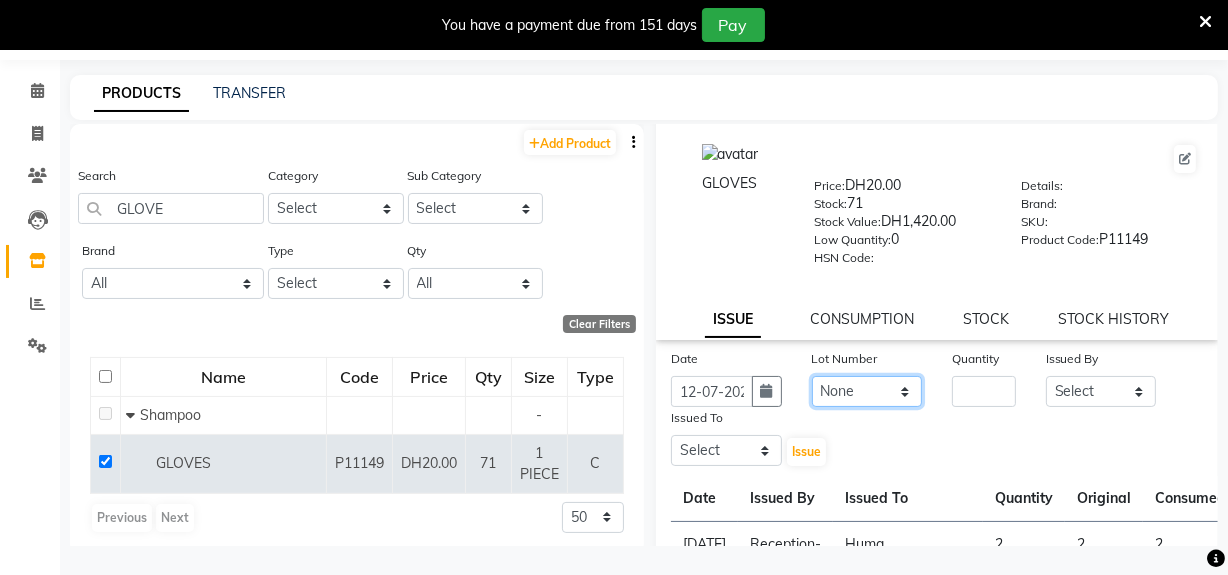 click on "None" 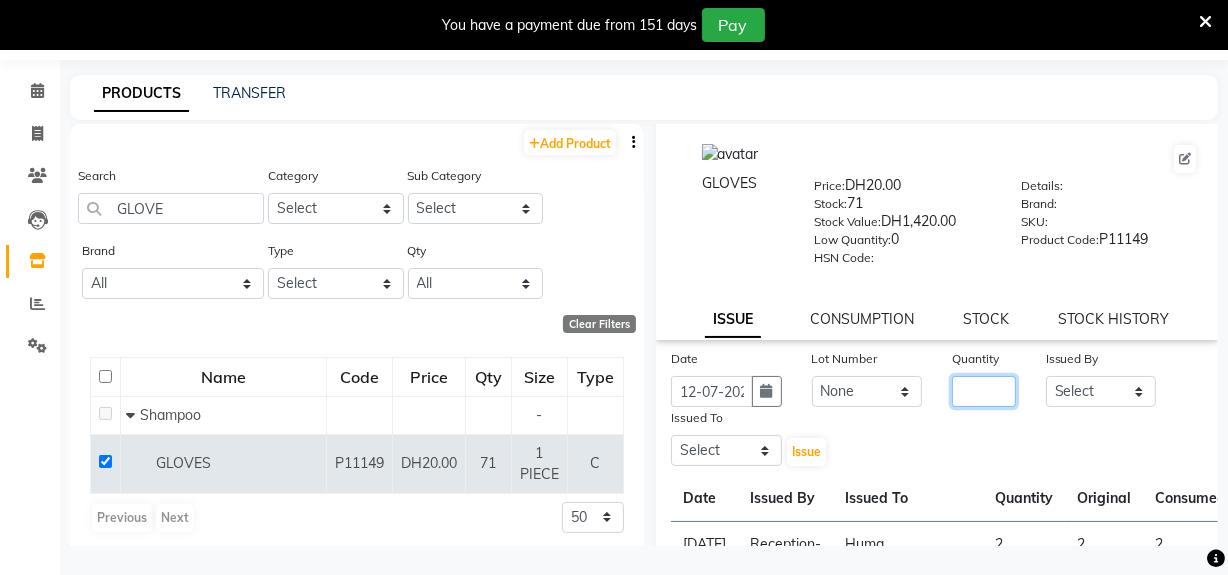 click 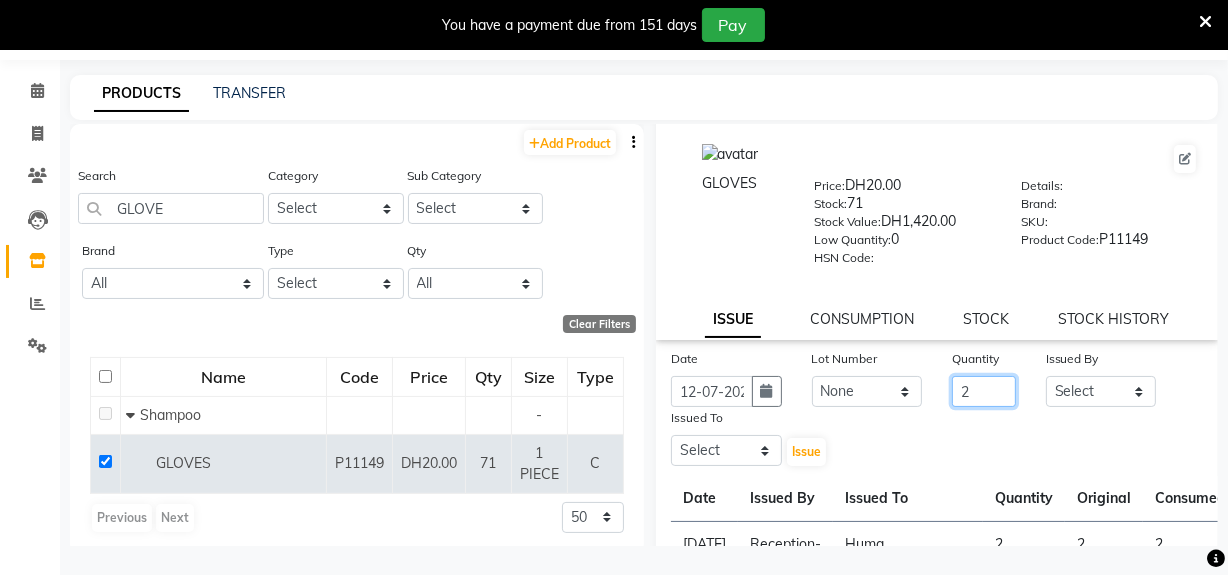 type on "2" 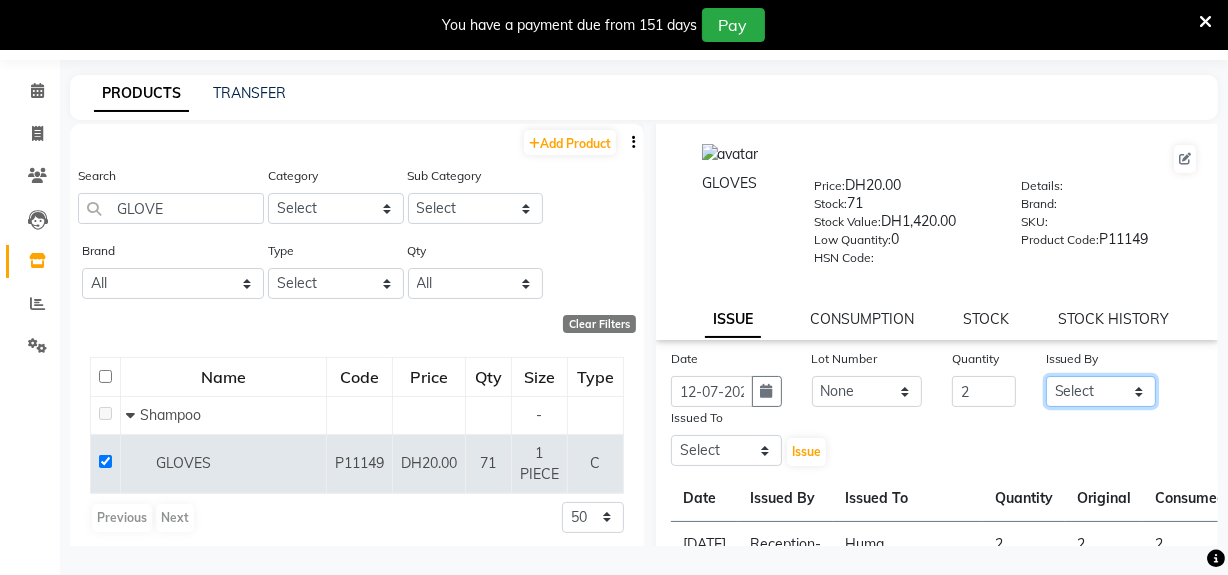 click on "Select Huma Leonita Management Reception-JADDAF [PERSON_NAME] [PERSON_NAME] trial [DEMOGRAPHIC_DATA]" 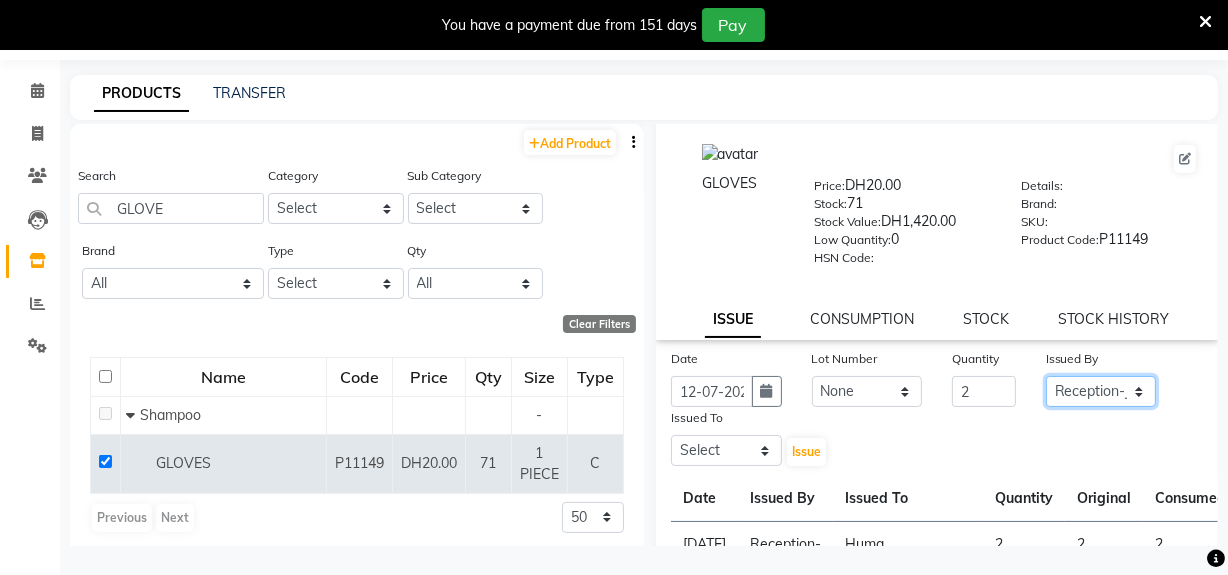 click on "Select Huma Leonita Management Reception-JADDAF [PERSON_NAME] [PERSON_NAME] trial [DEMOGRAPHIC_DATA]" 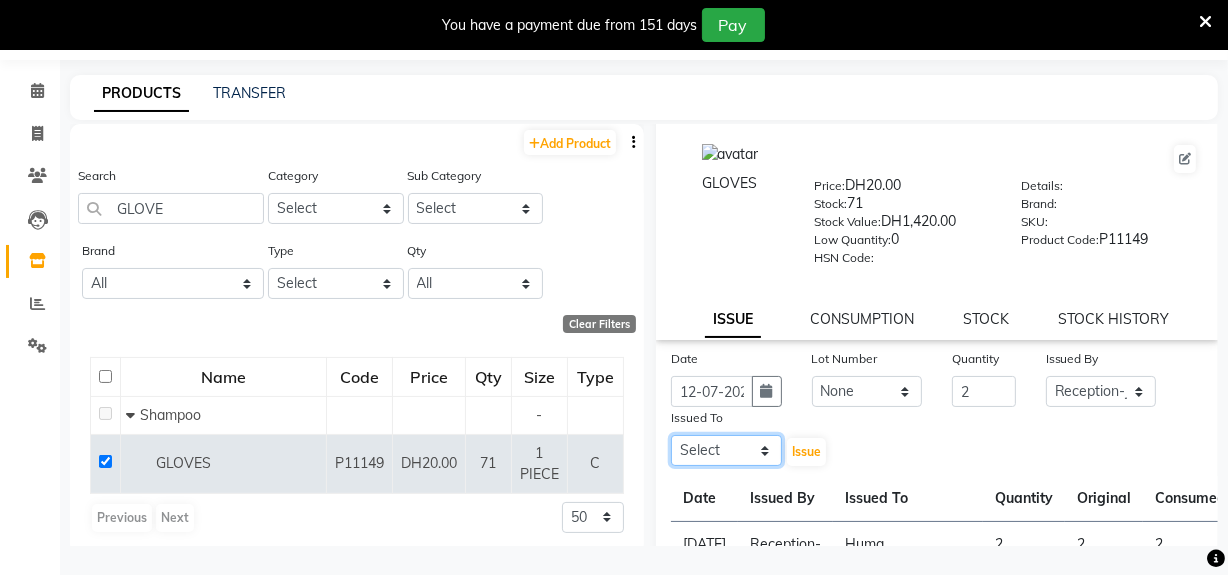 click on "Select Huma Leonita Management Reception-JADDAF [PERSON_NAME] [PERSON_NAME] trial [DEMOGRAPHIC_DATA]" 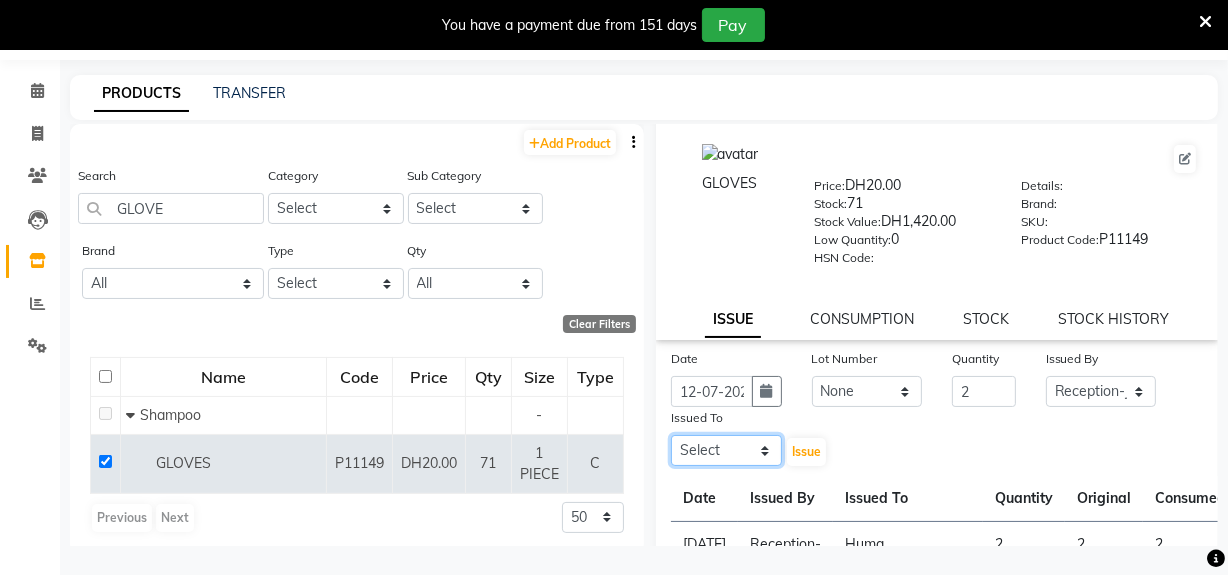 select on "85780" 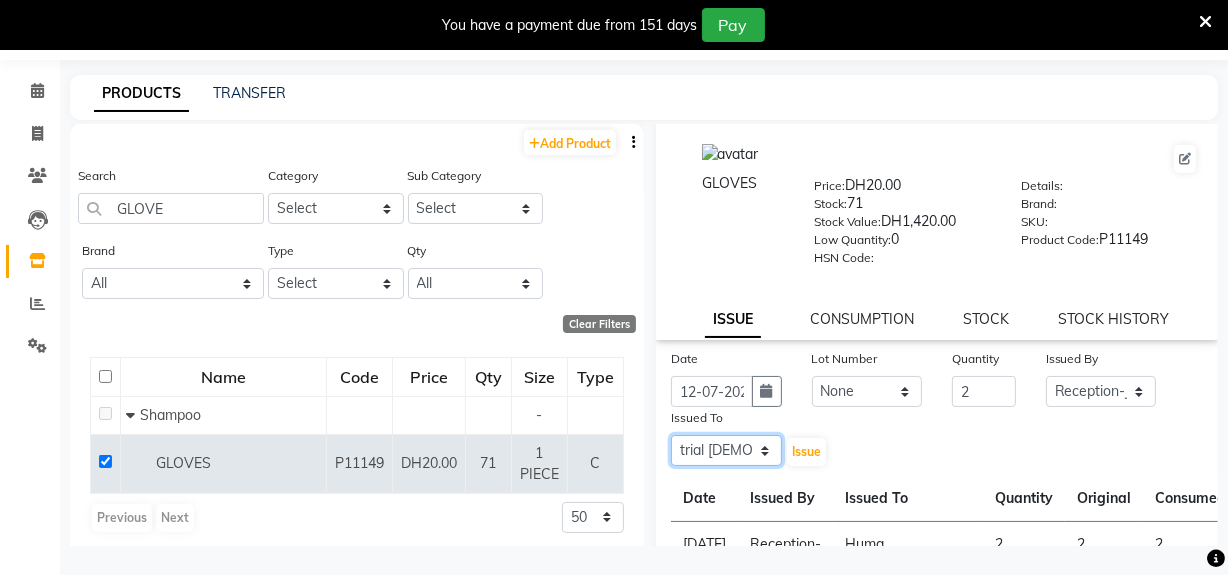 click on "Select Huma Leonita Management Reception-JADDAF [PERSON_NAME] [PERSON_NAME] trial [DEMOGRAPHIC_DATA]" 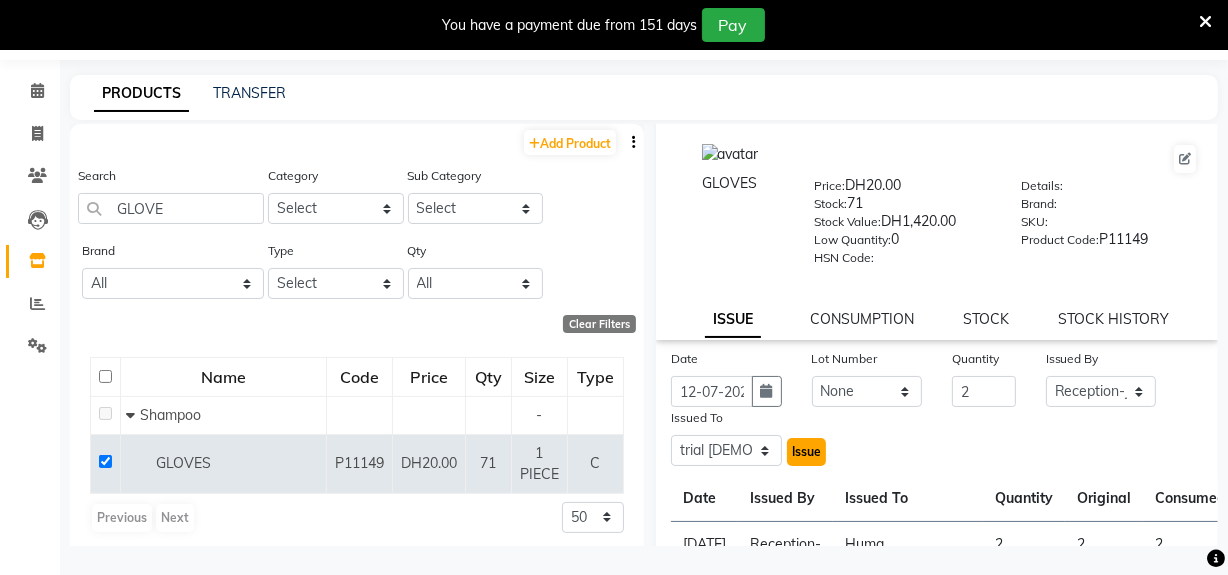 click on "Issue" 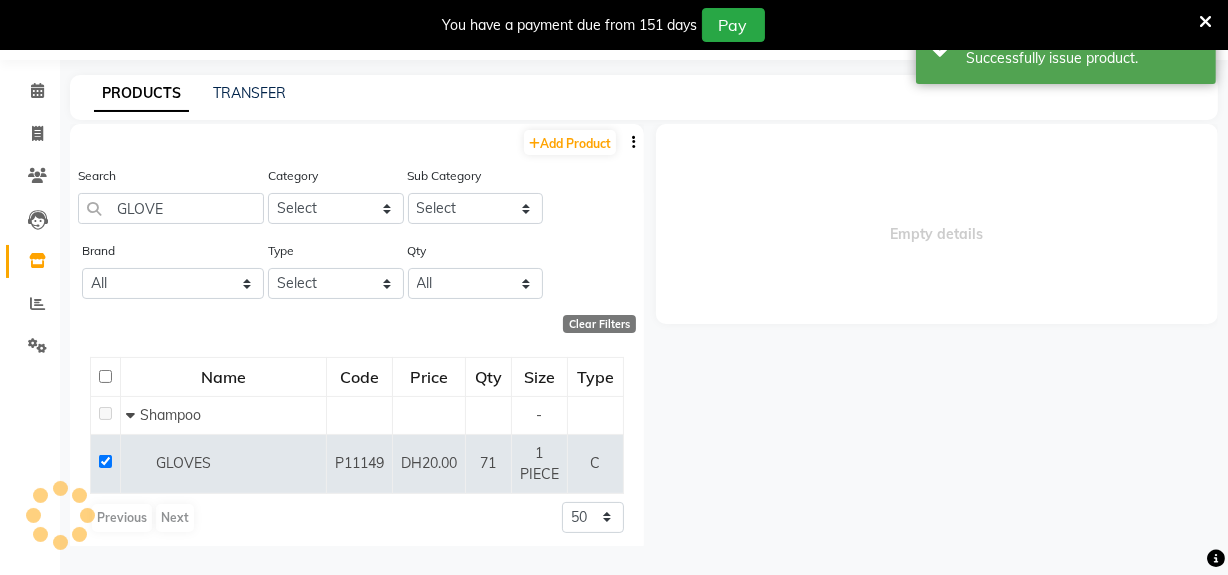 scroll, scrollTop: 0, scrollLeft: 0, axis: both 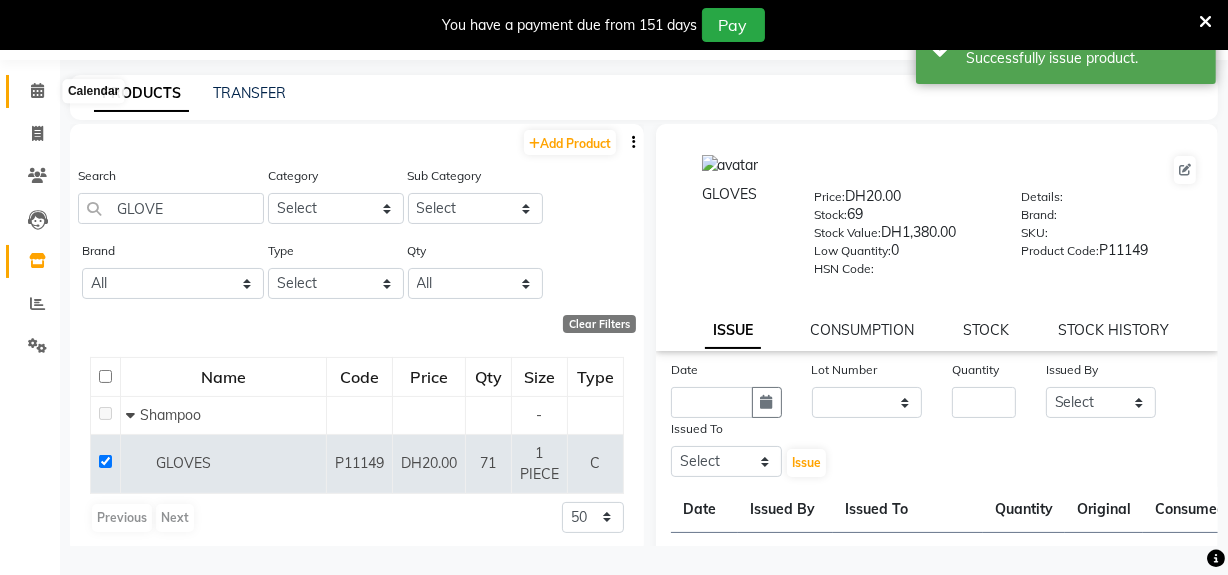 click 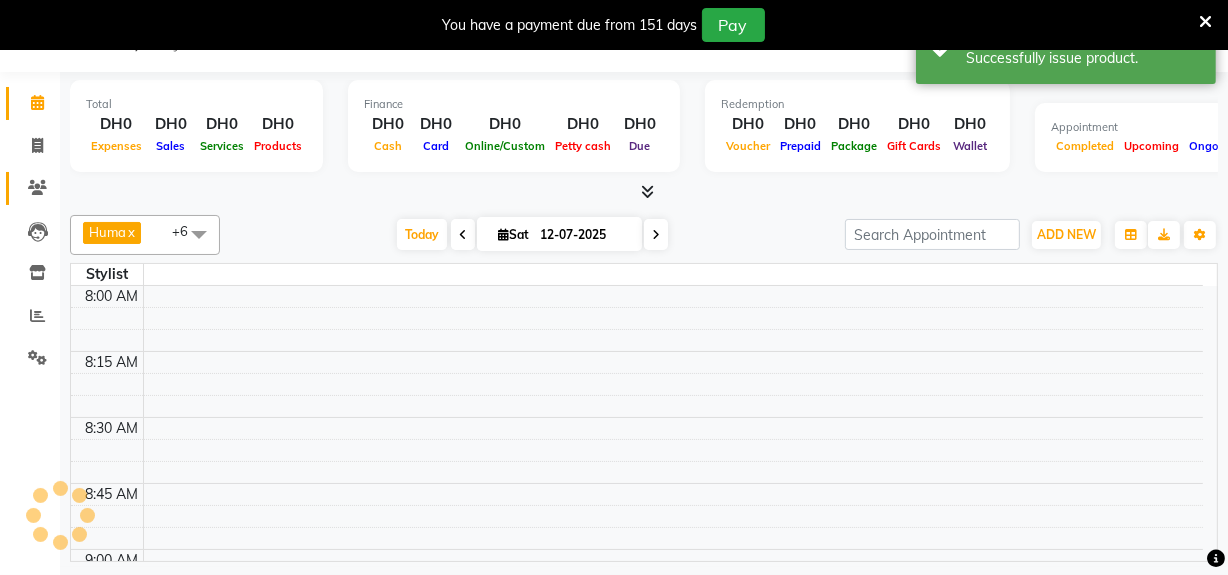 scroll, scrollTop: 50, scrollLeft: 0, axis: vertical 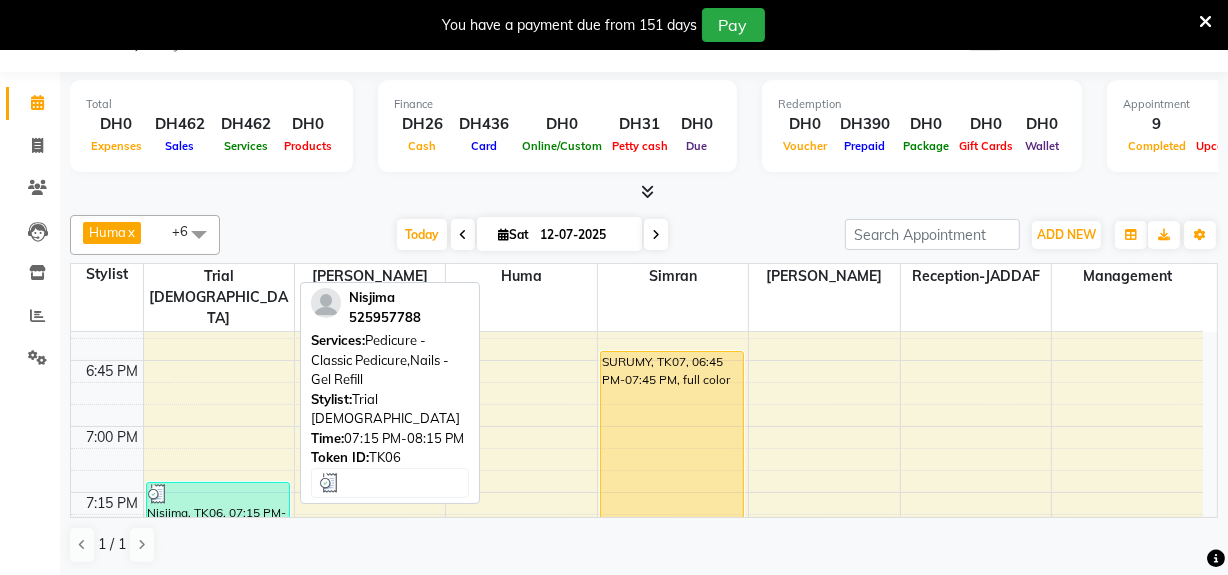 click on "Nisjima, TK06, 07:15 PM-08:15 PM, Pedicure - Classic Pedicure,Nails - Gel Refill" at bounding box center [218, 613] 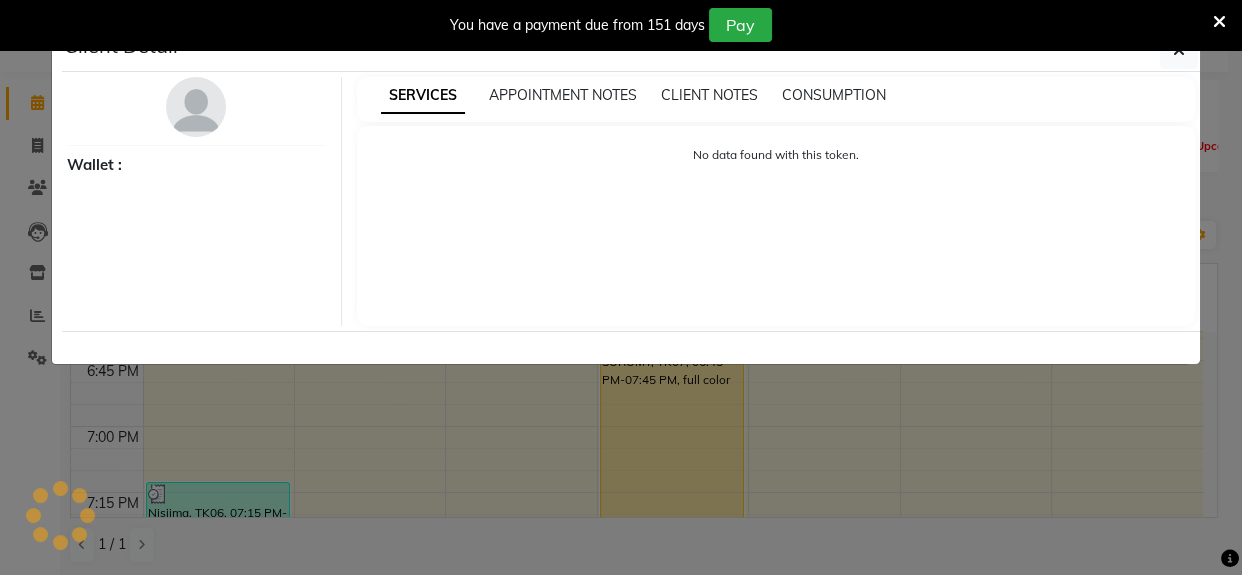 select on "3" 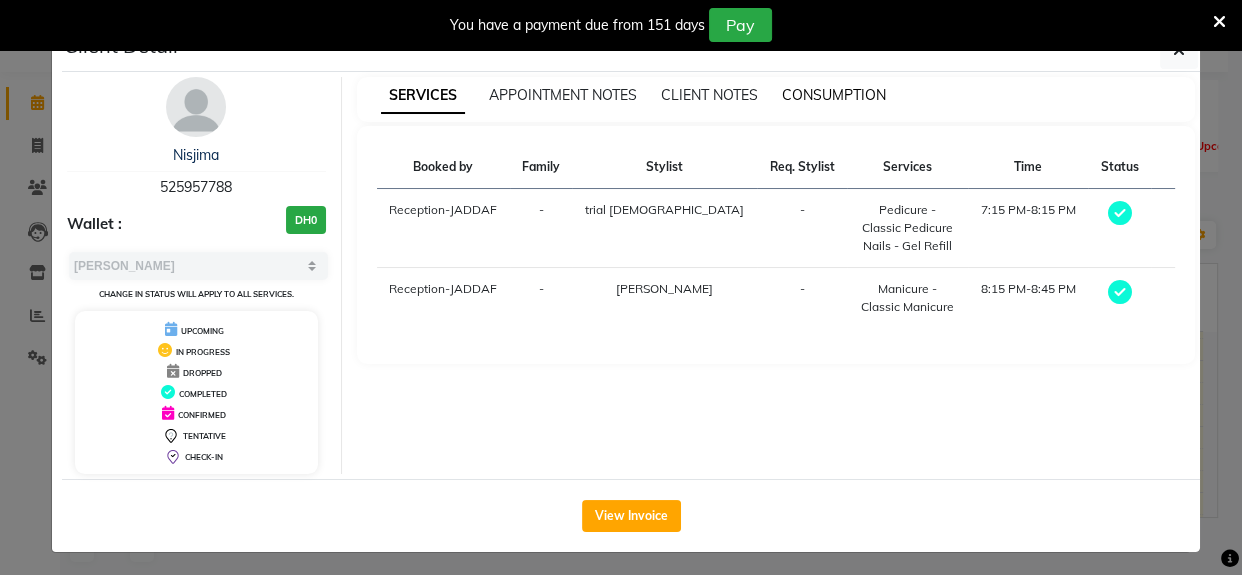 click on "CONSUMPTION" at bounding box center (834, 95) 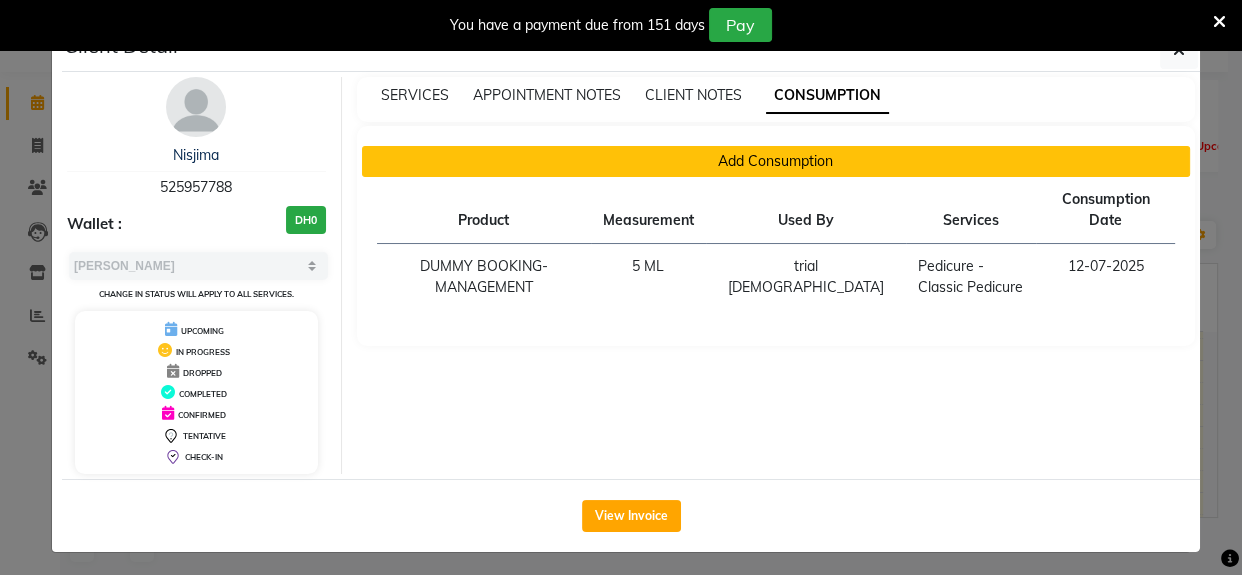 click on "Add Consumption" at bounding box center (776, 161) 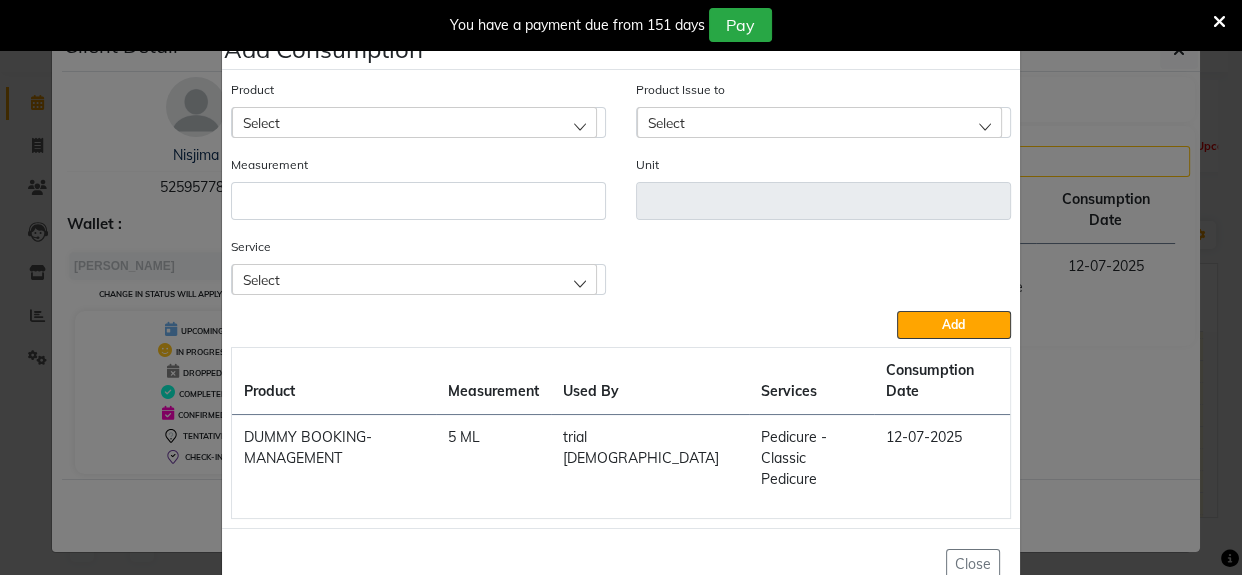 click on "Select" 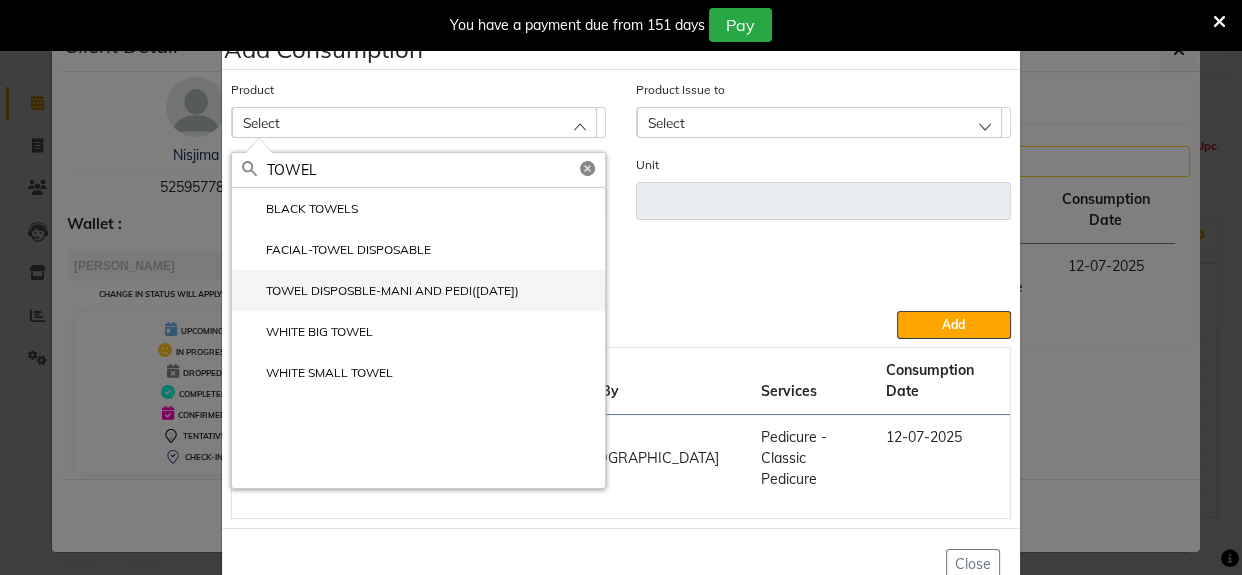 type on "TOWEL" 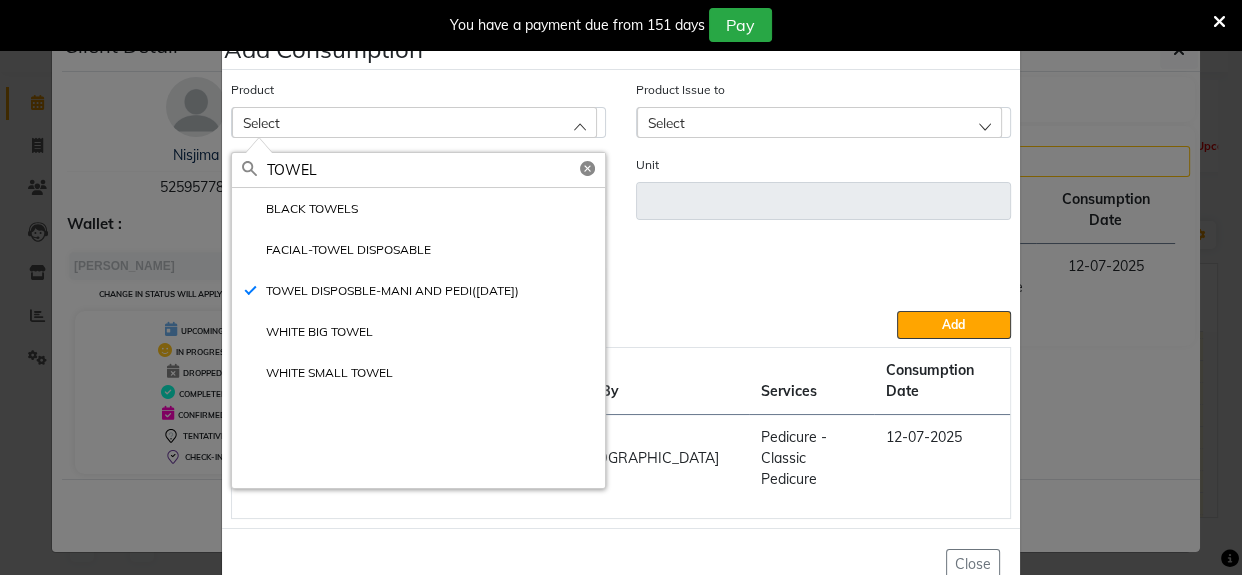 type on "PIECE" 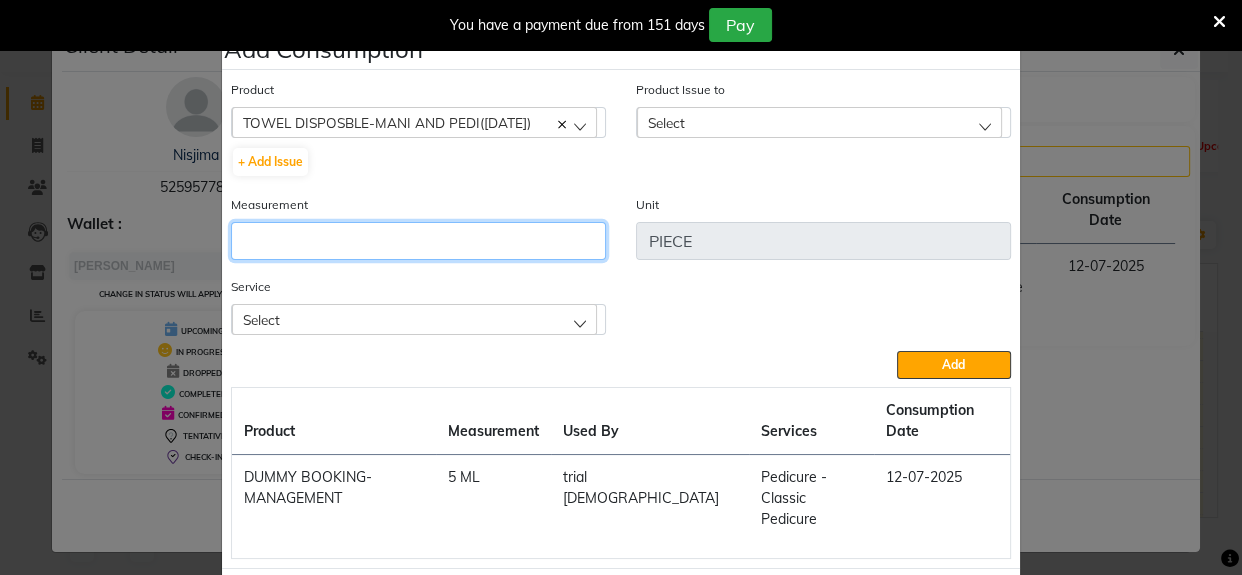 click 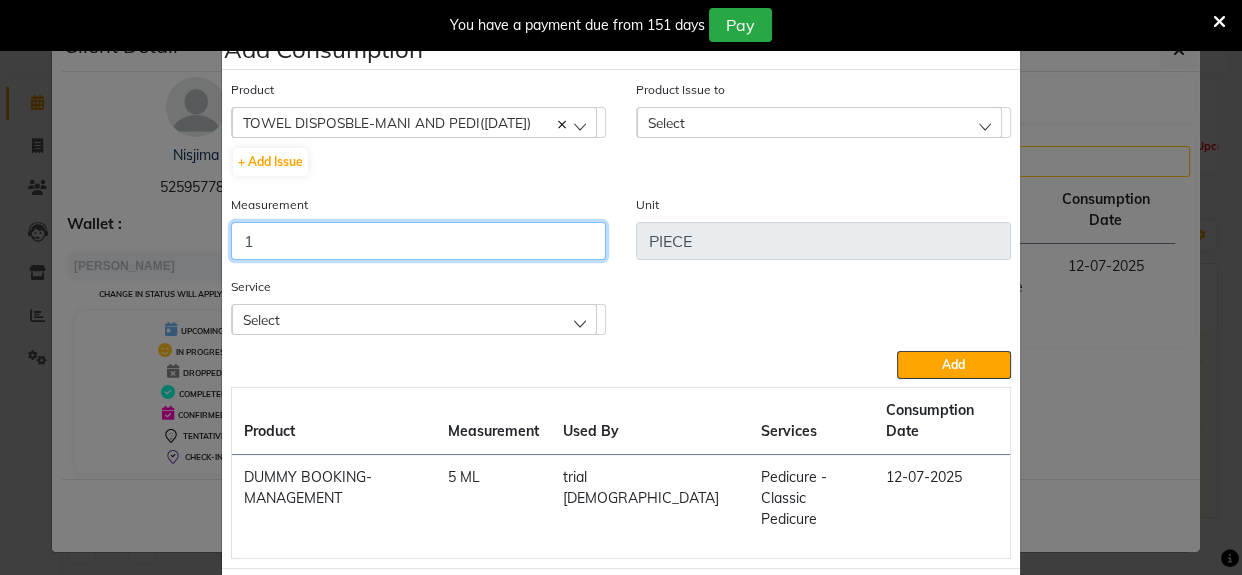 type on "1" 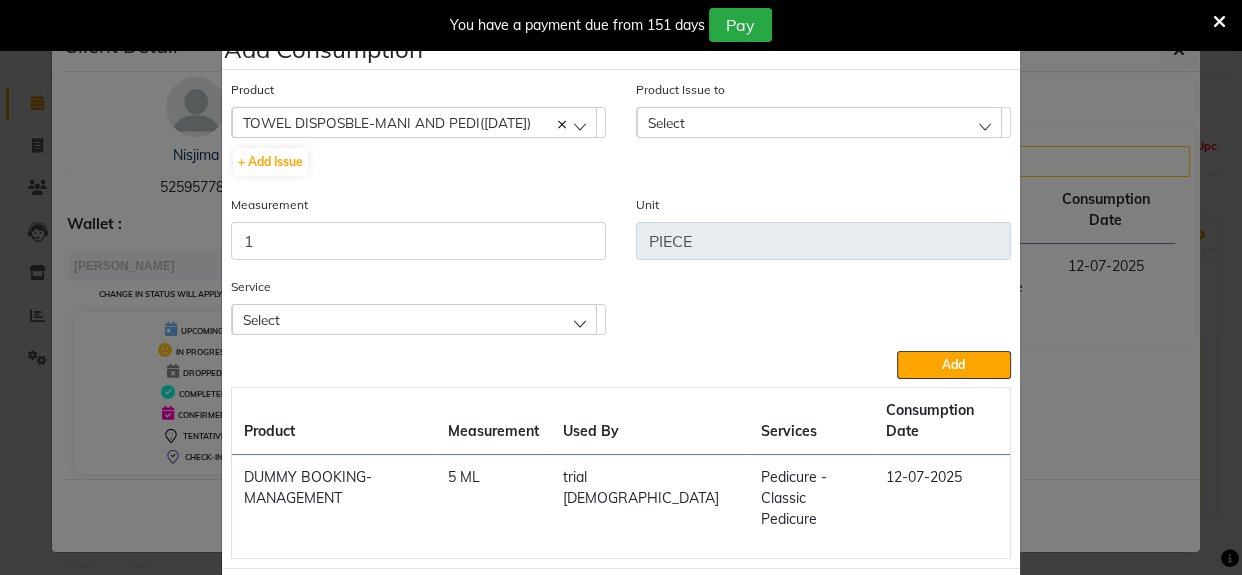 click on "Select" 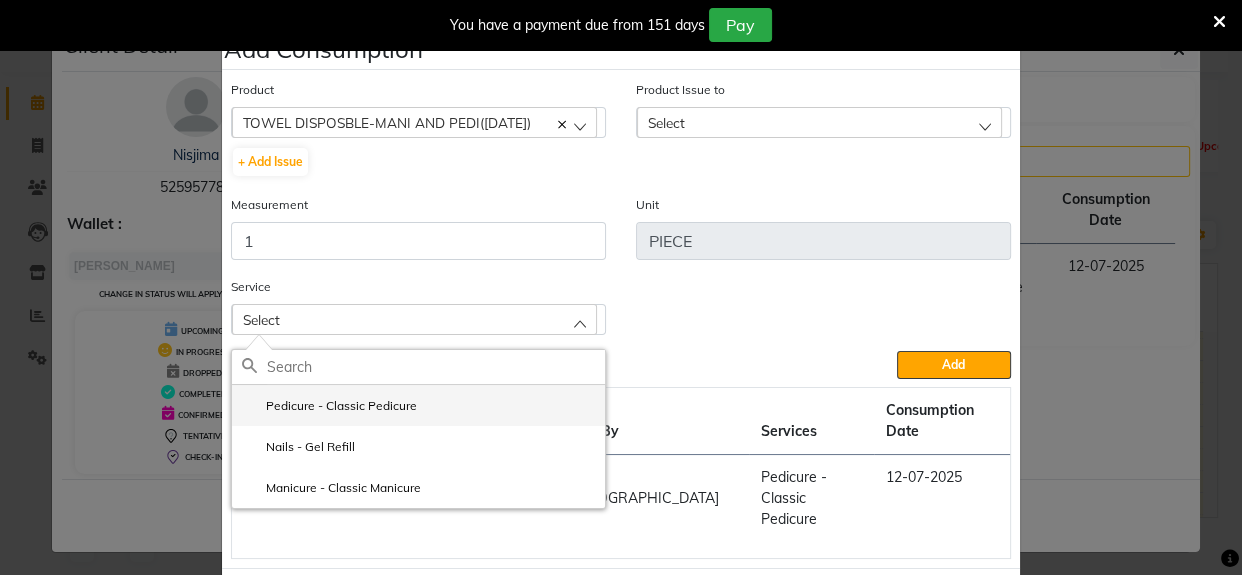 drag, startPoint x: 368, startPoint y: 403, endPoint x: 614, endPoint y: 209, distance: 313.2922 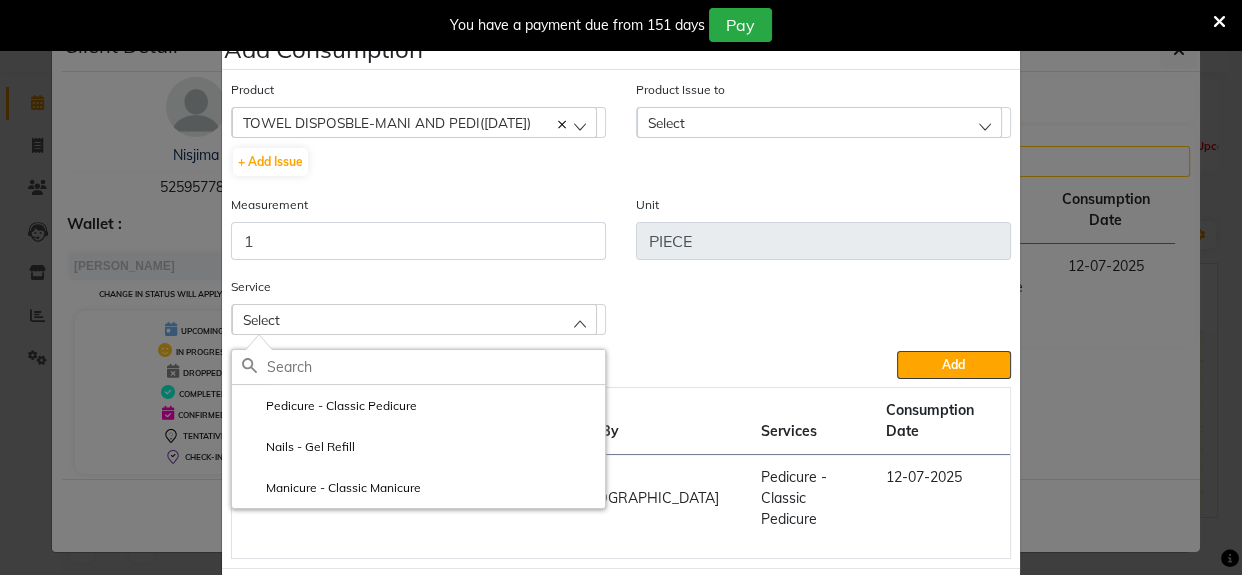 click on "Pedicure - Classic Pedicure" 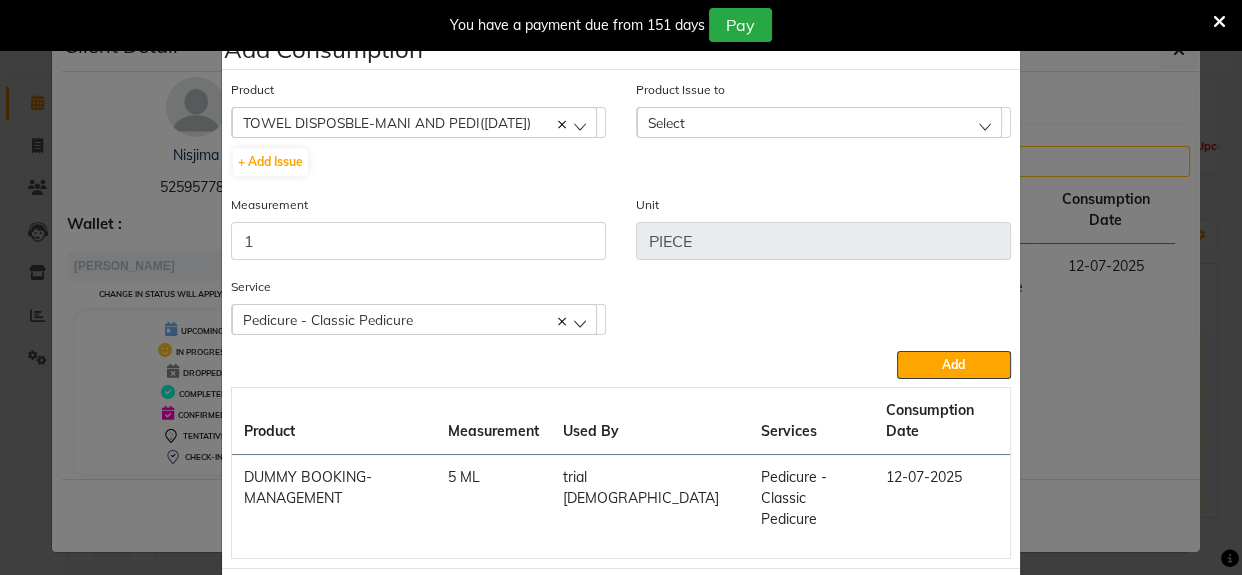 click on "Select" 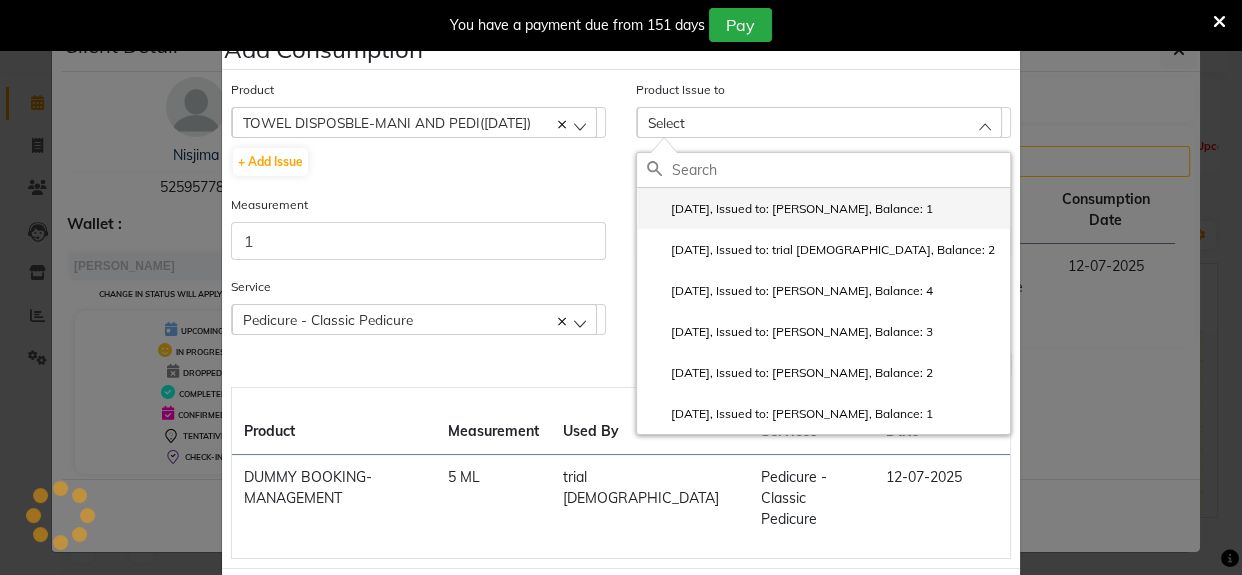 click on "2025-07-12, Issued to: Srijana, Balance: 1" 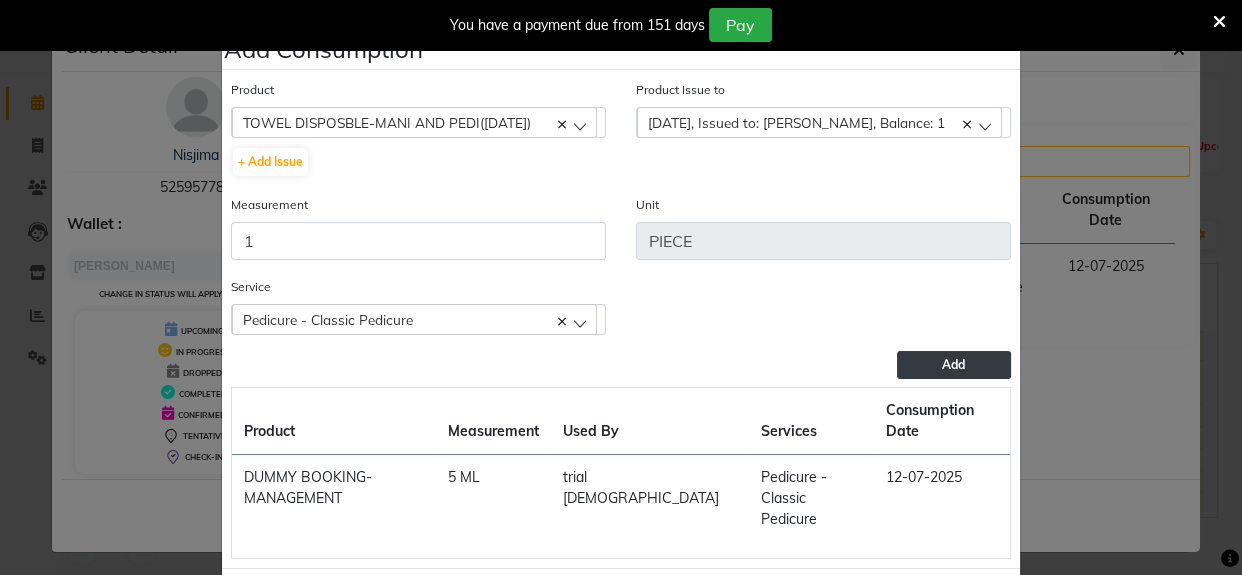 click on "Add" 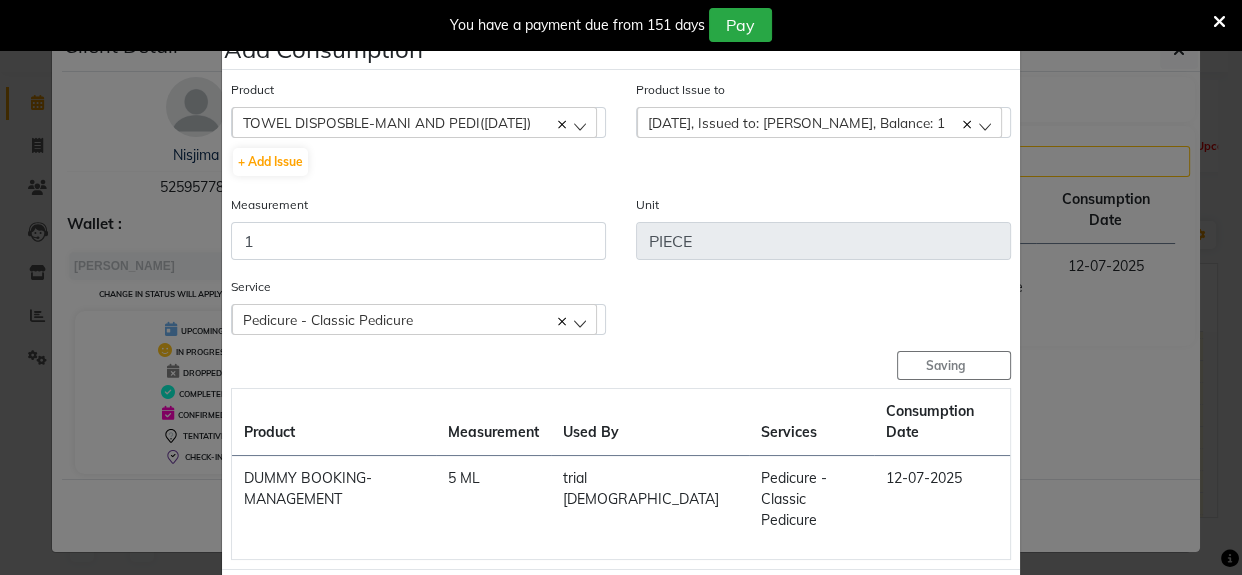 type 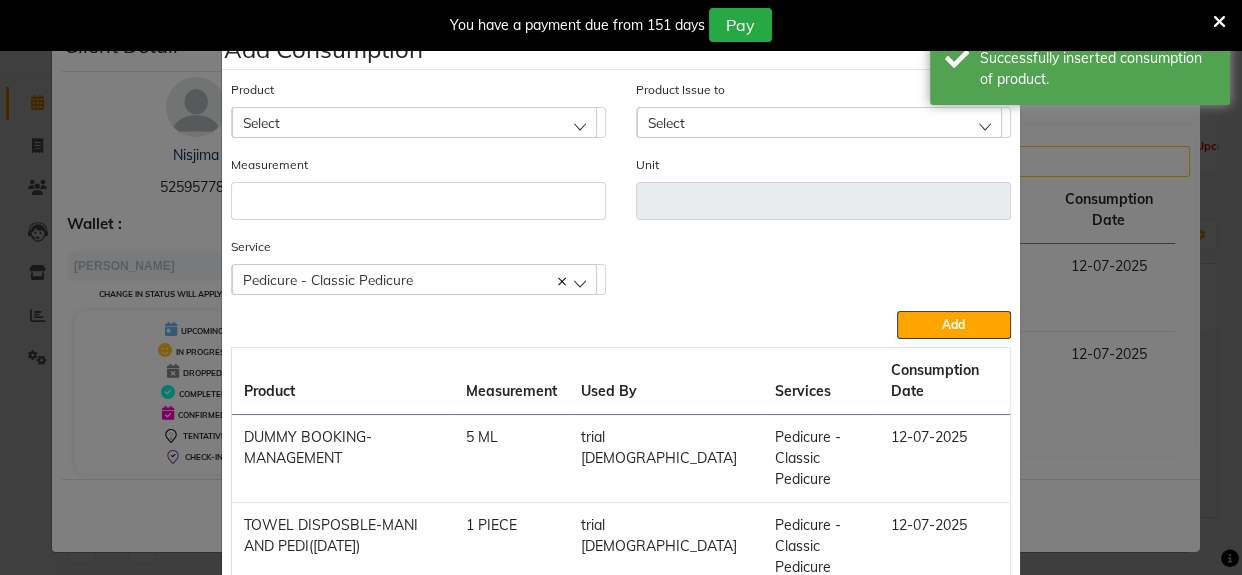 click on "Select" 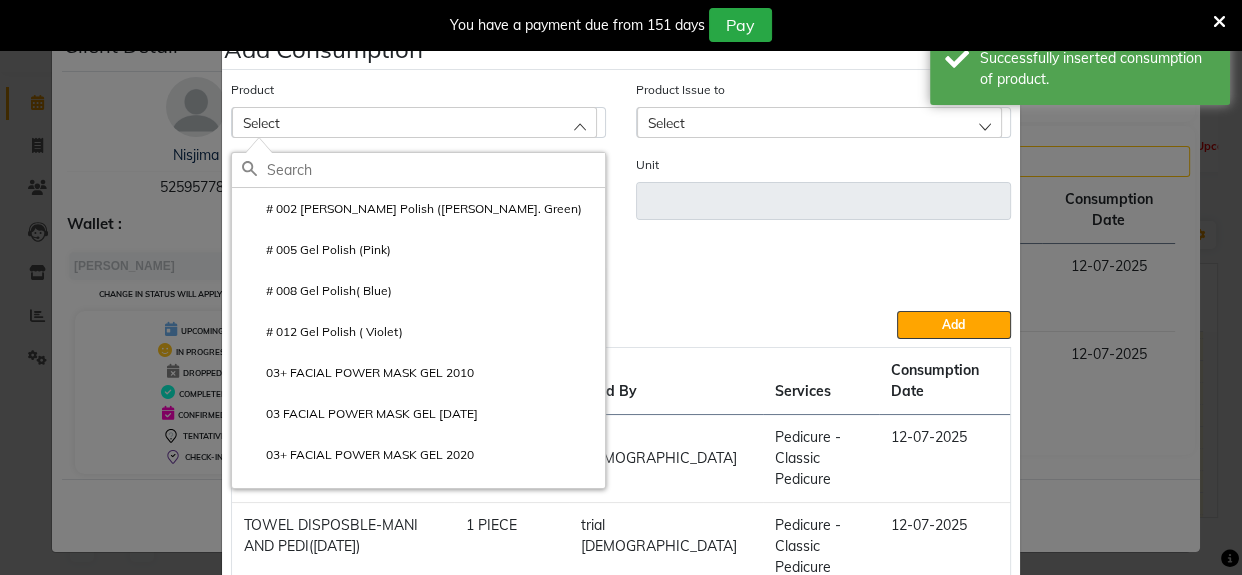 click 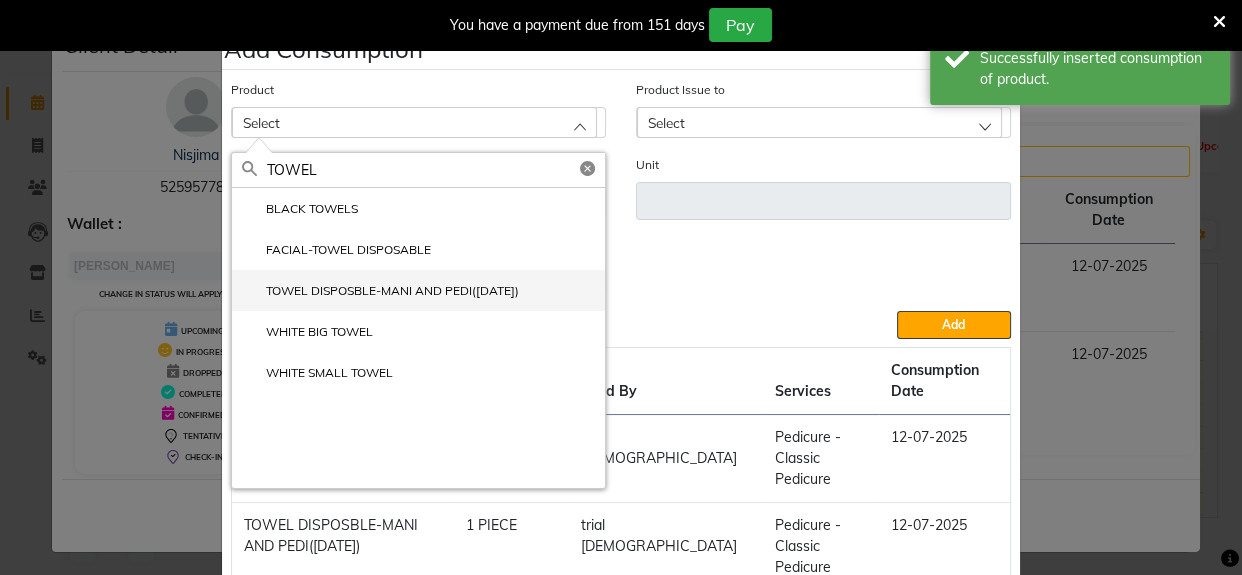 type on "TOWEL" 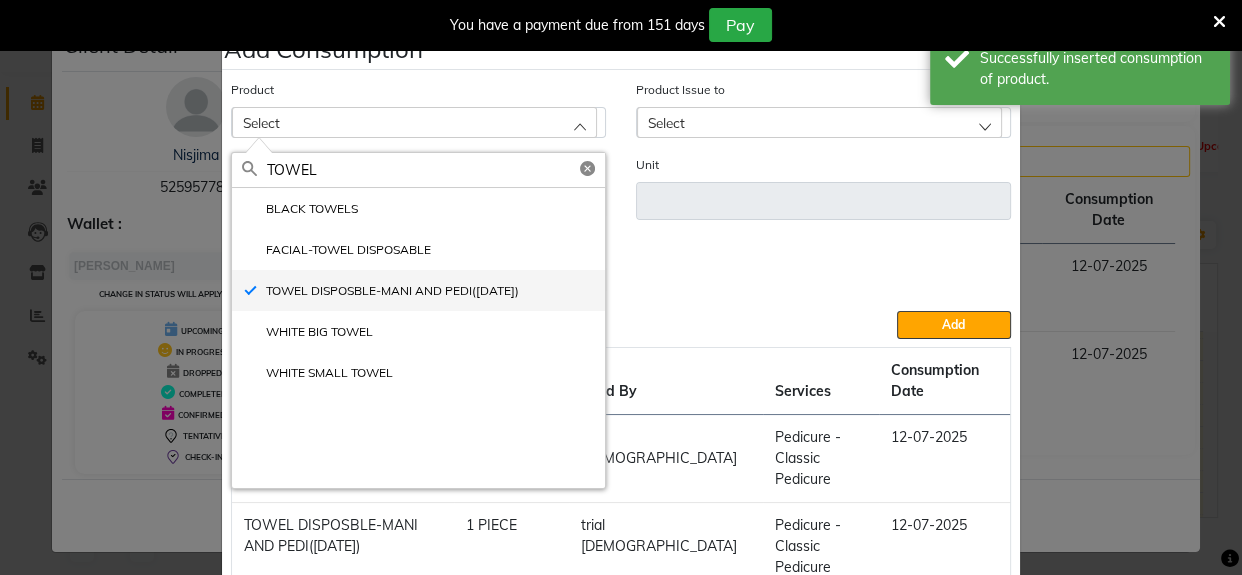 type on "PIECE" 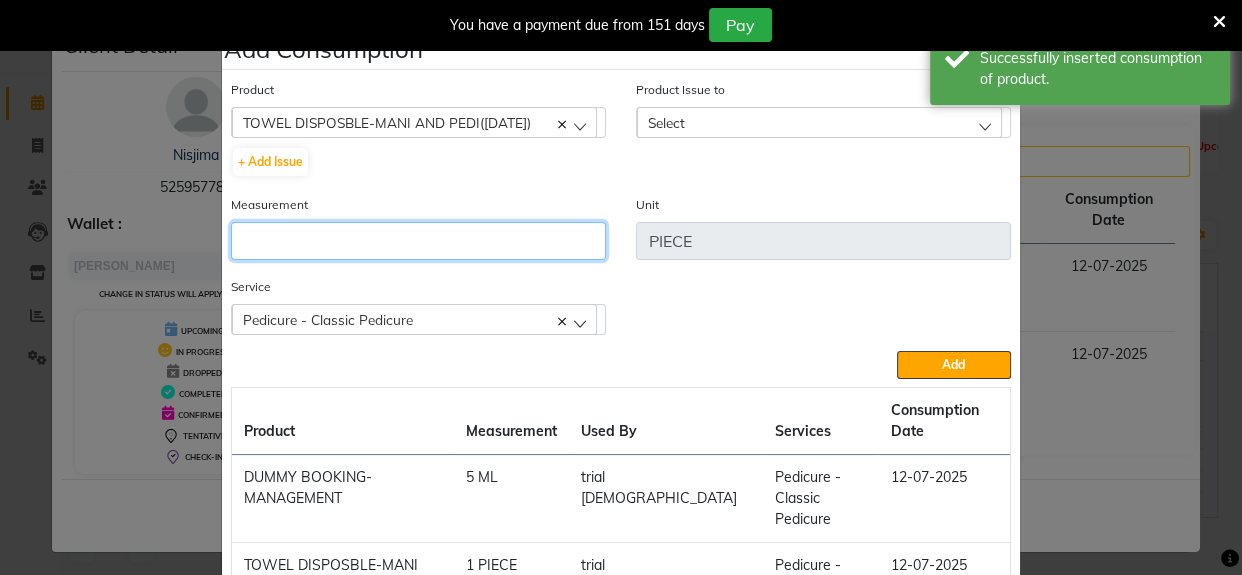 click 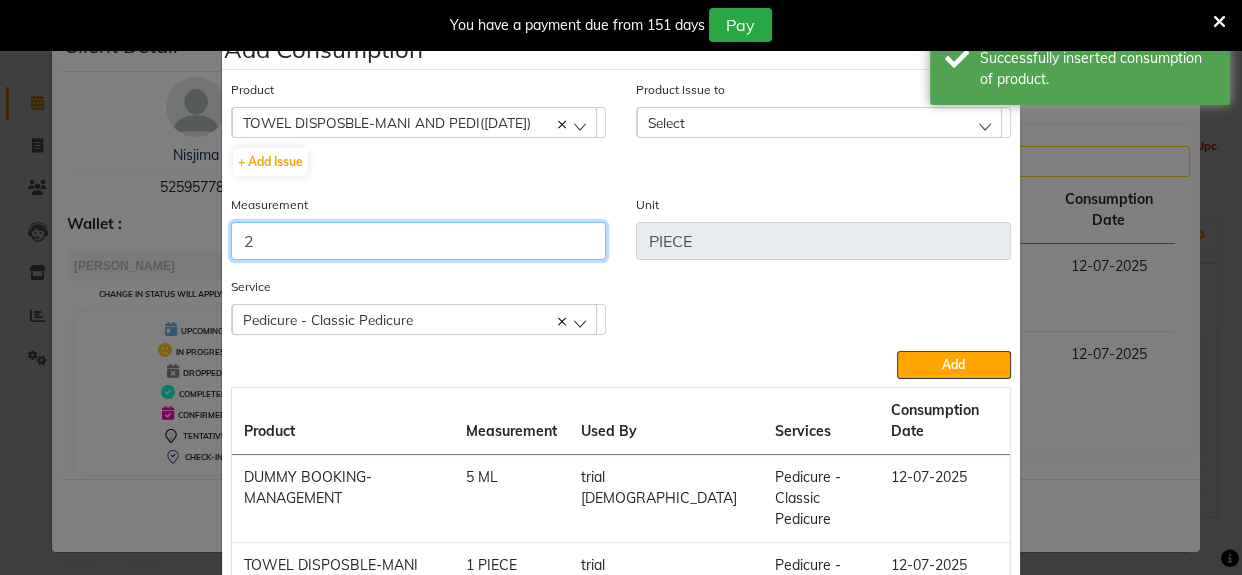 type on "2" 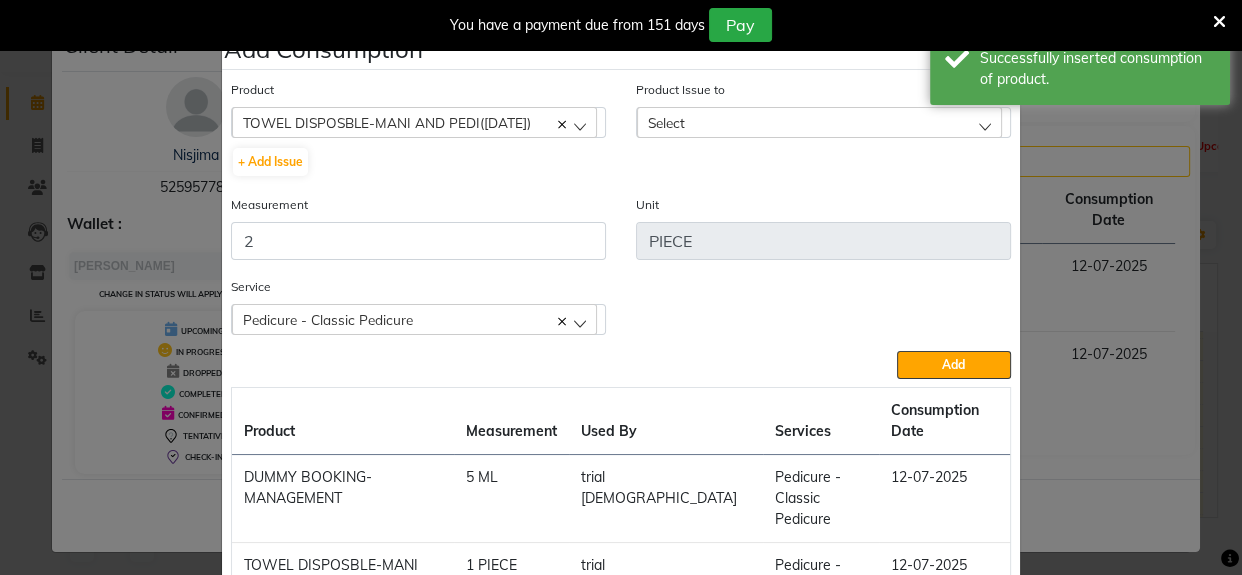 click on "Select" 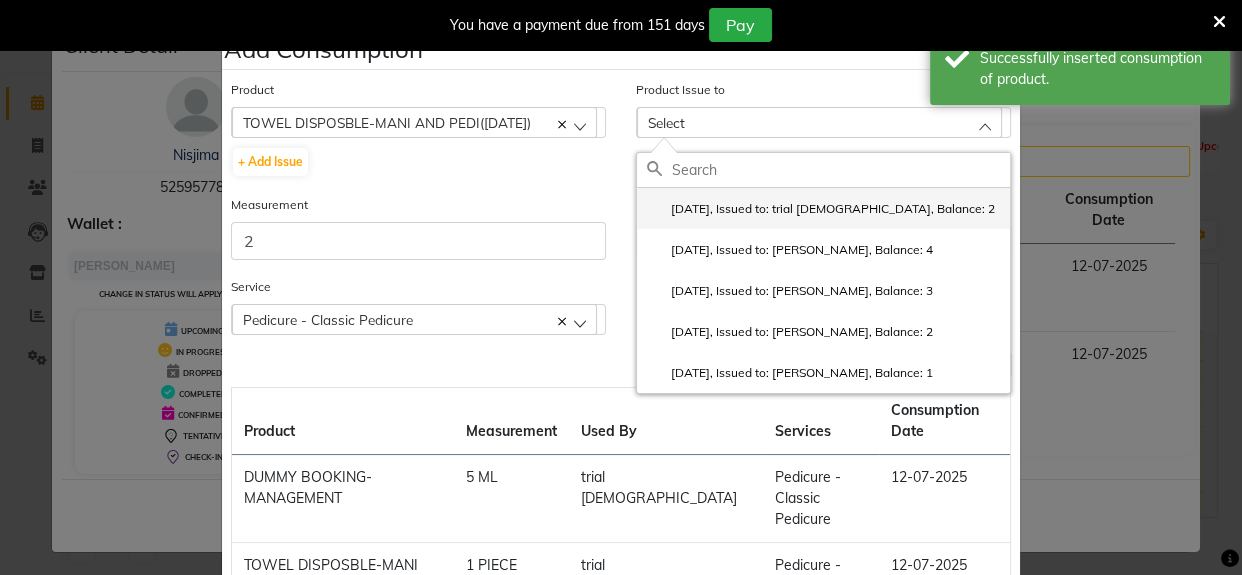 click on "2025-07-12, Issued to: trial lady, Balance: 2" 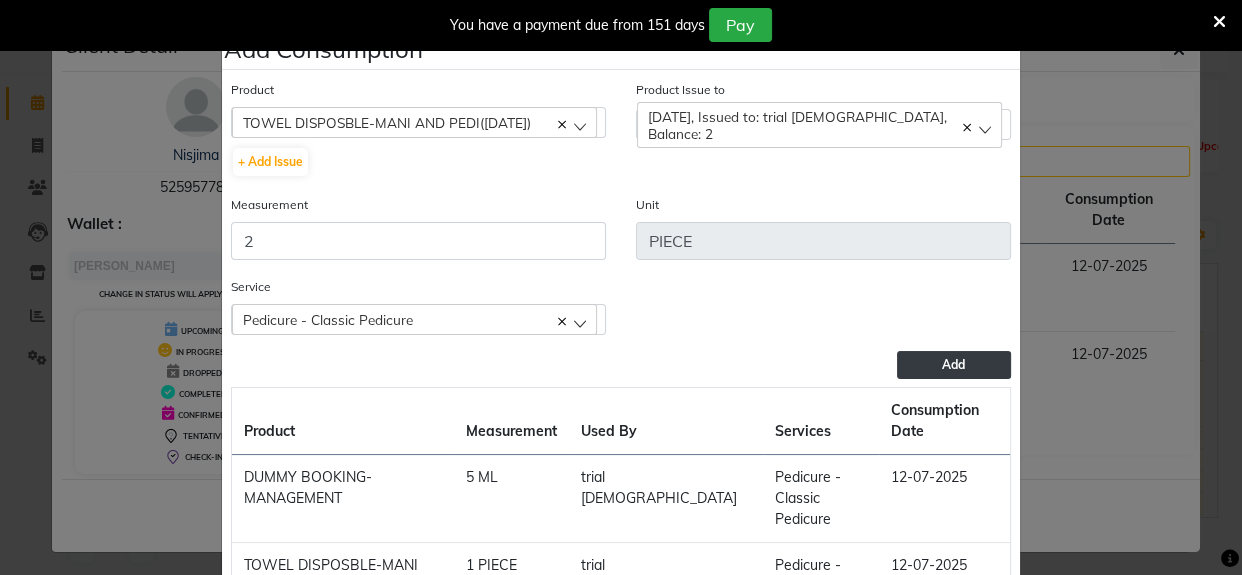 click on "Add" 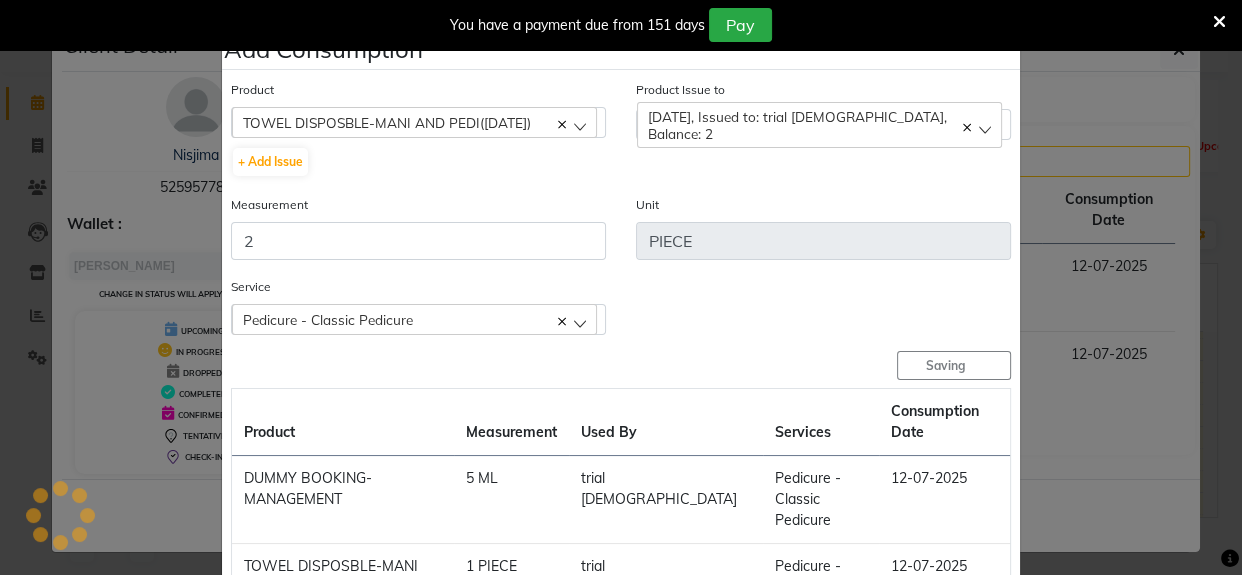 type 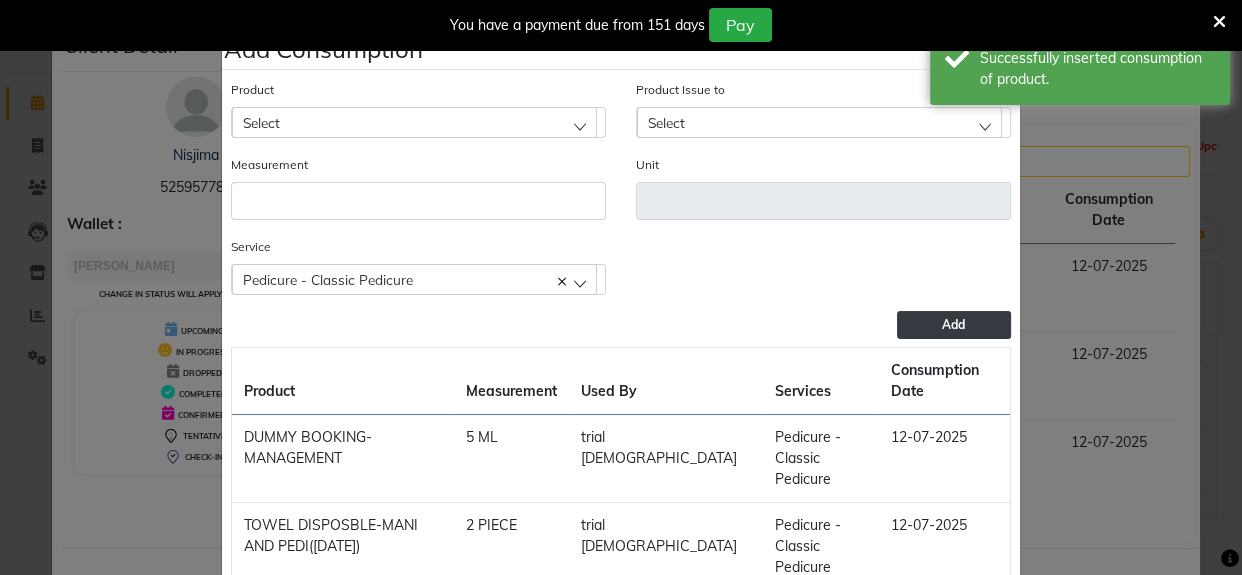 click on "Select" 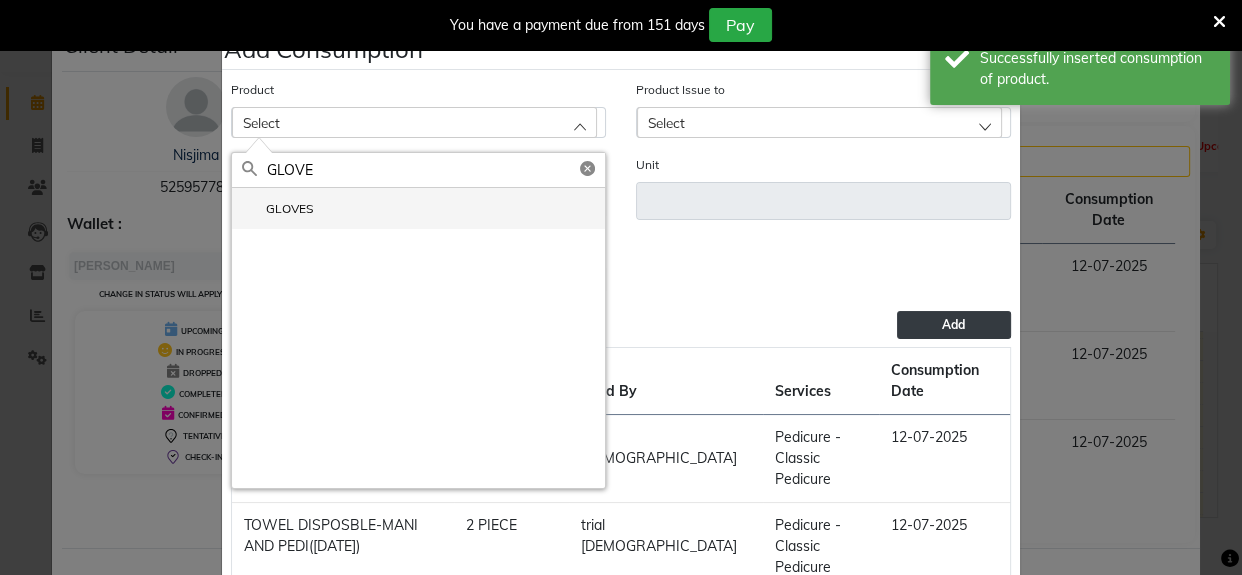 type on "GLOVE" 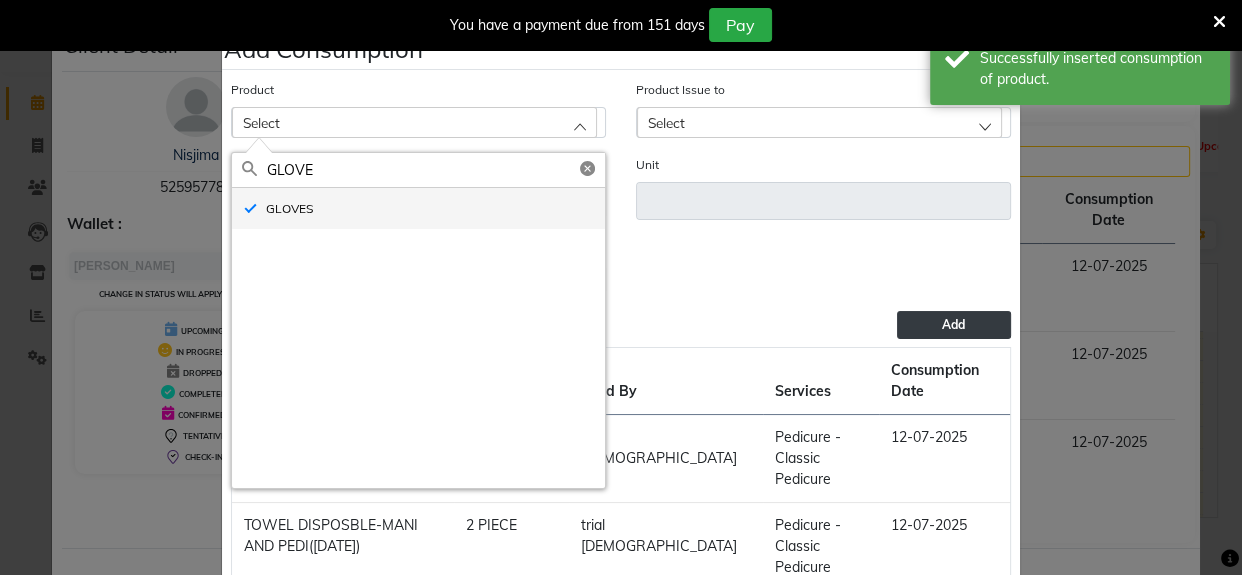 type on "PIECE" 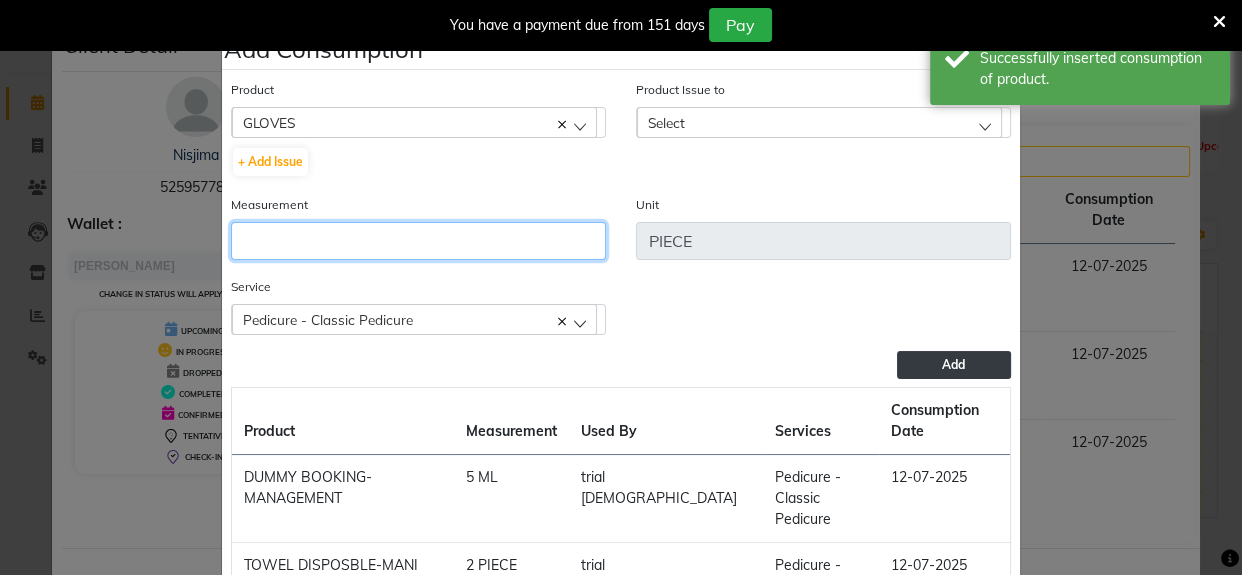 click 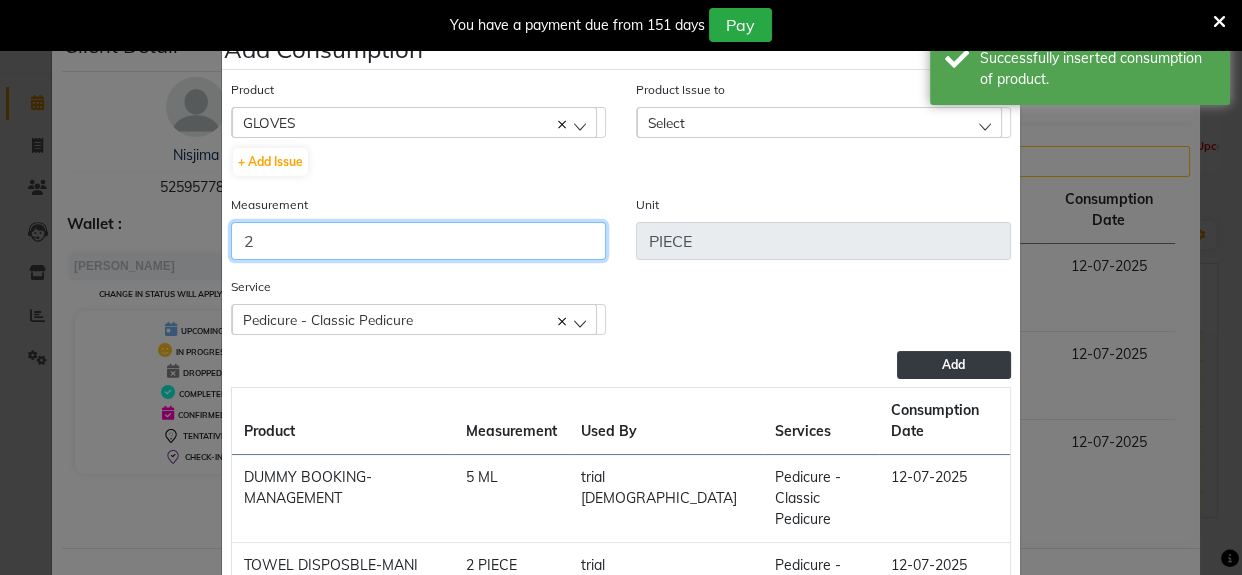 type on "2" 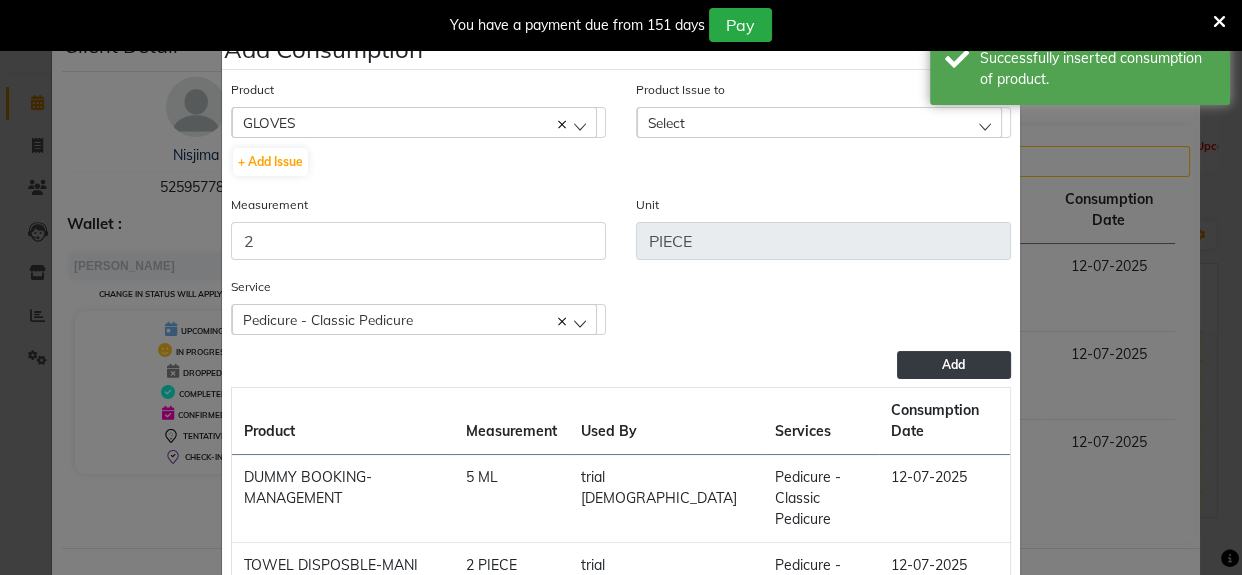 click on "Select" 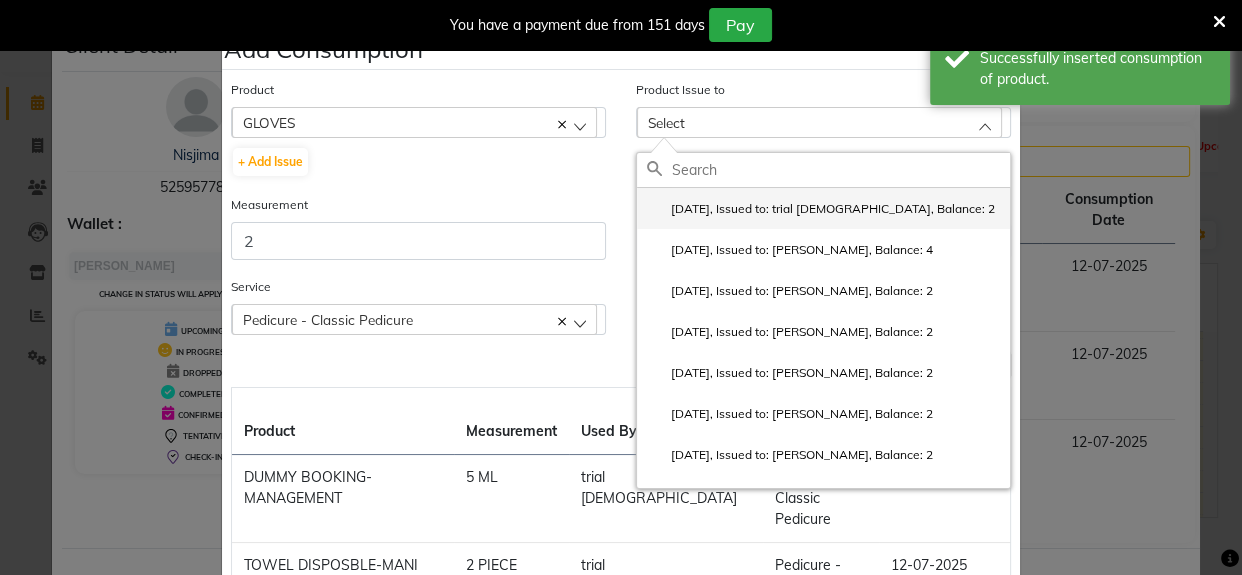 click on "2025-07-12, Issued to: trial lady, Balance: 2" 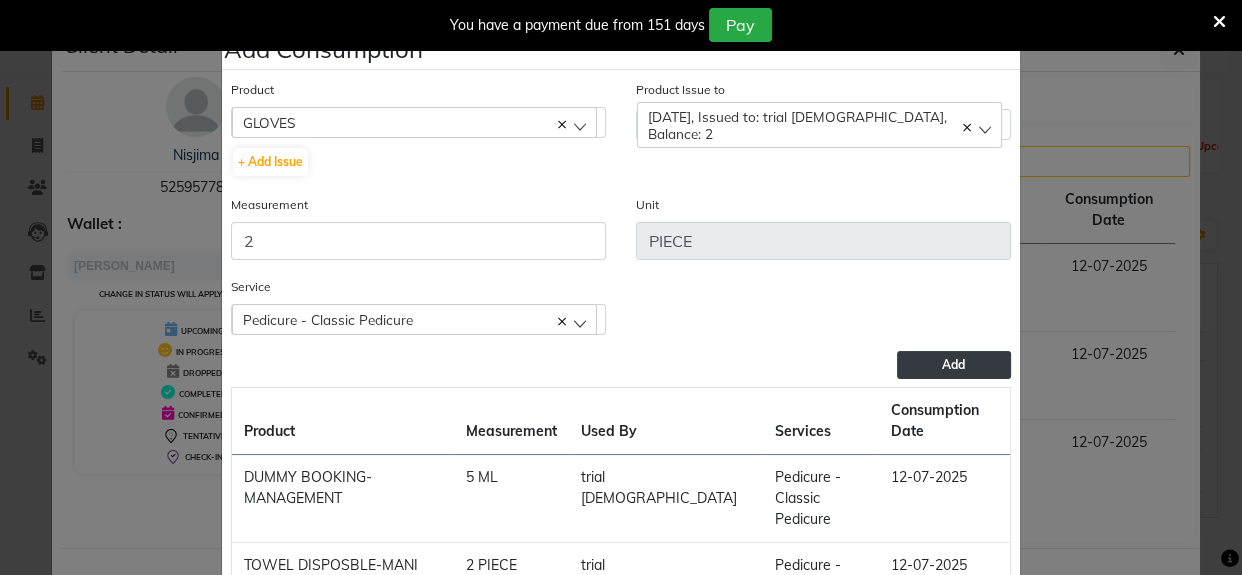 click on "Add" 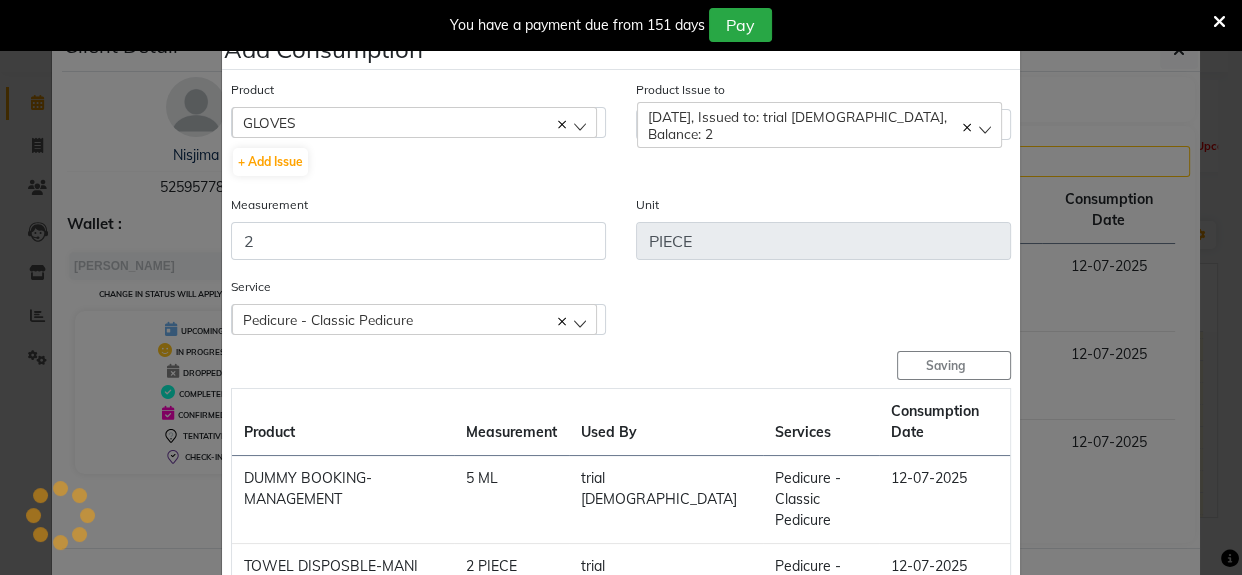 type 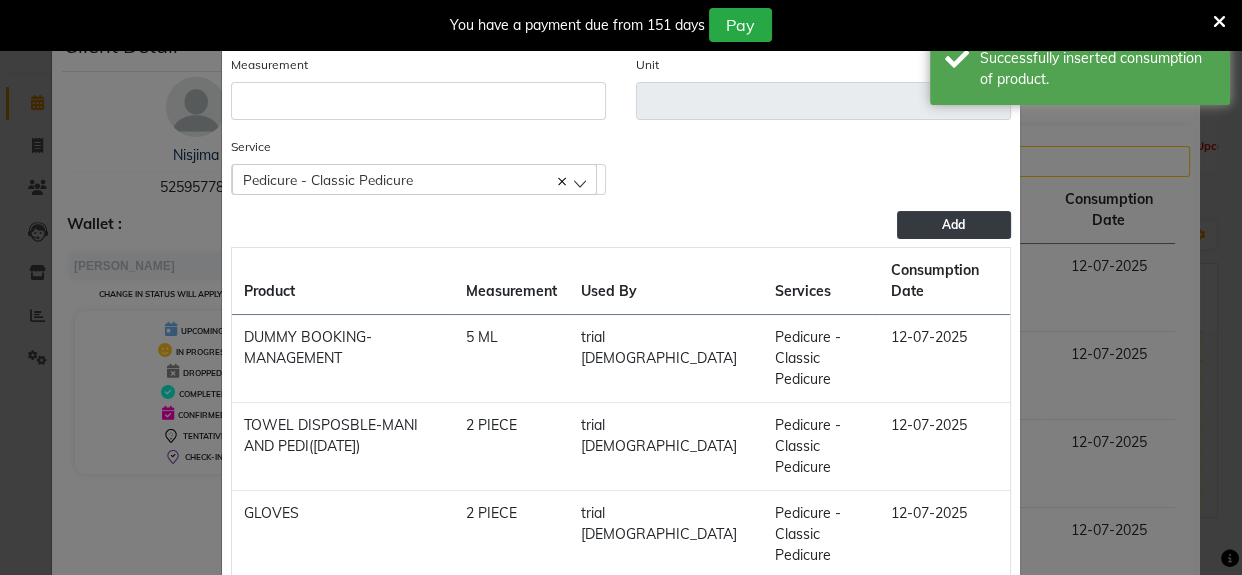 scroll, scrollTop: 234, scrollLeft: 0, axis: vertical 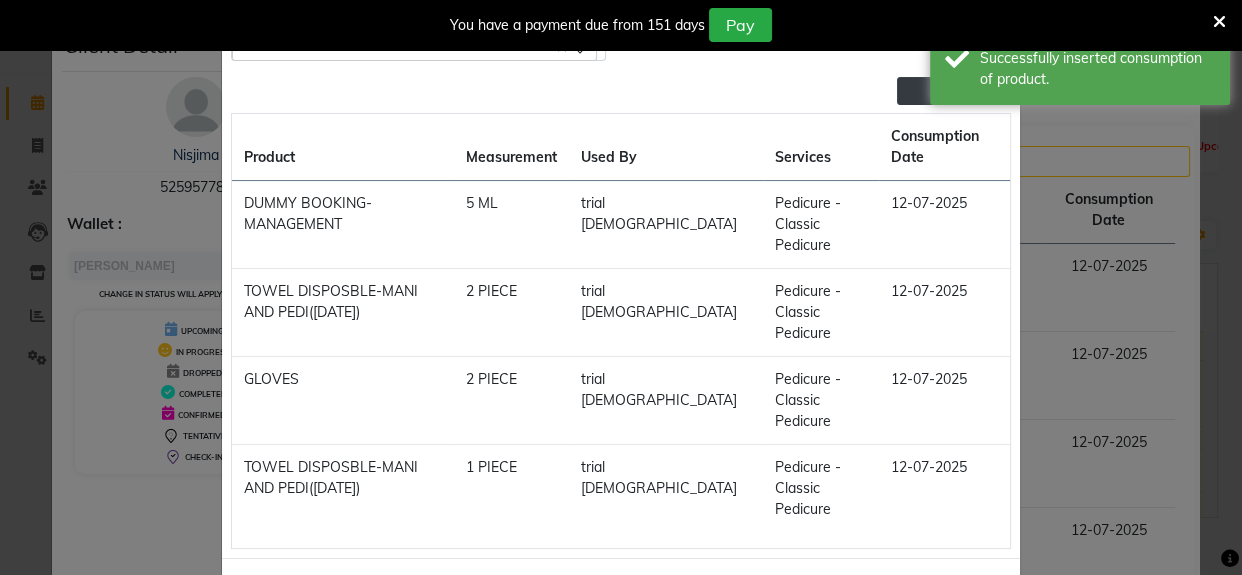 click on "Close" 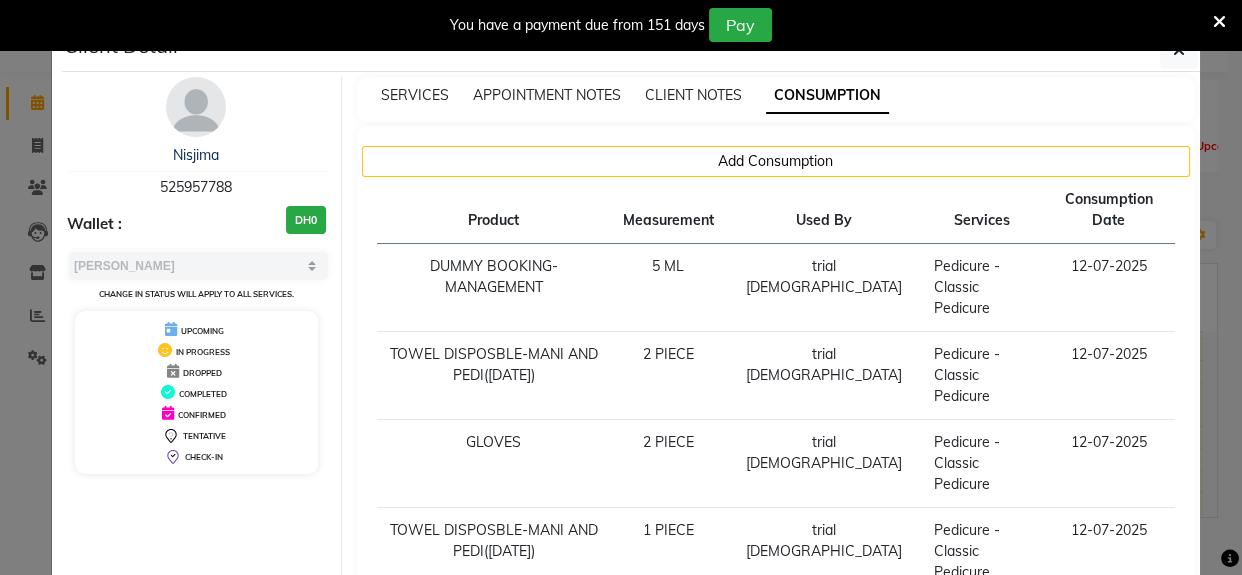 click at bounding box center [1219, 22] 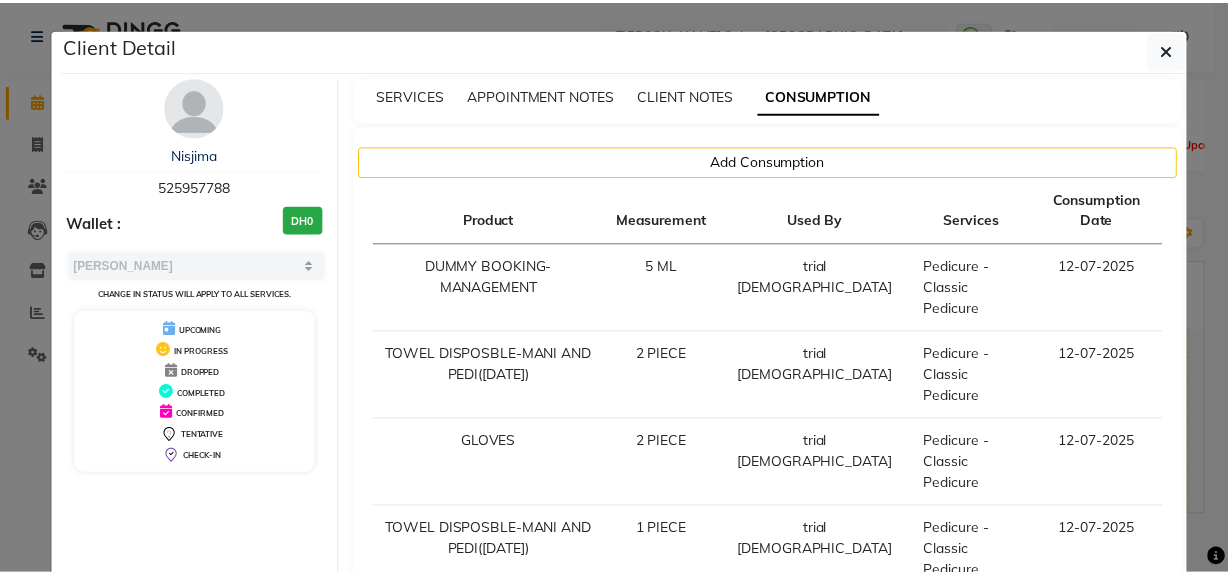 scroll, scrollTop: 0, scrollLeft: 0, axis: both 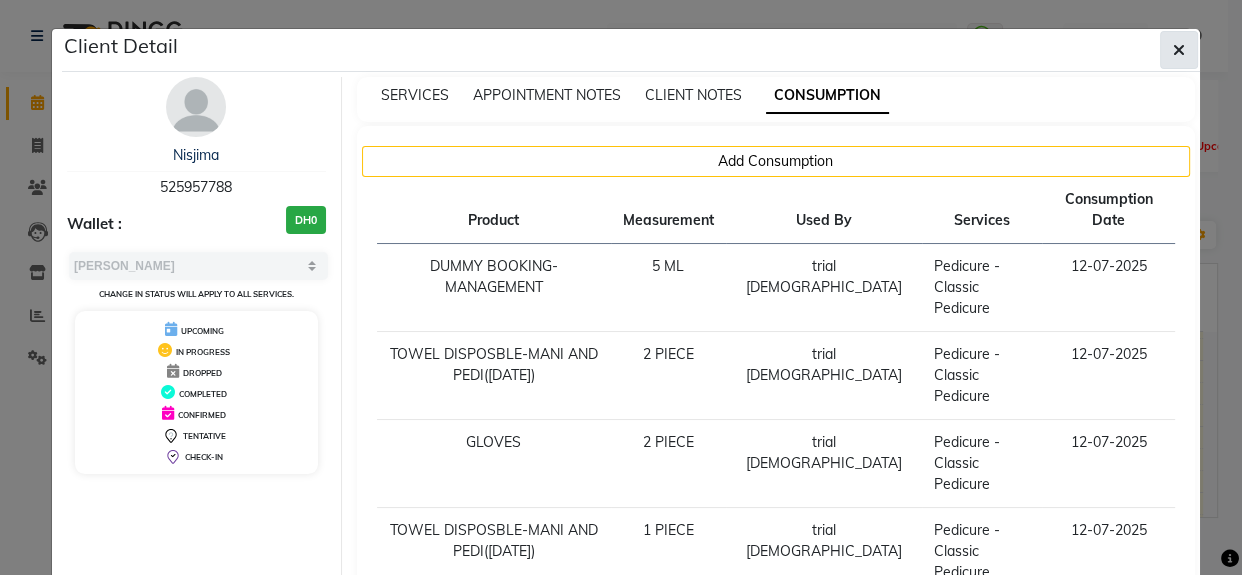 click 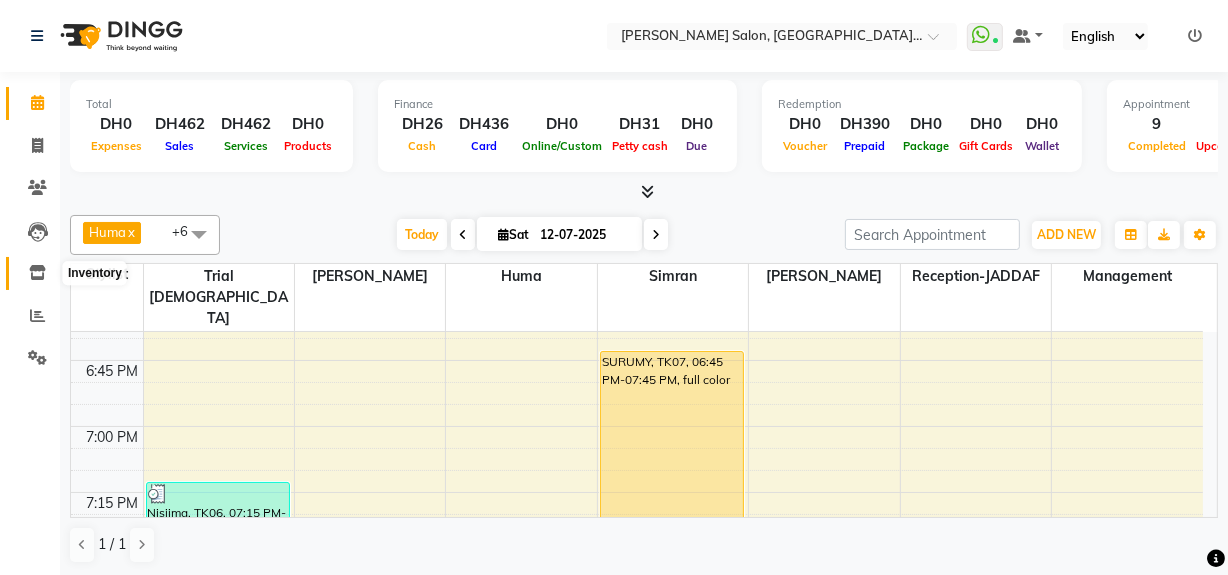 click 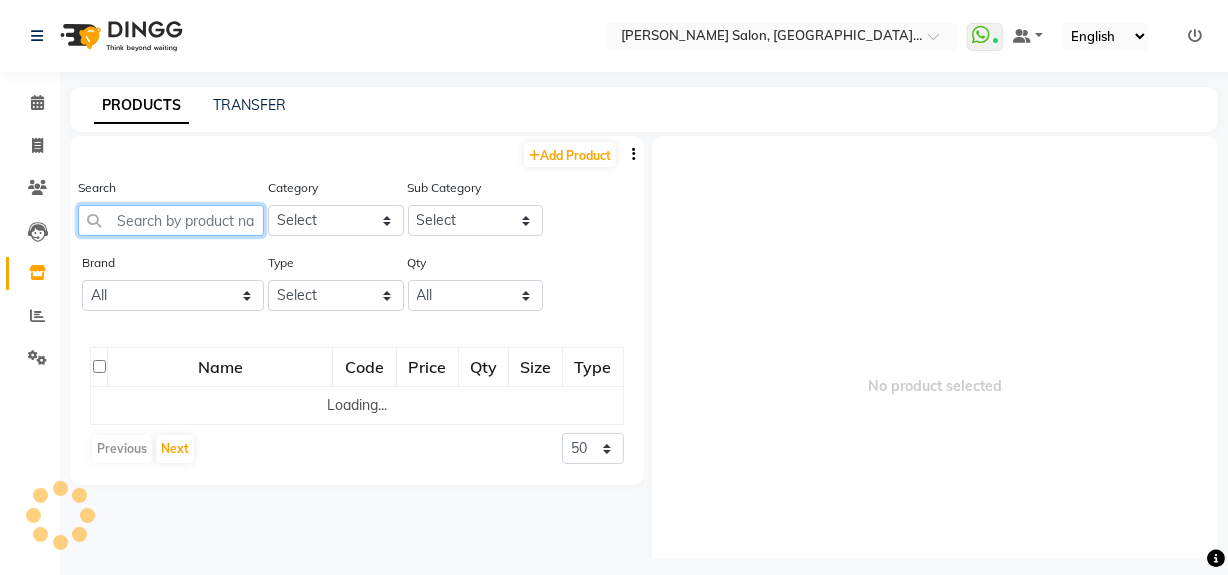 click 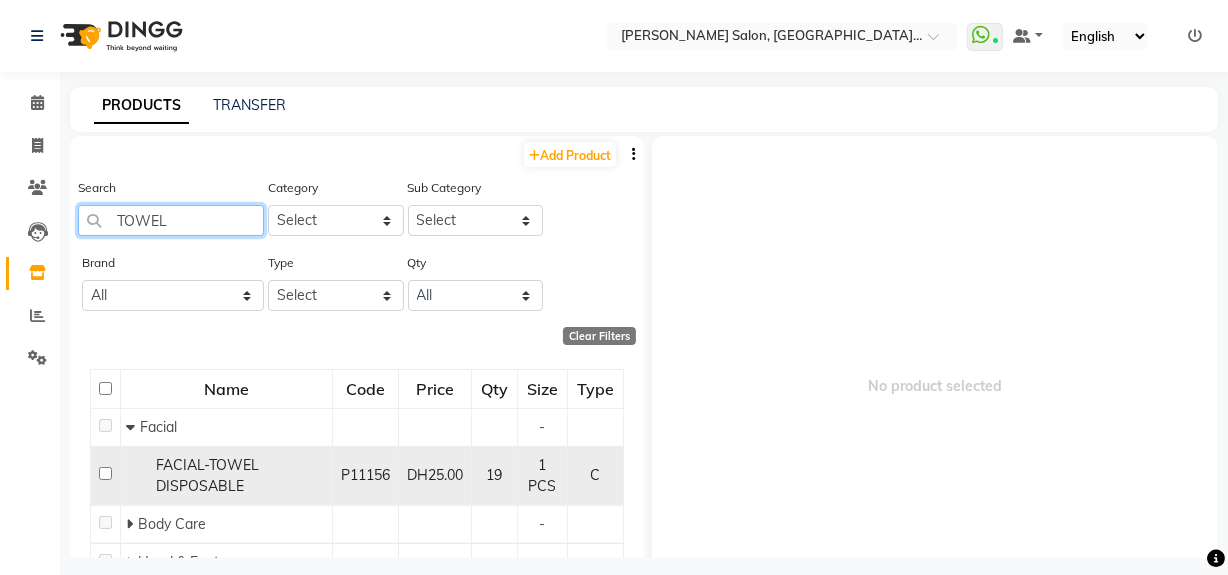 type on "TOWEL" 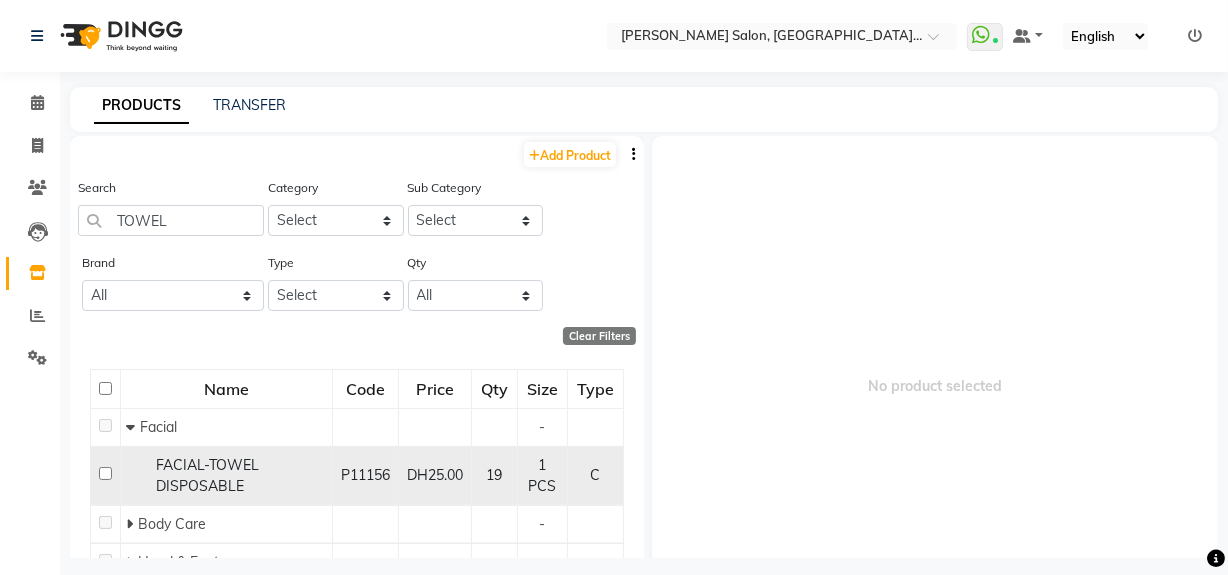click 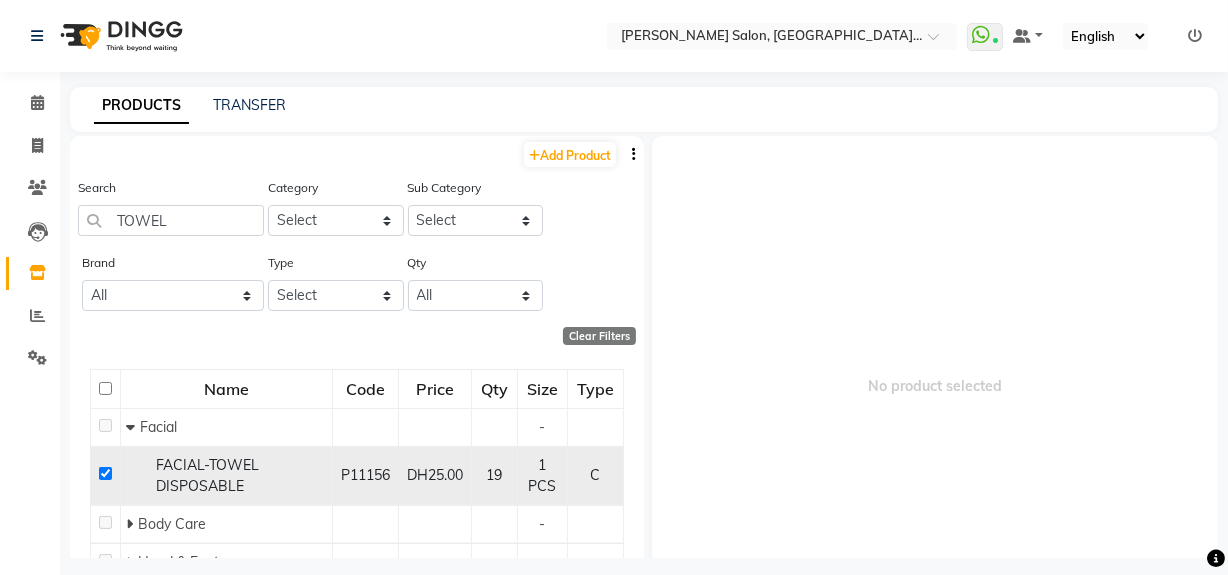 checkbox on "true" 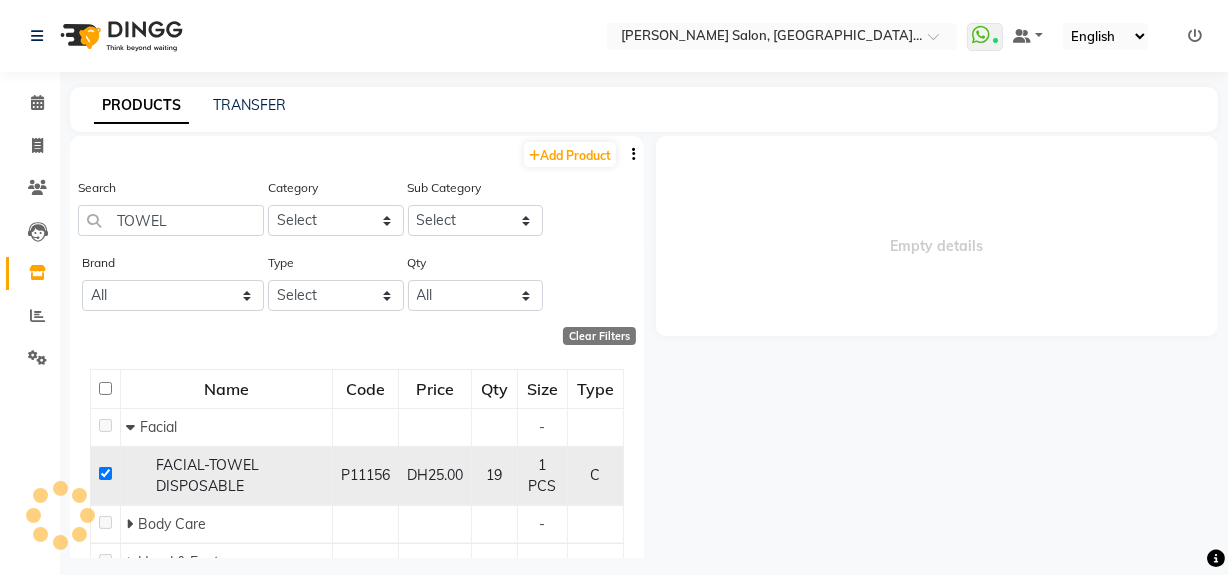 select 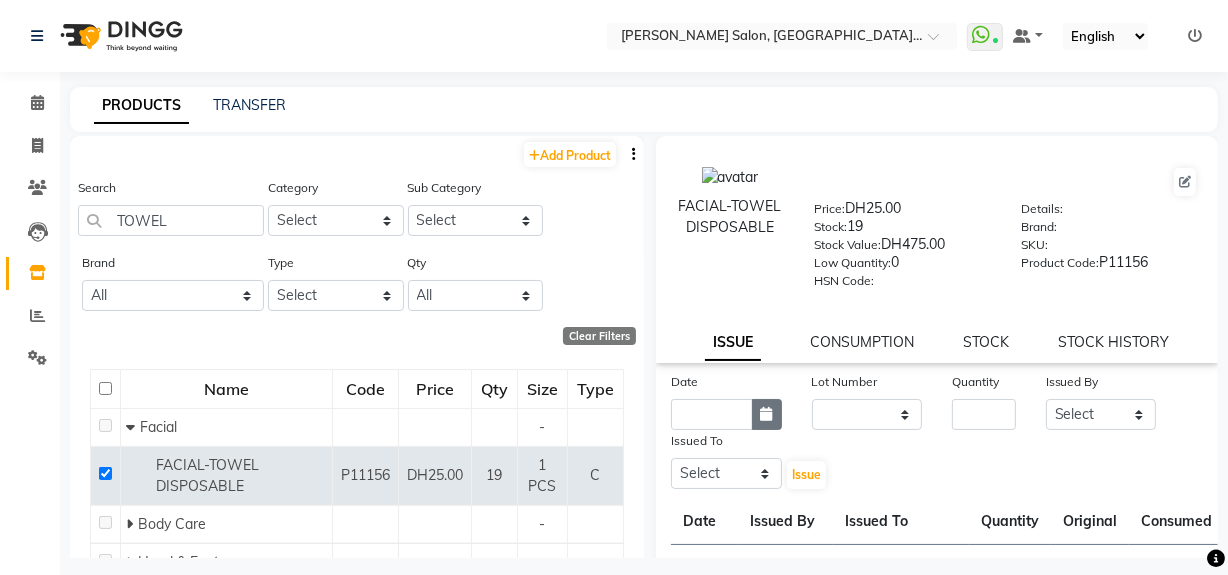 click 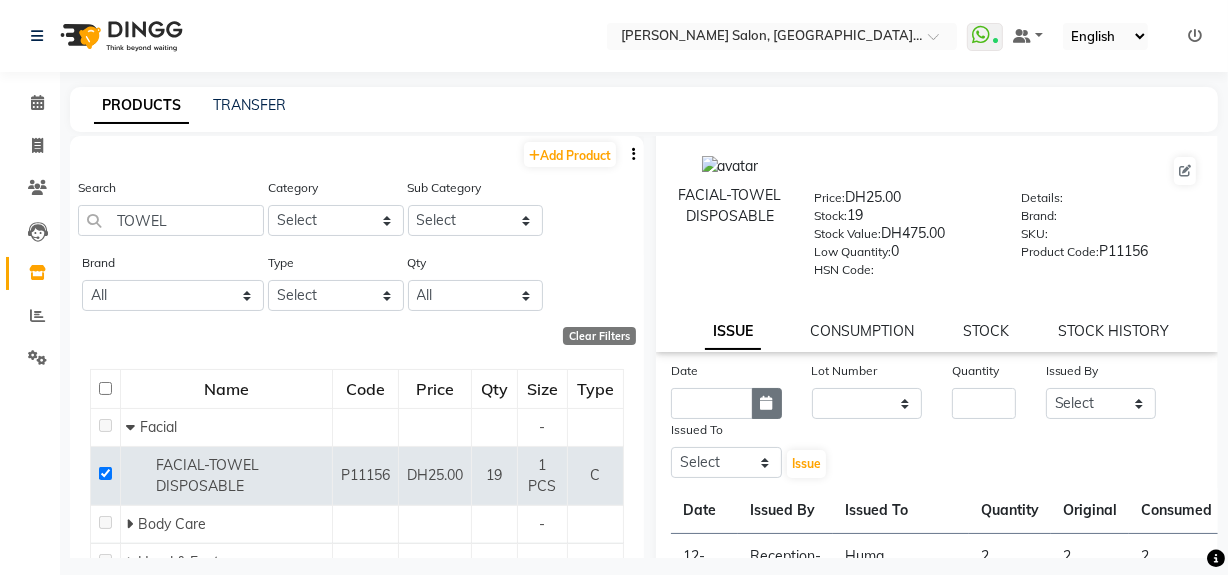 select on "7" 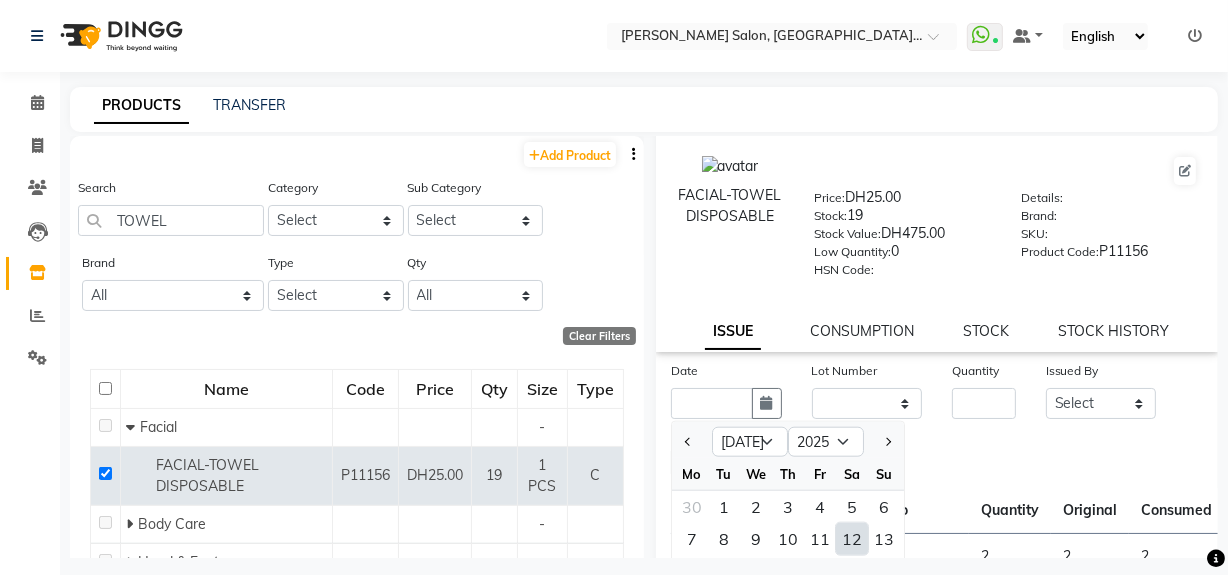drag, startPoint x: 850, startPoint y: 540, endPoint x: 936, endPoint y: 382, distance: 179.88885 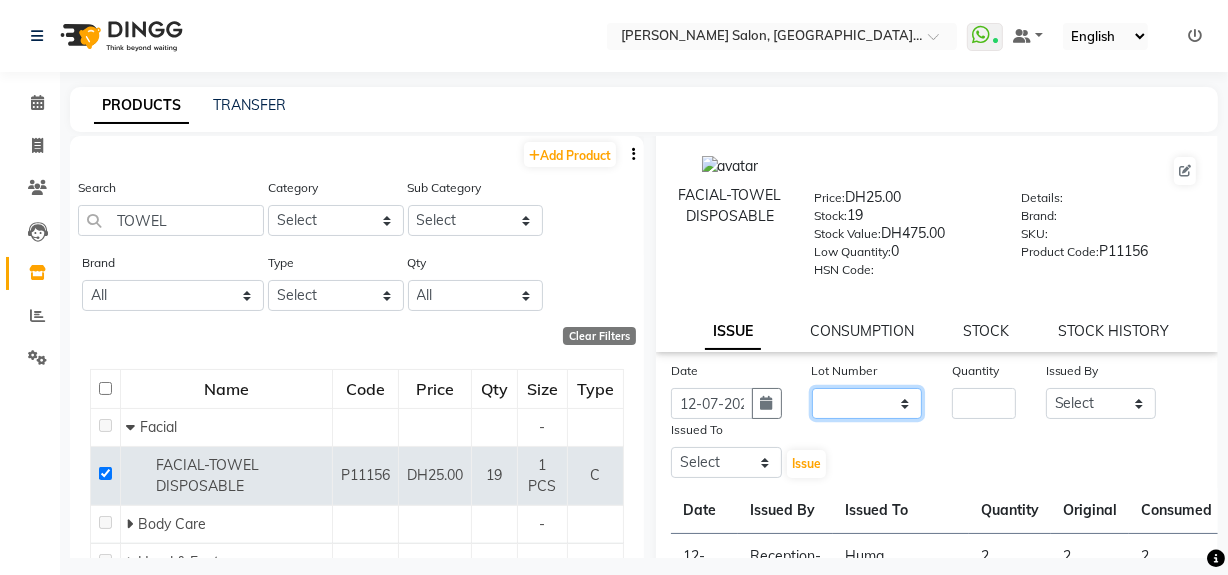 click on "None" 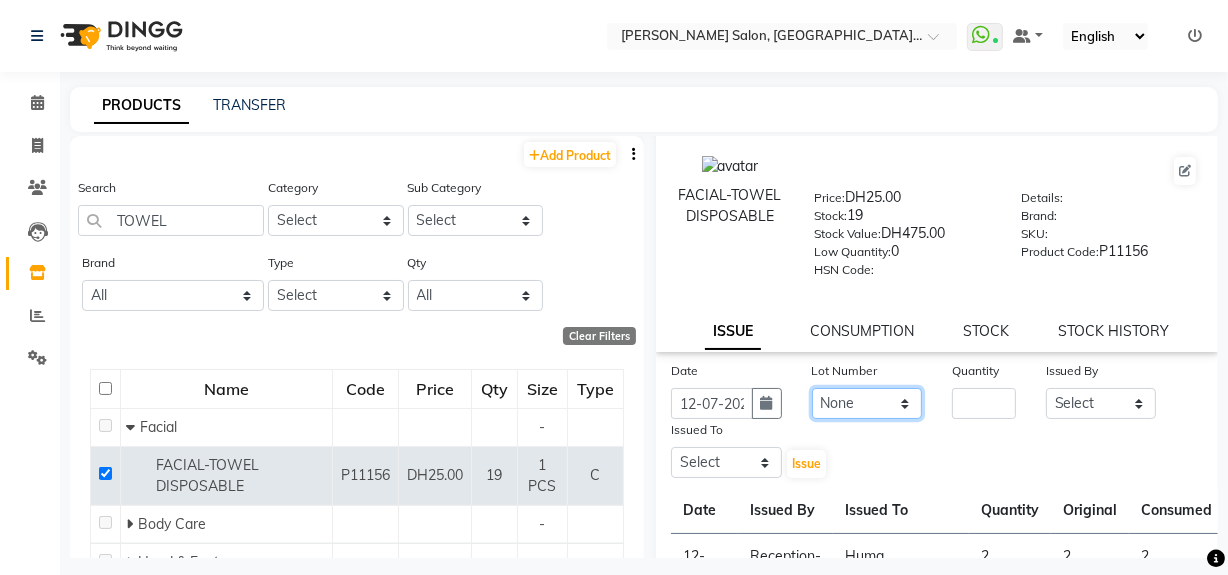 click on "None" 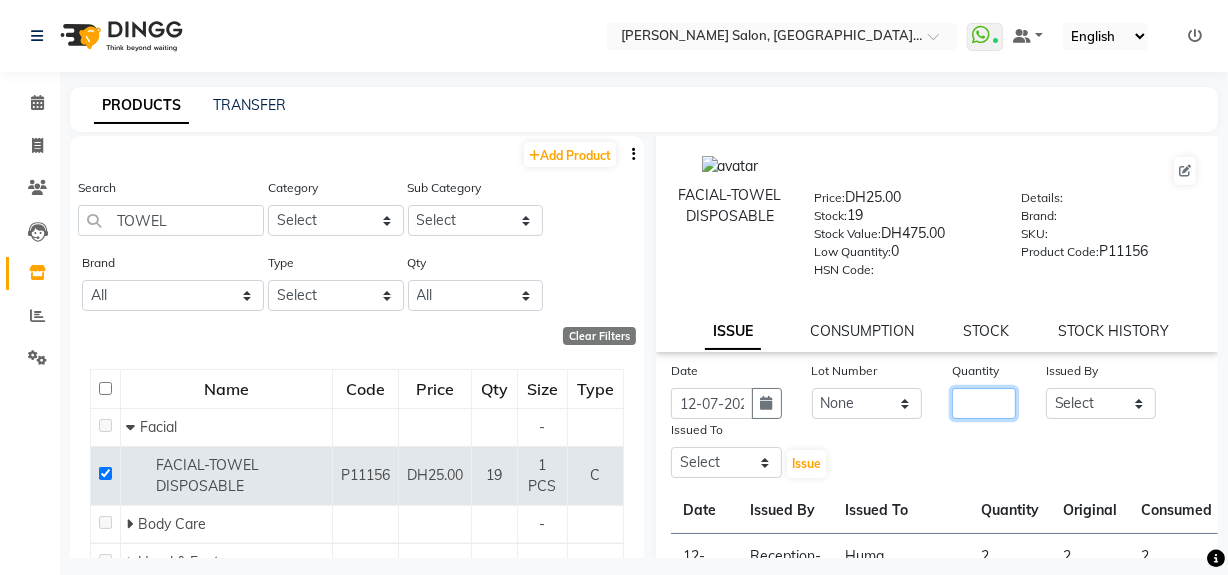 click 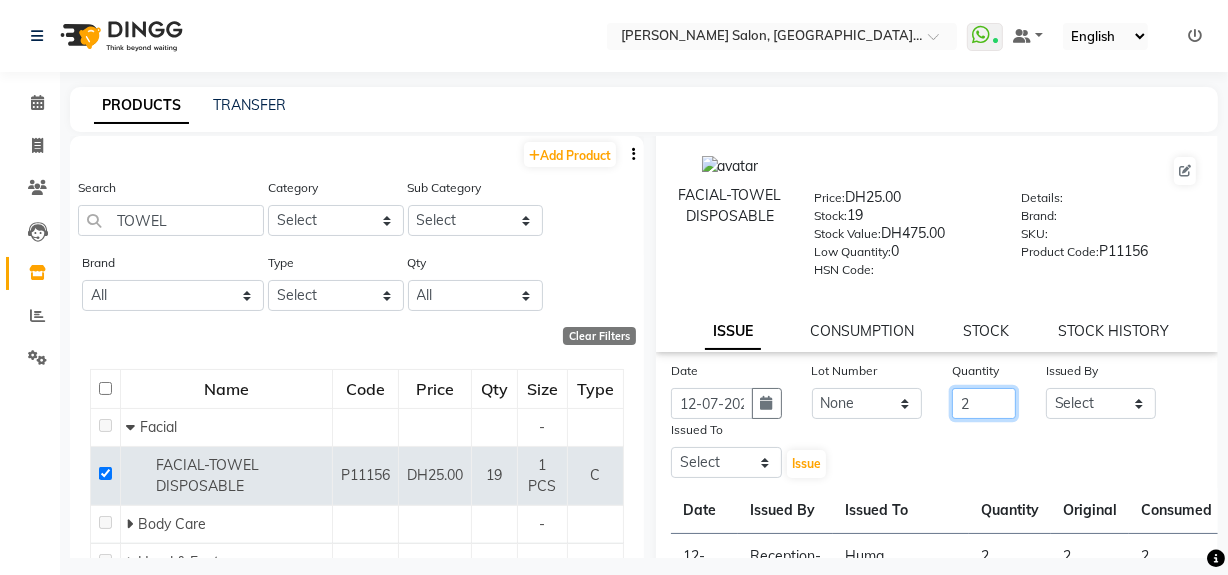 type on "2" 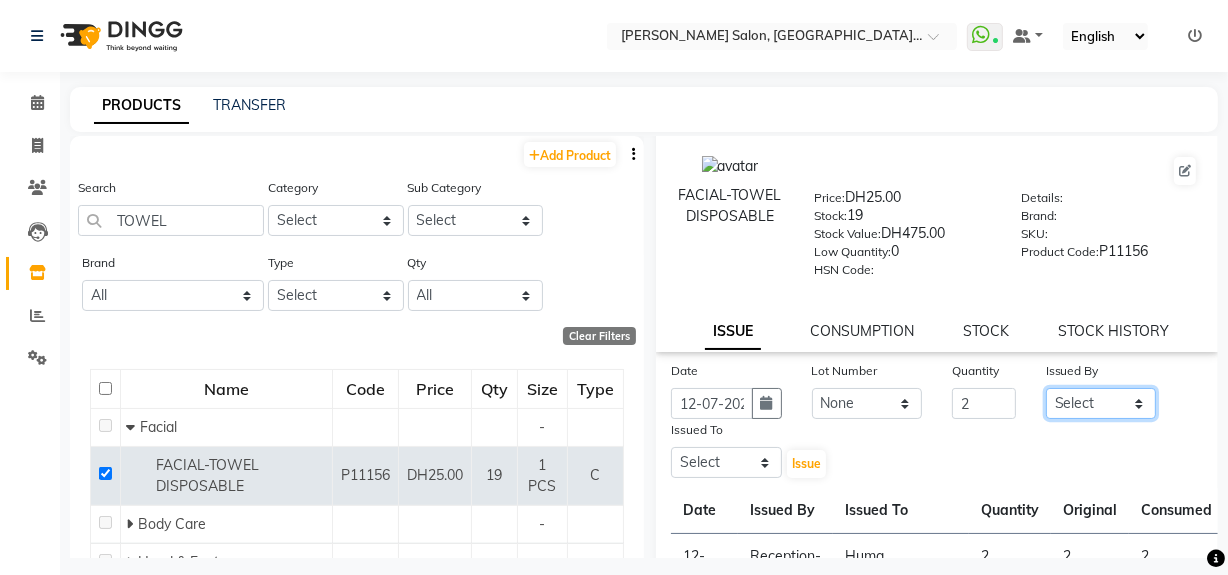click on "Select Huma Leonita Management Reception-JADDAF [PERSON_NAME] [PERSON_NAME] trial [DEMOGRAPHIC_DATA]" 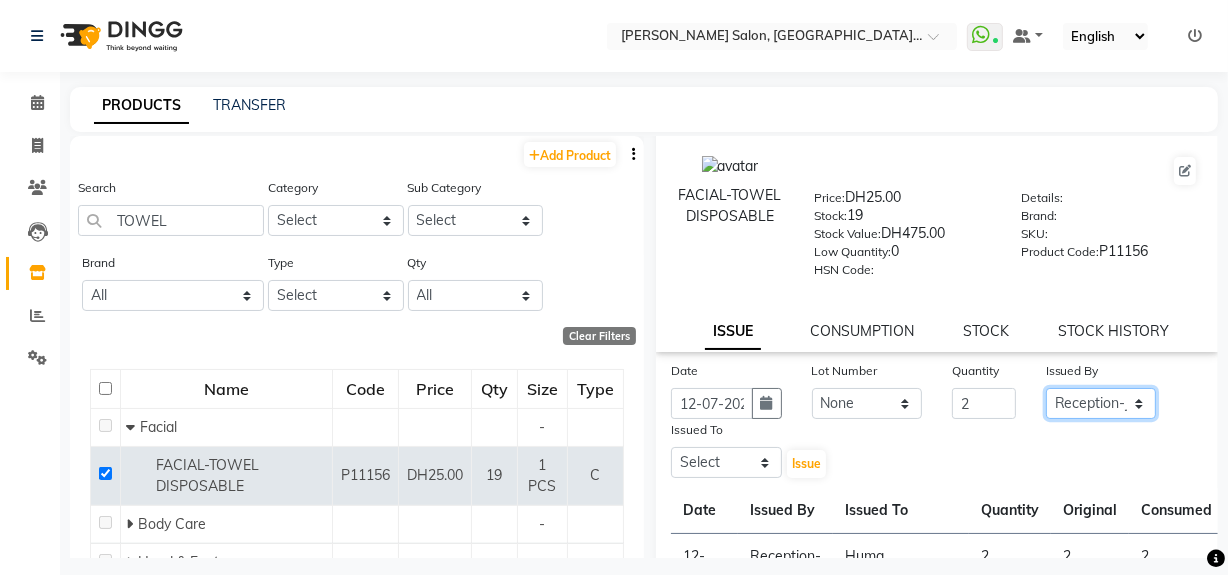 click on "Select Huma Leonita Management Reception-JADDAF [PERSON_NAME] [PERSON_NAME] trial [DEMOGRAPHIC_DATA]" 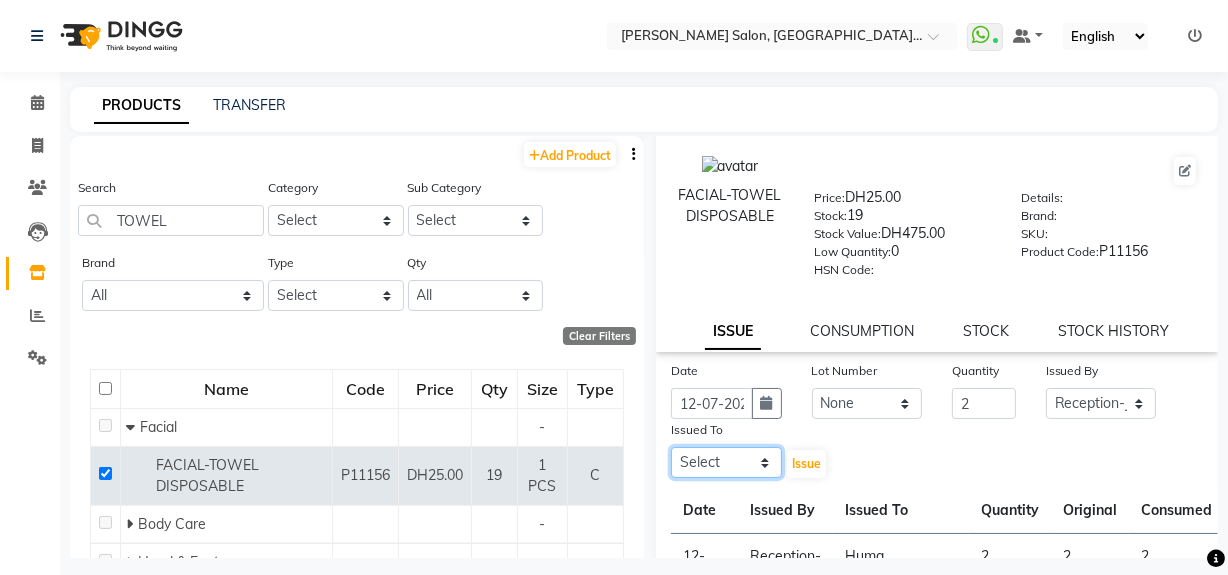 click on "Select Huma Leonita Management Reception-JADDAF [PERSON_NAME] [PERSON_NAME] trial [DEMOGRAPHIC_DATA]" 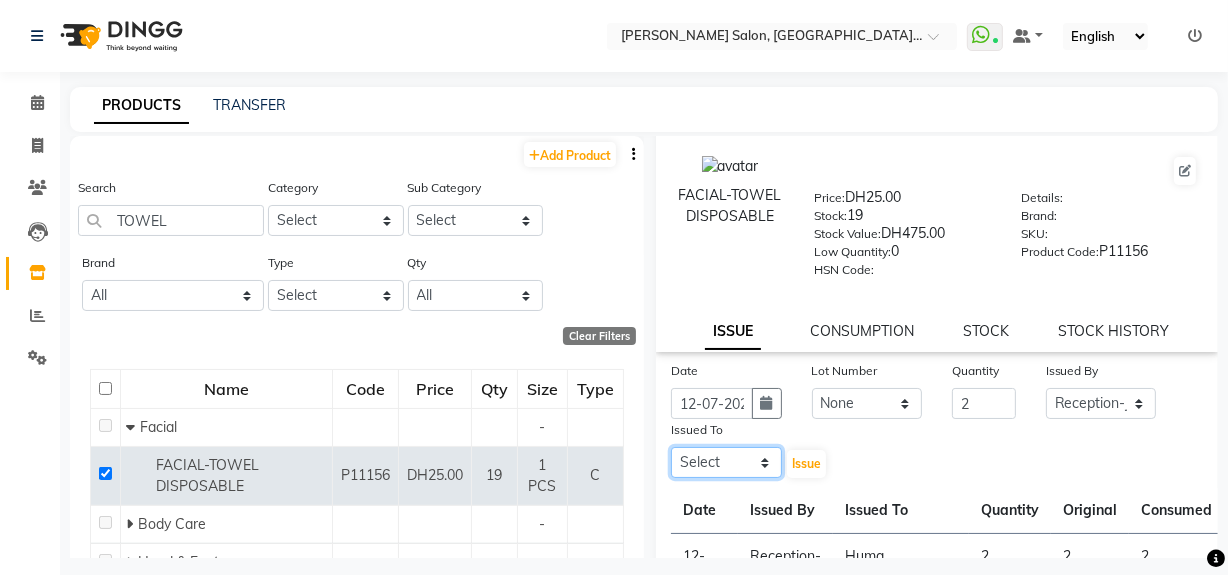 select on "45056" 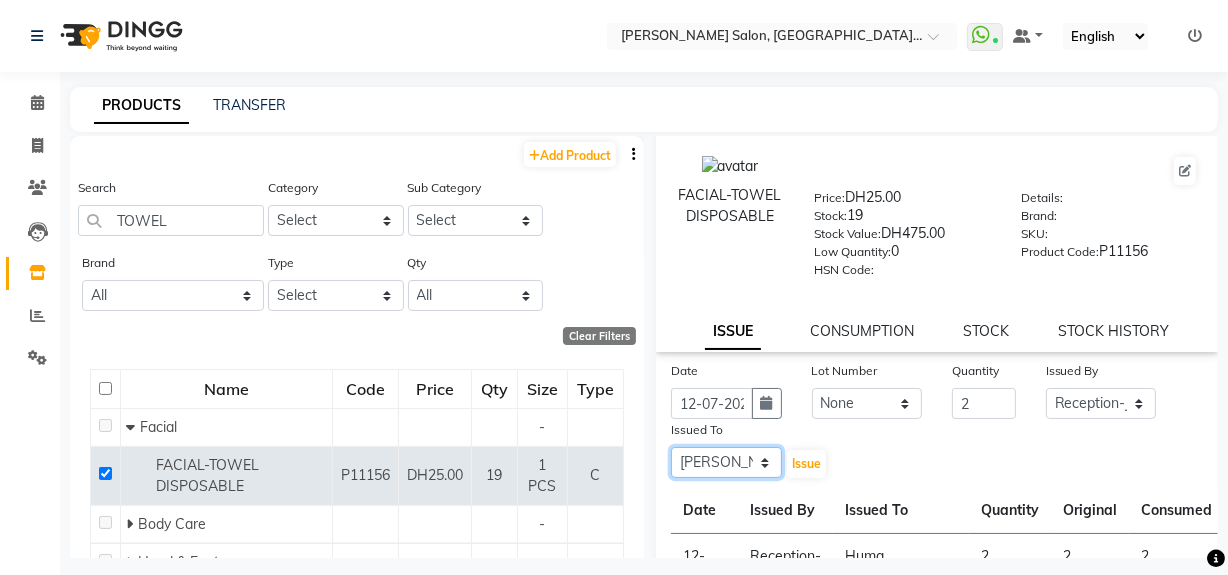 click on "Select Huma Leonita Management Reception-JADDAF [PERSON_NAME] [PERSON_NAME] trial [DEMOGRAPHIC_DATA]" 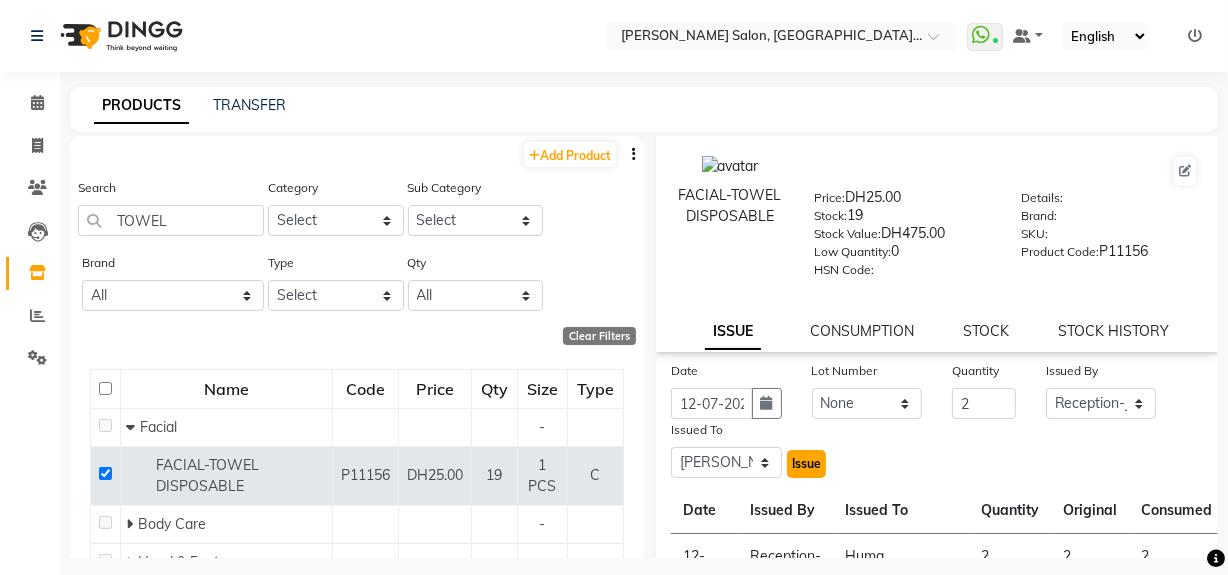 click on "Issue" 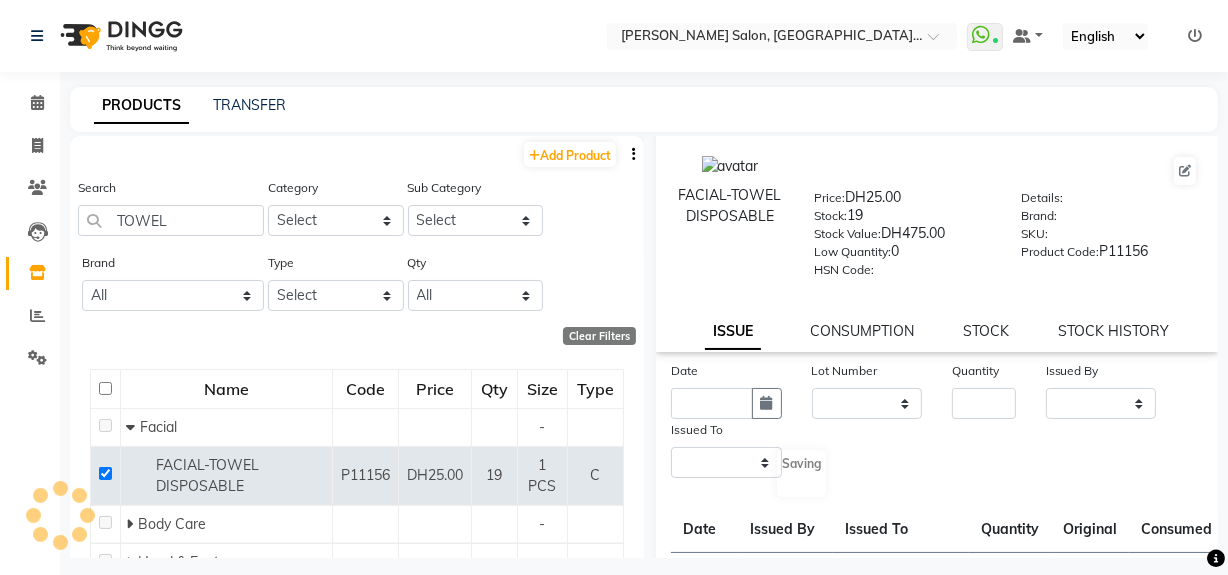 scroll, scrollTop: 0, scrollLeft: 0, axis: both 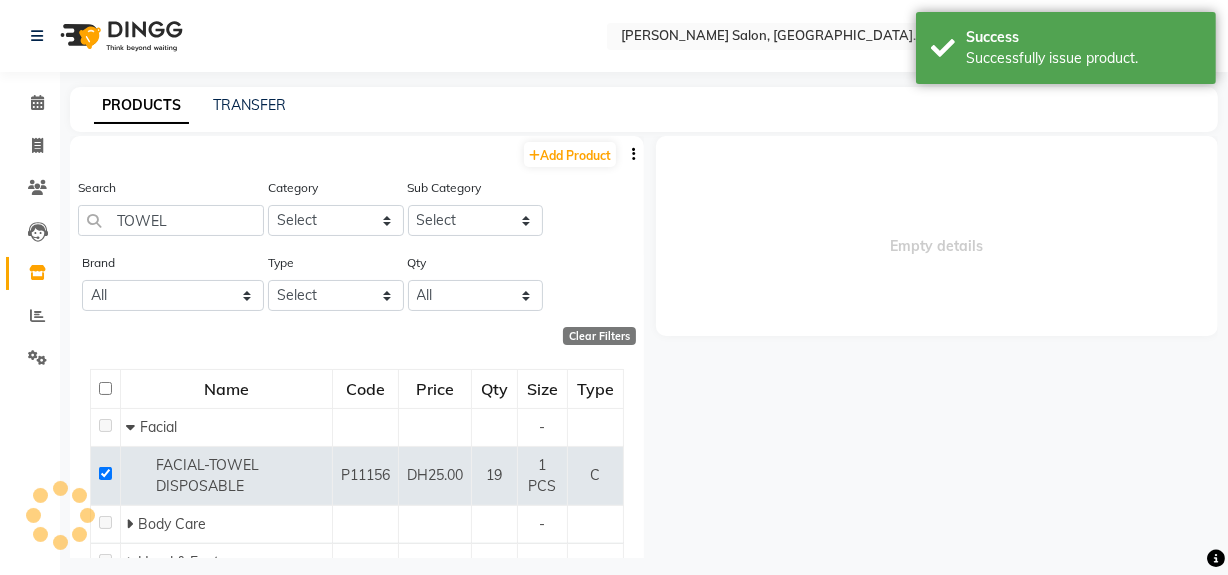select 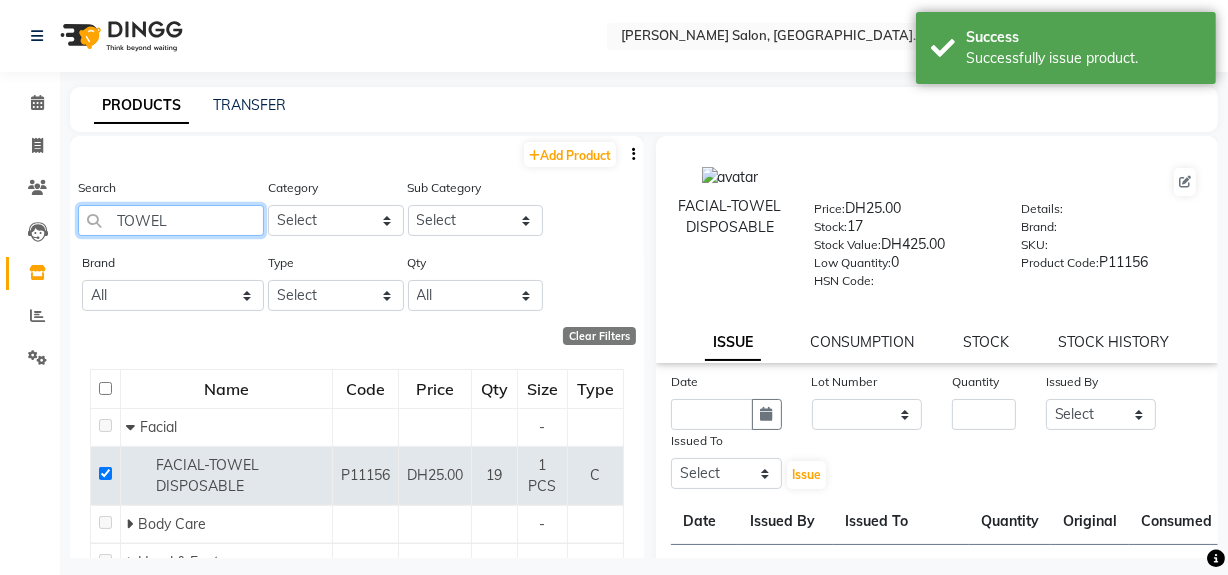 drag, startPoint x: 224, startPoint y: 218, endPoint x: 108, endPoint y: 218, distance: 116 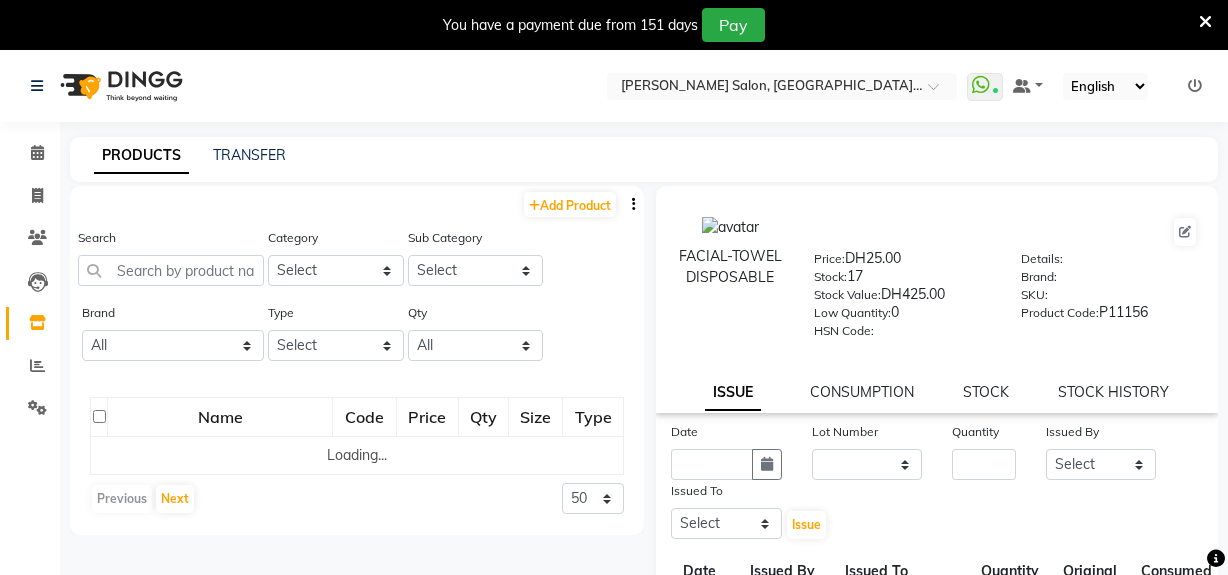 select 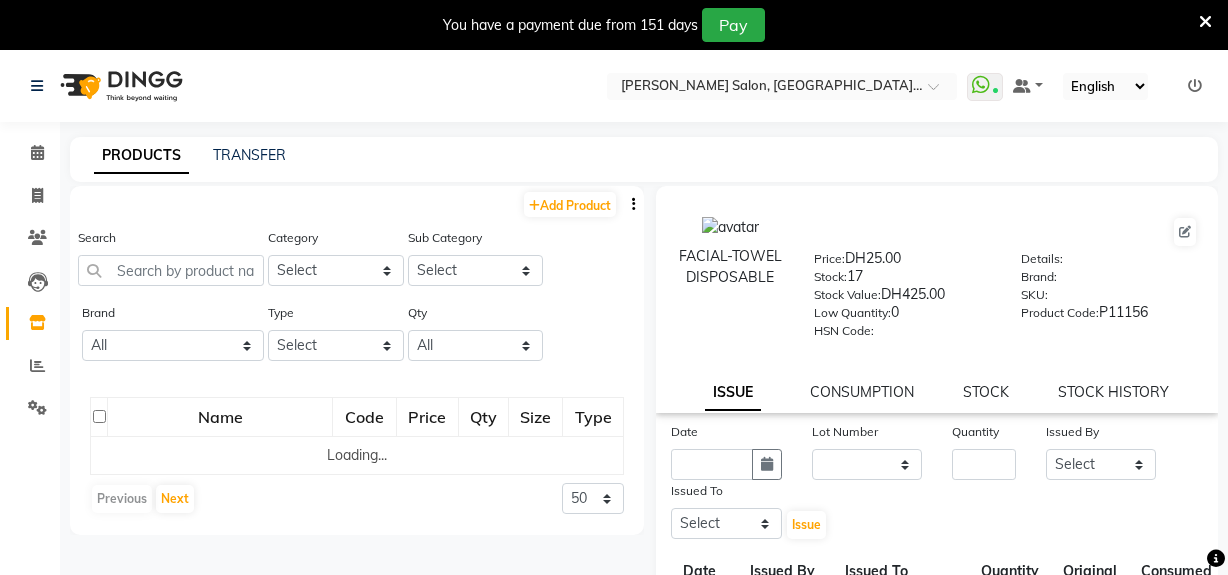 scroll, scrollTop: 0, scrollLeft: 0, axis: both 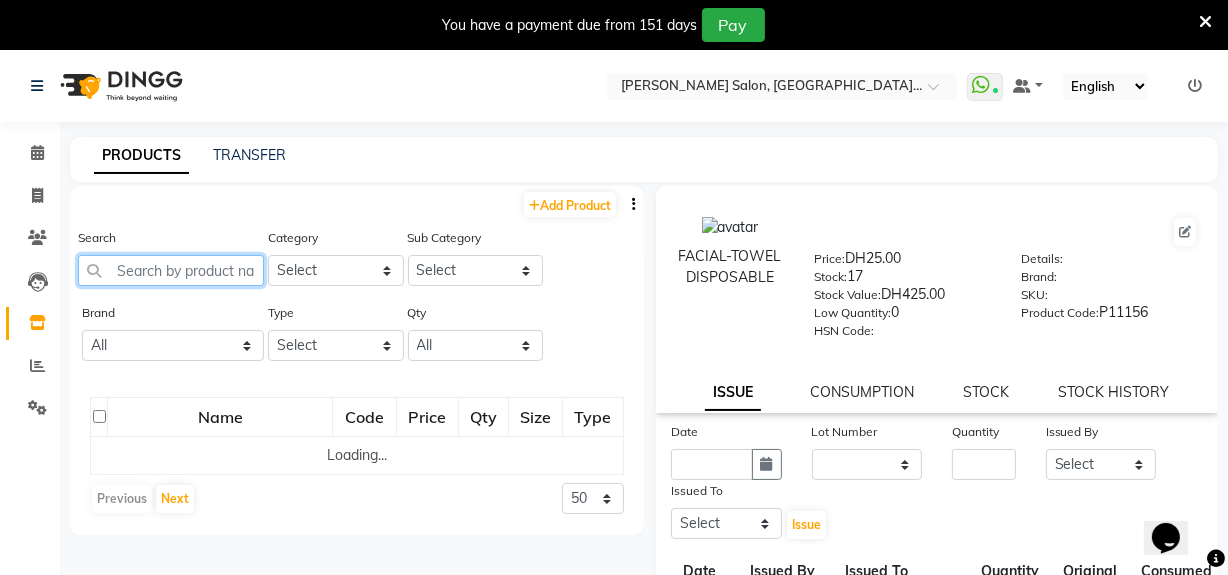 click 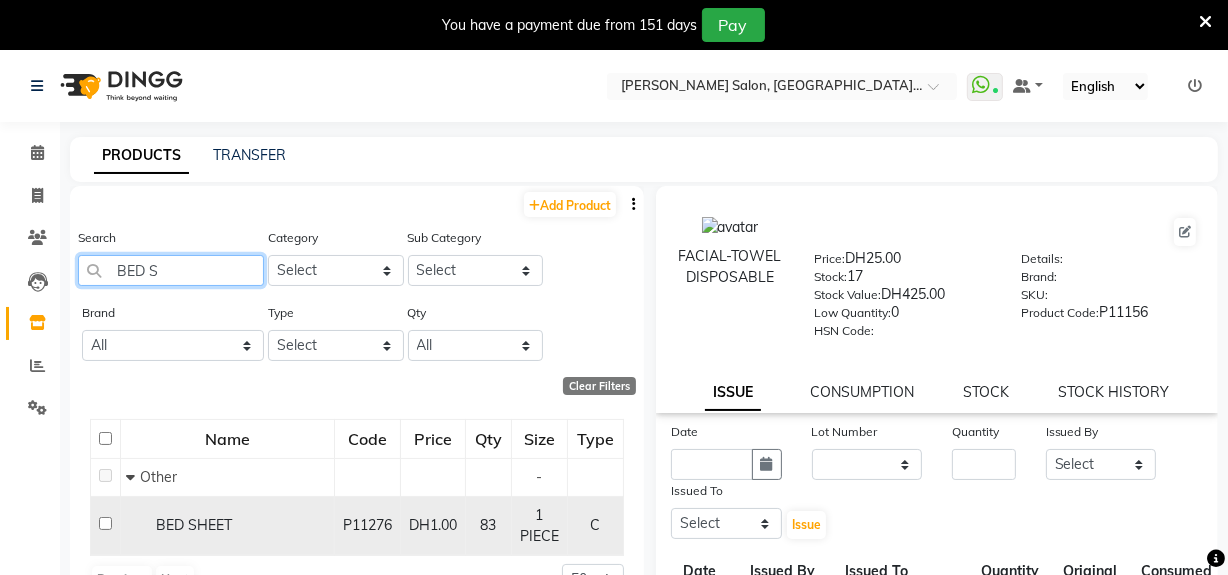 type on "BED S" 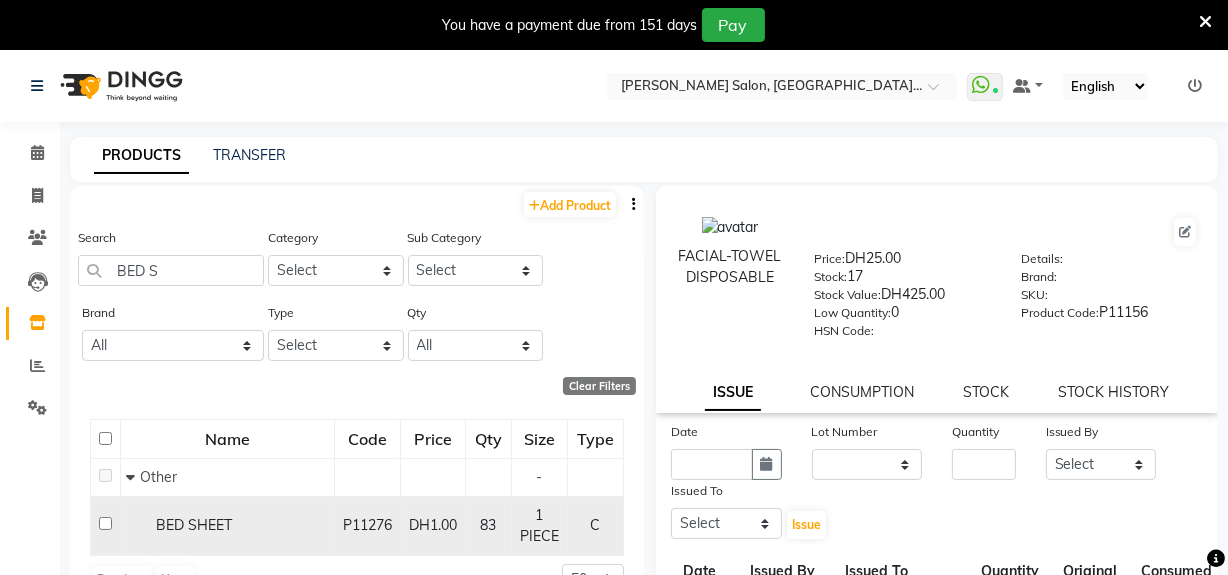 click 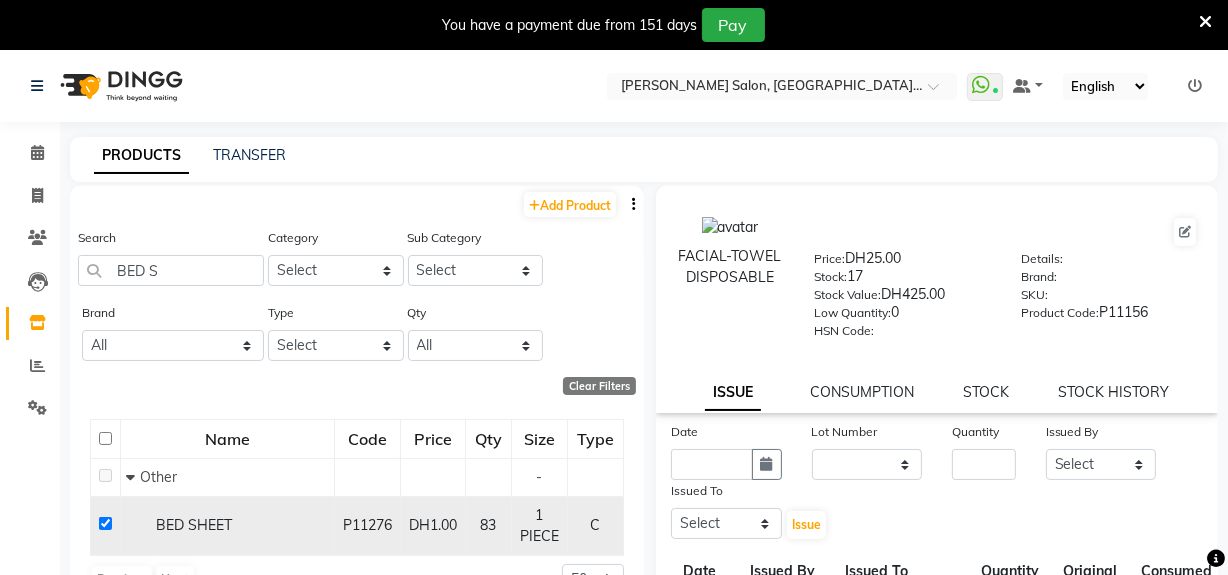 checkbox on "true" 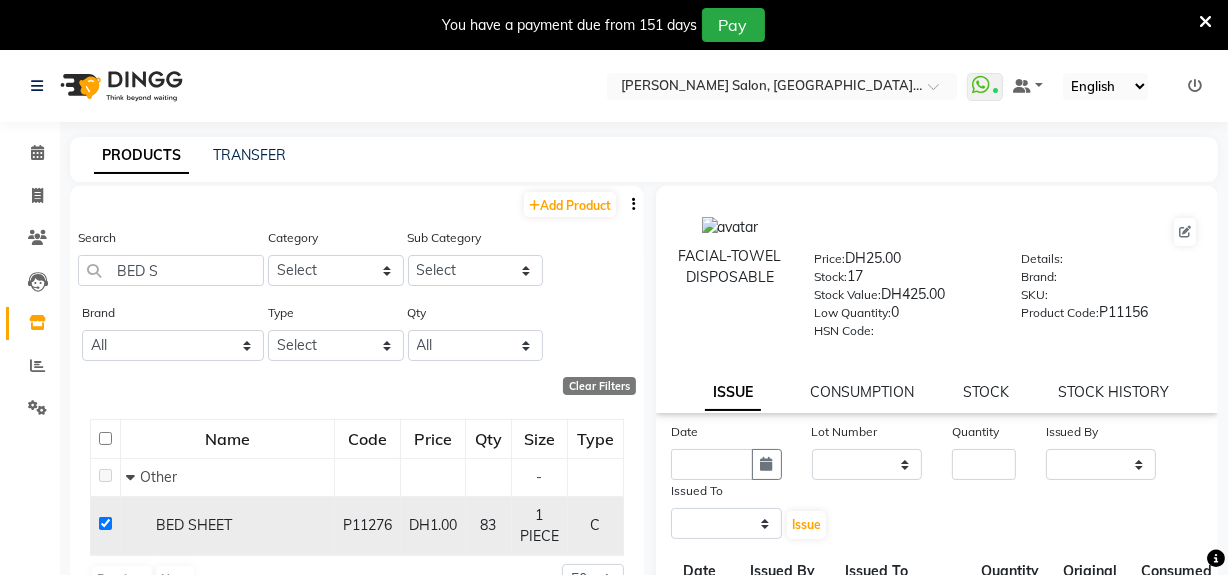 select 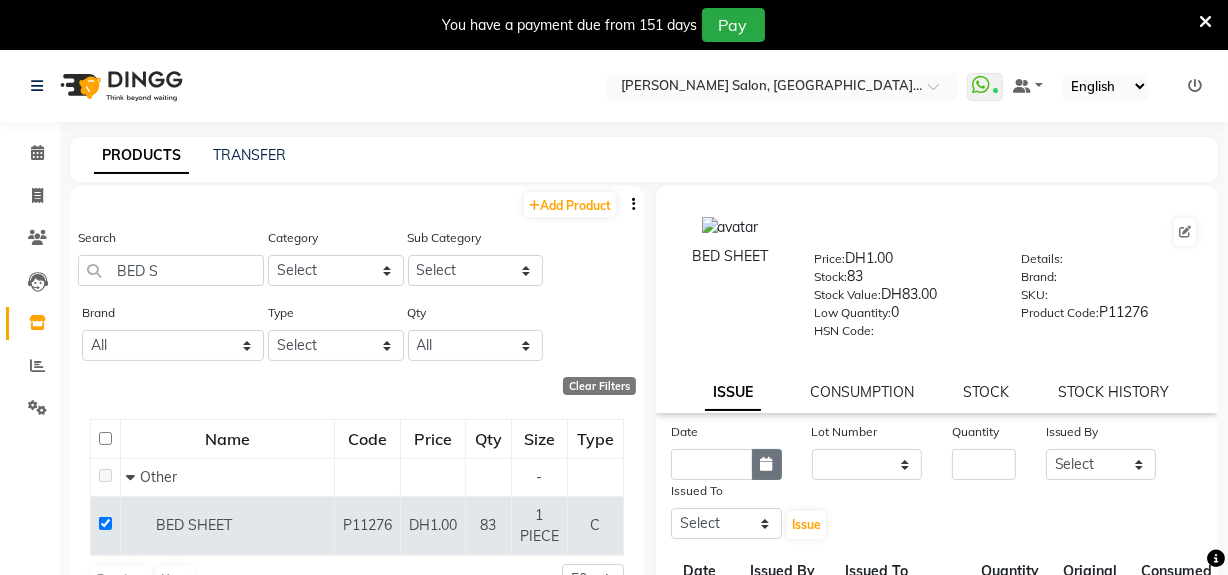 click 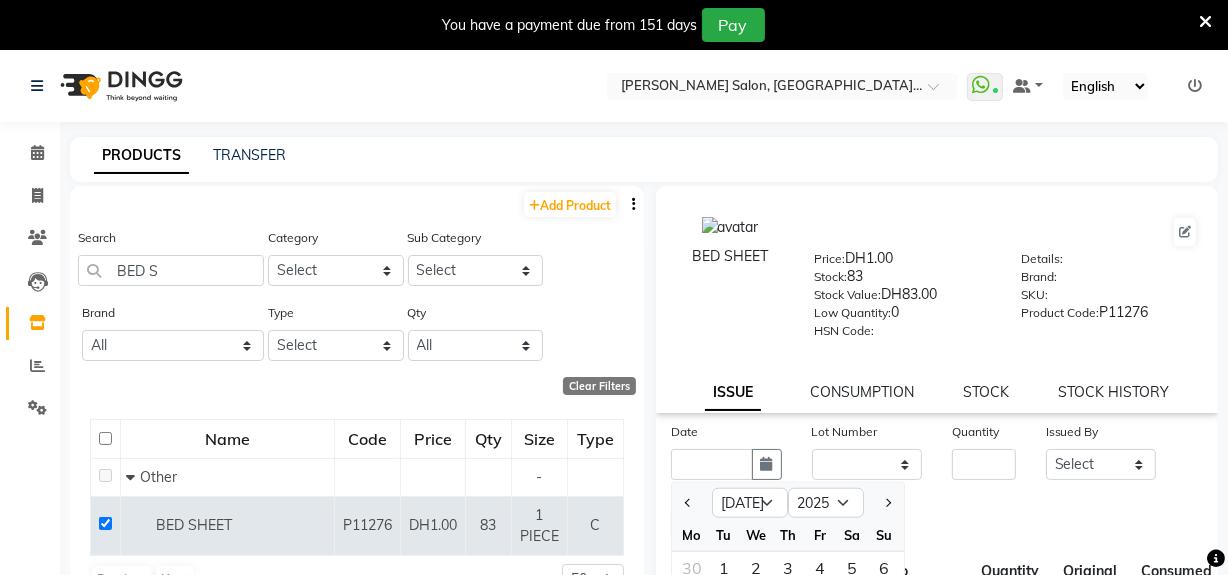 scroll, scrollTop: 41, scrollLeft: 0, axis: vertical 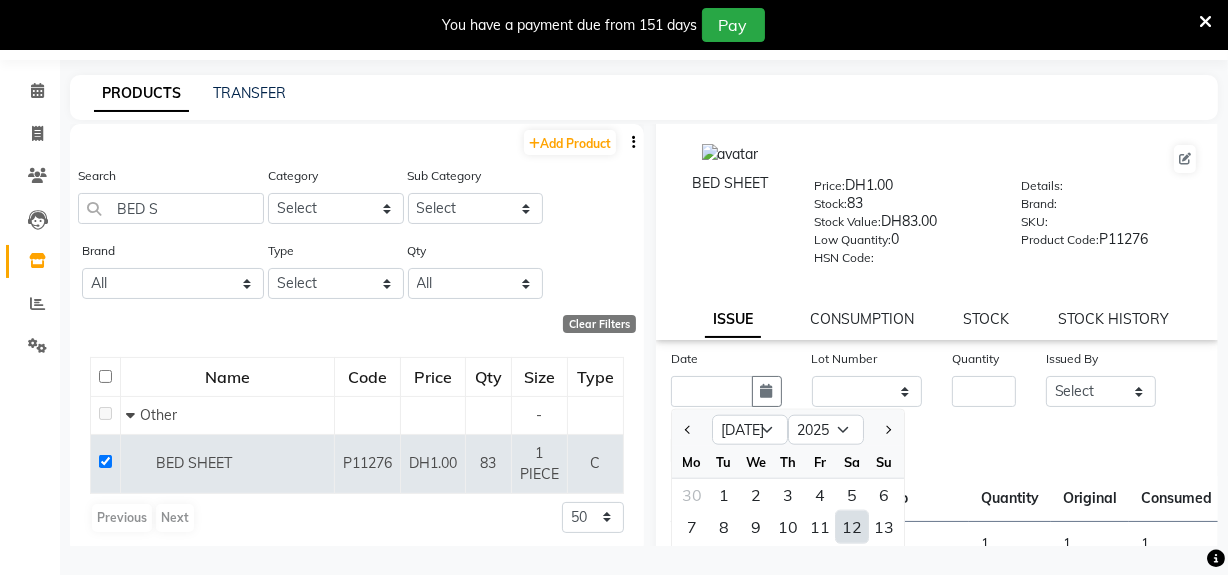 drag, startPoint x: 852, startPoint y: 530, endPoint x: 866, endPoint y: 436, distance: 95.036835 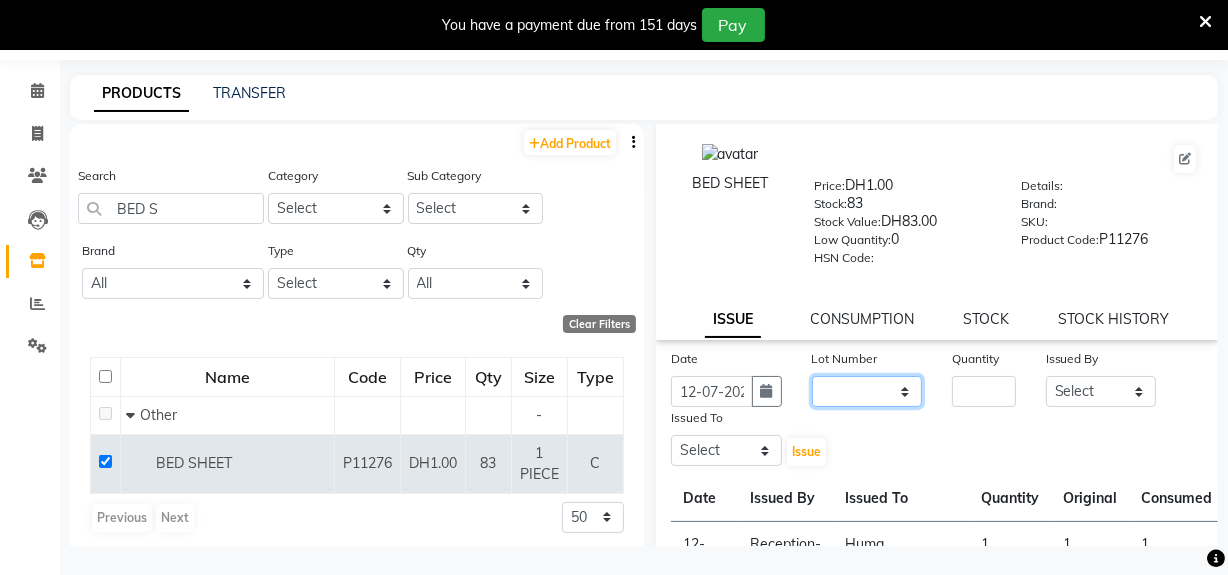 drag, startPoint x: 858, startPoint y: 396, endPoint x: 865, endPoint y: 436, distance: 40.60788 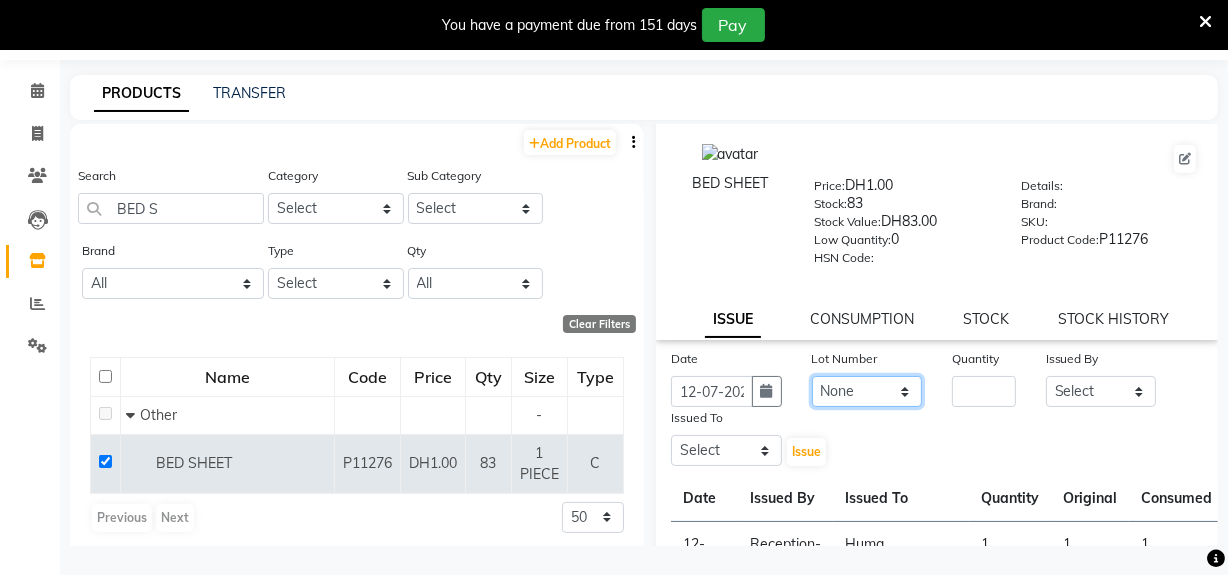 click on "None" 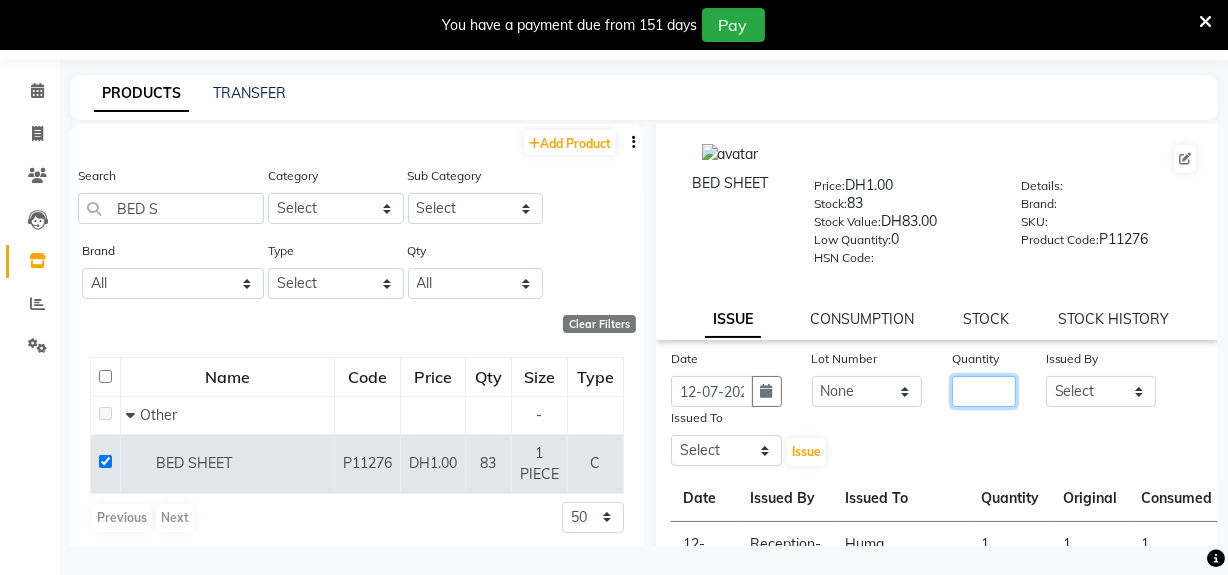 click 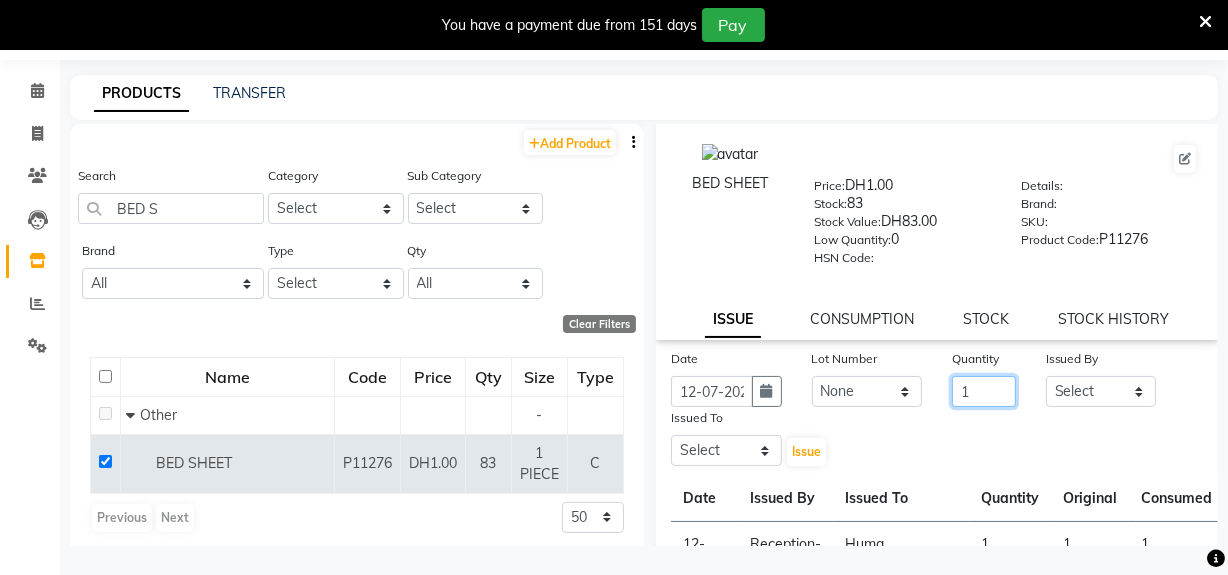 type on "1" 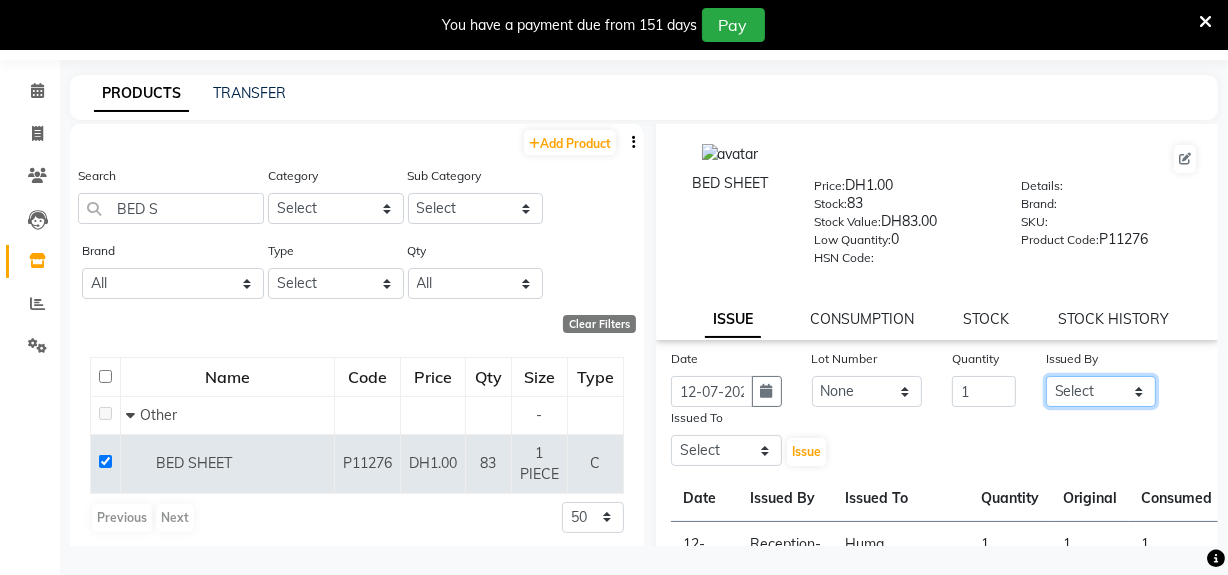 click on "Select Huma Leonita Management Reception-JADDAF [PERSON_NAME] [PERSON_NAME] trial [DEMOGRAPHIC_DATA]" 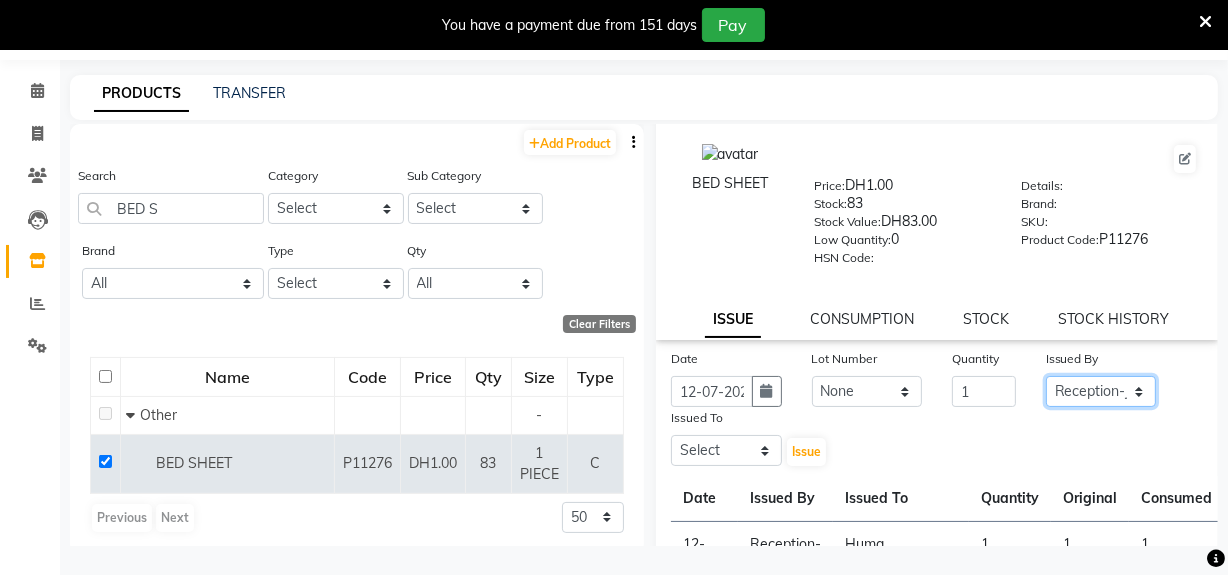click on "Select Huma Leonita Management Reception-JADDAF [PERSON_NAME] [PERSON_NAME] trial [DEMOGRAPHIC_DATA]" 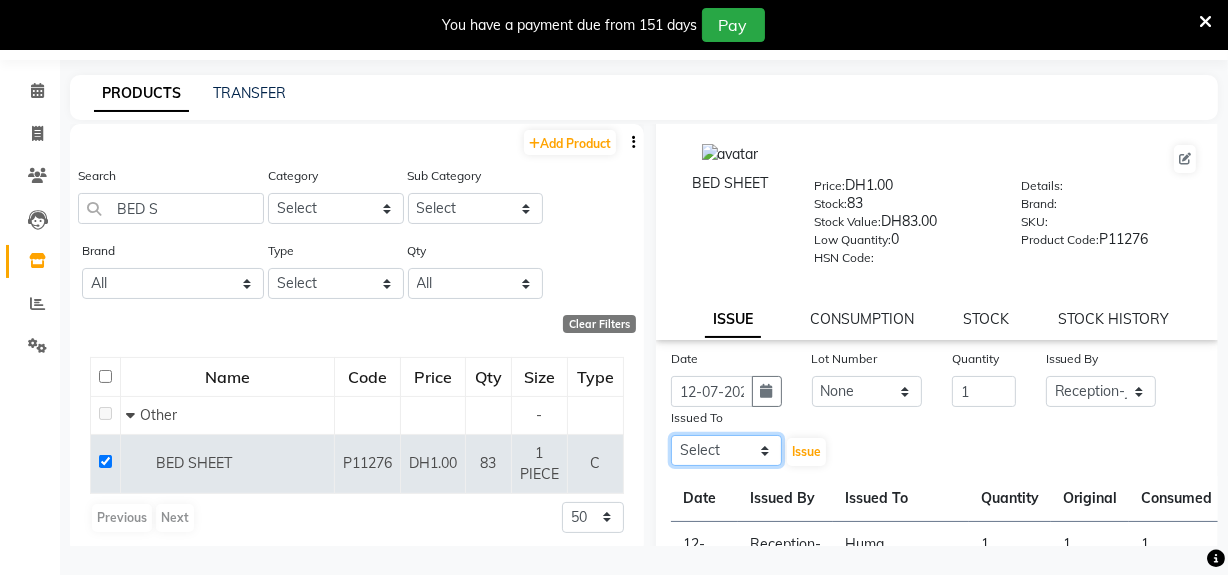 click on "Select Huma Leonita Management Reception-JADDAF [PERSON_NAME] [PERSON_NAME] trial [DEMOGRAPHIC_DATA]" 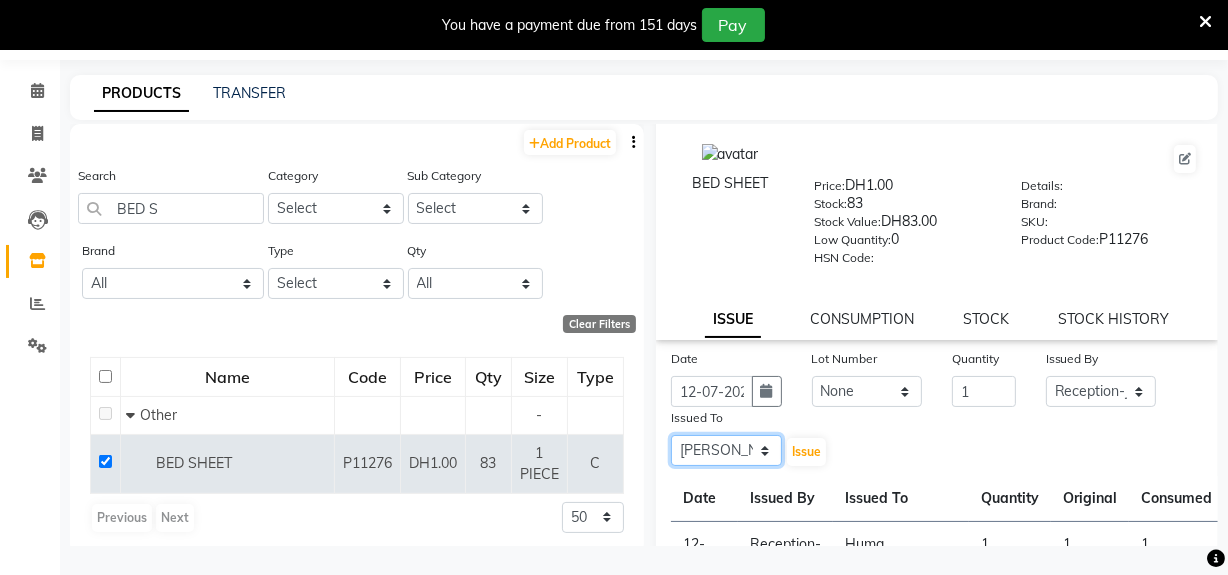 click on "Select Huma Leonita Management Reception-JADDAF [PERSON_NAME] [PERSON_NAME] trial [DEMOGRAPHIC_DATA]" 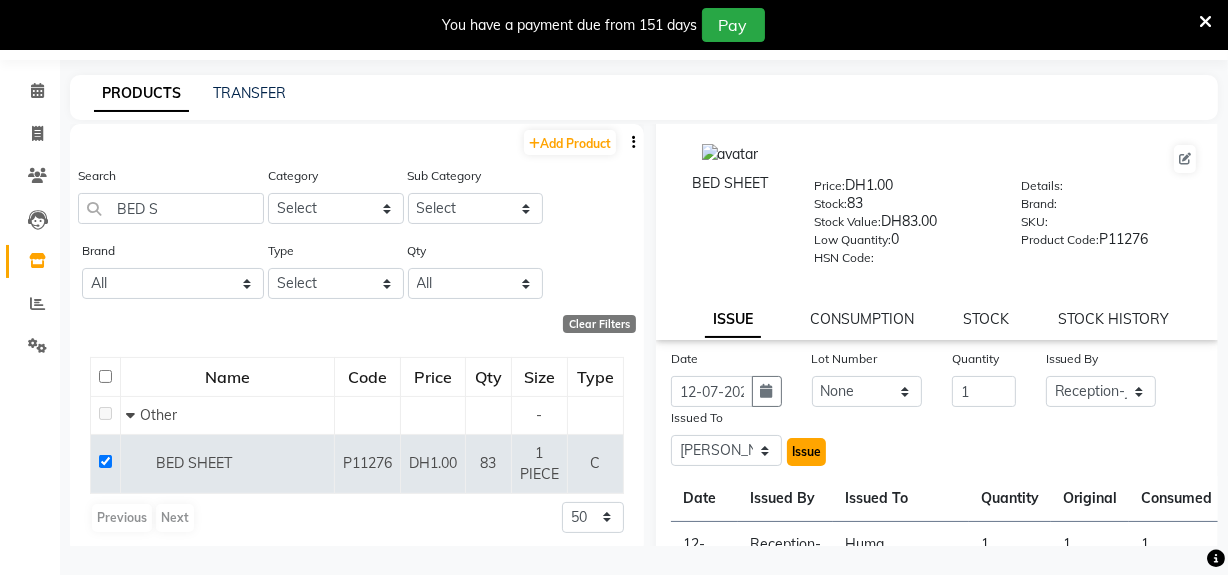 click on "Issue" 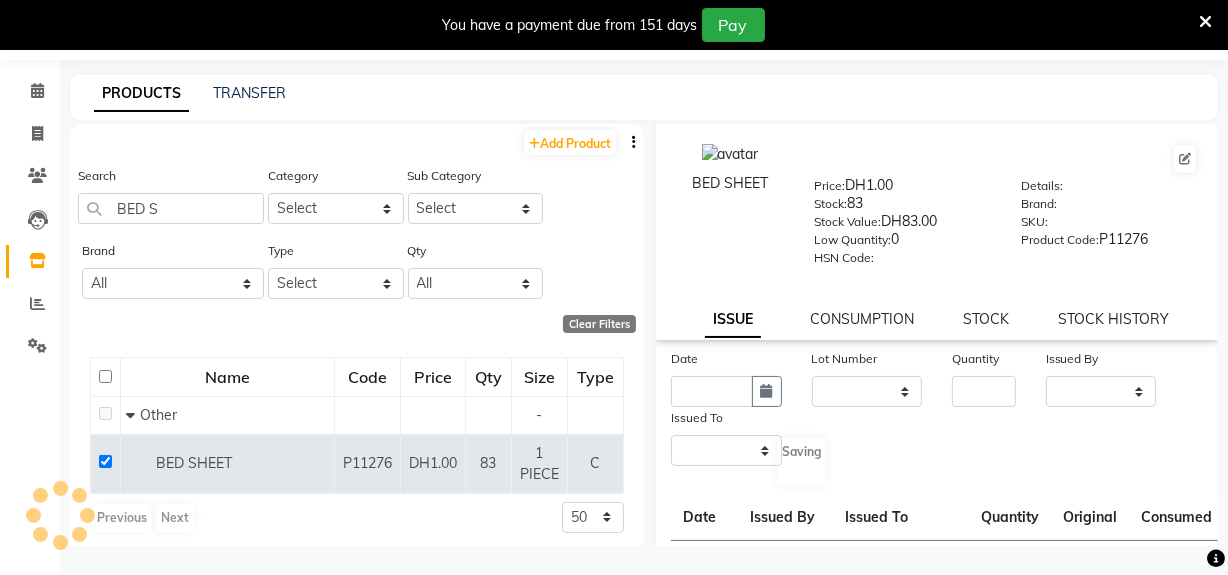 scroll, scrollTop: 0, scrollLeft: 0, axis: both 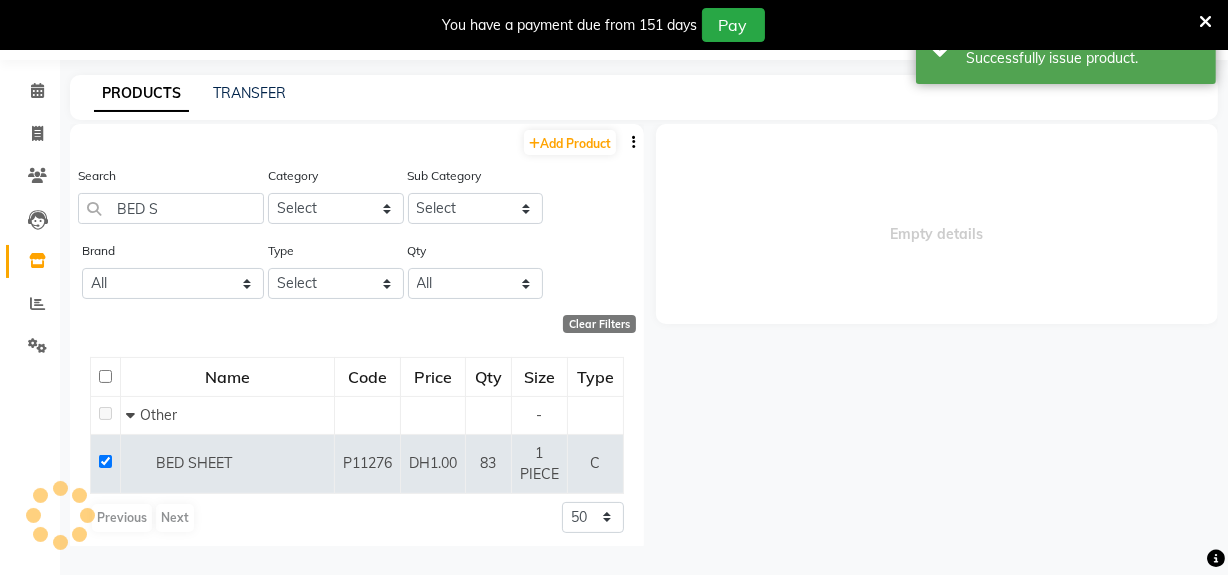 select 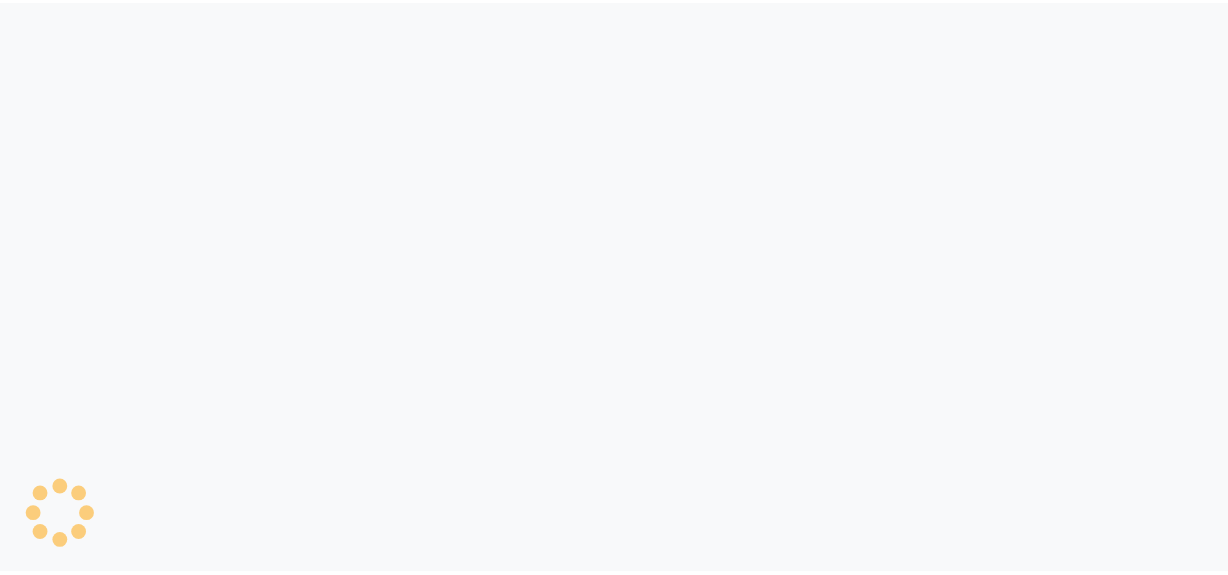scroll, scrollTop: 0, scrollLeft: 0, axis: both 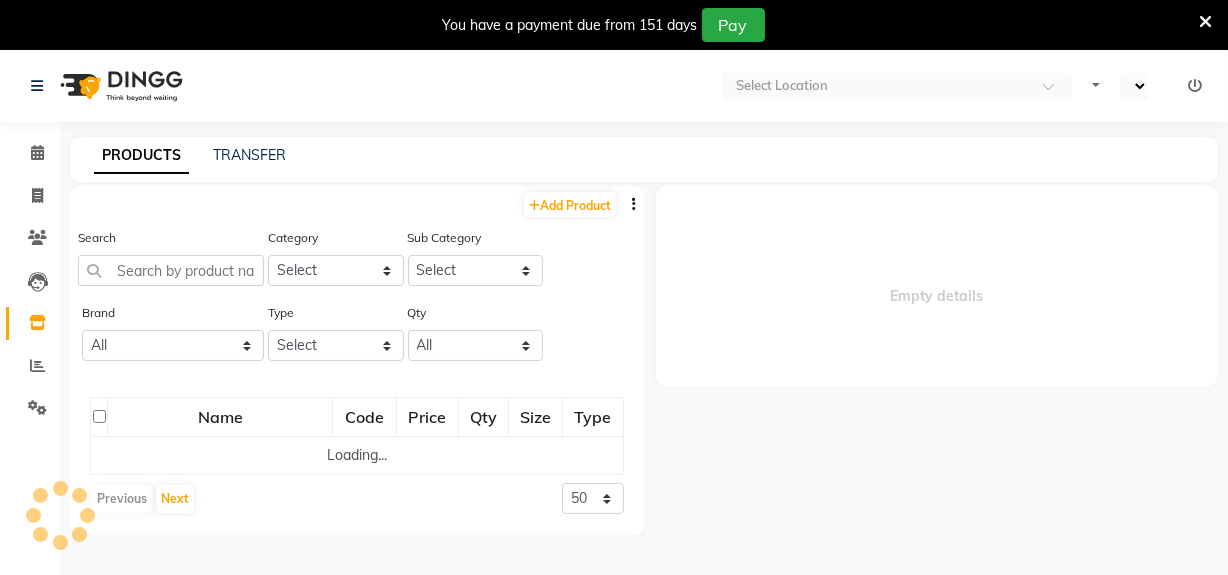 select on "en" 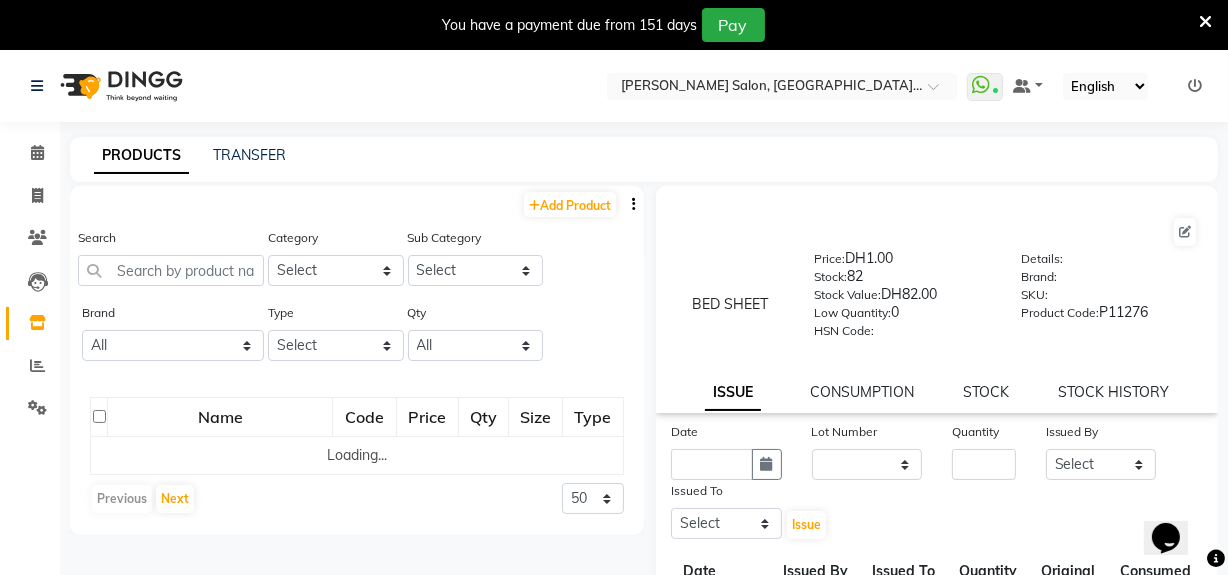 scroll, scrollTop: 0, scrollLeft: 0, axis: both 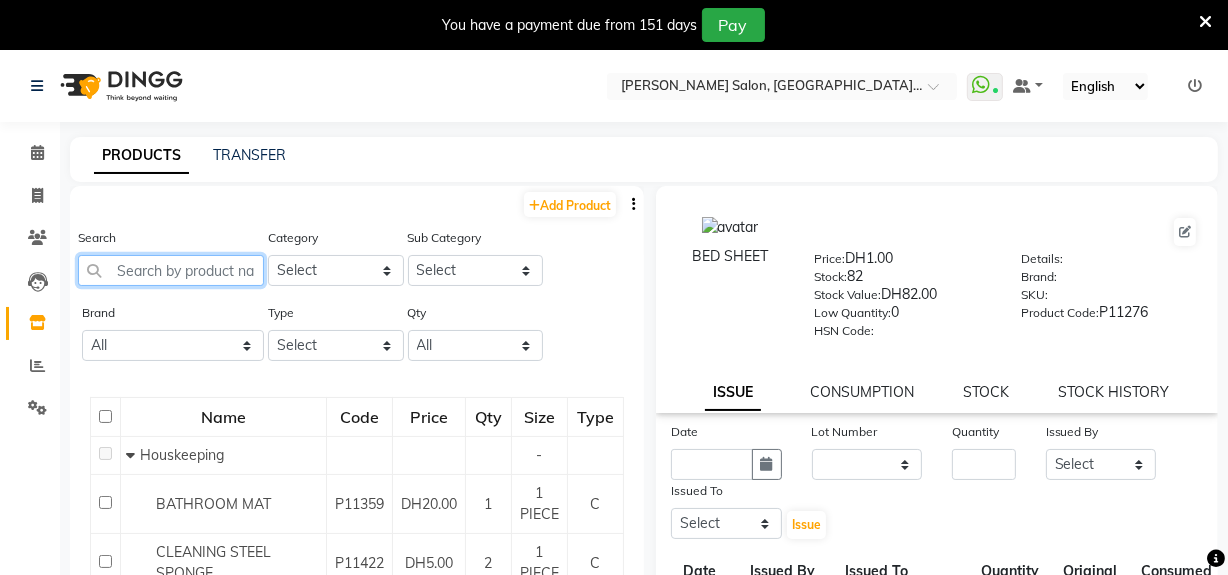 click 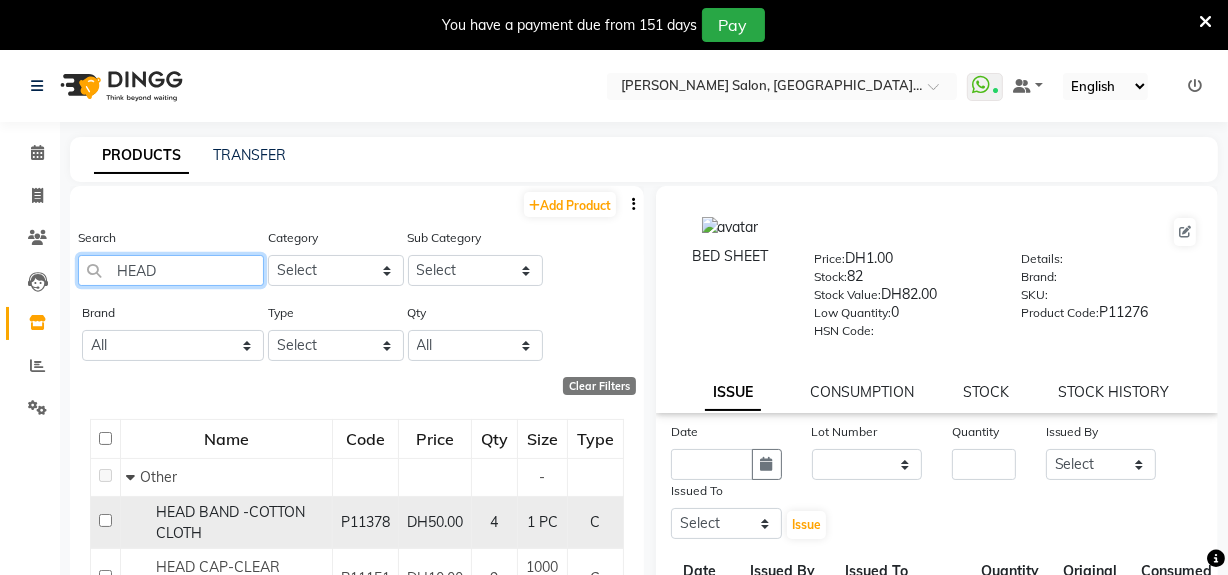 type on "HEAD" 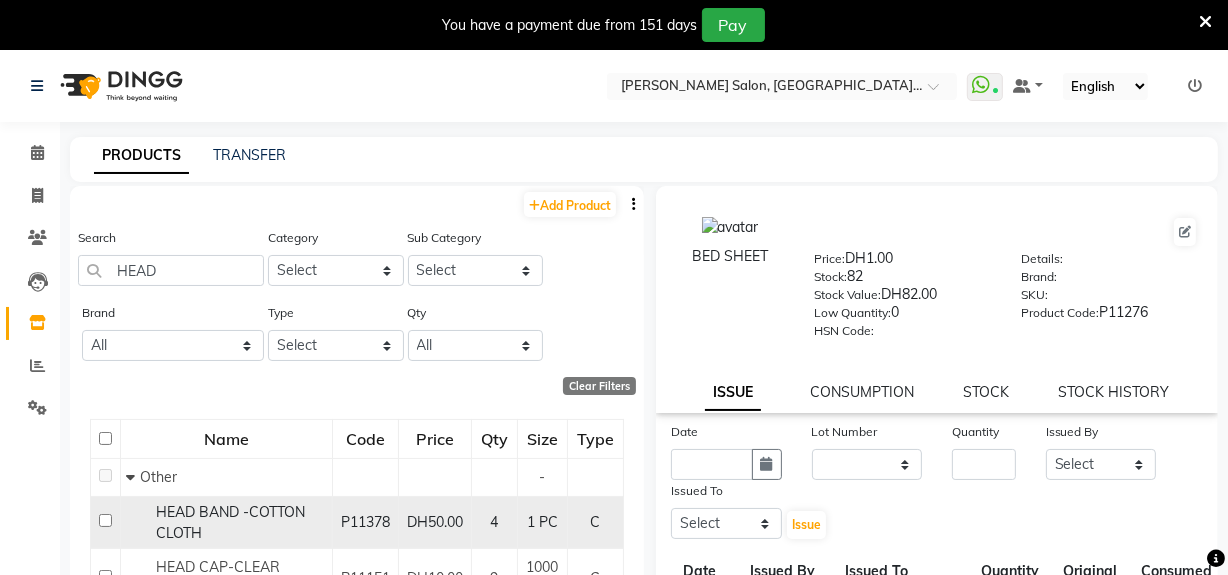 click 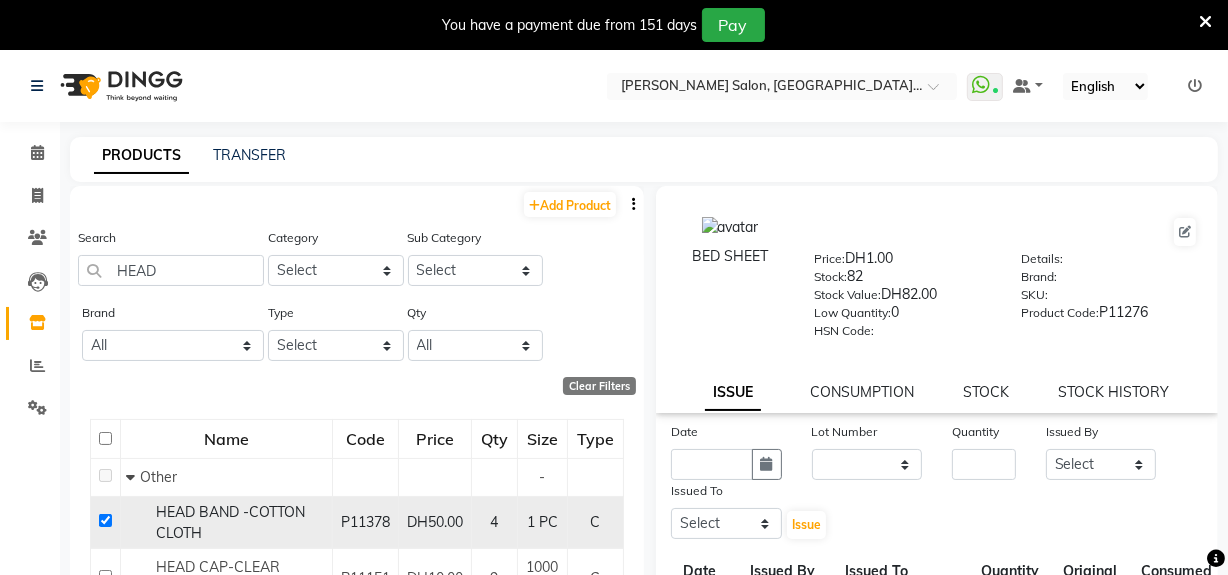 checkbox on "true" 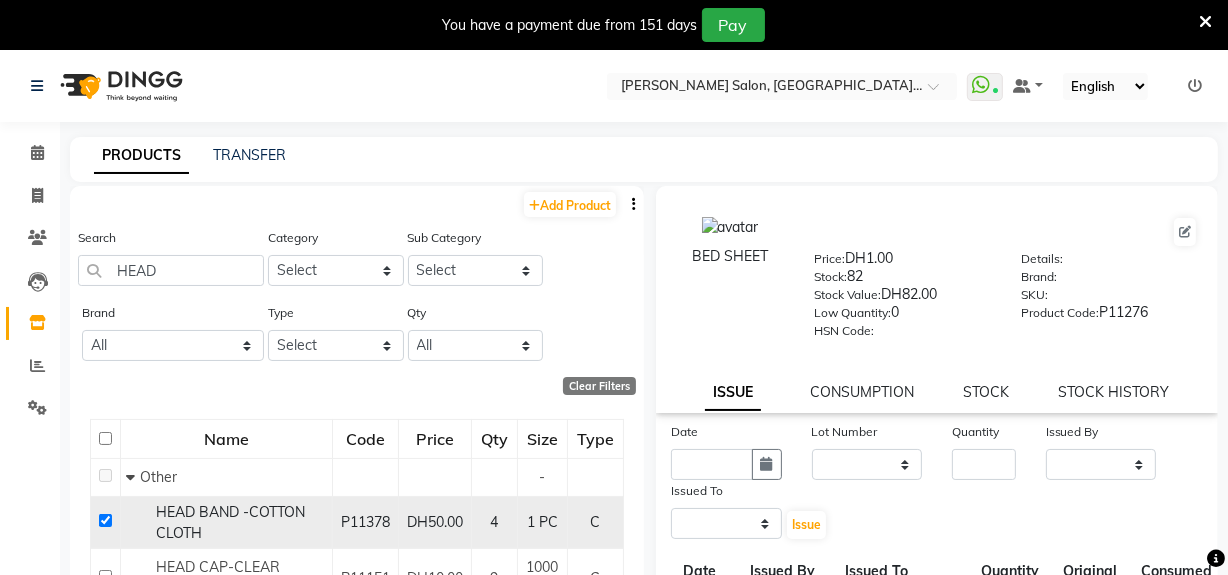 select 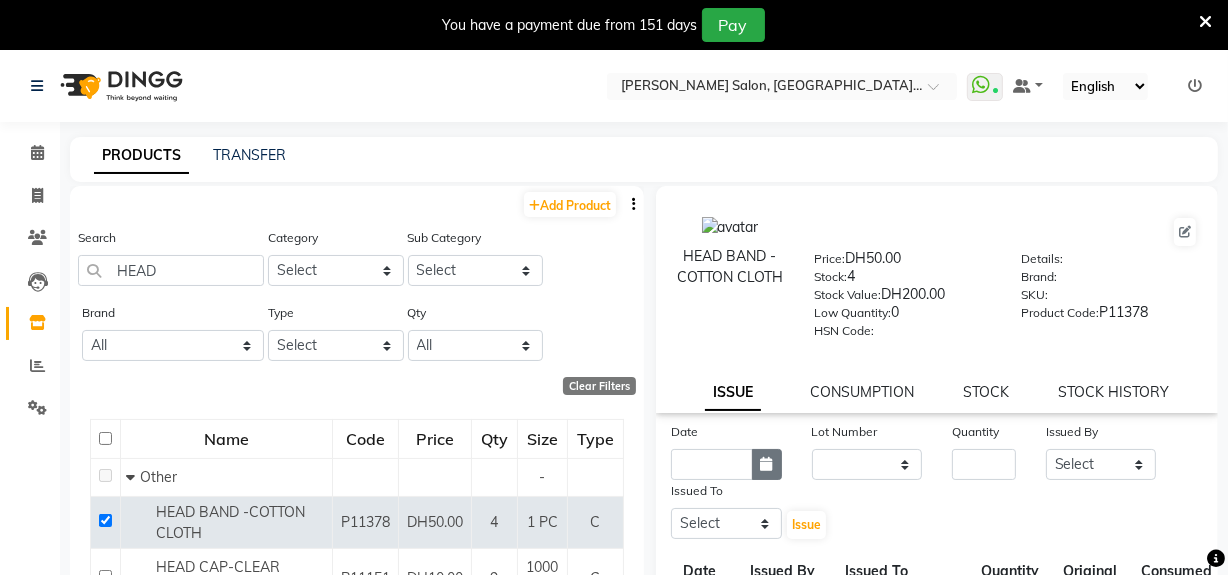 click 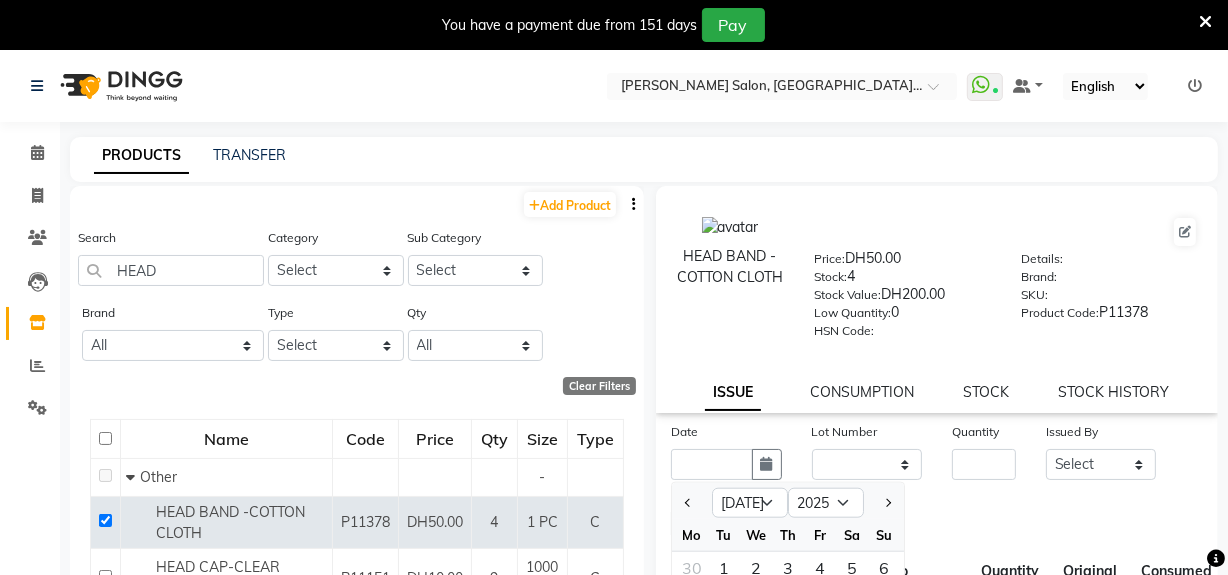 scroll, scrollTop: 52, scrollLeft: 0, axis: vertical 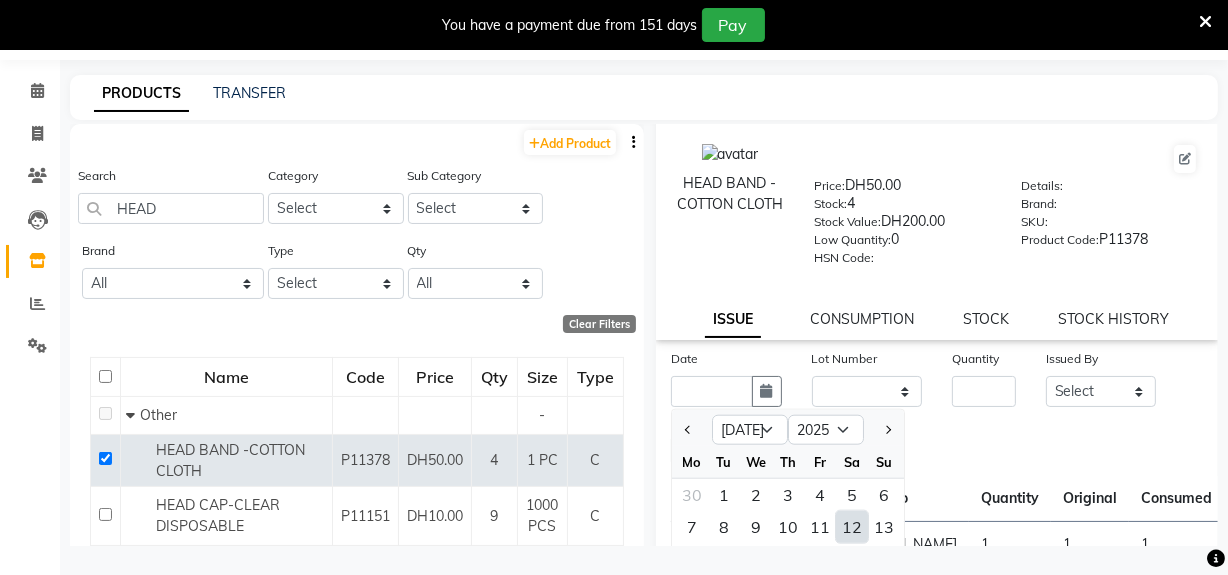 drag, startPoint x: 852, startPoint y: 530, endPoint x: 906, endPoint y: 429, distance: 114.52947 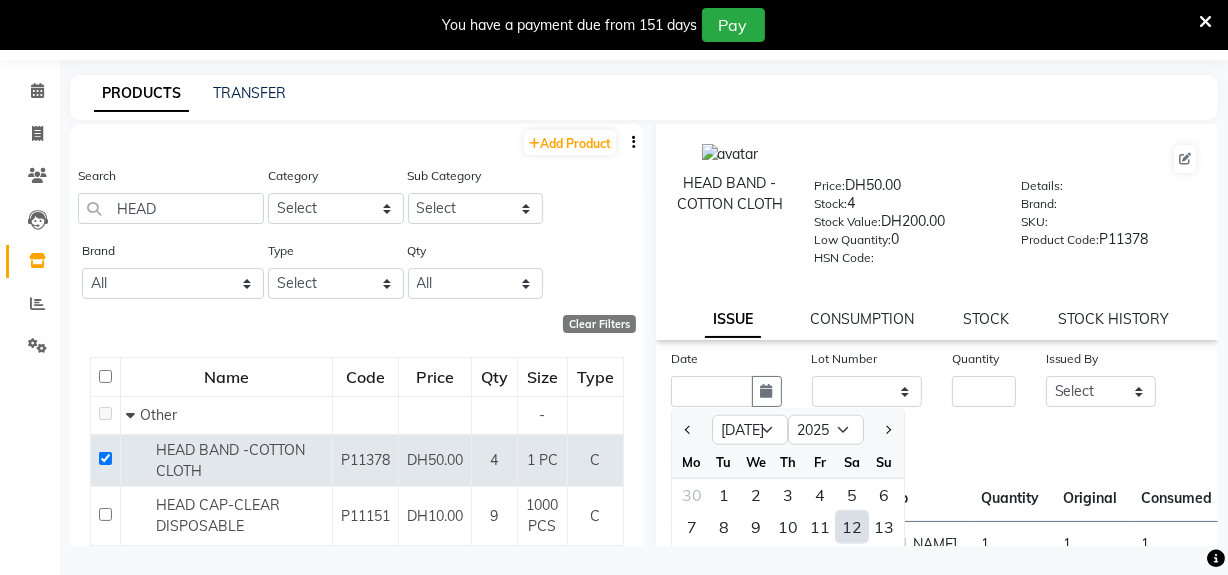type on "12-07-2025" 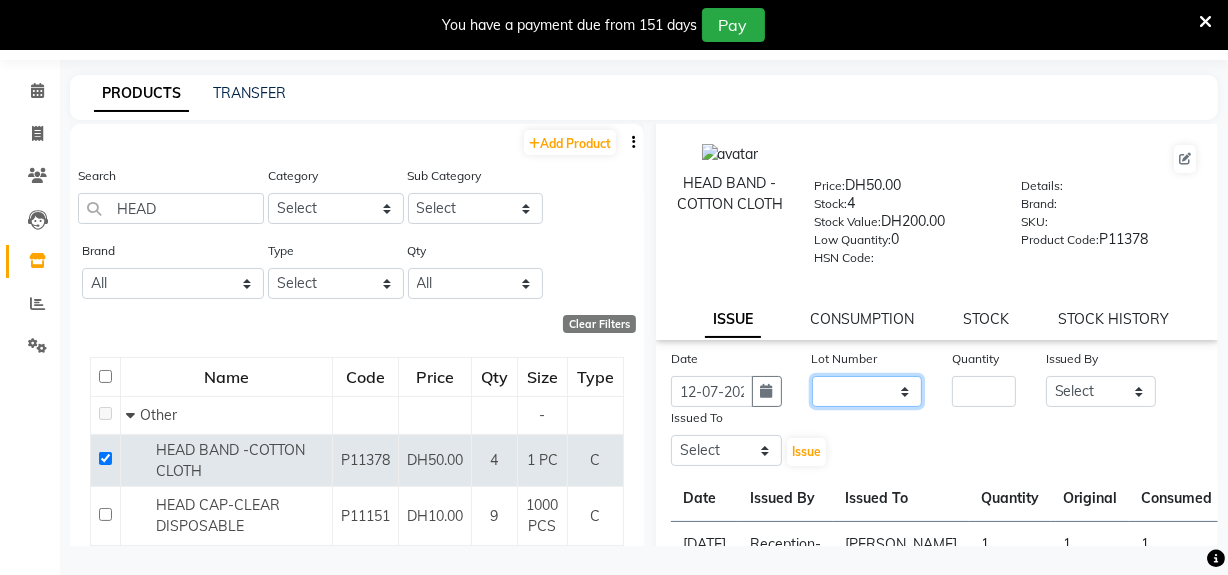 click on "None" 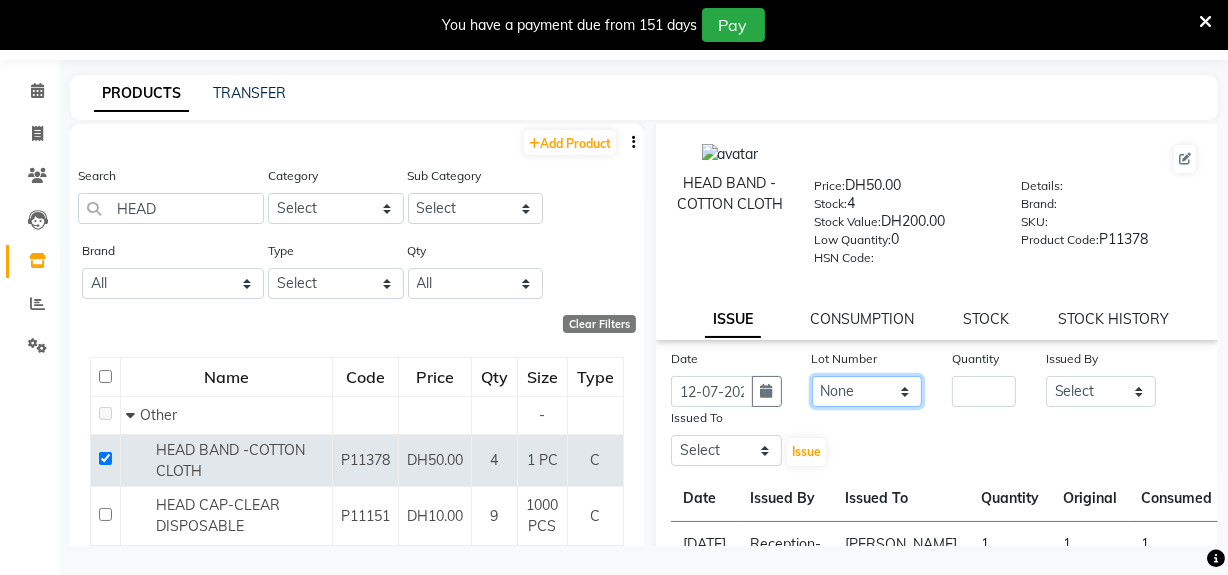 click on "None" 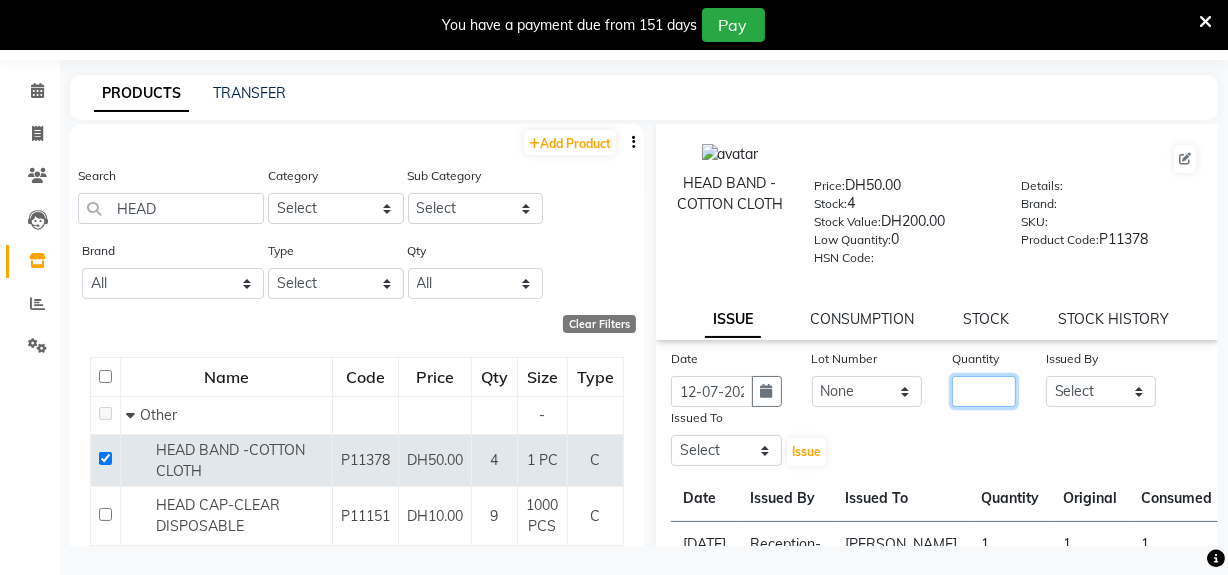 click 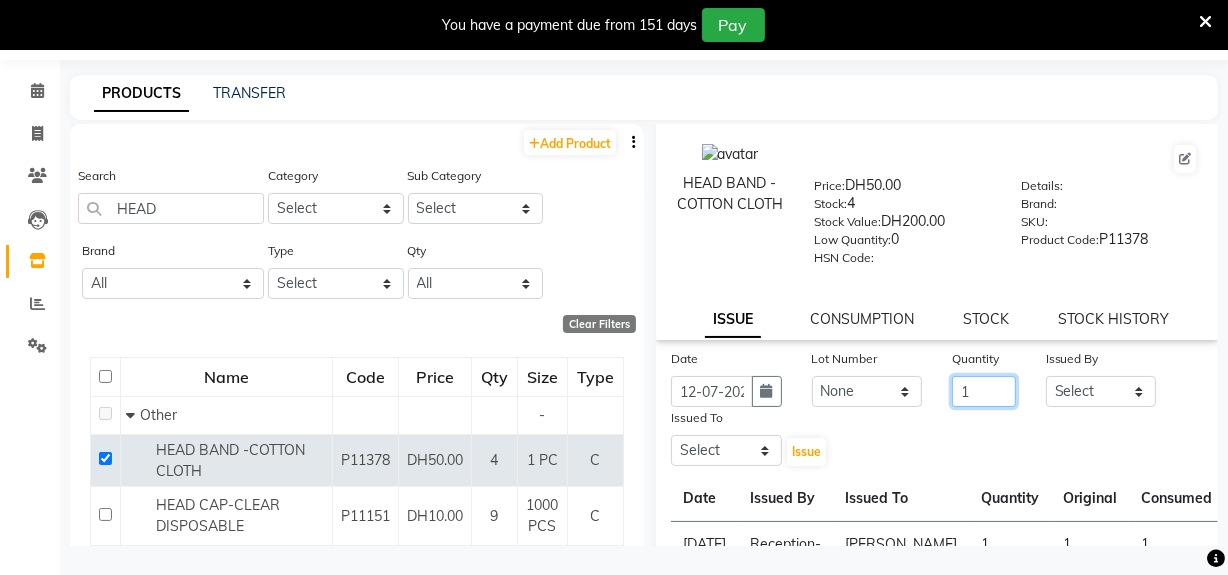 type on "1" 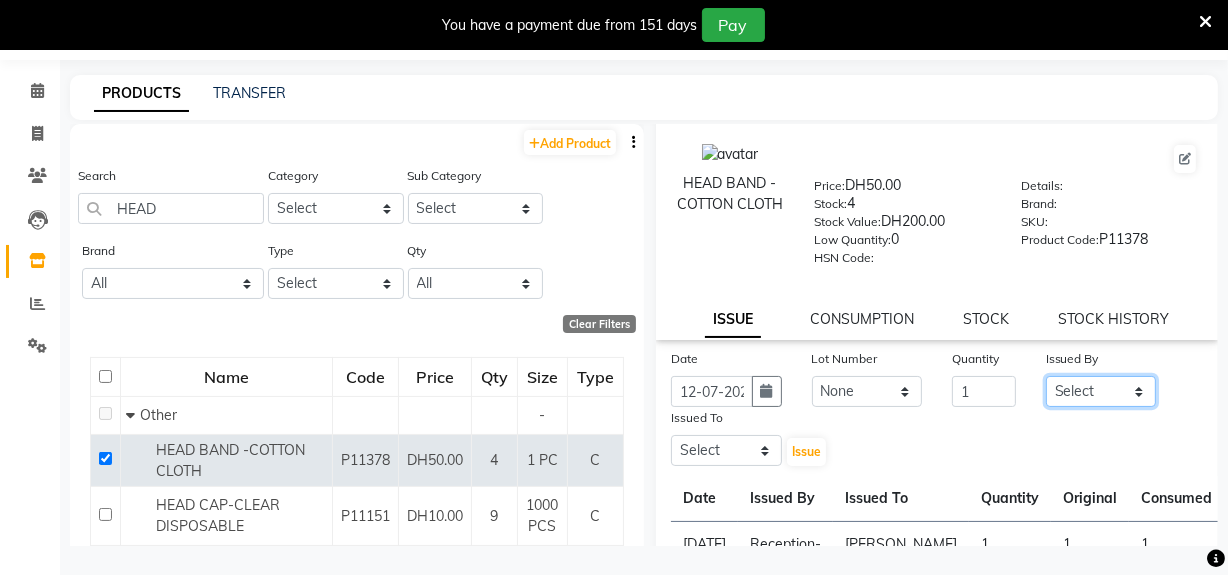 drag, startPoint x: 1127, startPoint y: 390, endPoint x: 1128, endPoint y: 380, distance: 10.049875 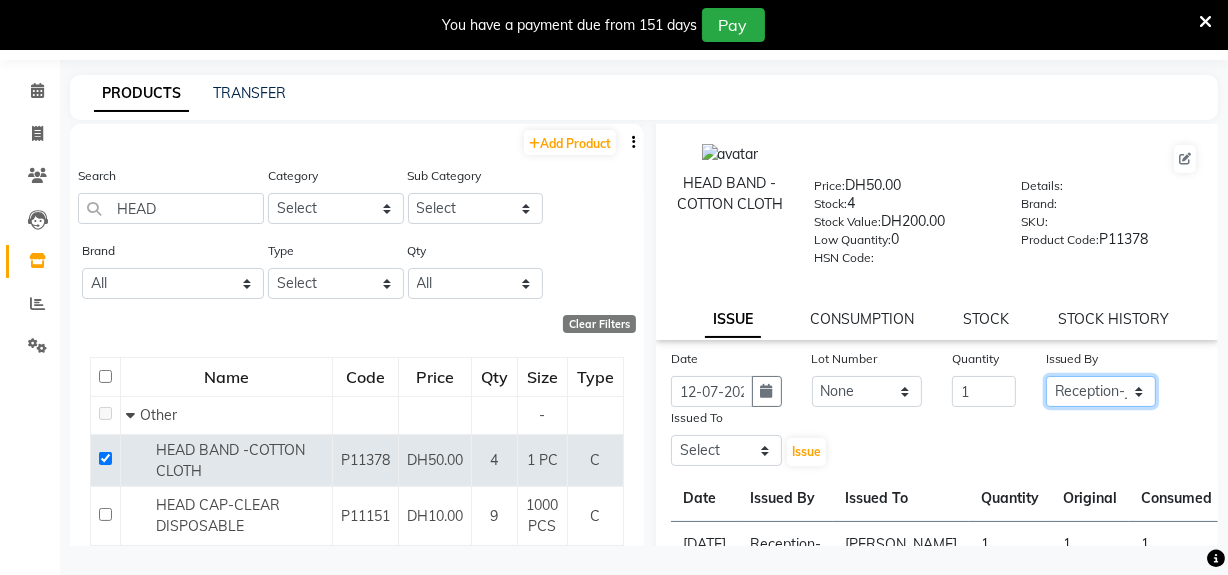click on "Select Huma Leonita Management Reception-JADDAF [PERSON_NAME] [PERSON_NAME] trial [DEMOGRAPHIC_DATA]" 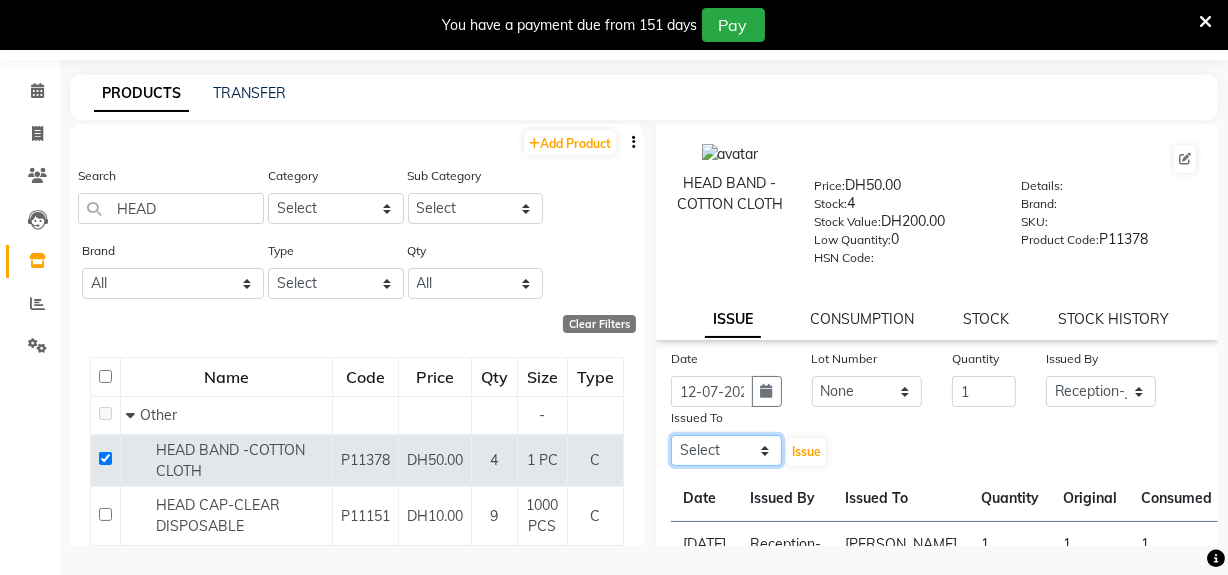 click on "Select Huma Leonita Management Reception-JADDAF [PERSON_NAME] [PERSON_NAME] trial [DEMOGRAPHIC_DATA]" 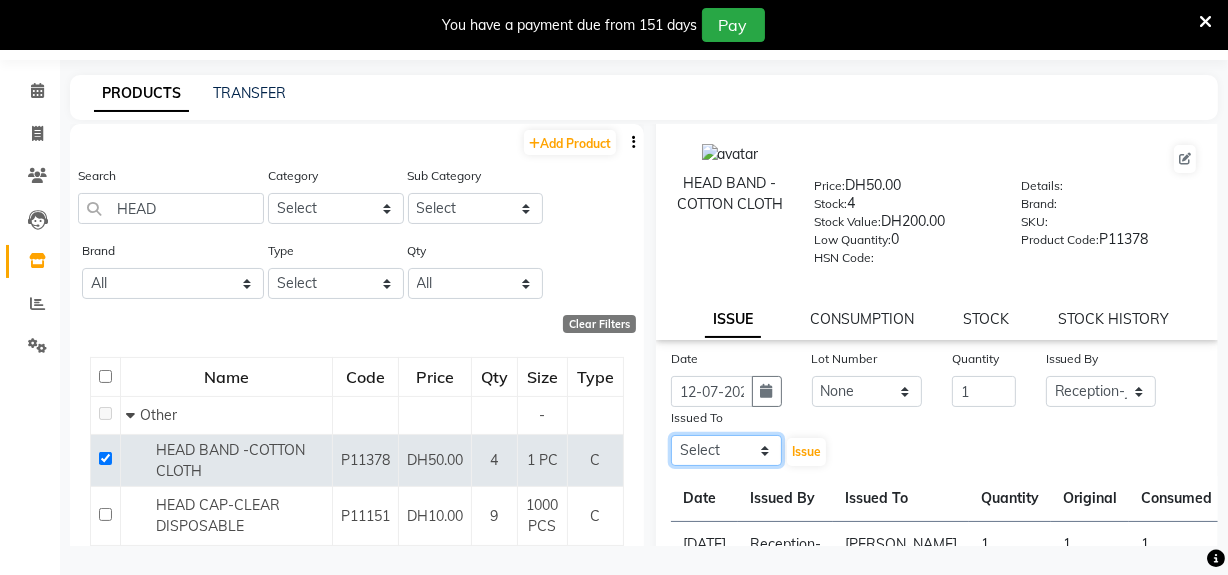 select on "45056" 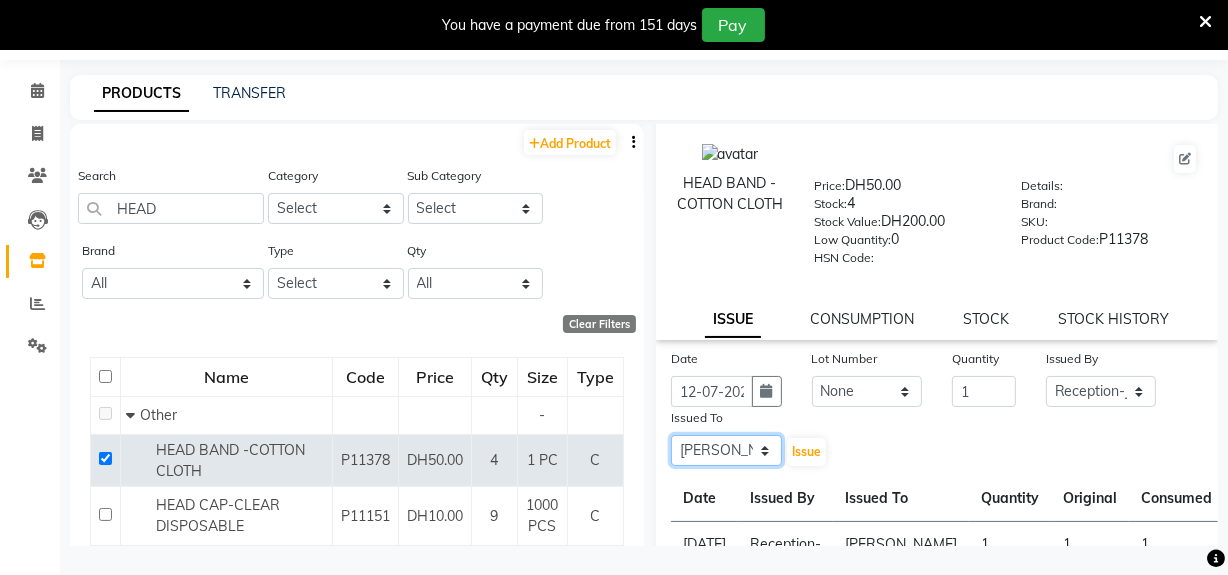 click on "Select Huma Leonita Management Reception-JADDAF [PERSON_NAME] [PERSON_NAME] trial [DEMOGRAPHIC_DATA]" 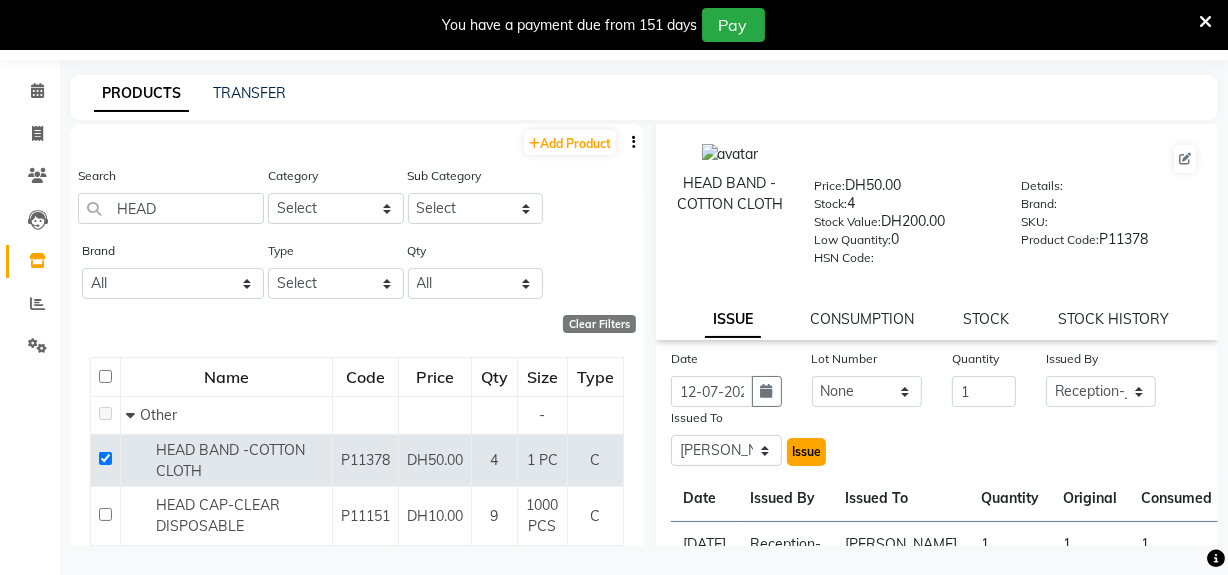click on "Issue" 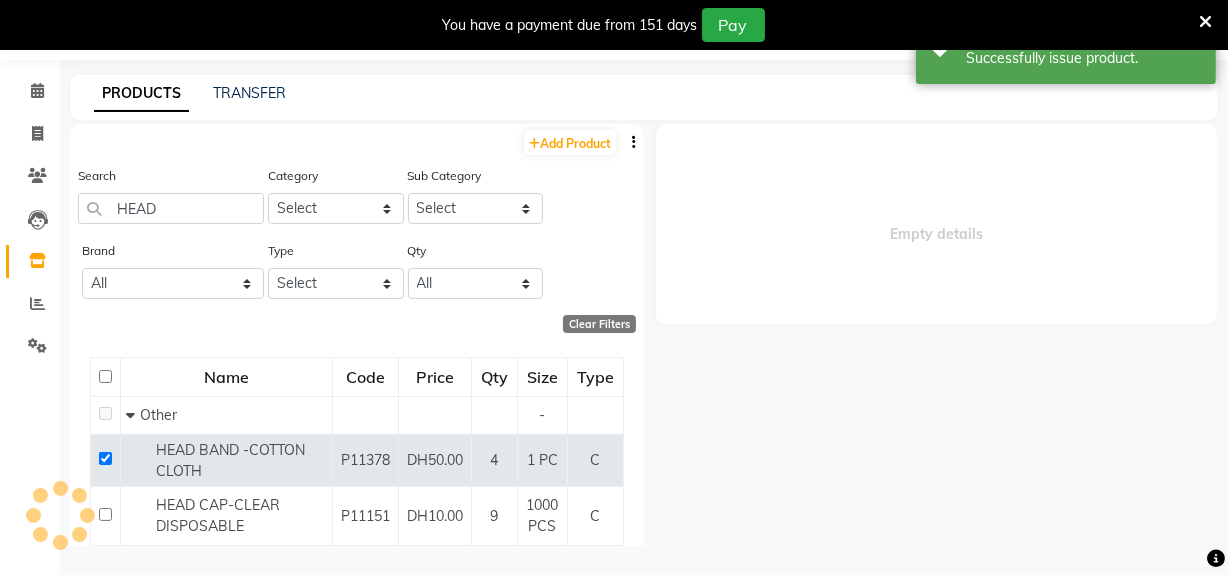 scroll, scrollTop: 0, scrollLeft: 0, axis: both 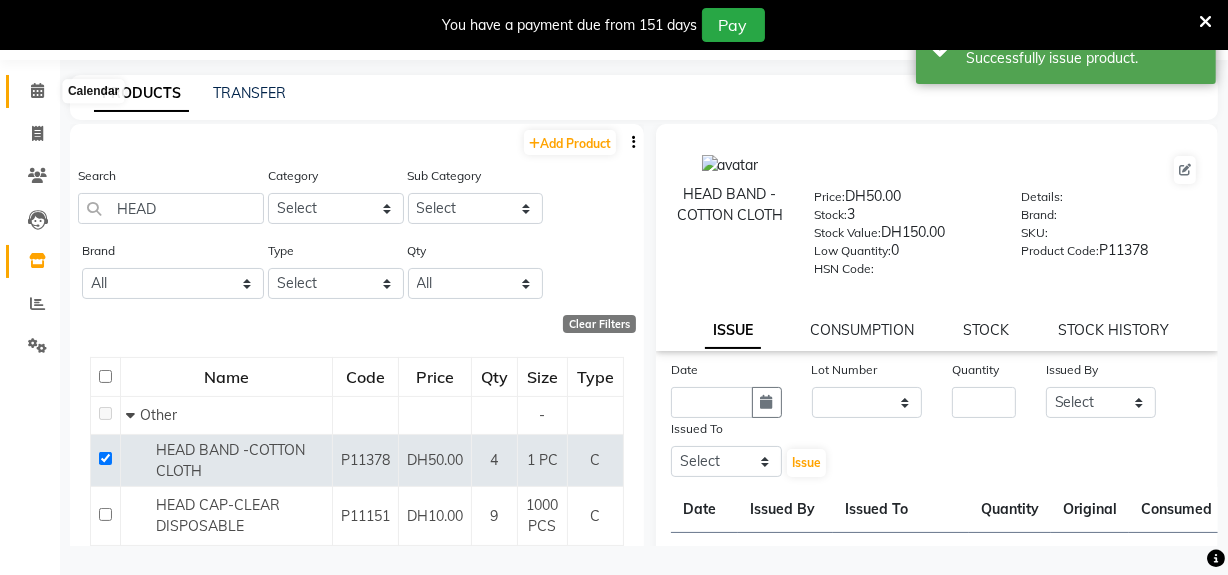 click 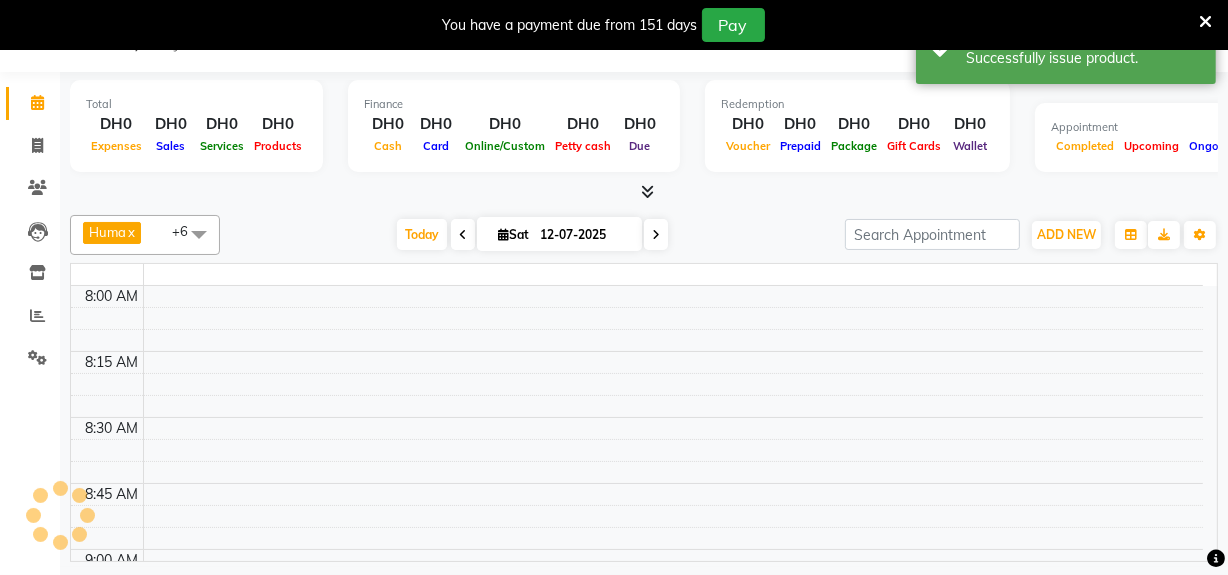scroll, scrollTop: 50, scrollLeft: 0, axis: vertical 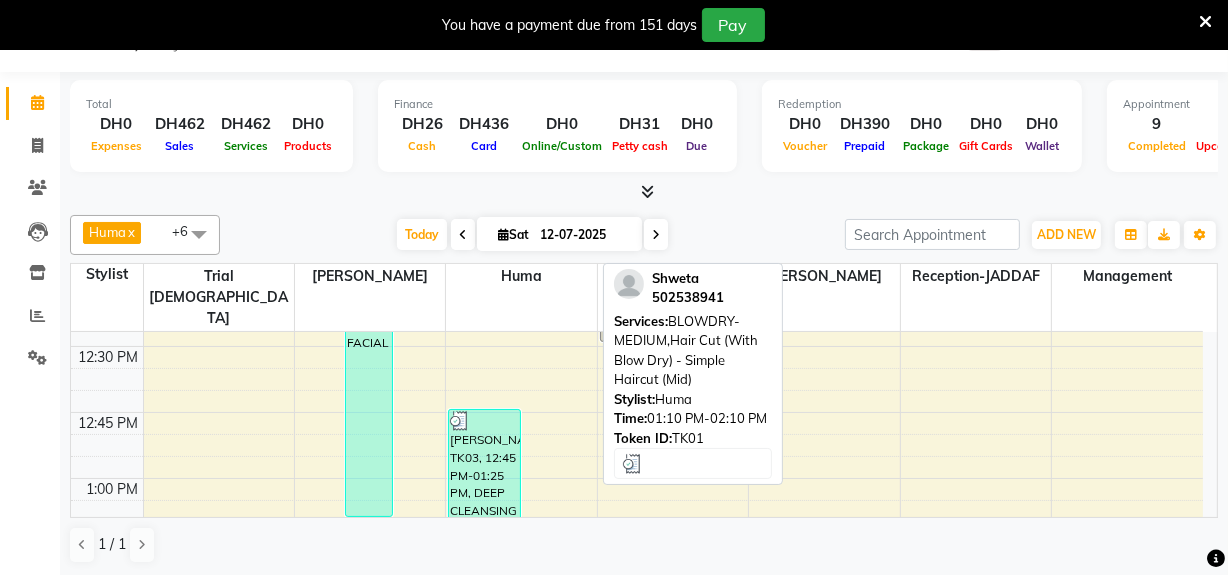 click at bounding box center [557, 530] 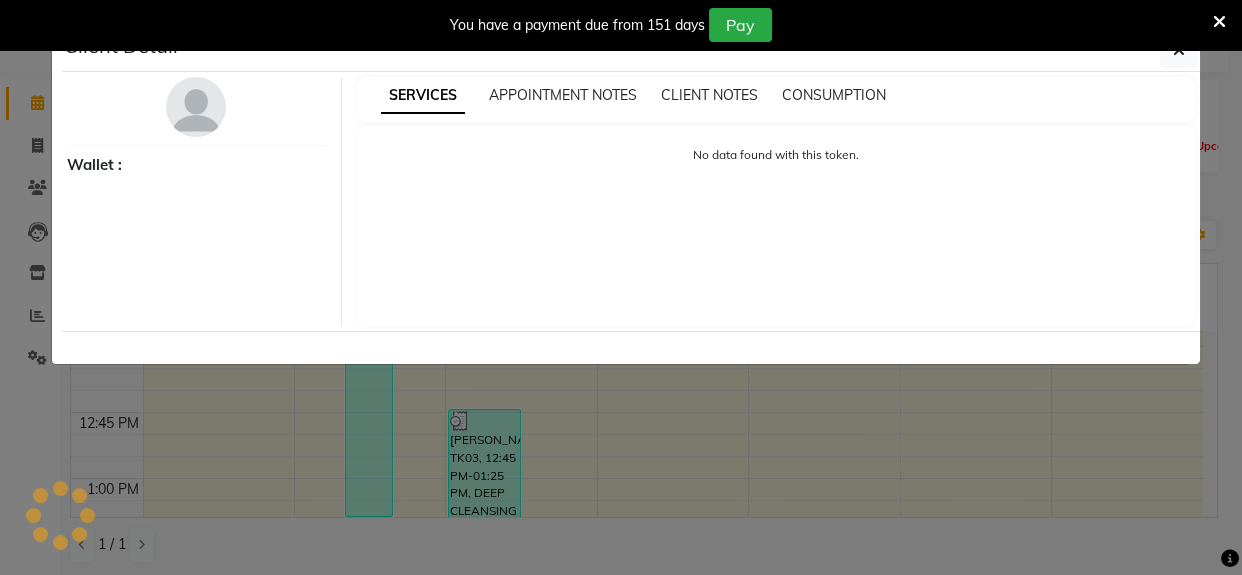 select on "3" 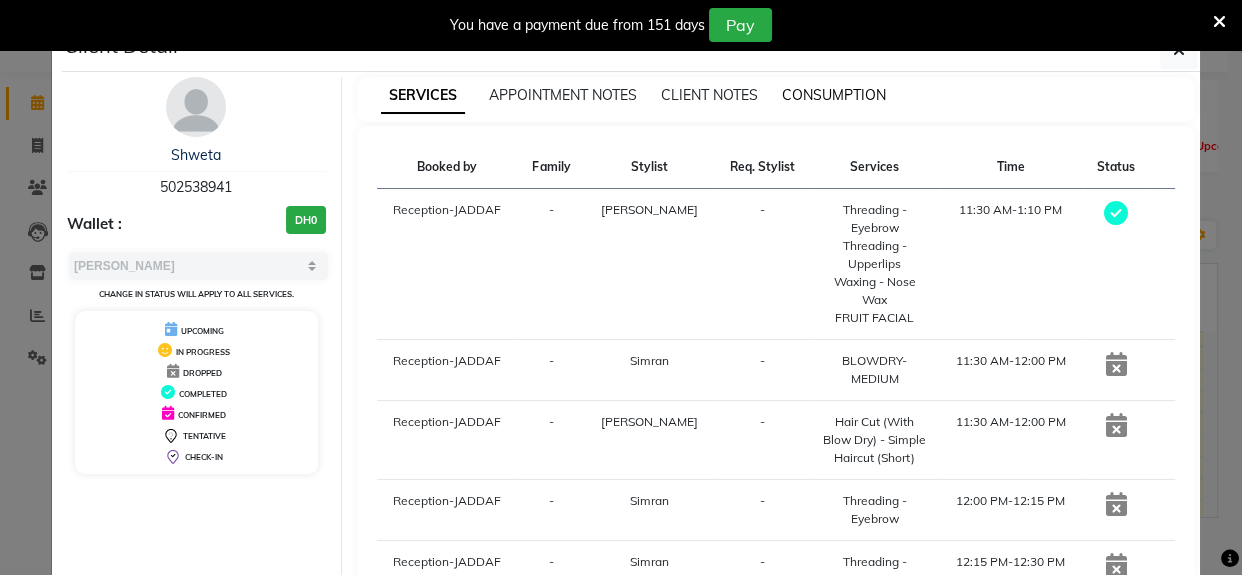 click on "CONSUMPTION" at bounding box center (834, 95) 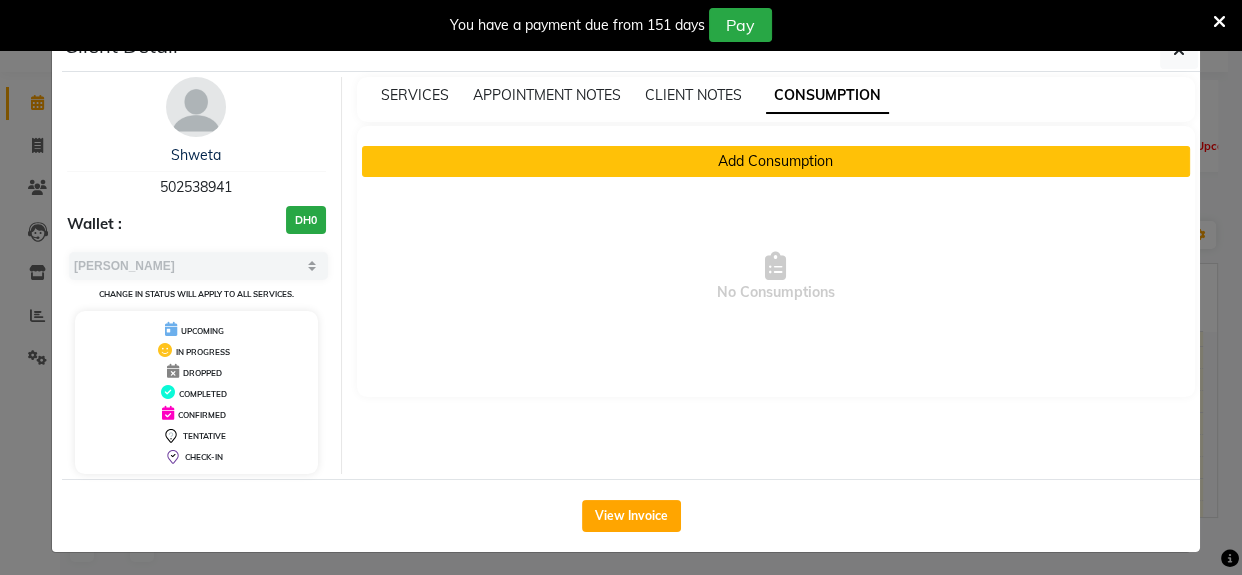 click on "Add Consumption" at bounding box center [776, 161] 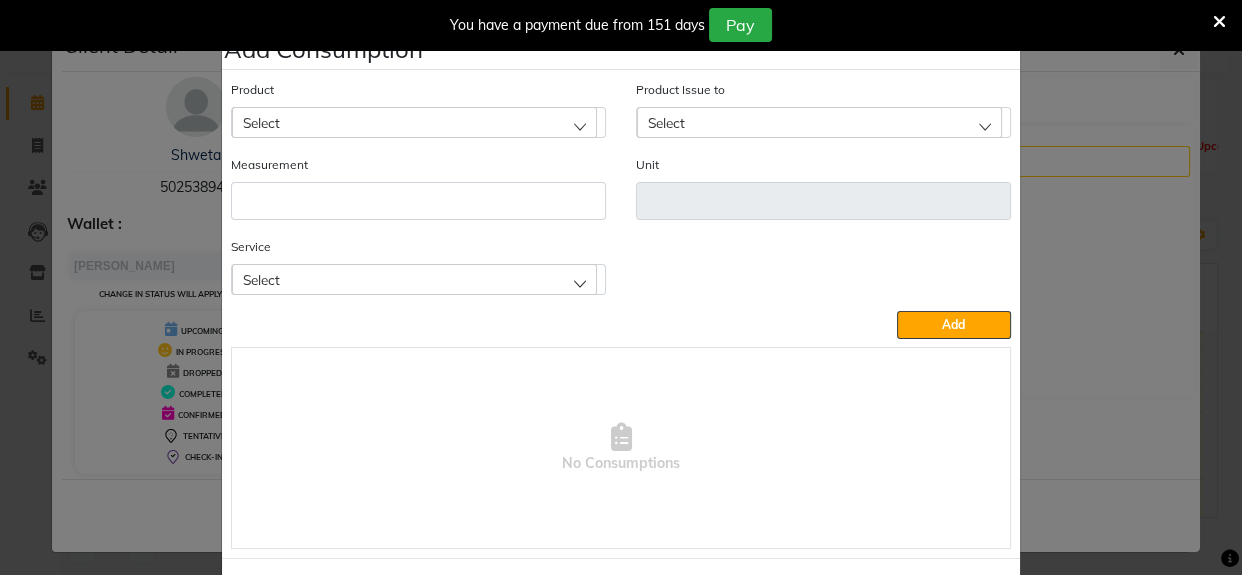 click on "Select" 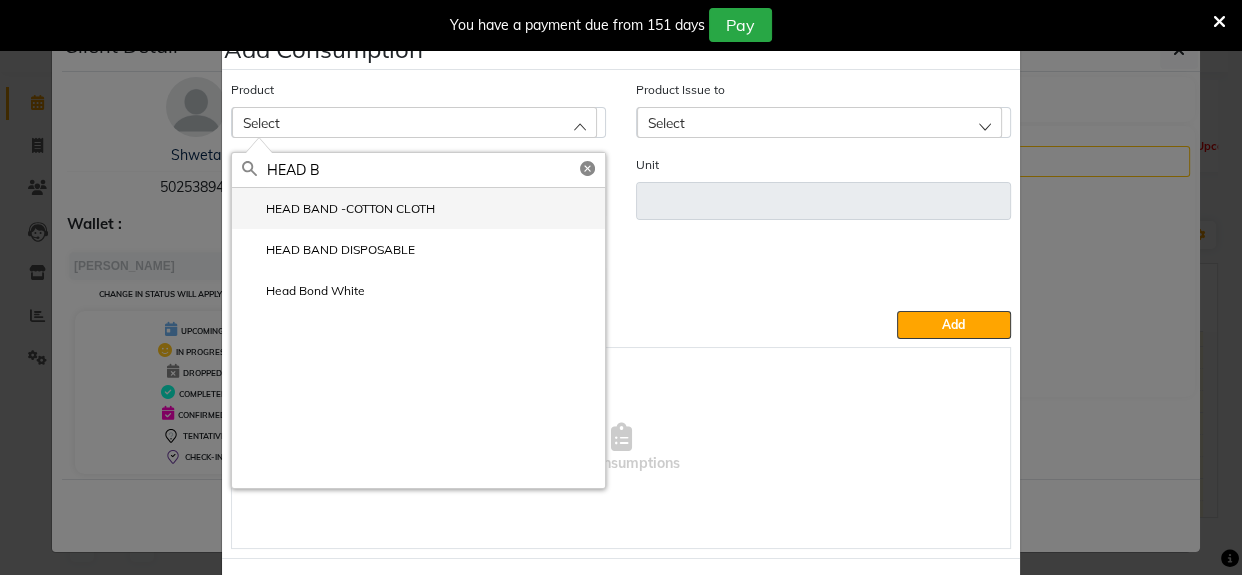 type on "HEAD B" 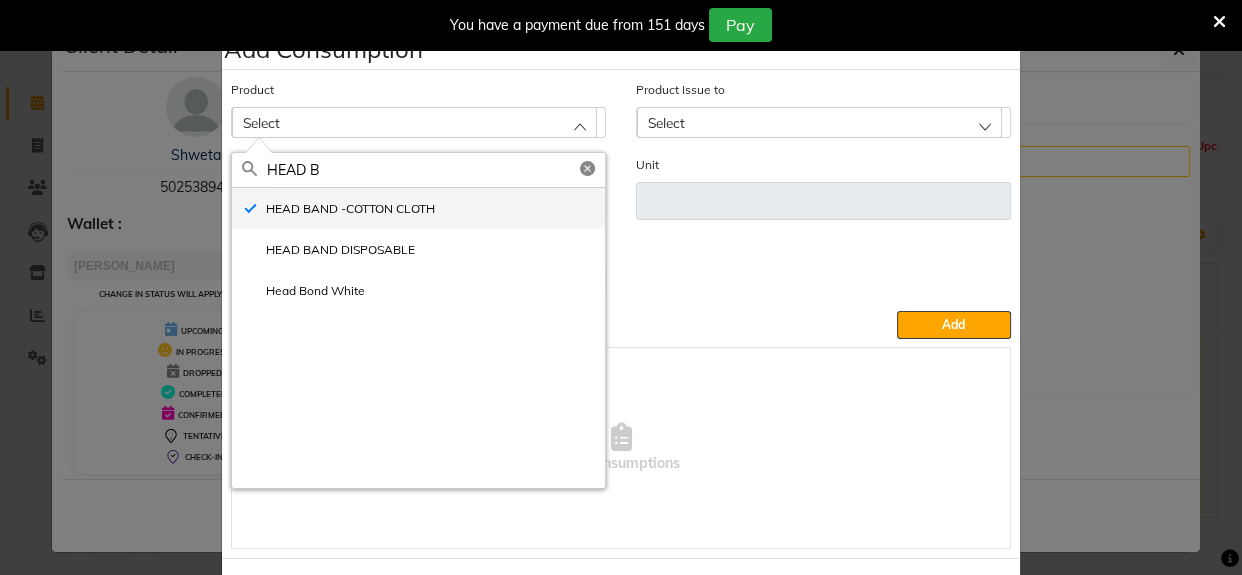 type on "PC" 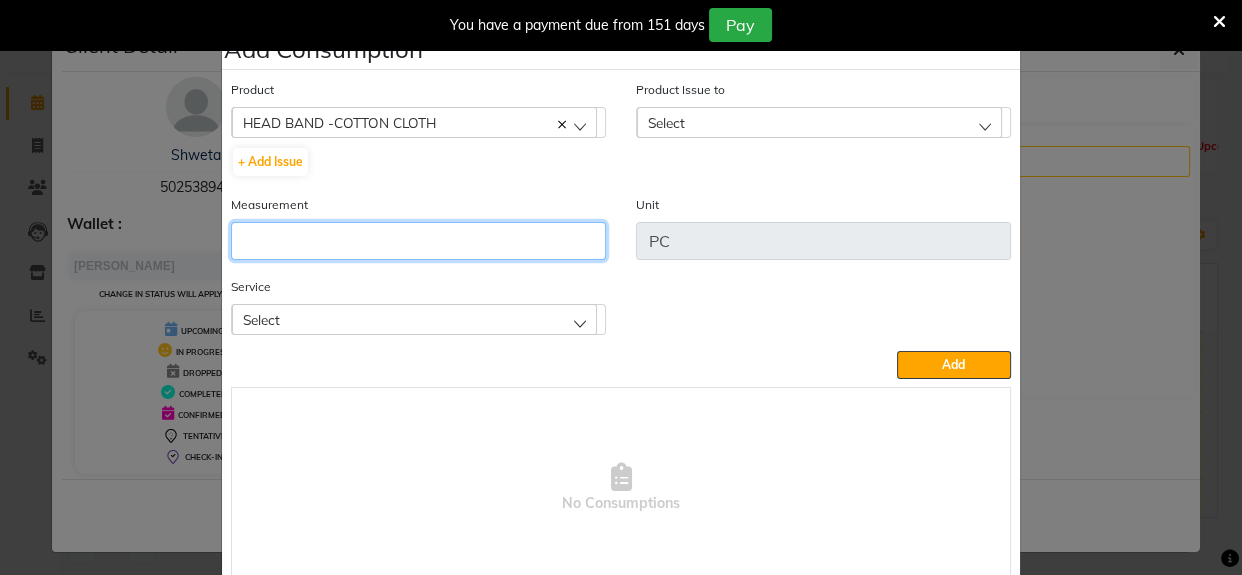 click 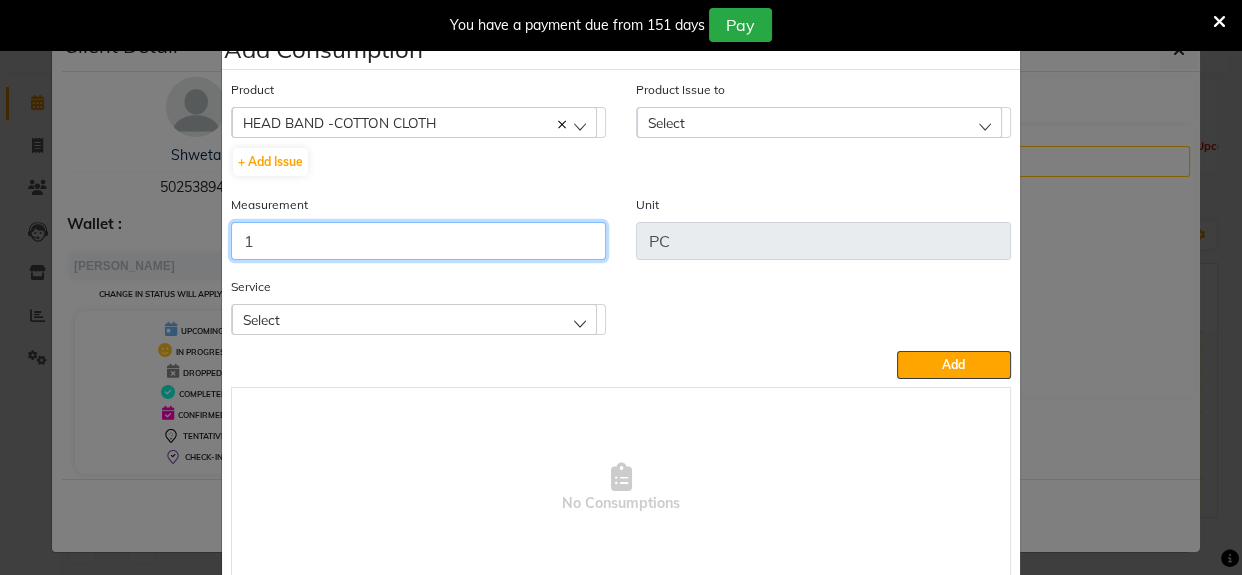 type on "1" 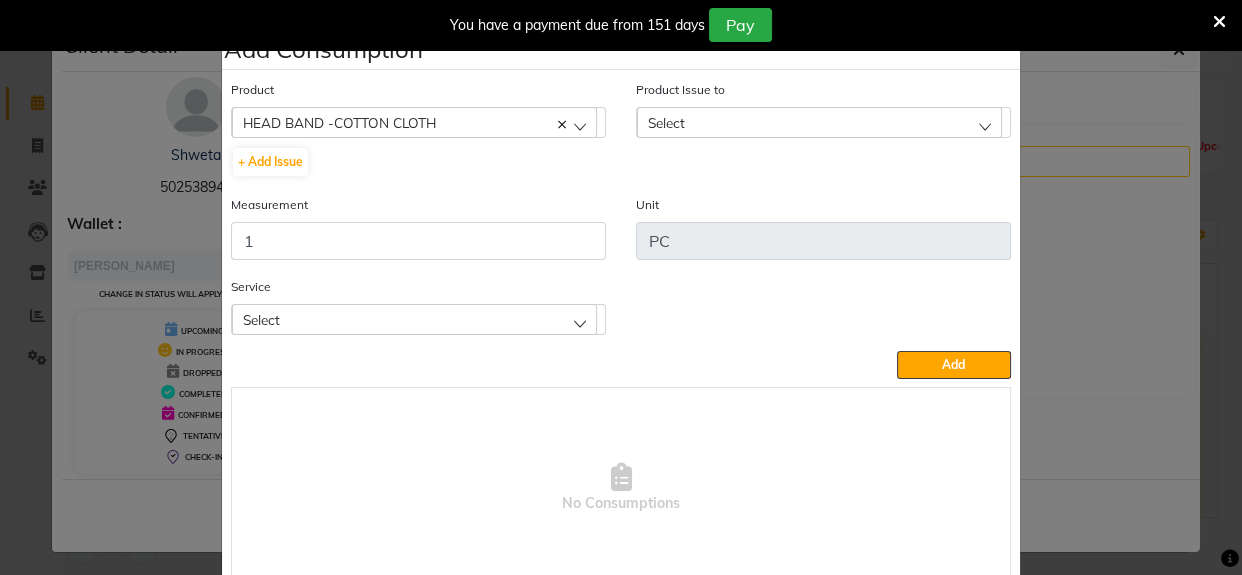 click on "Select" 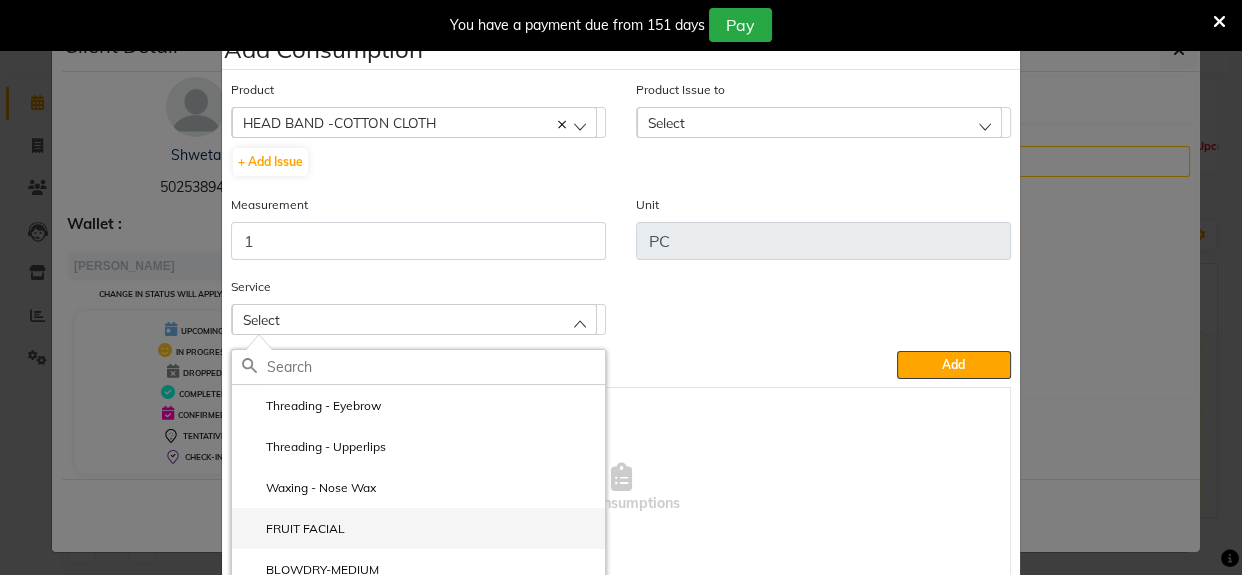 drag, startPoint x: 319, startPoint y: 531, endPoint x: 537, endPoint y: 358, distance: 278.3038 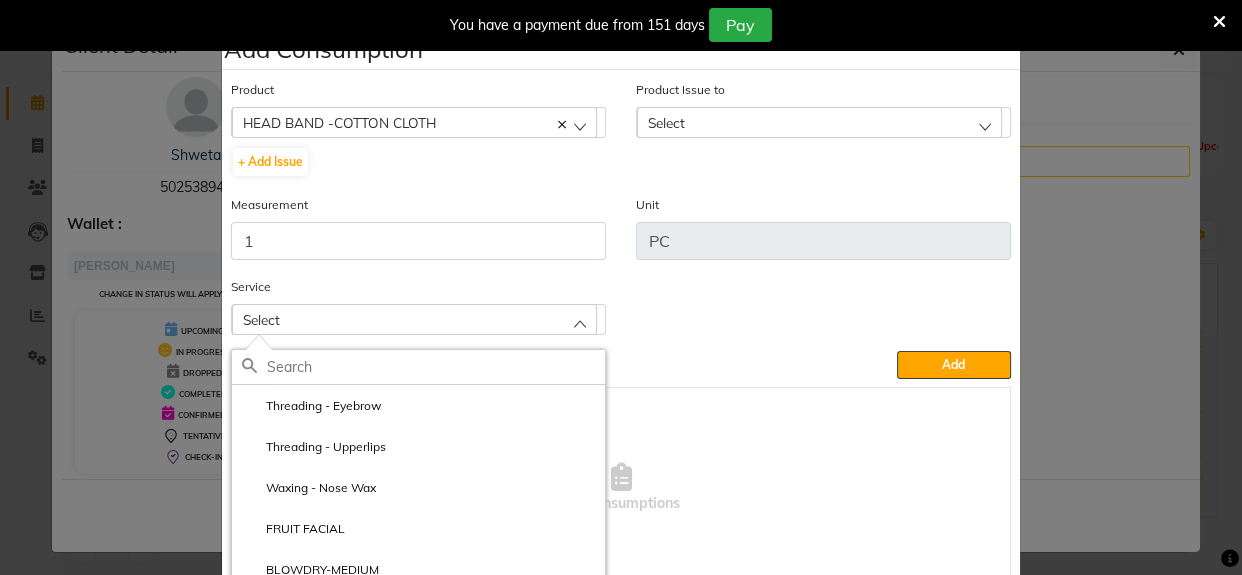 click on "FRUIT FACIAL" 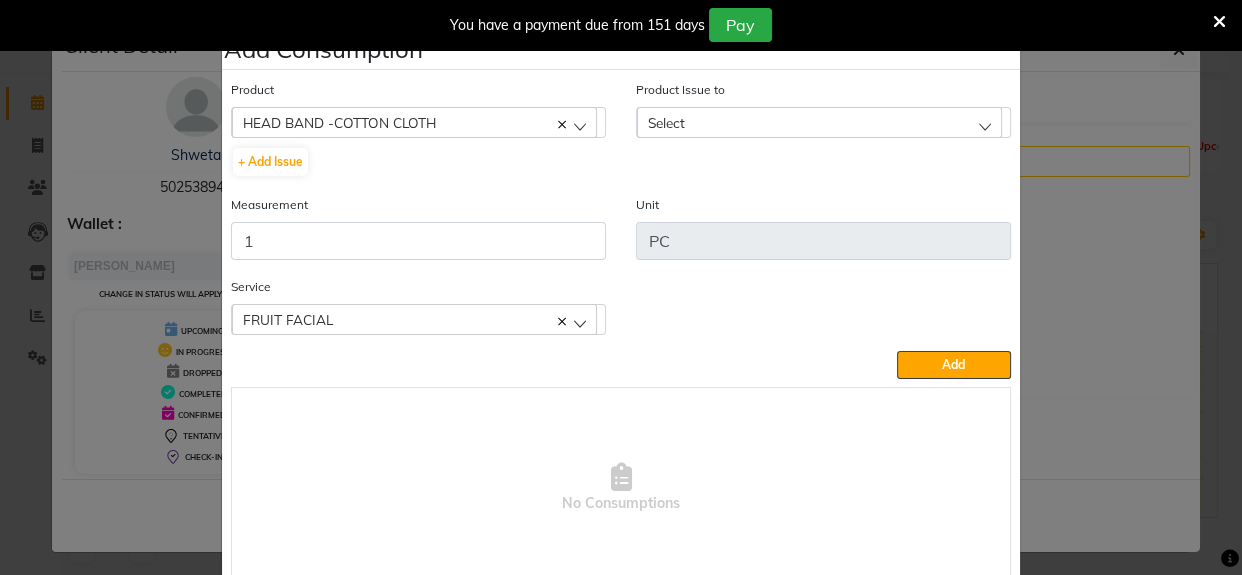 click on "Select" 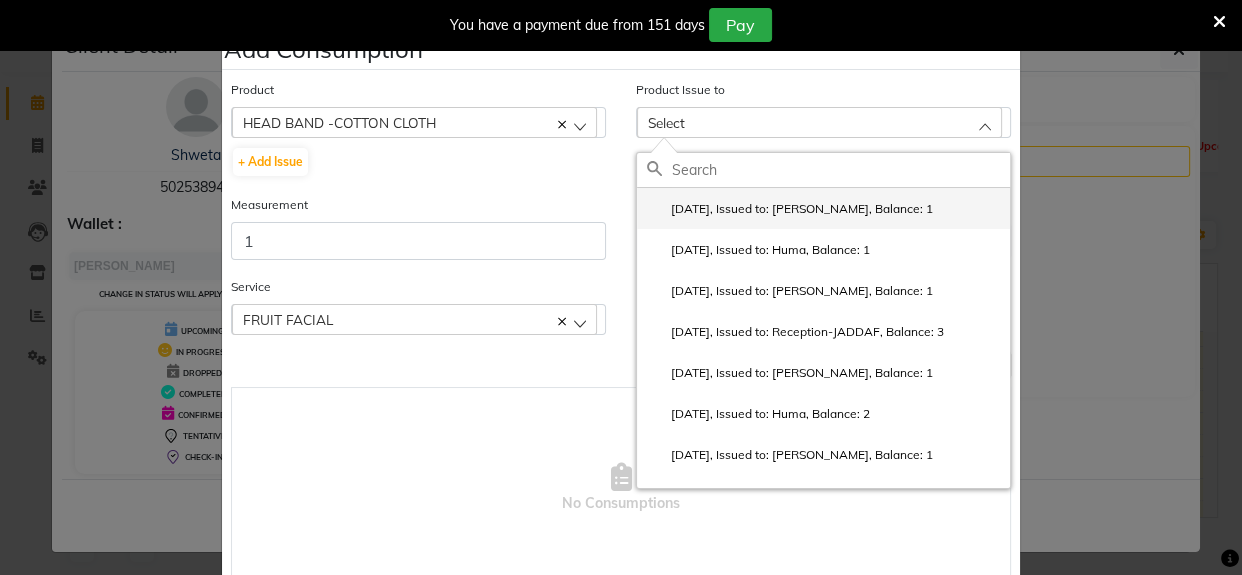click on "2025-07-12, Issued to: Srijana, Balance: 1" 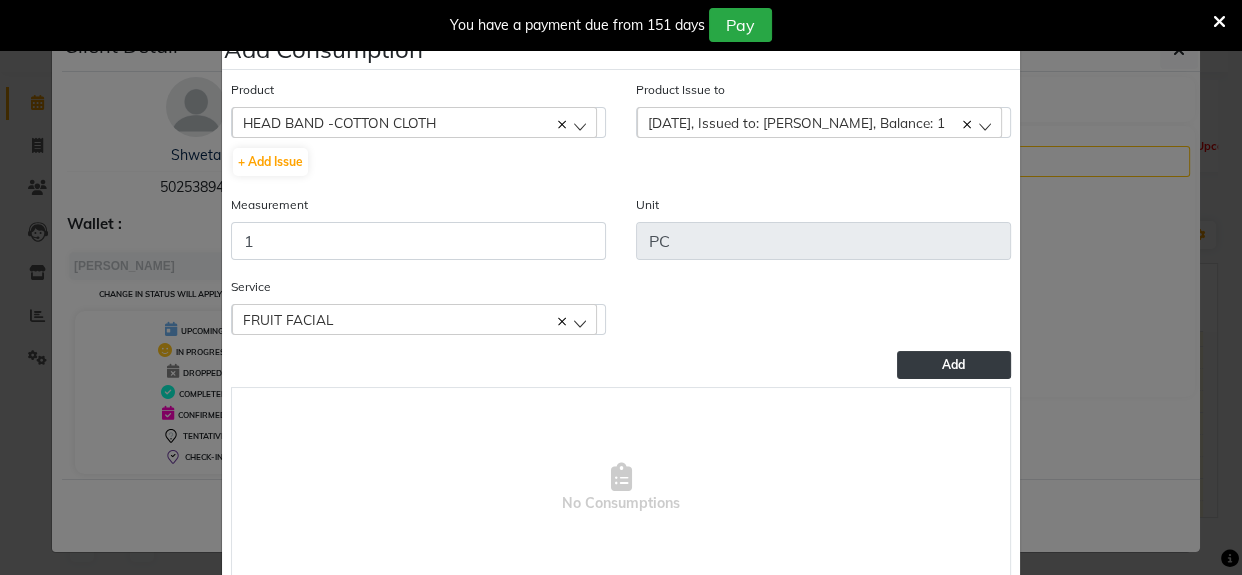 click on "Add" 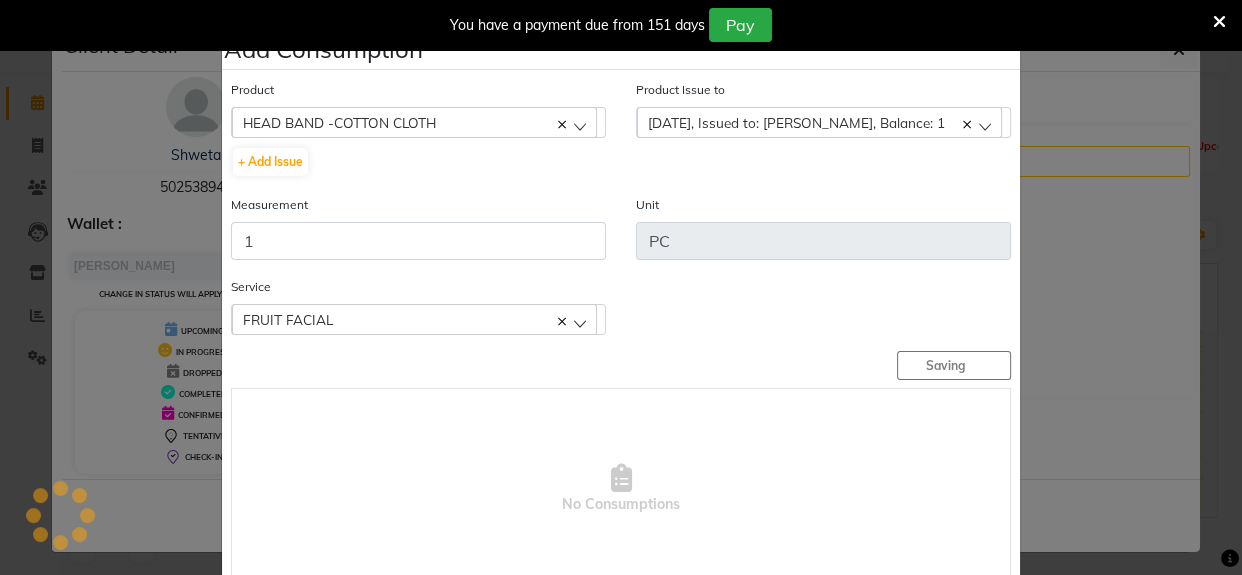 type 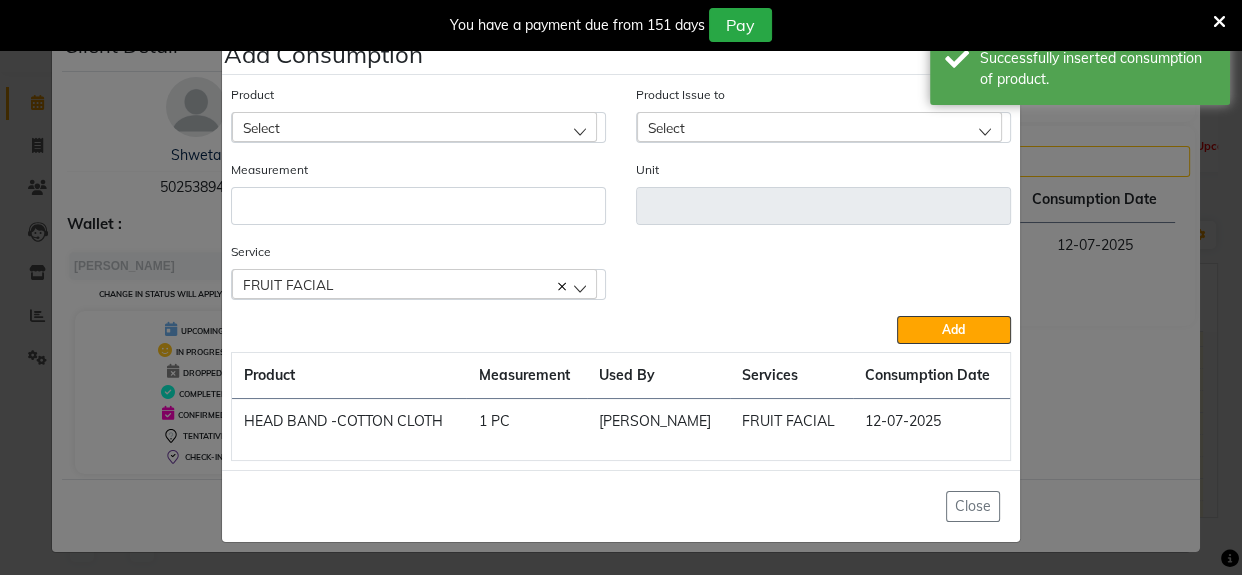 click on "Select" 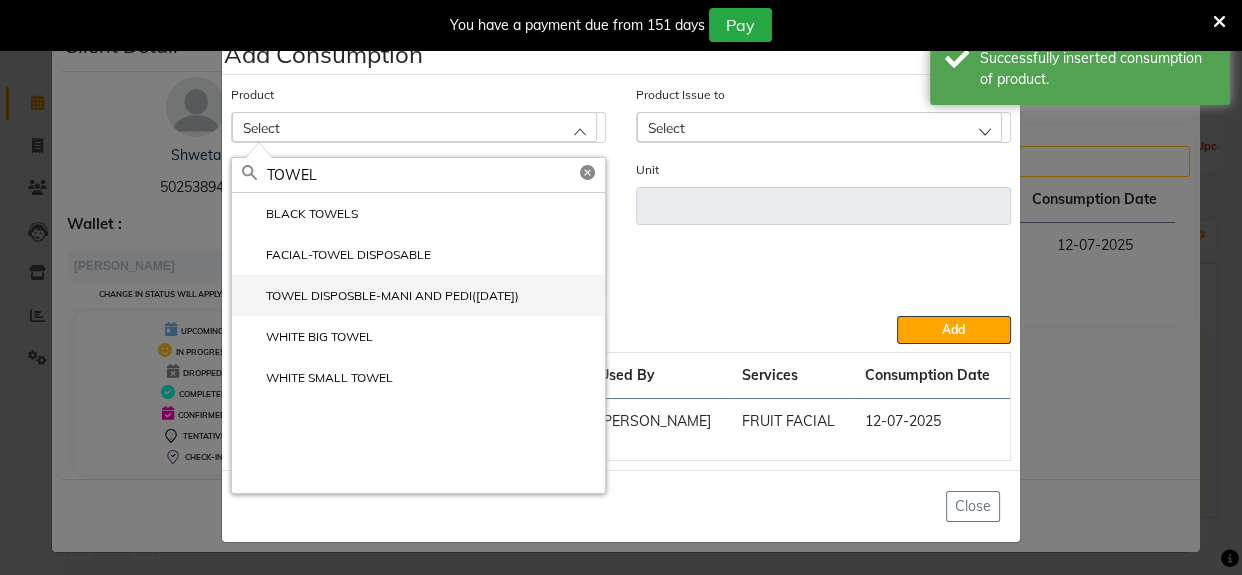type on "TOWEL" 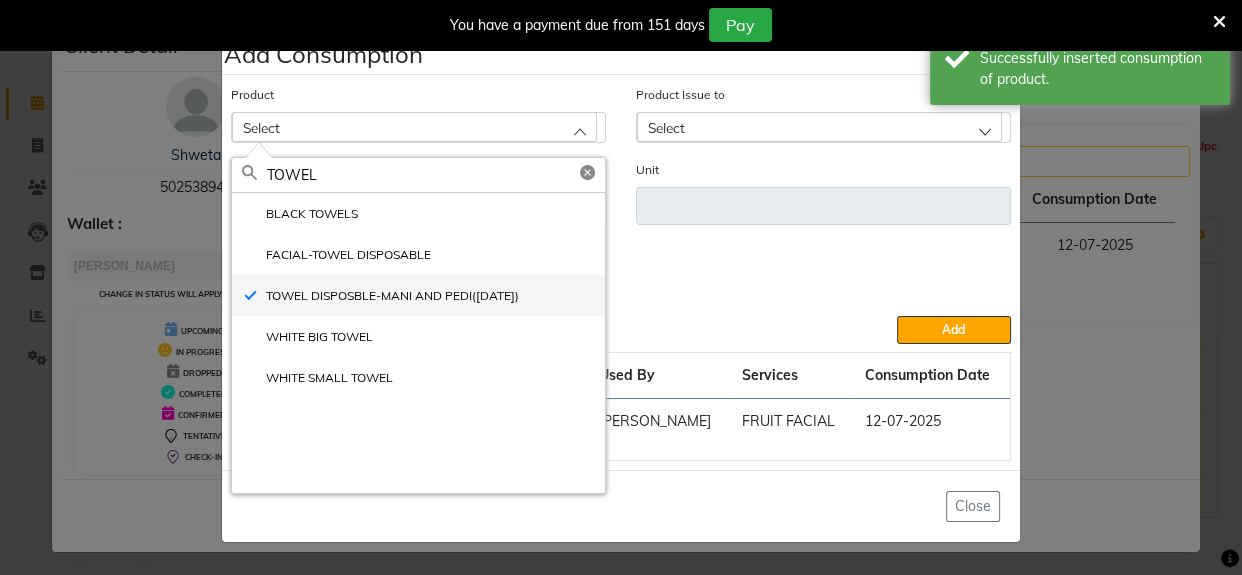 type on "PIECE" 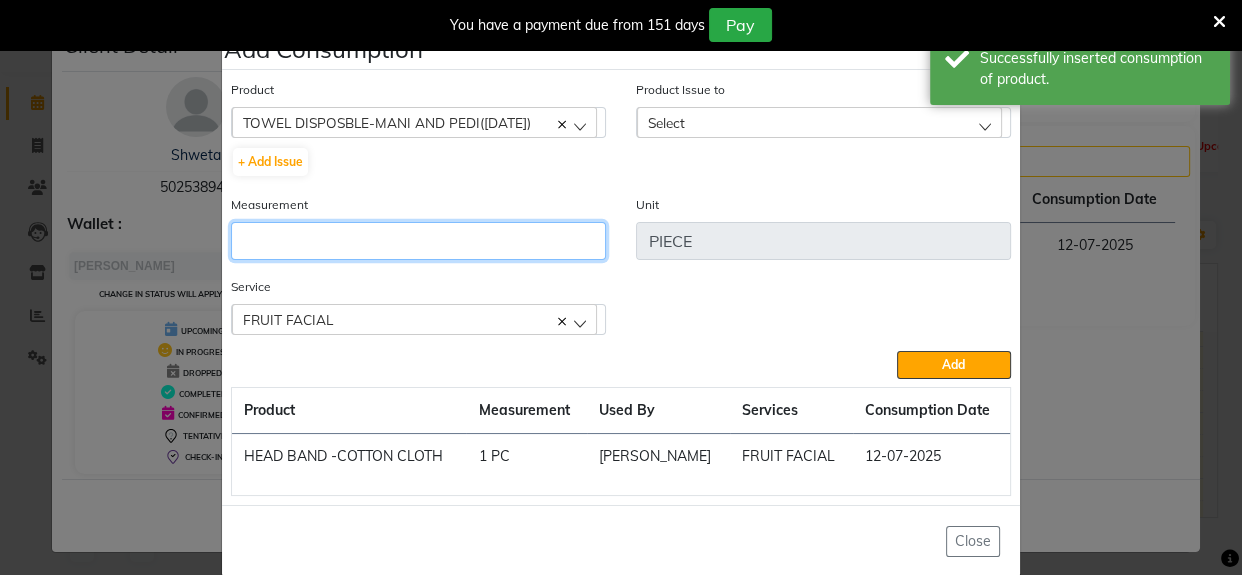 click 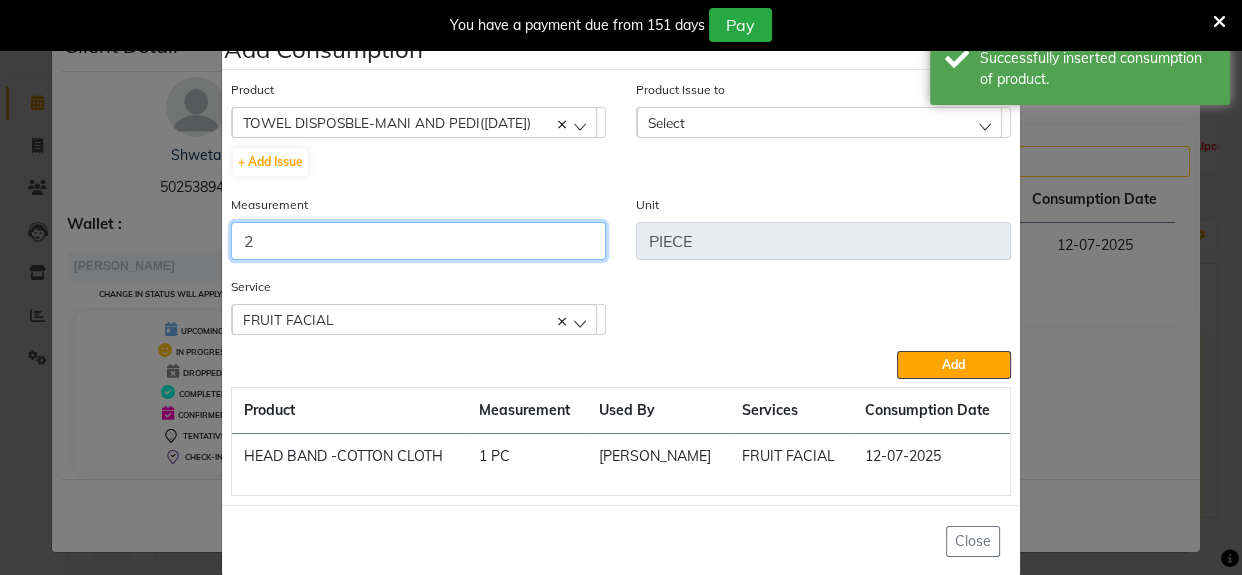 type on "2" 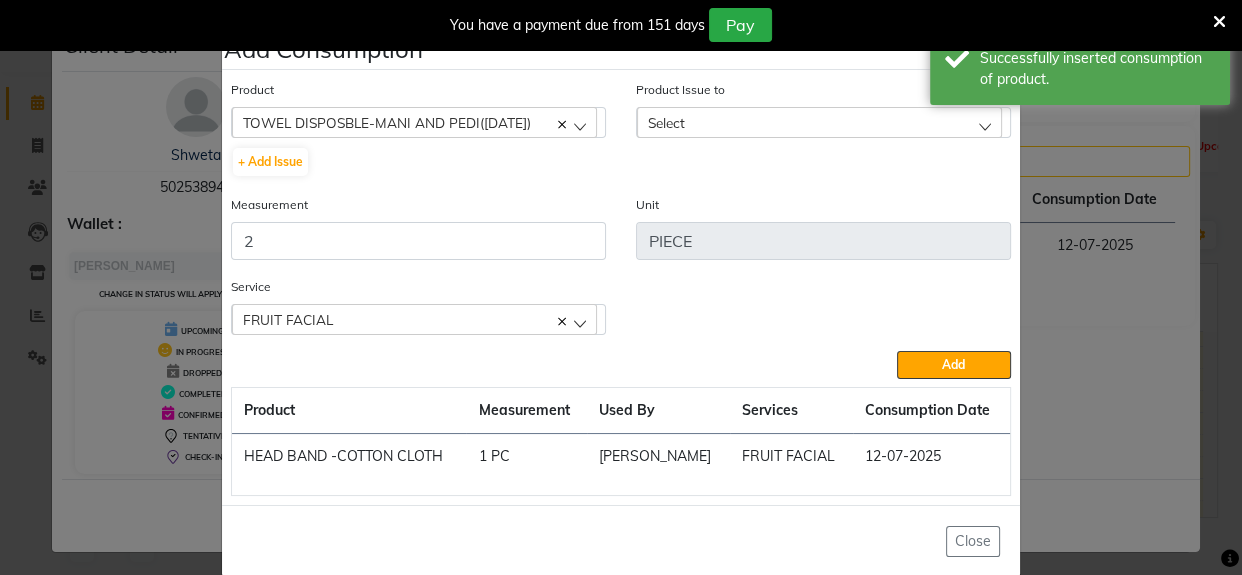 click on "Select" 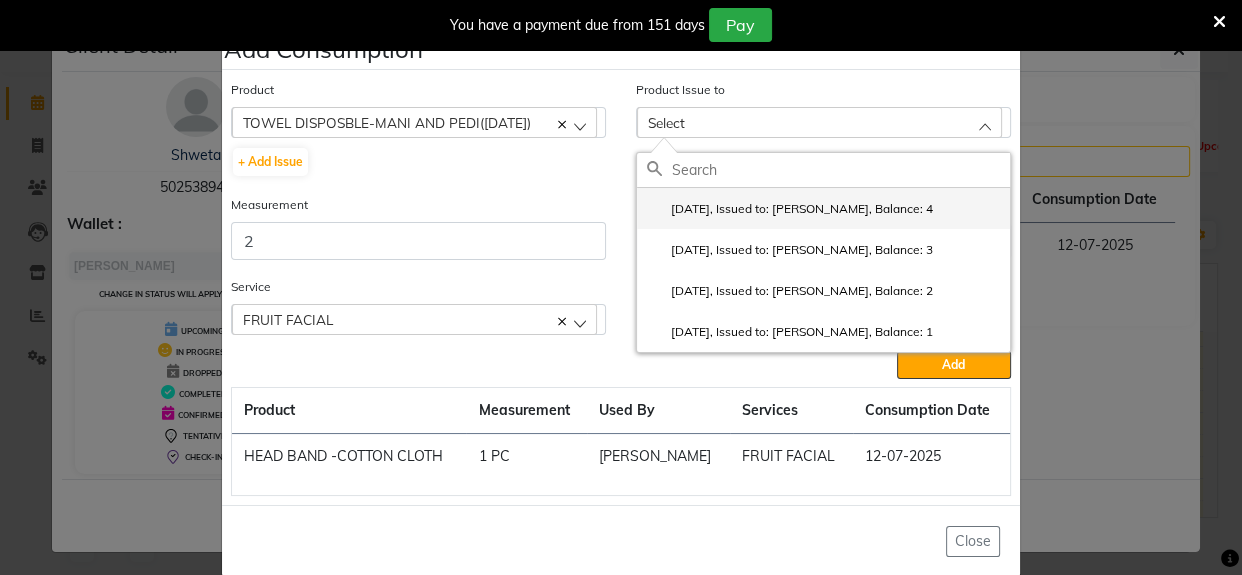 click on "2025-07-01, Issued to: Srijana, Balance: 4" 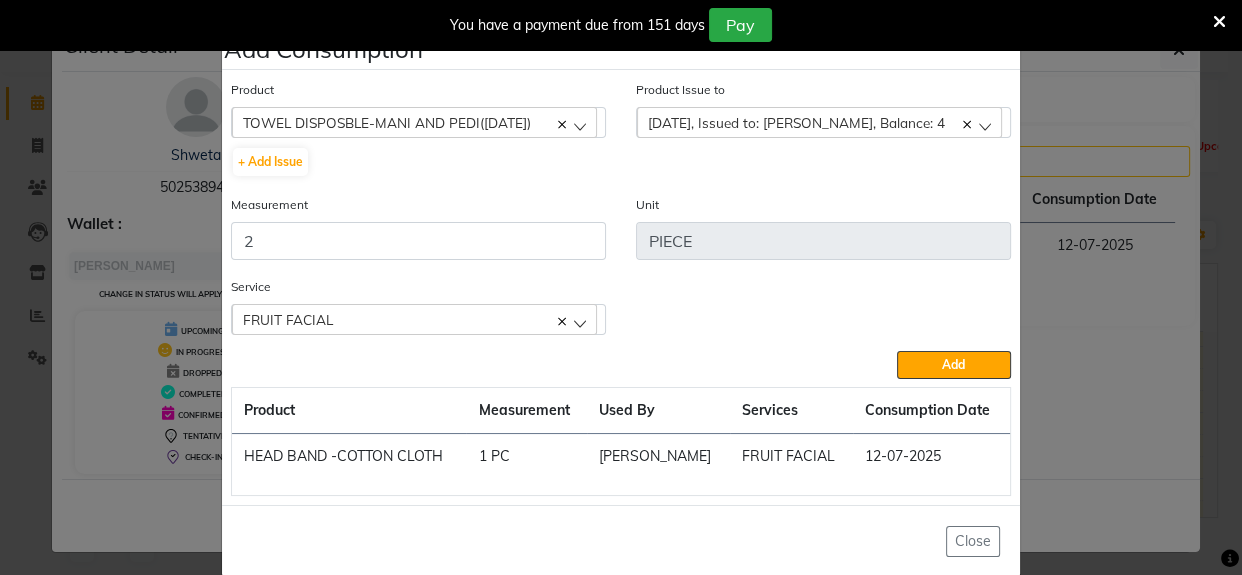 drag, startPoint x: 956, startPoint y: 364, endPoint x: 884, endPoint y: 336, distance: 77.25283 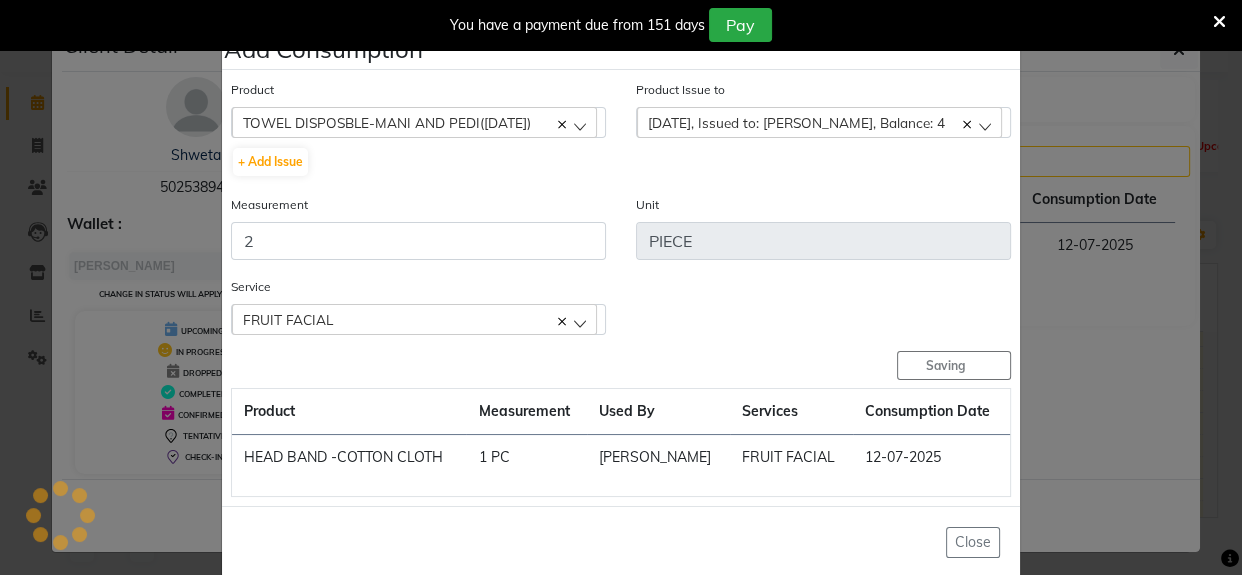 type 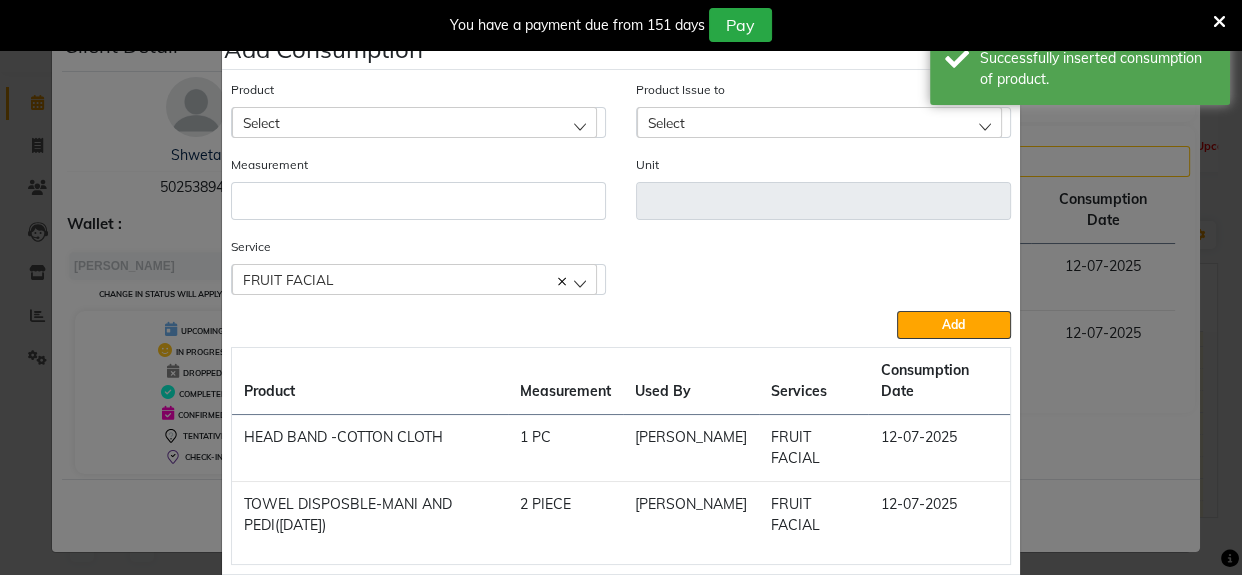 click on "Select" 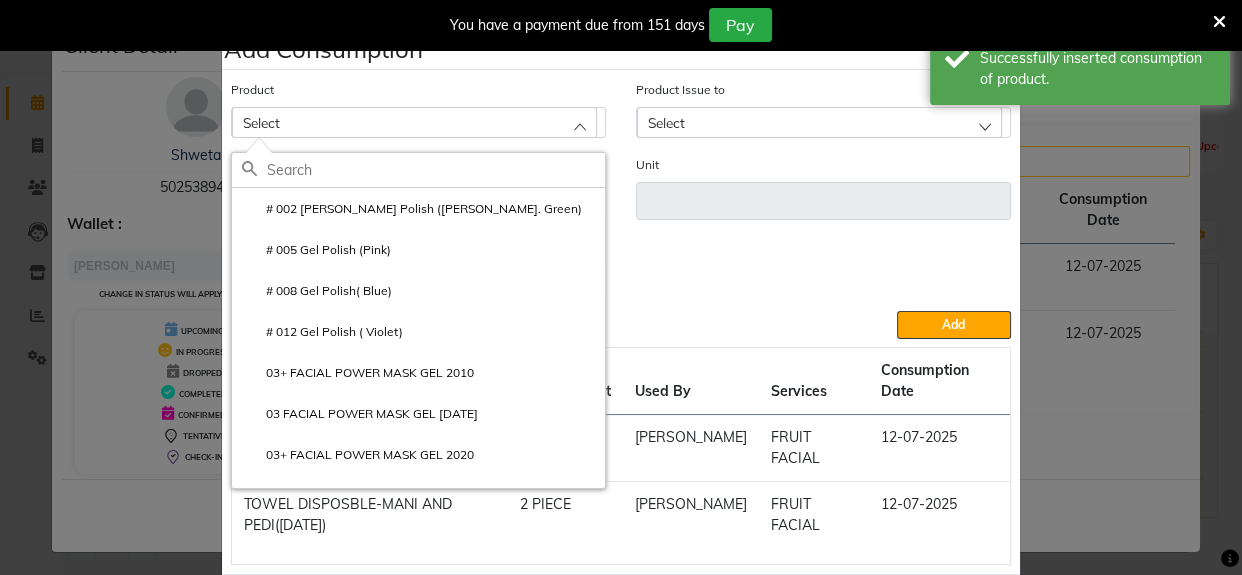 click 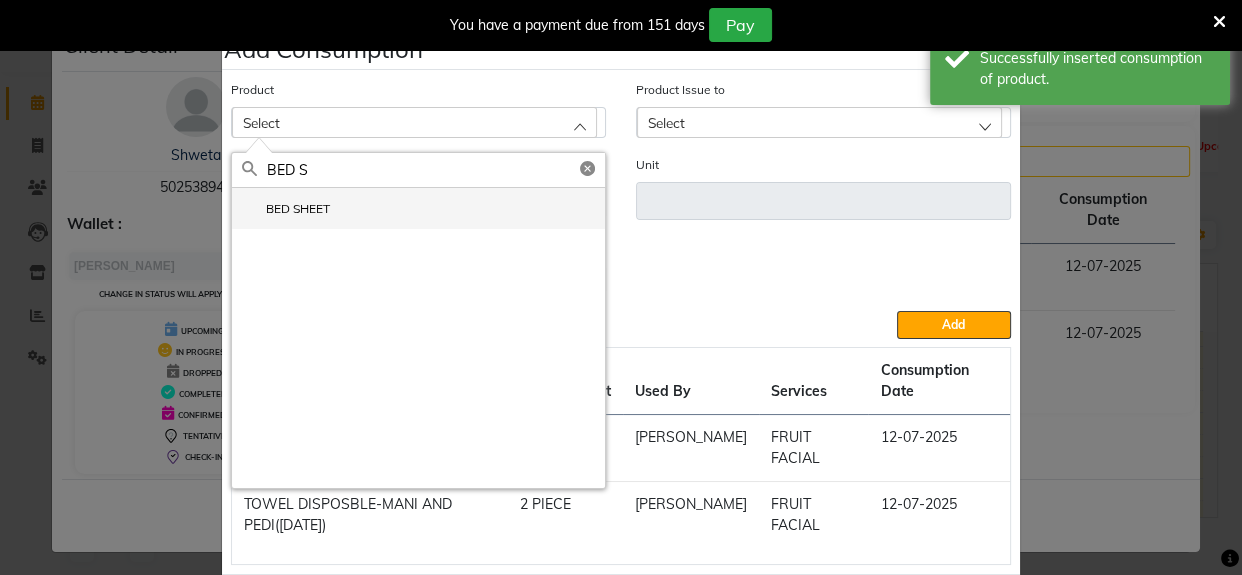 type on "BED S" 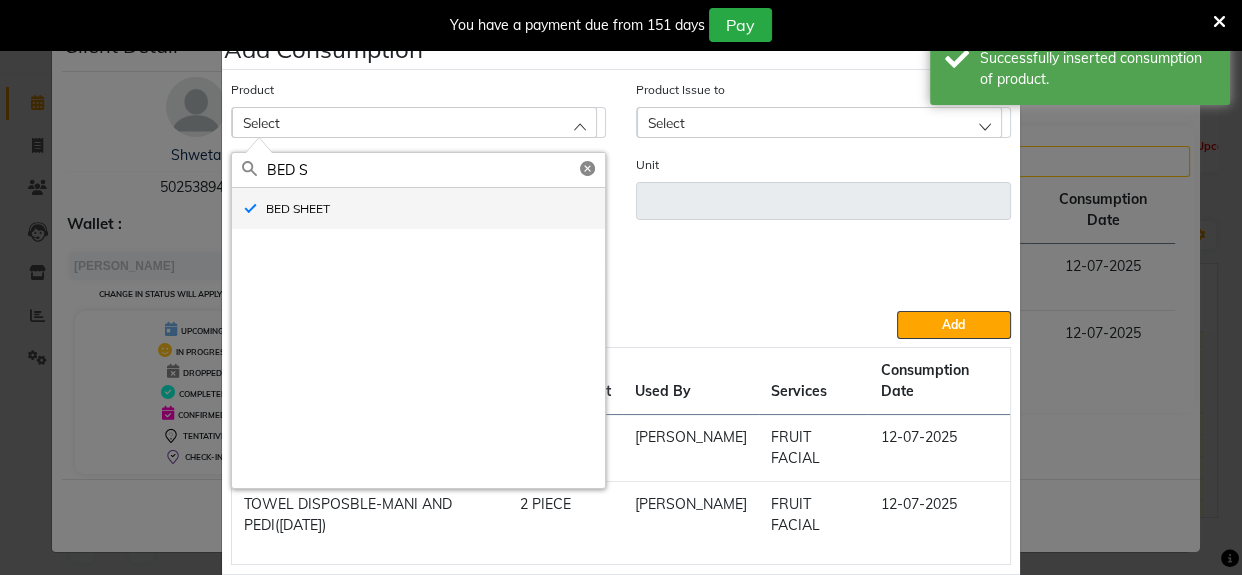 type on "PIECE" 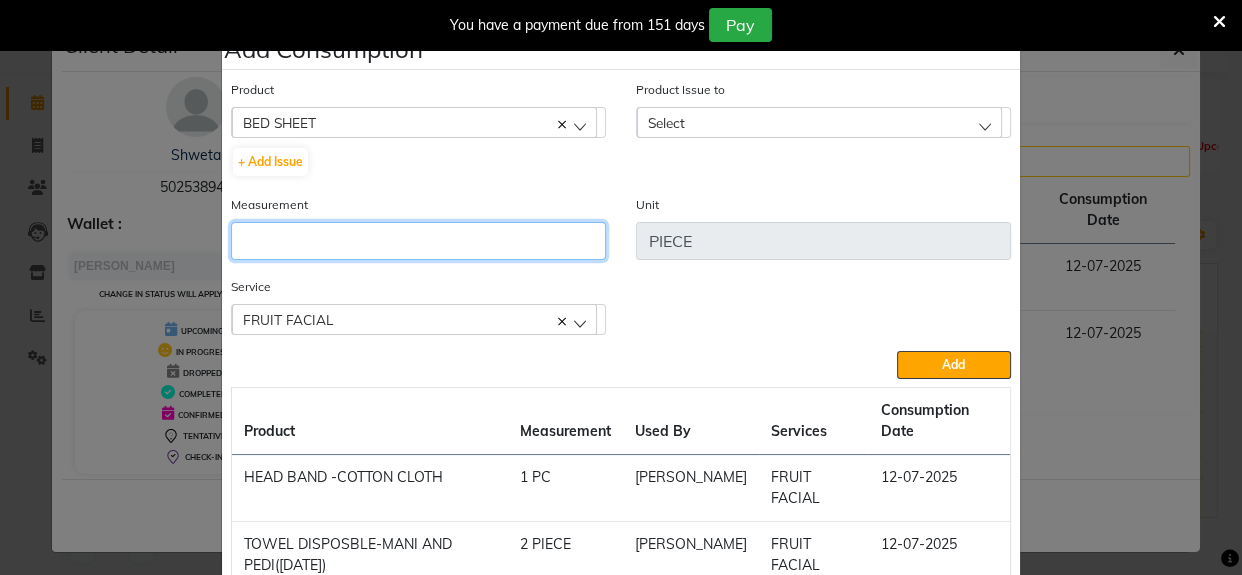 click 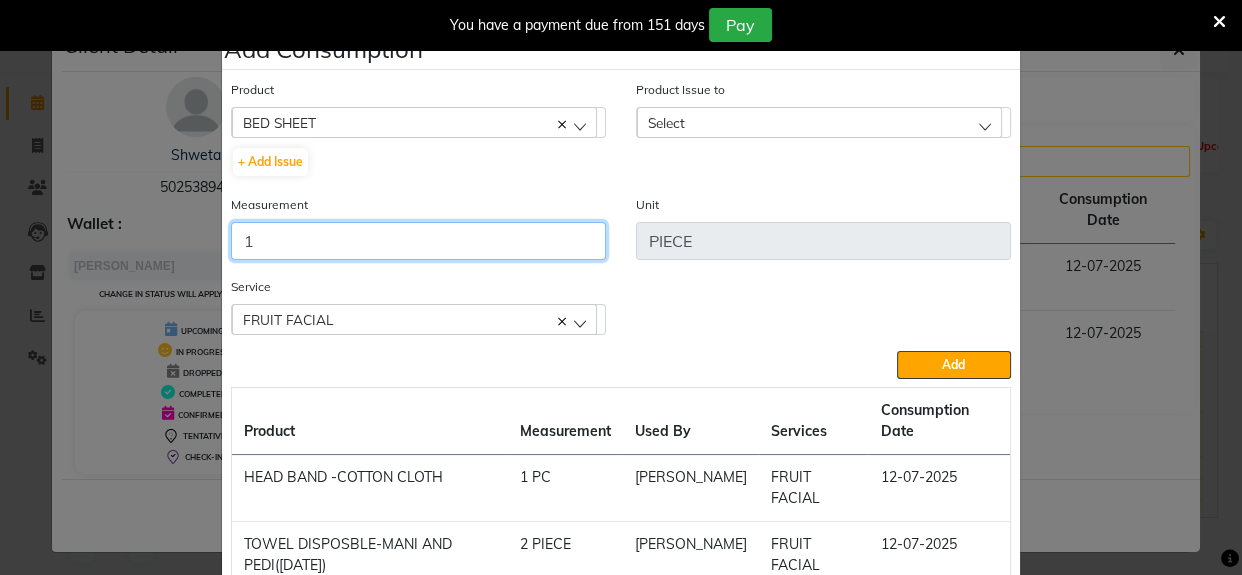 type on "1" 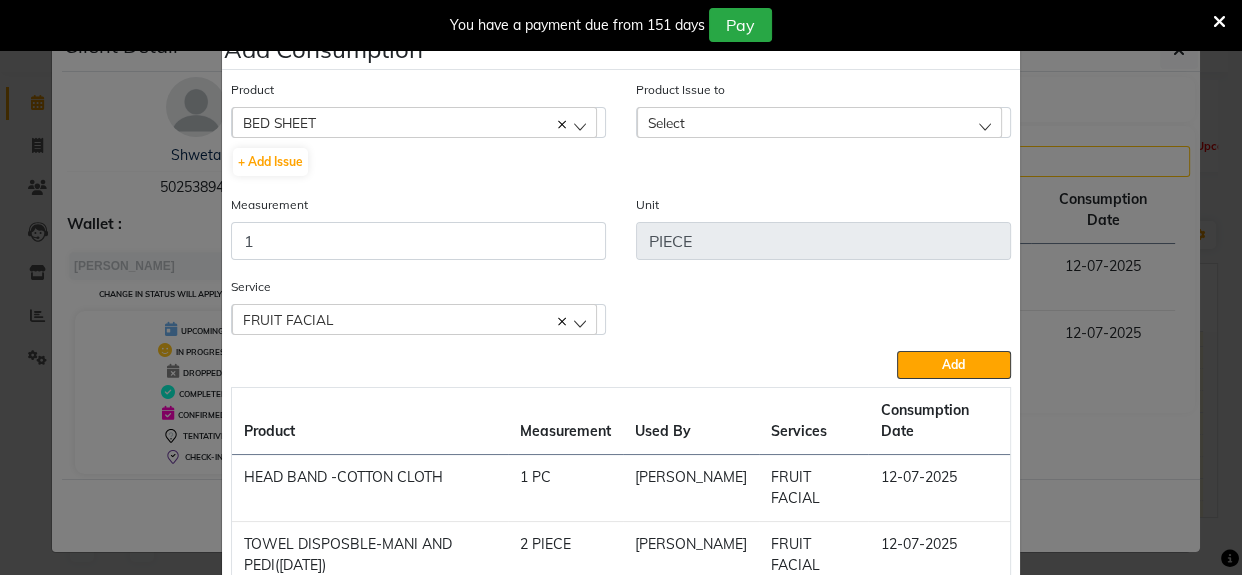 click on "Select" 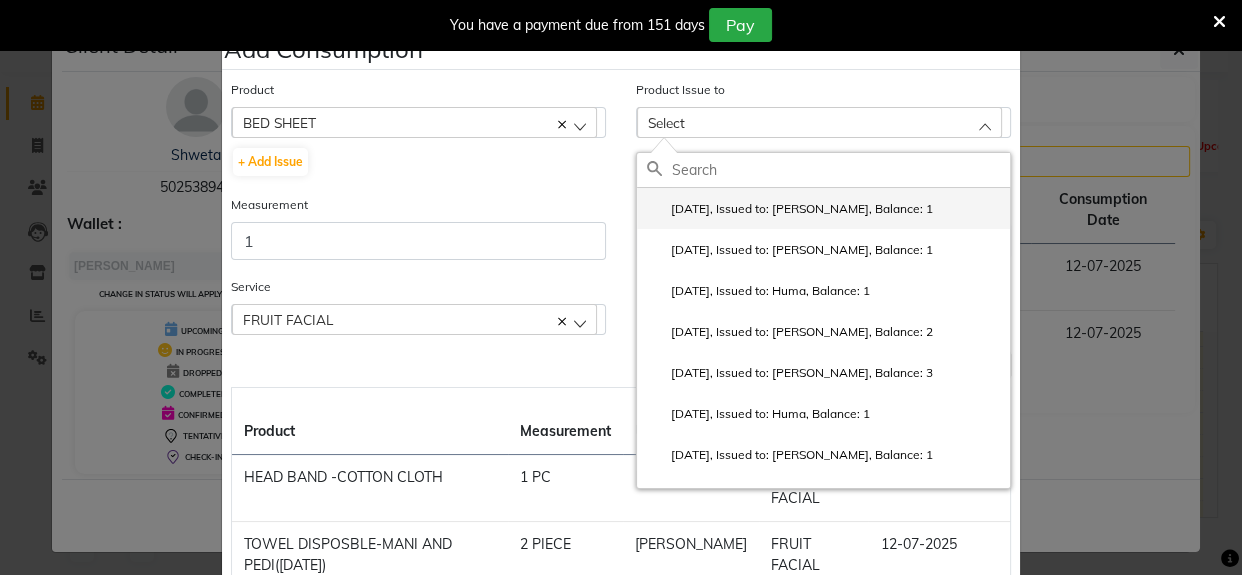 click on "2025-07-12, Issued to: Srijana, Balance: 1" 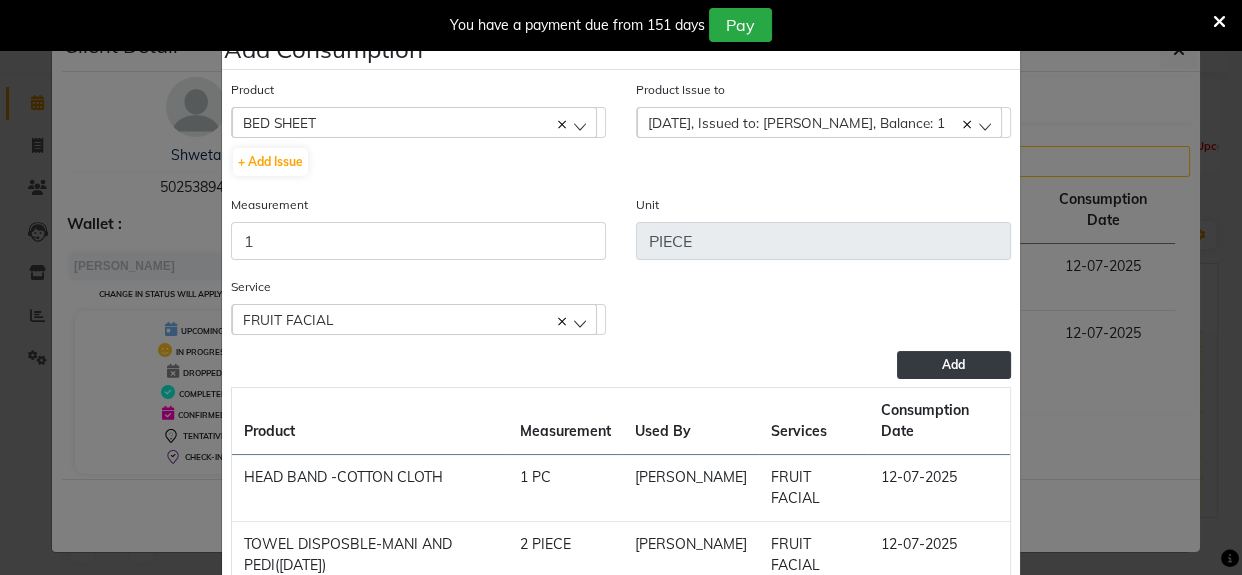 click on "Add" 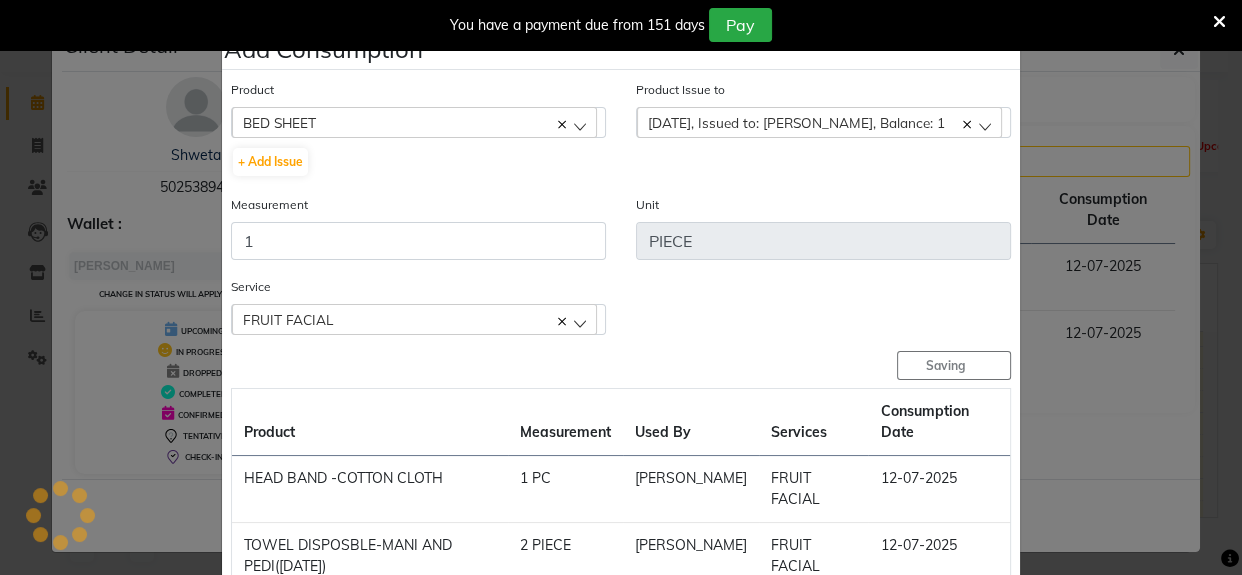 type 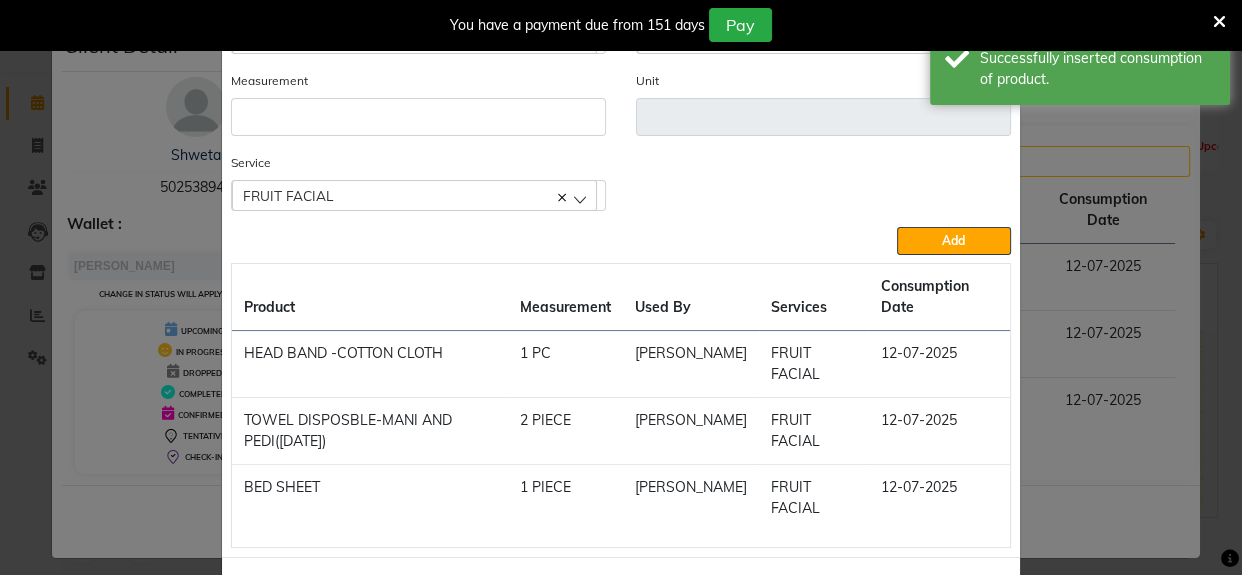 scroll, scrollTop: 167, scrollLeft: 0, axis: vertical 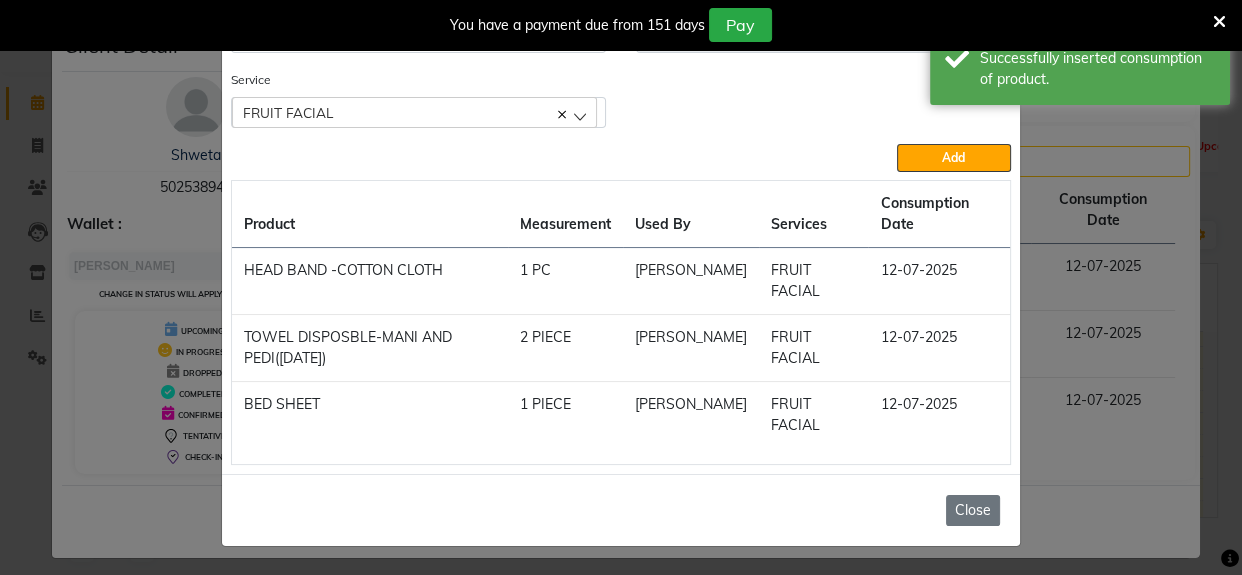 click on "Close" 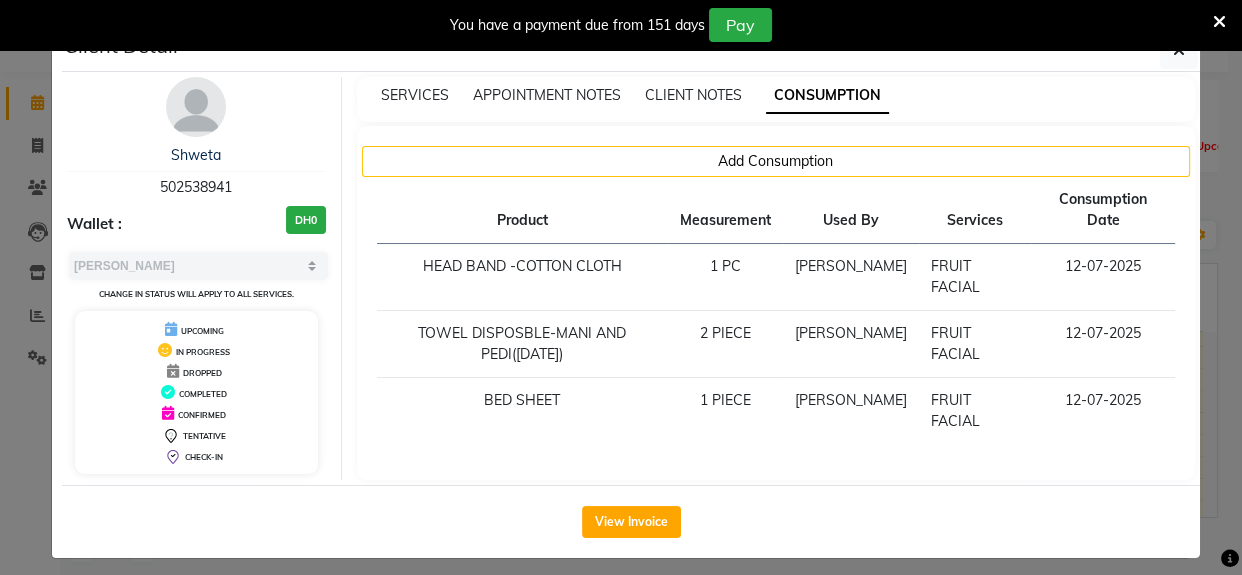click at bounding box center (1219, 22) 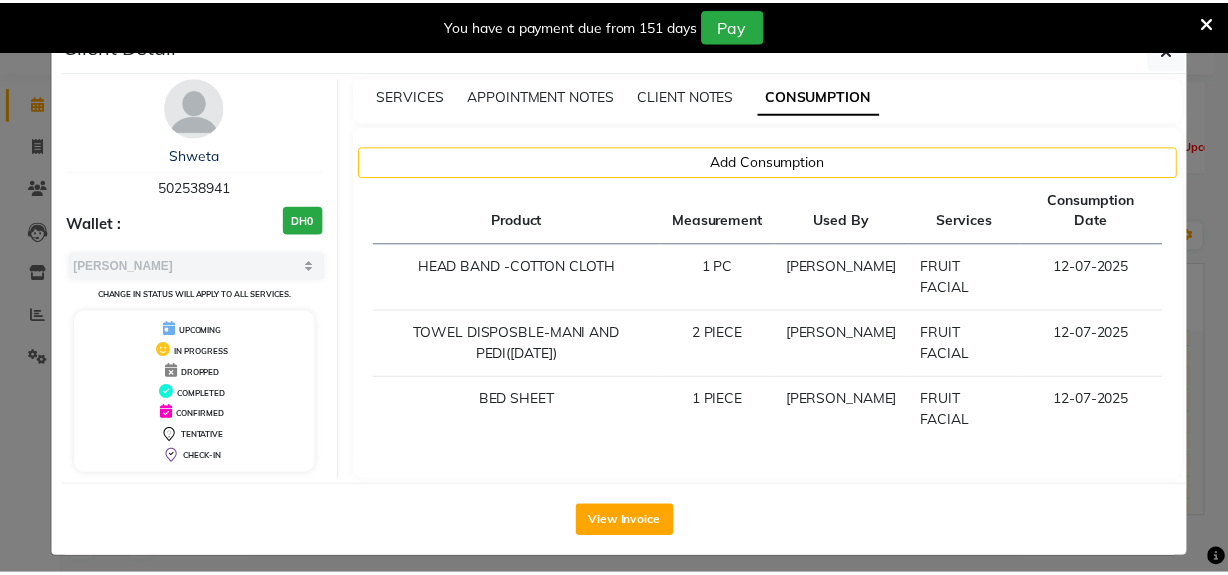 scroll, scrollTop: 0, scrollLeft: 0, axis: both 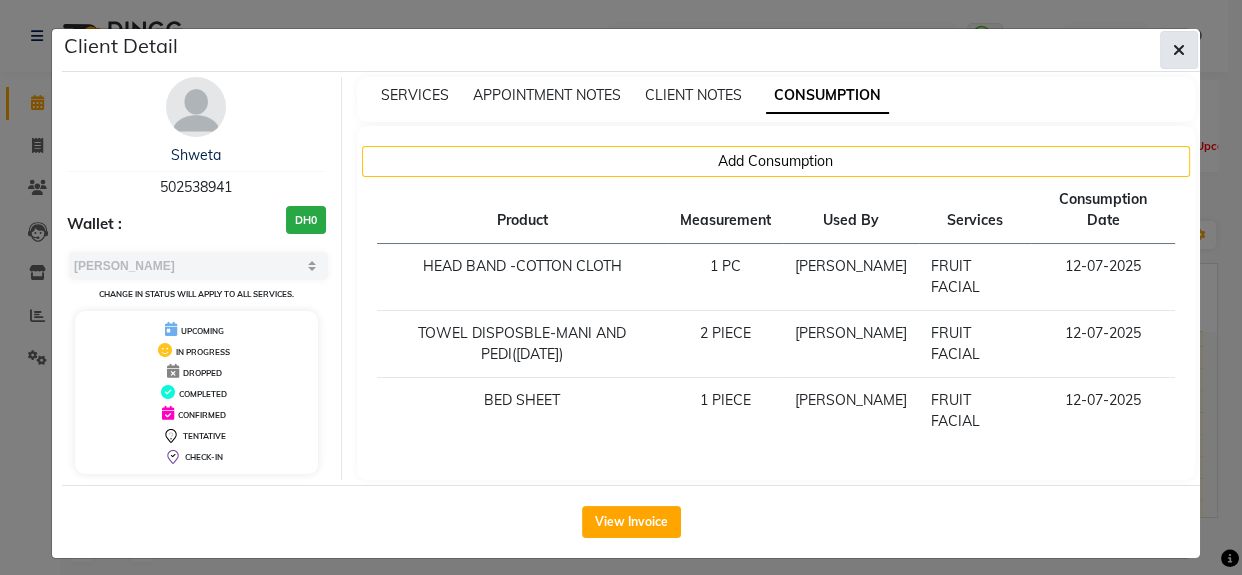 click 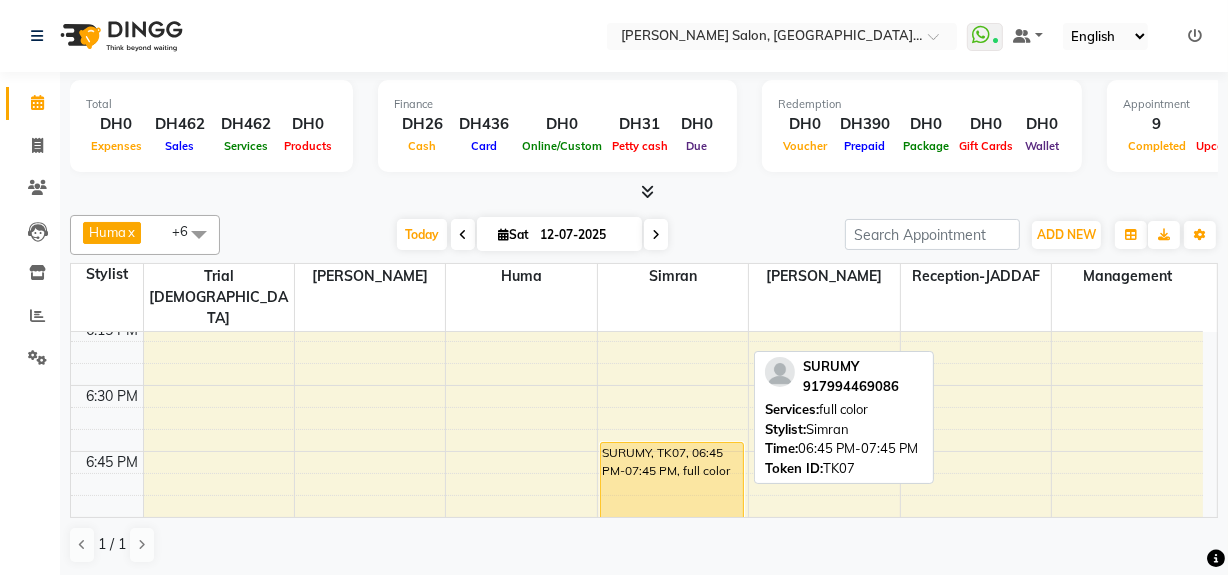 scroll, scrollTop: 2545, scrollLeft: 0, axis: vertical 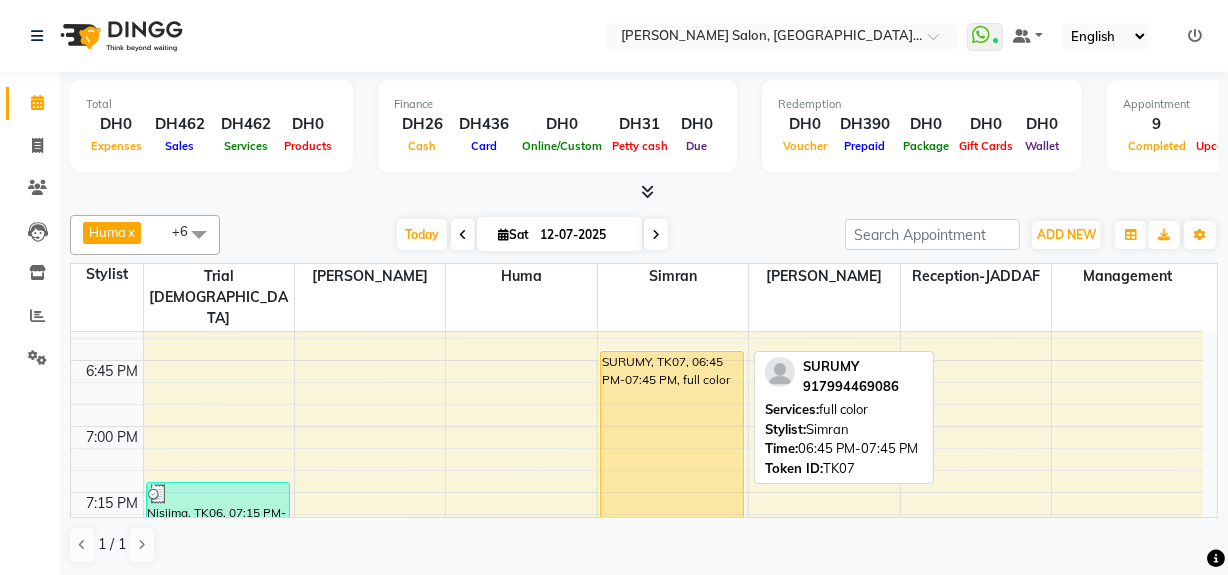 click on "SURUMY, TK07, 06:45 PM-07:45 PM, full color" at bounding box center (672, 482) 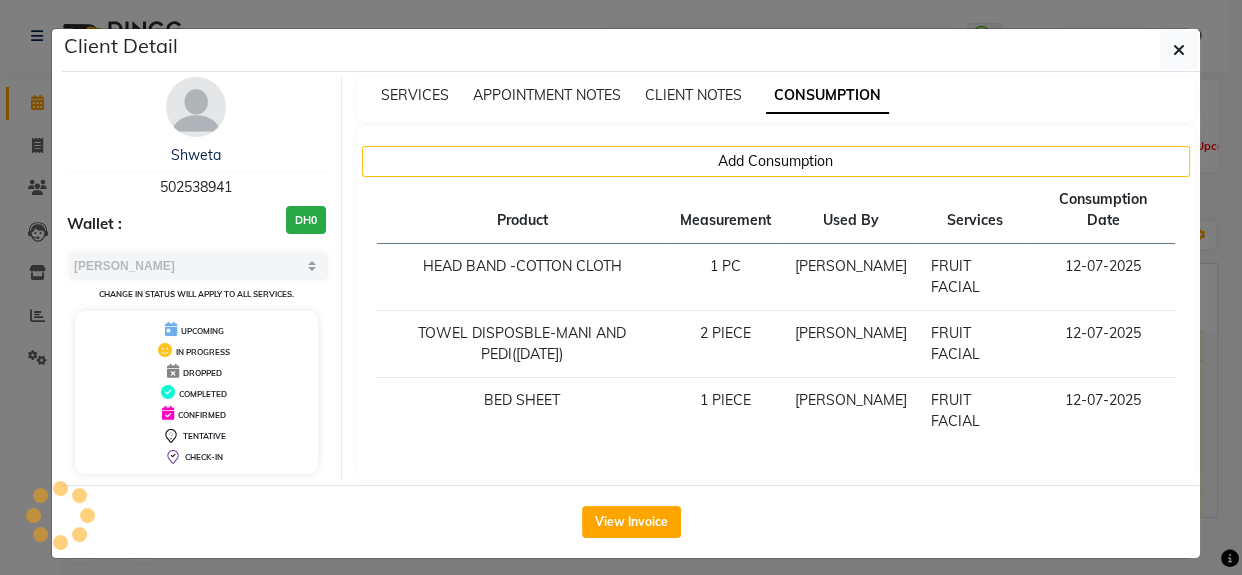 select on "1" 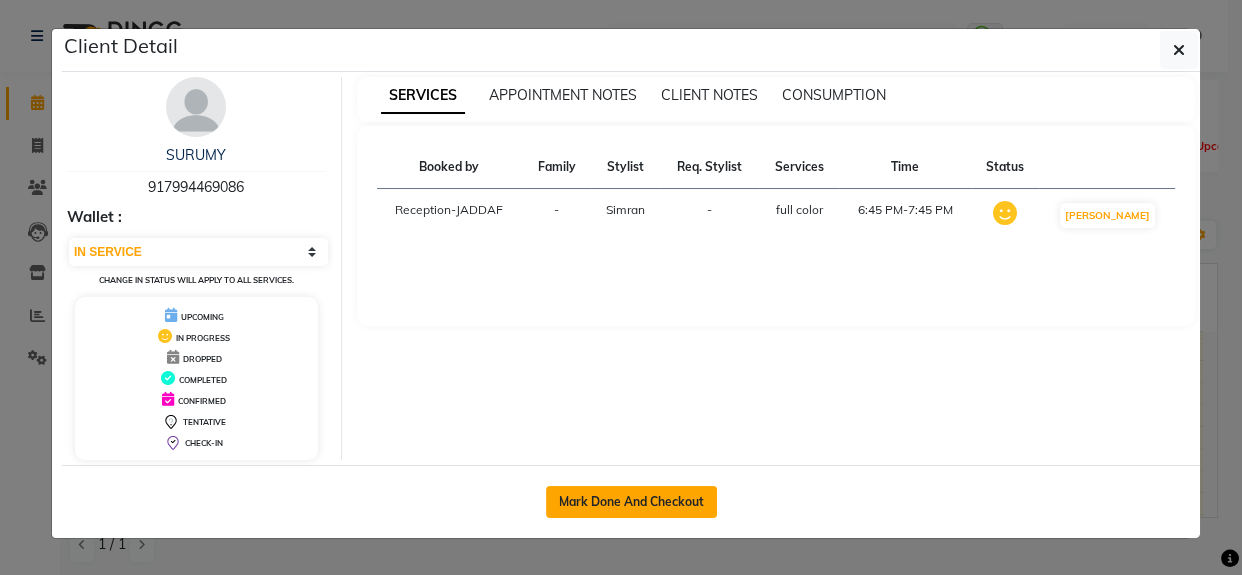 click on "Mark Done And Checkout" 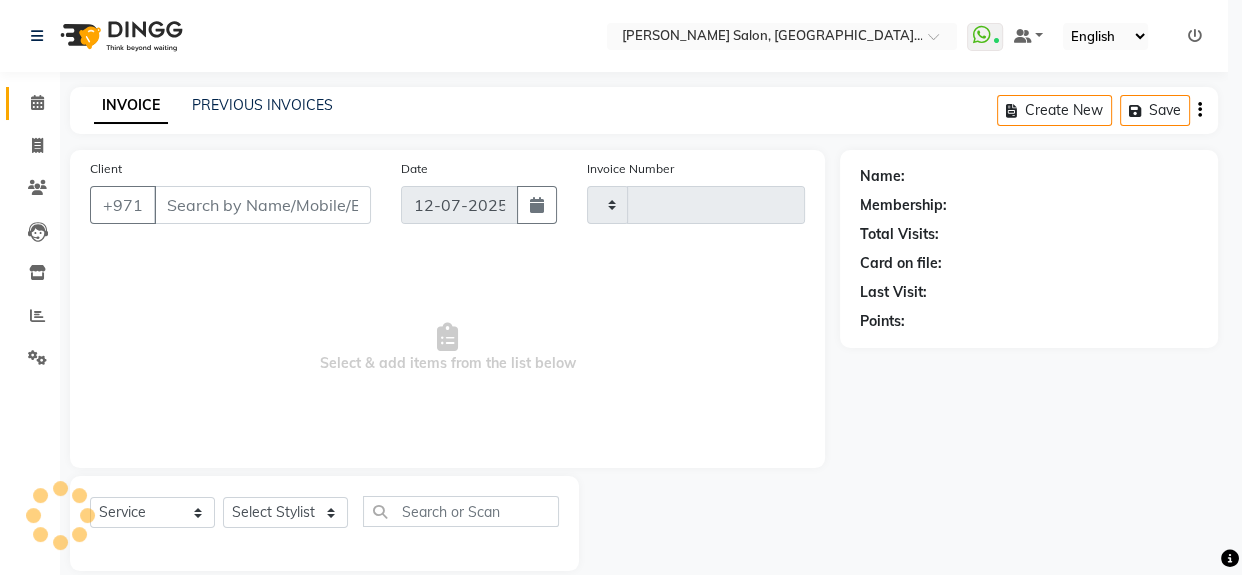 type on "0891" 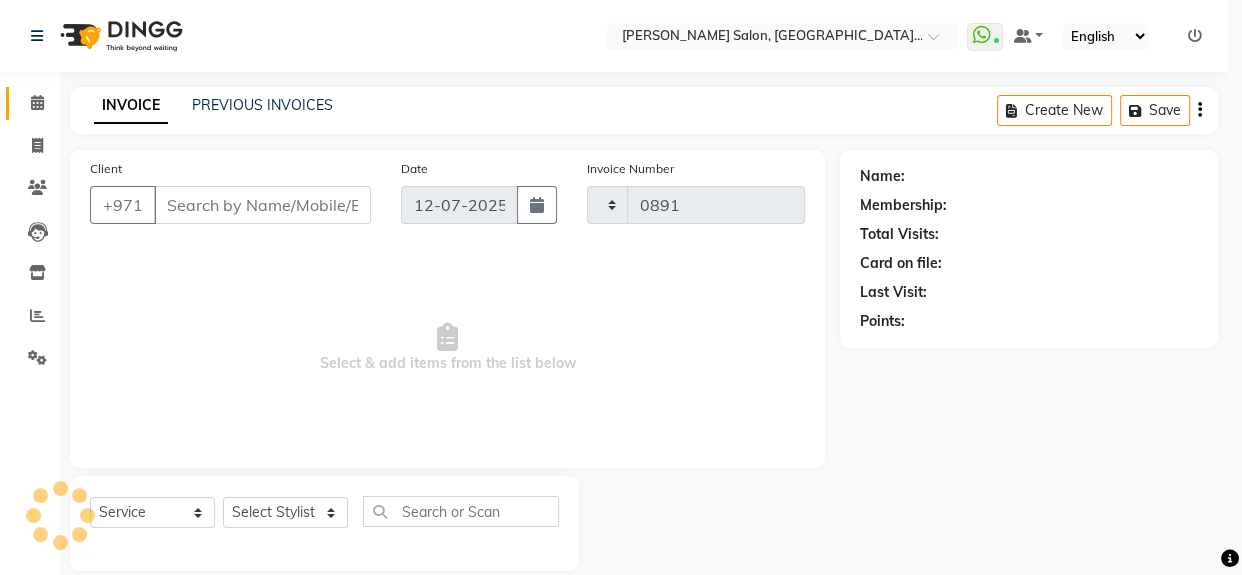 select on "3" 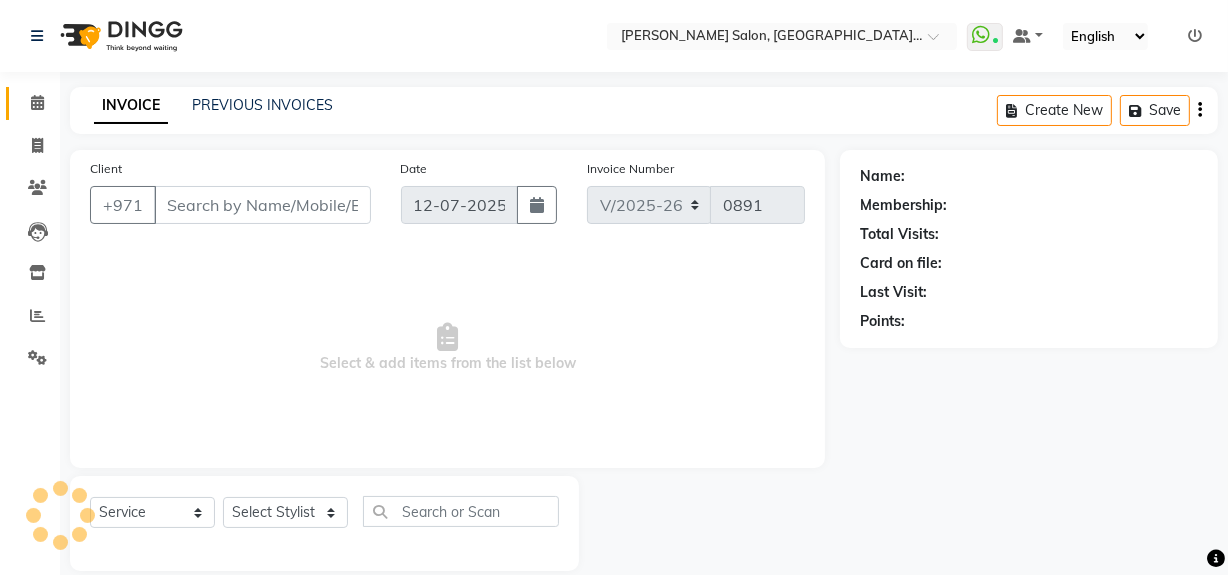 type on "917994469086" 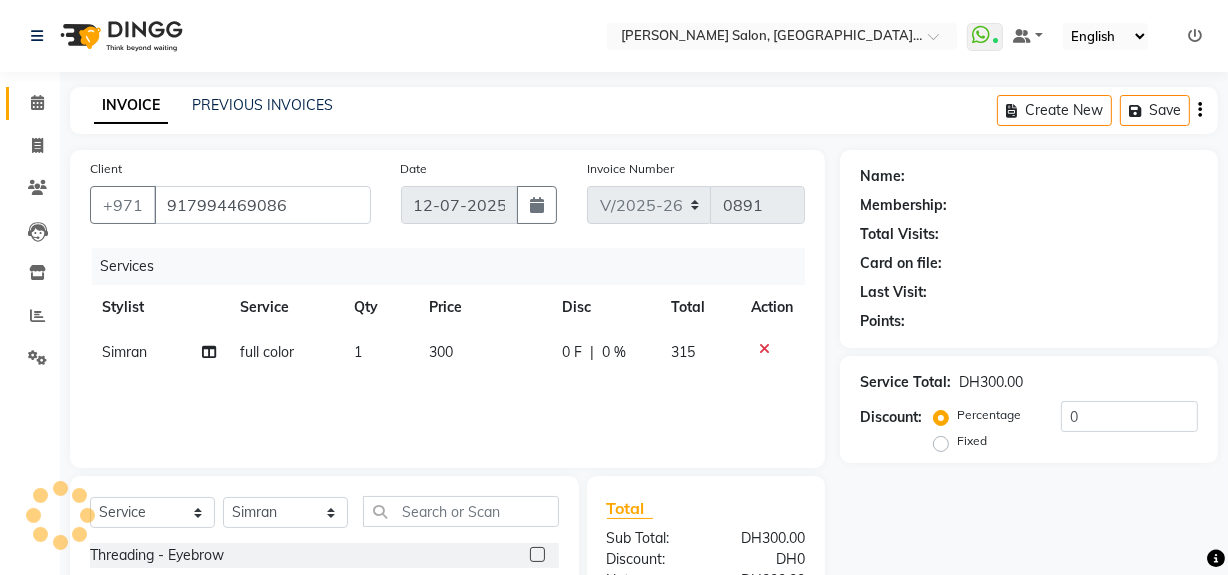 select on "1: Object" 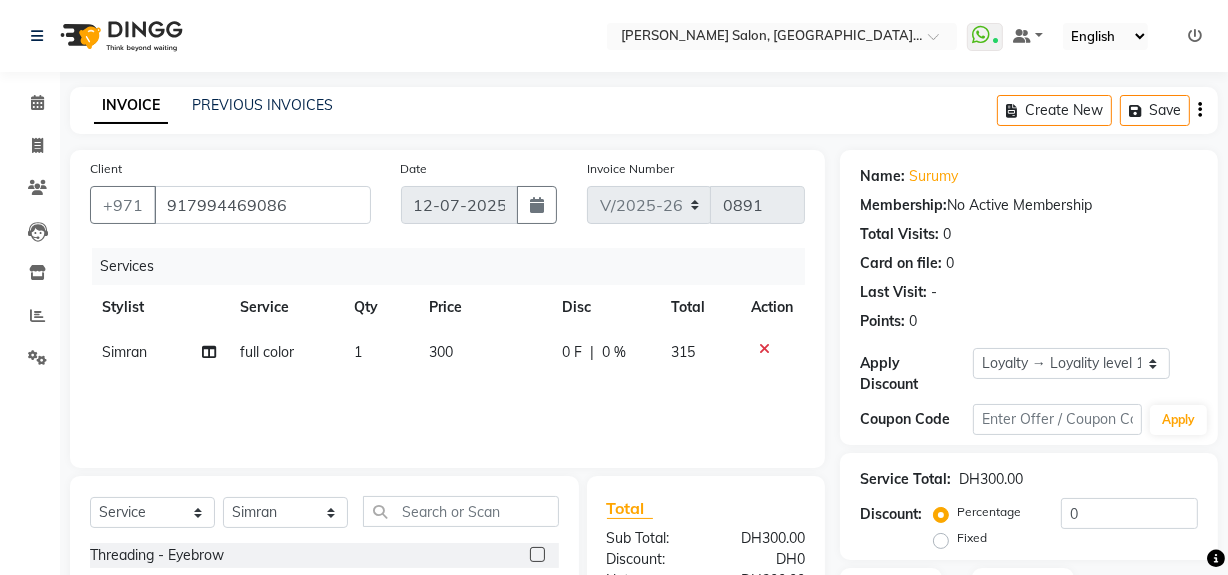 click 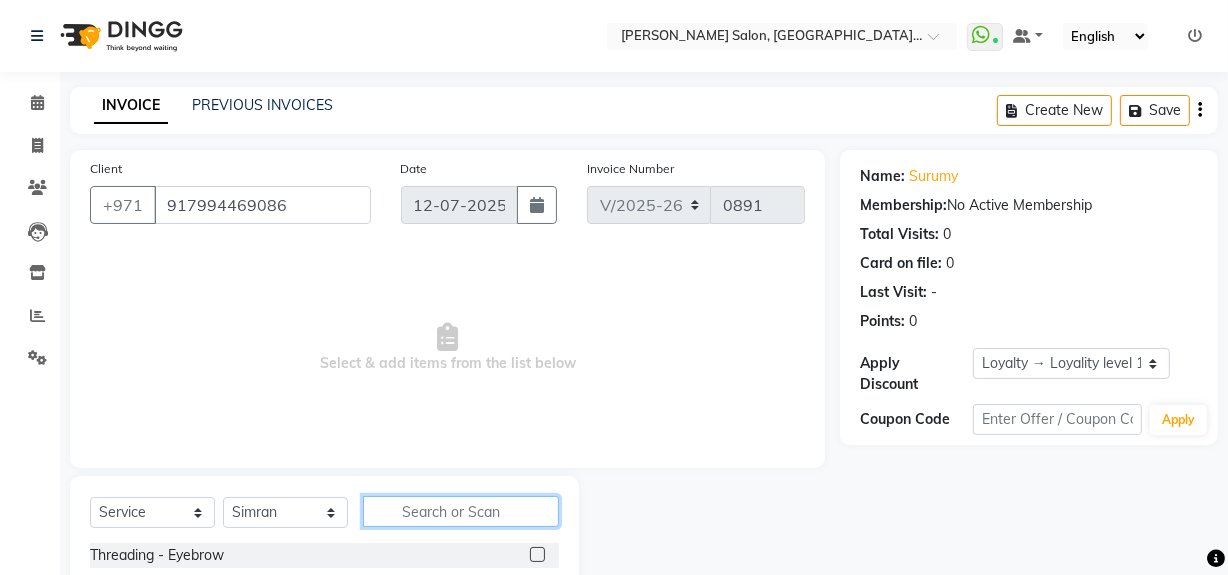 click 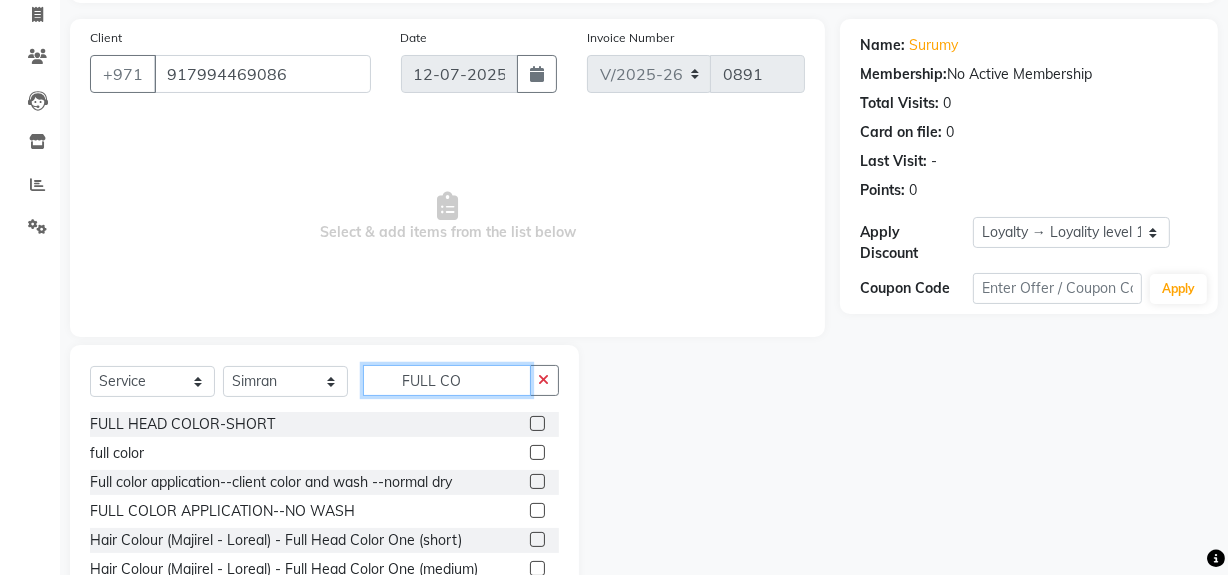 scroll, scrollTop: 226, scrollLeft: 0, axis: vertical 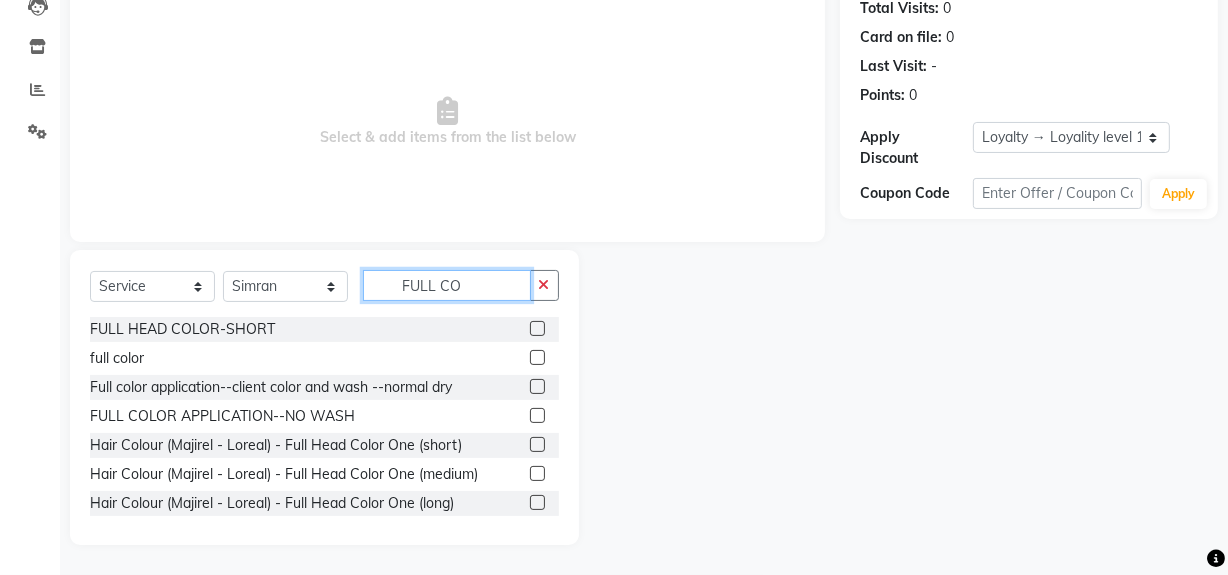 type on "FULL CO" 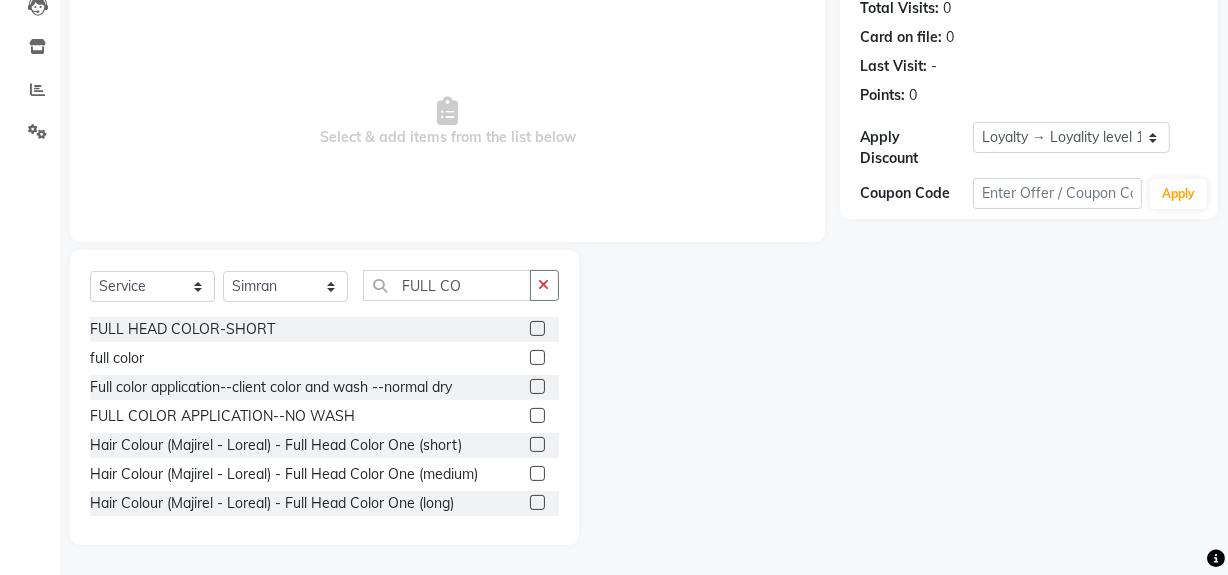 click 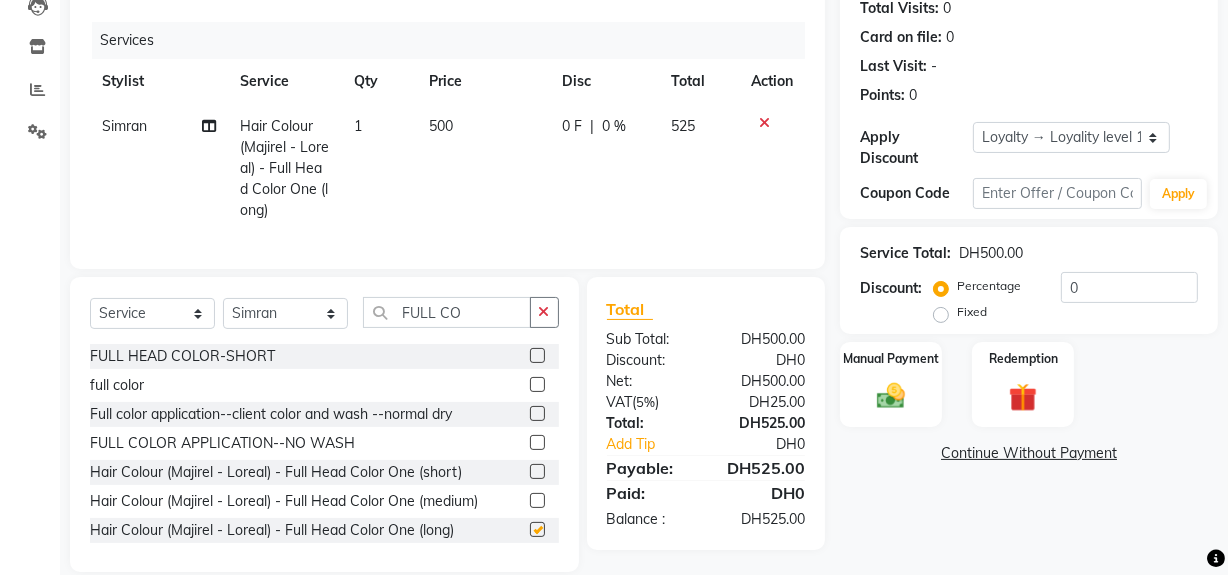 checkbox on "false" 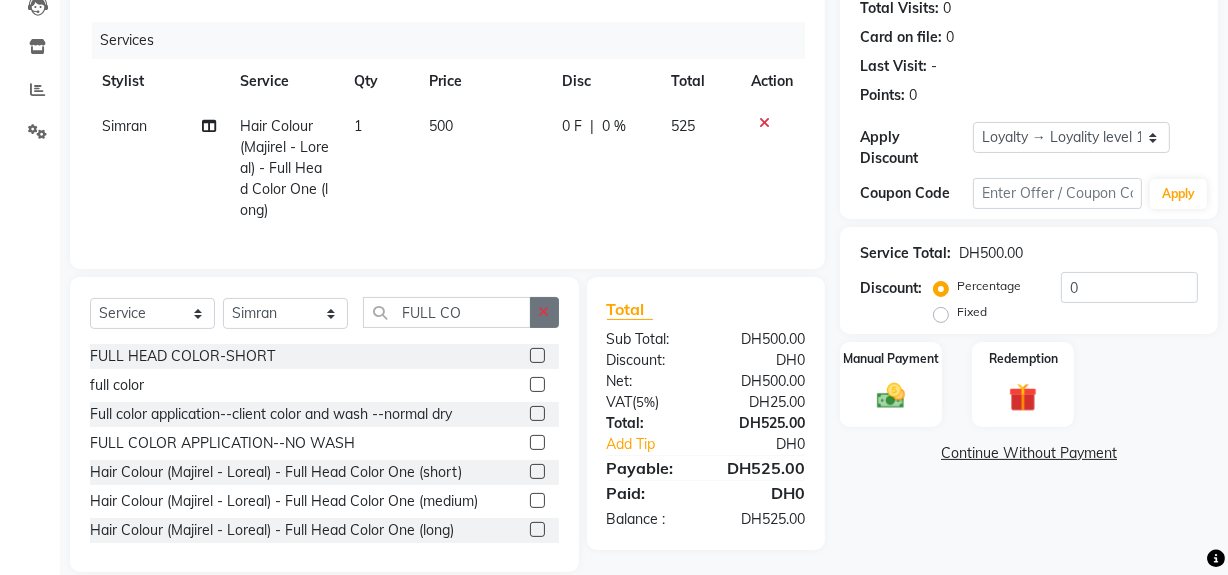click 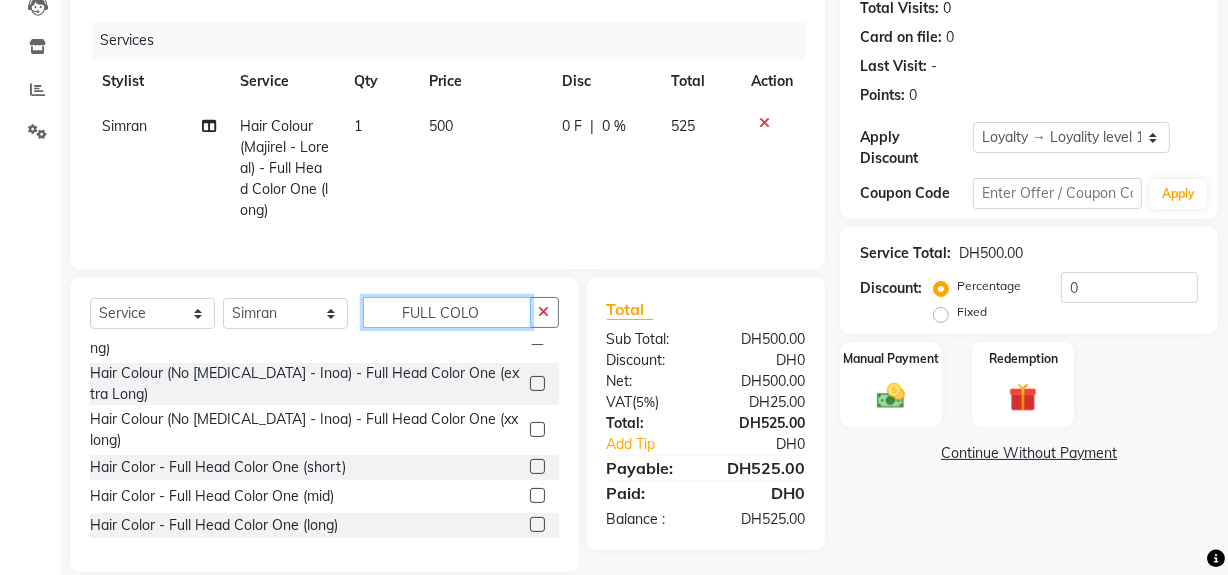 scroll, scrollTop: 384, scrollLeft: 0, axis: vertical 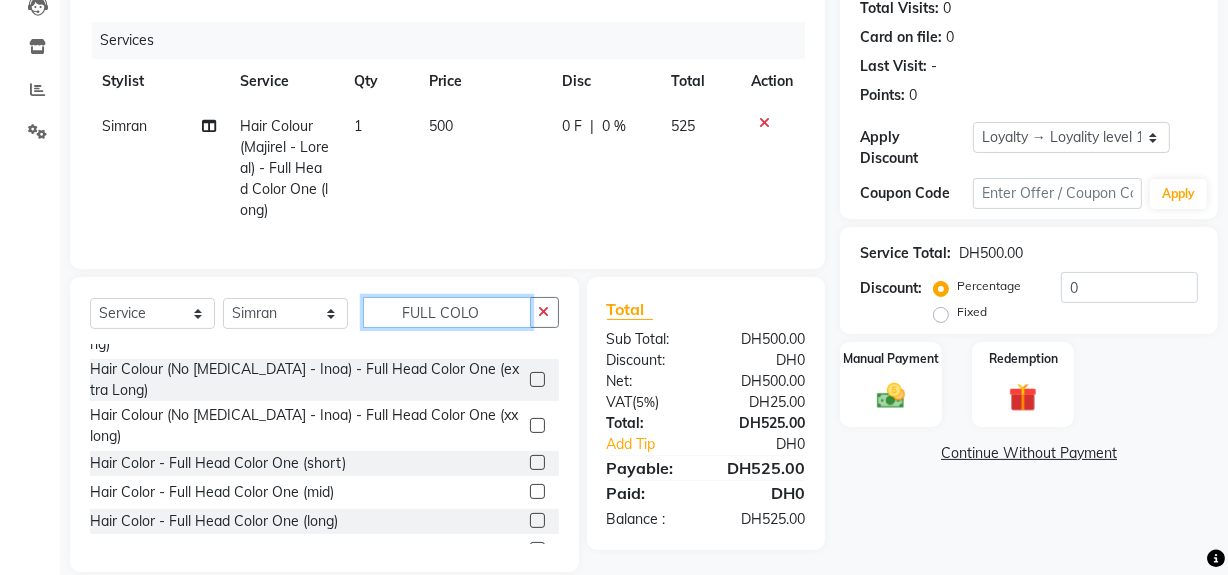type on "FULL COLO" 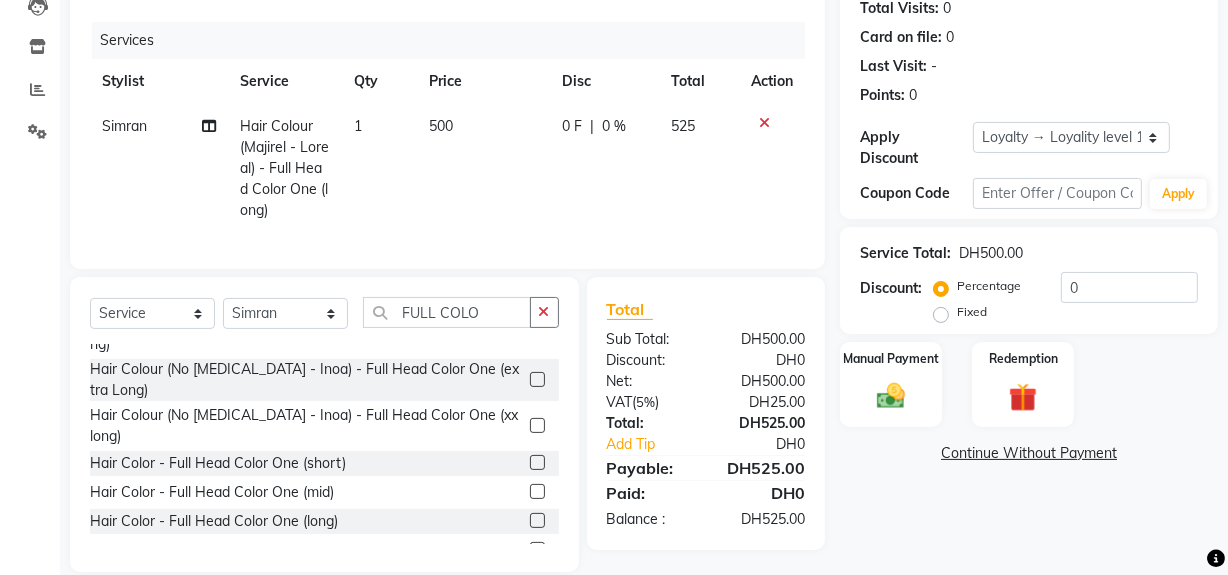 click 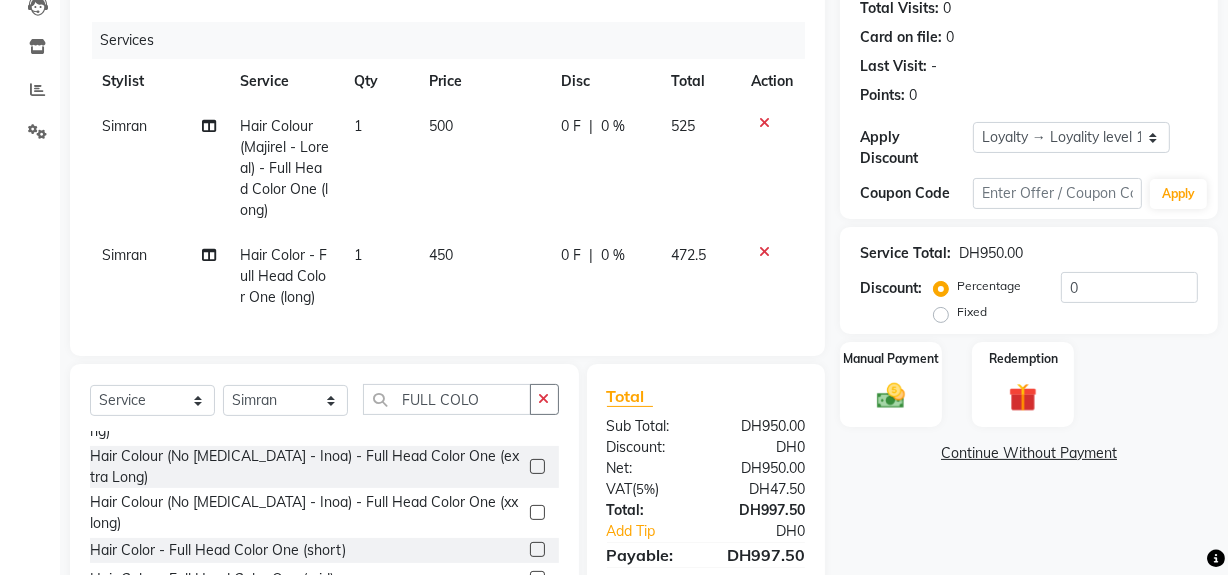 checkbox on "false" 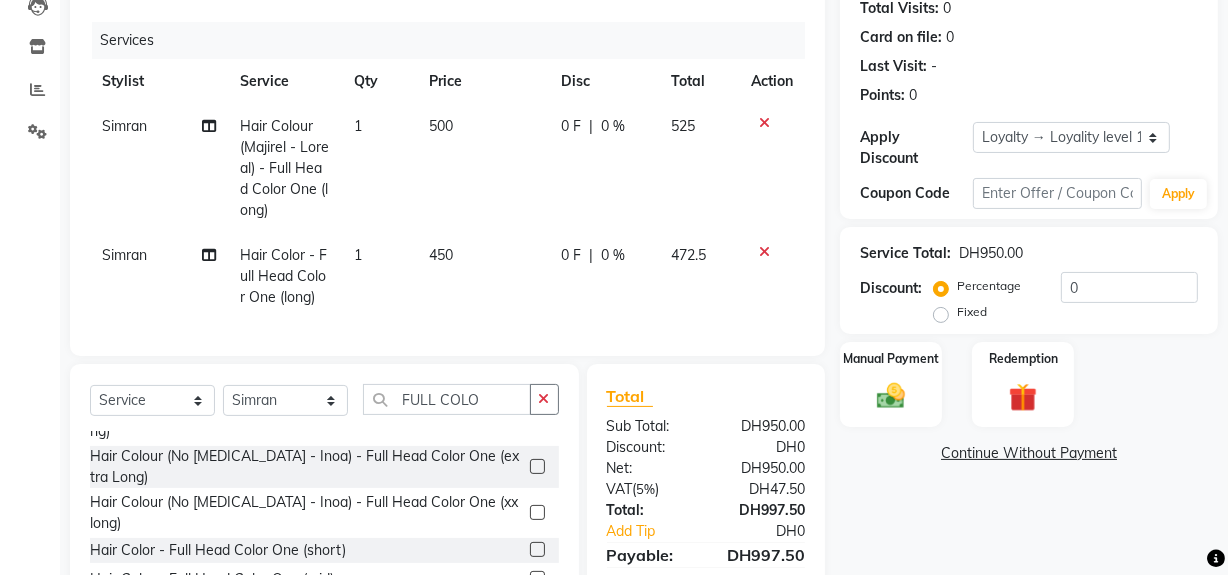 click 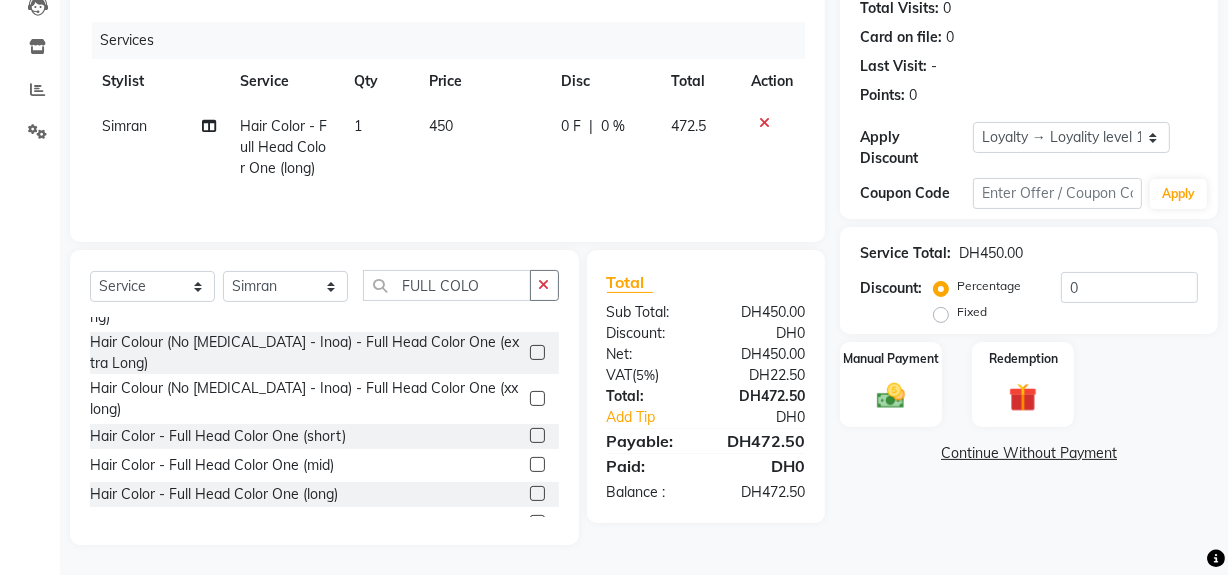 click on "0 F" 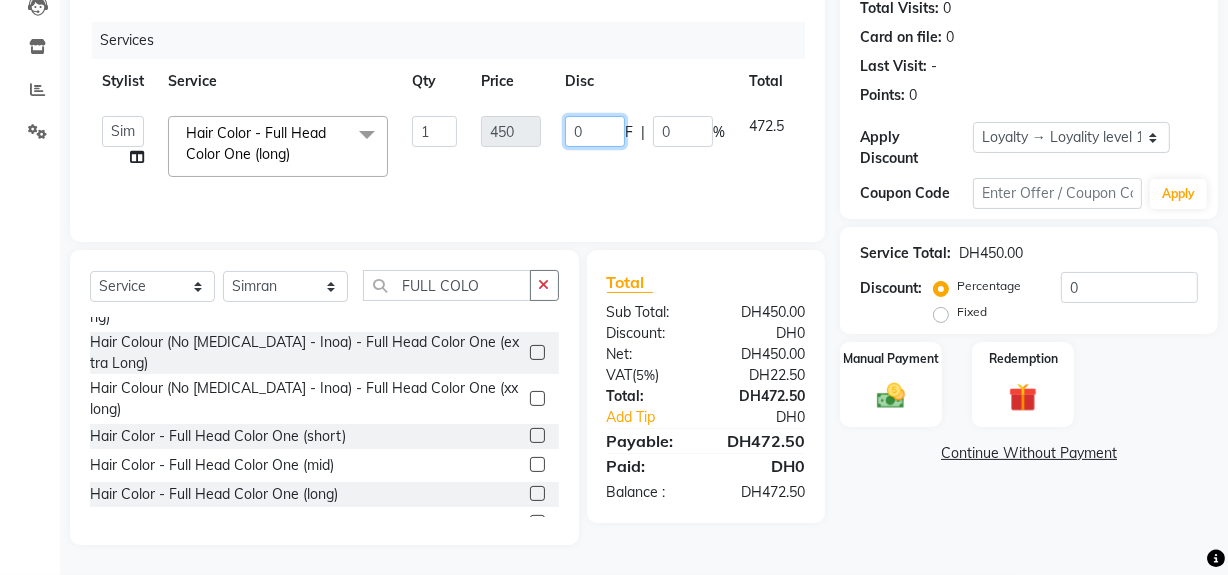 drag, startPoint x: 608, startPoint y: 129, endPoint x: 449, endPoint y: 161, distance: 162.18816 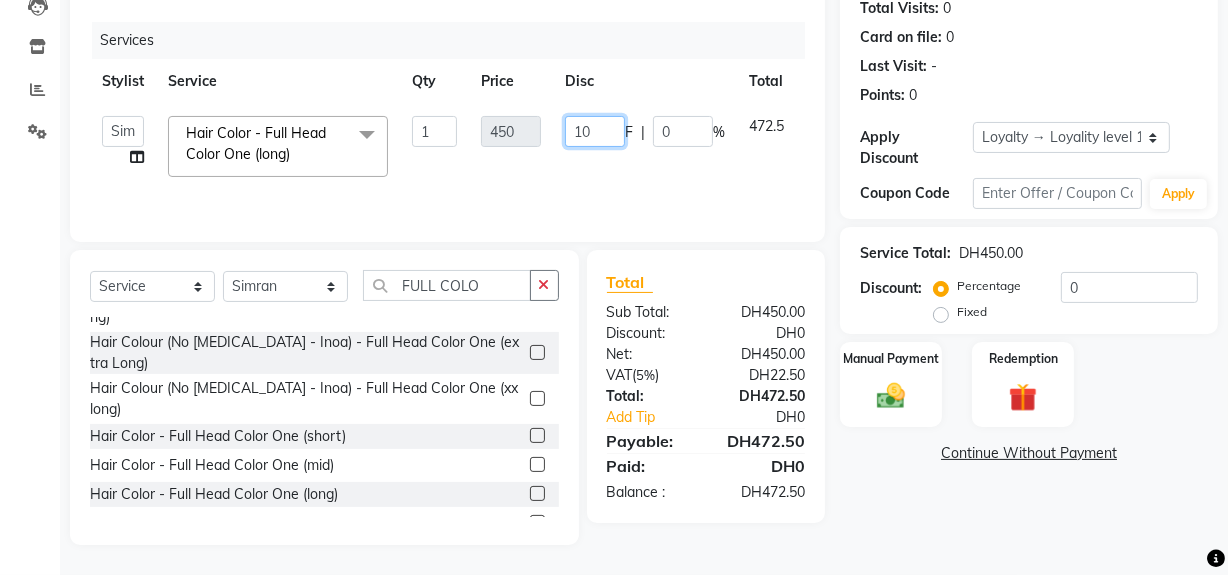 type on "100" 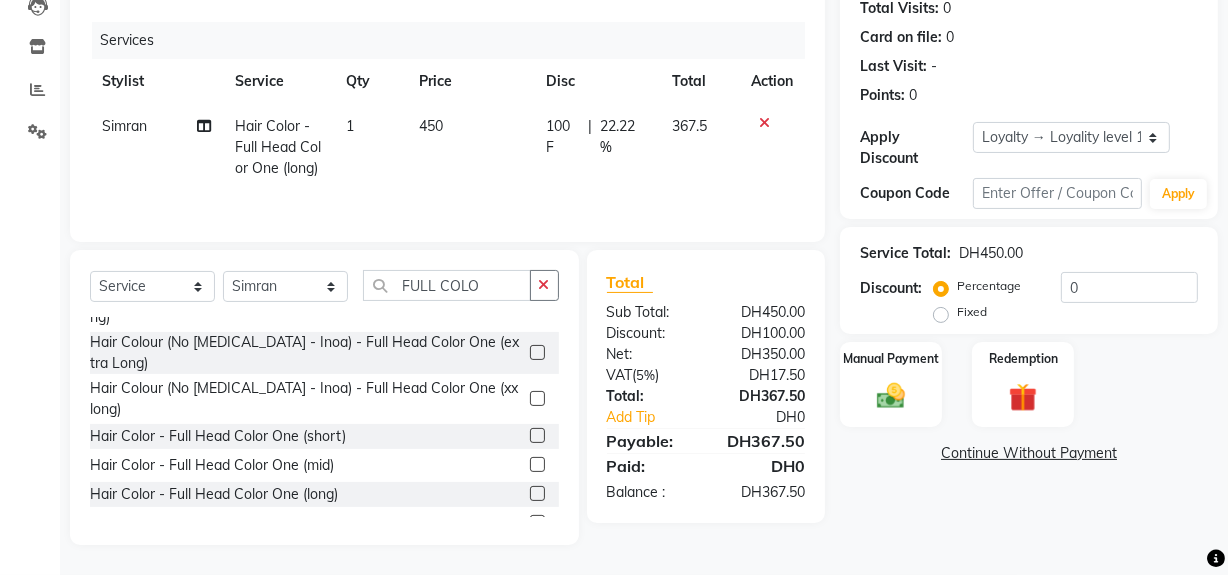click on "450" 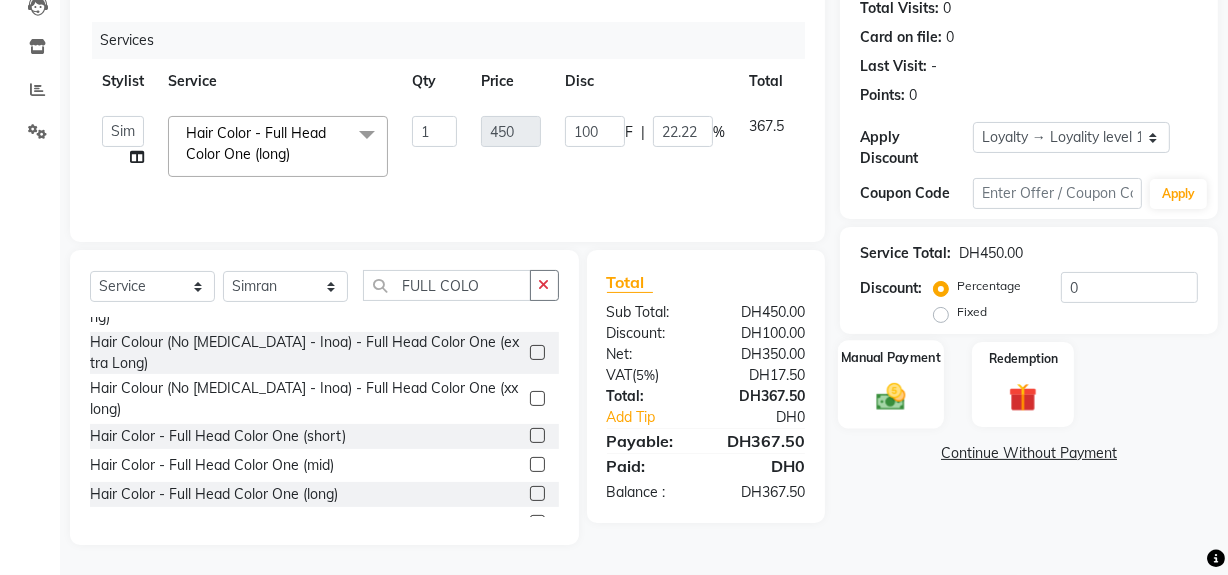 click 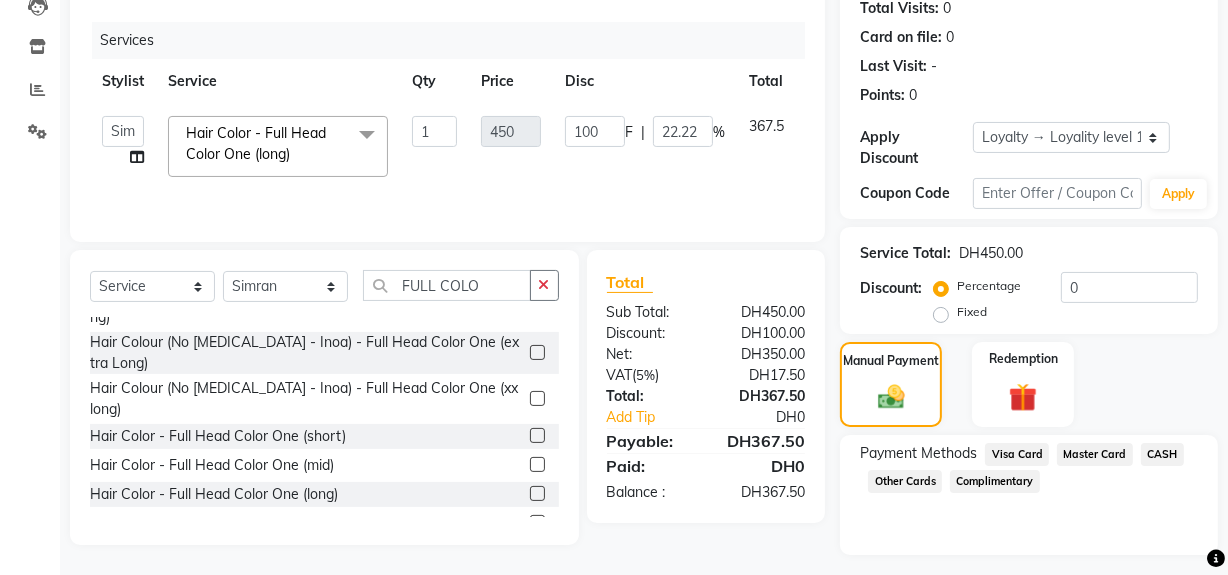 click on "Master Card" 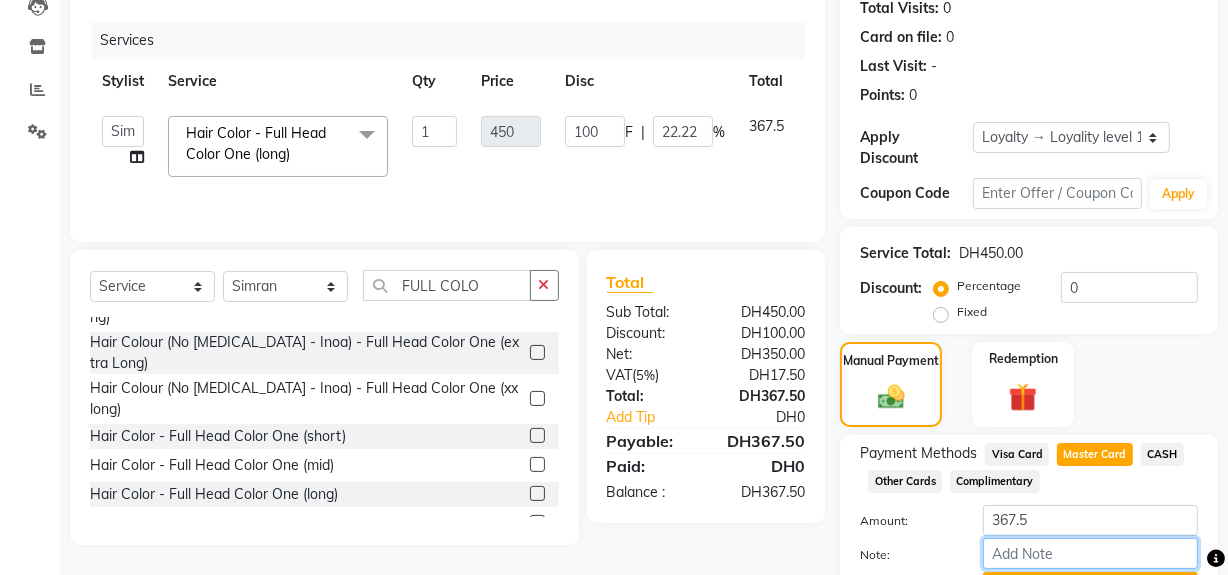 drag, startPoint x: 1069, startPoint y: 558, endPoint x: 1065, endPoint y: 548, distance: 10.770329 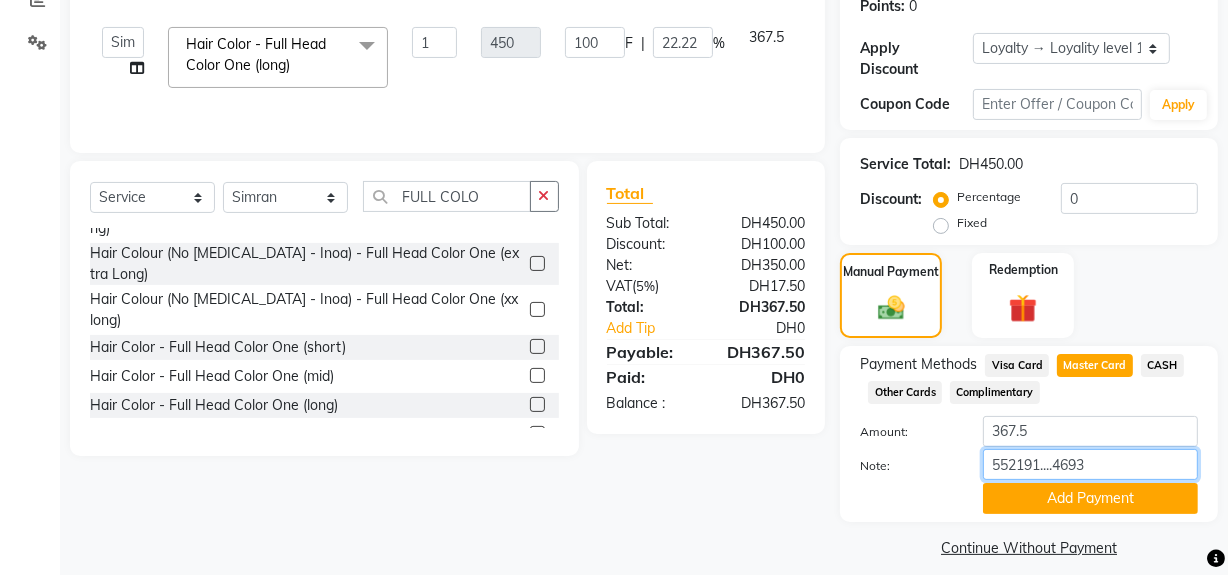 scroll, scrollTop: 332, scrollLeft: 0, axis: vertical 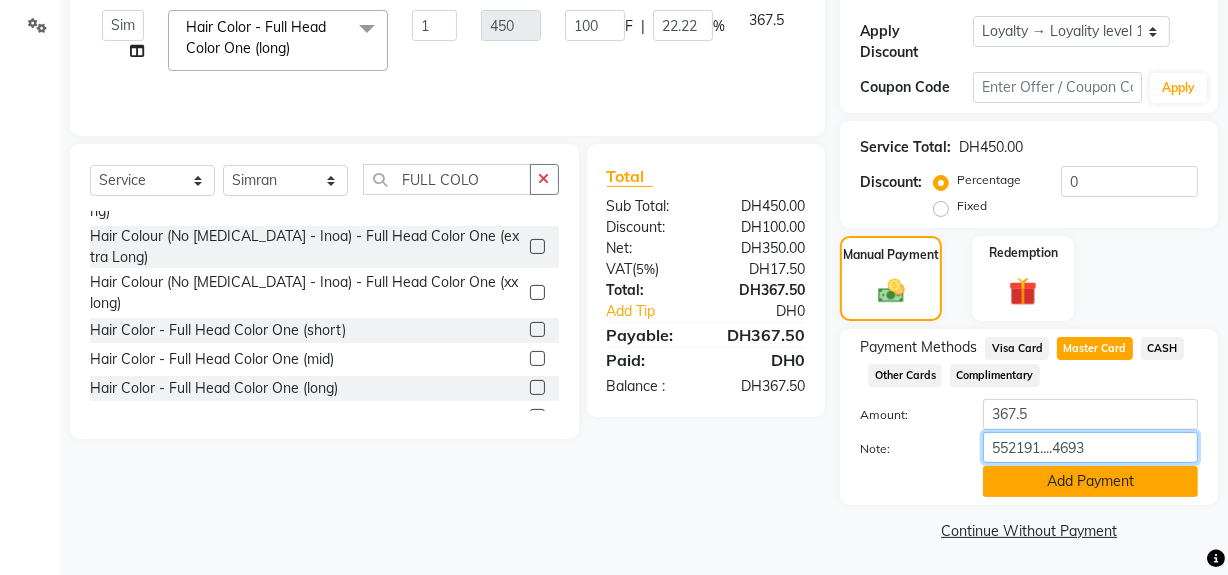 type on "552191....4693" 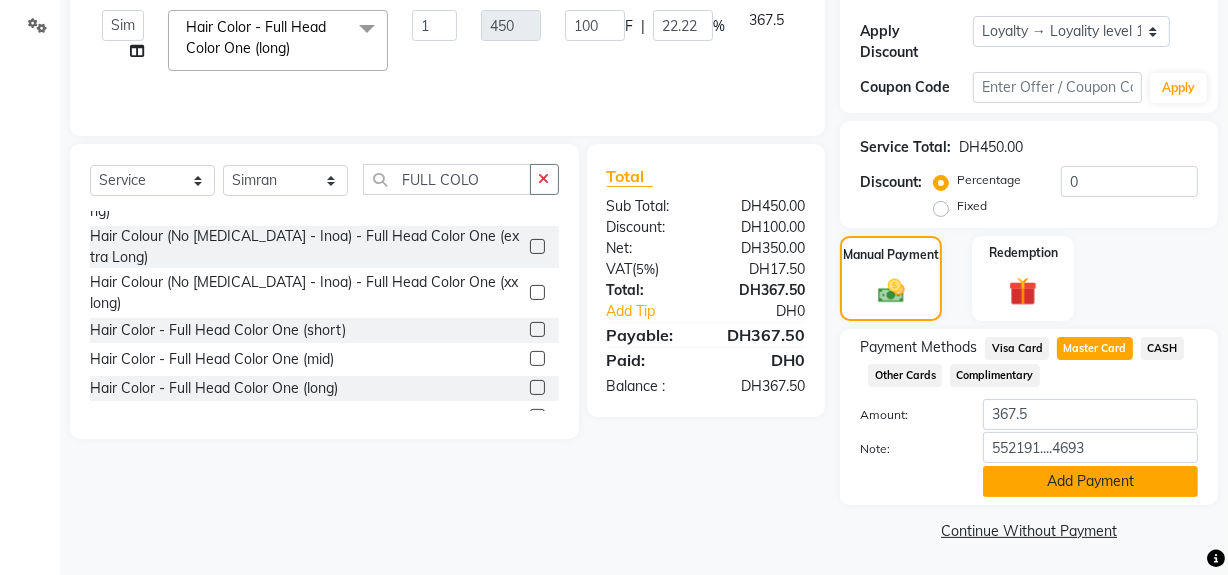 click on "Add Payment" 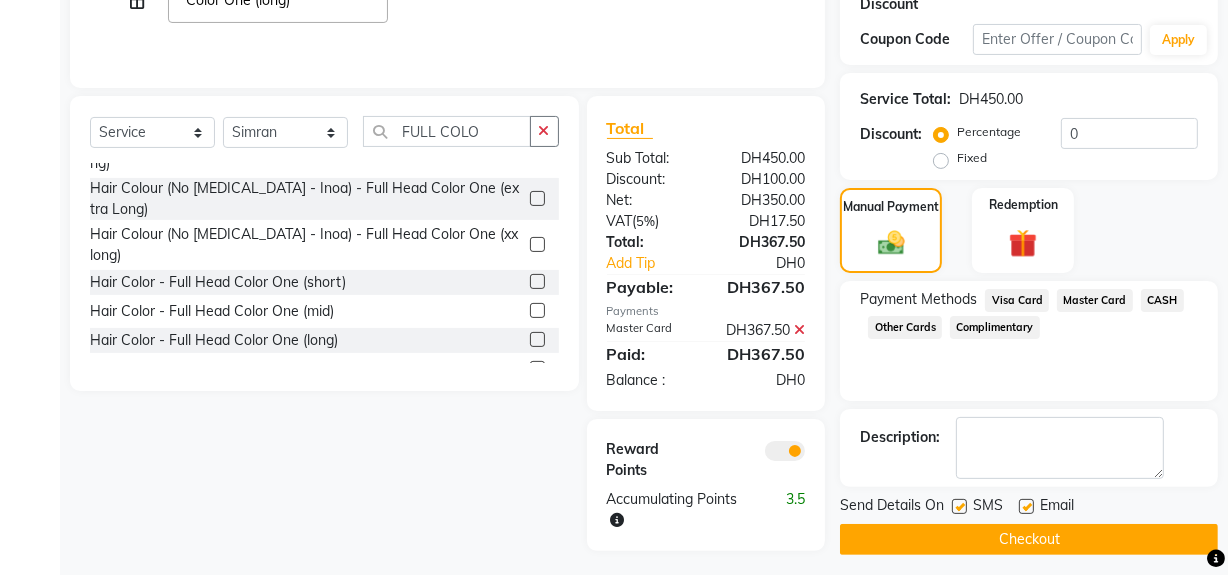 scroll, scrollTop: 407, scrollLeft: 0, axis: vertical 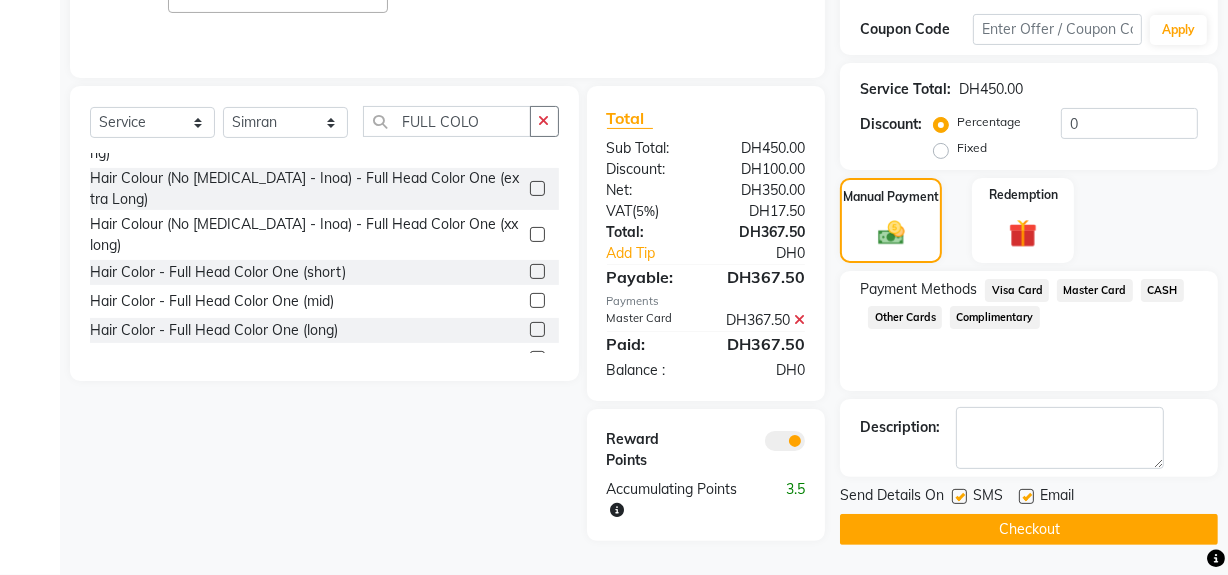 click on "Checkout" 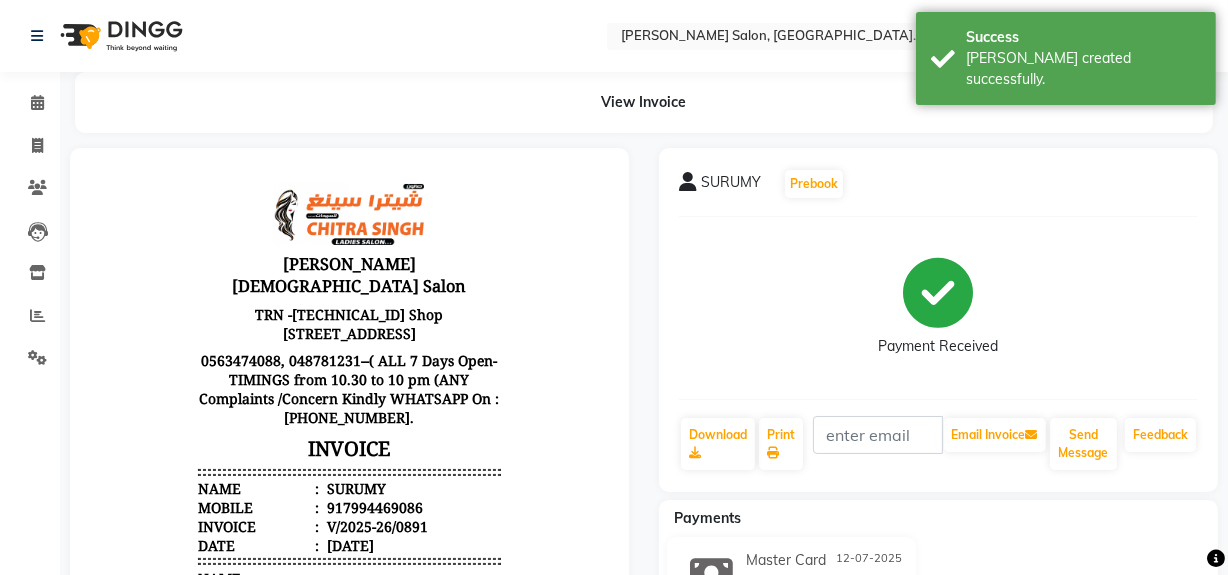 scroll, scrollTop: 0, scrollLeft: 0, axis: both 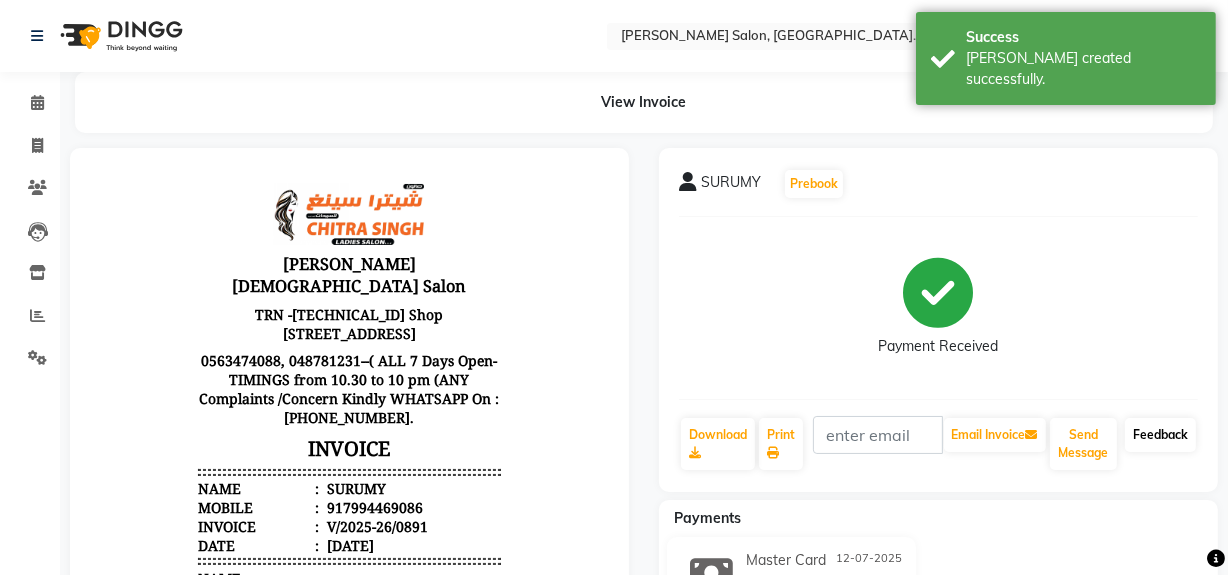 click on "Feedback" 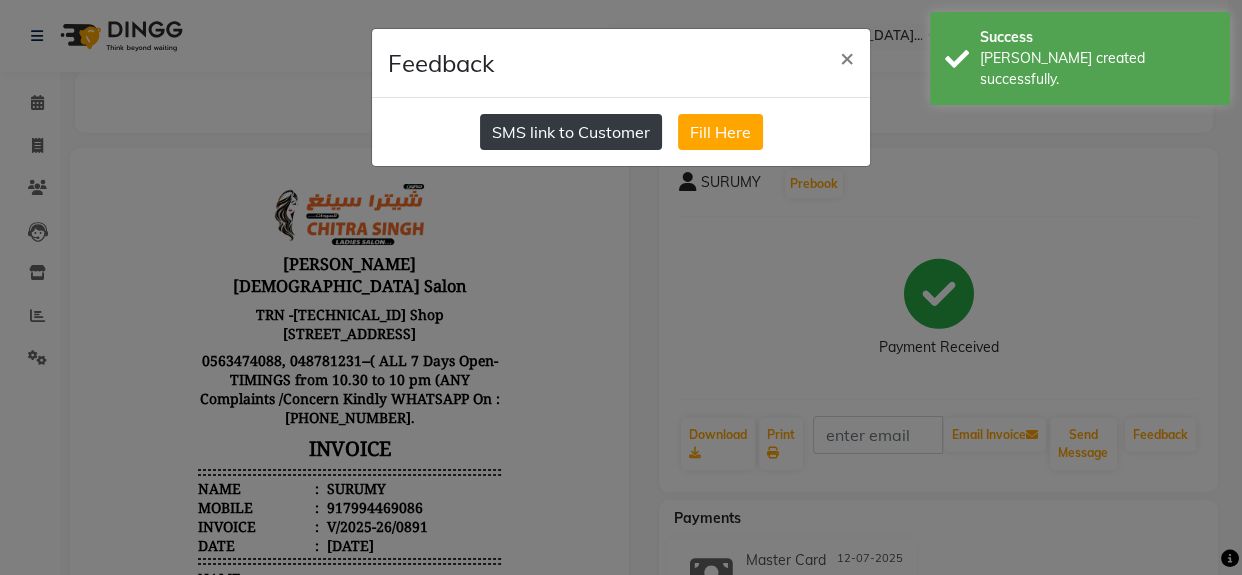 click on "SMS link to Customer" 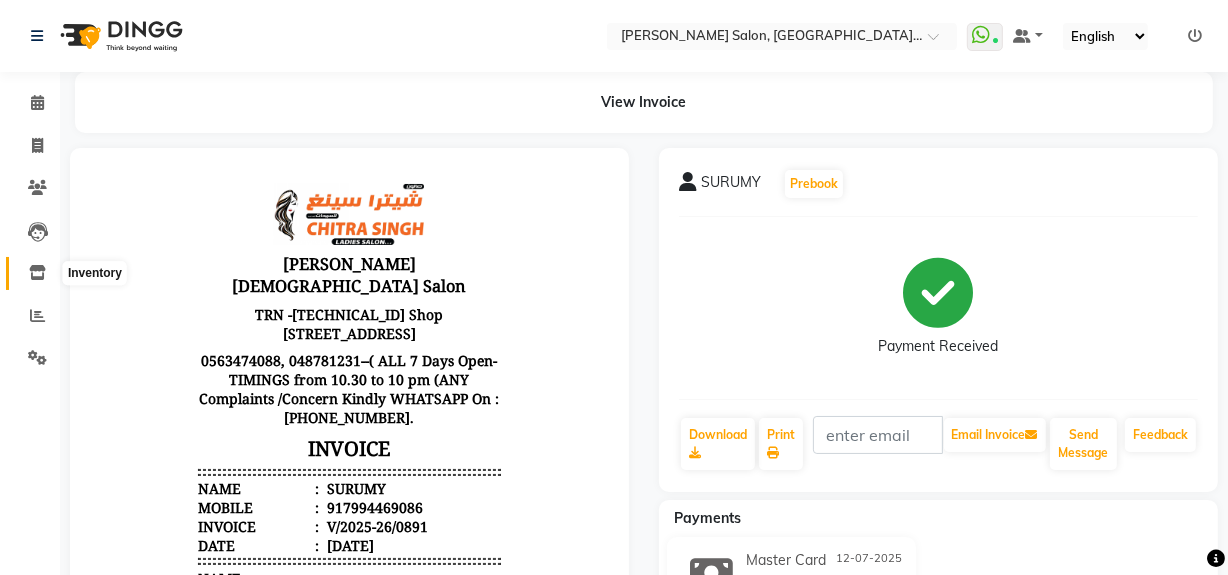 click 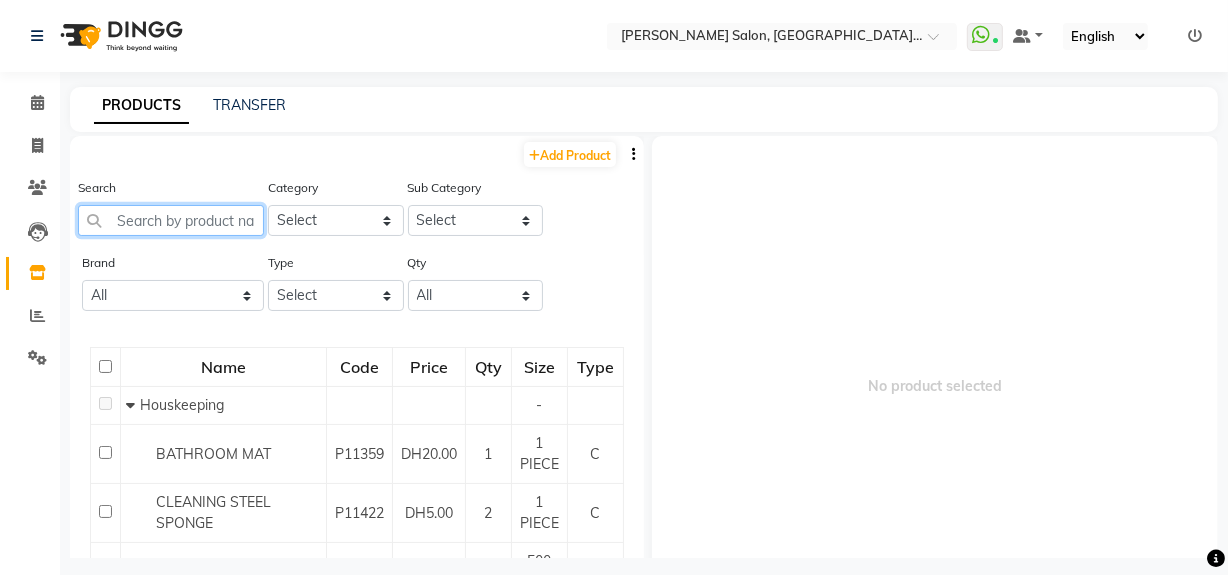 click 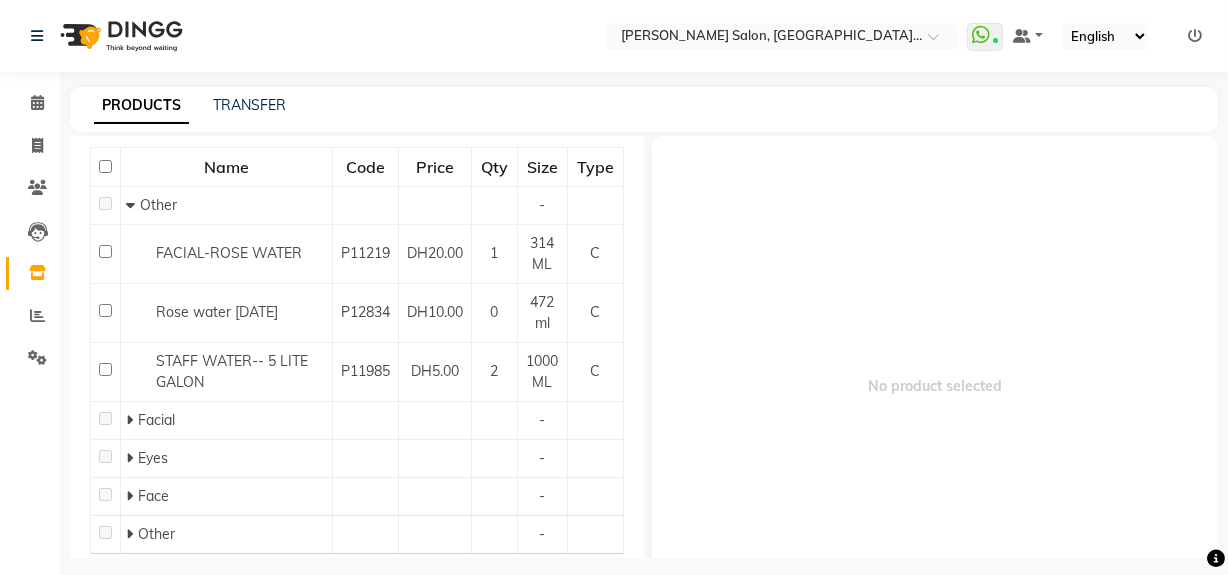 scroll, scrollTop: 278, scrollLeft: 0, axis: vertical 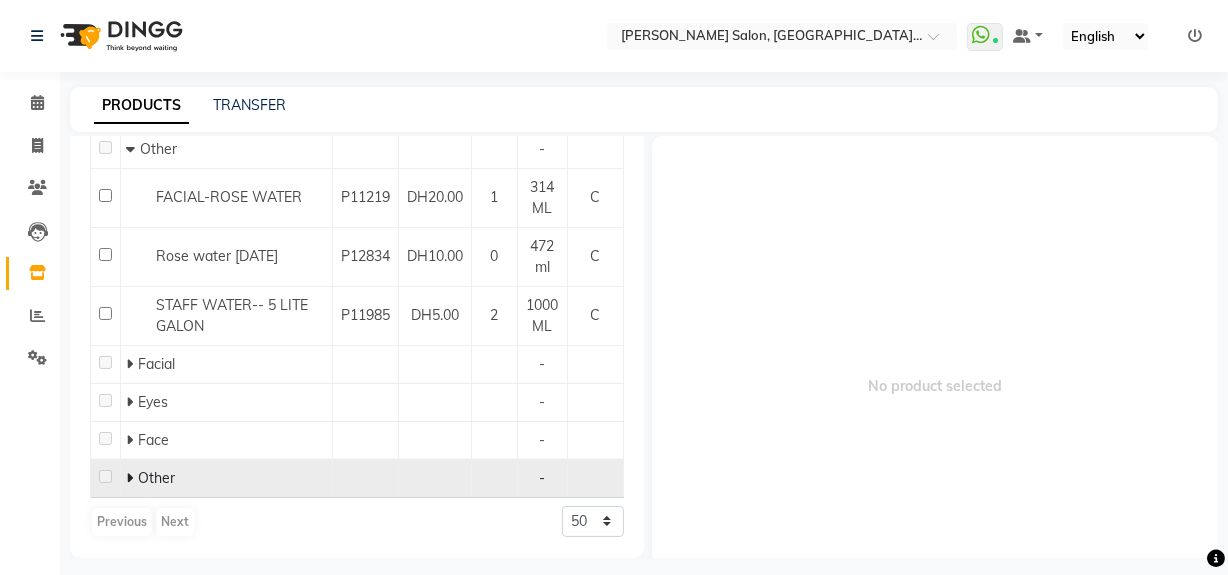 type on "WATER" 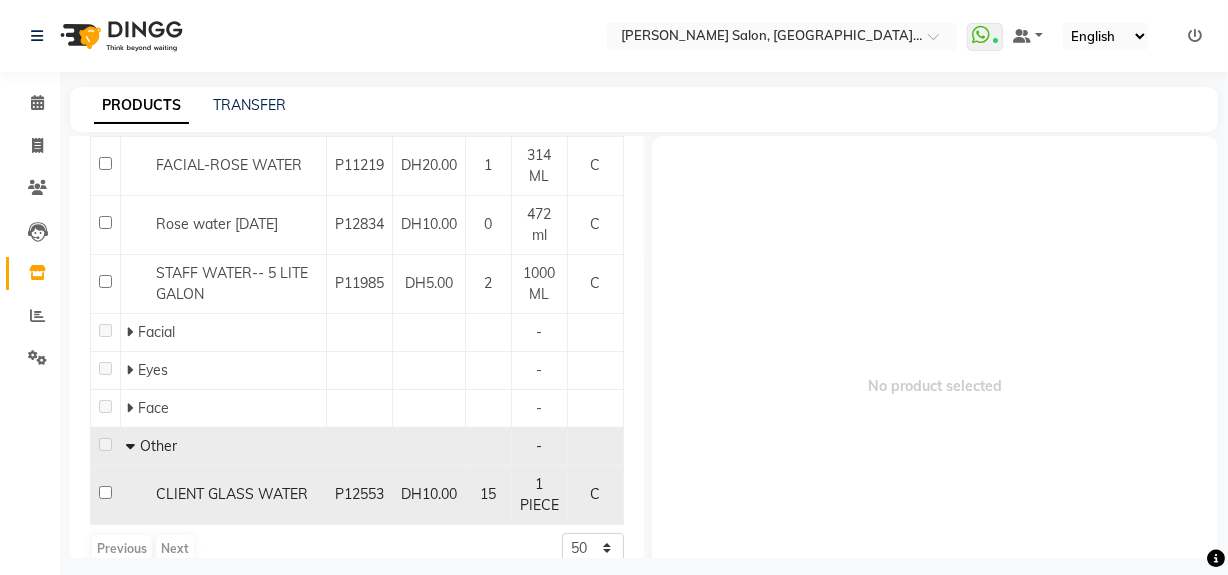 scroll, scrollTop: 337, scrollLeft: 0, axis: vertical 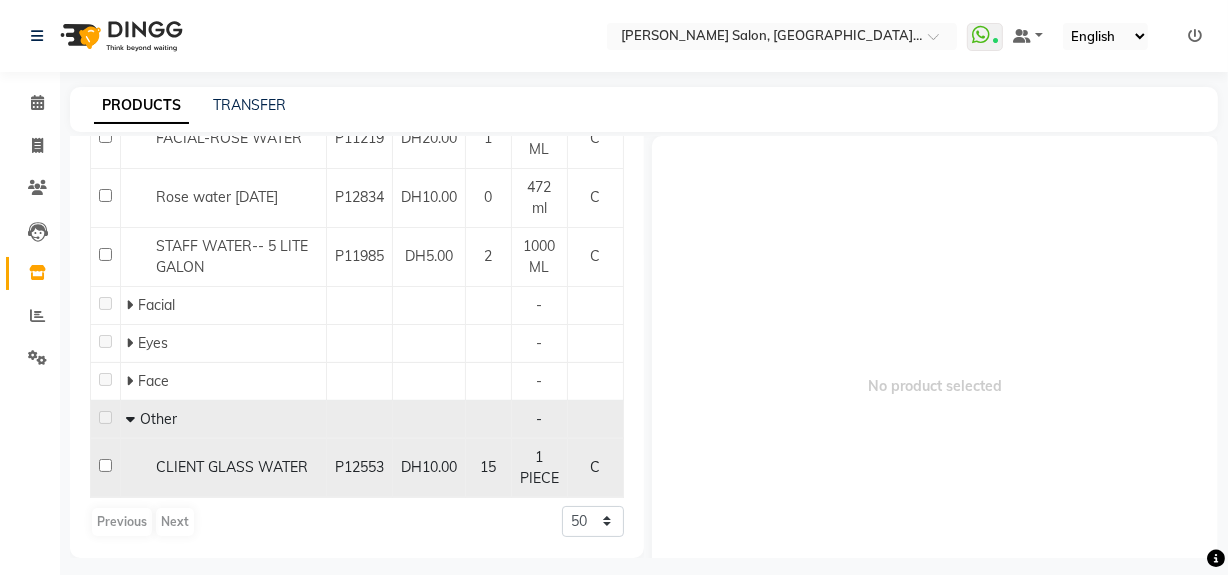 click 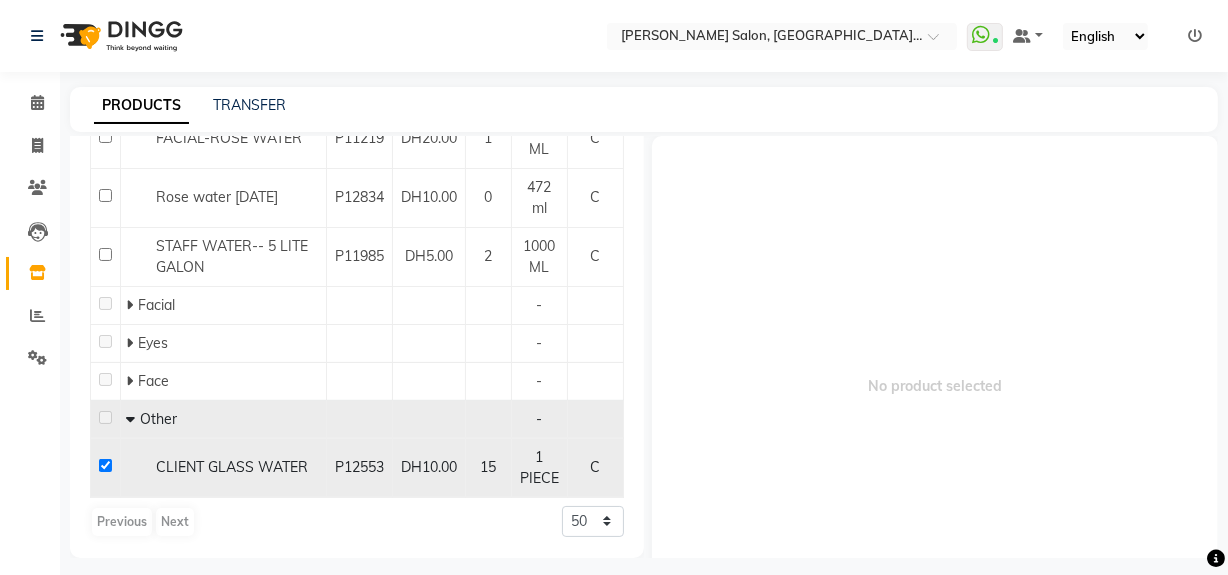 checkbox on "true" 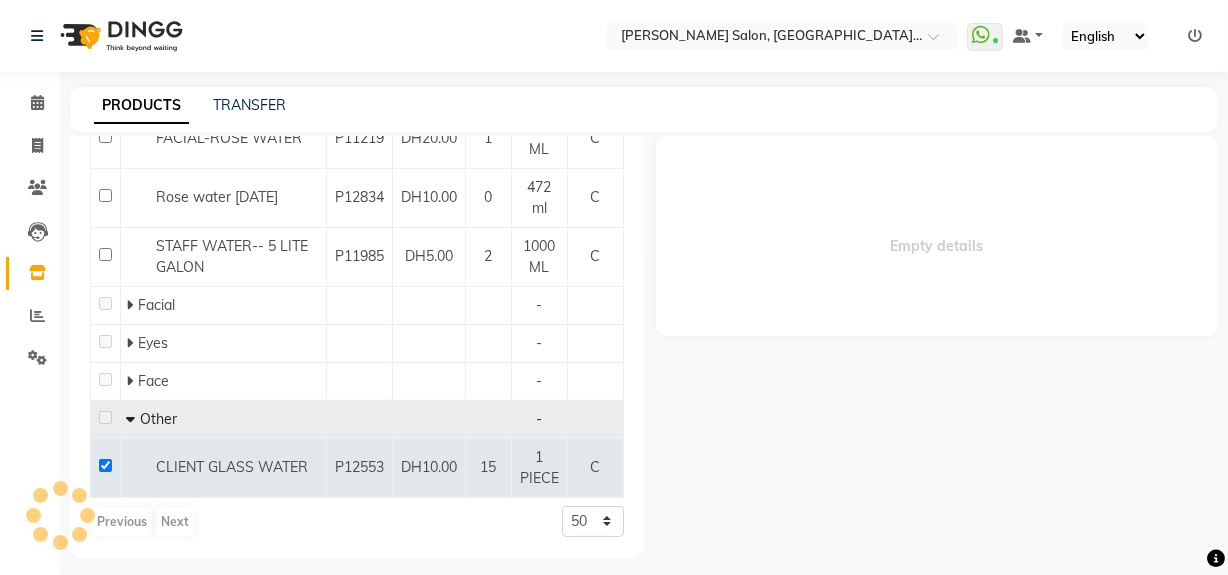select 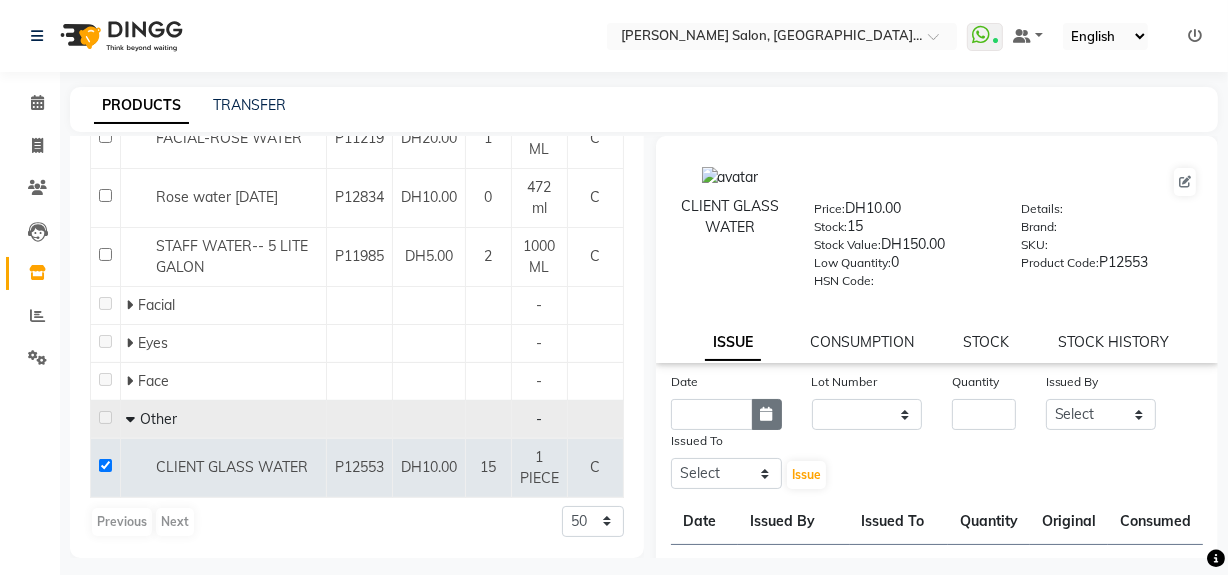 click 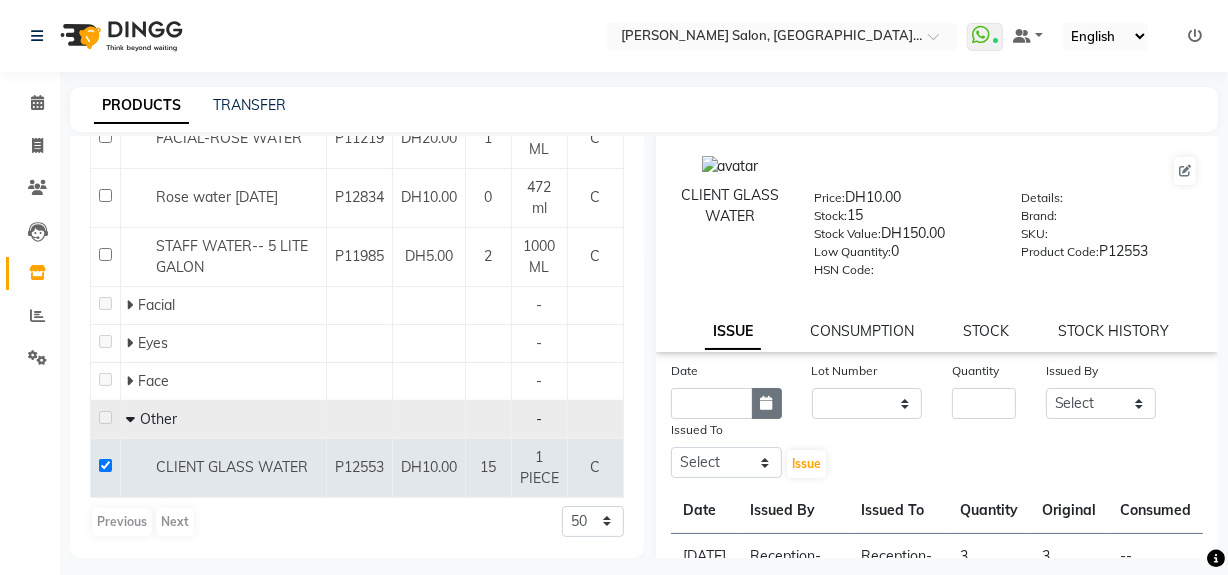 select on "7" 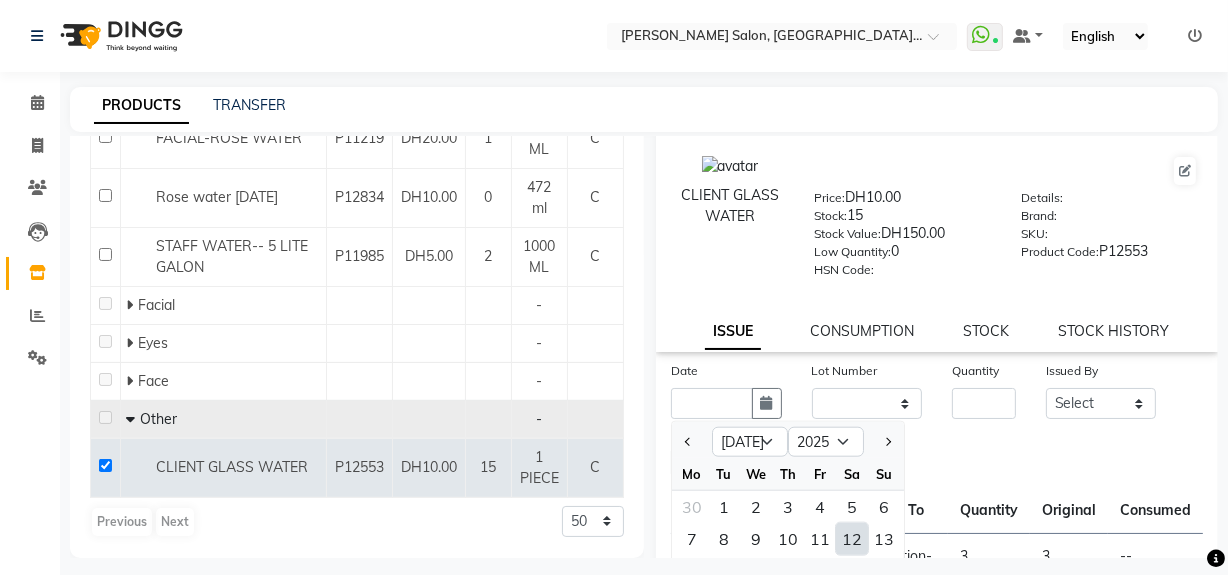 drag, startPoint x: 852, startPoint y: 547, endPoint x: 879, endPoint y: 418, distance: 131.7953 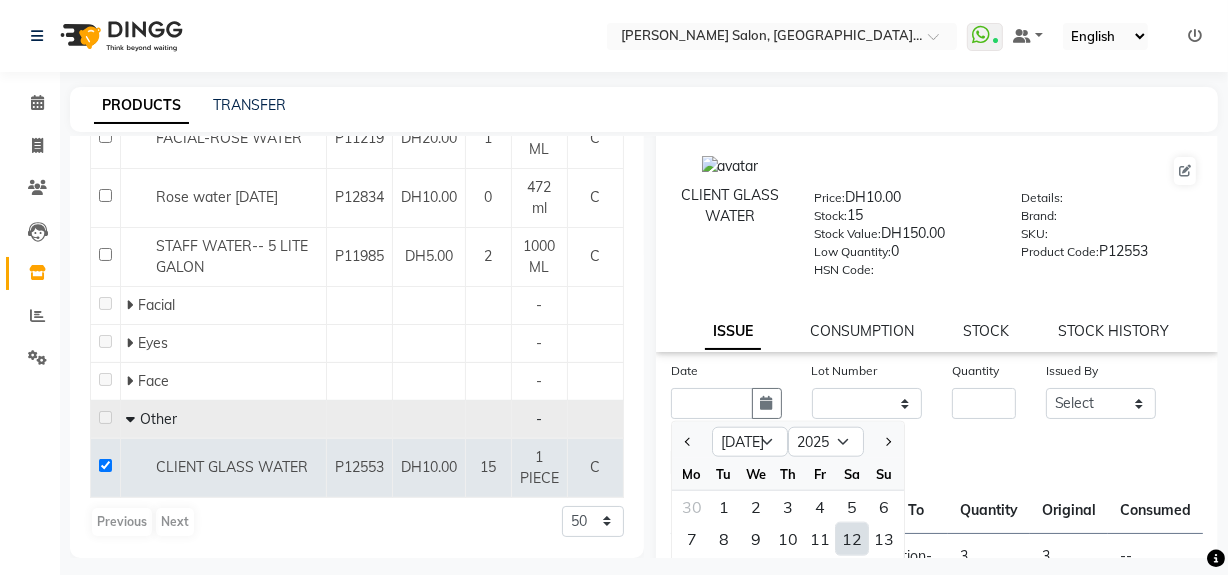 type on "12-07-2025" 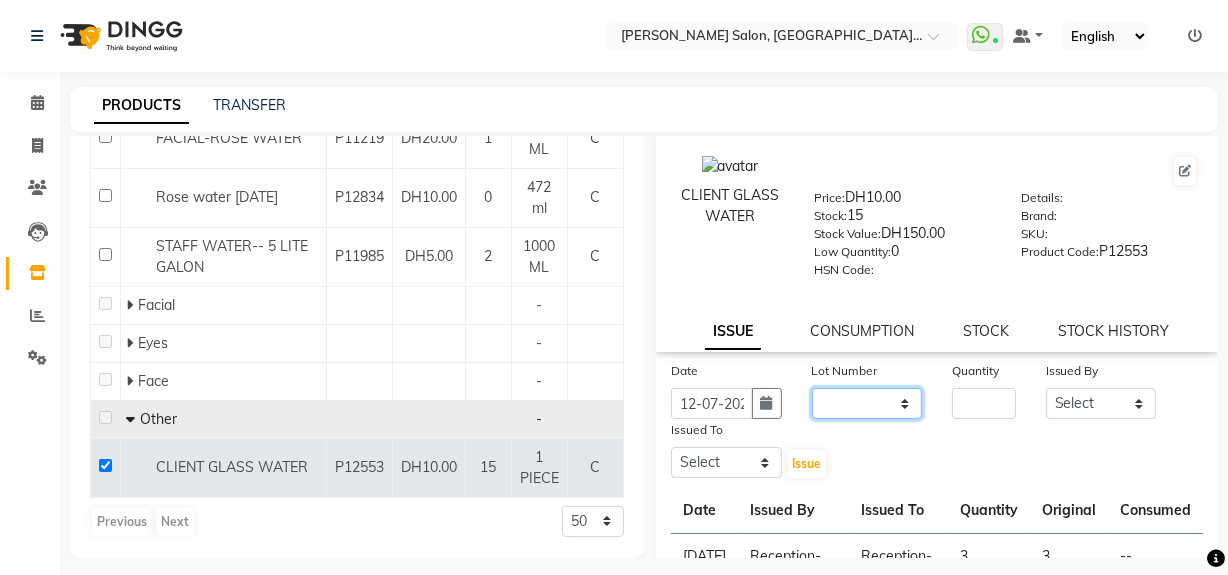 click on "None" 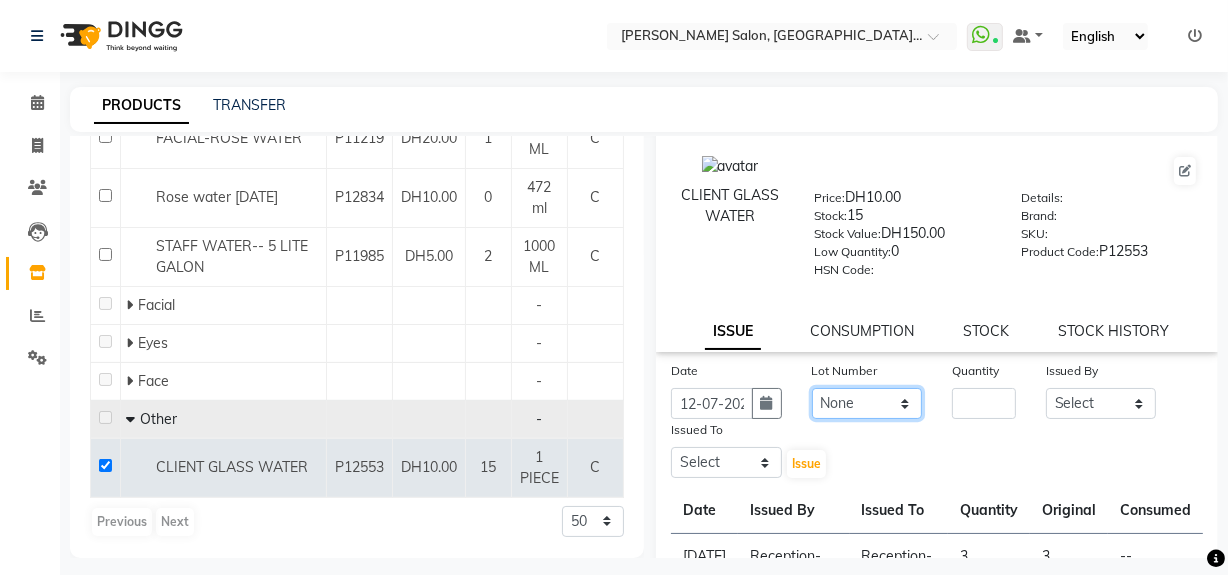 click on "None" 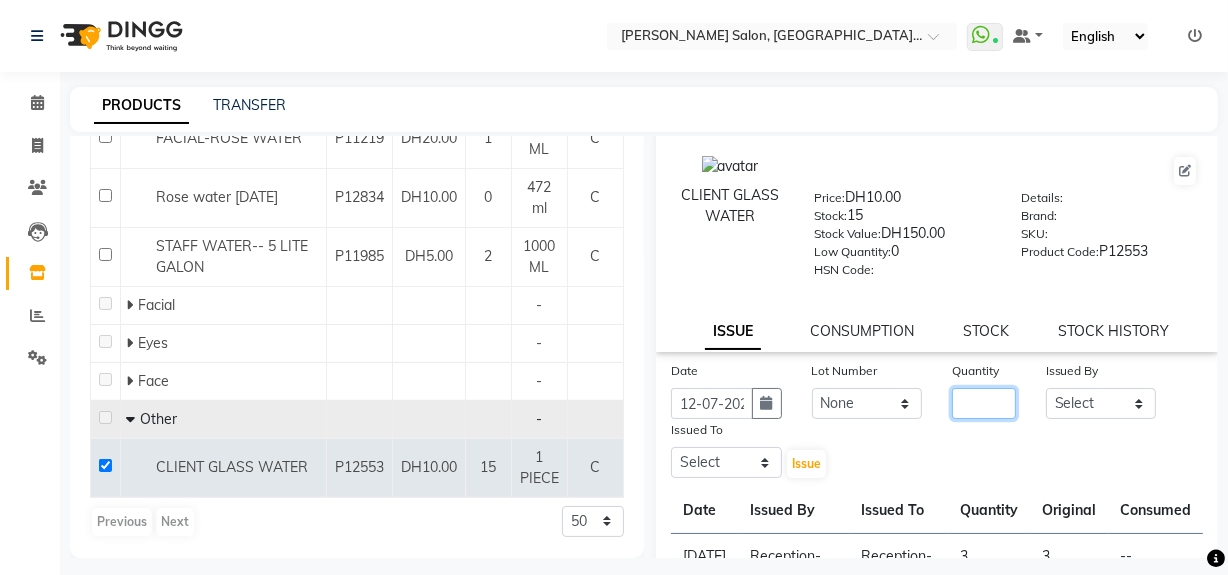 click 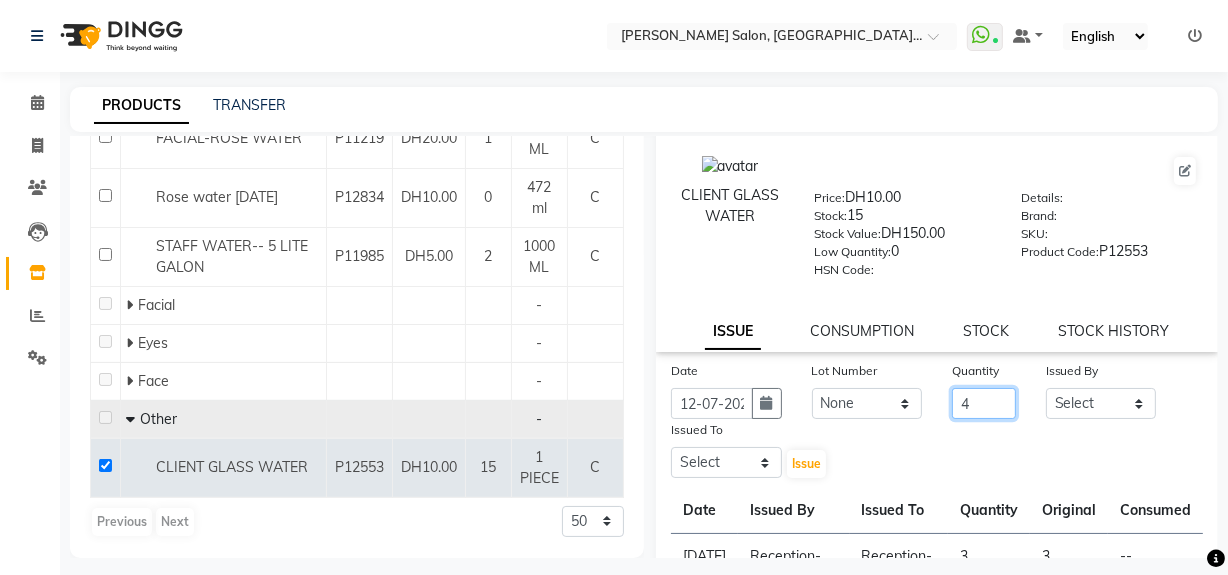 type on "4" 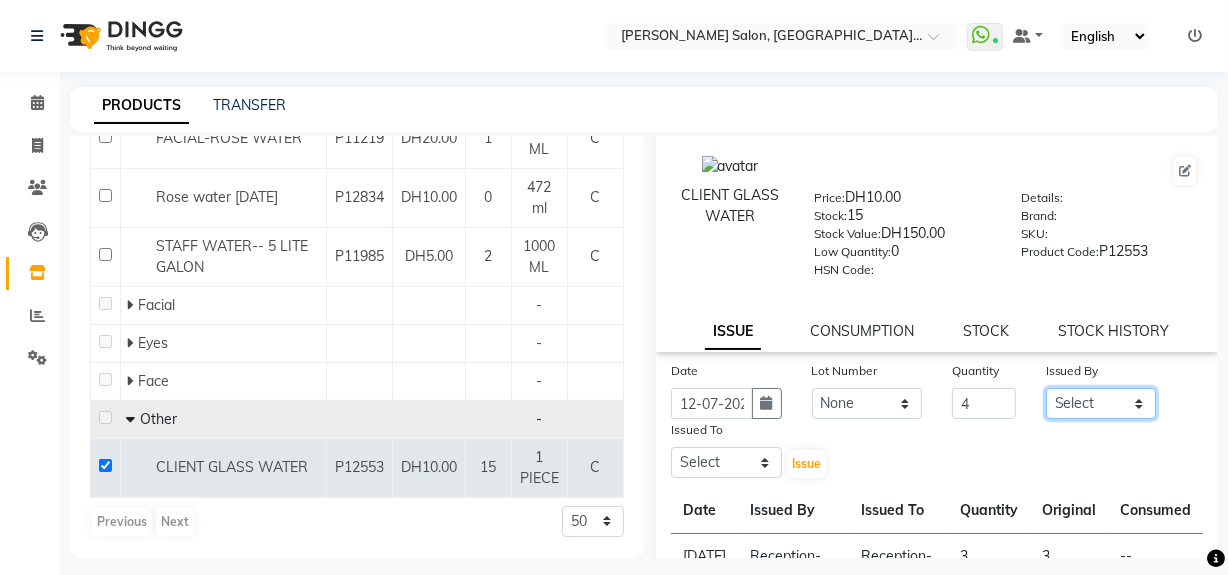 click on "Select Huma Leonita Management Reception-JADDAF [PERSON_NAME] [PERSON_NAME] trial [DEMOGRAPHIC_DATA]" 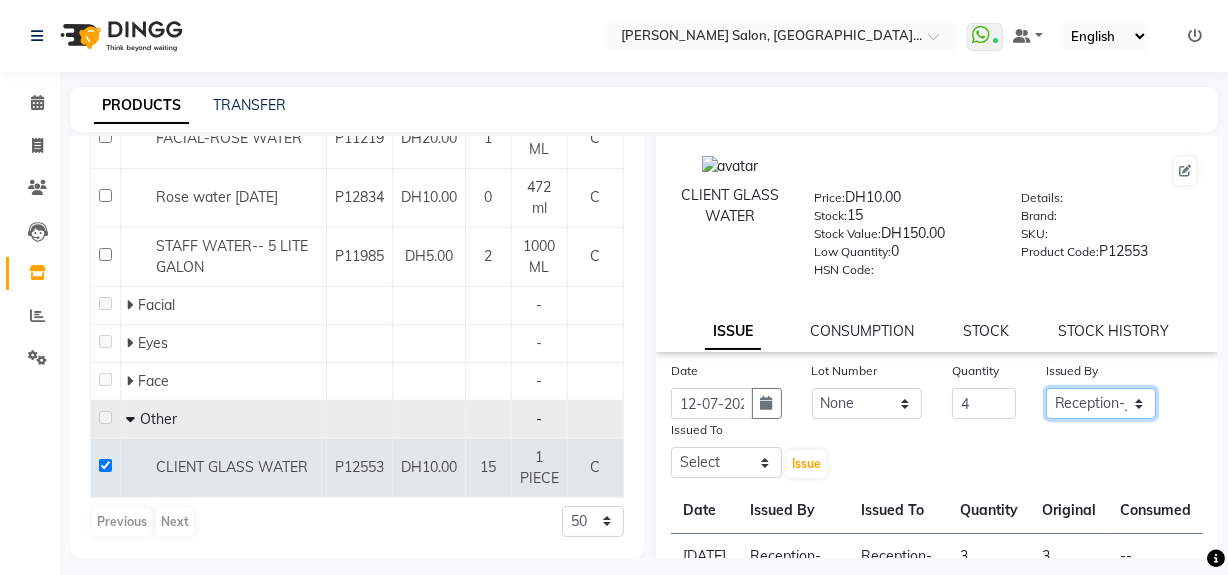 click on "Select Huma Leonita Management Reception-JADDAF [PERSON_NAME] [PERSON_NAME] trial [DEMOGRAPHIC_DATA]" 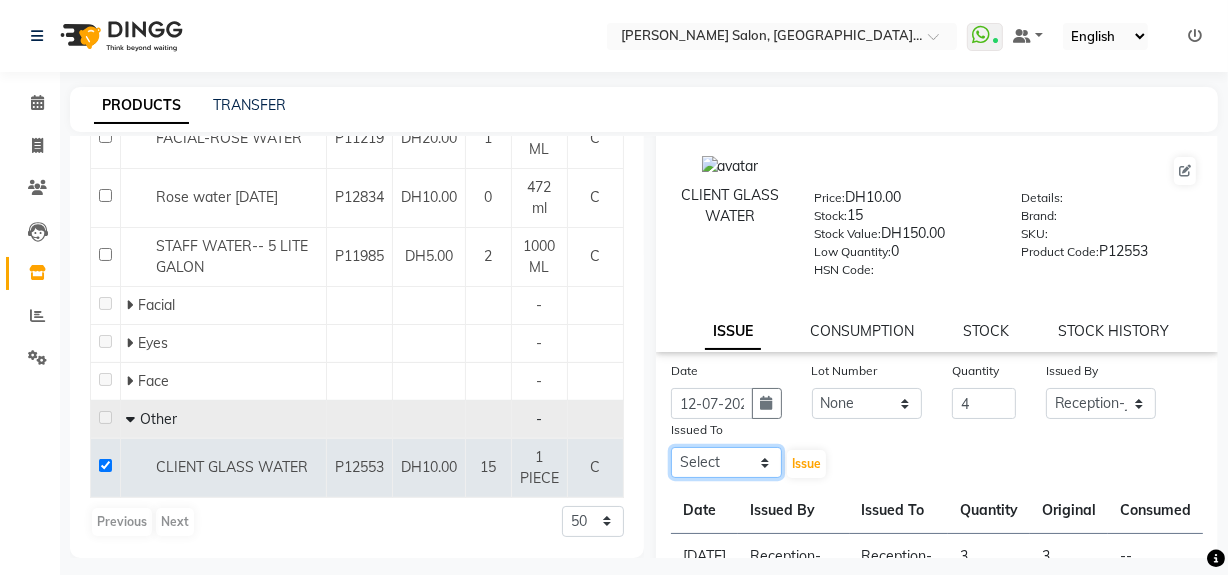 click on "Select Huma Leonita Management Reception-JADDAF [PERSON_NAME] [PERSON_NAME] trial [DEMOGRAPHIC_DATA]" 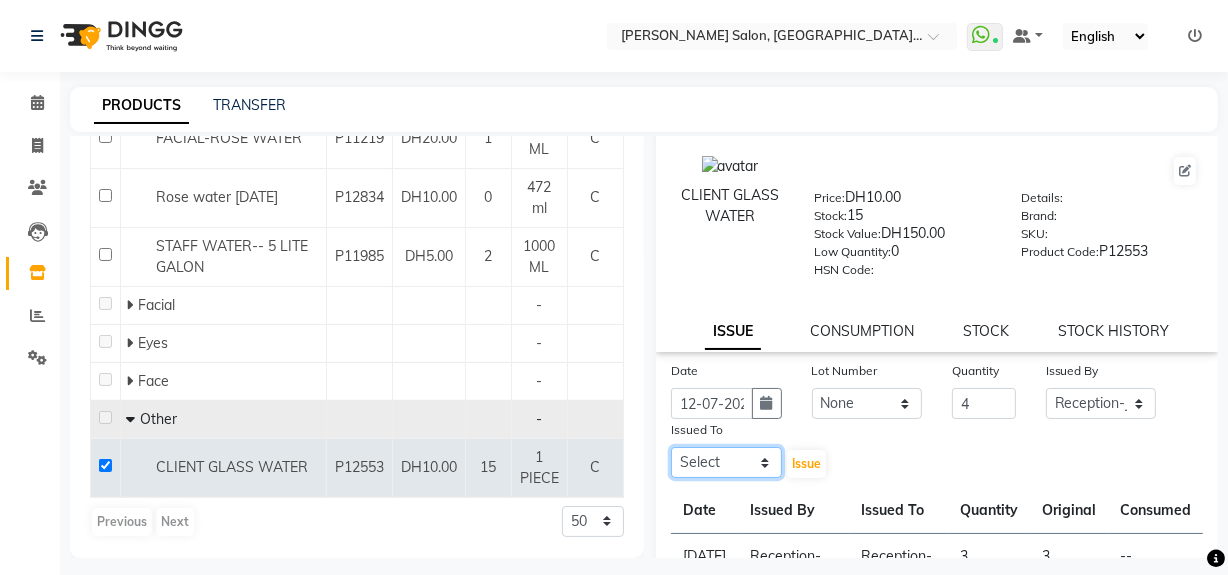 select on "20854" 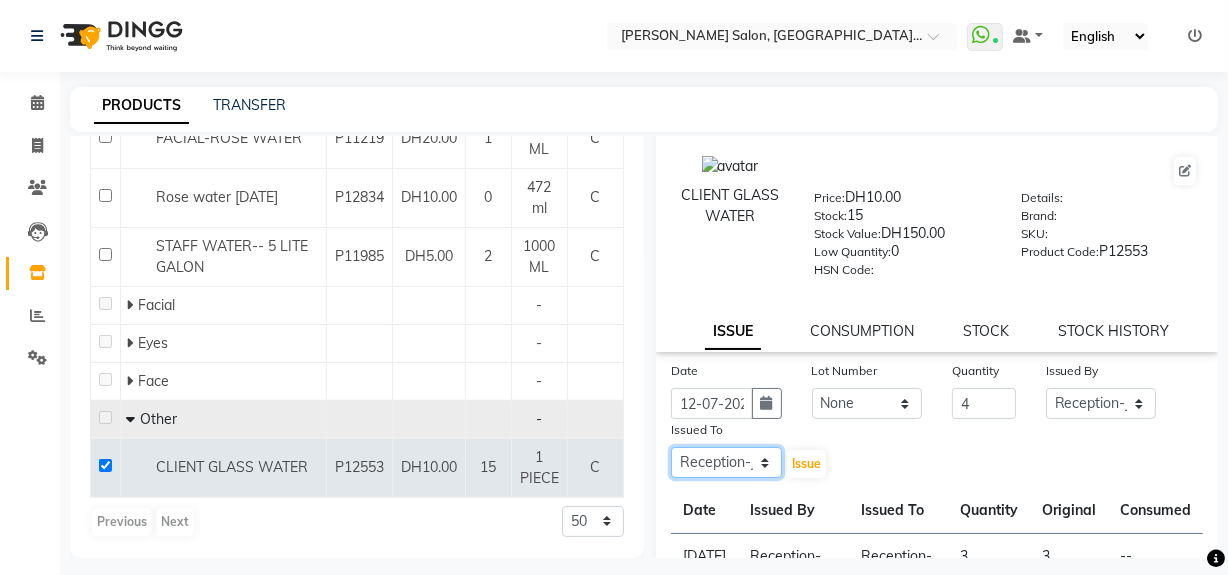 click on "Select Huma Leonita Management Reception-JADDAF [PERSON_NAME] [PERSON_NAME] trial [DEMOGRAPHIC_DATA]" 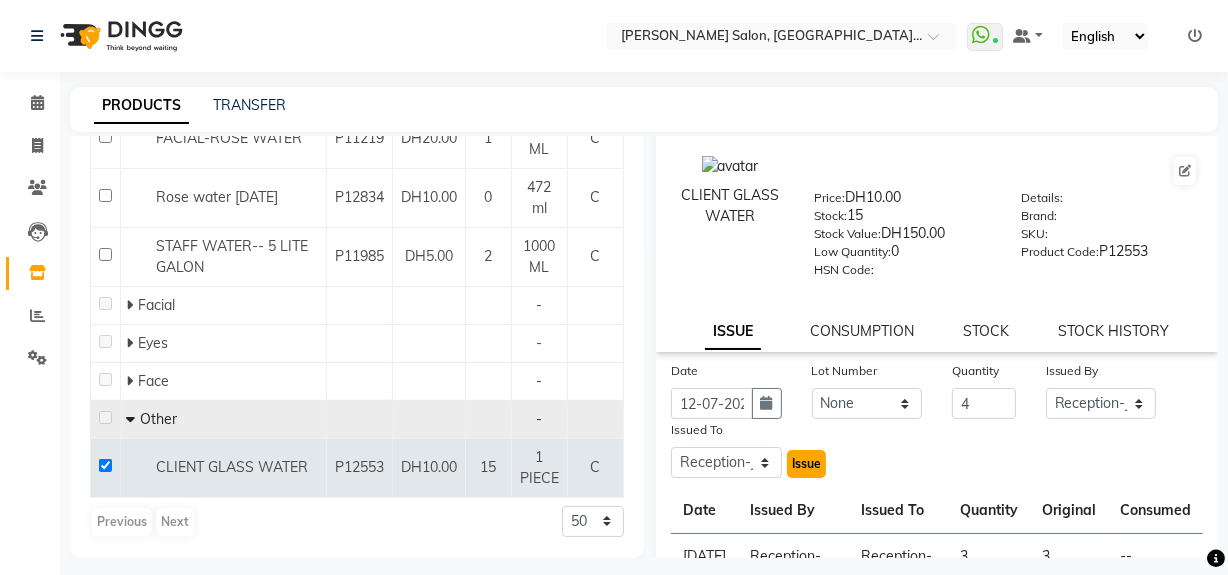 click on "Issue" 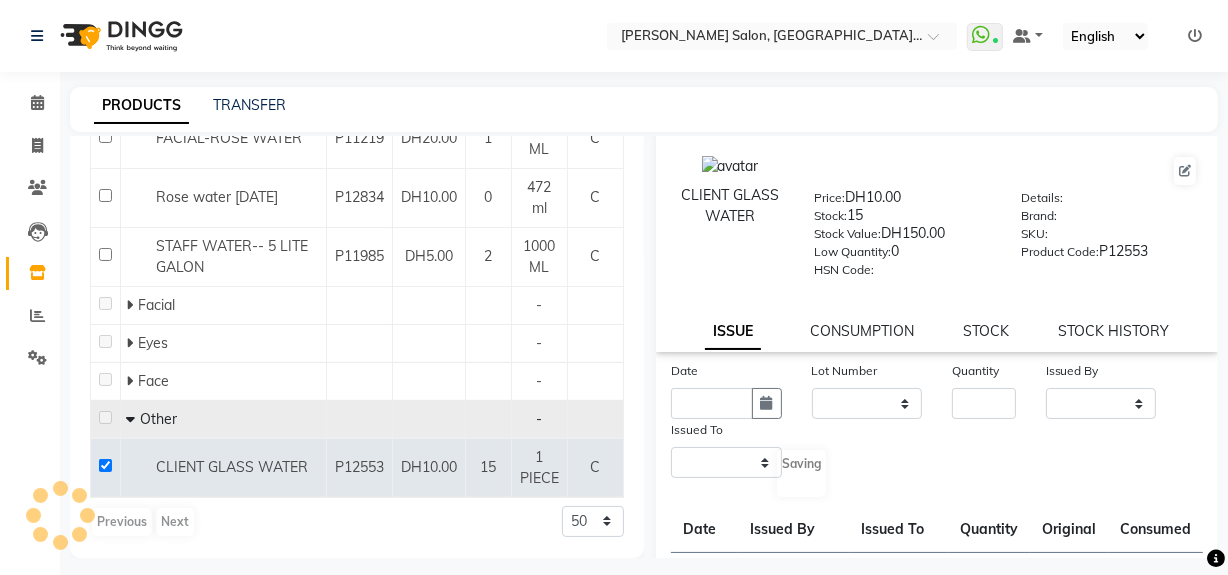 scroll, scrollTop: 0, scrollLeft: 0, axis: both 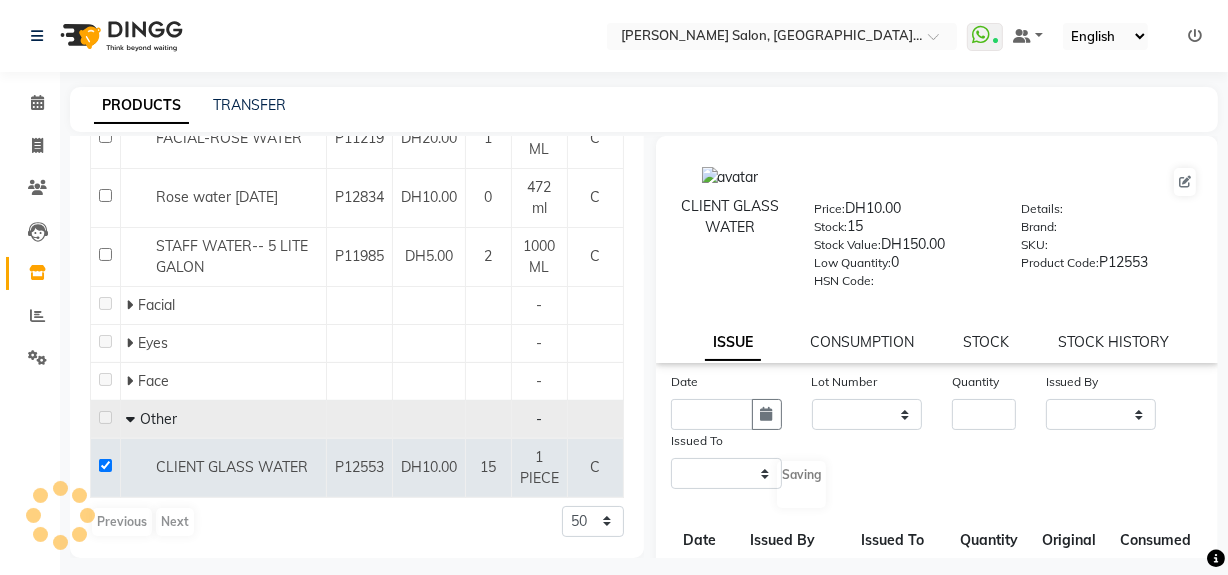 select 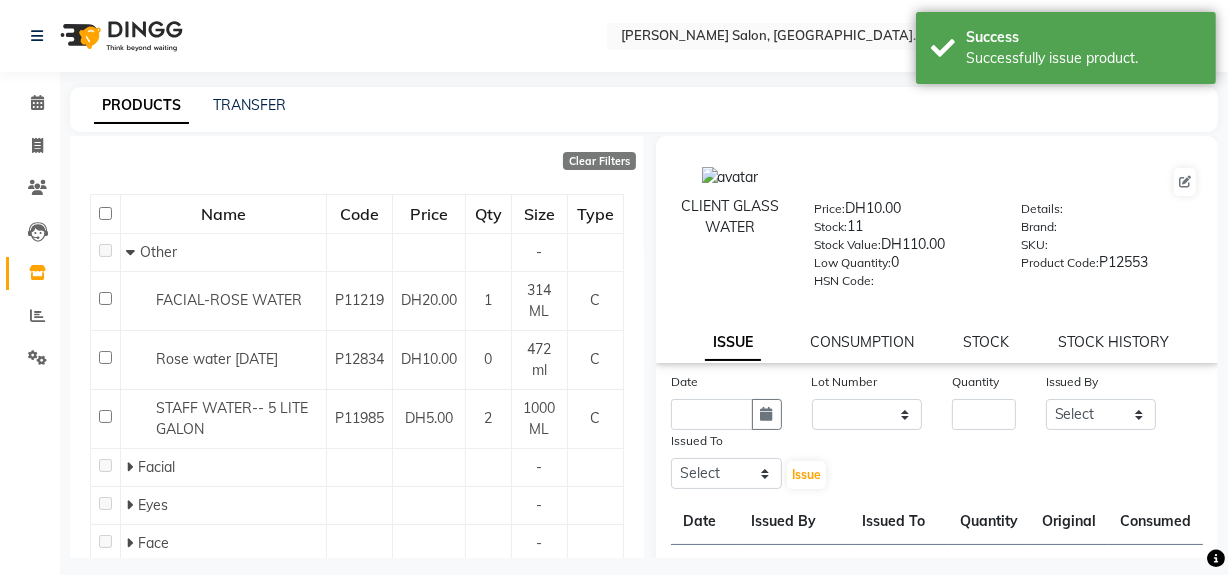 scroll, scrollTop: 0, scrollLeft: 0, axis: both 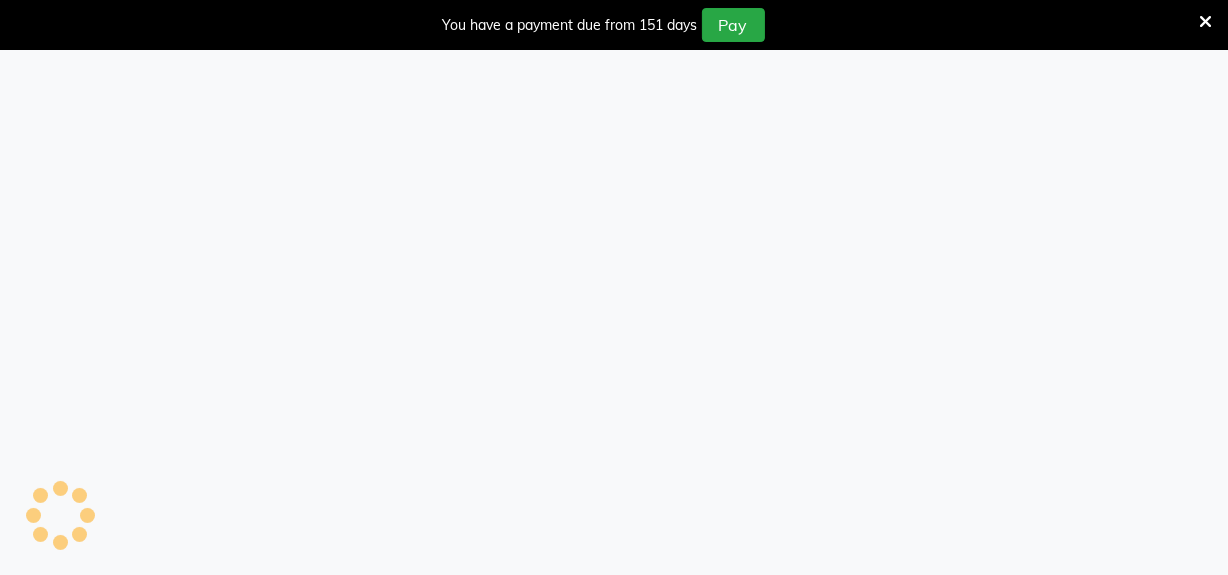 select 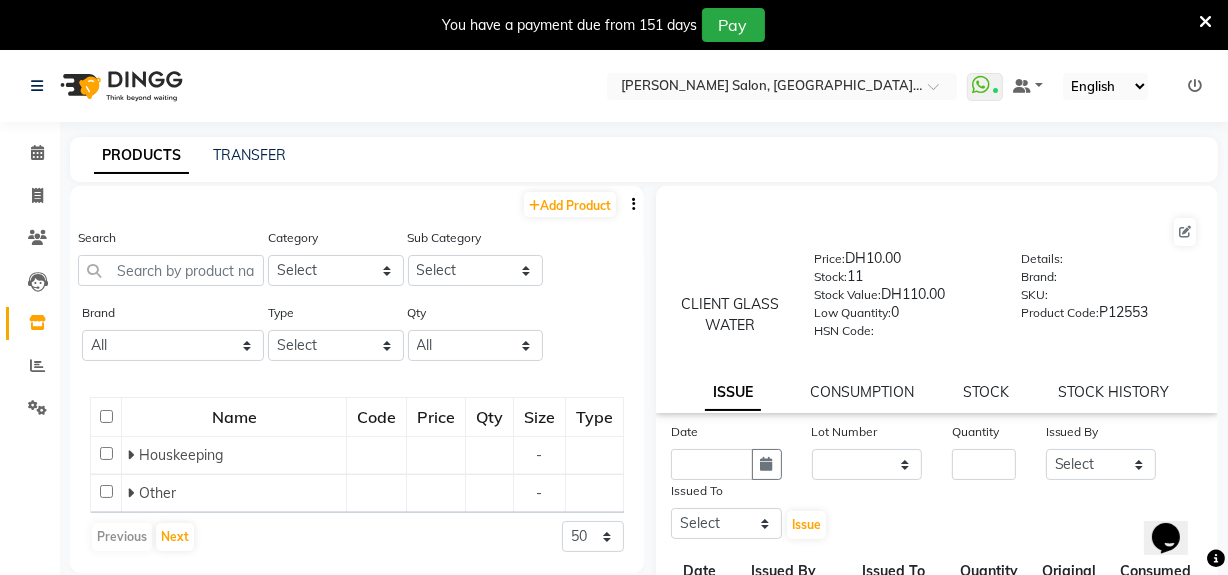 scroll, scrollTop: 0, scrollLeft: 0, axis: both 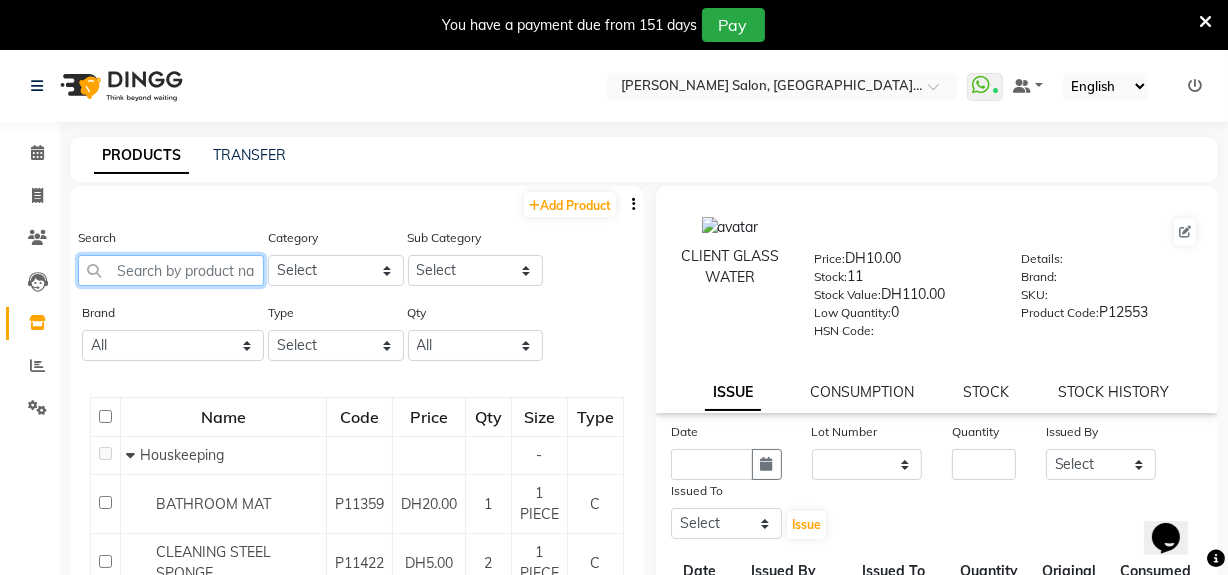drag, startPoint x: 185, startPoint y: 273, endPoint x: 203, endPoint y: 249, distance: 30 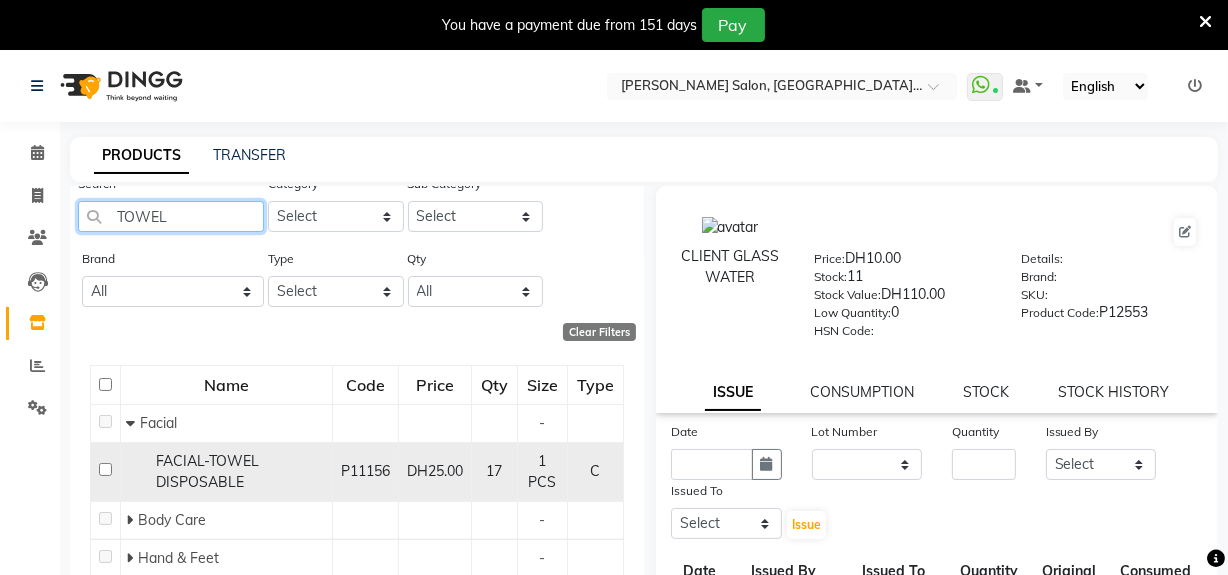 scroll, scrollTop: 84, scrollLeft: 0, axis: vertical 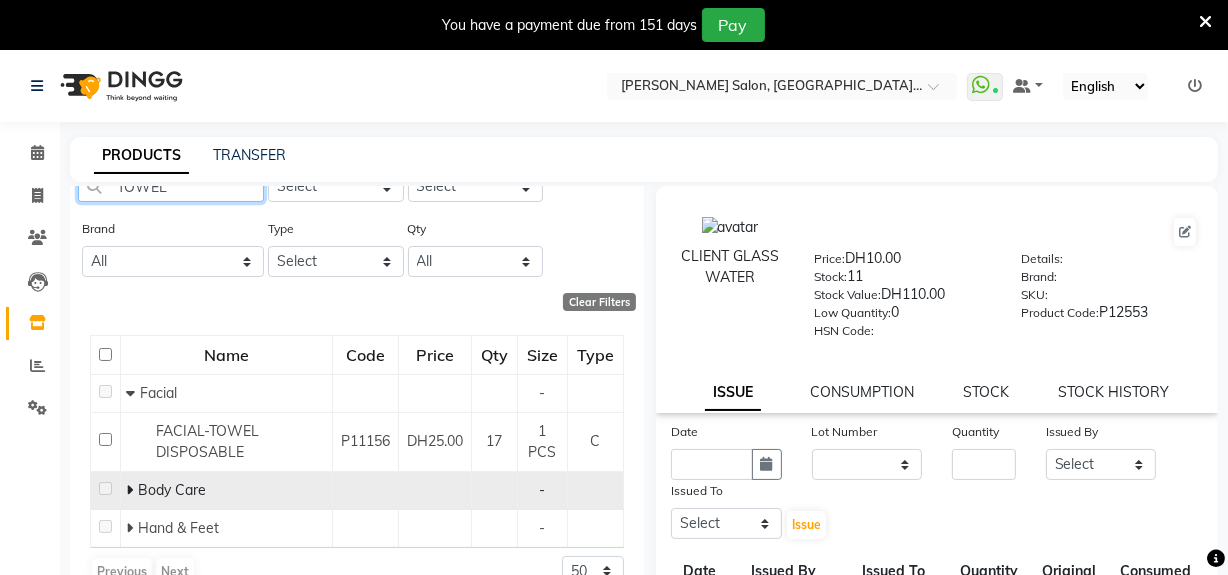 type on "TOWEL" 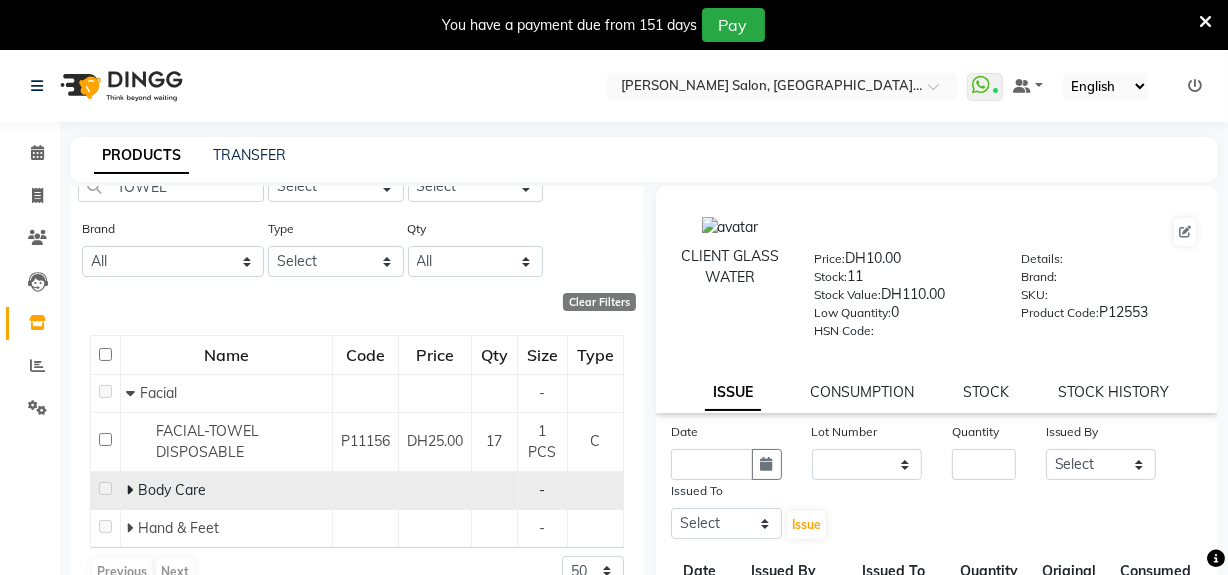 drag, startPoint x: 126, startPoint y: 487, endPoint x: 142, endPoint y: 486, distance: 16.03122 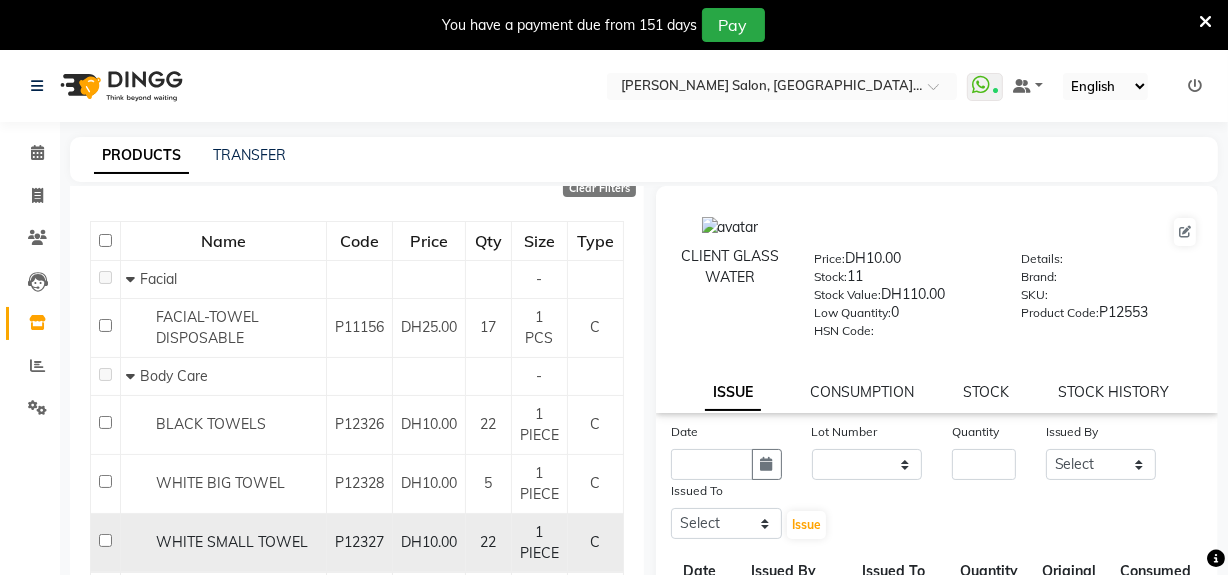 scroll, scrollTop: 260, scrollLeft: 0, axis: vertical 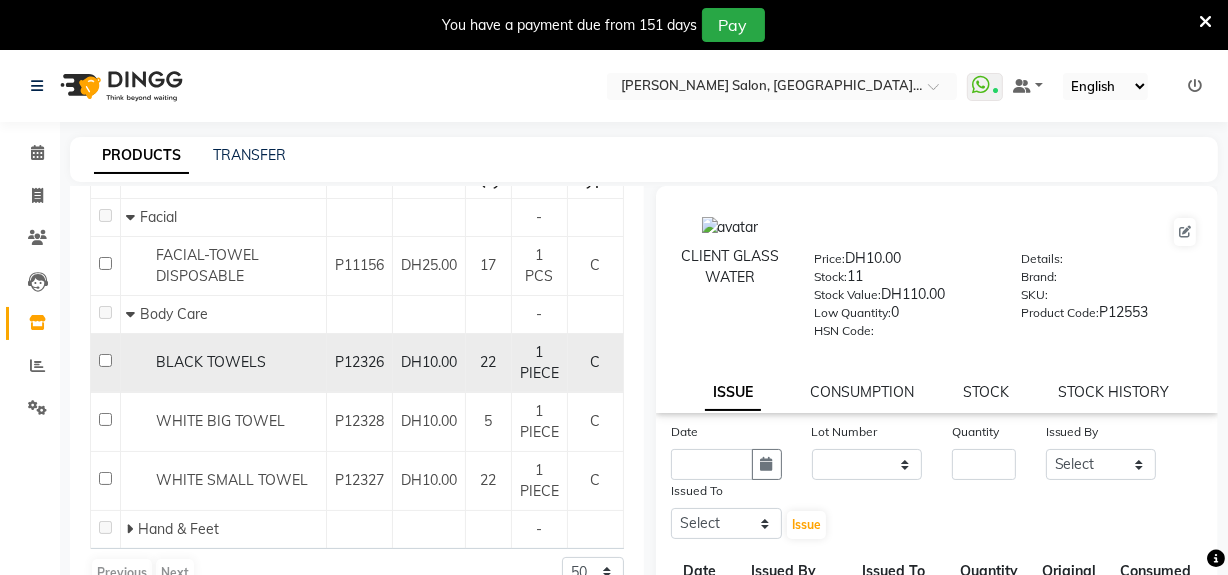 click 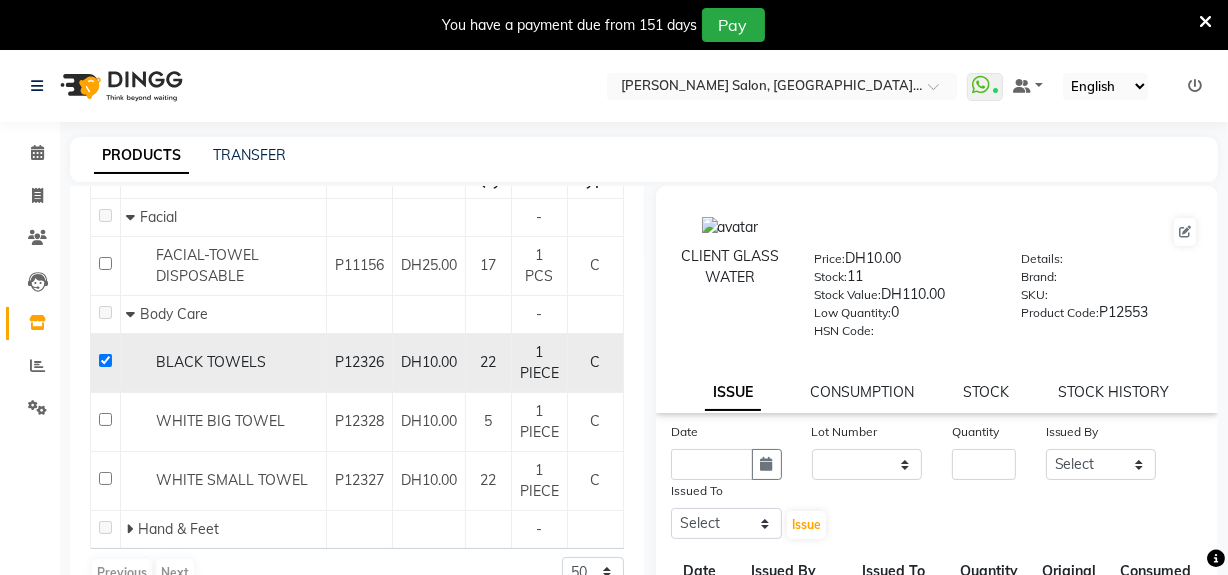 checkbox on "true" 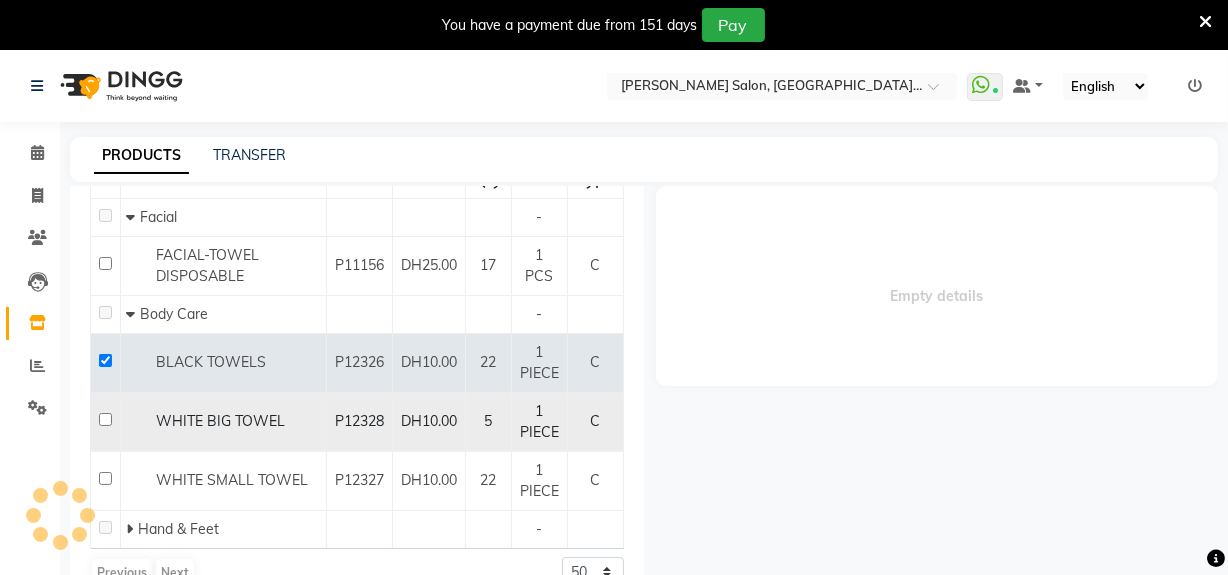 select 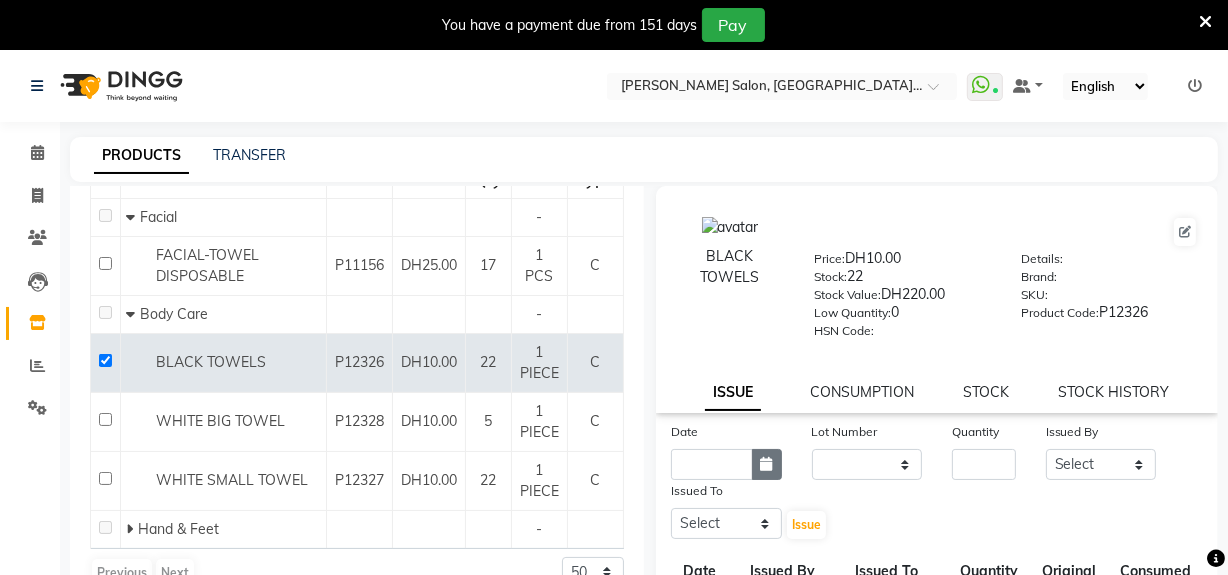 click 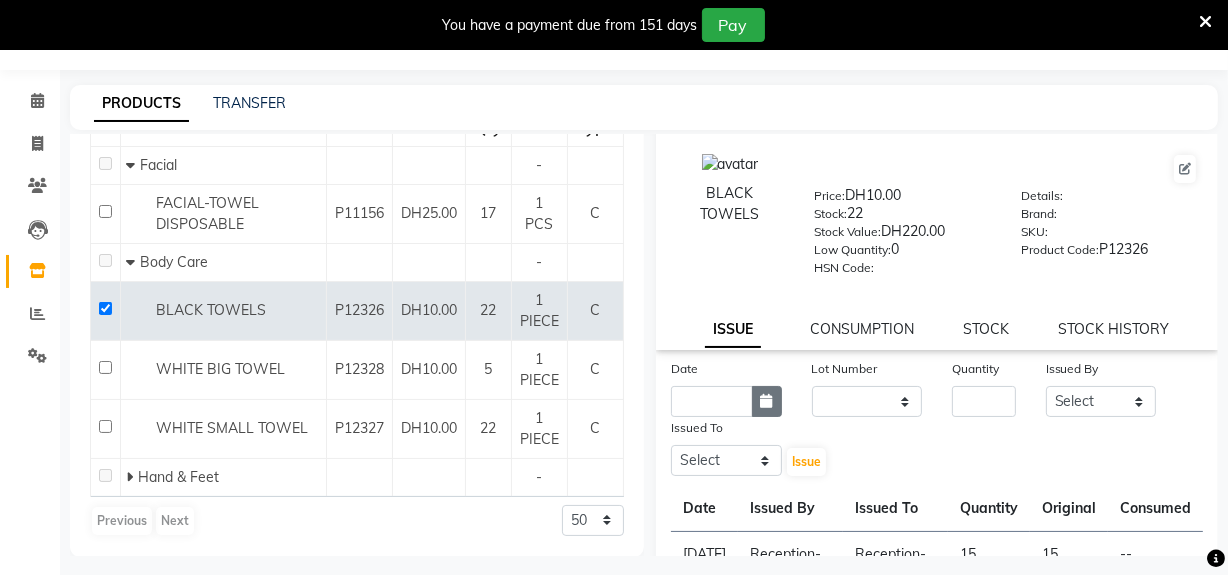 select on "7" 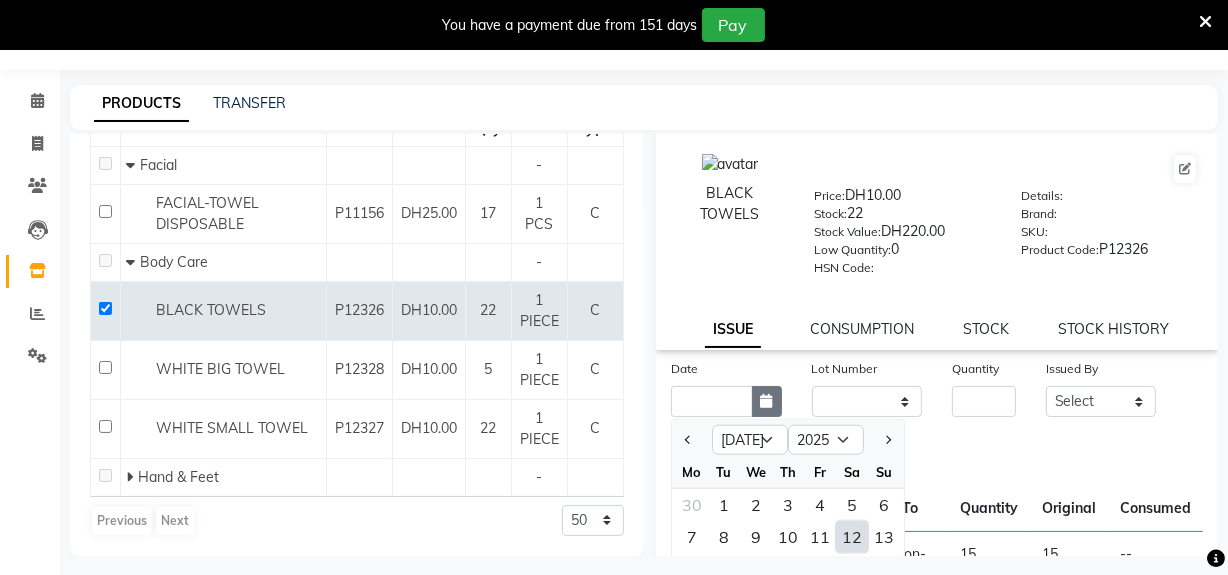scroll, scrollTop: 62, scrollLeft: 0, axis: vertical 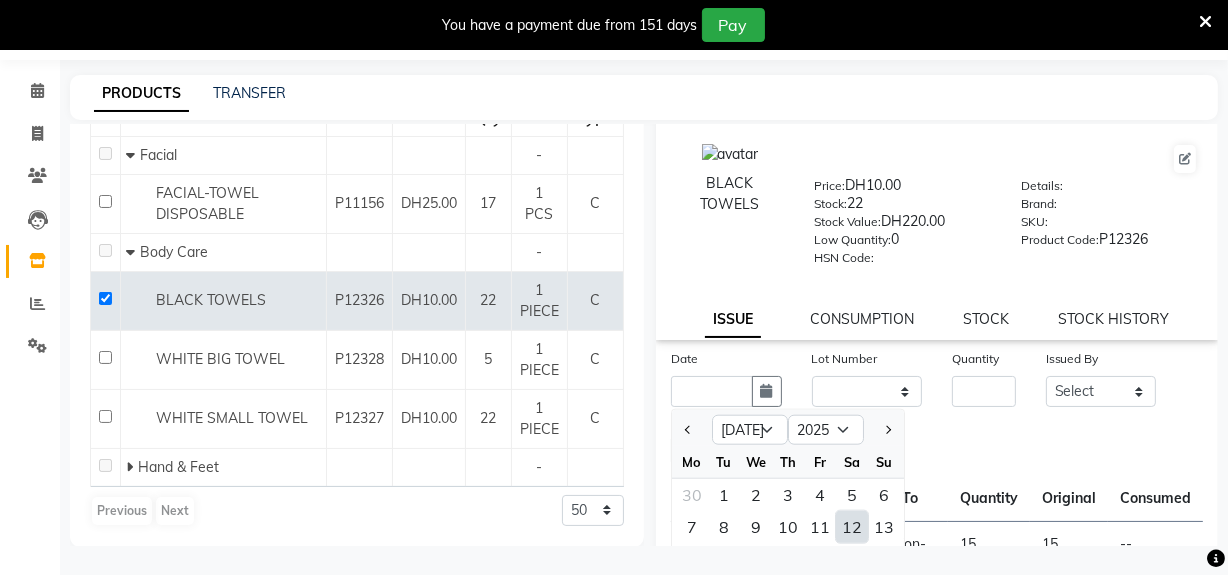 drag, startPoint x: 855, startPoint y: 526, endPoint x: 880, endPoint y: 478, distance: 54.120235 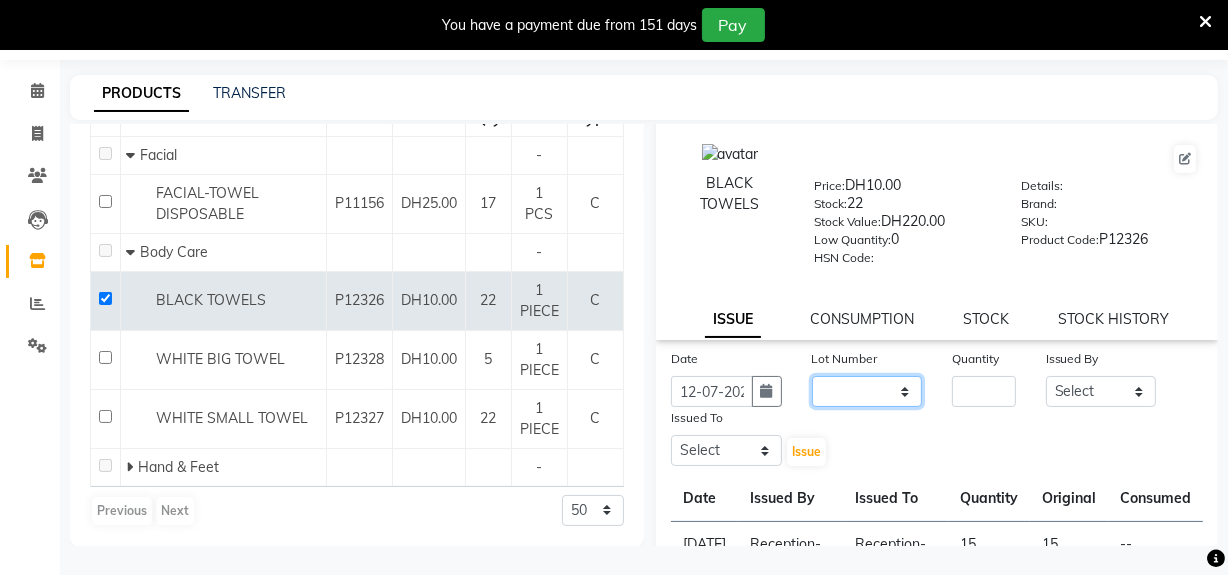 drag, startPoint x: 878, startPoint y: 386, endPoint x: 884, endPoint y: 436, distance: 50.358715 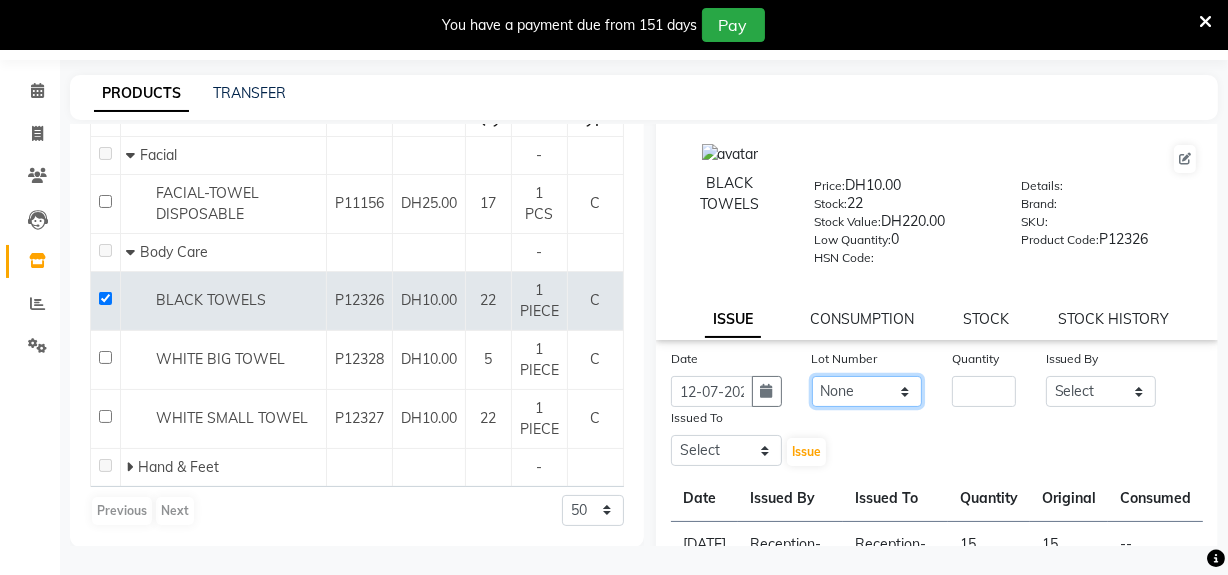 click on "None" 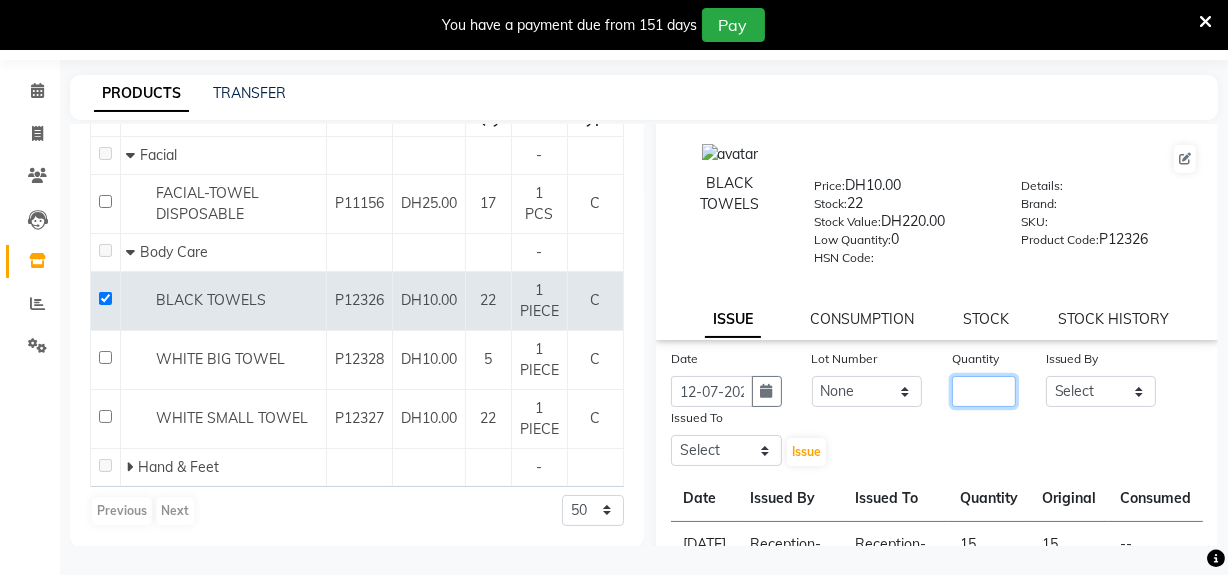 click 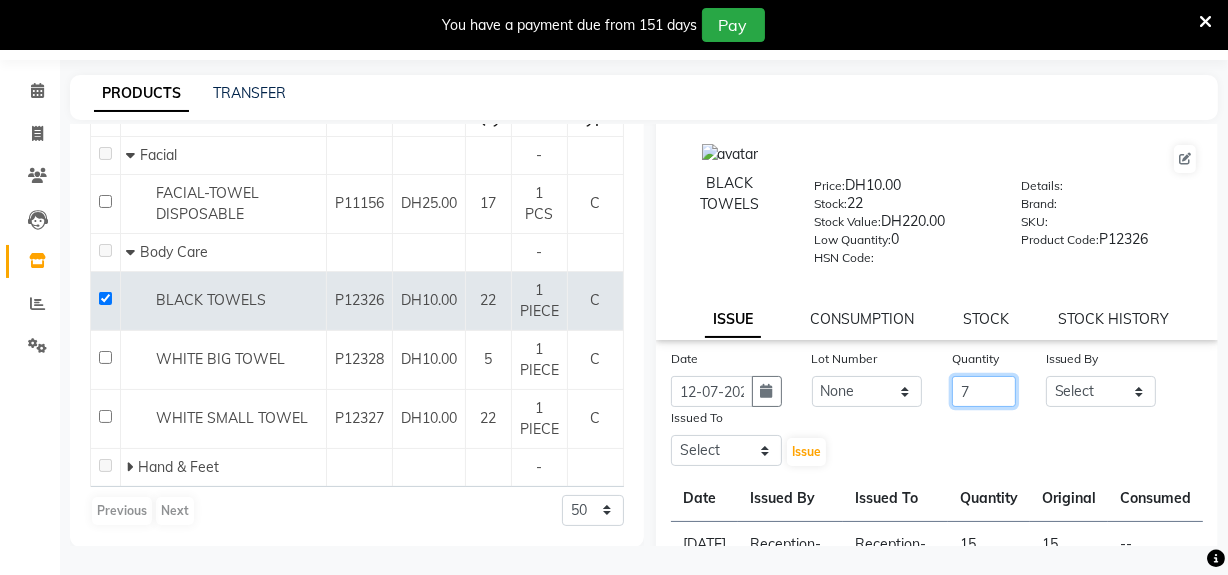 type on "7" 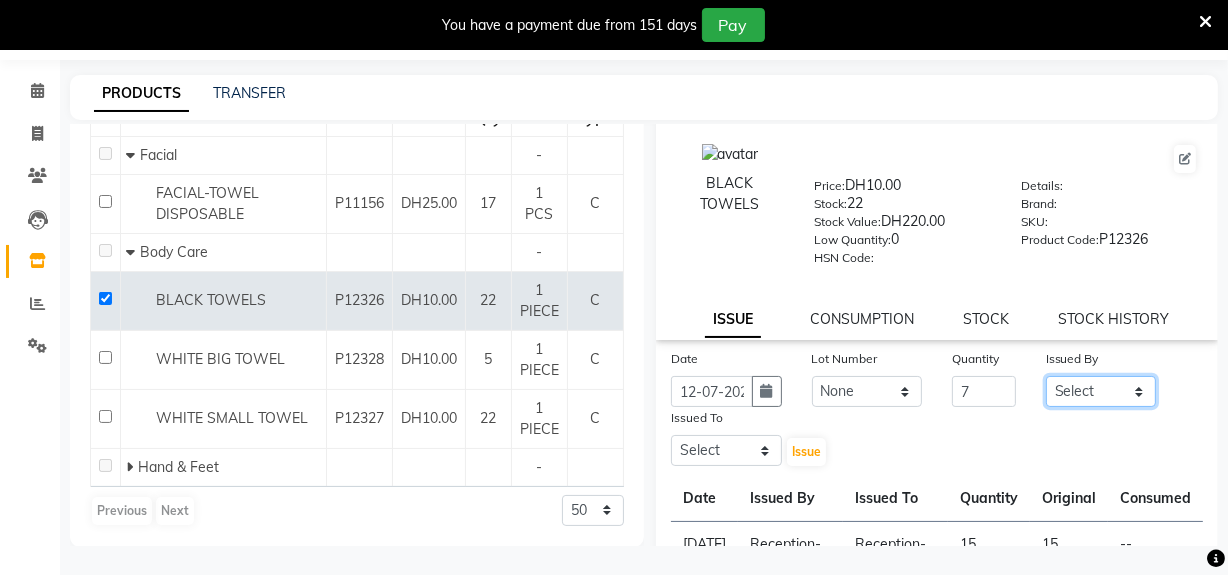 drag, startPoint x: 1130, startPoint y: 390, endPoint x: 1123, endPoint y: 379, distance: 13.038404 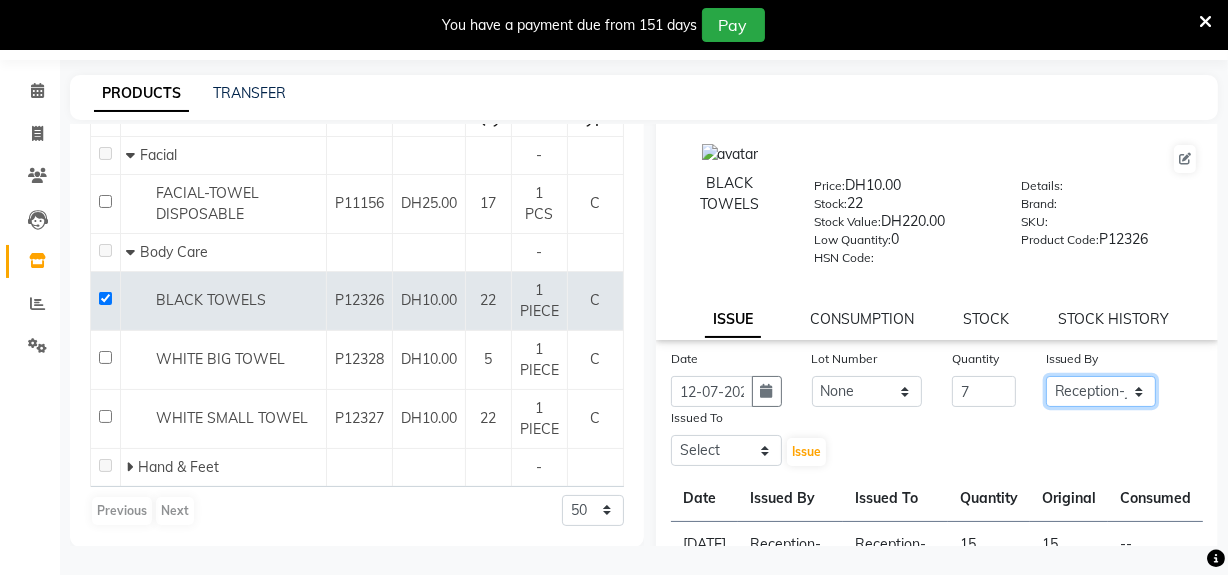 click on "Select Huma Leonita Management Reception-JADDAF [PERSON_NAME] [PERSON_NAME] trial [DEMOGRAPHIC_DATA]" 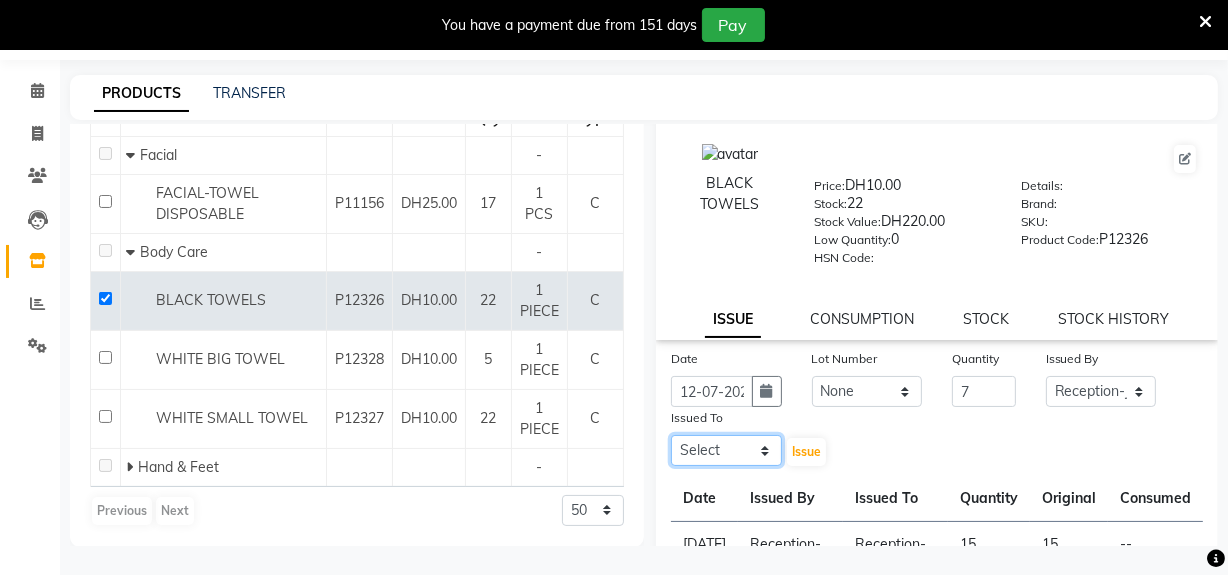 click on "Select Huma Leonita Management Reception-JADDAF [PERSON_NAME] [PERSON_NAME] trial [DEMOGRAPHIC_DATA]" 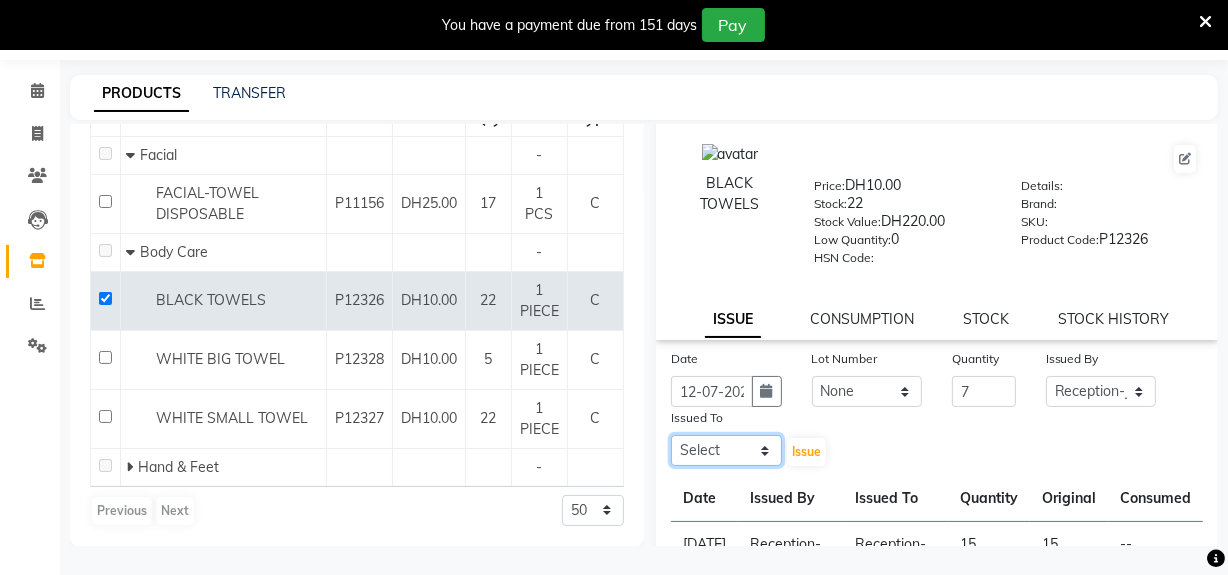 select on "20854" 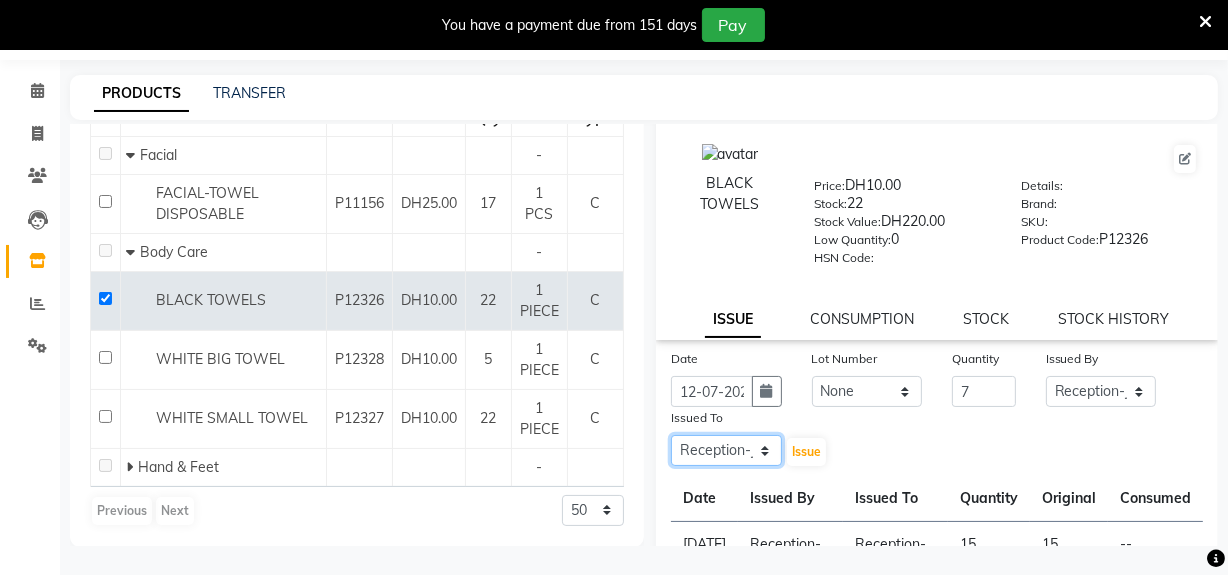 click on "Select Huma Leonita Management Reception-JADDAF [PERSON_NAME] [PERSON_NAME] trial [DEMOGRAPHIC_DATA]" 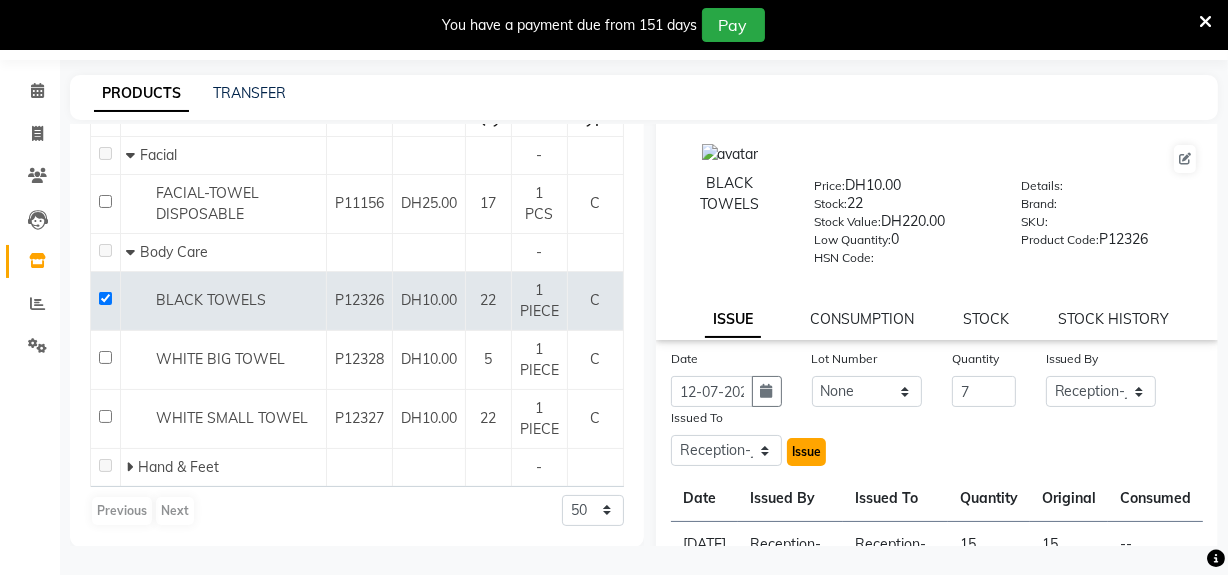 click on "Issue" 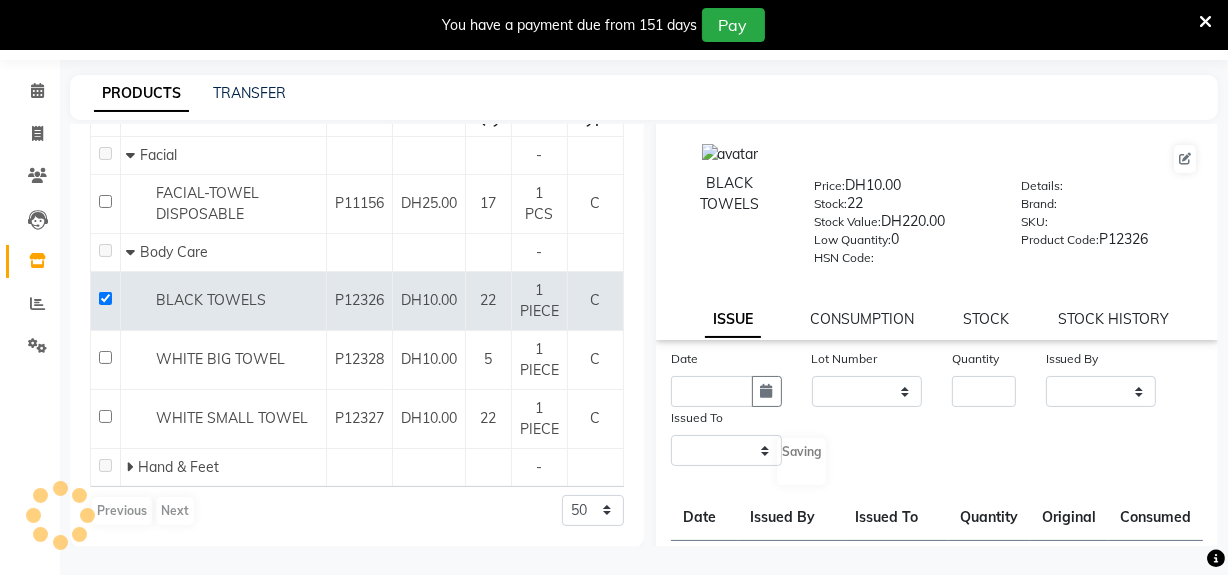 scroll, scrollTop: 0, scrollLeft: 0, axis: both 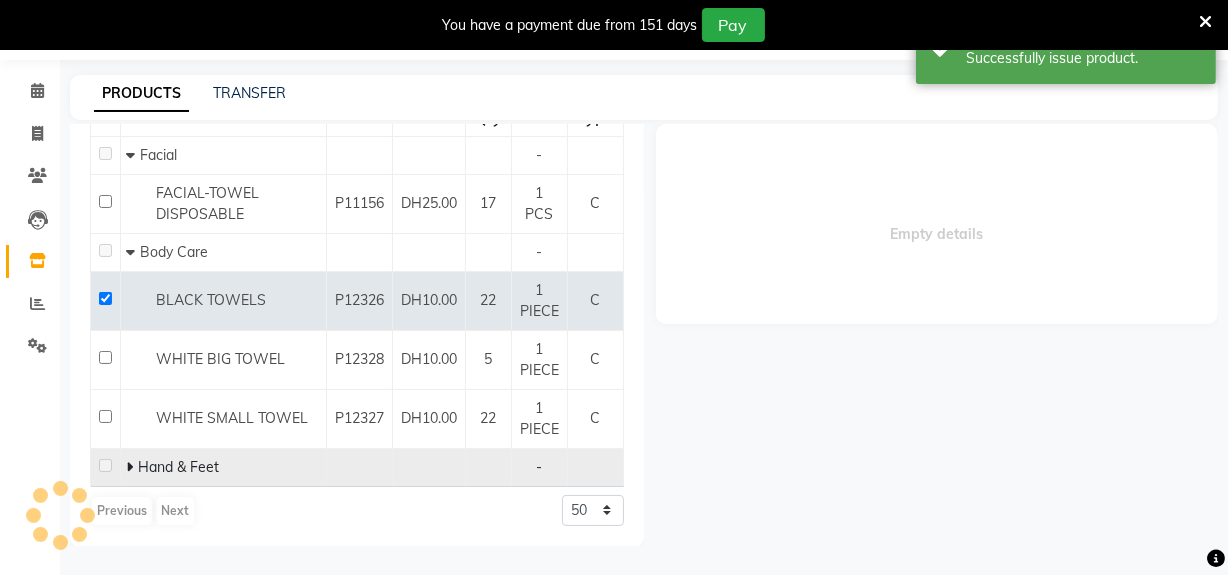 select 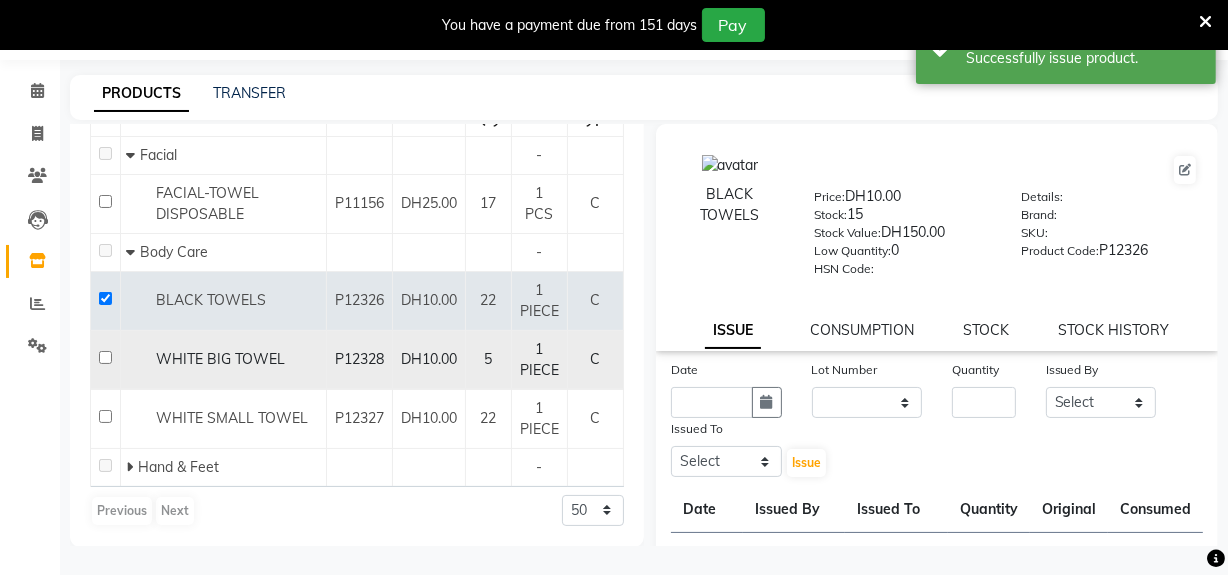 click 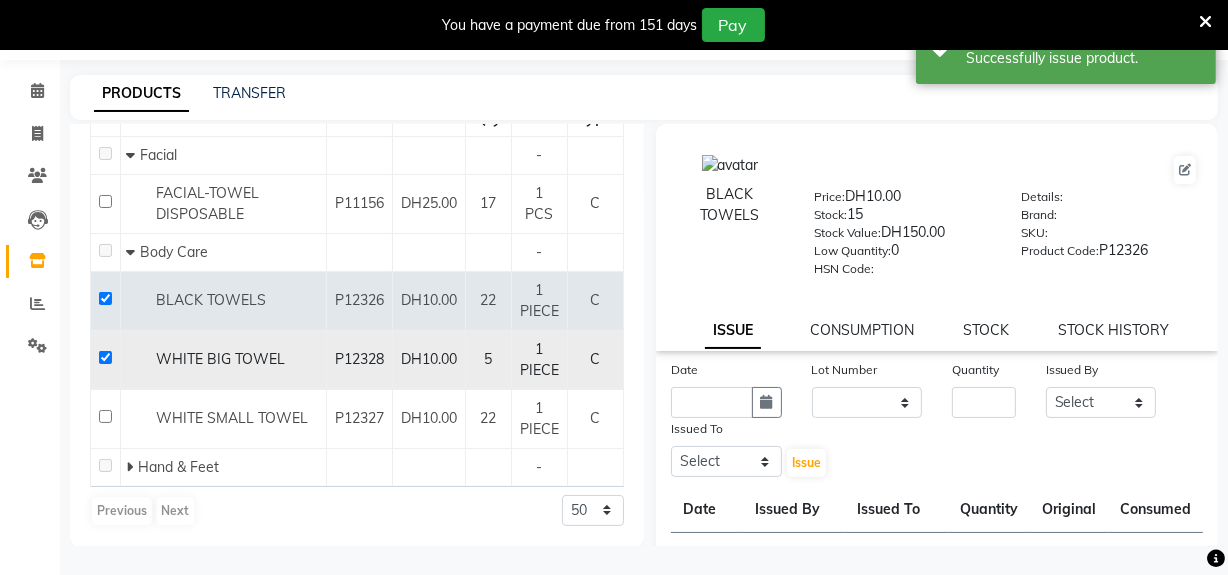 checkbox on "true" 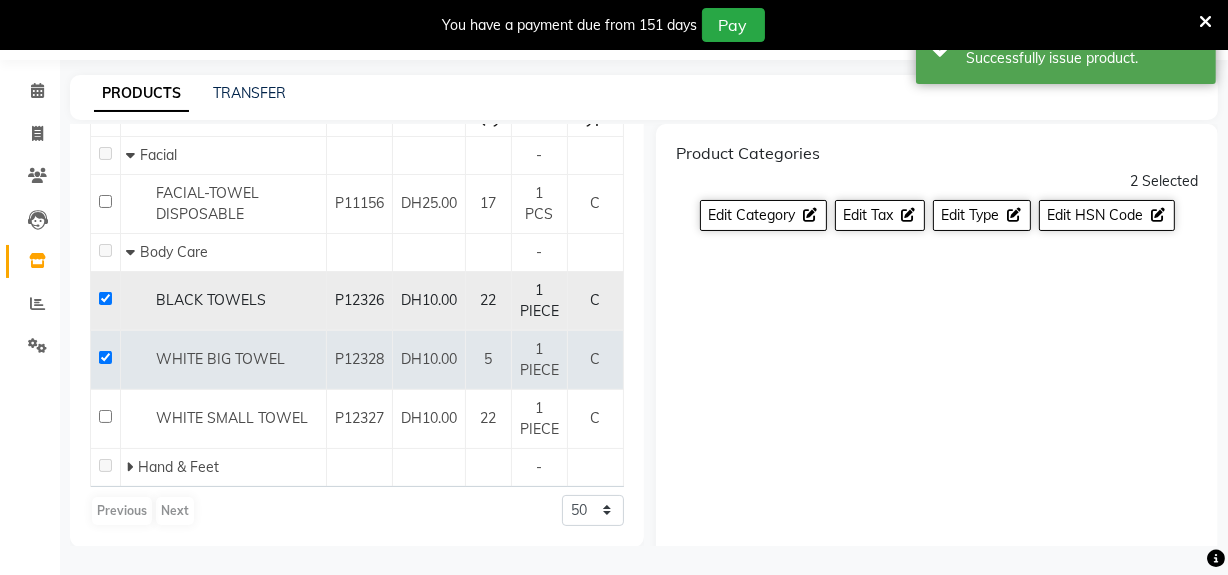 click 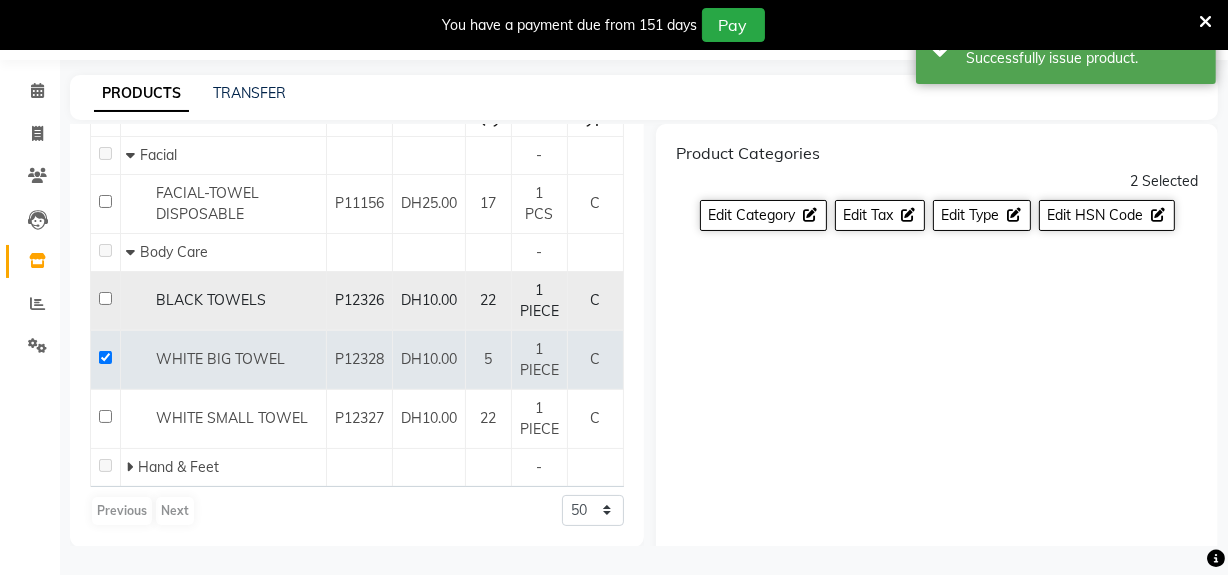 checkbox on "false" 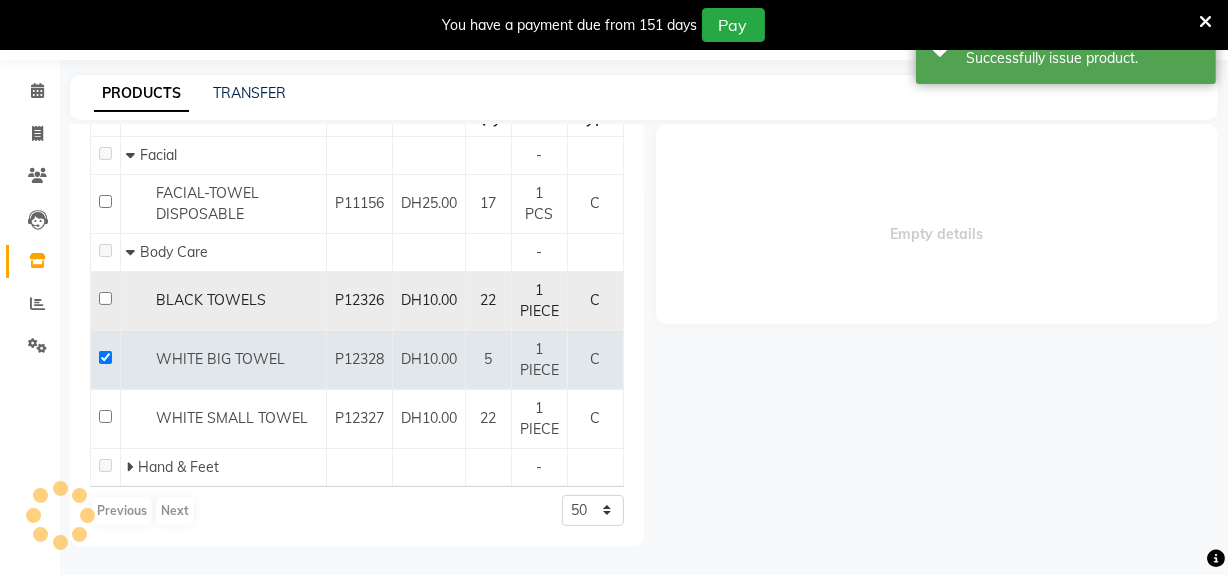 select 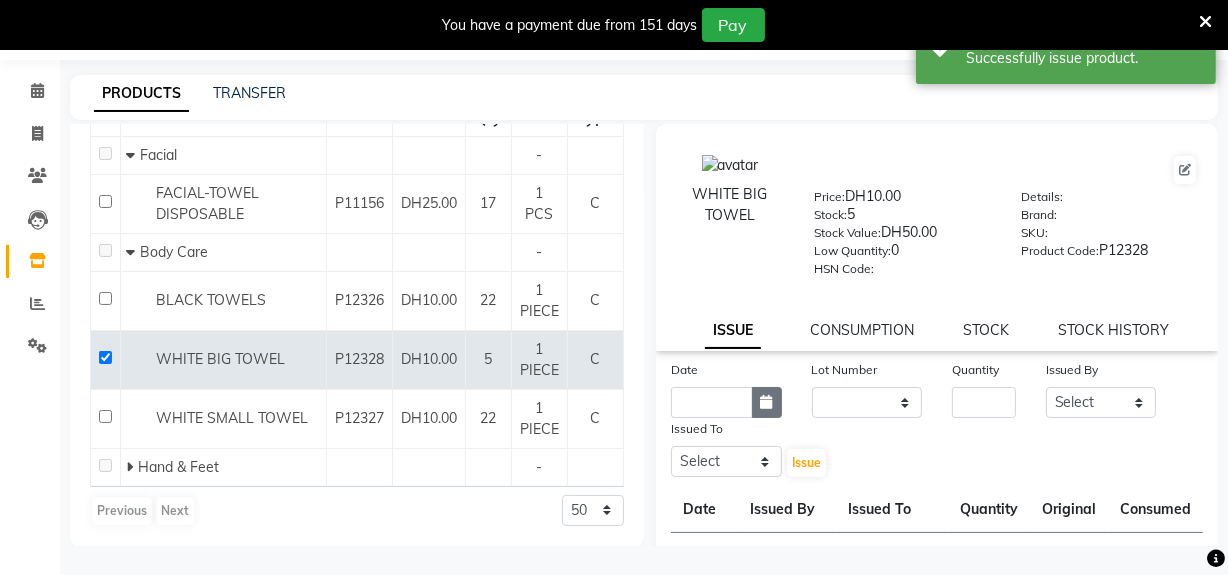click 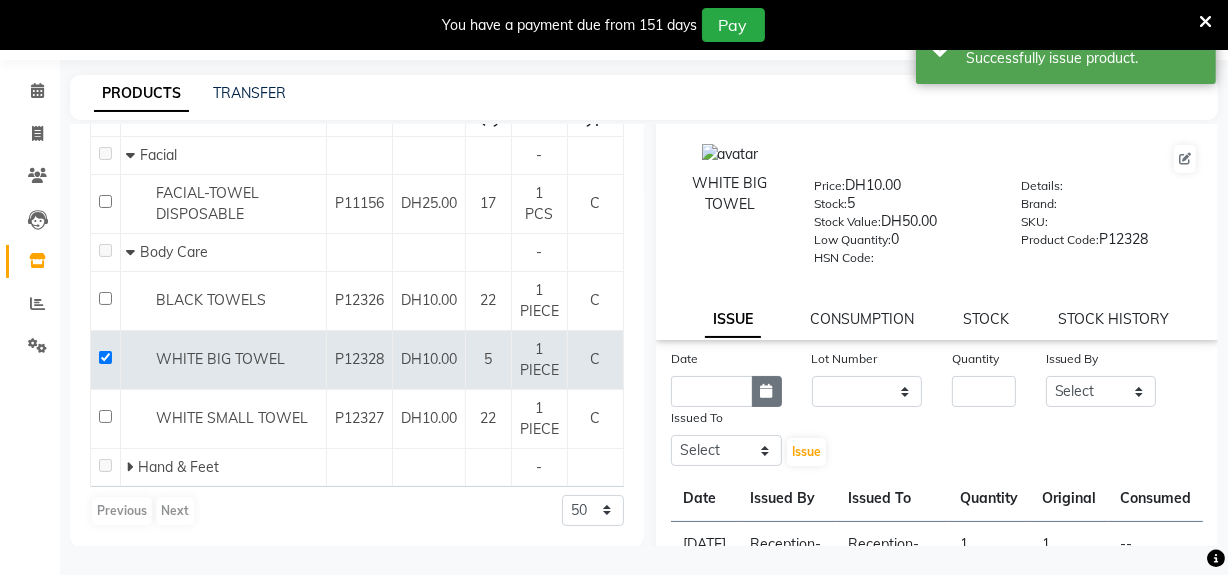 select on "7" 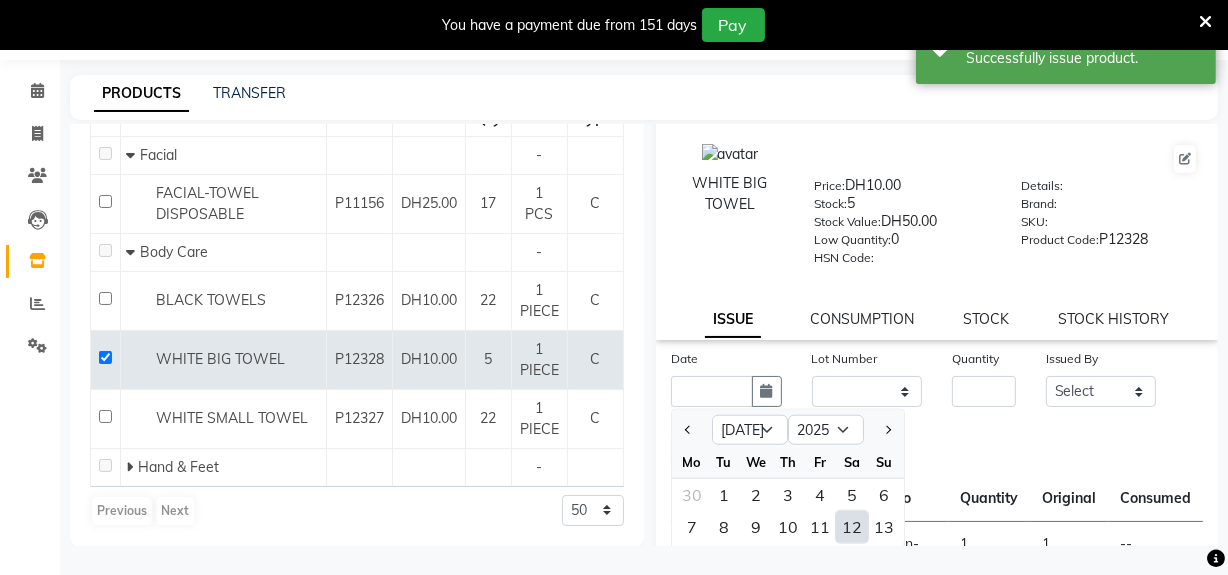 drag, startPoint x: 851, startPoint y: 533, endPoint x: 907, endPoint y: 380, distance: 162.92636 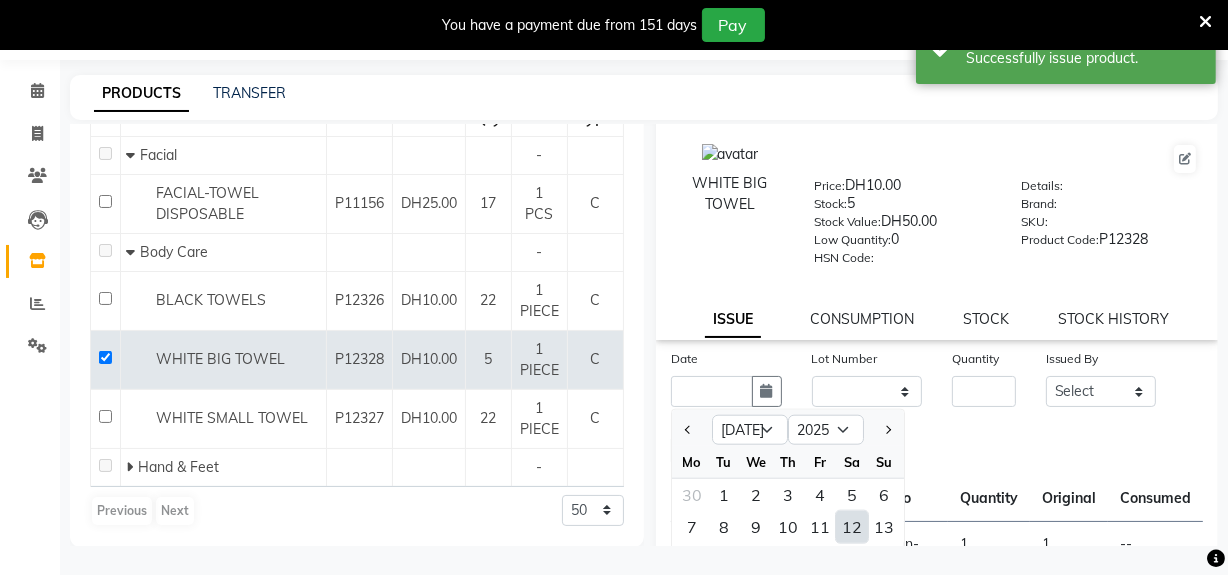type on "12-07-2025" 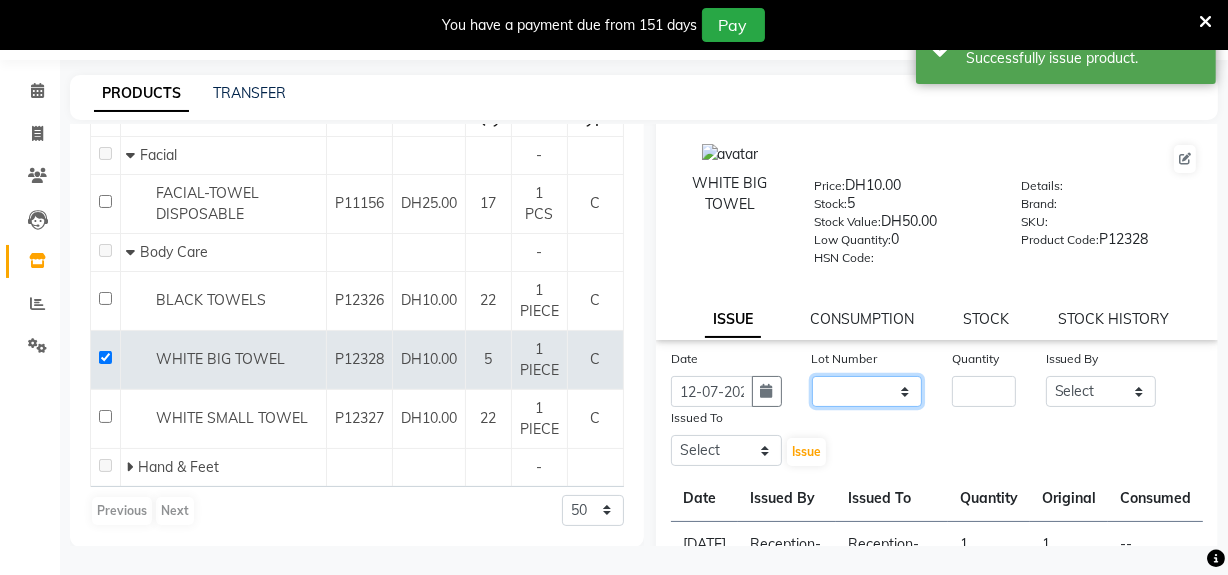 click on "None" 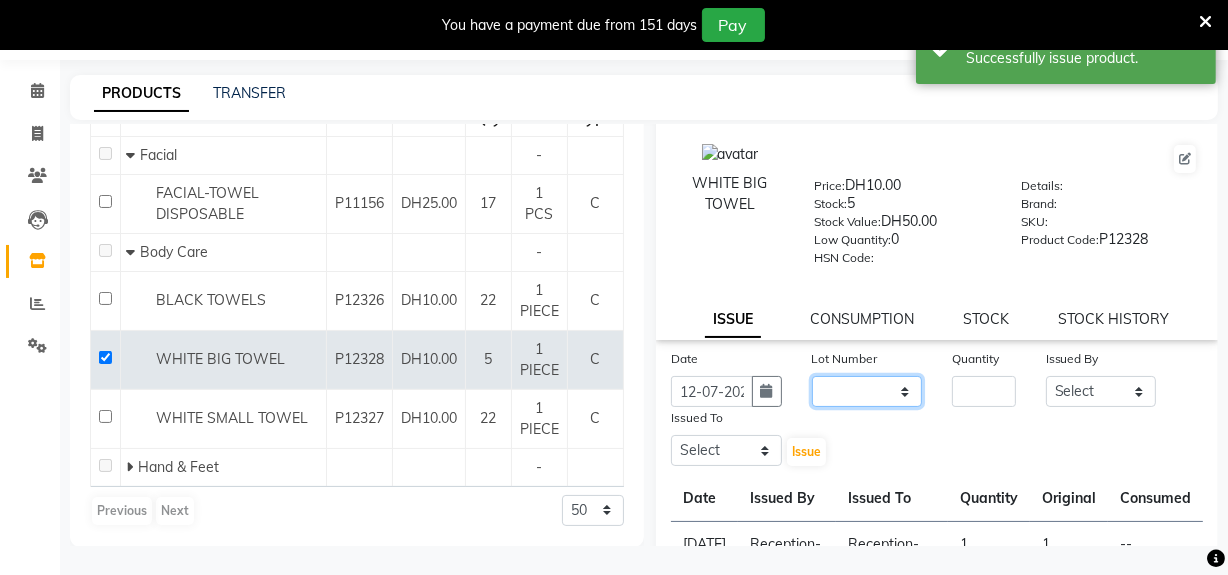 select on "0: null" 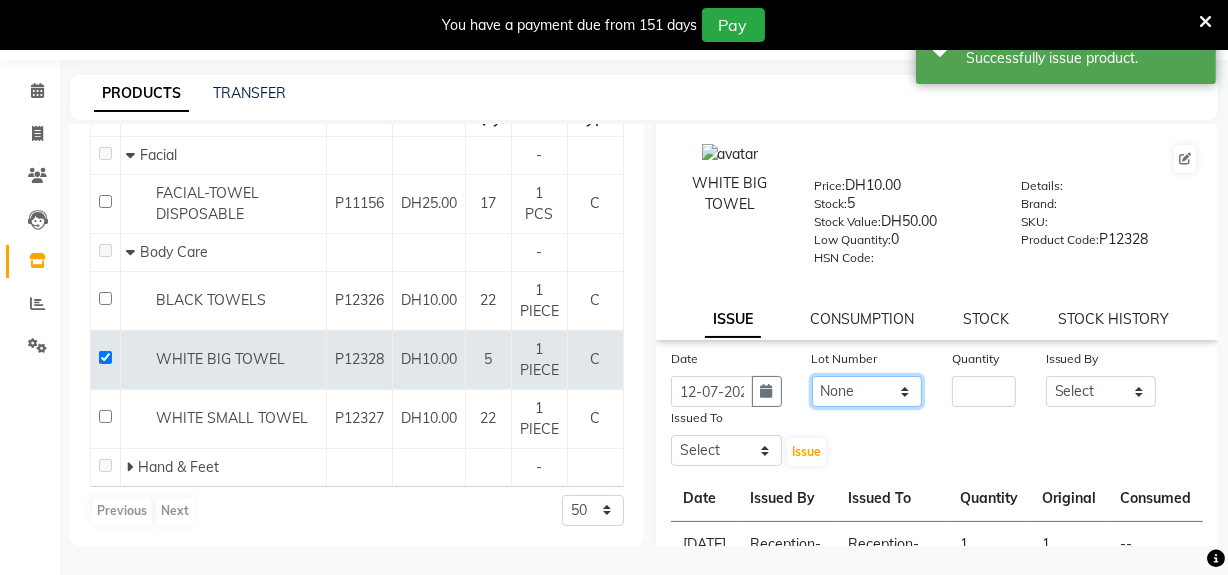 click on "None" 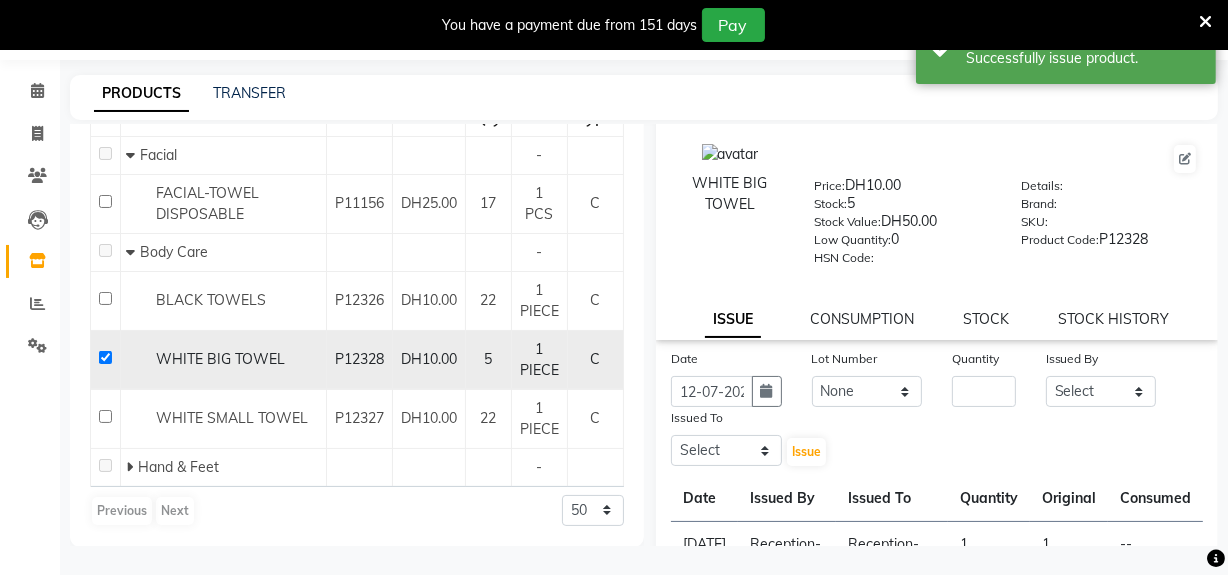 click 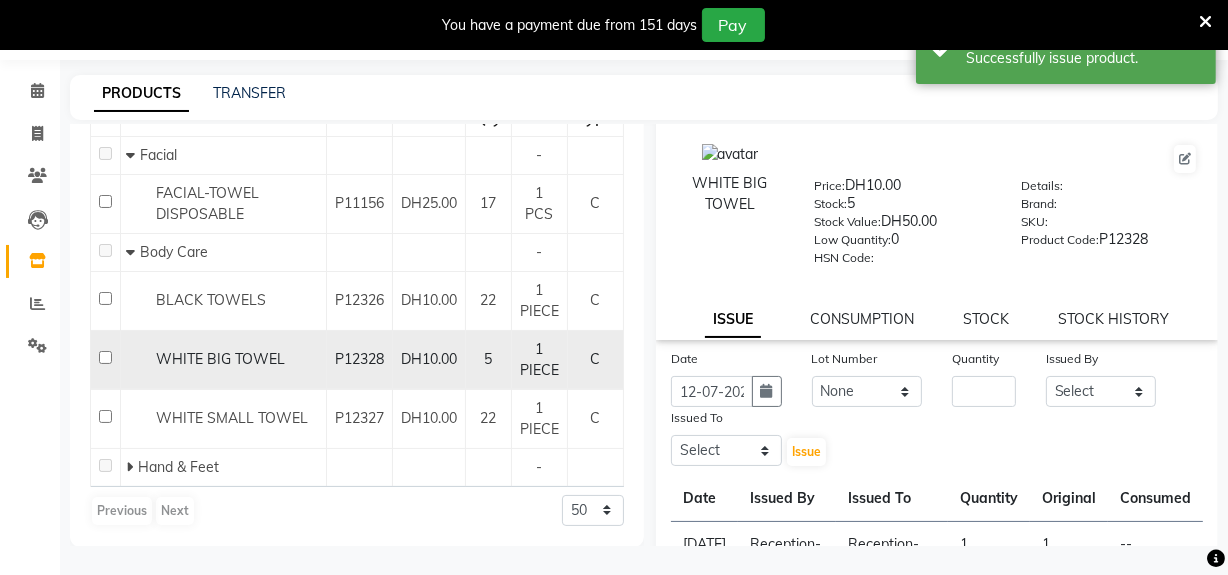 checkbox on "false" 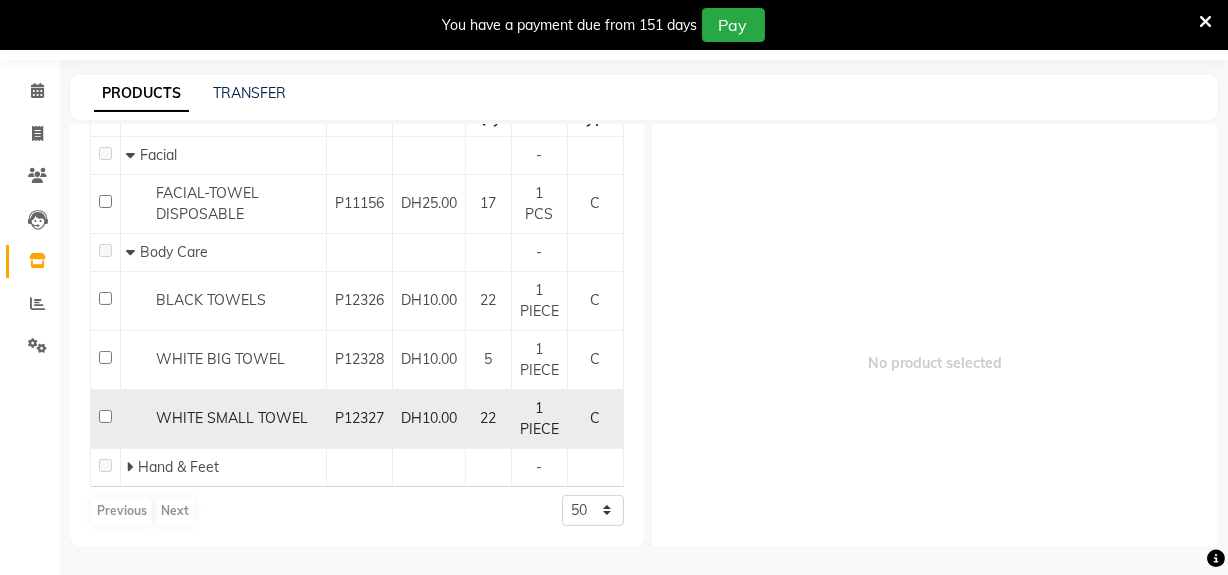 click 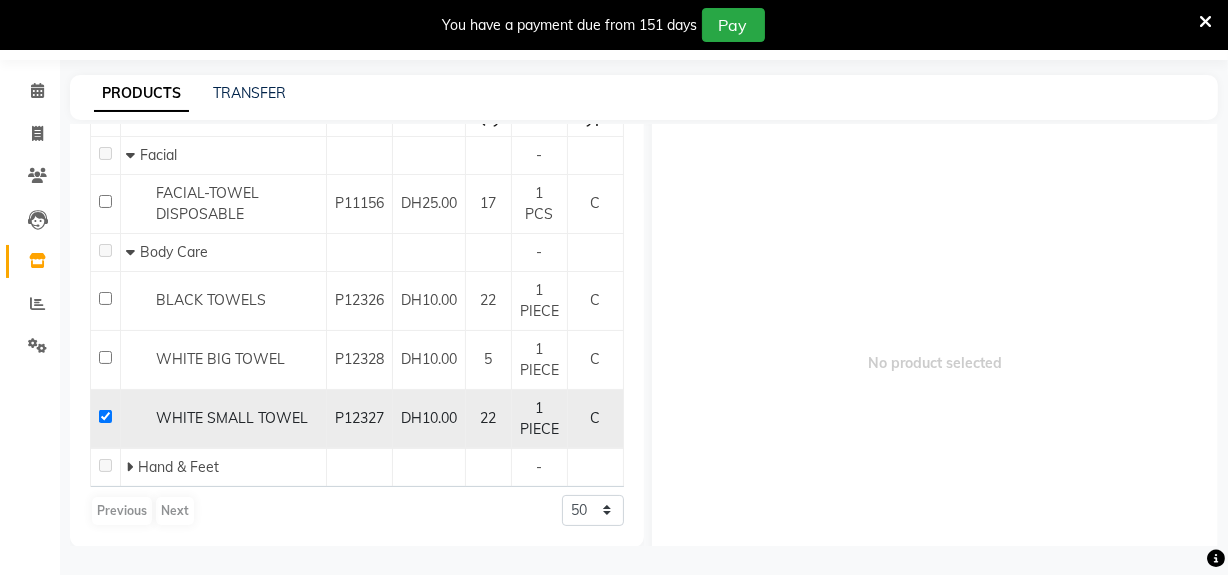 checkbox on "true" 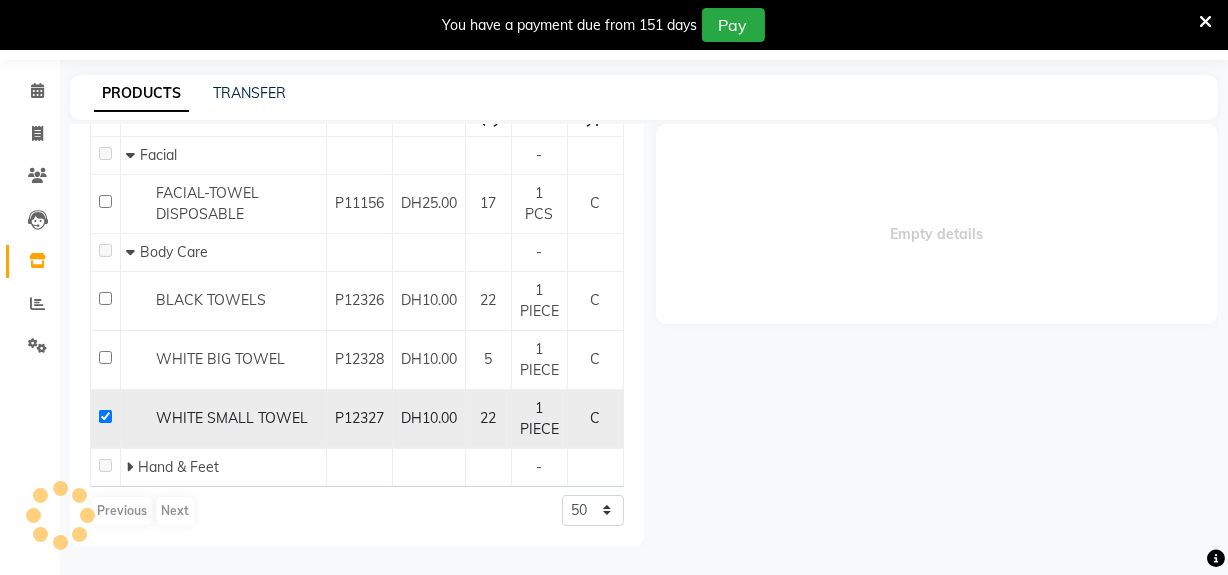 scroll, scrollTop: 0, scrollLeft: 0, axis: both 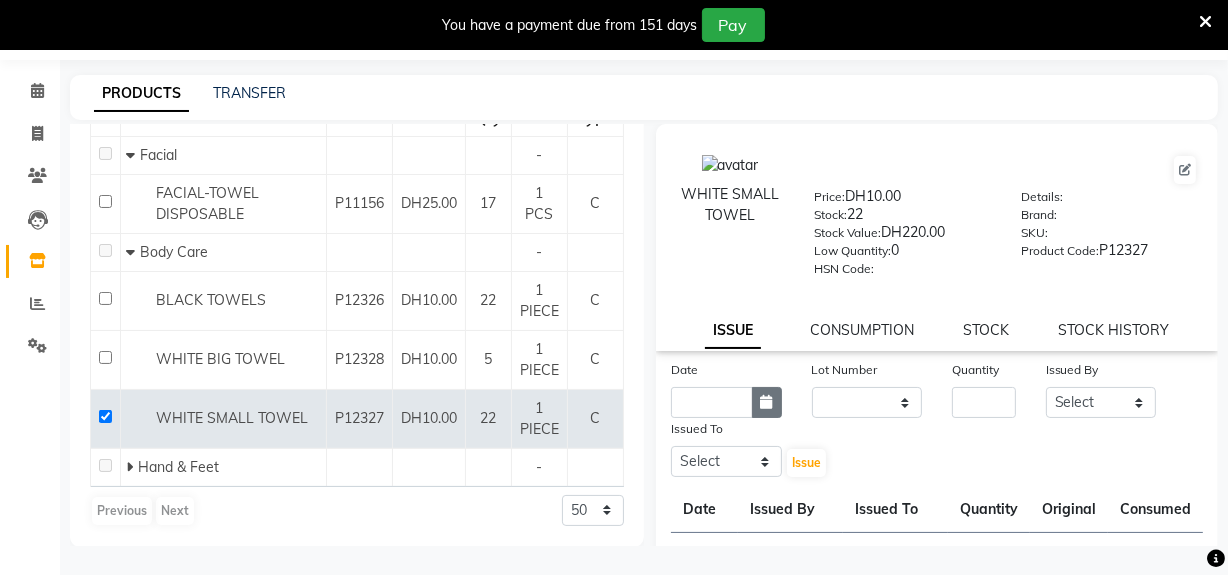 click 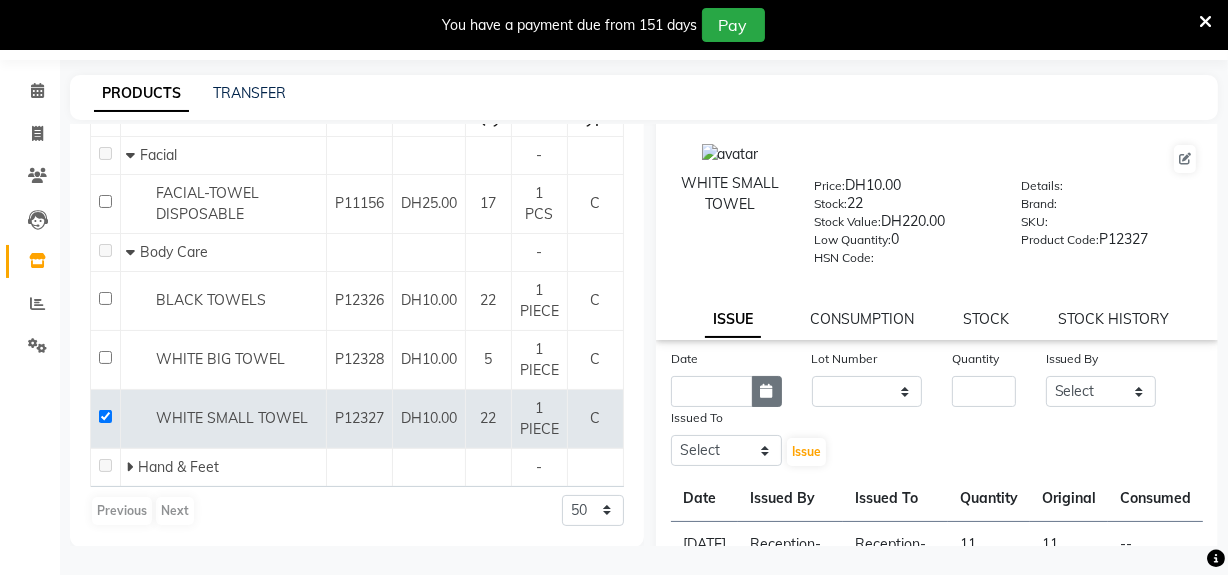 select on "7" 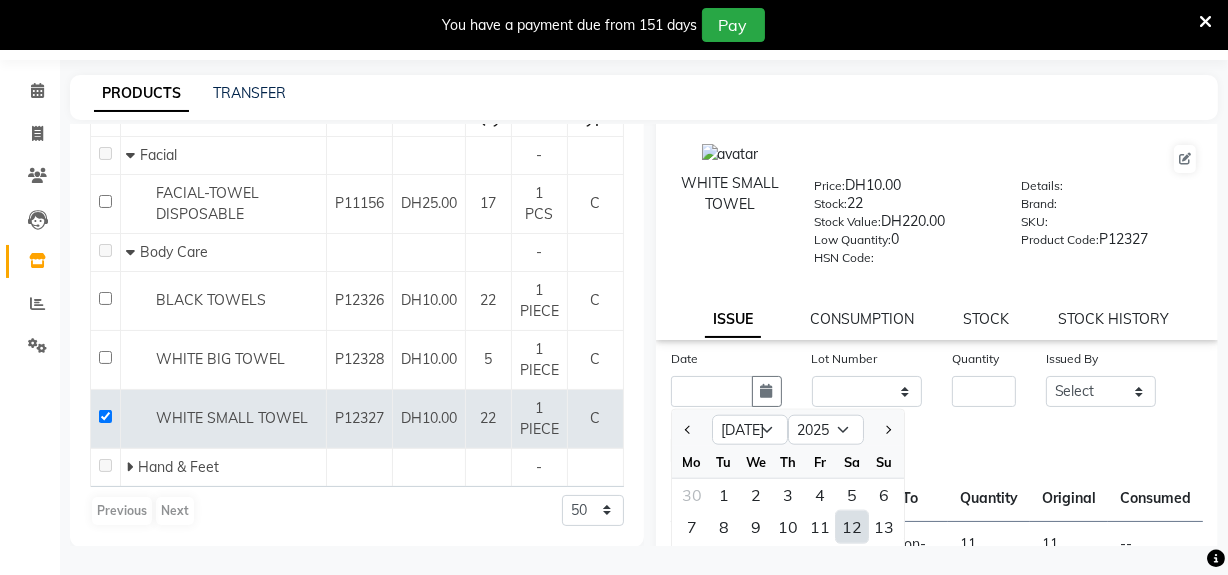 drag, startPoint x: 852, startPoint y: 532, endPoint x: 871, endPoint y: 420, distance: 113.600174 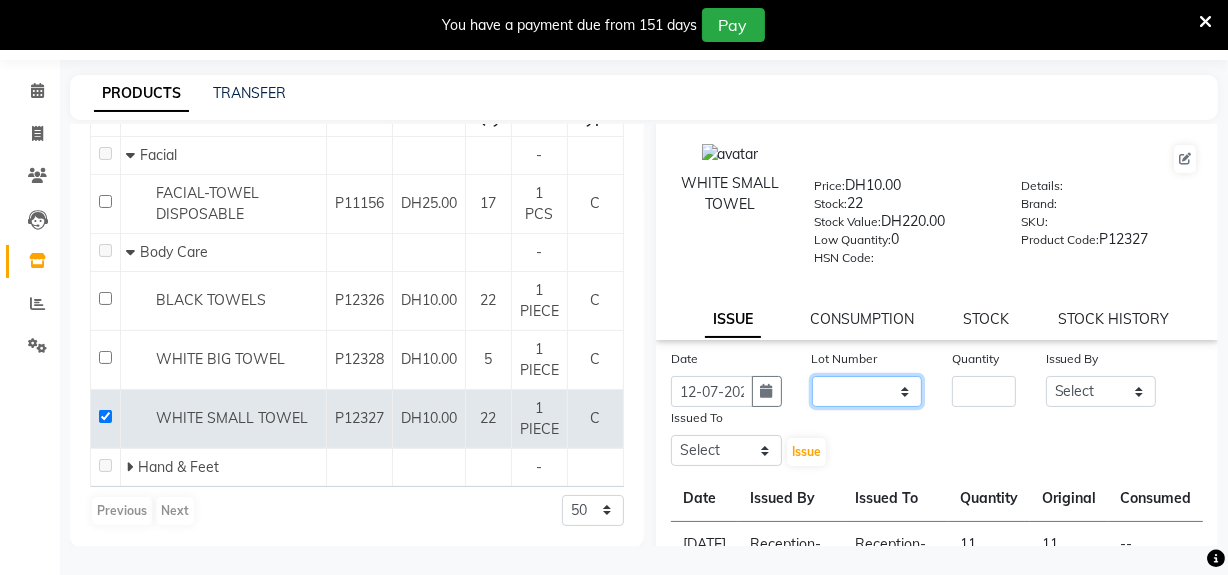 drag, startPoint x: 881, startPoint y: 395, endPoint x: 881, endPoint y: 408, distance: 13 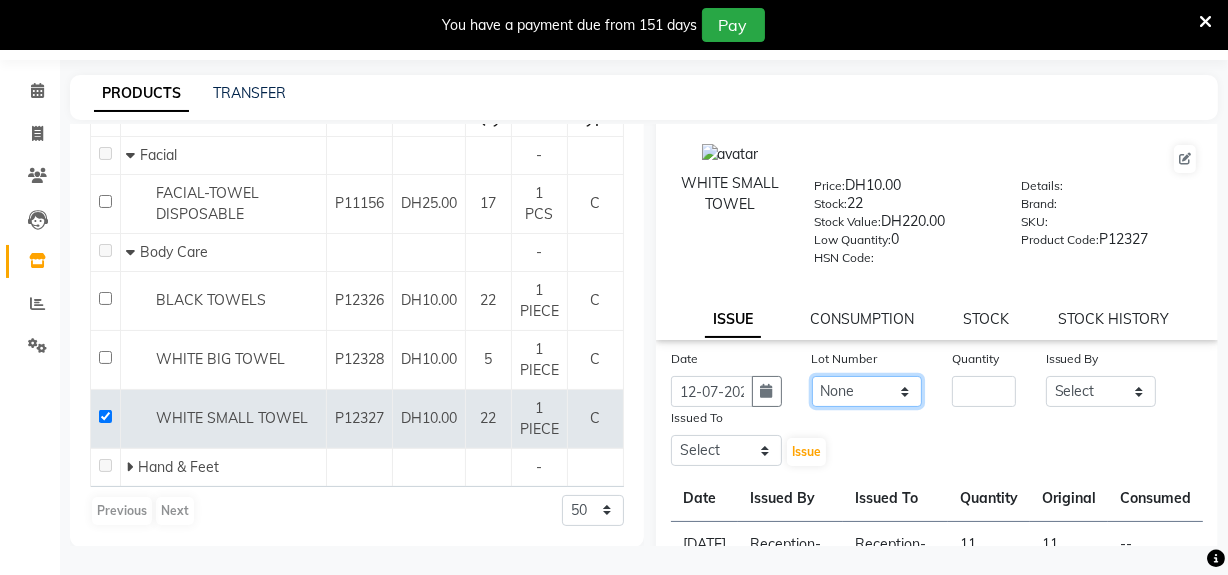 click on "None" 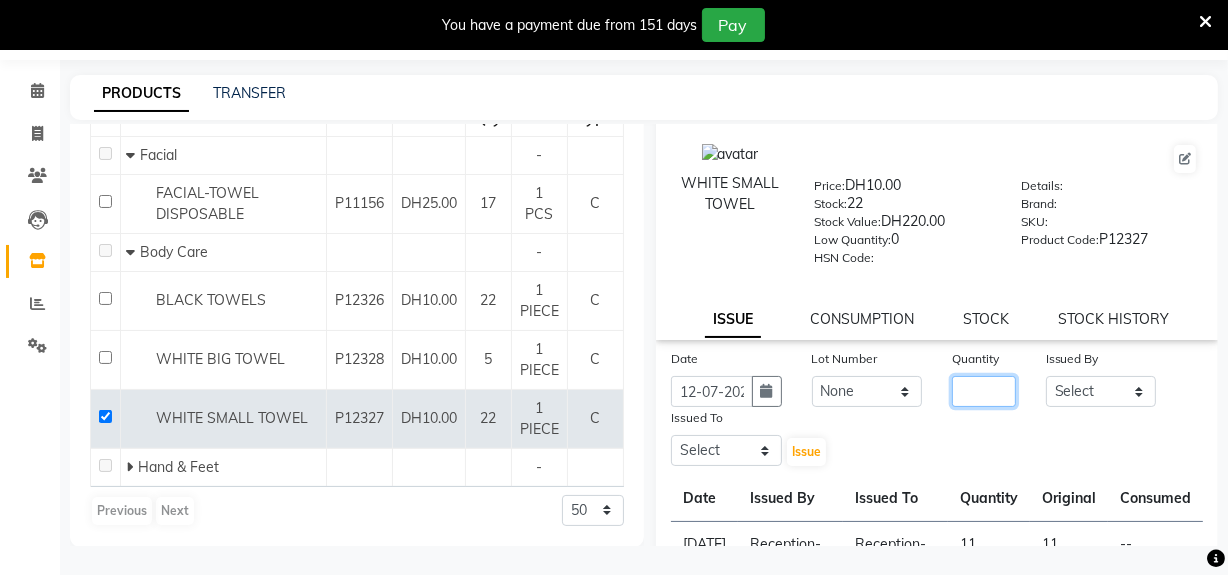 click 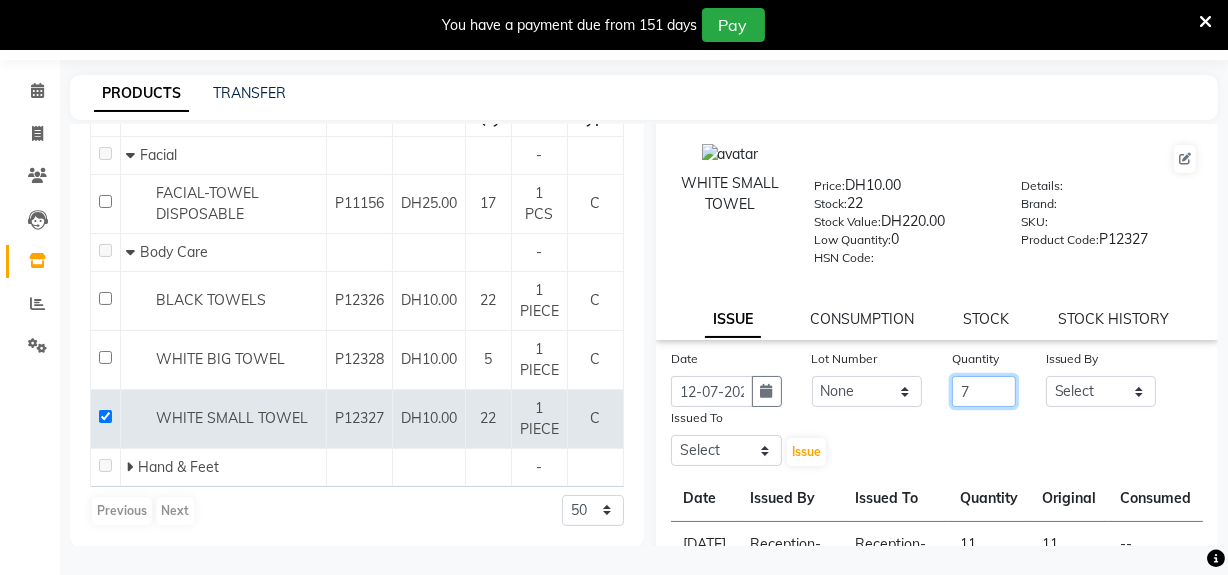 type on "7" 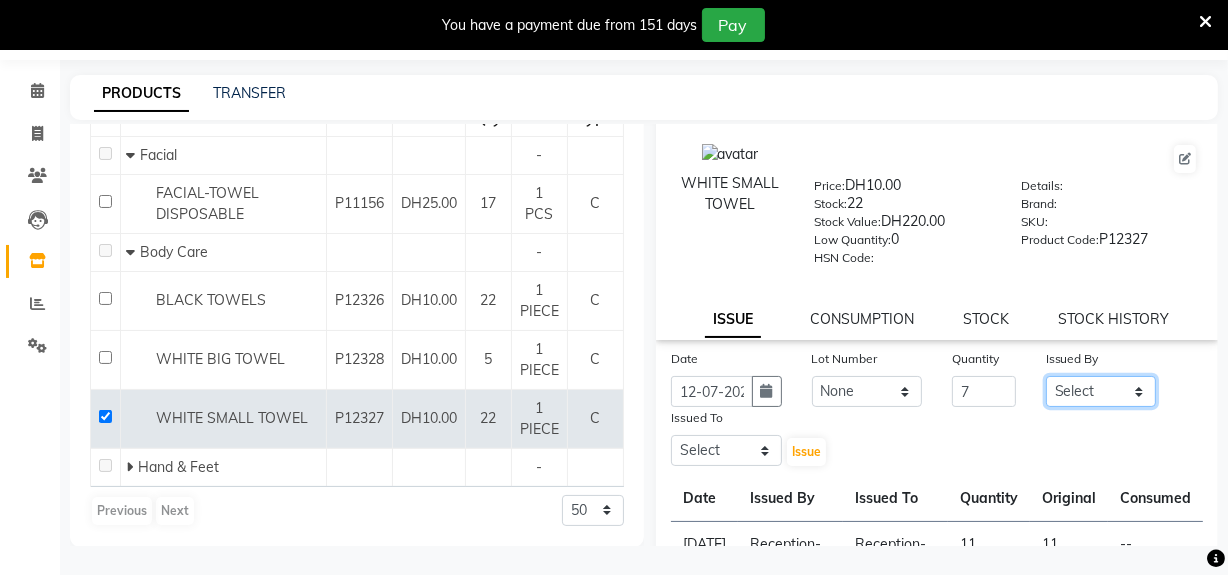 drag, startPoint x: 1131, startPoint y: 392, endPoint x: 1128, endPoint y: 379, distance: 13.341664 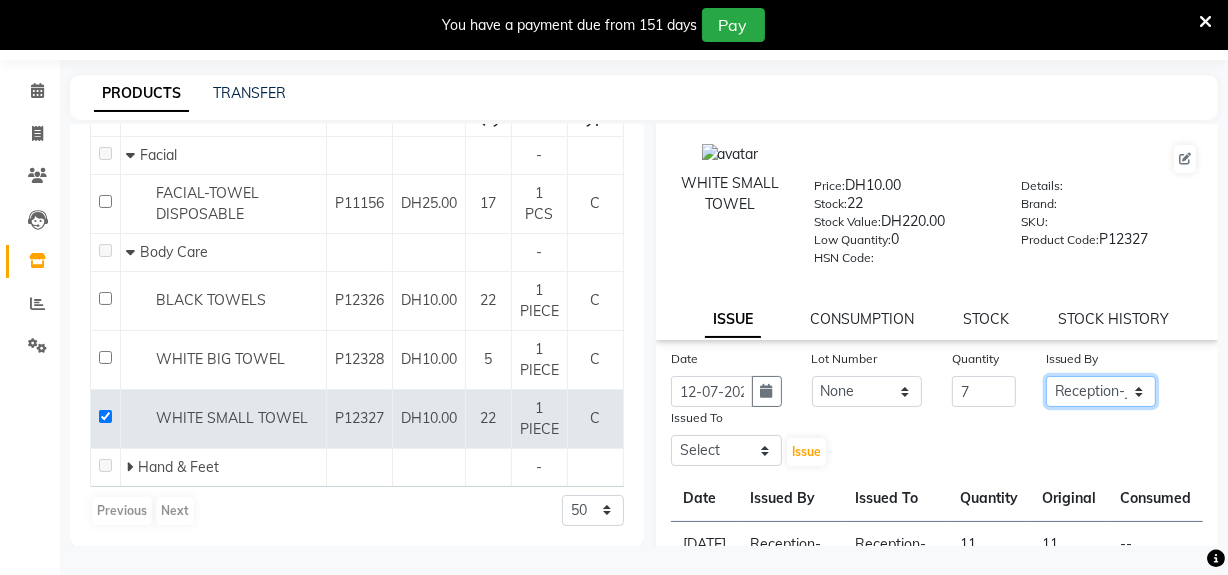click on "Select Huma Leonita Management Reception-JADDAF [PERSON_NAME] [PERSON_NAME] trial [DEMOGRAPHIC_DATA]" 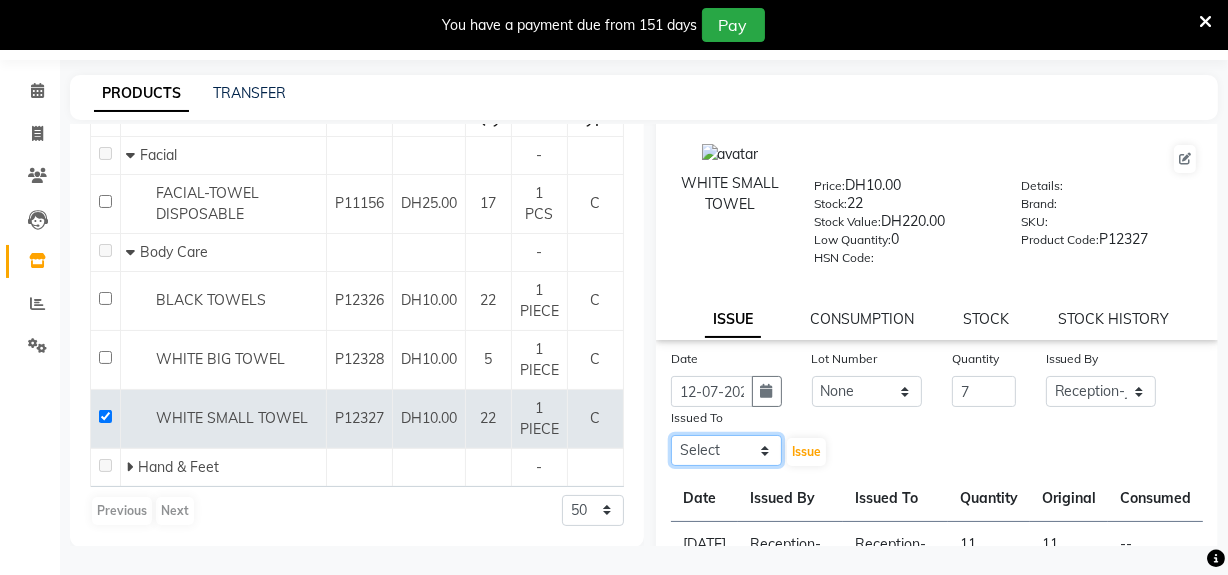 drag, startPoint x: 760, startPoint y: 454, endPoint x: 750, endPoint y: 448, distance: 11.661903 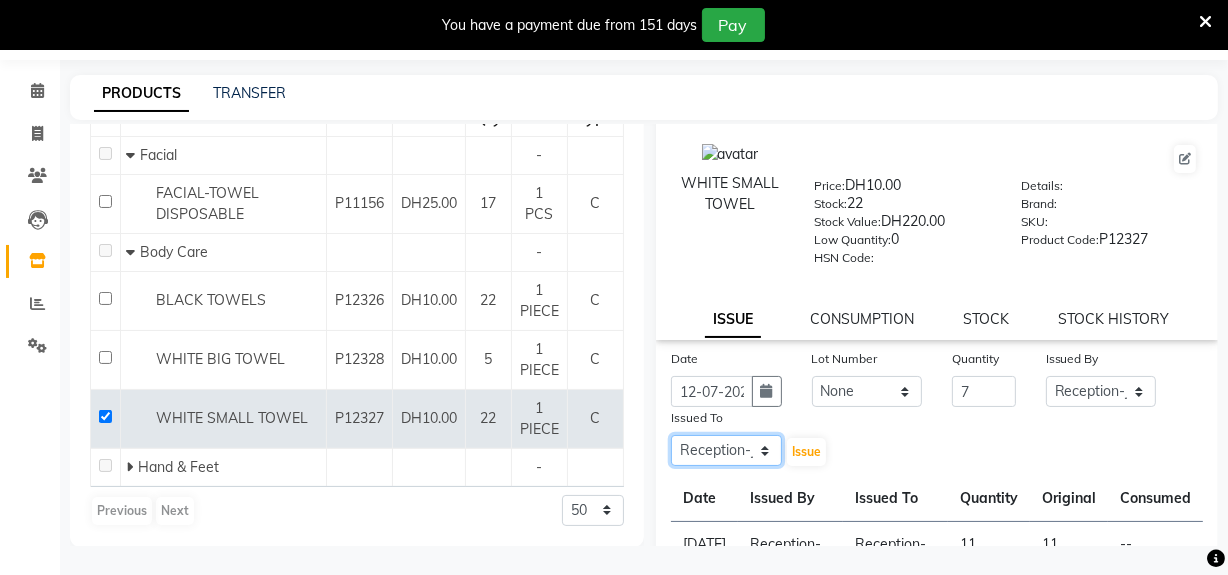 click on "Select Huma Leonita Management Reception-JADDAF [PERSON_NAME] [PERSON_NAME] trial [DEMOGRAPHIC_DATA]" 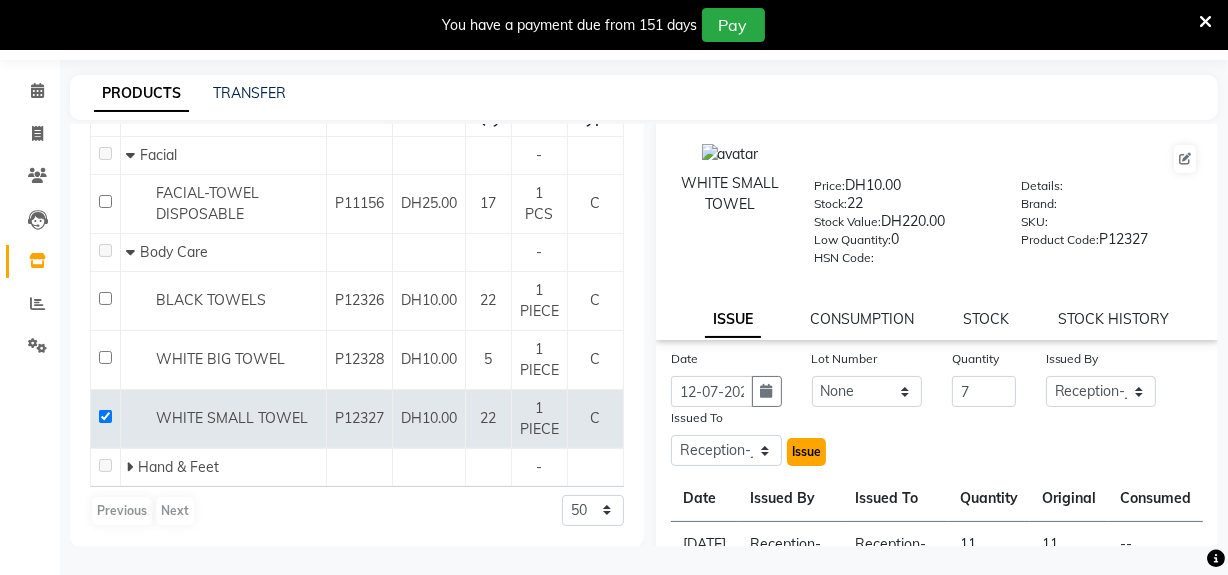 click on "Issue" 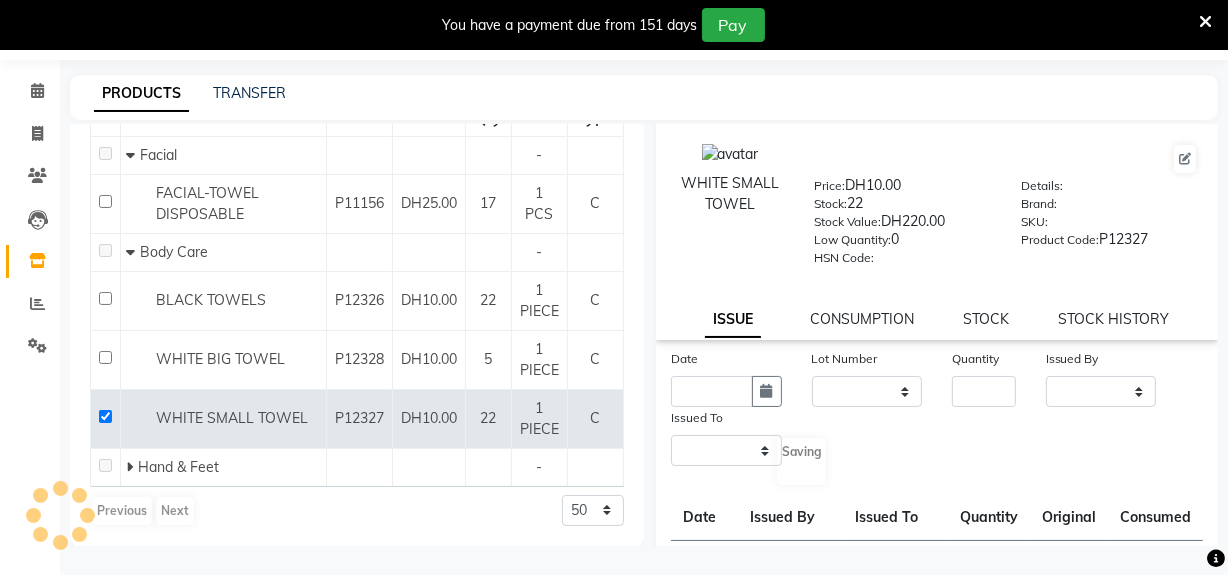 scroll, scrollTop: 0, scrollLeft: 0, axis: both 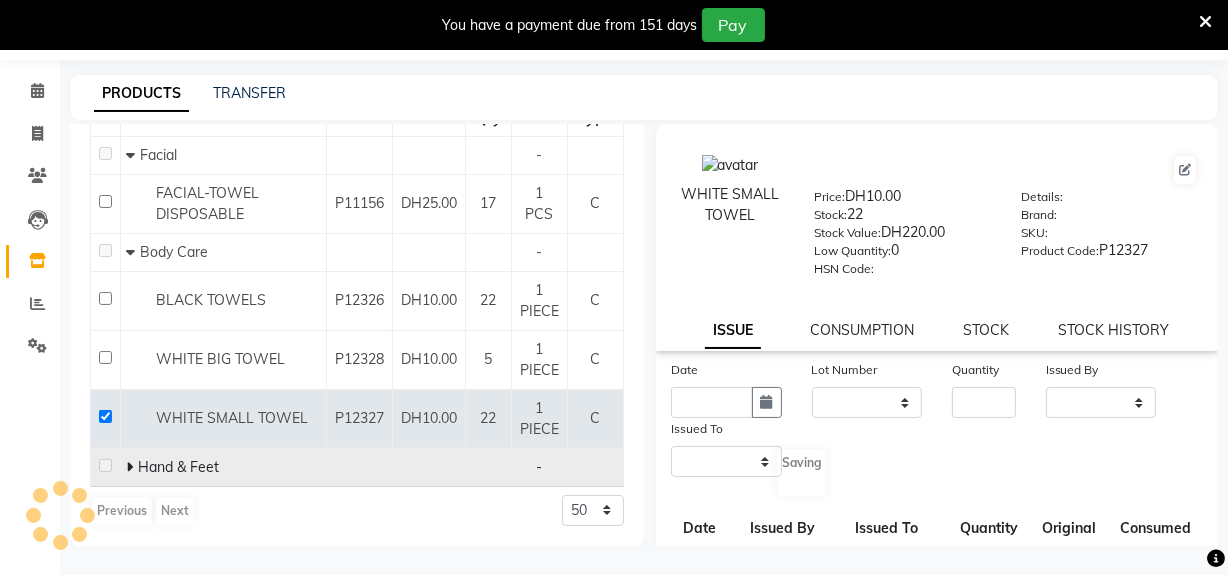 select 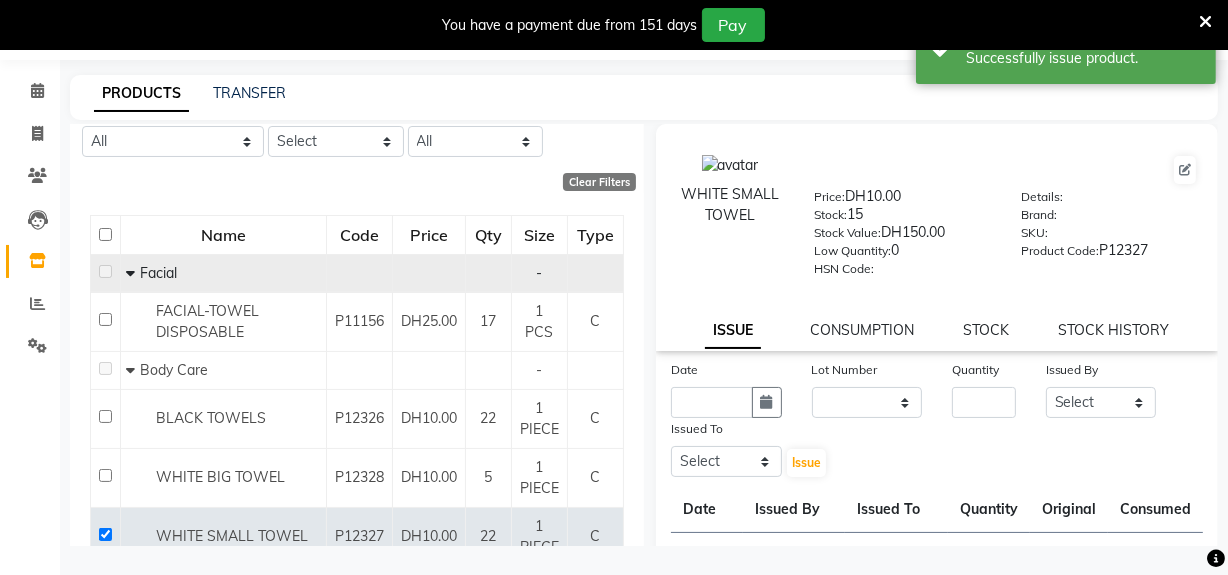 scroll, scrollTop: 0, scrollLeft: 0, axis: both 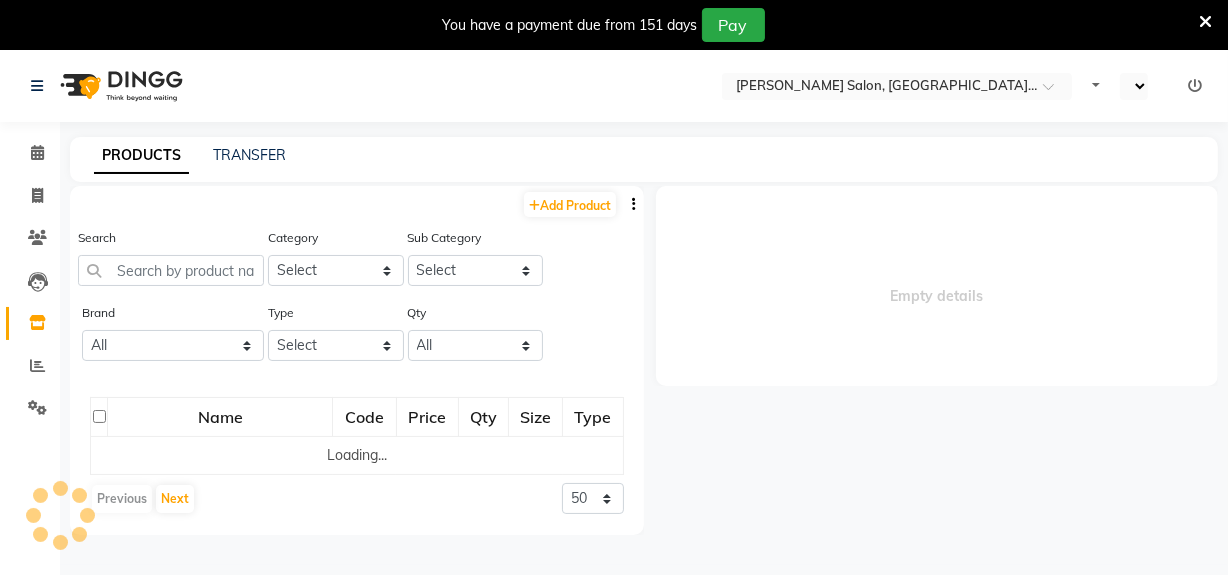select on "en" 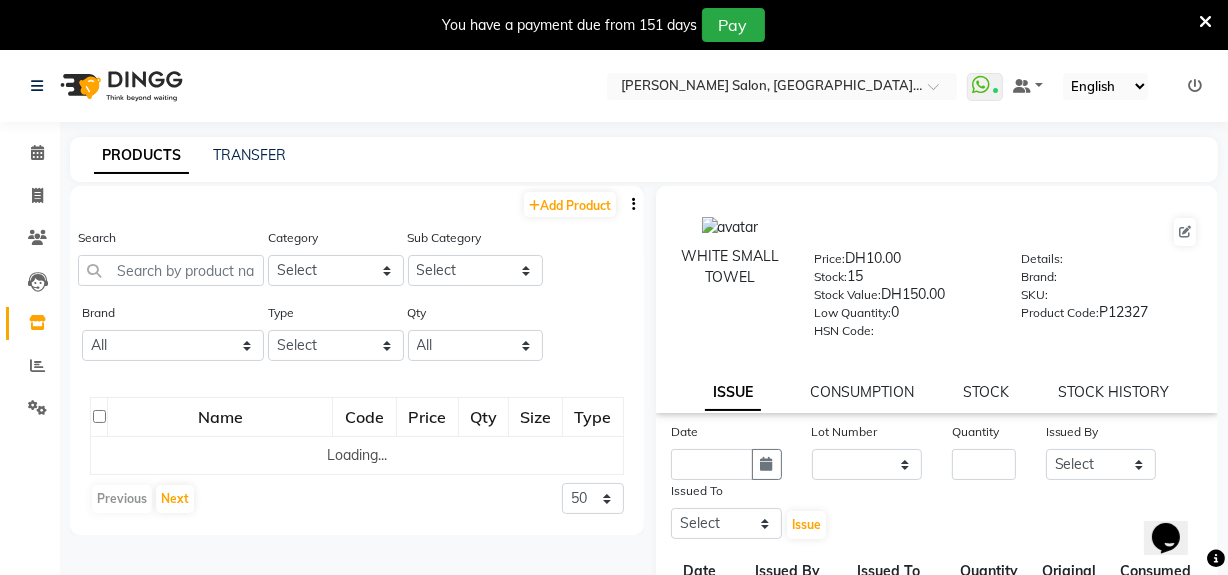 scroll, scrollTop: 0, scrollLeft: 0, axis: both 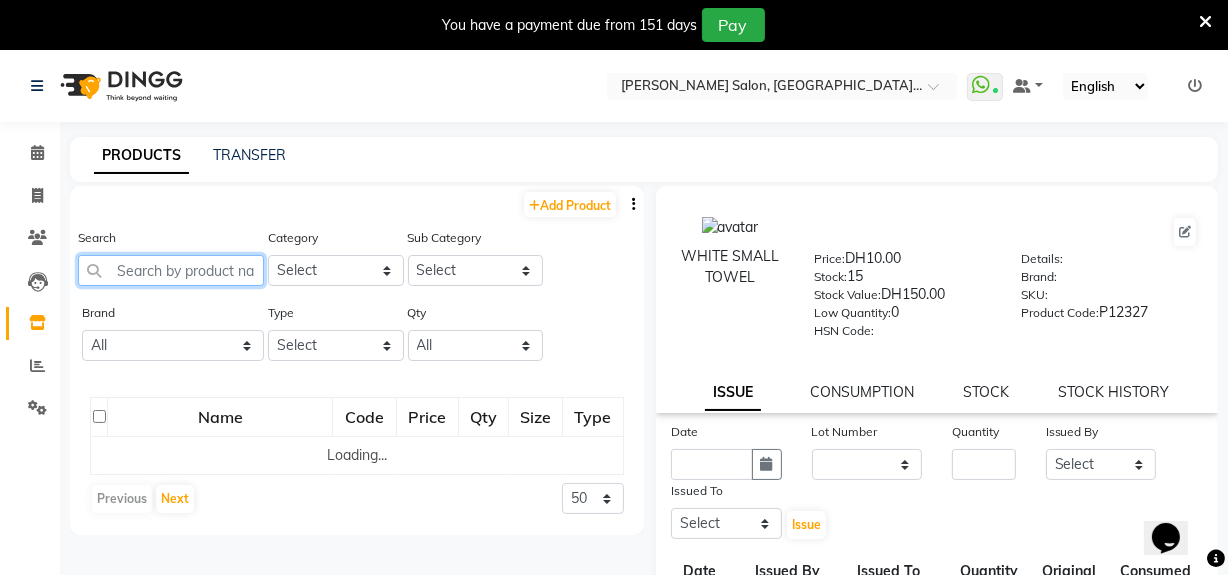 drag, startPoint x: 189, startPoint y: 274, endPoint x: 189, endPoint y: 263, distance: 11 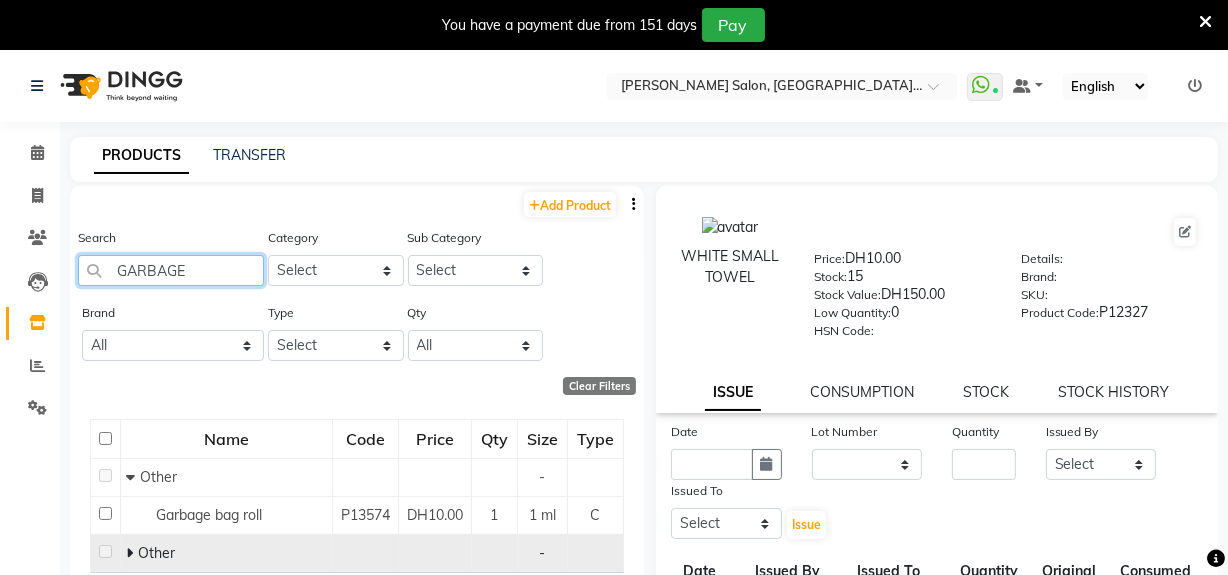 type on "GARBAGE" 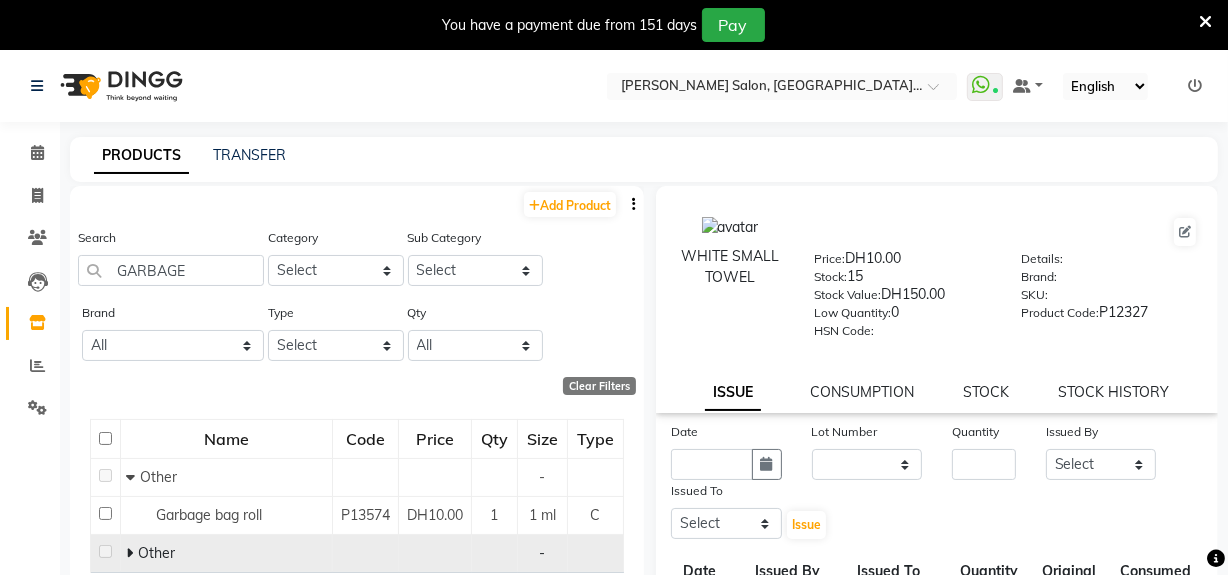 click 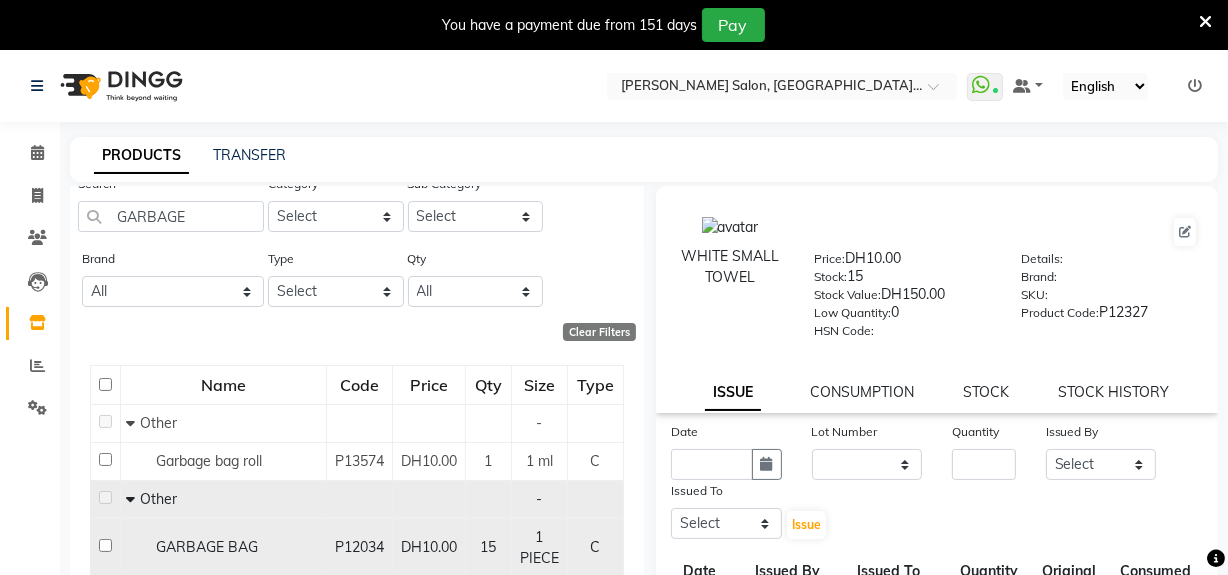 scroll, scrollTop: 84, scrollLeft: 0, axis: vertical 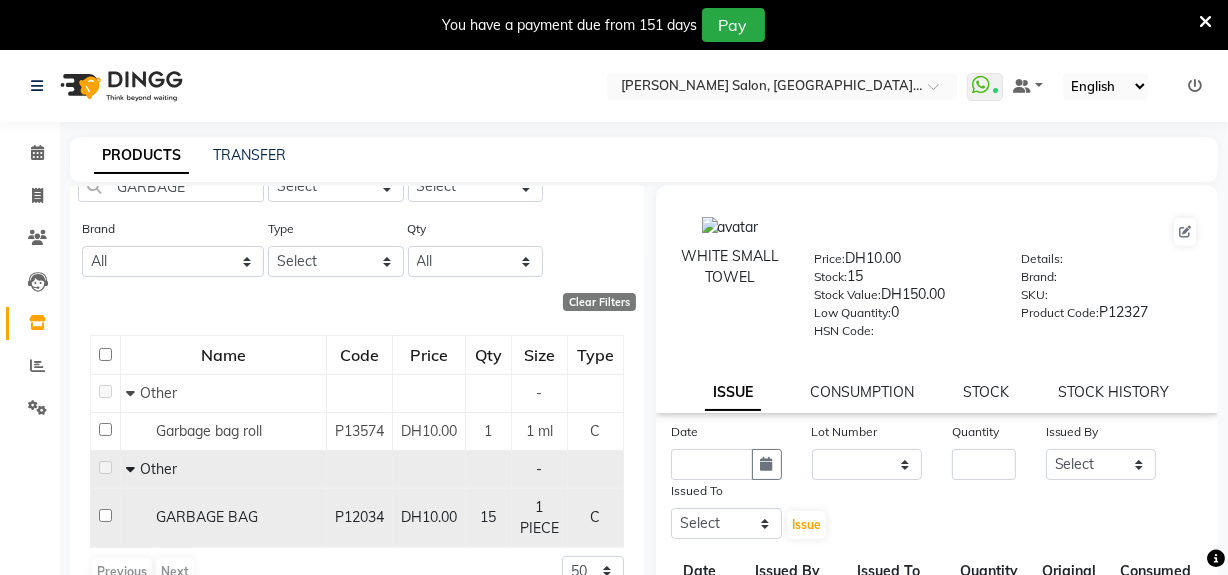 click 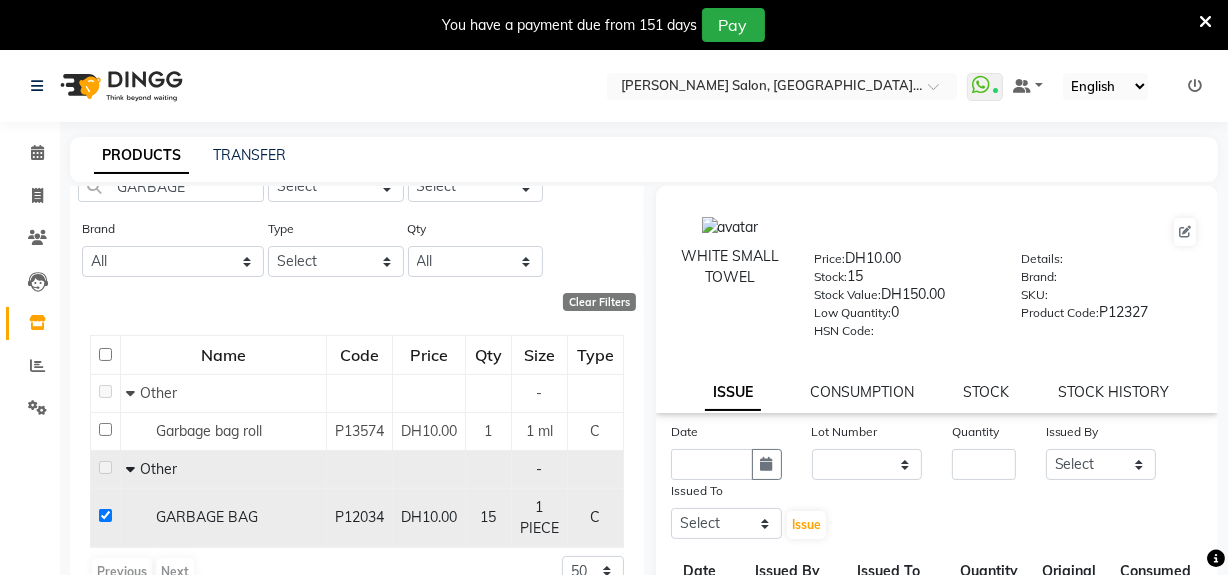 checkbox on "true" 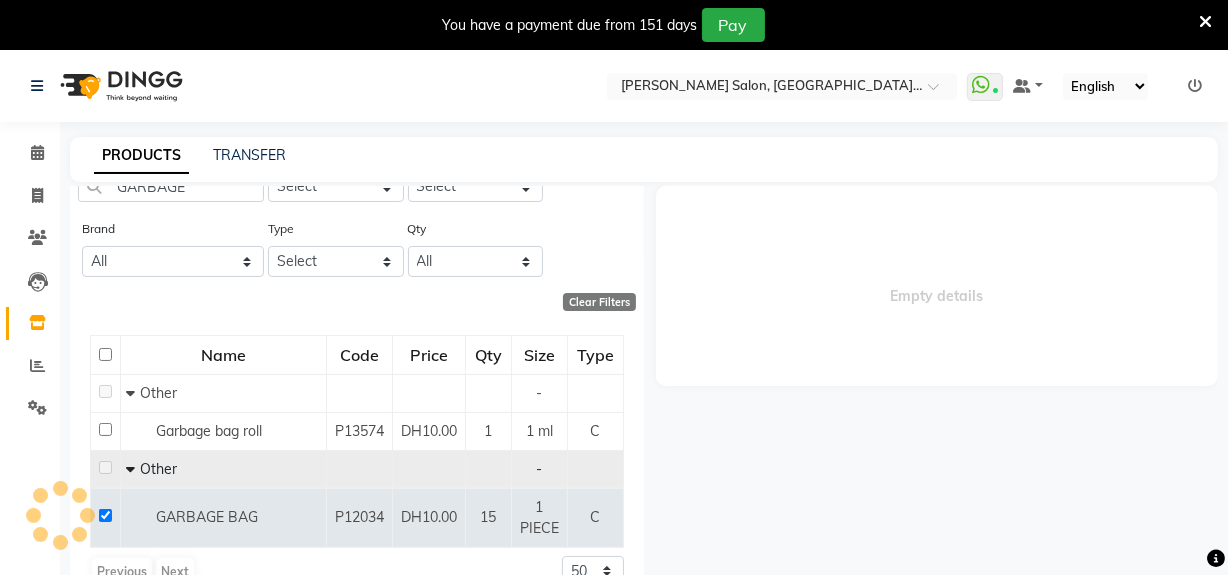 select 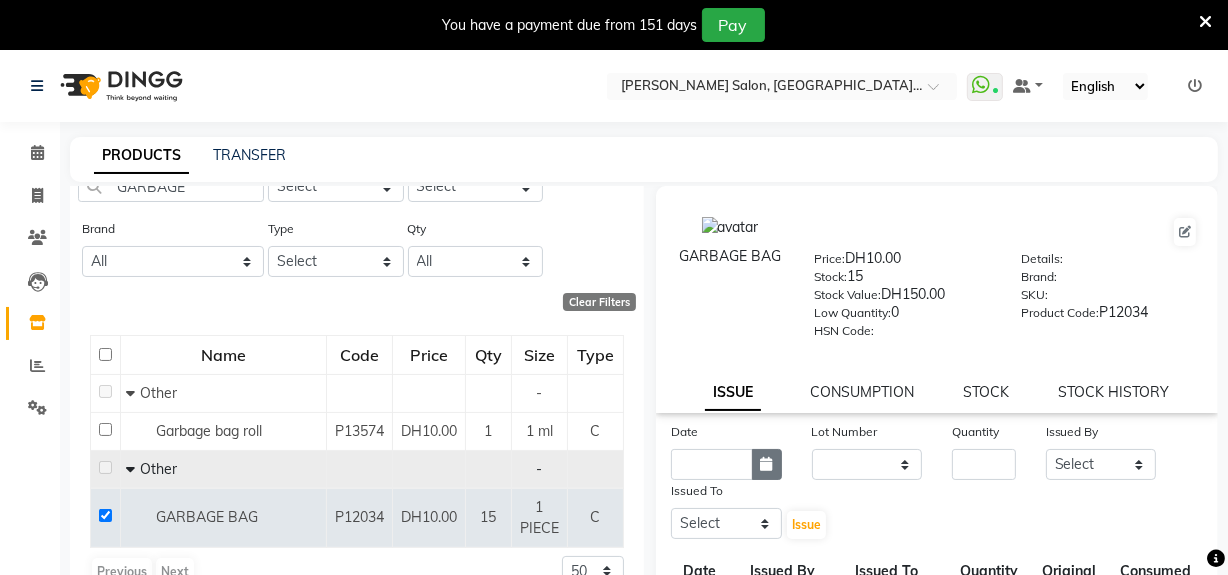click 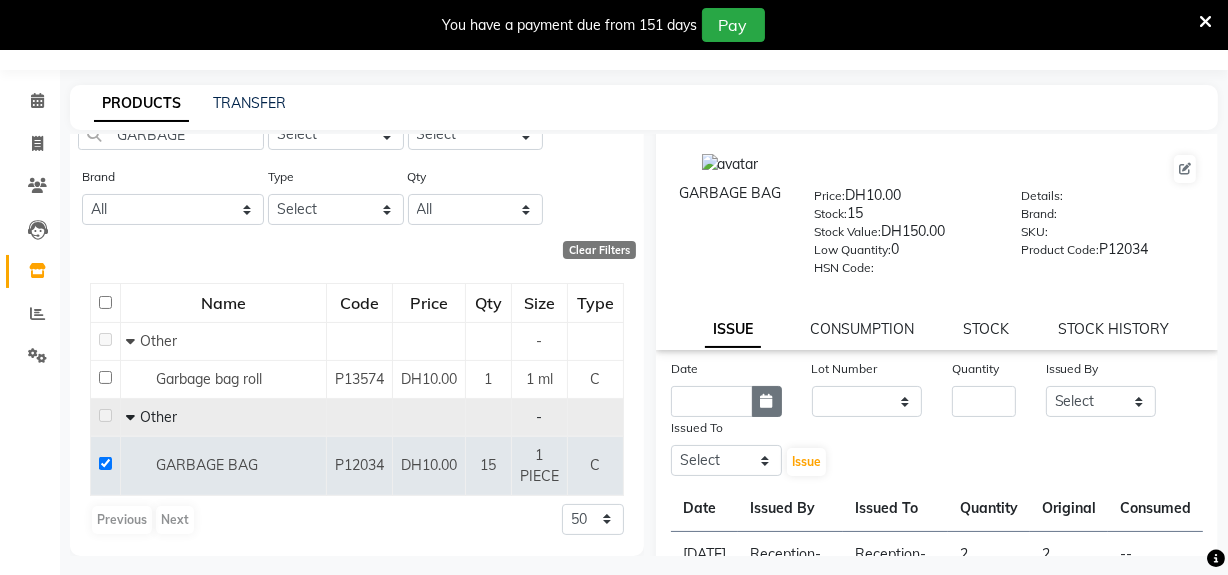 select on "7" 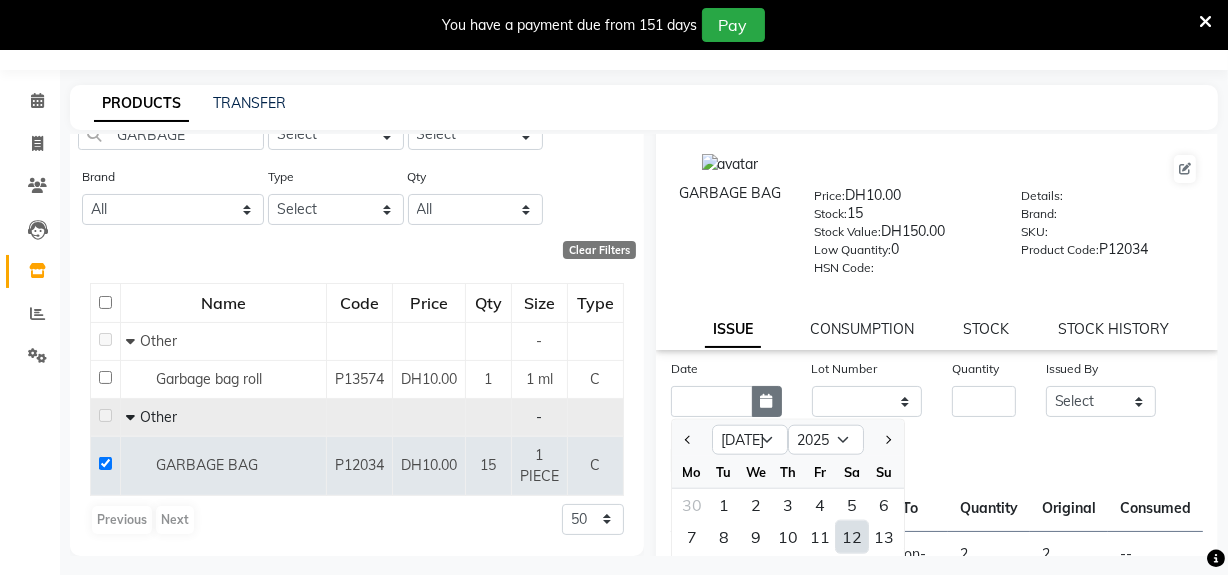 scroll, scrollTop: 62, scrollLeft: 0, axis: vertical 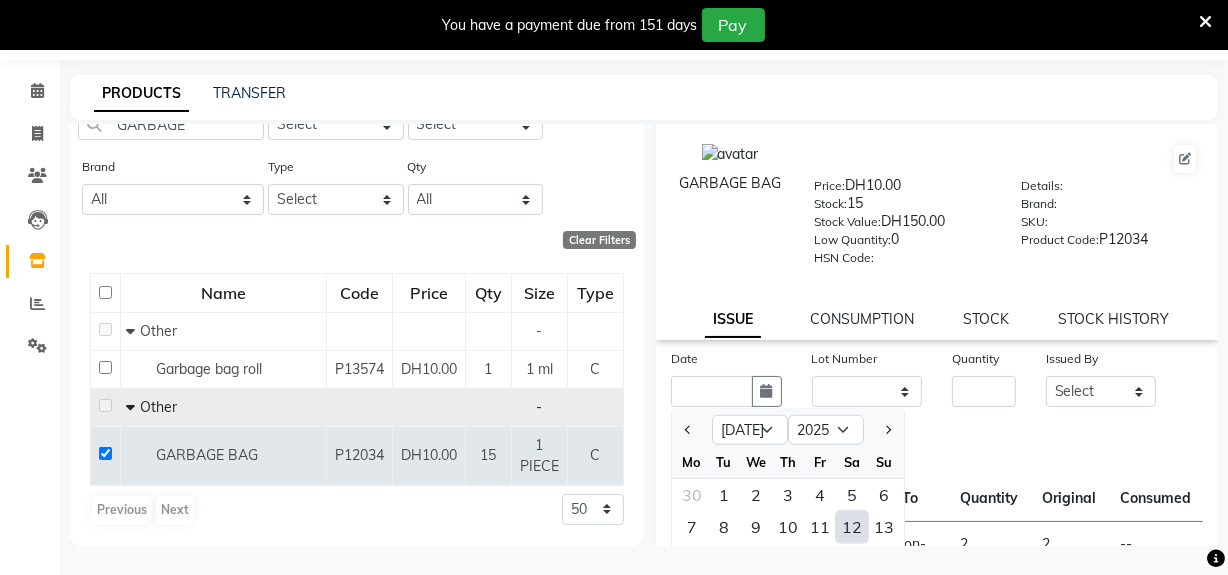 drag, startPoint x: 853, startPoint y: 530, endPoint x: 900, endPoint y: 440, distance: 101.53325 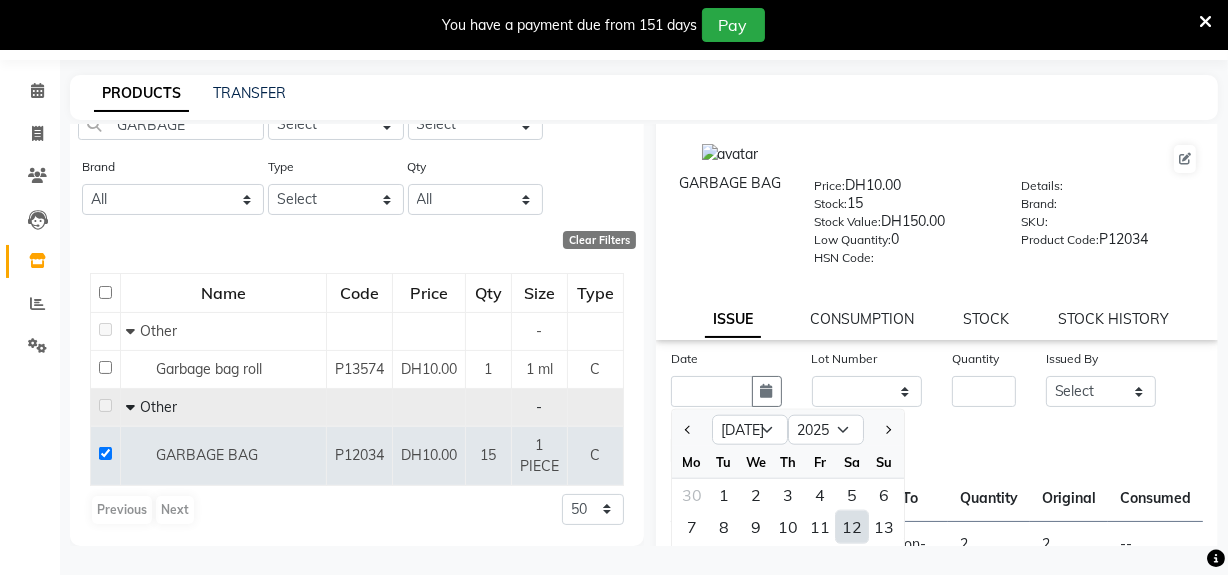 type on "12-07-2025" 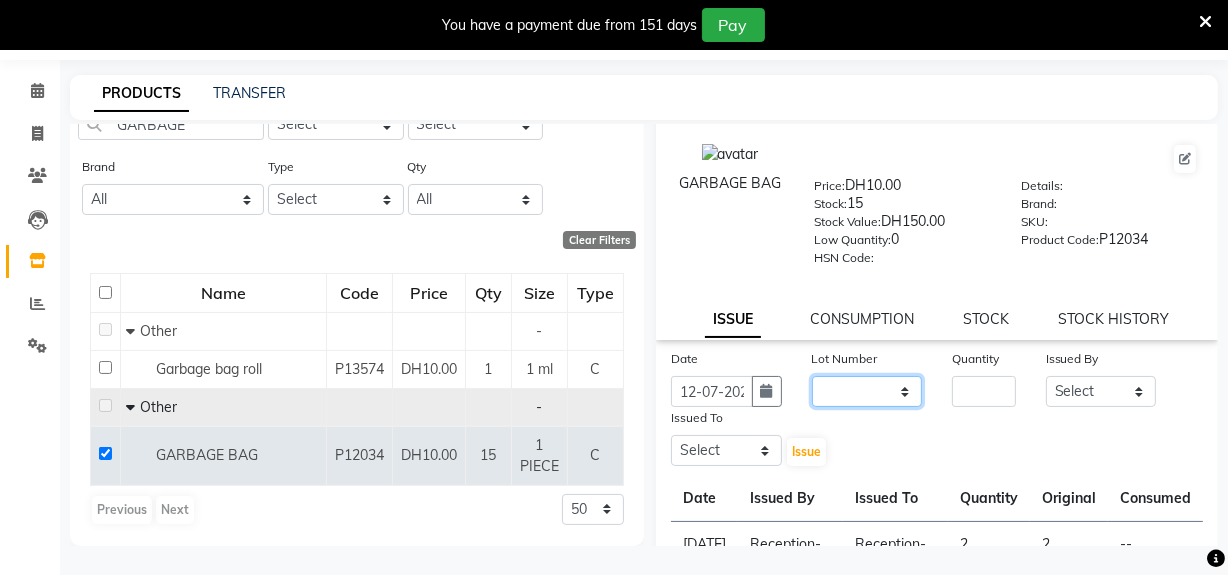 drag, startPoint x: 895, startPoint y: 395, endPoint x: 890, endPoint y: 409, distance: 14.866069 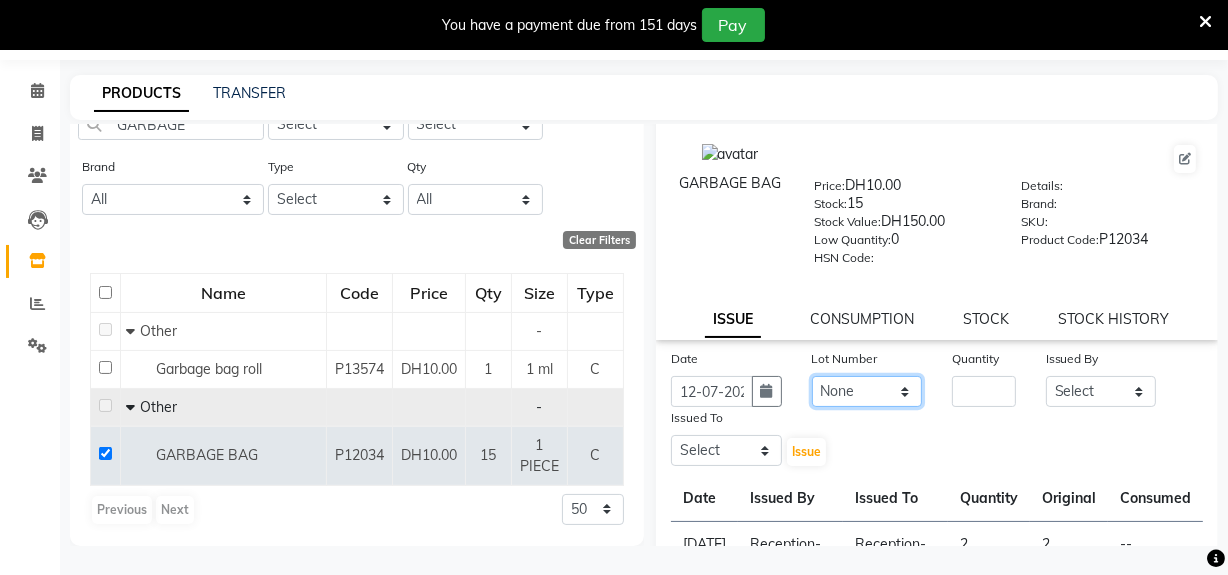 click on "None" 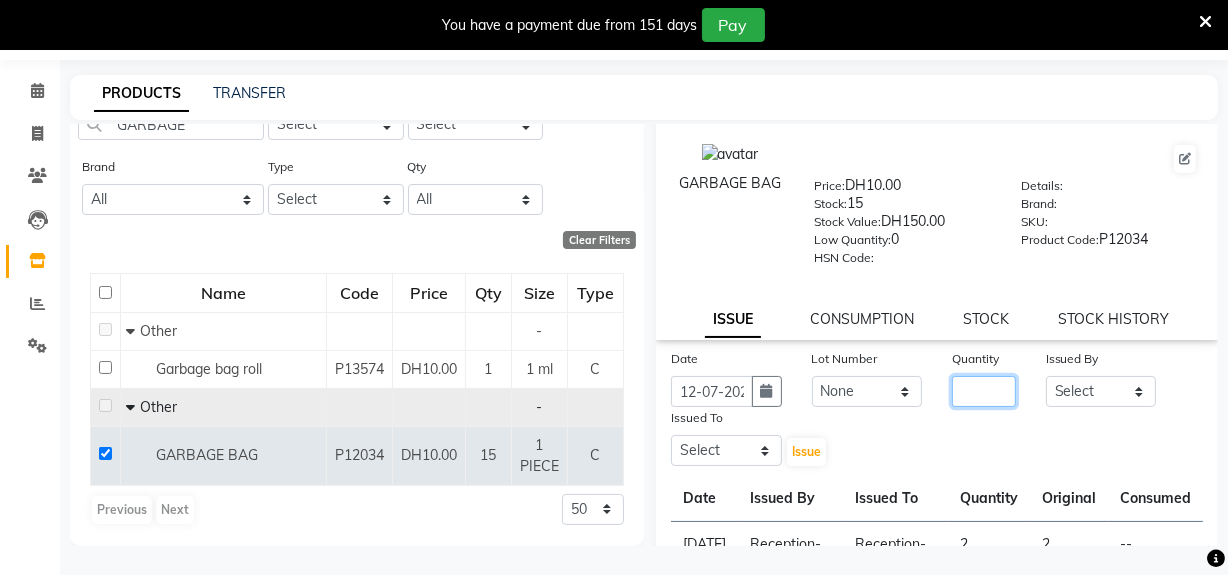 click 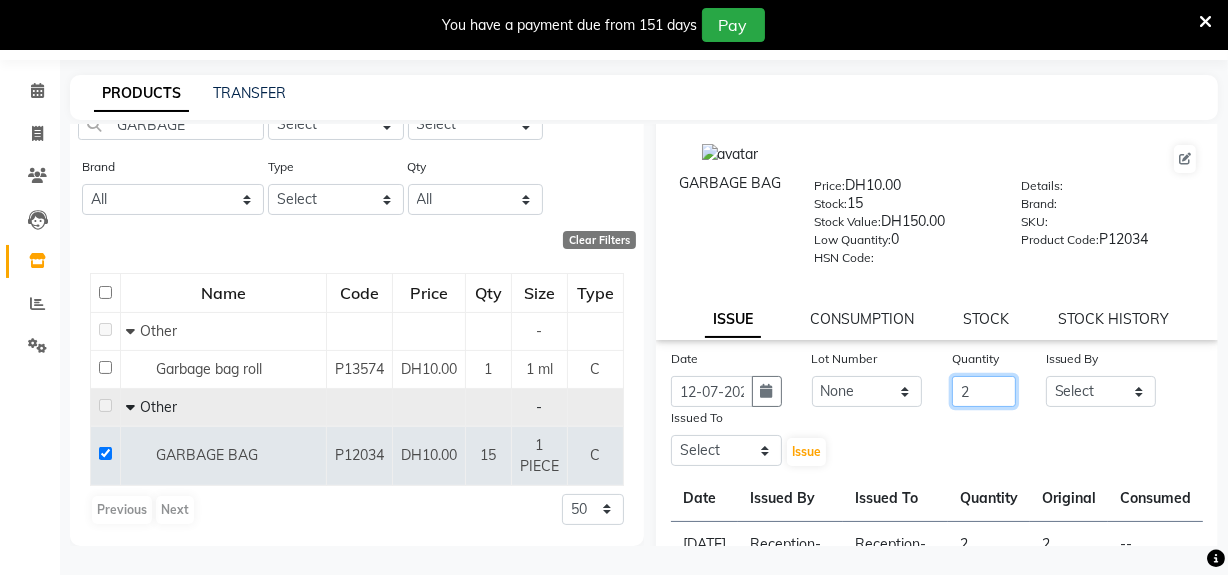 type on "2" 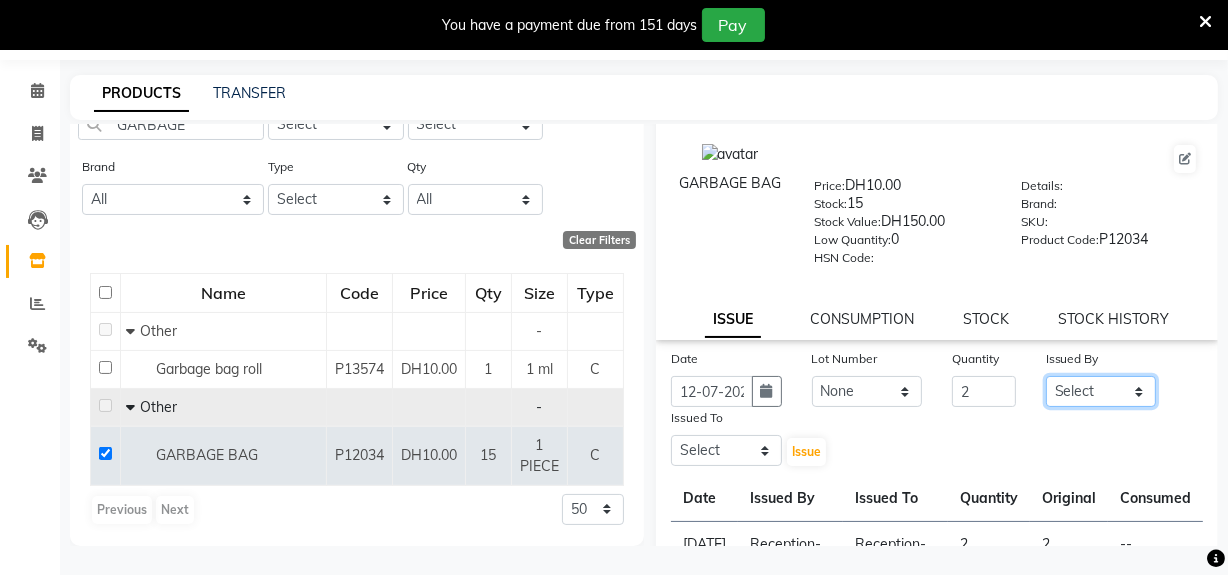 click on "Select Huma Leonita Management Reception-JADDAF [PERSON_NAME] [PERSON_NAME] trial [DEMOGRAPHIC_DATA]" 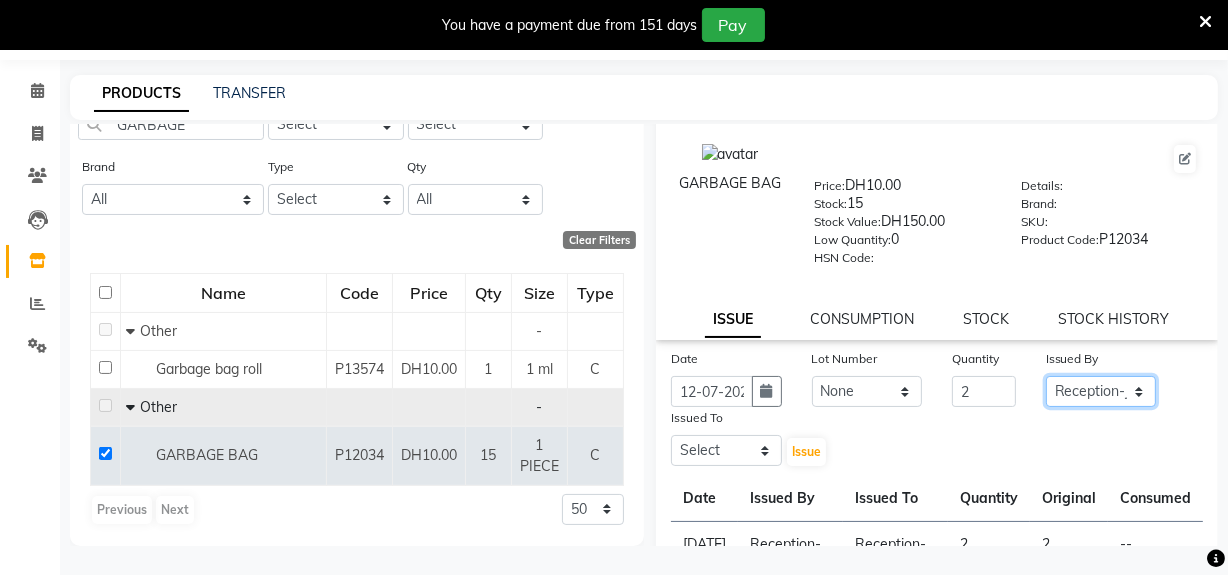 click on "Select Huma Leonita Management Reception-JADDAF [PERSON_NAME] [PERSON_NAME] trial [DEMOGRAPHIC_DATA]" 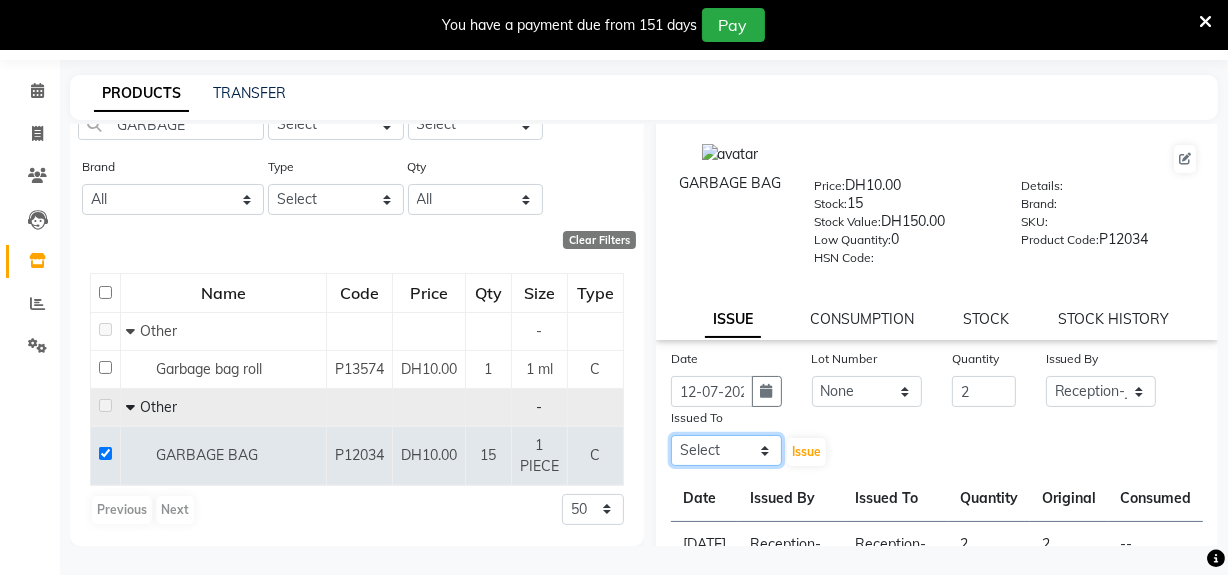 drag, startPoint x: 764, startPoint y: 449, endPoint x: 772, endPoint y: 475, distance: 27.202942 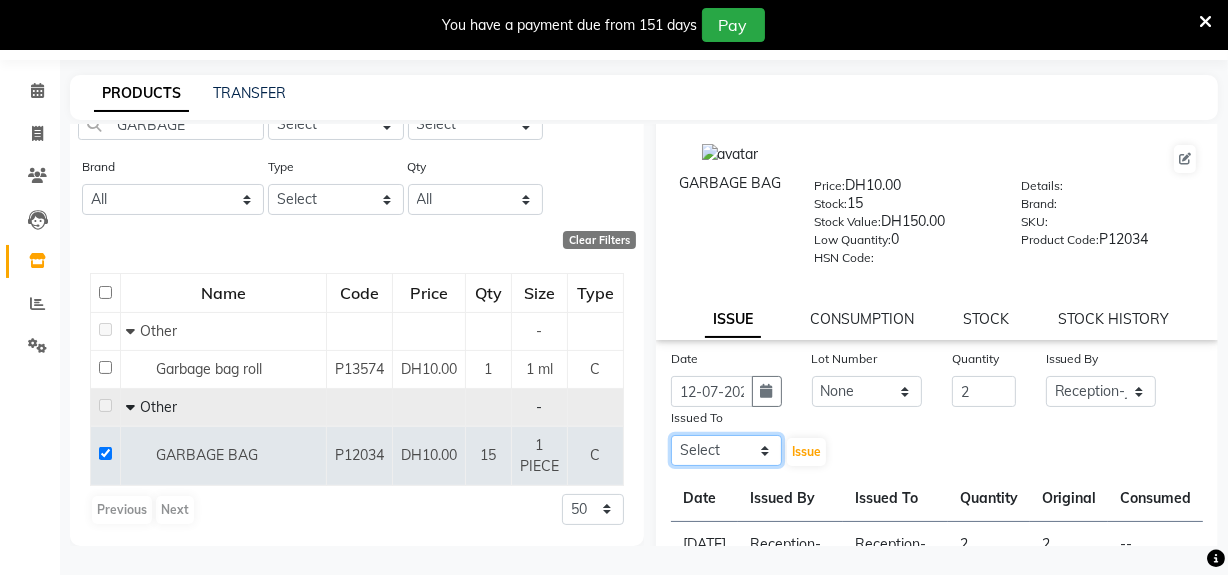 select on "20854" 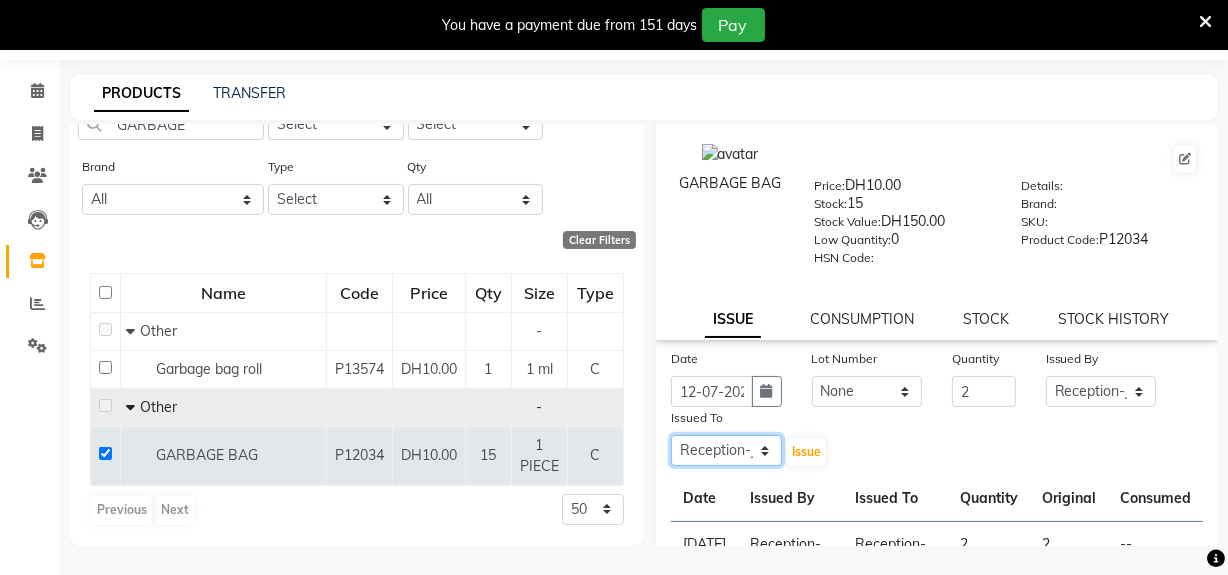 click on "Select Huma Leonita Management Reception-JADDAF [PERSON_NAME] [PERSON_NAME] trial [DEMOGRAPHIC_DATA]" 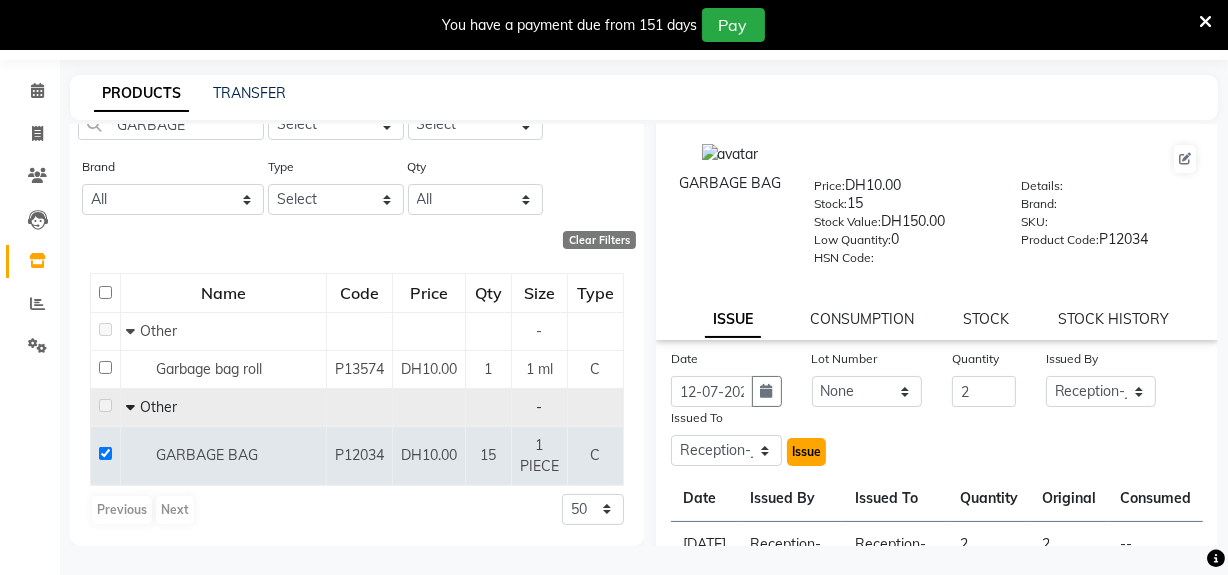 click on "Issue" 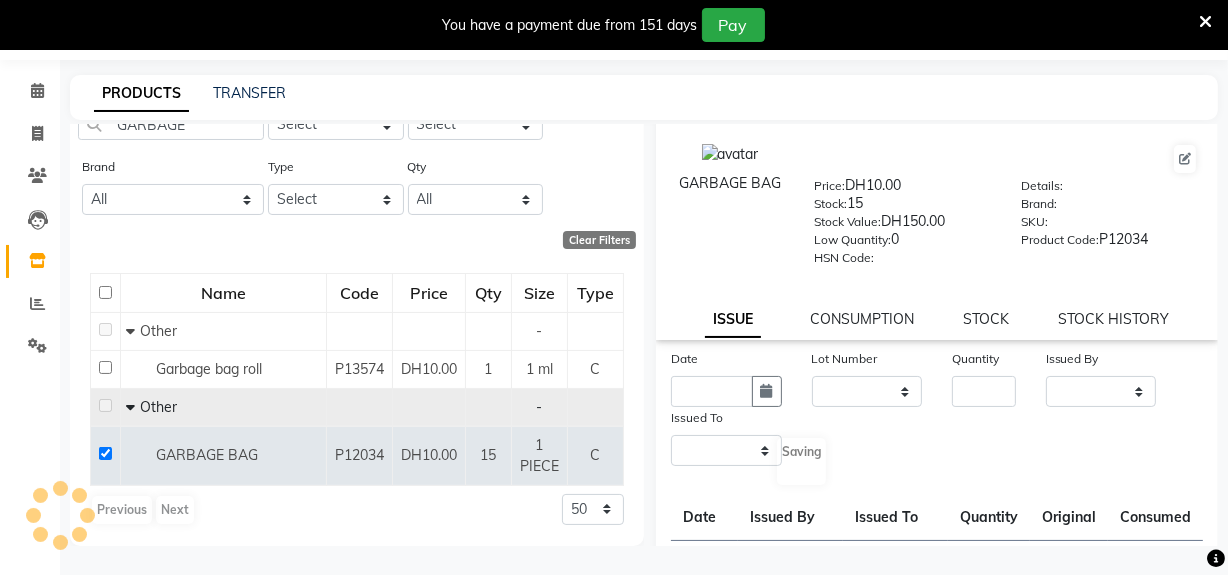 scroll, scrollTop: 0, scrollLeft: 0, axis: both 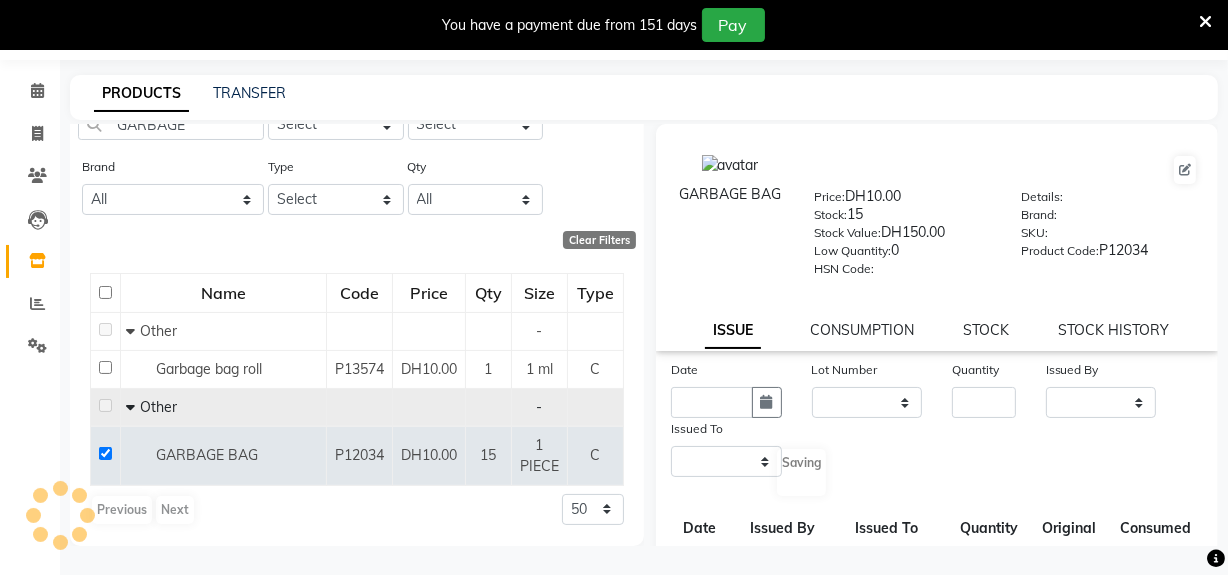 select 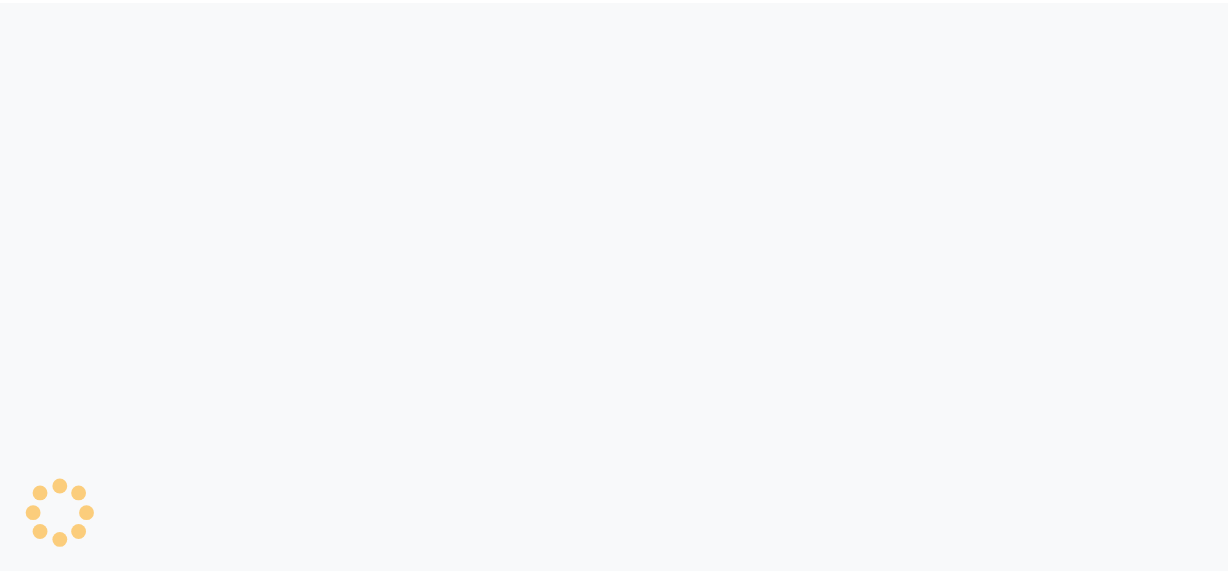 scroll, scrollTop: 0, scrollLeft: 0, axis: both 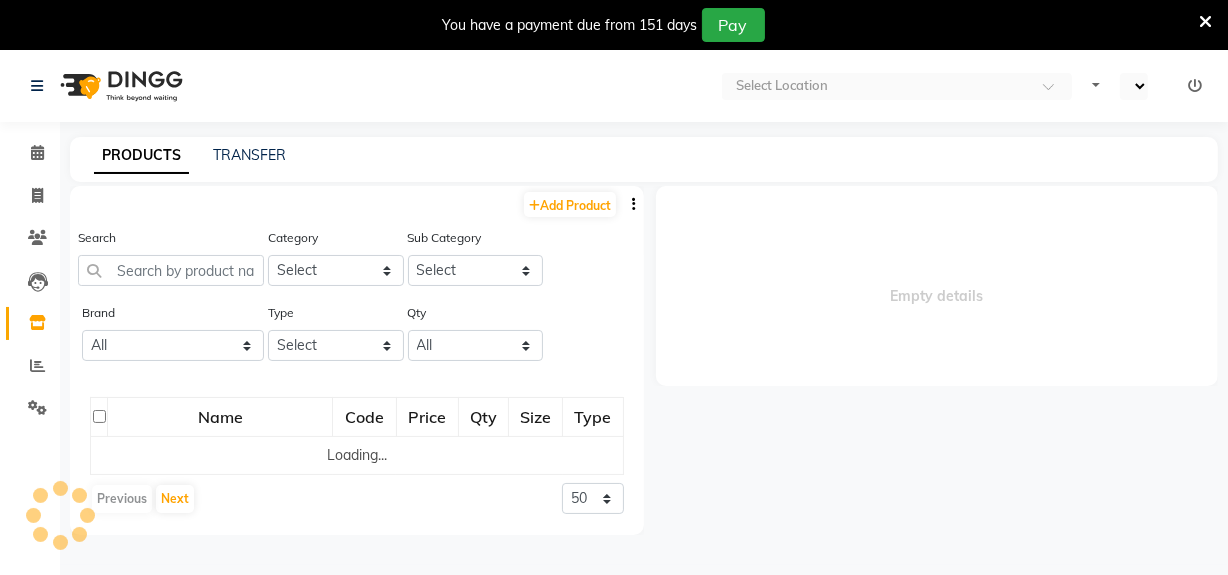 select on "en" 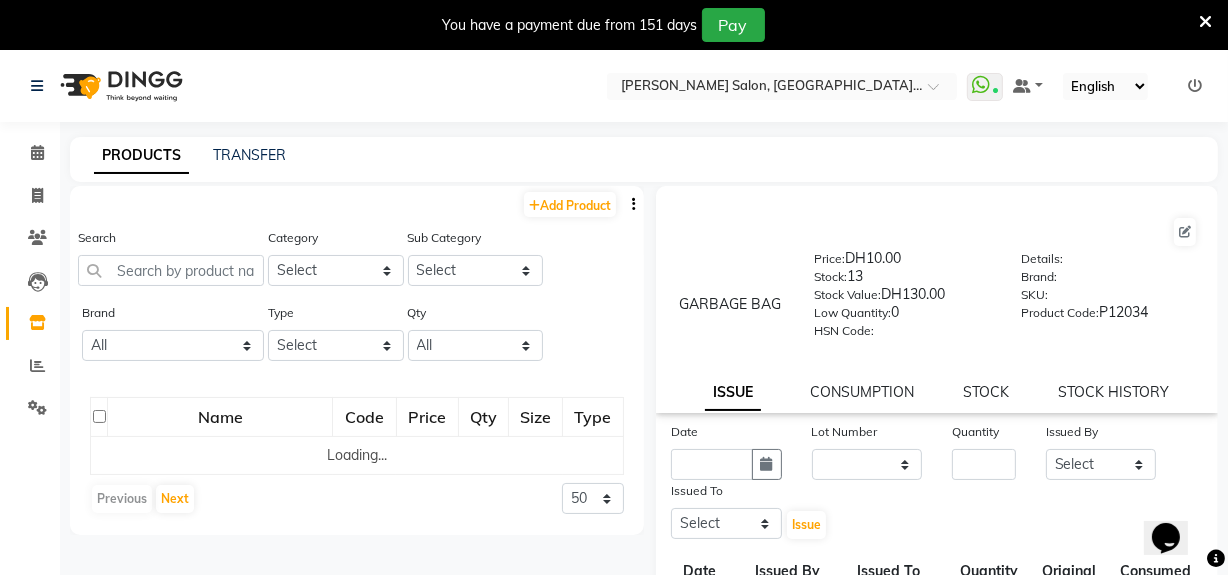scroll, scrollTop: 0, scrollLeft: 0, axis: both 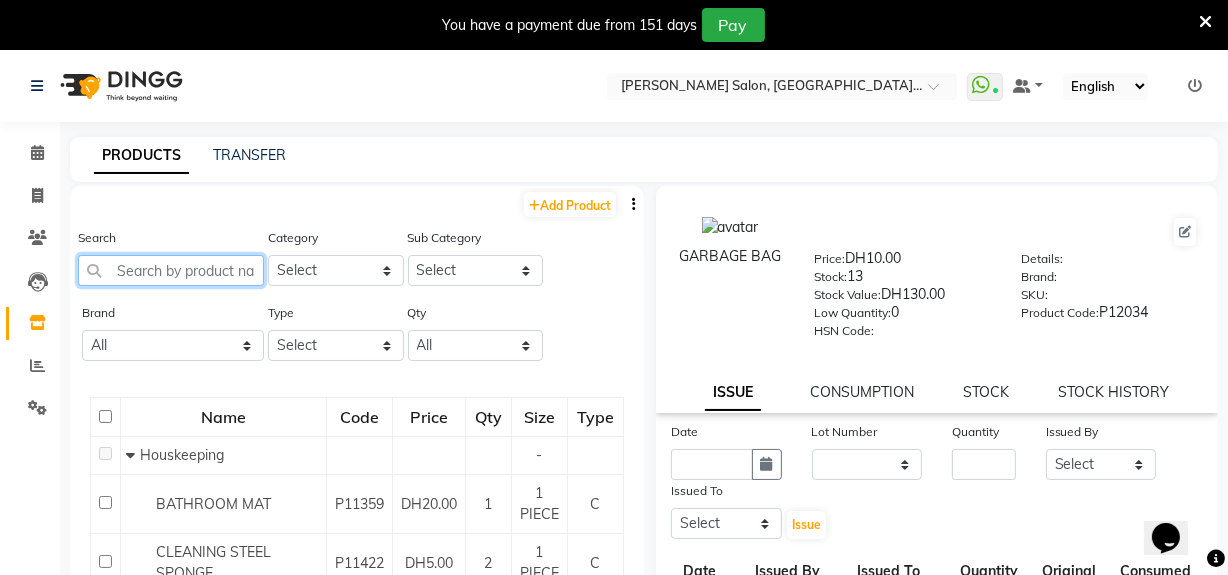click 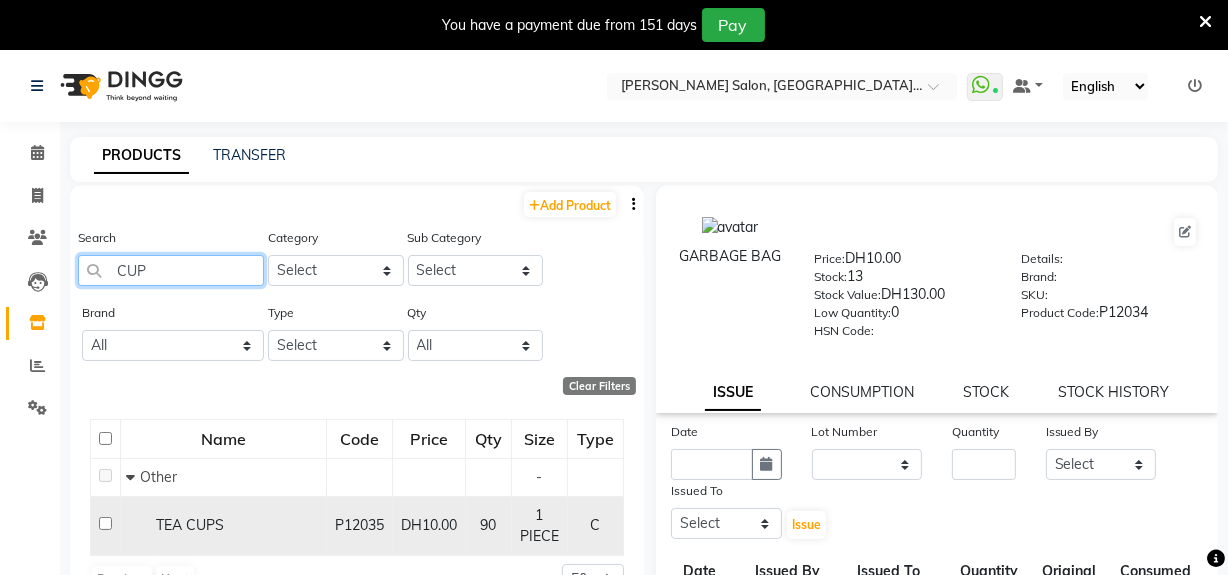 type on "CUP" 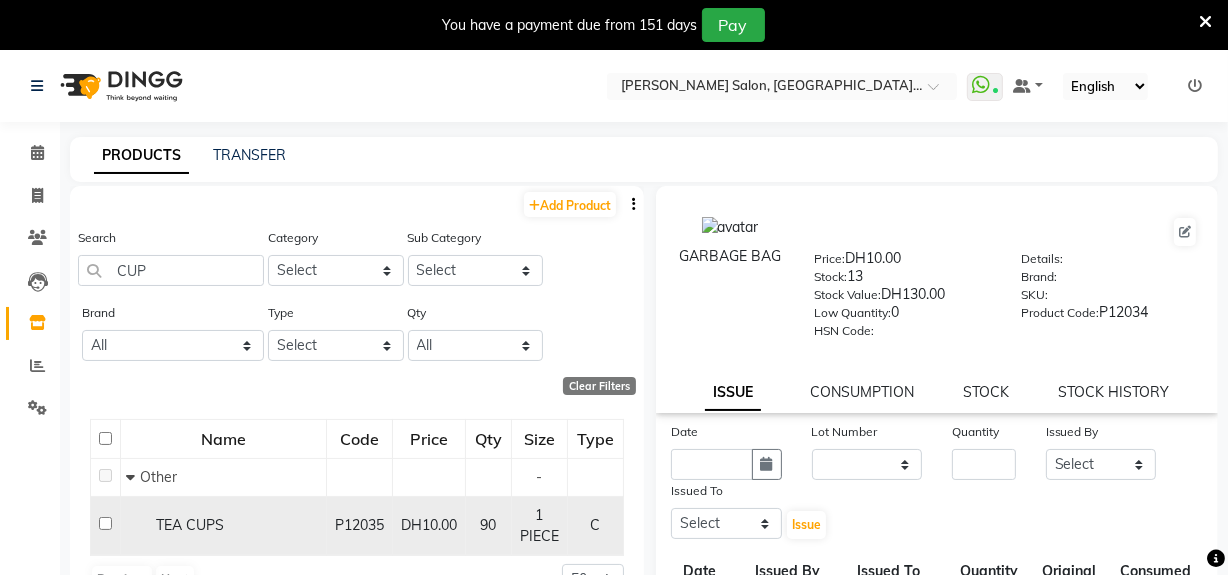 click 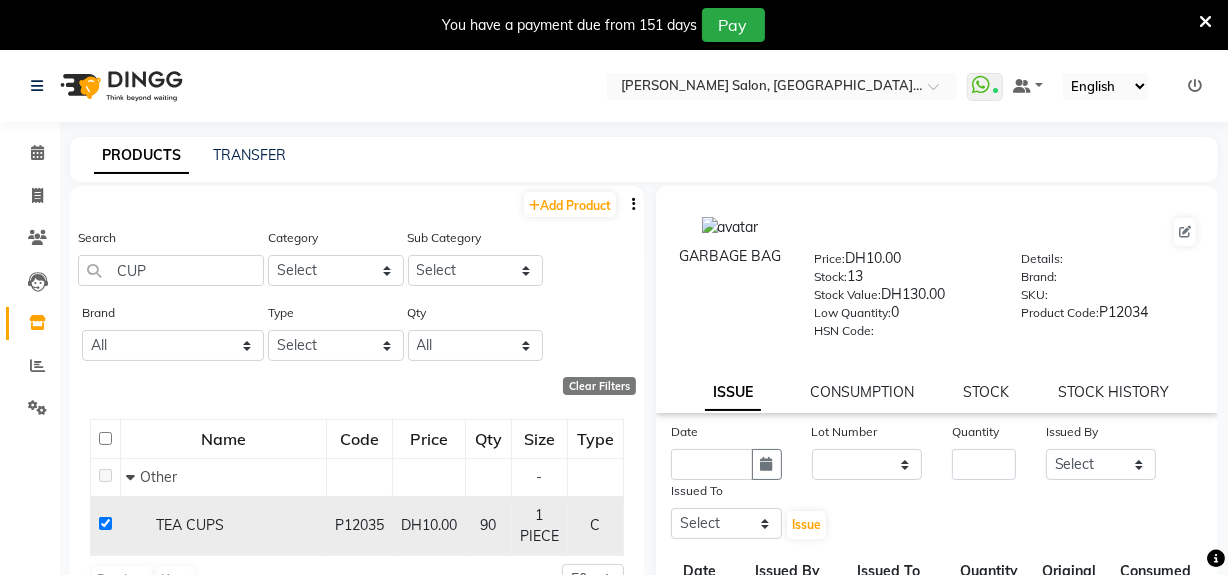 checkbox on "true" 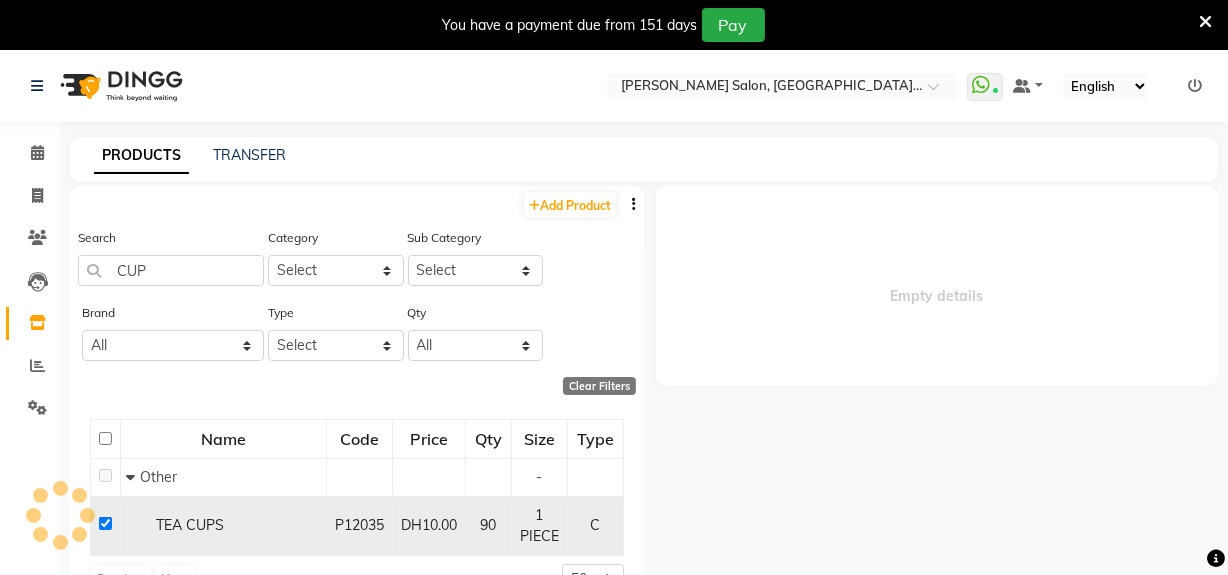 select 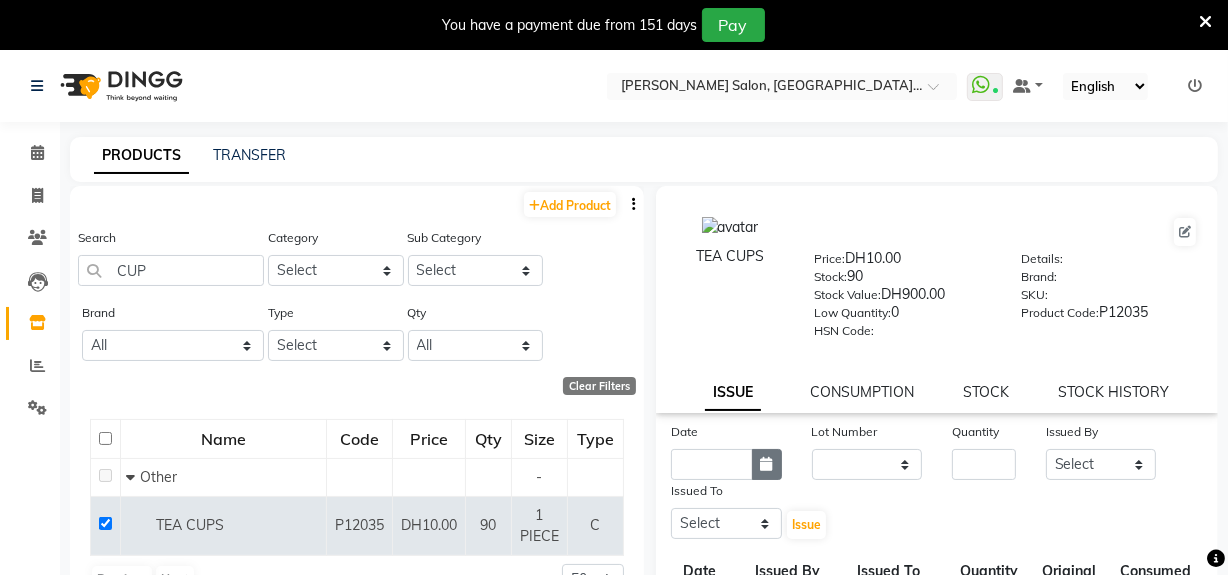 click 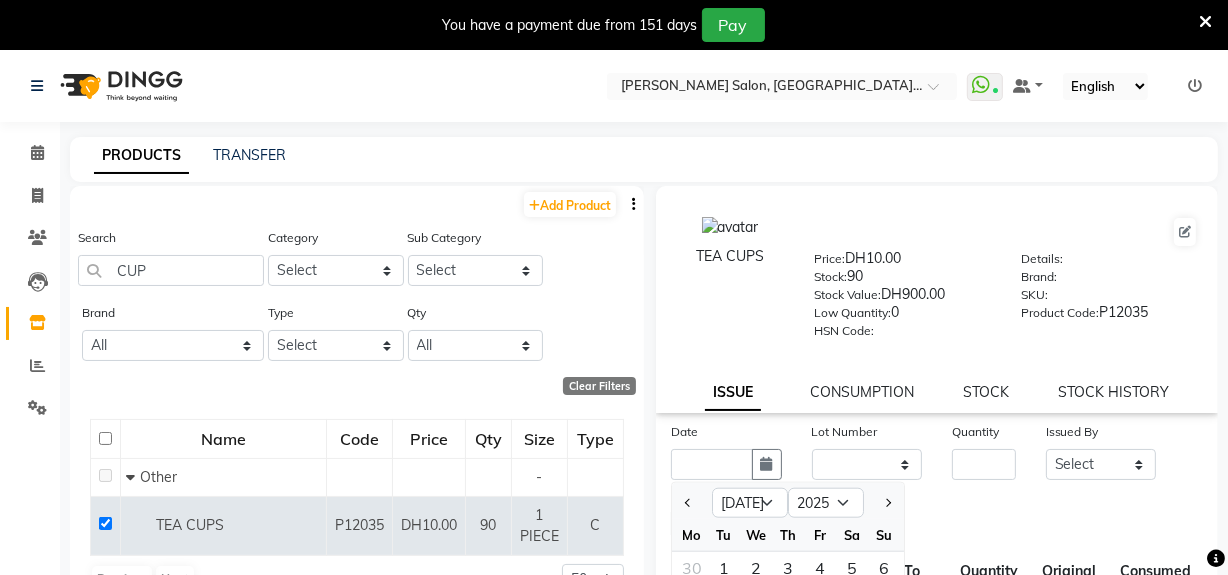 scroll, scrollTop: 52, scrollLeft: 0, axis: vertical 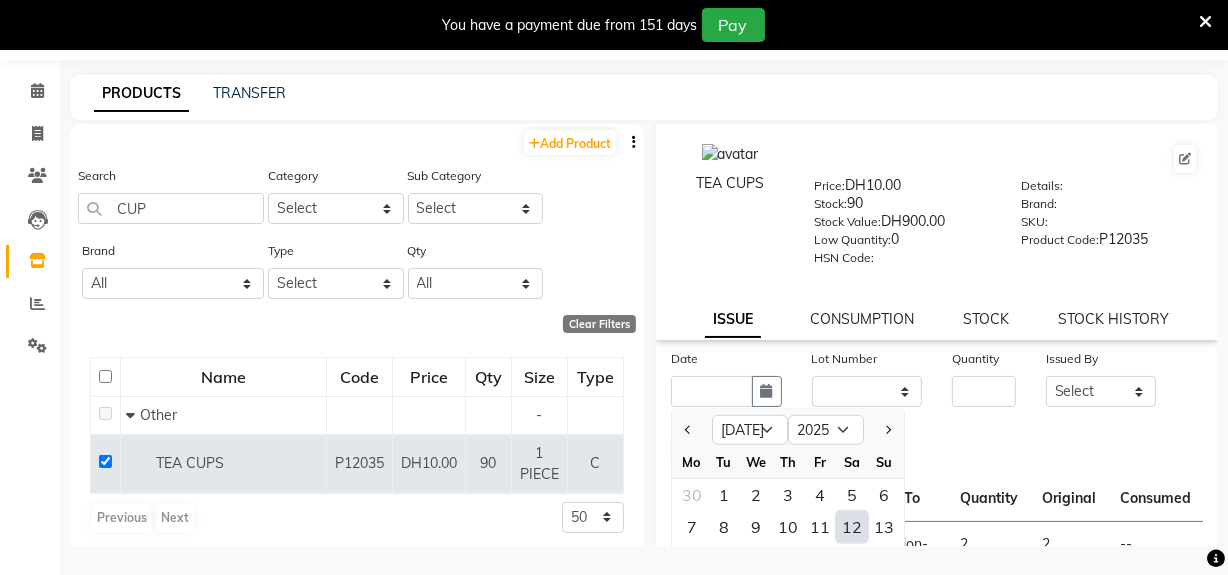 click on "12" 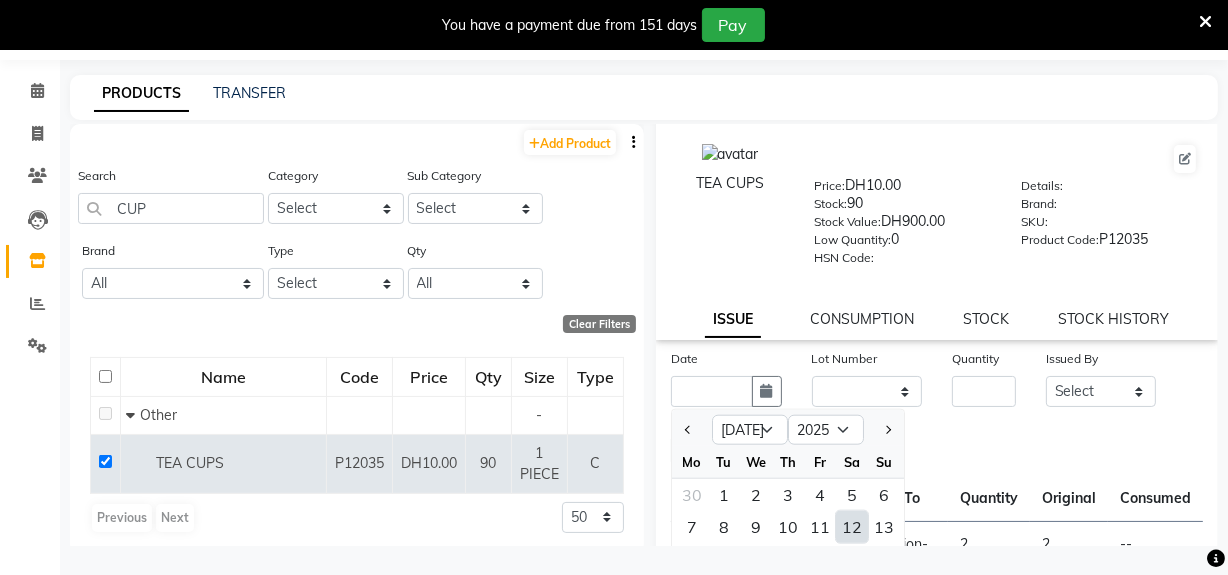 type on "12-07-2025" 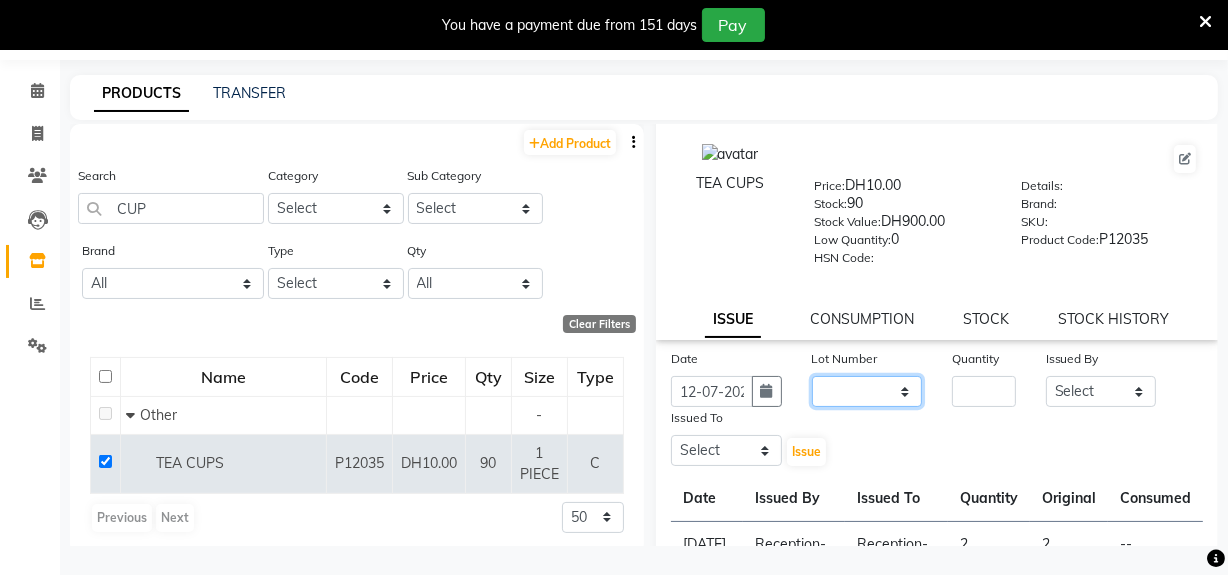 click on "None" 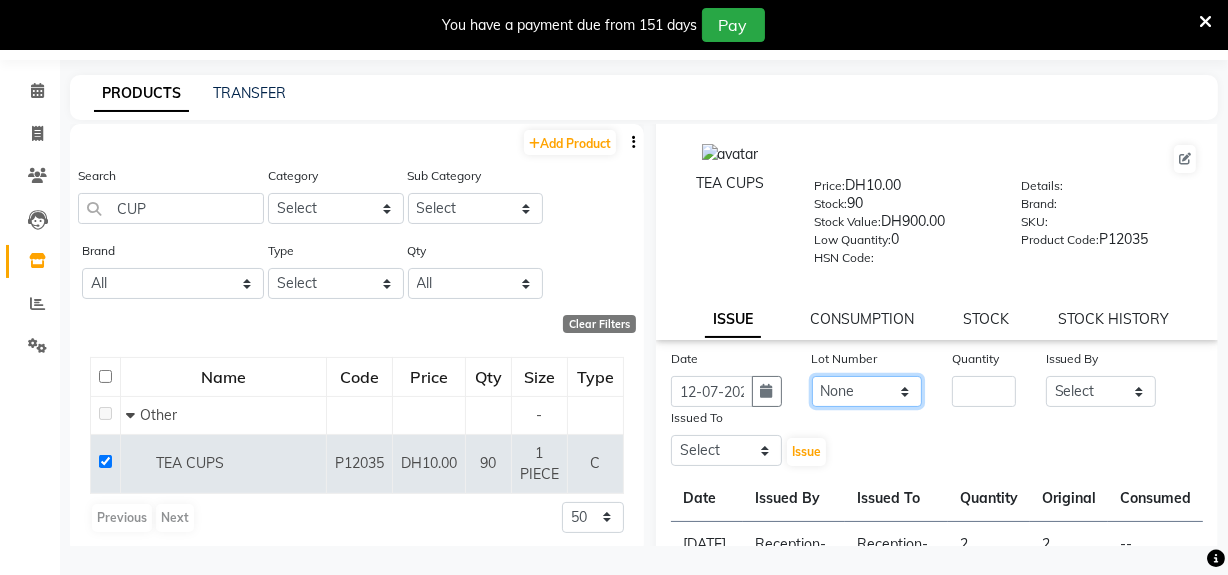 click on "None" 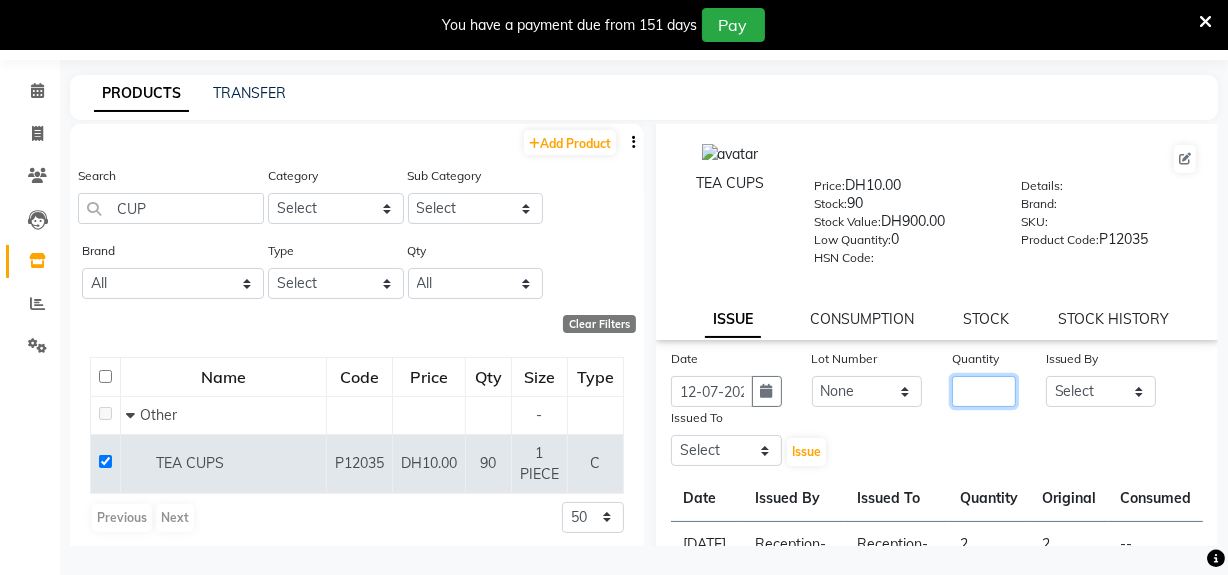 click 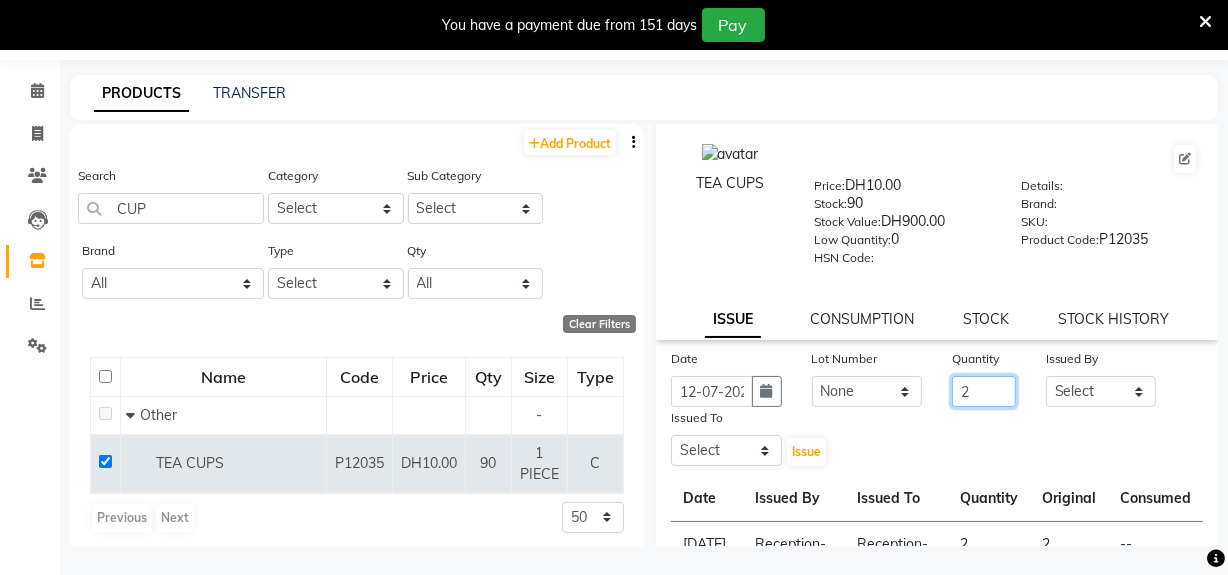 type on "2" 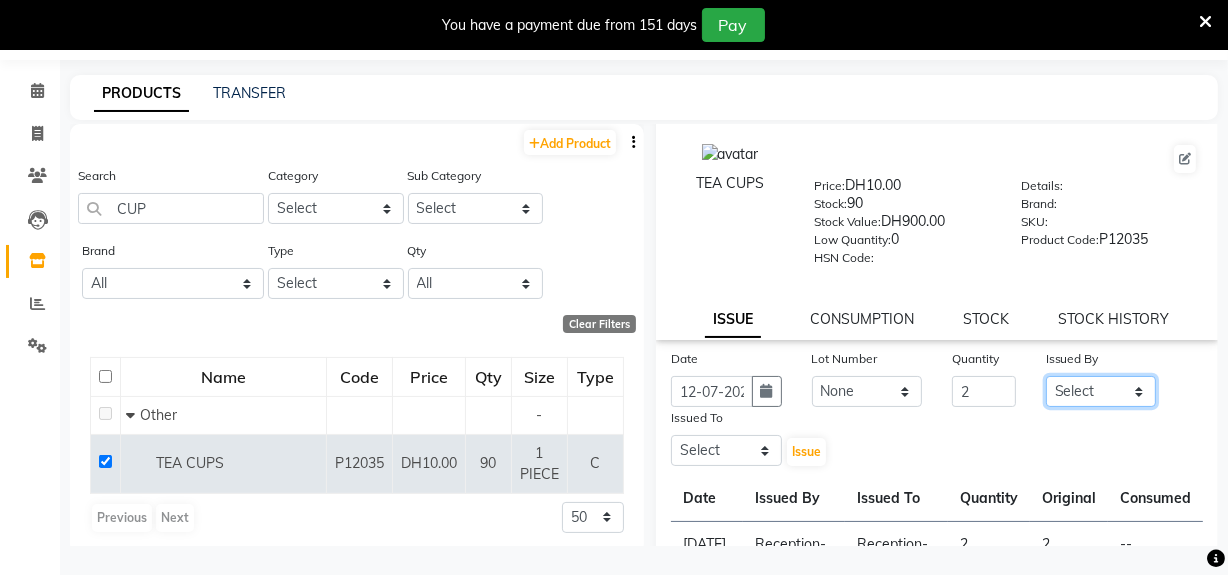 click on "Select Huma Leonita Management Reception-JADDAF [PERSON_NAME] [PERSON_NAME] trial [DEMOGRAPHIC_DATA]" 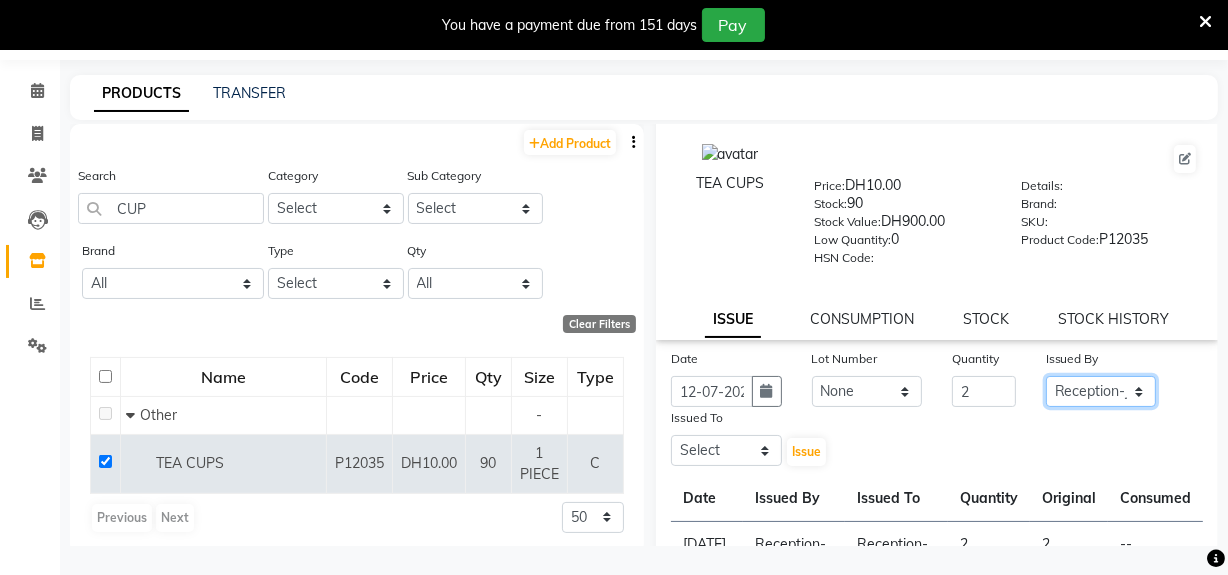 click on "Select Huma Leonita Management Reception-JADDAF [PERSON_NAME] [PERSON_NAME] trial [DEMOGRAPHIC_DATA]" 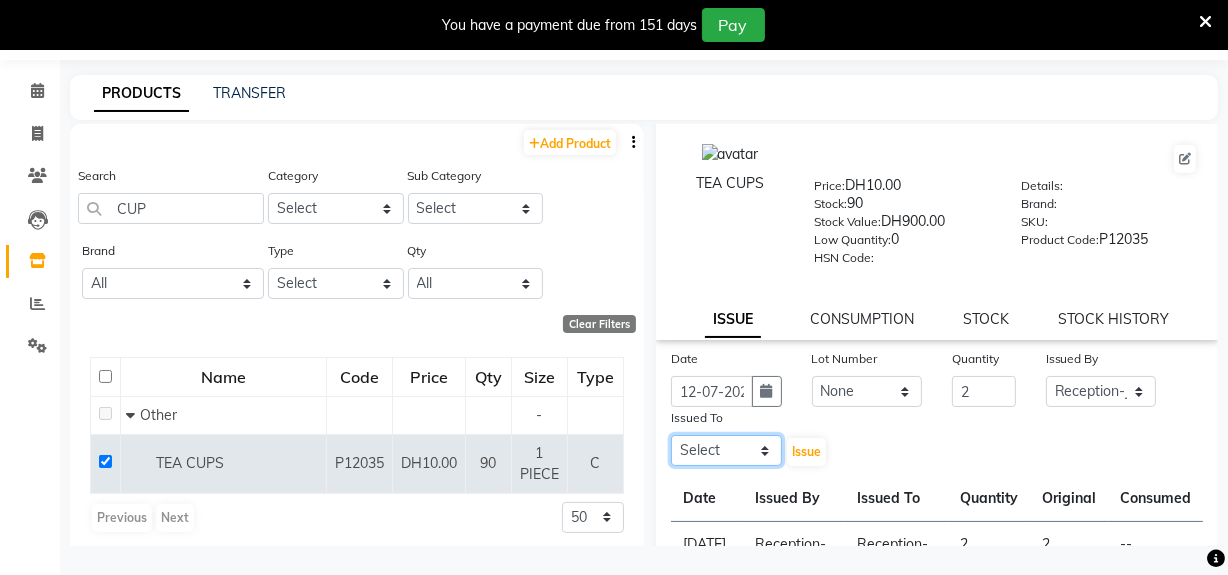 click on "Select Huma Leonita Management Reception-JADDAF [PERSON_NAME] [PERSON_NAME] trial [DEMOGRAPHIC_DATA]" 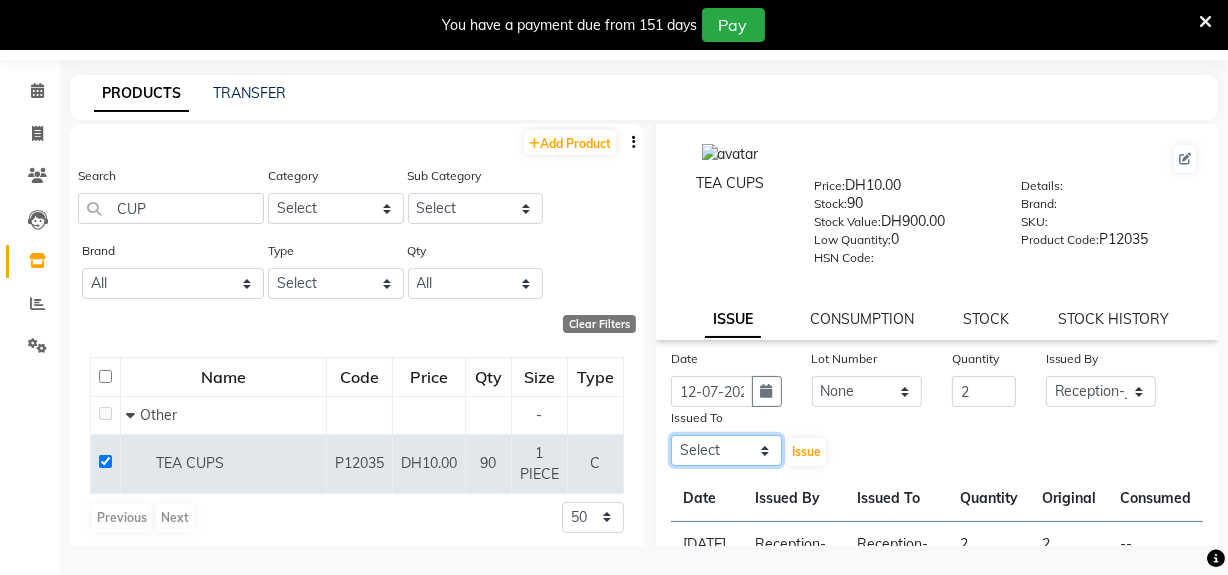 select on "20854" 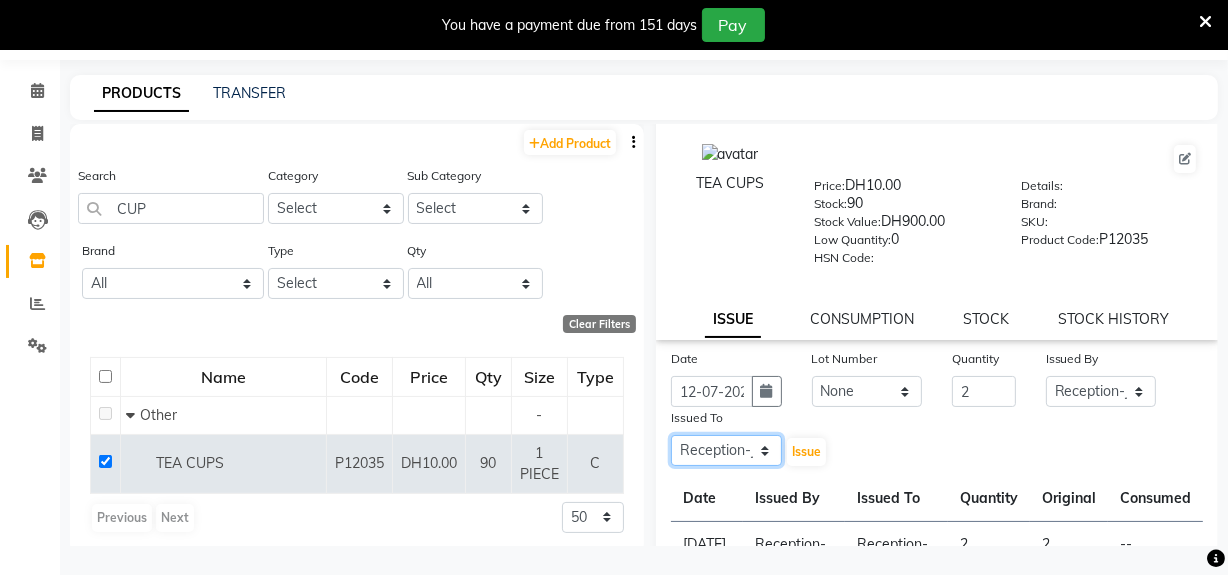 click on "Select Huma Leonita Management Reception-JADDAF [PERSON_NAME] [PERSON_NAME] trial [DEMOGRAPHIC_DATA]" 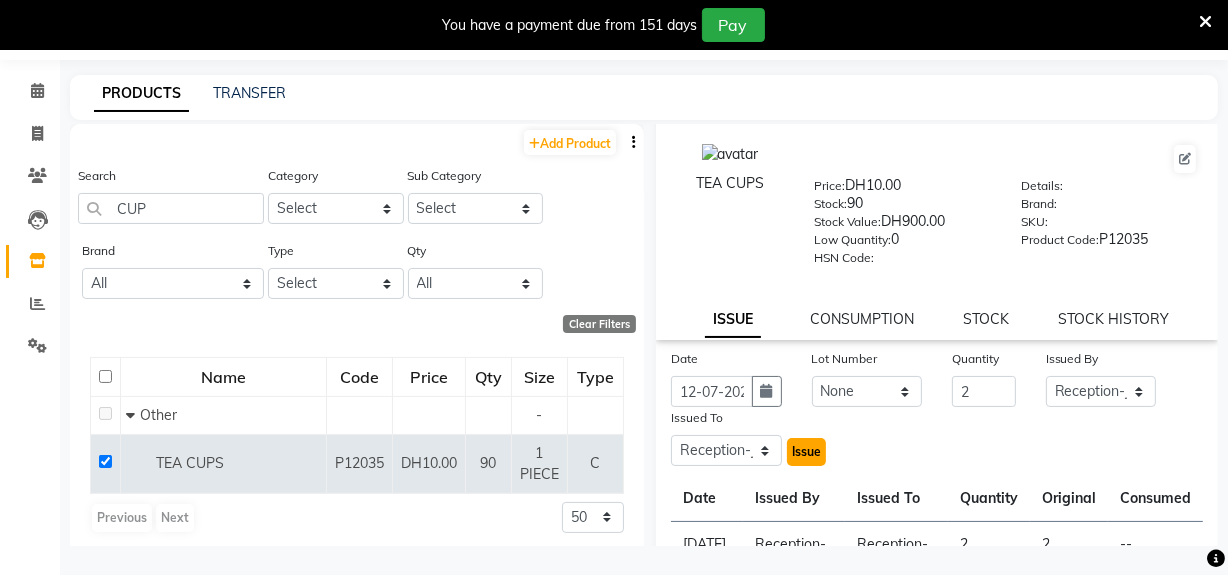 click on "Issue" 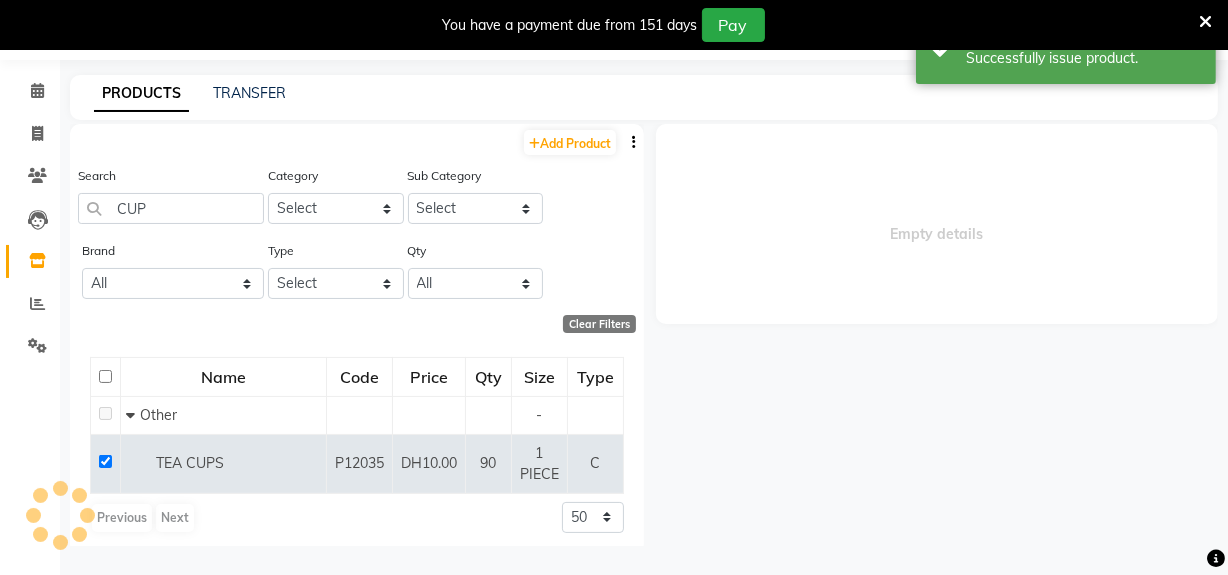 scroll, scrollTop: 0, scrollLeft: 0, axis: both 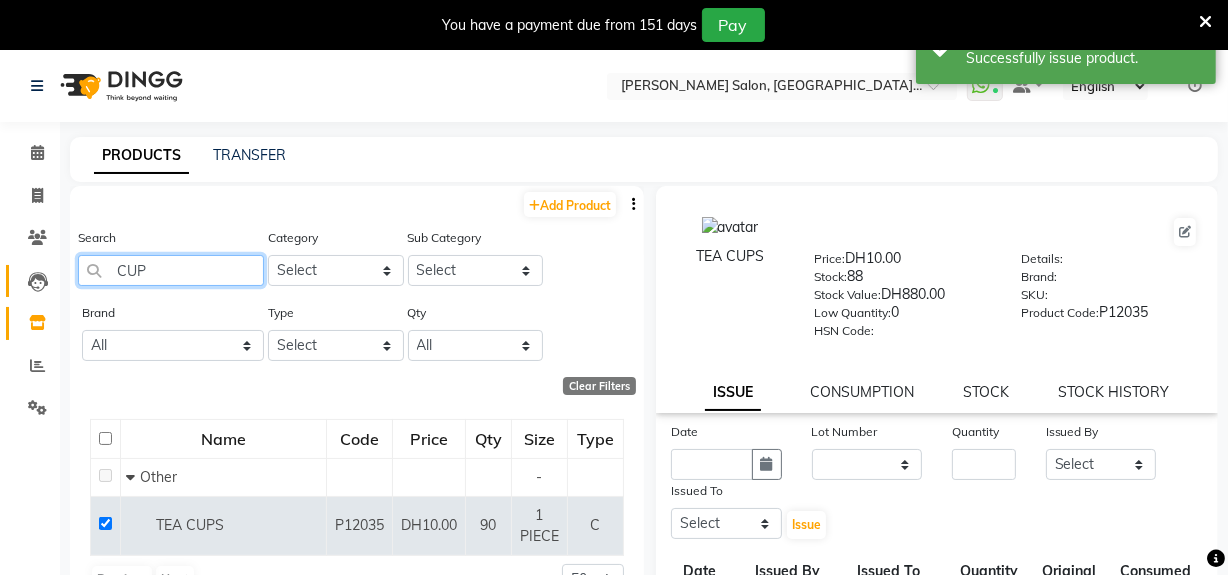 drag, startPoint x: 162, startPoint y: 265, endPoint x: 16, endPoint y: 292, distance: 148.47559 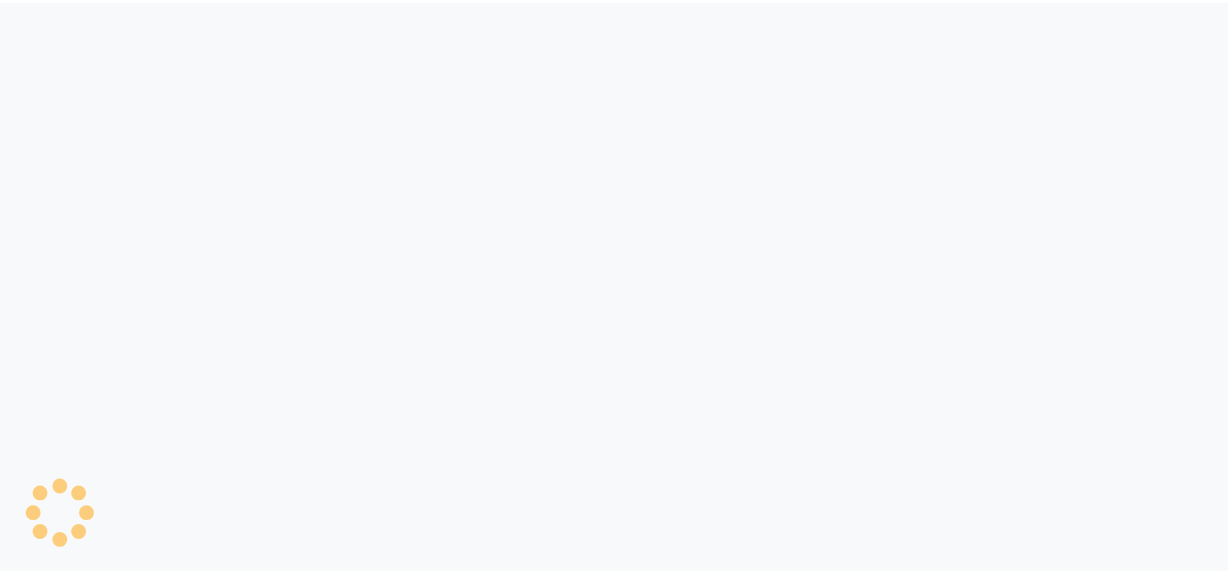 scroll, scrollTop: 0, scrollLeft: 0, axis: both 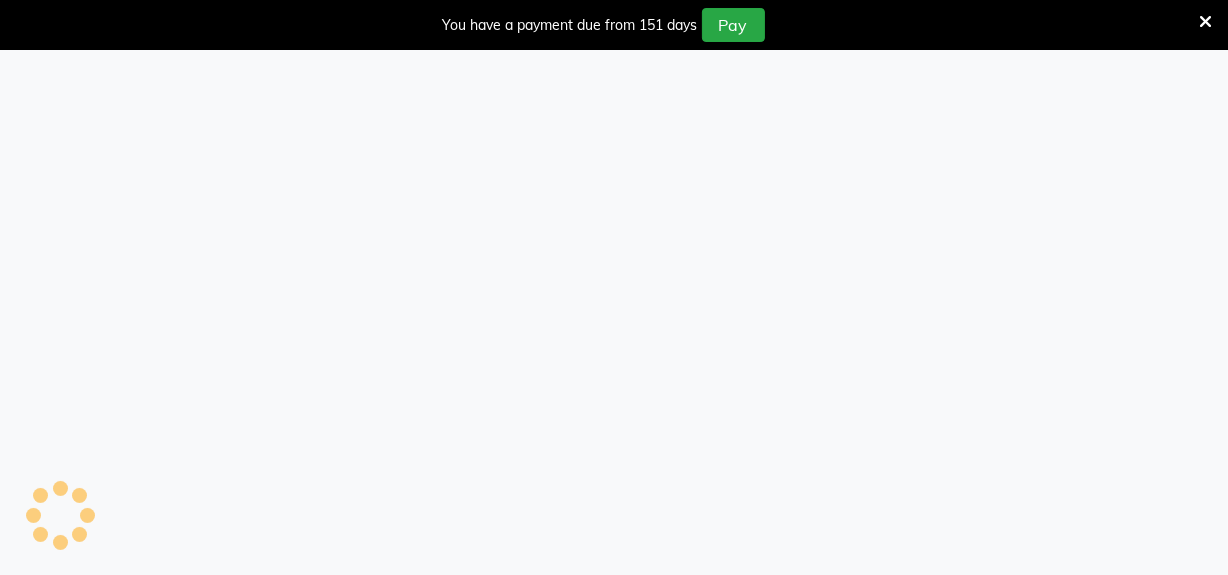 select 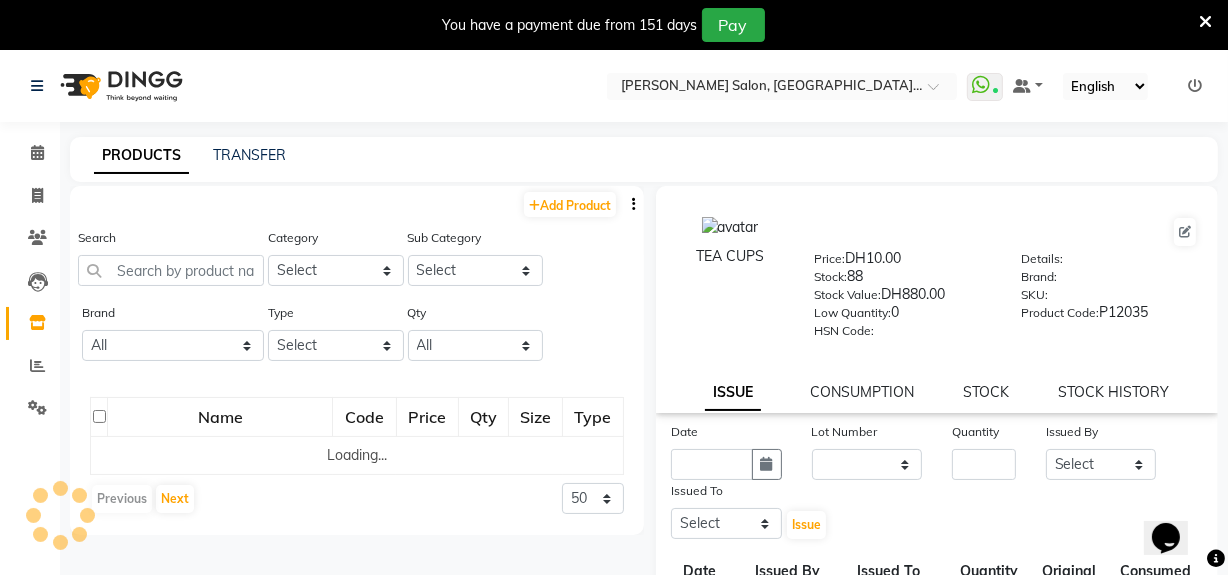 scroll, scrollTop: 0, scrollLeft: 0, axis: both 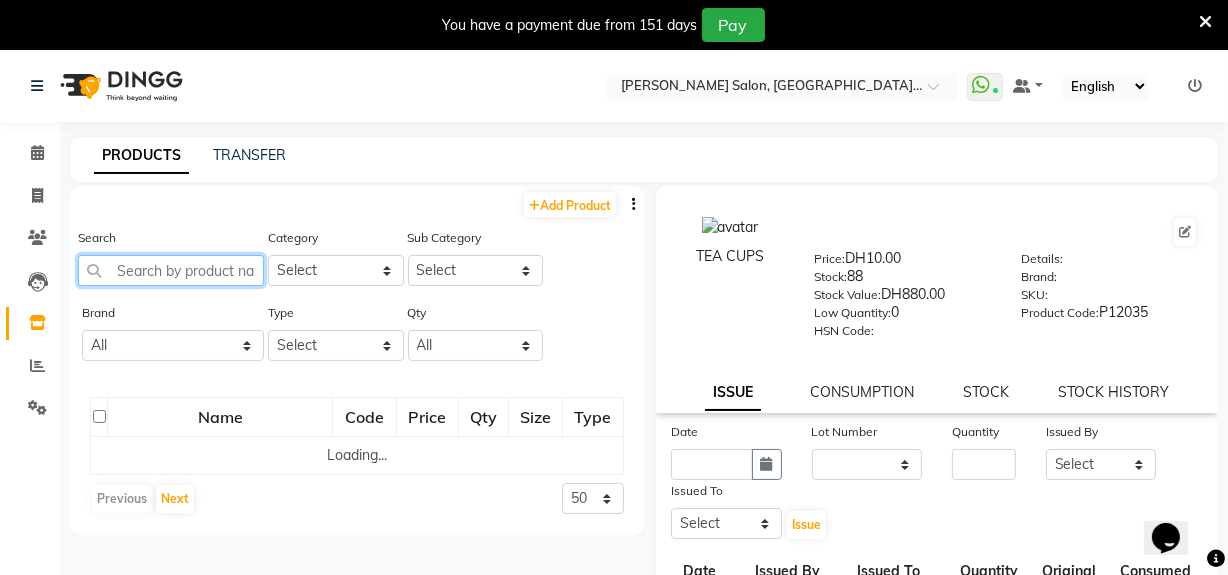 click 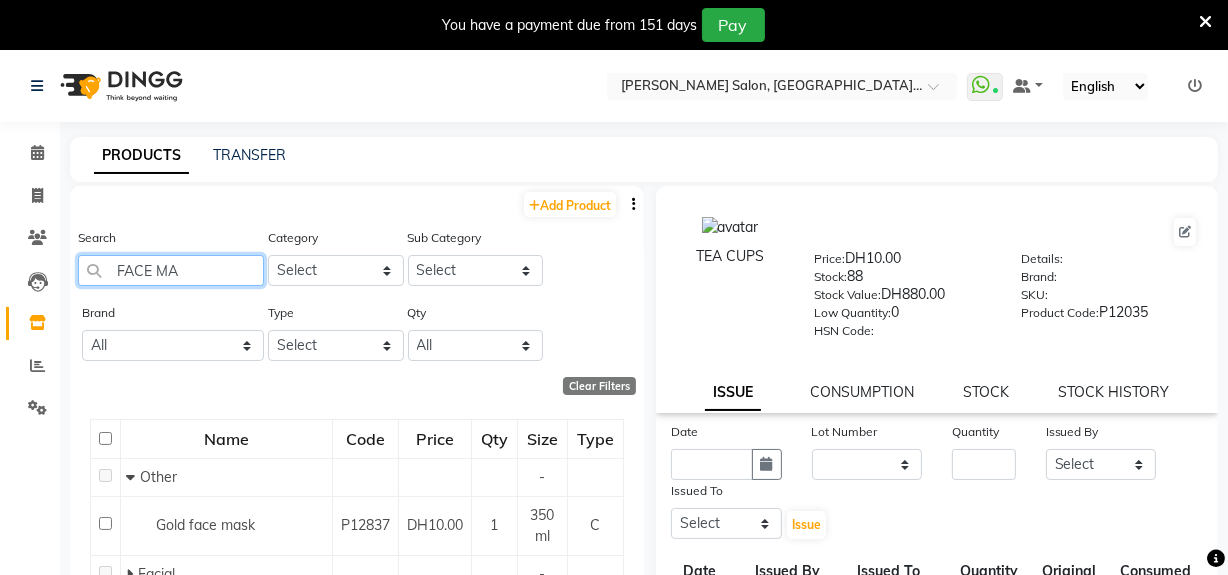 scroll, scrollTop: 84, scrollLeft: 0, axis: vertical 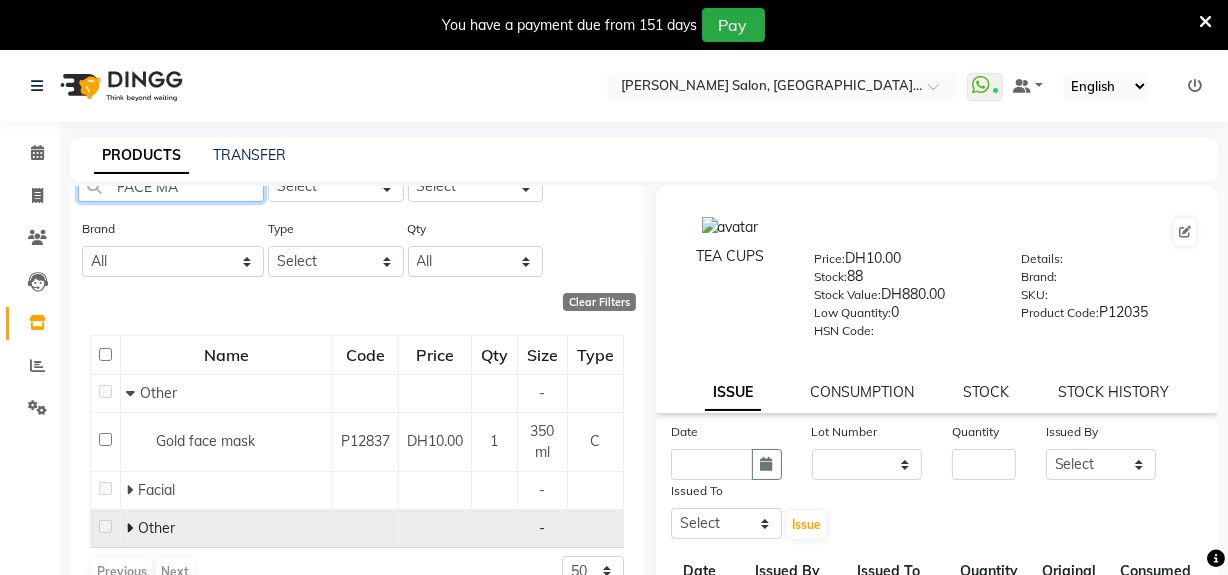 type on "FACE MA" 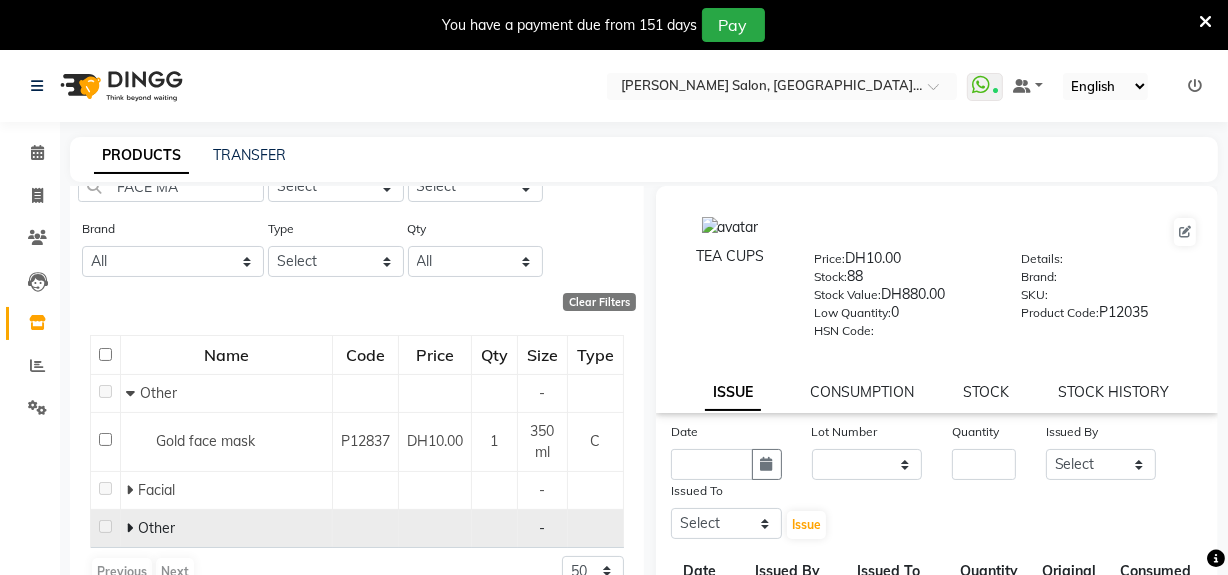 click 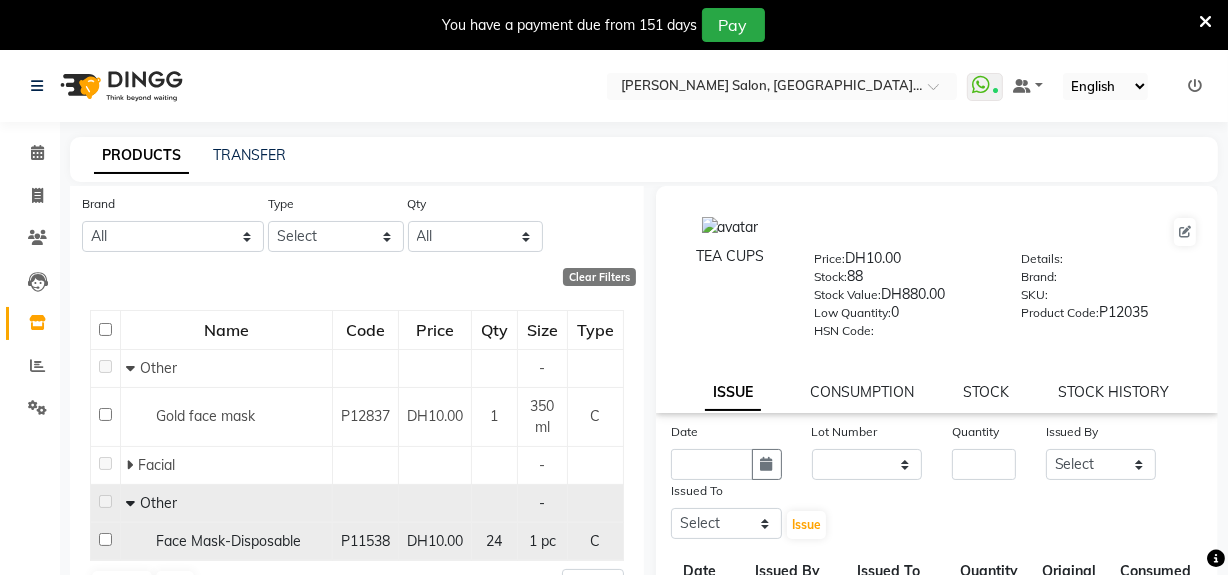 scroll, scrollTop: 121, scrollLeft: 0, axis: vertical 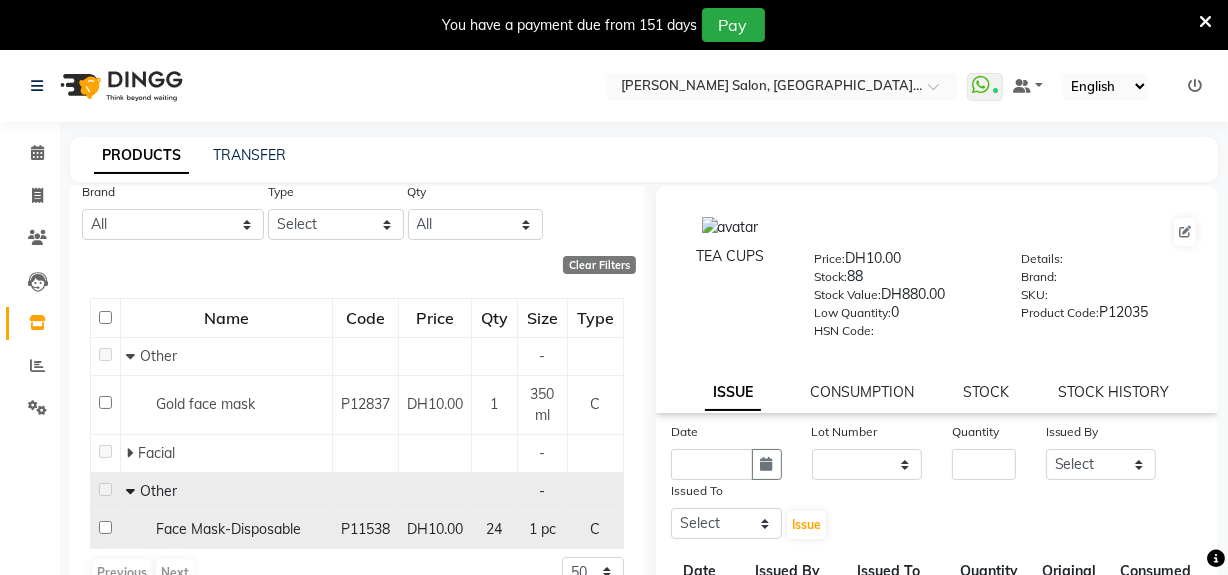 click 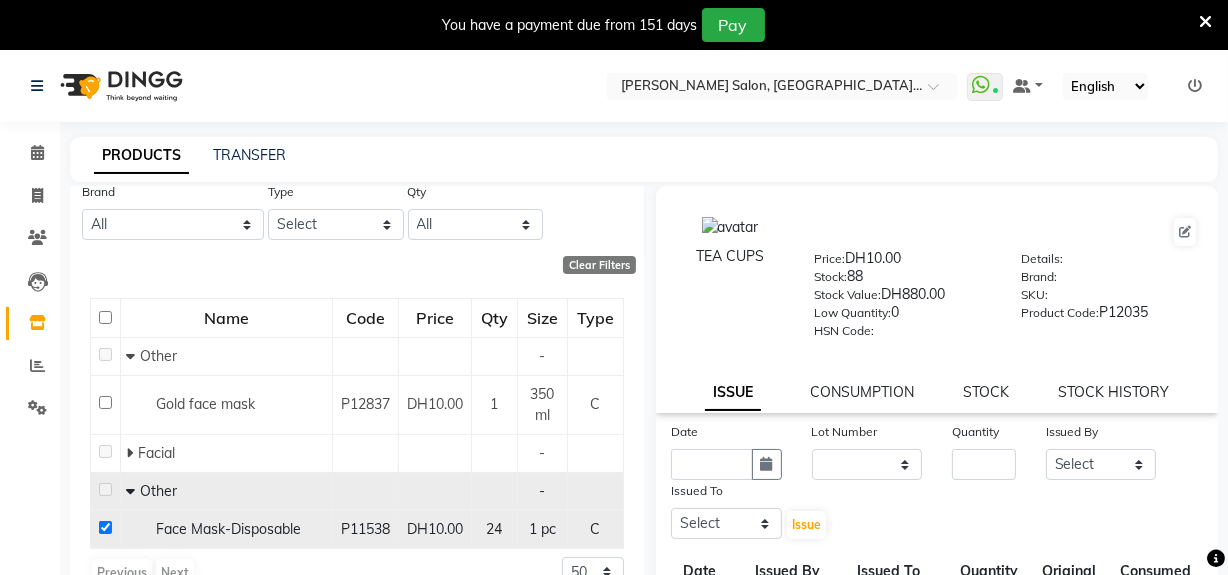 checkbox on "true" 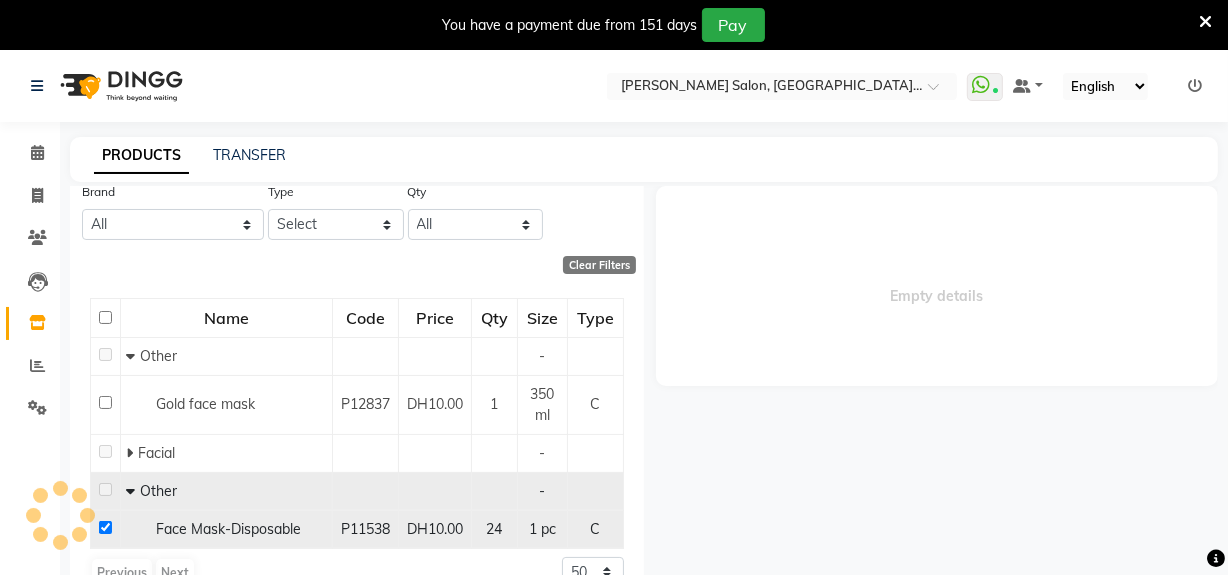 select 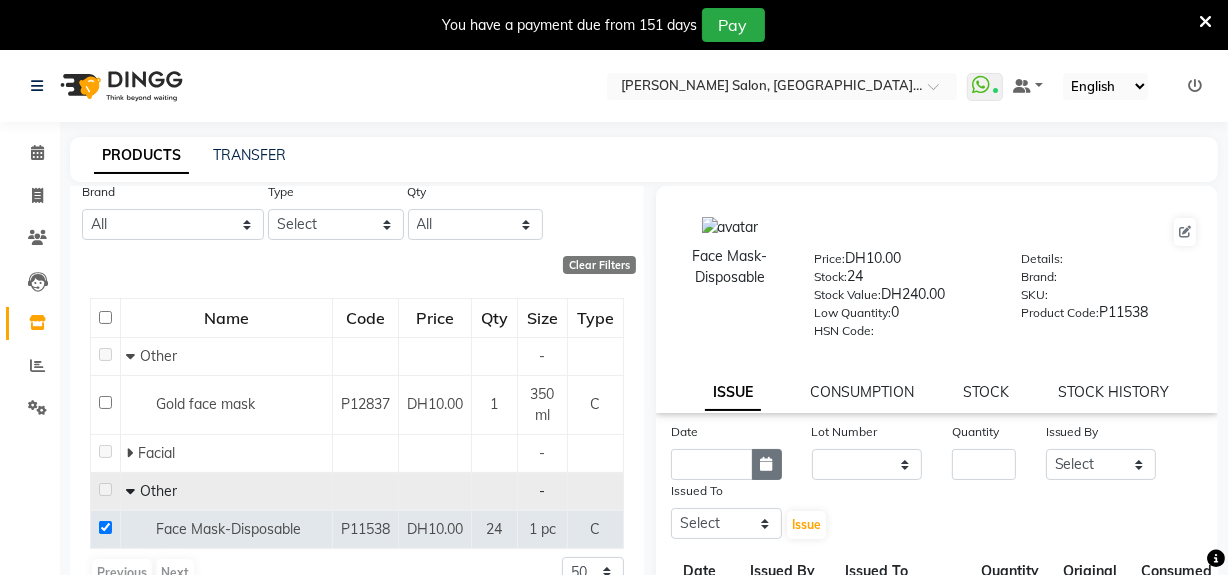 click 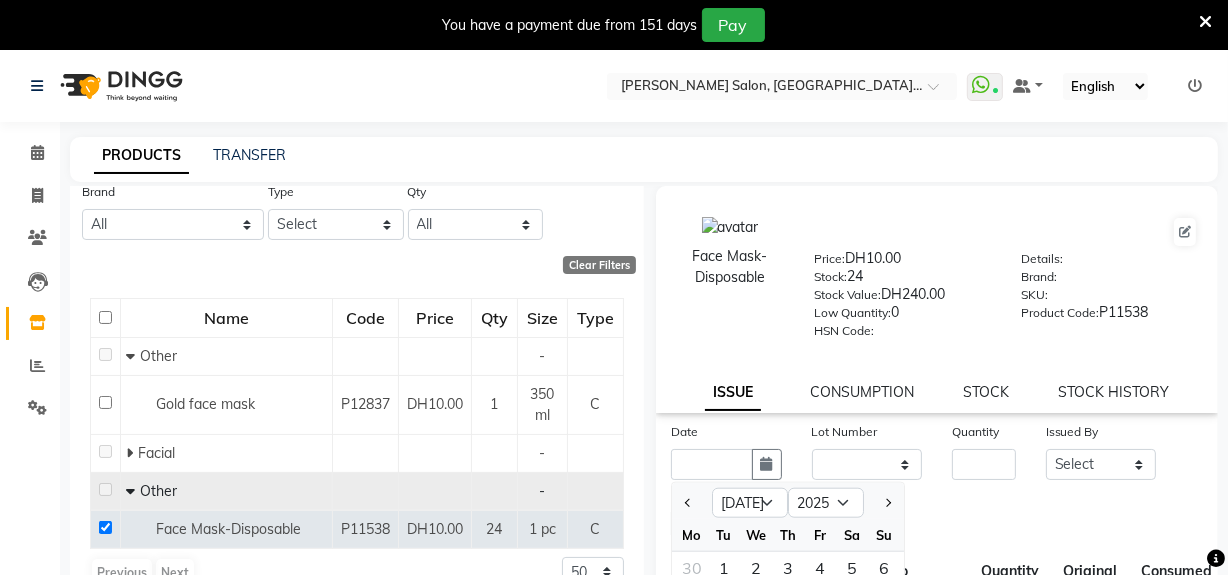 scroll, scrollTop: 60, scrollLeft: 0, axis: vertical 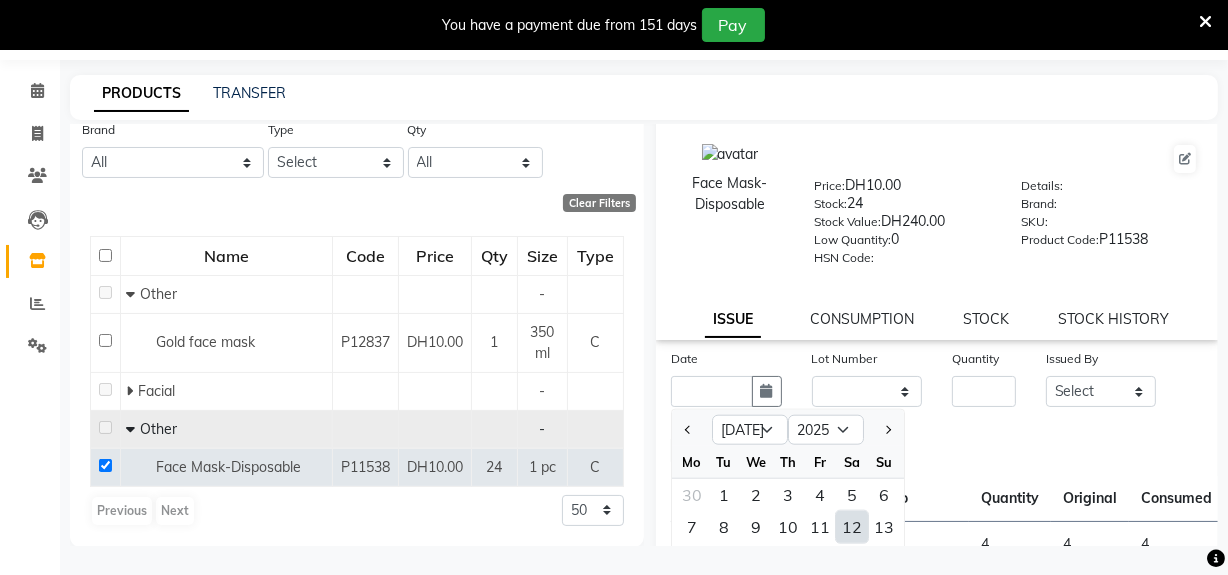 click on "12" 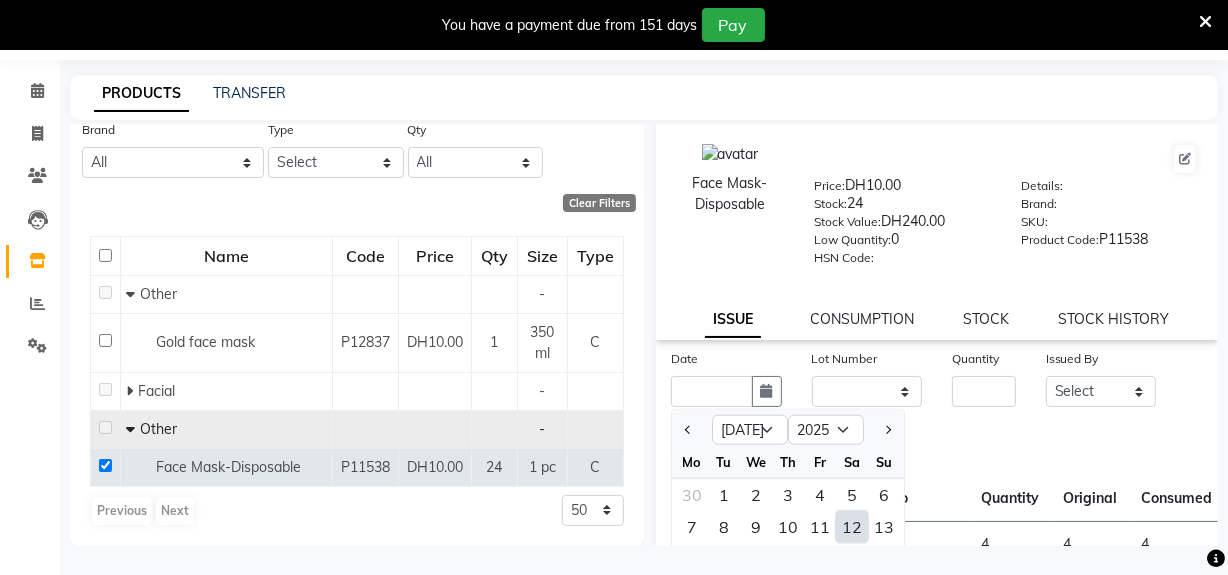 type on "12-07-2025" 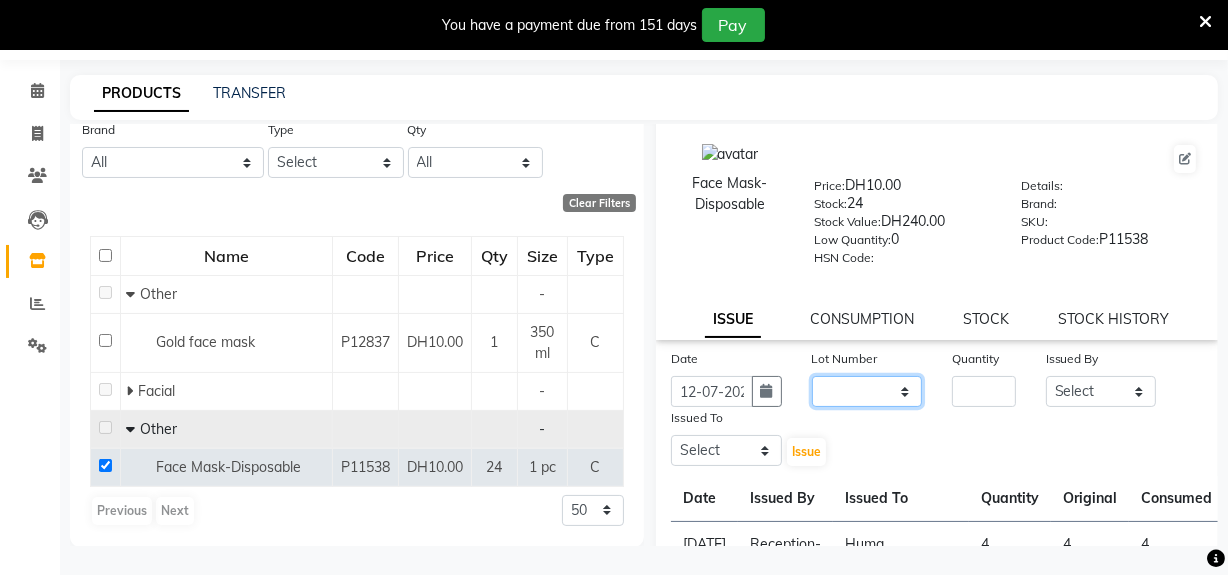 click on "None" 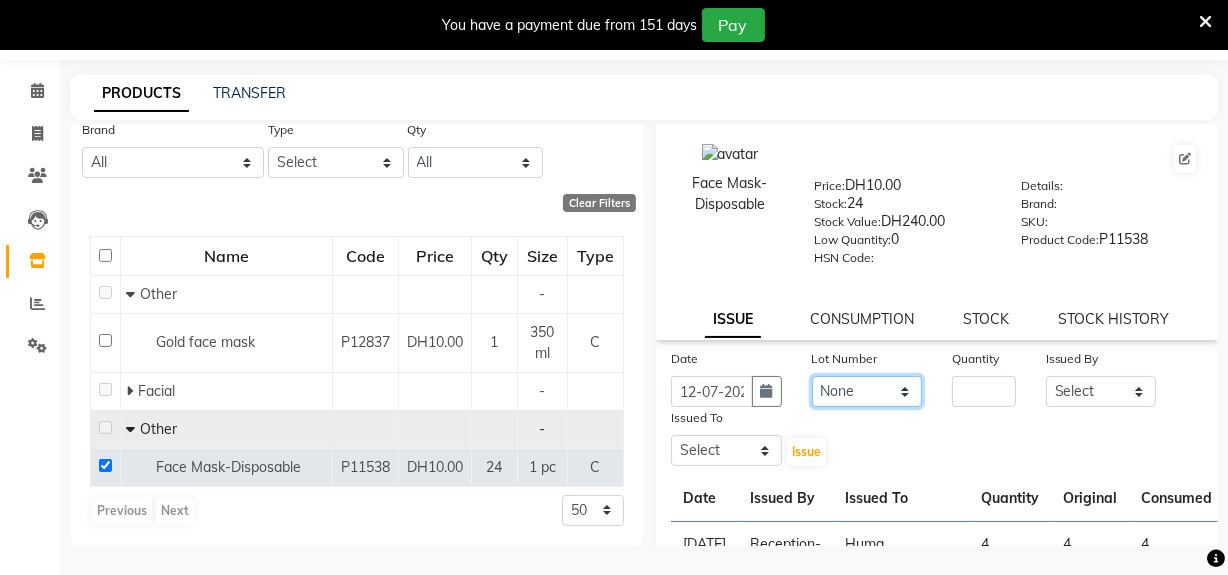 click on "None" 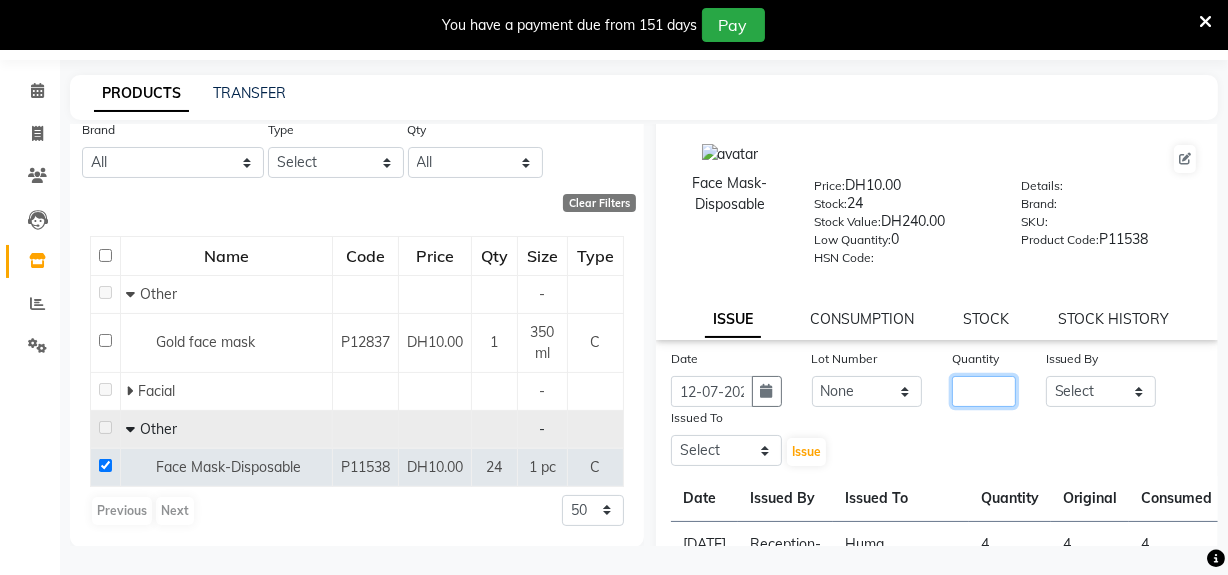 click 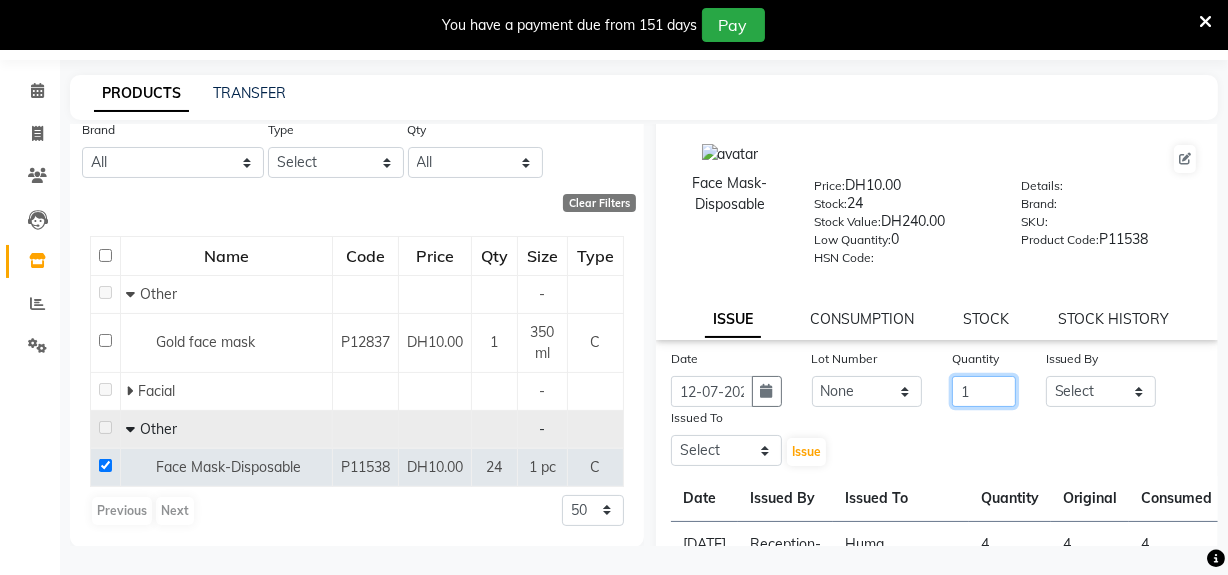 type on "1" 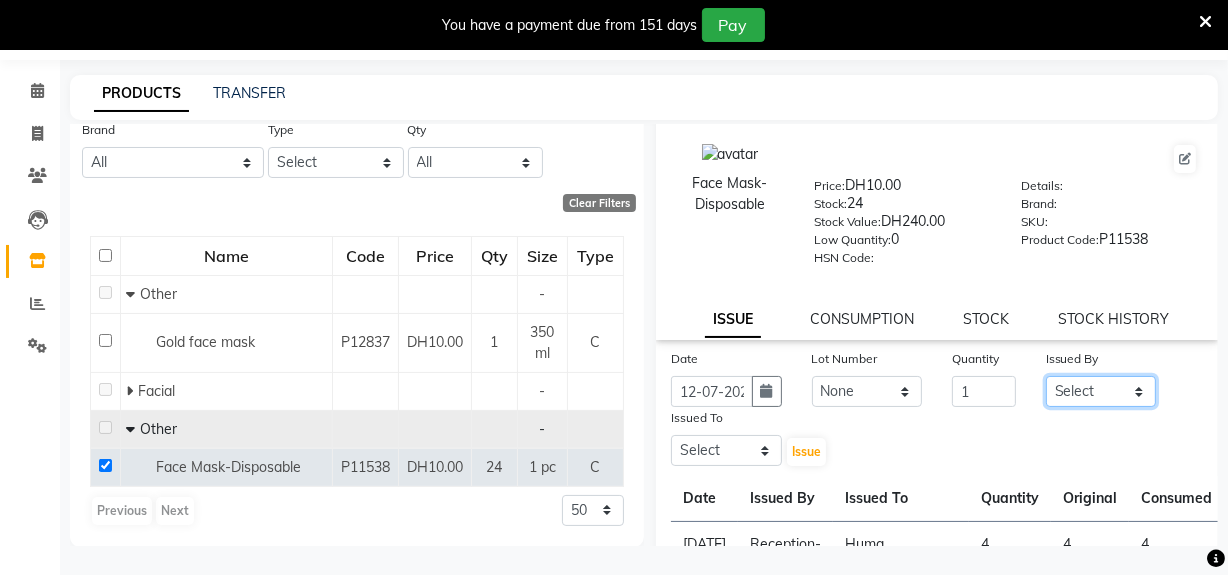 click on "Select Huma Leonita Management Reception-JADDAF [PERSON_NAME] [PERSON_NAME] trial [DEMOGRAPHIC_DATA]" 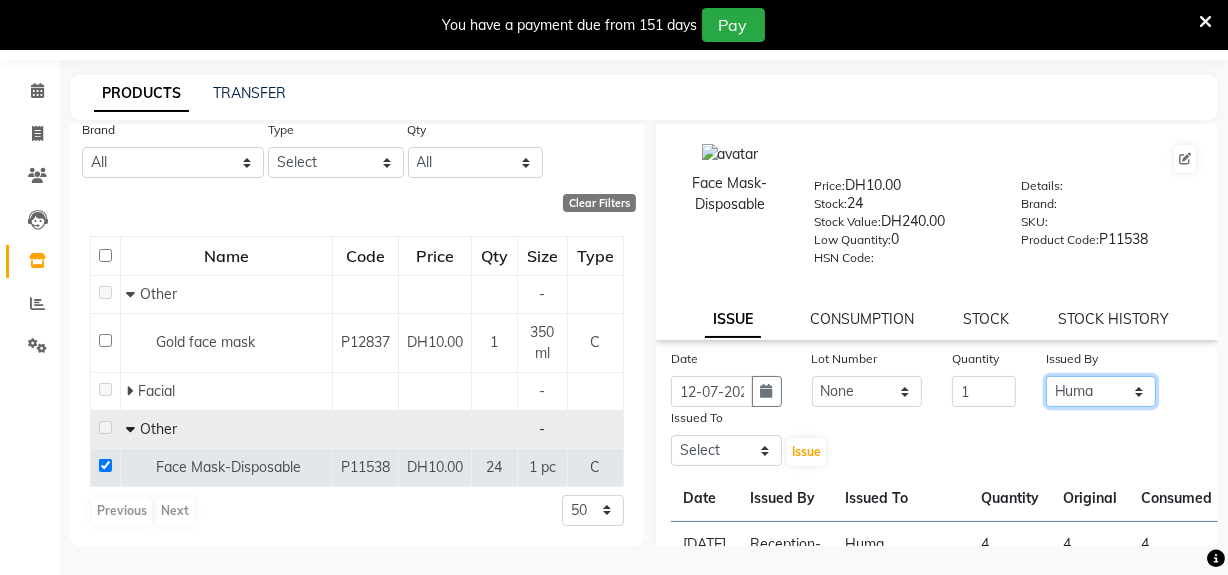 click on "Select Huma Leonita Management Reception-JADDAF [PERSON_NAME] [PERSON_NAME] trial [DEMOGRAPHIC_DATA]" 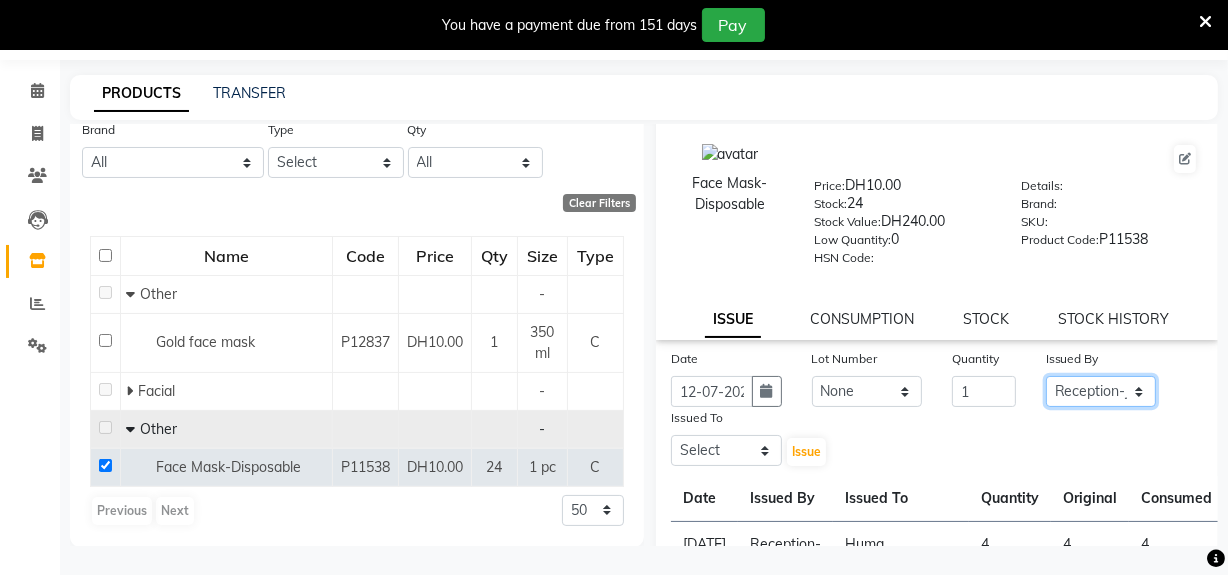click on "Select Huma Leonita Management Reception-JADDAF [PERSON_NAME] [PERSON_NAME] trial [DEMOGRAPHIC_DATA]" 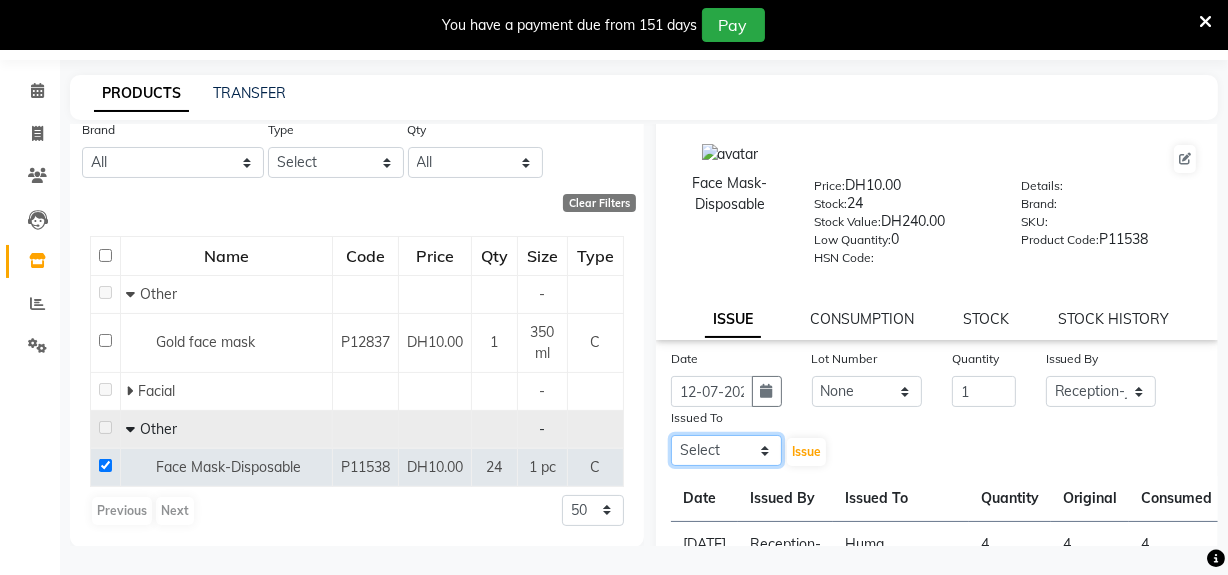 click on "Select Huma Leonita Management Reception-JADDAF [PERSON_NAME] [PERSON_NAME] trial [DEMOGRAPHIC_DATA]" 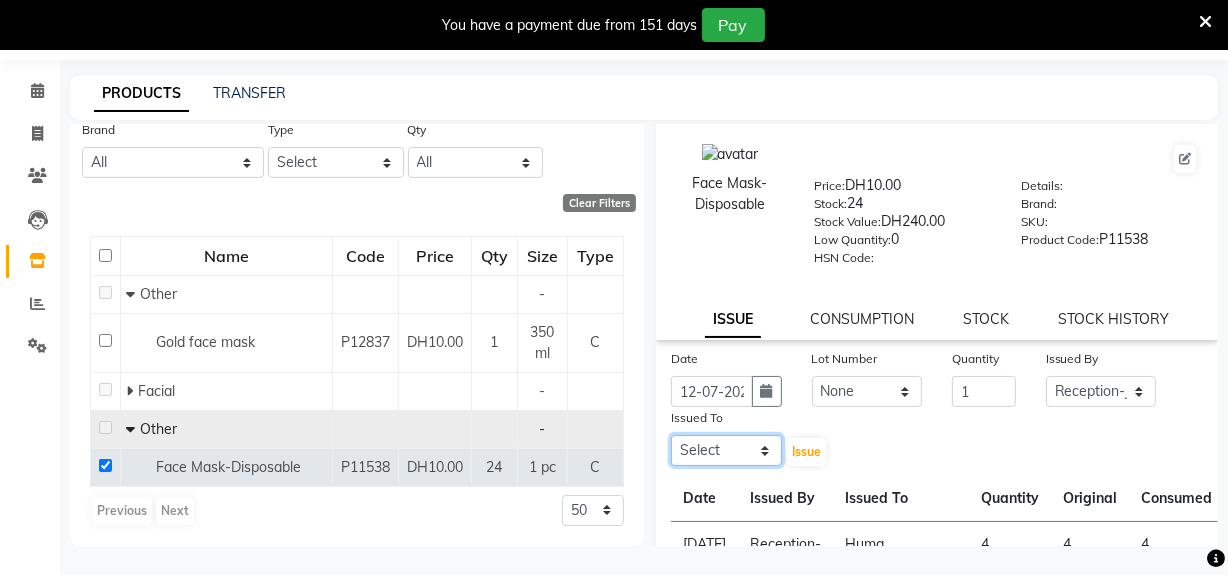 select on "62704" 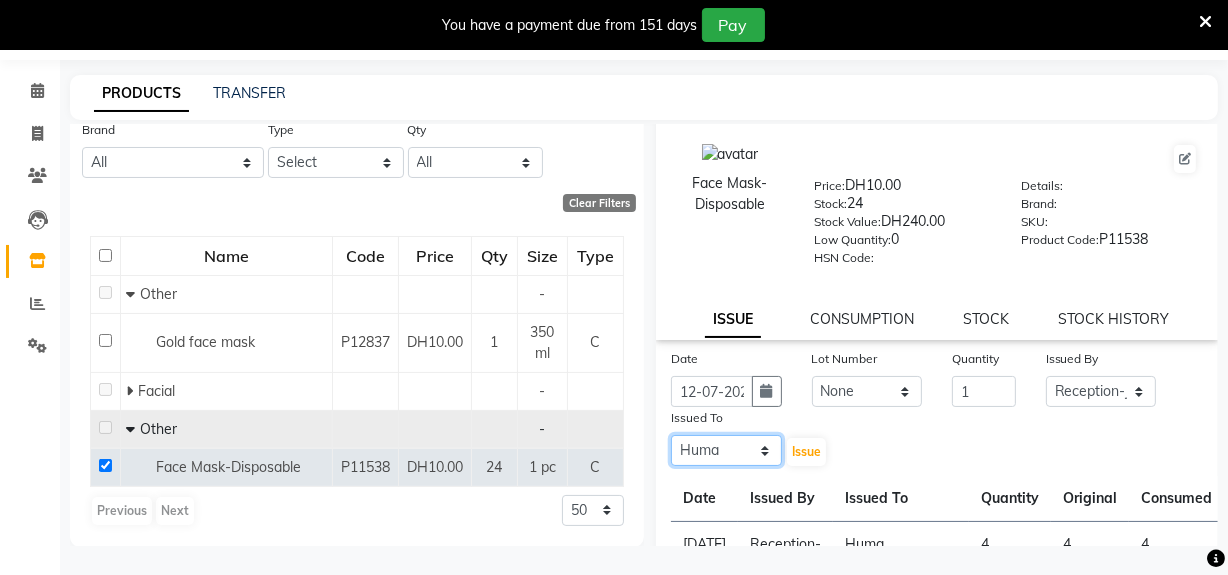 click on "Select Huma Leonita Management Reception-JADDAF [PERSON_NAME] [PERSON_NAME] trial [DEMOGRAPHIC_DATA]" 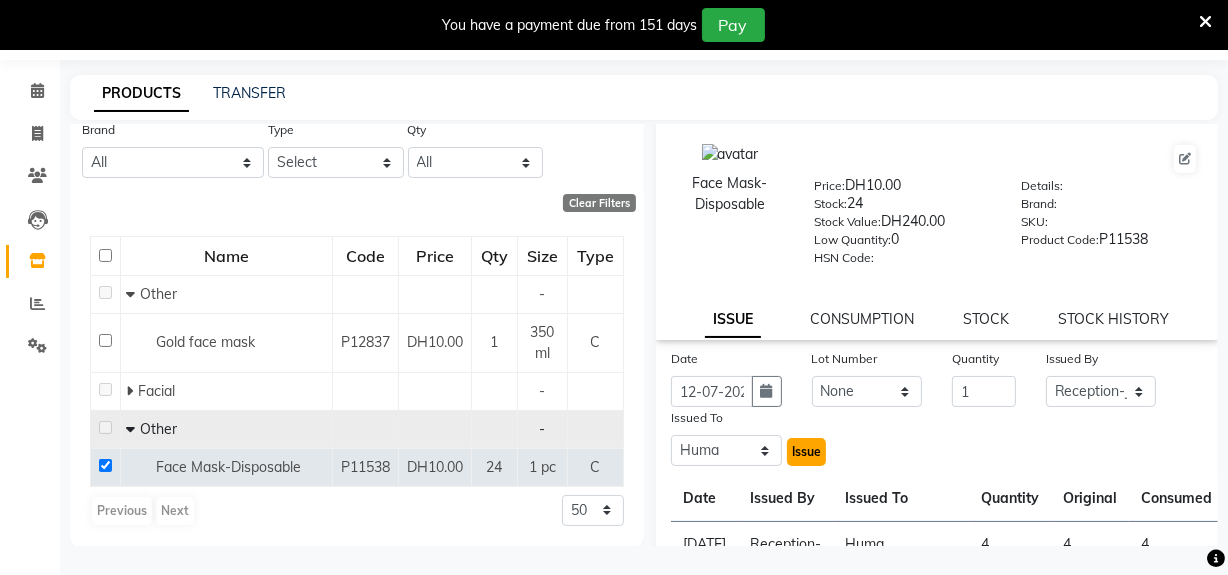 click on "Issue" 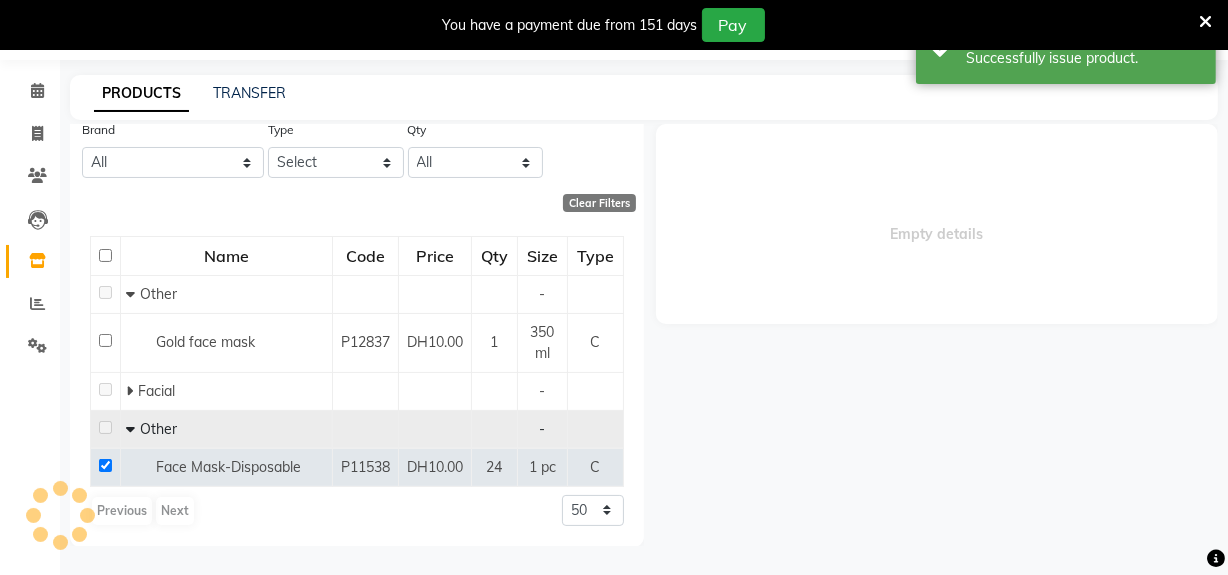 scroll, scrollTop: 0, scrollLeft: 0, axis: both 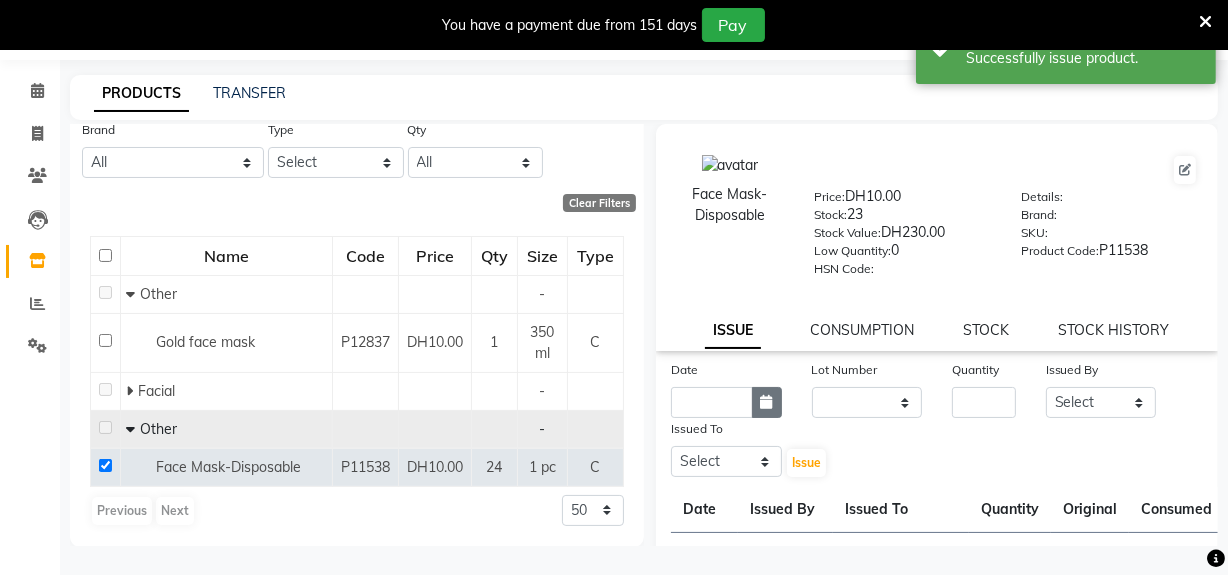 click 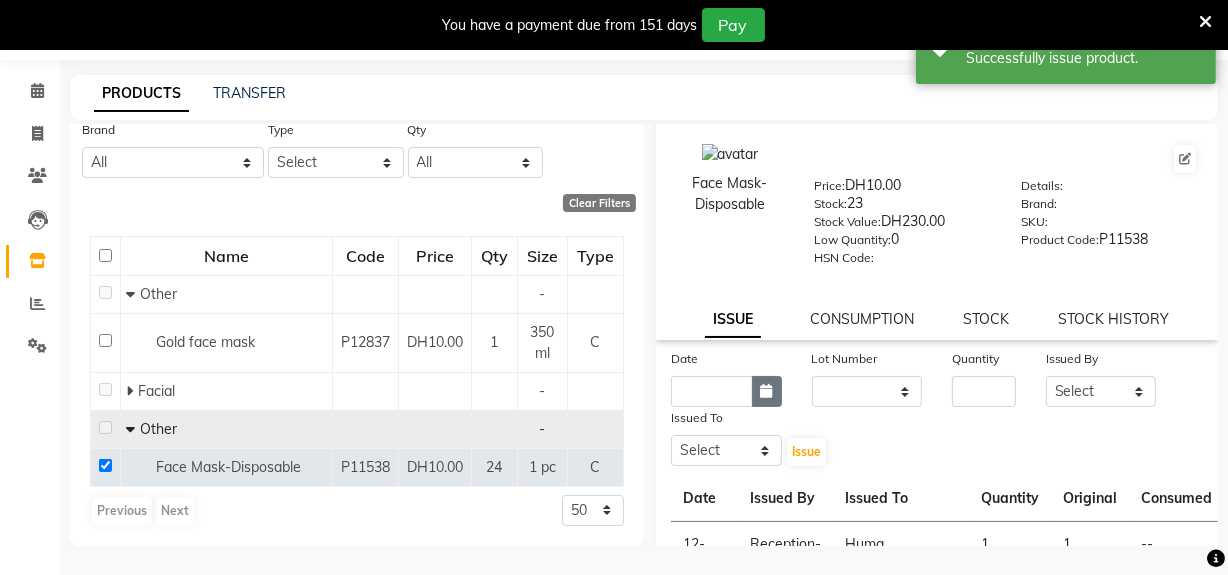 select on "7" 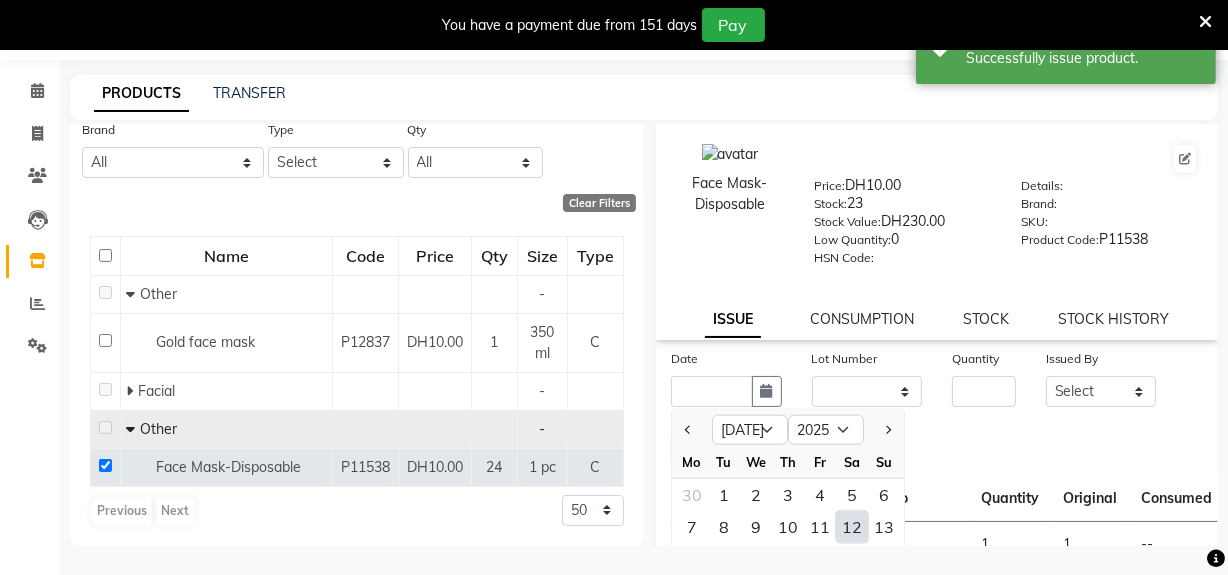 click on "12" 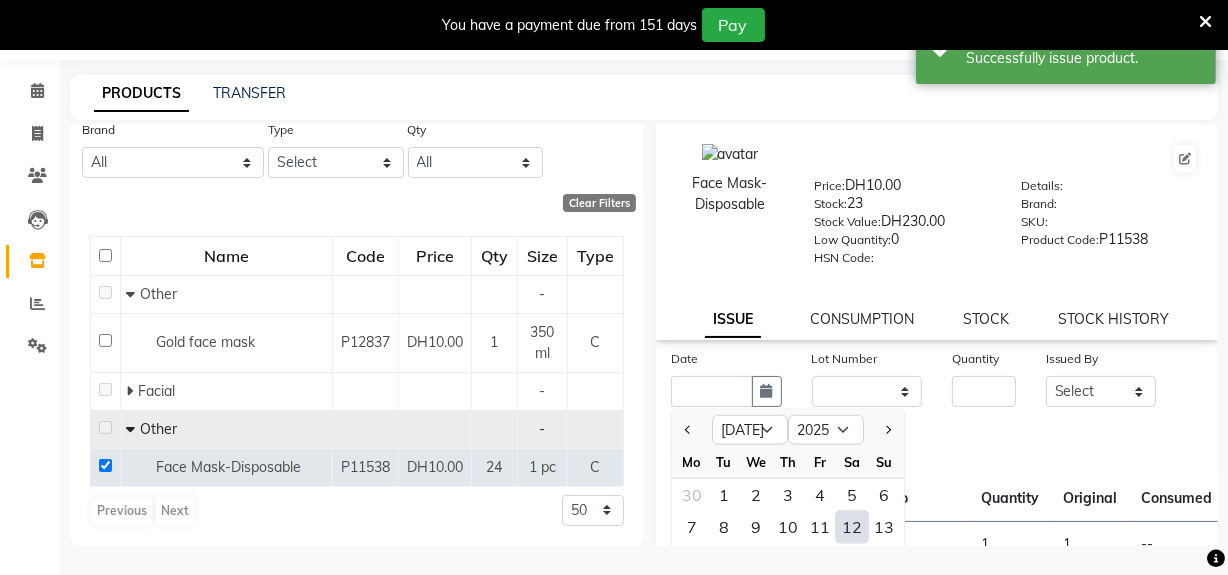 type on "12-07-2025" 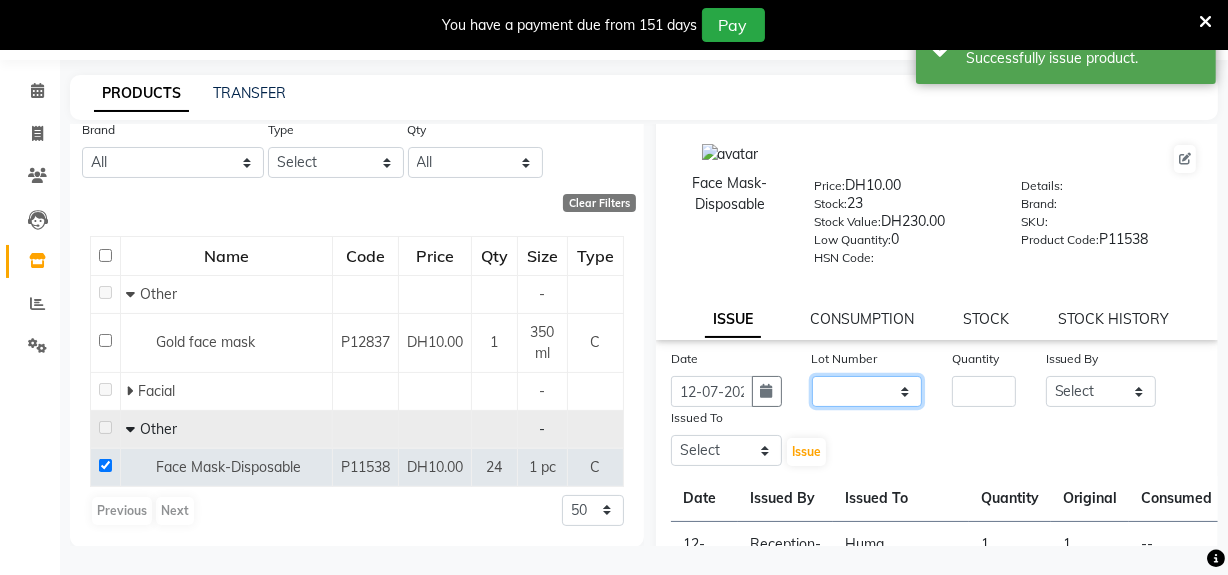 drag, startPoint x: 898, startPoint y: 395, endPoint x: 894, endPoint y: 405, distance: 10.770329 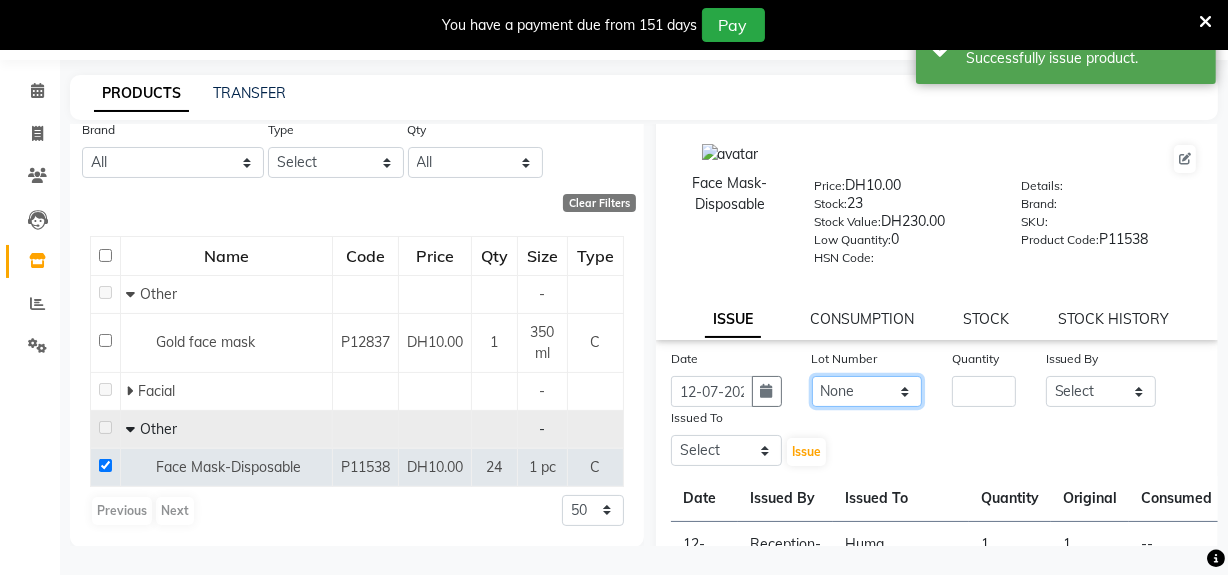 click on "None" 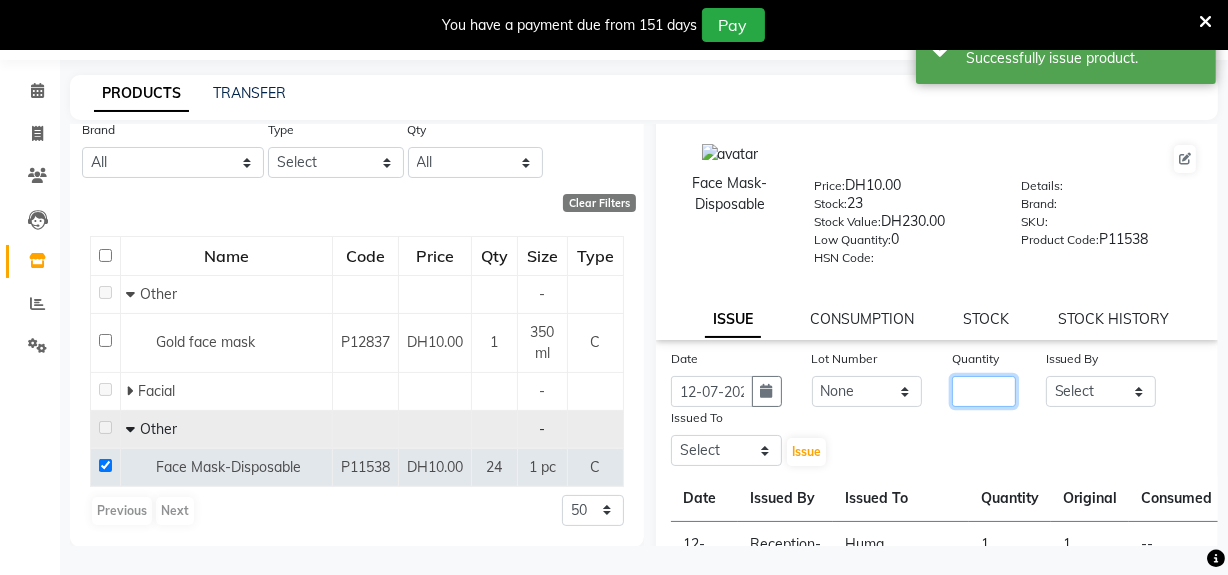 click 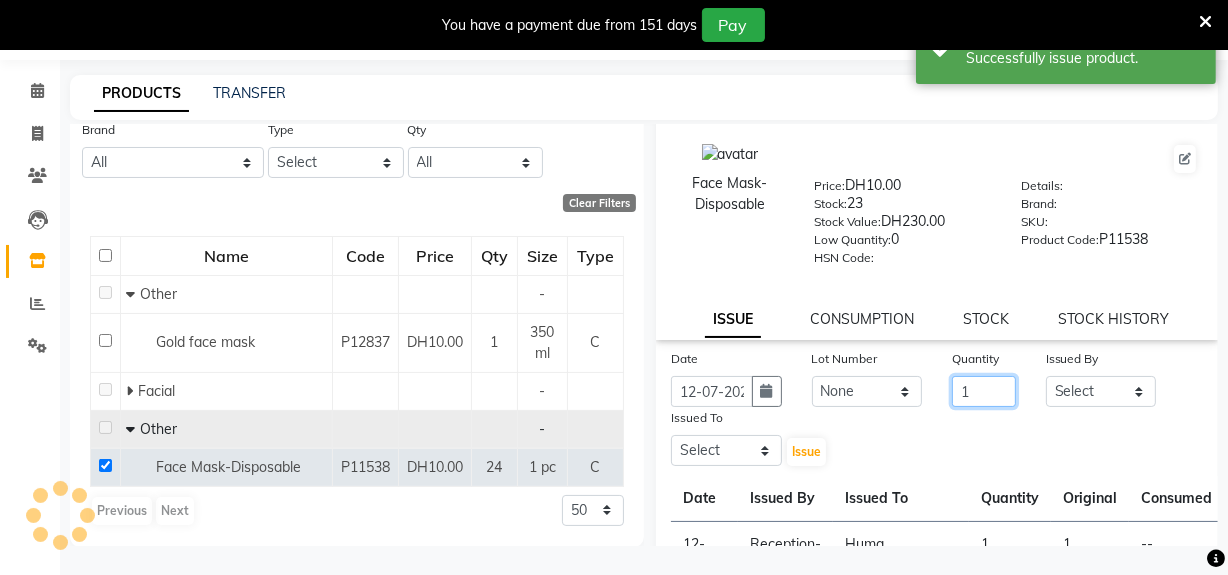 type on "1" 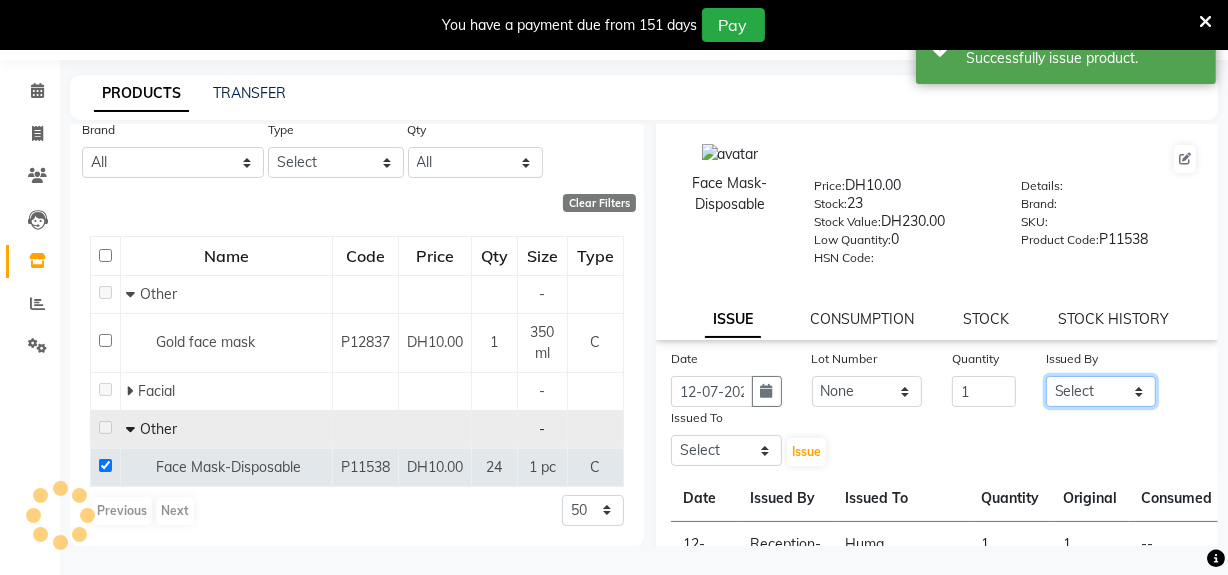 click on "Select Huma Leonita Management Reception-JADDAF [PERSON_NAME] [PERSON_NAME] trial [DEMOGRAPHIC_DATA]" 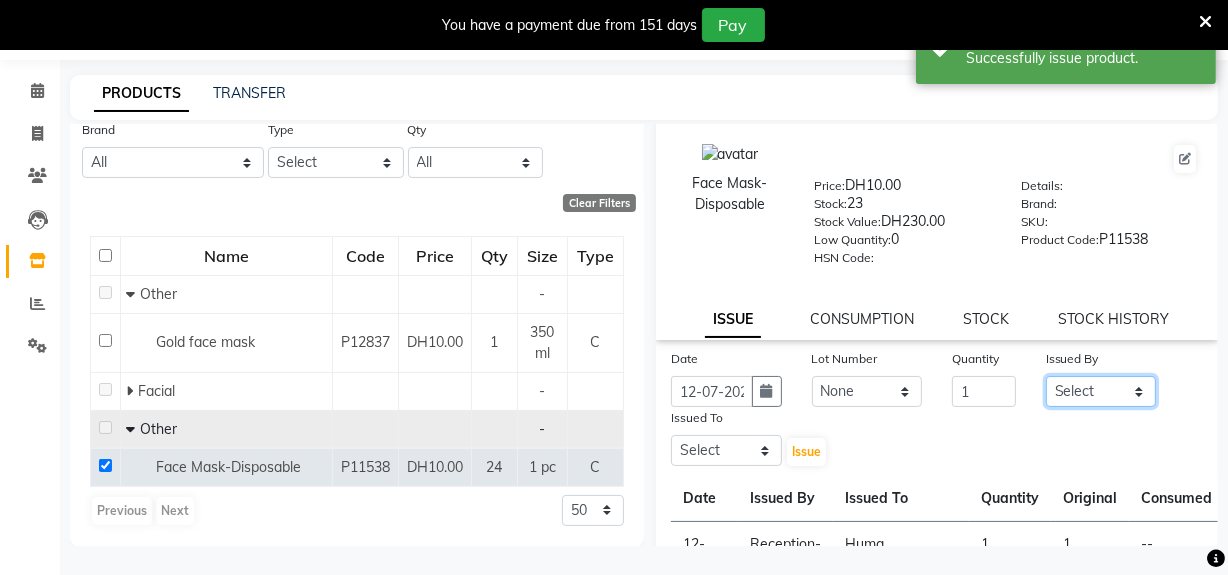 select on "20854" 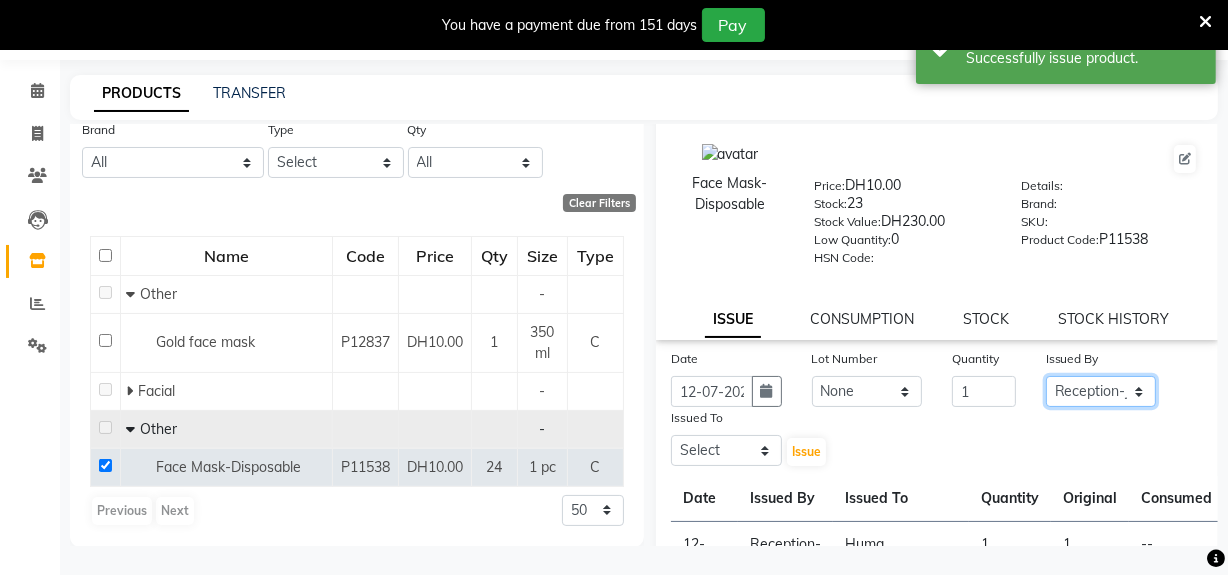 click on "Select Huma Leonita Management Reception-JADDAF [PERSON_NAME] [PERSON_NAME] trial [DEMOGRAPHIC_DATA]" 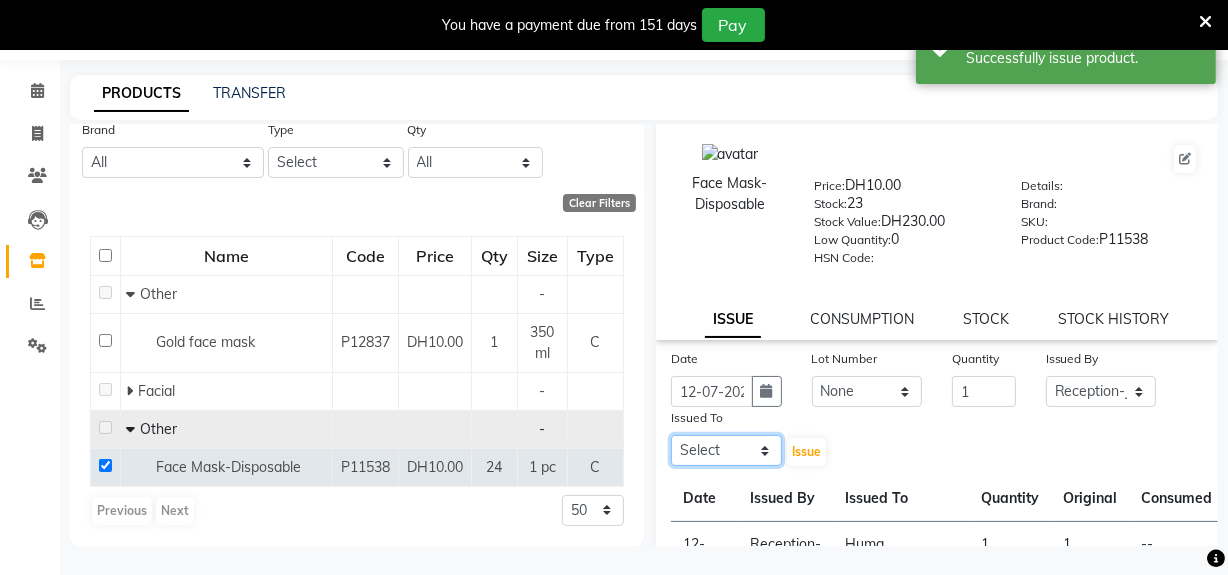 click on "Select Huma Leonita Management Reception-JADDAF [PERSON_NAME] [PERSON_NAME] trial [DEMOGRAPHIC_DATA]" 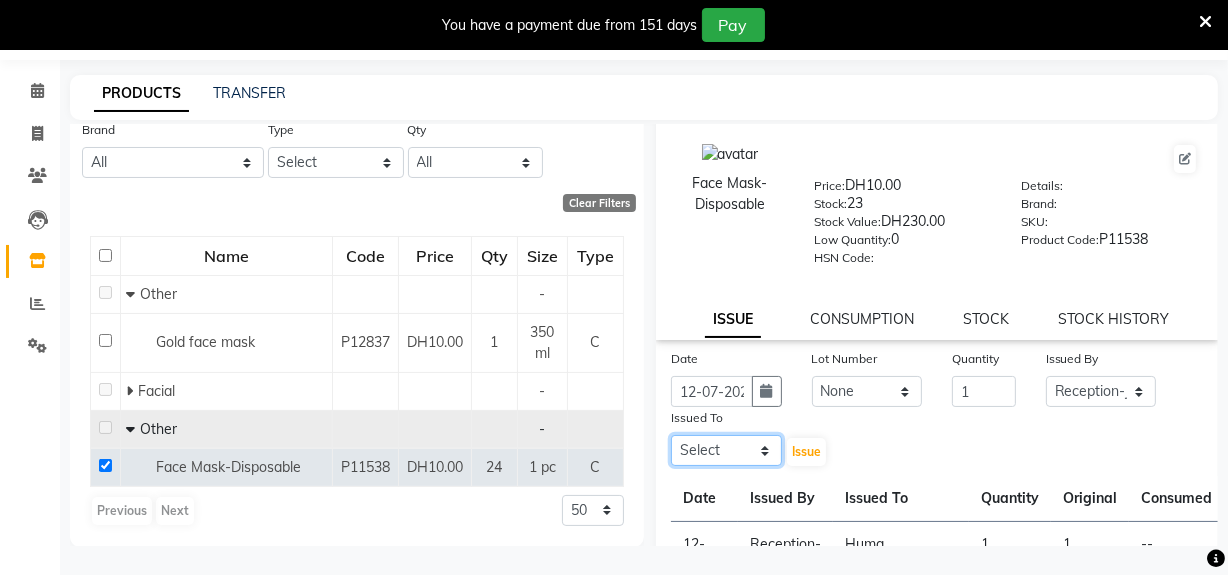 select on "68950" 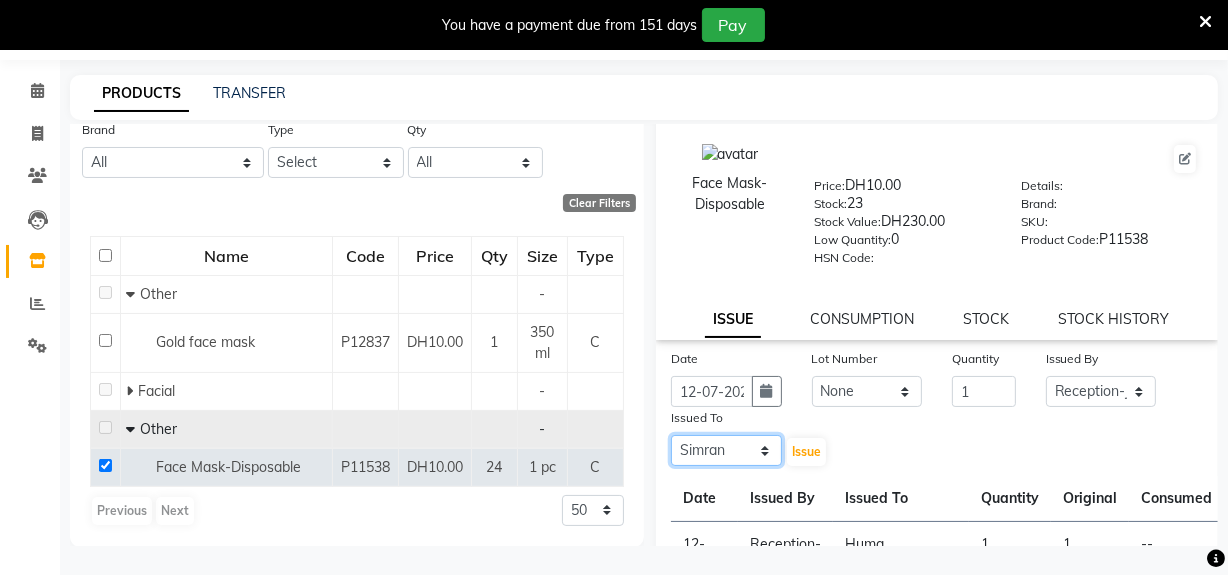 click on "Select Huma Leonita Management Reception-JADDAF [PERSON_NAME] [PERSON_NAME] trial [DEMOGRAPHIC_DATA]" 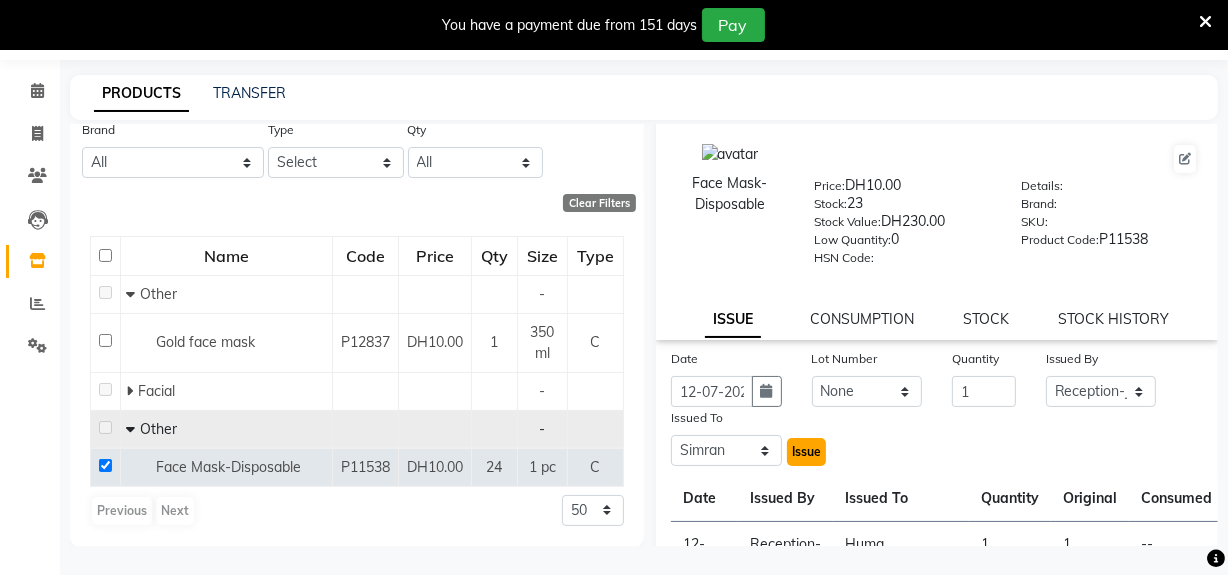 click on "Issue" 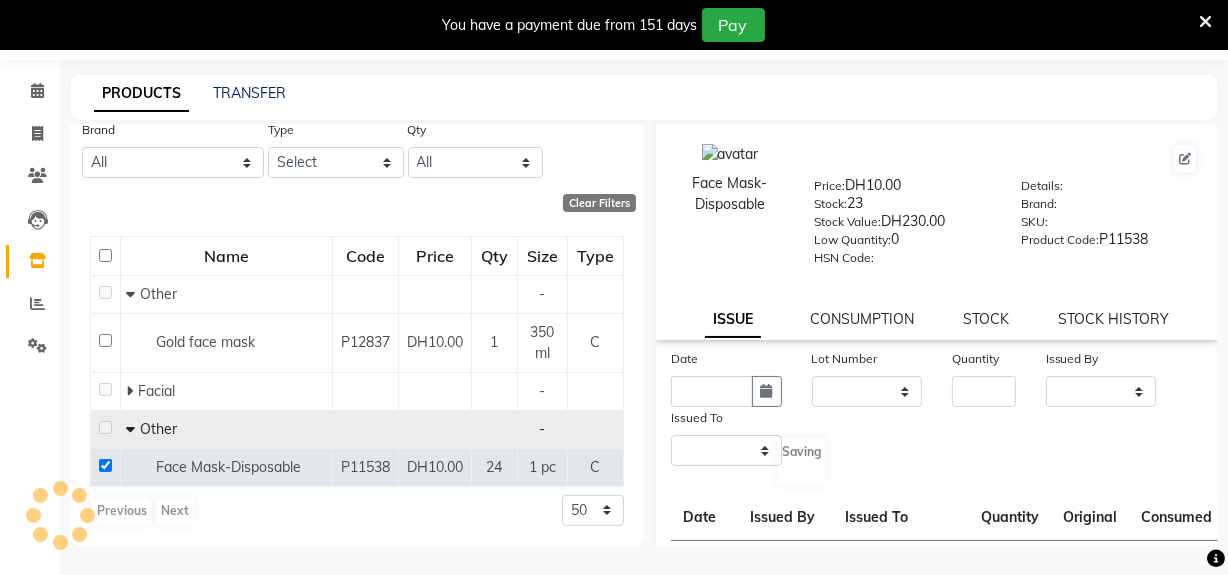 scroll, scrollTop: 0, scrollLeft: 0, axis: both 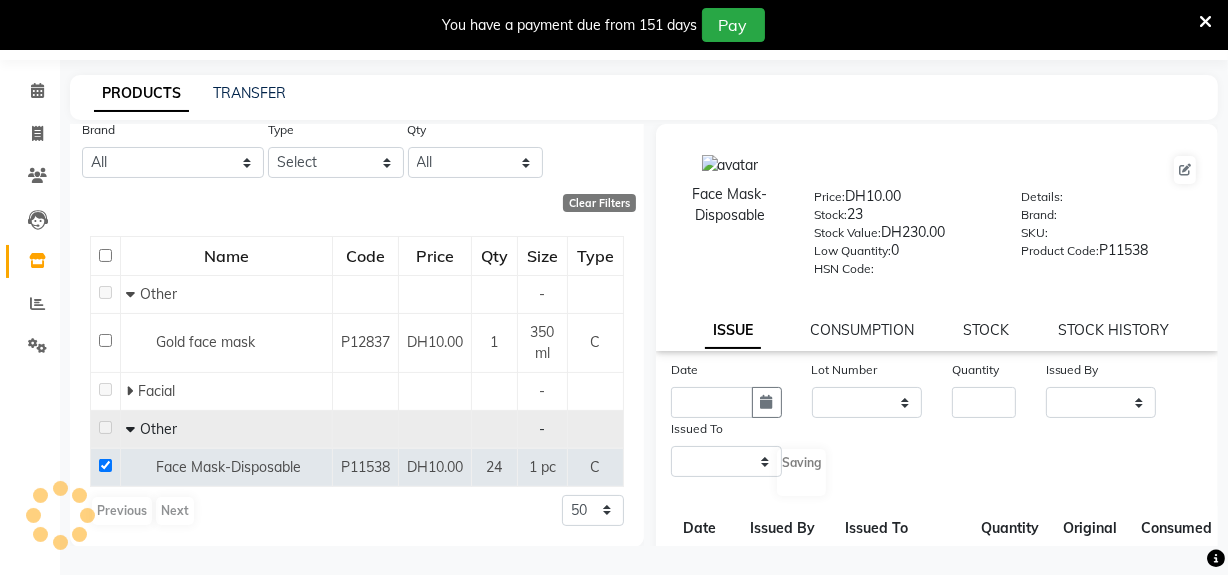 select 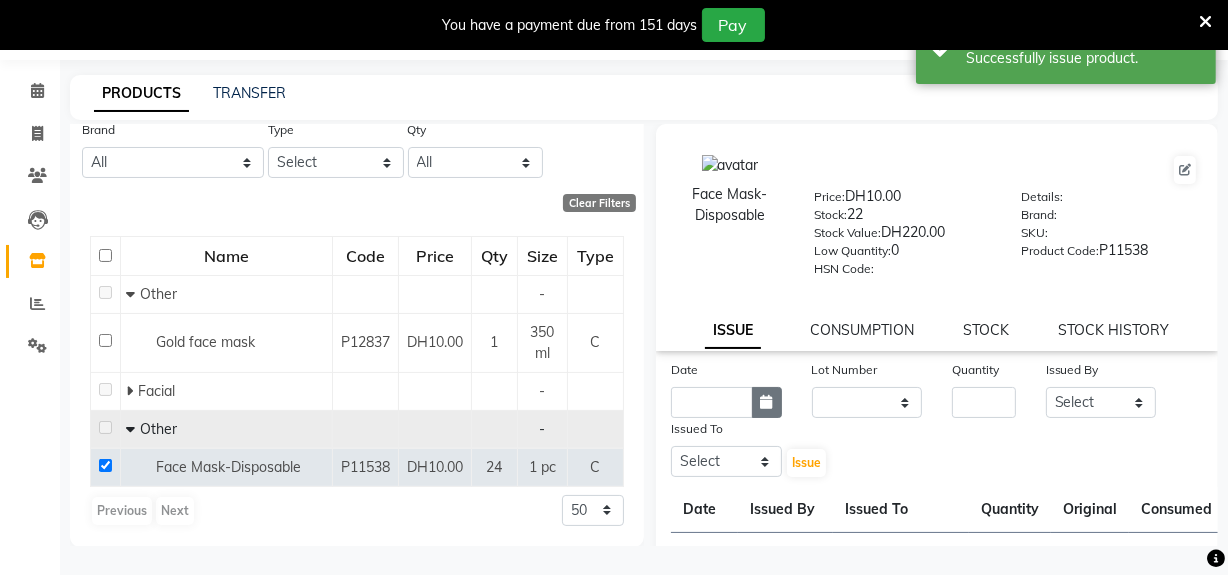 click 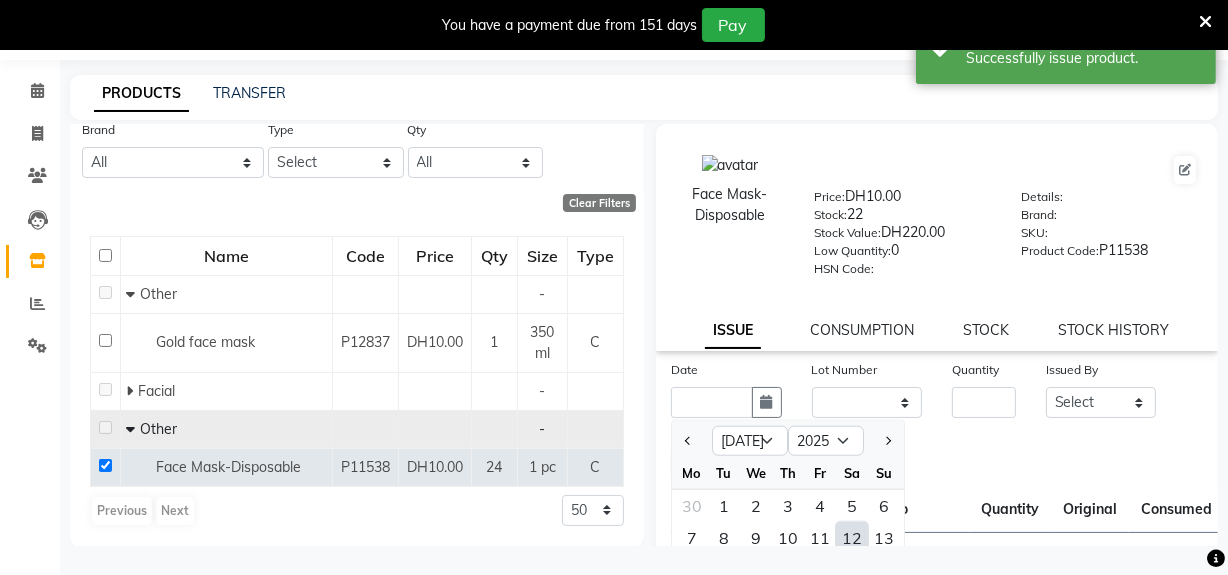 scroll, scrollTop: 11, scrollLeft: 0, axis: vertical 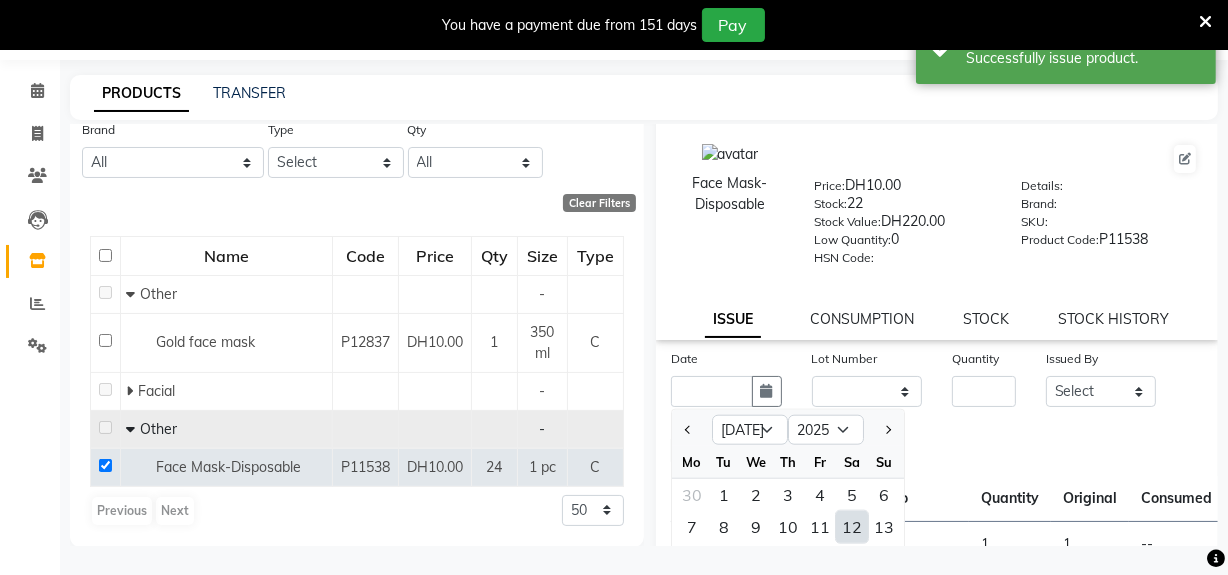 click on "12" 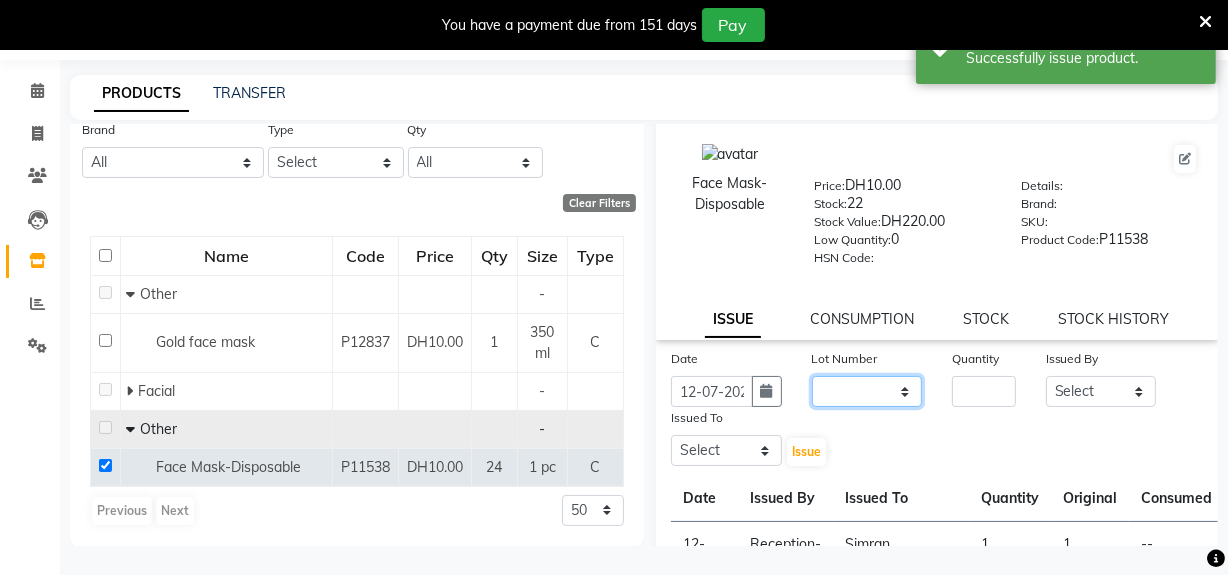 click on "None" 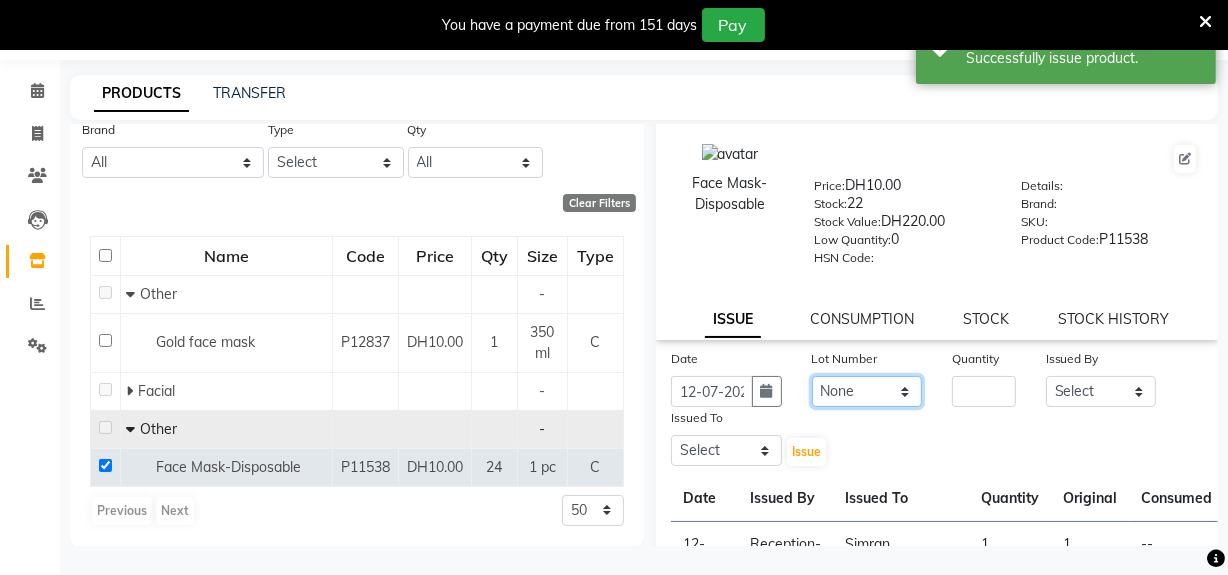 click on "None" 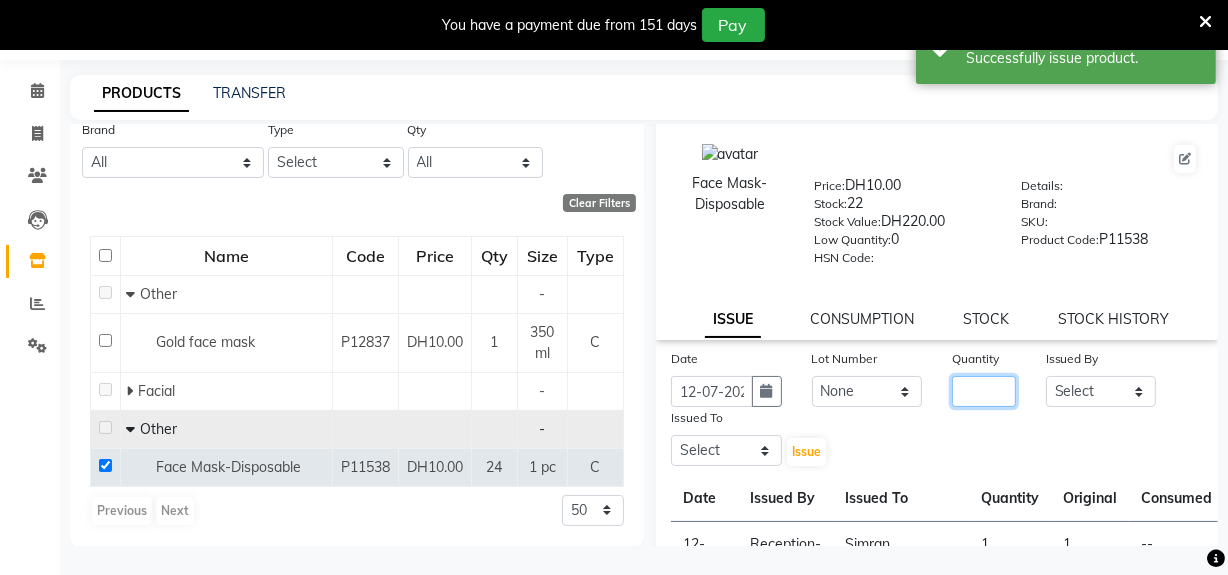 click 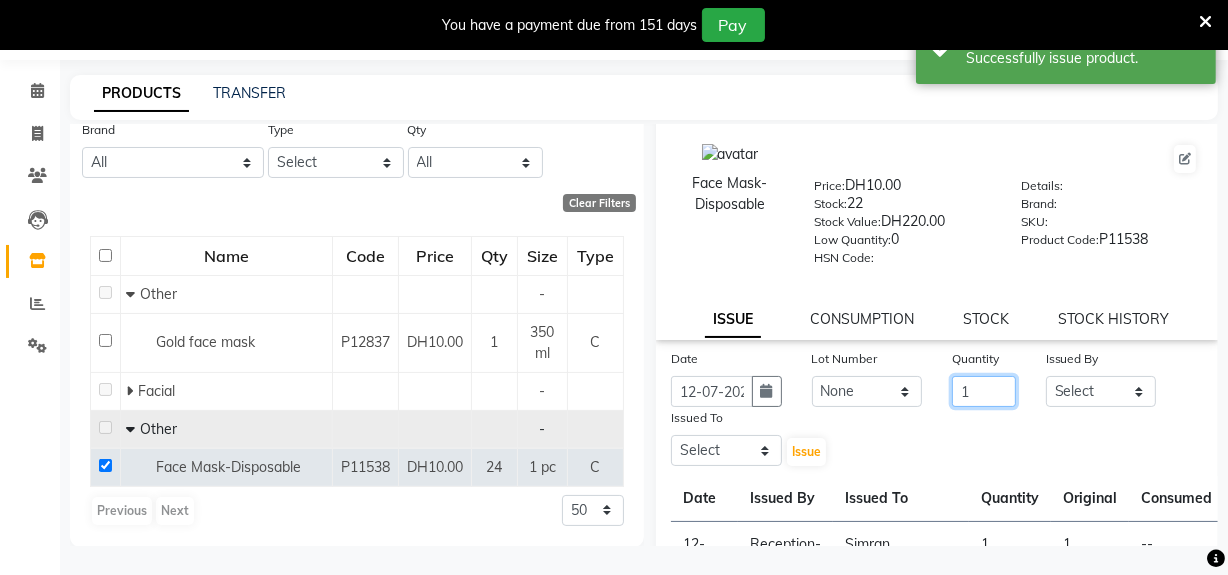 type on "1" 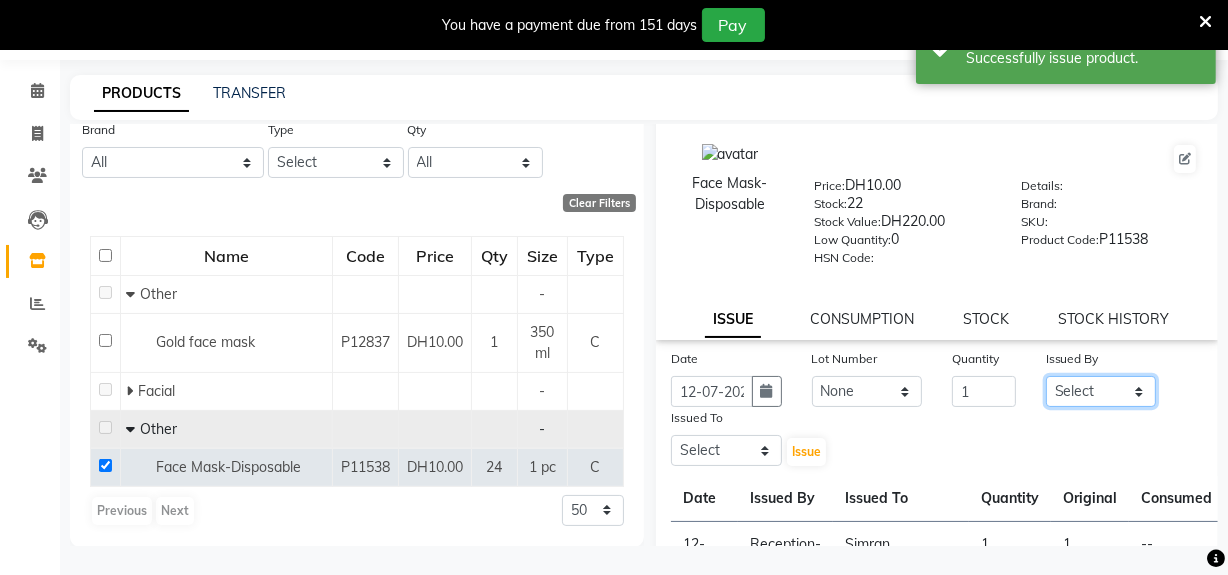 click on "Select Huma Leonita Management Reception-JADDAF [PERSON_NAME] [PERSON_NAME] trial [DEMOGRAPHIC_DATA]" 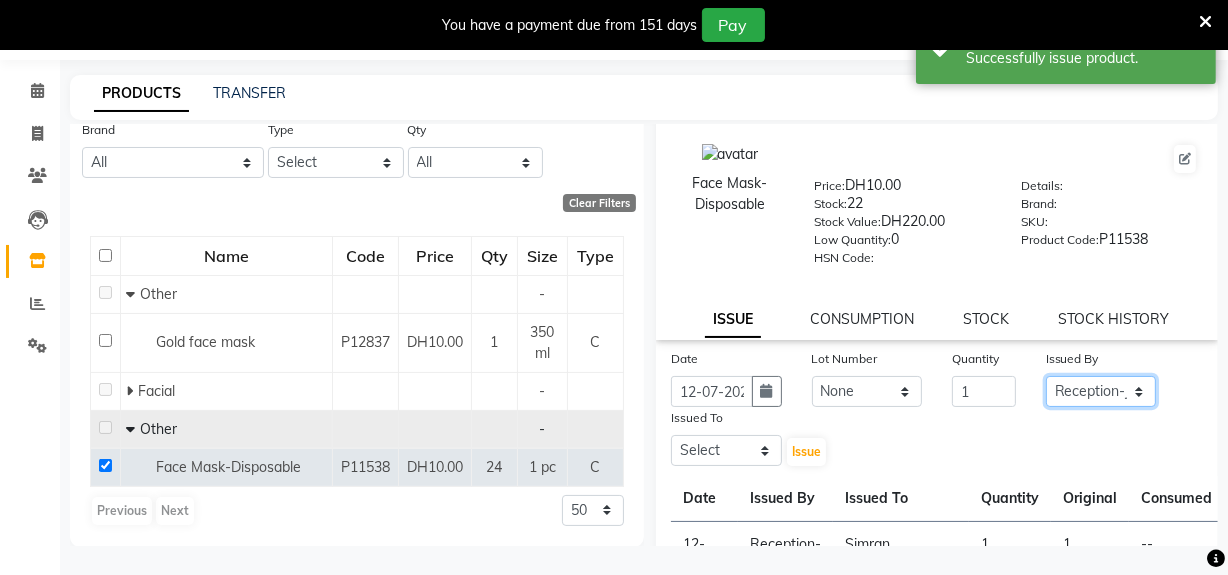 click on "Select Huma Leonita Management Reception-JADDAF [PERSON_NAME] [PERSON_NAME] trial [DEMOGRAPHIC_DATA]" 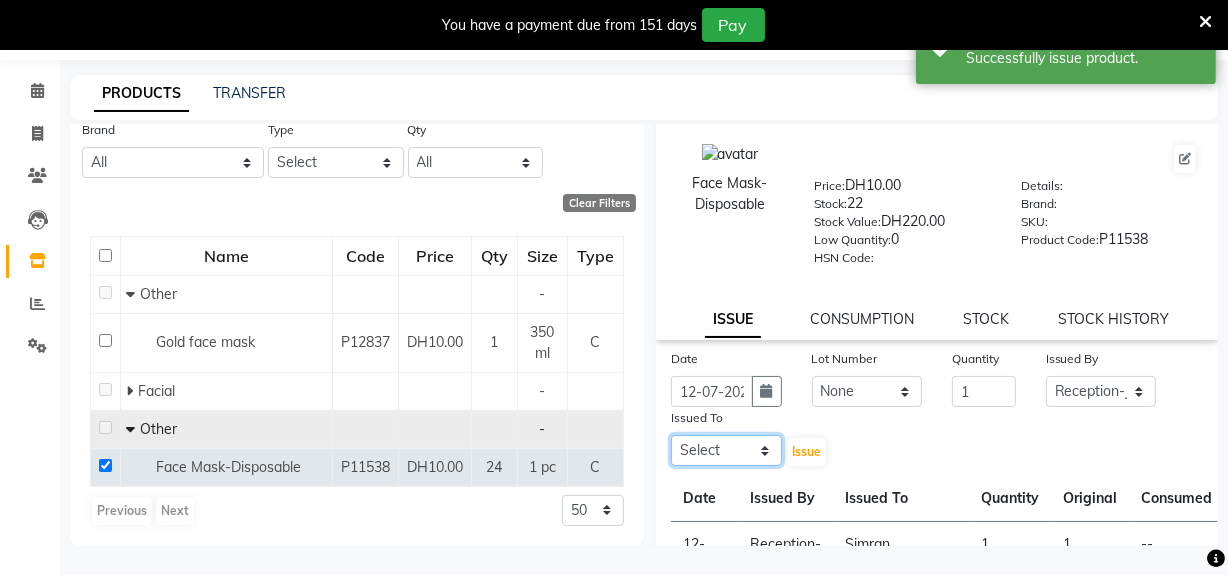 click on "Select Huma Leonita Management Reception-JADDAF [PERSON_NAME] [PERSON_NAME] trial [DEMOGRAPHIC_DATA]" 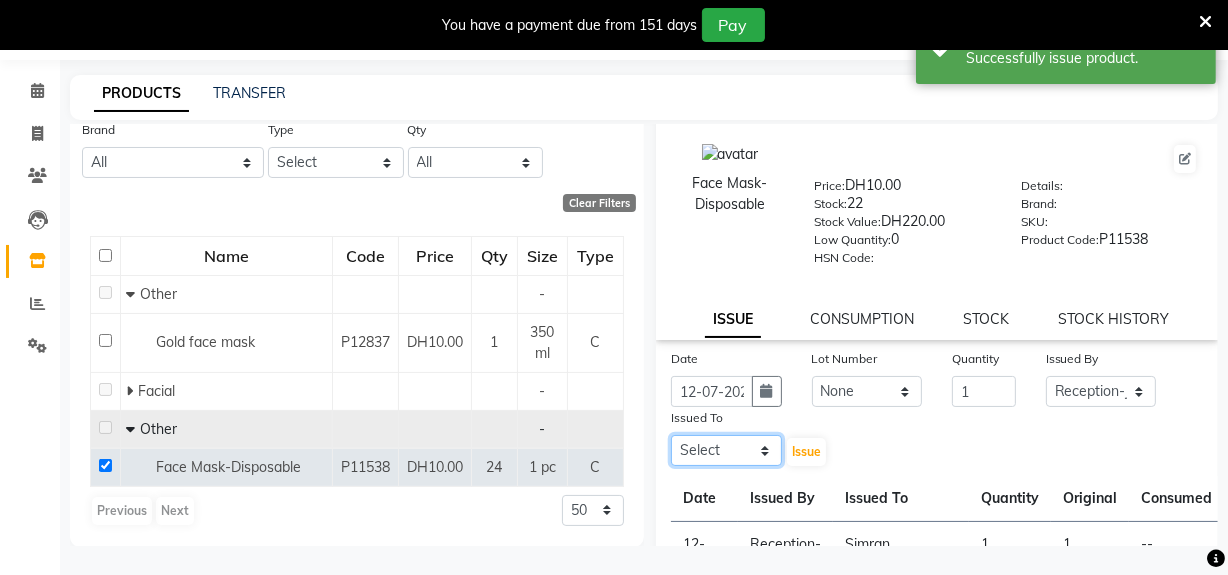 select on "45056" 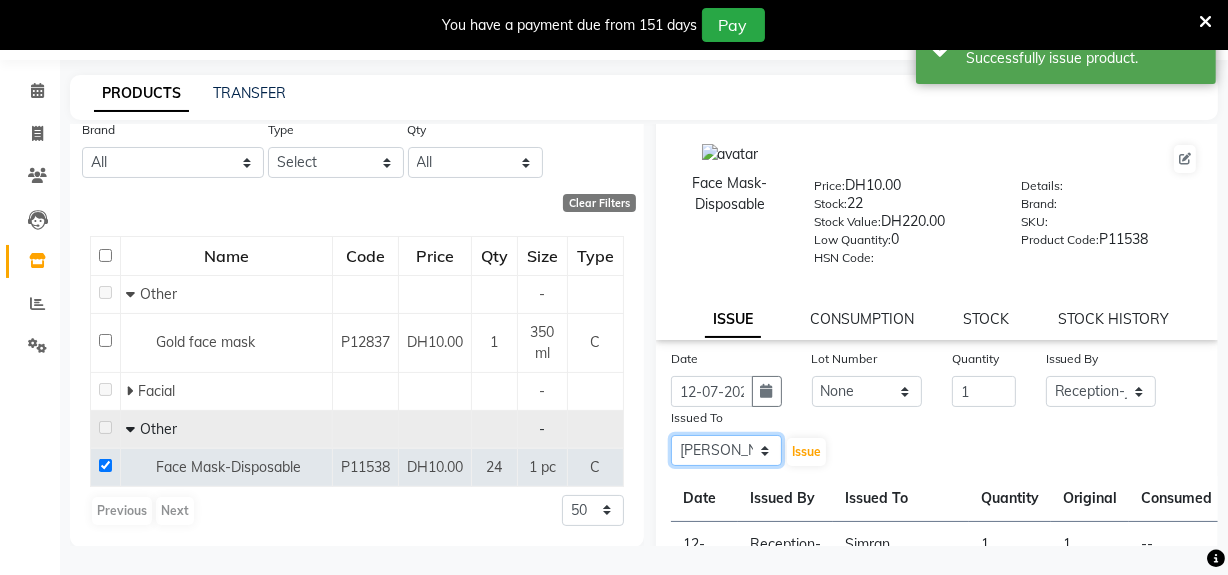click on "Select Huma Leonita Management Reception-JADDAF [PERSON_NAME] [PERSON_NAME] trial [DEMOGRAPHIC_DATA]" 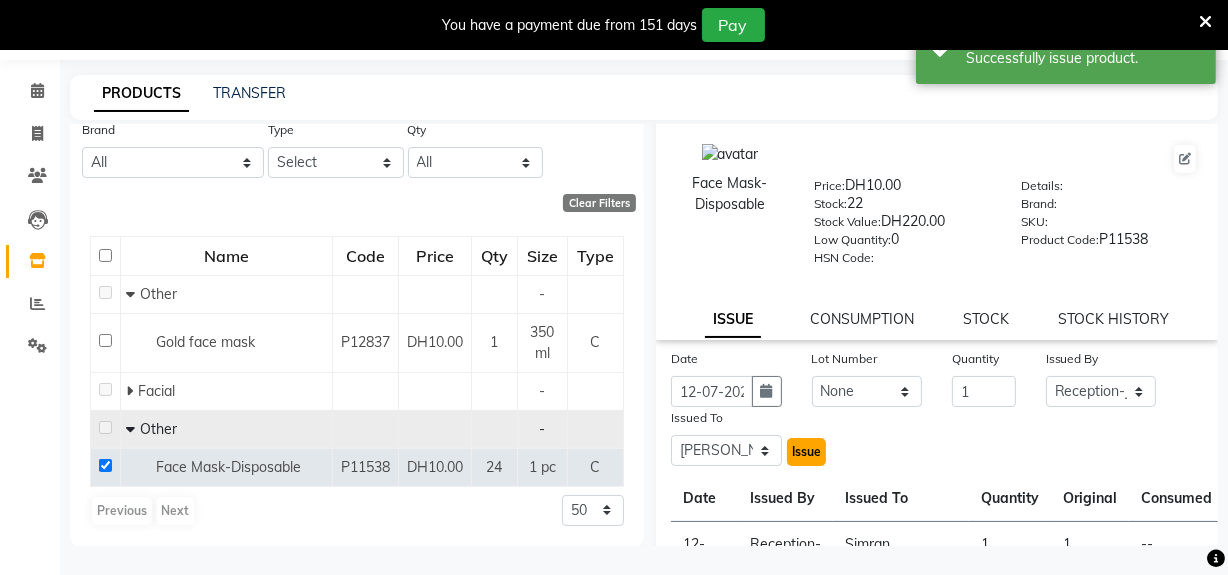click on "Issue" 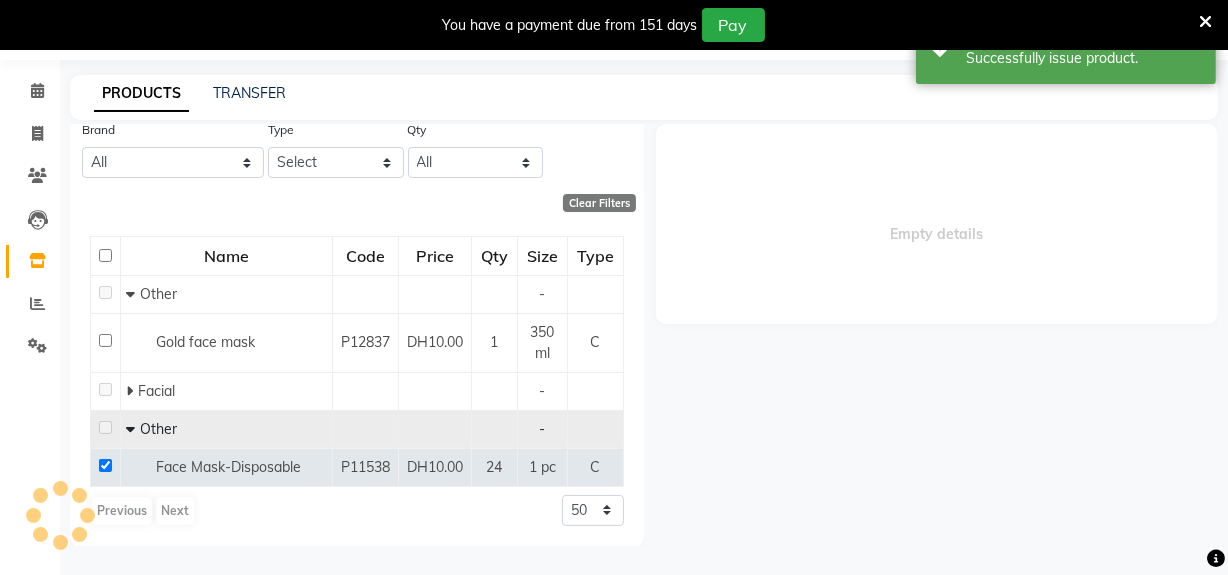 scroll, scrollTop: 0, scrollLeft: 0, axis: both 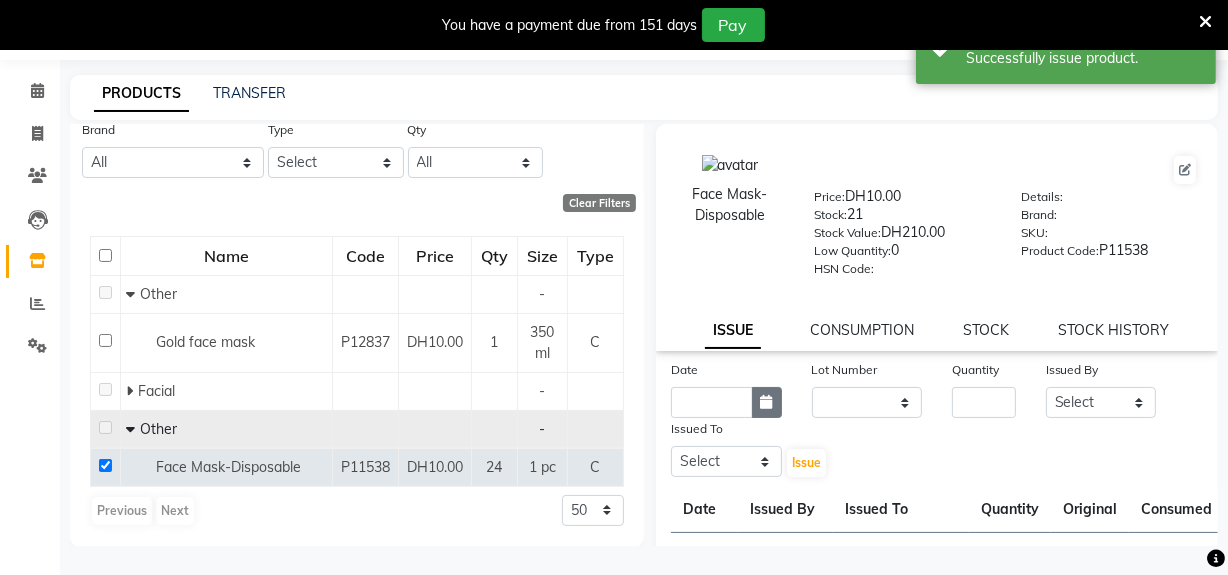 click 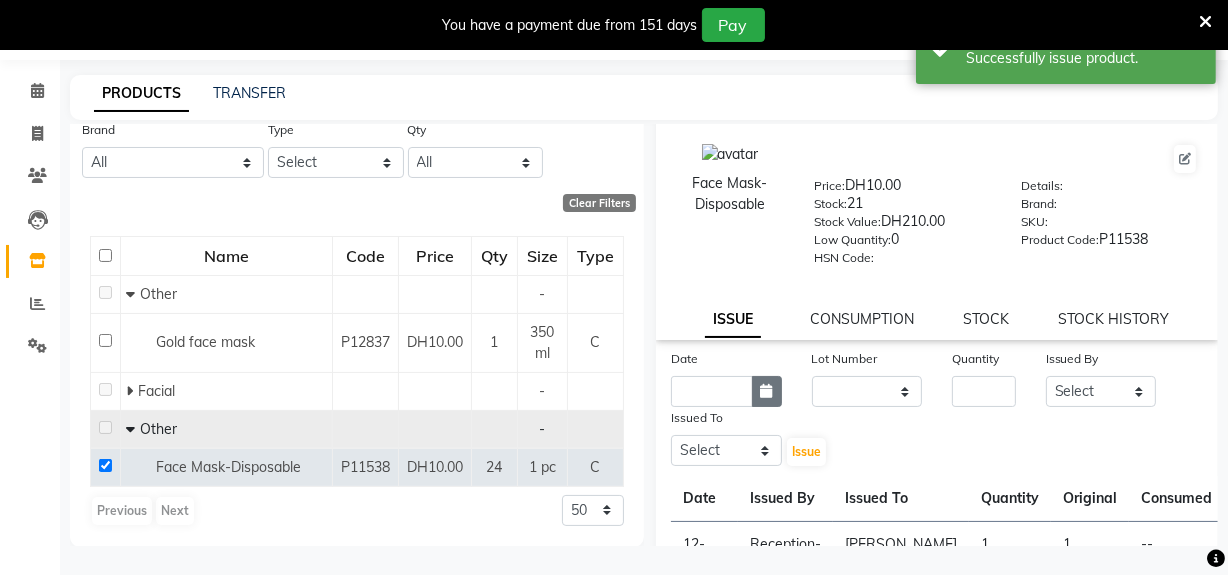 select on "7" 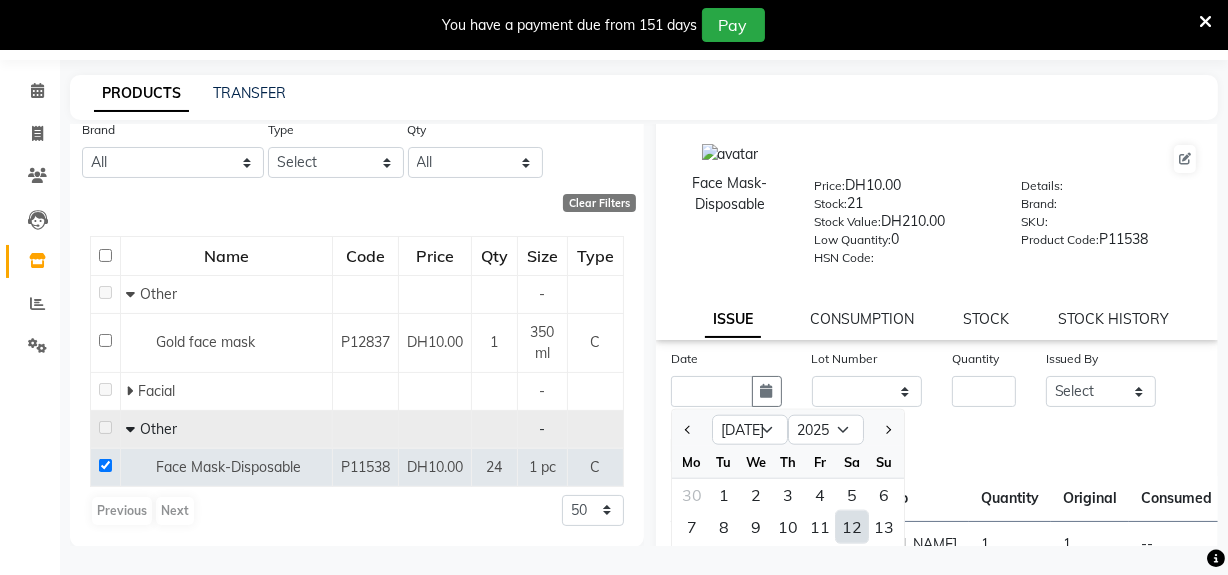 click on "12" 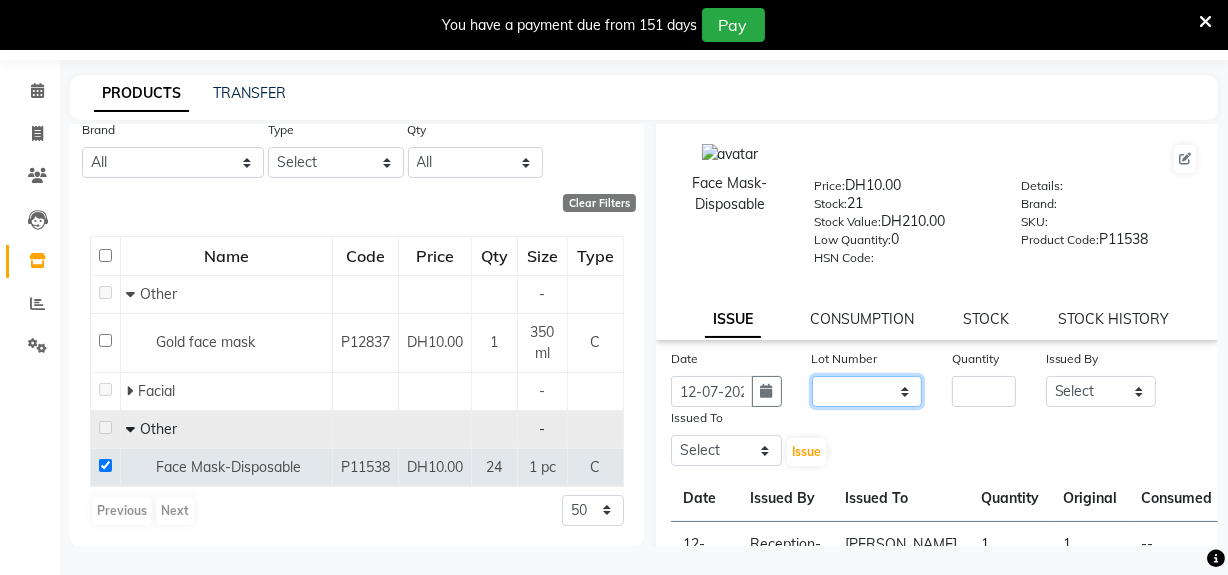 click on "None" 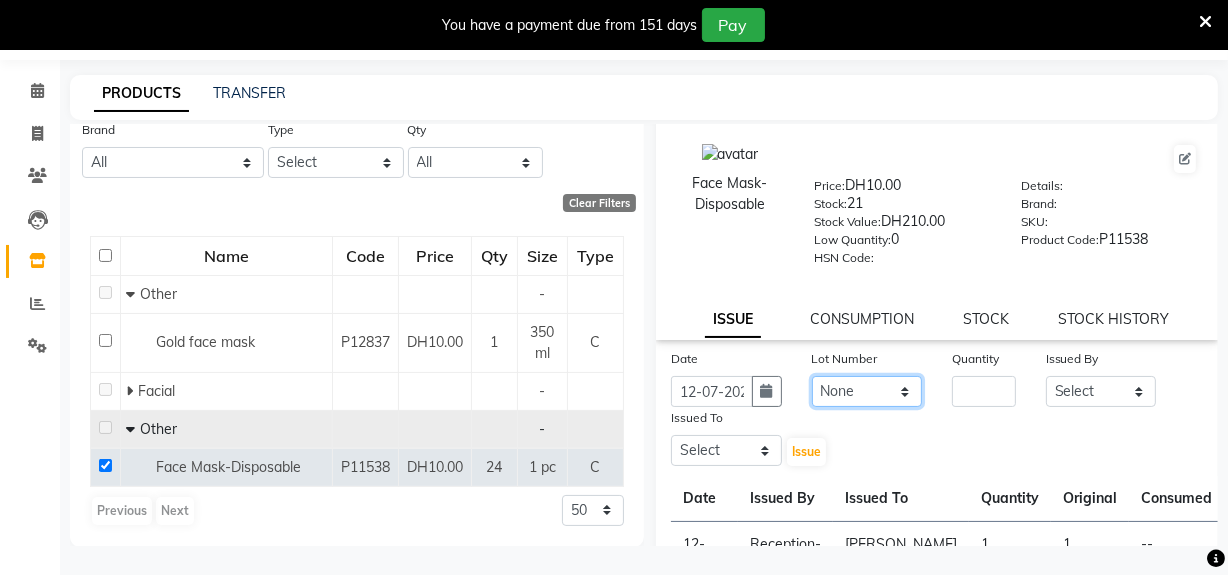 click on "None" 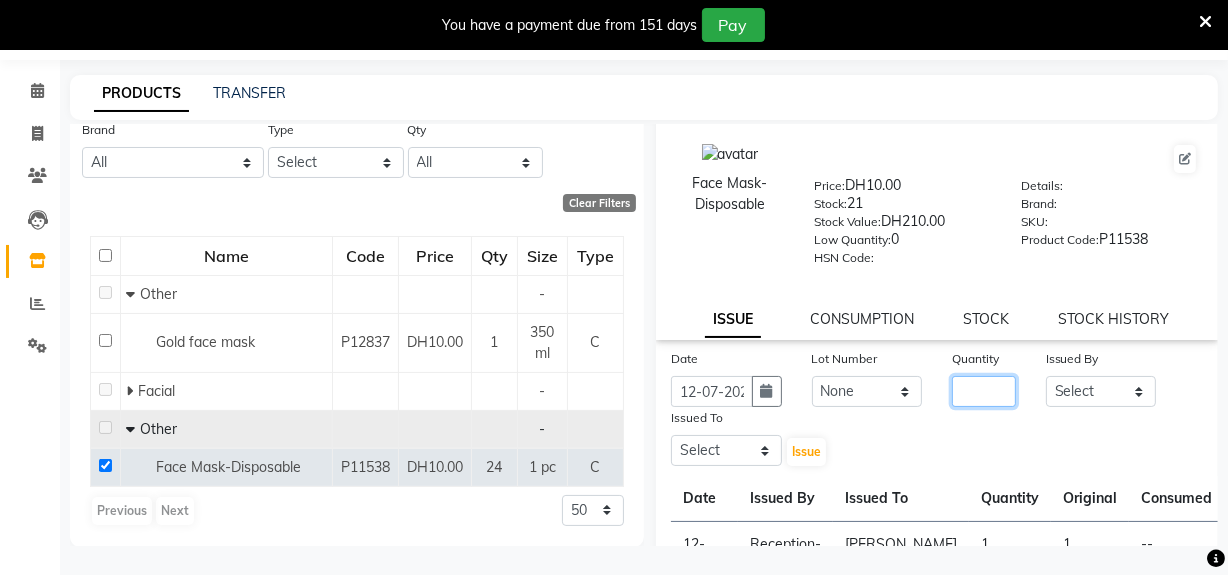 click 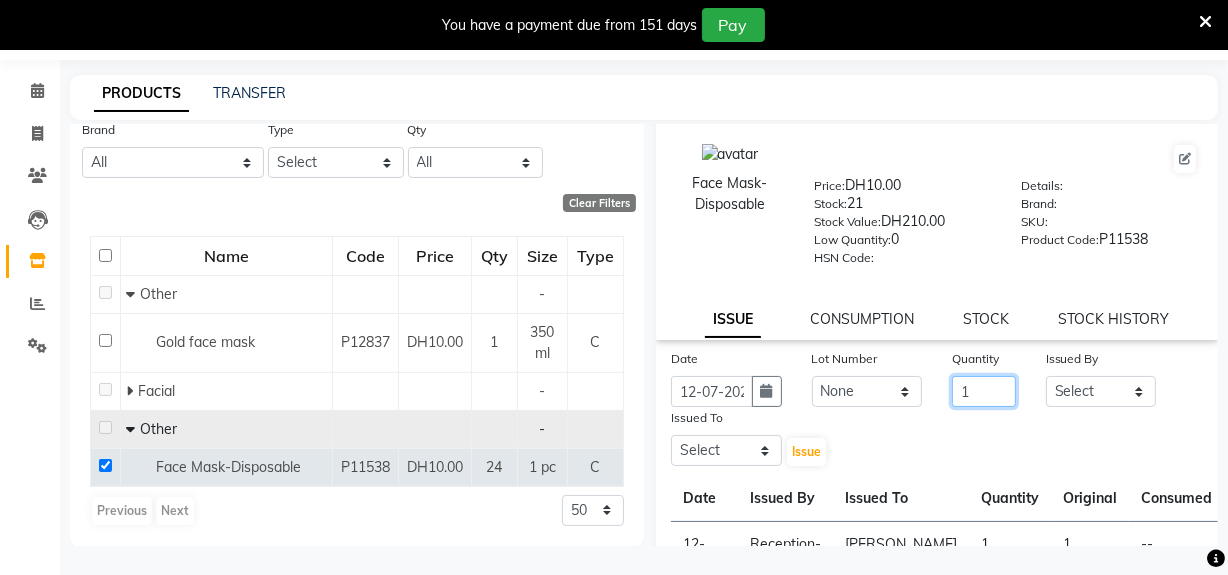 type on "1" 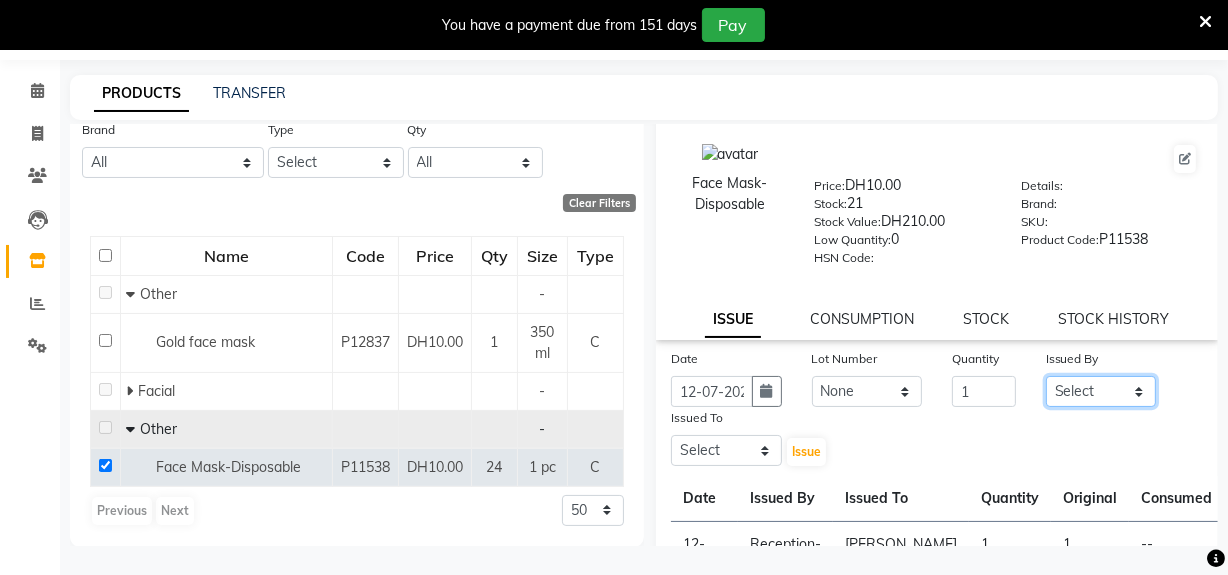 click on "Select Huma Leonita Management Reception-JADDAF [PERSON_NAME] [PERSON_NAME] trial [DEMOGRAPHIC_DATA]" 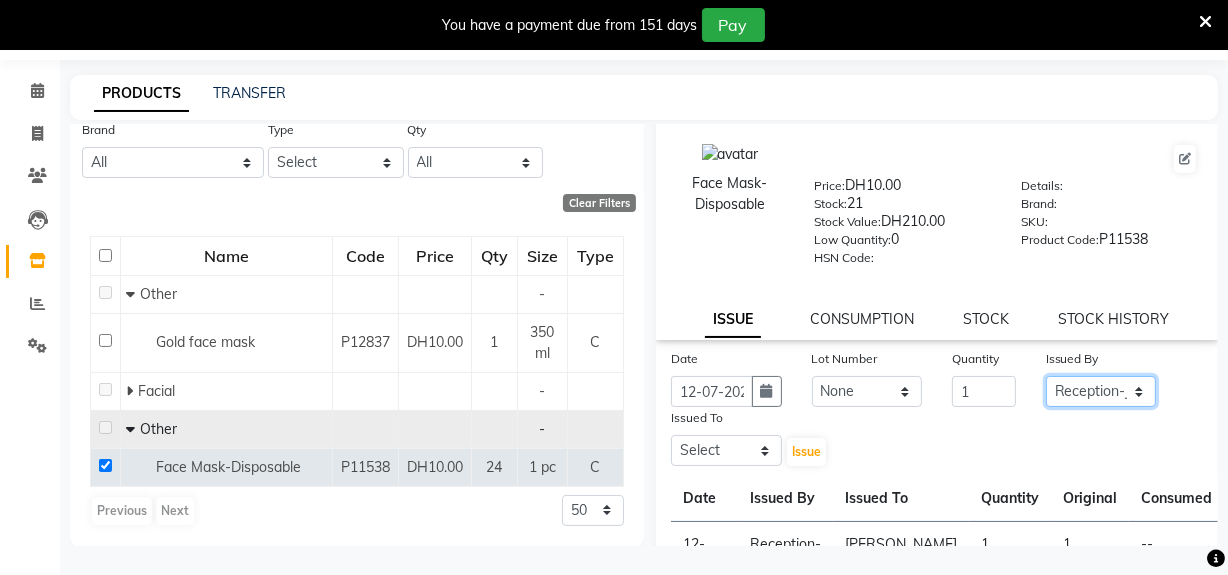 click on "Select Huma Leonita Management Reception-JADDAF [PERSON_NAME] [PERSON_NAME] trial [DEMOGRAPHIC_DATA]" 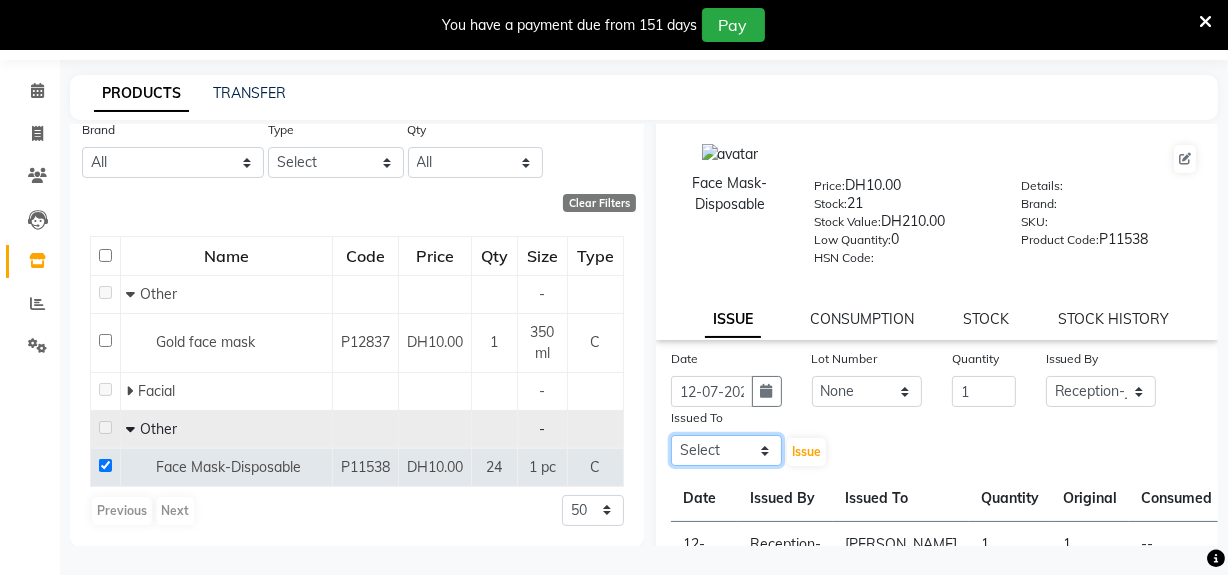 click on "Select Huma Leonita Management Reception-JADDAF [PERSON_NAME] [PERSON_NAME] trial [DEMOGRAPHIC_DATA]" 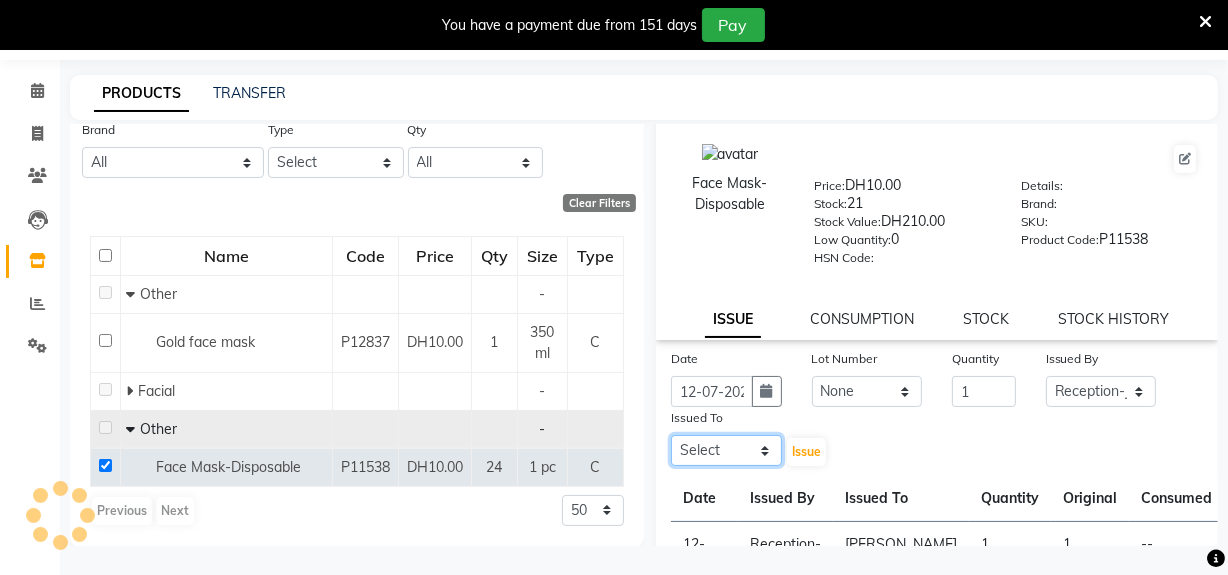 select on "85780" 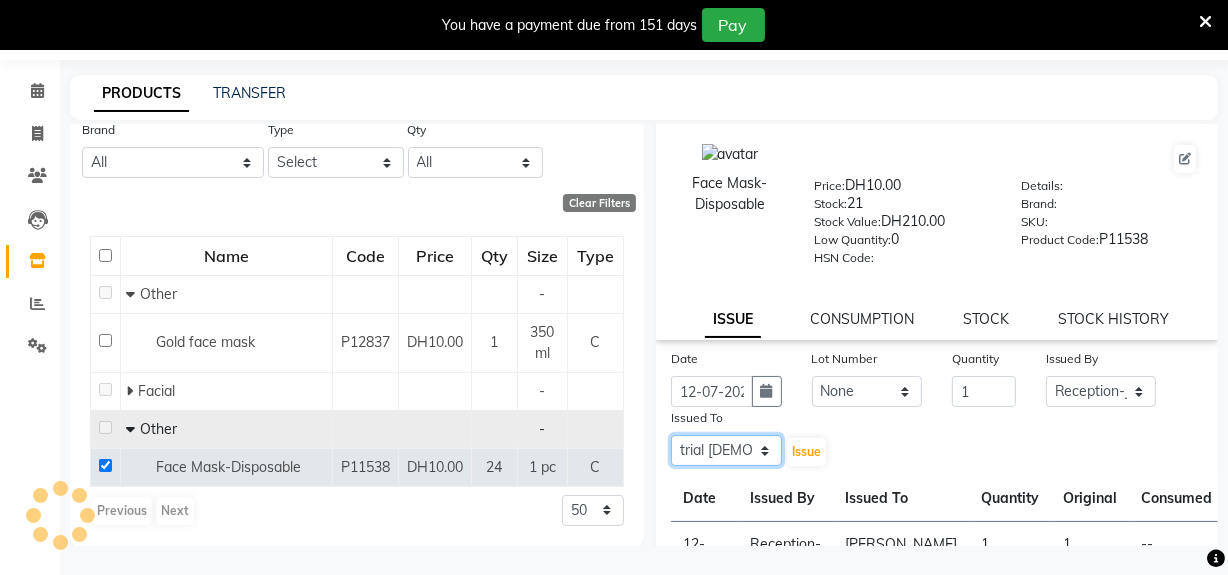 click on "Select Huma Leonita Management Reception-JADDAF [PERSON_NAME] [PERSON_NAME] trial [DEMOGRAPHIC_DATA]" 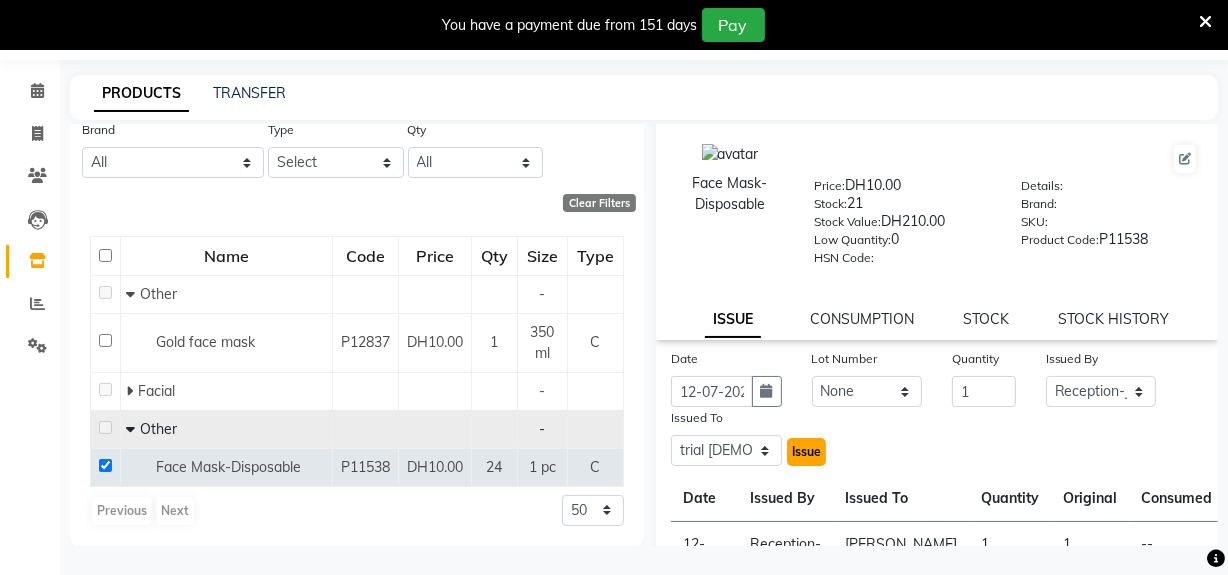 click on "Issue" 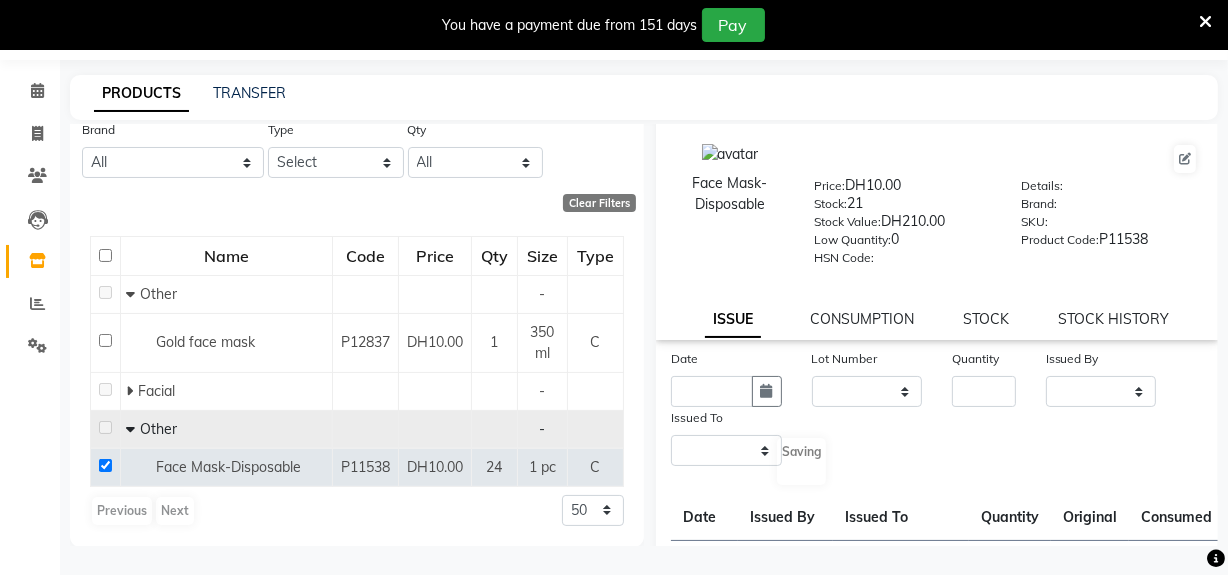 scroll, scrollTop: 0, scrollLeft: 0, axis: both 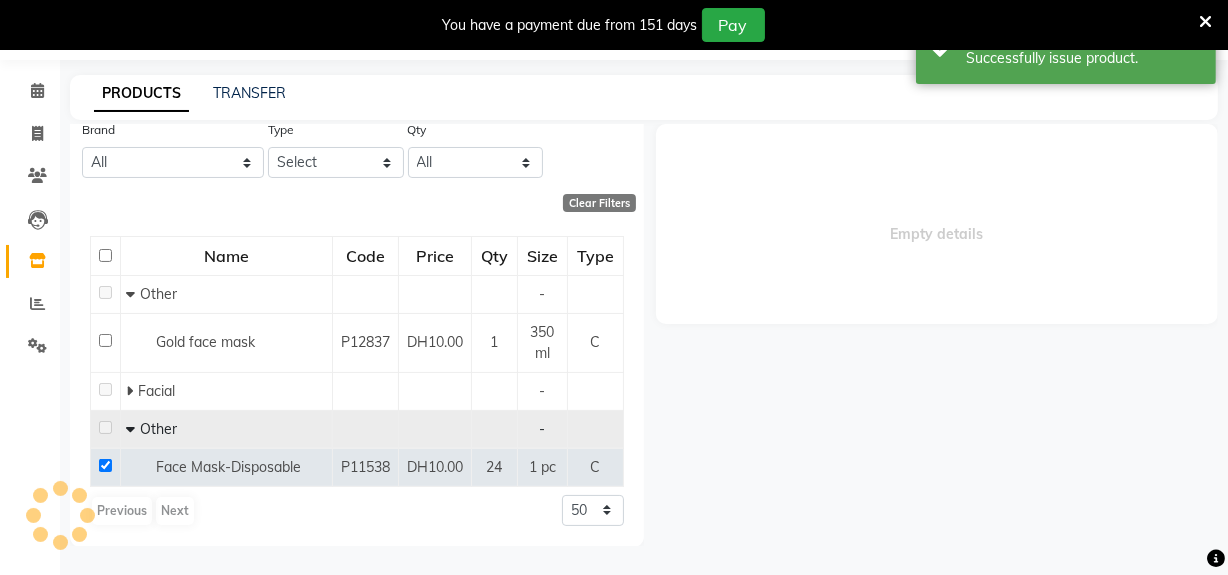 select 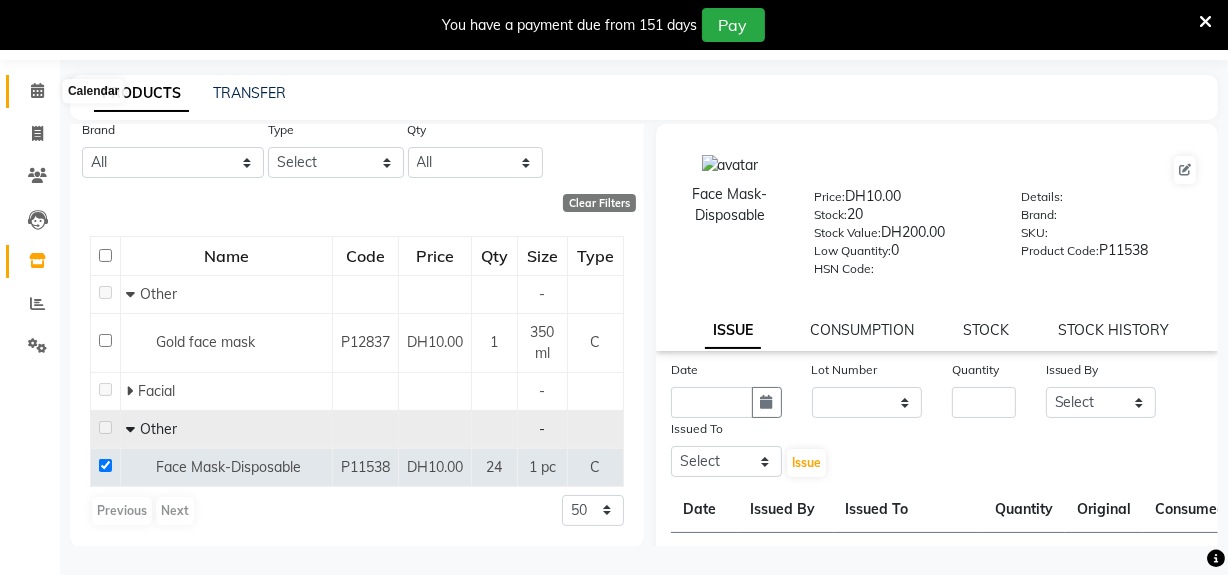 click 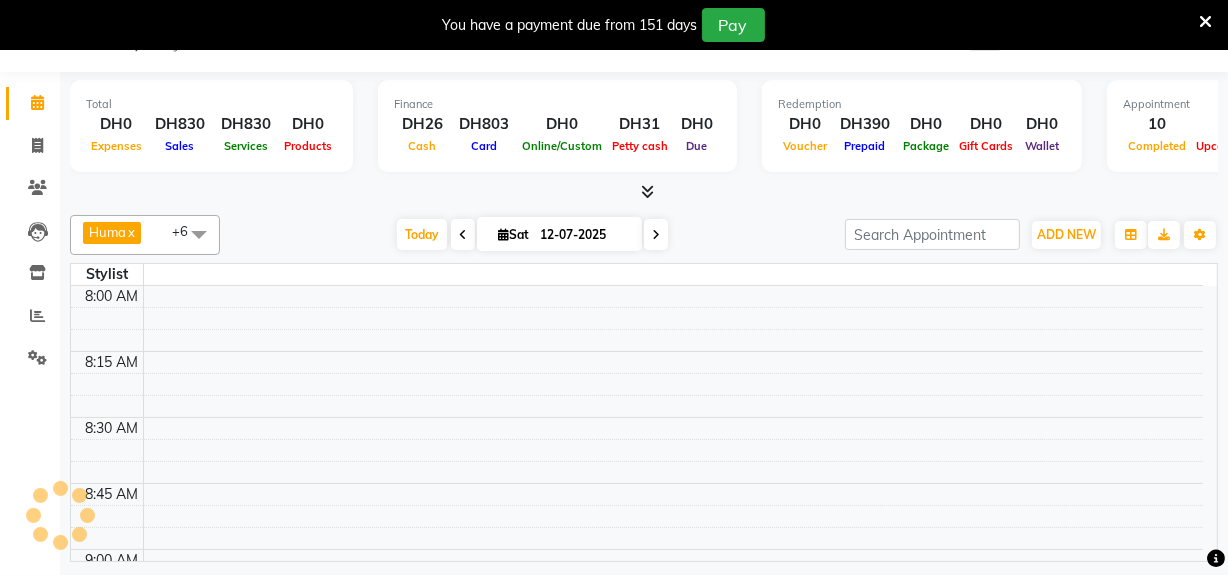 scroll, scrollTop: 50, scrollLeft: 0, axis: vertical 